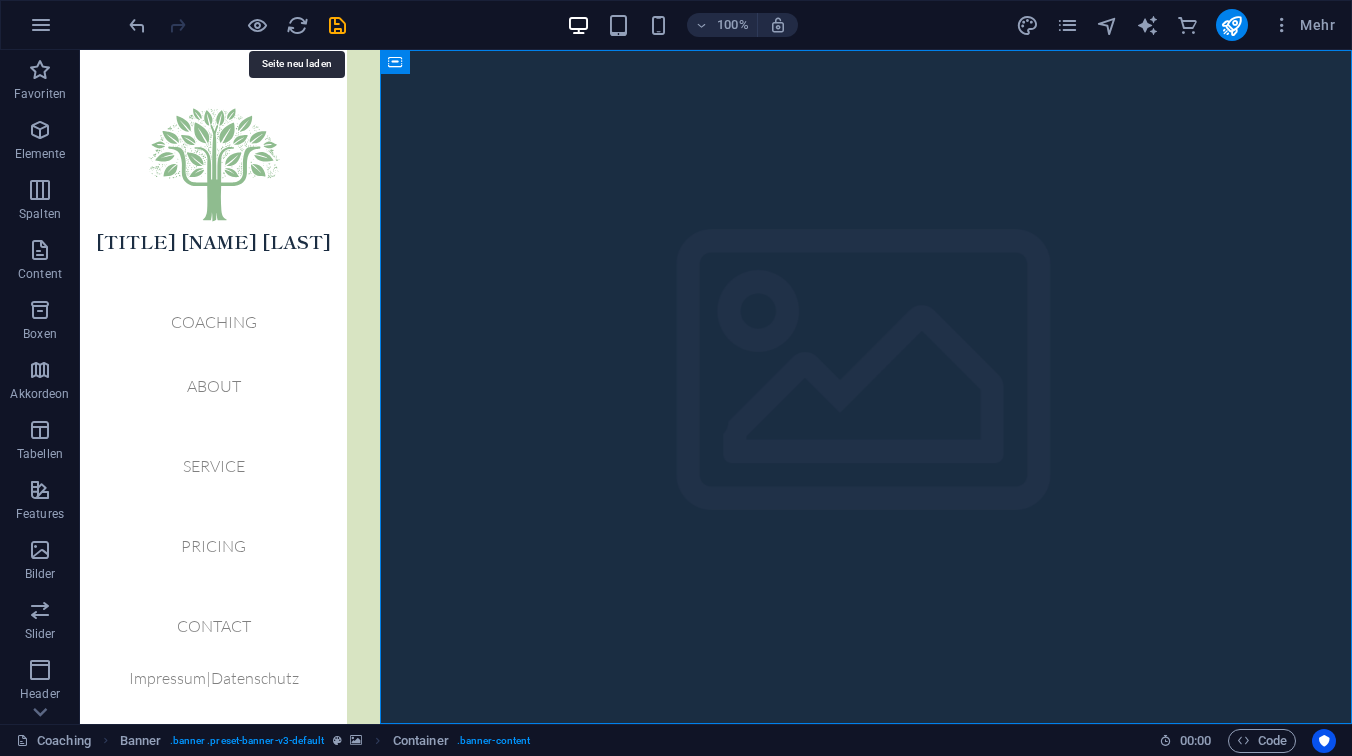 scroll, scrollTop: 0, scrollLeft: 0, axis: both 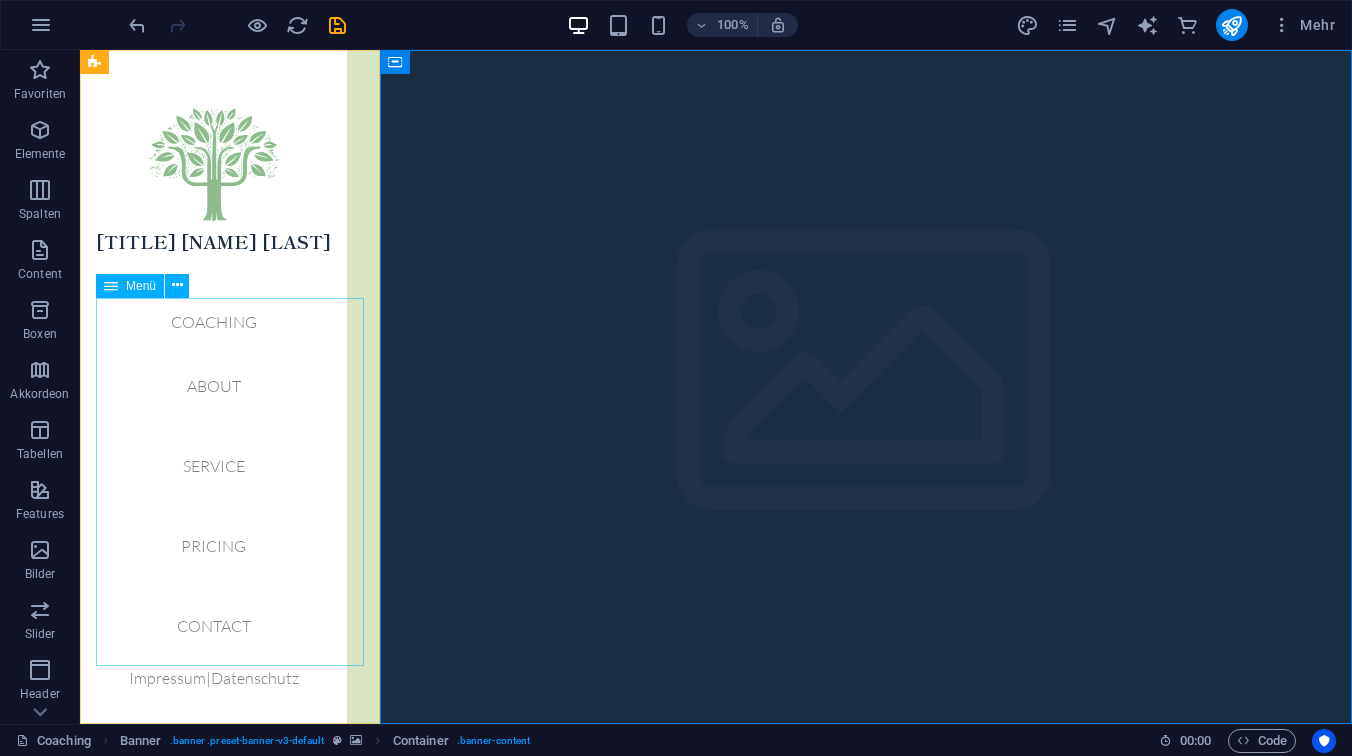 click on "Coaching About Service Pricing Contact" at bounding box center [213, 482] 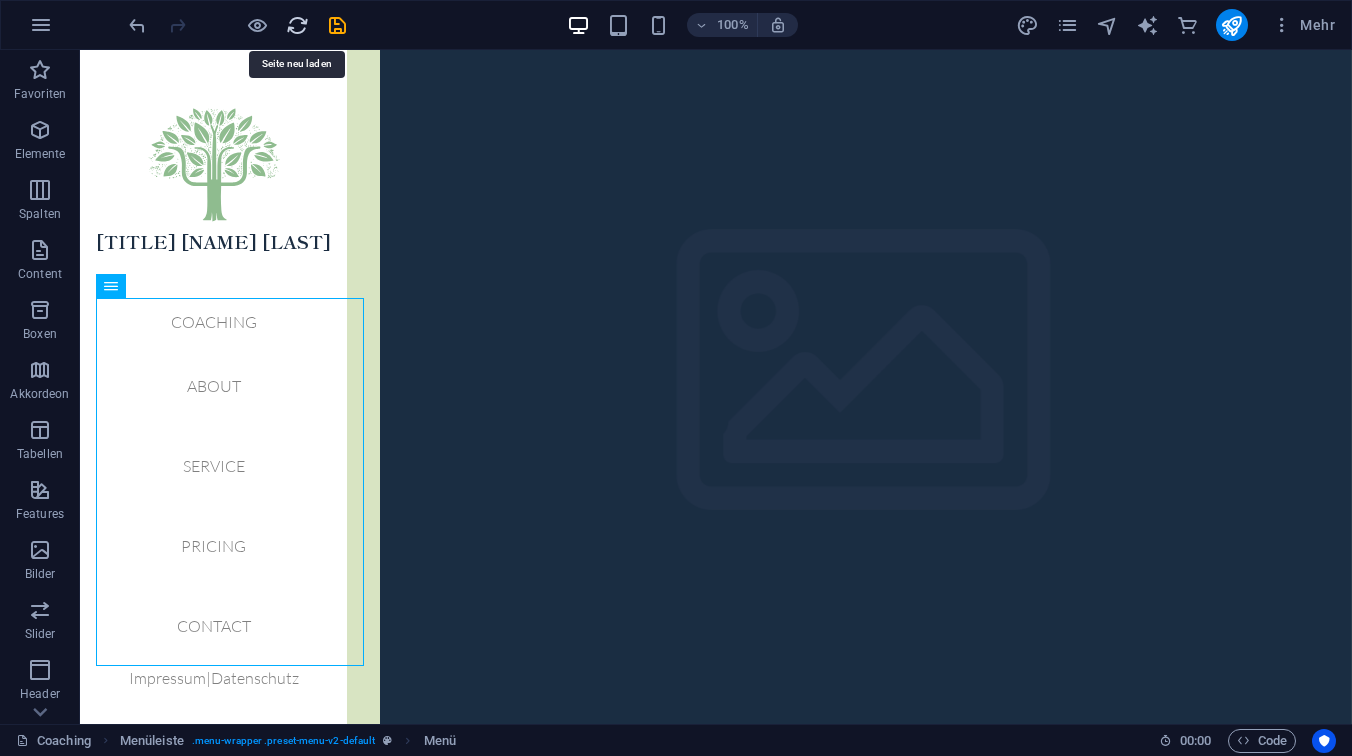 click at bounding box center [297, 25] 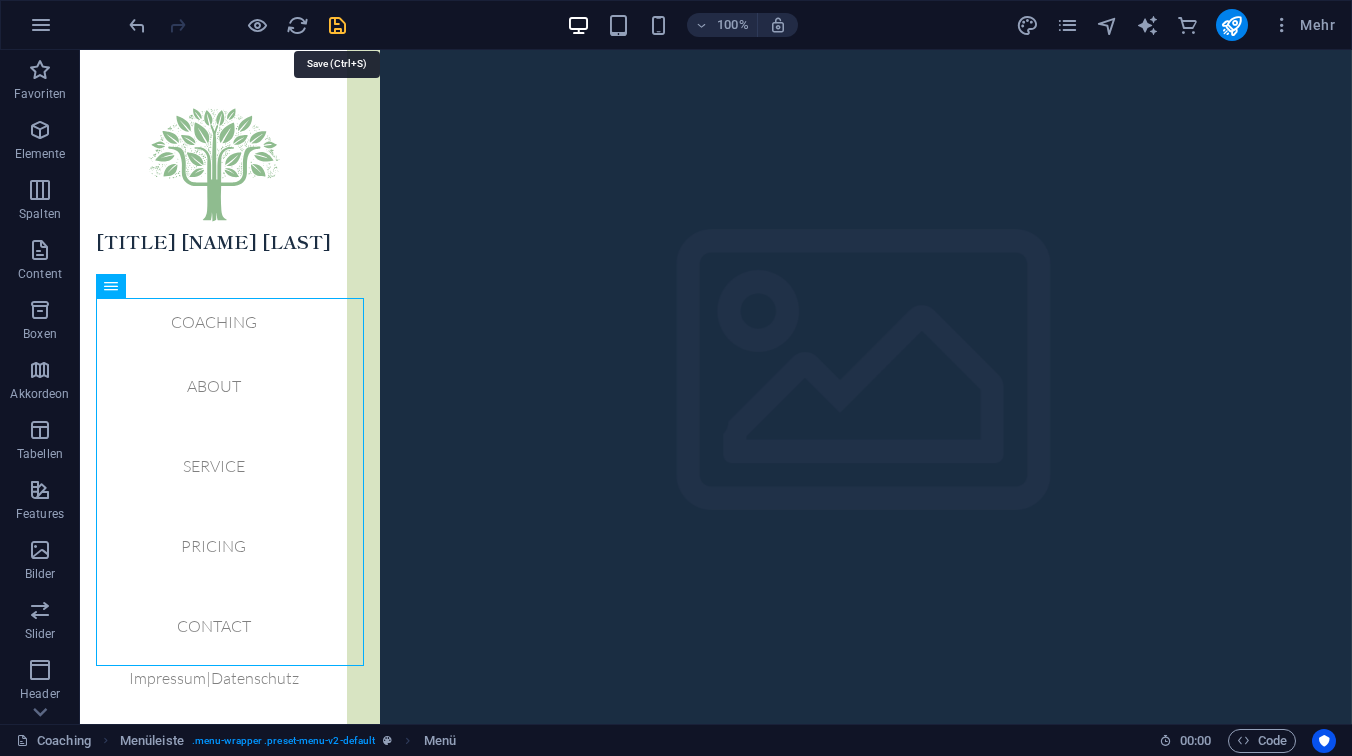 click at bounding box center [337, 25] 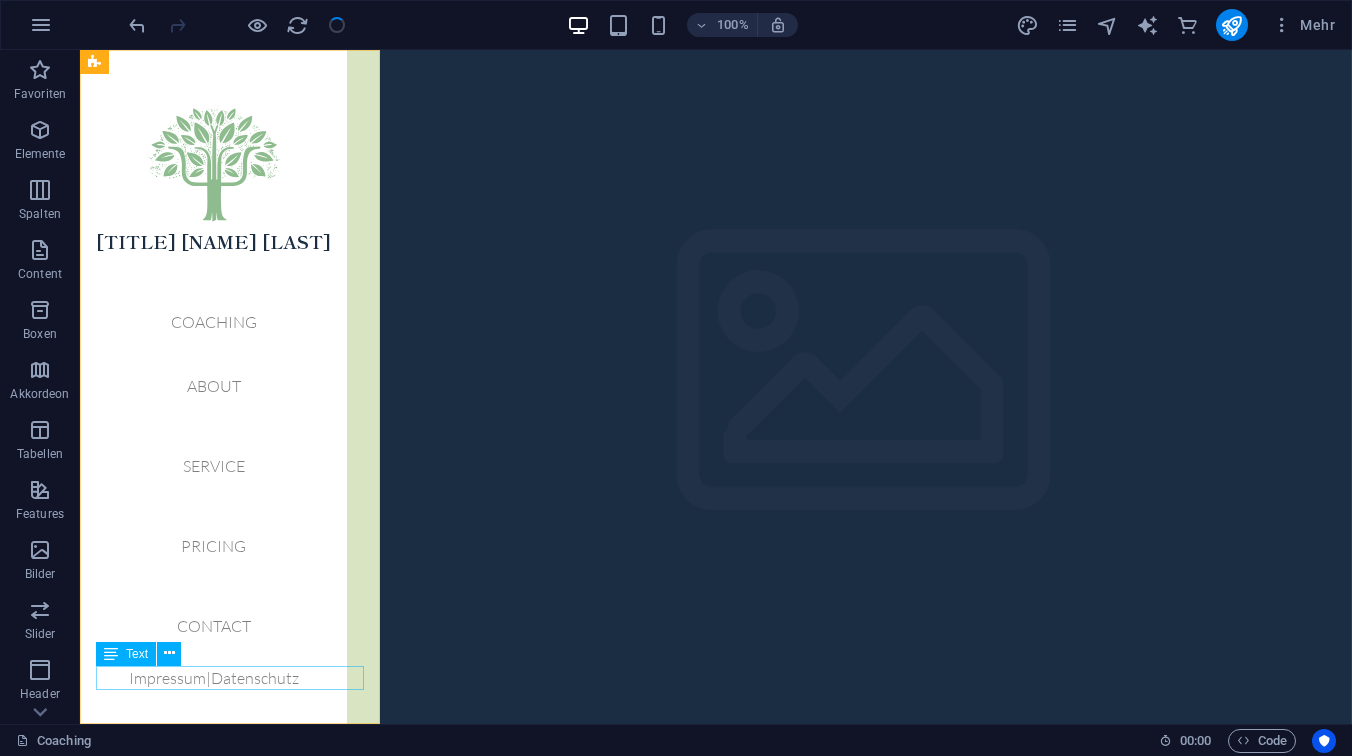 click on "Impressum|Datenschutz" at bounding box center [213, 678] 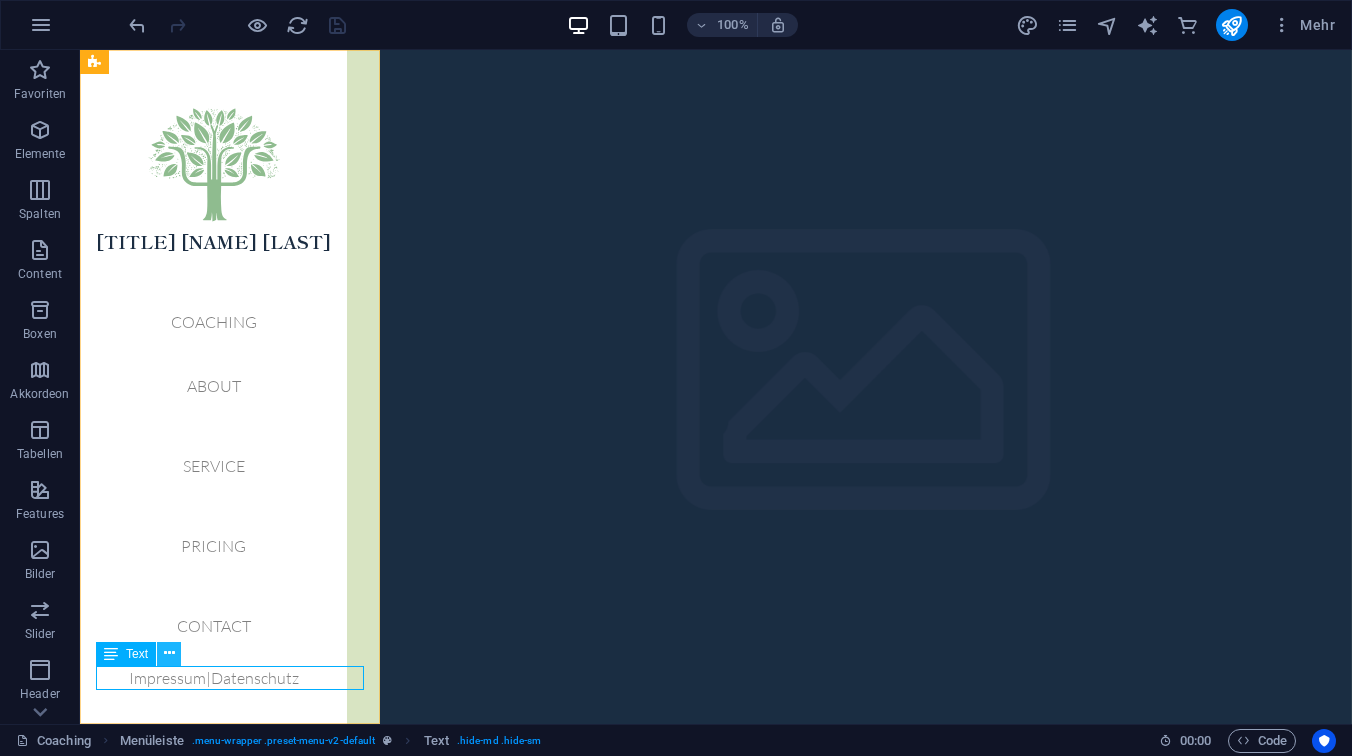 click at bounding box center (169, 653) 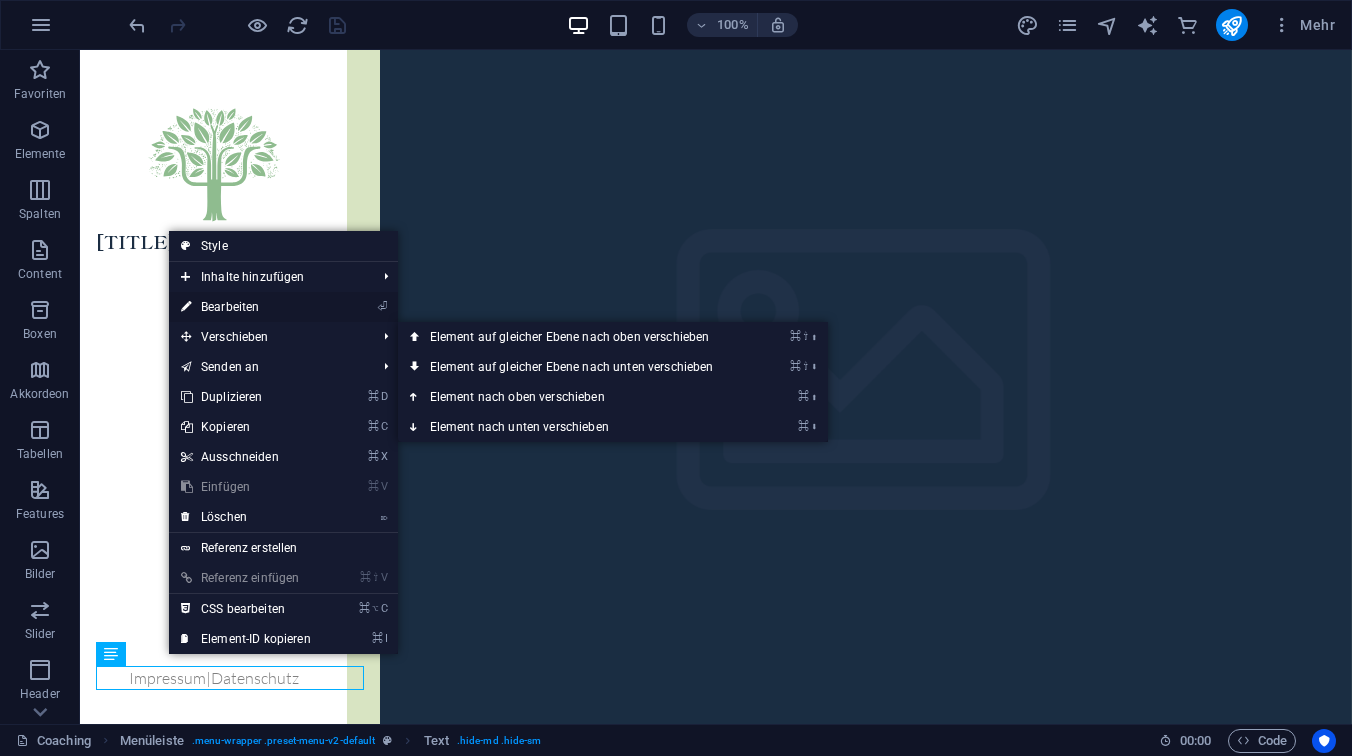 click on "⏎  Bearbeiten" at bounding box center [246, 307] 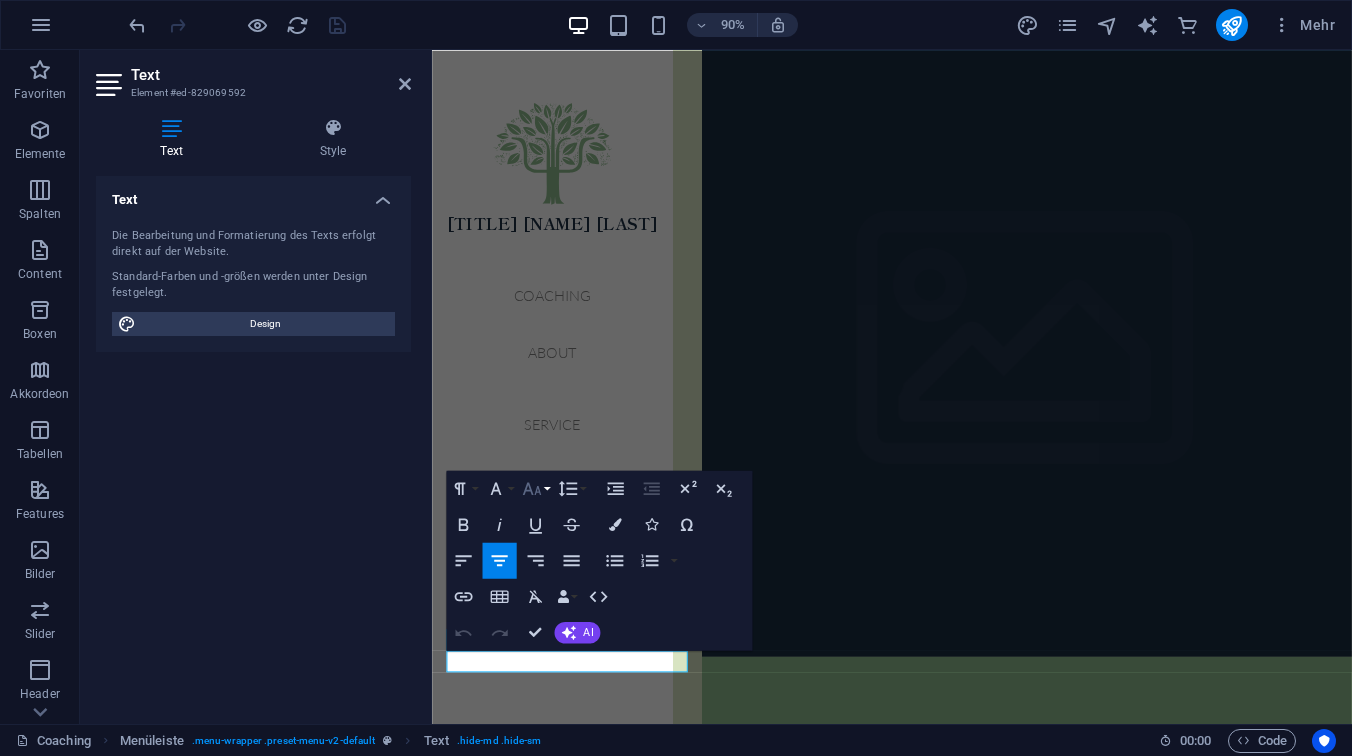 click 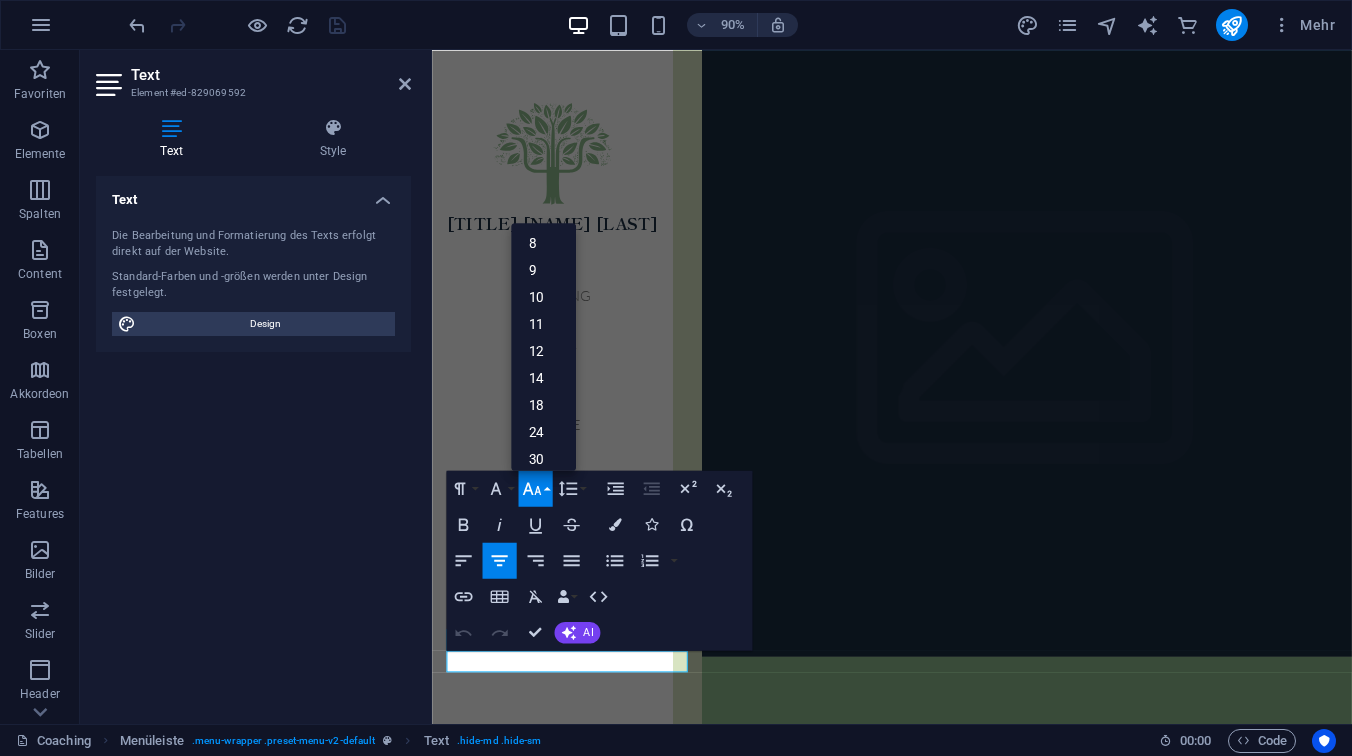click on "Text Die Bearbeitung und Formatierung des Texts erfolgt direkt auf der Website. Standard-Farben und -größen werden unter Design festgelegt. Design Ausrichtung Linksbündig Zentriert Rechtsbündig" at bounding box center [253, 442] 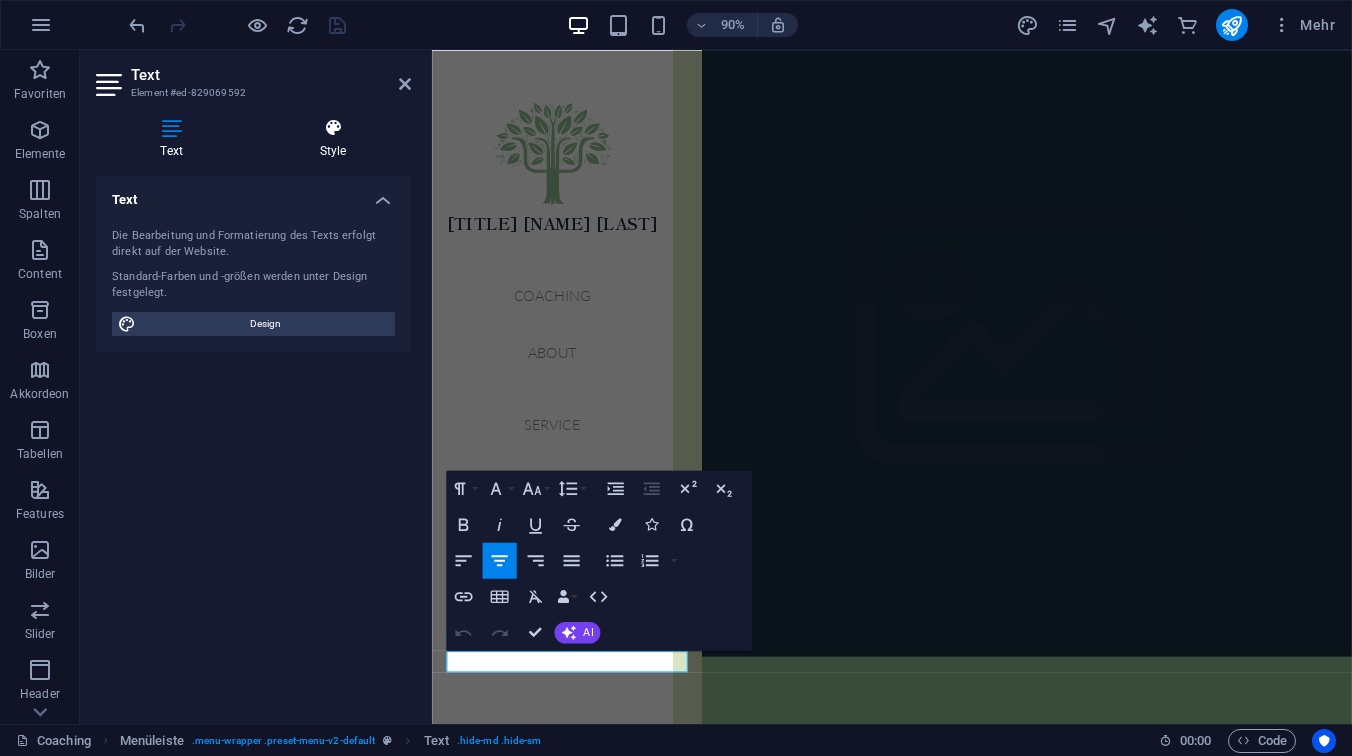 click on "Style" at bounding box center [333, 139] 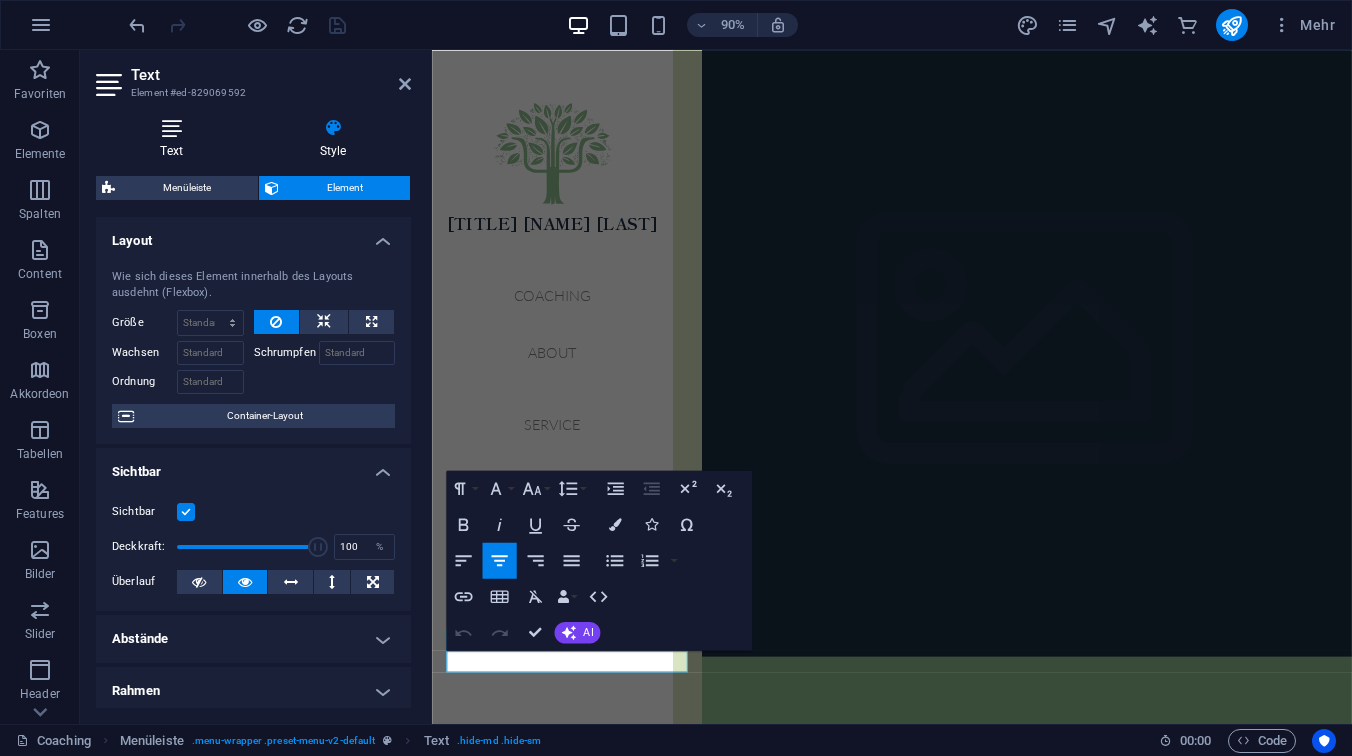 click on "Text" at bounding box center (175, 139) 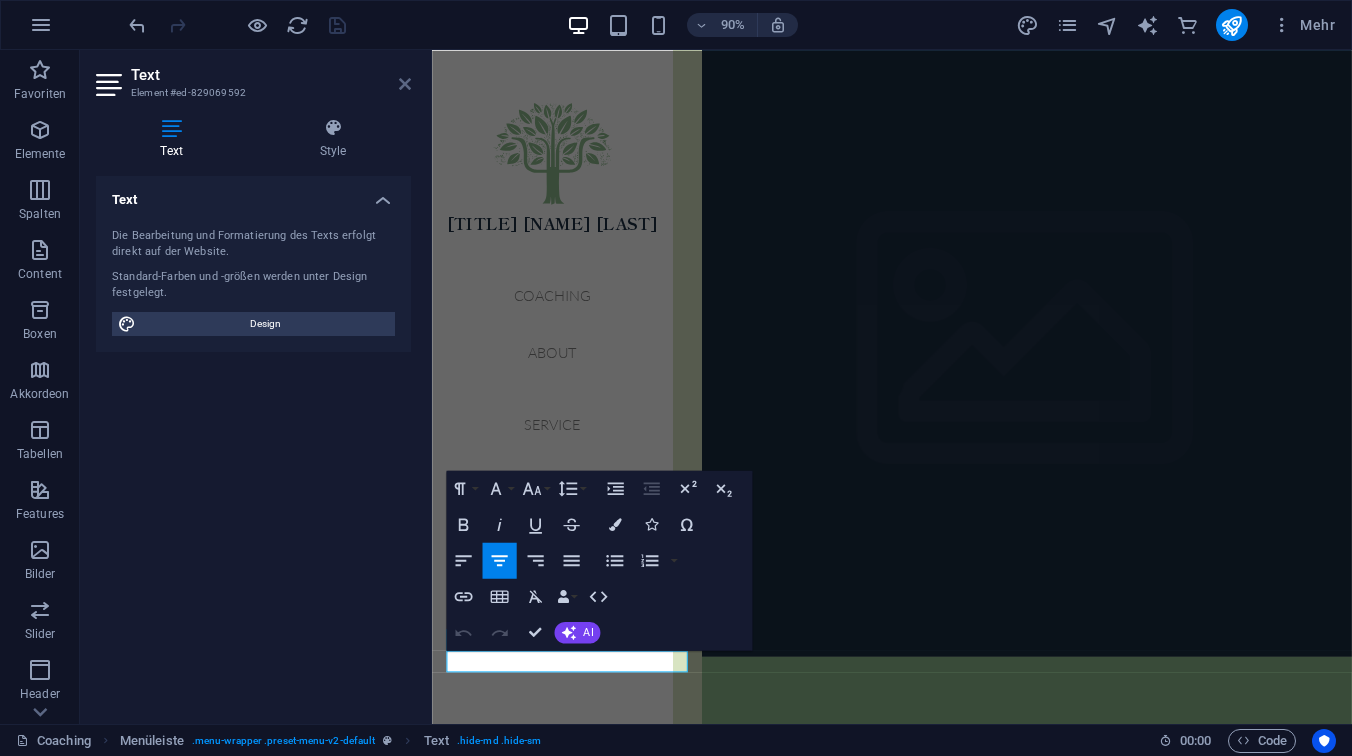 click at bounding box center (405, 84) 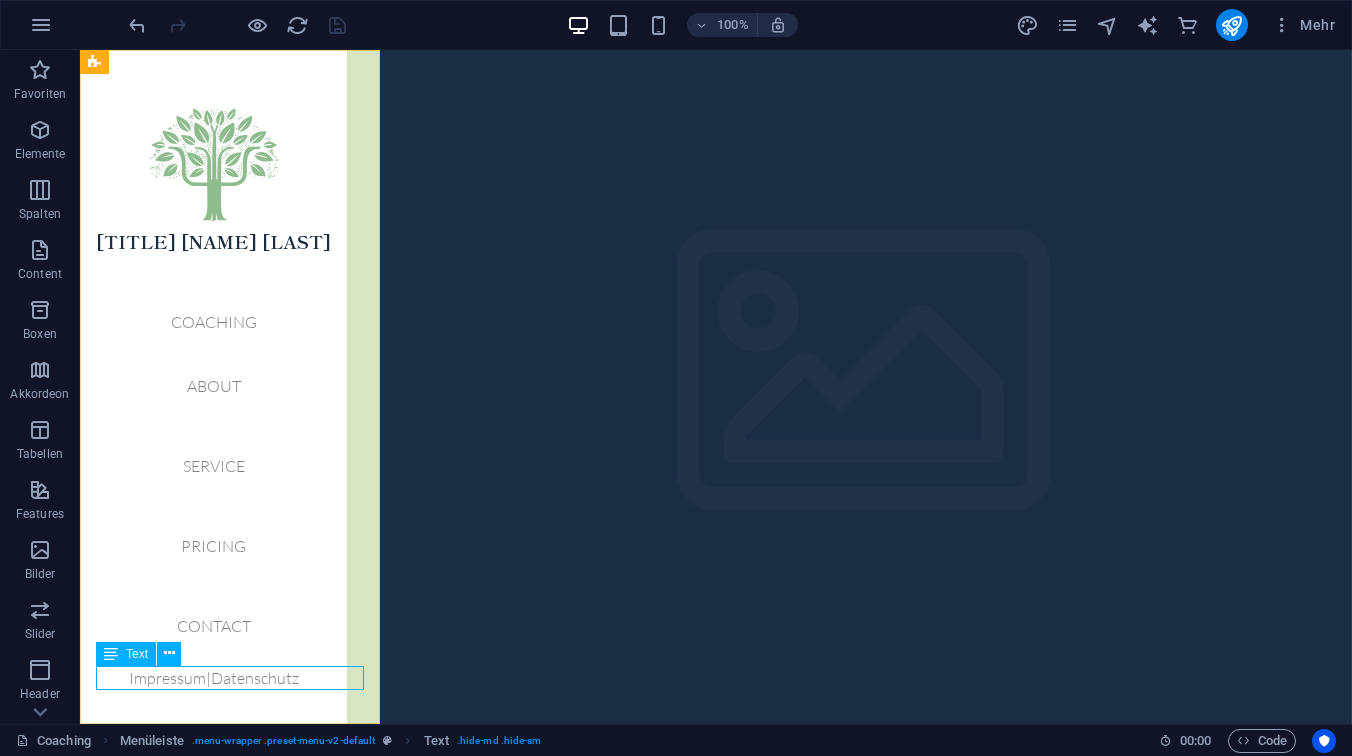 click on "Impressum|Datenschutz" at bounding box center [213, 678] 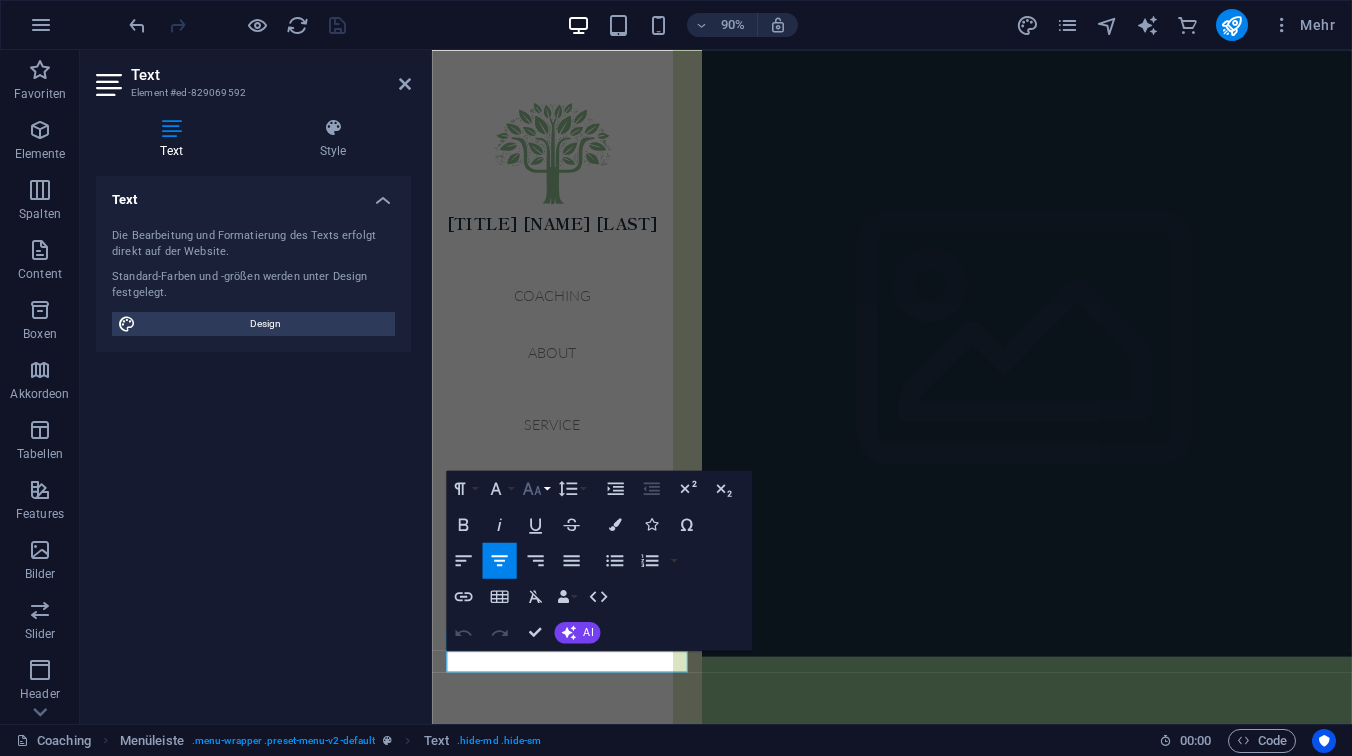click 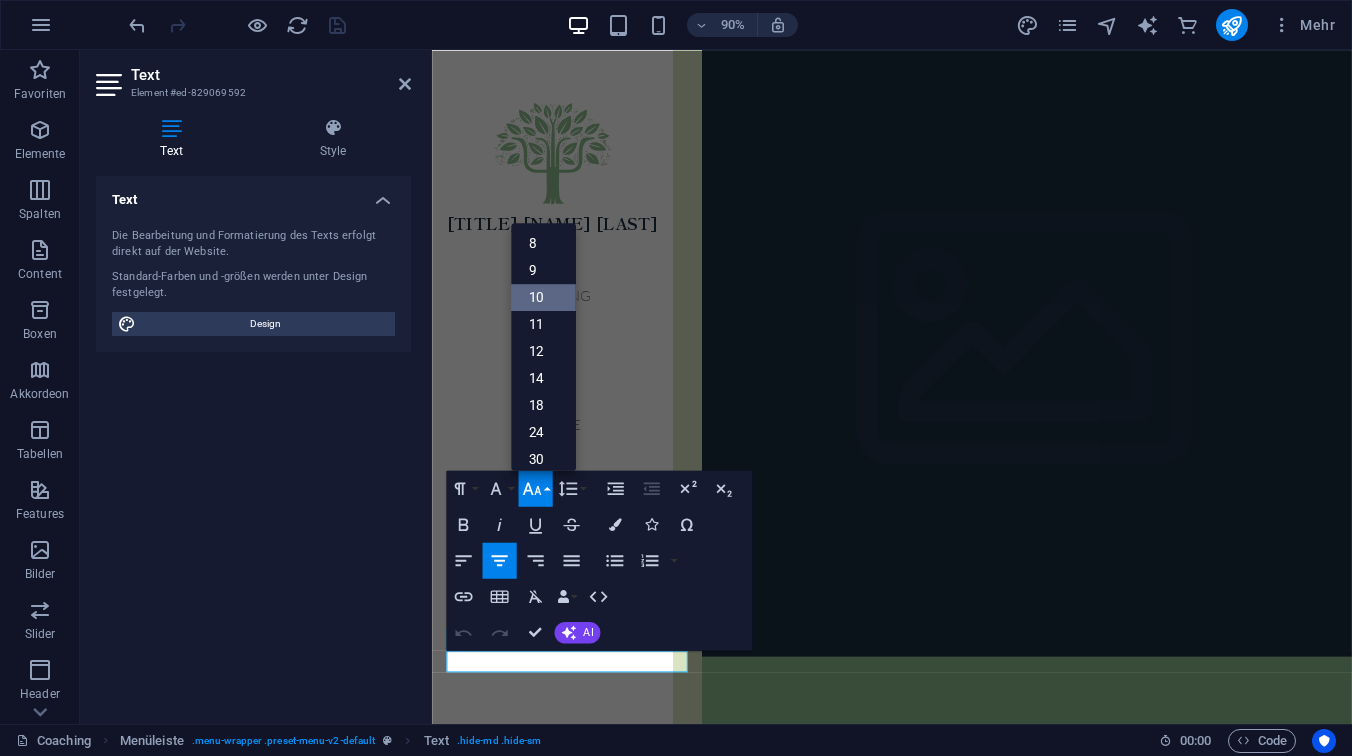 click on "10" at bounding box center [543, 297] 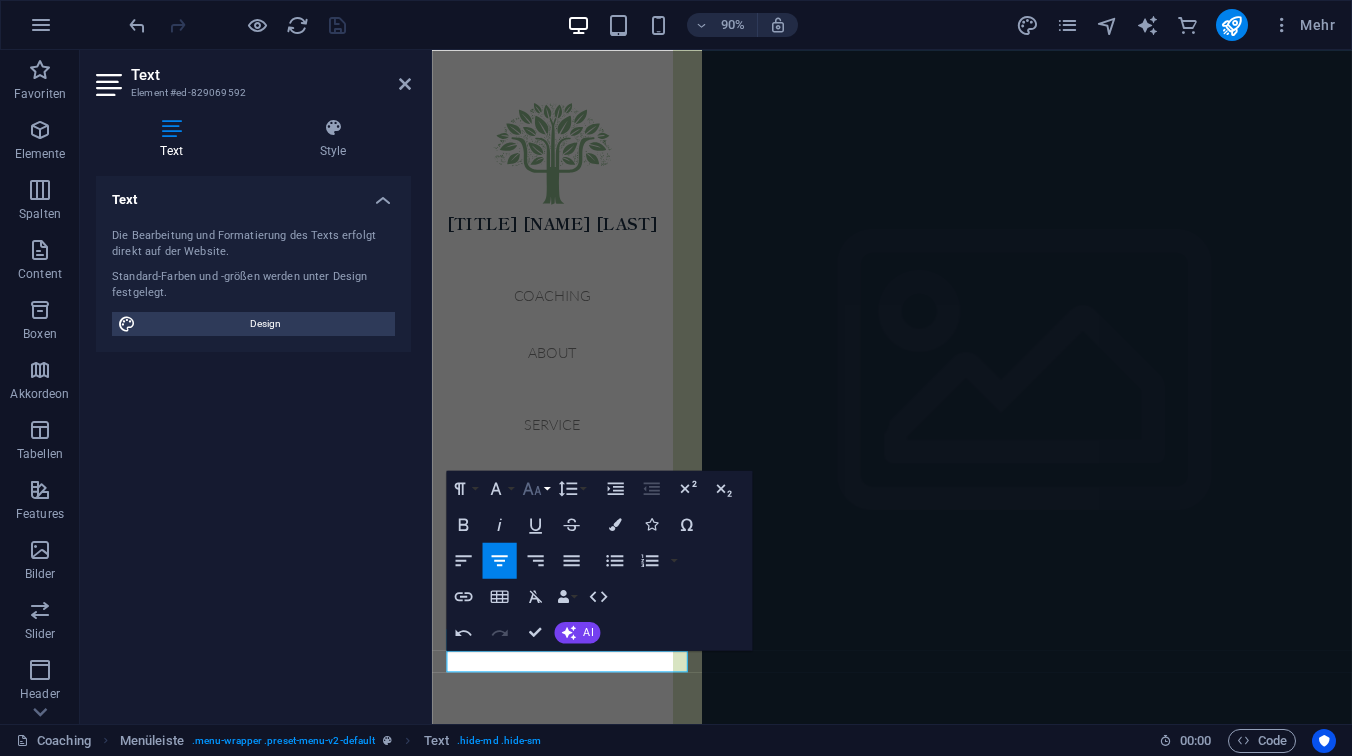 click on "Font Size" at bounding box center (535, 488) 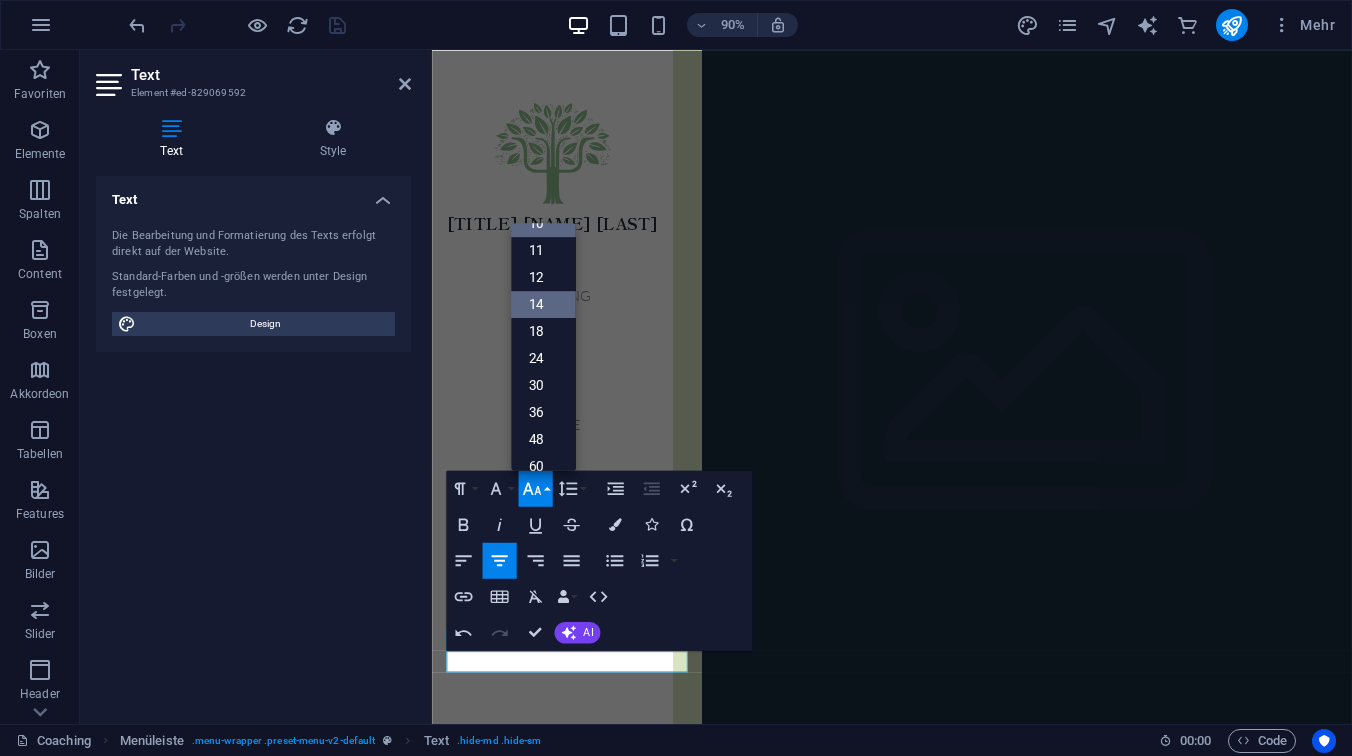 scroll, scrollTop: 0, scrollLeft: 0, axis: both 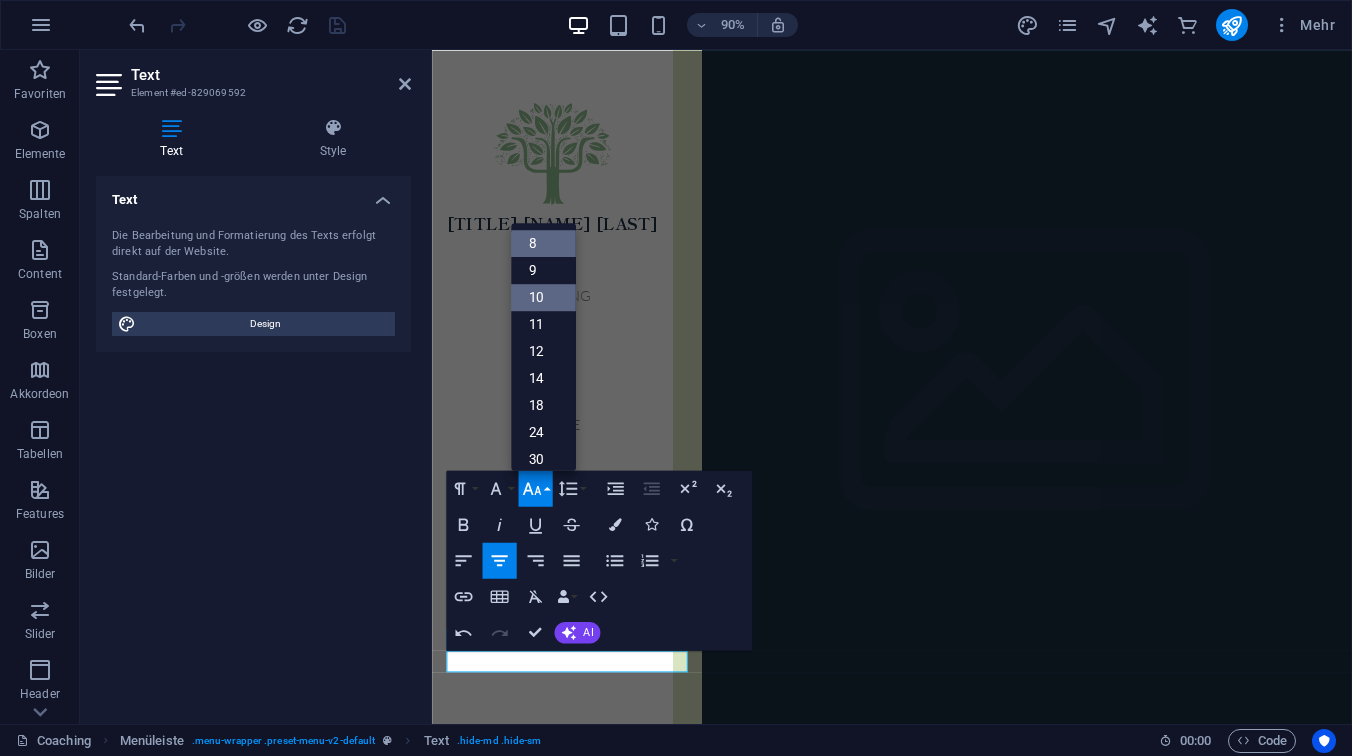 click on "8" at bounding box center [543, 243] 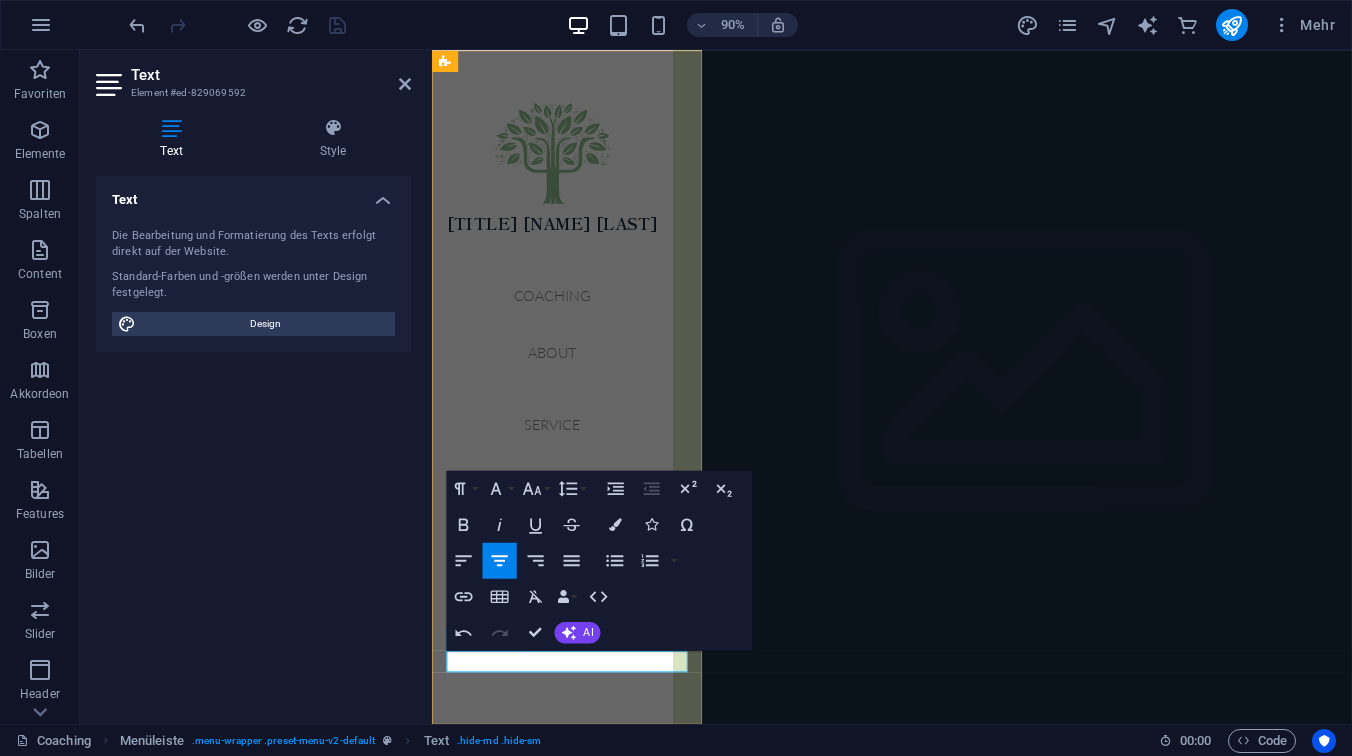 click on "​ Impressum|Datenschutz" at bounding box center [565, 678] 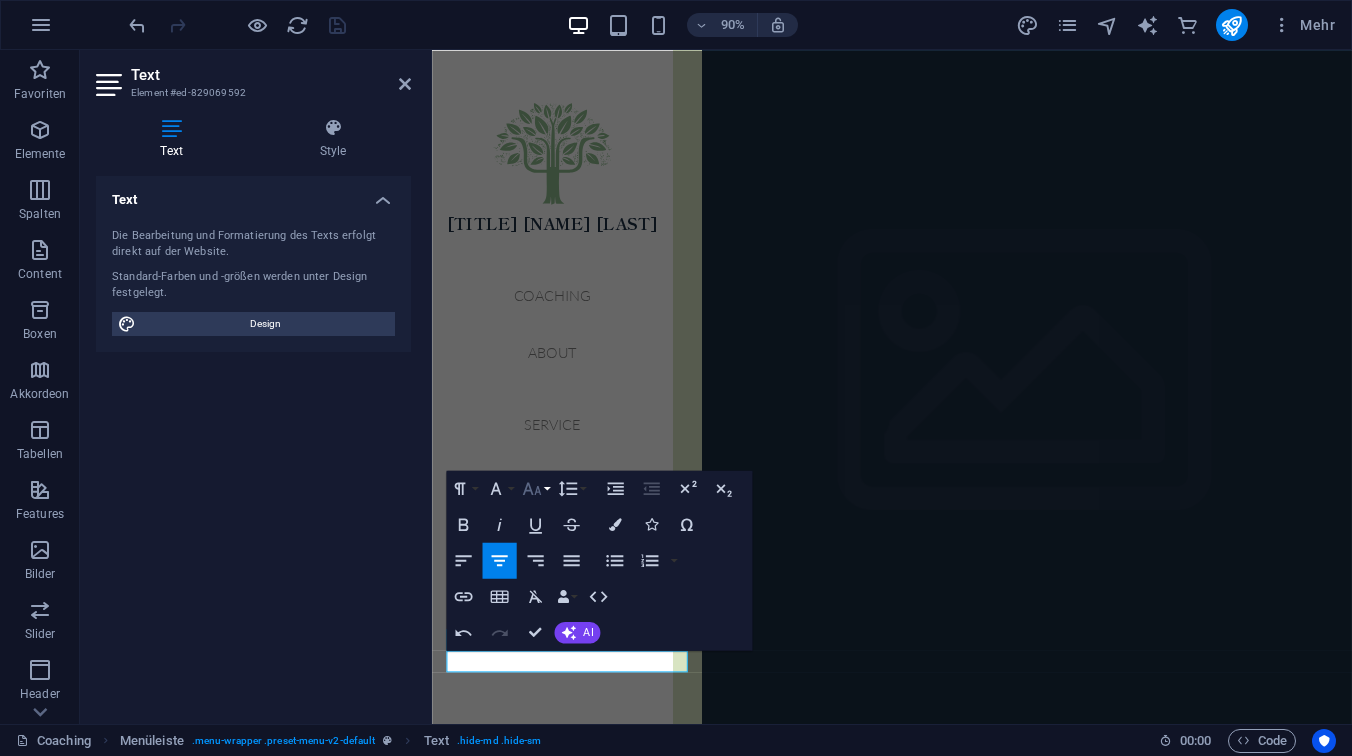 click 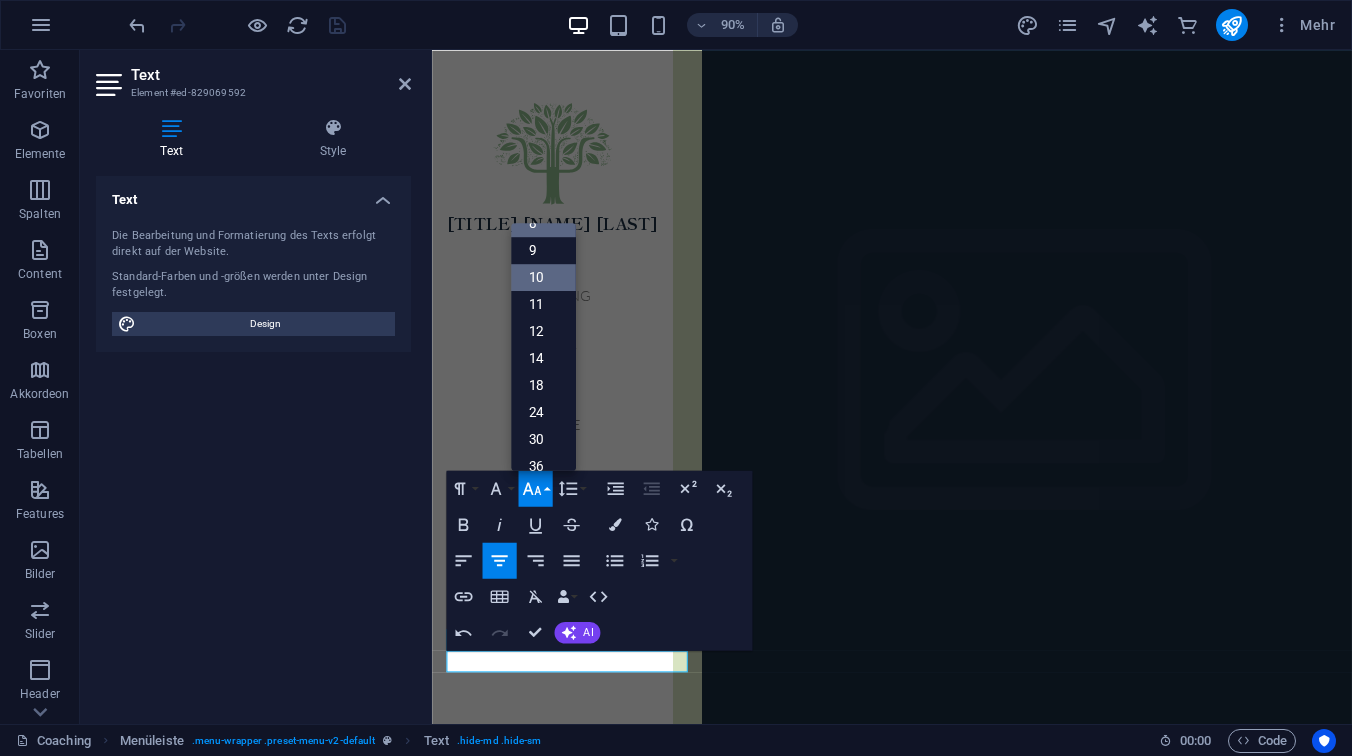 click on "10" at bounding box center [543, 276] 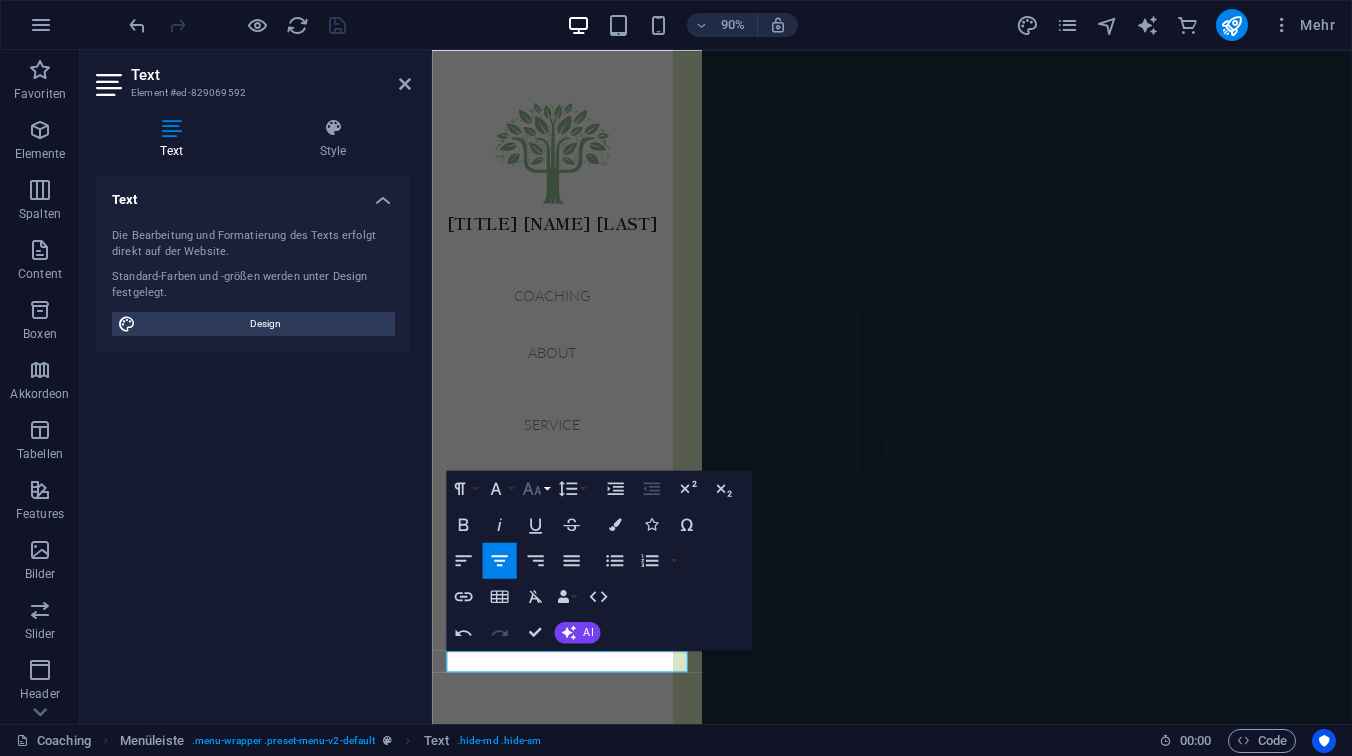 click 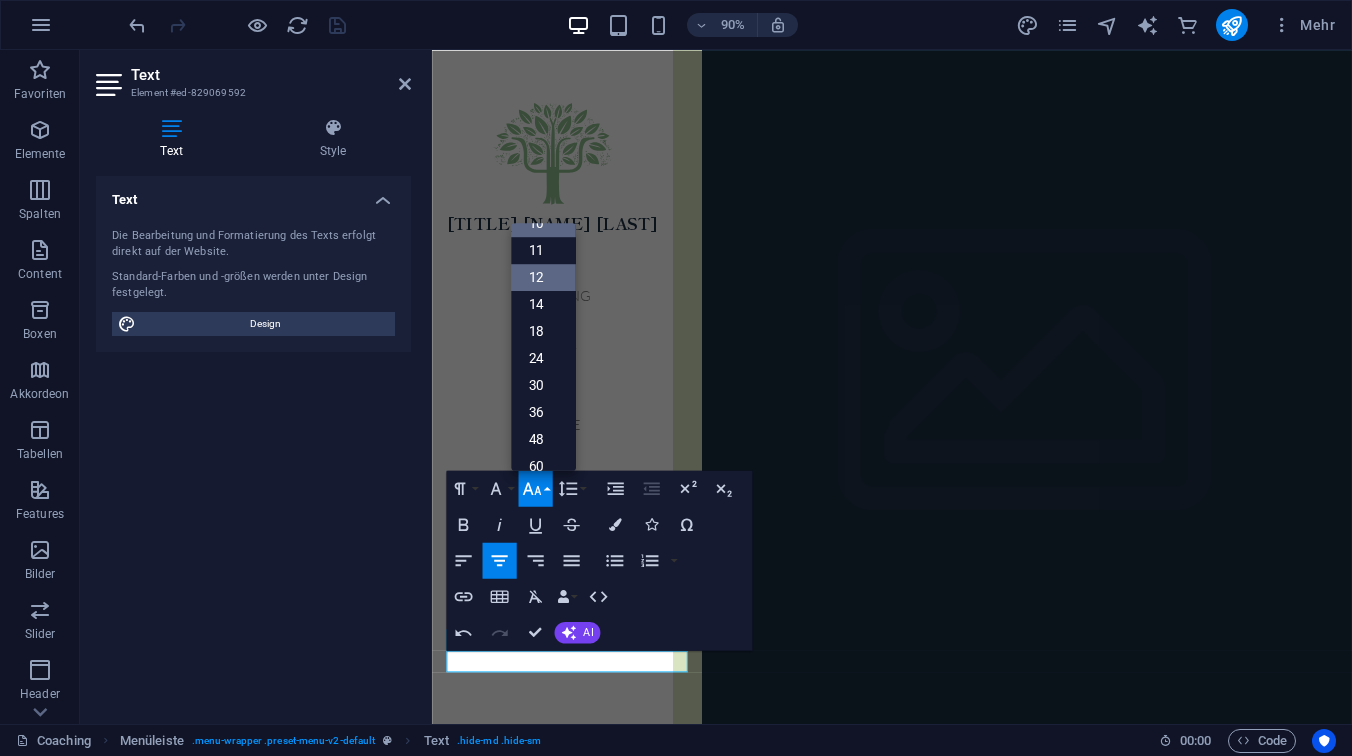 click on "12" at bounding box center [543, 276] 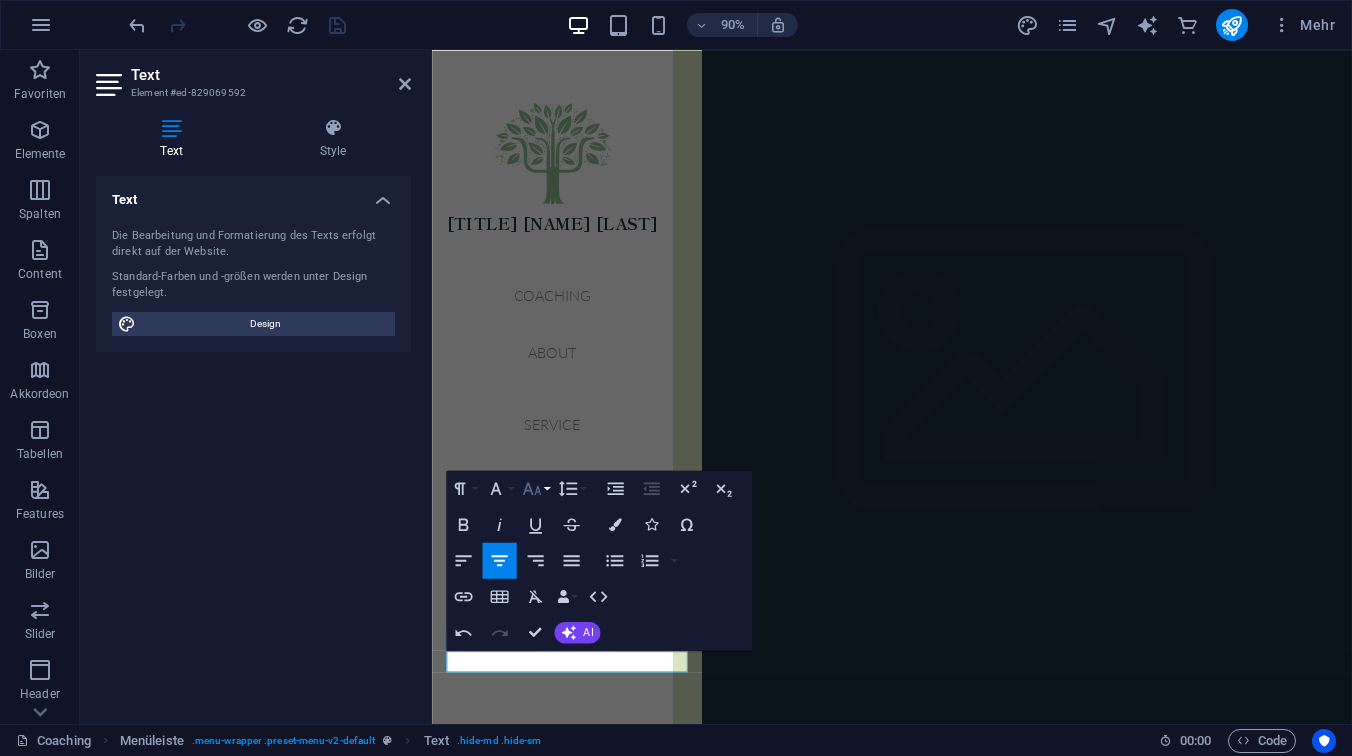 click 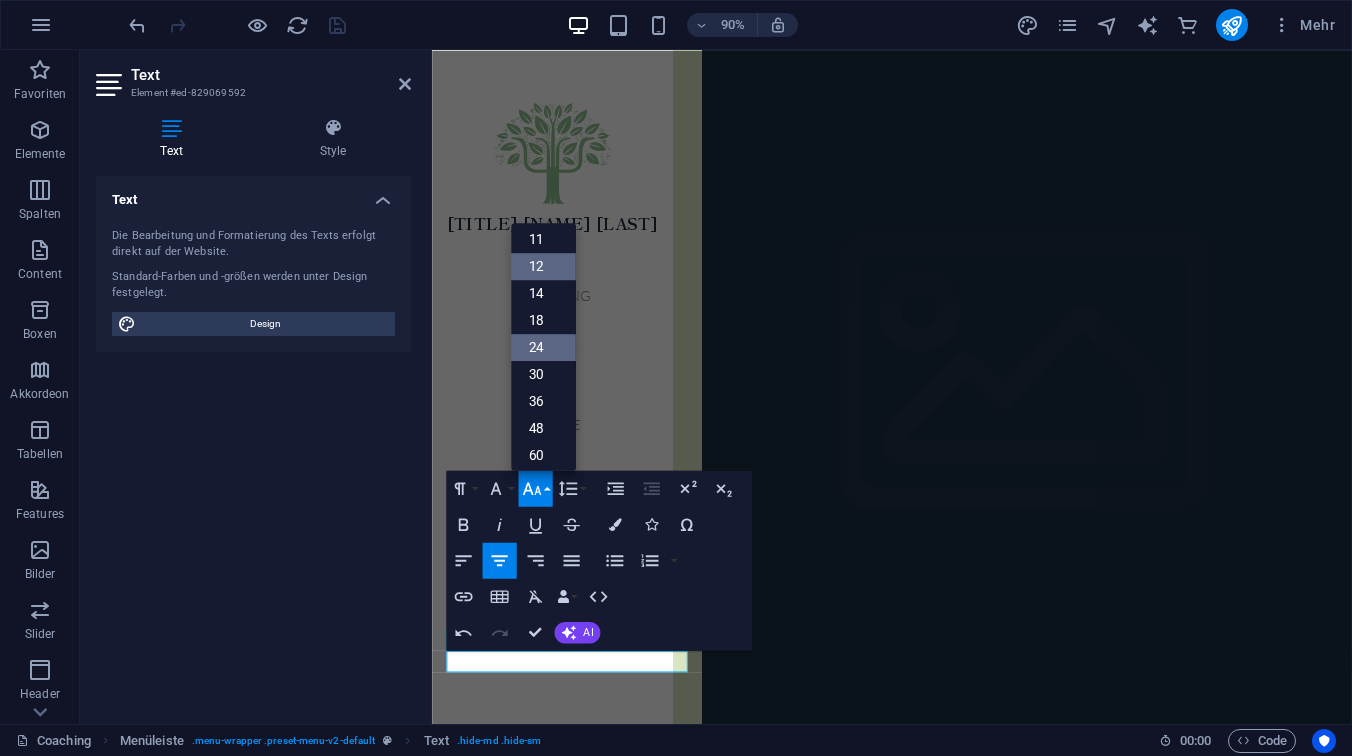 scroll, scrollTop: 89, scrollLeft: 0, axis: vertical 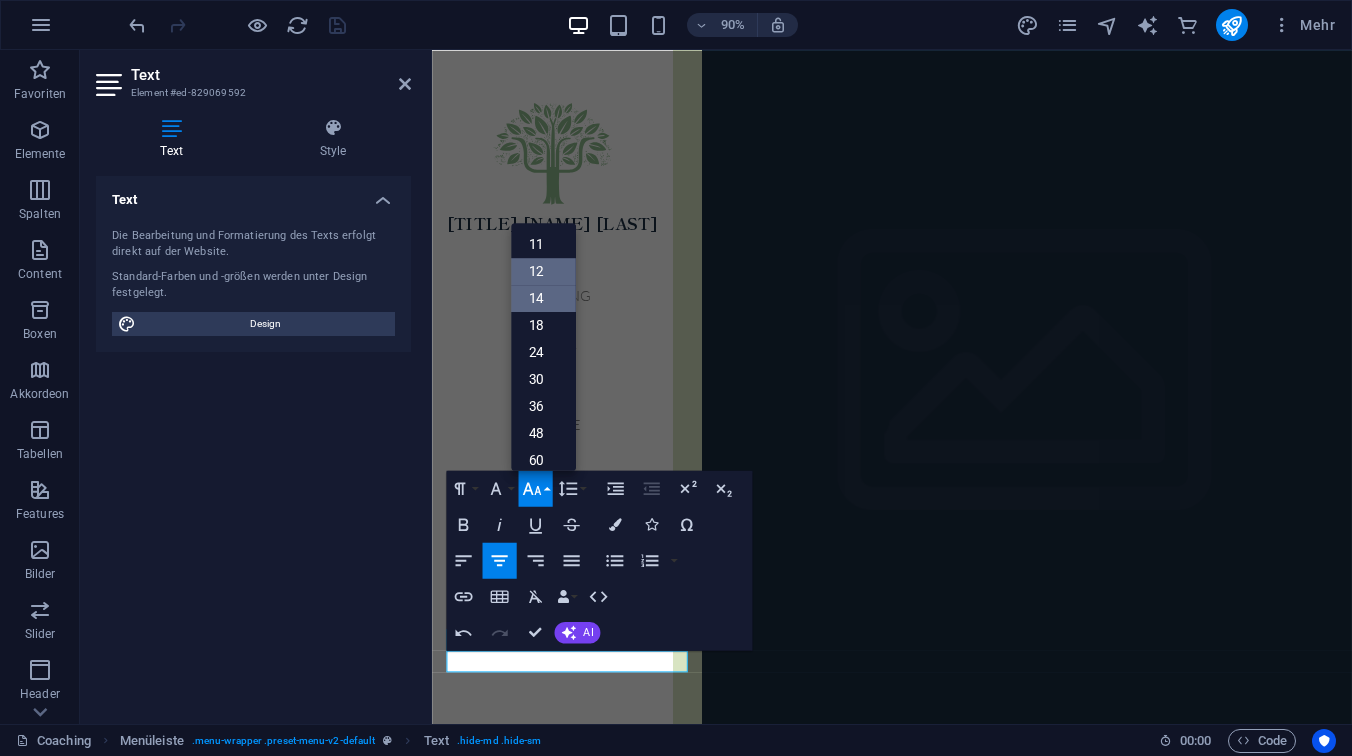 click on "14" at bounding box center (543, 298) 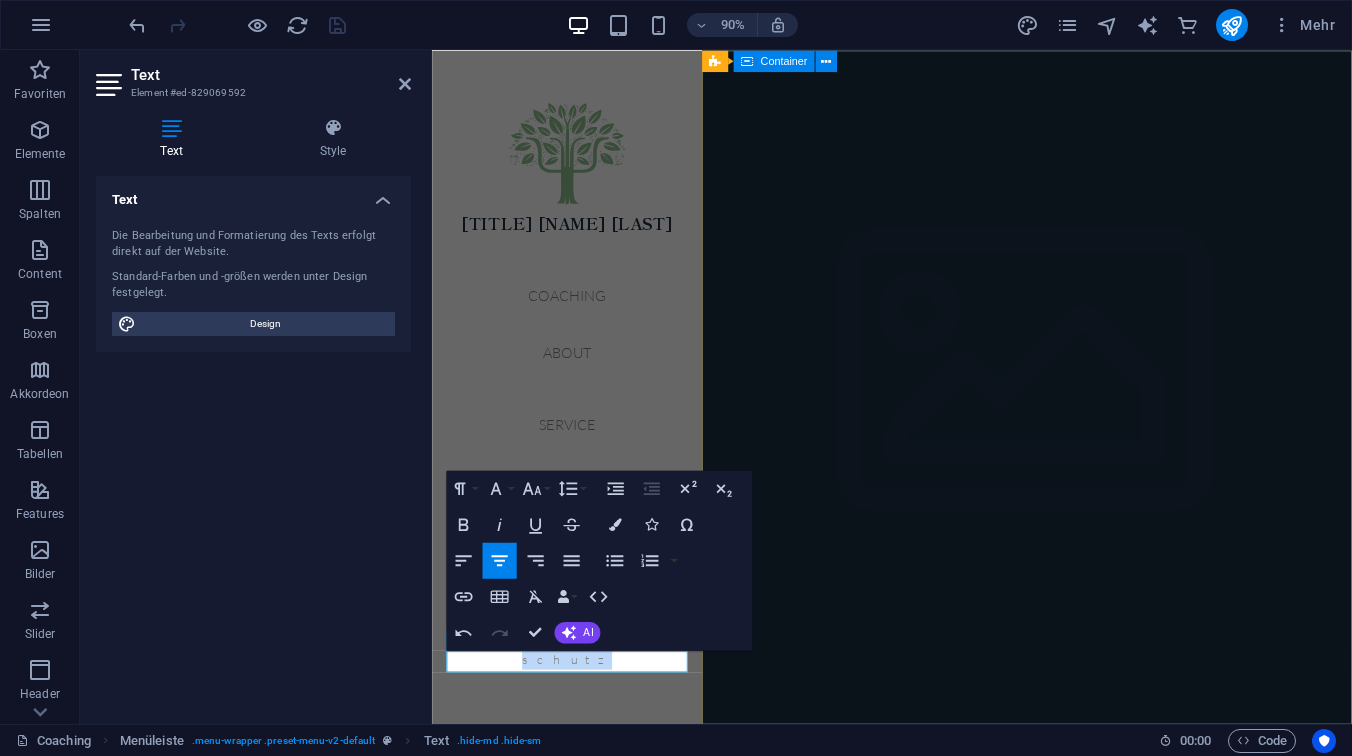 click on "Raum für Selbst-  begegnung und Wachstum Beginnen" at bounding box center [1093, 951] 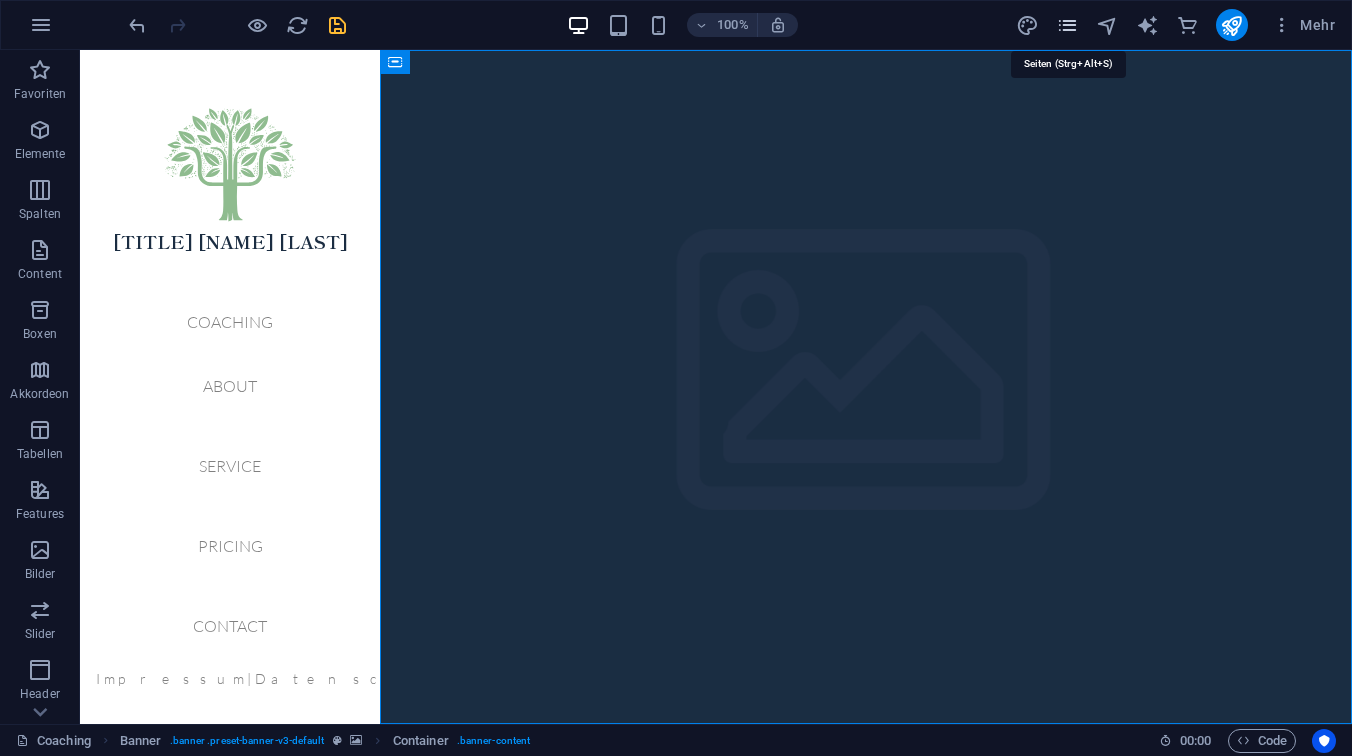 click at bounding box center [1067, 25] 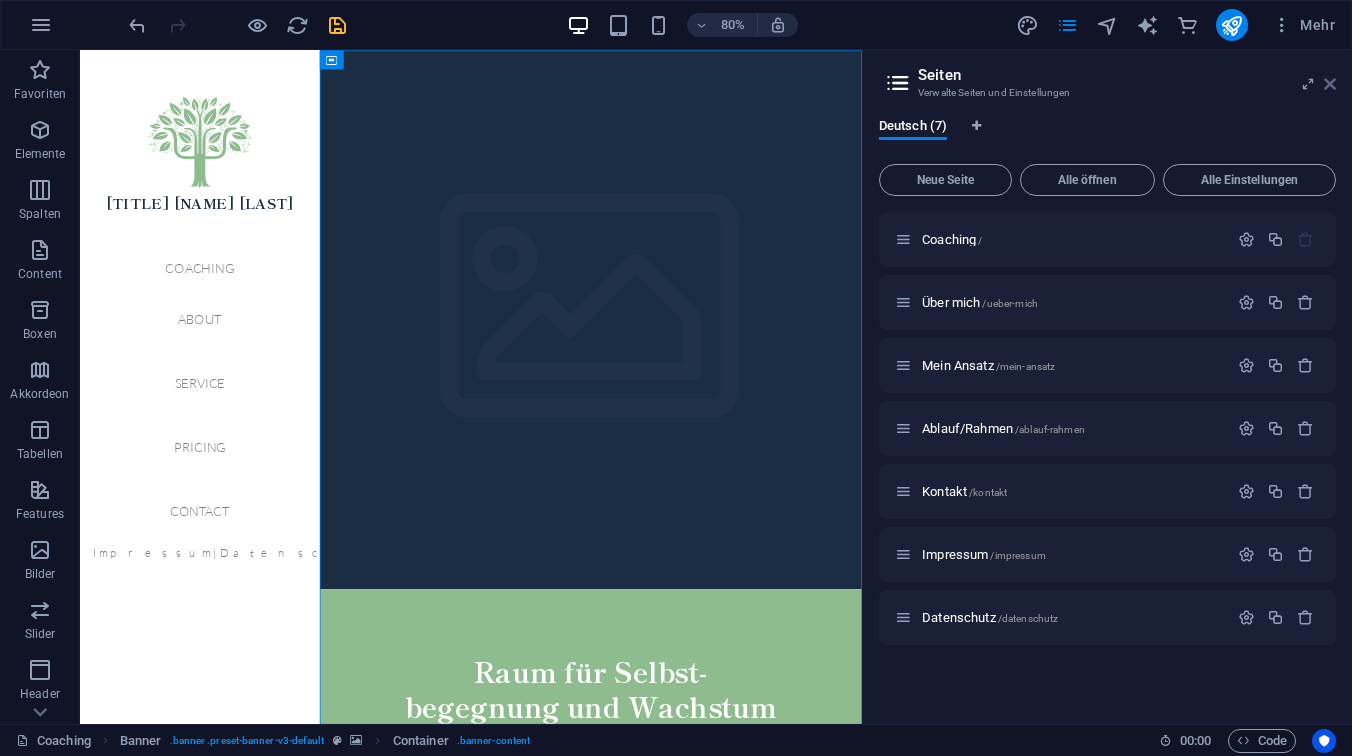 click at bounding box center [1330, 84] 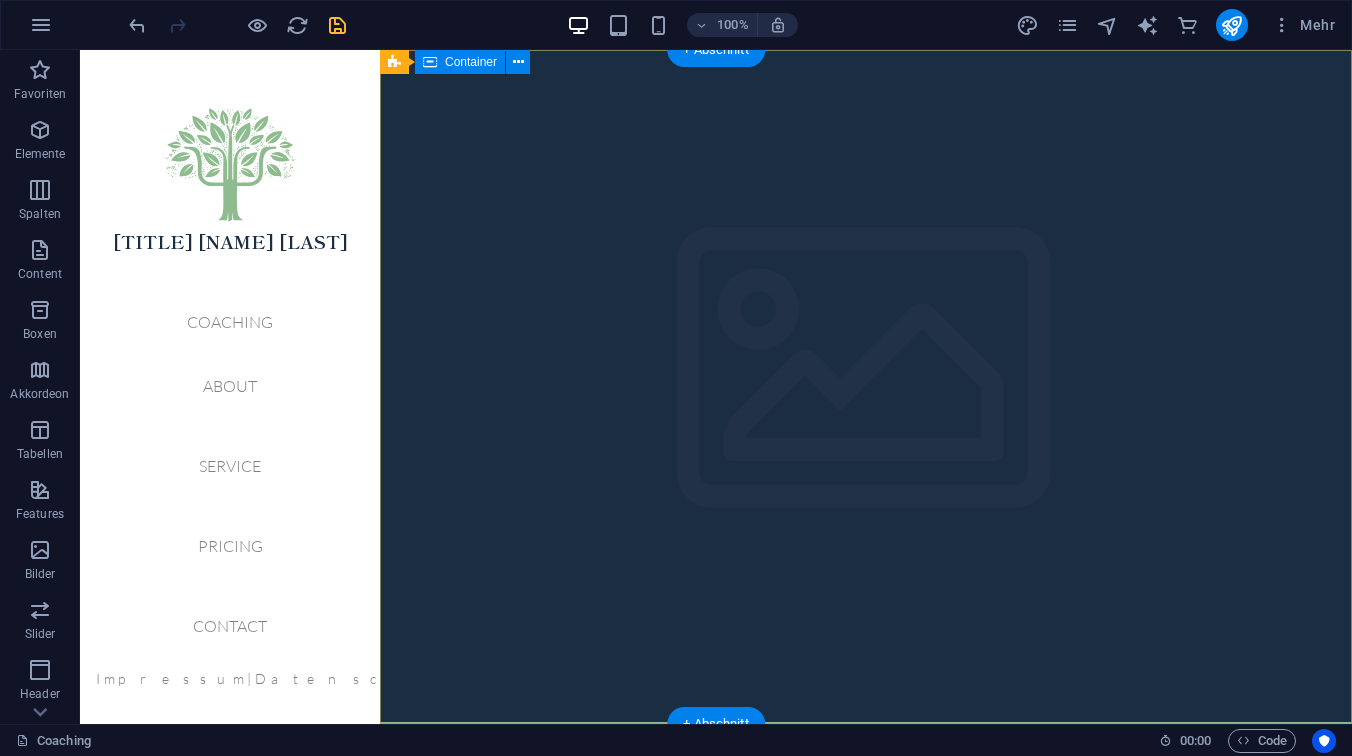 scroll, scrollTop: 0, scrollLeft: 0, axis: both 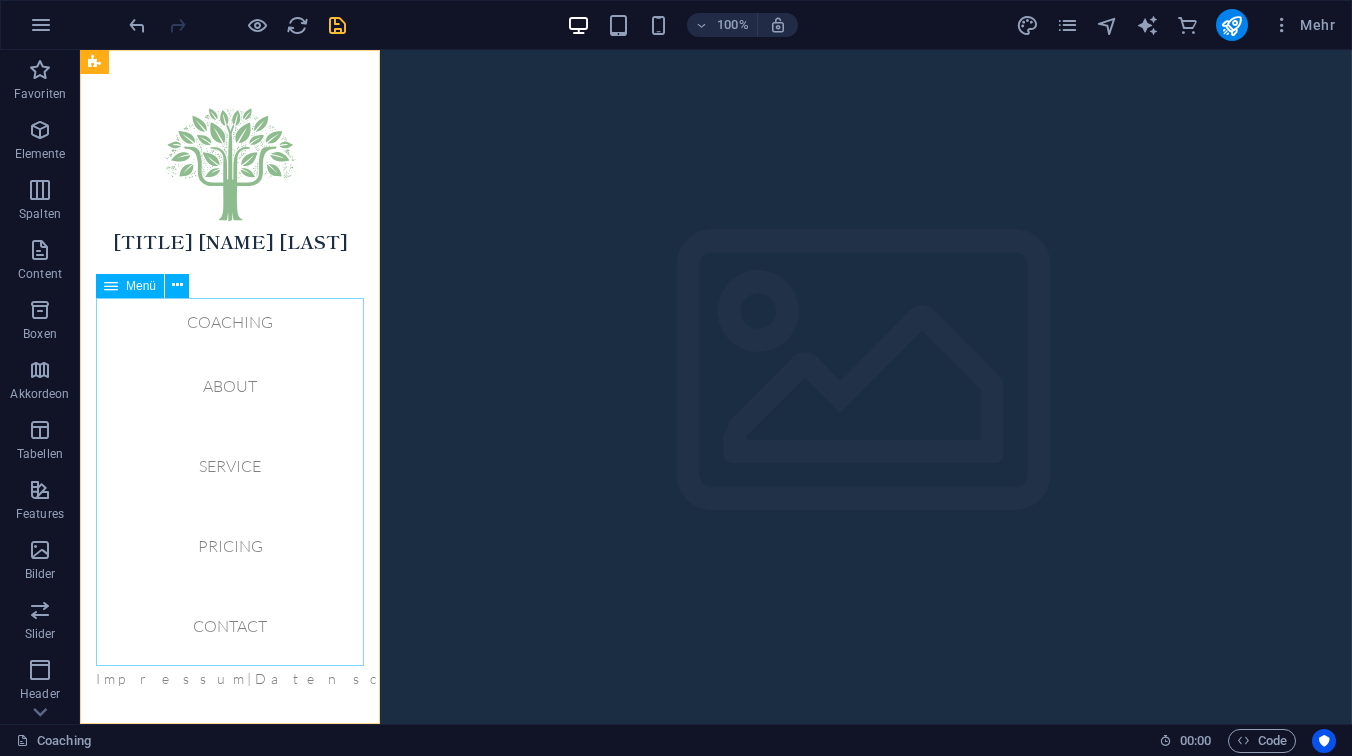 click on "Coaching About Service Pricing Contact" at bounding box center [230, 482] 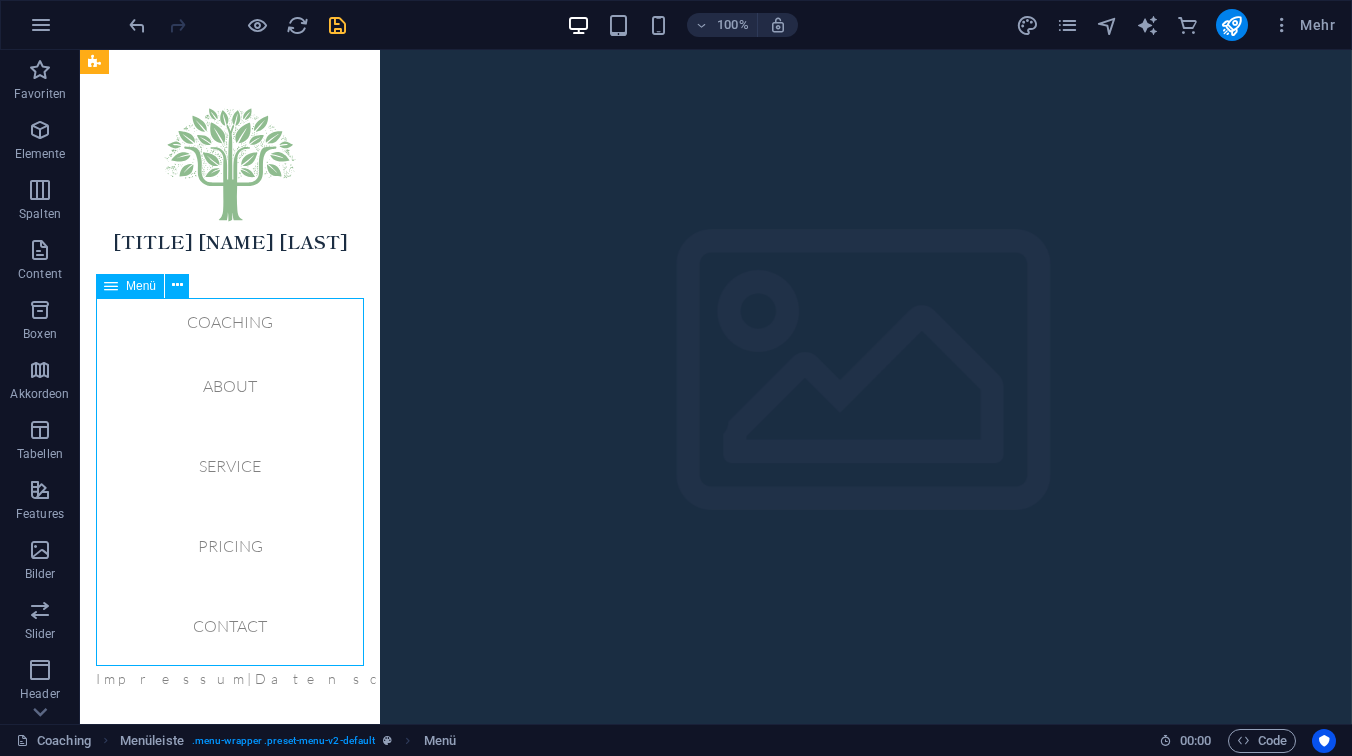 click on "Coaching About Service Pricing Contact" at bounding box center [230, 482] 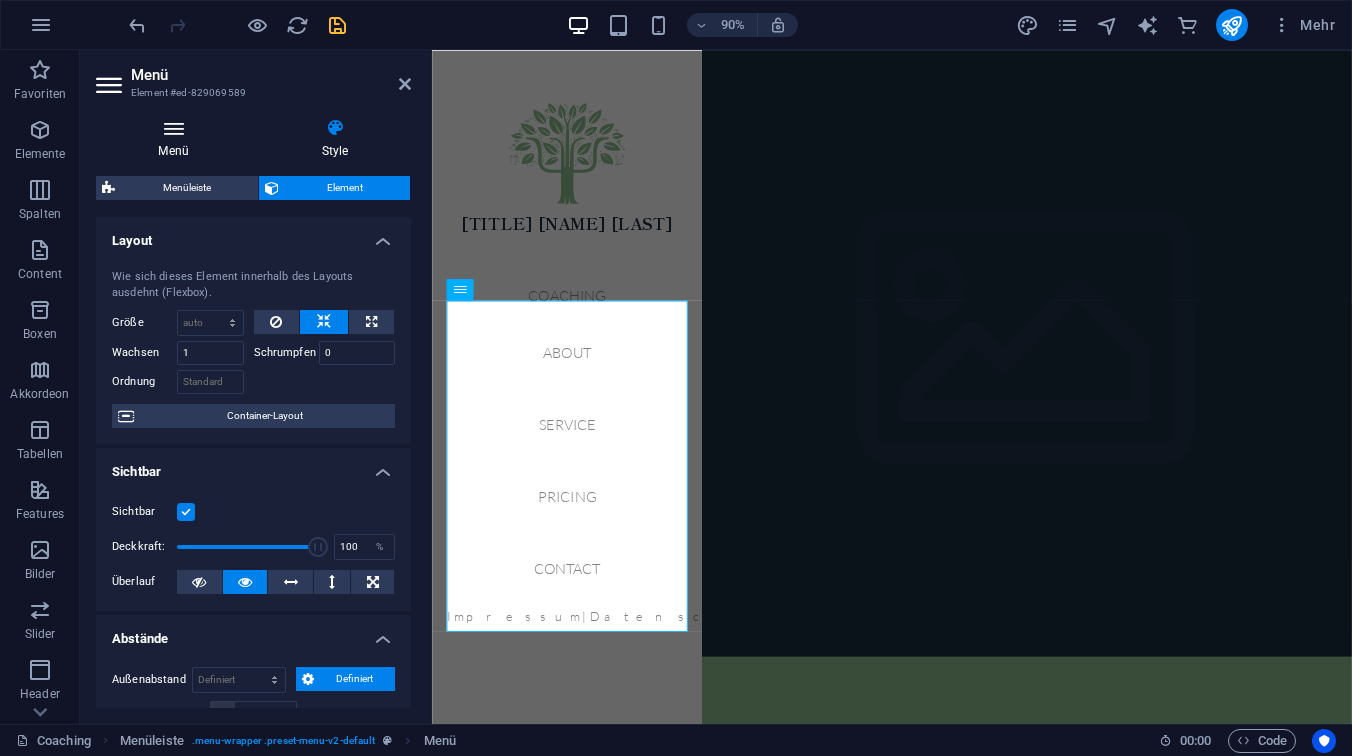 click on "Menü" at bounding box center [177, 139] 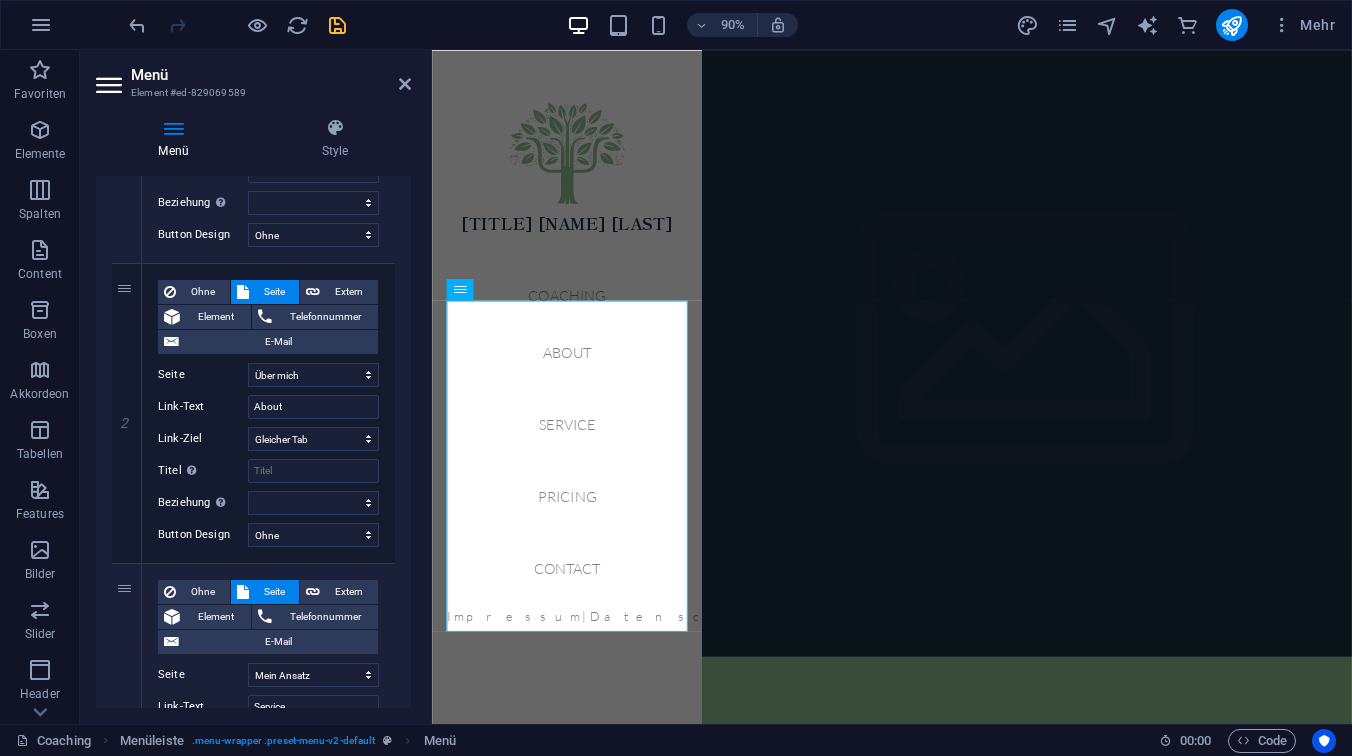 scroll, scrollTop: 404, scrollLeft: 0, axis: vertical 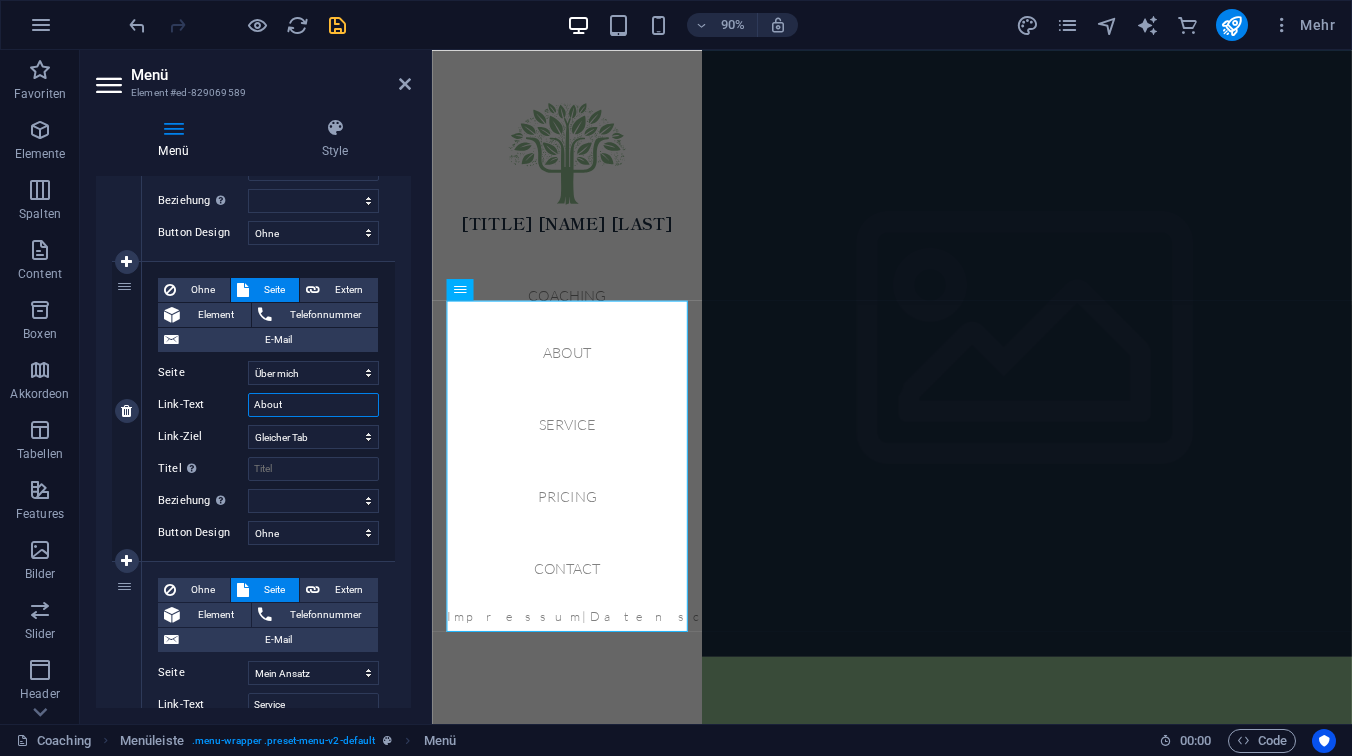 click on "About" at bounding box center (313, 405) 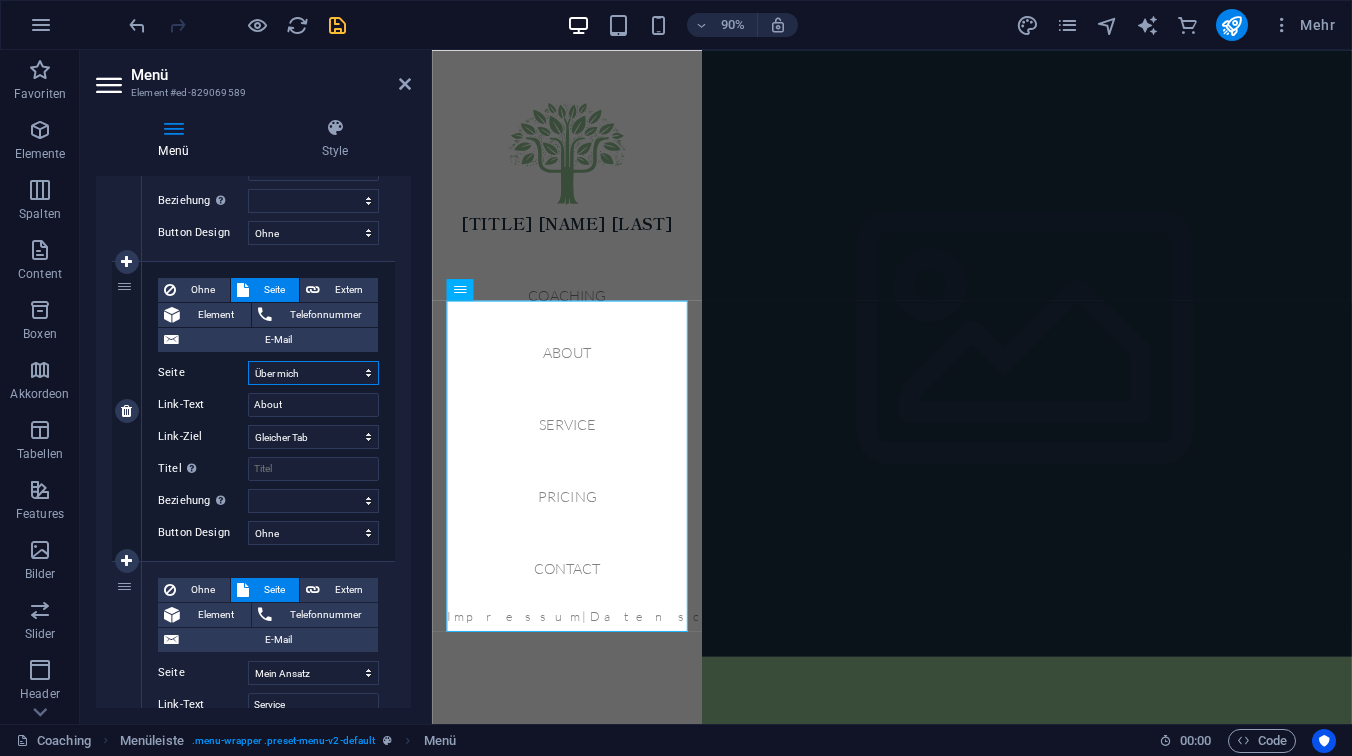 click on "Coaching Über mich Mein Ansatz Ablauf/Rahmen Kontakt Impressum Datenschutz" at bounding box center (313, 373) 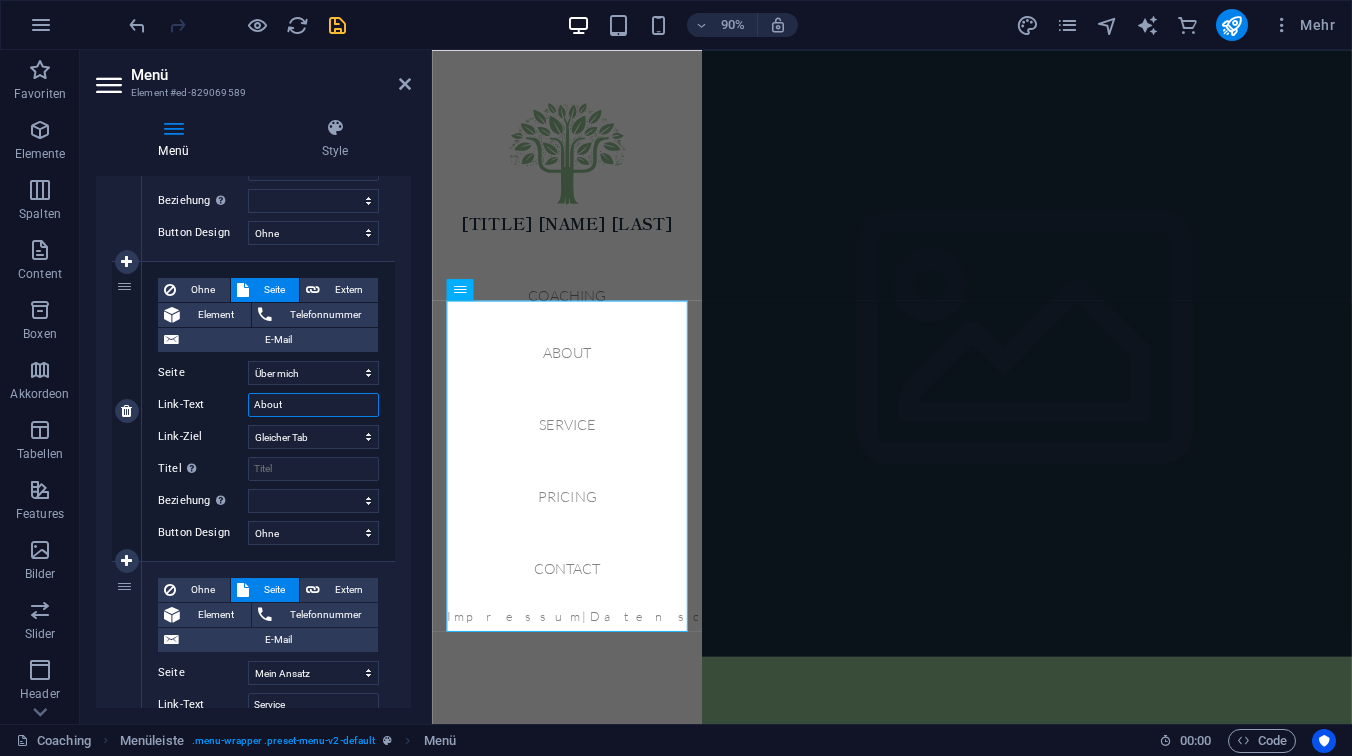 click on "About" at bounding box center (313, 405) 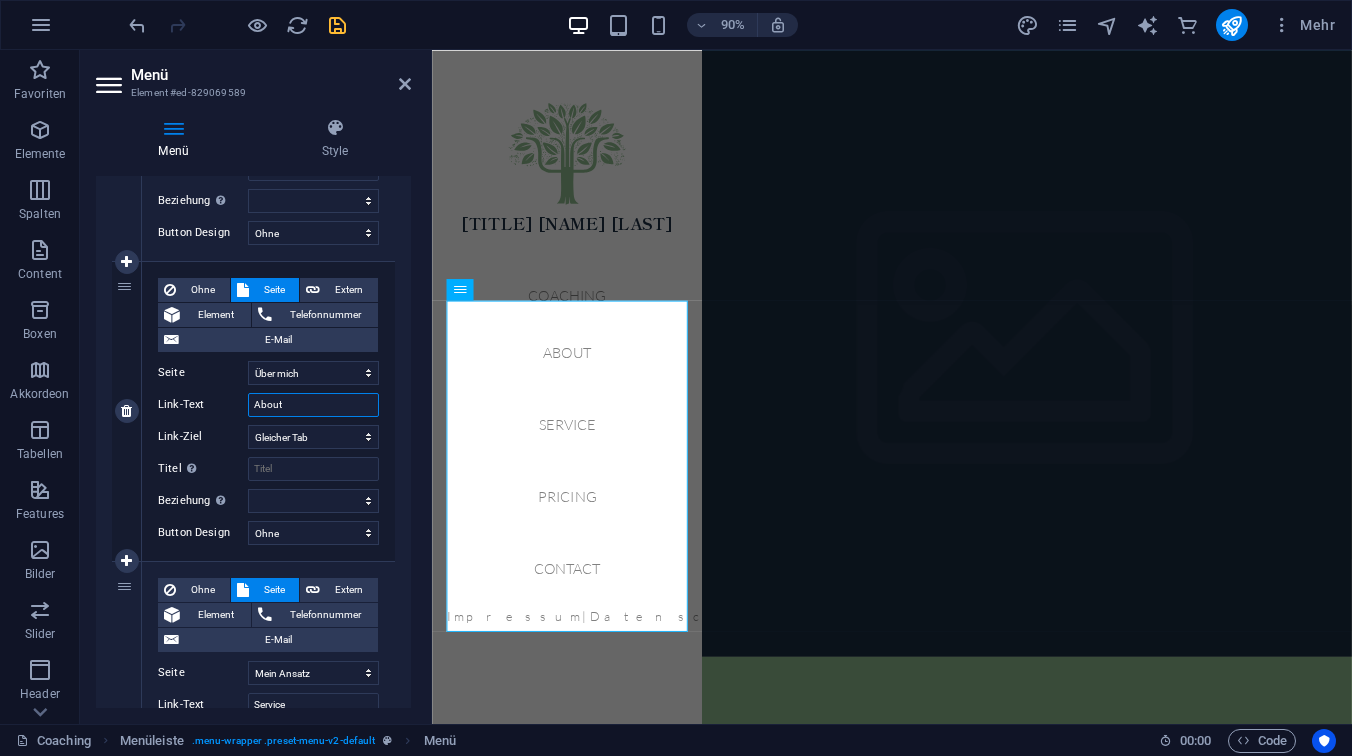type on "Ü" 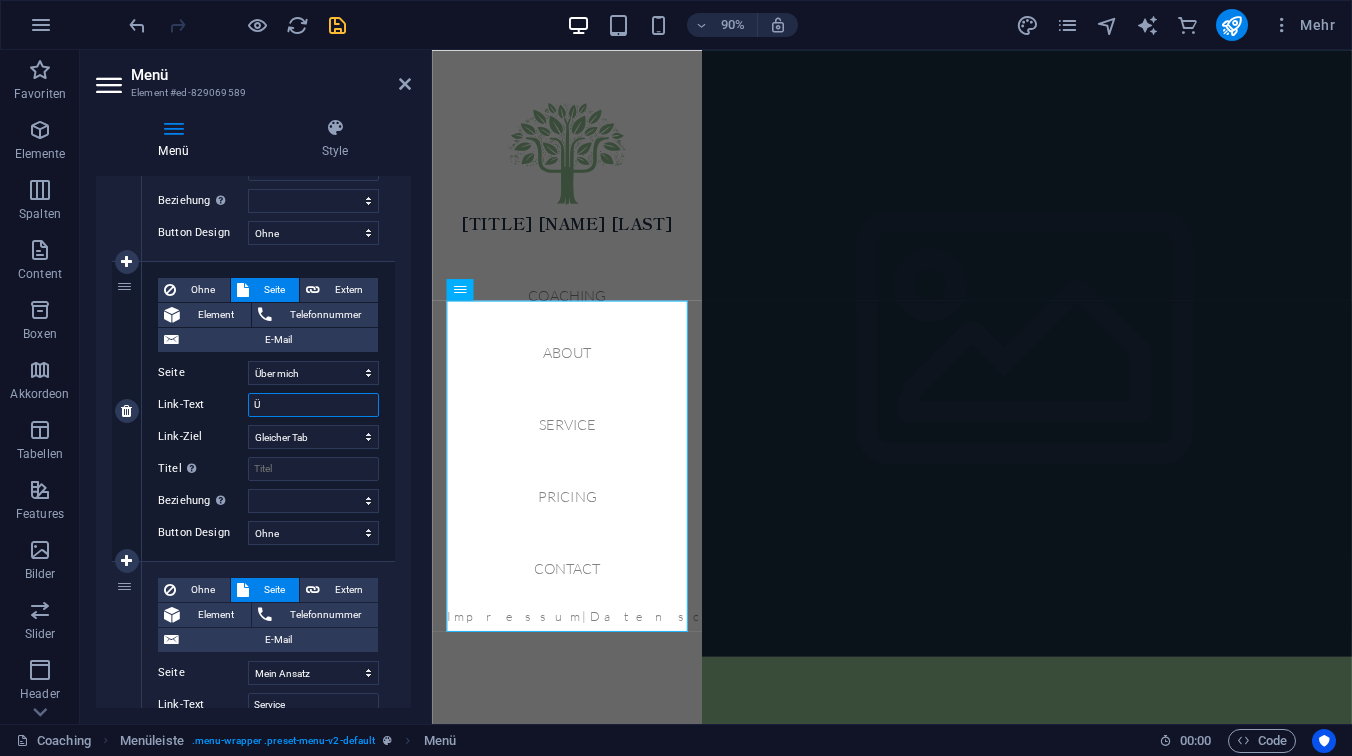 select 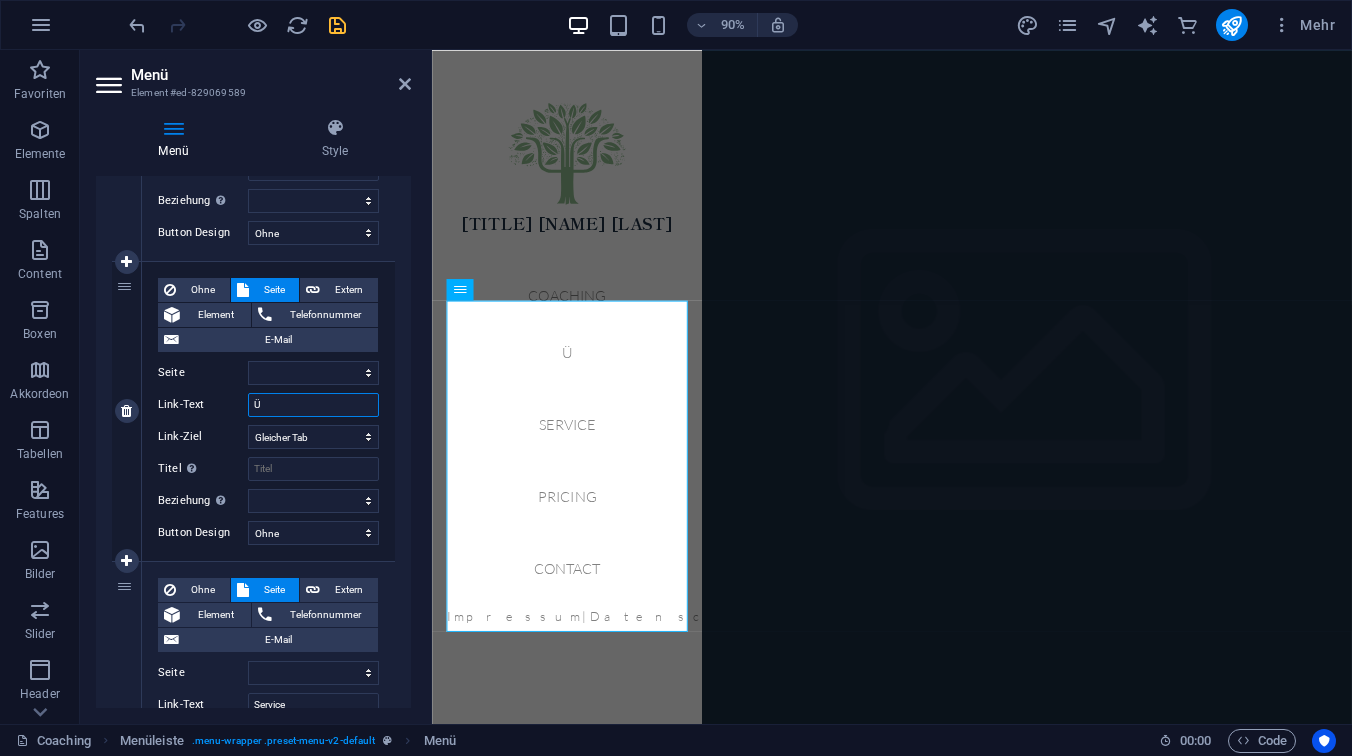 type on "ÜB" 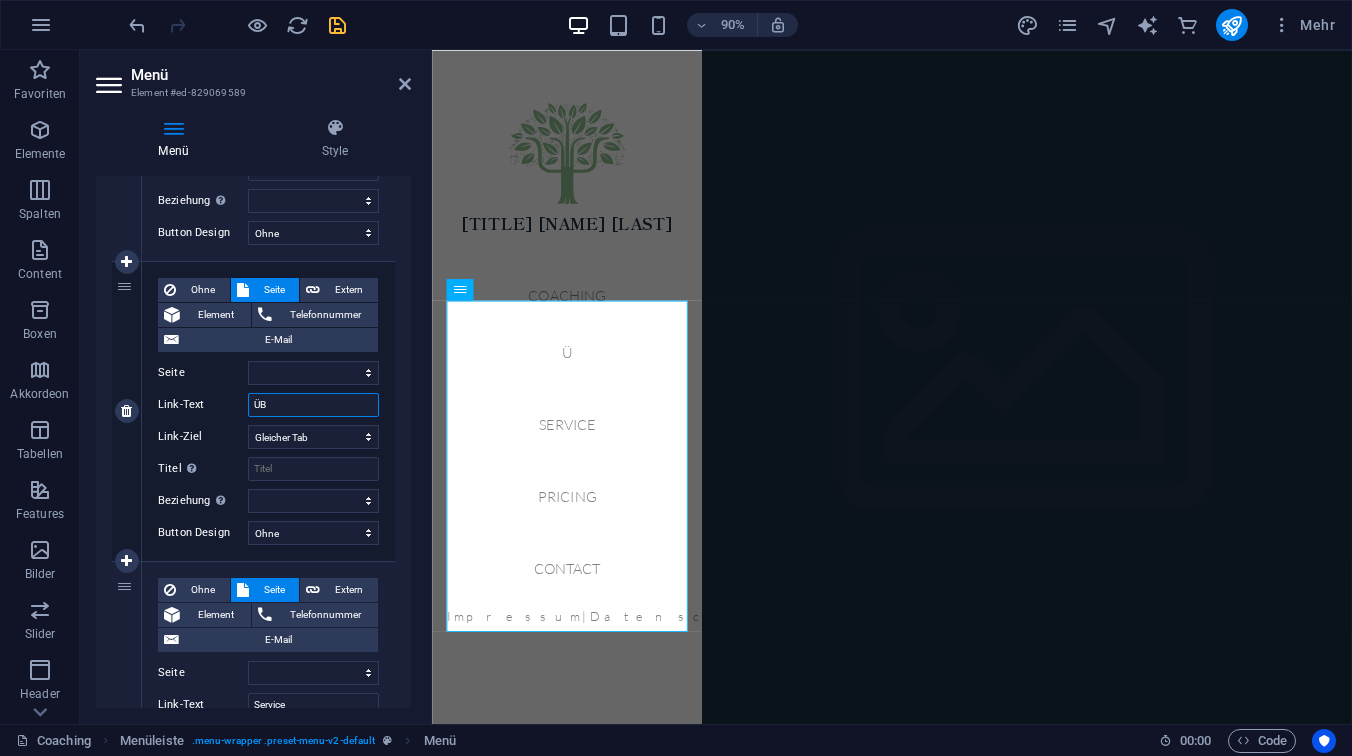 select 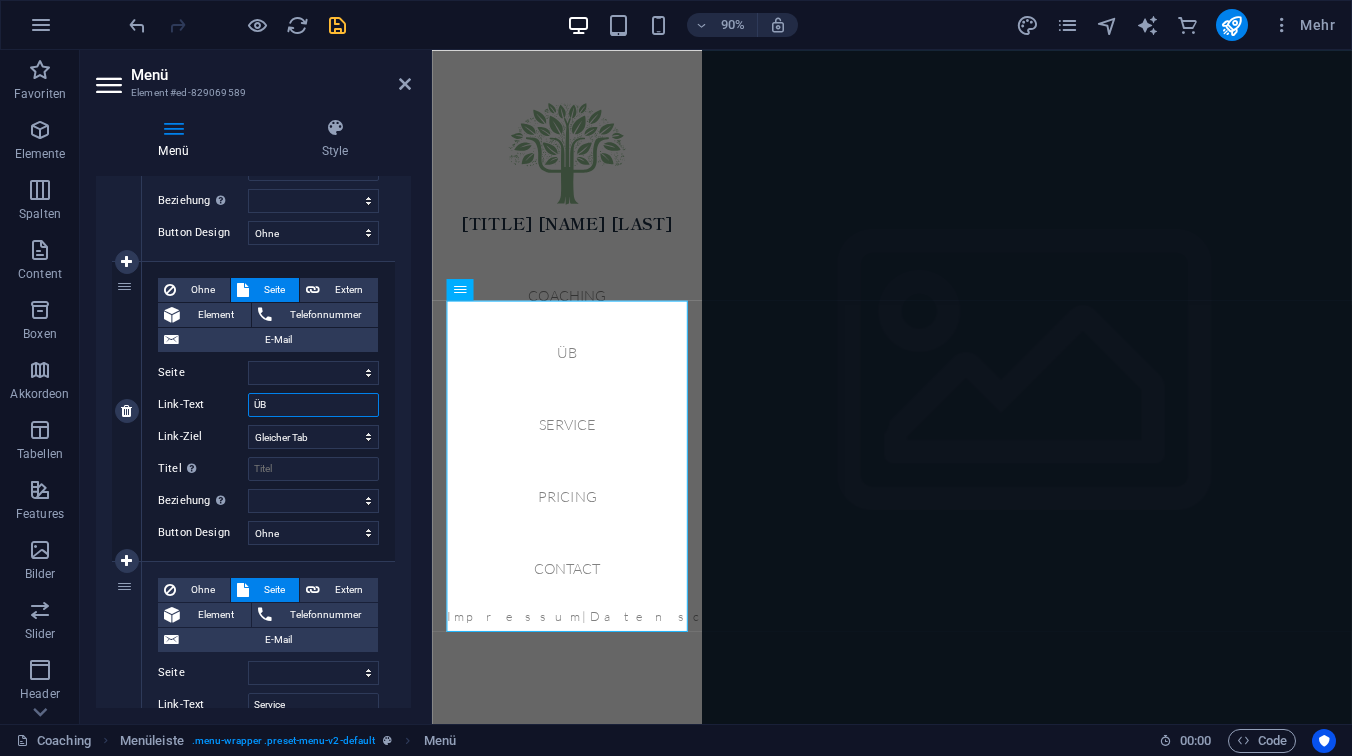 type on "Ü" 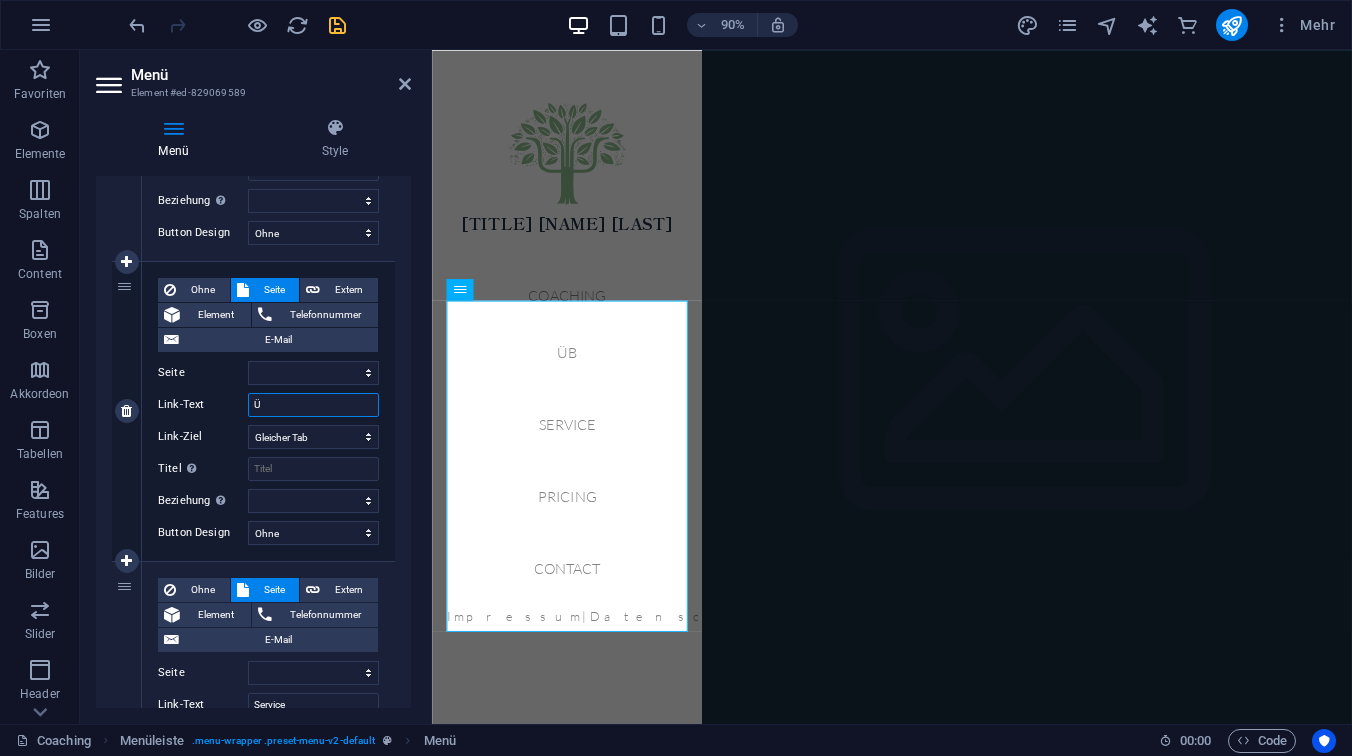 select 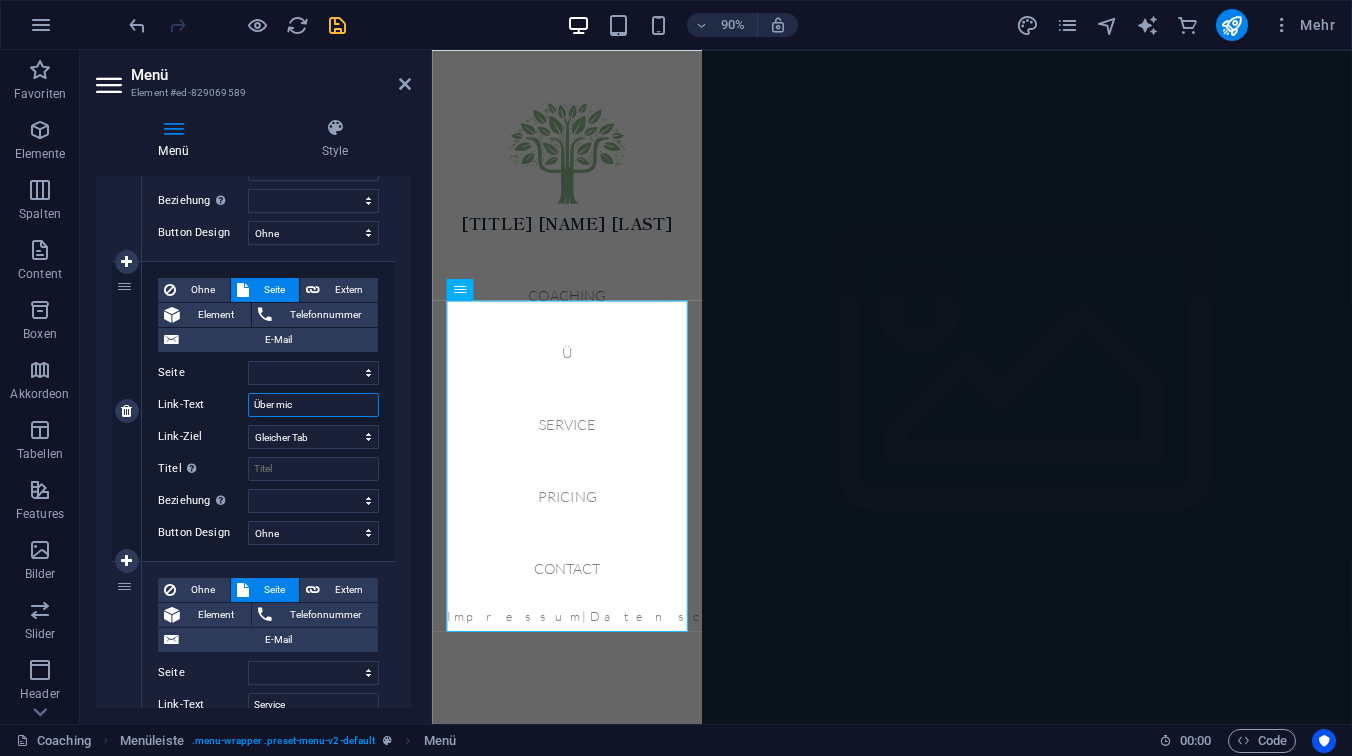 type on "Über mich" 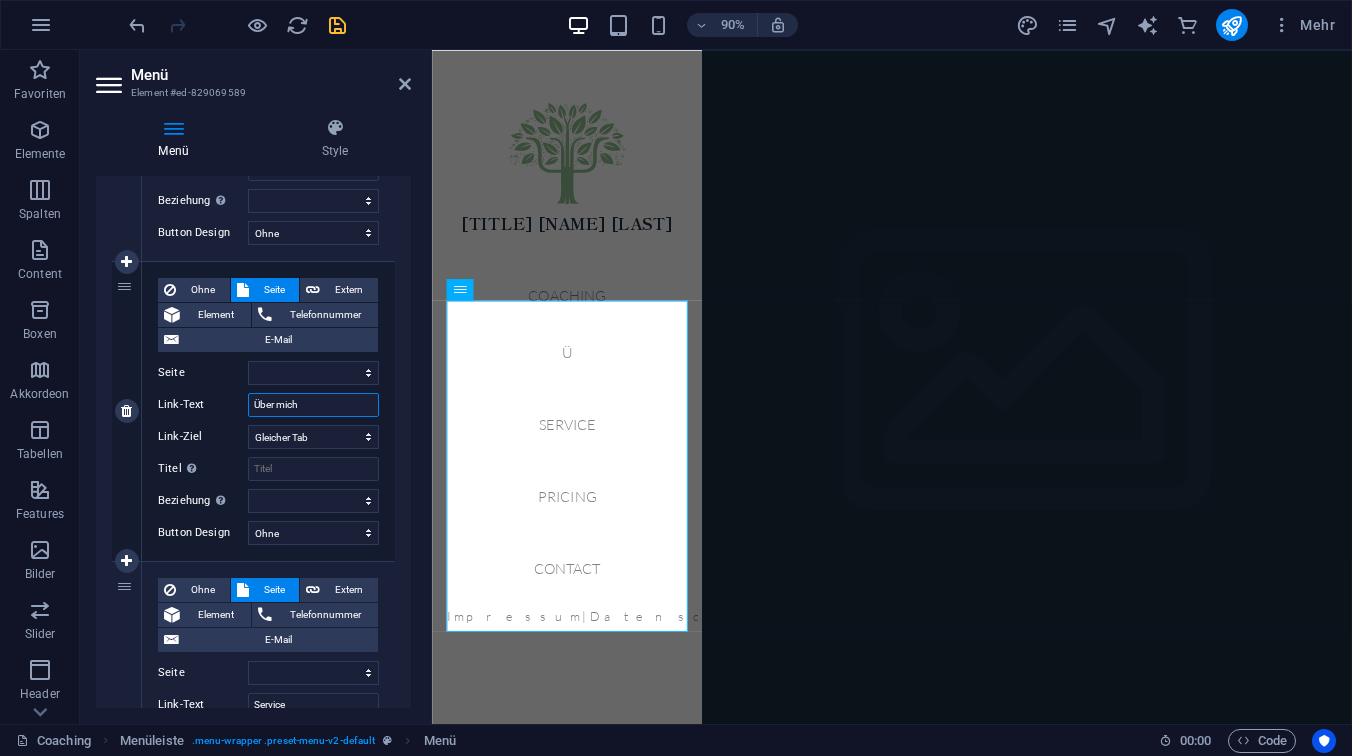 select 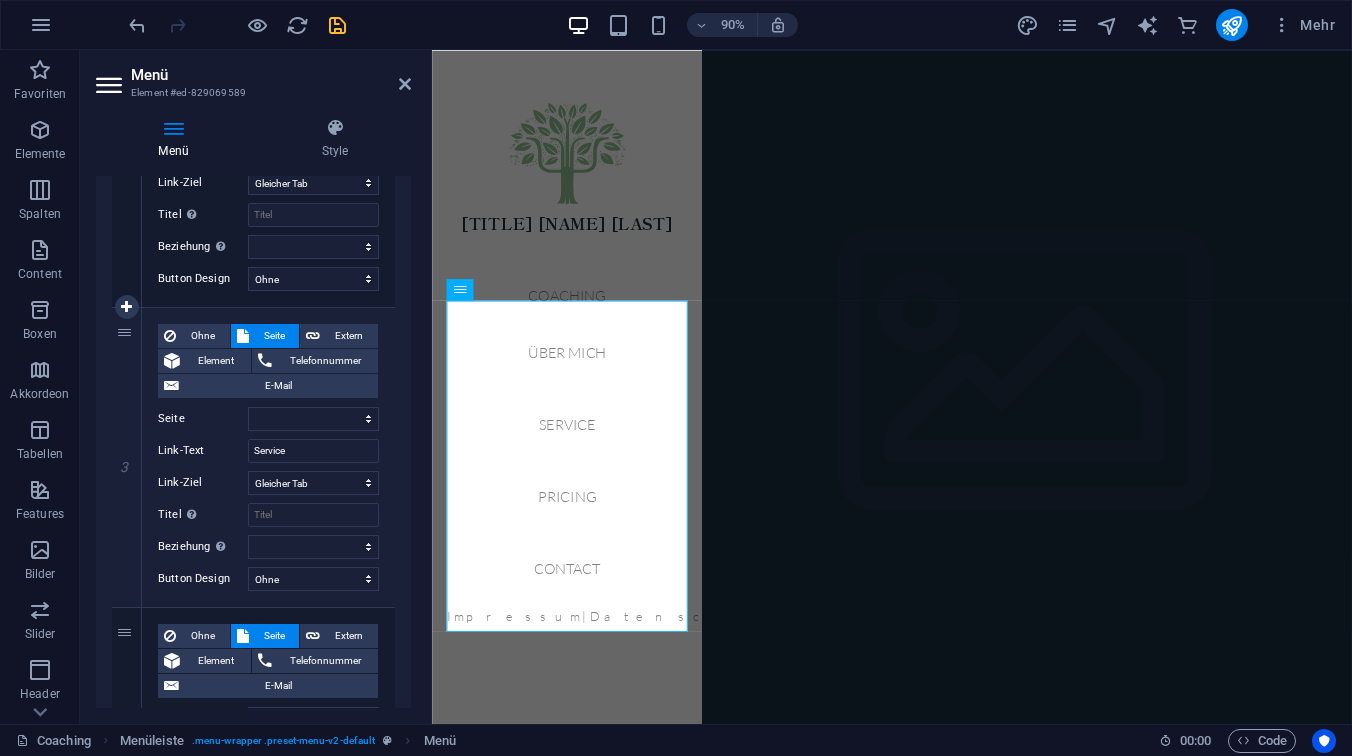 scroll, scrollTop: 667, scrollLeft: 0, axis: vertical 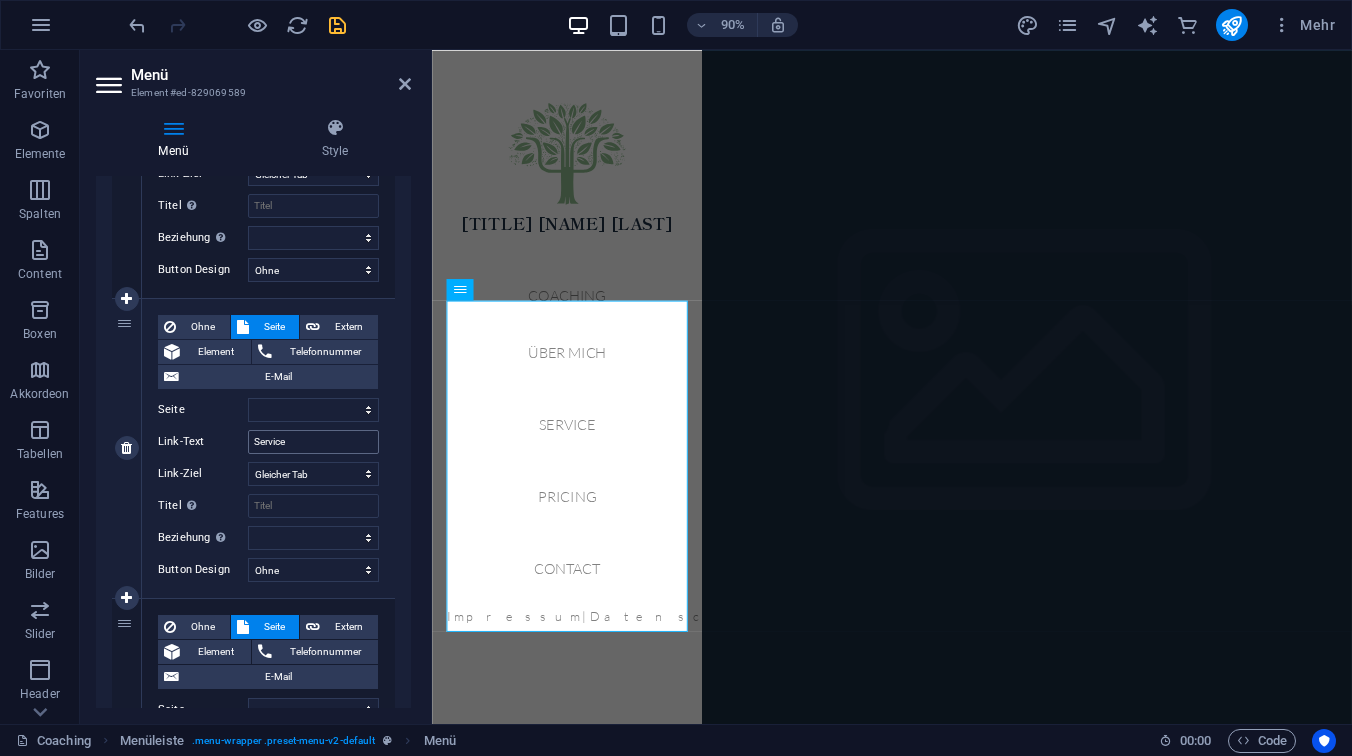 type on "Über mich" 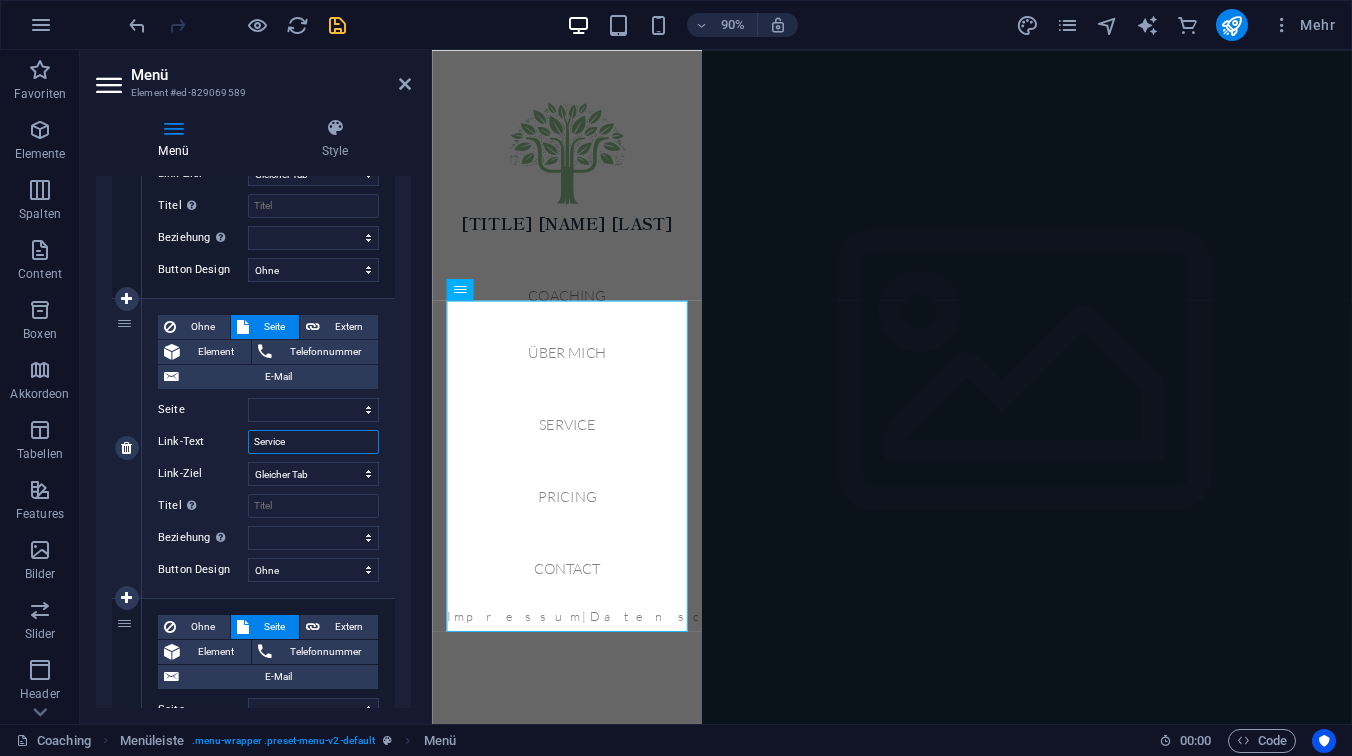 click on "Service" at bounding box center [313, 442] 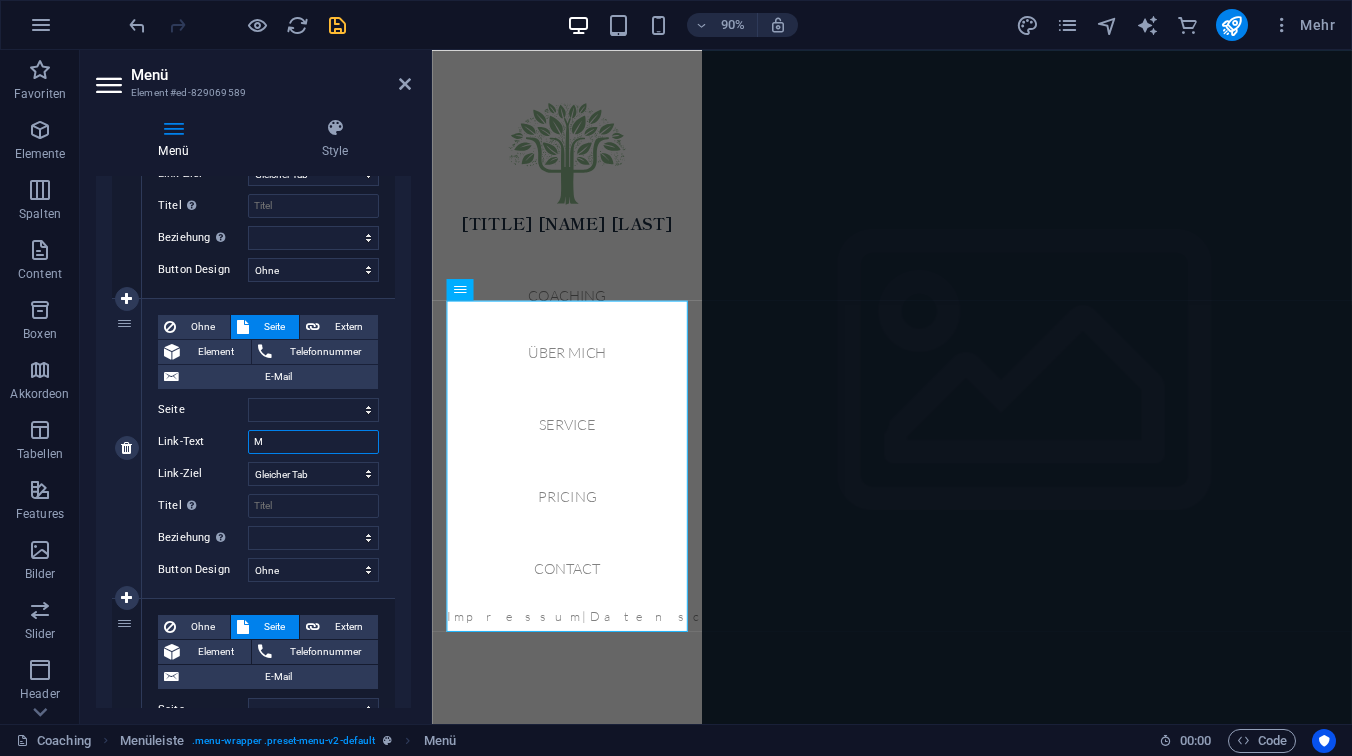 select 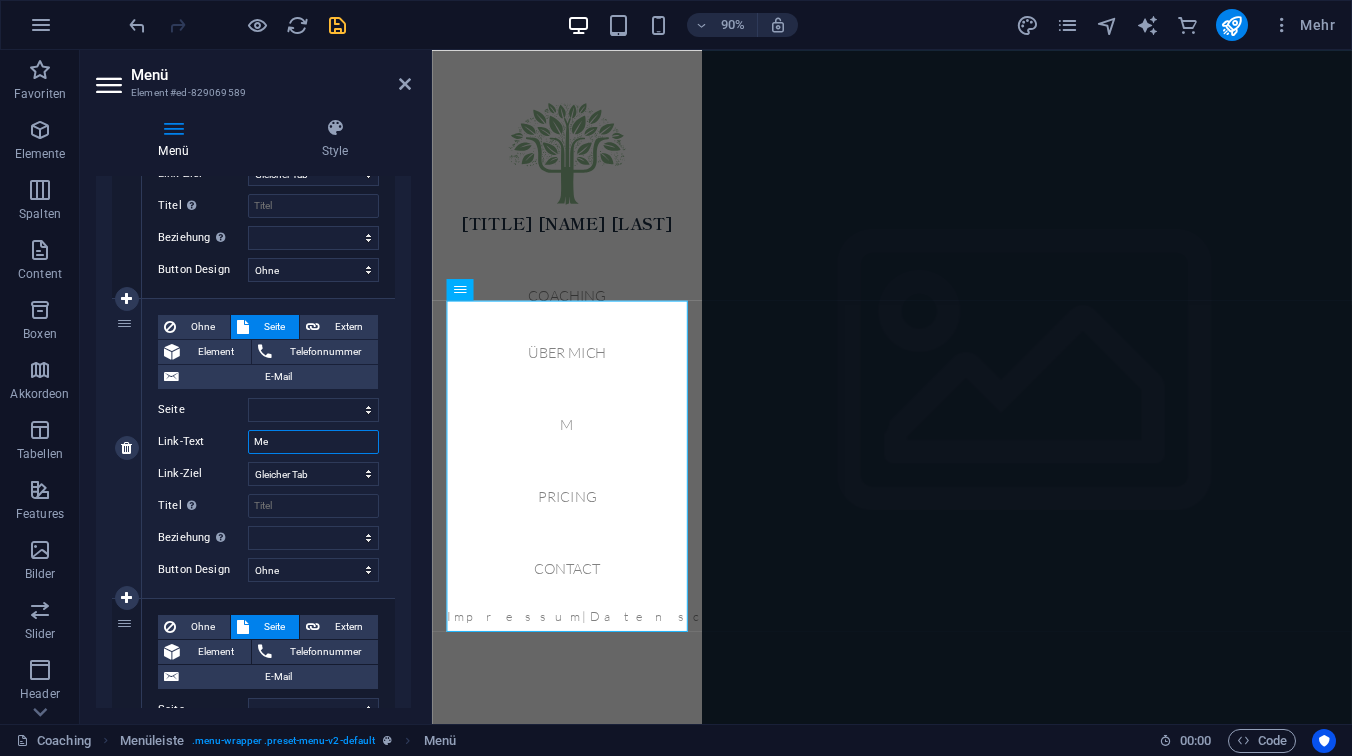 type on "Mei" 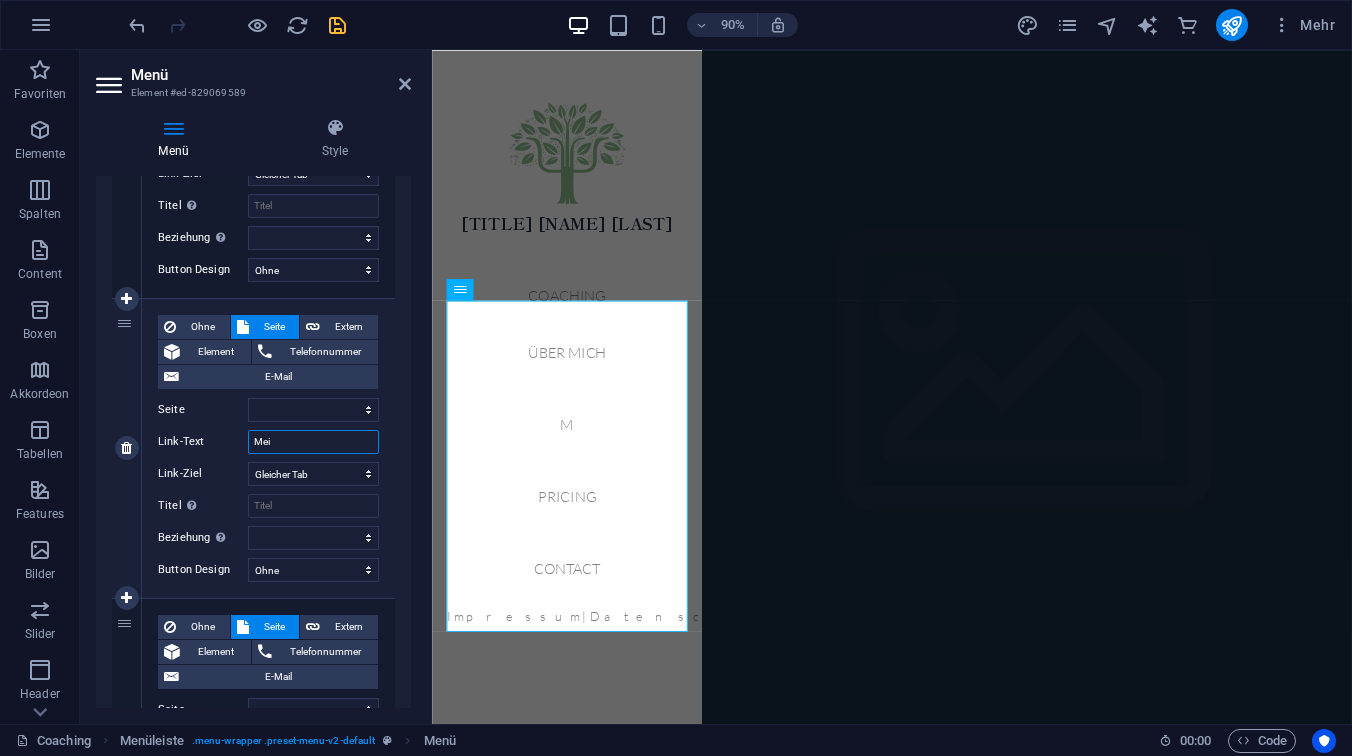 select 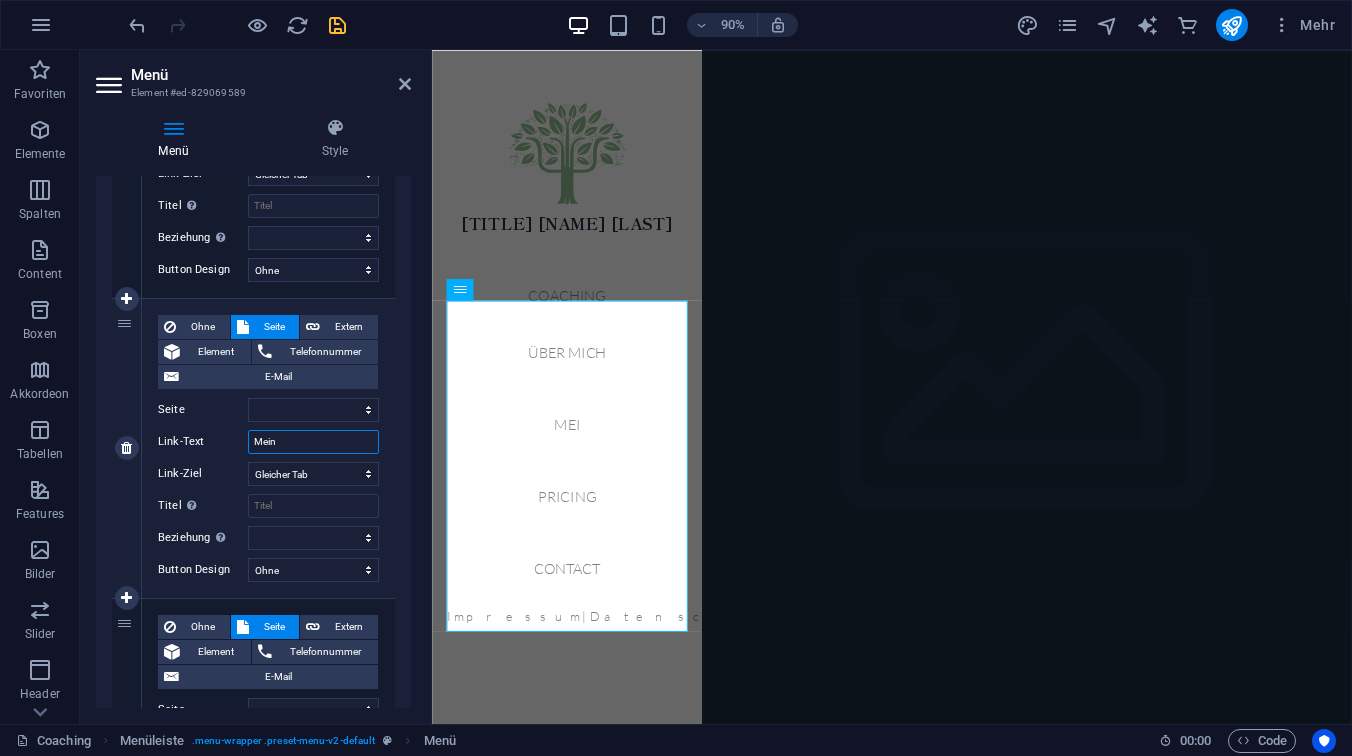 type on "Mein" 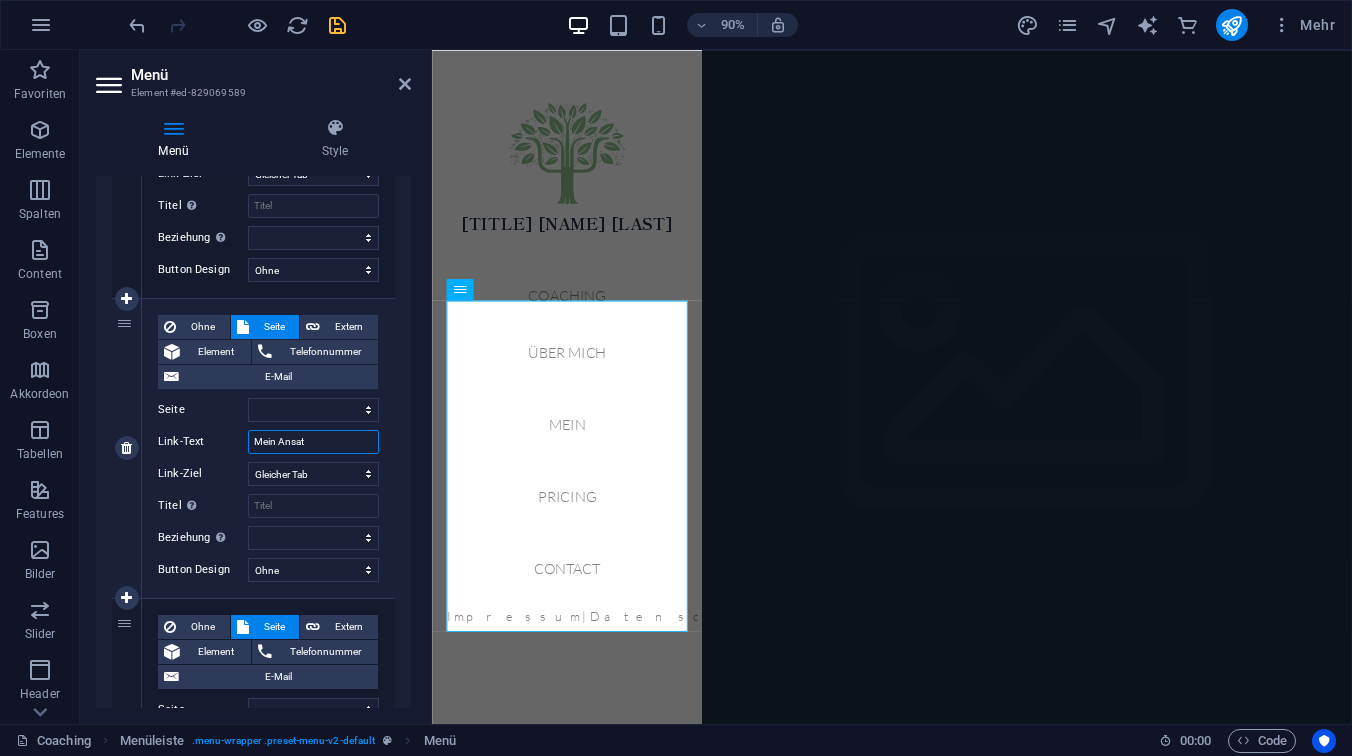 type on "Mein Ansatz" 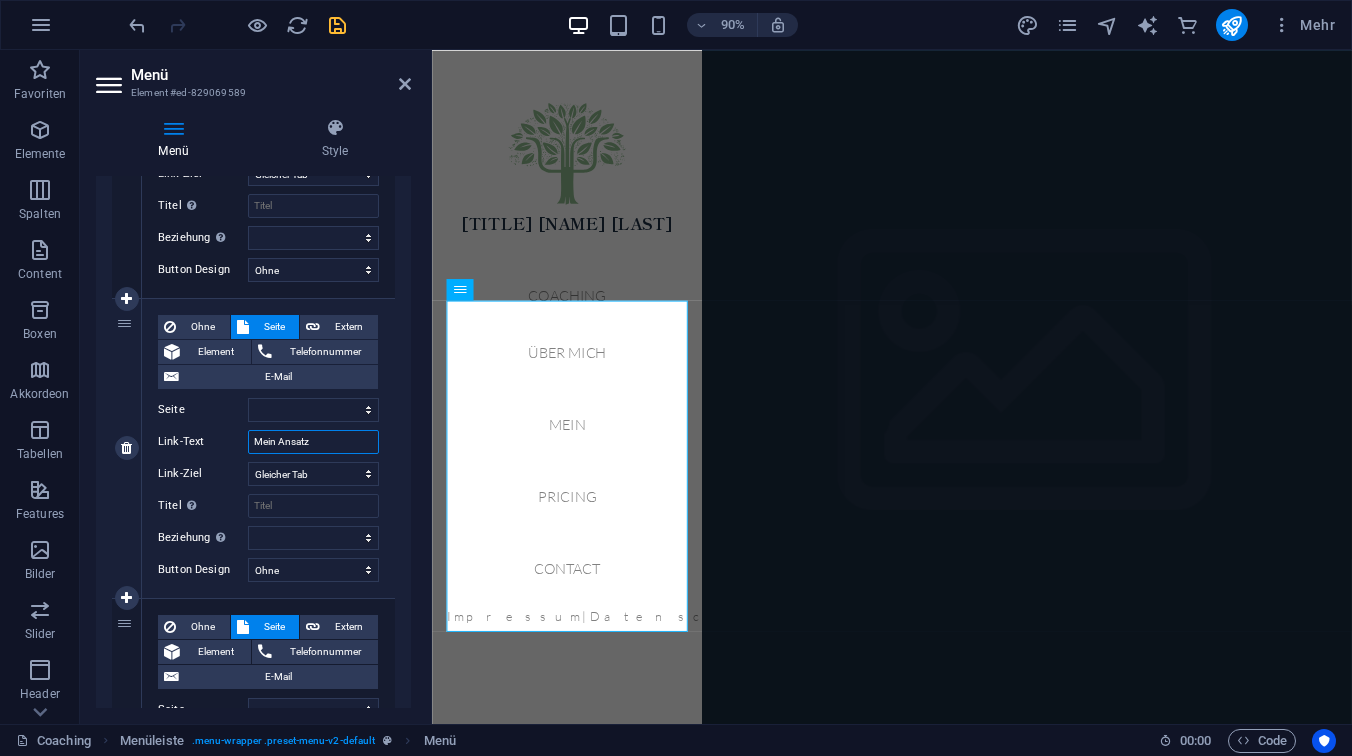 select 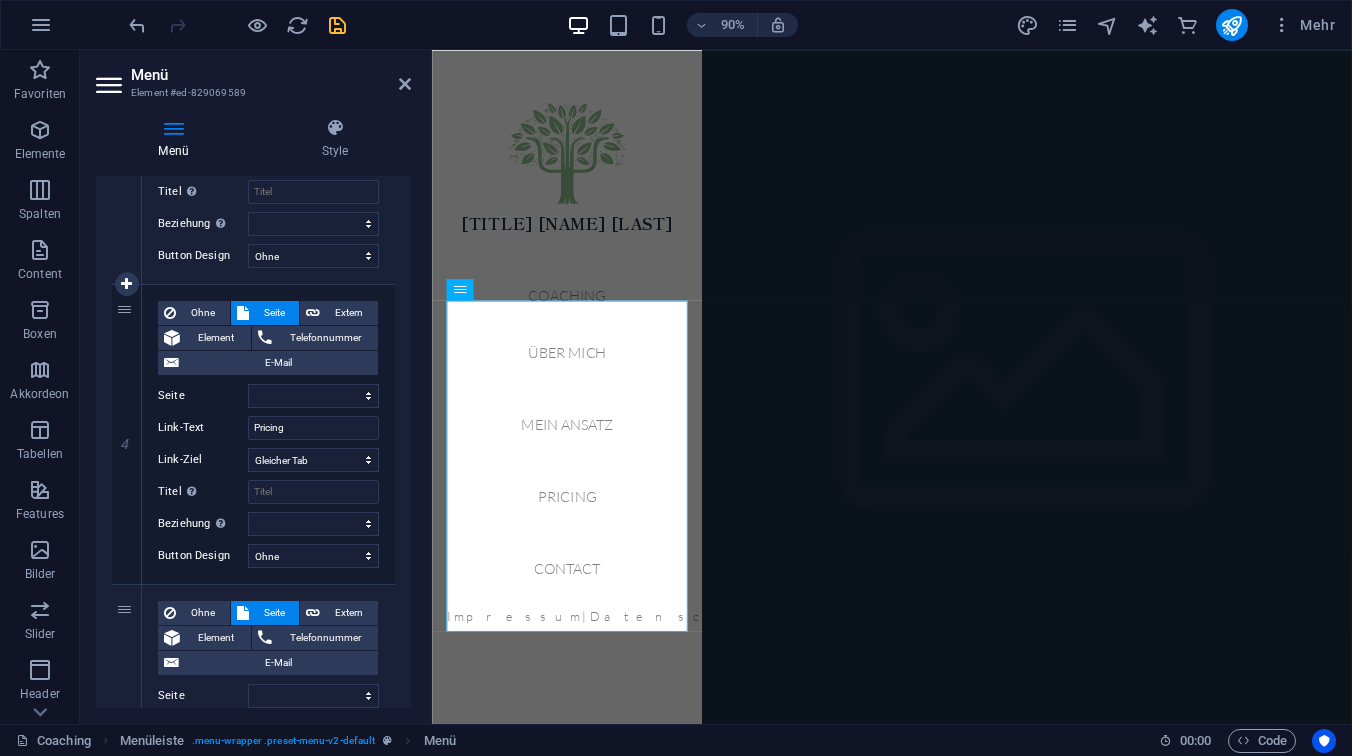 scroll, scrollTop: 982, scrollLeft: 0, axis: vertical 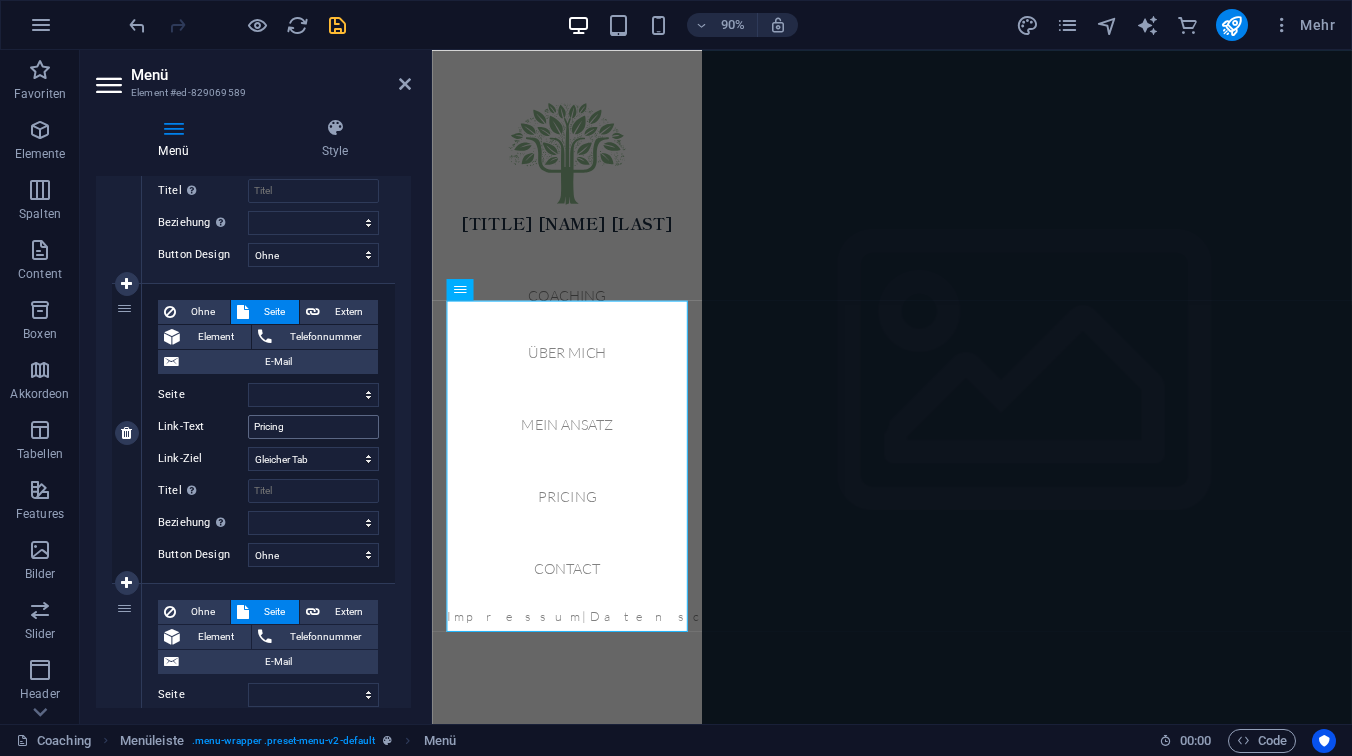 type on "Mein Ansatz" 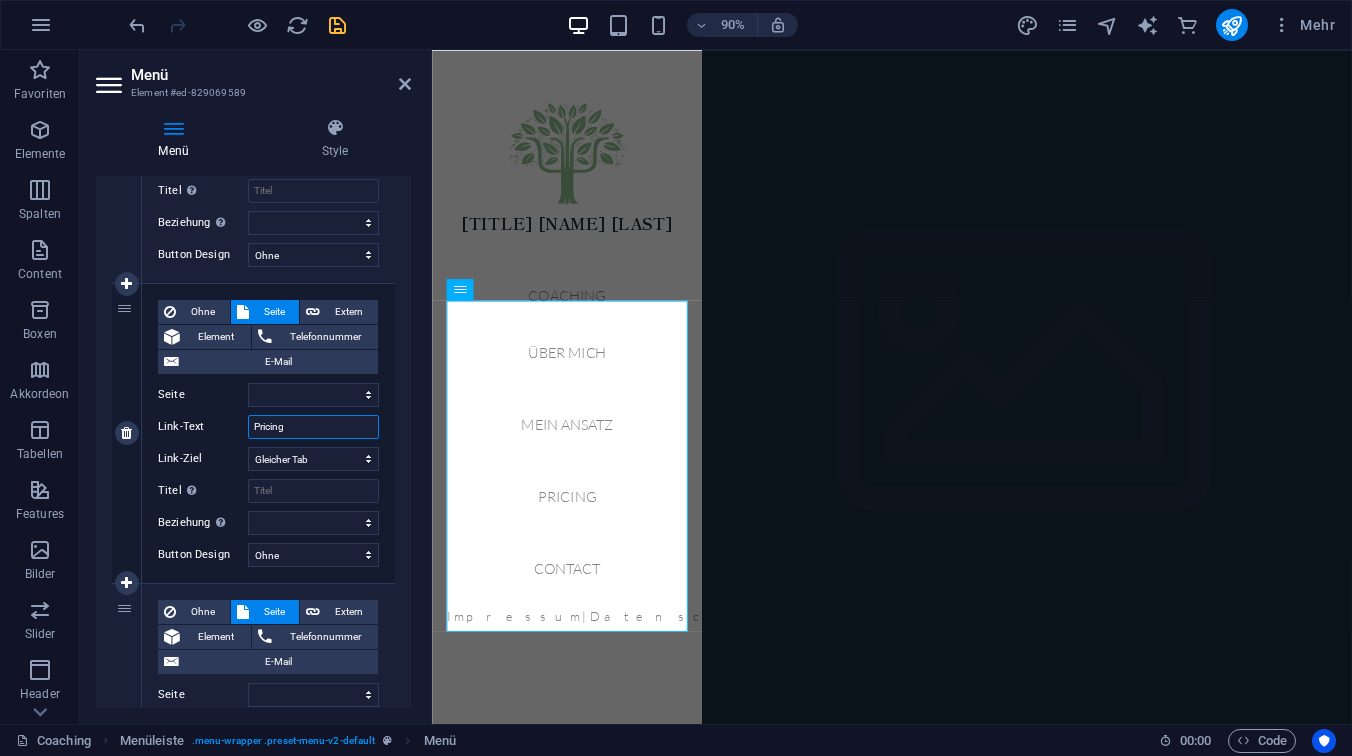 click on "Pricing" at bounding box center (313, 427) 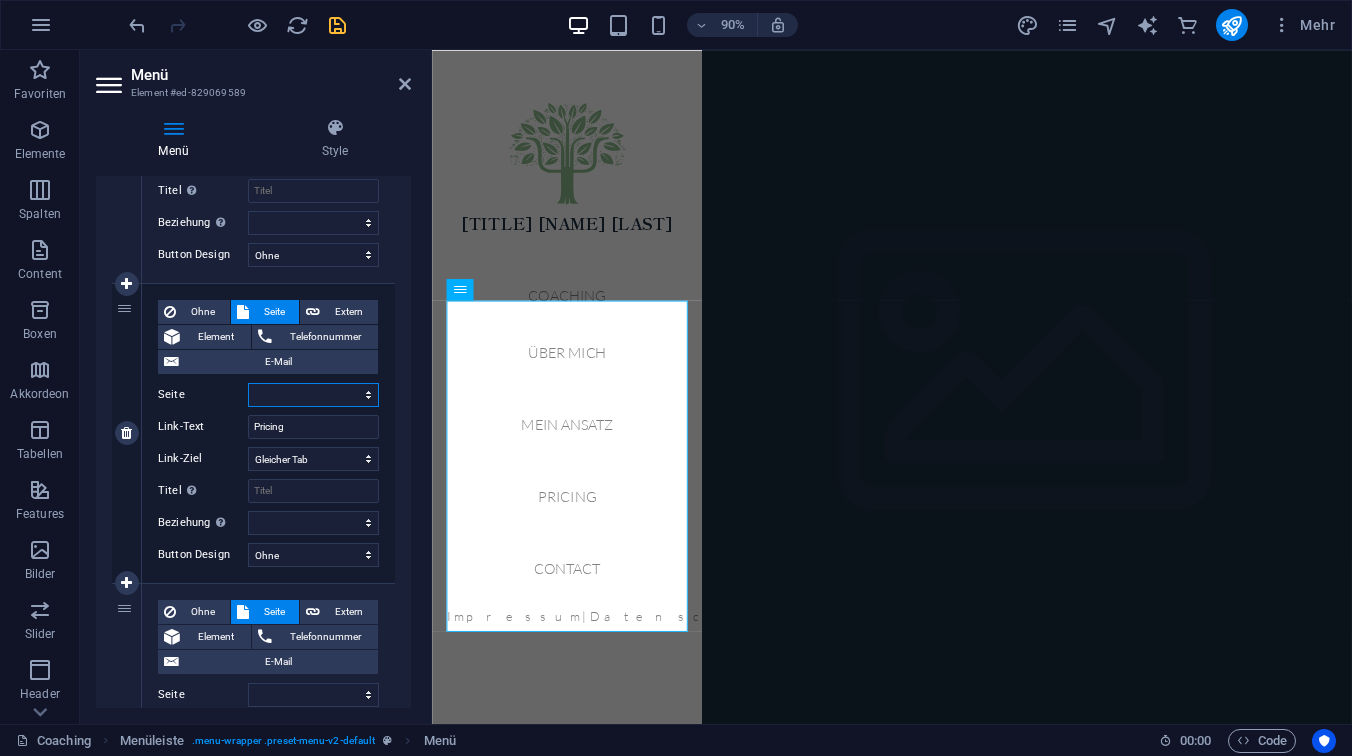 click on "Coaching Über mich Mein Ansatz Ablauf/Rahmen Kontakt Impressum Datenschutz" at bounding box center [313, 395] 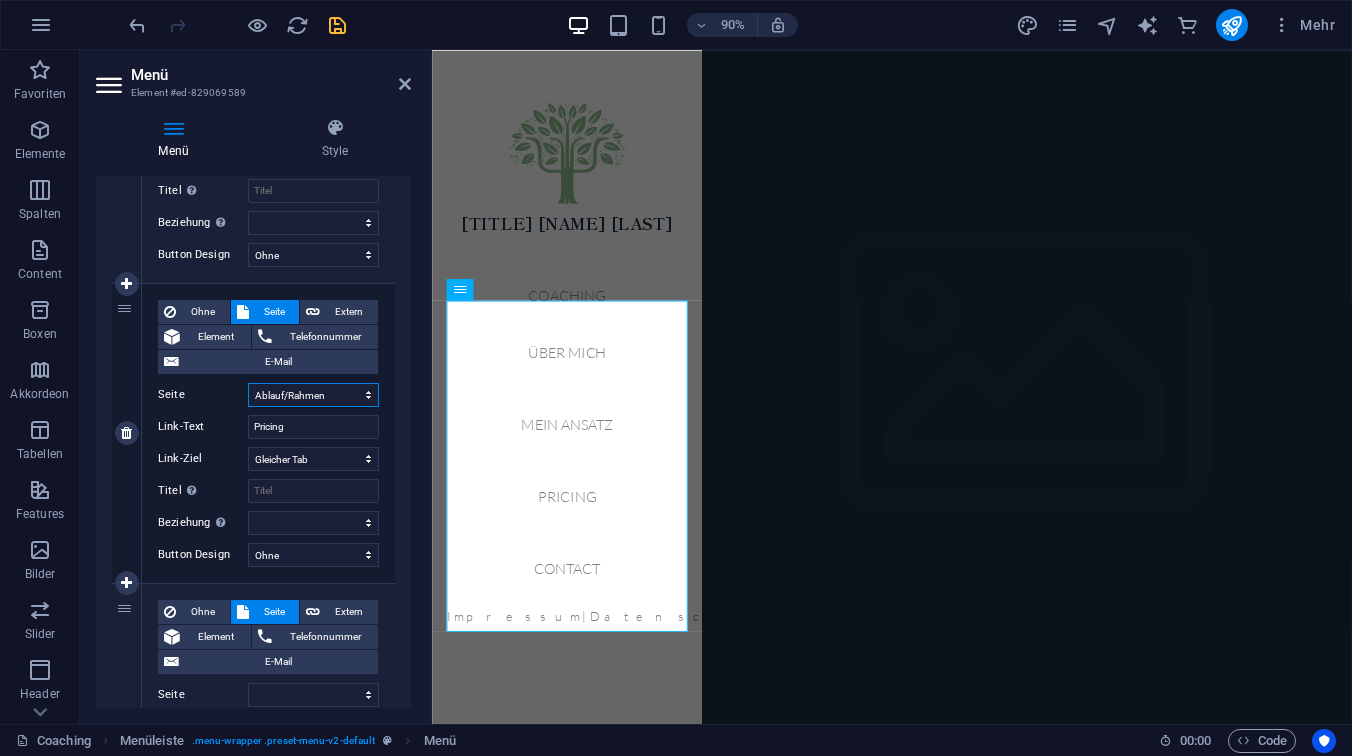 select 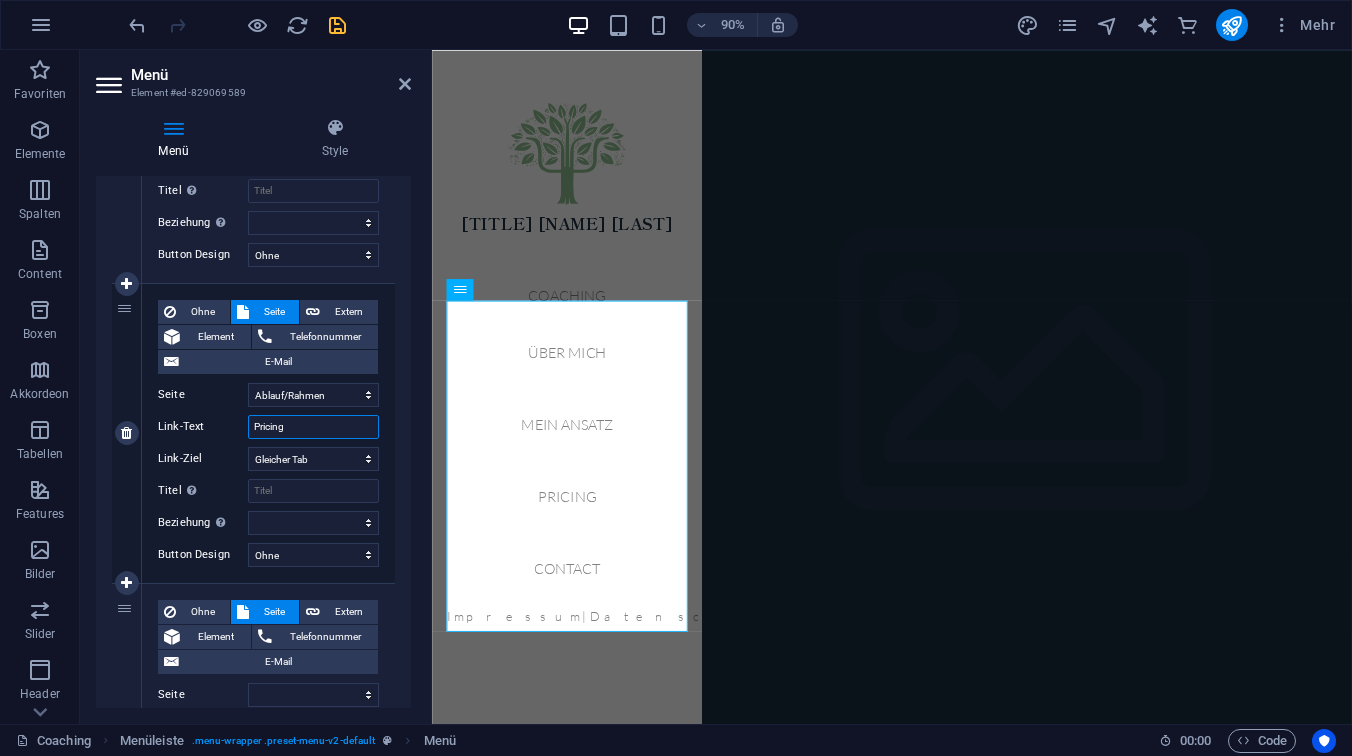 click on "Pricing" at bounding box center [313, 427] 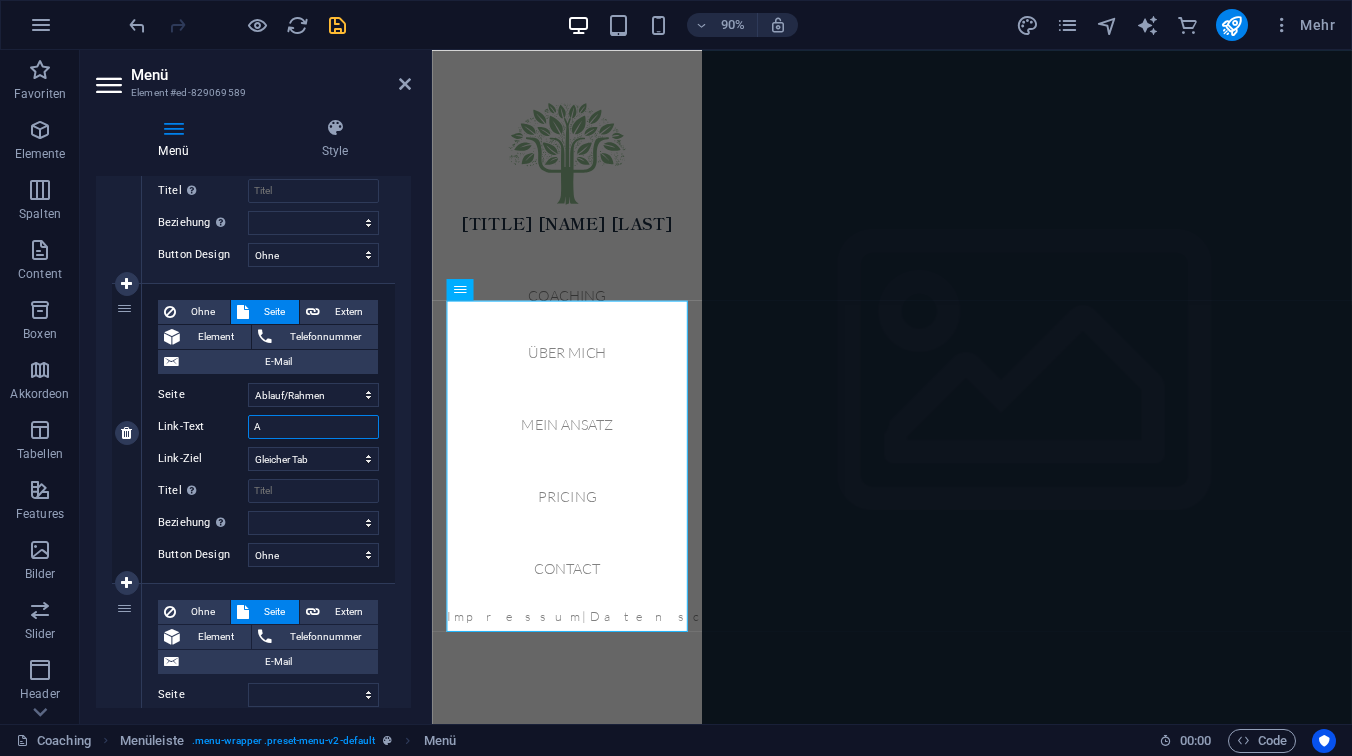 type on "AB" 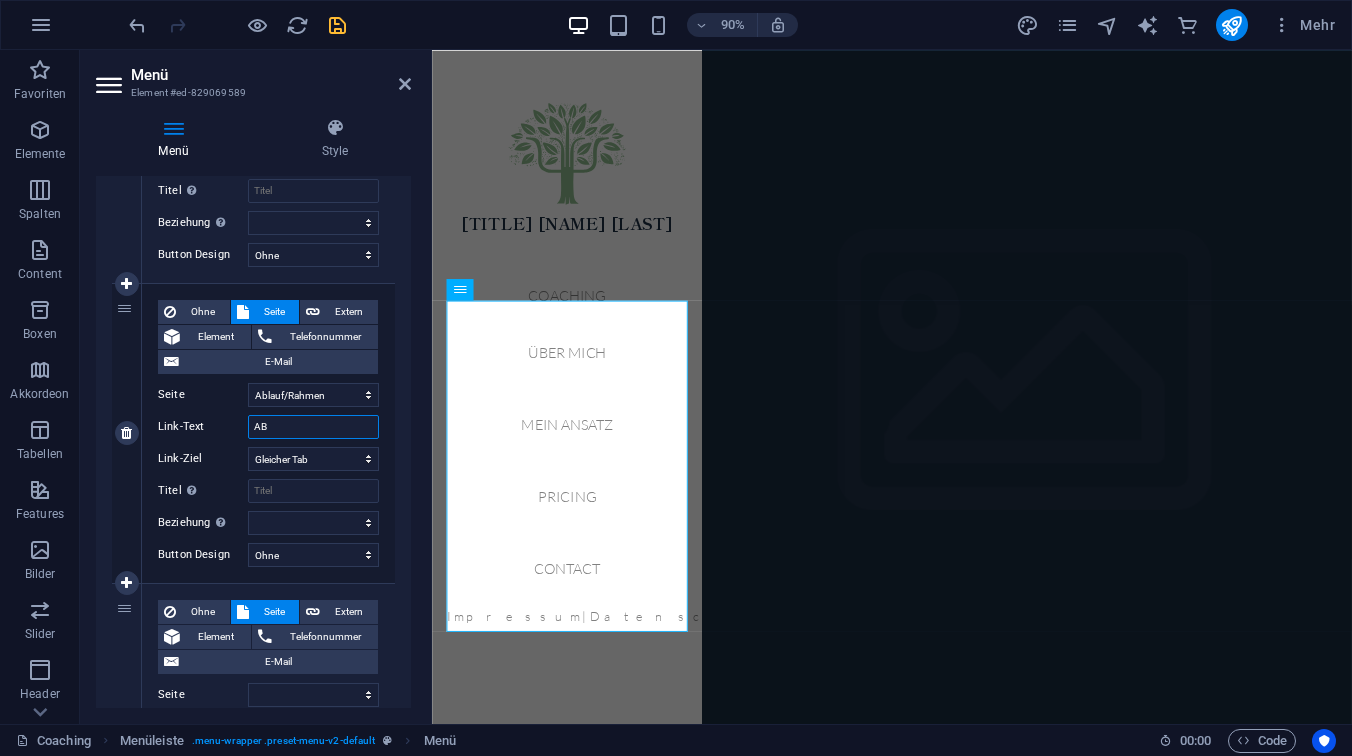 select 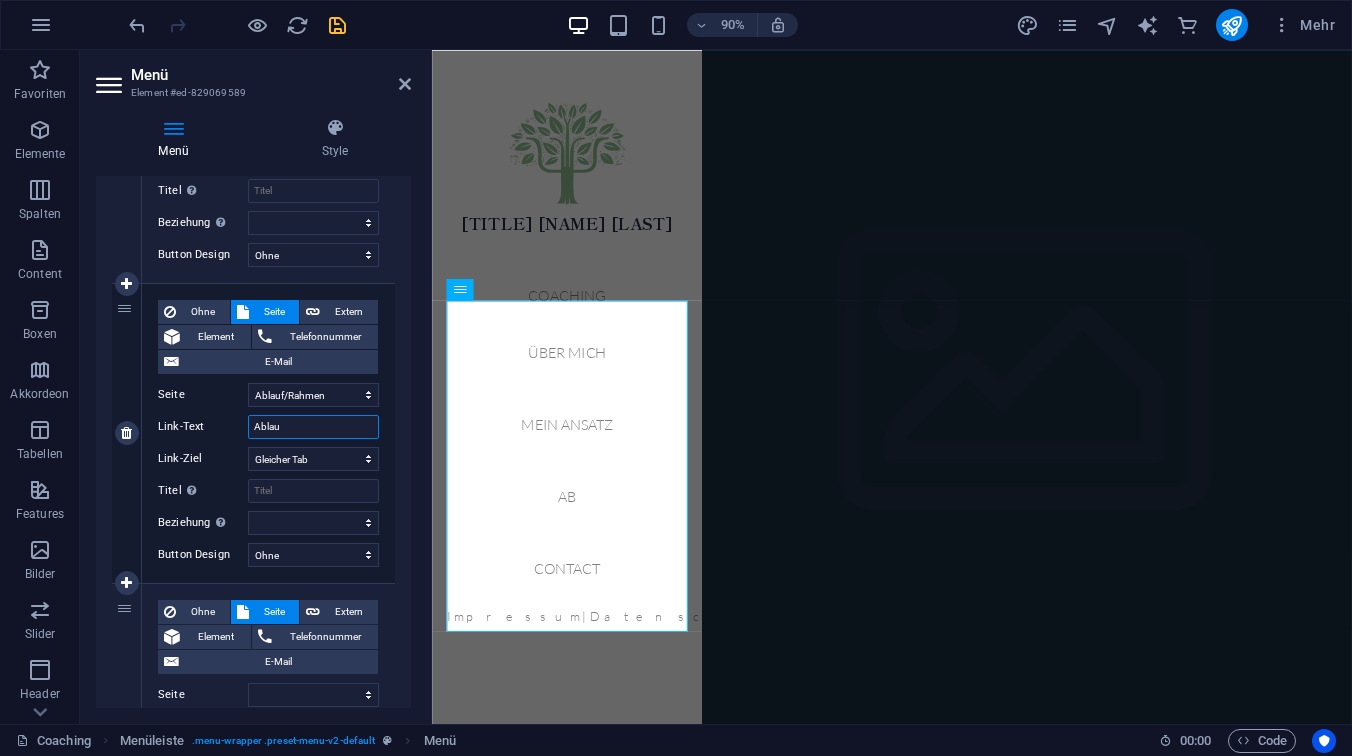 type on "Ablauf" 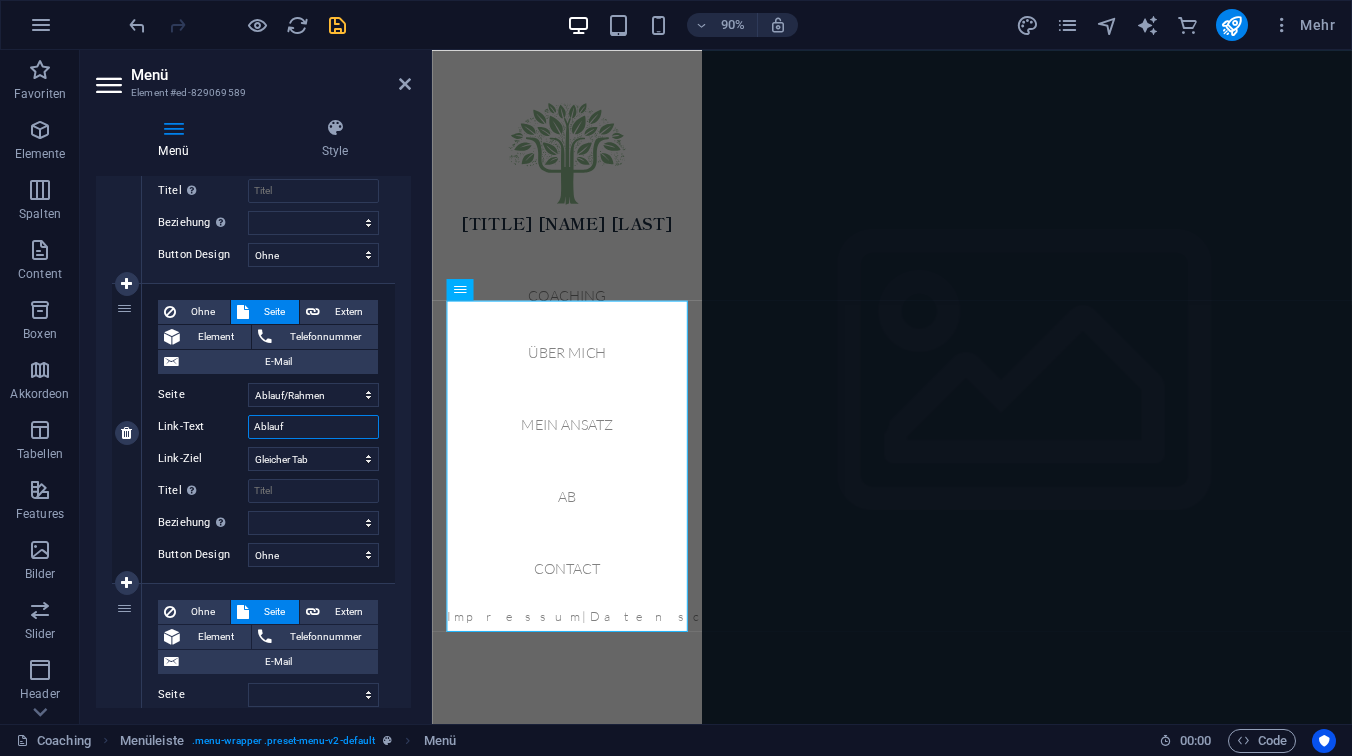 select 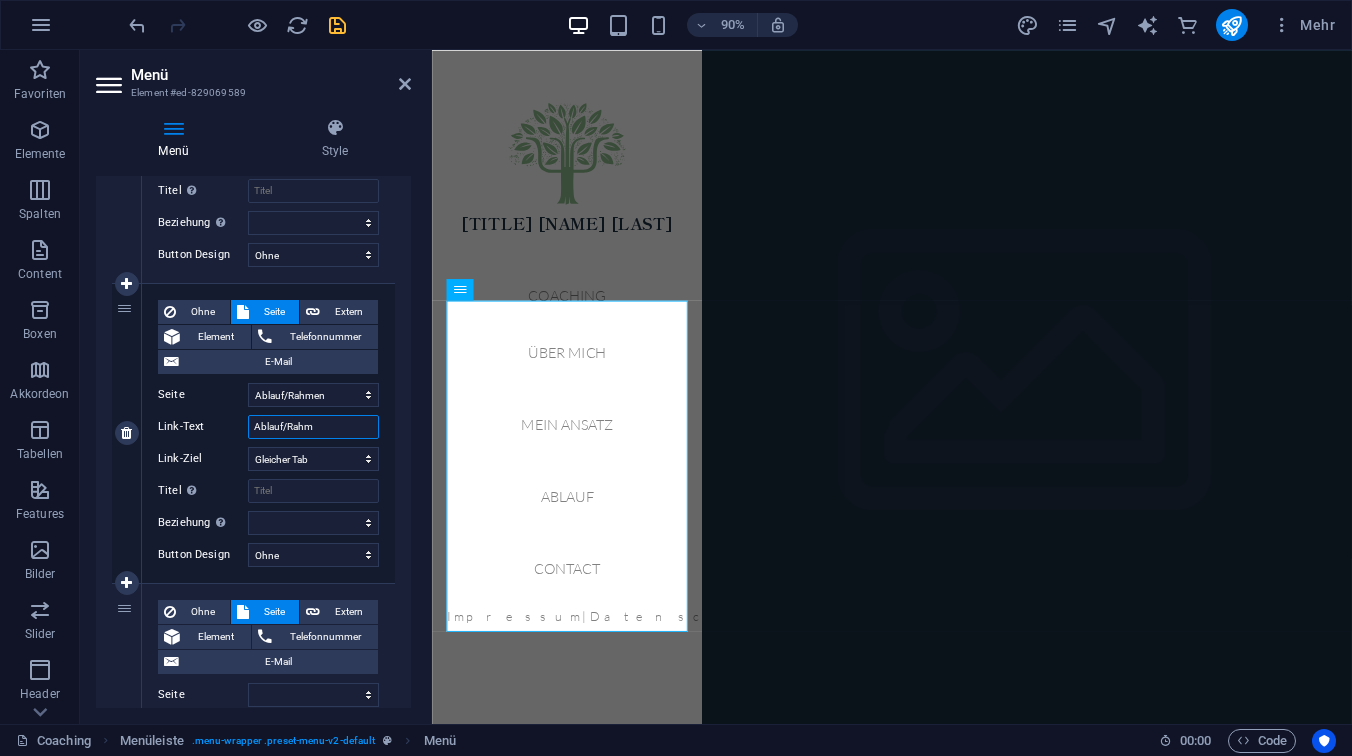 type on "Ablauf/Rahme" 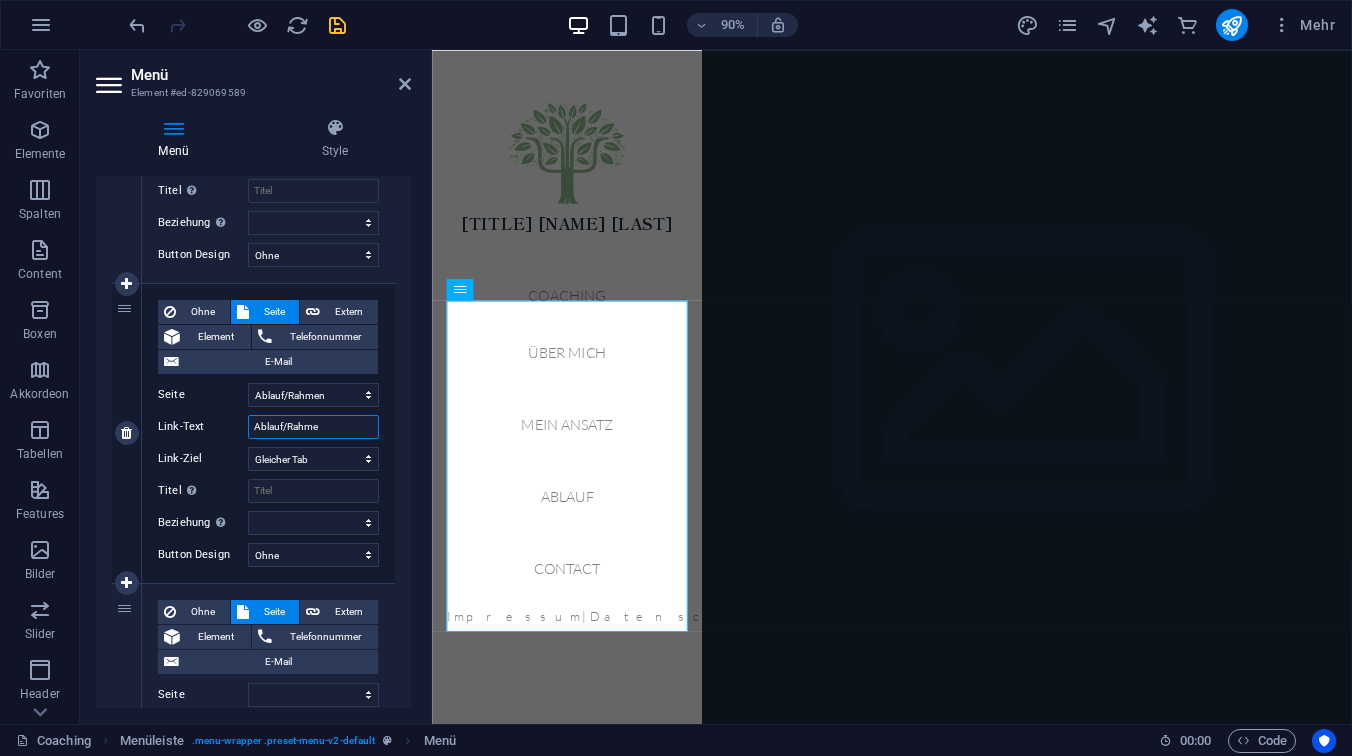 select 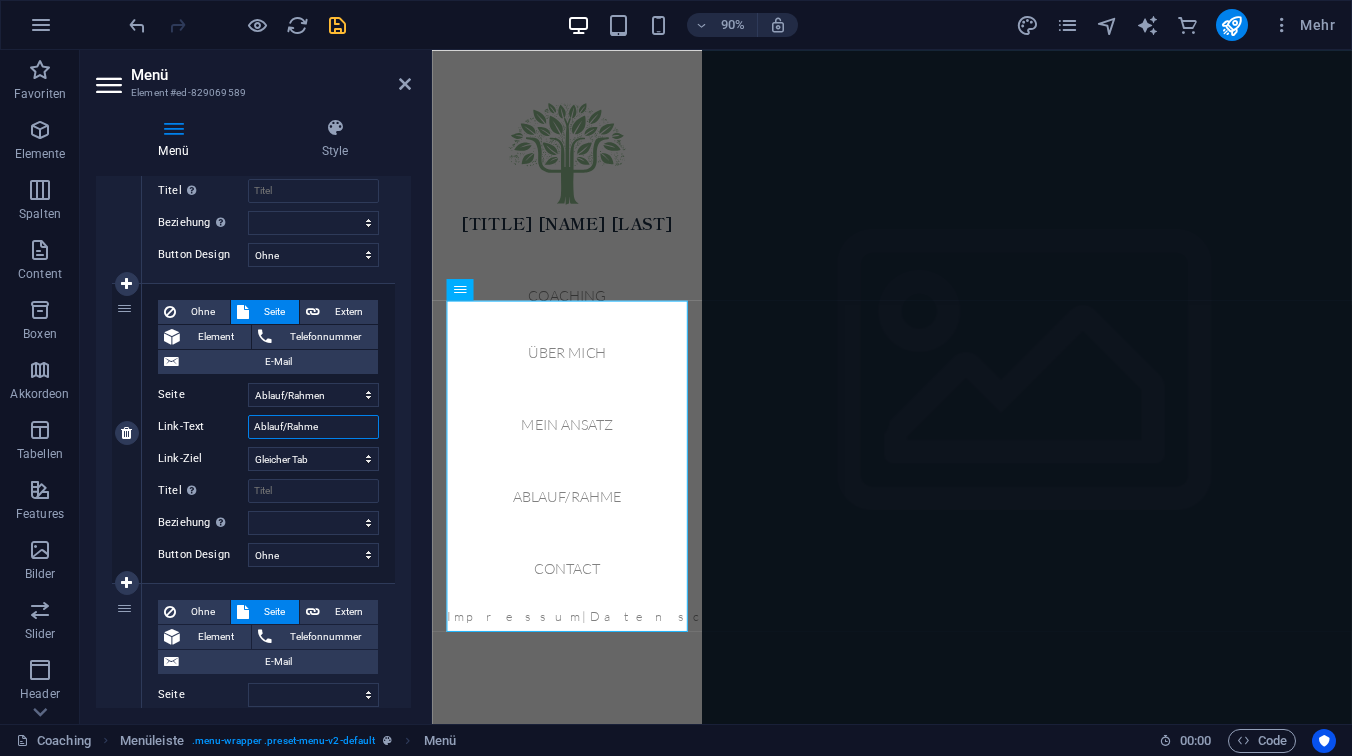 type on "Ablauf/Rahmen" 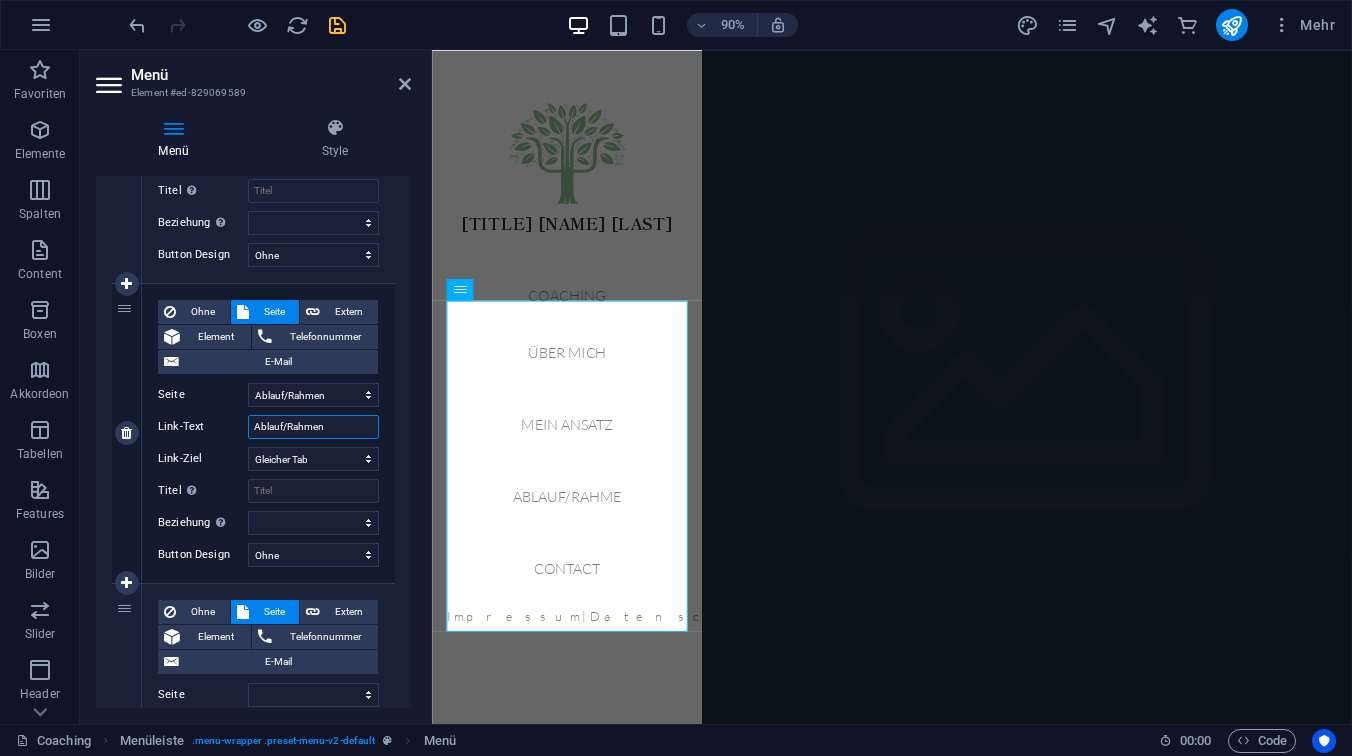 select 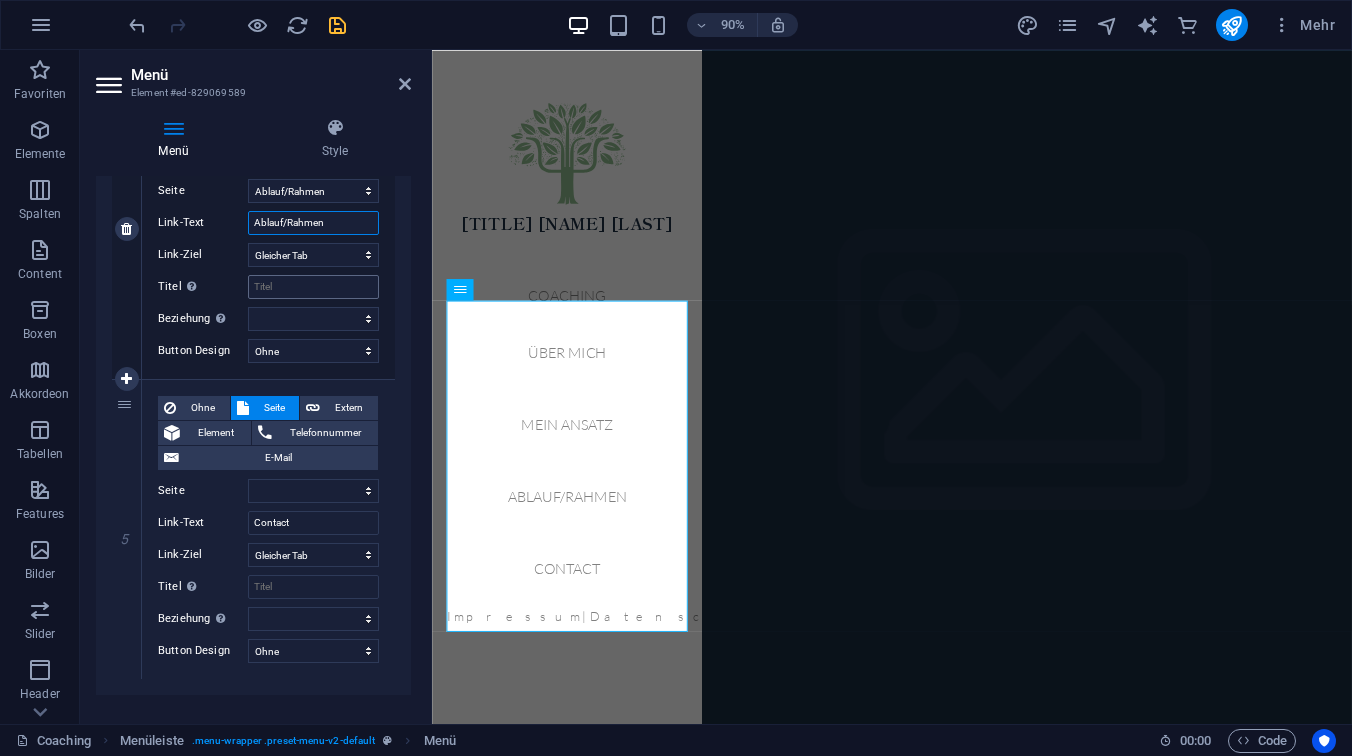 scroll, scrollTop: 1190, scrollLeft: 0, axis: vertical 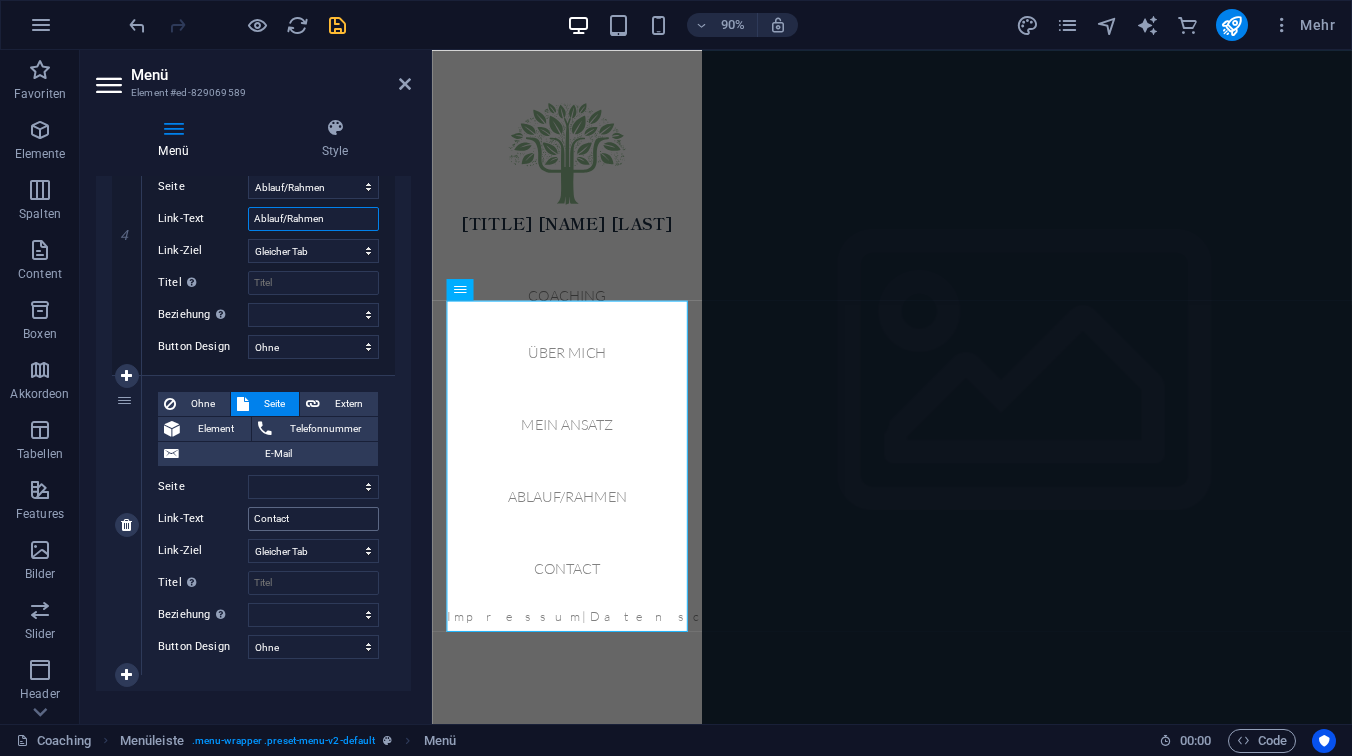 type on "Ablauf/Rahmen" 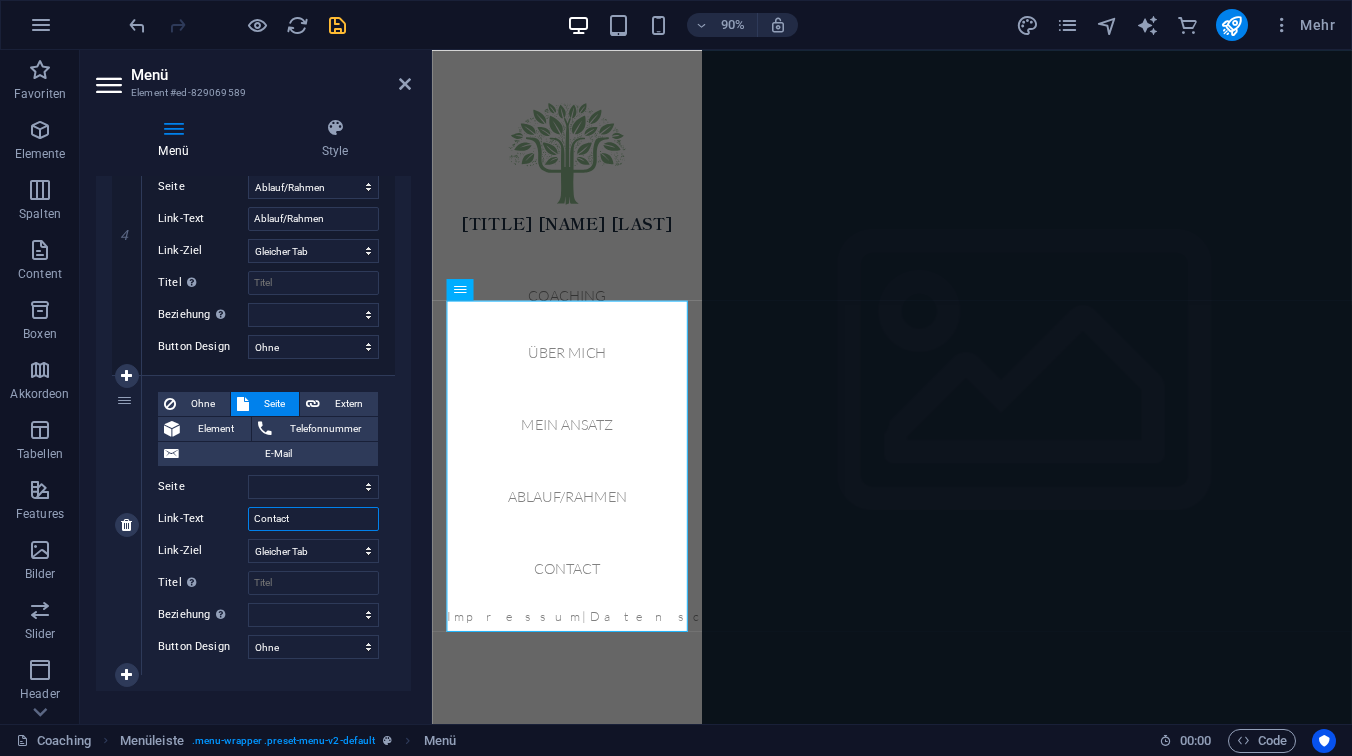 click on "Contact" at bounding box center (313, 519) 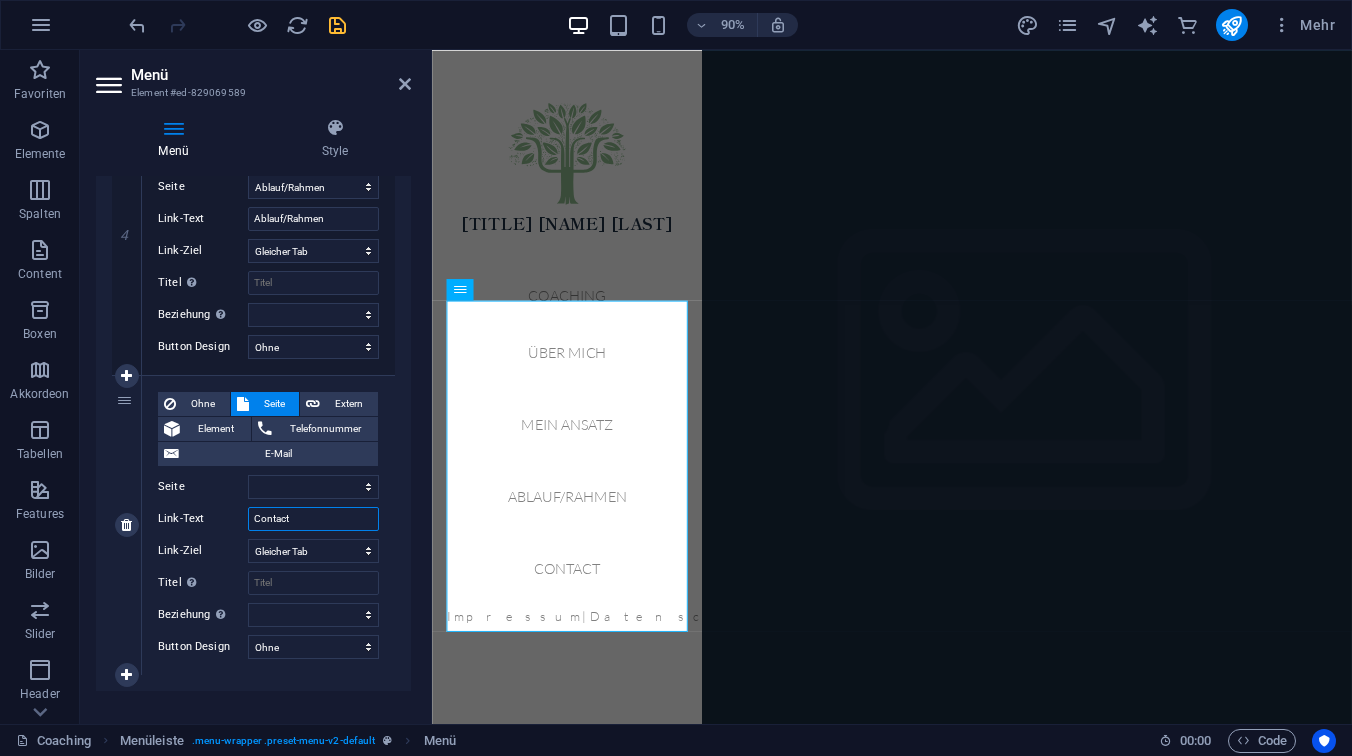 type on "K" 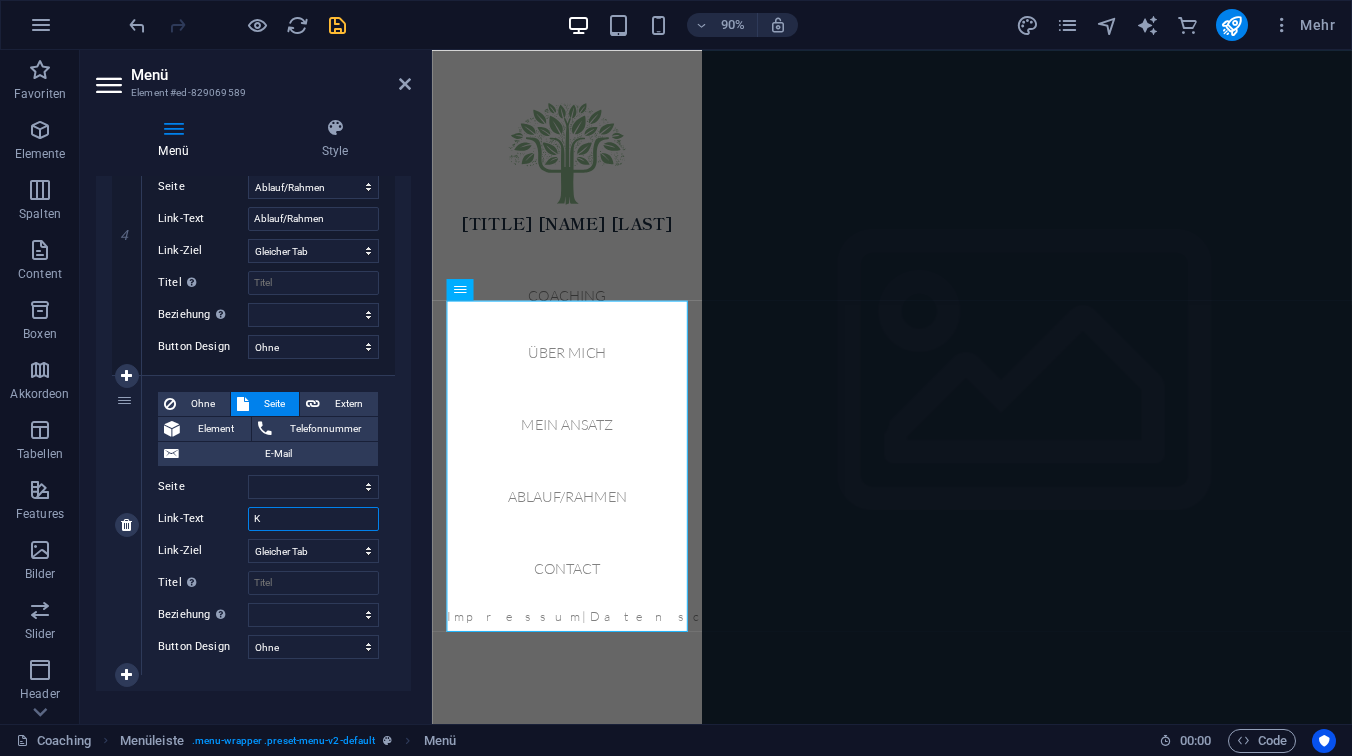 select 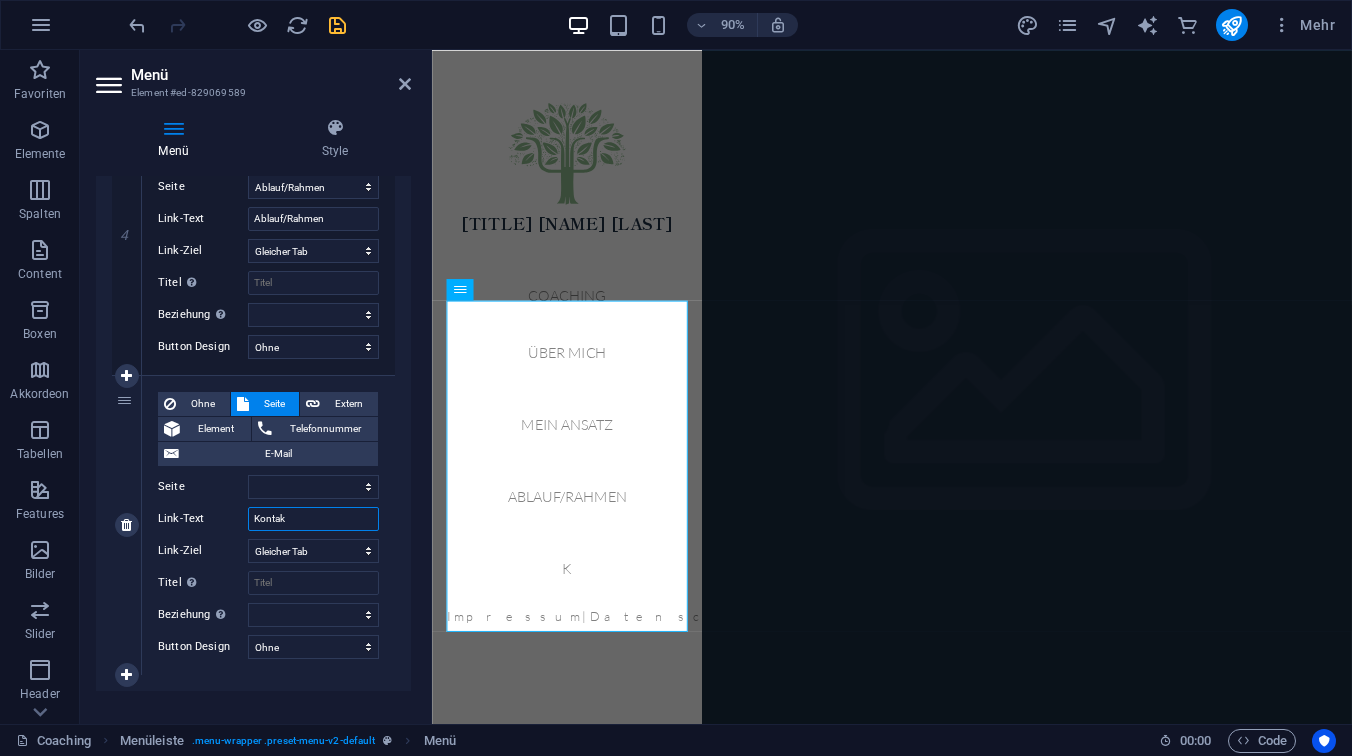 type on "Kontakt" 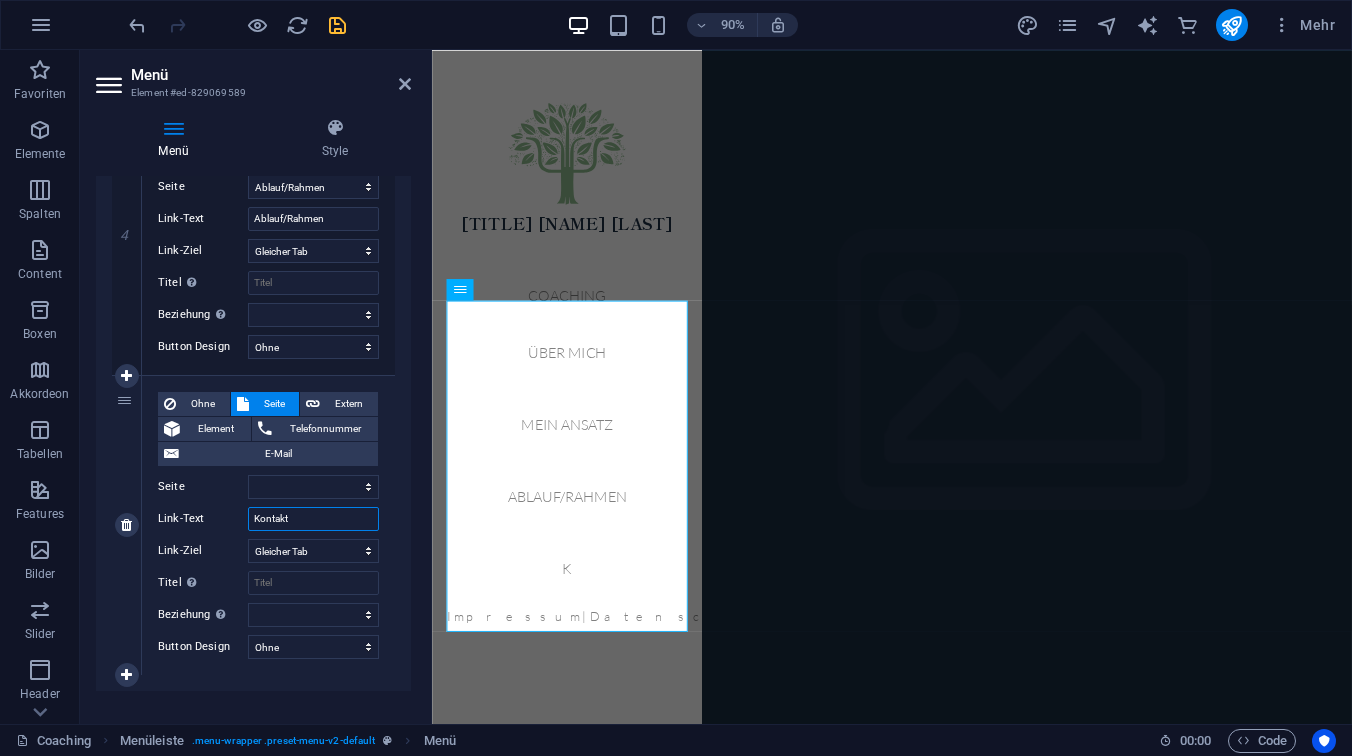 select 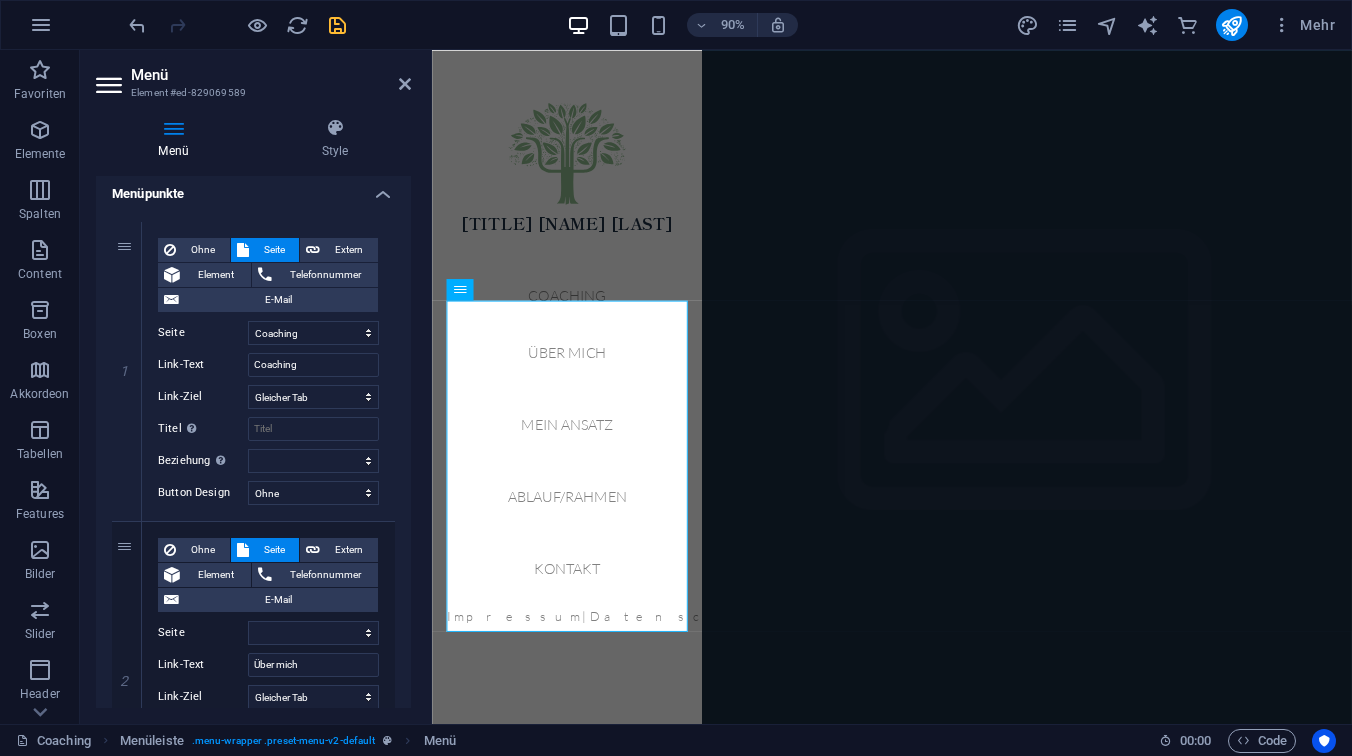 scroll, scrollTop: 146, scrollLeft: 0, axis: vertical 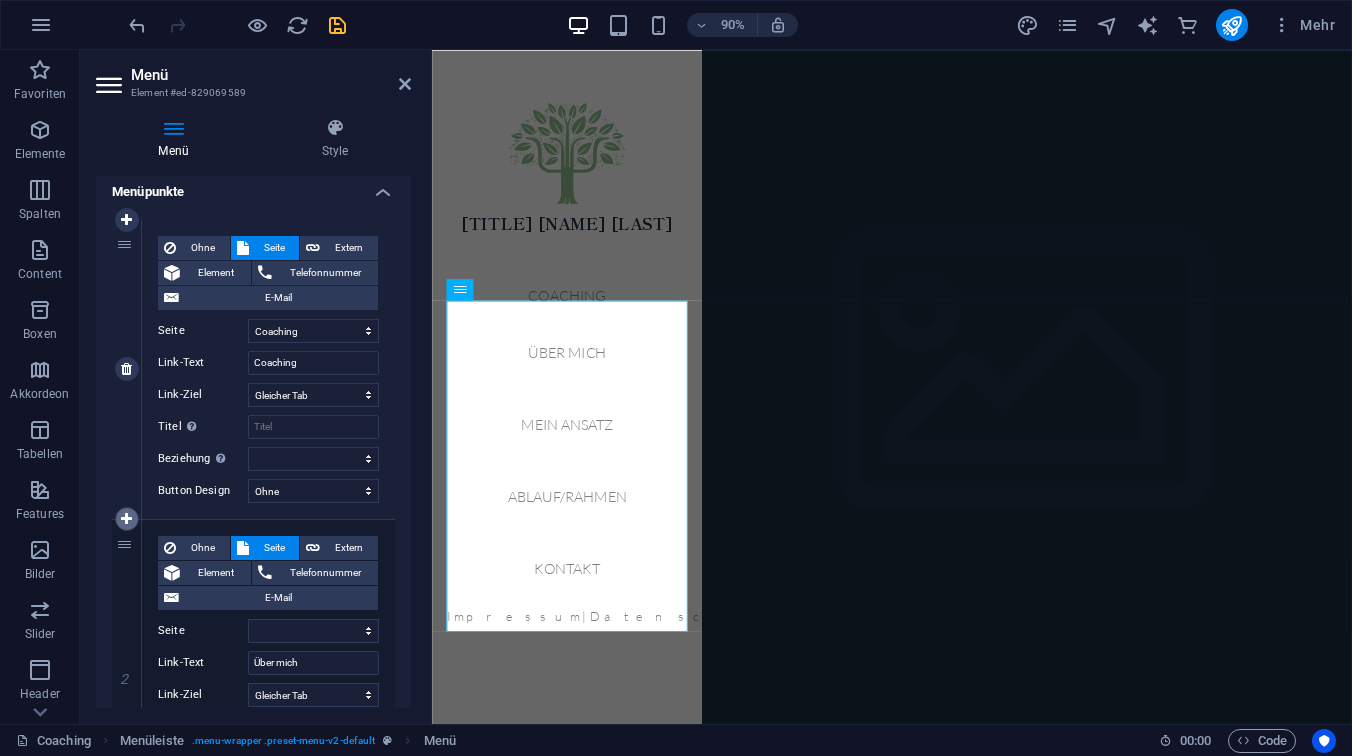 type on "Kontakt" 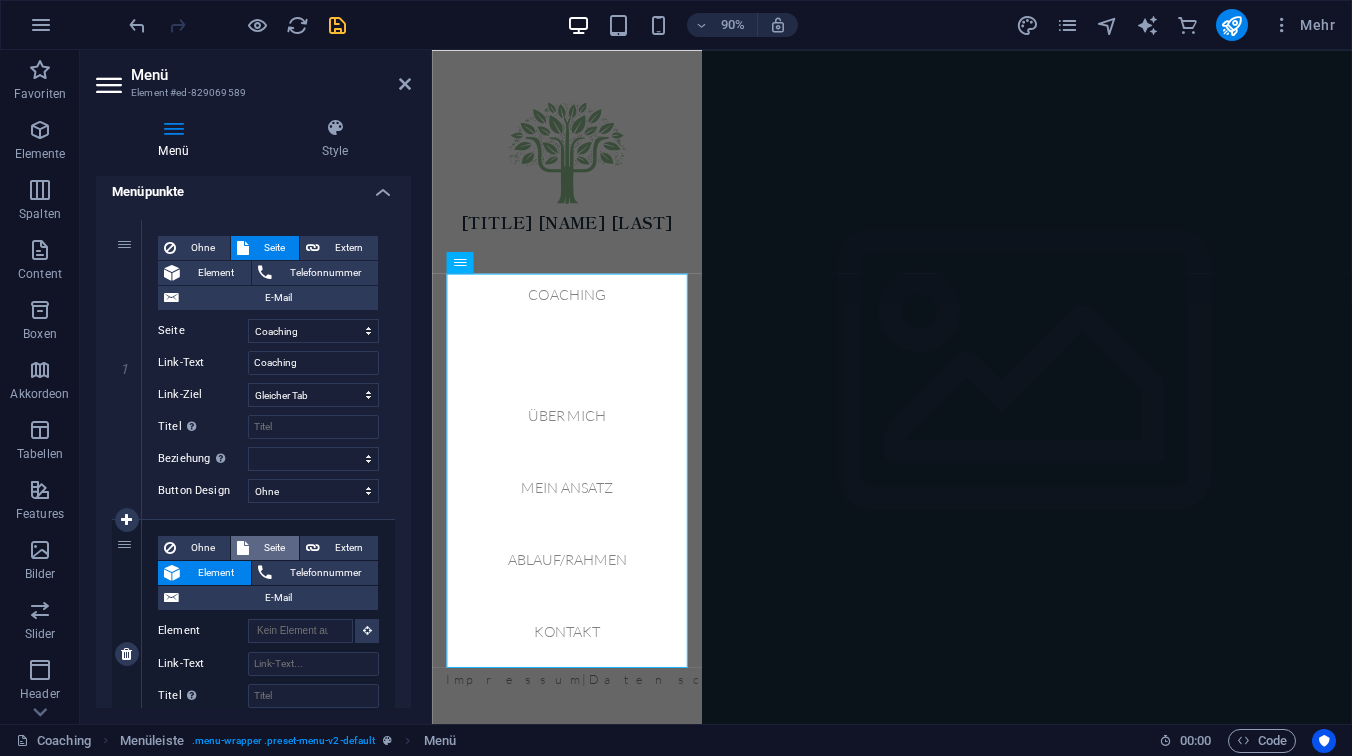 click on "Seite" at bounding box center (274, 548) 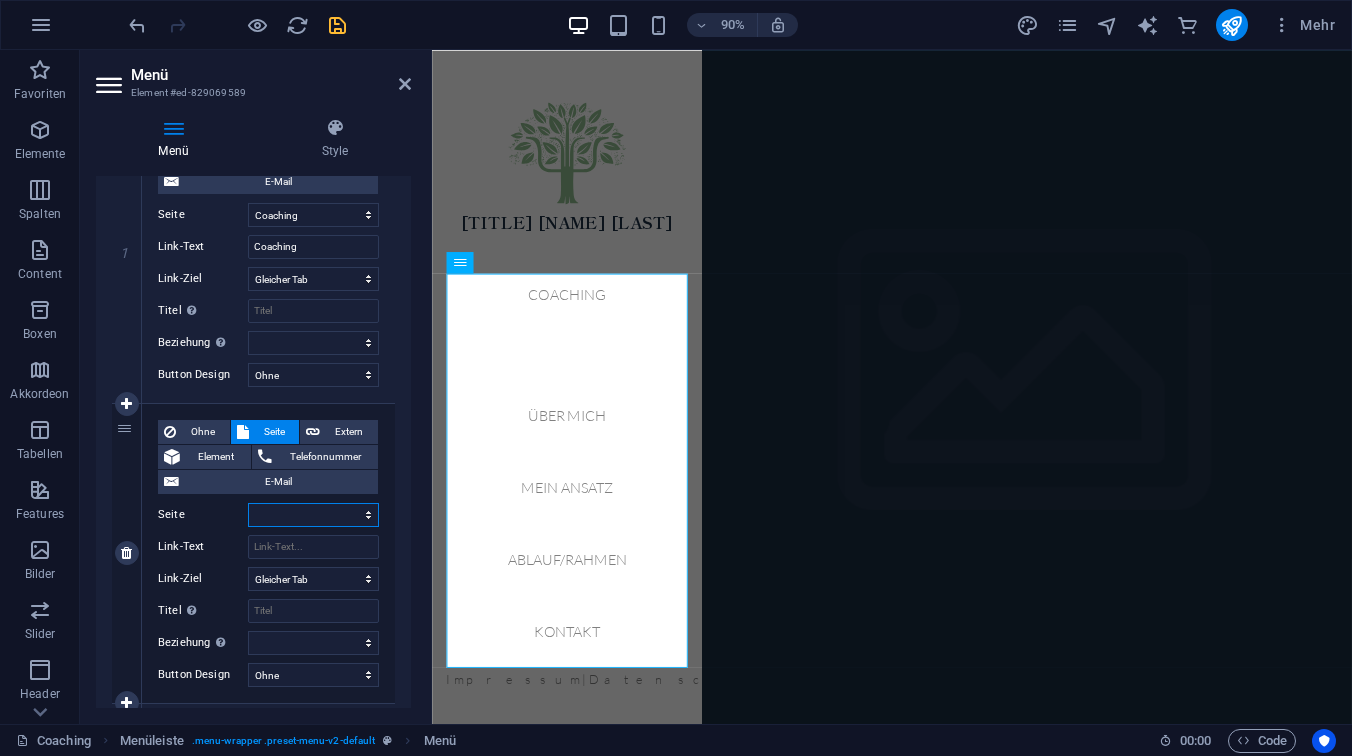 scroll, scrollTop: 266, scrollLeft: 0, axis: vertical 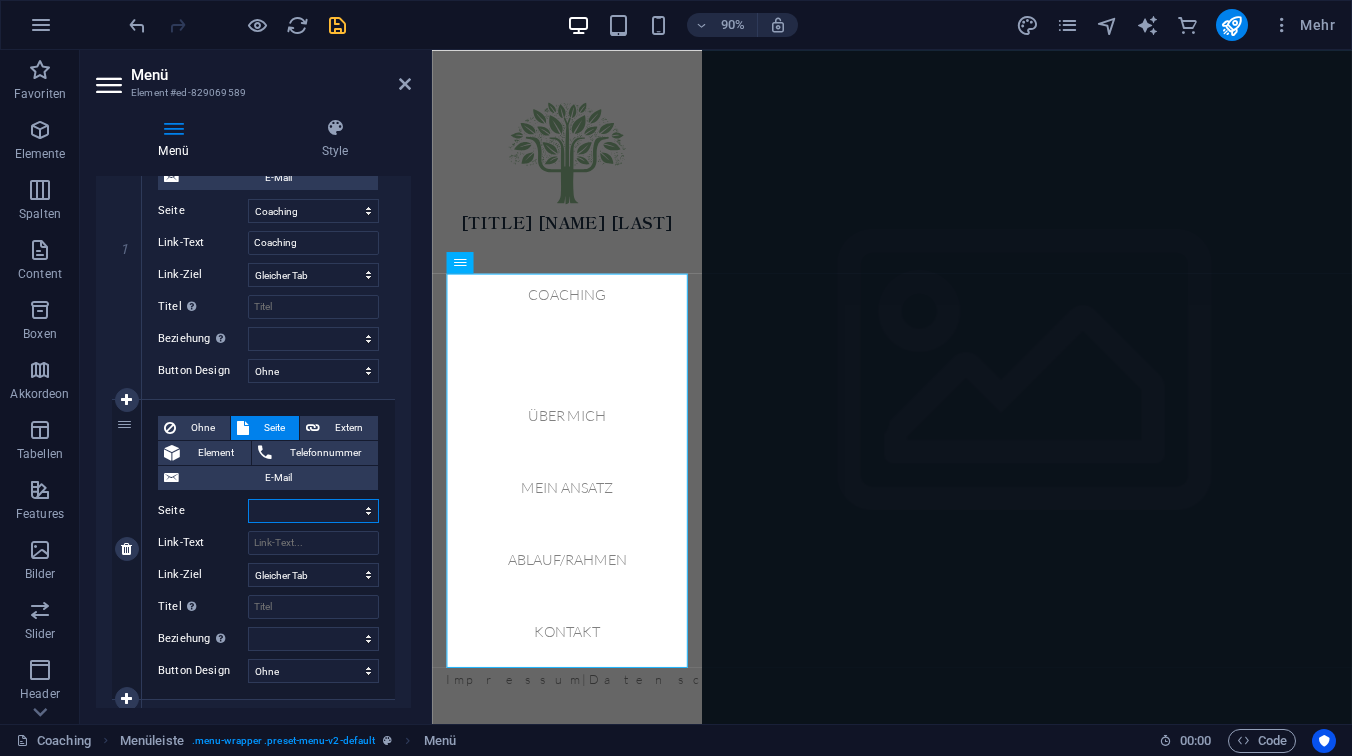 click on "Coaching Über mich Mein Ansatz Ablauf/Rahmen Kontakt Impressum Datenschutz" at bounding box center [313, 511] 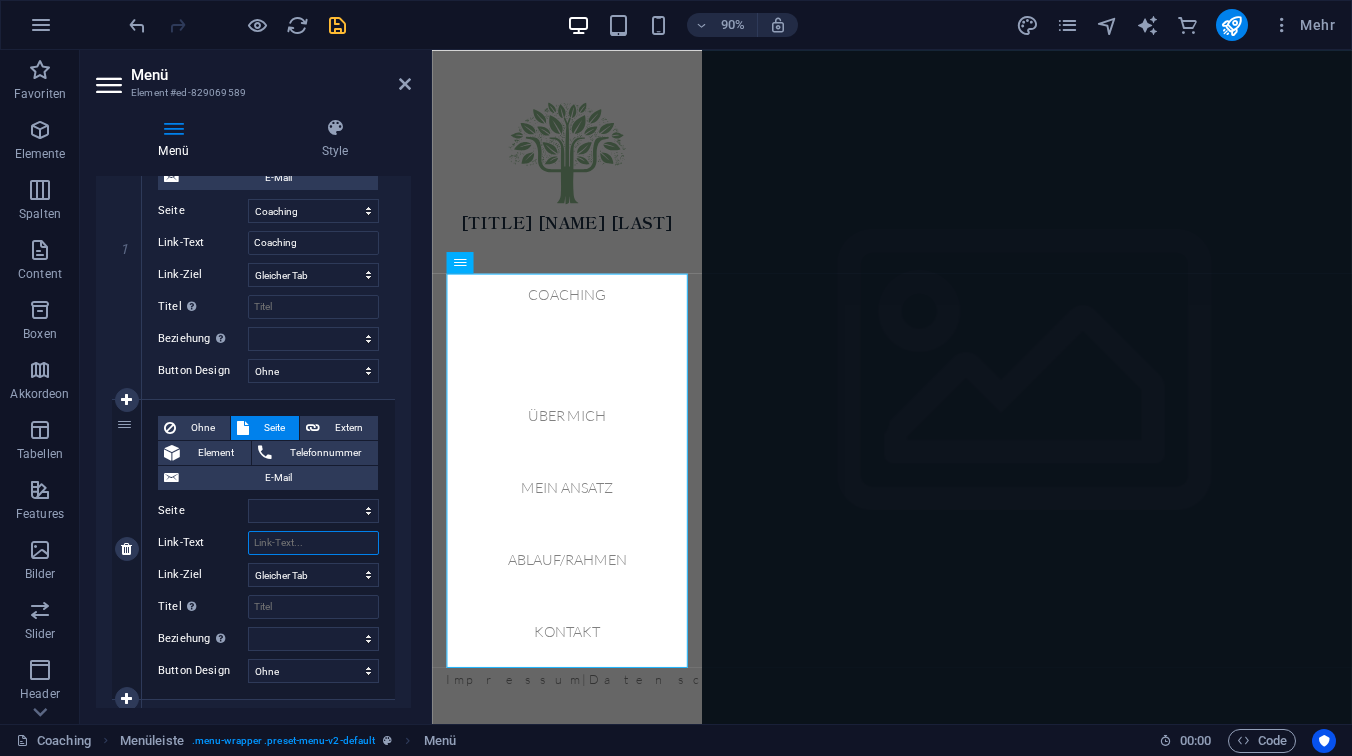 click on "Link-Text" at bounding box center (313, 543) 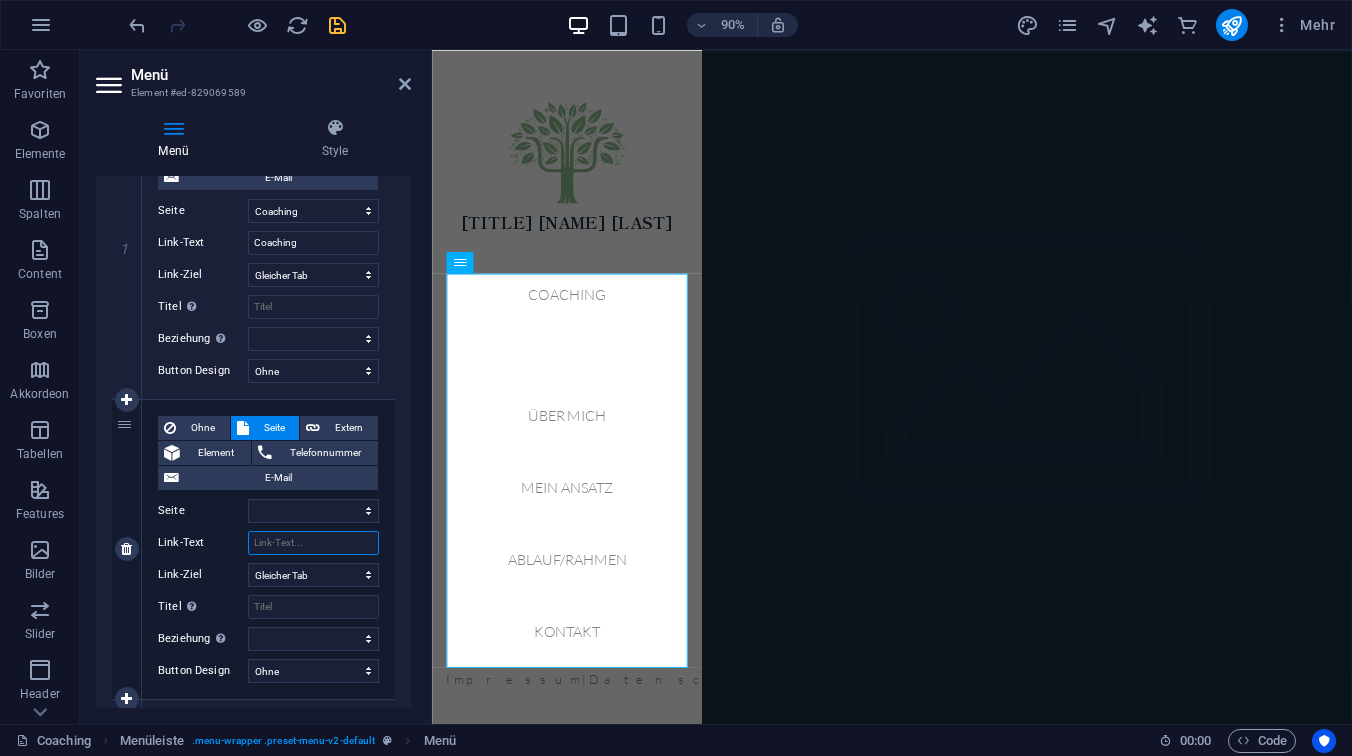 type on "T" 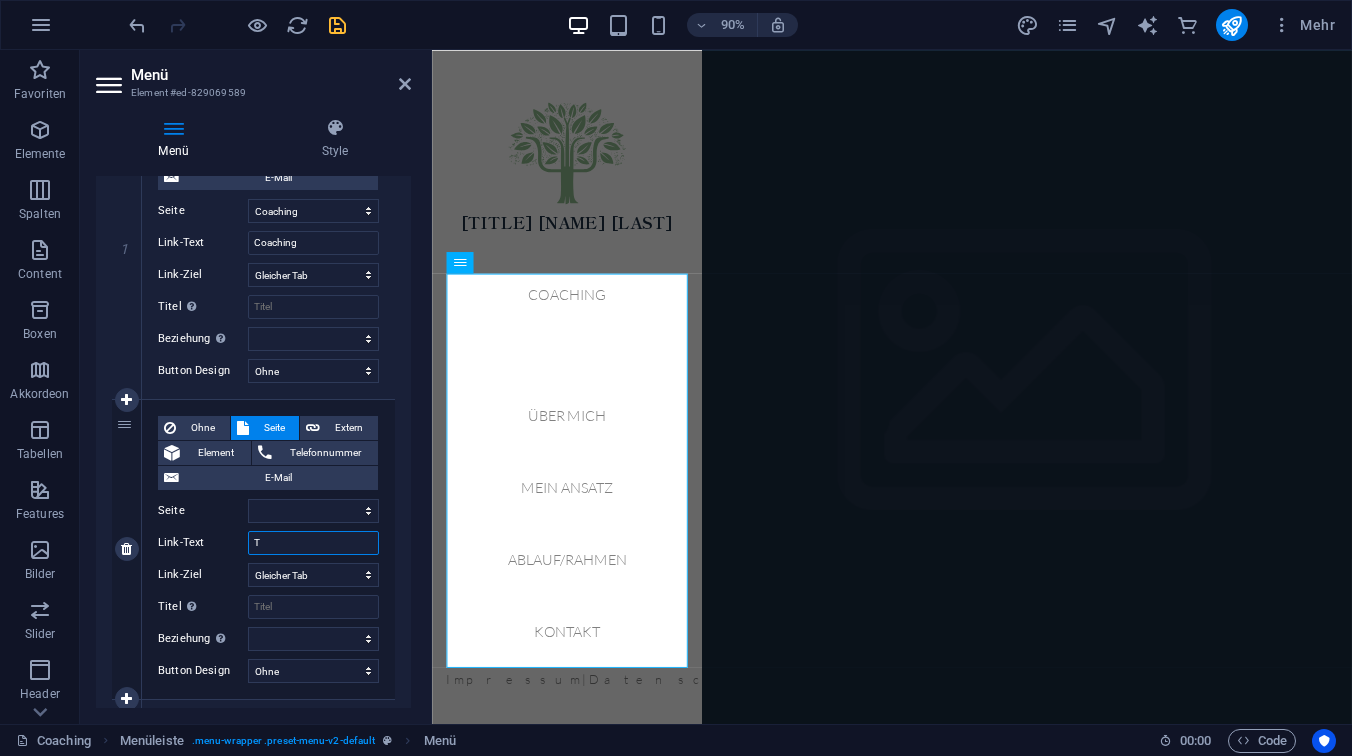 select 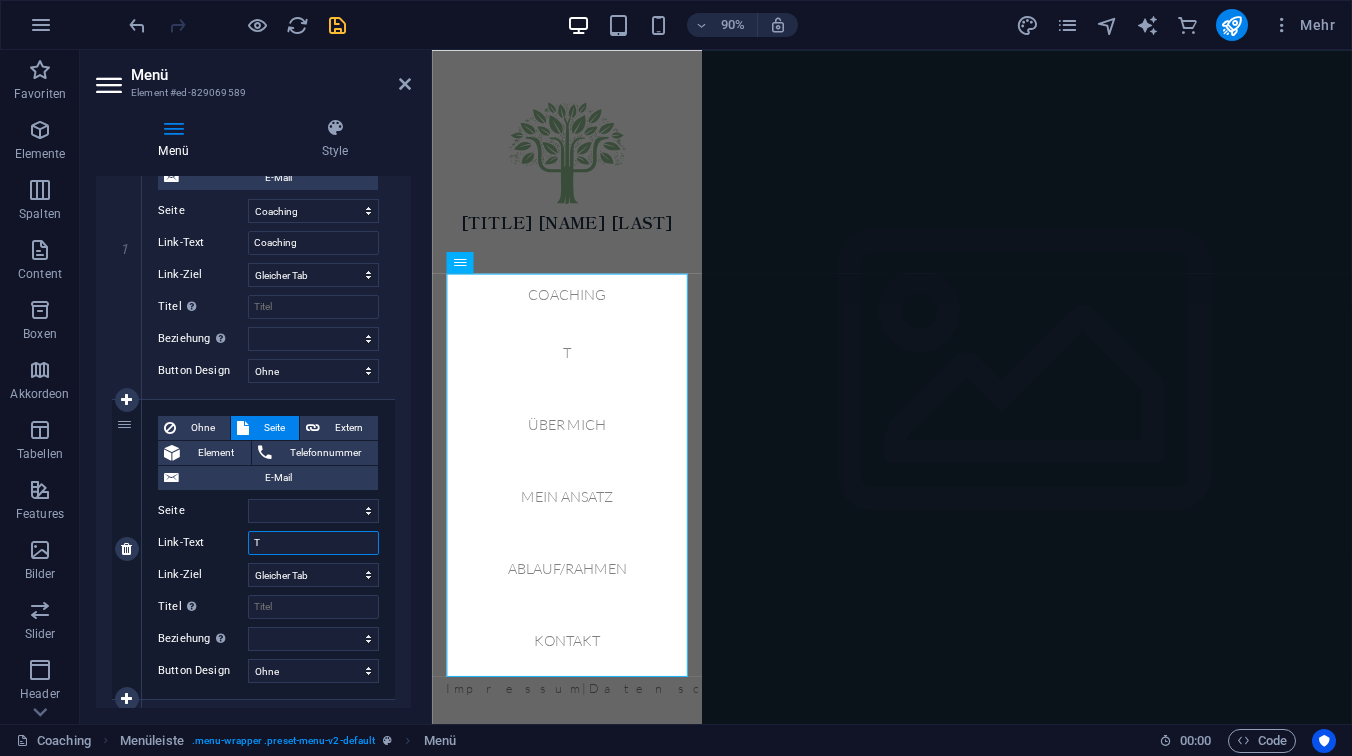 type on "Th" 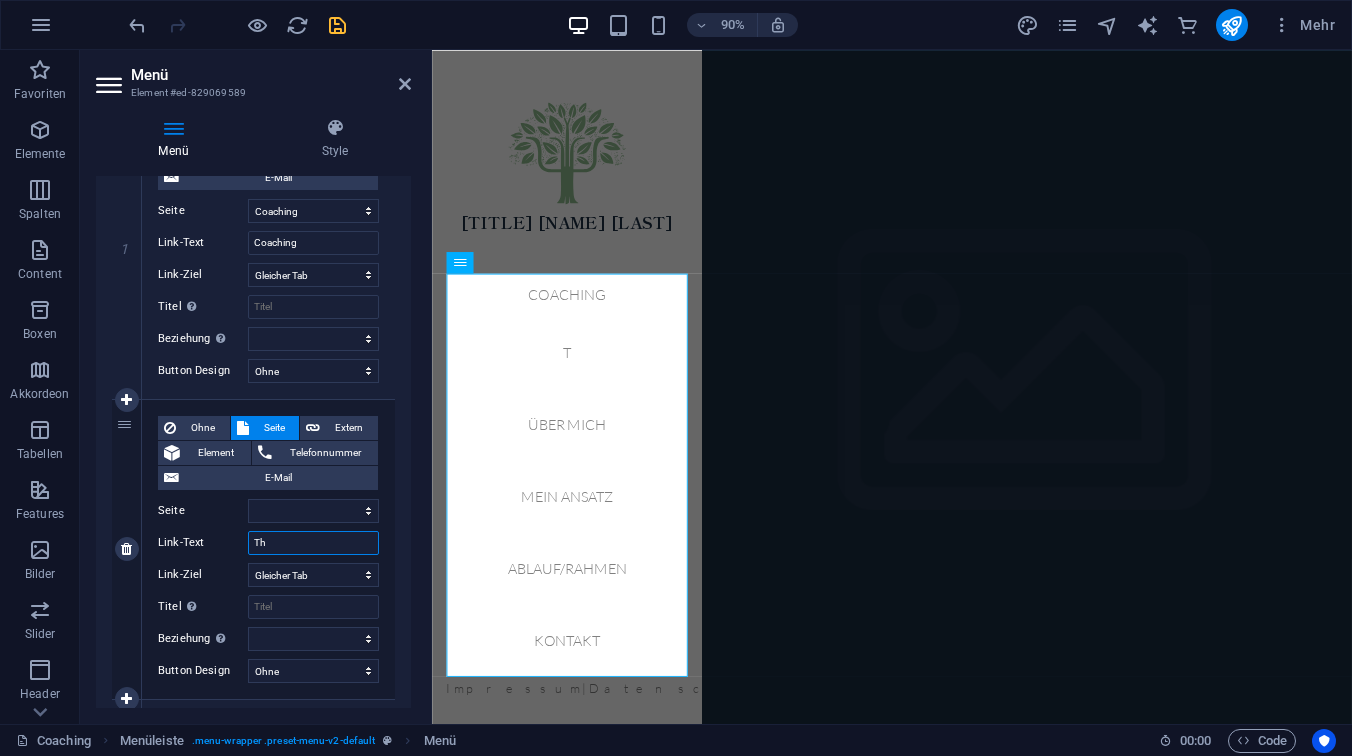 select 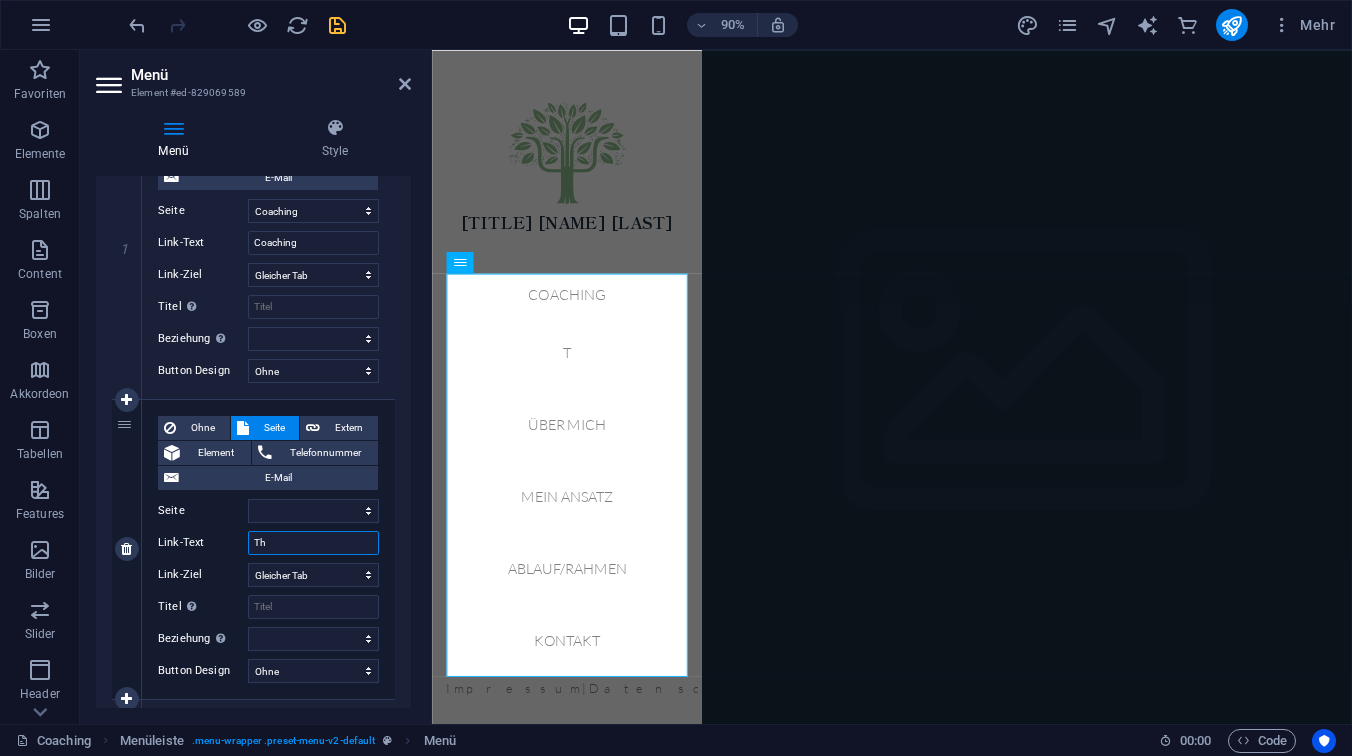 select 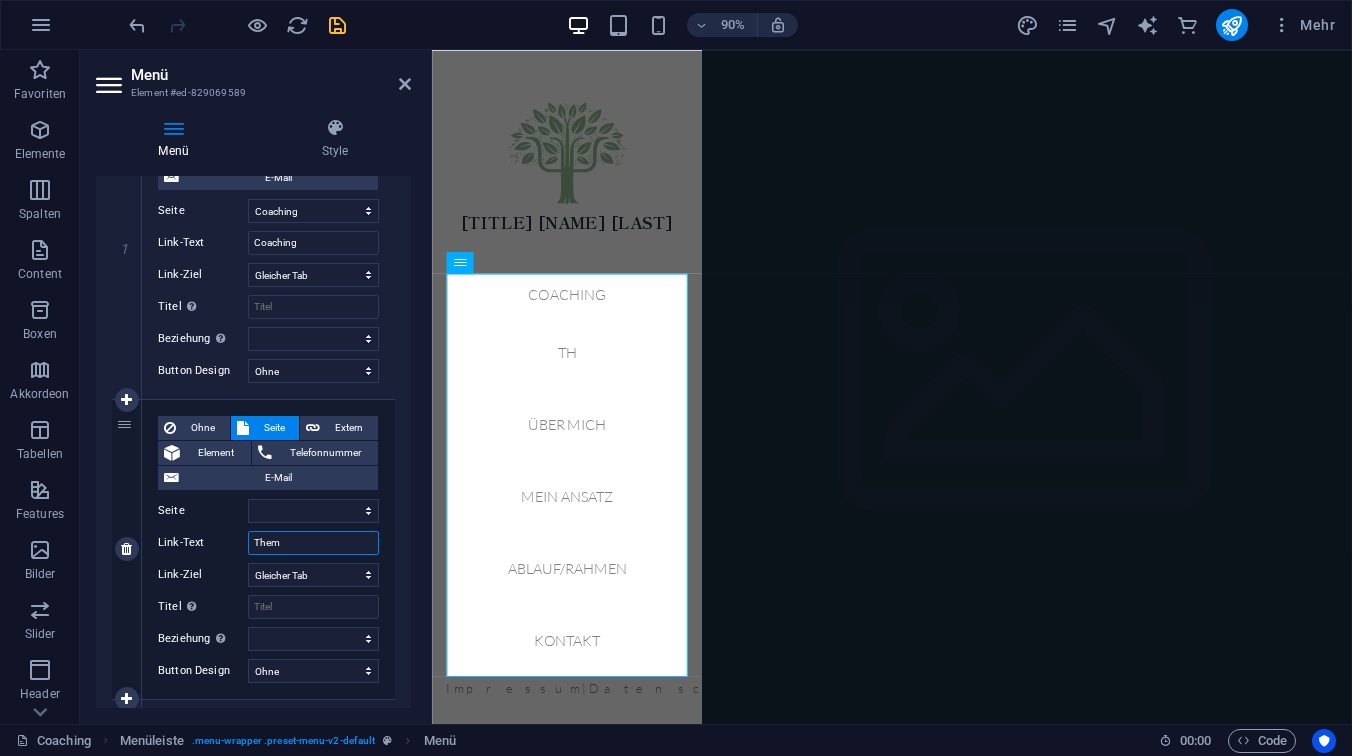 type on "Theme" 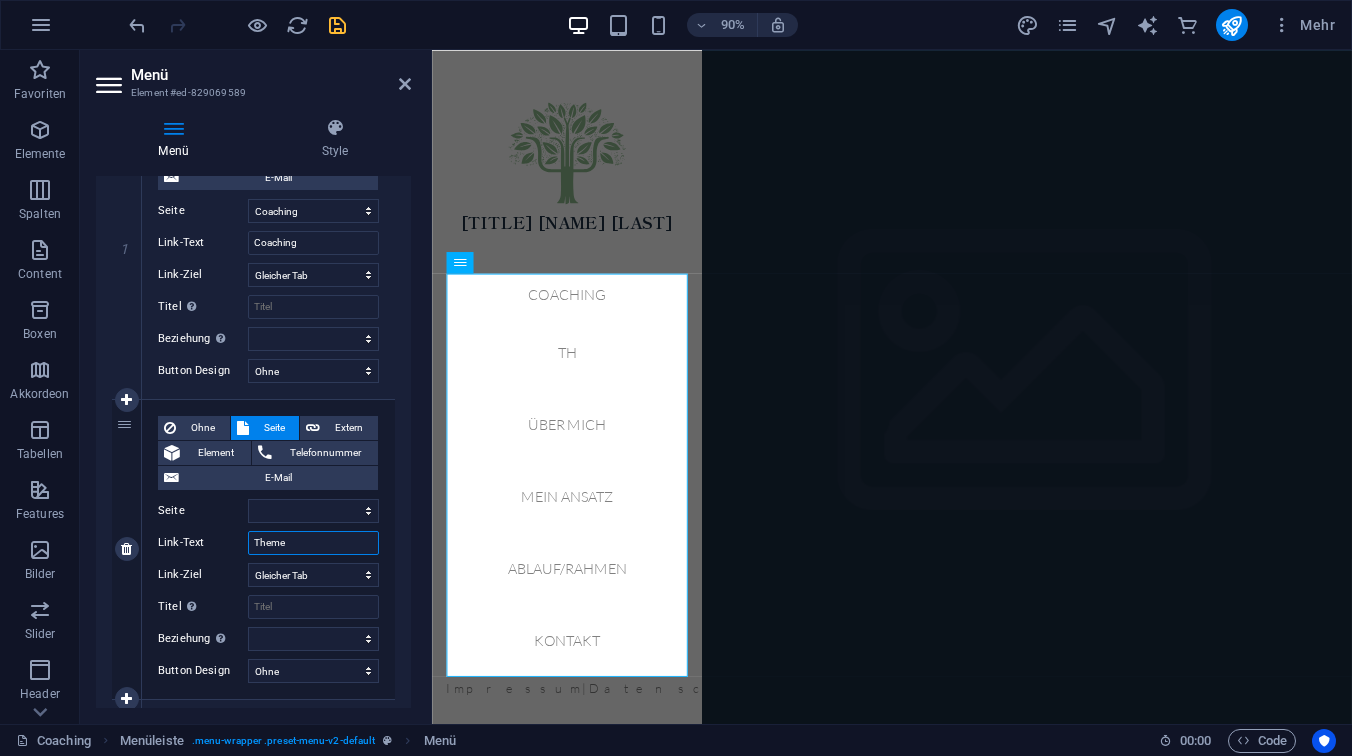 type 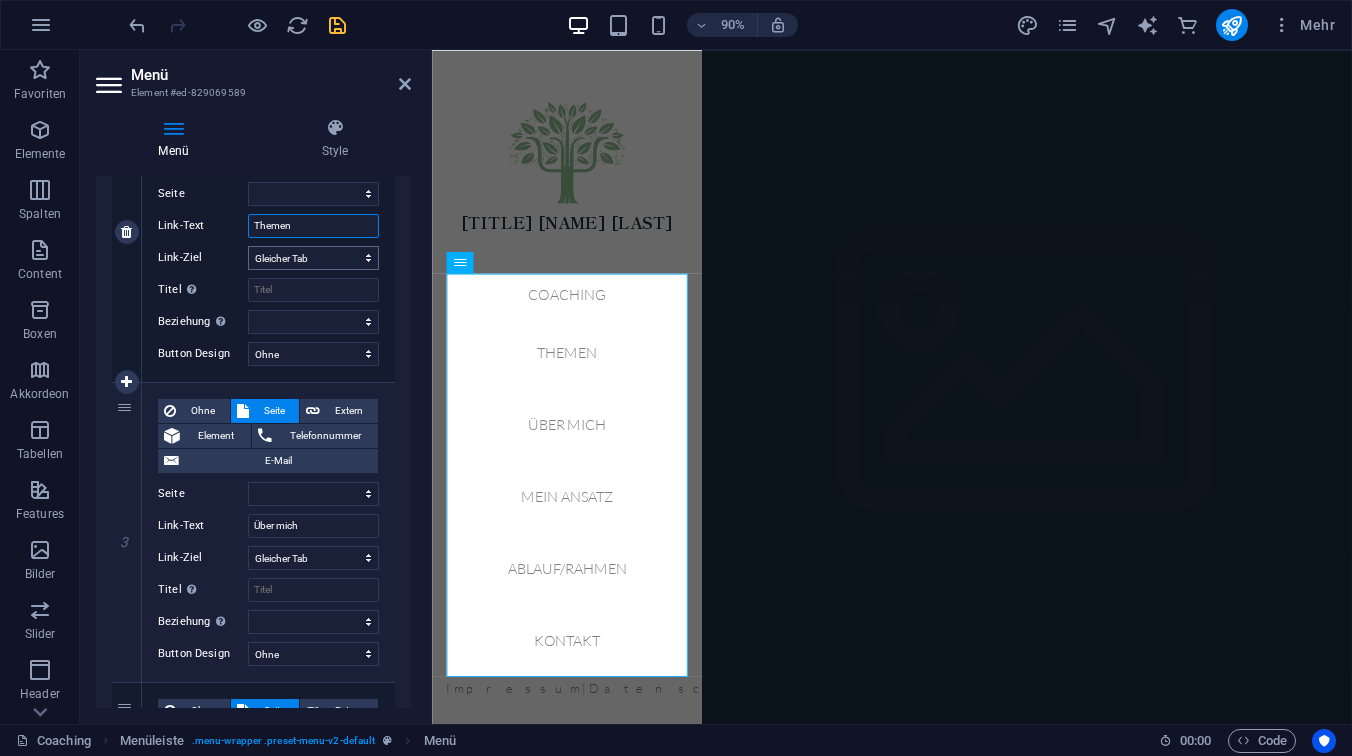 scroll, scrollTop: 584, scrollLeft: 0, axis: vertical 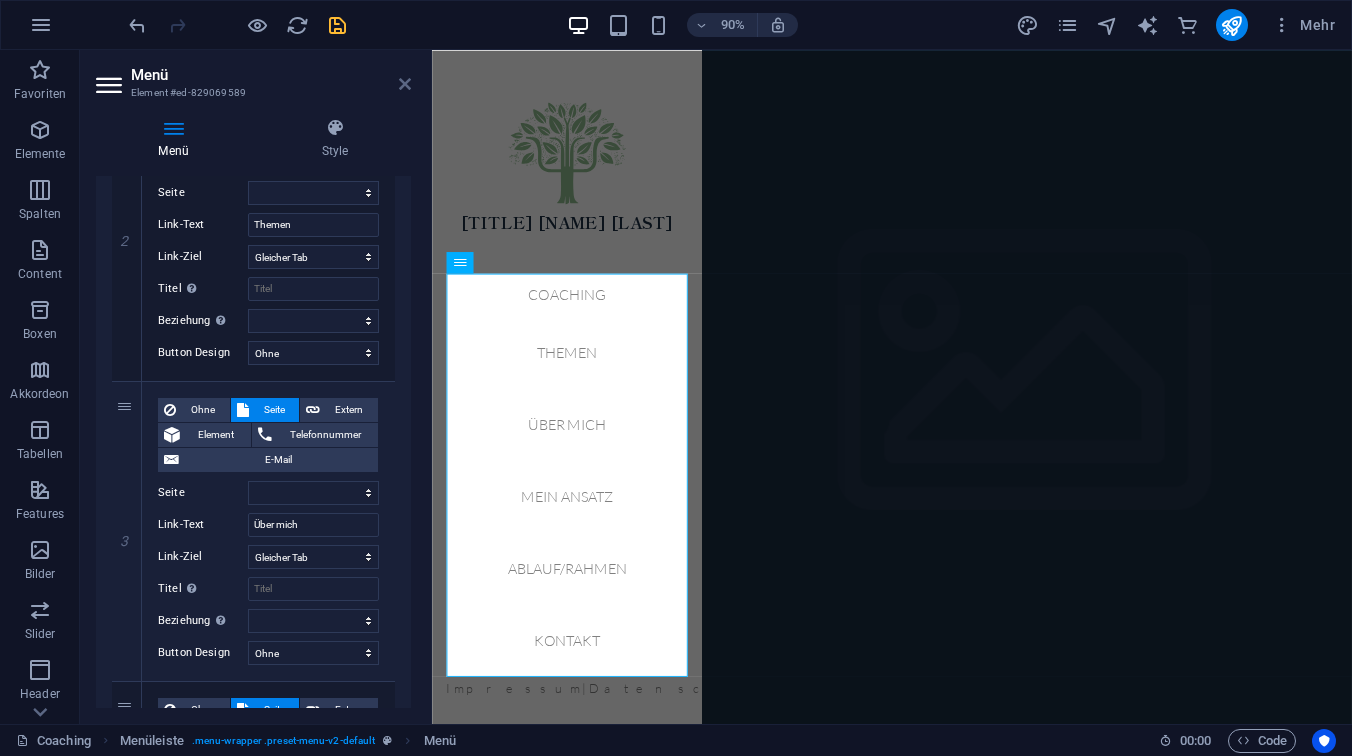 click at bounding box center (405, 84) 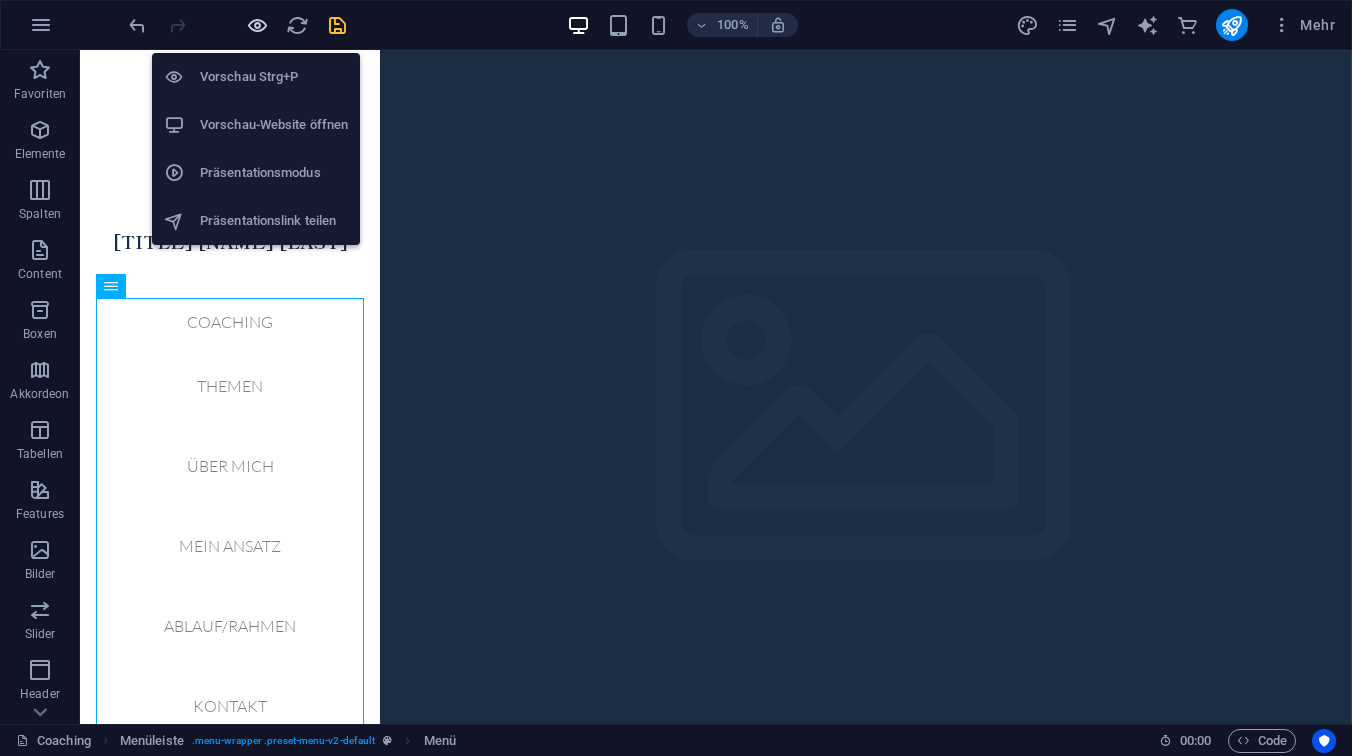 click at bounding box center (257, 25) 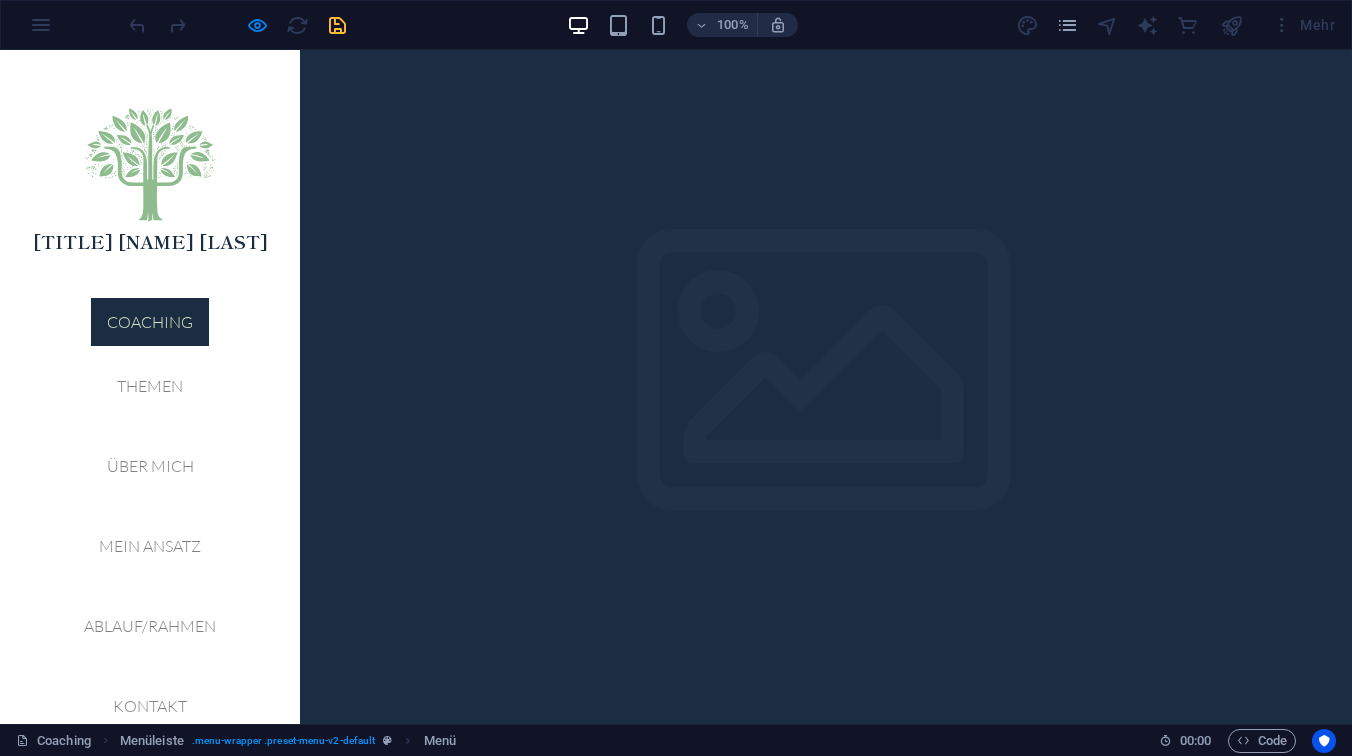 click on "Coaching" at bounding box center [150, 322] 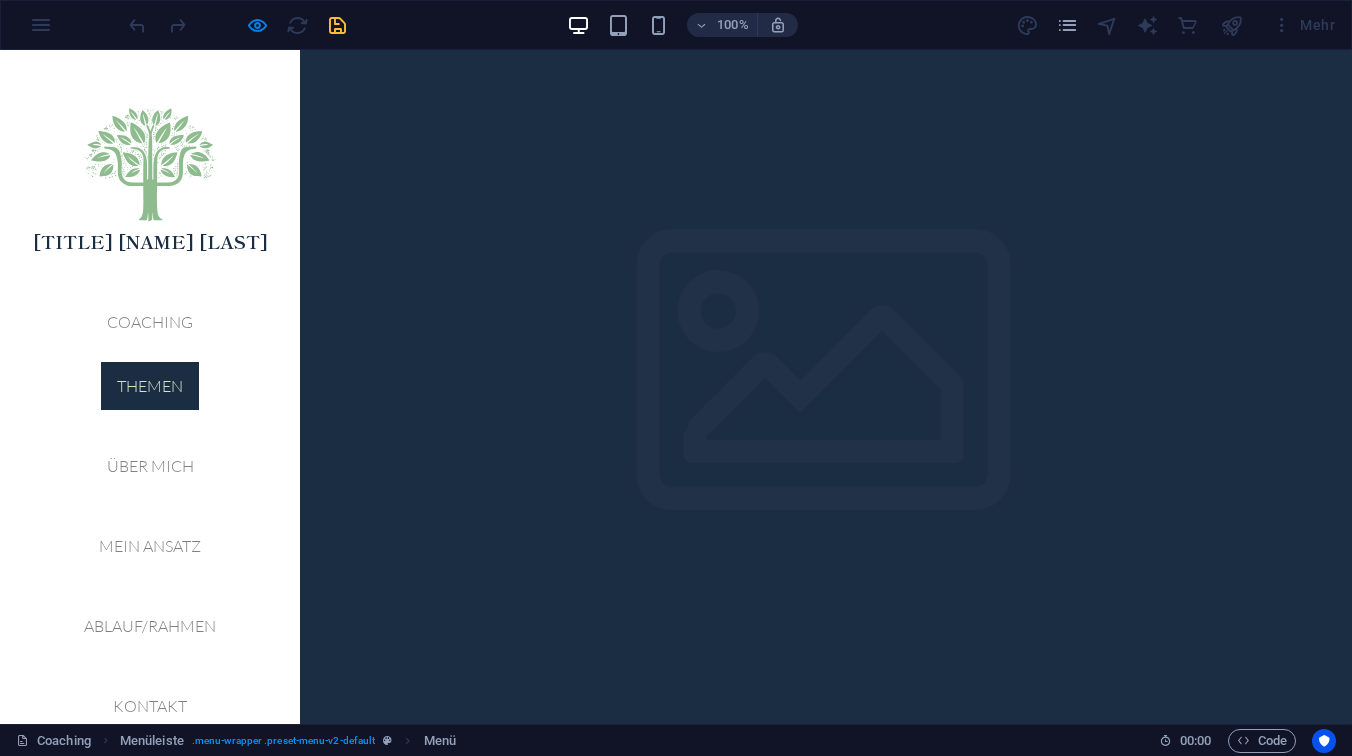 click on "Themen" at bounding box center (150, 386) 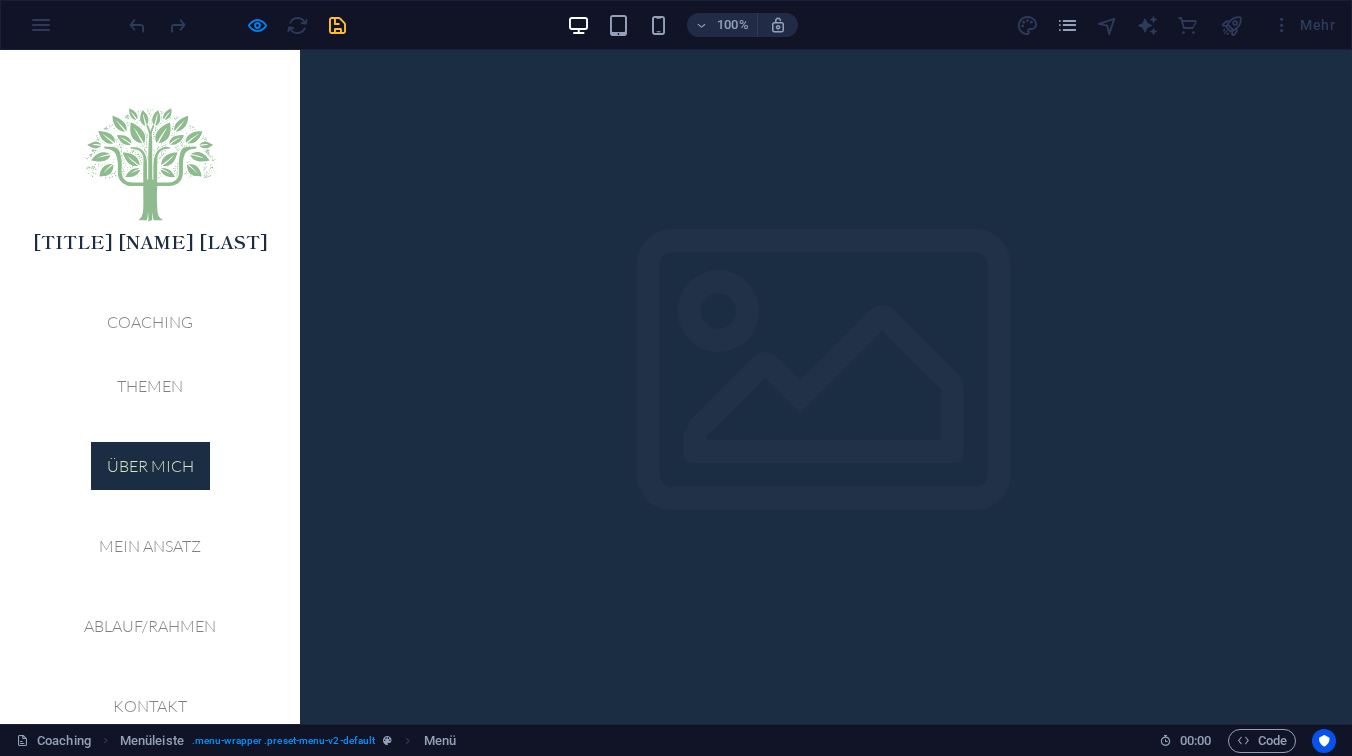 click on "Über mich" at bounding box center (150, 466) 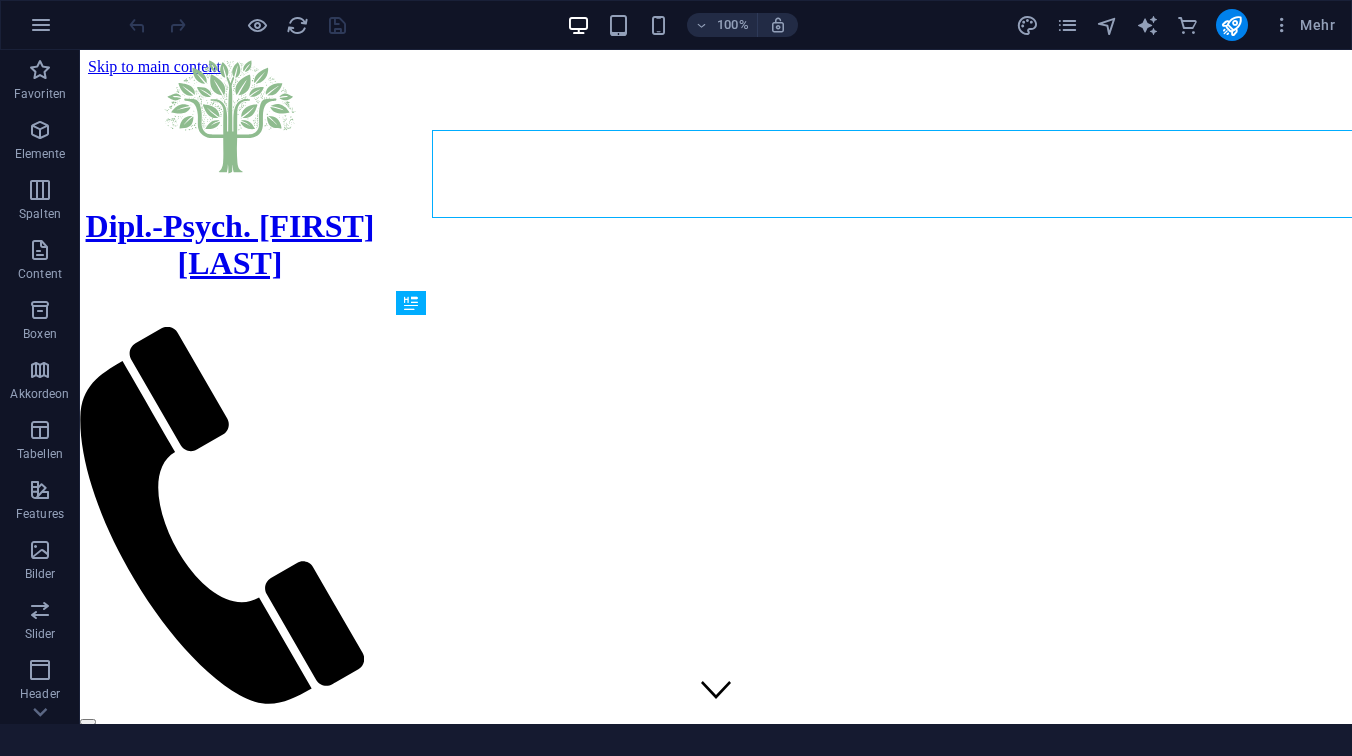 scroll, scrollTop: 0, scrollLeft: 0, axis: both 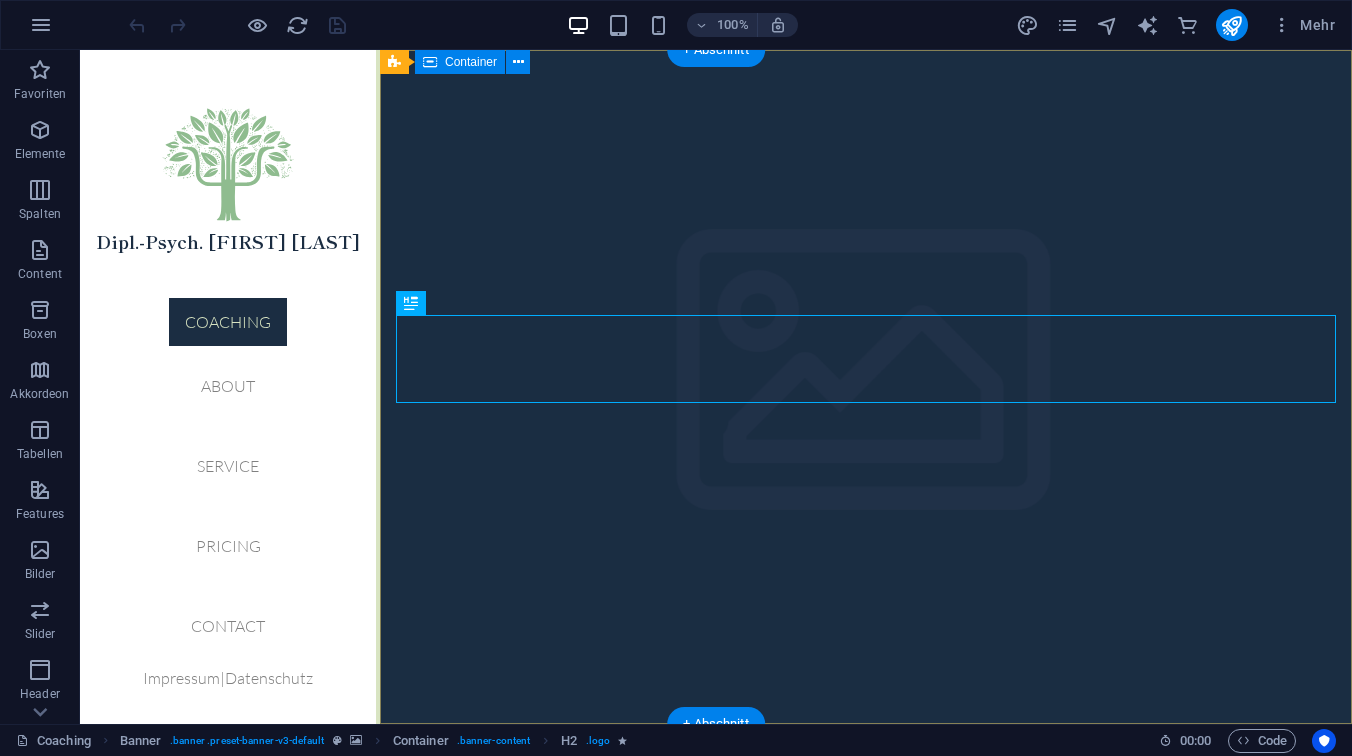 click on "Raum für Selbst-  begegnung und Wachstum Beginnen" at bounding box center (866, 876) 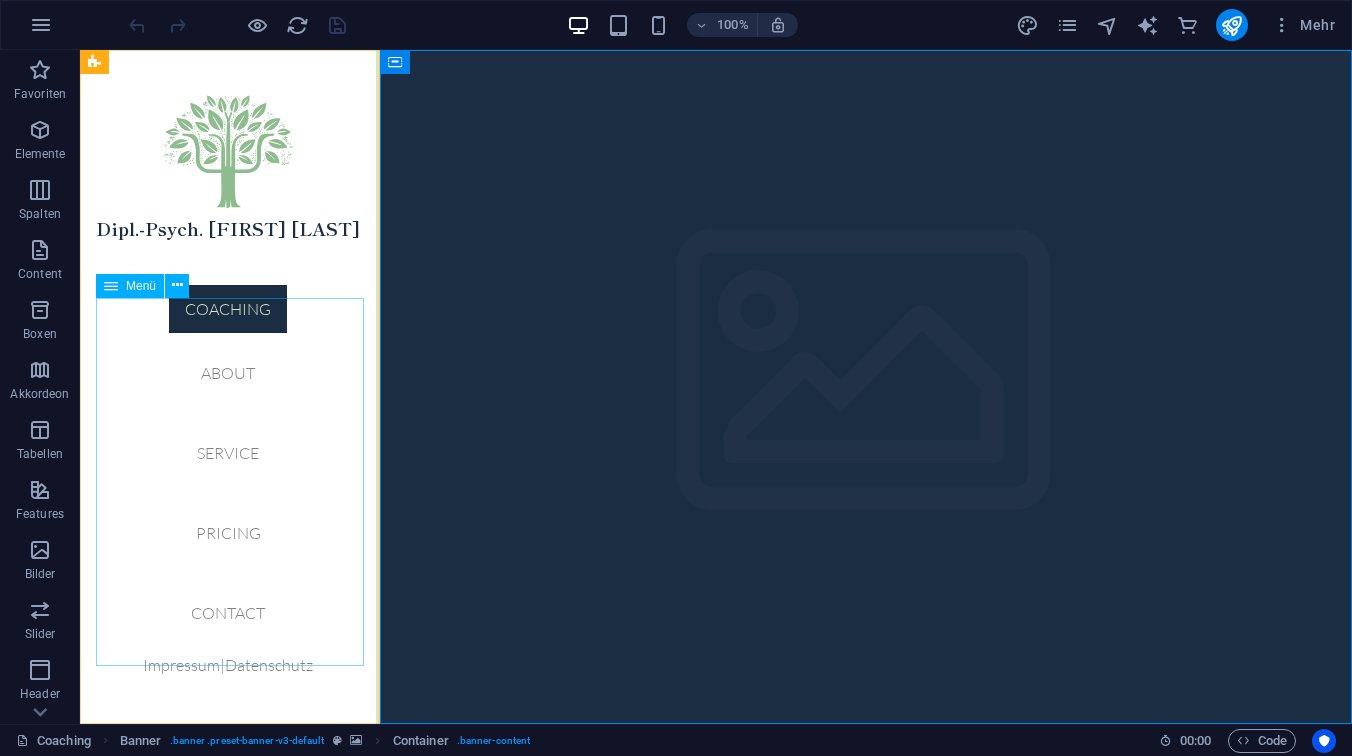 scroll, scrollTop: 0, scrollLeft: 0, axis: both 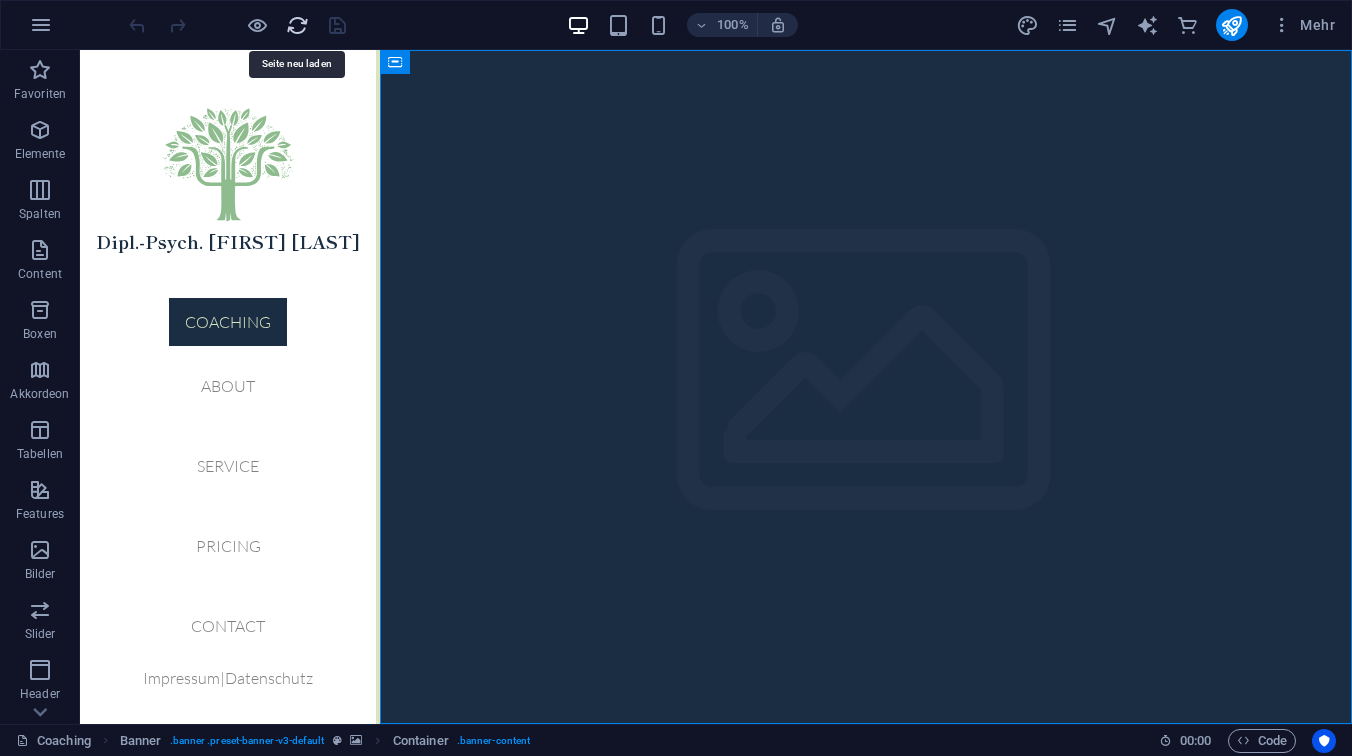 click at bounding box center (297, 25) 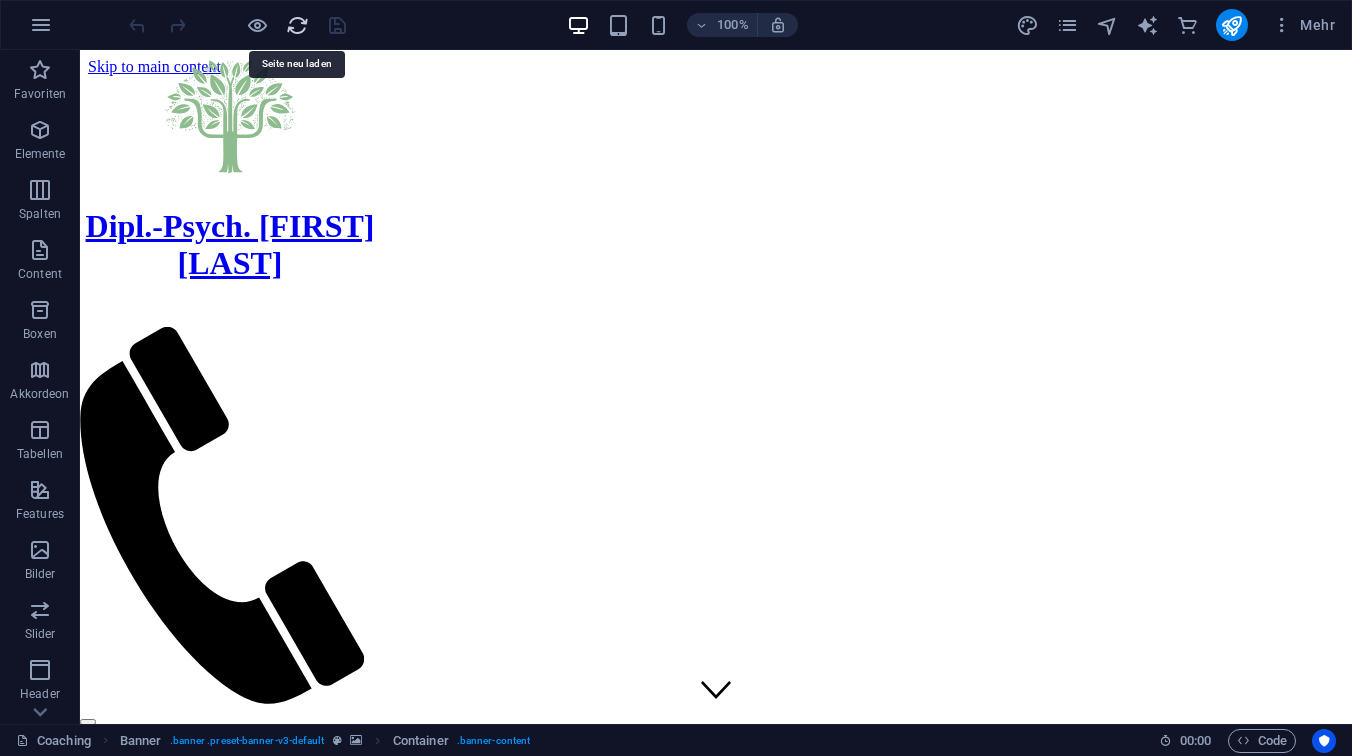 scroll, scrollTop: 0, scrollLeft: 0, axis: both 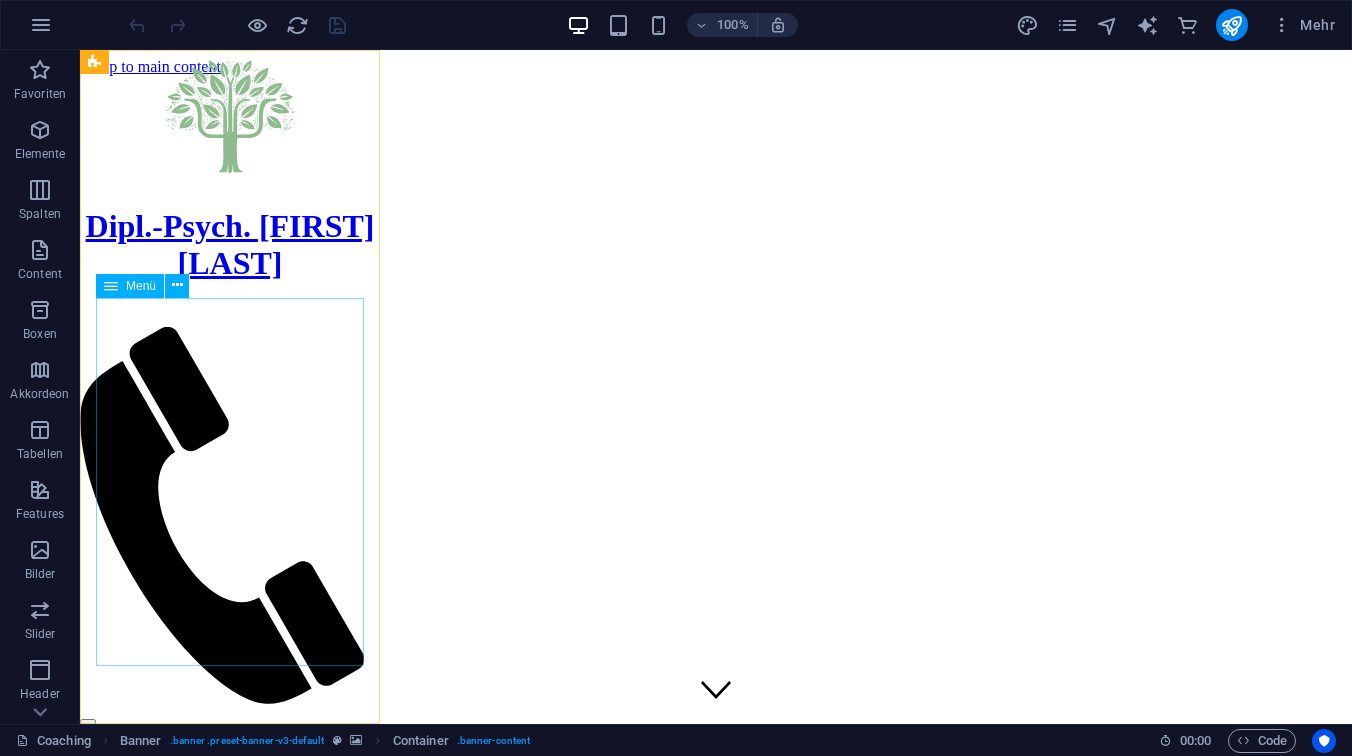 click on "Coaching About Service Pricing Contact" at bounding box center (230, 787) 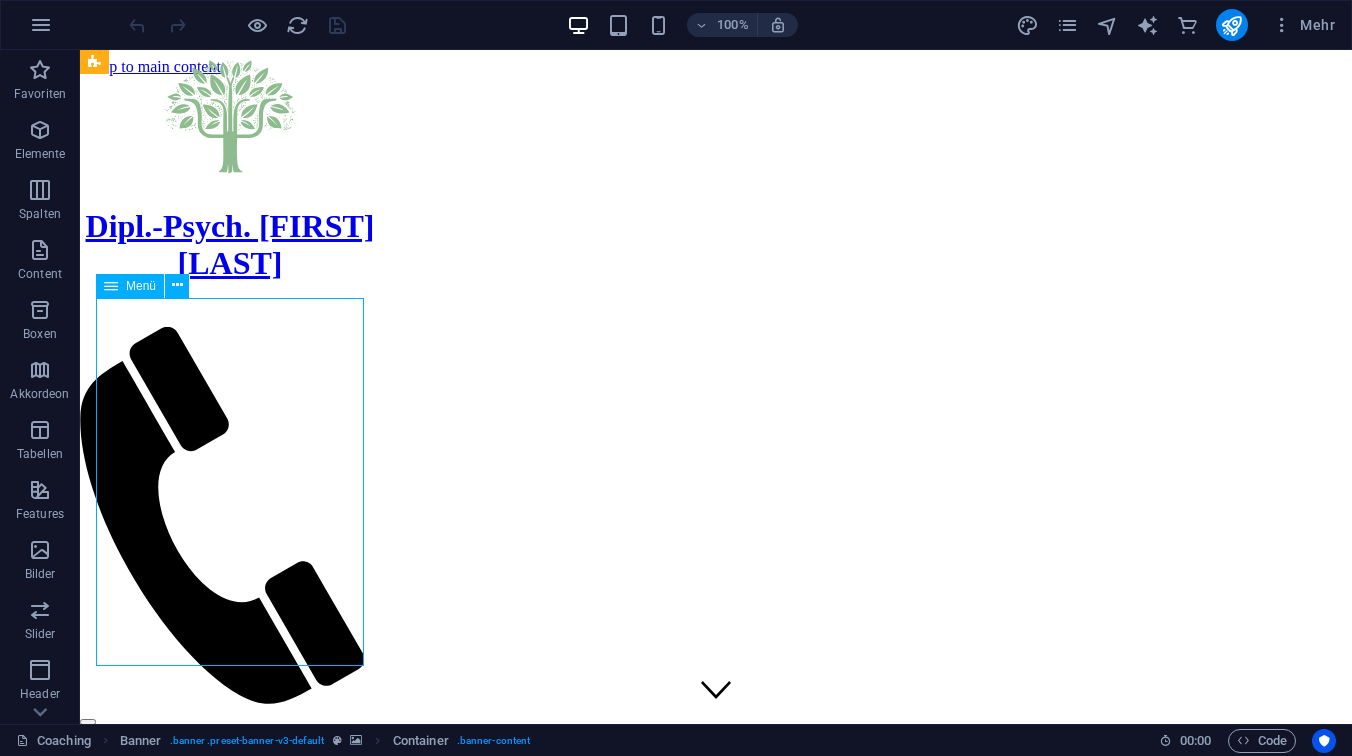 click on "Coaching About Service Pricing Contact" at bounding box center [230, 787] 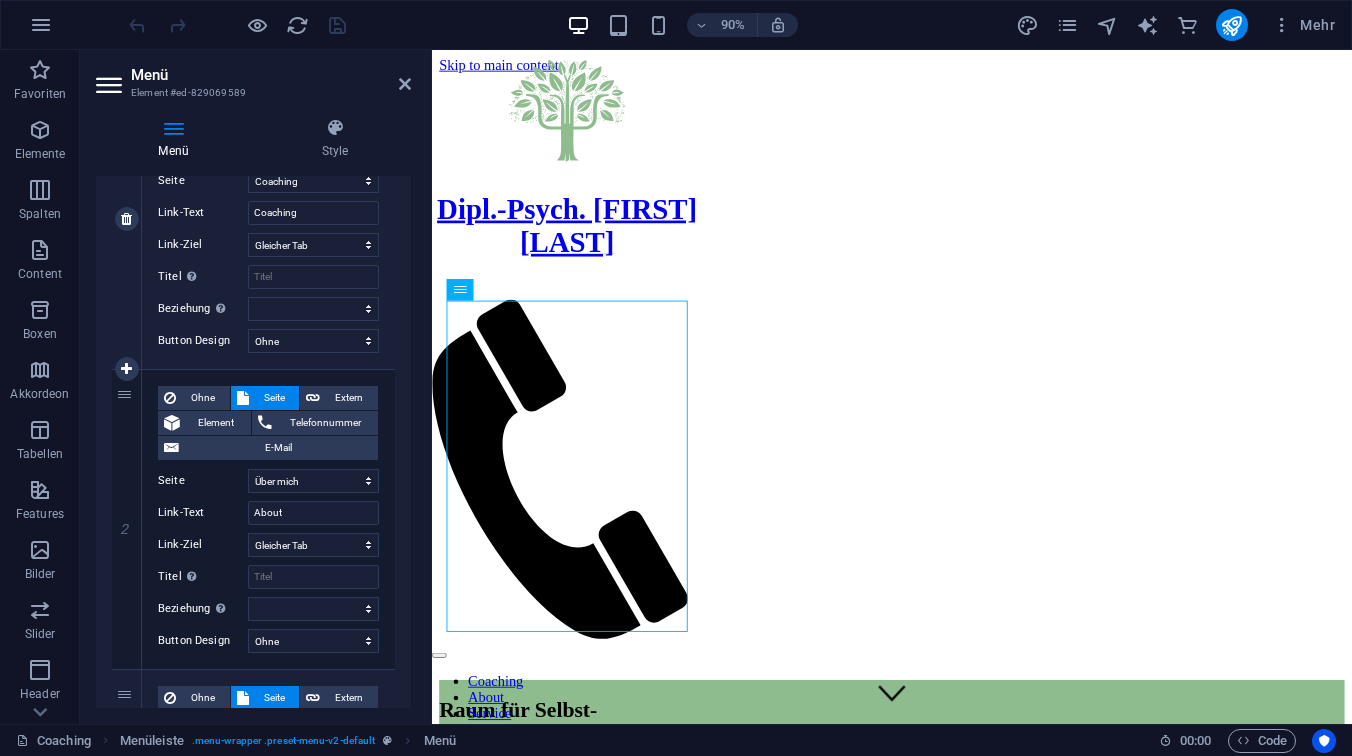 scroll, scrollTop: 306, scrollLeft: 0, axis: vertical 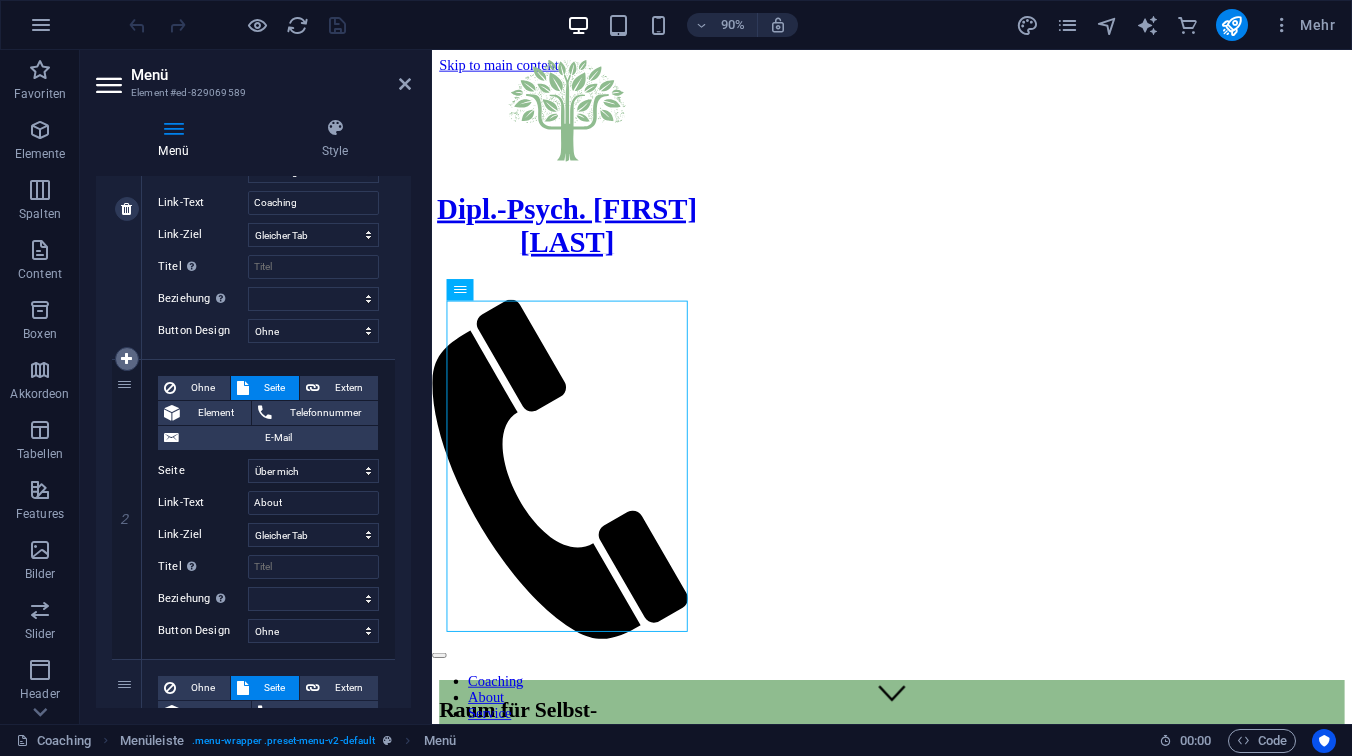 click at bounding box center (126, 359) 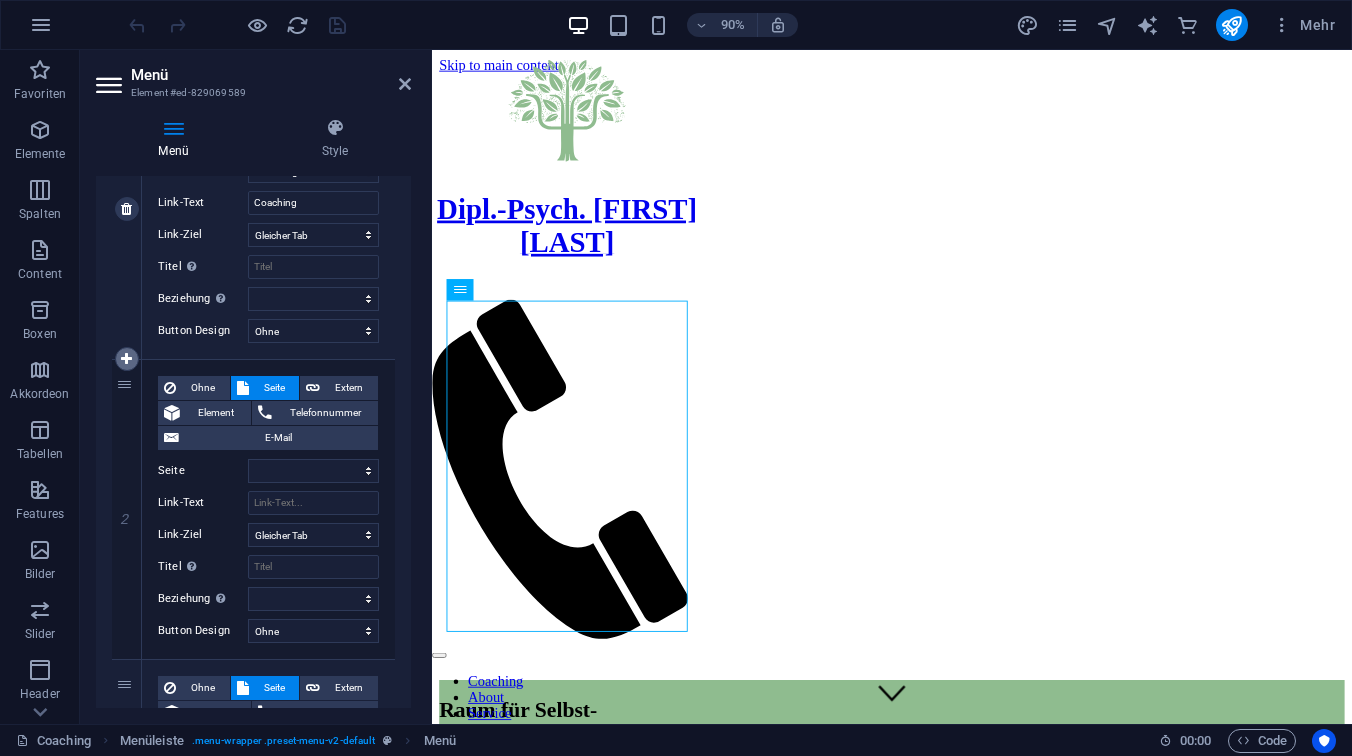 select on "4" 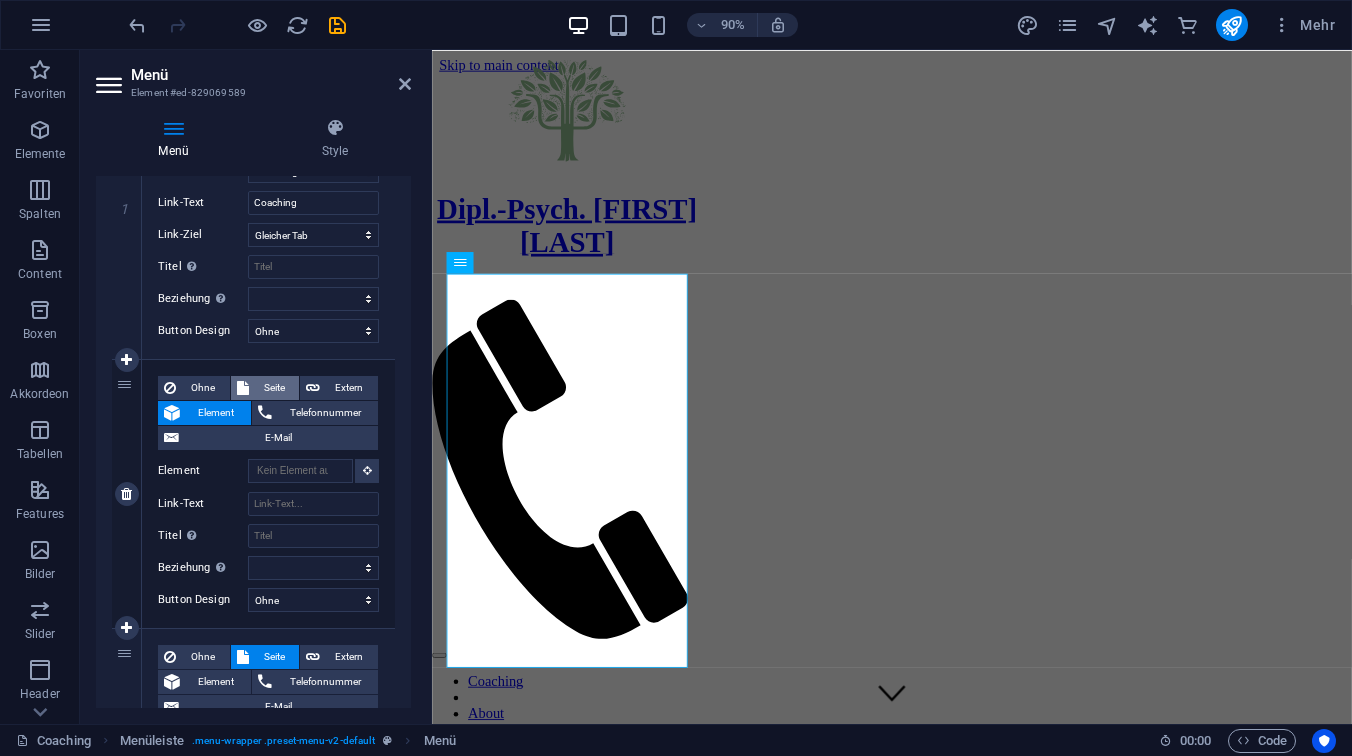 click on "Seite" at bounding box center [274, 388] 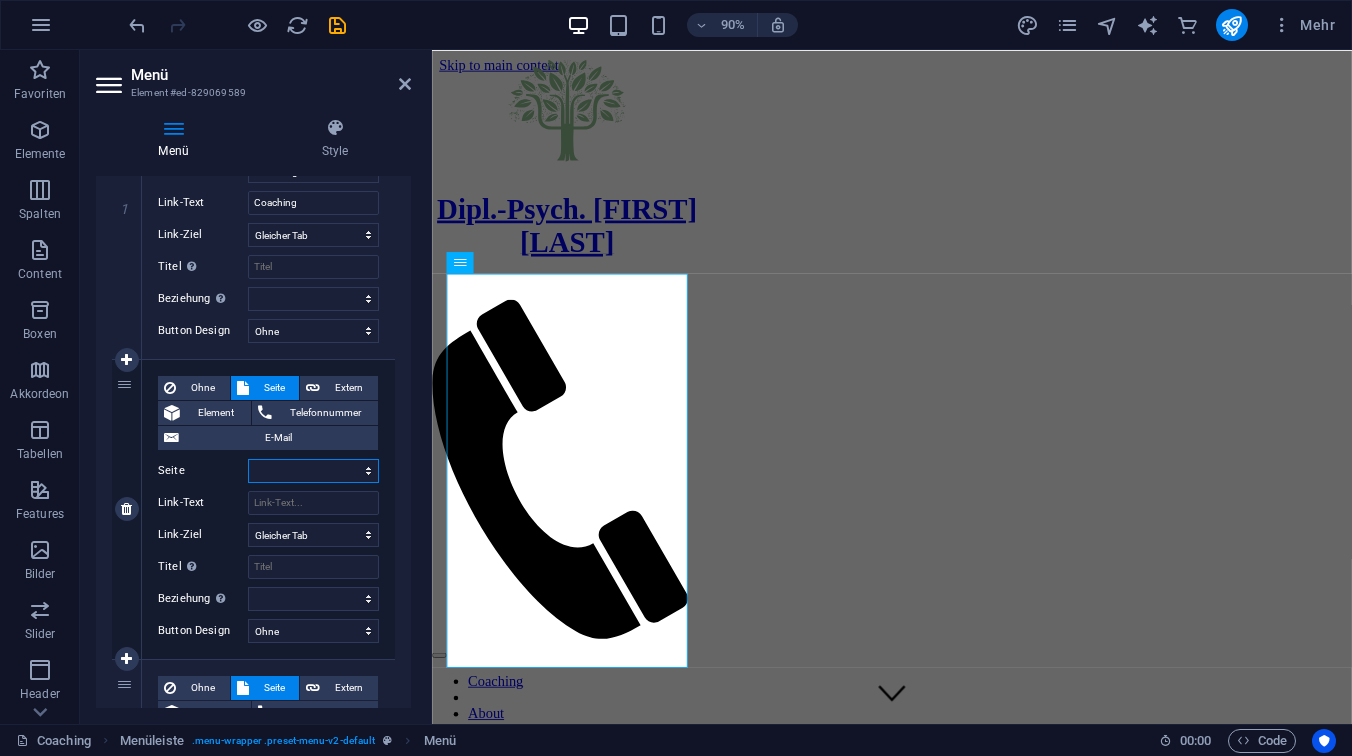 click on "Coaching Über mich Mein Ansatz Ablauf/Rahmen Kontakt Impressum Datenschutz" at bounding box center (313, 471) 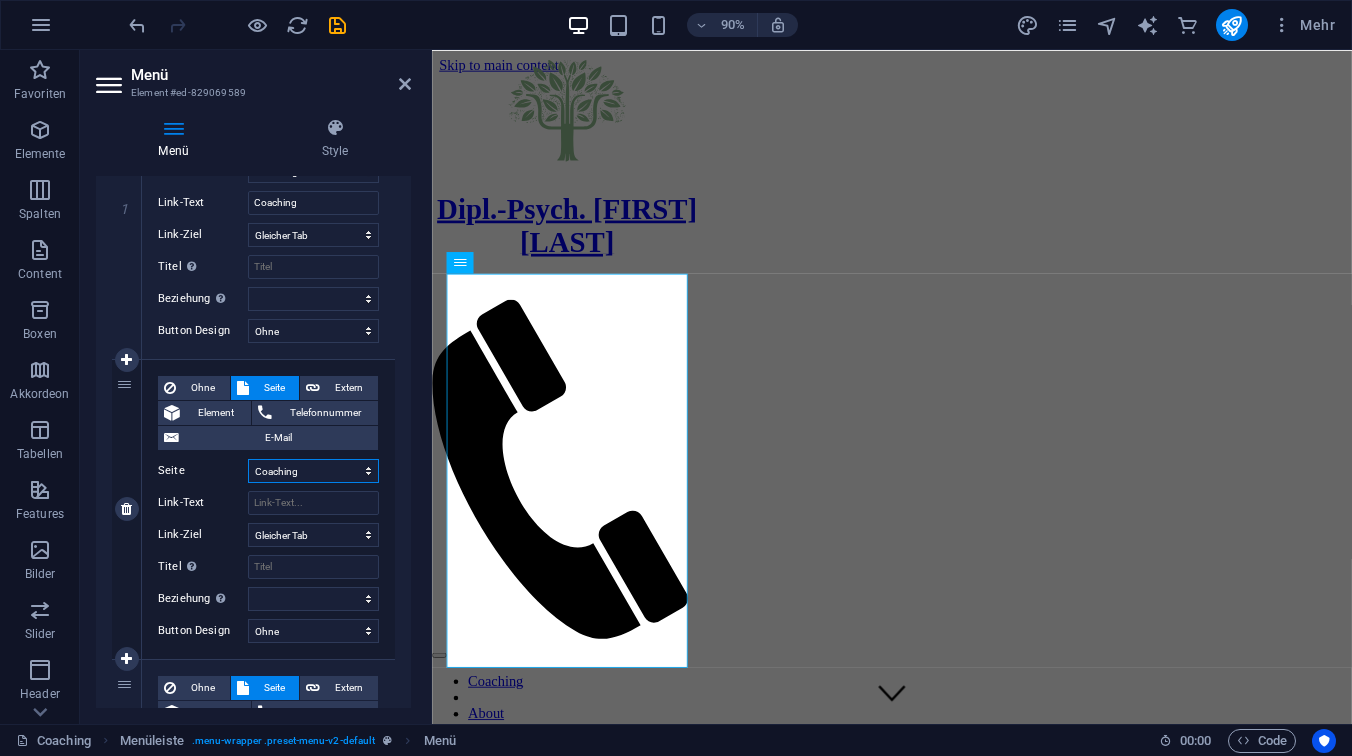 select 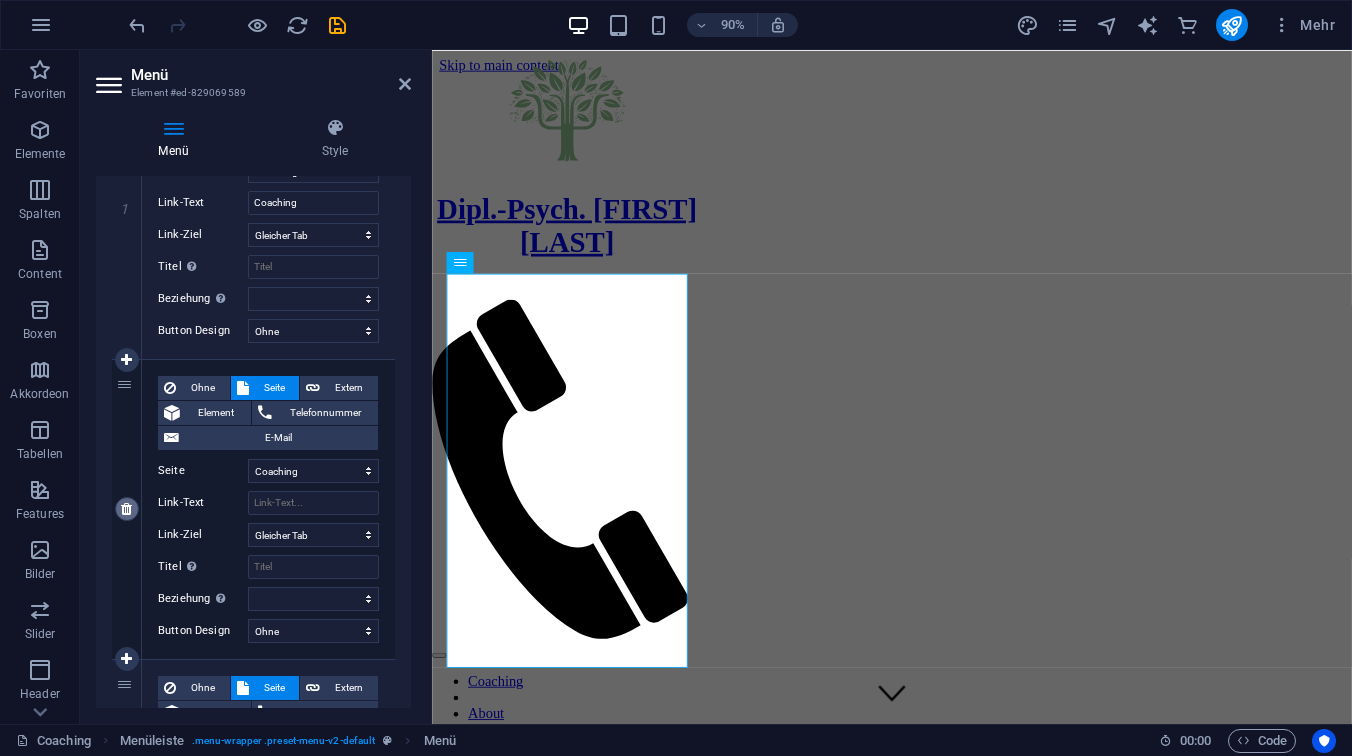 click at bounding box center (126, 509) 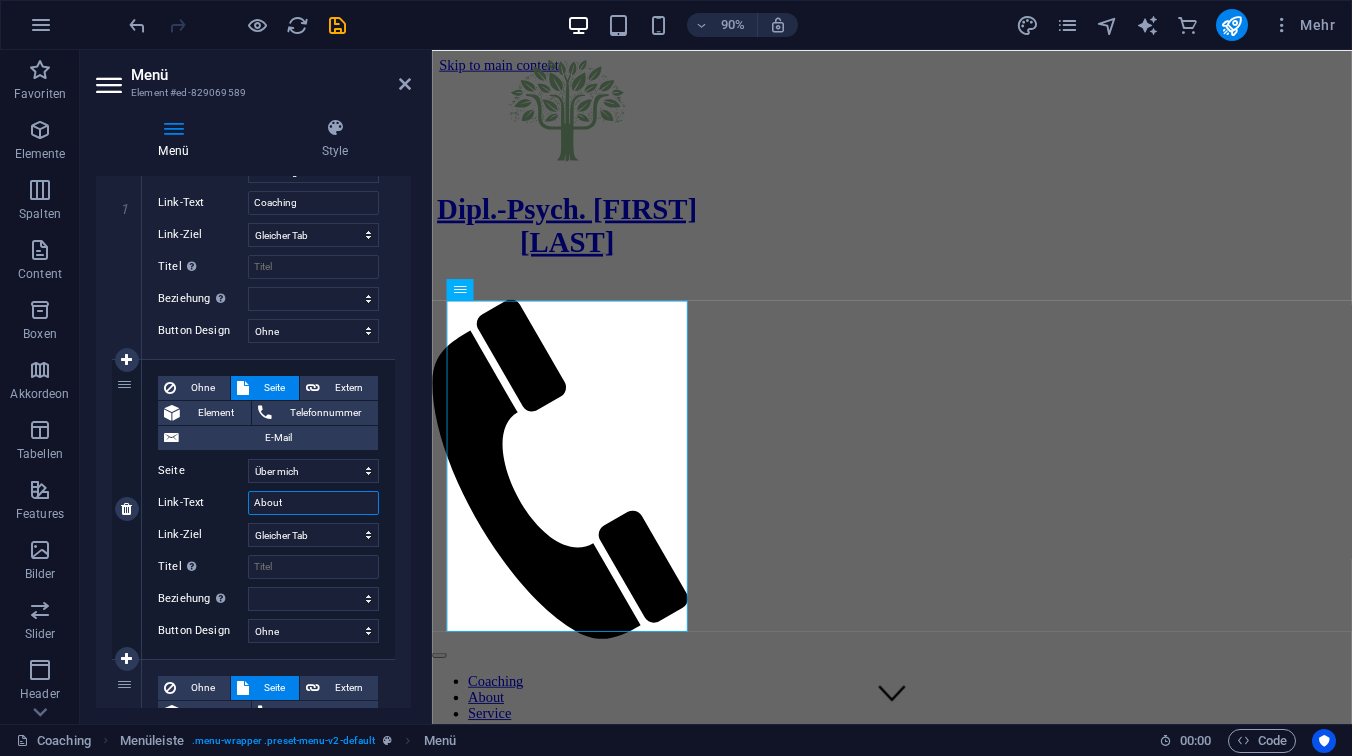 click on "About" at bounding box center (313, 503) 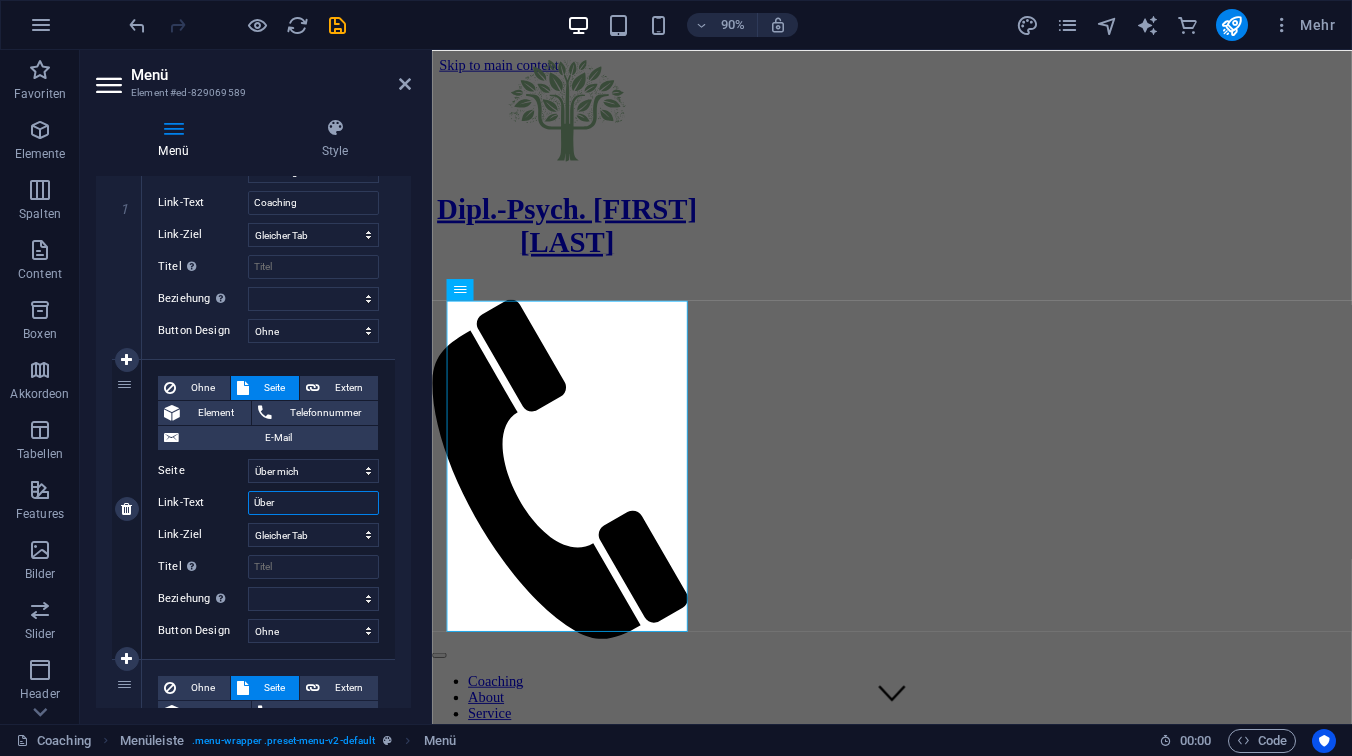 type on "Überm" 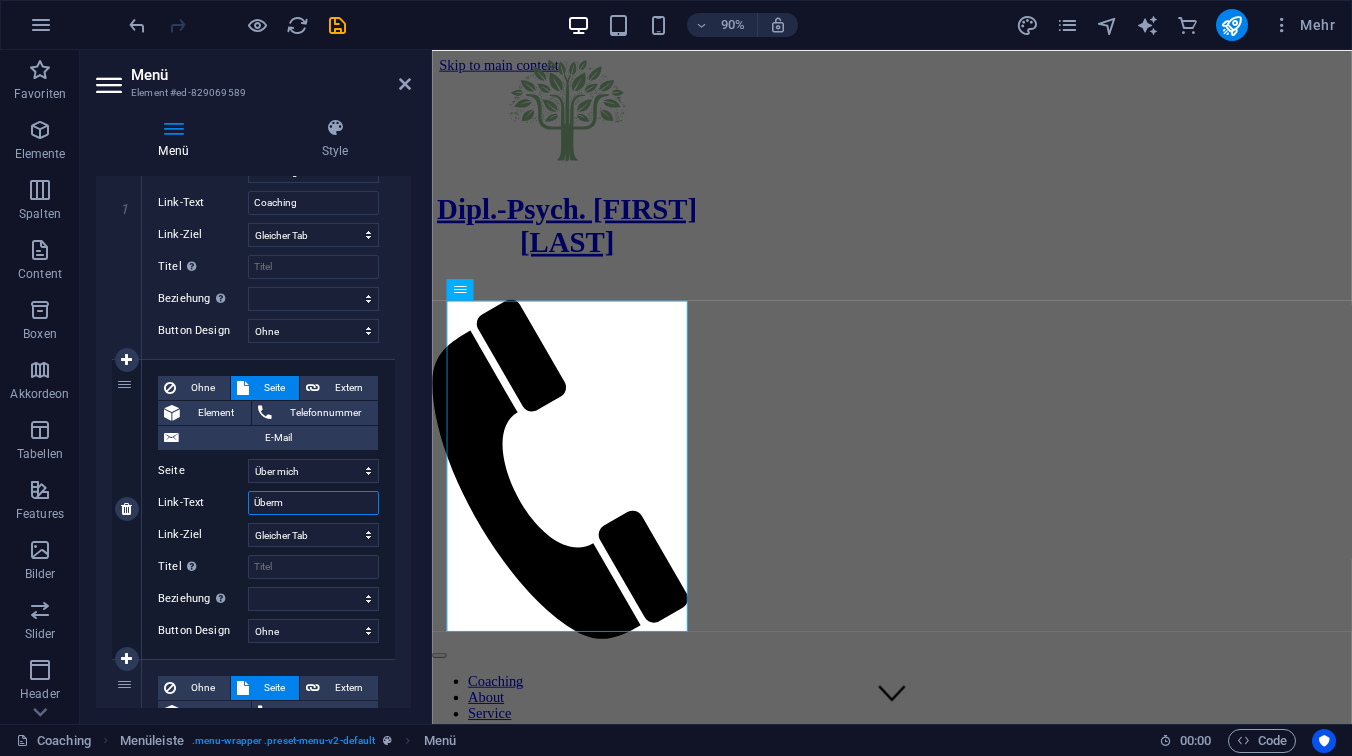 select 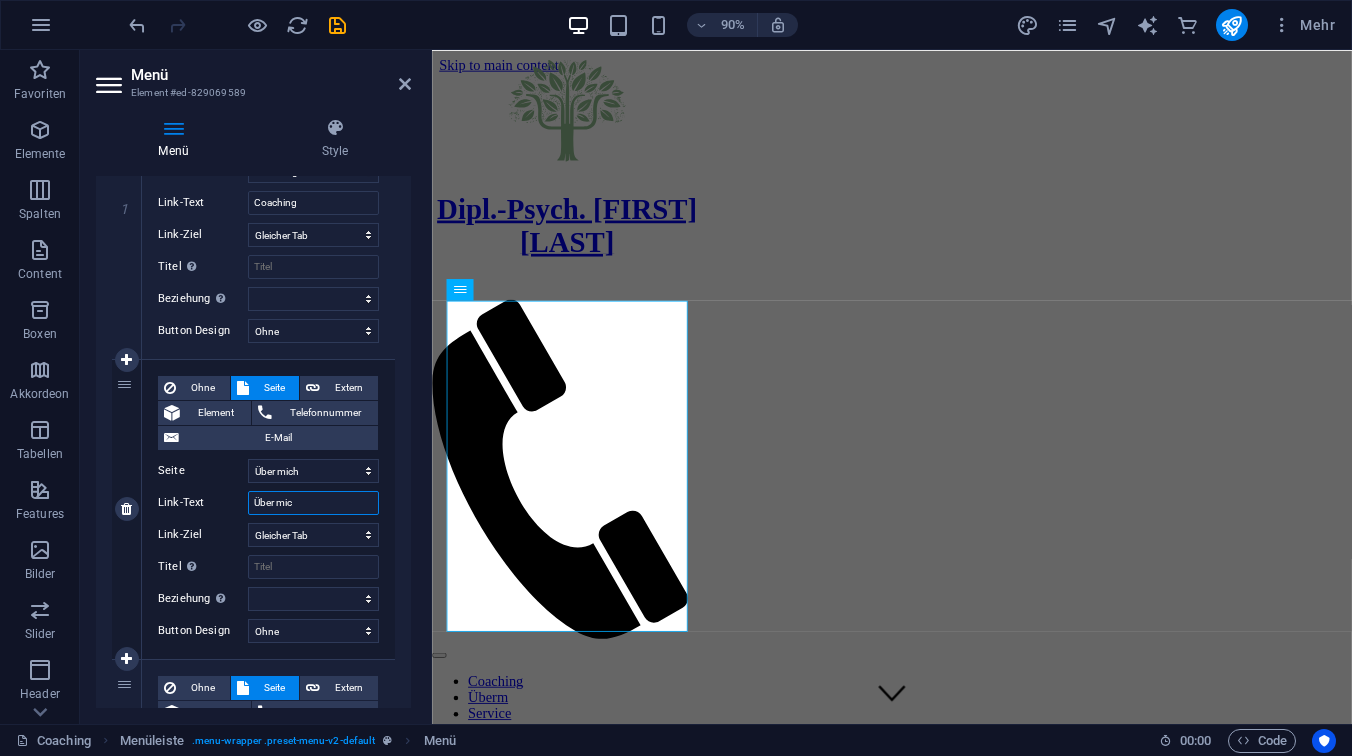 type on "Über mich" 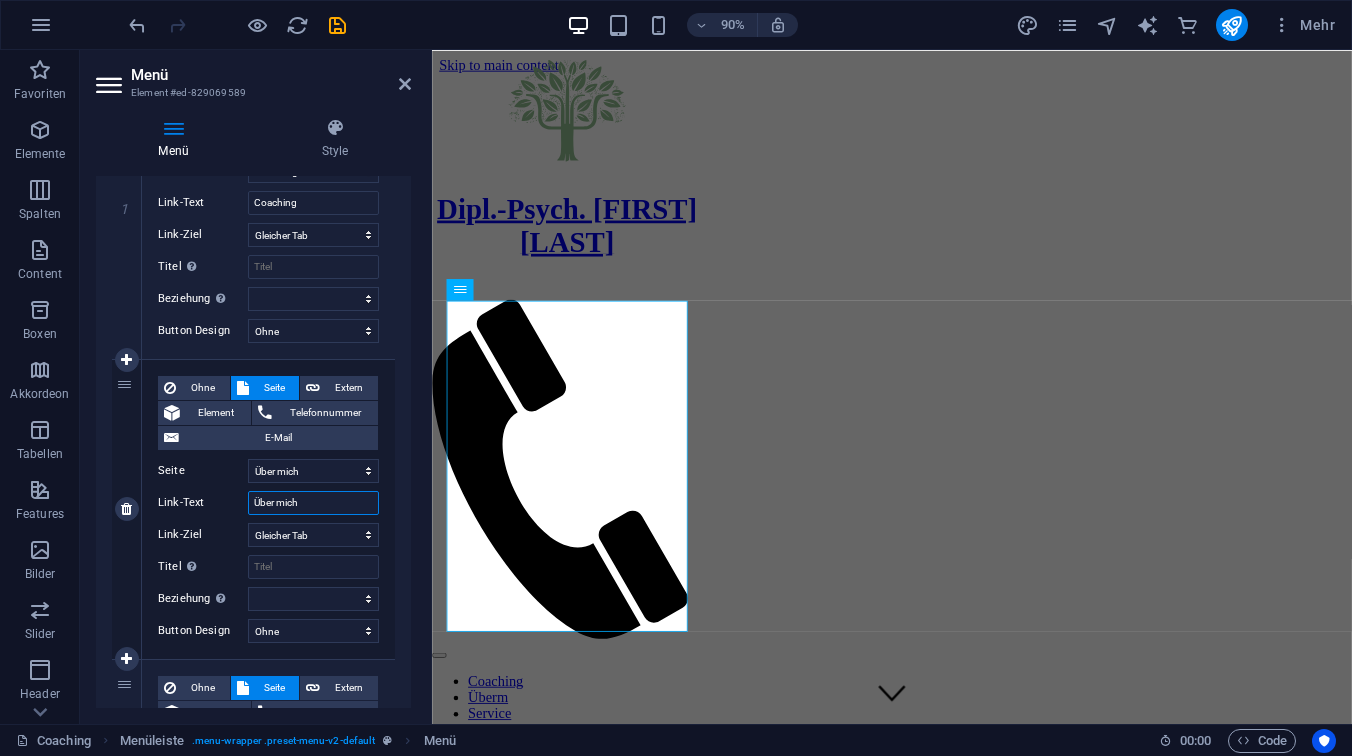 select 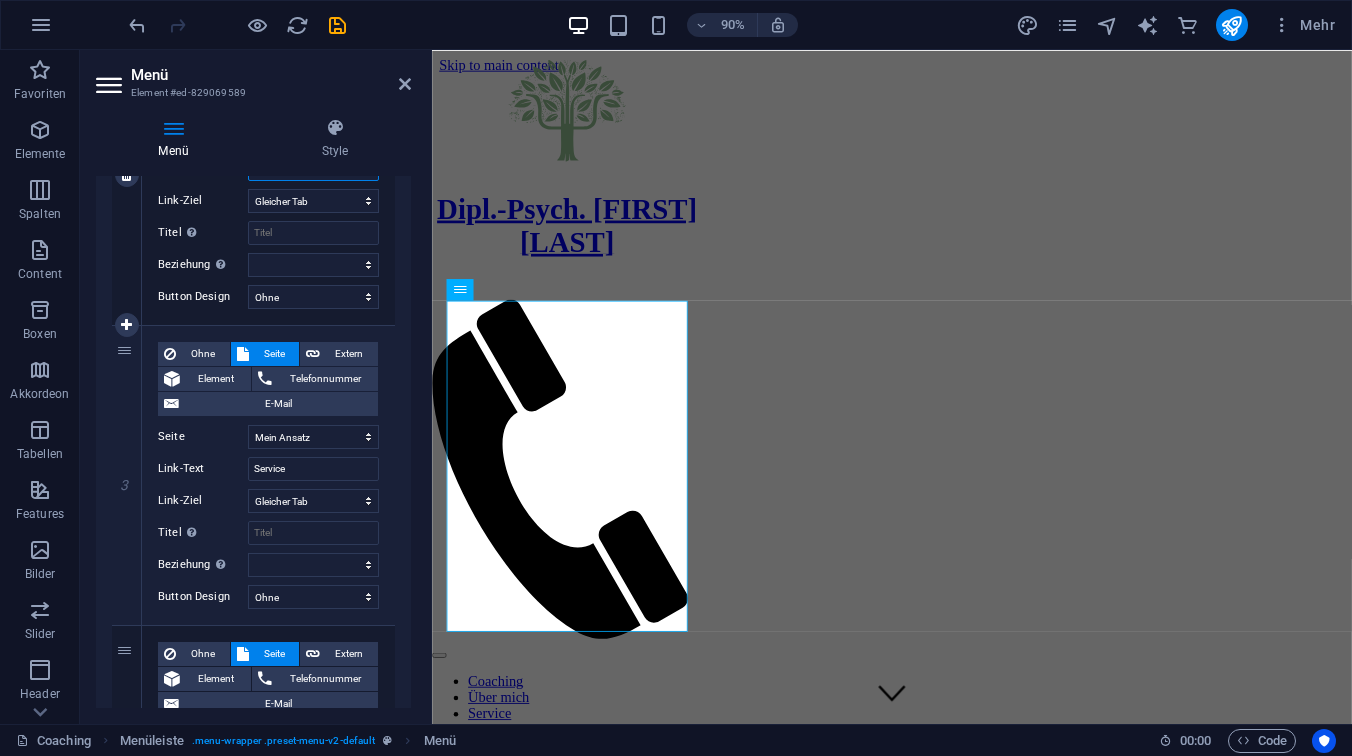 scroll, scrollTop: 641, scrollLeft: 0, axis: vertical 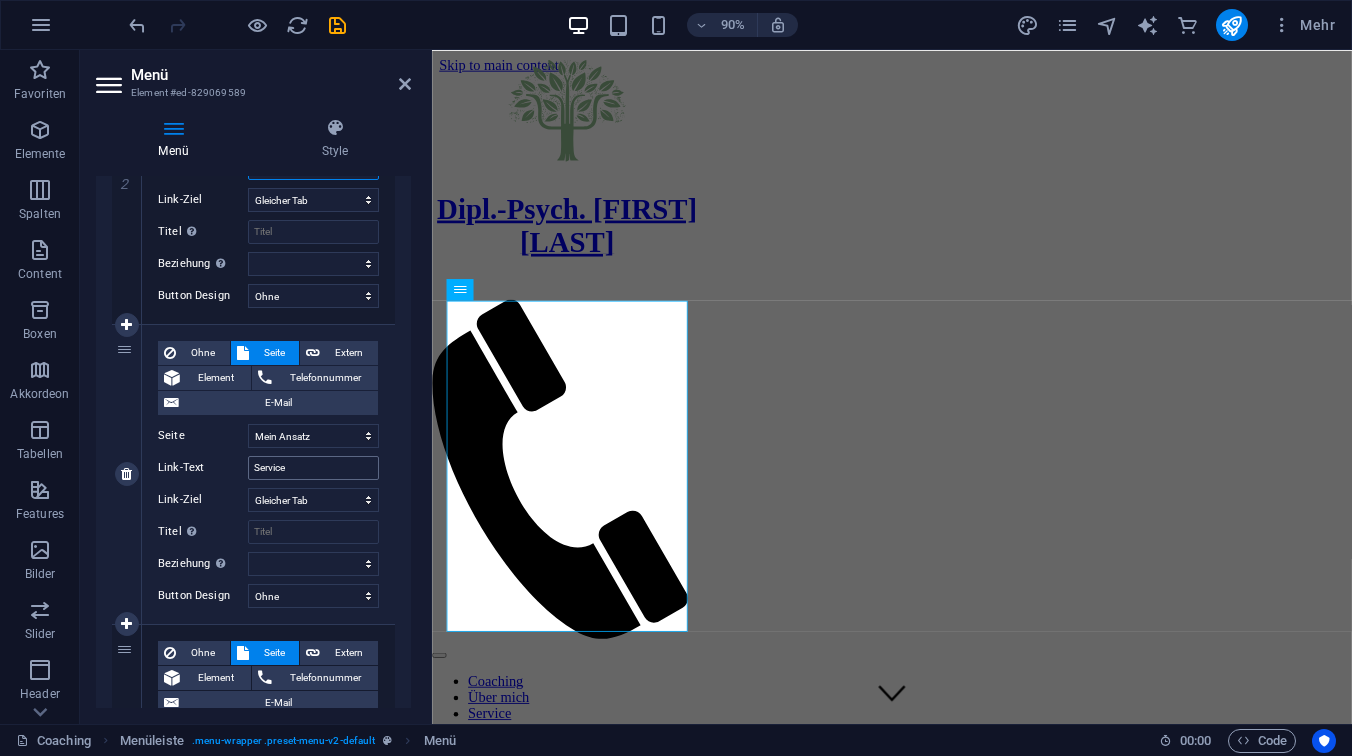 type on "Über mich" 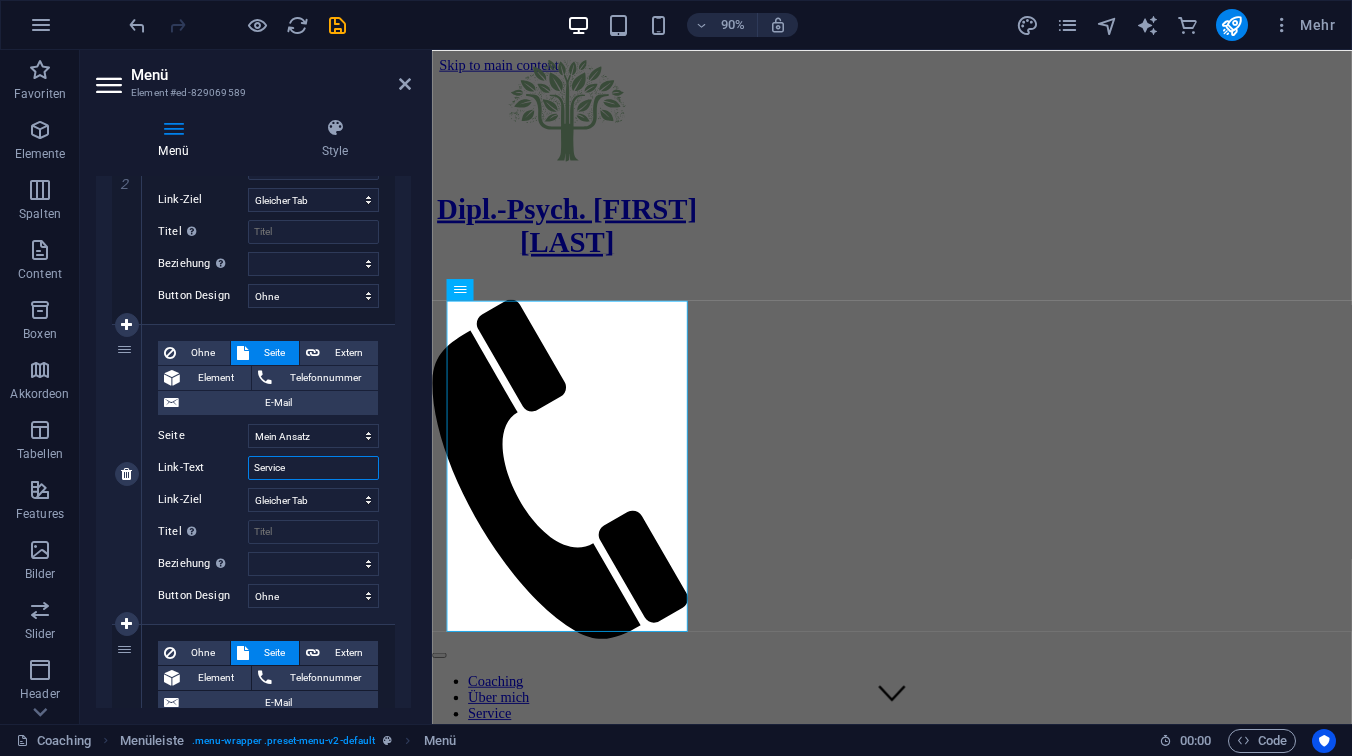 click on "Service" at bounding box center [313, 468] 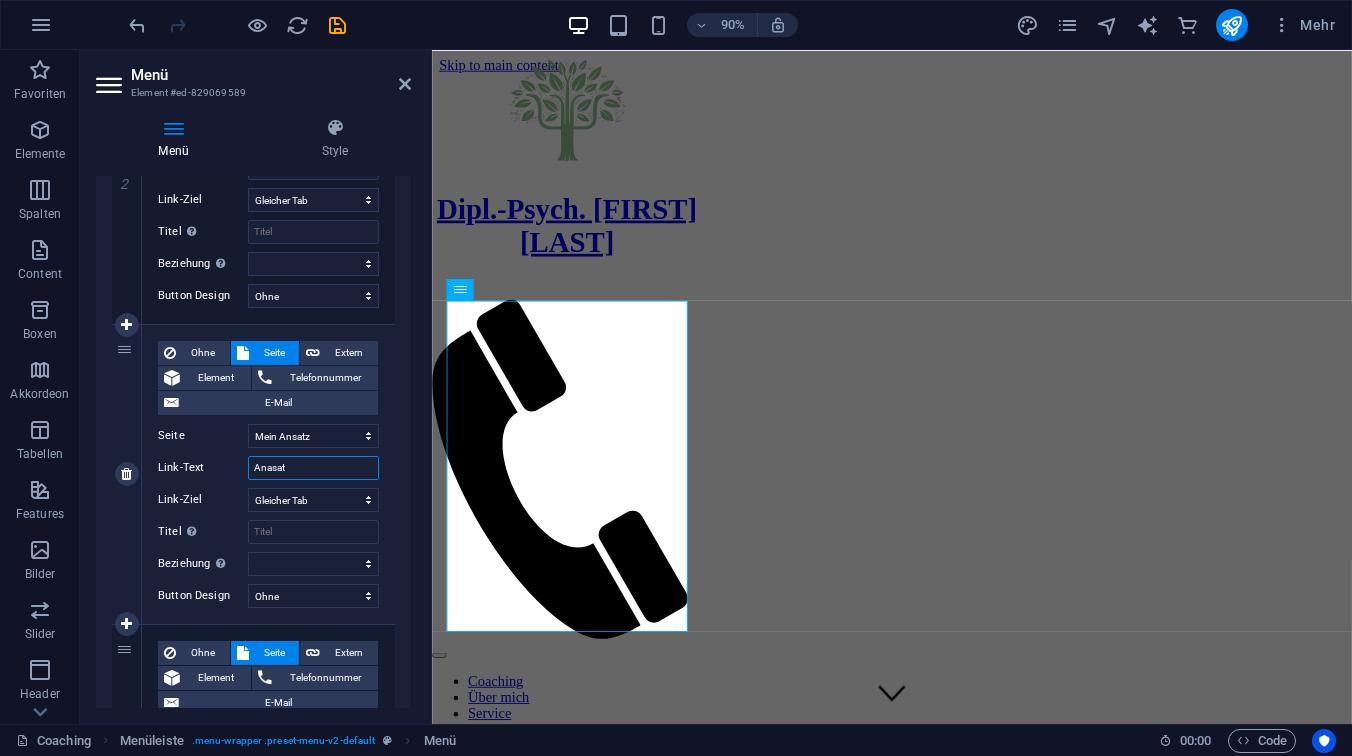 type on "Anasatz" 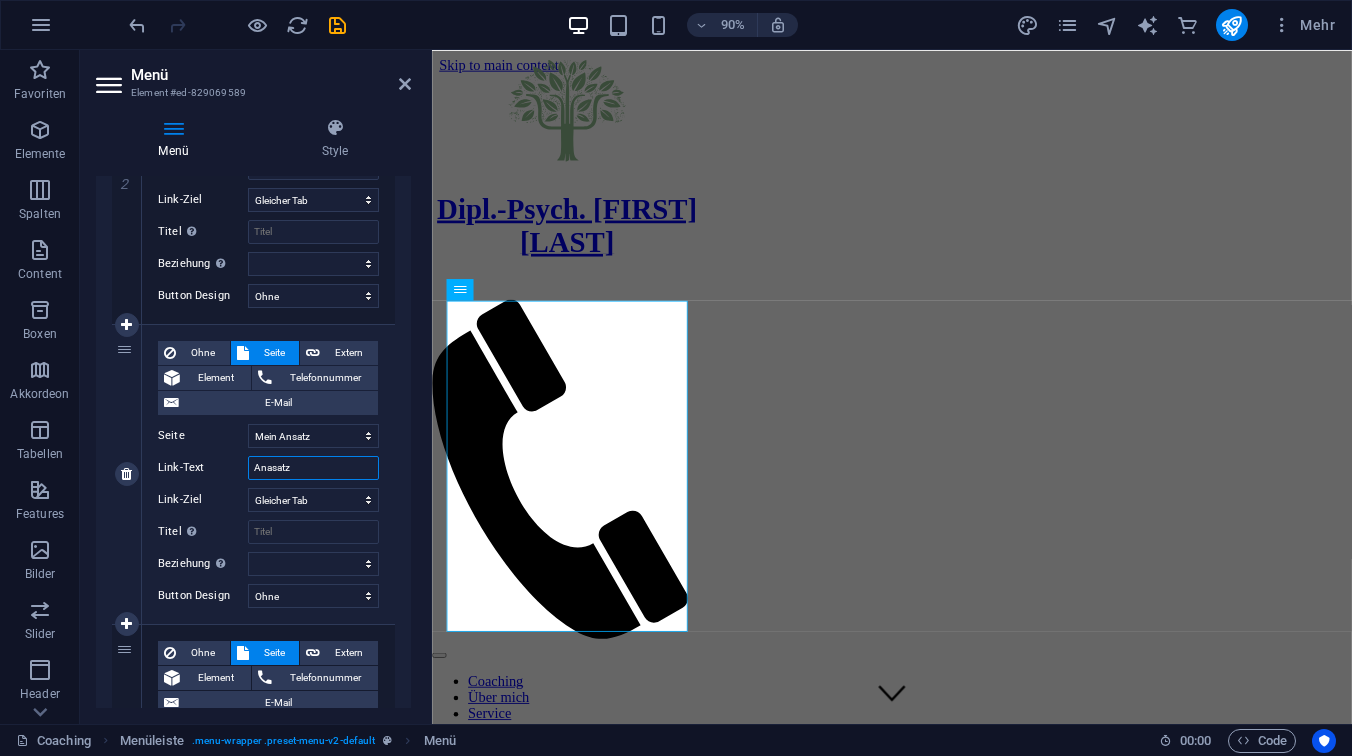 select 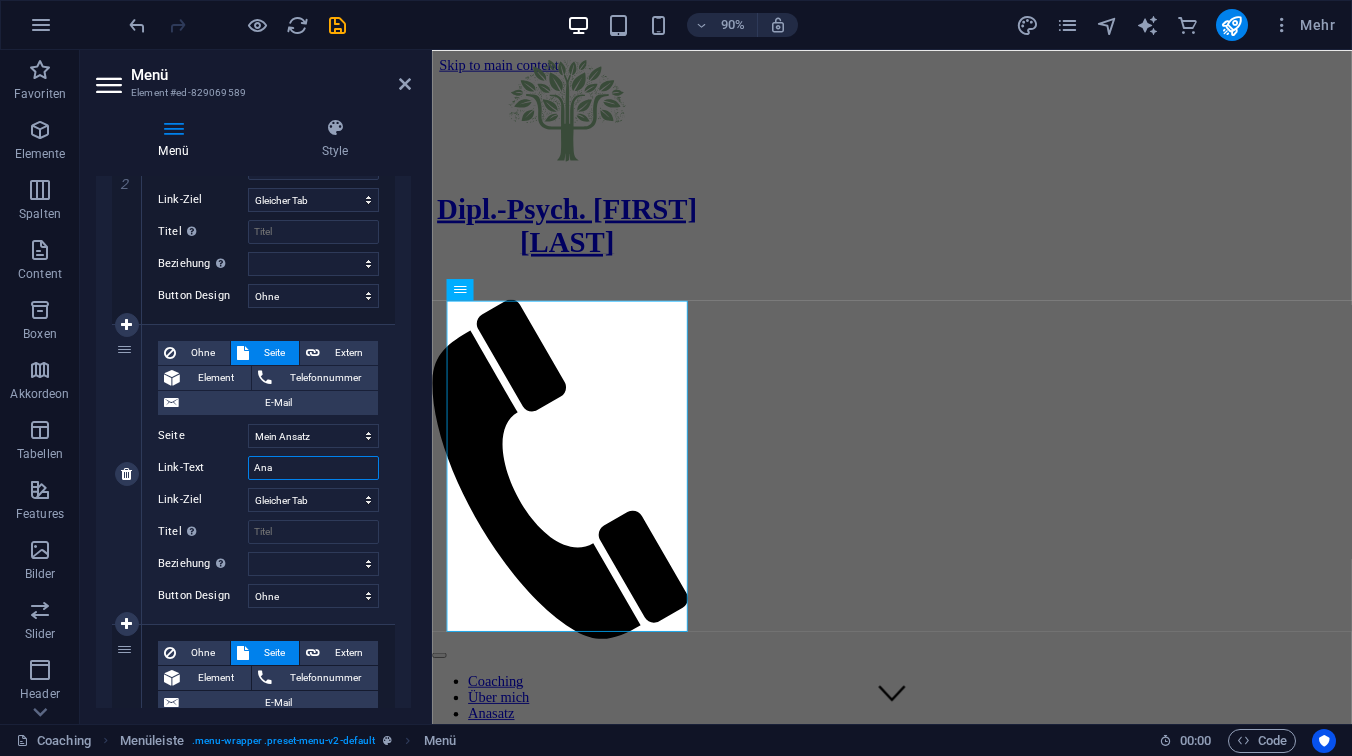 type on "An" 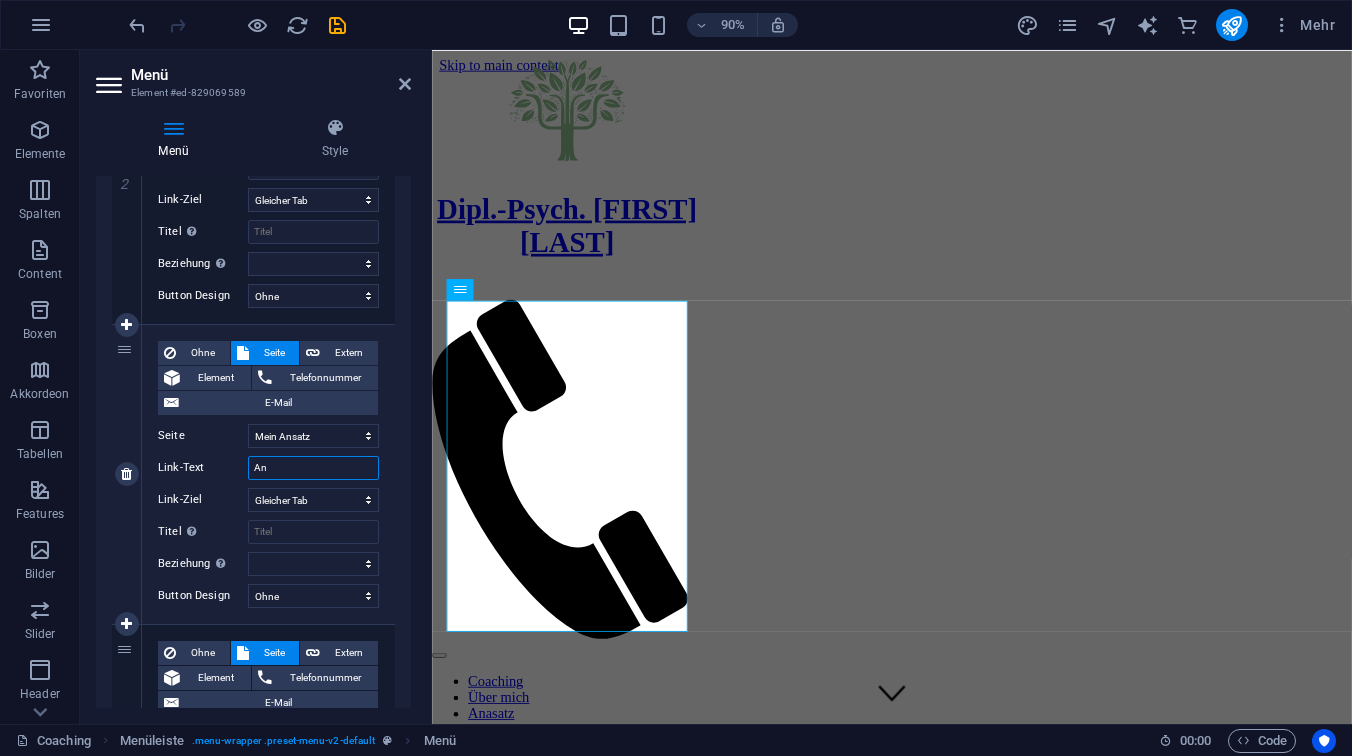 select 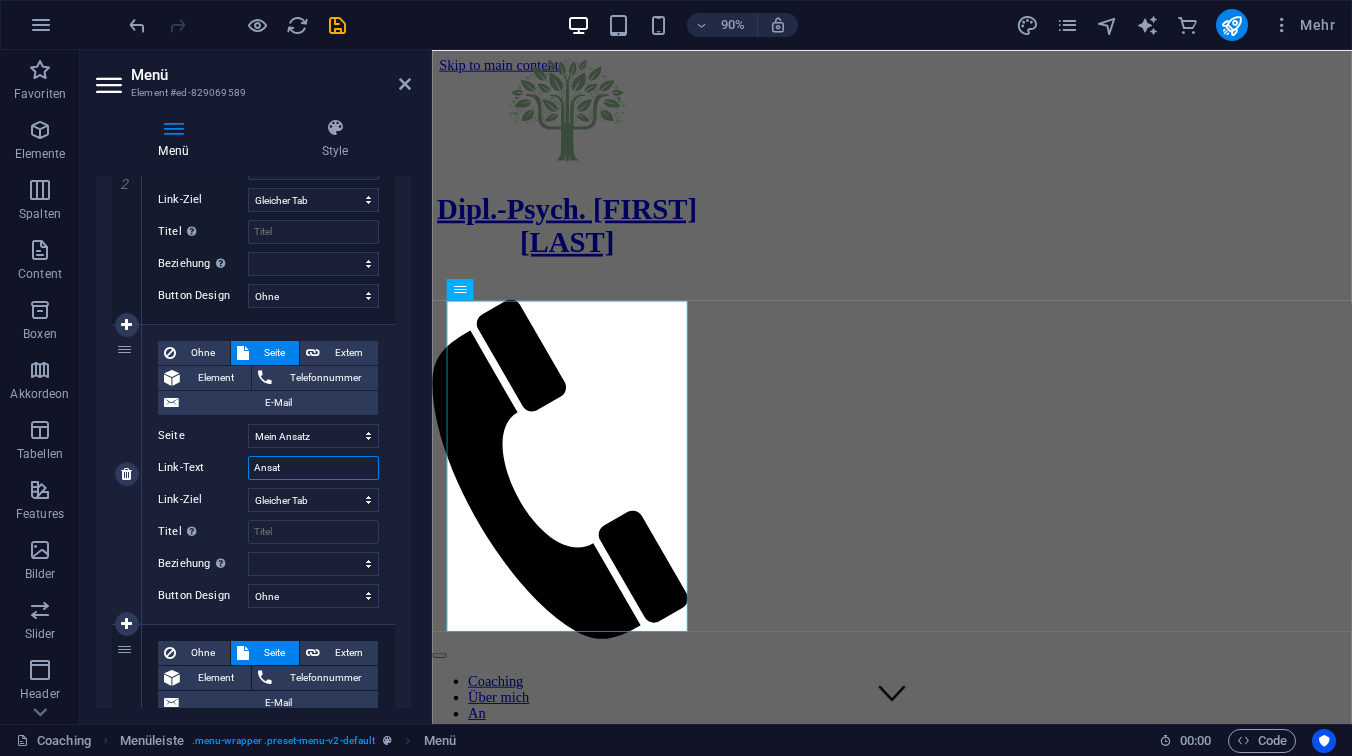 type on "Ansatz" 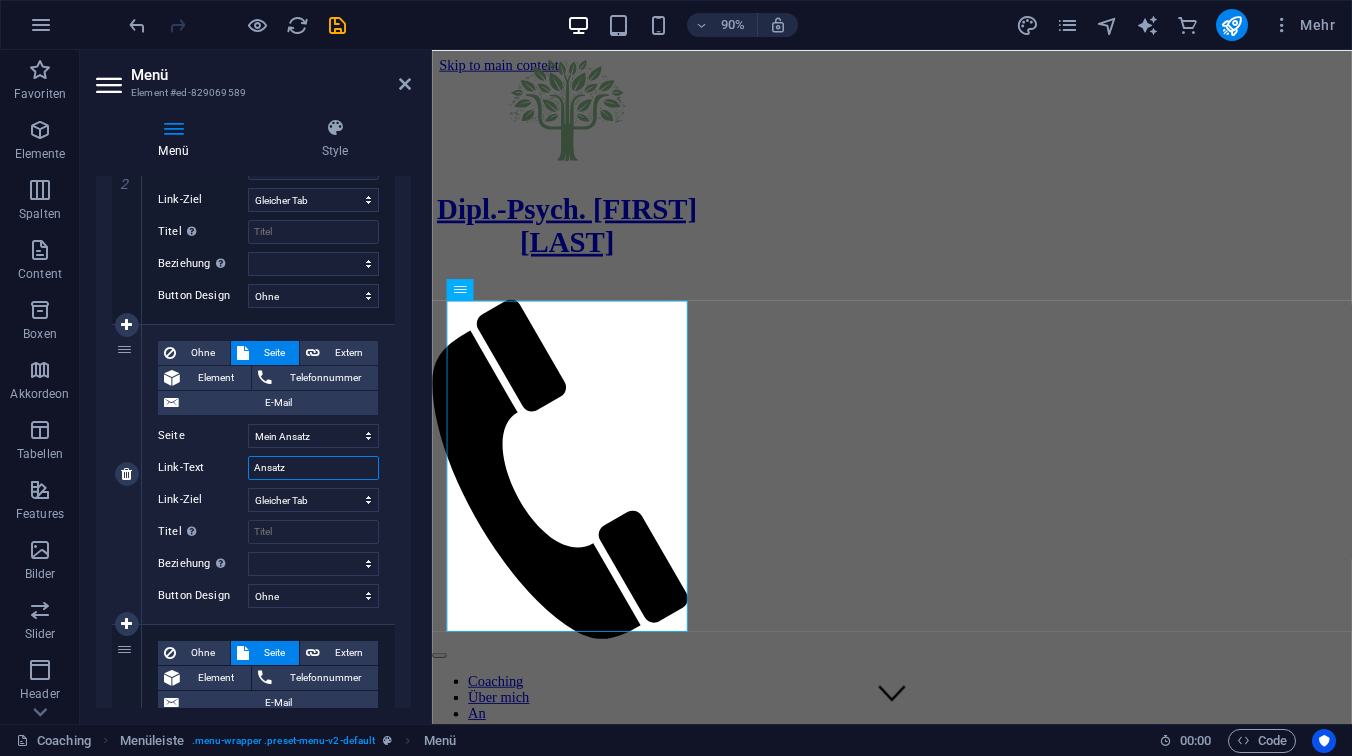 select 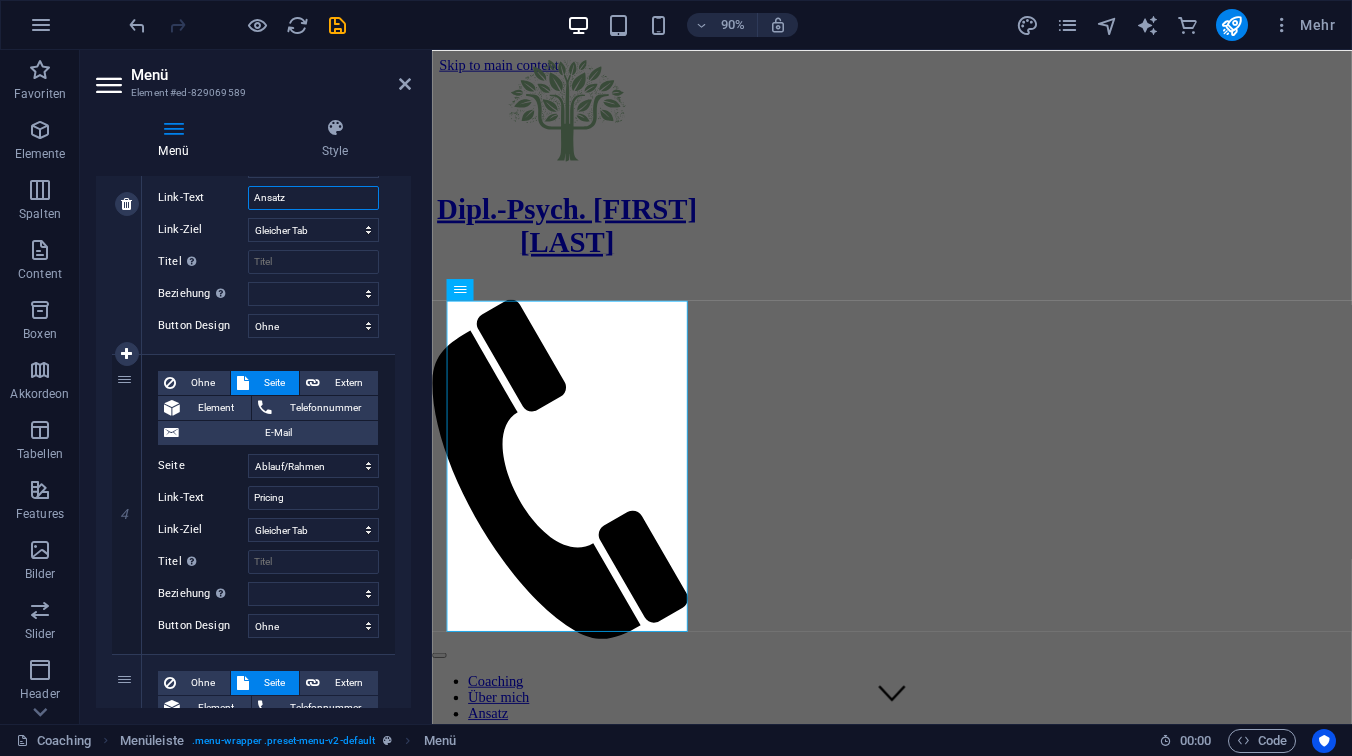 scroll, scrollTop: 912, scrollLeft: 0, axis: vertical 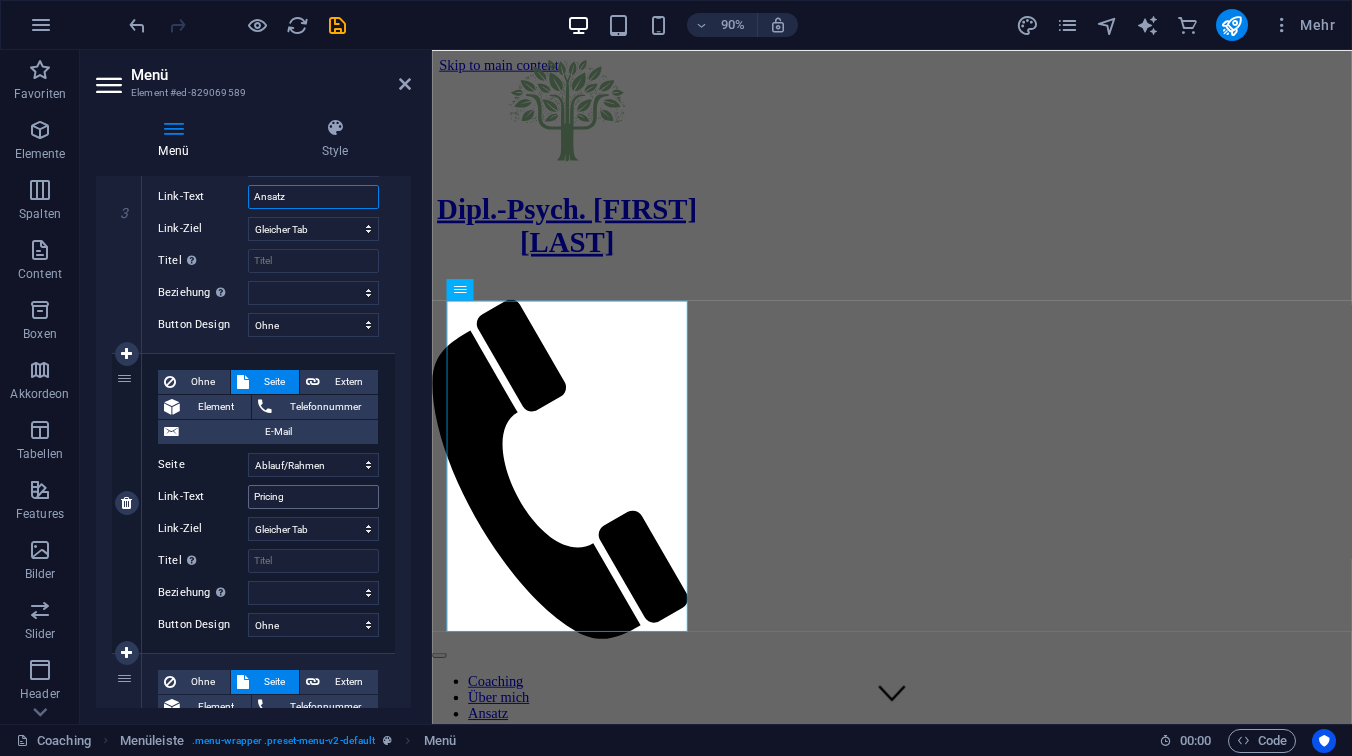 type on "Ansatz" 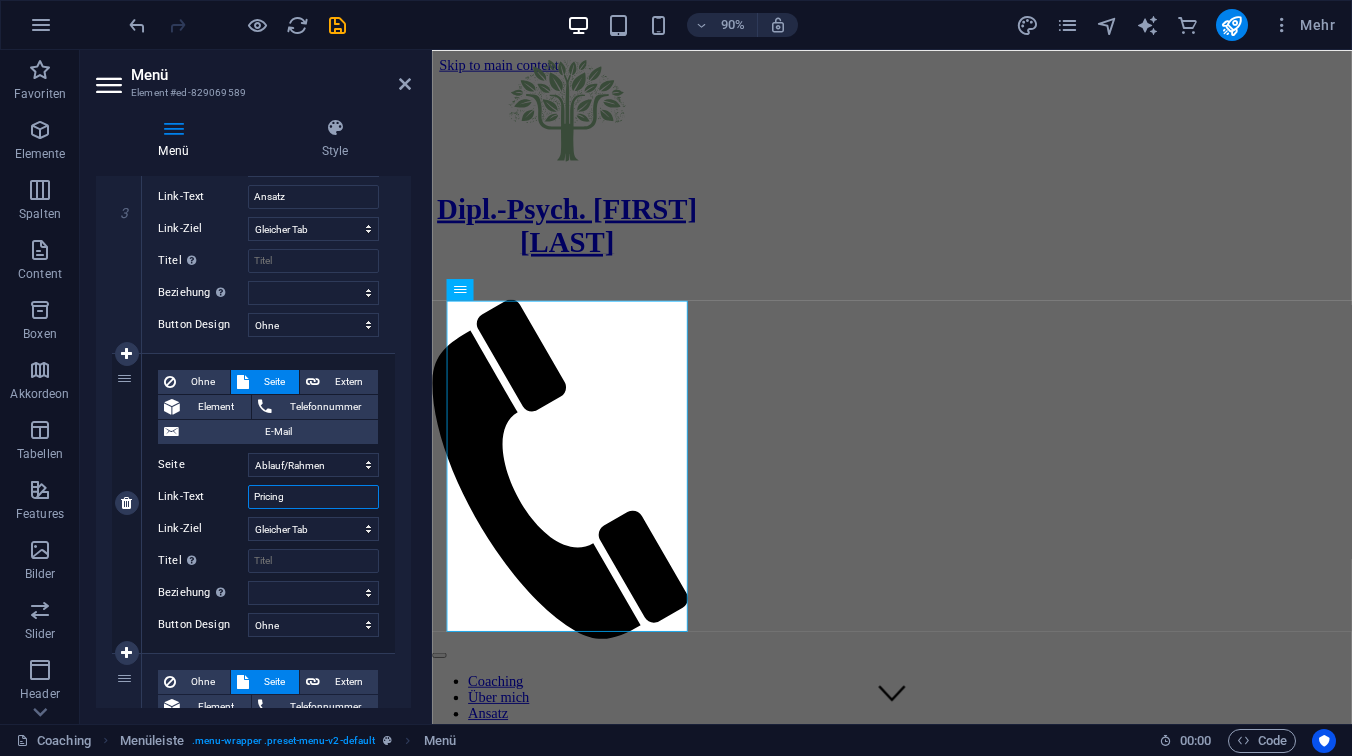 click on "Pricing" at bounding box center [313, 497] 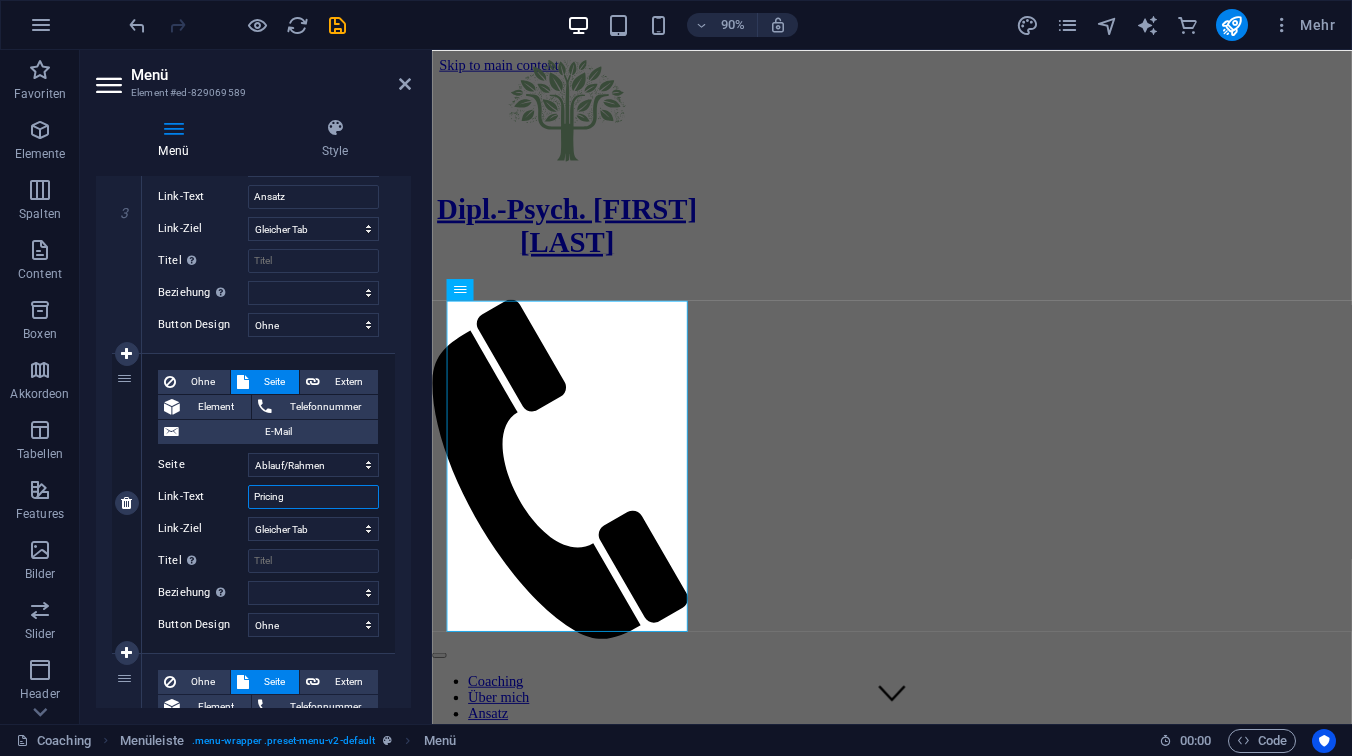 type on "F" 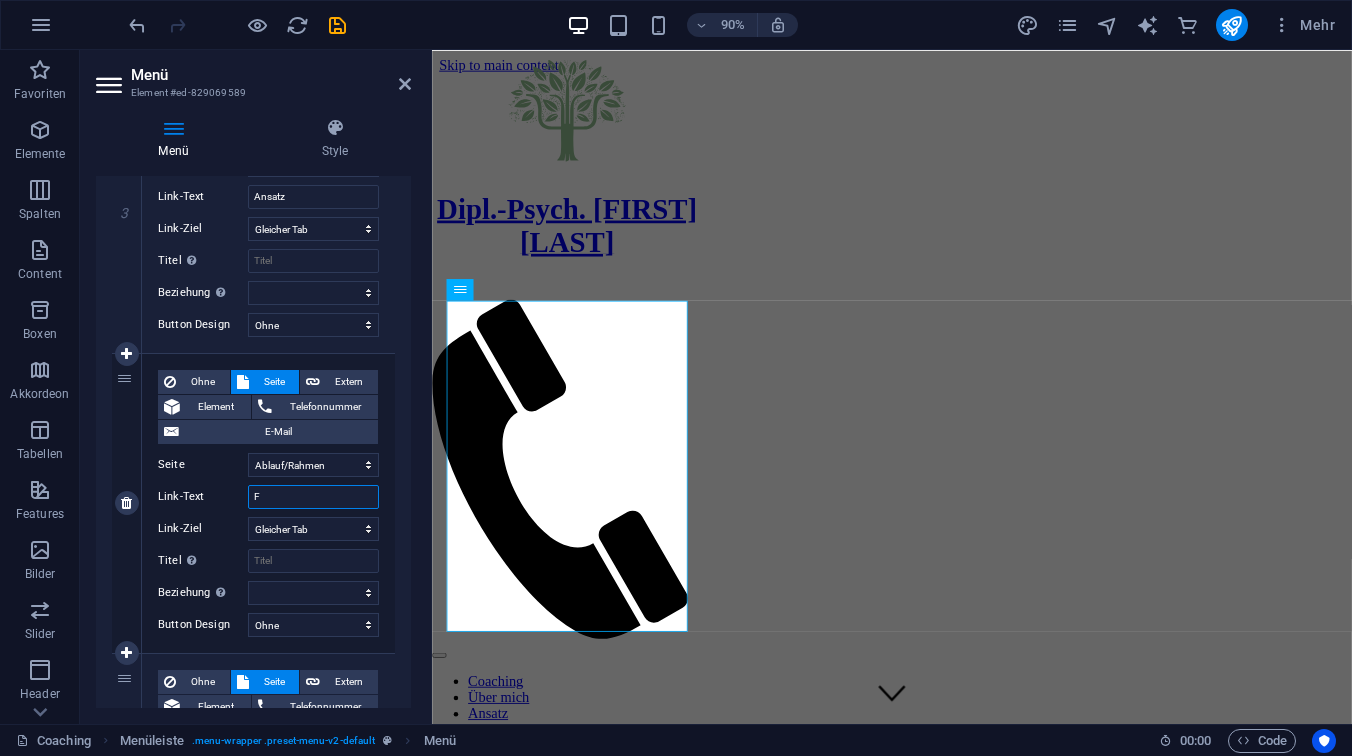 select 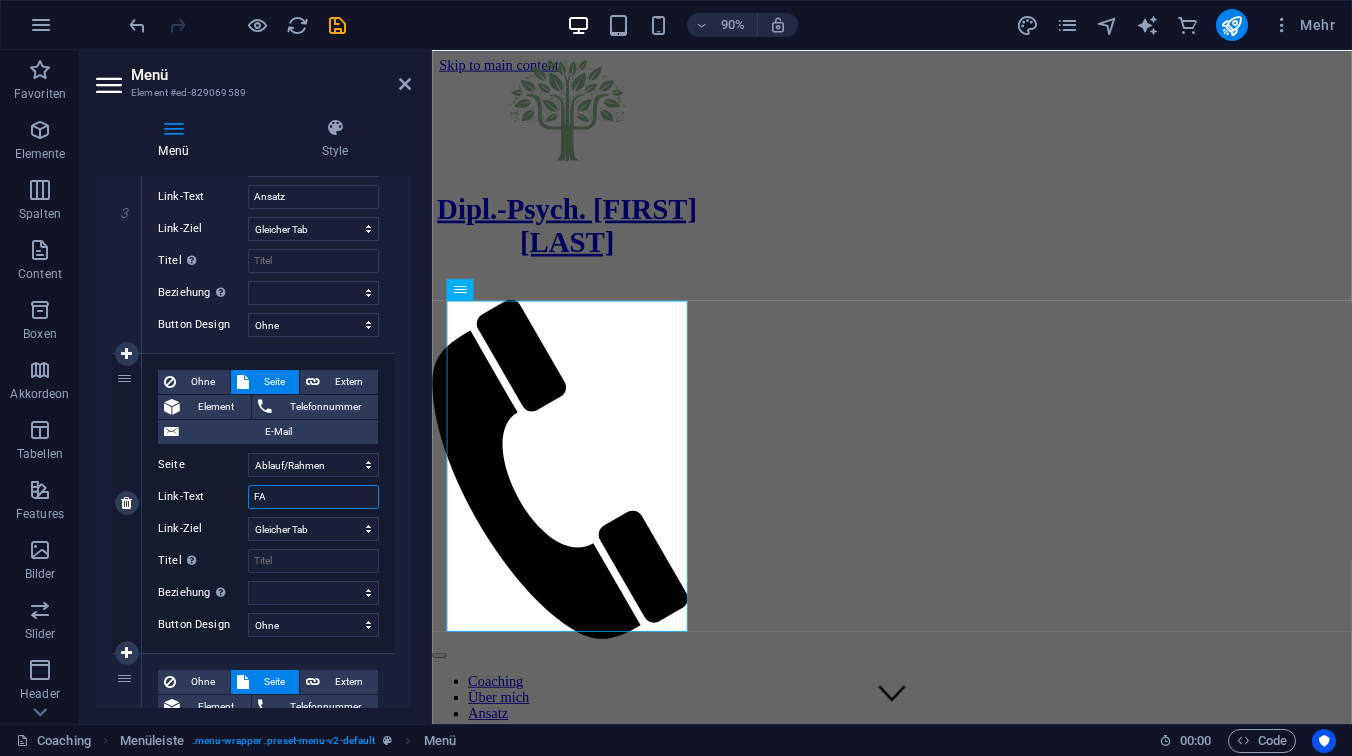 type on "FAQ" 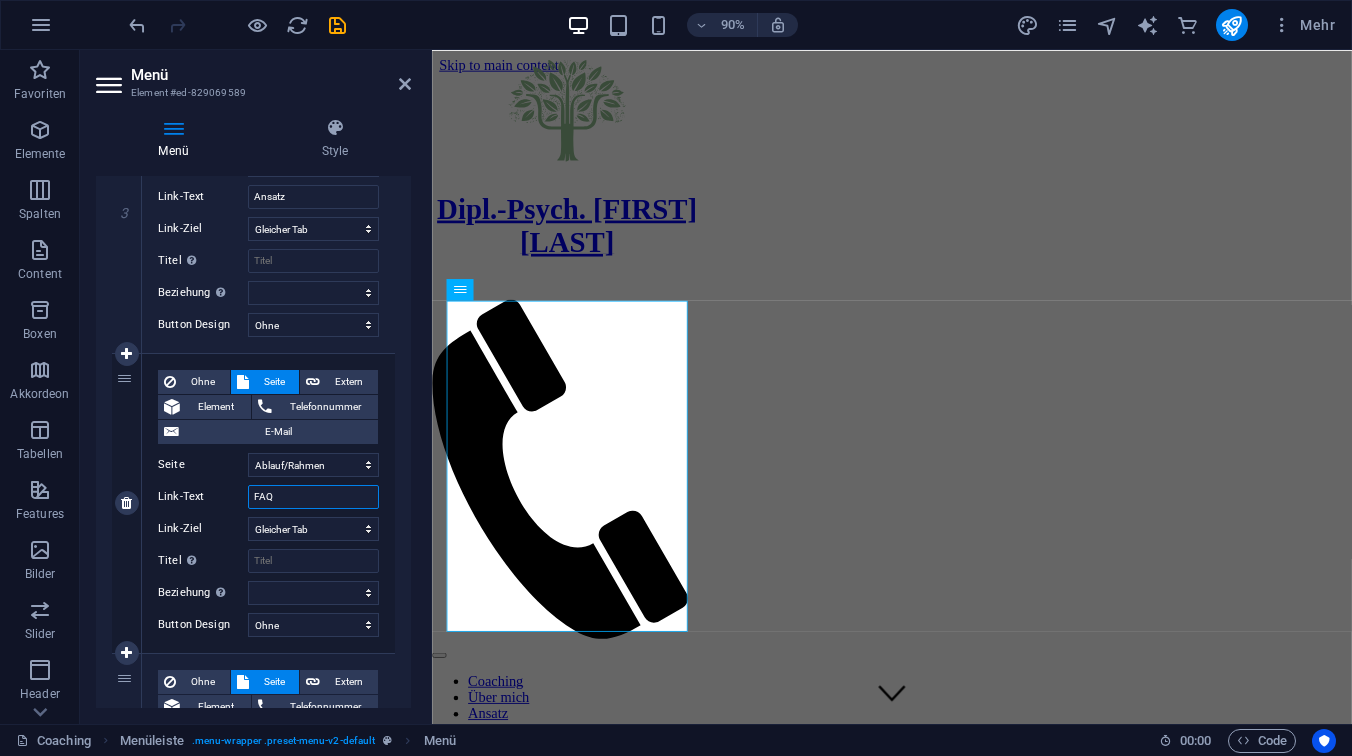 select 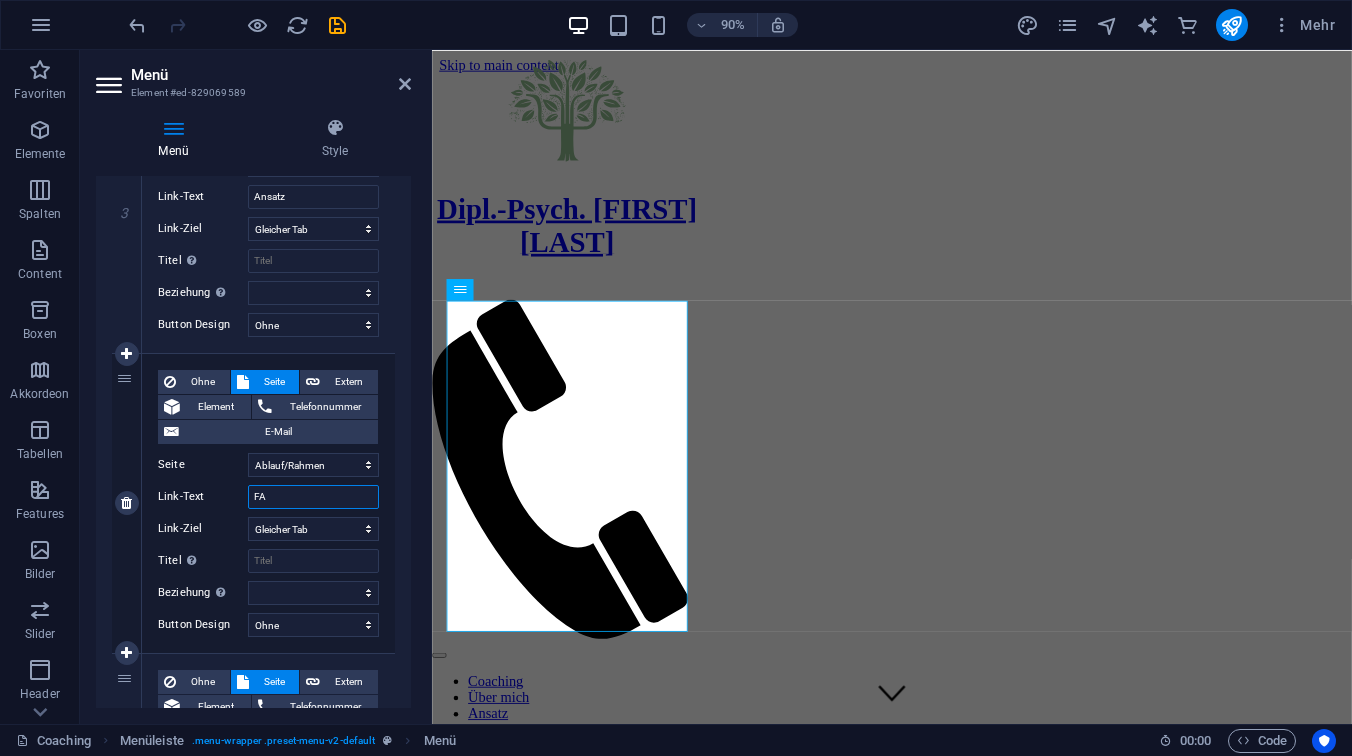 type on "F" 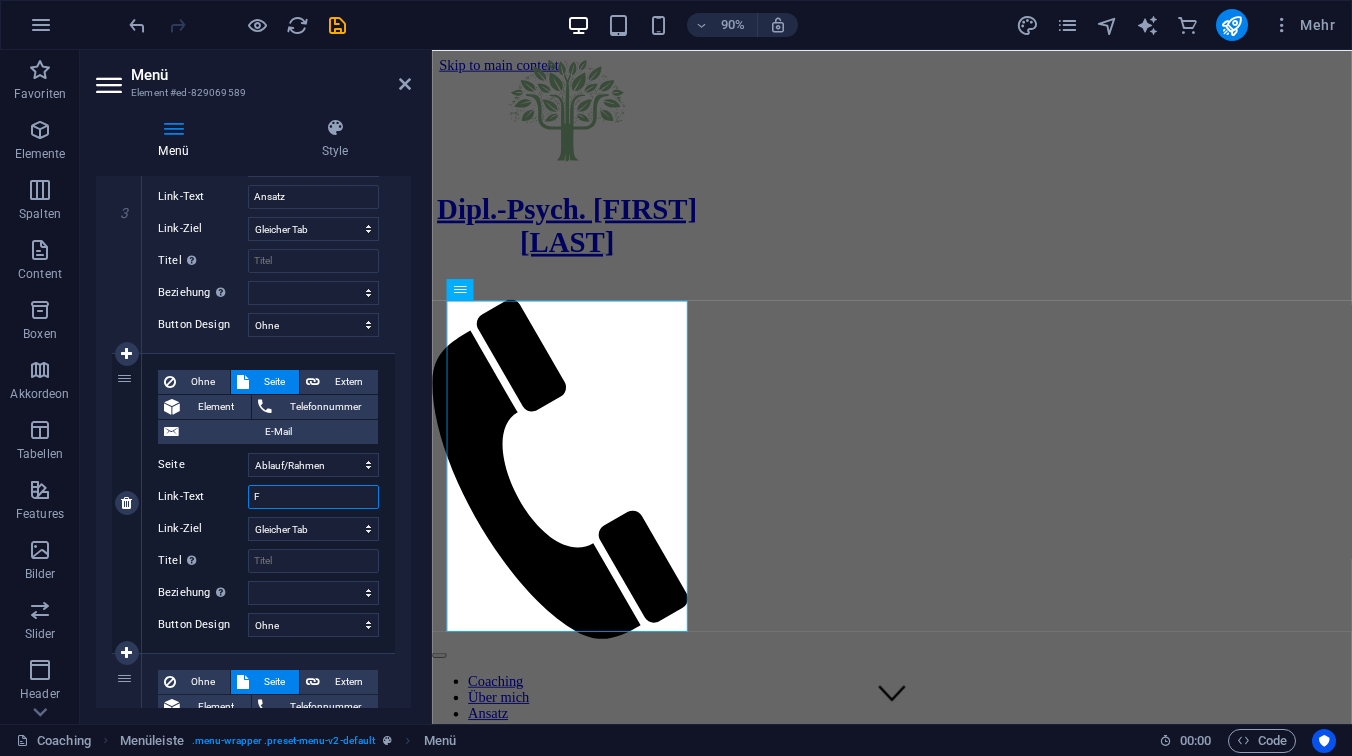type 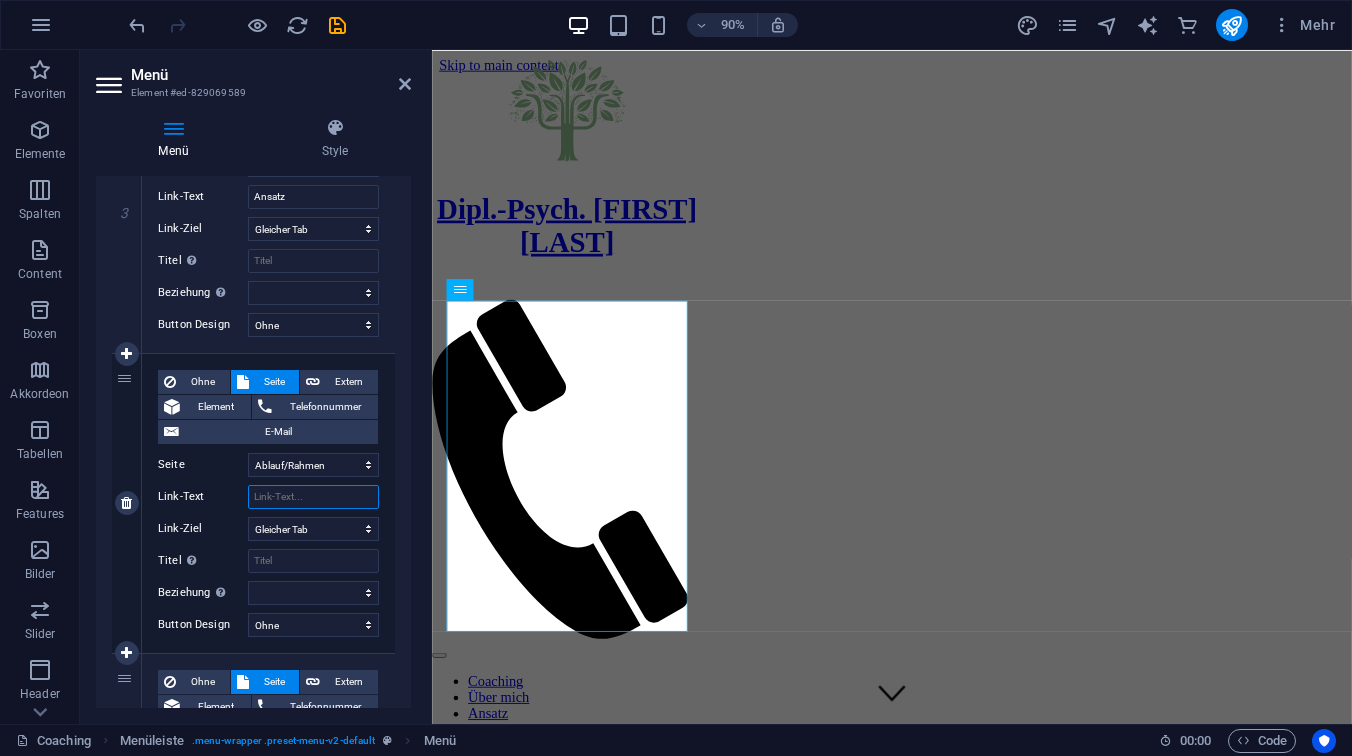 select 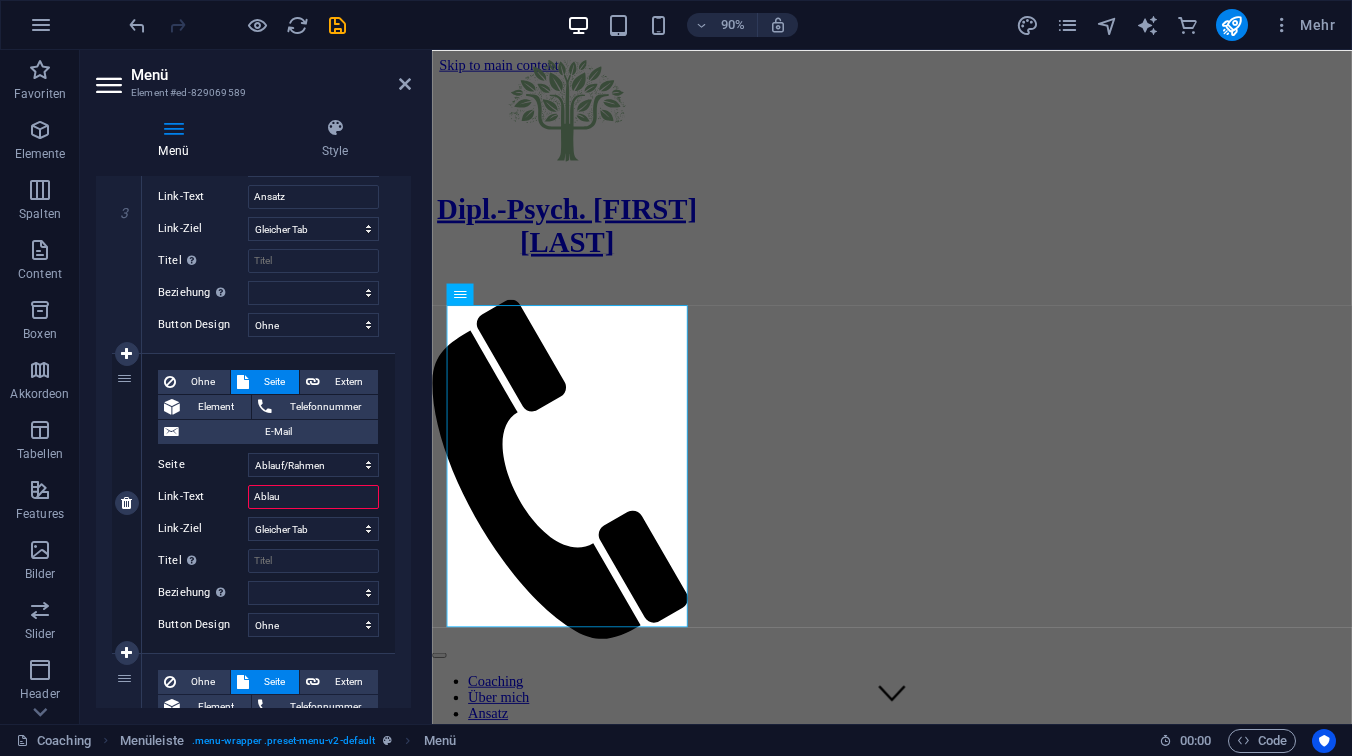type on "Ablauf" 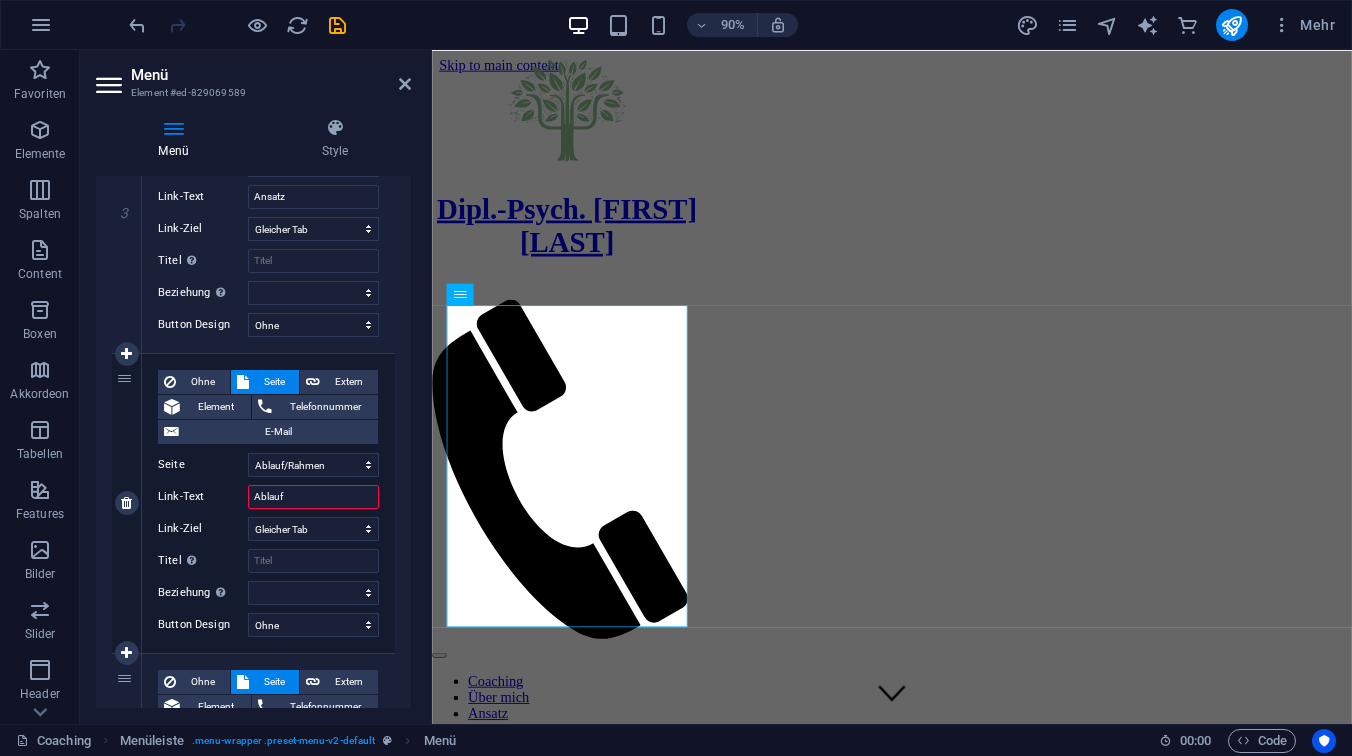 select 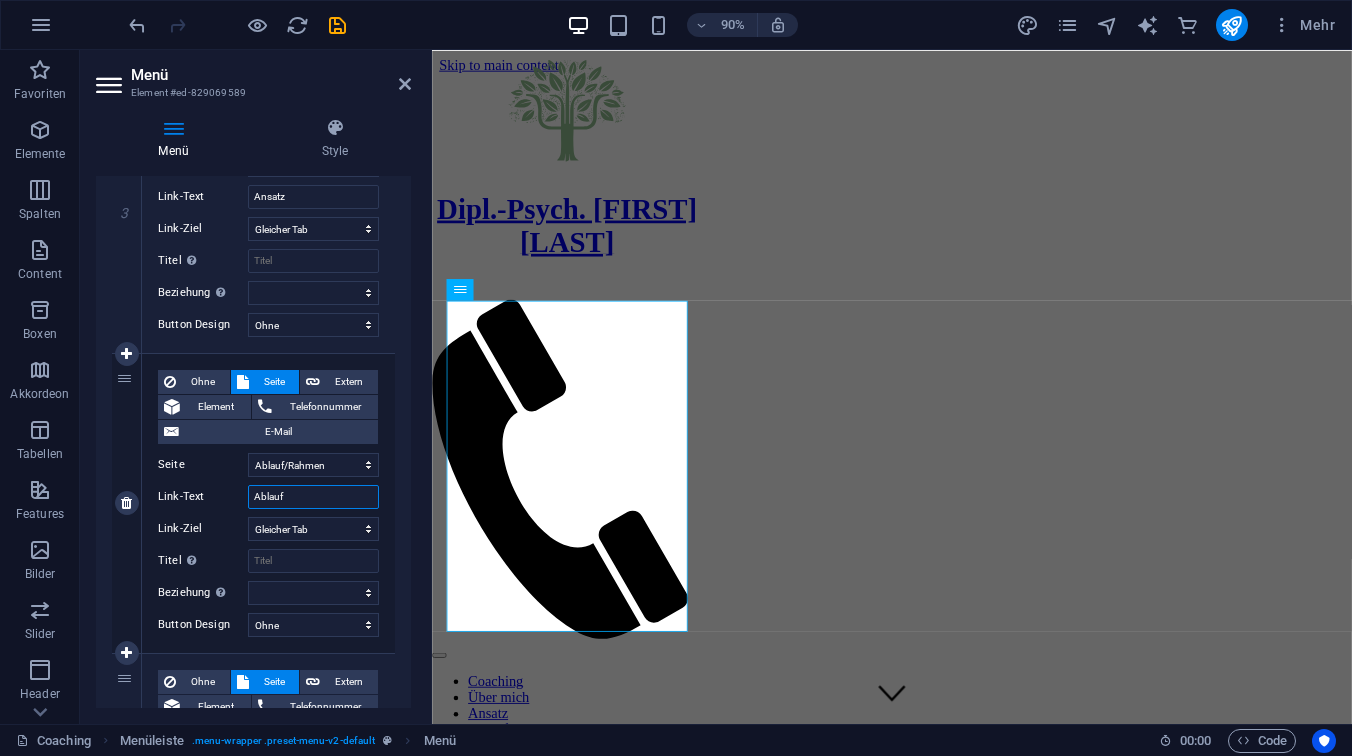 type on "Ablauf/" 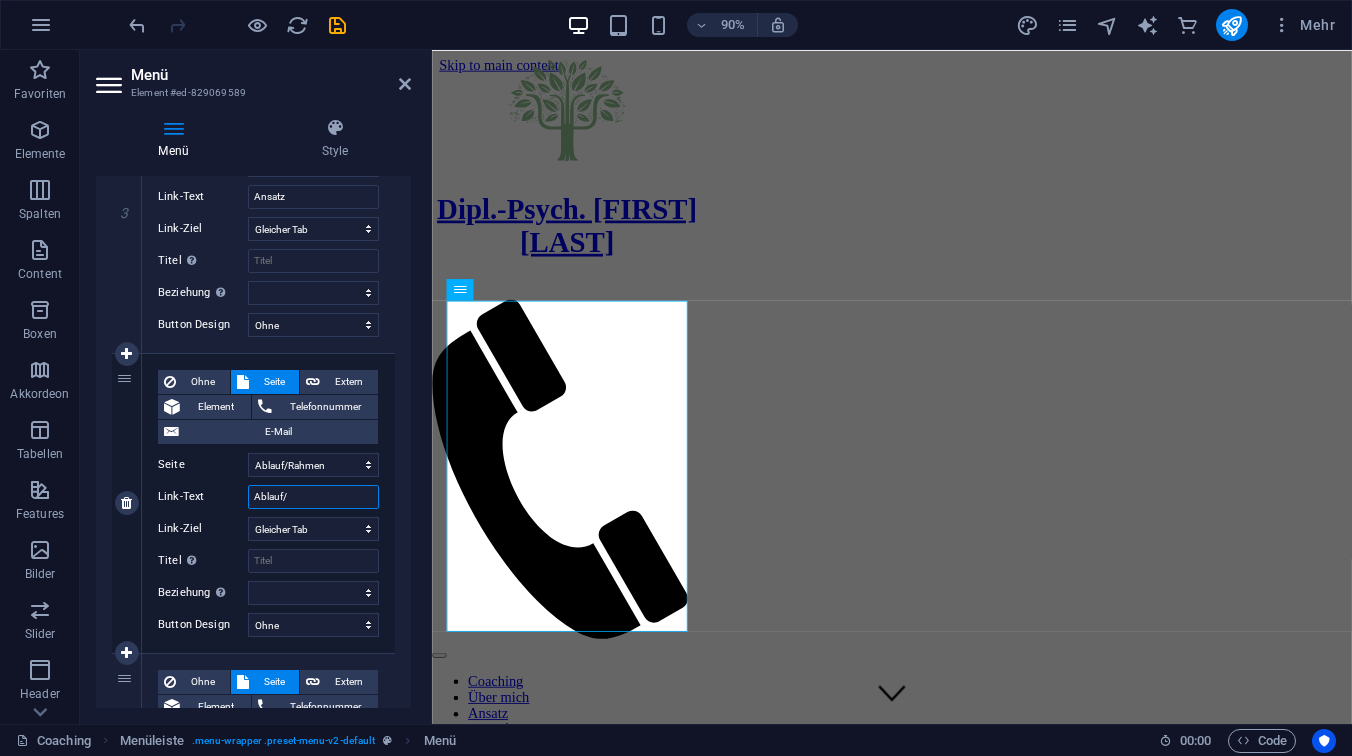 select 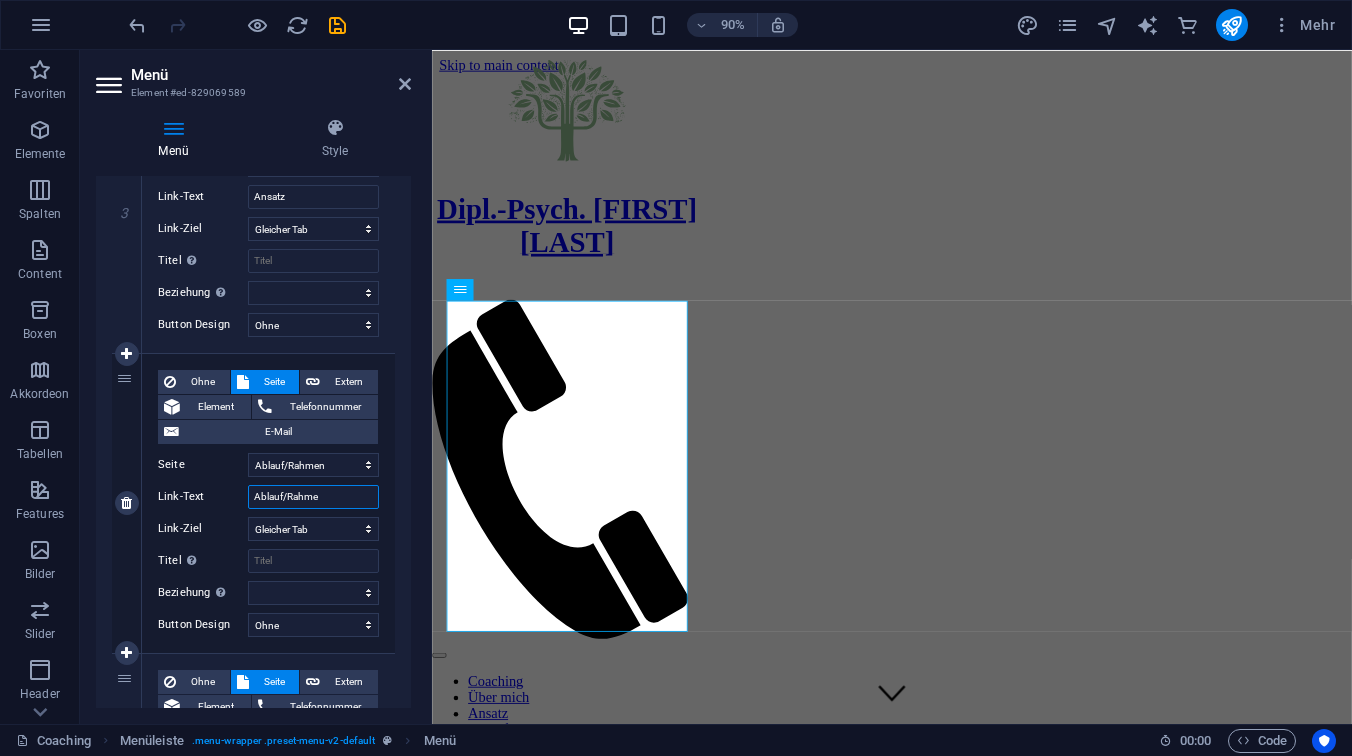 type on "Ablauf/Rahmen" 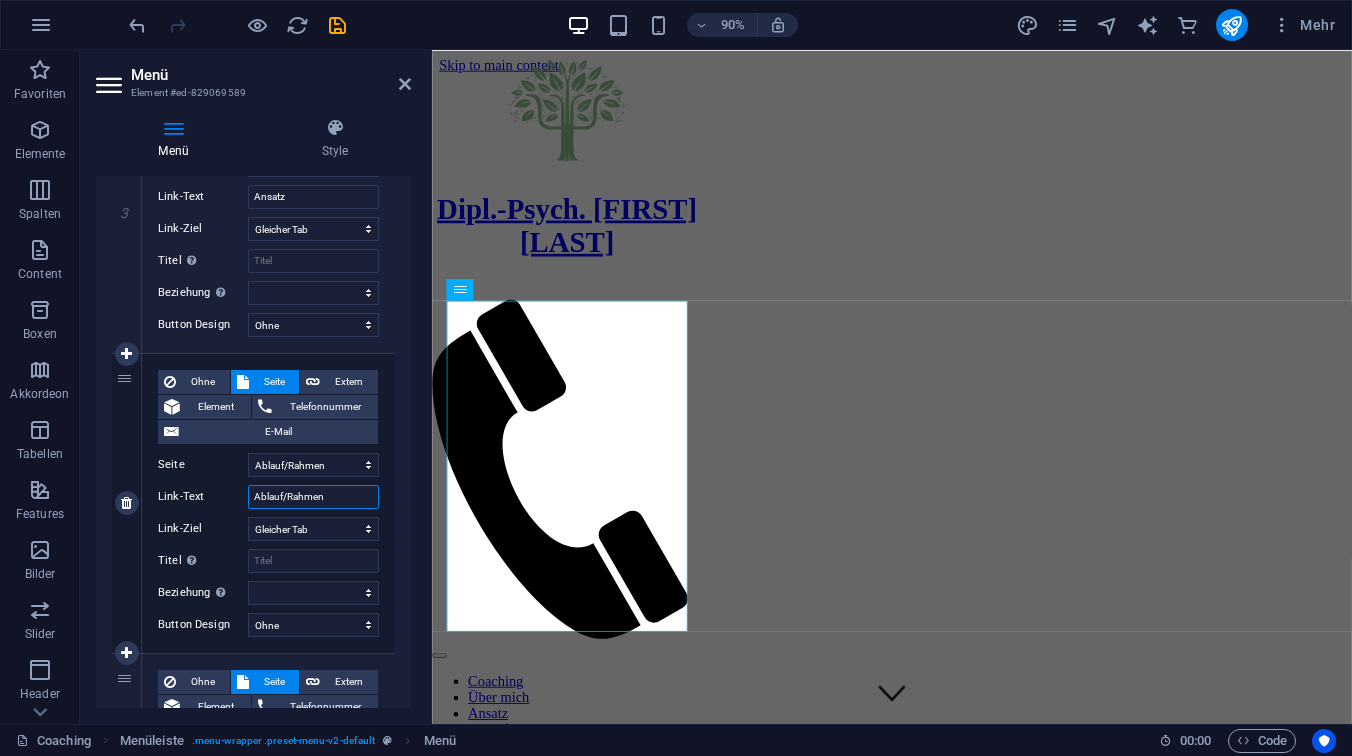 select 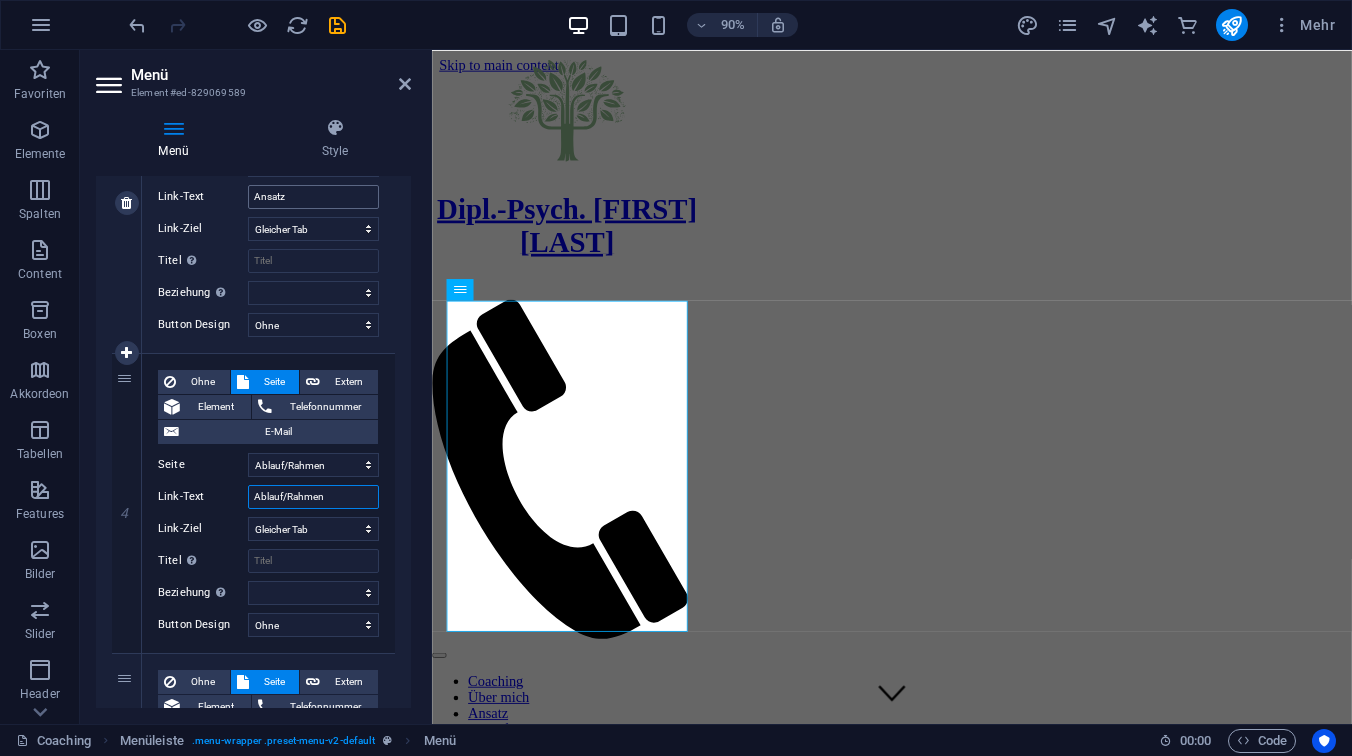 type on "Ablauf/Rahmen" 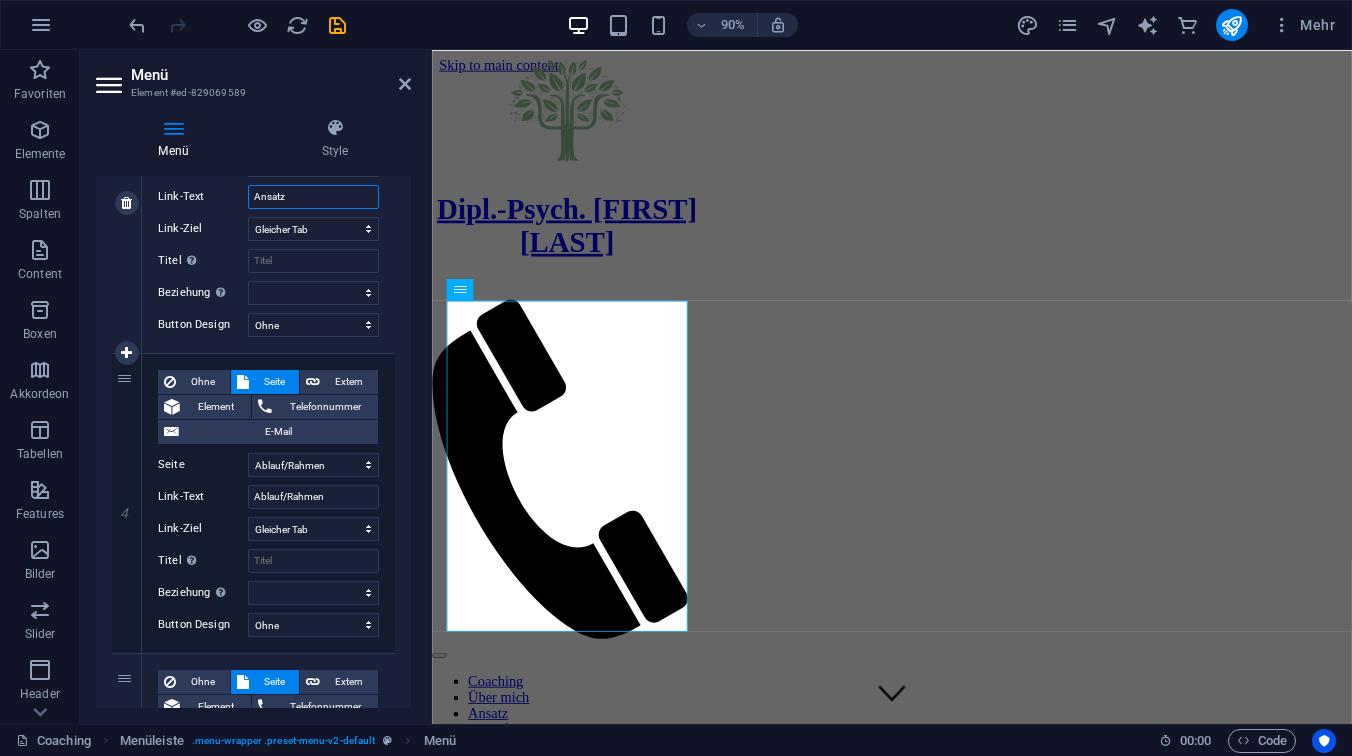 click on "Ansatz" at bounding box center [313, 197] 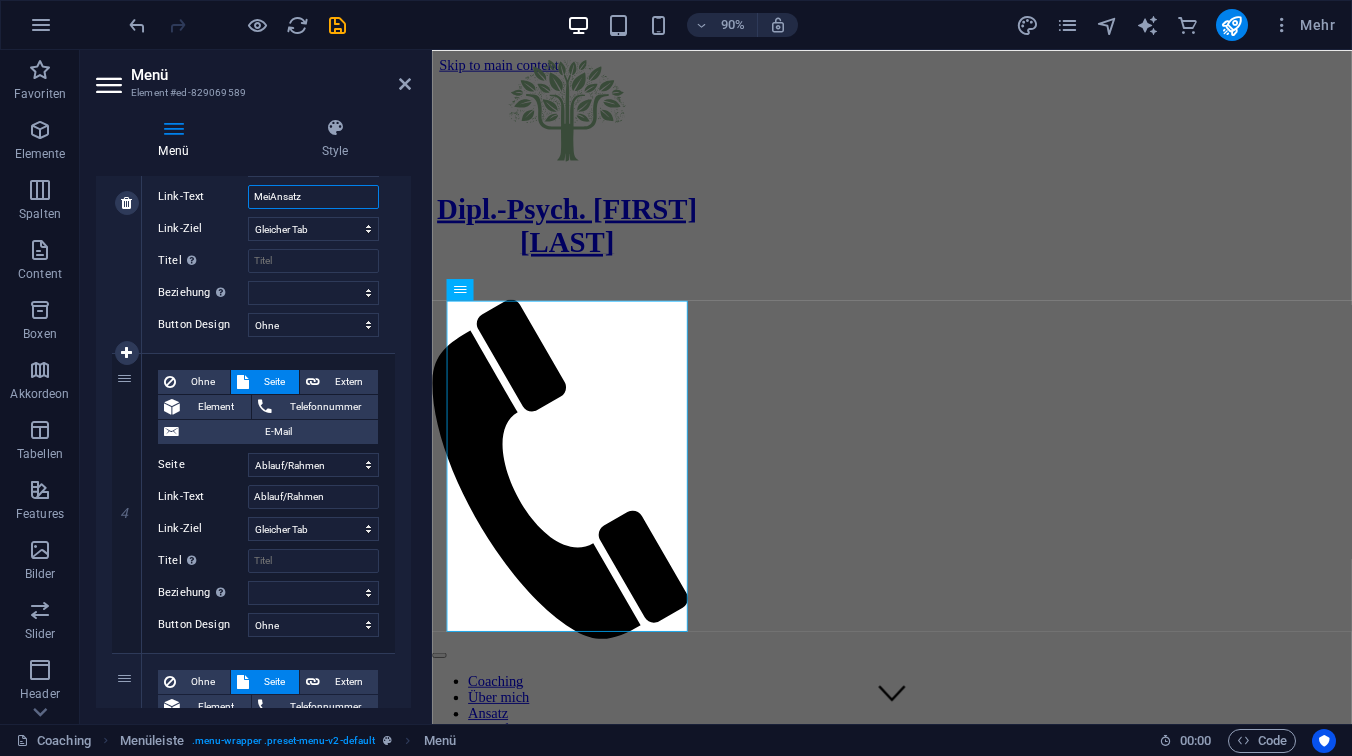 type on "MeinAnsatz" 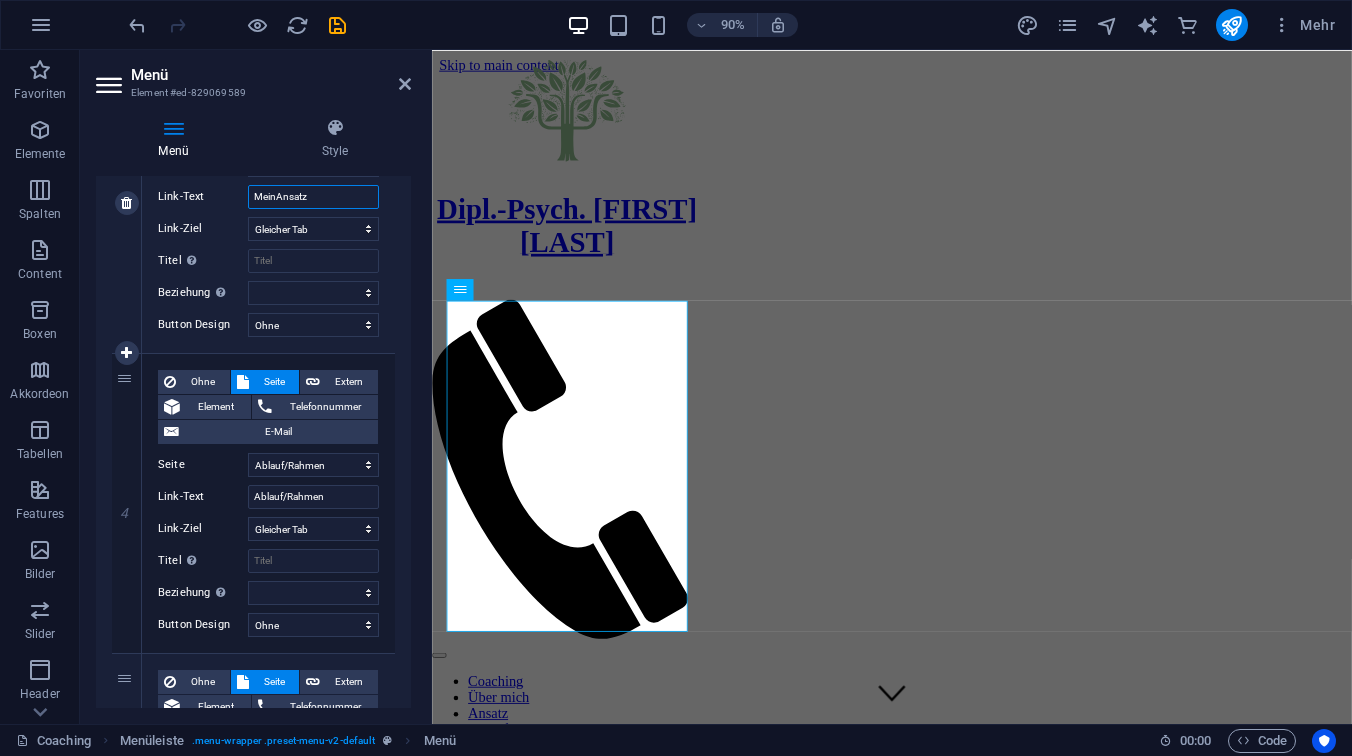 select 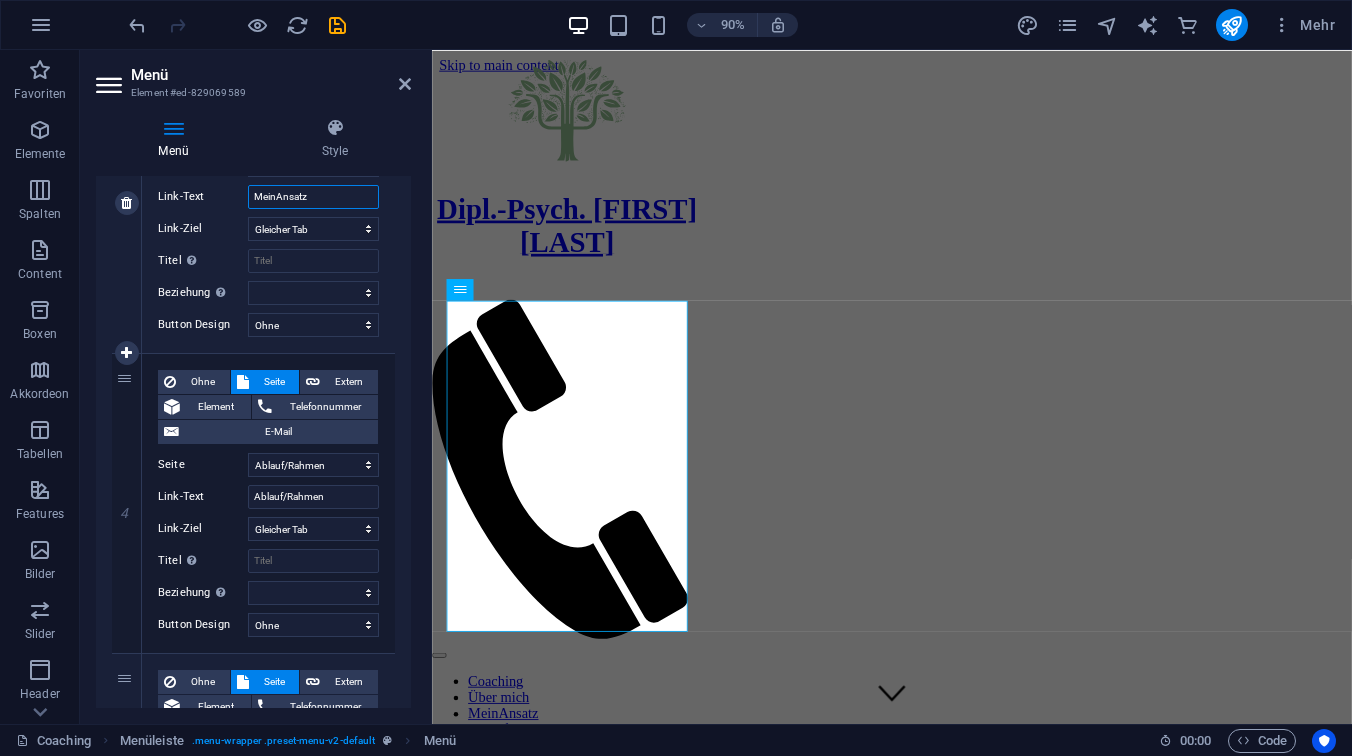 type on "Mein Ansatz" 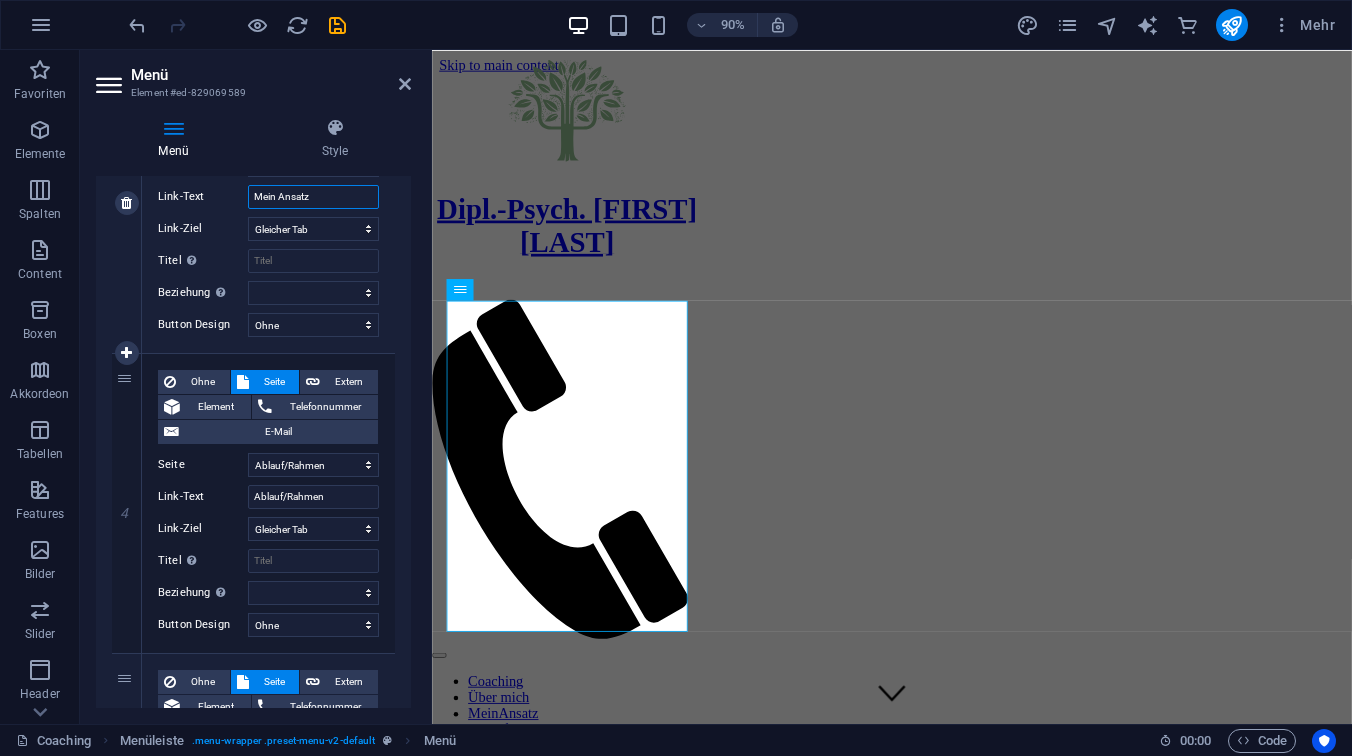 select 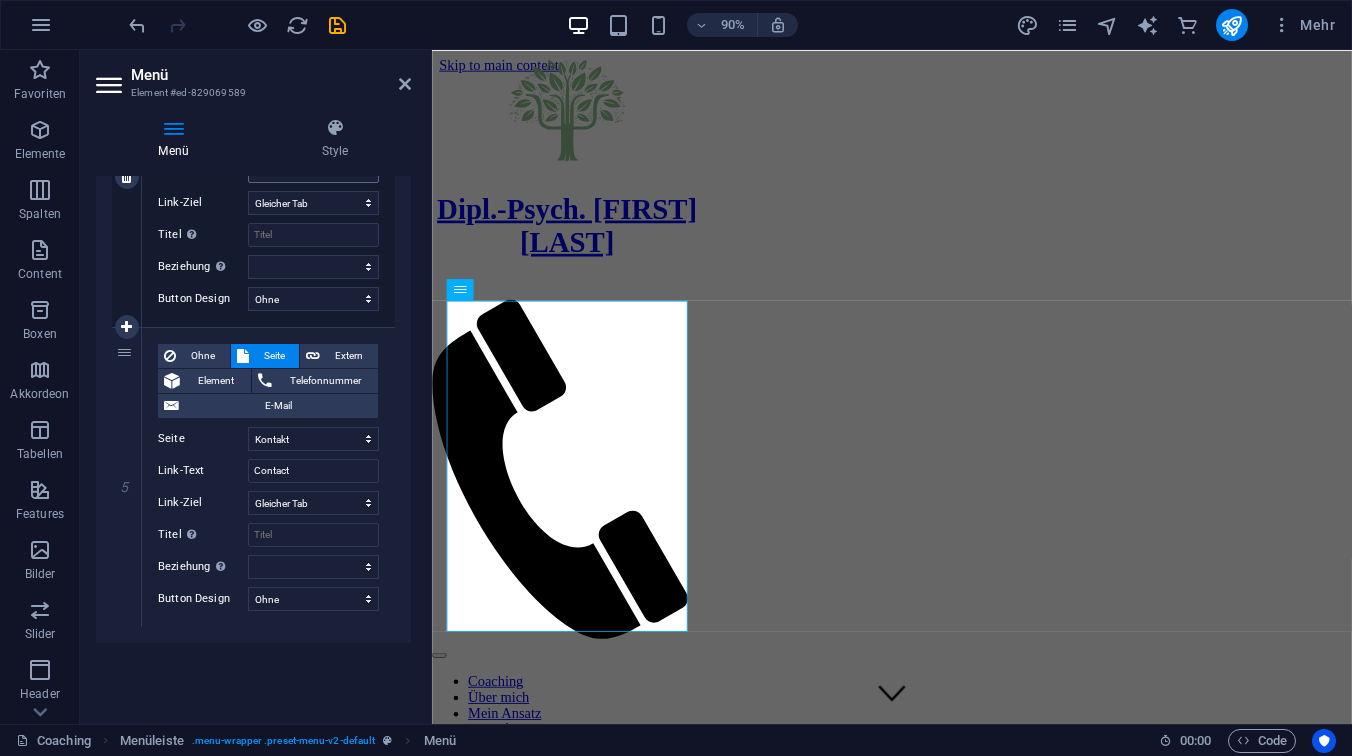 scroll, scrollTop: 1243, scrollLeft: 0, axis: vertical 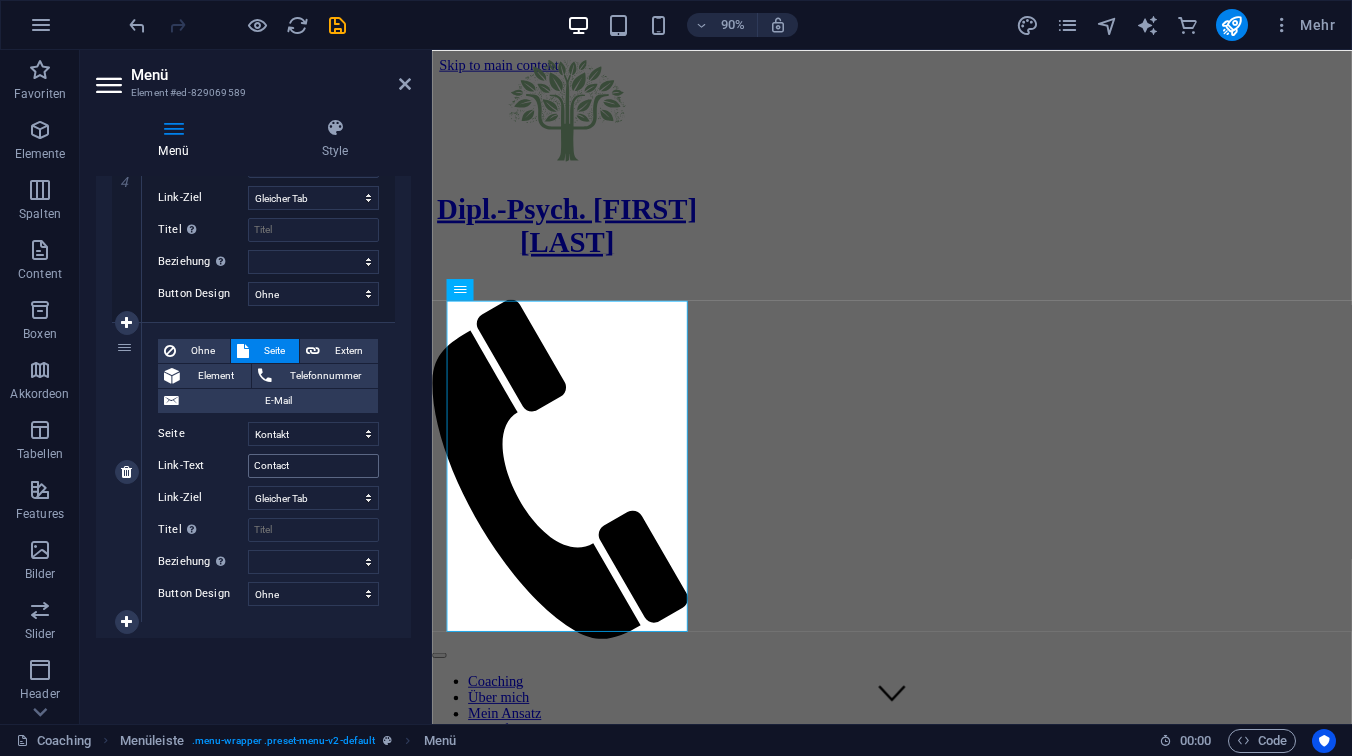 type on "Mein Ansatz" 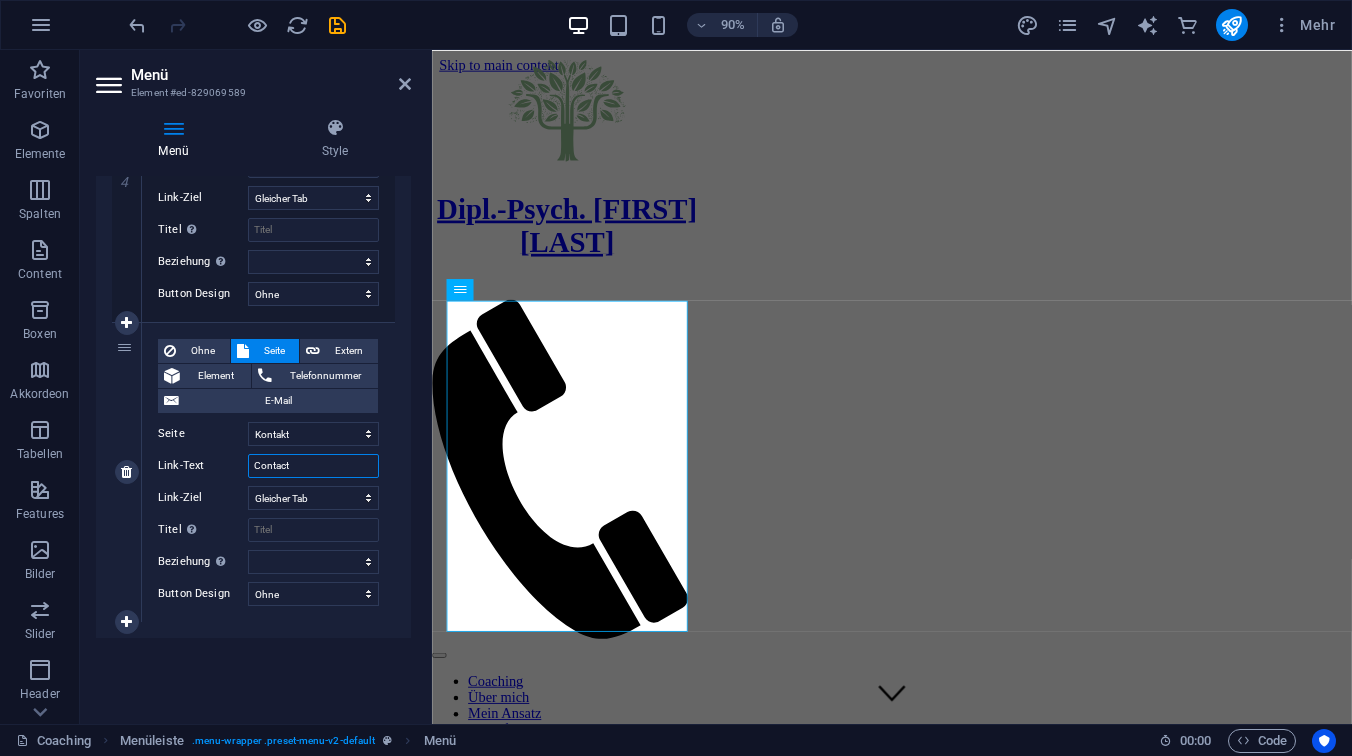 click on "Contact" at bounding box center [313, 466] 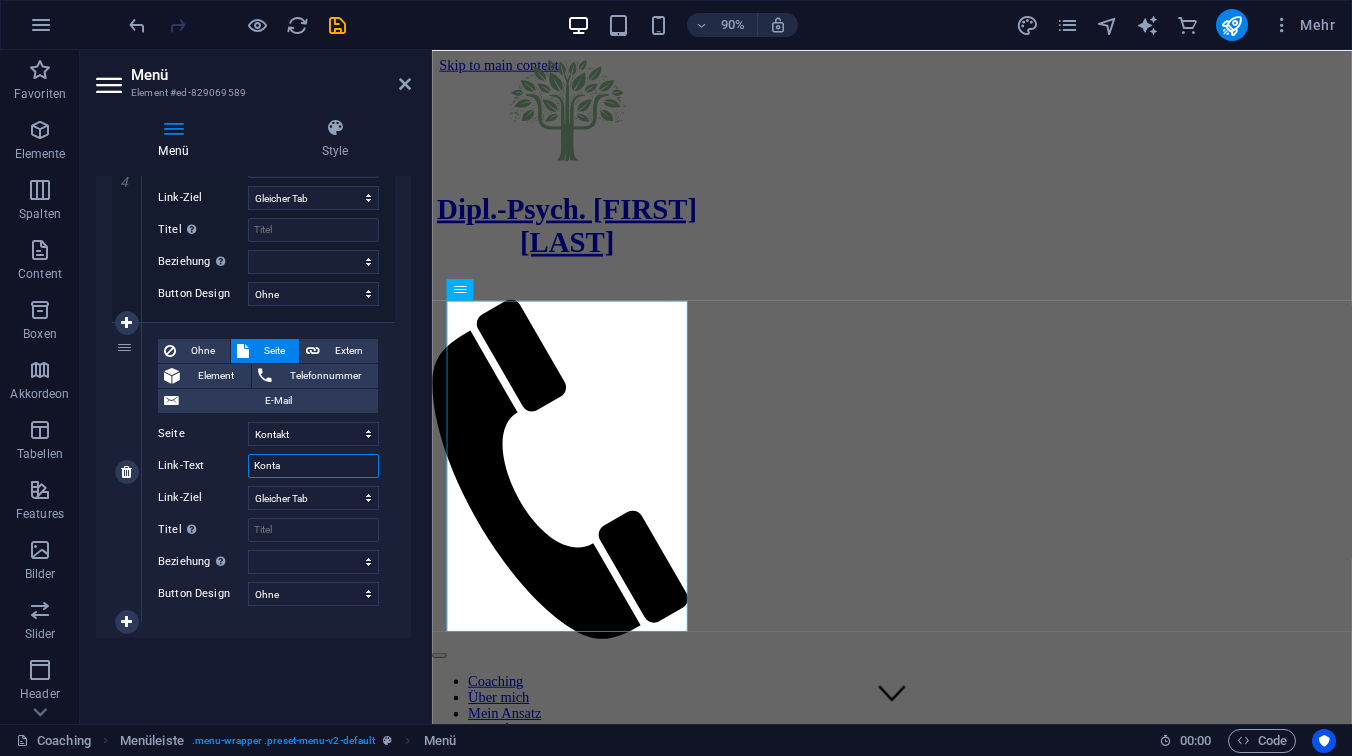 type on "Kontak" 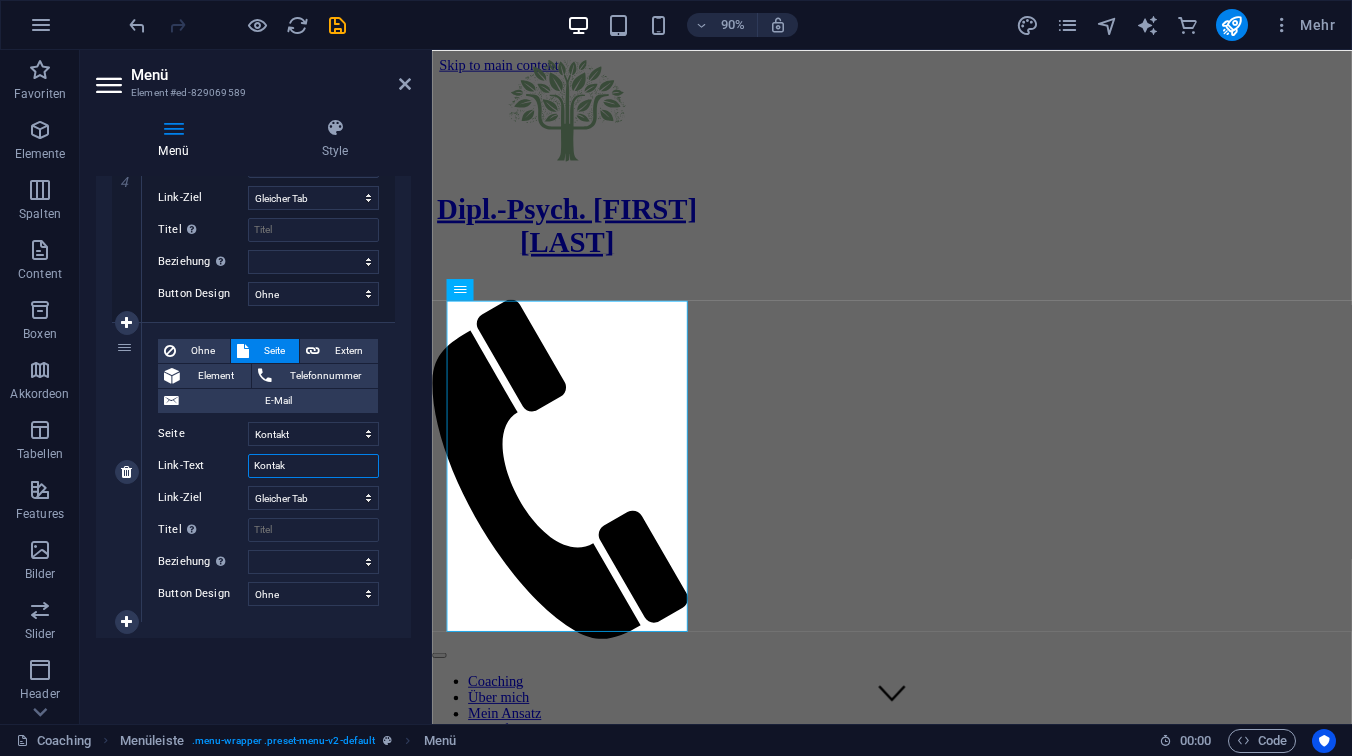 select 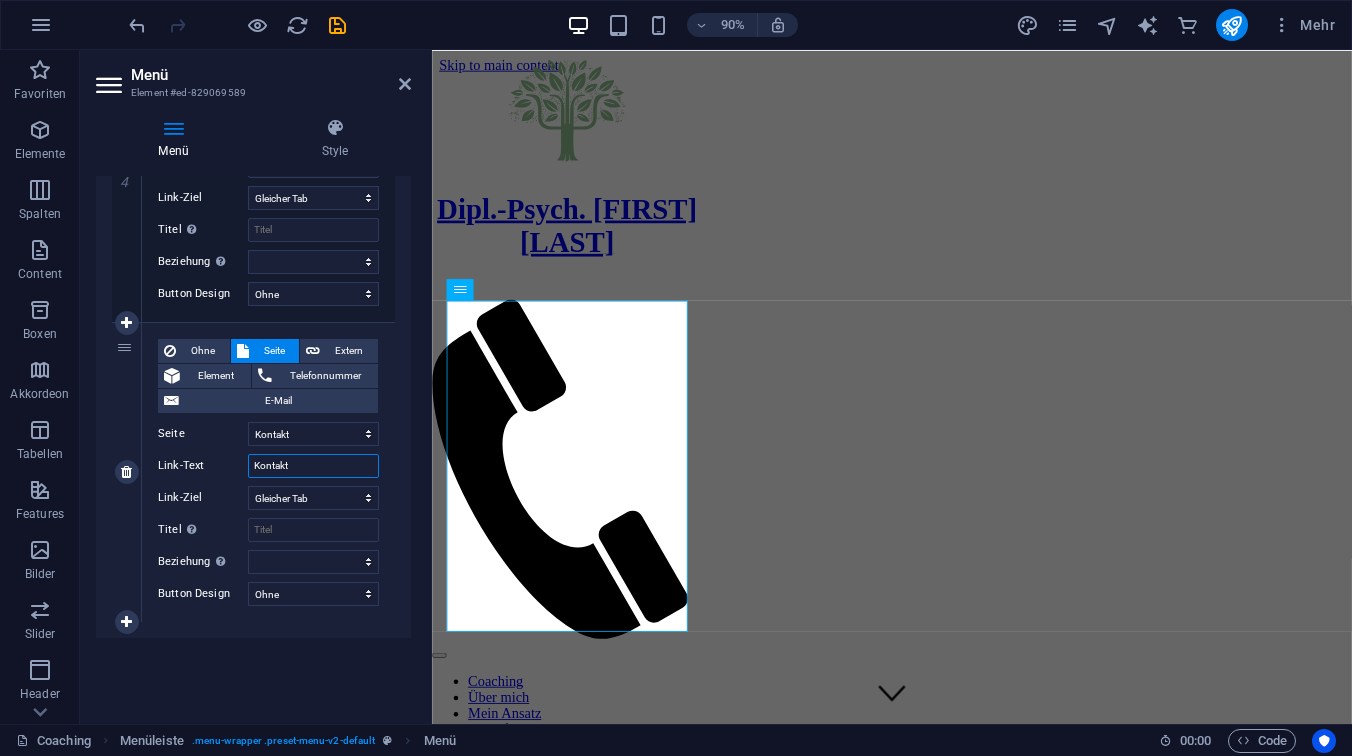 select 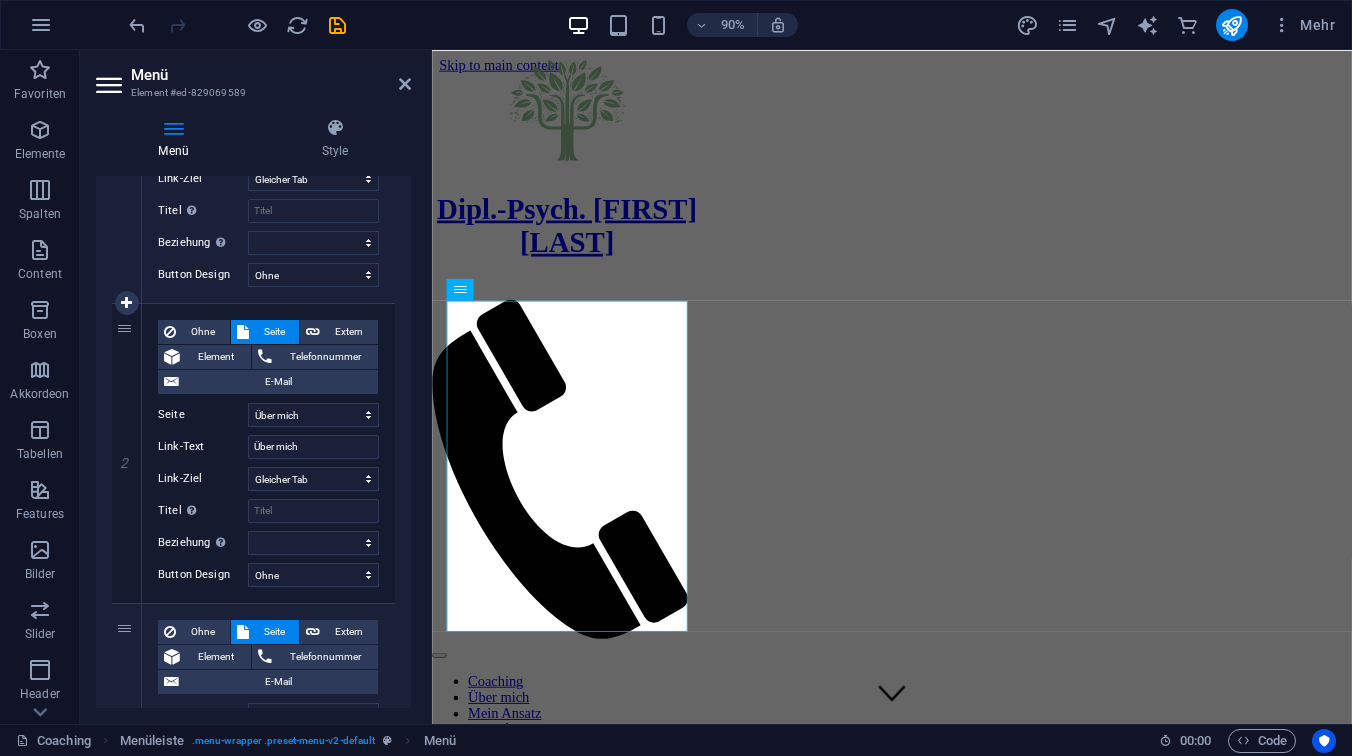 scroll, scrollTop: 364, scrollLeft: 0, axis: vertical 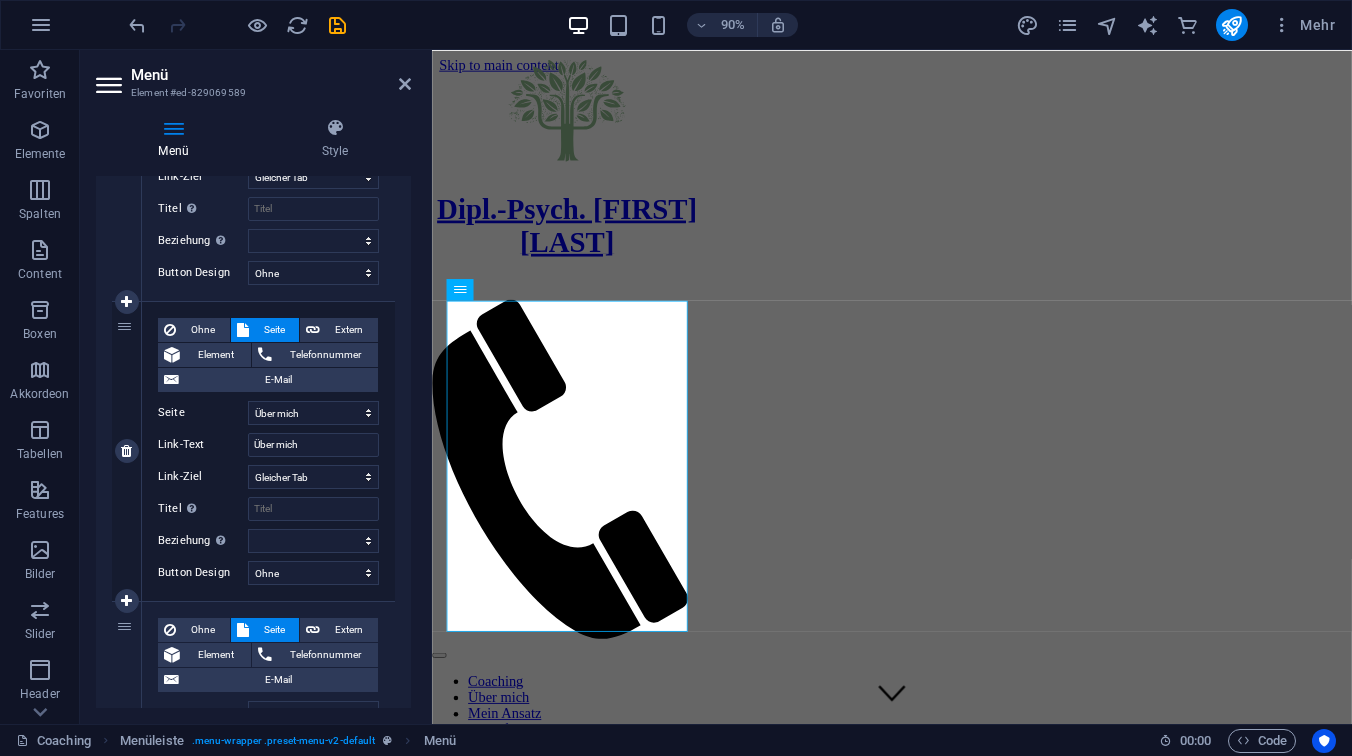 type on "Kontakt" 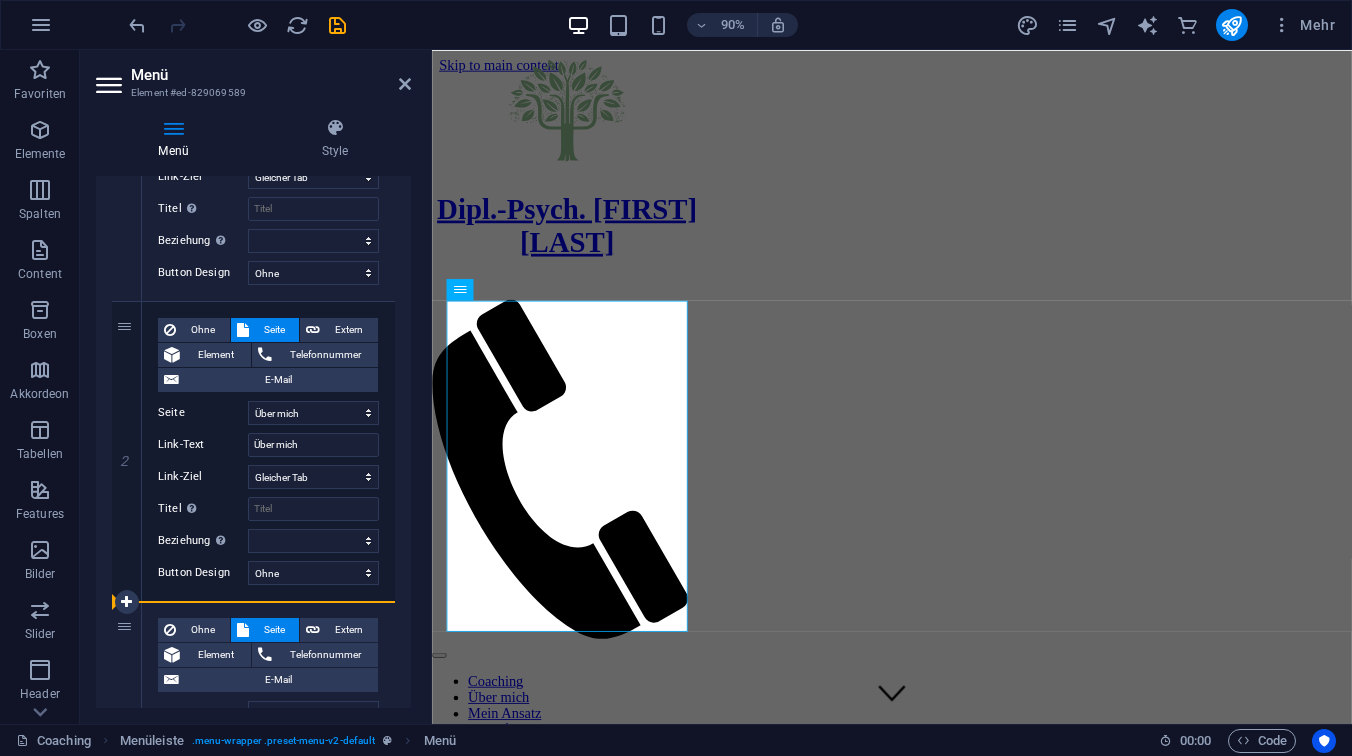 drag, startPoint x: 126, startPoint y: 326, endPoint x: 124, endPoint y: 681, distance: 355.00565 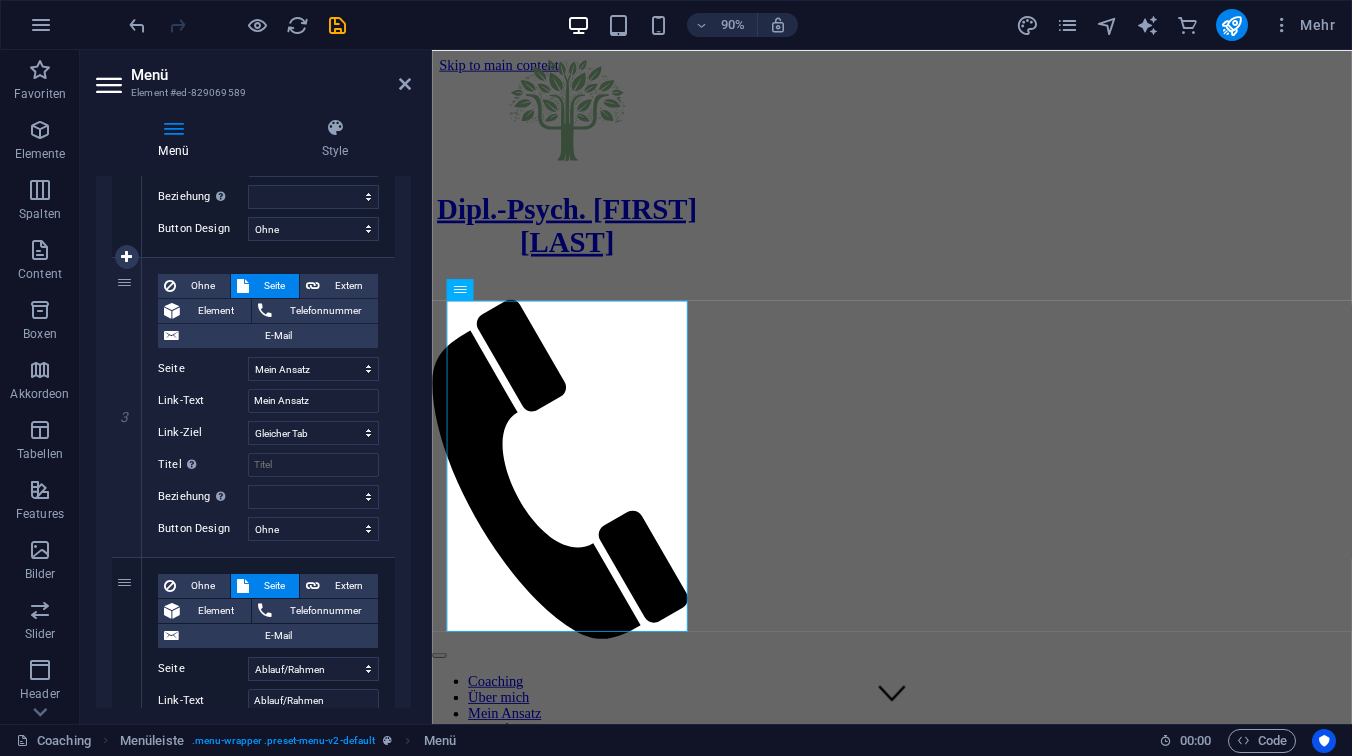 scroll, scrollTop: 701, scrollLeft: 0, axis: vertical 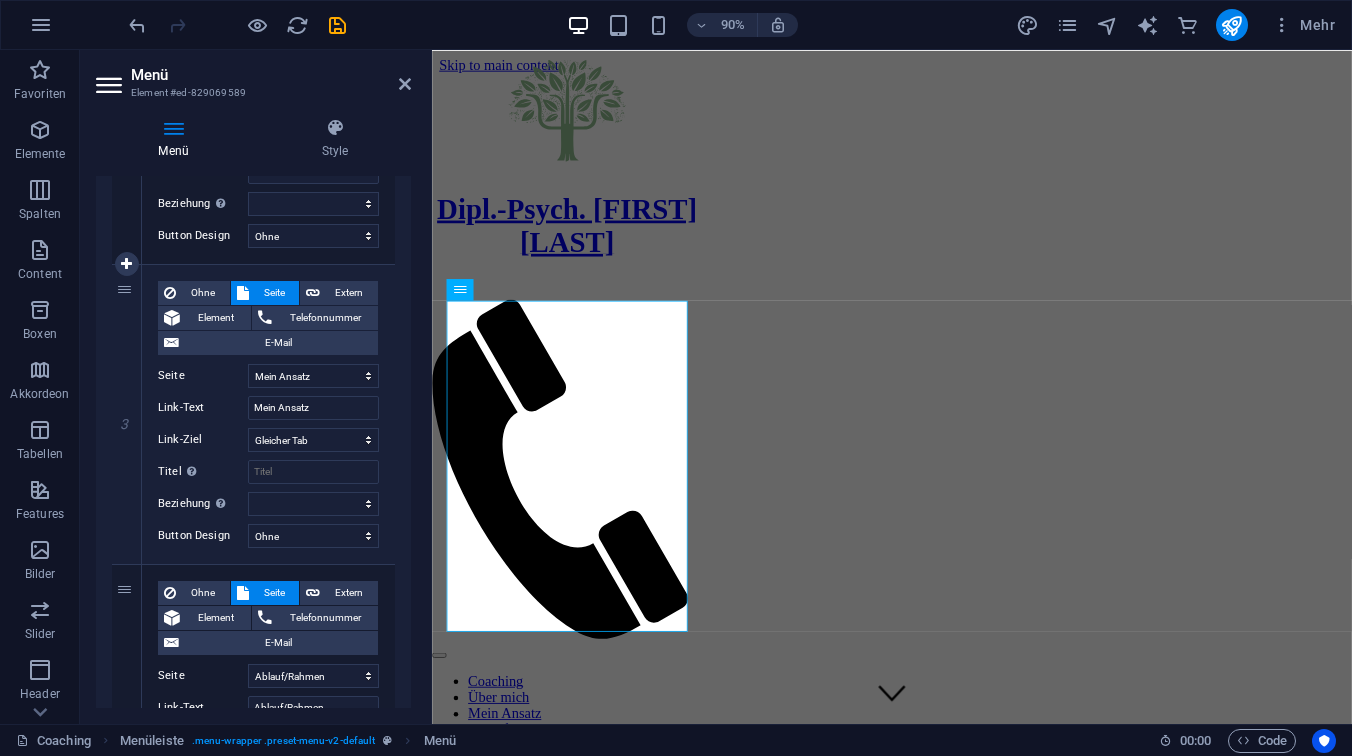 click on "Beziehung Legt das  Verhältnis dieses Links zum Link-Ziel  fest. Zum Beispiel können Suchmaschinen mit dem Wert "nofollow" angewiesen werden, dem Link nicht zu folgen. Kann leer gelassen werden." at bounding box center [203, 504] 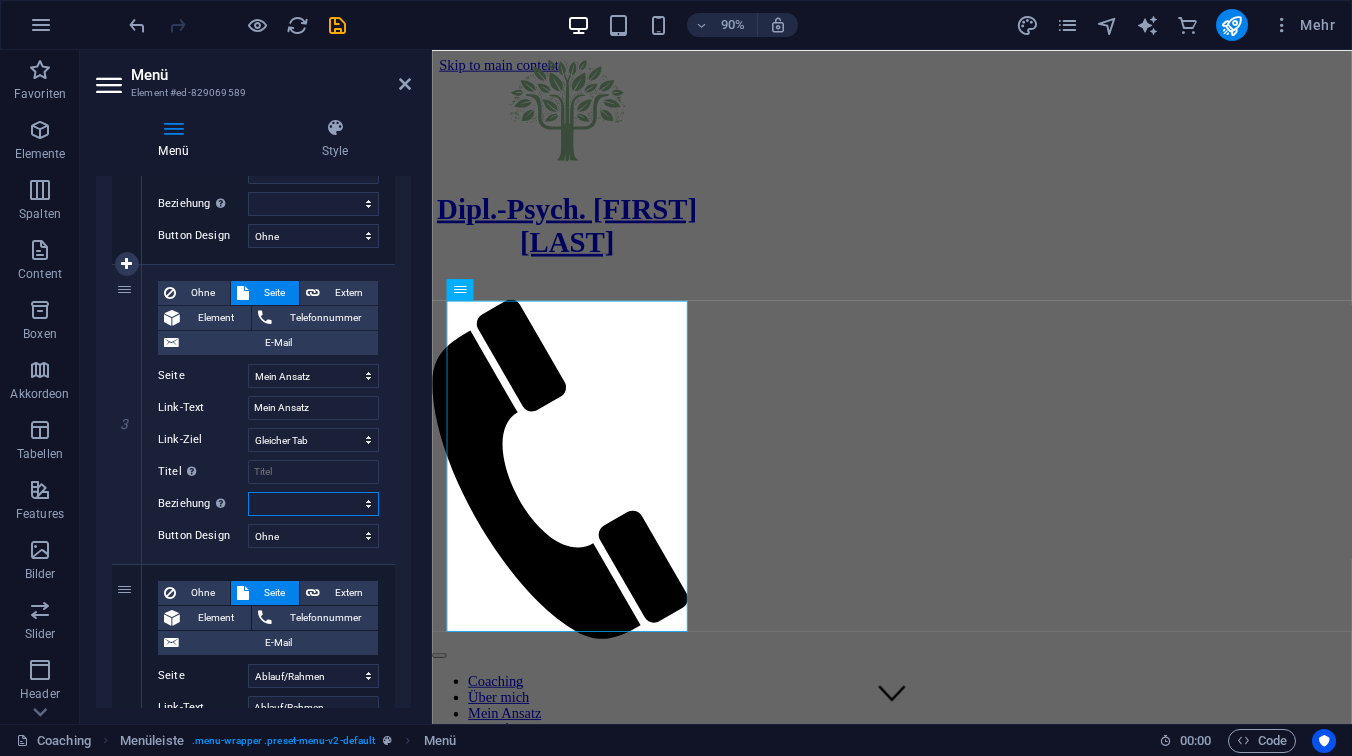 click on "alternate author bookmark external help license next nofollow noreferrer noopener prev search tag" at bounding box center (313, 504) 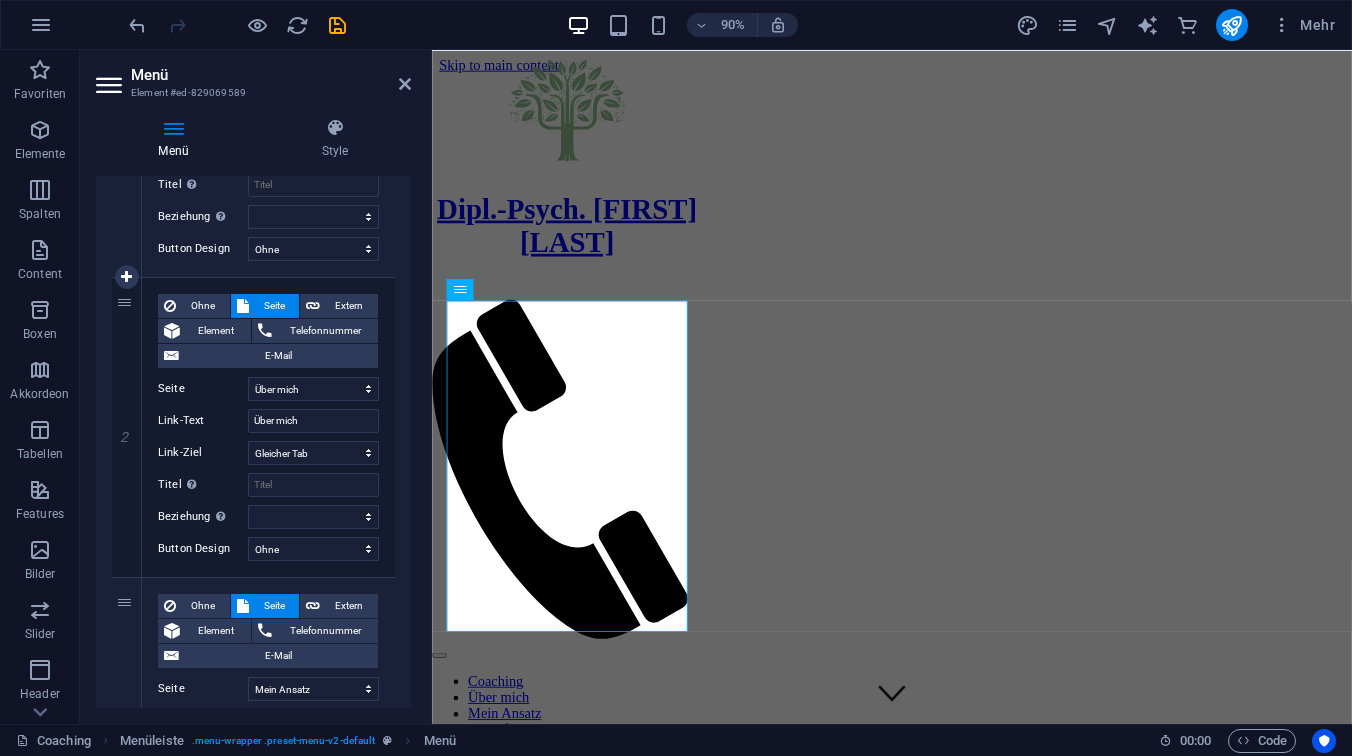 scroll, scrollTop: 398, scrollLeft: 0, axis: vertical 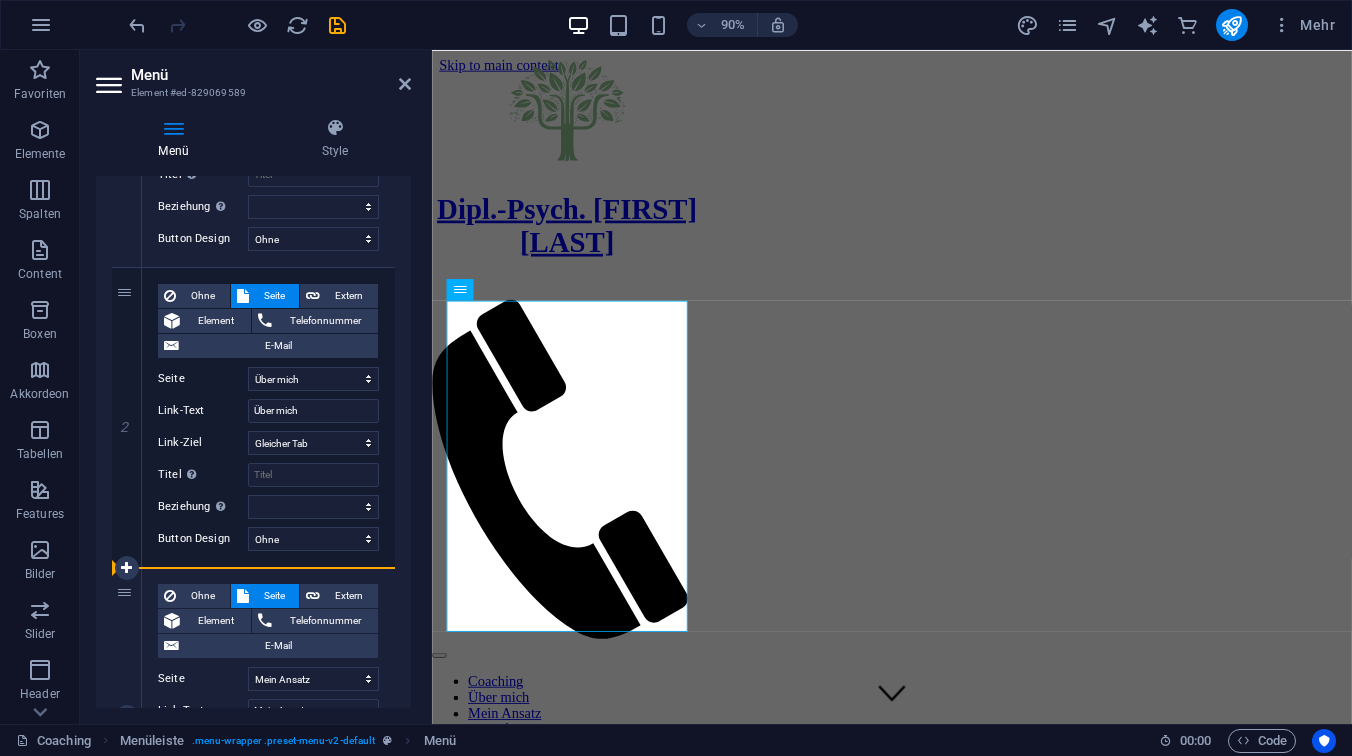 drag, startPoint x: 125, startPoint y: 294, endPoint x: 166, endPoint y: 663, distance: 371.27078 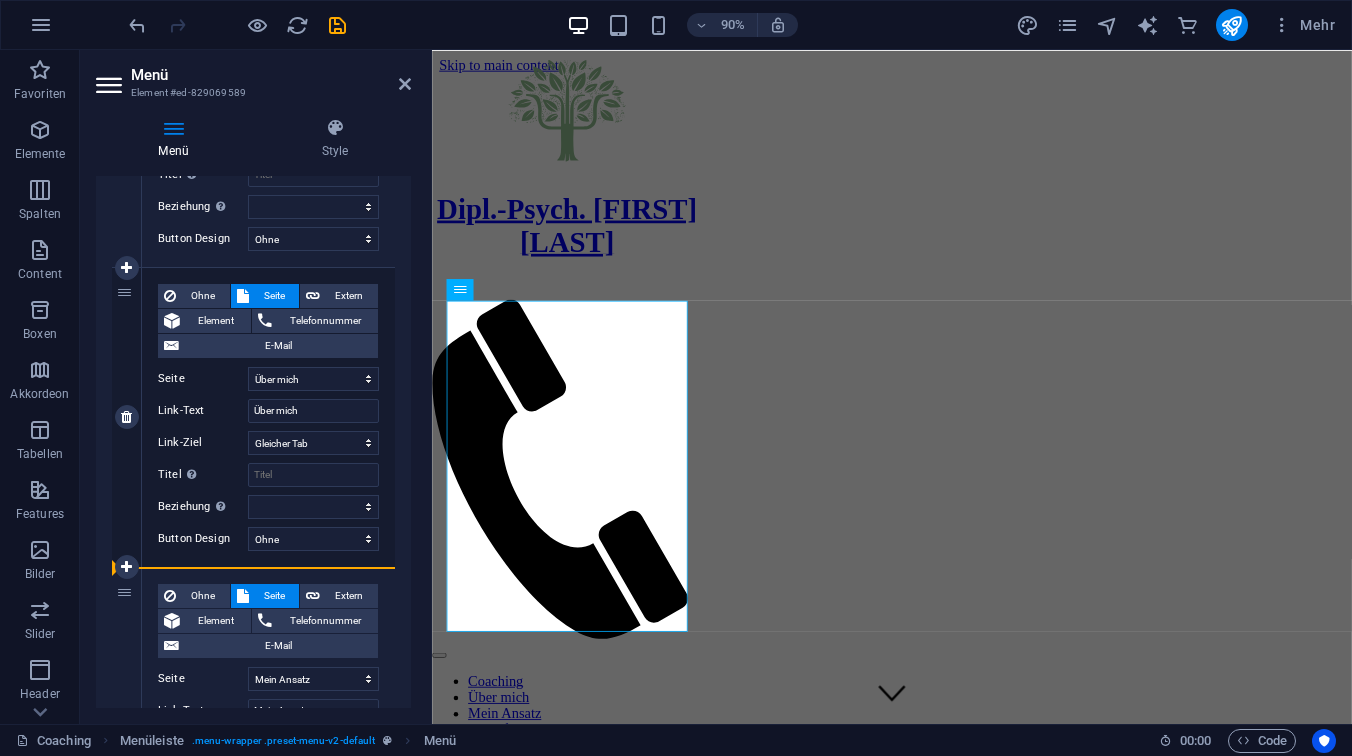 drag, startPoint x: 127, startPoint y: 291, endPoint x: 125, endPoint y: 541, distance: 250.008 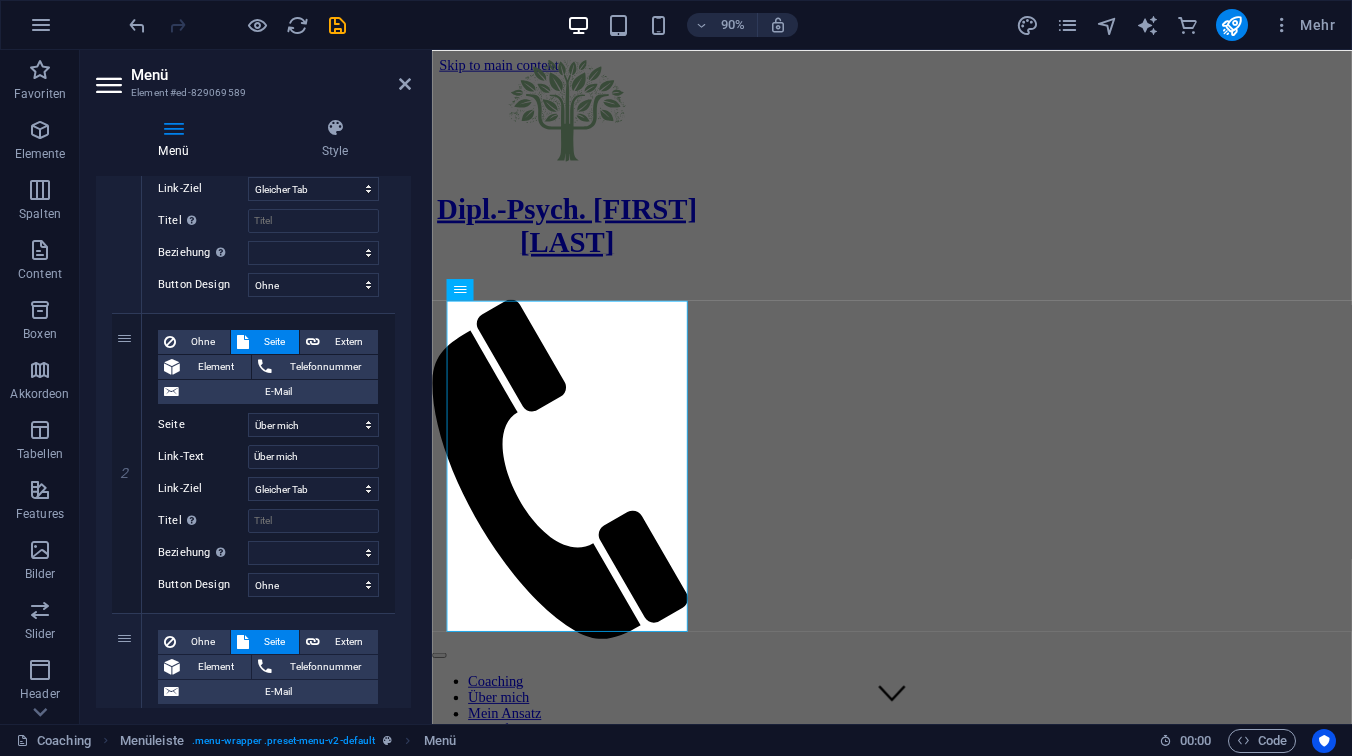 scroll, scrollTop: 363, scrollLeft: 0, axis: vertical 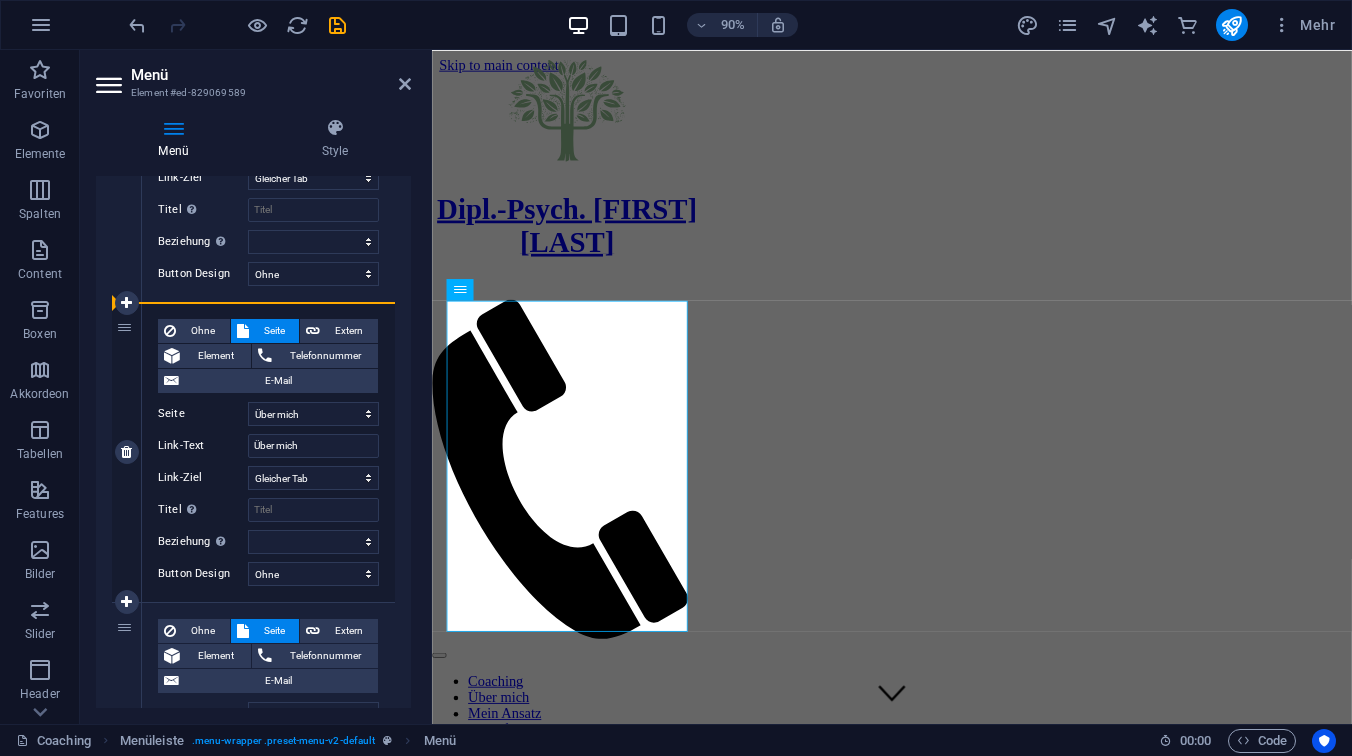 drag, startPoint x: 124, startPoint y: 628, endPoint x: 127, endPoint y: 342, distance: 286.01575 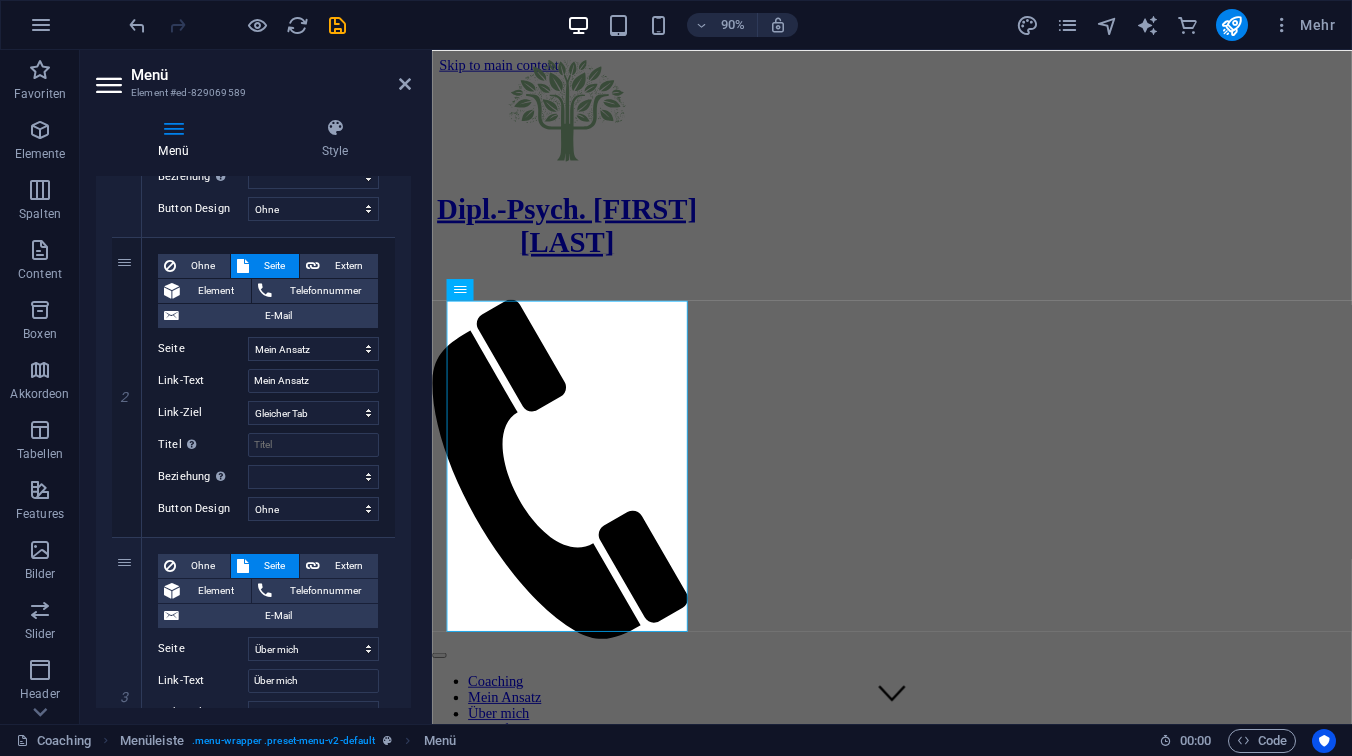 scroll, scrollTop: 453, scrollLeft: 0, axis: vertical 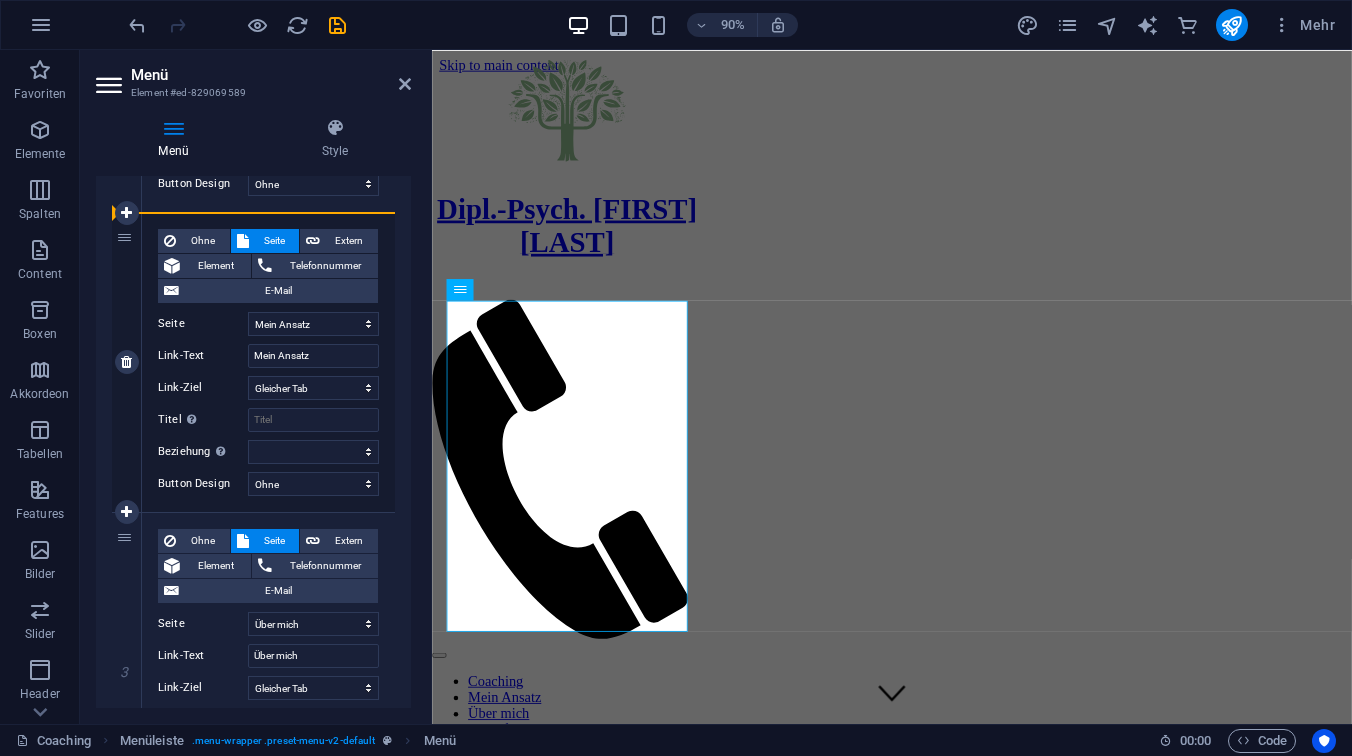 drag, startPoint x: 128, startPoint y: 541, endPoint x: 136, endPoint y: 265, distance: 276.1159 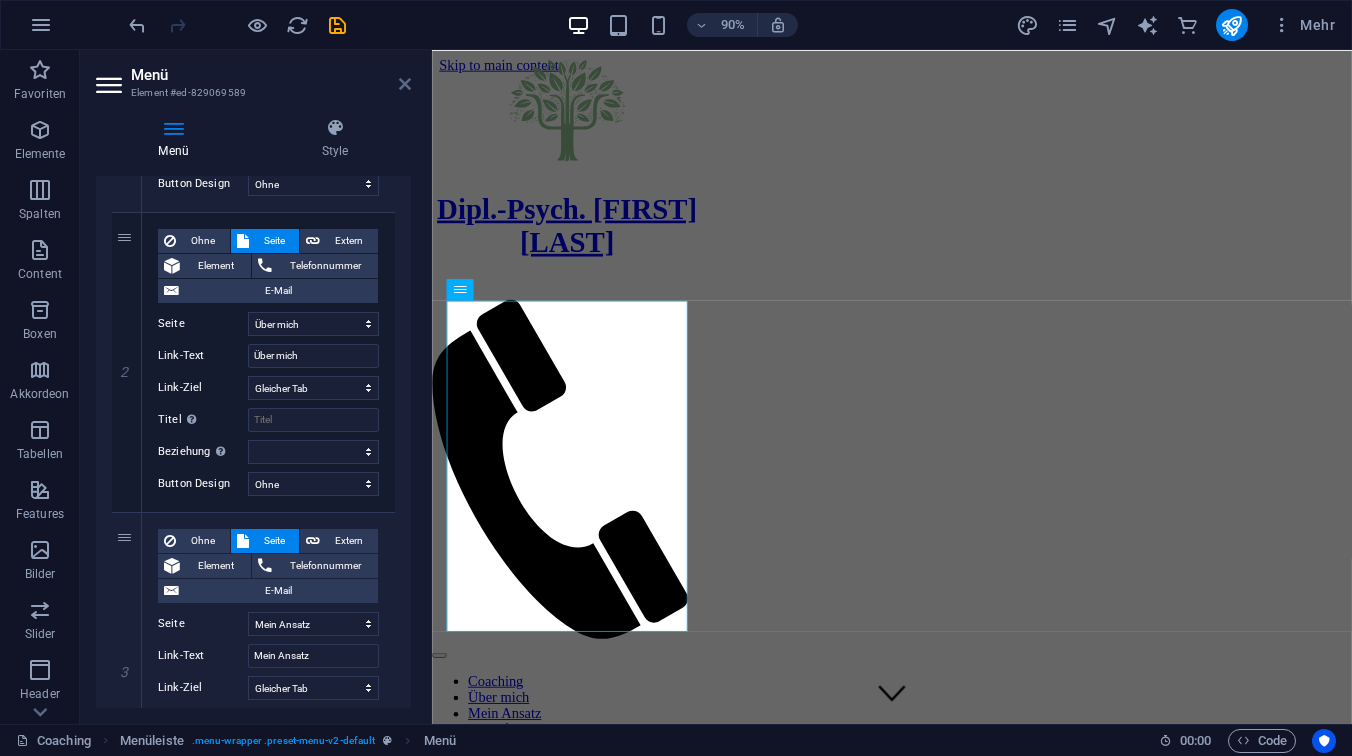 click at bounding box center [405, 84] 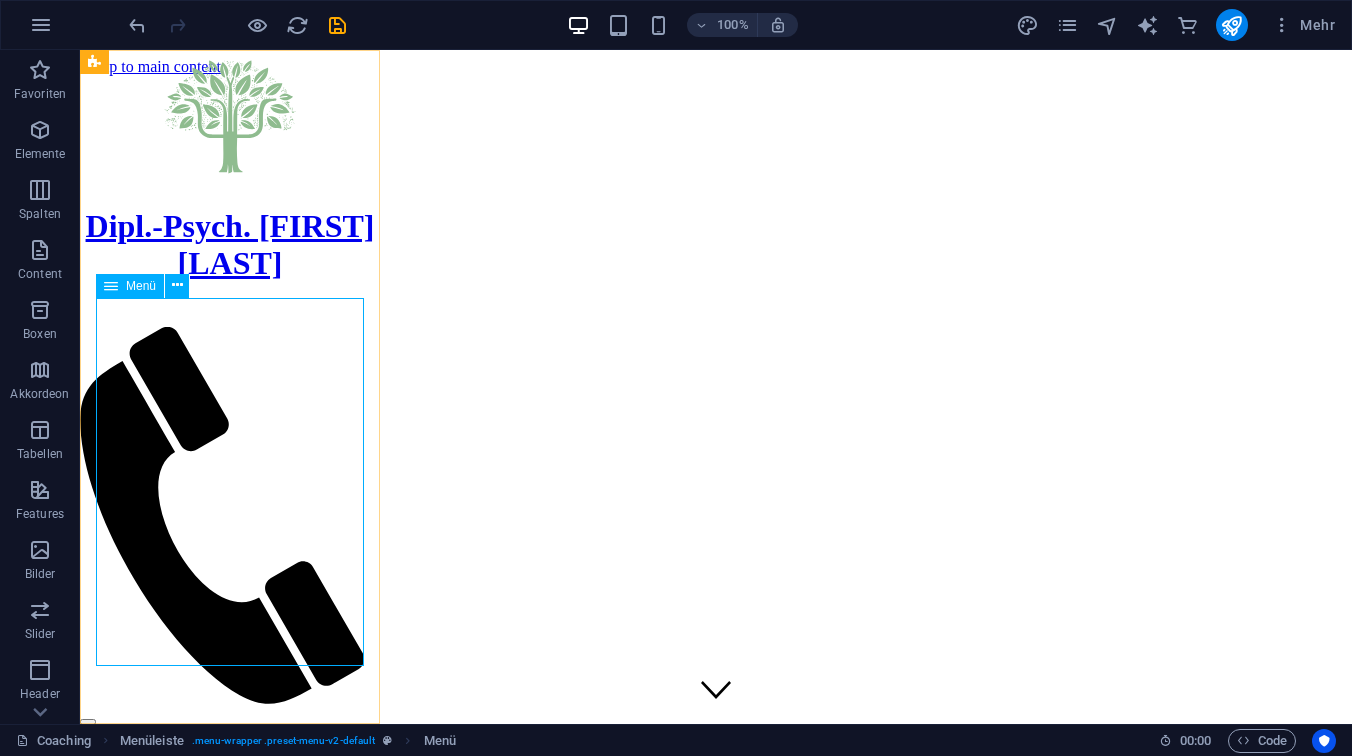 click on "Coaching Über mich Mein Ansatz Ablauf/Rahmen Kontakt" at bounding box center (230, 787) 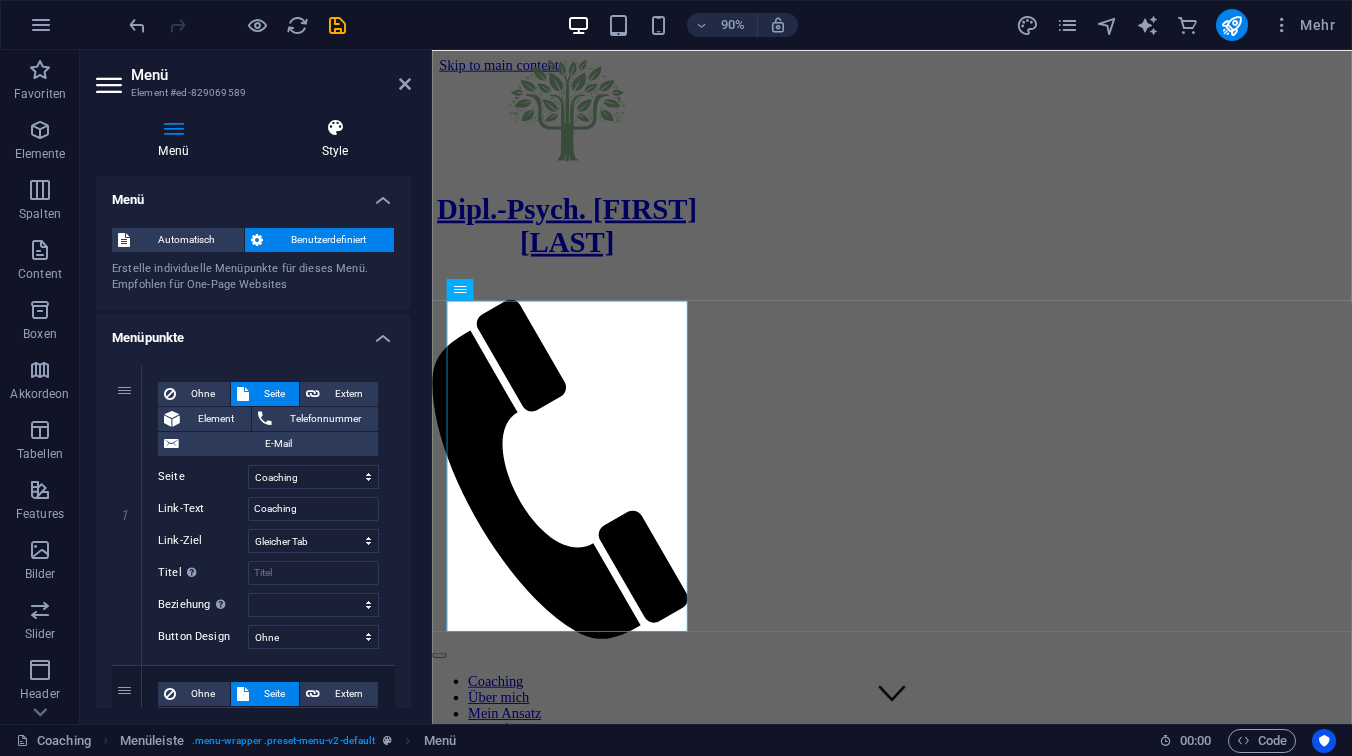 click at bounding box center [335, 128] 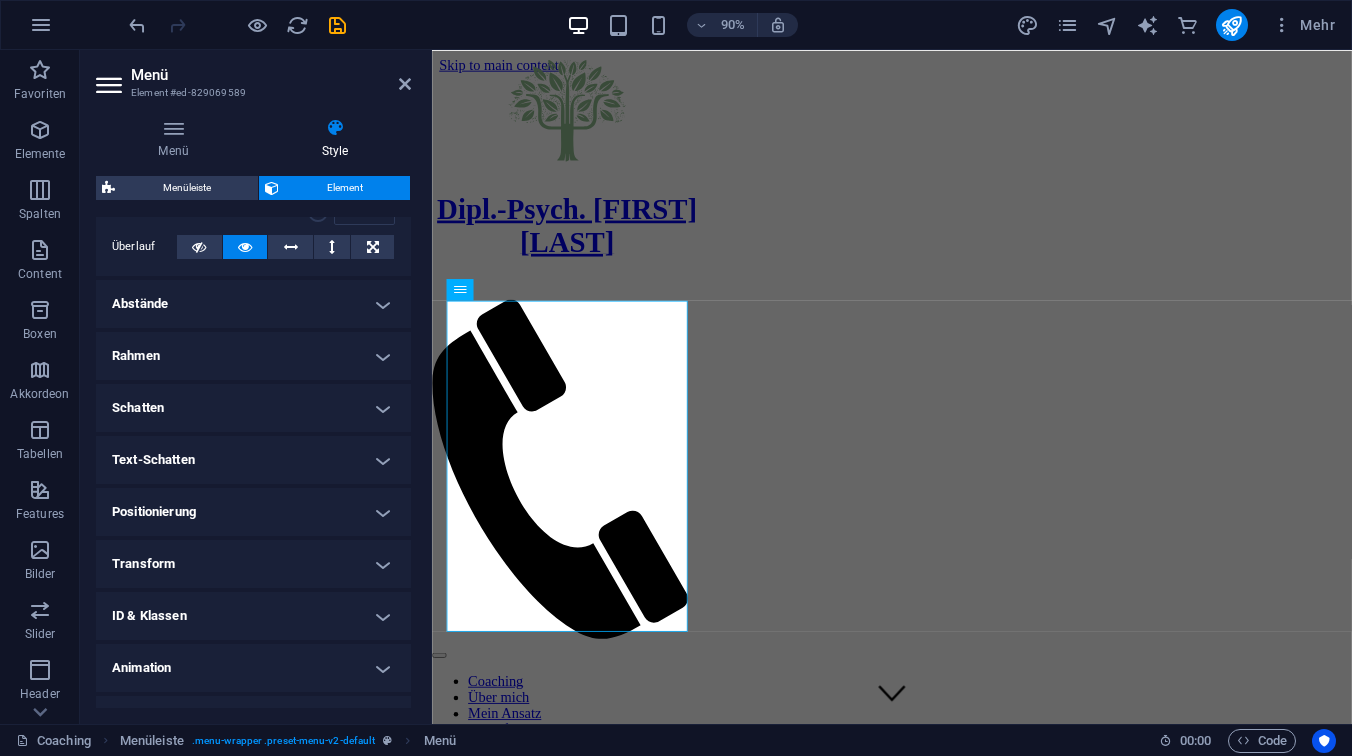 scroll, scrollTop: 370, scrollLeft: 0, axis: vertical 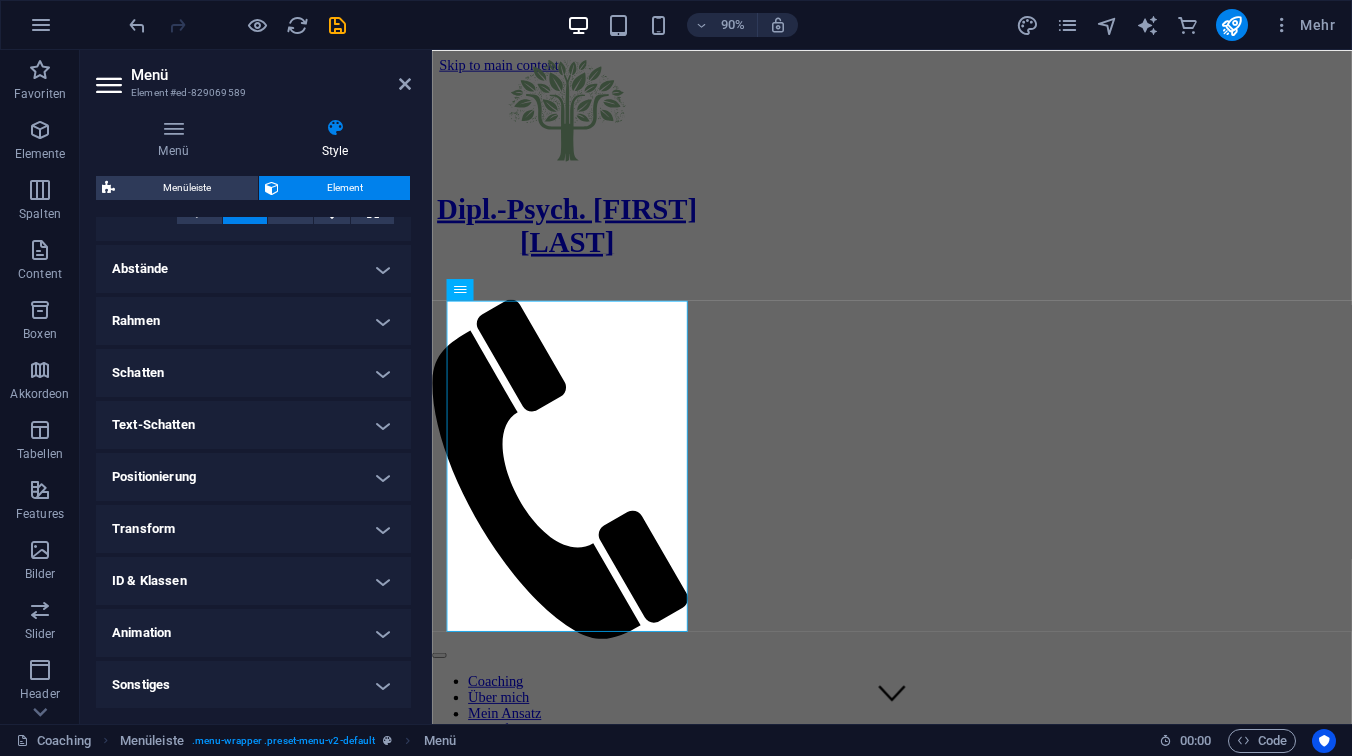 click on "Abstände" at bounding box center [253, 269] 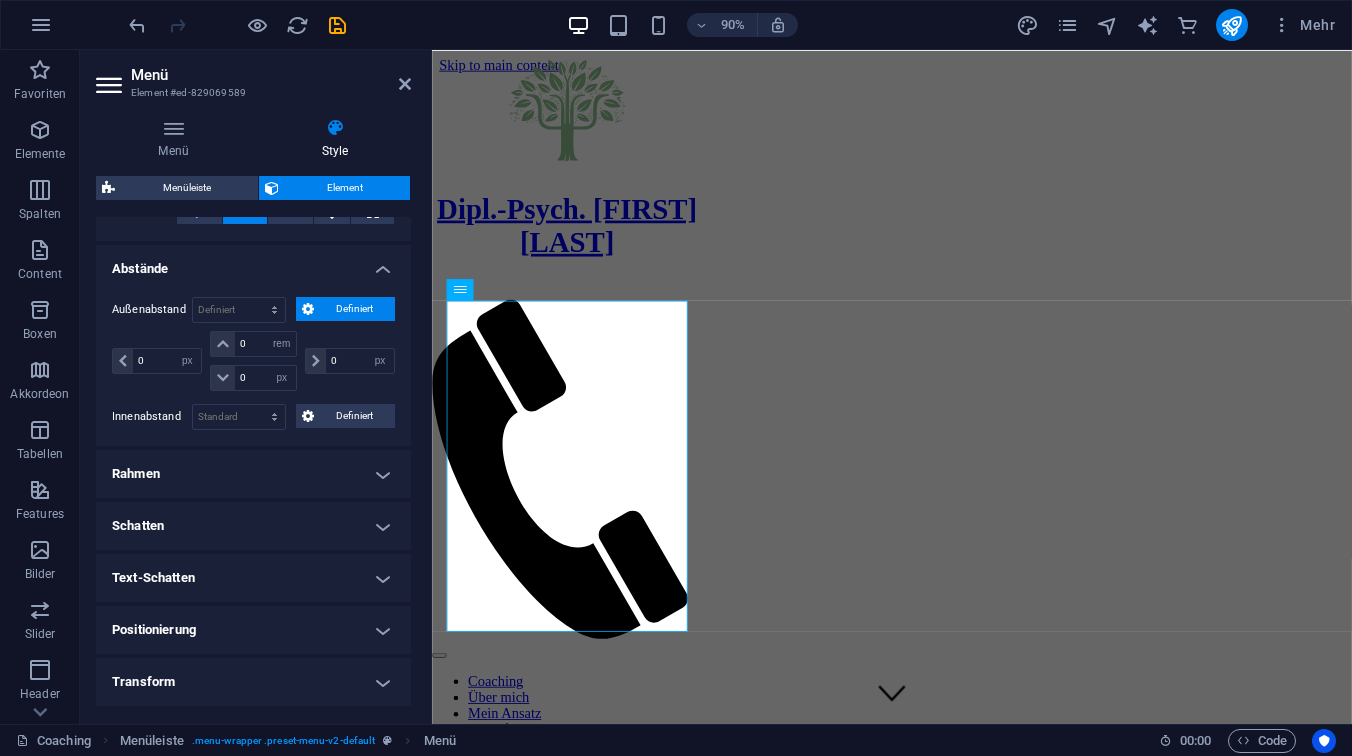 click on "Abstände" at bounding box center (253, 263) 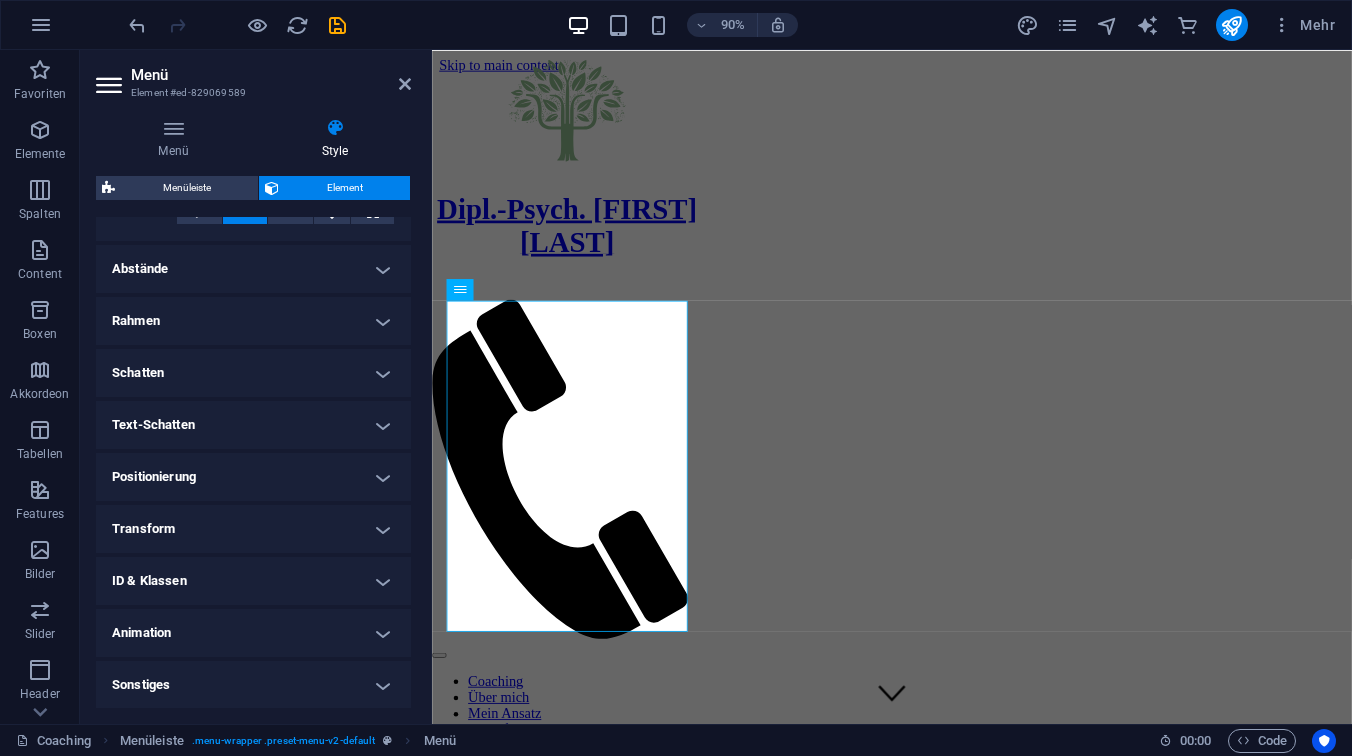 click on "Abstände" at bounding box center (253, 269) 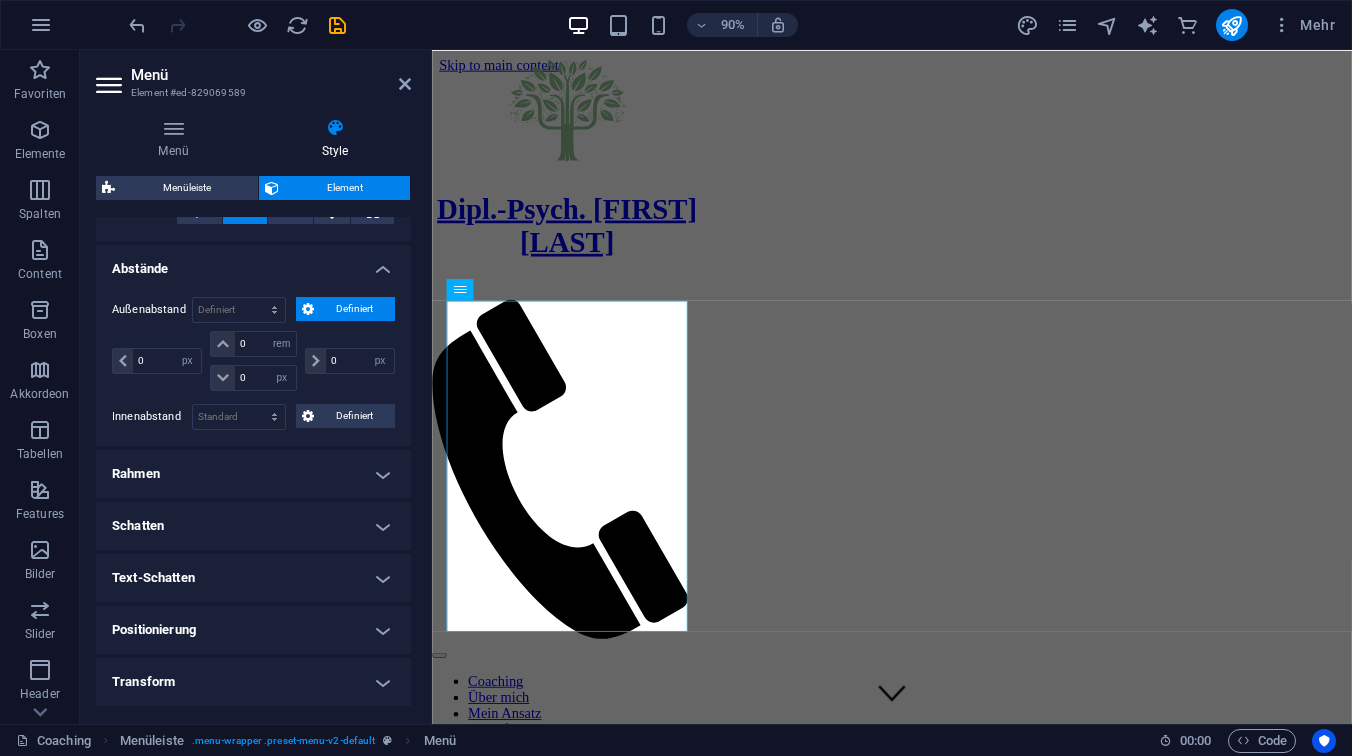 click on "Abstände" at bounding box center [253, 263] 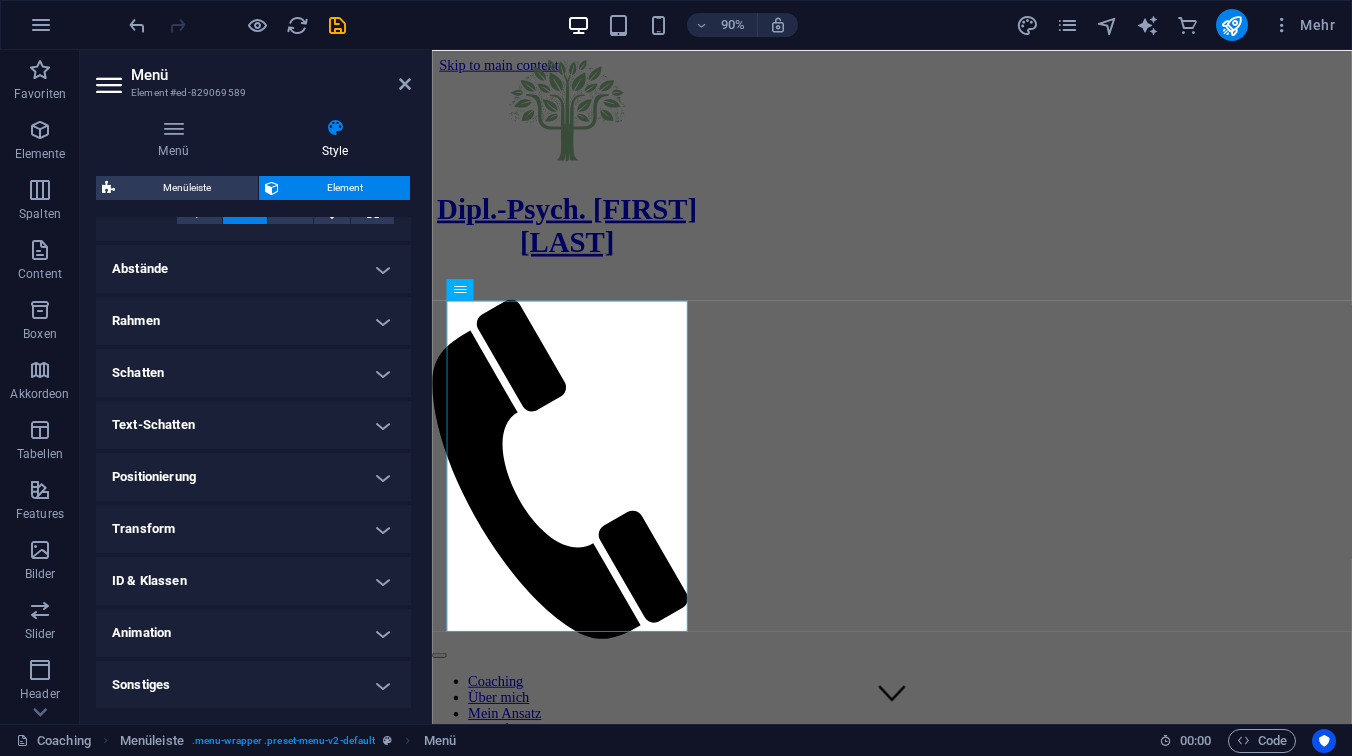 click on "Rahmen" at bounding box center [253, 321] 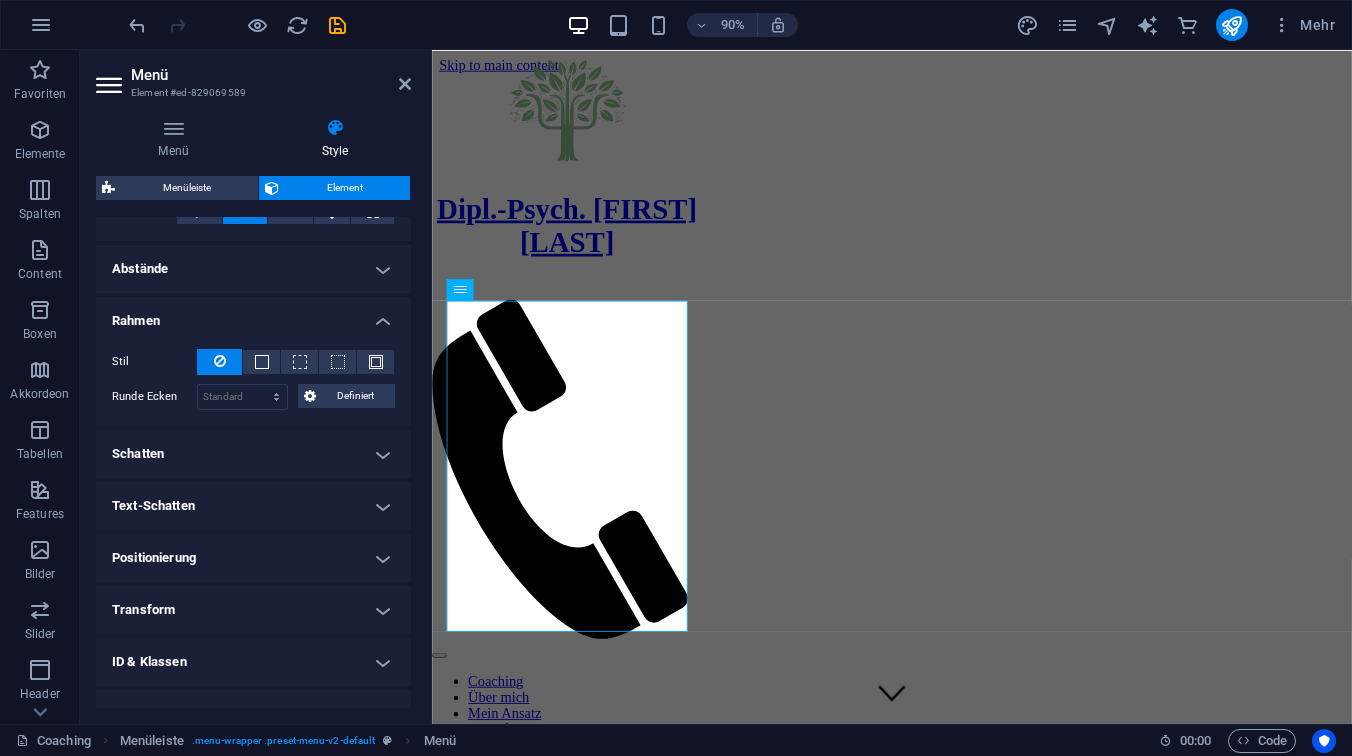 click on "Rahmen" at bounding box center (253, 315) 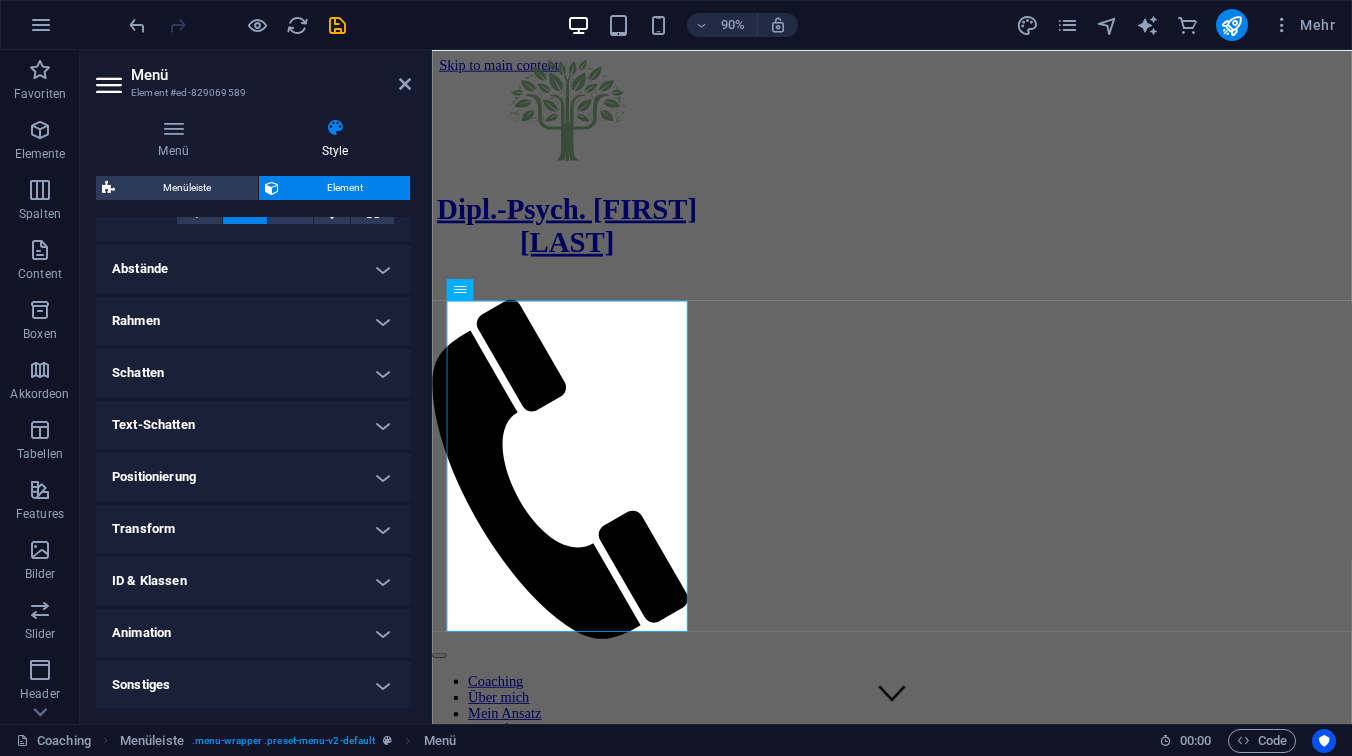 click on "Schatten" at bounding box center [253, 373] 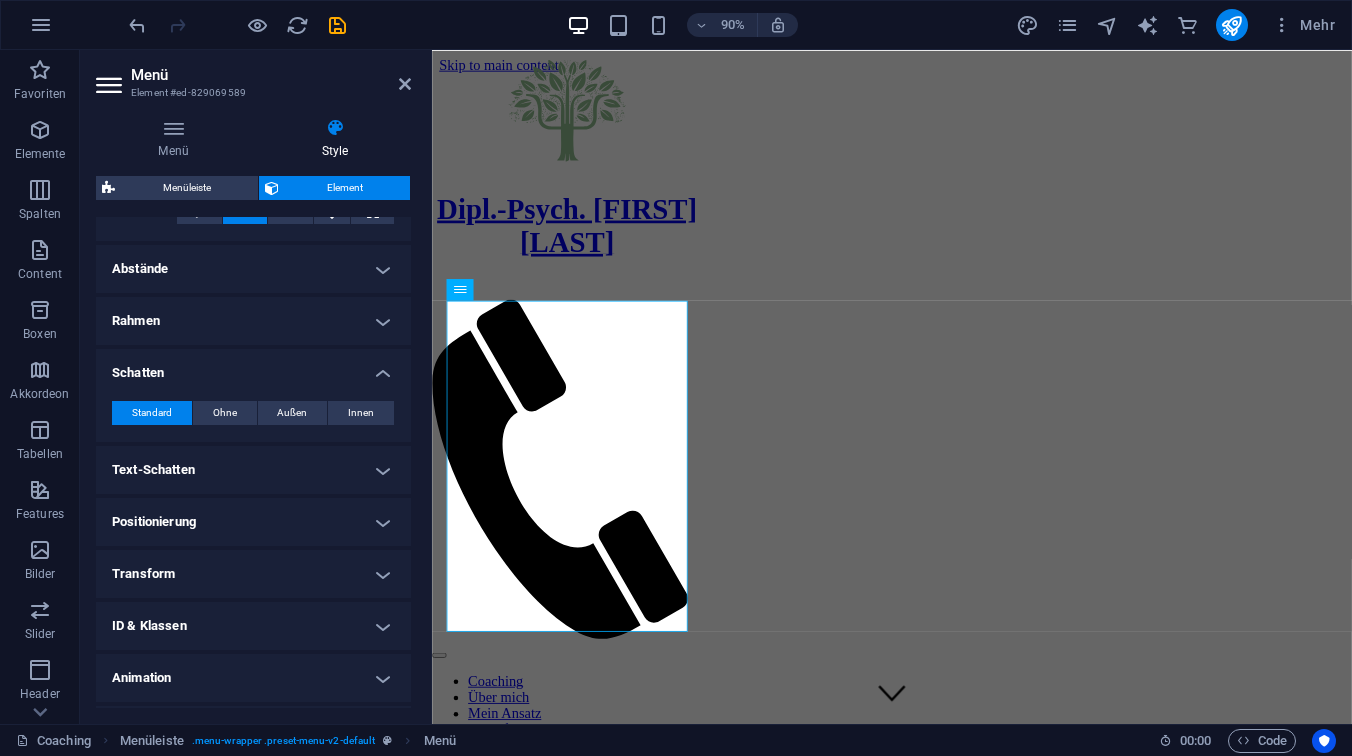click on "Schatten" at bounding box center (253, 367) 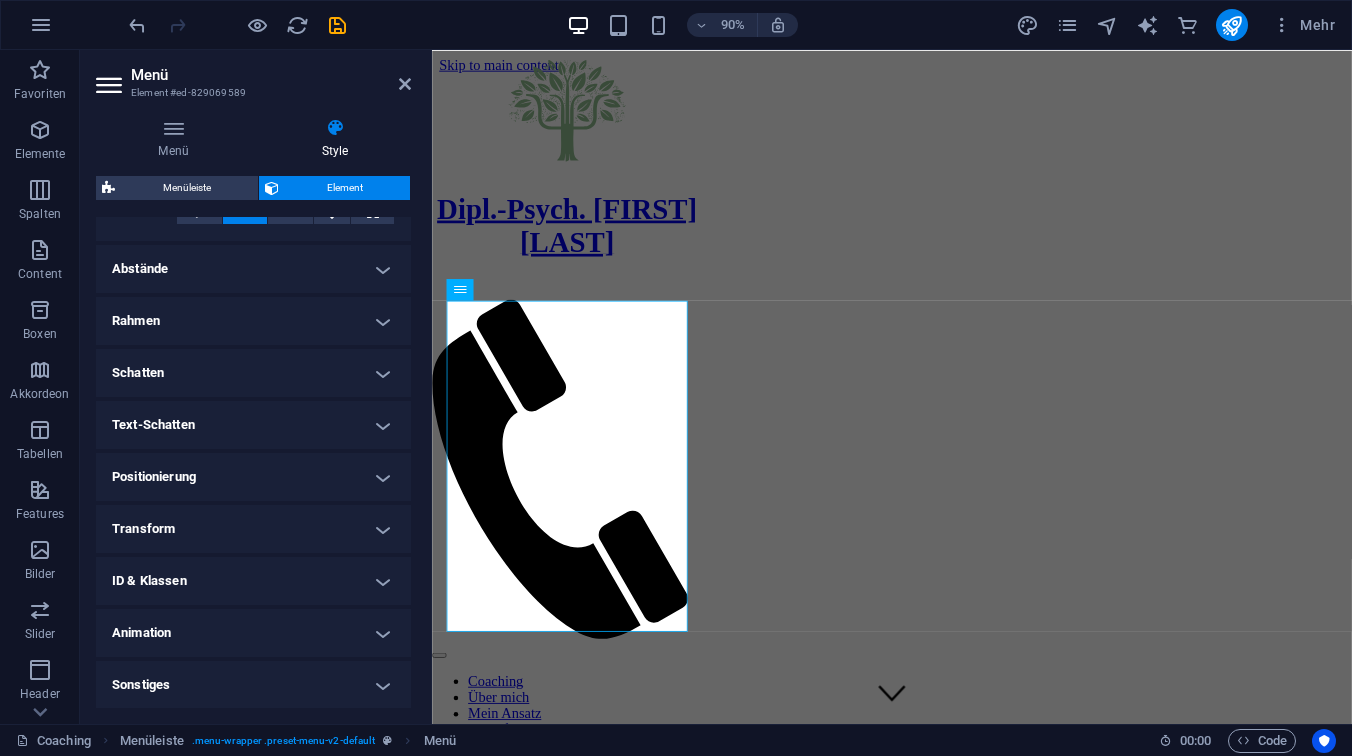 click on "Text-Schatten" at bounding box center (253, 425) 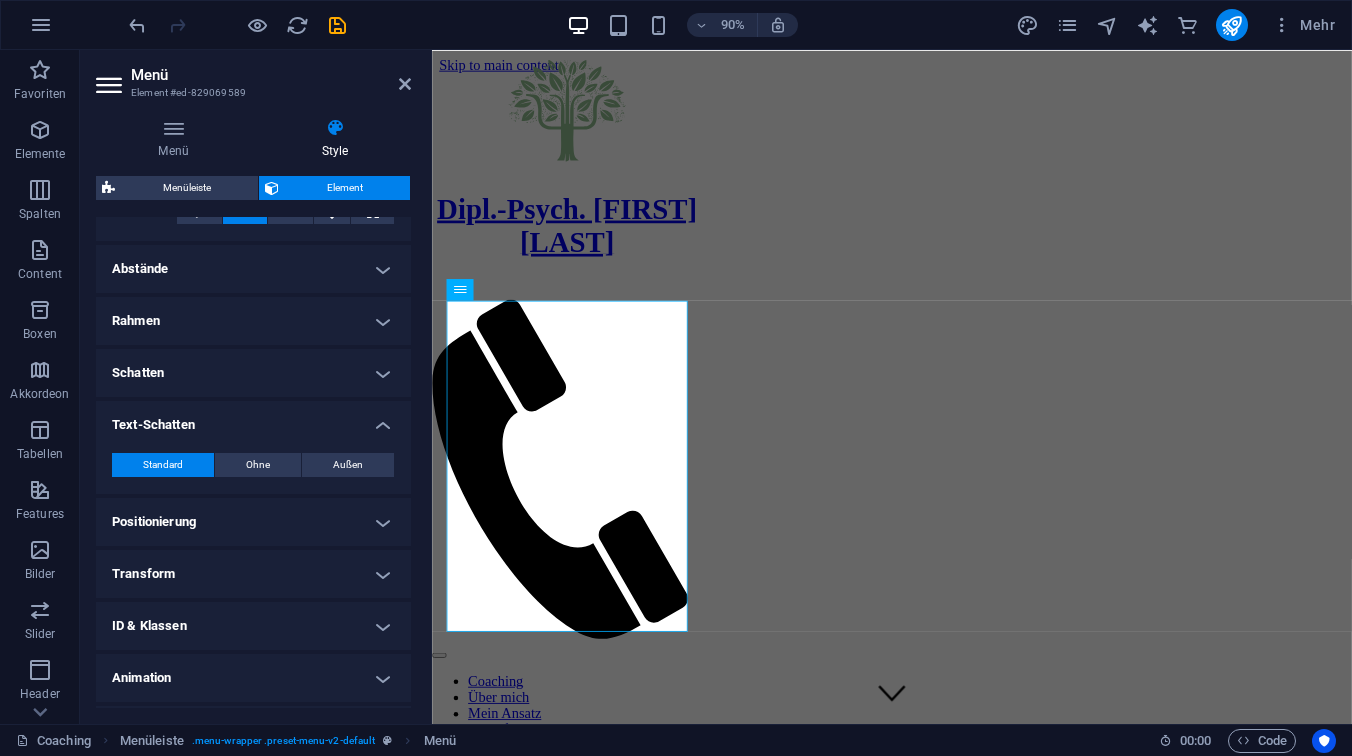 click on "Text-Schatten" at bounding box center (253, 419) 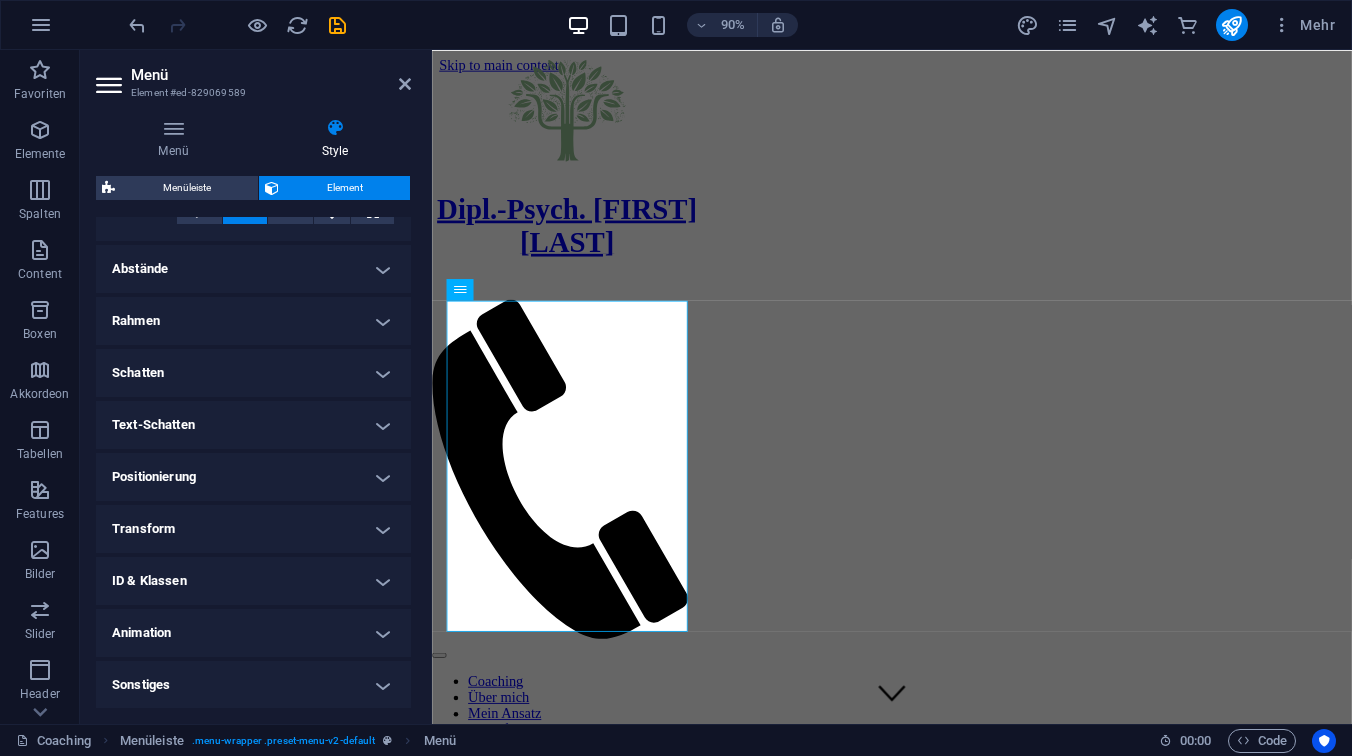 click on "Positionierung" at bounding box center (253, 477) 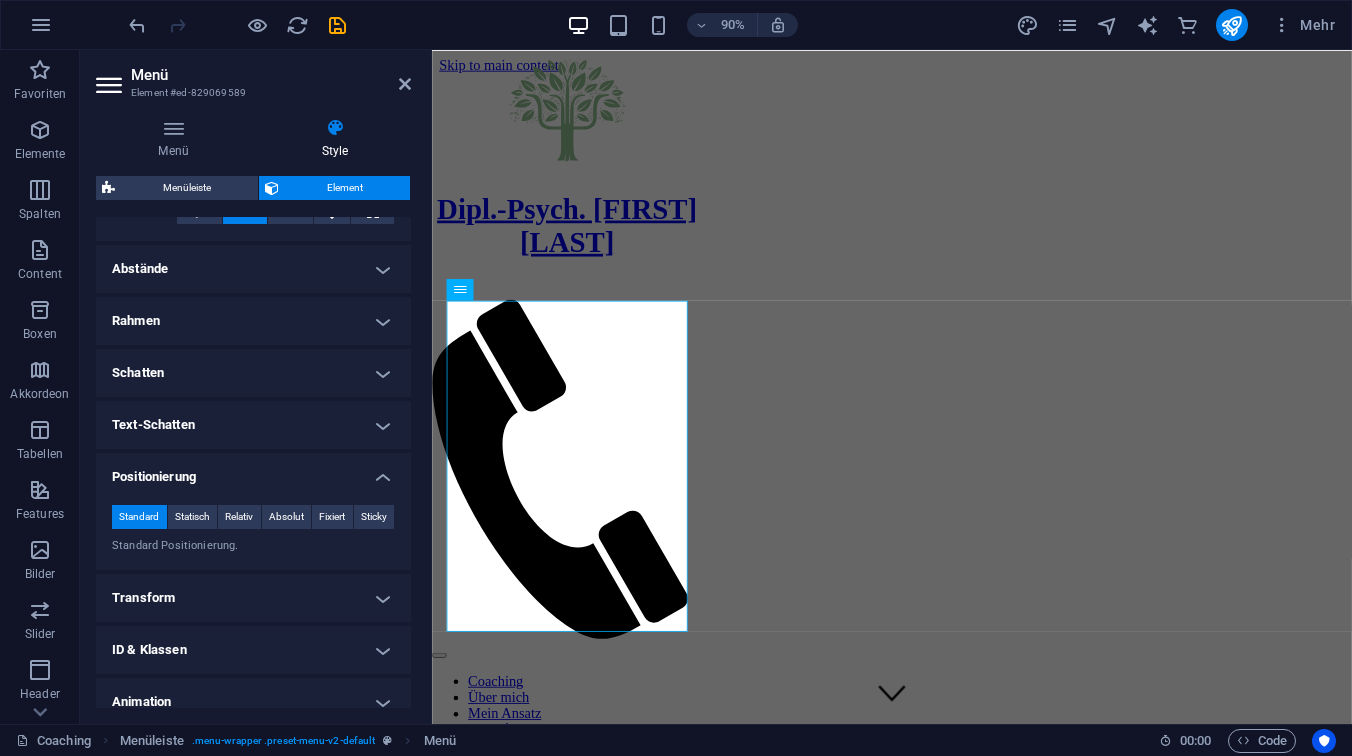 click on "Positionierung" at bounding box center (253, 471) 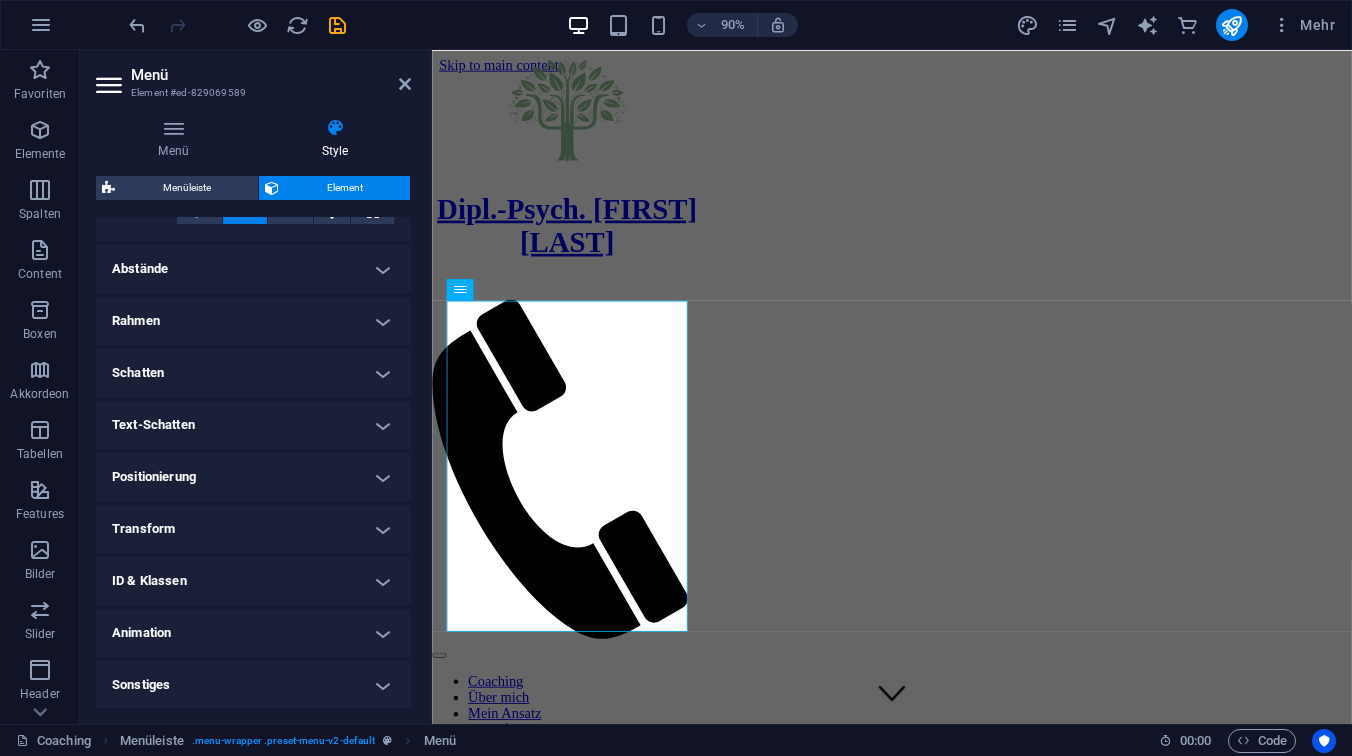 click on "Transform" at bounding box center (253, 529) 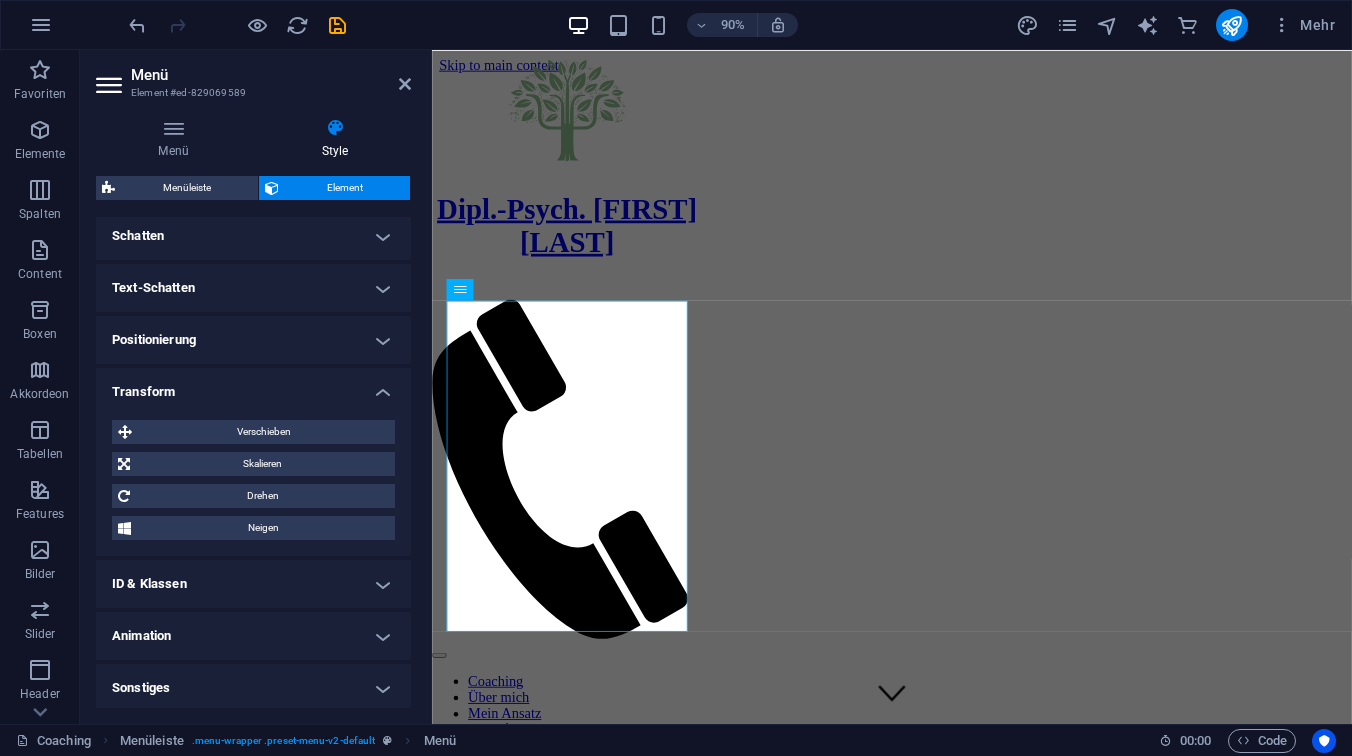 scroll, scrollTop: 510, scrollLeft: 0, axis: vertical 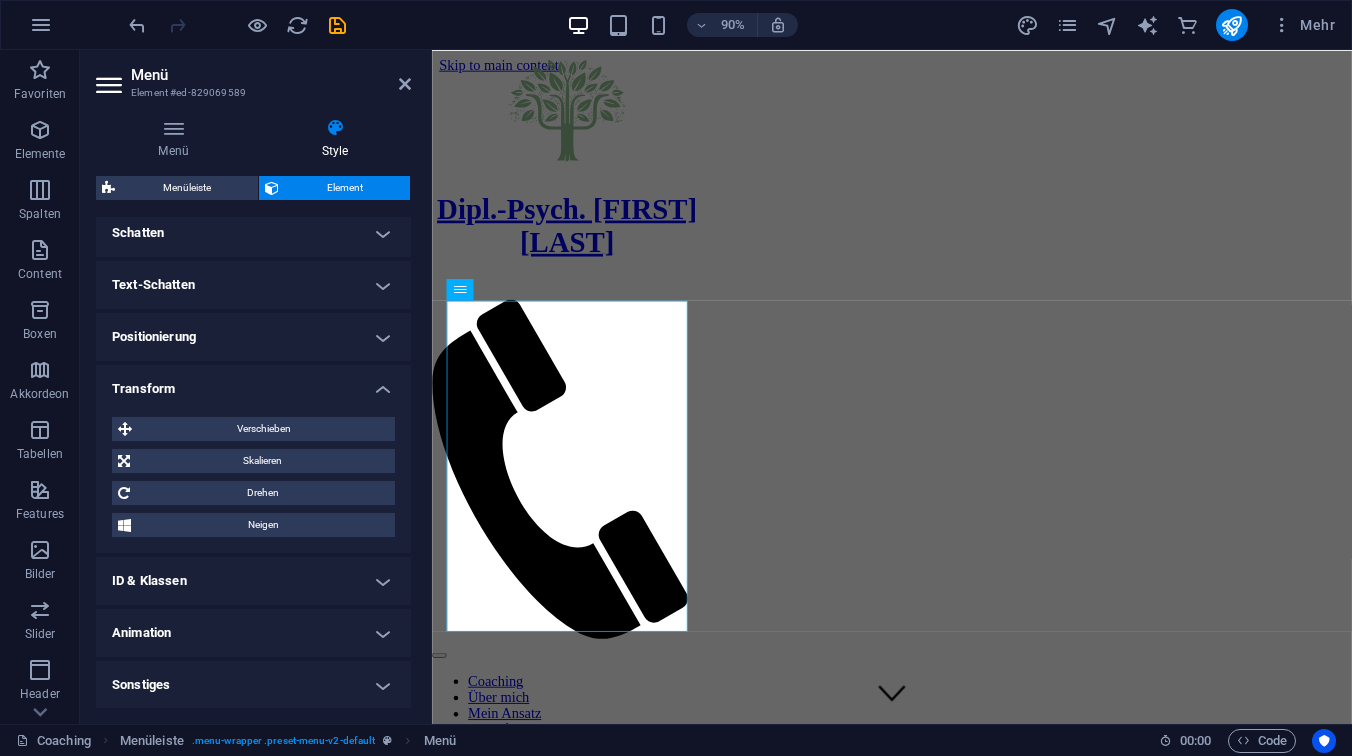 click on "ID & Klassen" at bounding box center [253, 581] 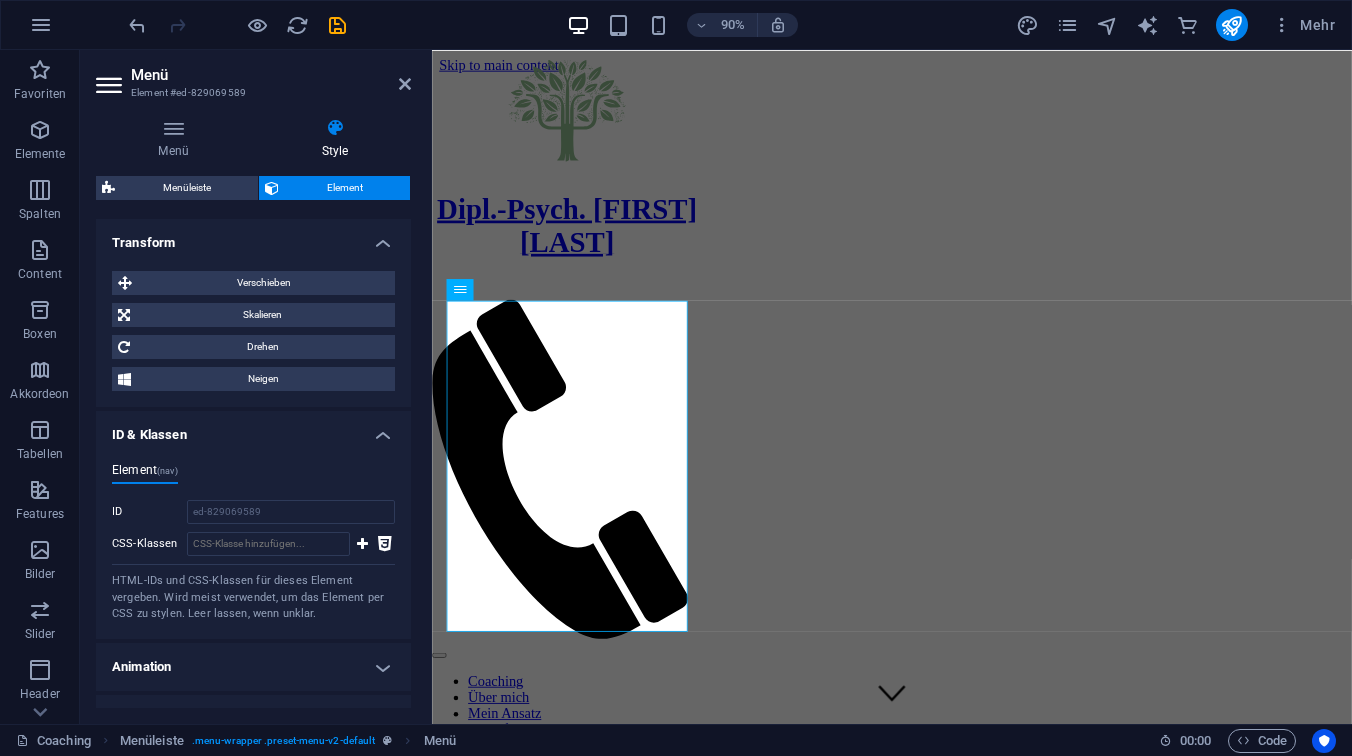 scroll, scrollTop: 690, scrollLeft: 0, axis: vertical 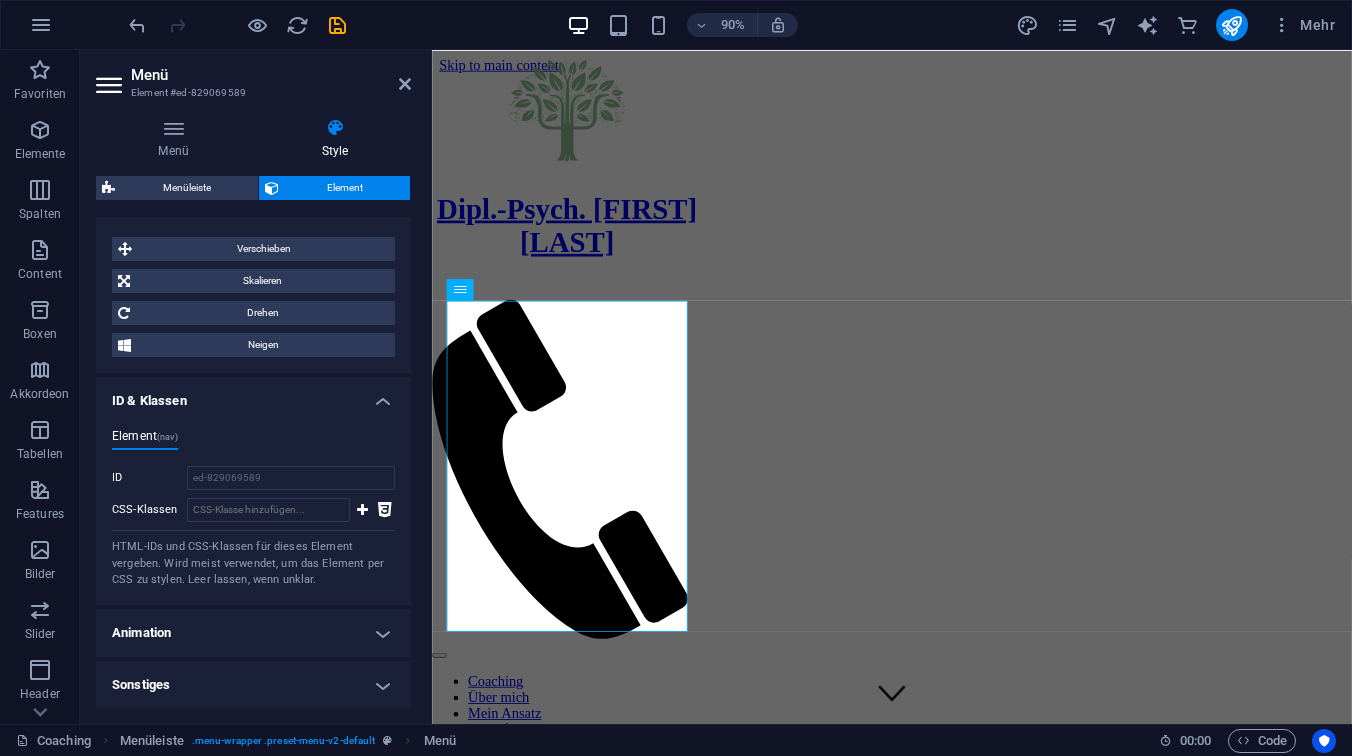 click on "Animation" at bounding box center (253, 633) 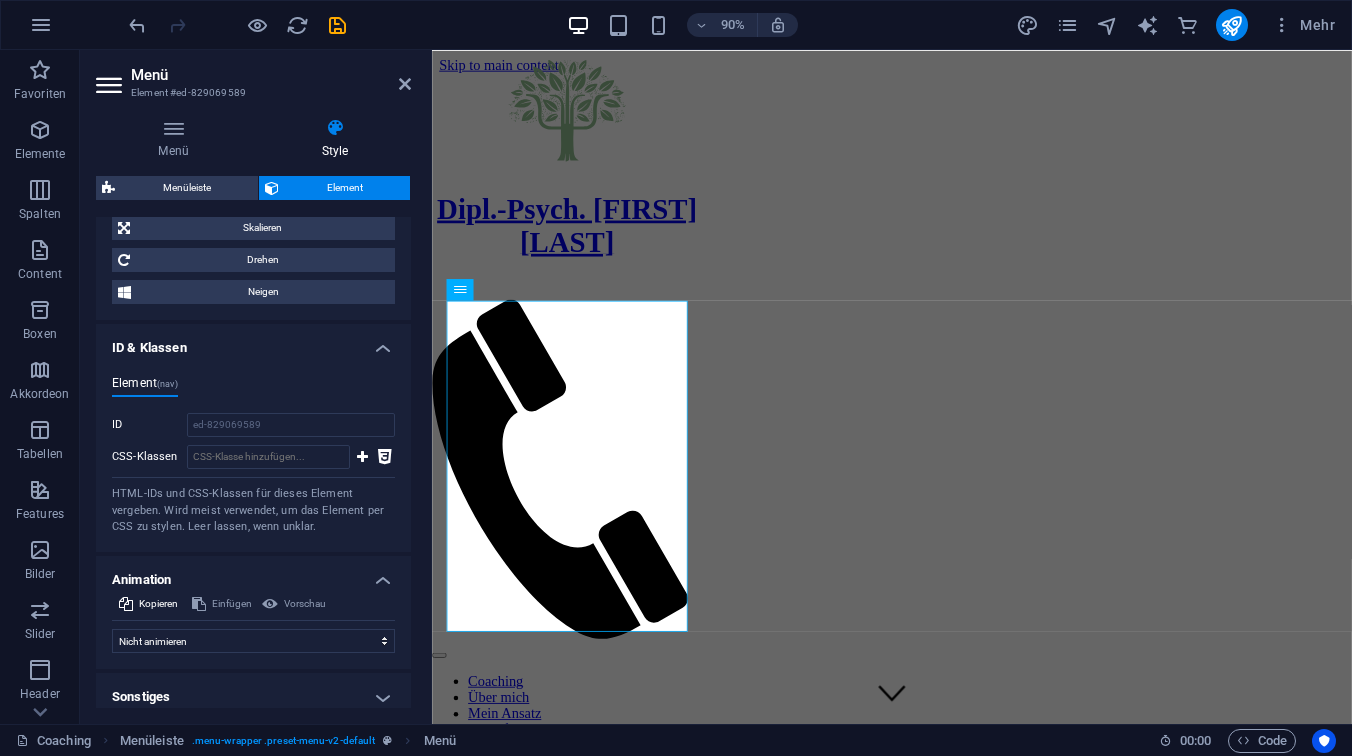 scroll, scrollTop: 755, scrollLeft: 0, axis: vertical 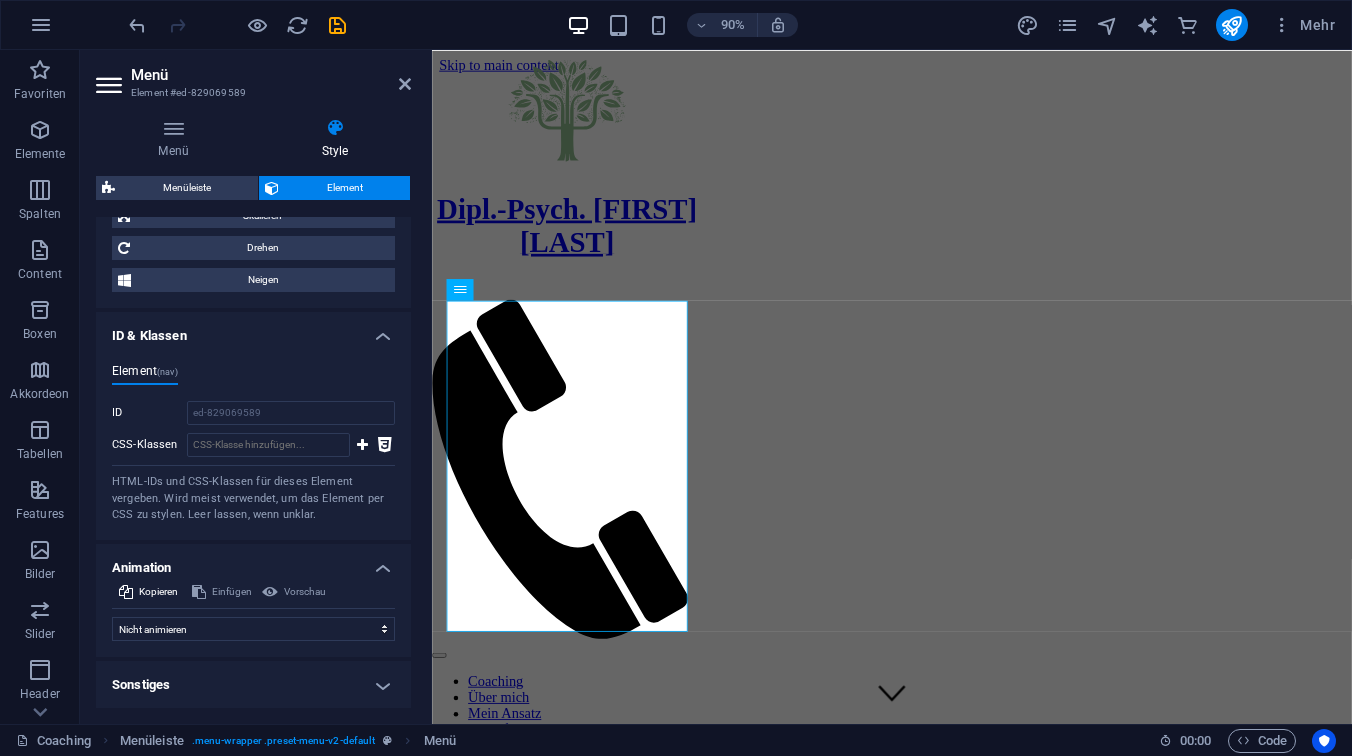 click on "Sonstiges" at bounding box center (253, 685) 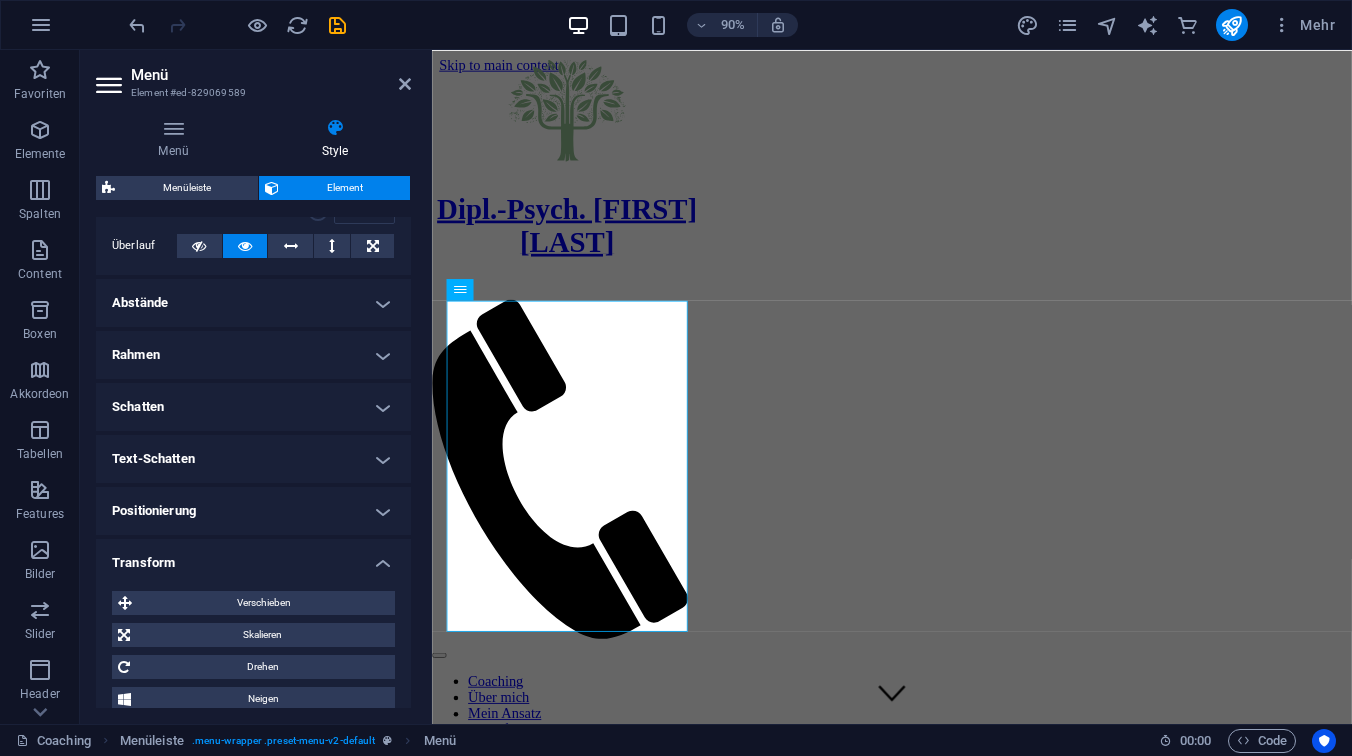 scroll, scrollTop: 0, scrollLeft: 0, axis: both 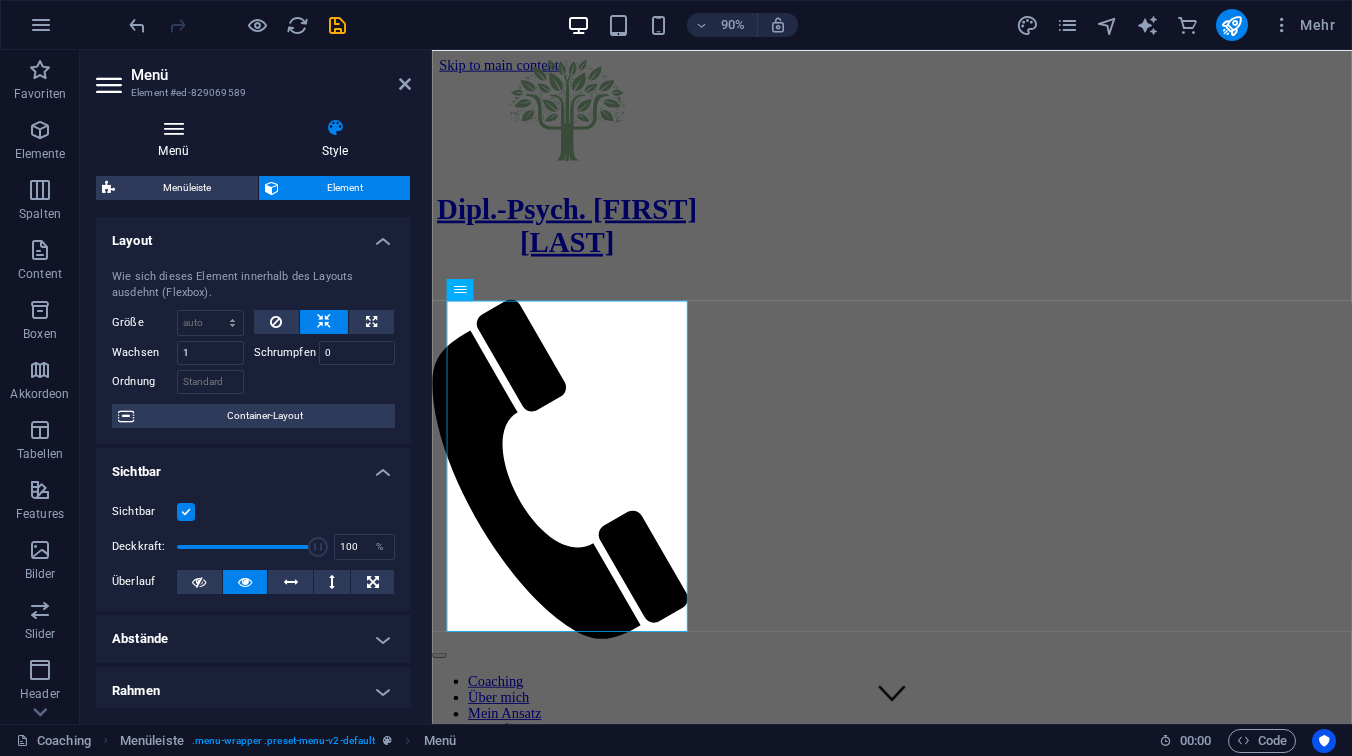 click at bounding box center [173, 128] 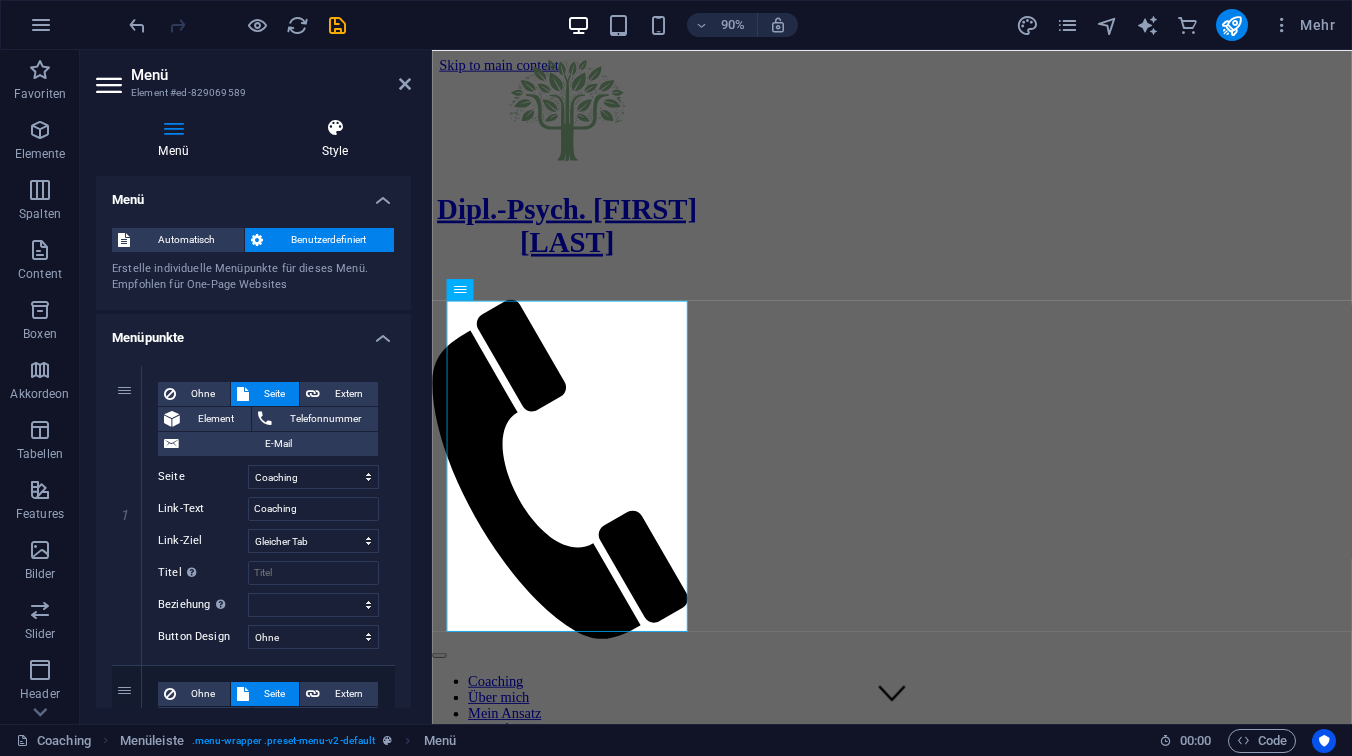 click at bounding box center (335, 128) 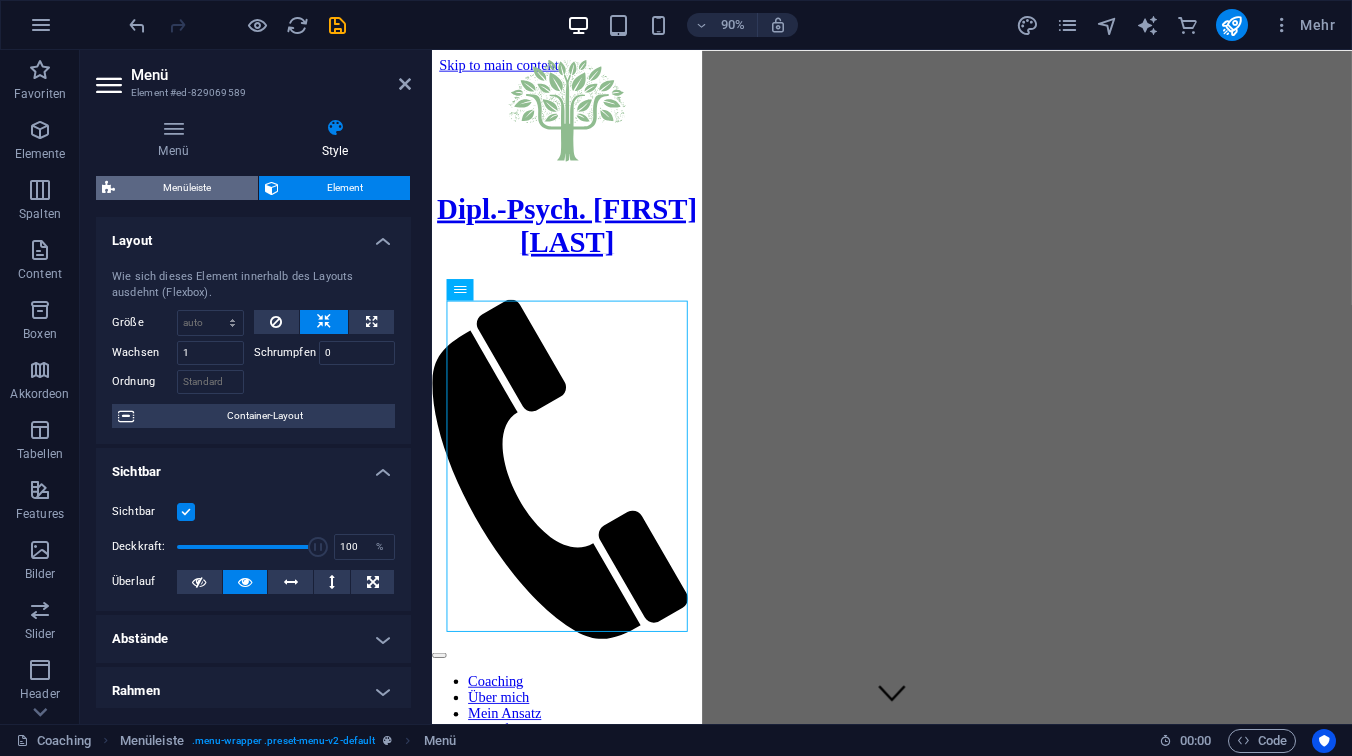 click on "Menüleiste" at bounding box center [186, 188] 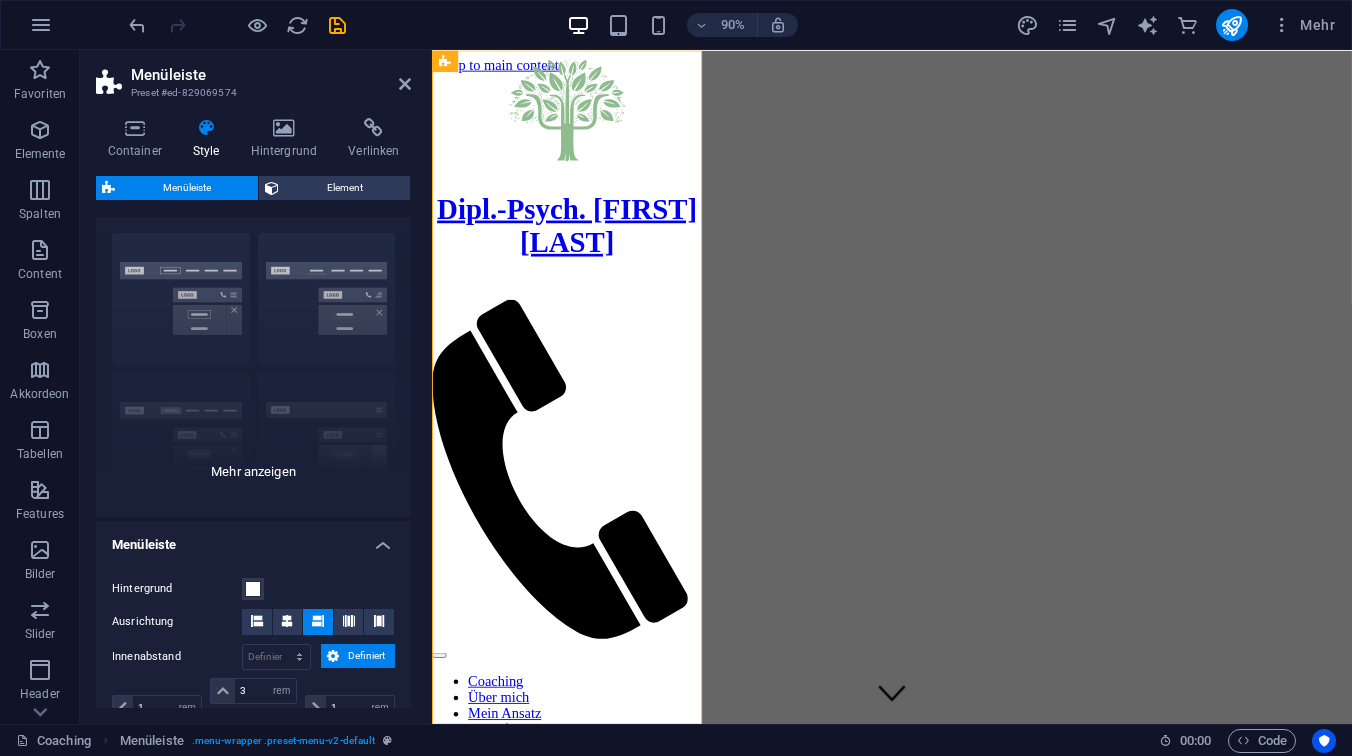 scroll, scrollTop: 0, scrollLeft: 0, axis: both 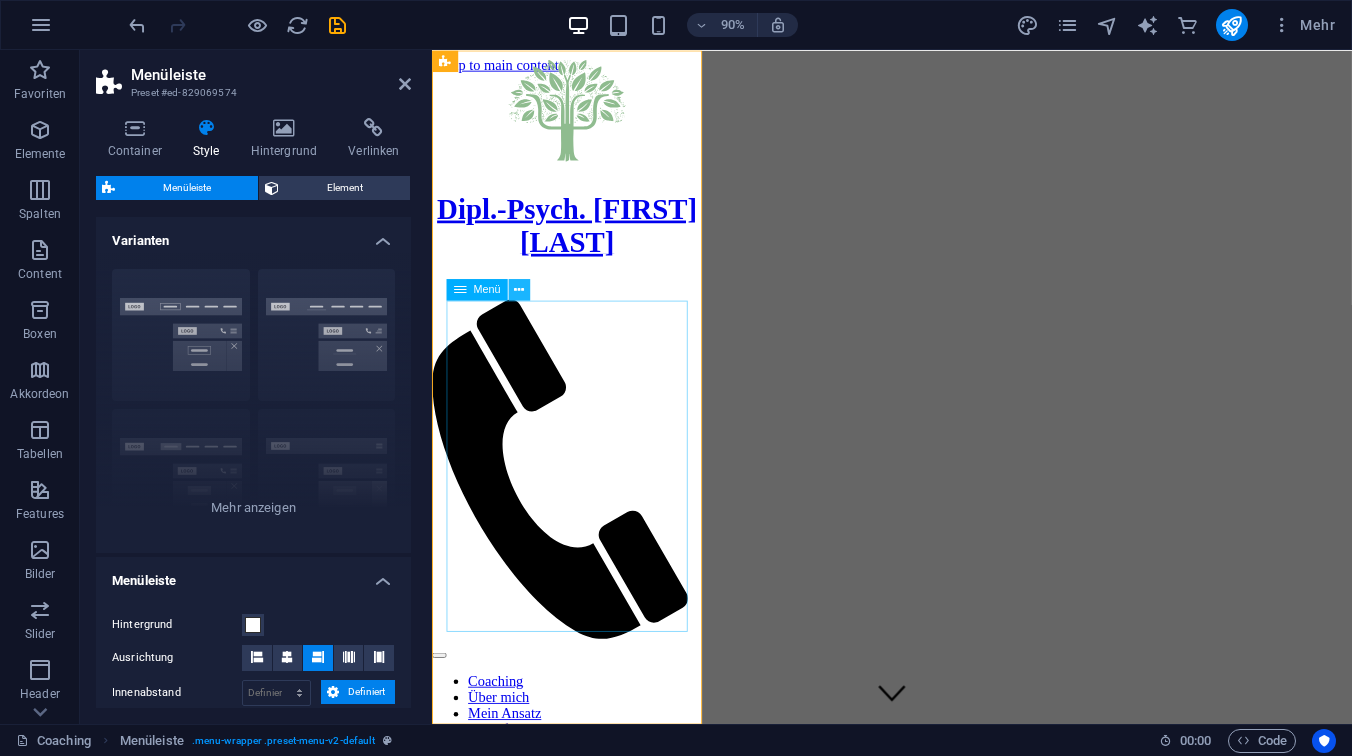 click at bounding box center (519, 289) 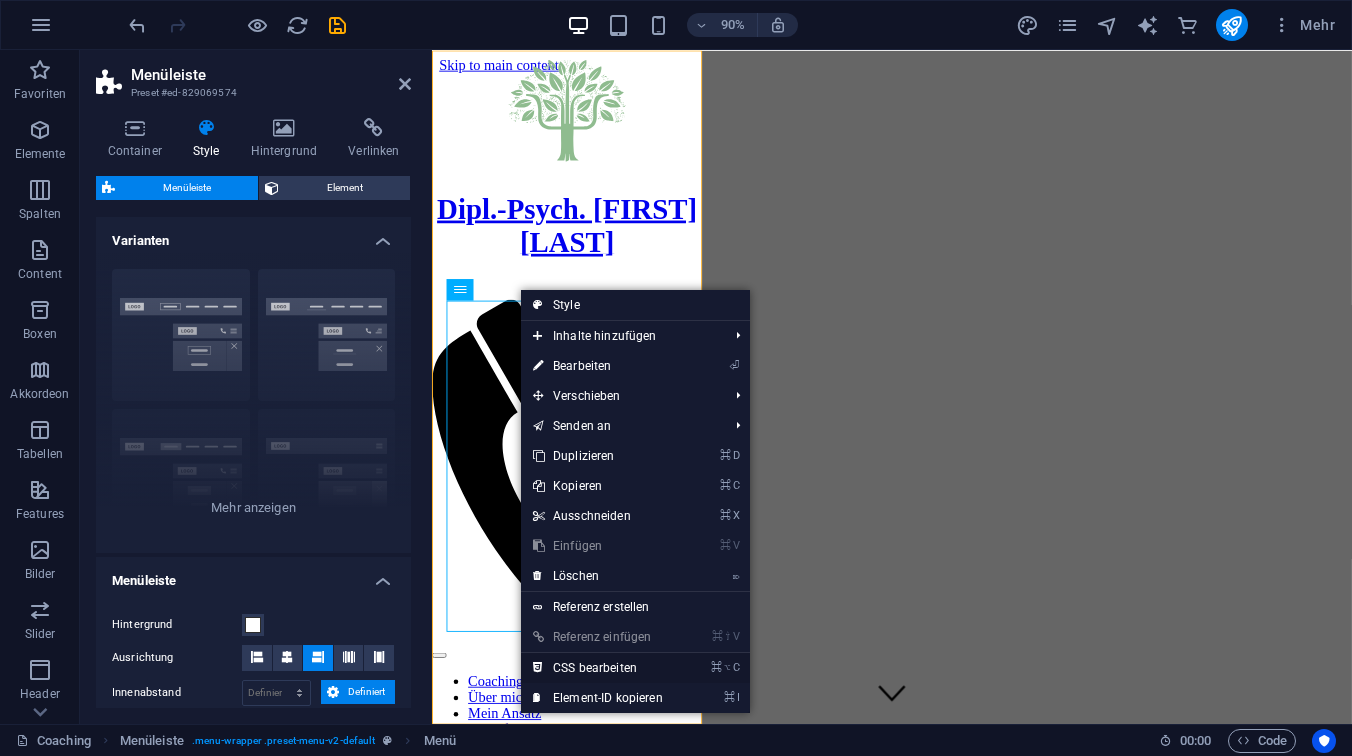 click on "⌘ ⌥ C  CSS bearbeiten" at bounding box center (598, 668) 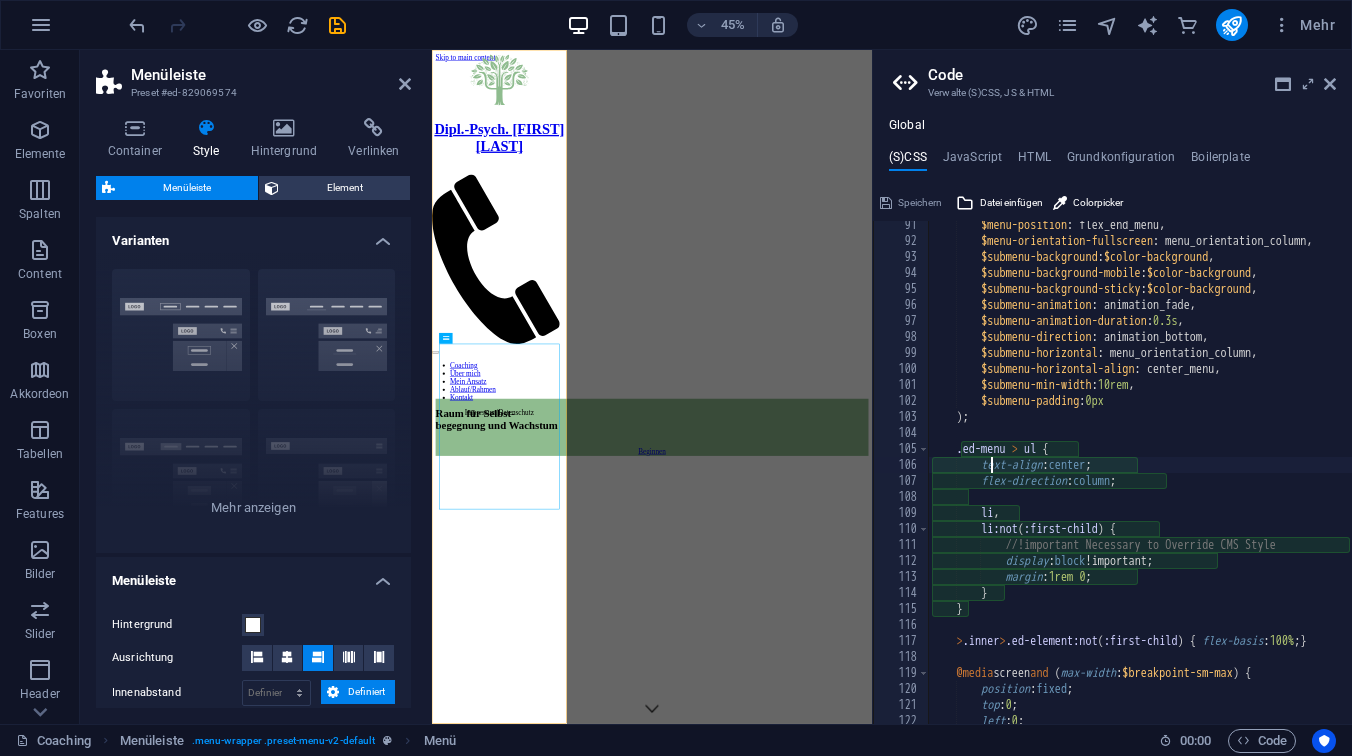 scroll, scrollTop: 1459, scrollLeft: 0, axis: vertical 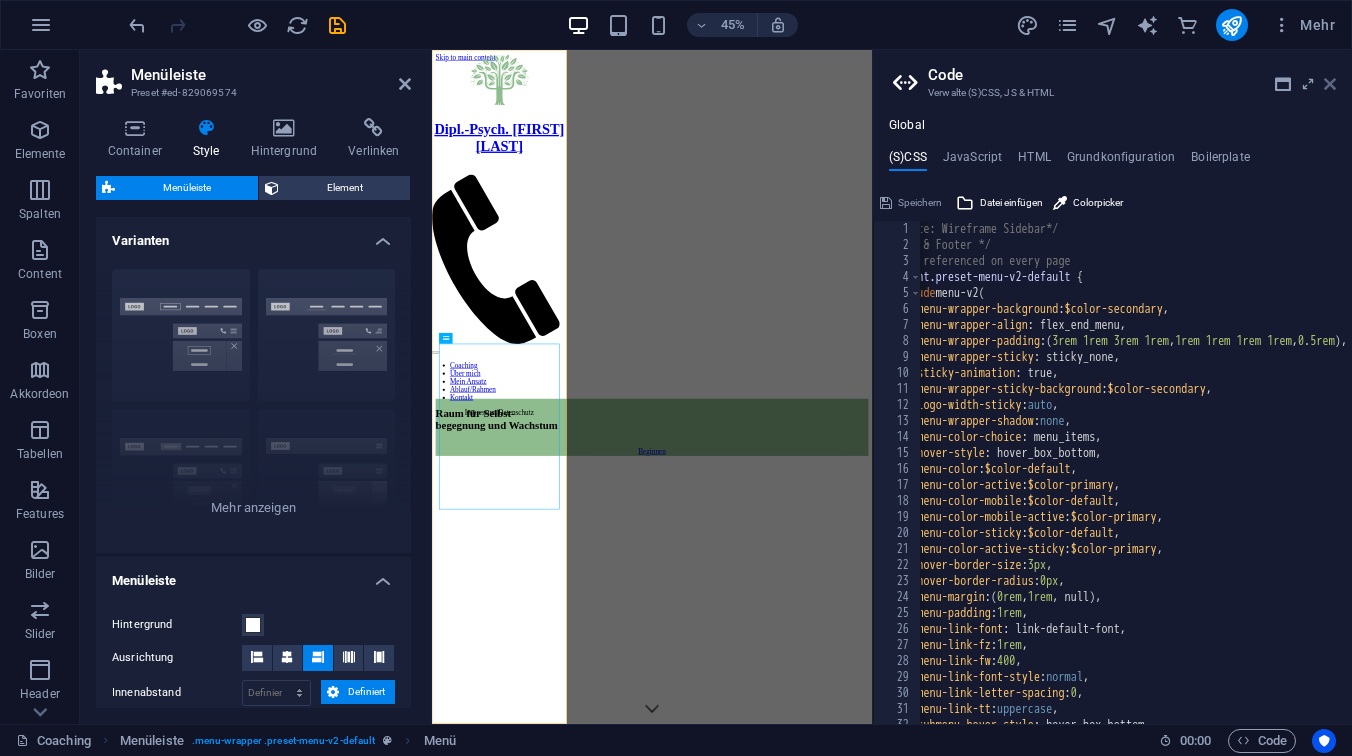 click at bounding box center (1330, 84) 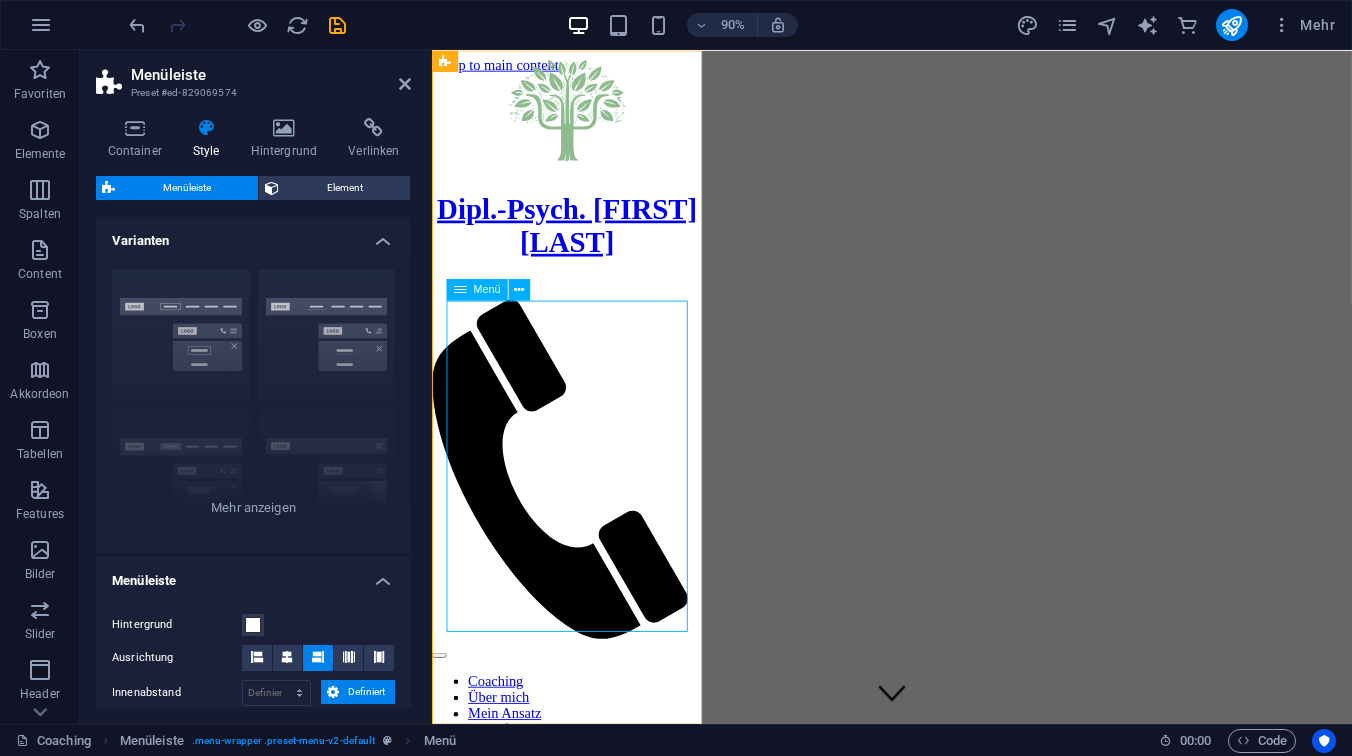 click on "Menü" at bounding box center [476, 290] 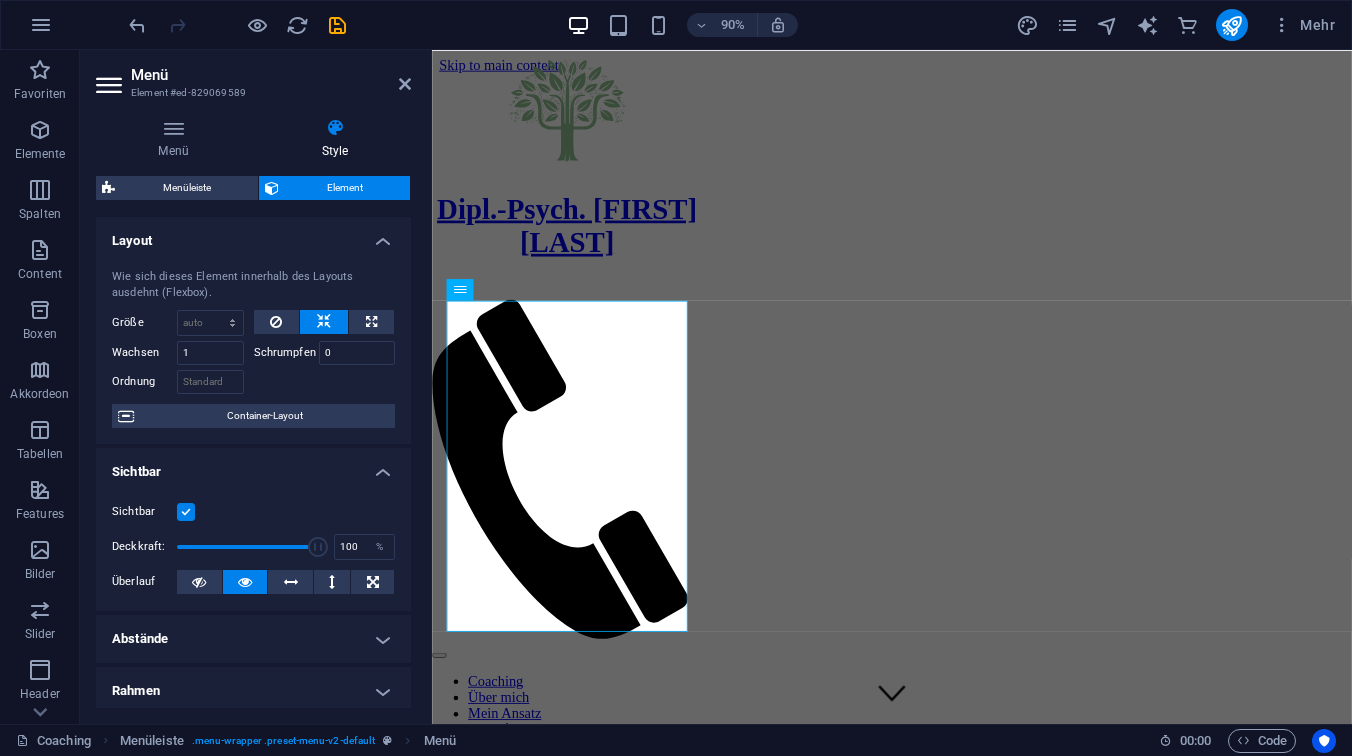 click at bounding box center (335, 128) 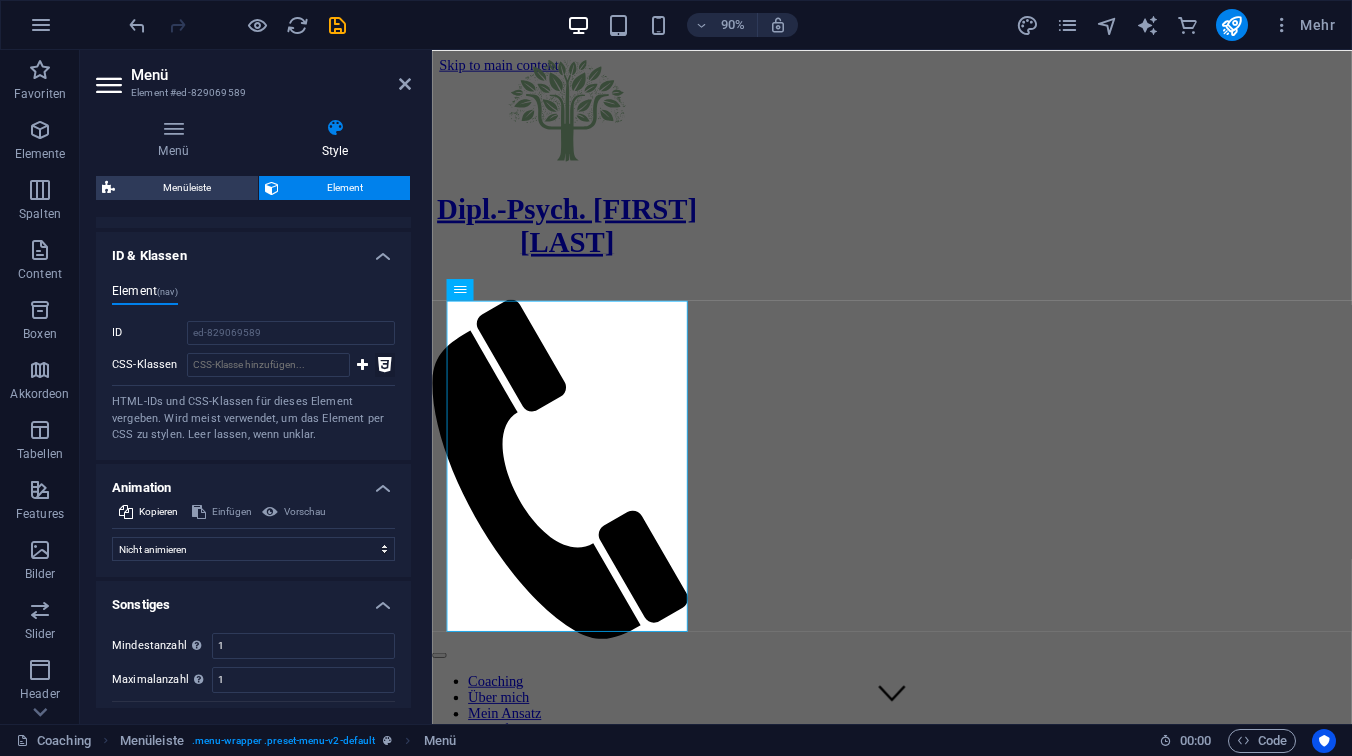 click at bounding box center (385, 365) 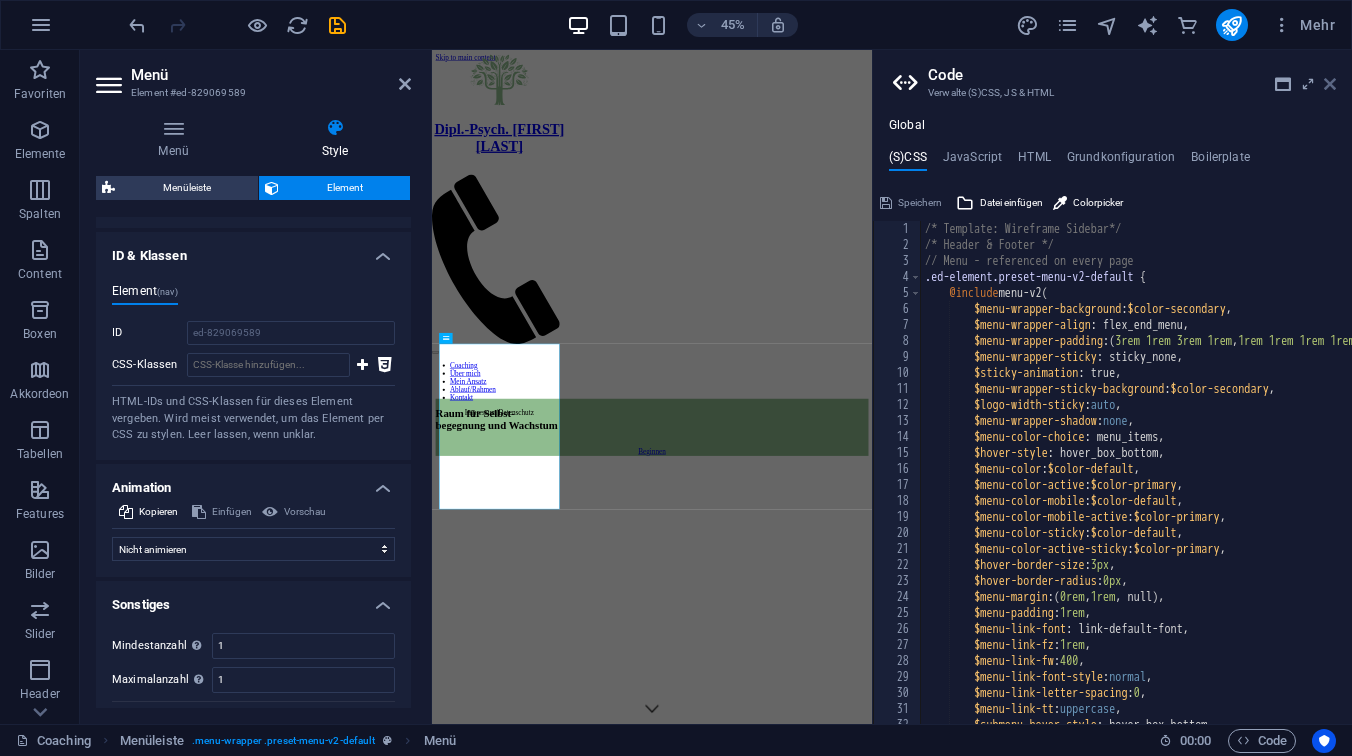 click at bounding box center [1330, 84] 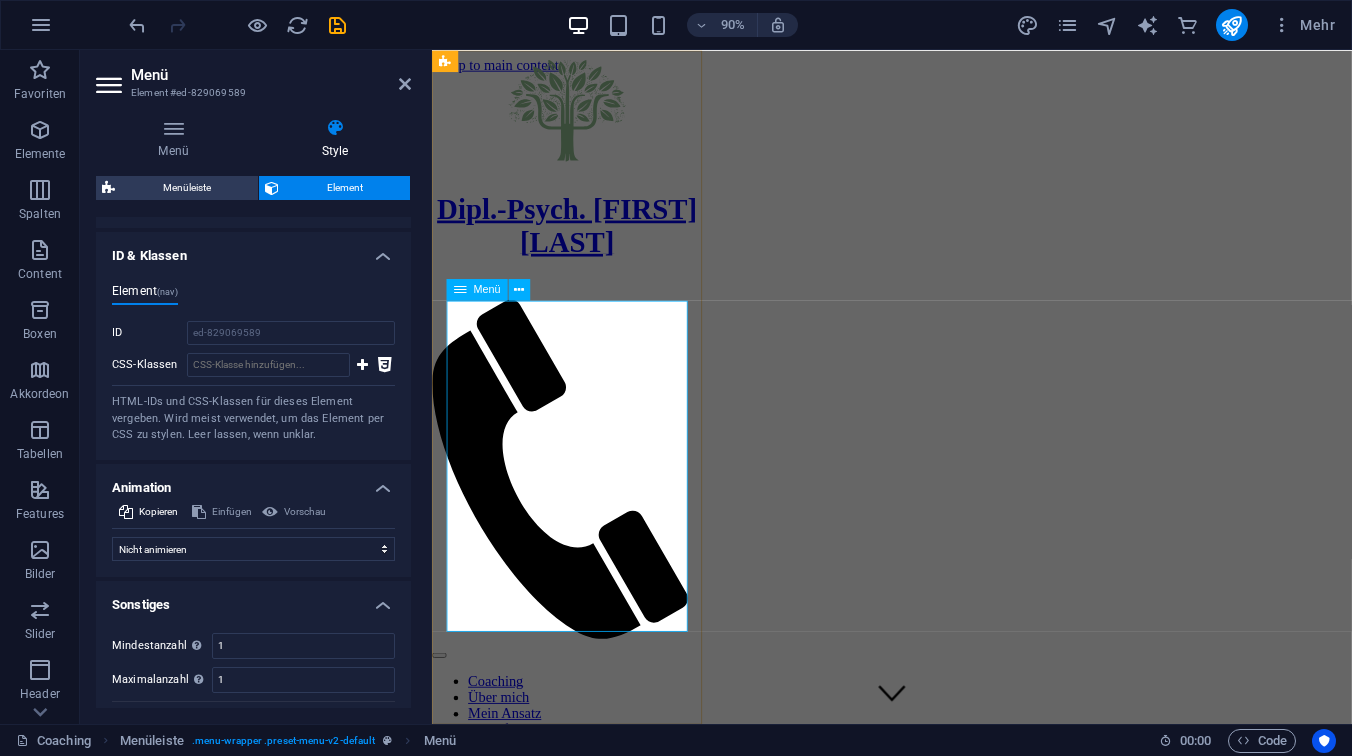 click on "Coaching Über mich Mein Ansatz Ablauf/Rahmen Kontakt" at bounding box center [582, 787] 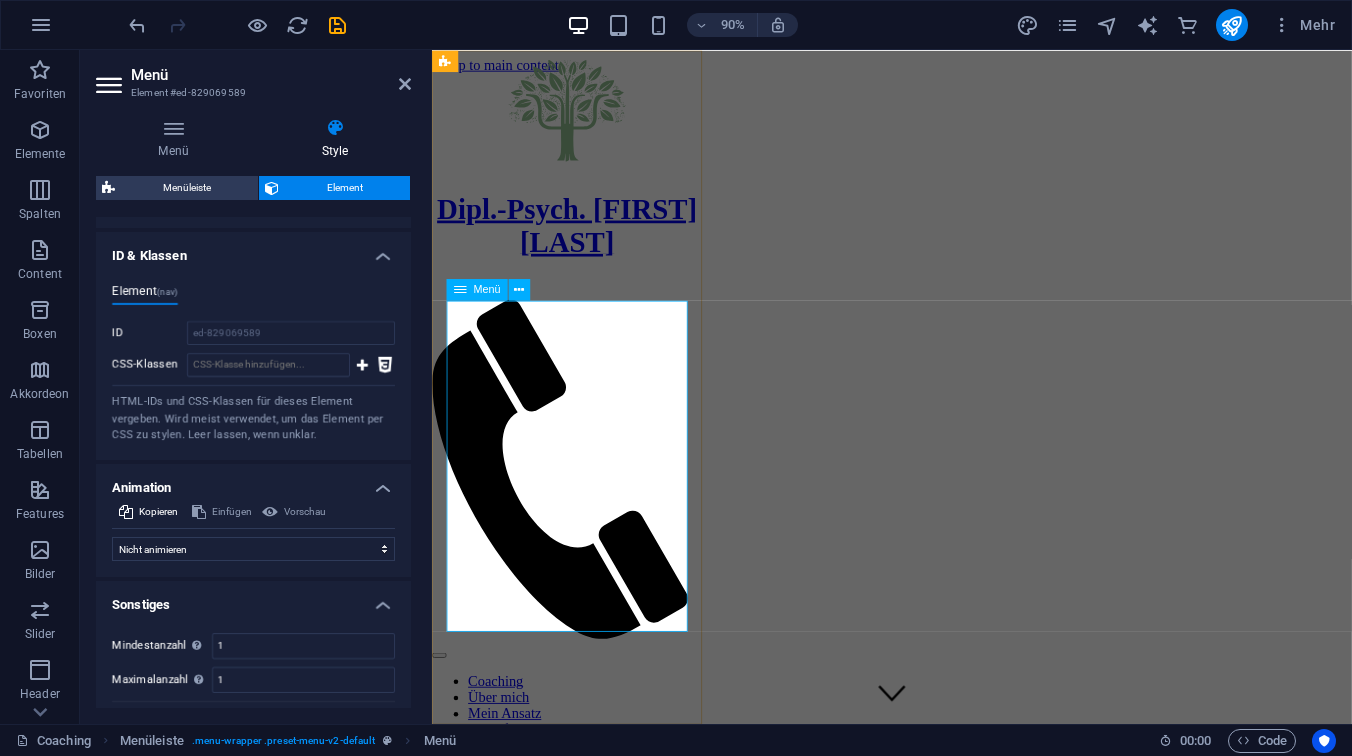 click on "Coaching Über mich Mein Ansatz Ablauf/Rahmen Kontakt" at bounding box center (582, 787) 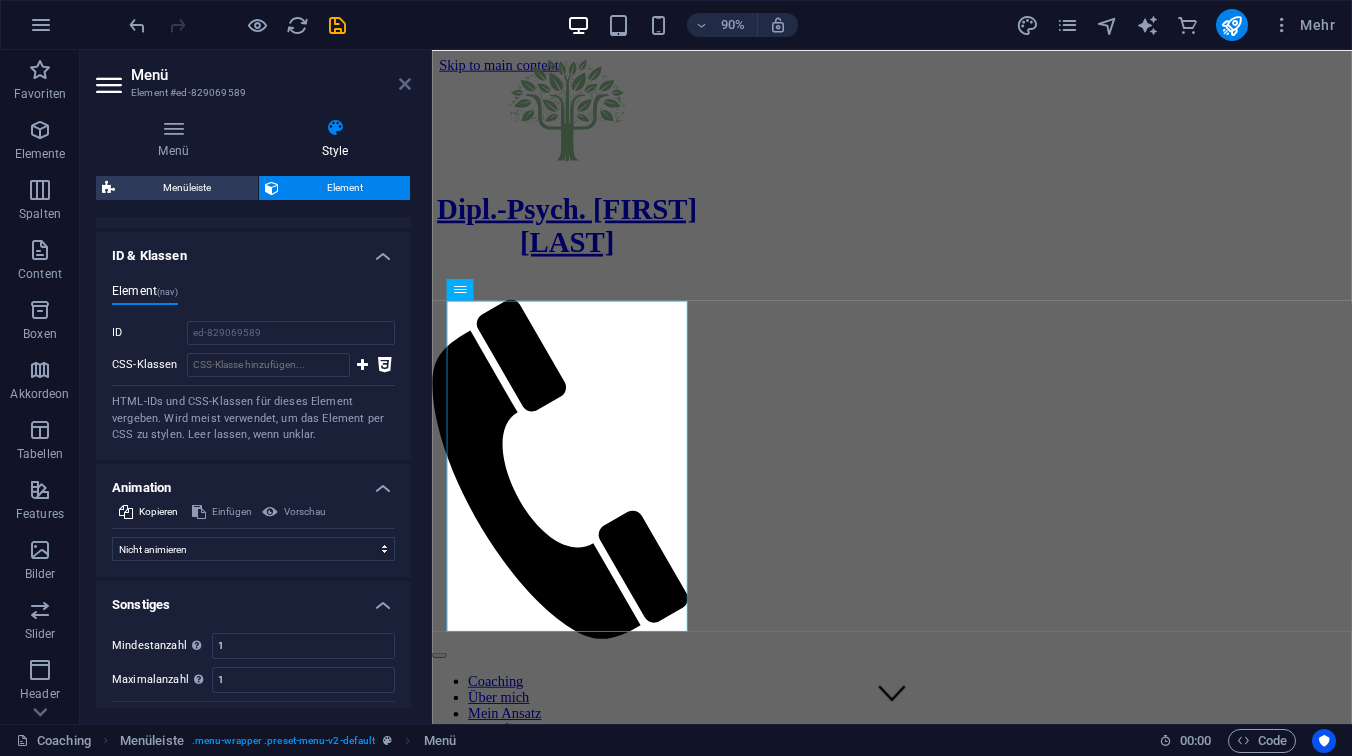 click at bounding box center (405, 84) 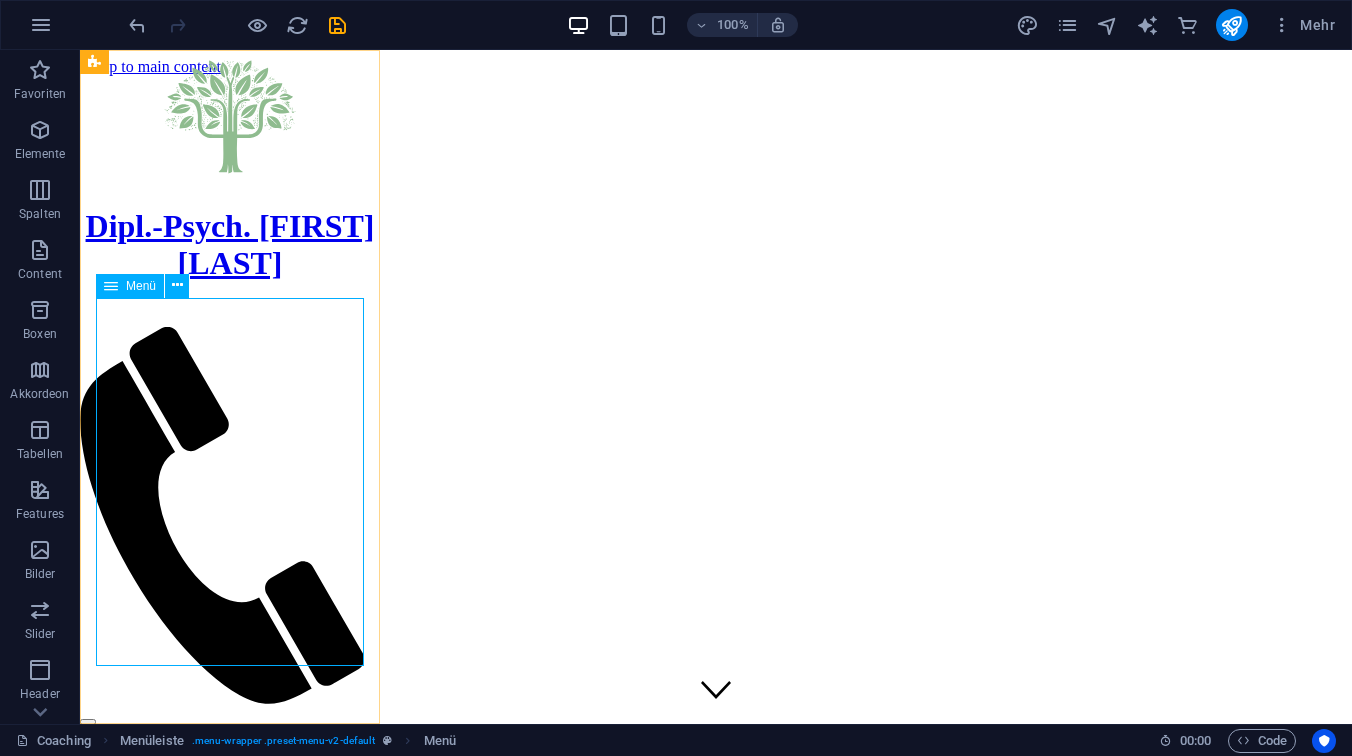 click on "Coaching Über mich Mein Ansatz Ablauf/Rahmen Kontakt" at bounding box center (230, 787) 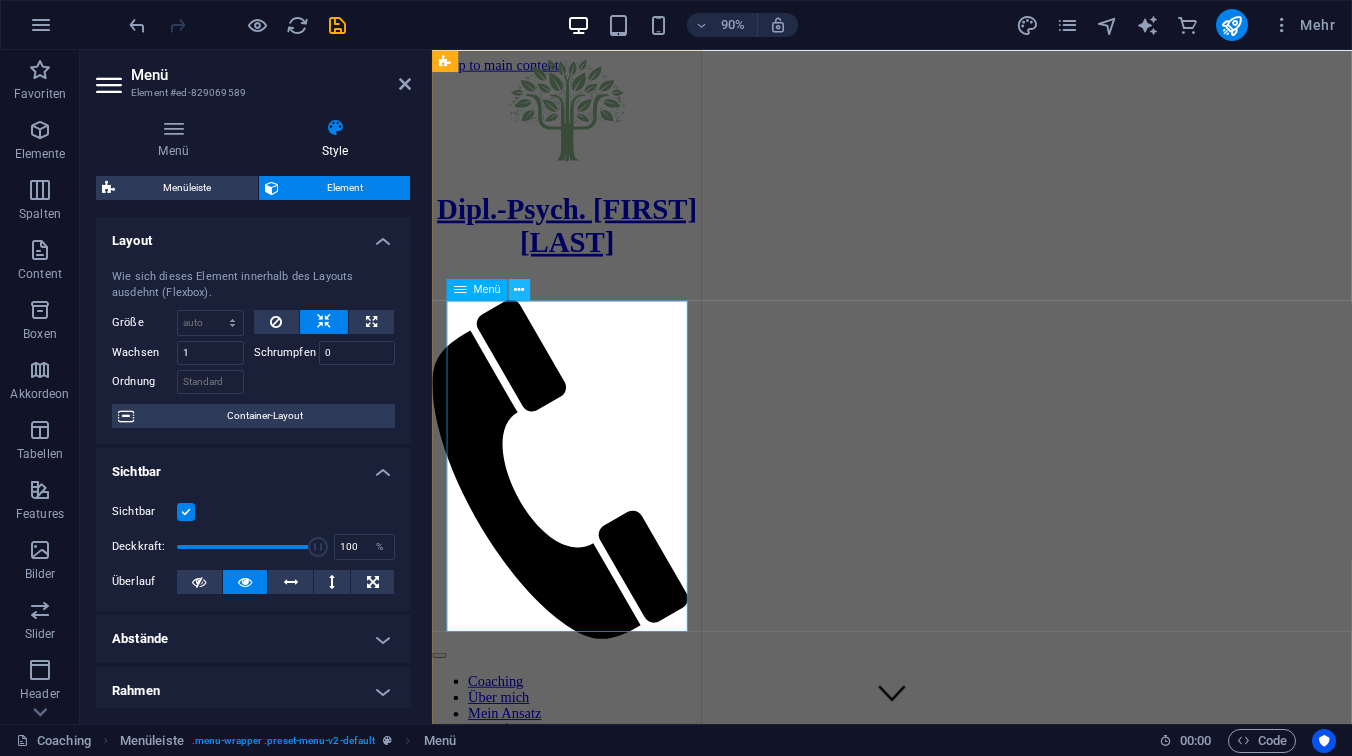 click at bounding box center (519, 289) 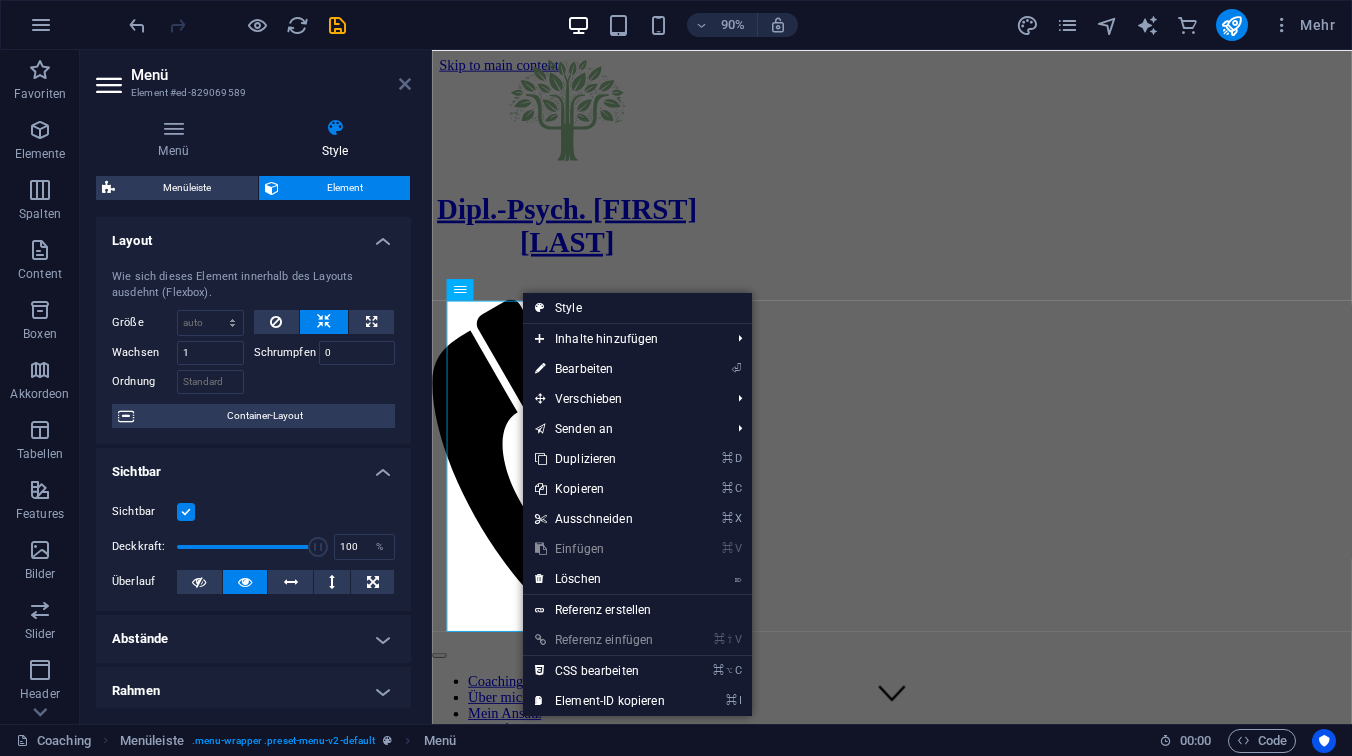 click at bounding box center (405, 84) 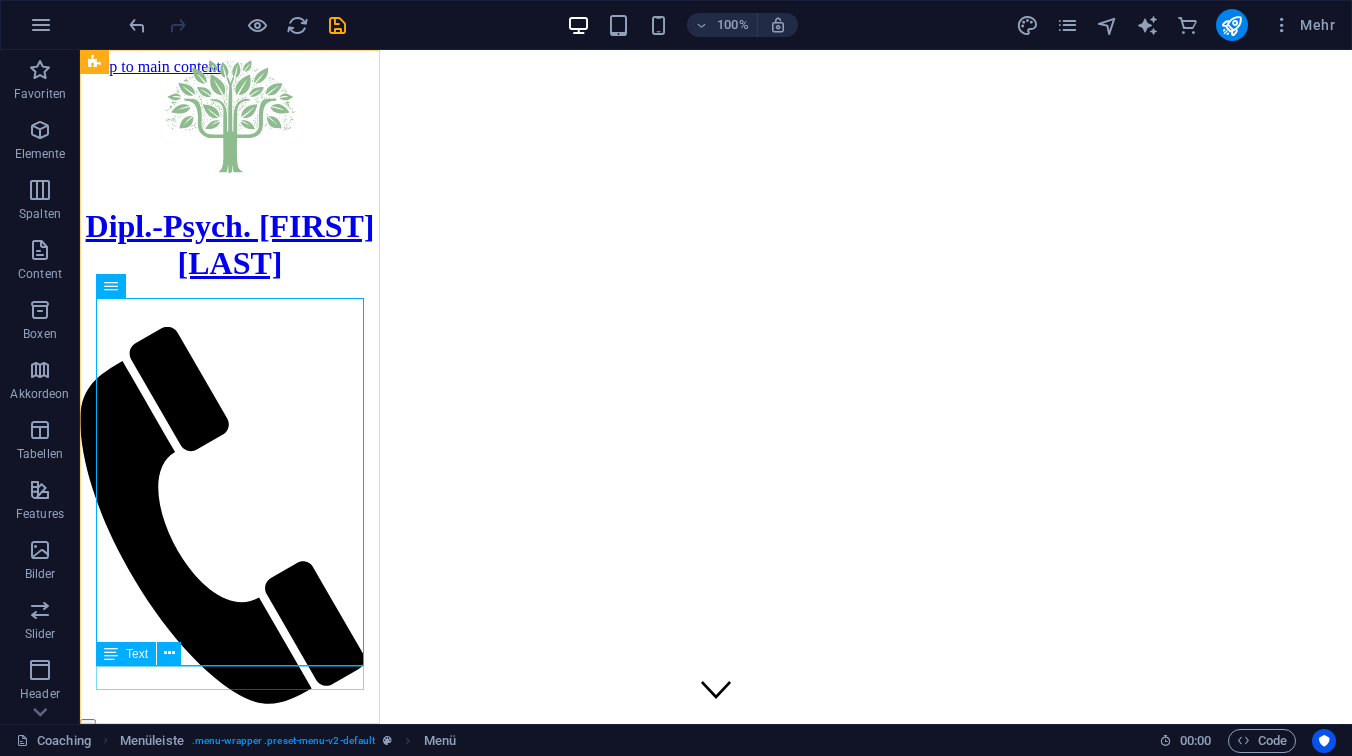 click on "Impressum|Datenschutz" at bounding box center [230, 857] 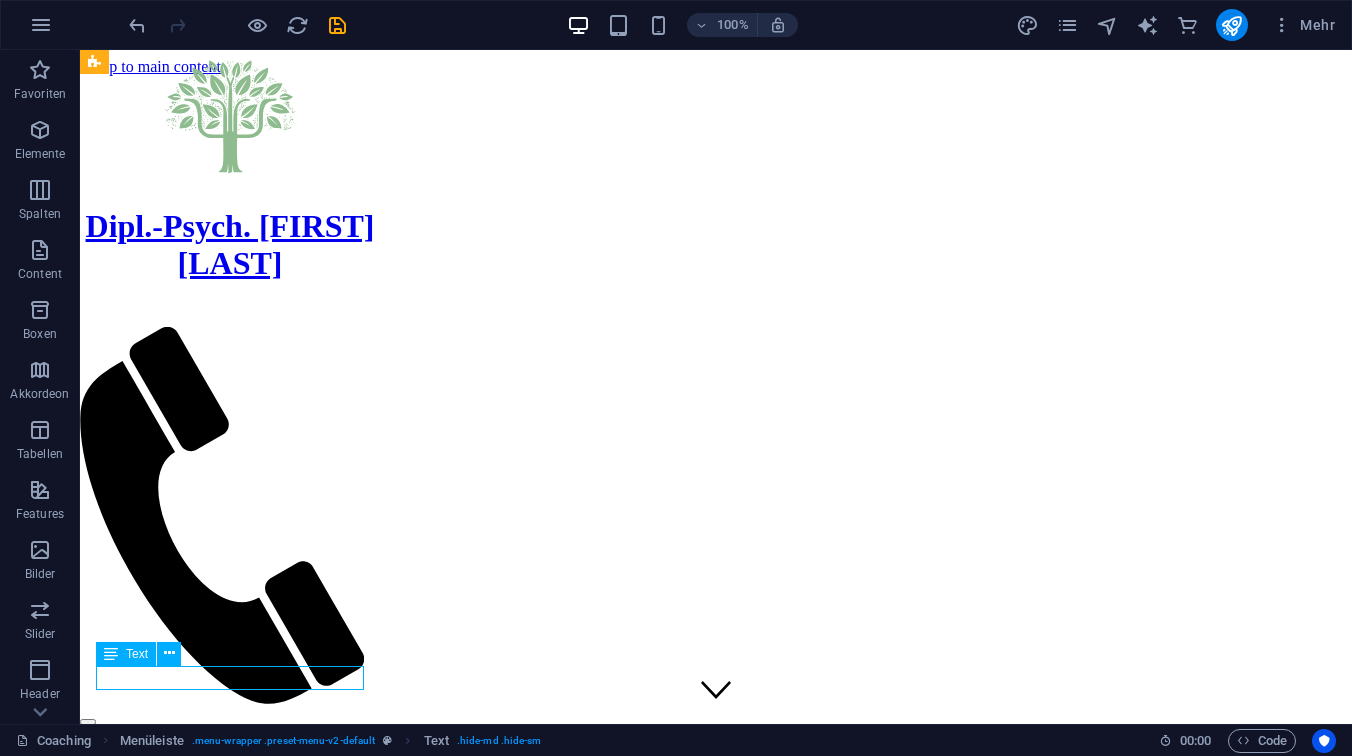 click on "Impressum|Datenschutz" at bounding box center (230, 857) 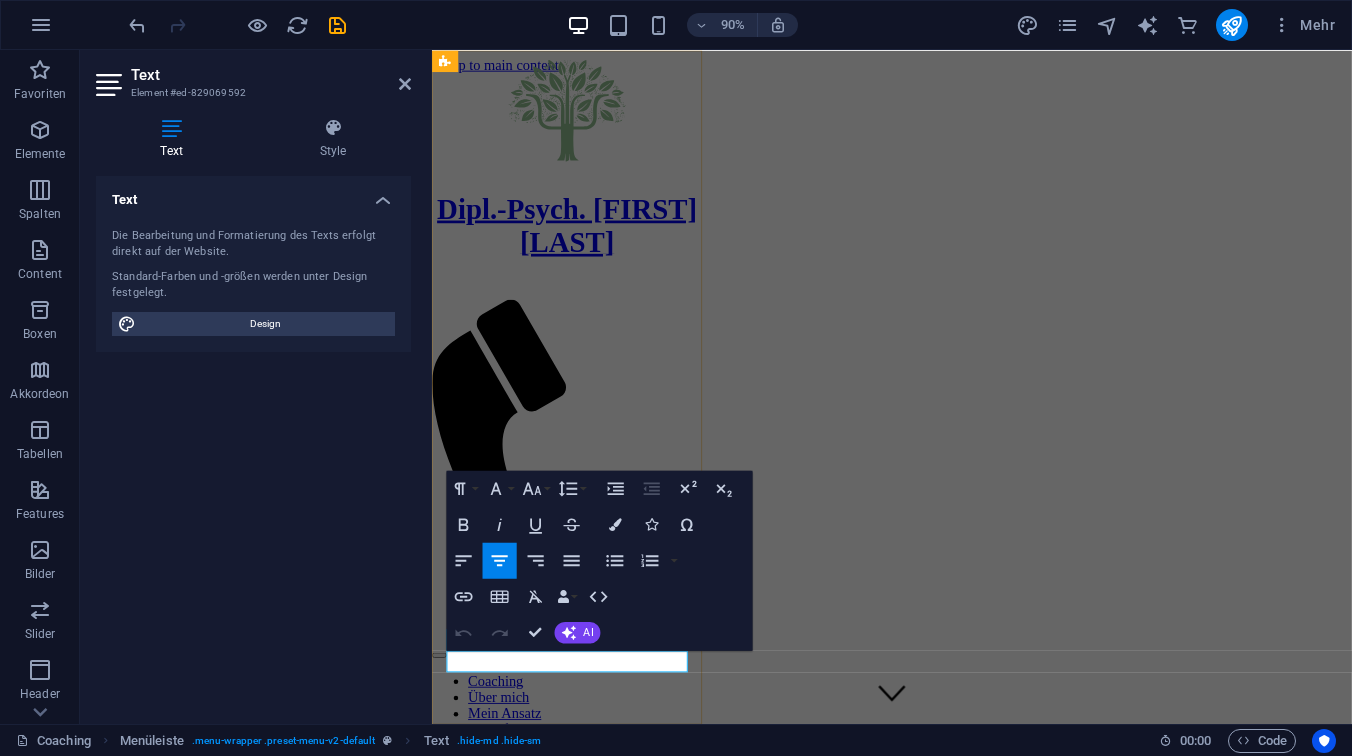 click on "Impressum|Datenschutz" at bounding box center (582, 857) 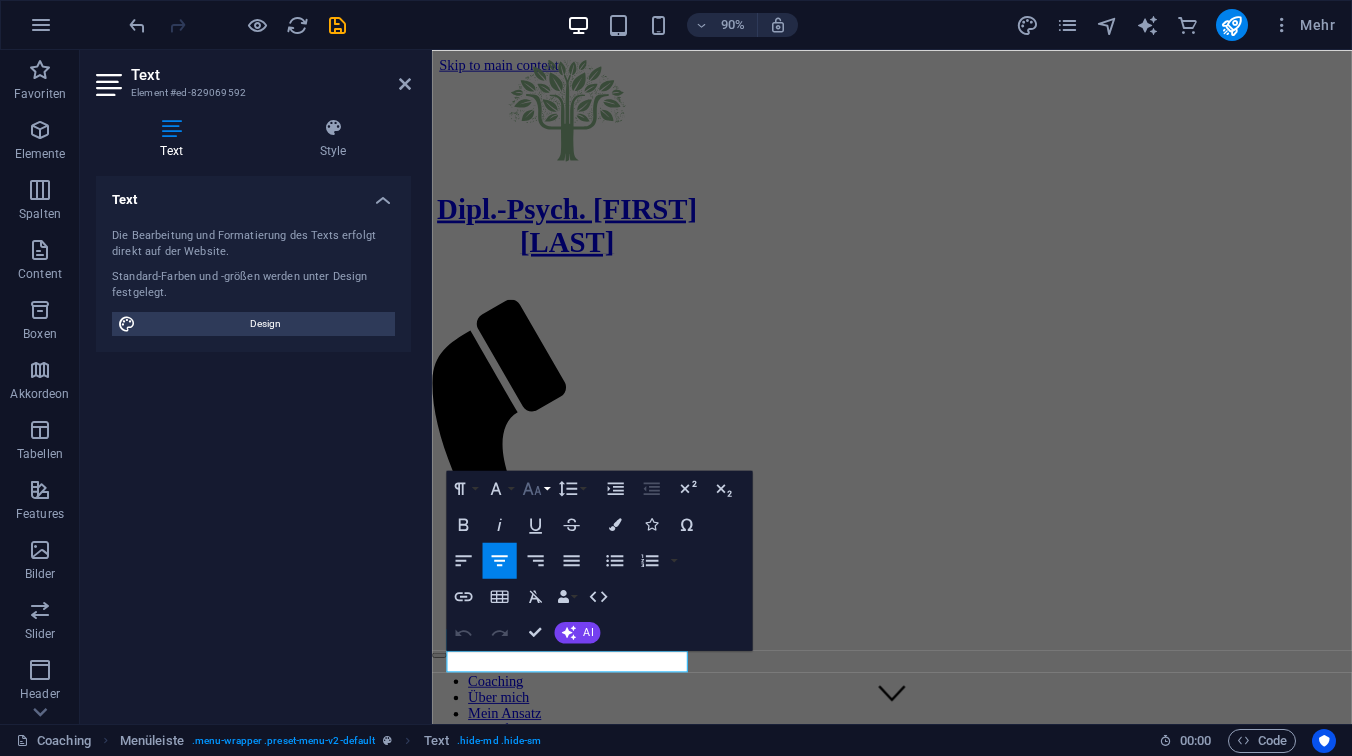 click 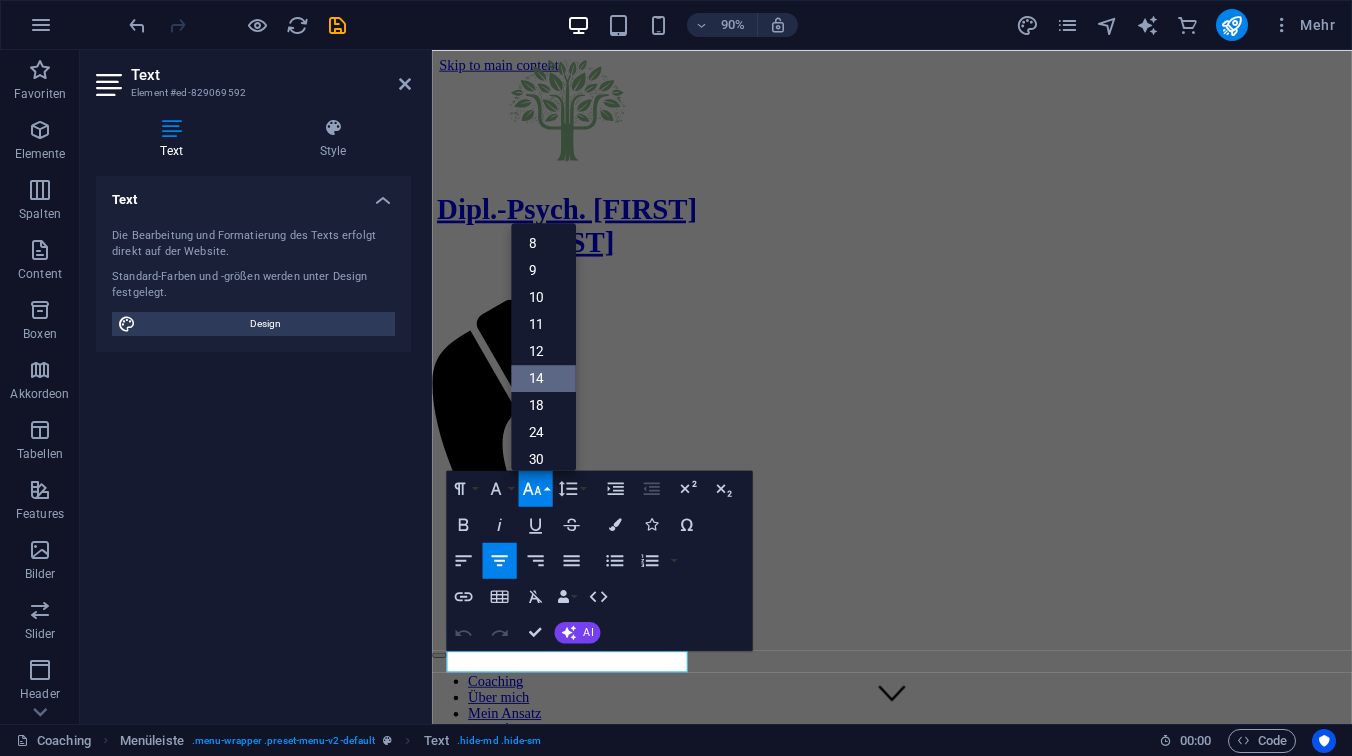 click on "14" at bounding box center (543, 378) 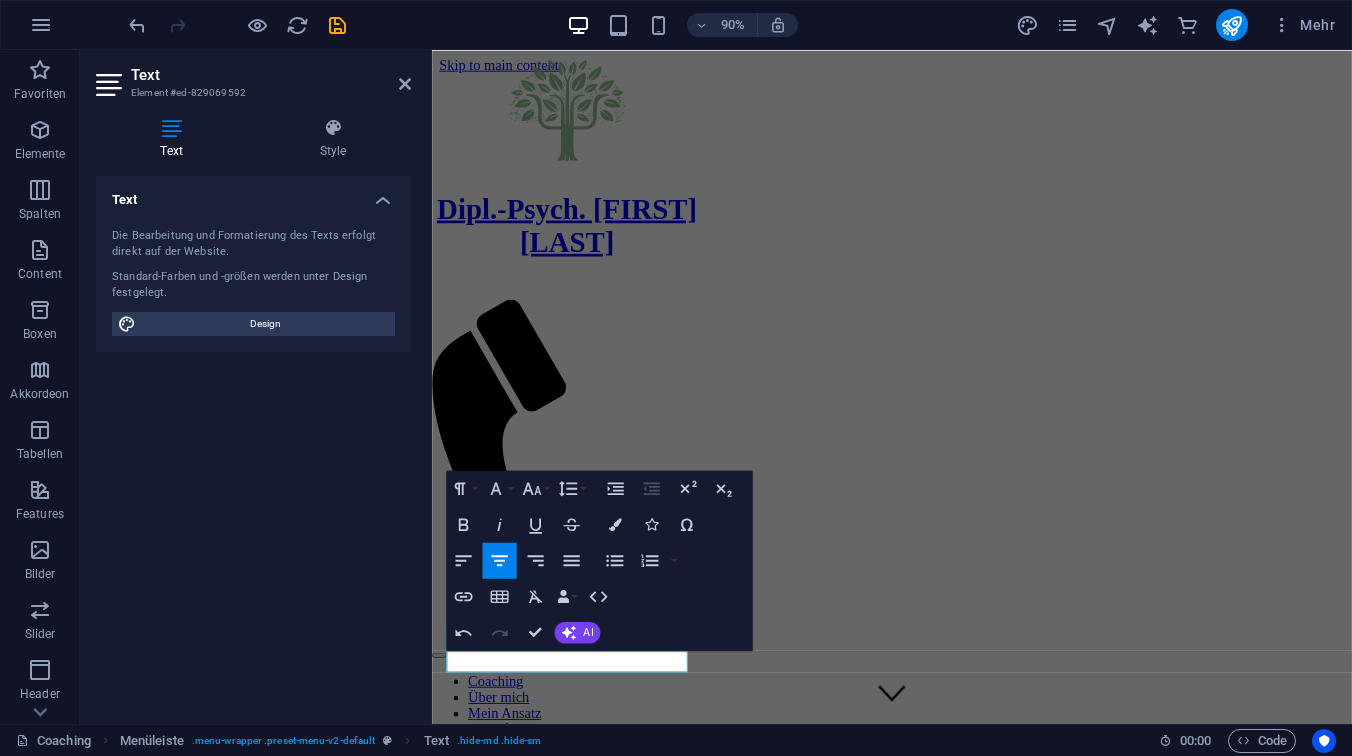 click on "Text Die Bearbeitung und Formatierung des Texts erfolgt direkt auf der Website. Standard-Farben und -größen werden unter Design festgelegt. Design Ausrichtung Linksbündig Zentriert Rechtsbündig" at bounding box center (253, 442) 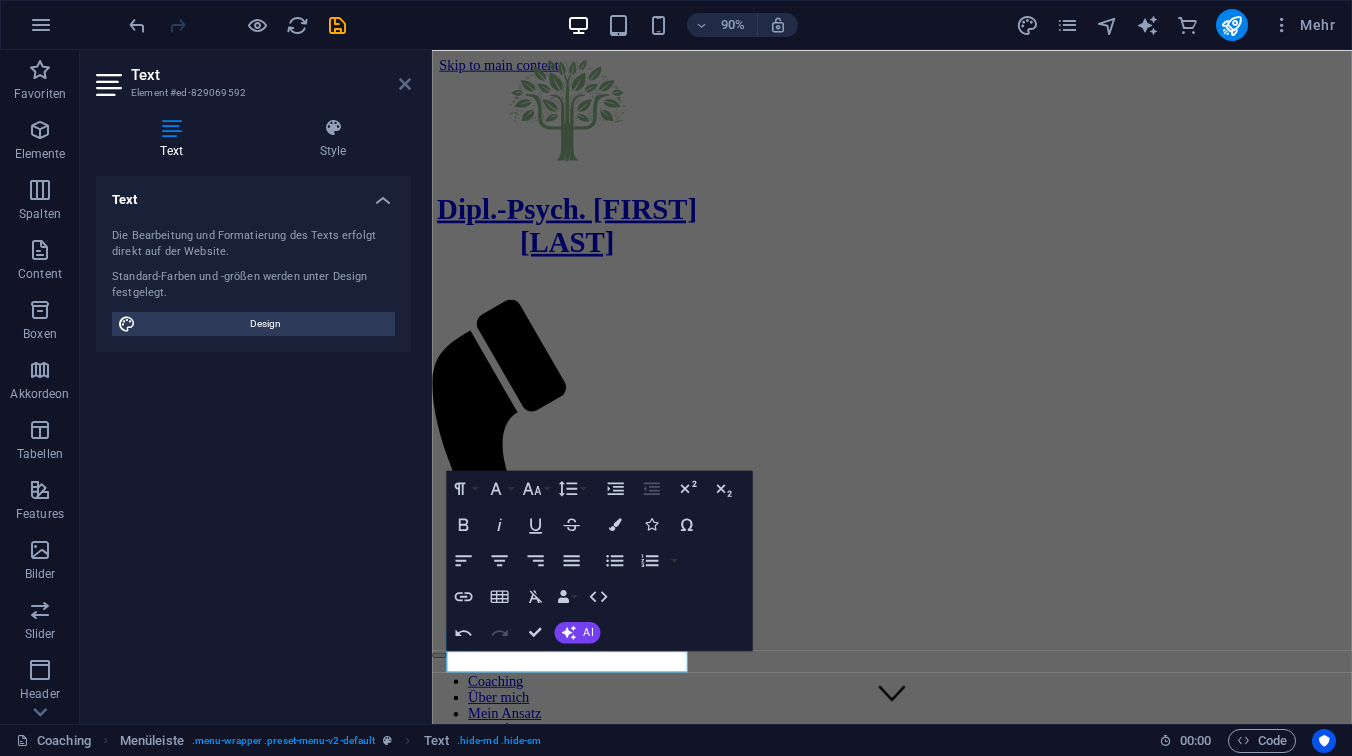 click at bounding box center [405, 84] 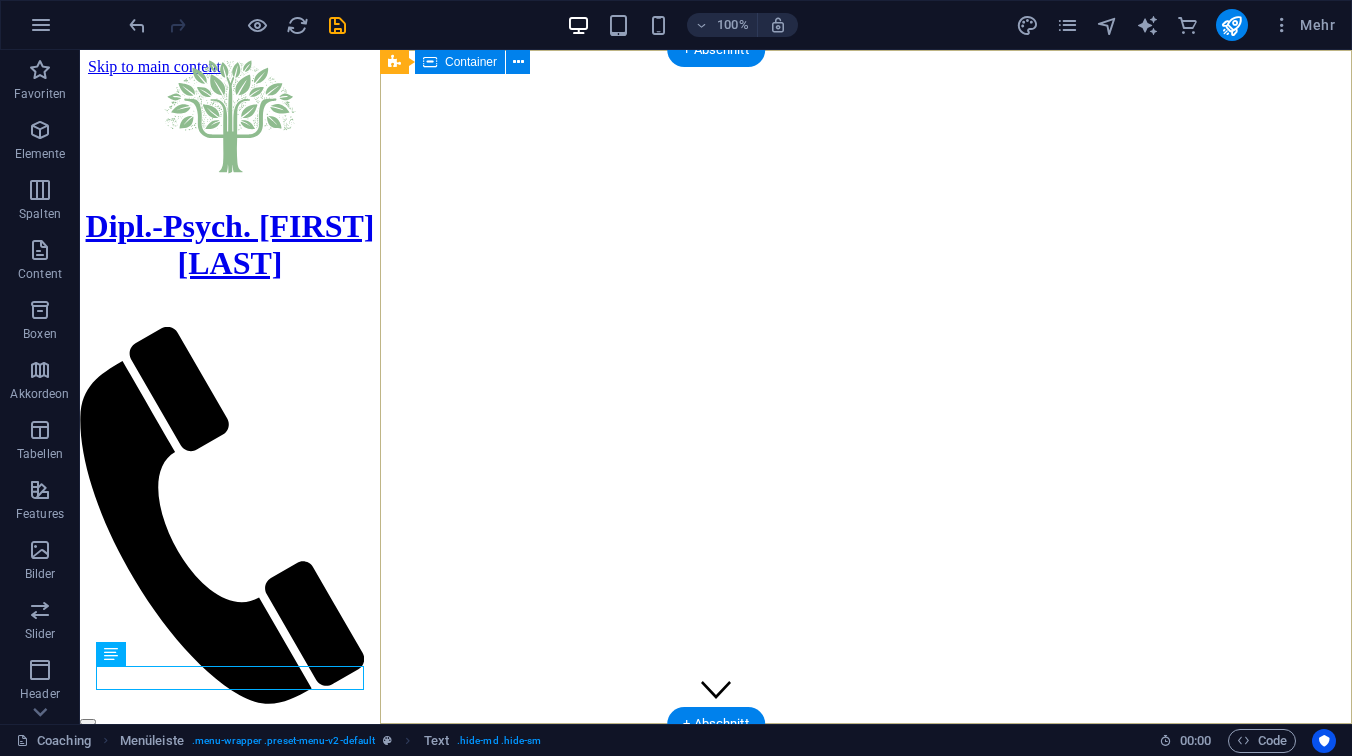 click on "Raum für Selbst-  begegnung und Wachstum Beginnen" at bounding box center (716, 888) 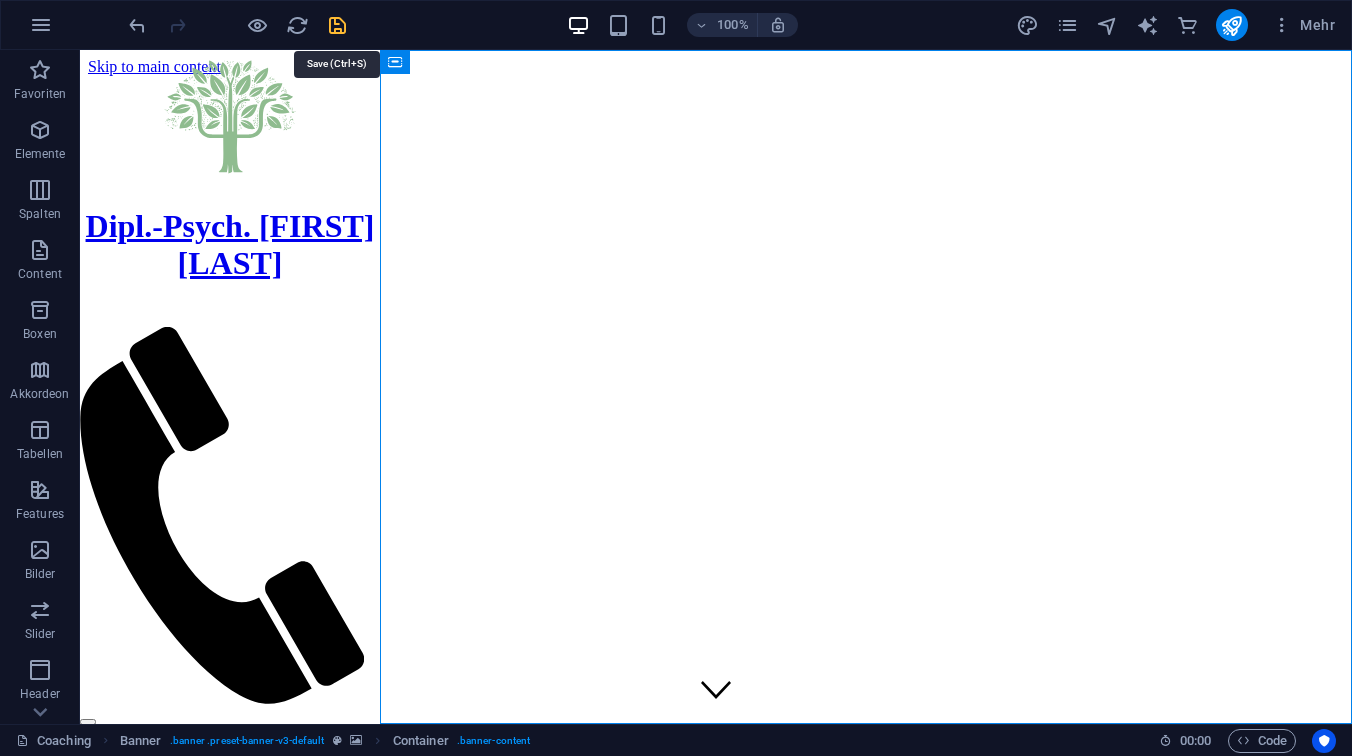 click at bounding box center (337, 25) 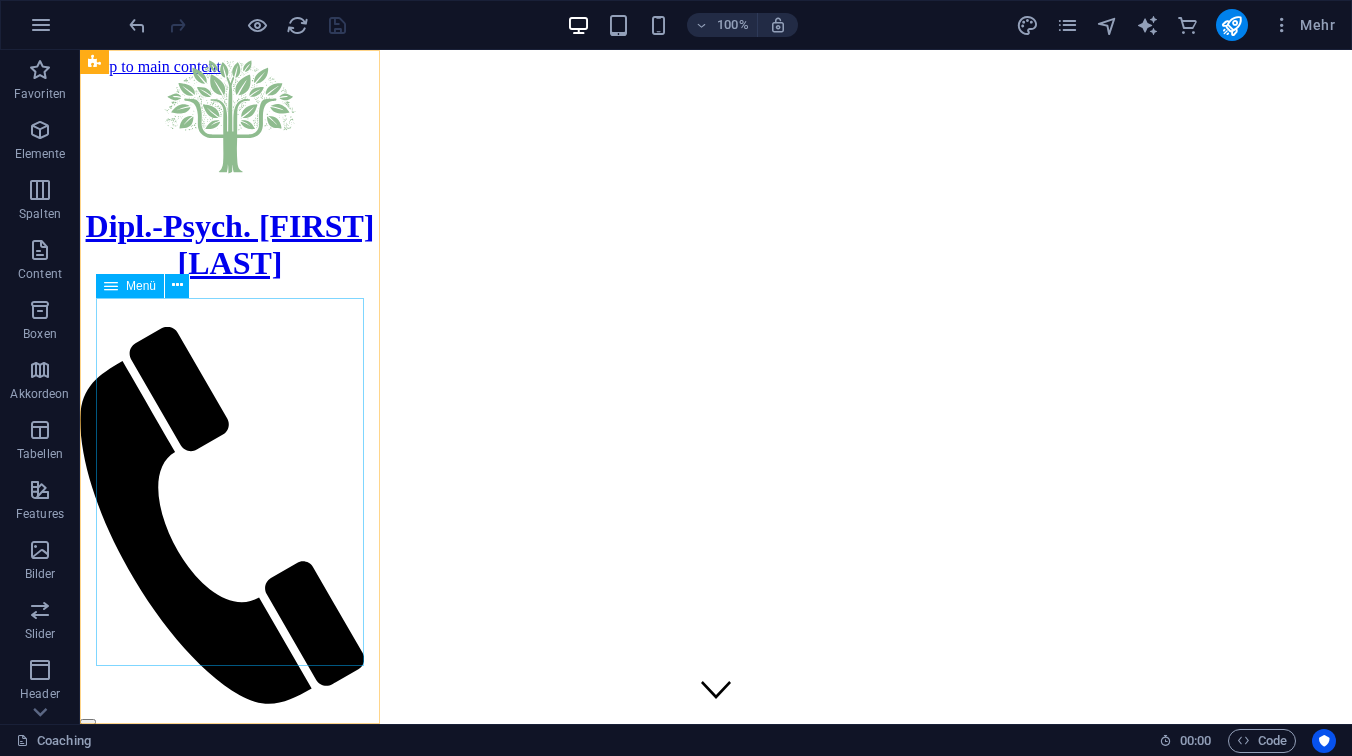 click on "Coaching Über mich Mein Ansatz Ablauf/Rahmen Kontakt" at bounding box center (230, 787) 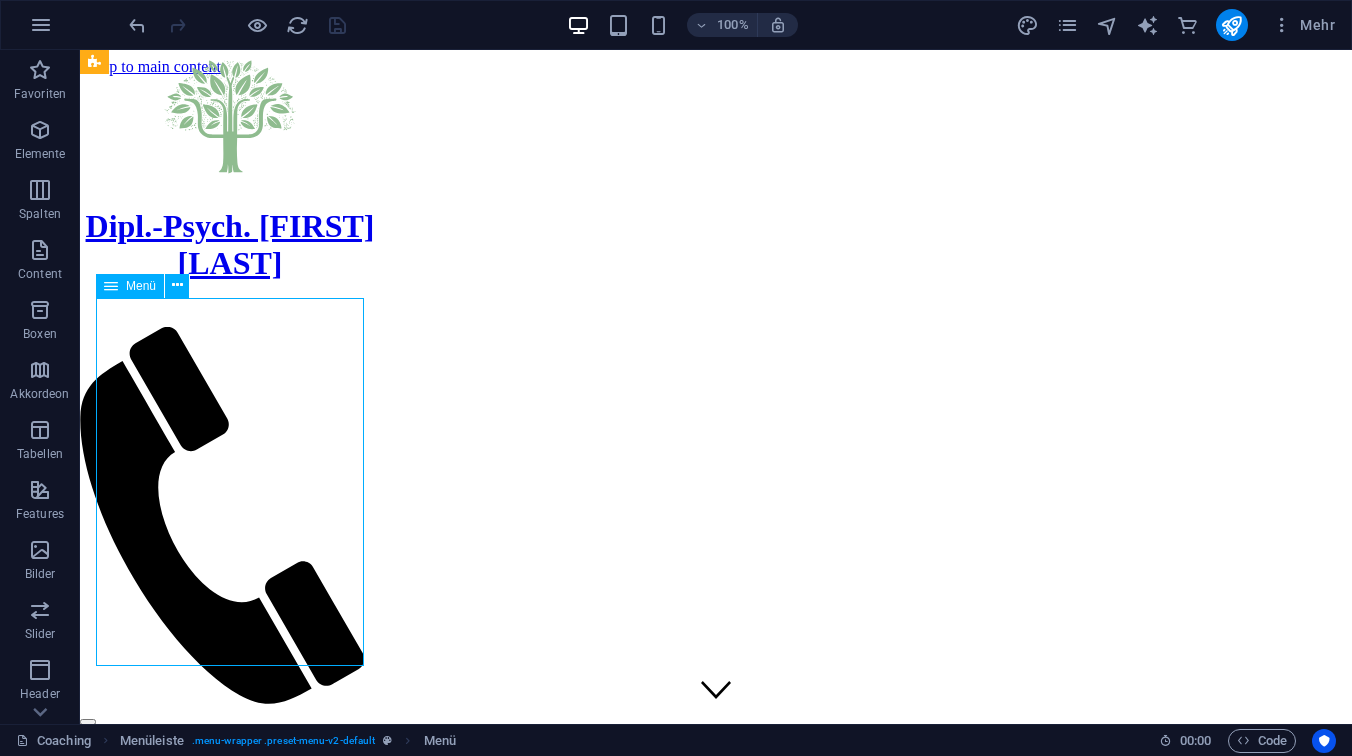 click on "Coaching Über mich Mein Ansatz Ablauf/Rahmen Kontakt" at bounding box center (230, 787) 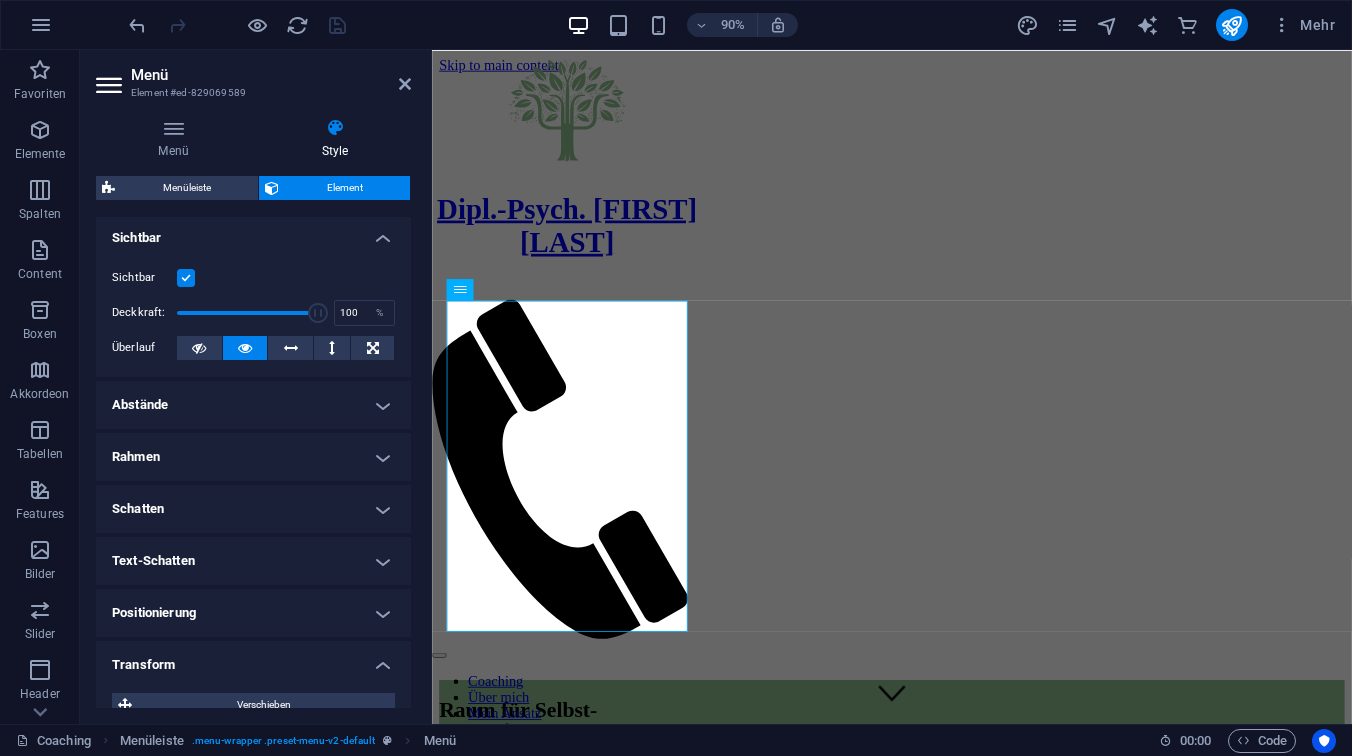 scroll, scrollTop: 267, scrollLeft: 0, axis: vertical 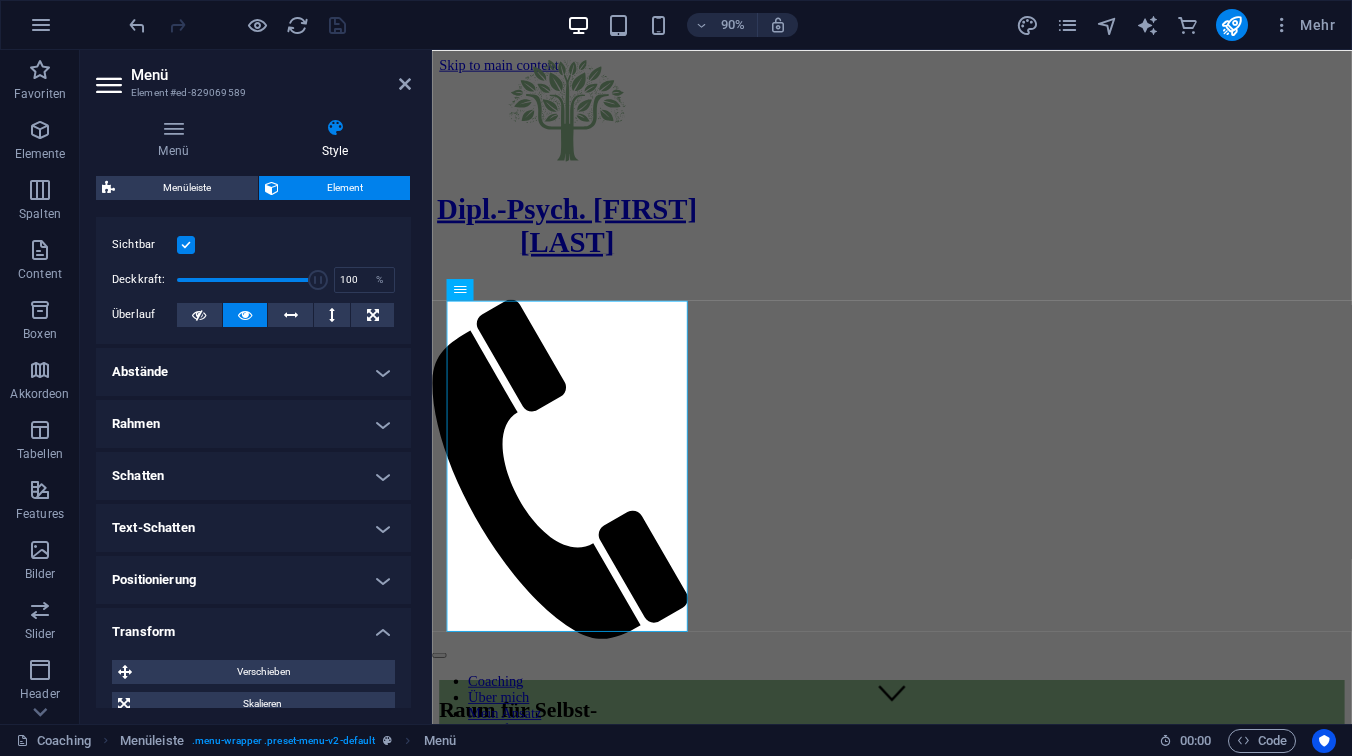 click on "Abstände" at bounding box center (253, 372) 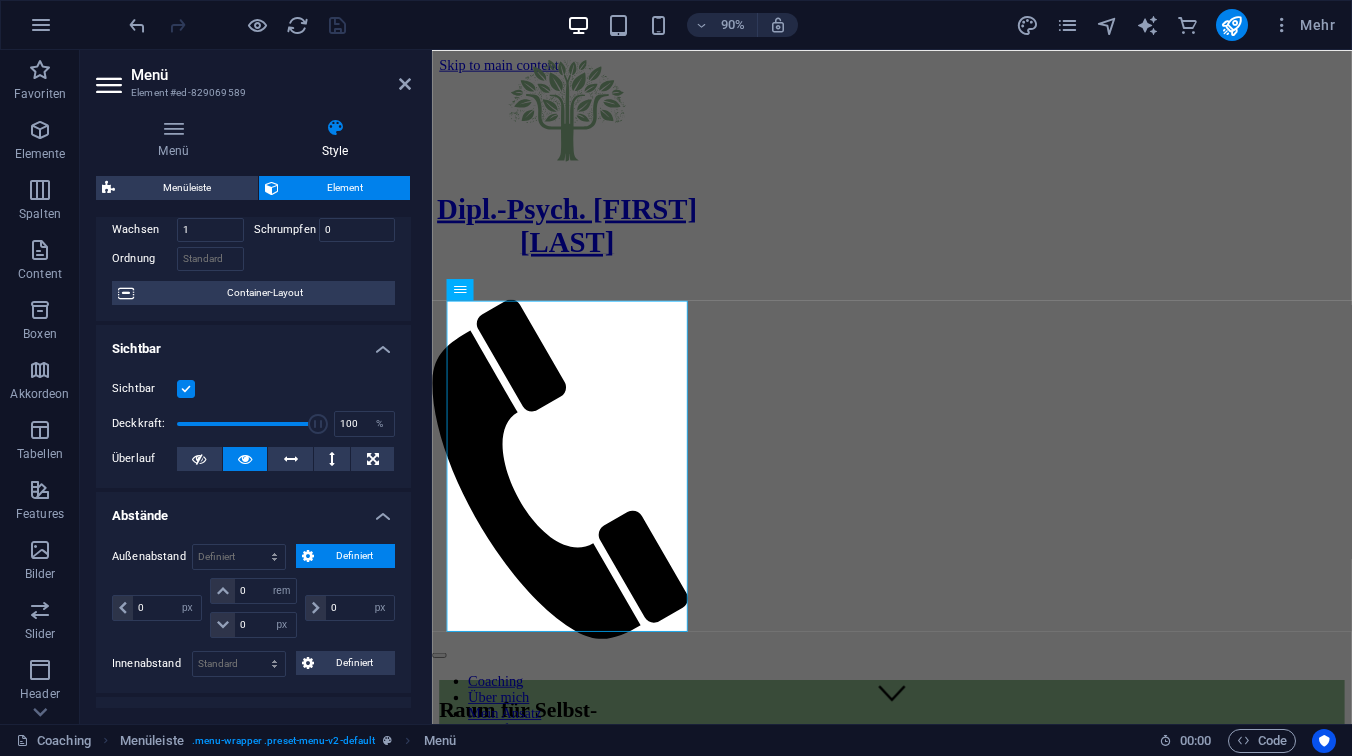 scroll, scrollTop: 0, scrollLeft: 0, axis: both 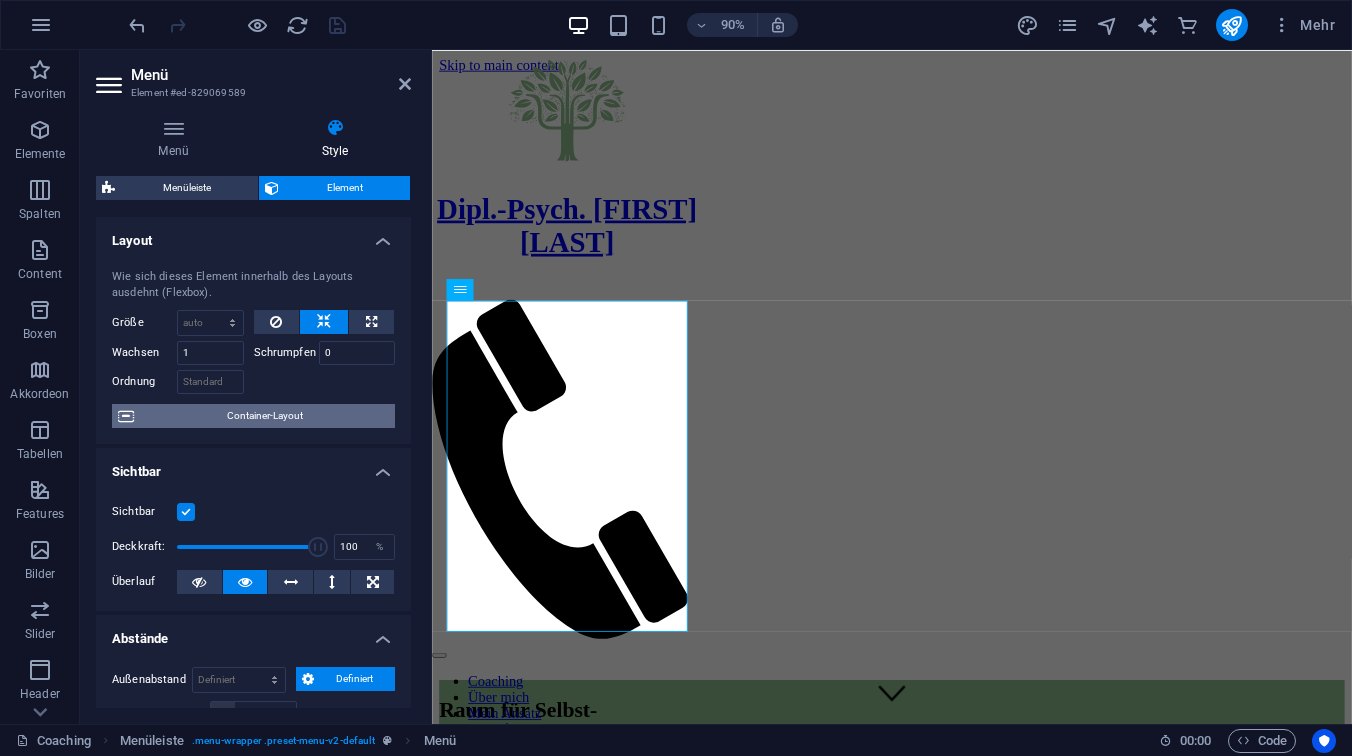 click on "Container-Layout" at bounding box center [264, 416] 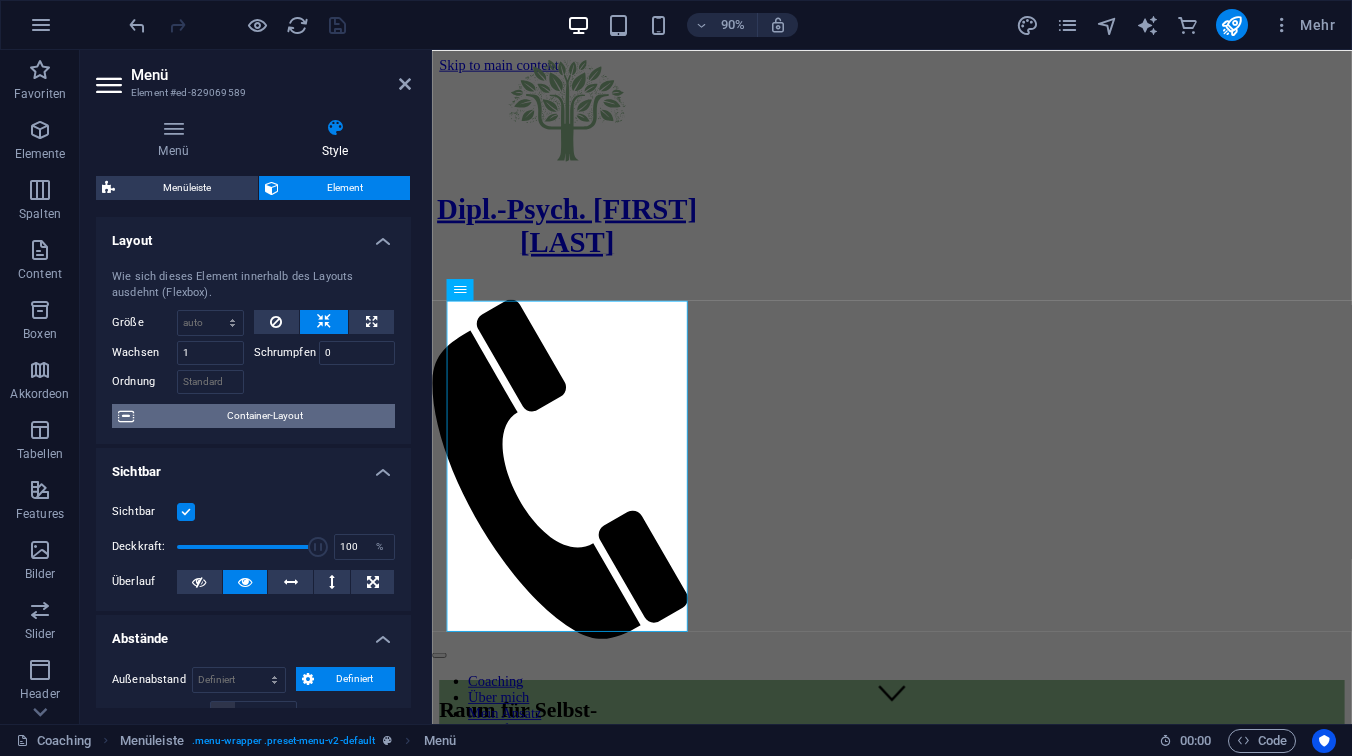select on "vh" 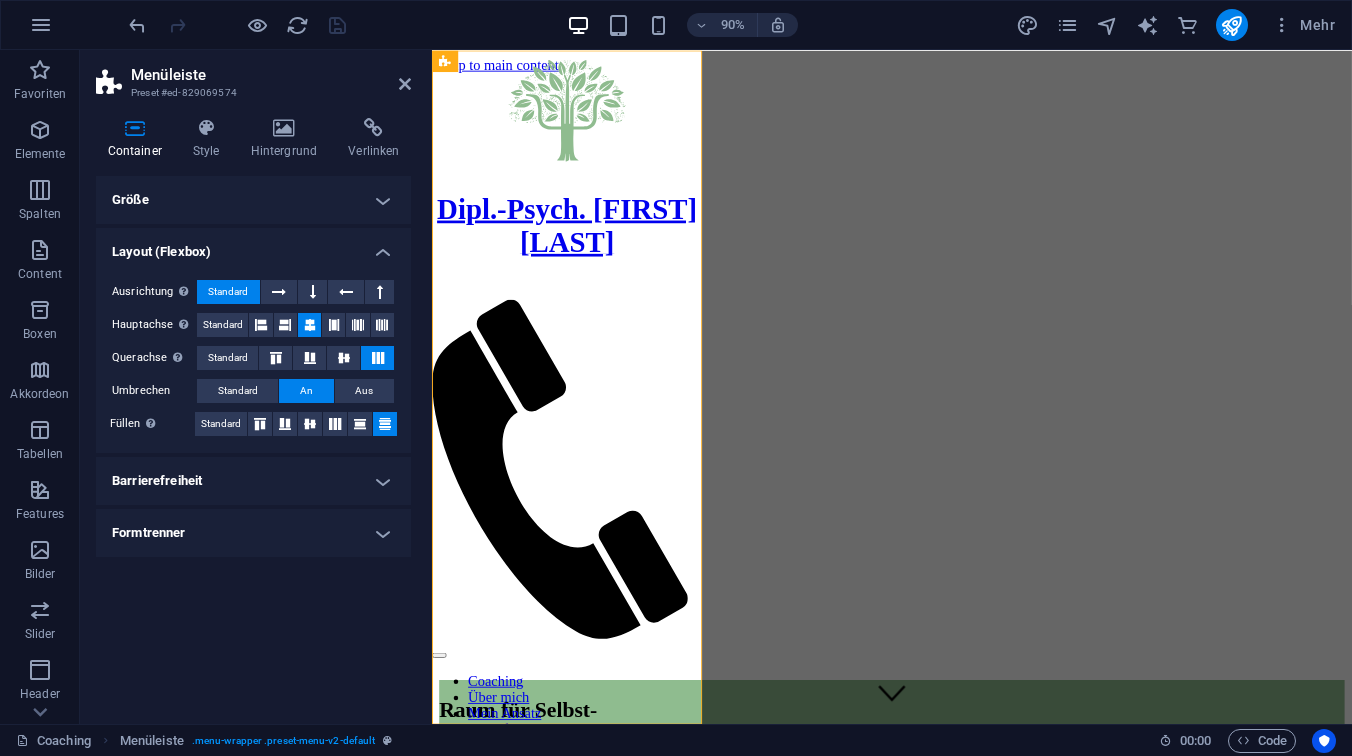 click on "Größe" at bounding box center (253, 200) 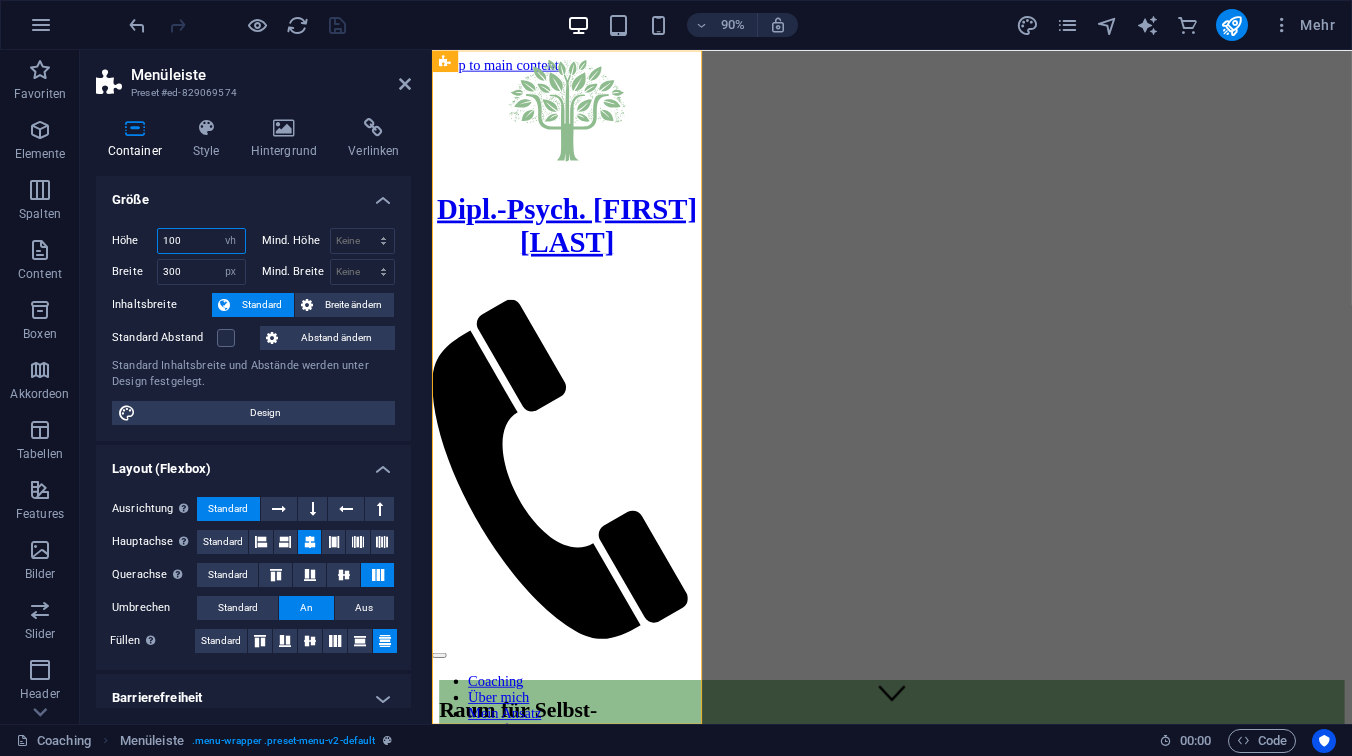 click on "100" at bounding box center [201, 241] 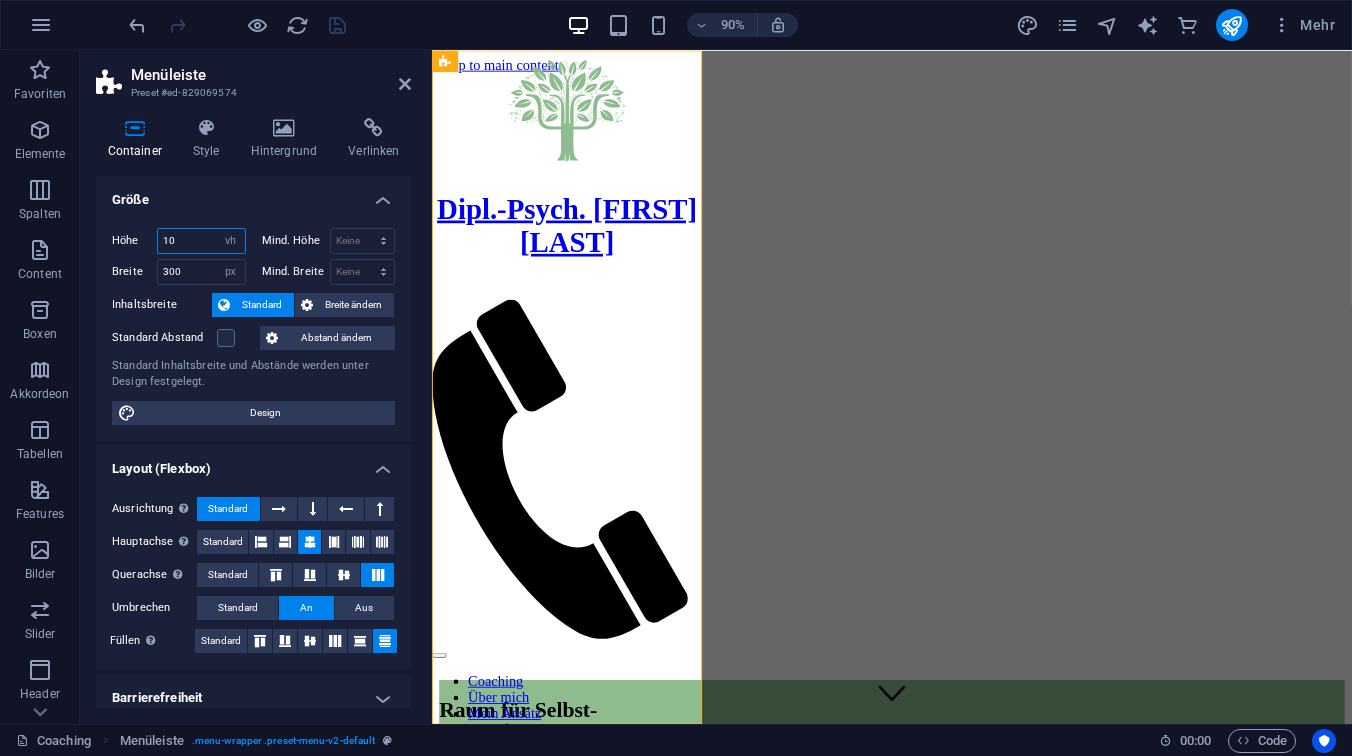 type on "1" 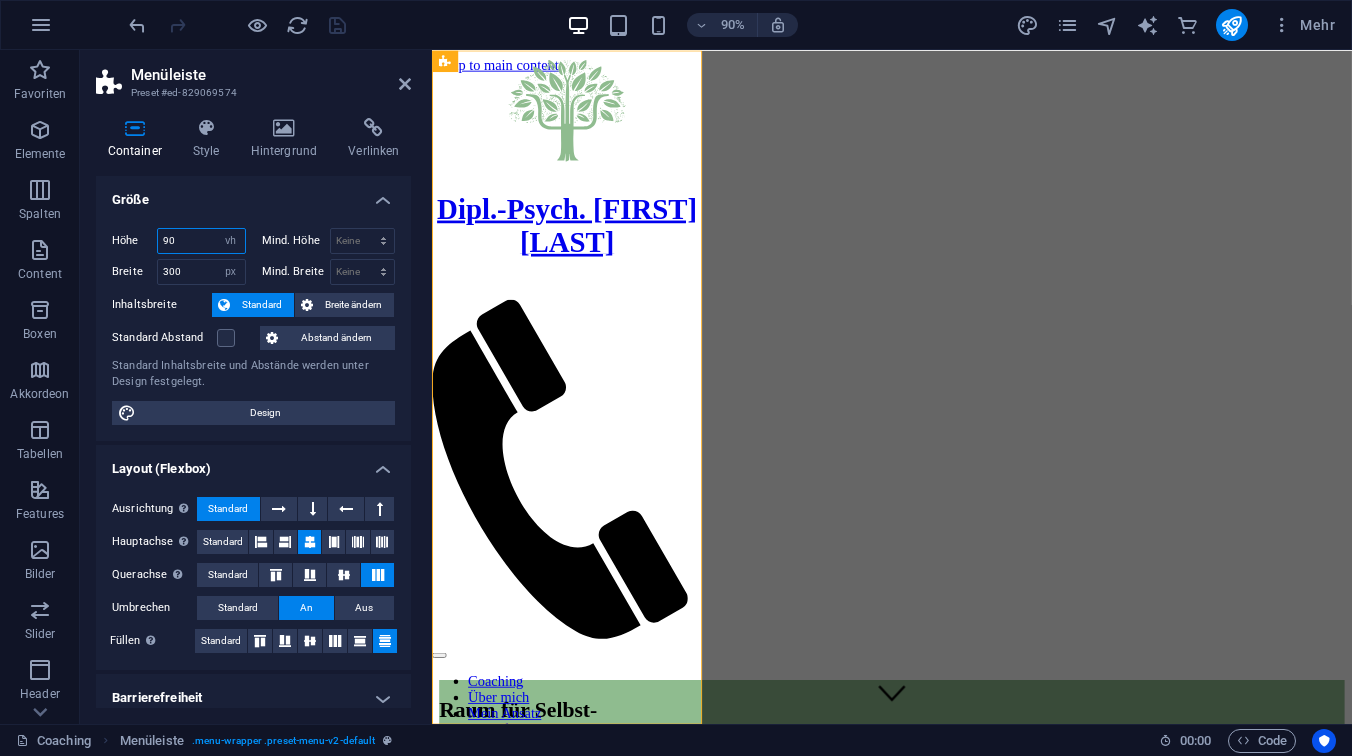 type on "90" 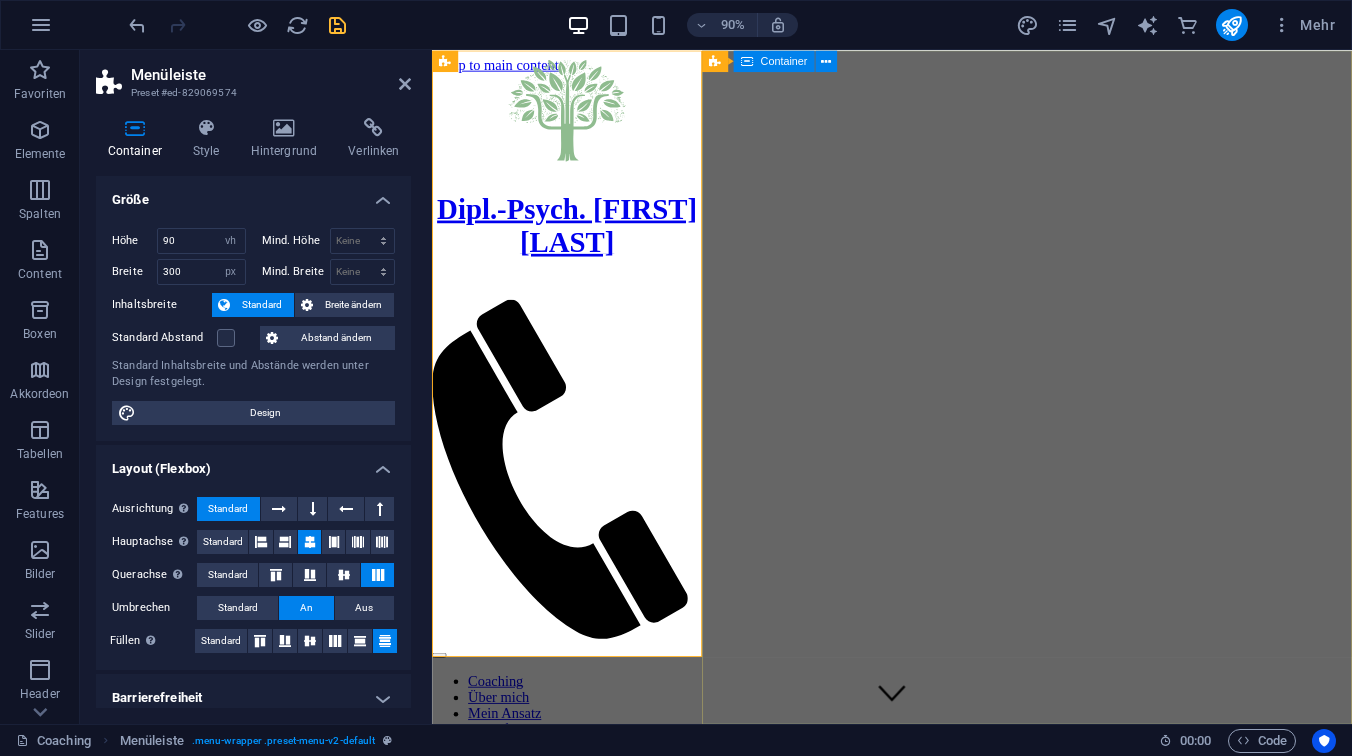 click on "Raum für Selbst-  begegnung und Wachstum Beginnen" at bounding box center (943, 888) 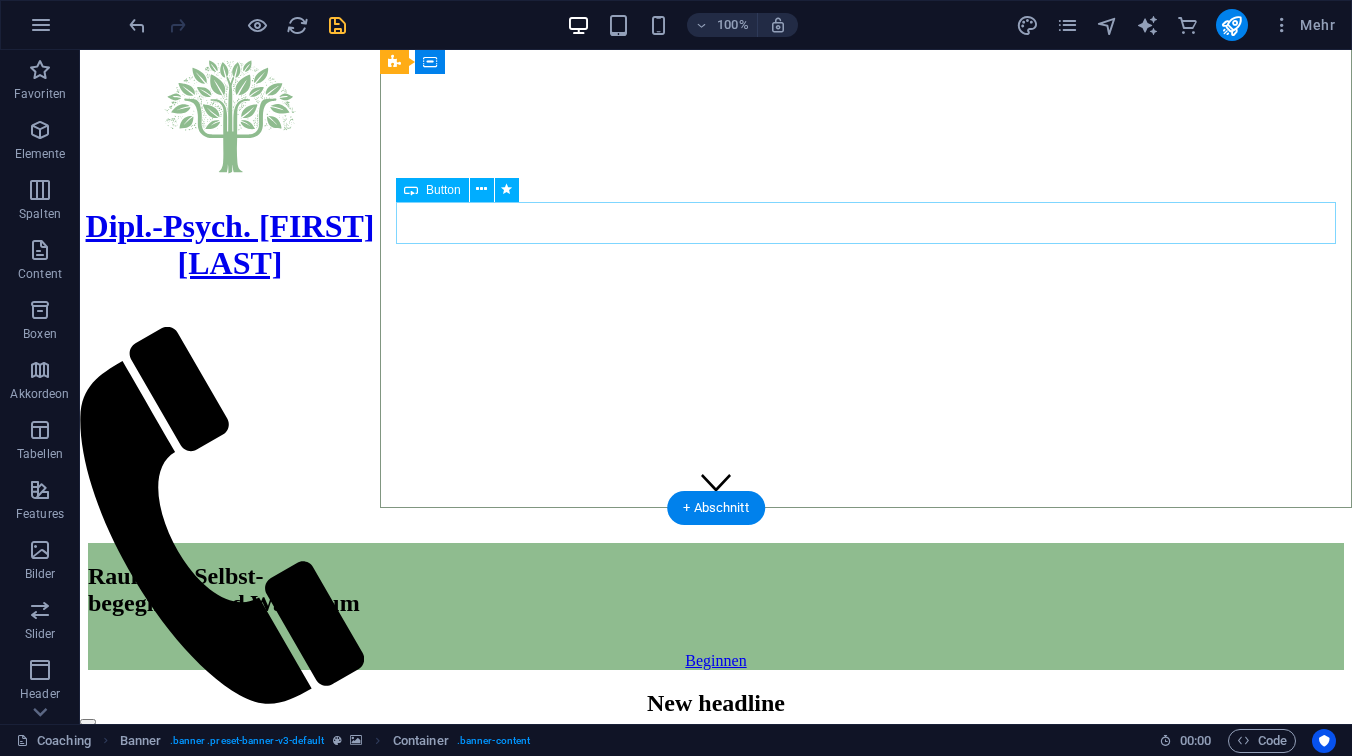 scroll, scrollTop: 206, scrollLeft: 0, axis: vertical 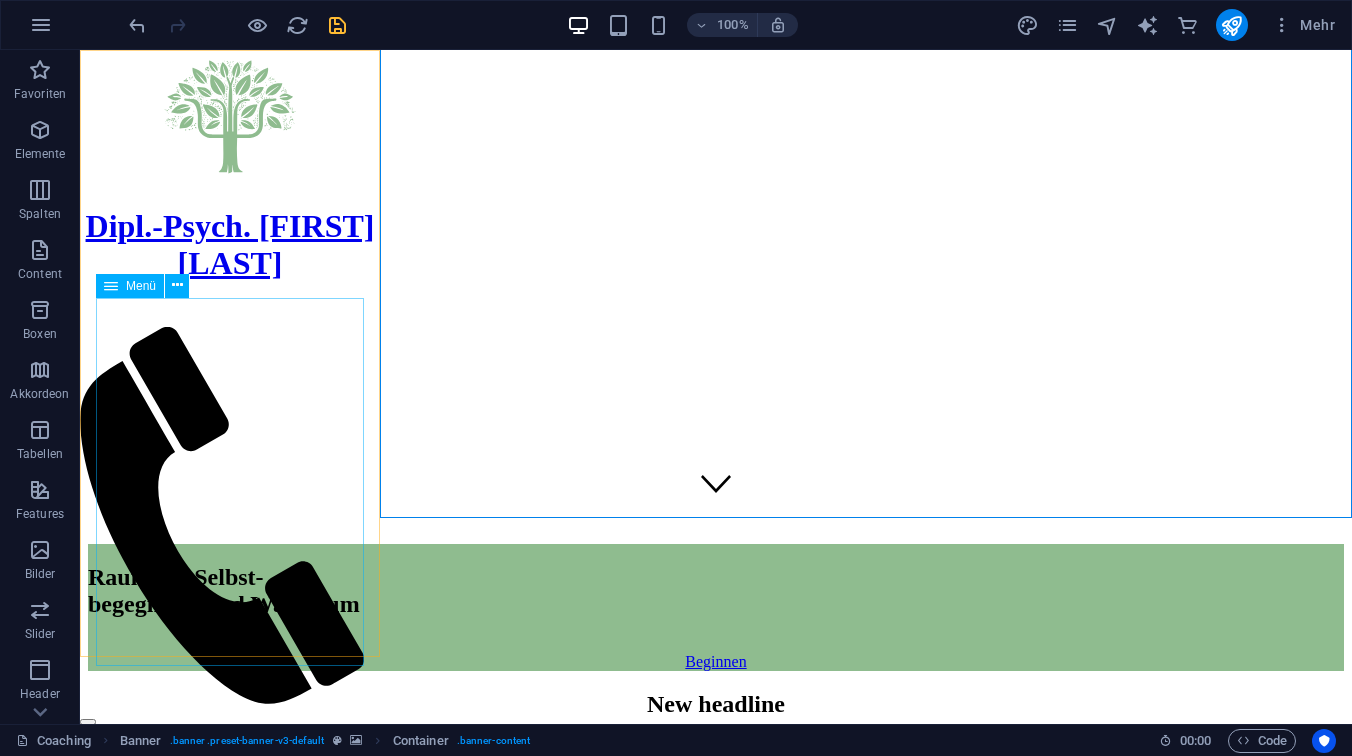 click on "Coaching Über mich Mein Ansatz Ablauf/Rahmen Kontakt" at bounding box center (230, 787) 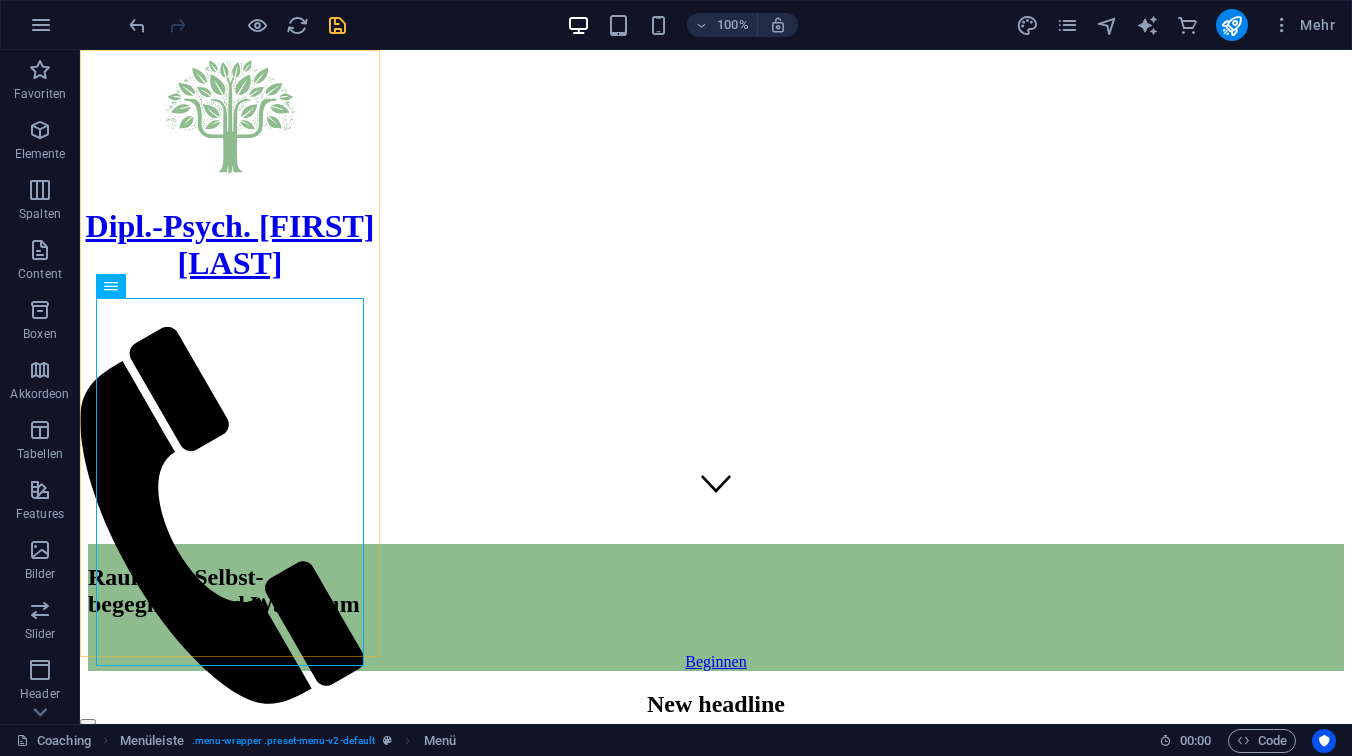 click on "Dipl.-Psych. Robert Otto Coaching Über mich Mein Ansatz Ablauf/Rahmen Kontakt Impressum|Datenschutz" at bounding box center [230, 353] 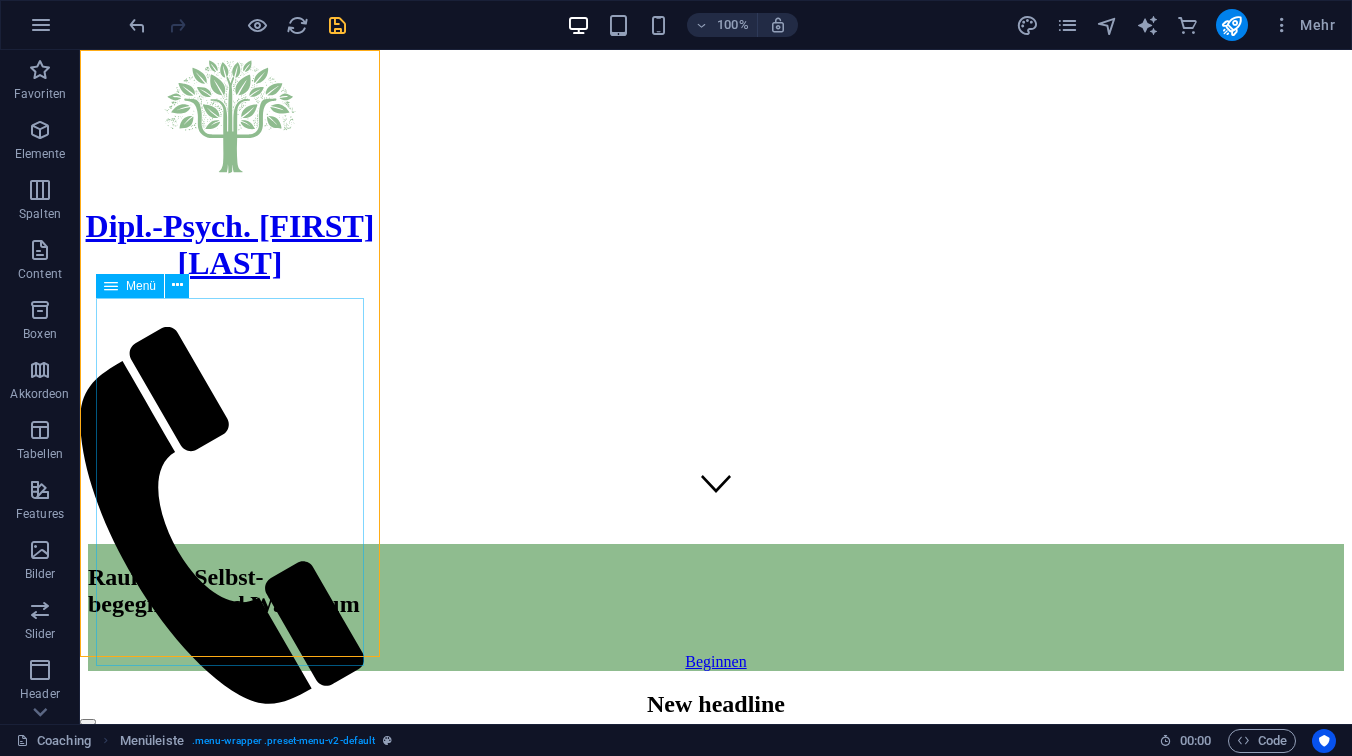 click on "Menü" at bounding box center (141, 286) 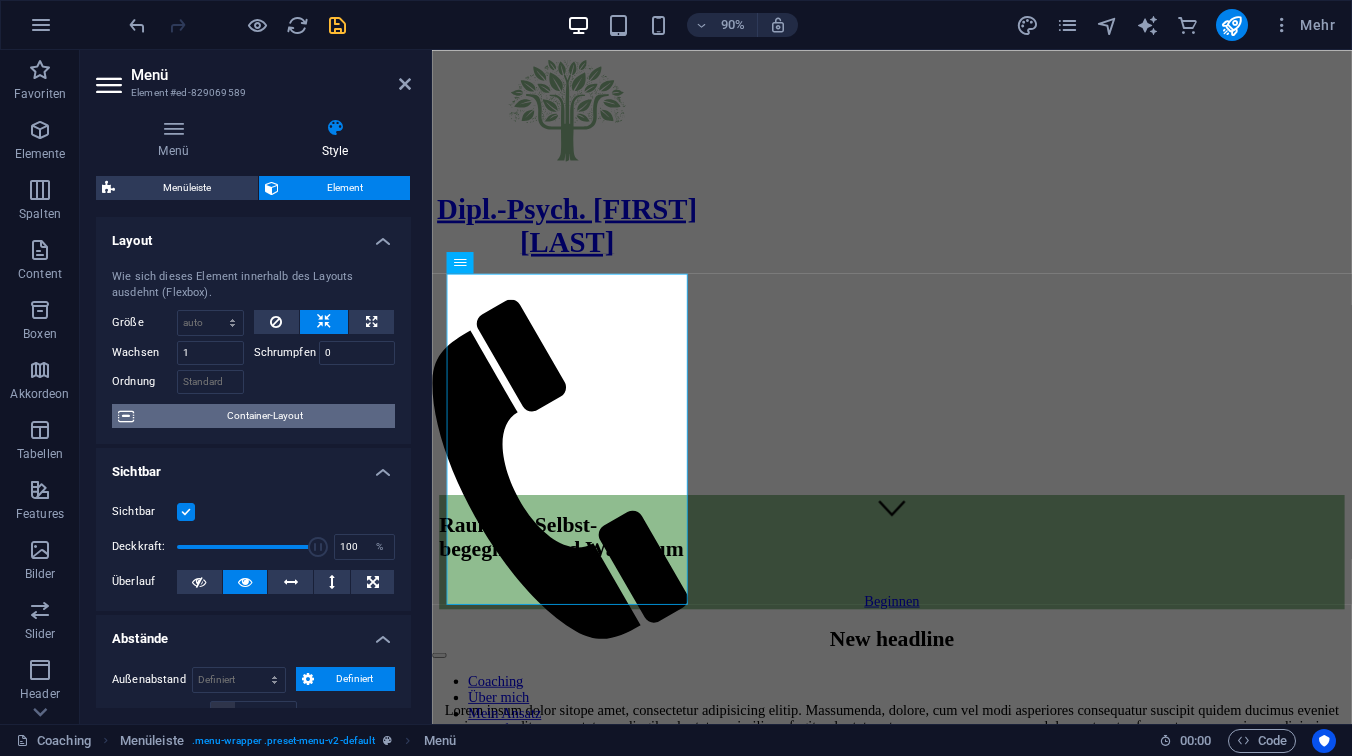 click on "Container-Layout" at bounding box center [264, 416] 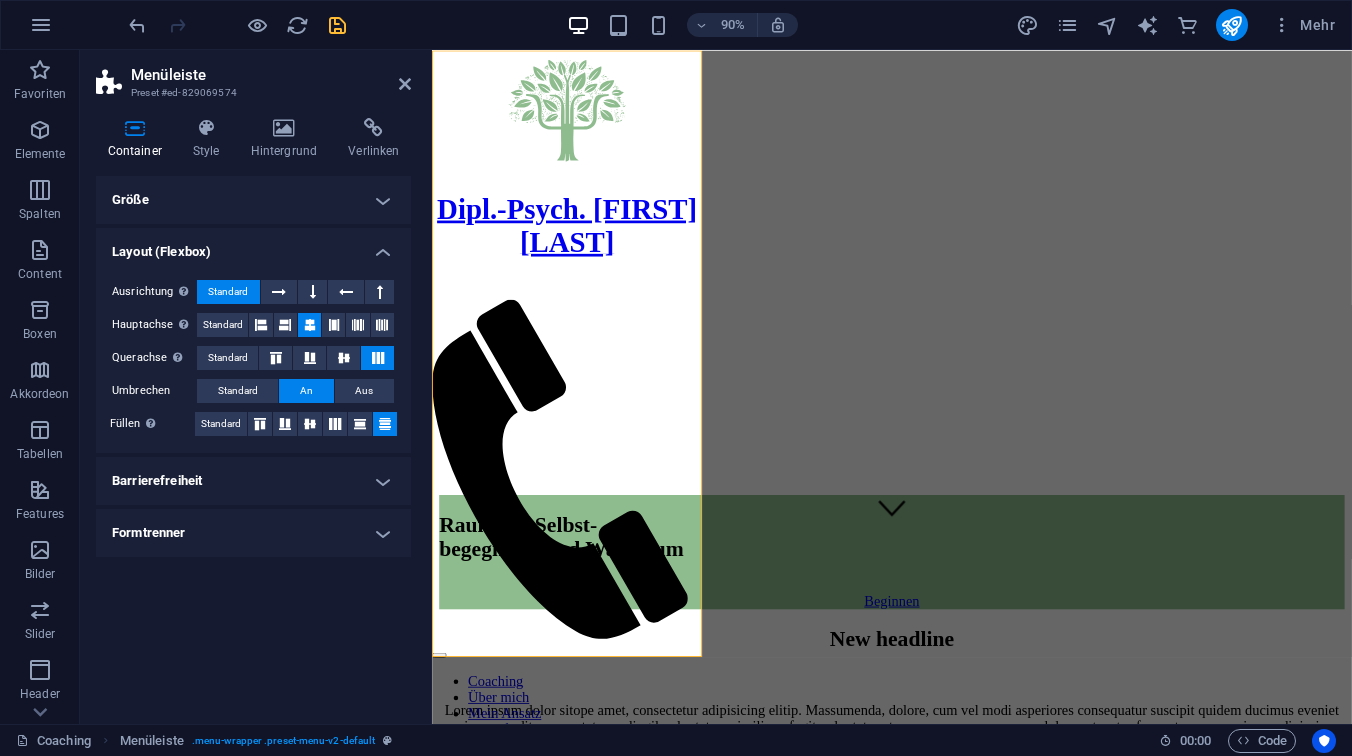 click on "Größe" at bounding box center (253, 200) 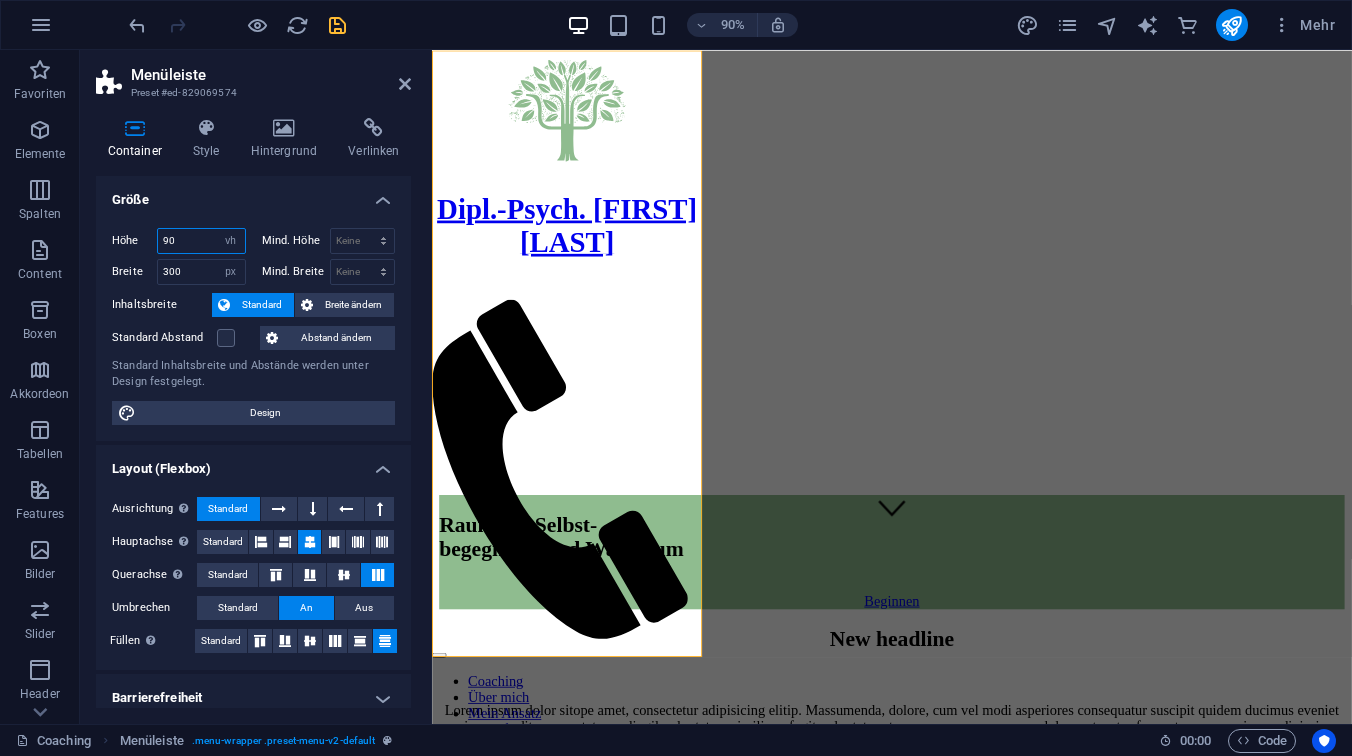click on "90" at bounding box center (201, 241) 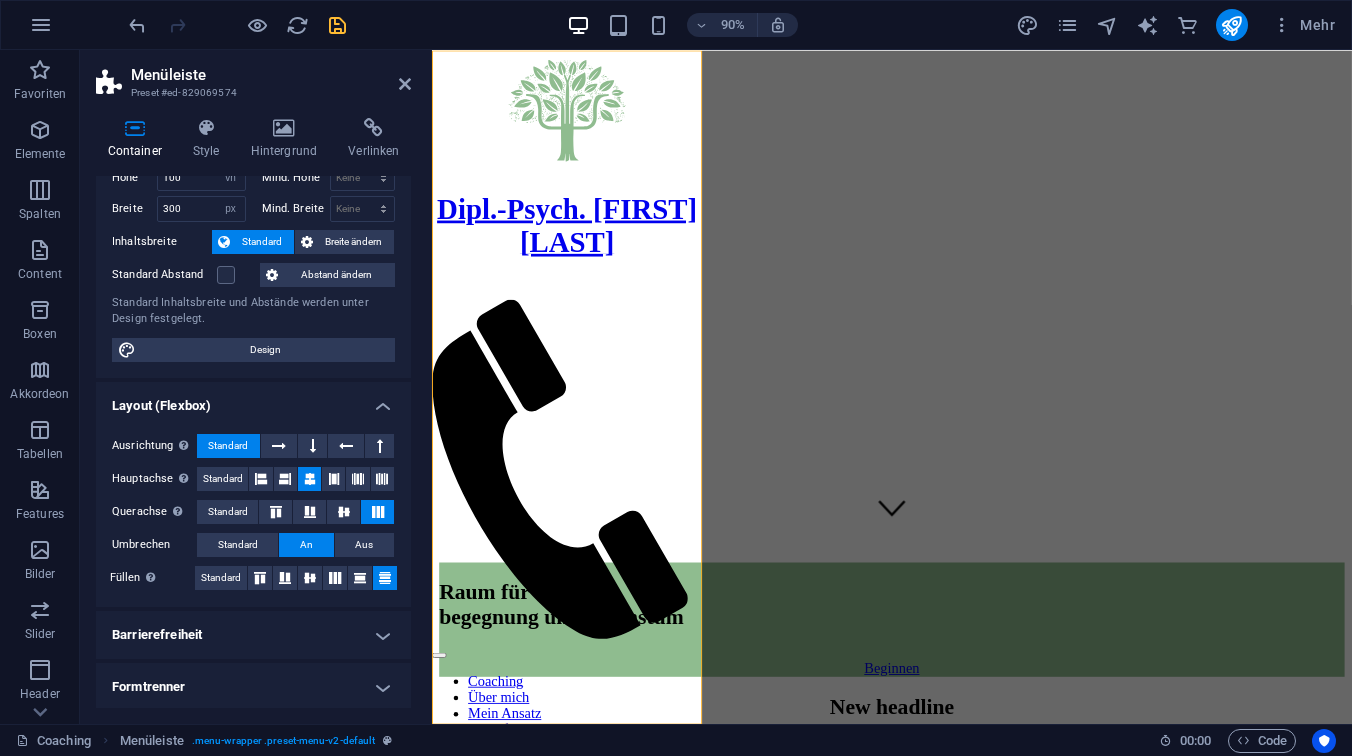 scroll, scrollTop: 65, scrollLeft: 0, axis: vertical 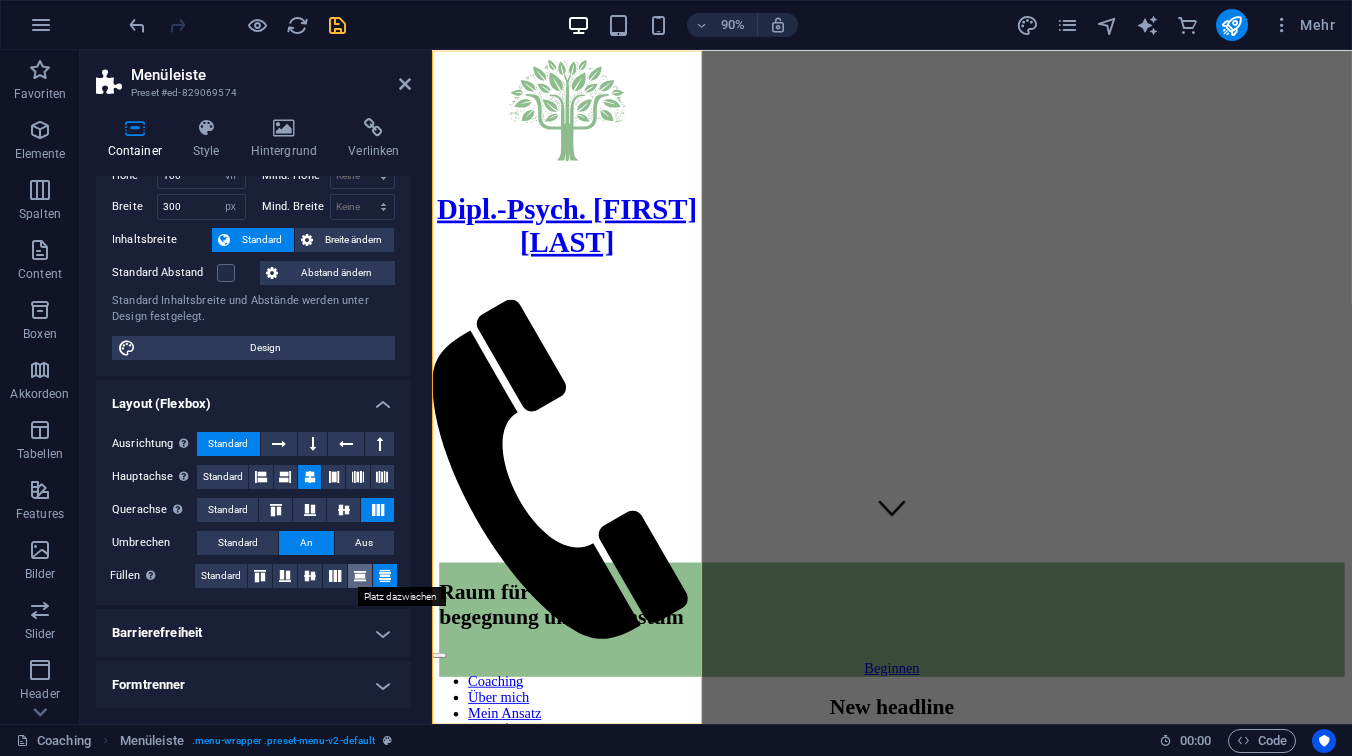 click at bounding box center (360, 576) 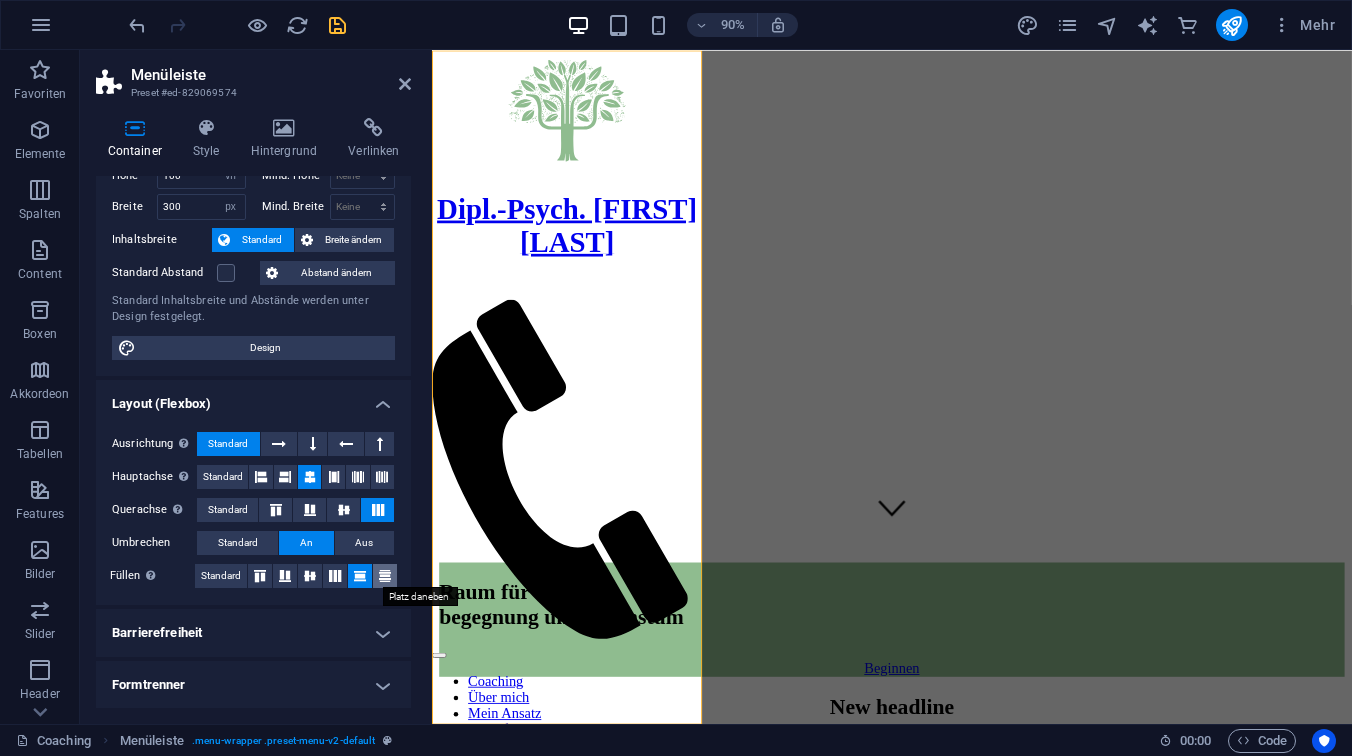 click at bounding box center [385, 576] 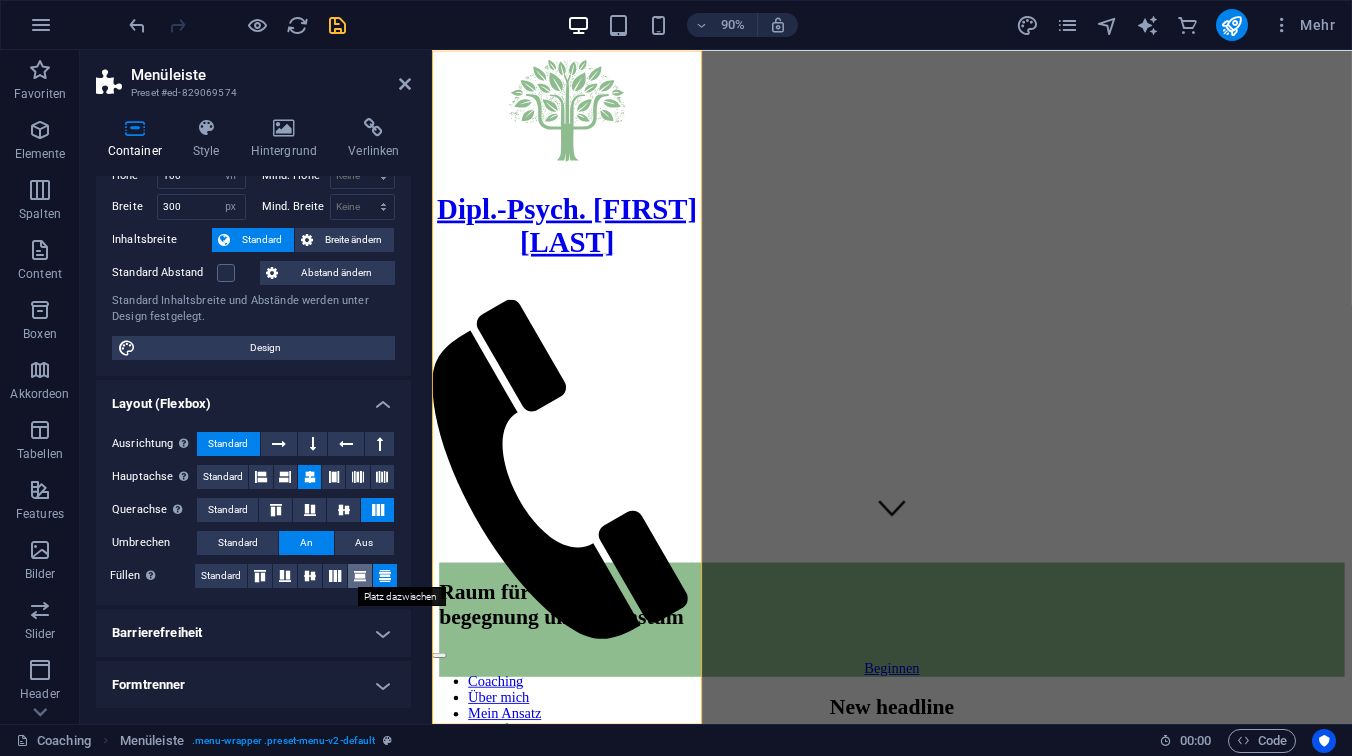 click at bounding box center [360, 576] 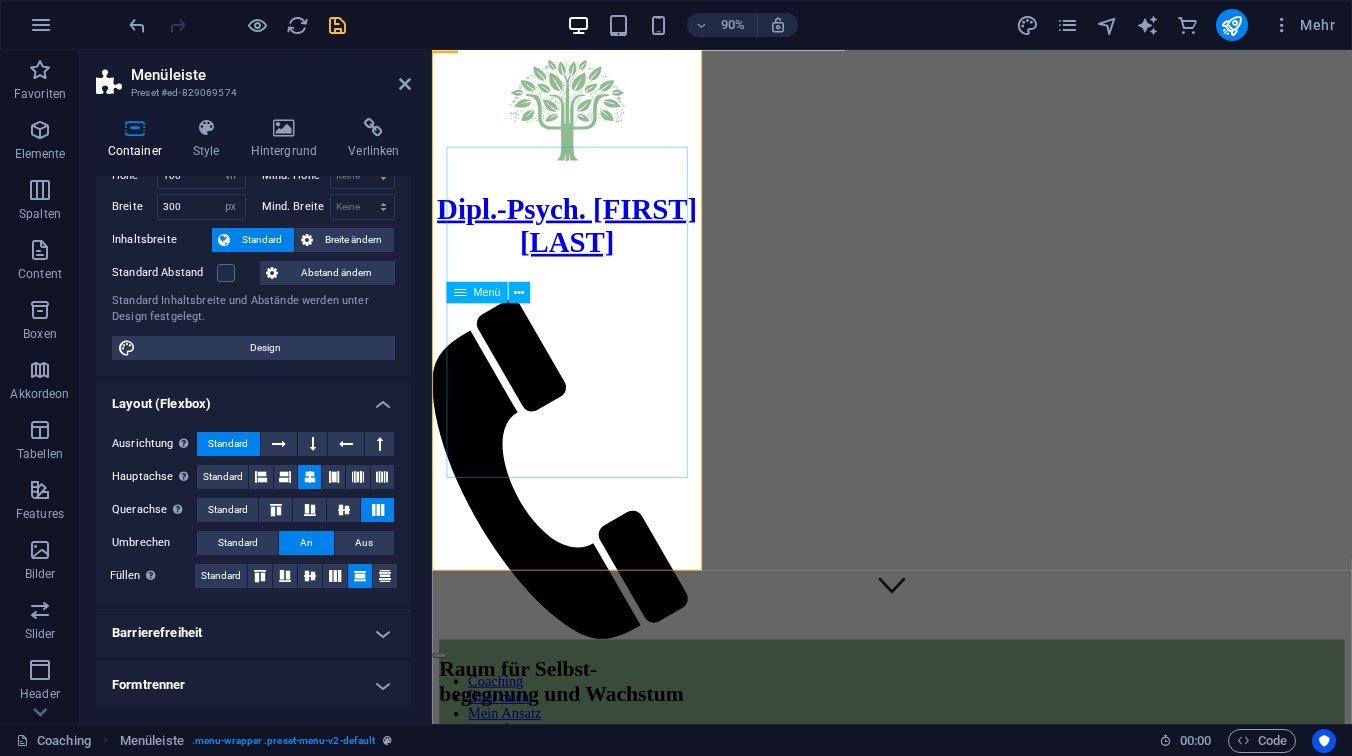 scroll, scrollTop: 0, scrollLeft: 0, axis: both 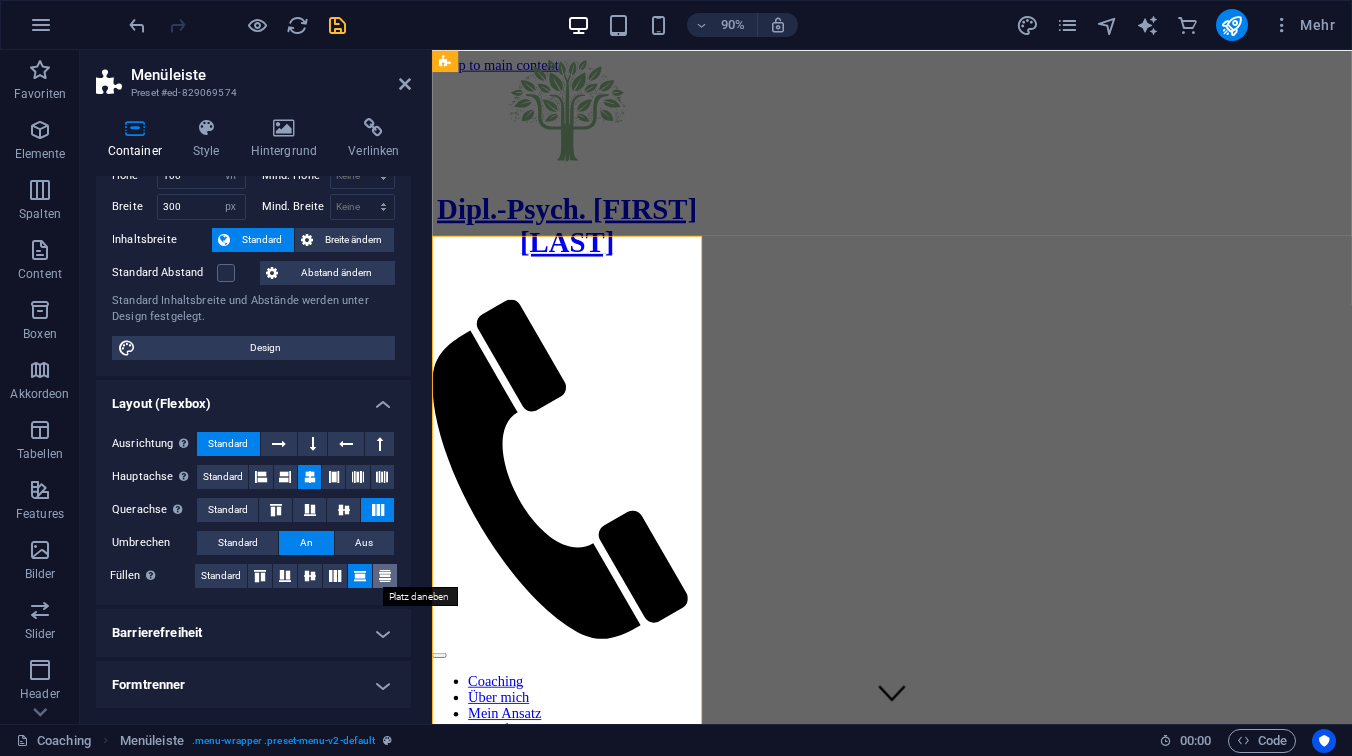 click at bounding box center [385, 576] 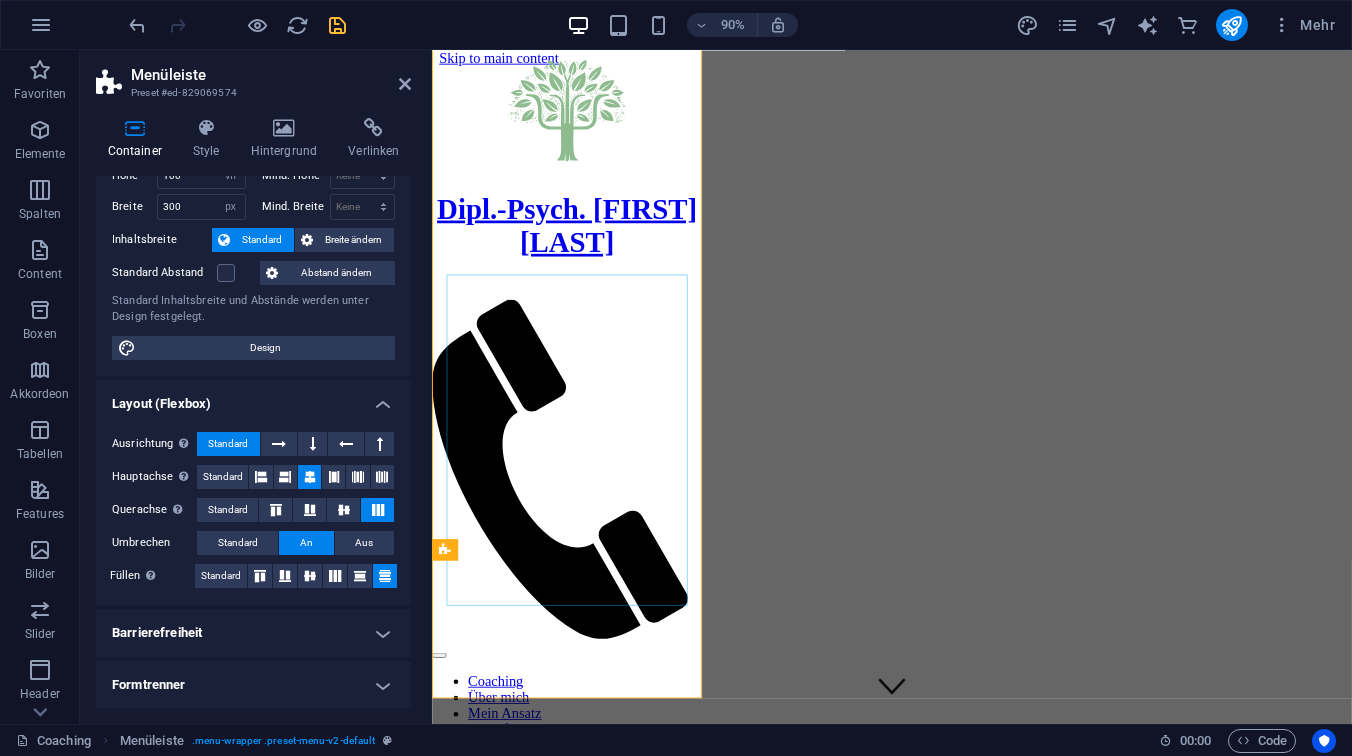 scroll, scrollTop: 0, scrollLeft: 0, axis: both 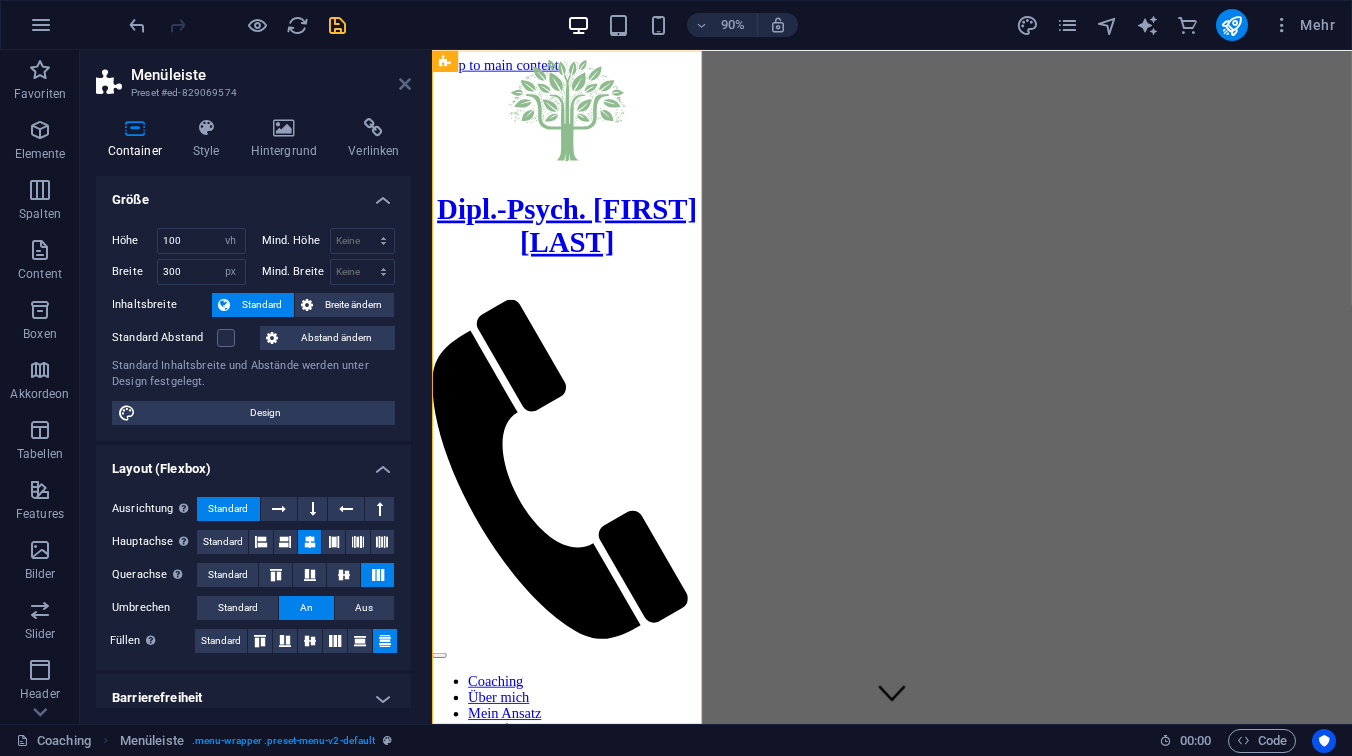 click at bounding box center [405, 84] 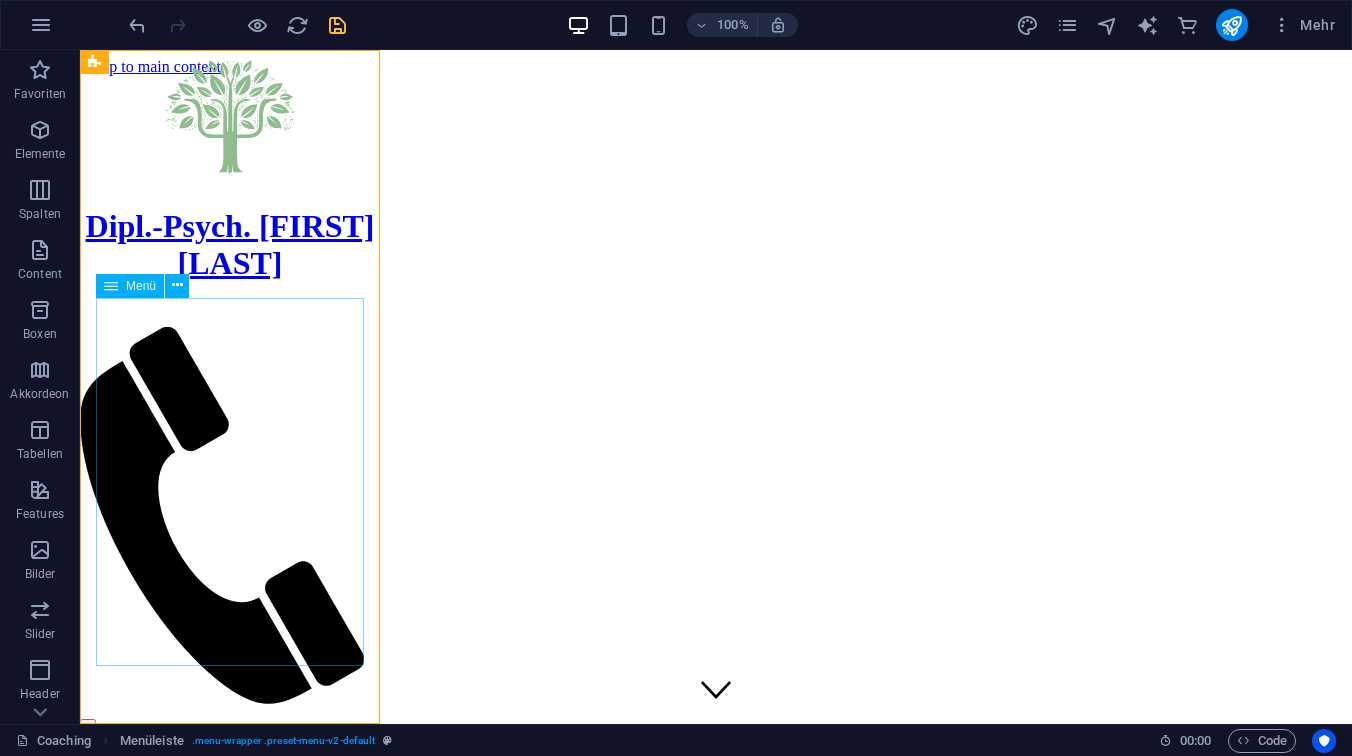 click on "Coaching Über mich Mein Ansatz Ablauf/Rahmen Kontakt" at bounding box center (230, 787) 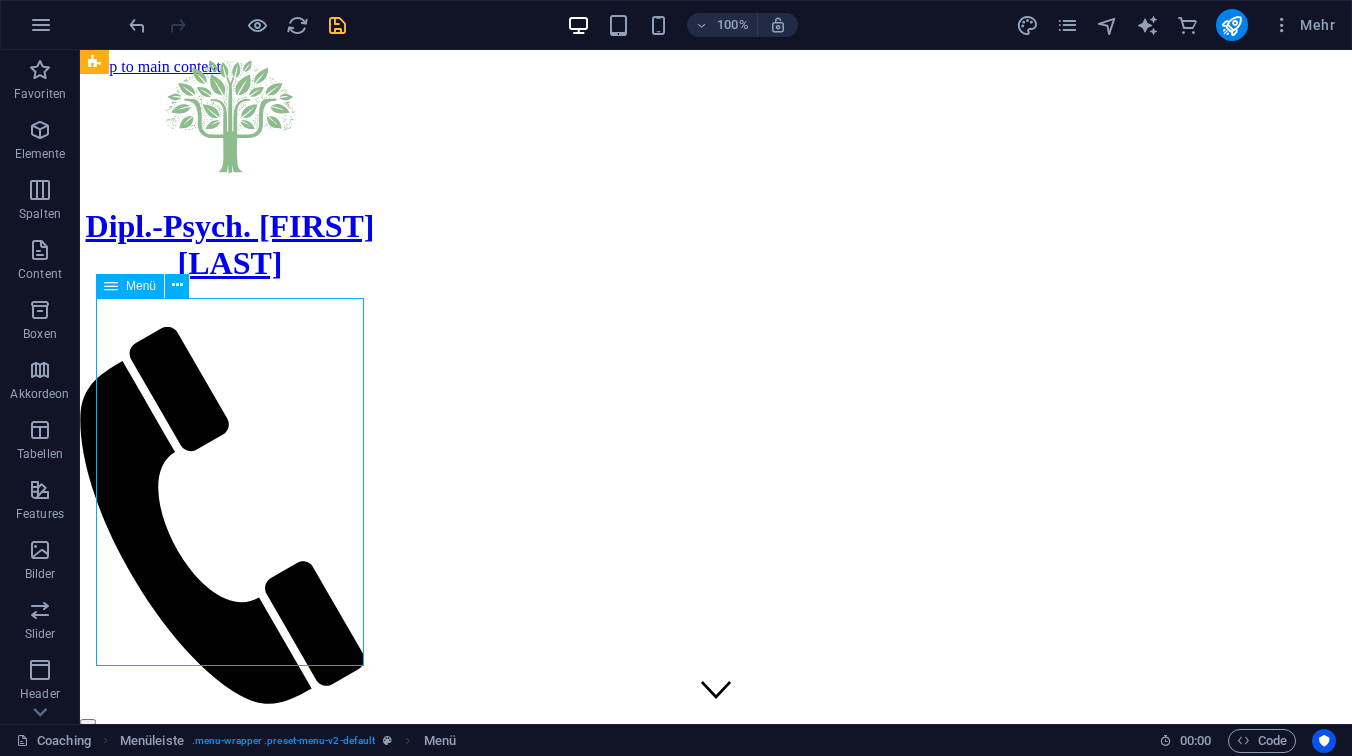 click on "Coaching Über mich Mein Ansatz Ablauf/Rahmen Kontakt" at bounding box center [230, 787] 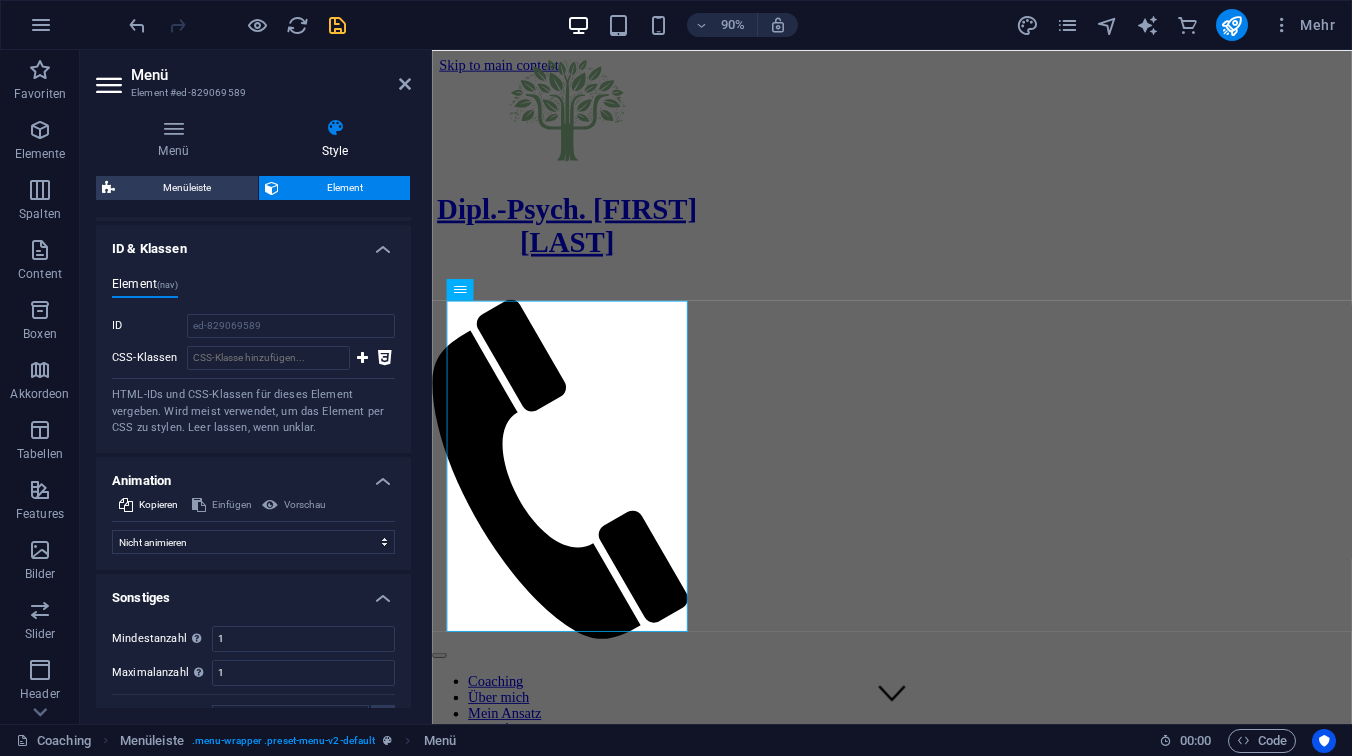 scroll, scrollTop: 1032, scrollLeft: 0, axis: vertical 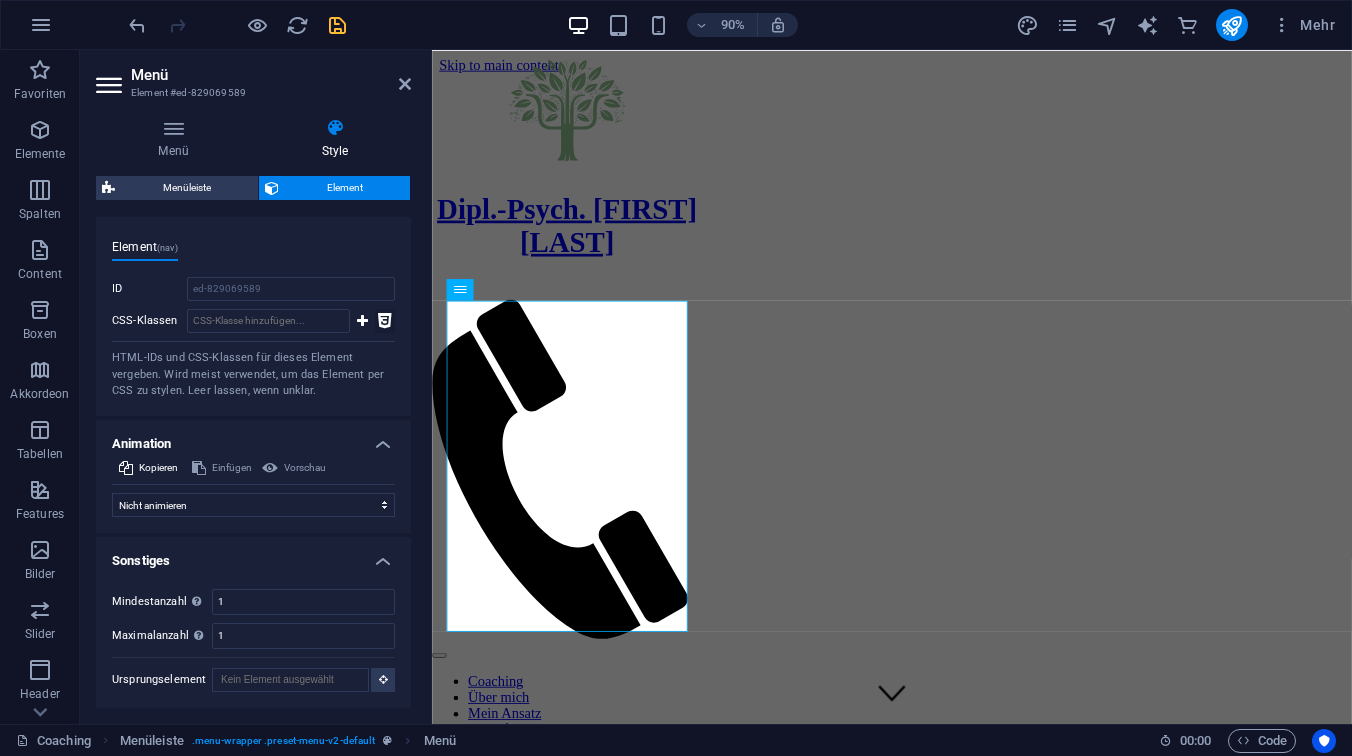 click at bounding box center (385, 321) 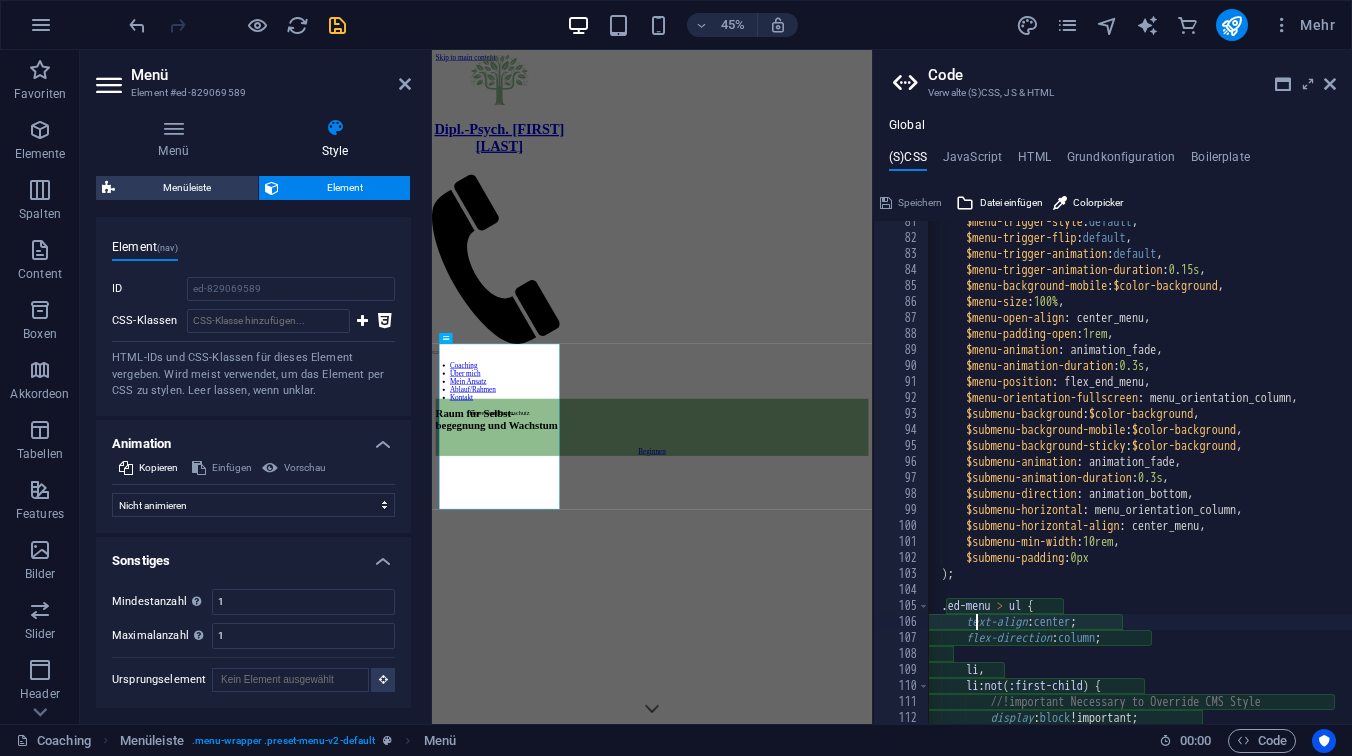 scroll, scrollTop: 1287, scrollLeft: 0, axis: vertical 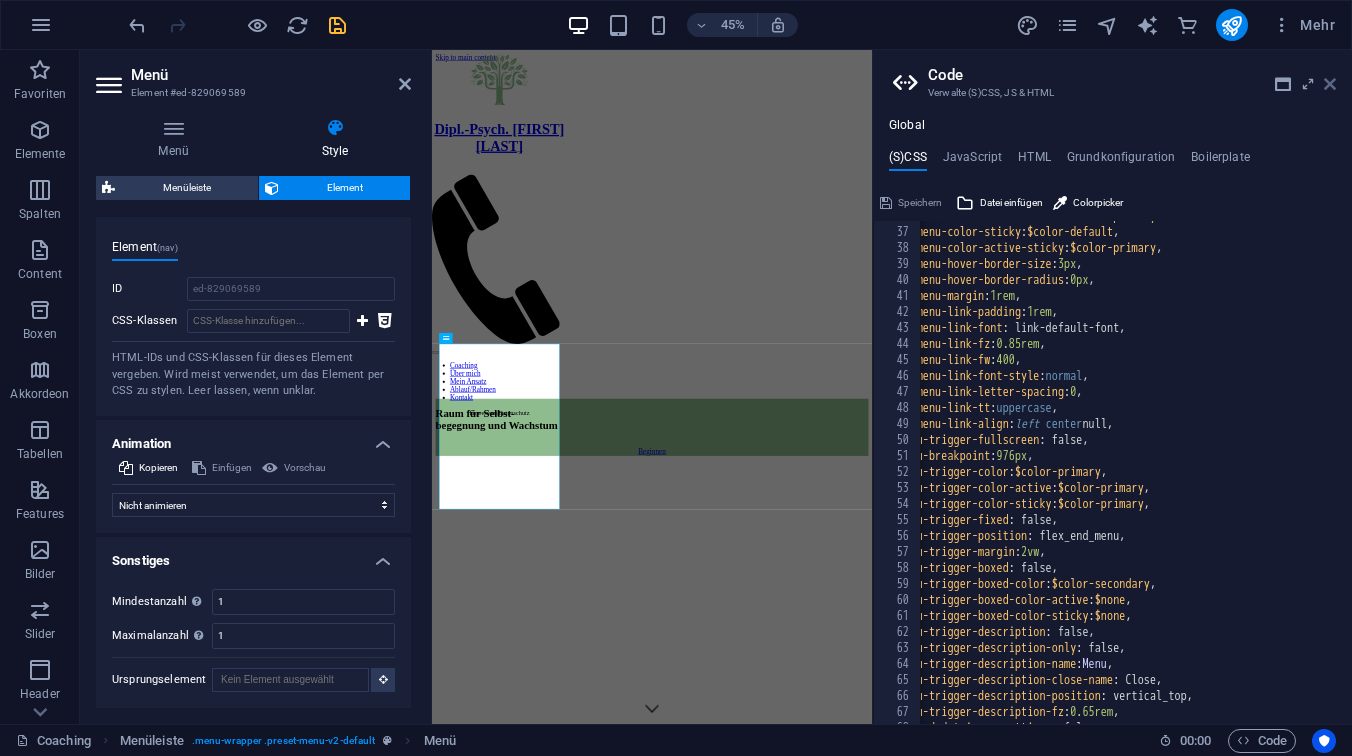 click at bounding box center (1330, 84) 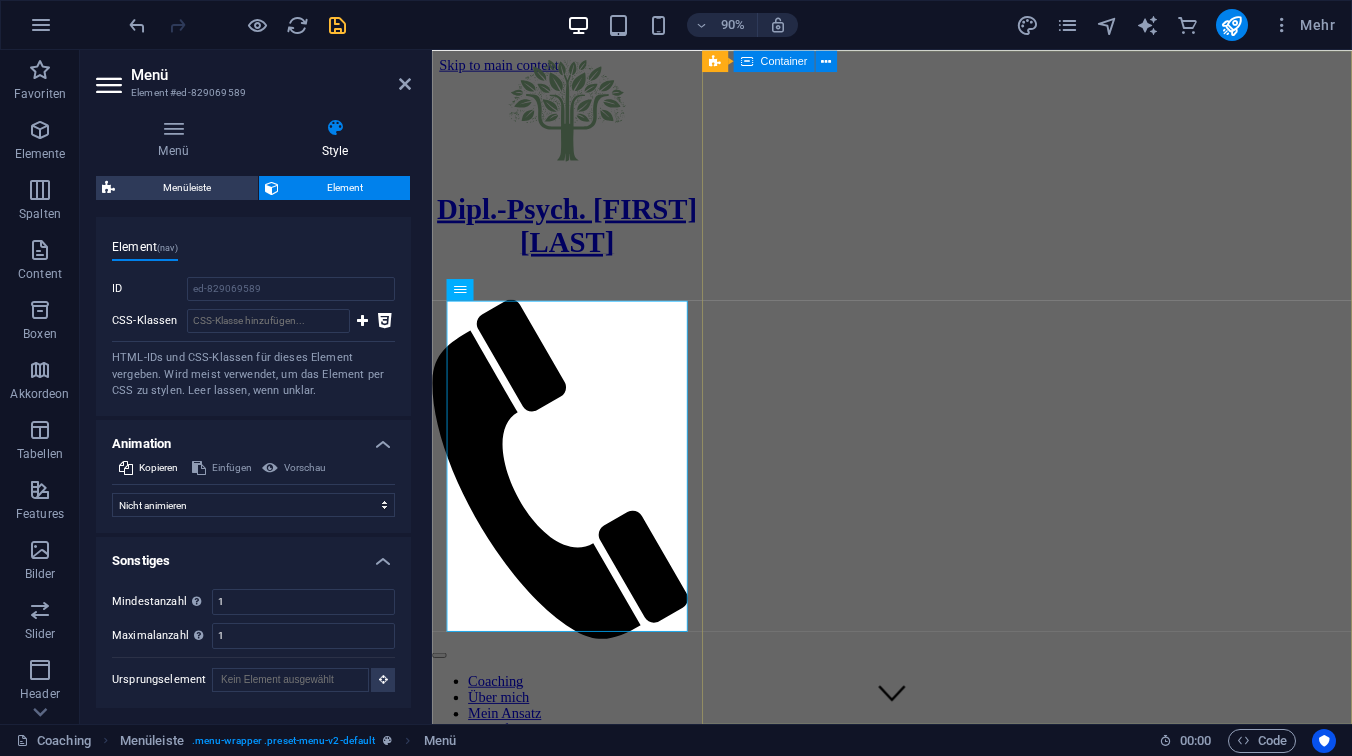 click on "Raum für Selbst-  begegnung und Wachstum Beginnen" at bounding box center [943, 888] 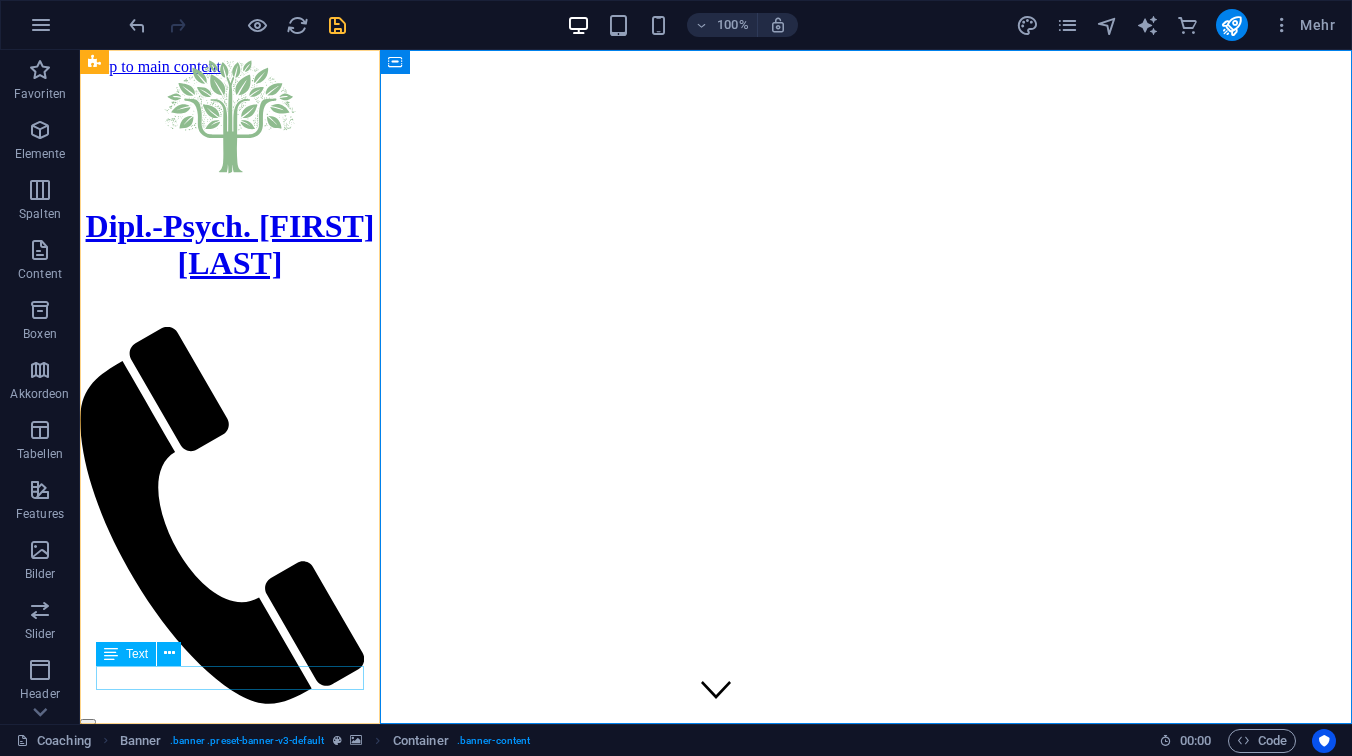 click on "Impressum|Datenschutz" at bounding box center [230, 857] 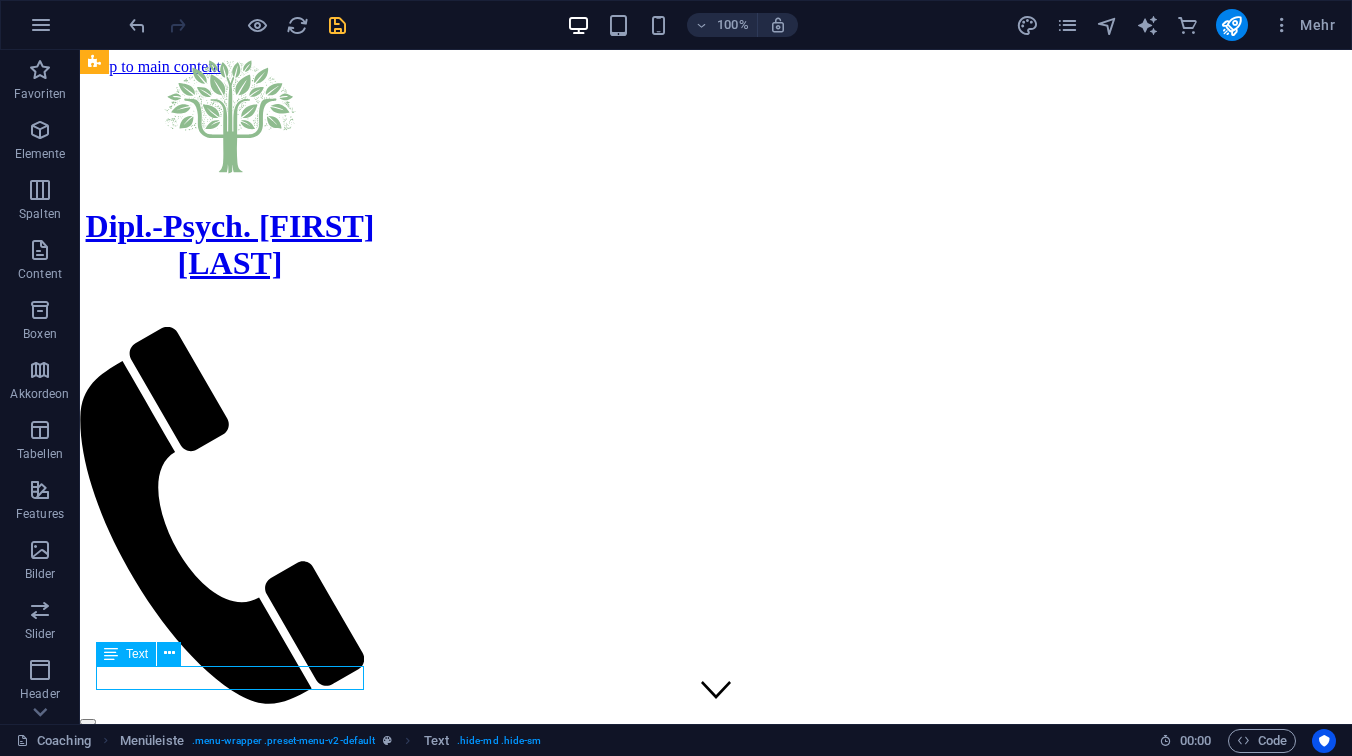 click on "Impressum|Datenschutz" at bounding box center (230, 857) 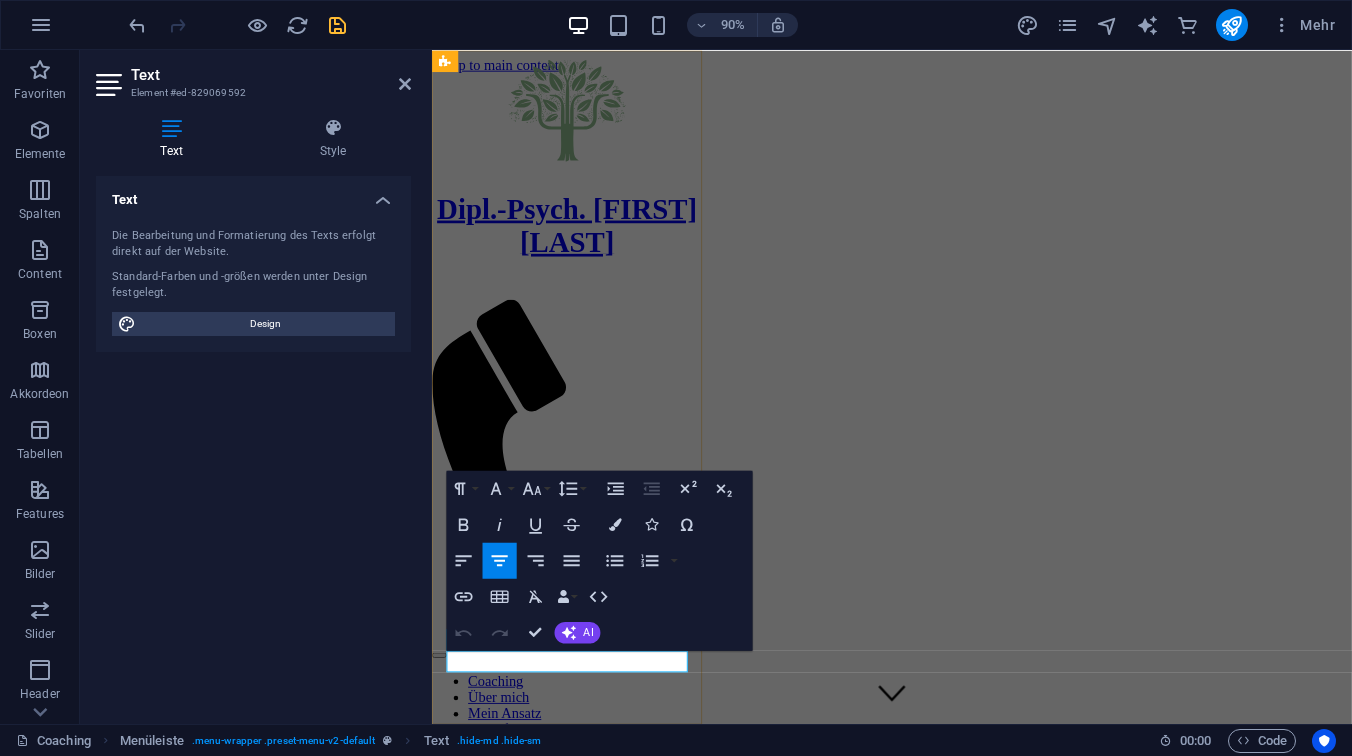 click on "Impressum|Datenschutz" at bounding box center [582, 857] 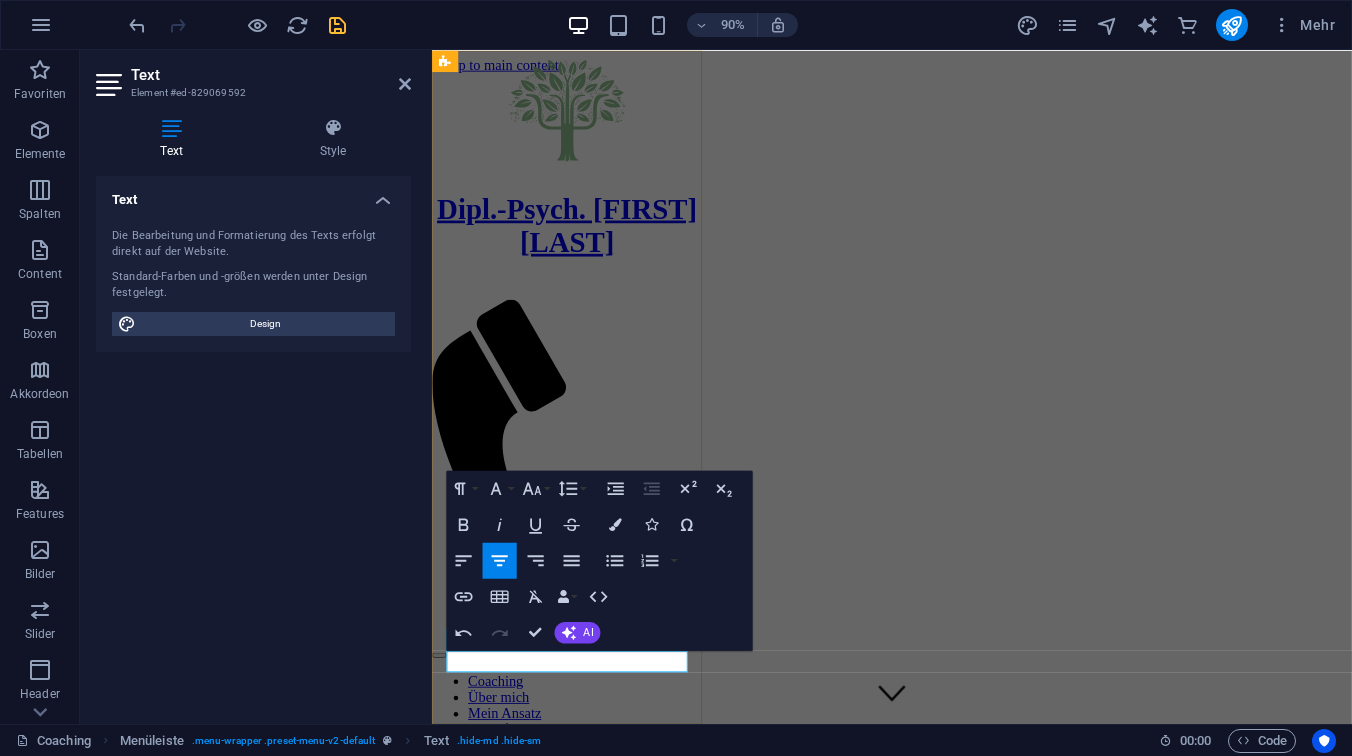click on "Impressum|  Datenschutz" at bounding box center (582, 857) 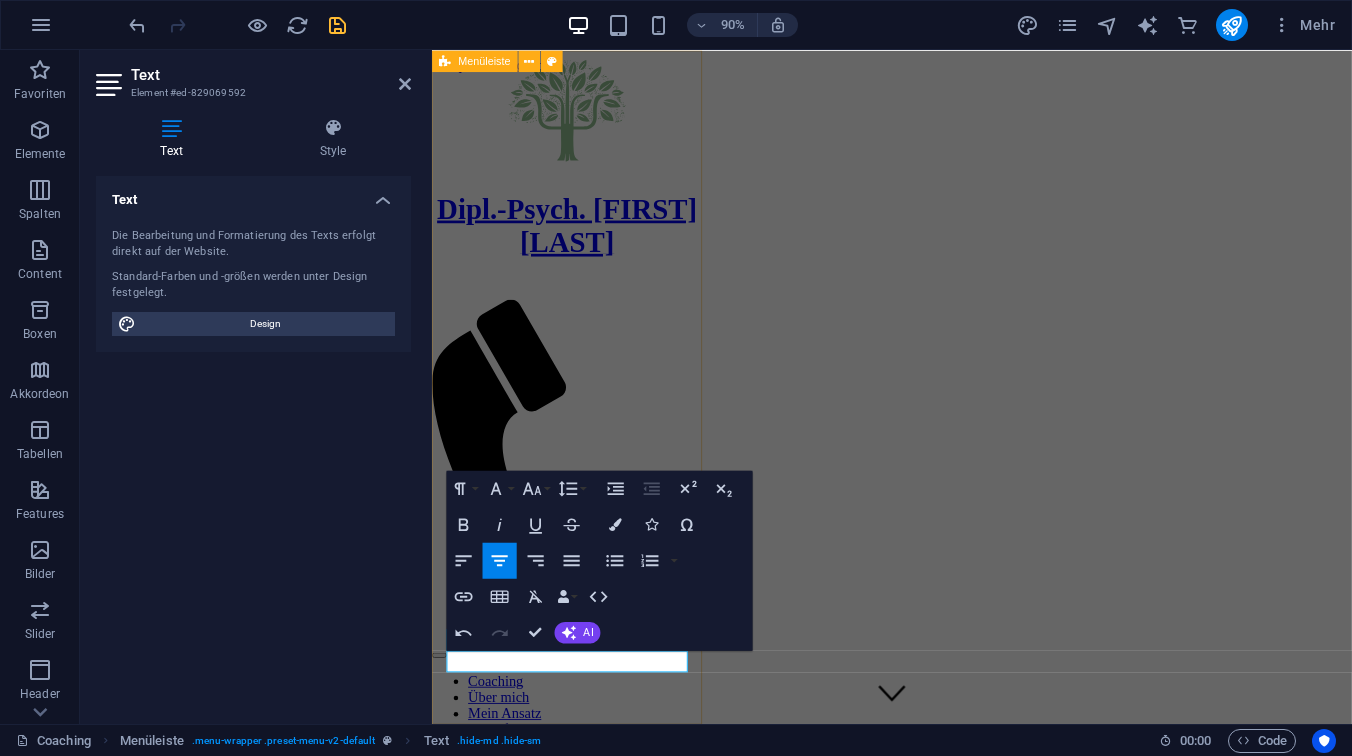 click on "Dipl.-Psych. Robert Otto Coaching Über mich Mein Ansatz Ablauf/Rahmen Kontakt Impressum  |  Datenschutz | Beiträge" at bounding box center [582, 424] 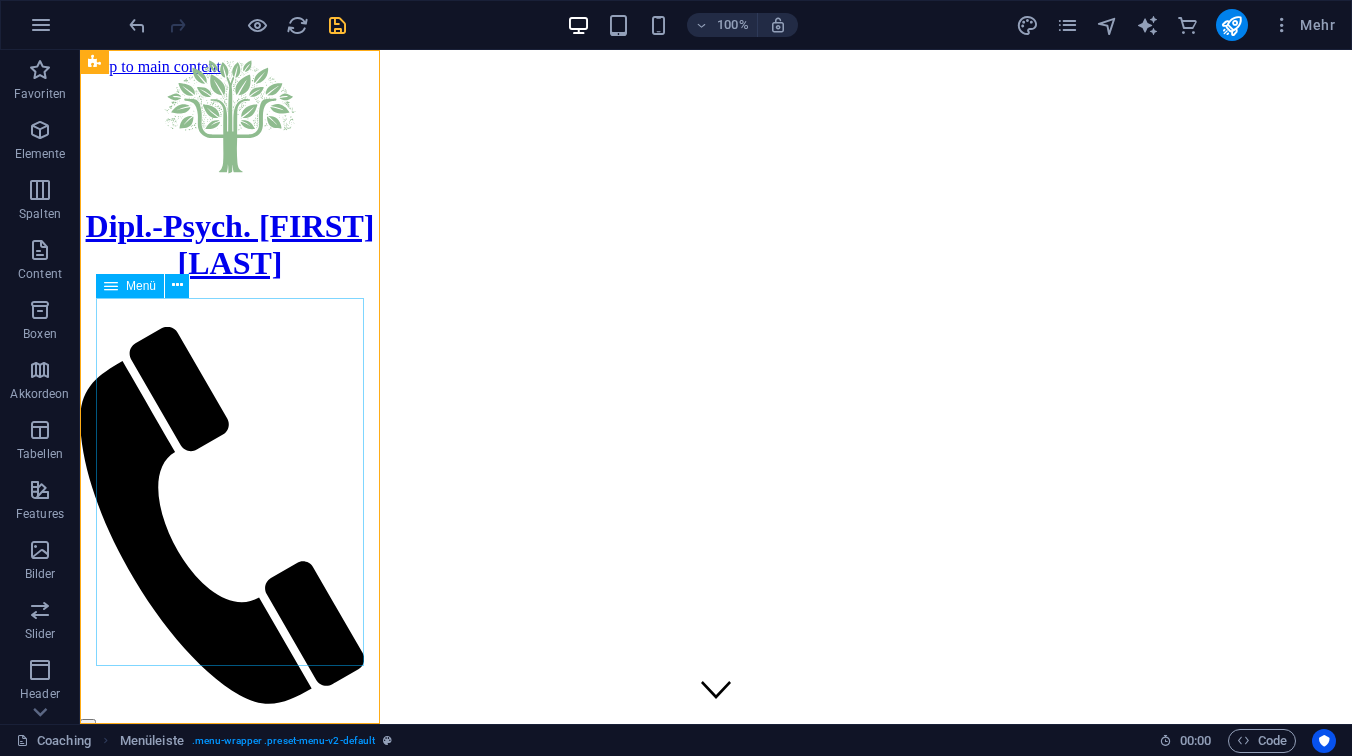 click on "Coaching Über mich Mein Ansatz Ablauf/Rahmen Kontakt" at bounding box center (230, 787) 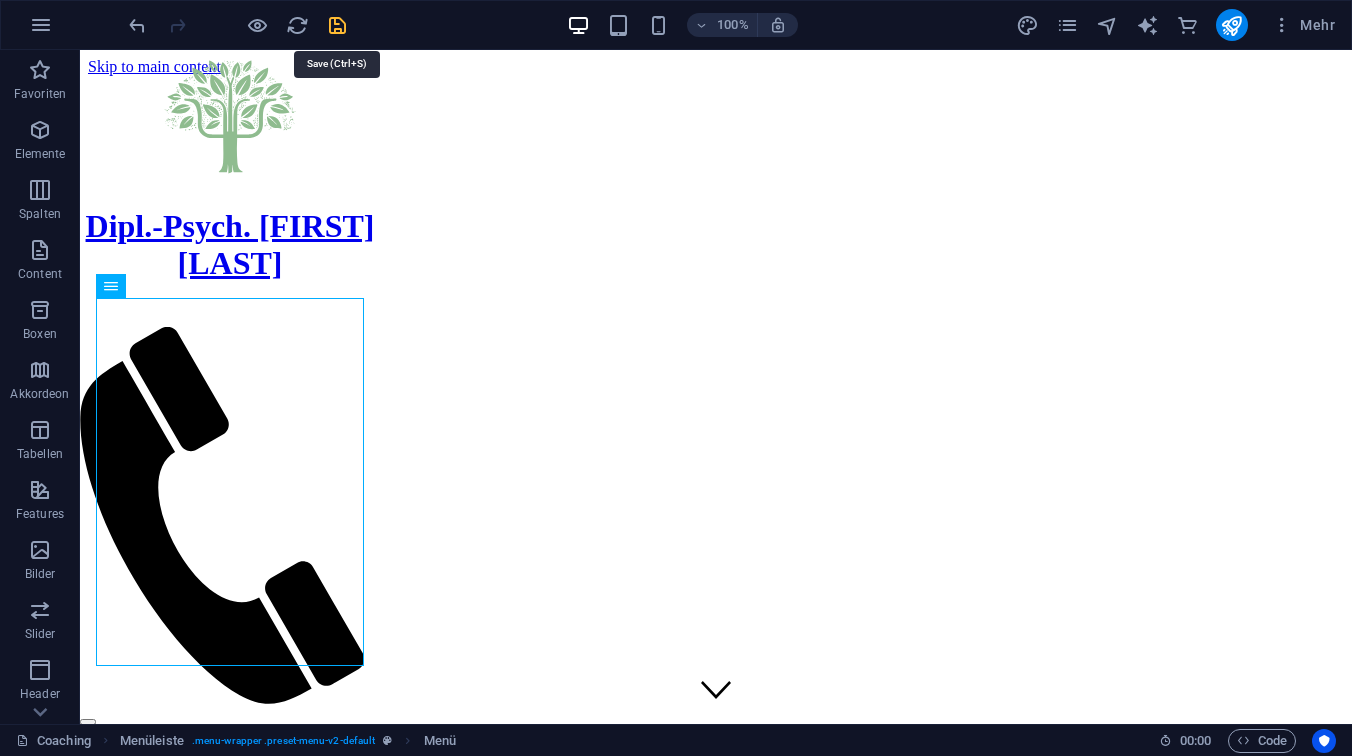 click at bounding box center (337, 25) 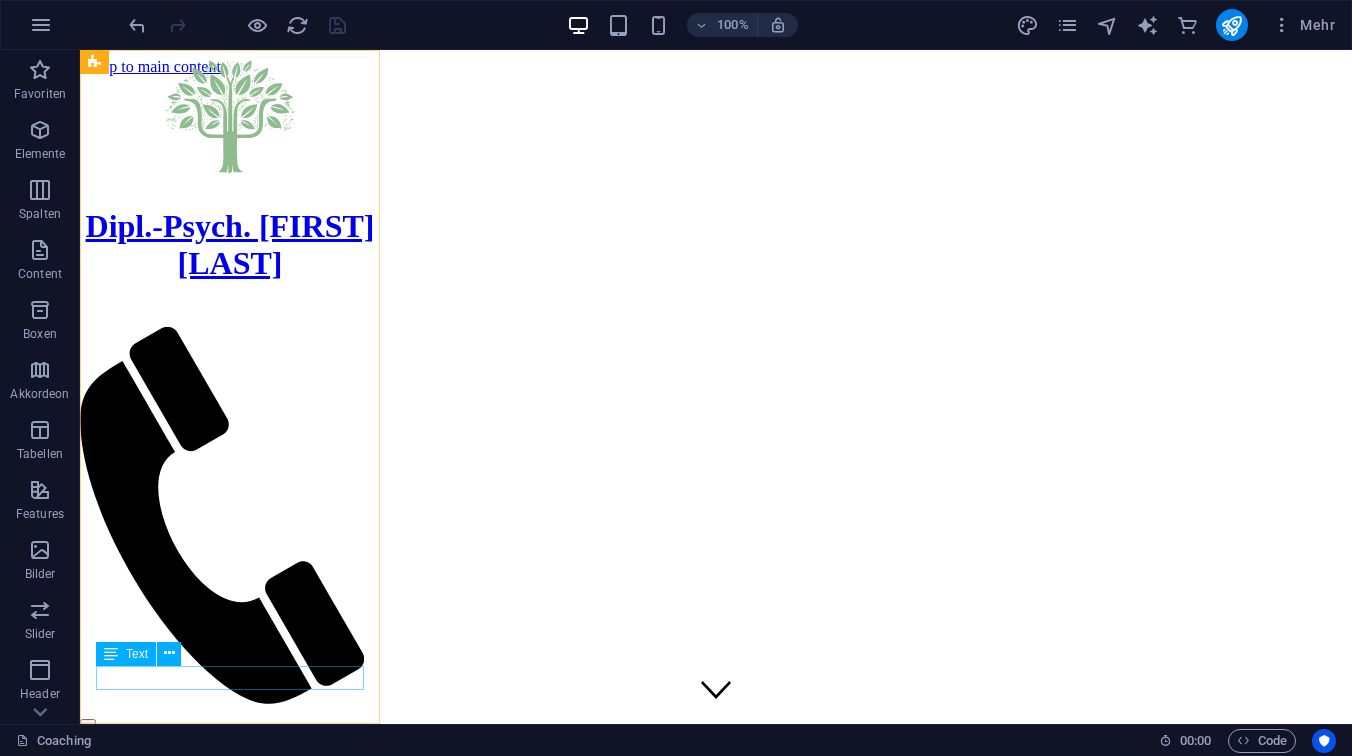 click on "Impressum | Datenschutz | Beiträge" at bounding box center (230, 857) 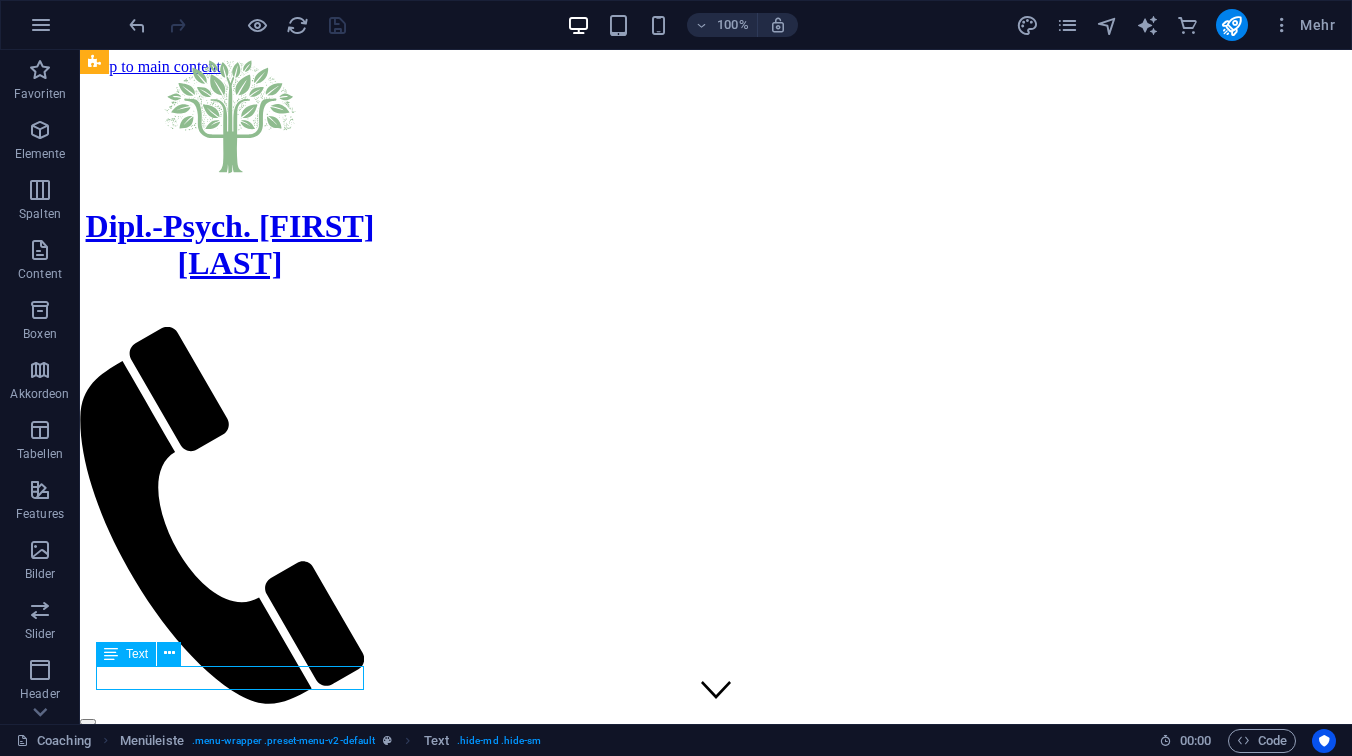 click on "Impressum | Datenschutz | Beiträge" at bounding box center [230, 857] 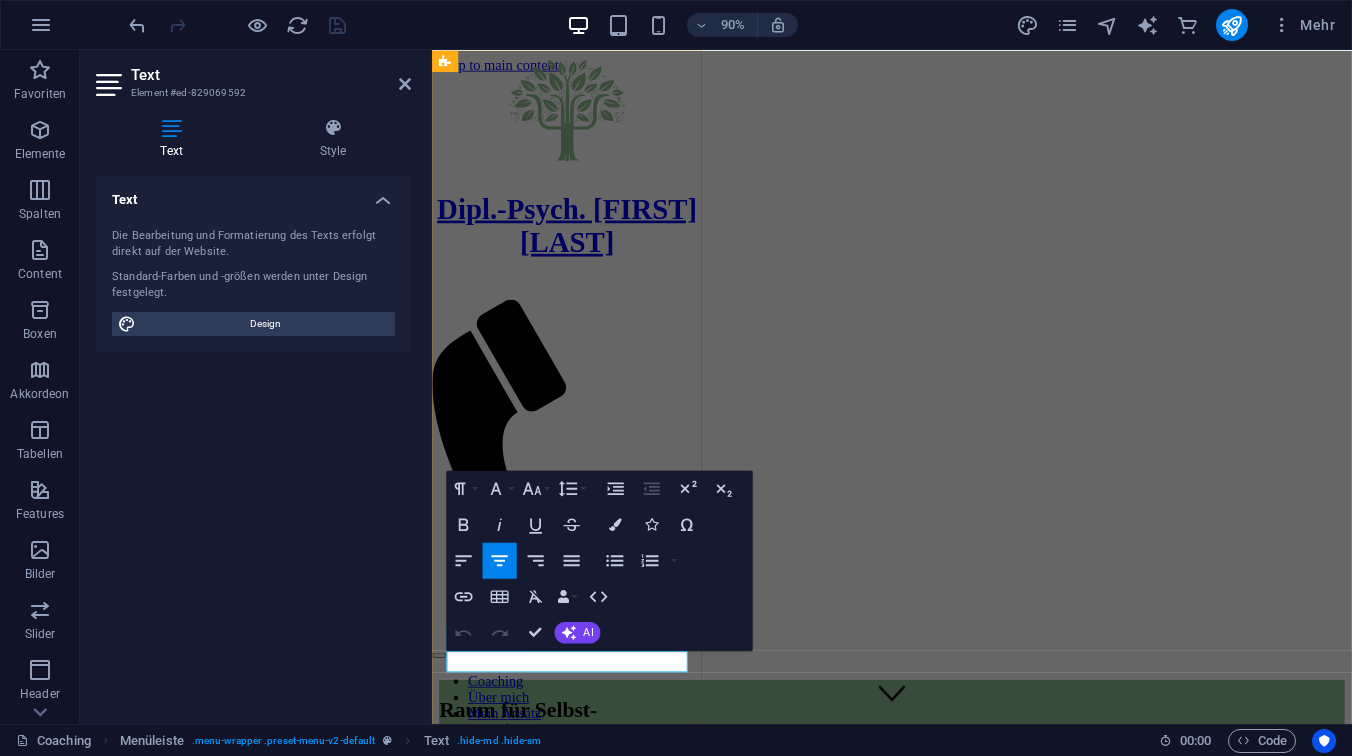 click on "Impressum | Datenschutz | Beiträge" at bounding box center [582, 857] 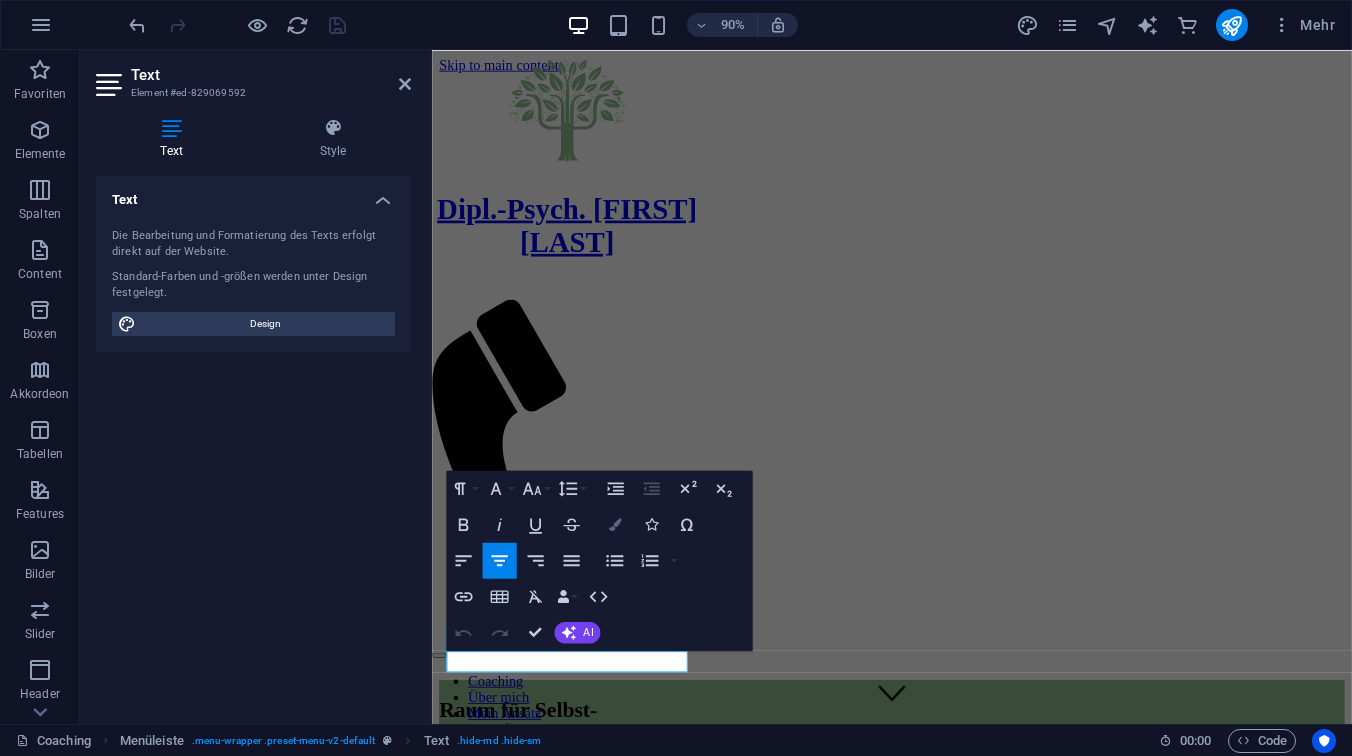 click at bounding box center [614, 524] 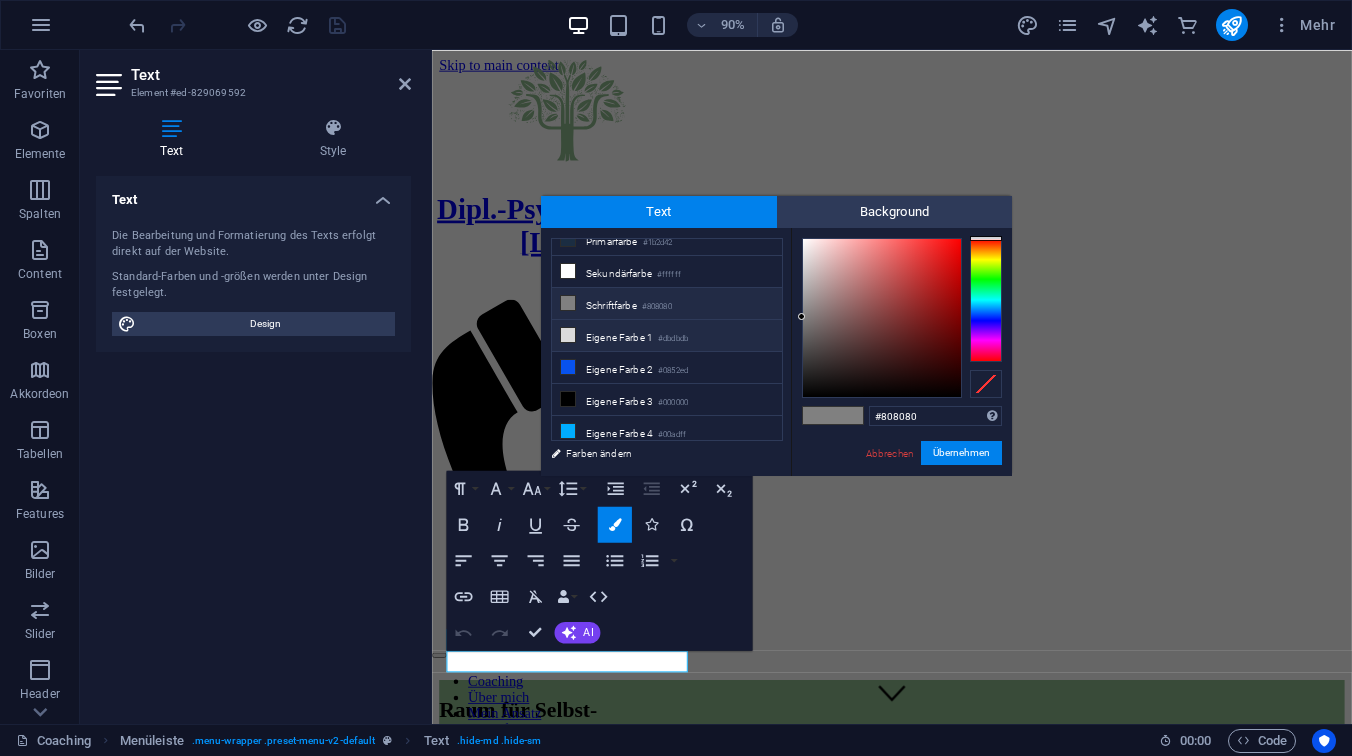 scroll, scrollTop: 51, scrollLeft: 0, axis: vertical 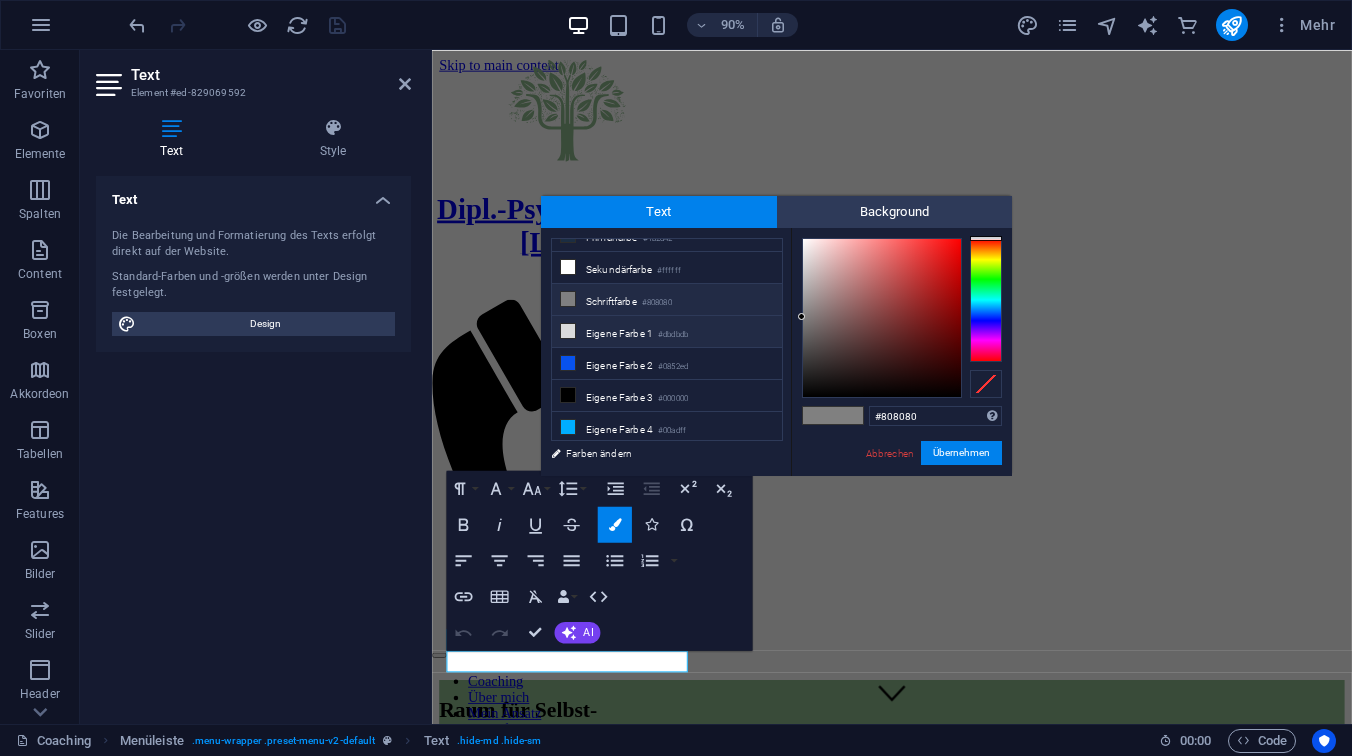 click on "Eigene Farbe 1
#dbdbdb" at bounding box center (667, 332) 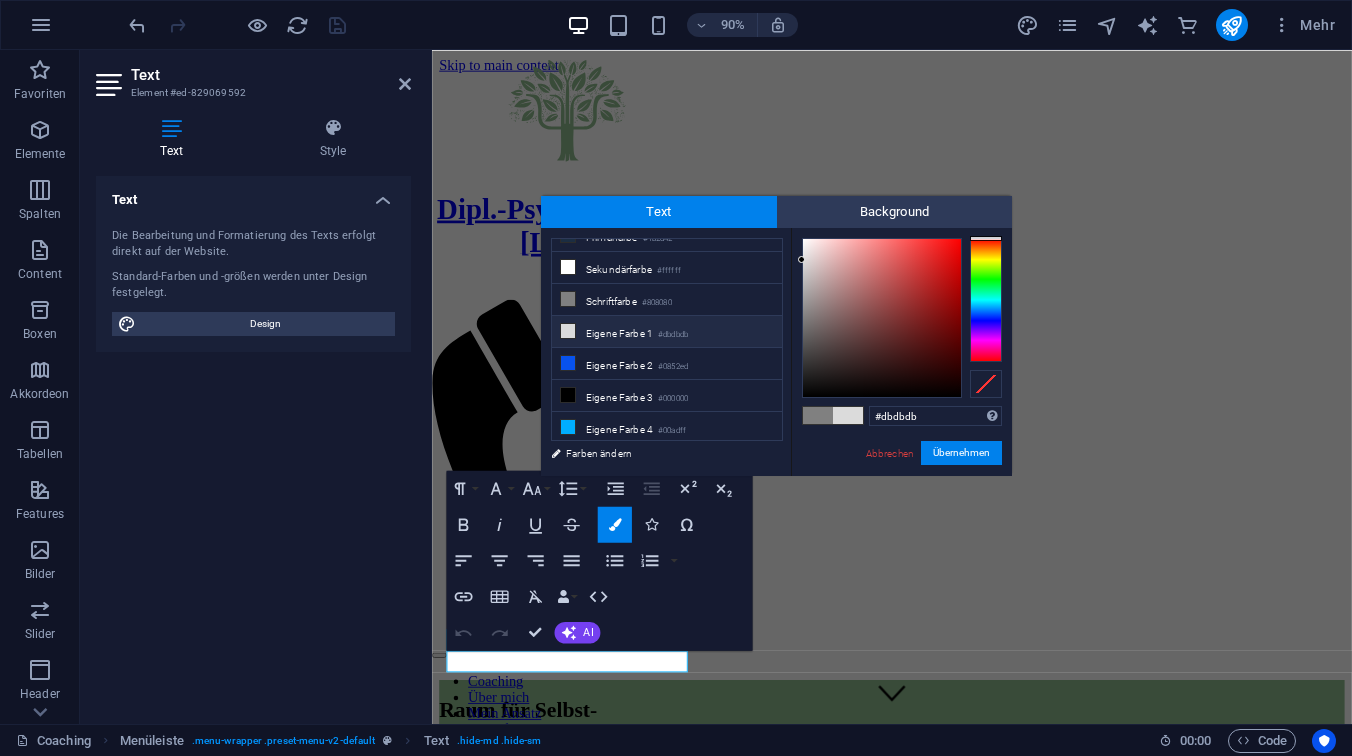 click on "Eigene Farbe 1
#dbdbdb" at bounding box center (667, 332) 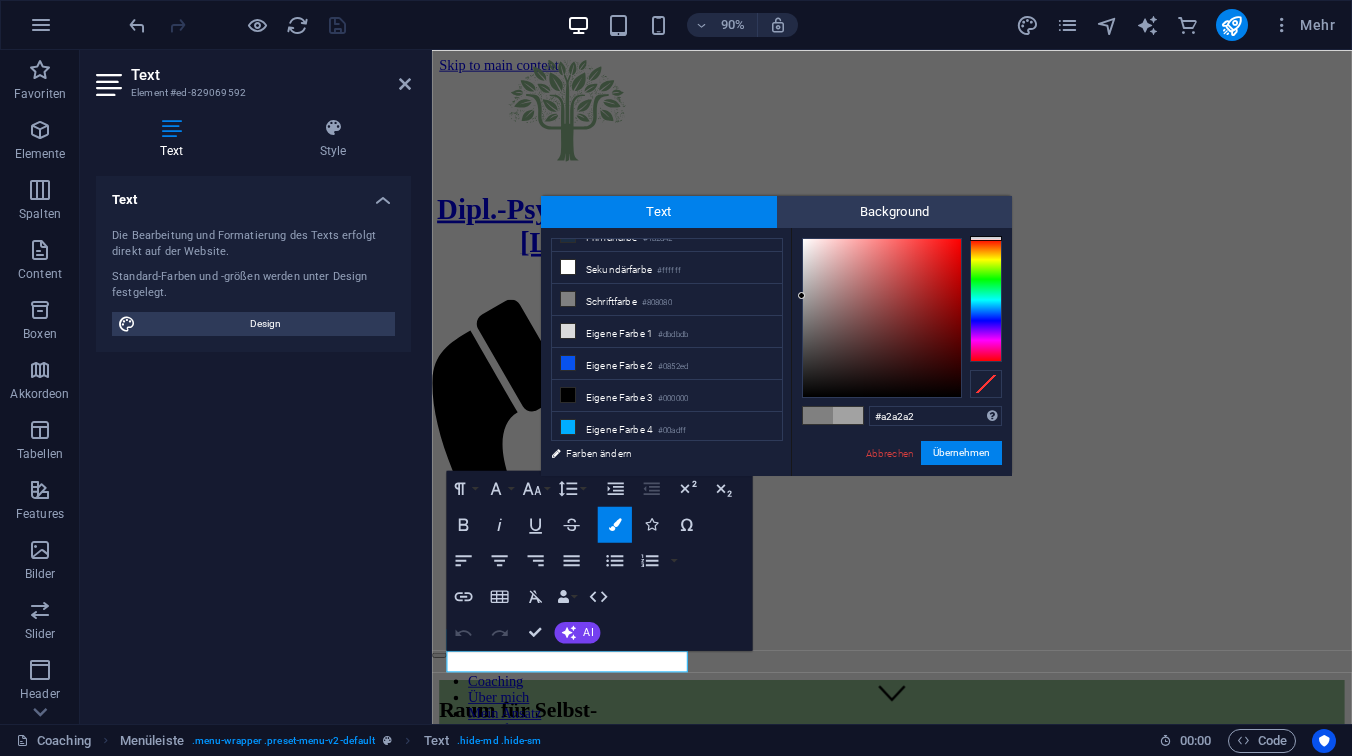 drag, startPoint x: 804, startPoint y: 270, endPoint x: 798, endPoint y: 296, distance: 26.683329 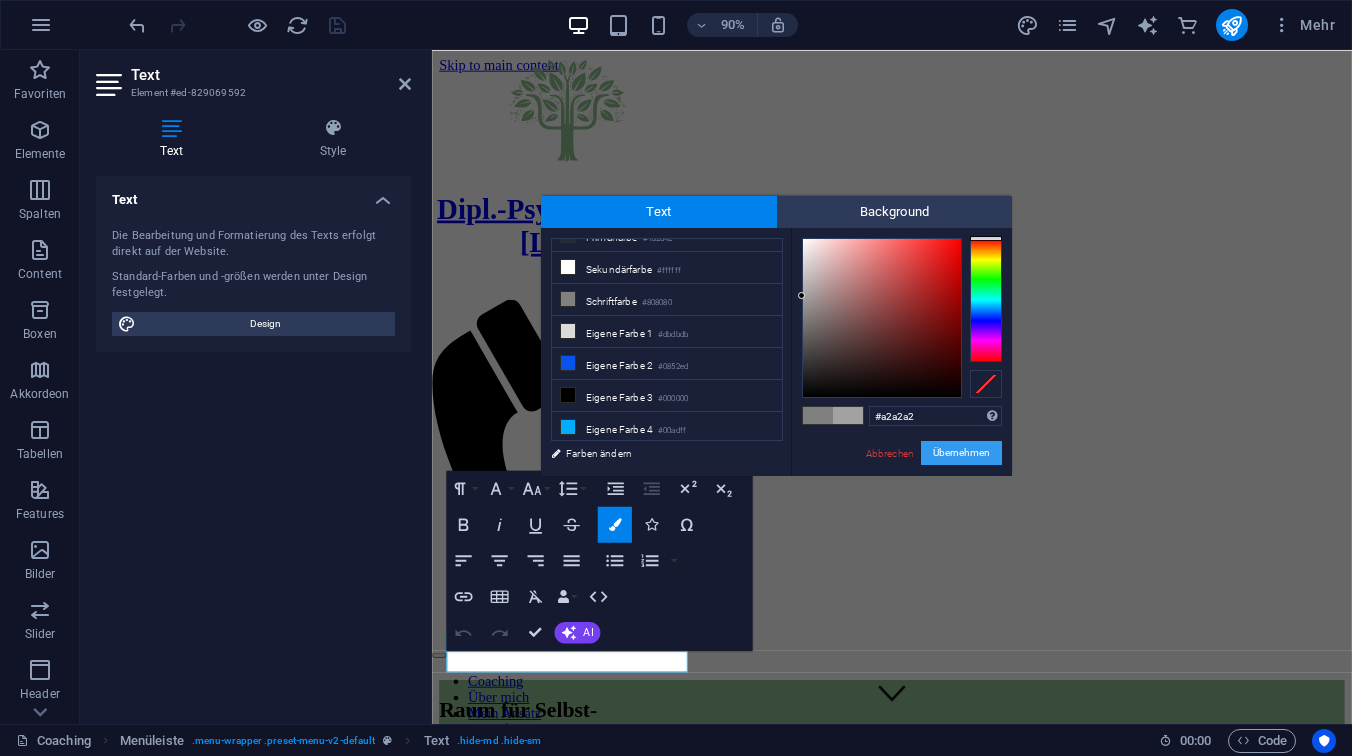 click on "Übernehmen" at bounding box center [961, 453] 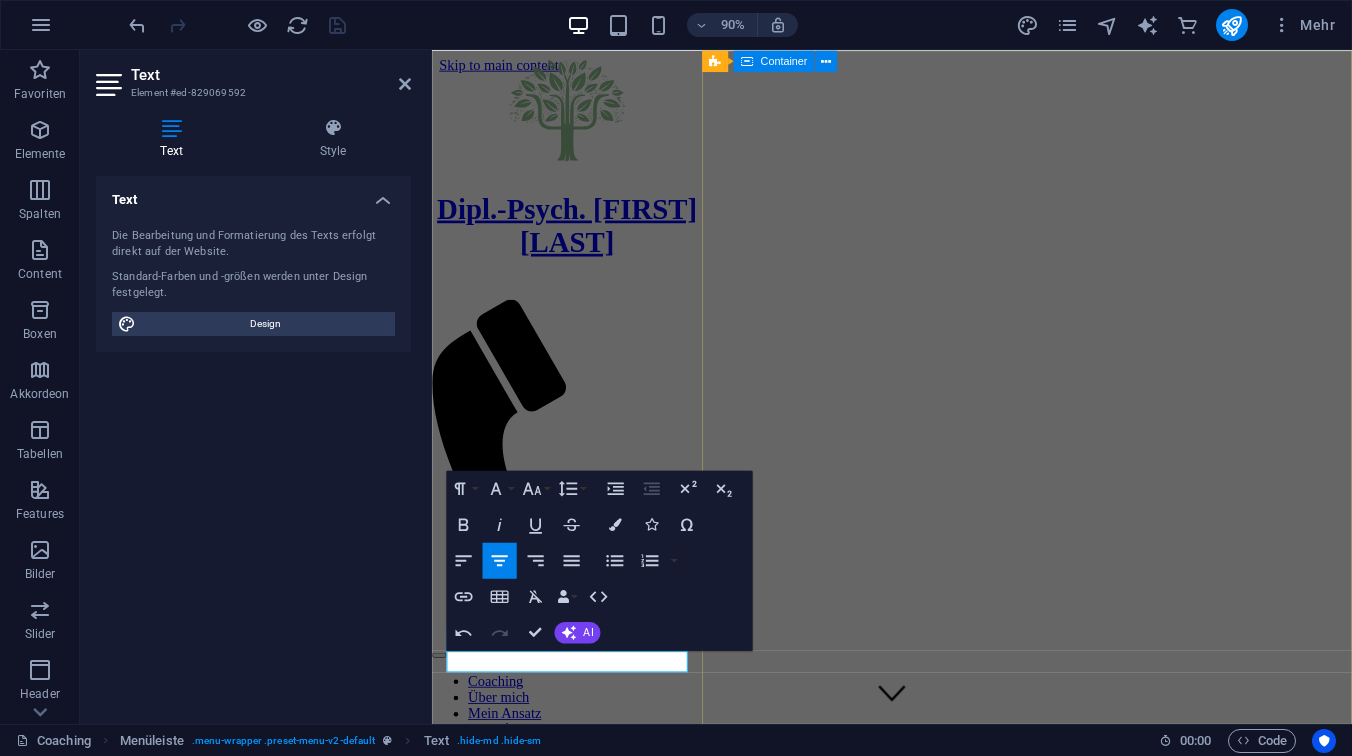 click on "Raum für Selbst-  begegnung und Wachstum Beginnen" at bounding box center (943, 888) 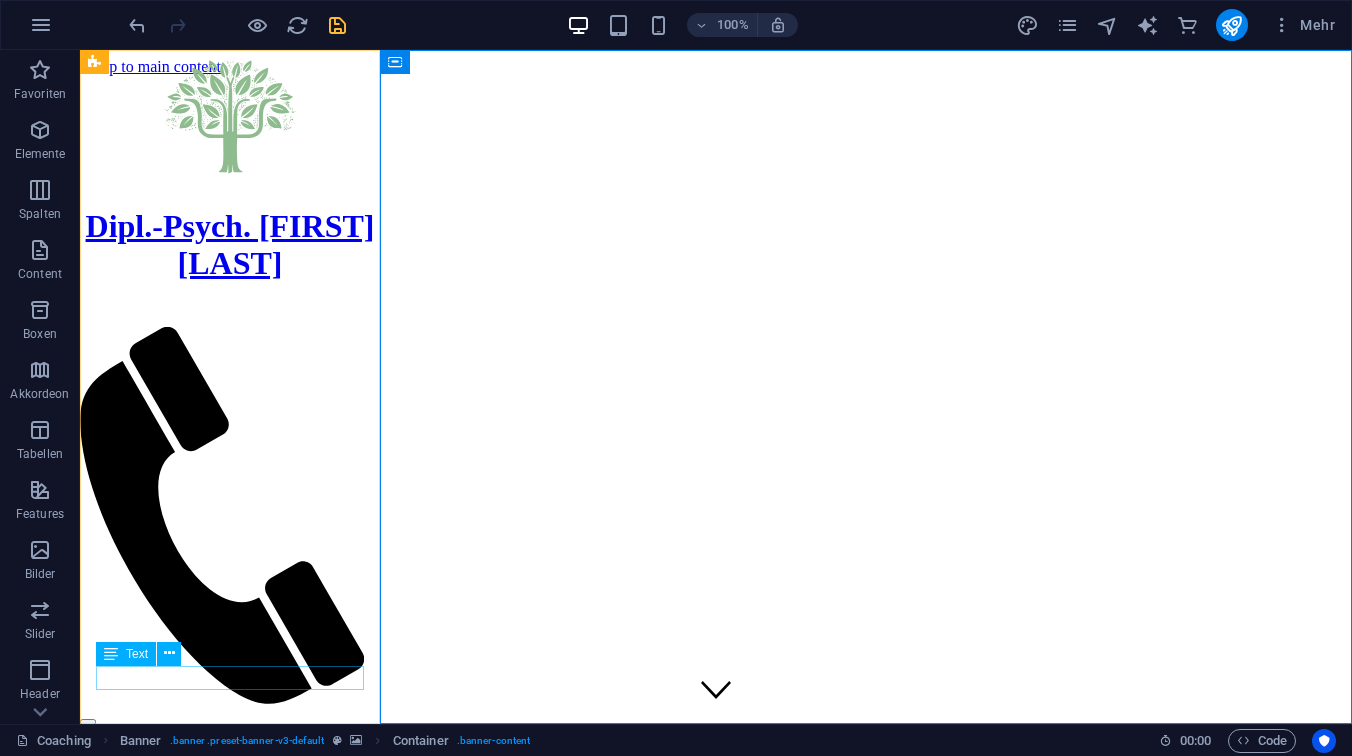 click on "Impressum | Datenschutz | Beiträge" at bounding box center (230, 857) 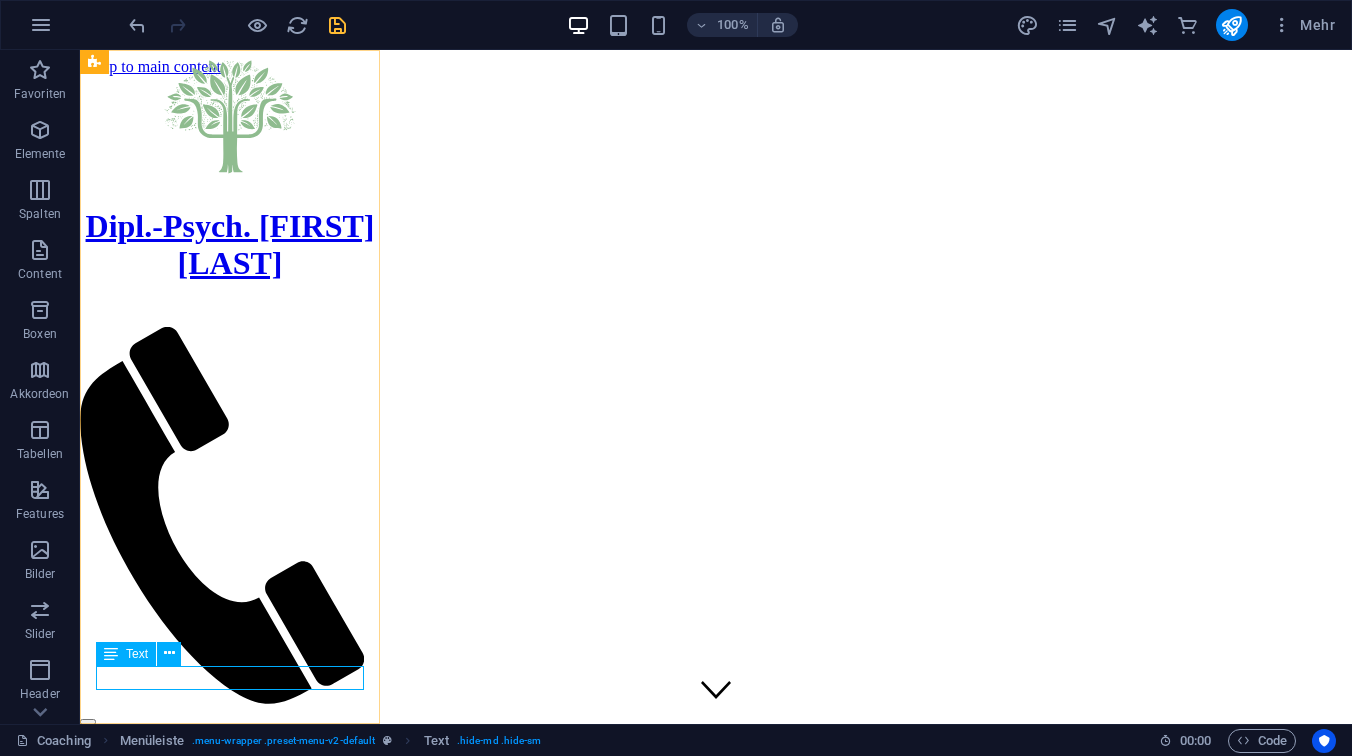 click at bounding box center [111, 654] 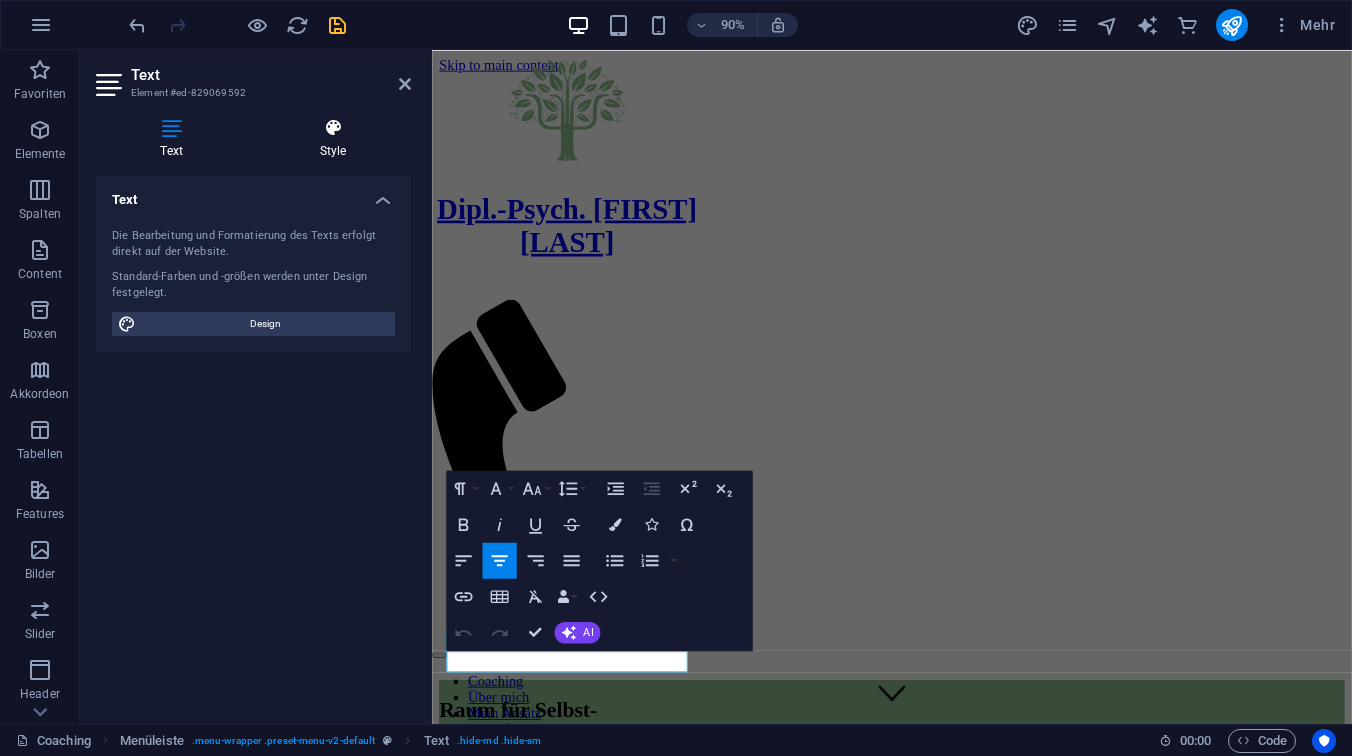 click at bounding box center (333, 128) 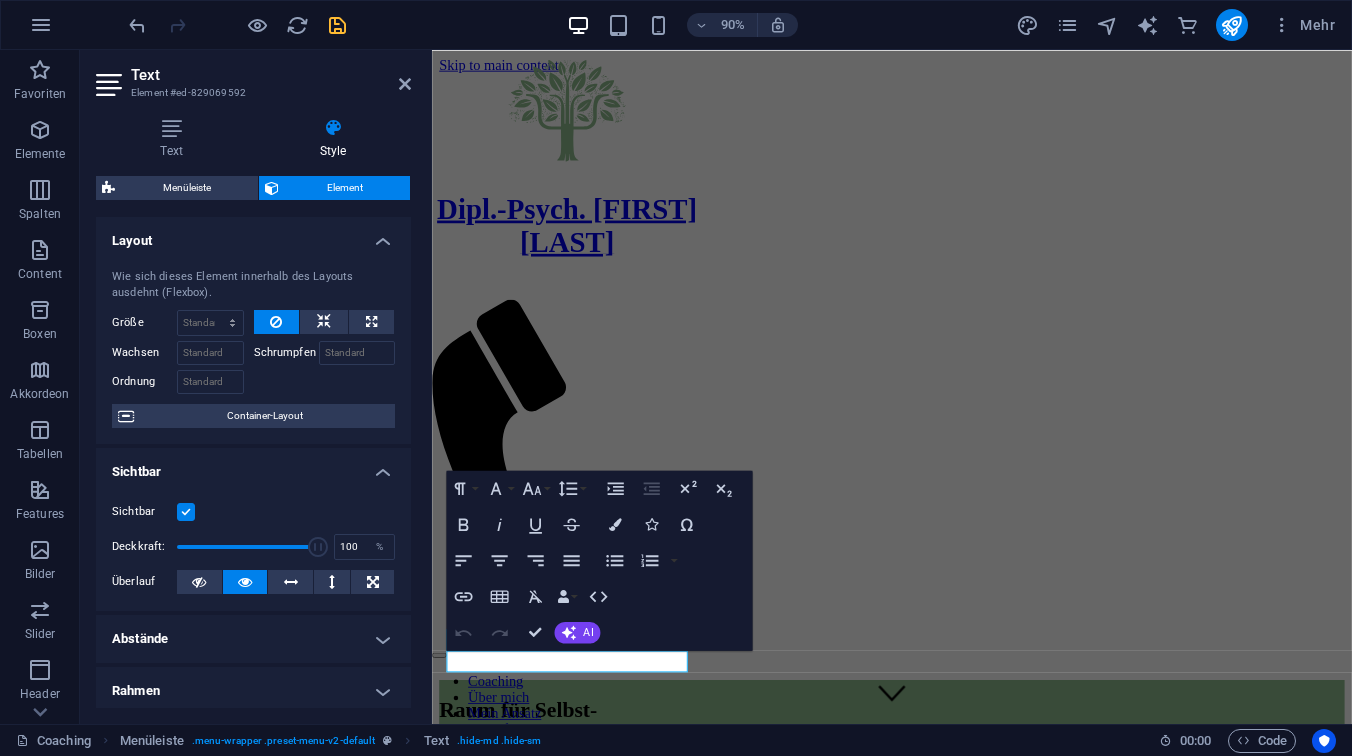 click on "Abstände" at bounding box center (253, 639) 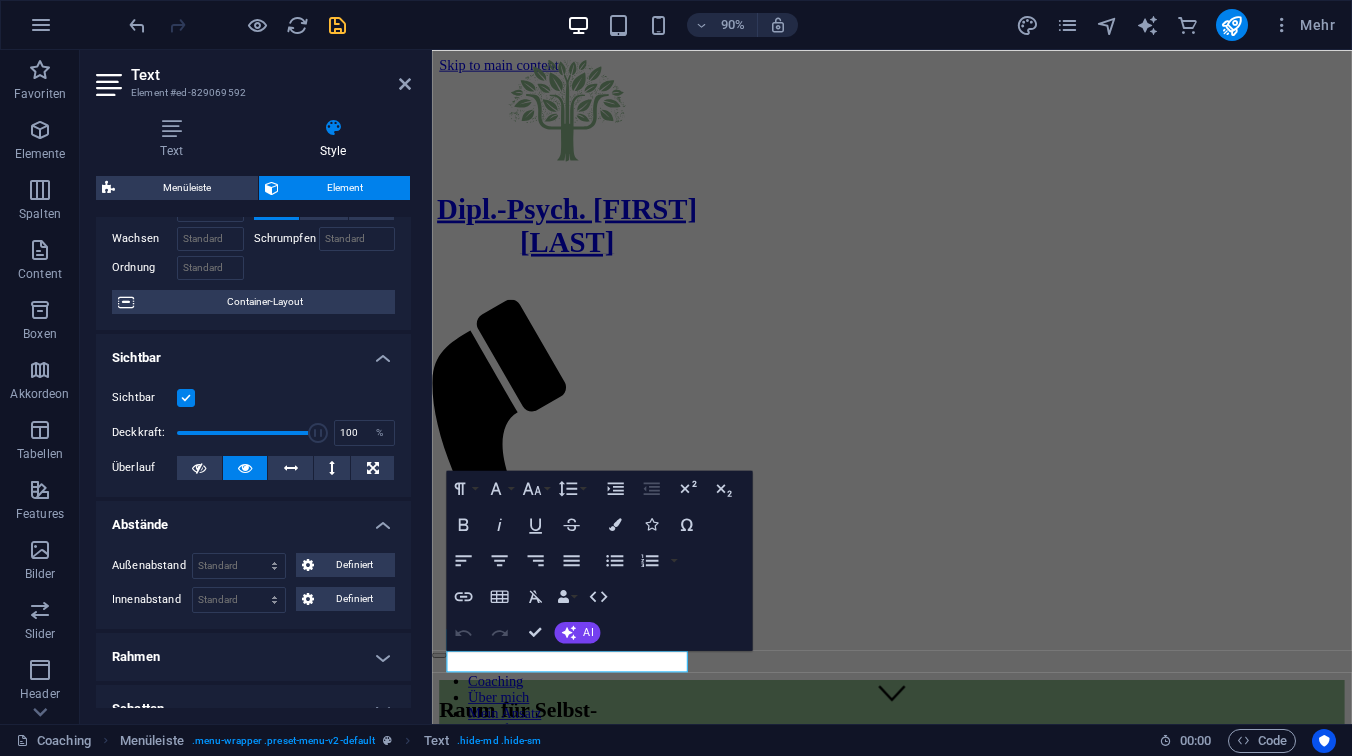 scroll, scrollTop: 116, scrollLeft: 0, axis: vertical 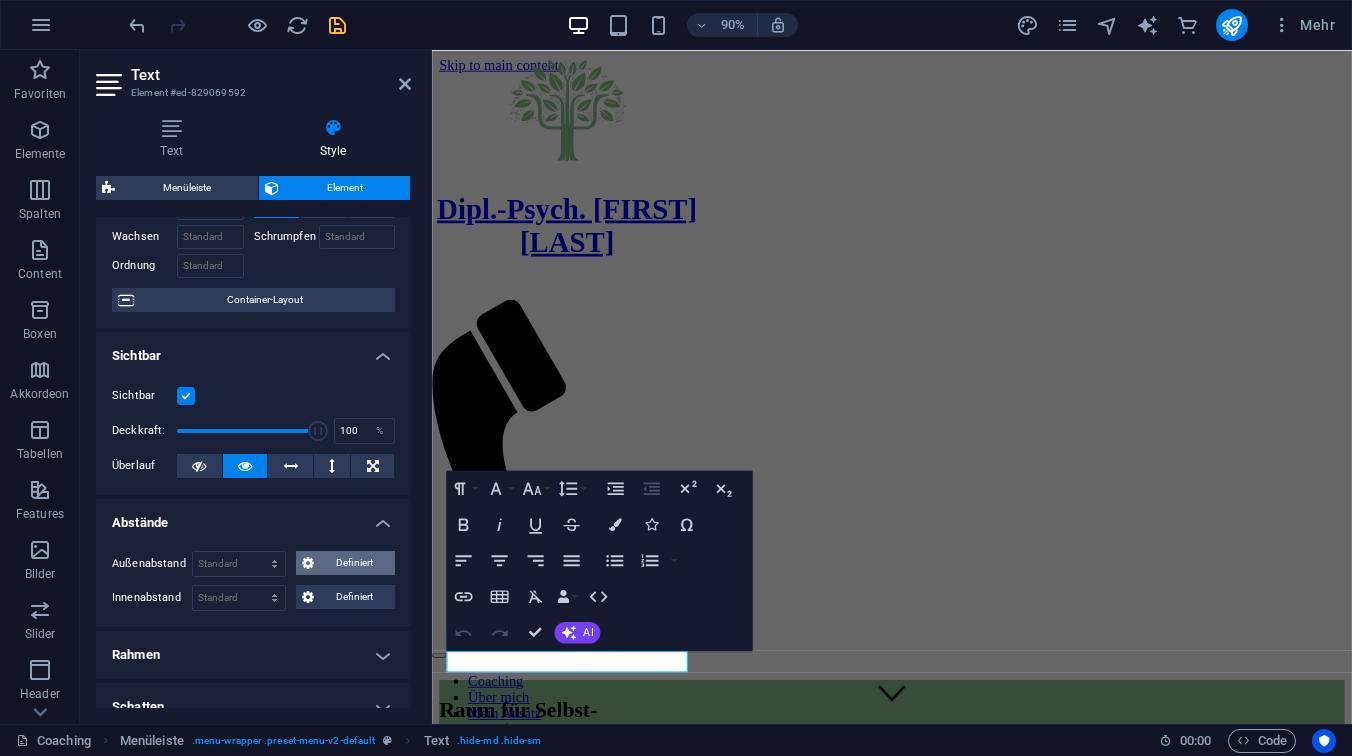 click on "Definiert" at bounding box center [355, 563] 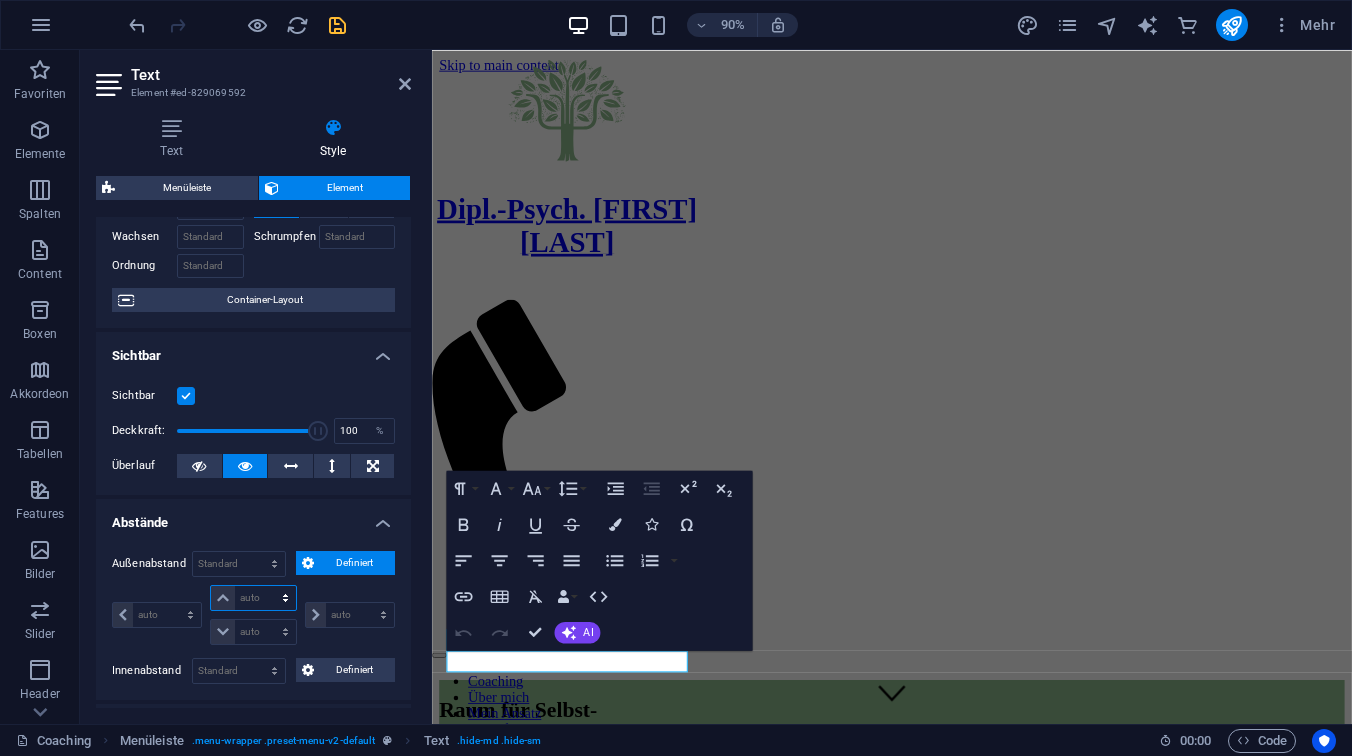 click on "auto px % rem vw vh" at bounding box center [253, 598] 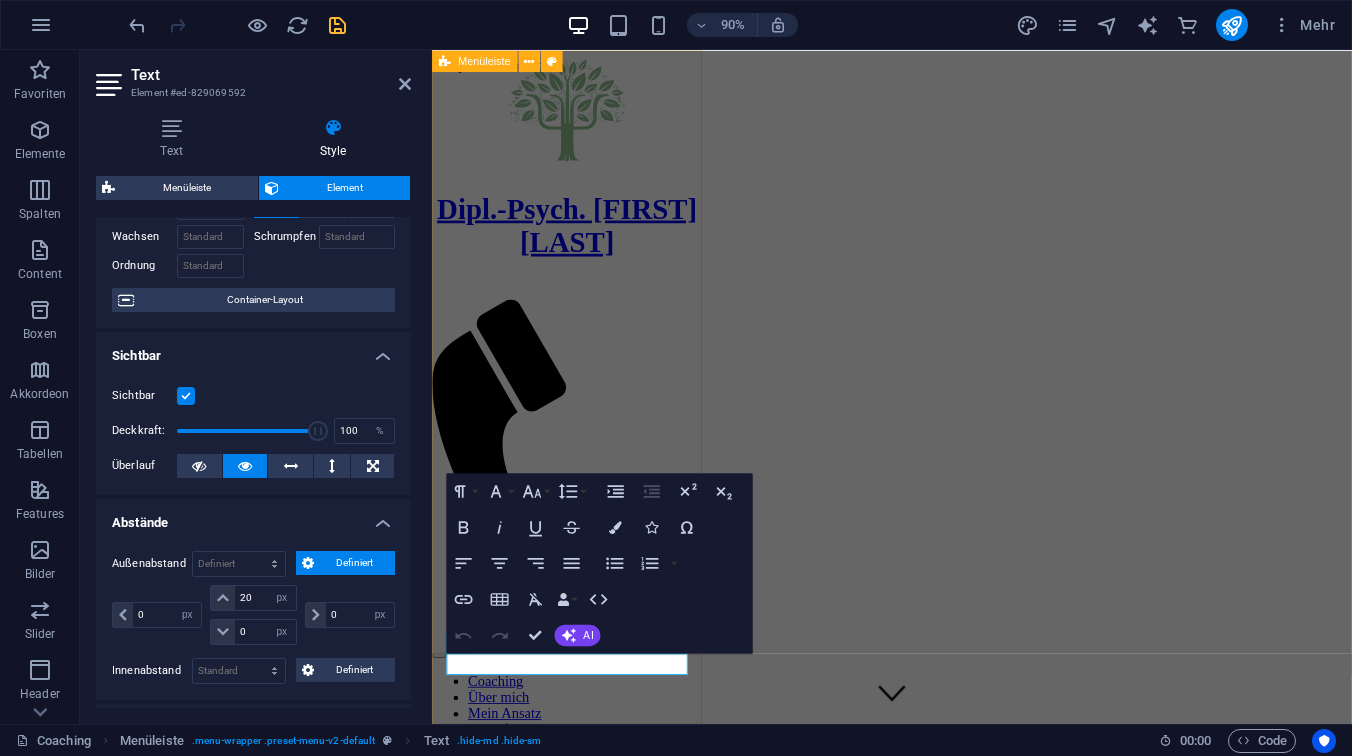 click on "Dipl.-Psych. [LAST] [LAST] Coaching Über mich Mein Ansatz Ablauf/Rahmen Kontakt Impressum | Datenschutz | Beiträge" at bounding box center (582, 424) 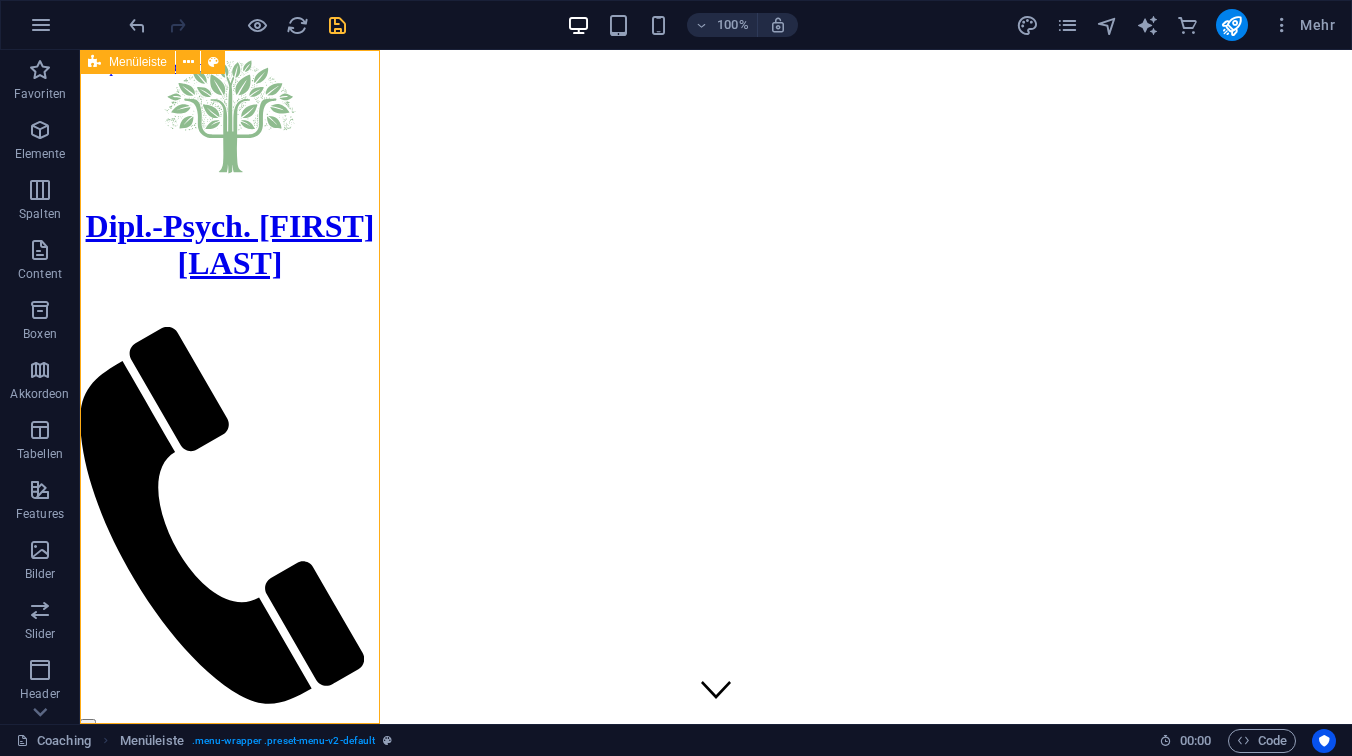 scroll, scrollTop: 0, scrollLeft: 0, axis: both 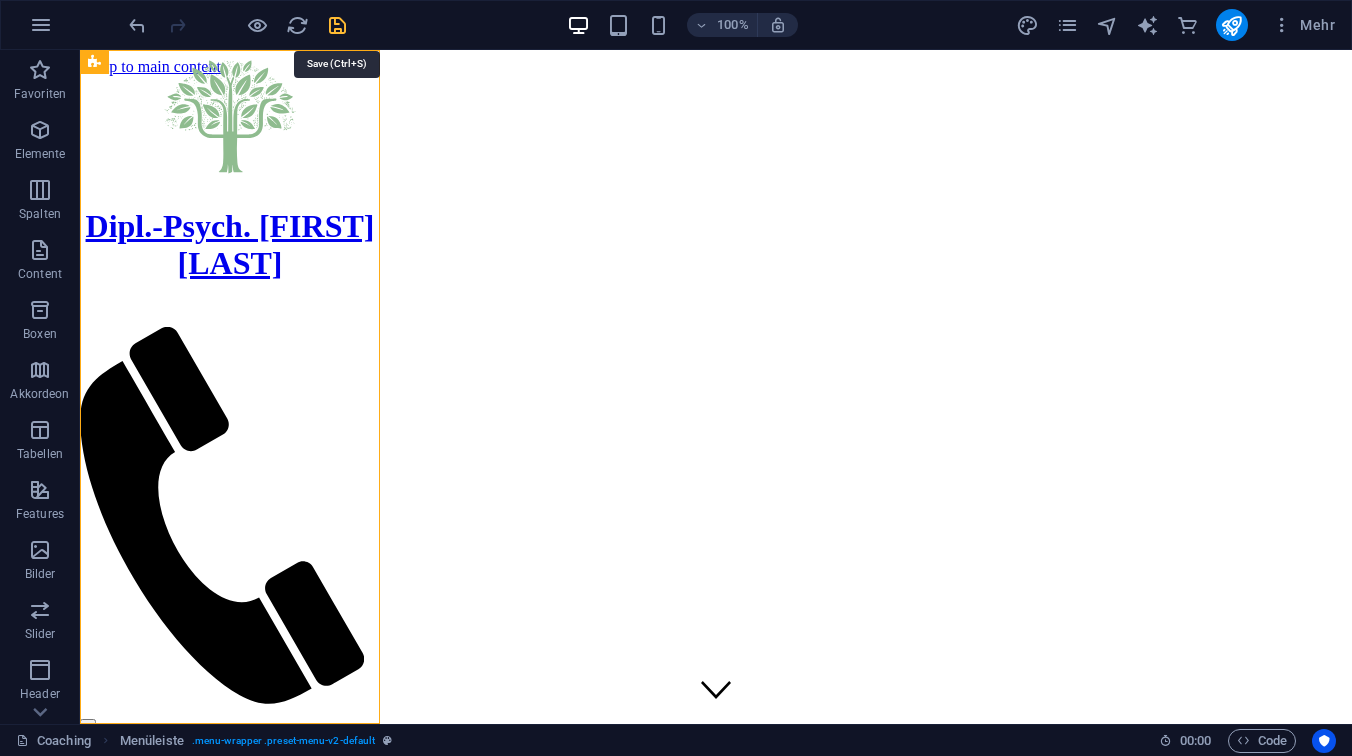 click at bounding box center (337, 25) 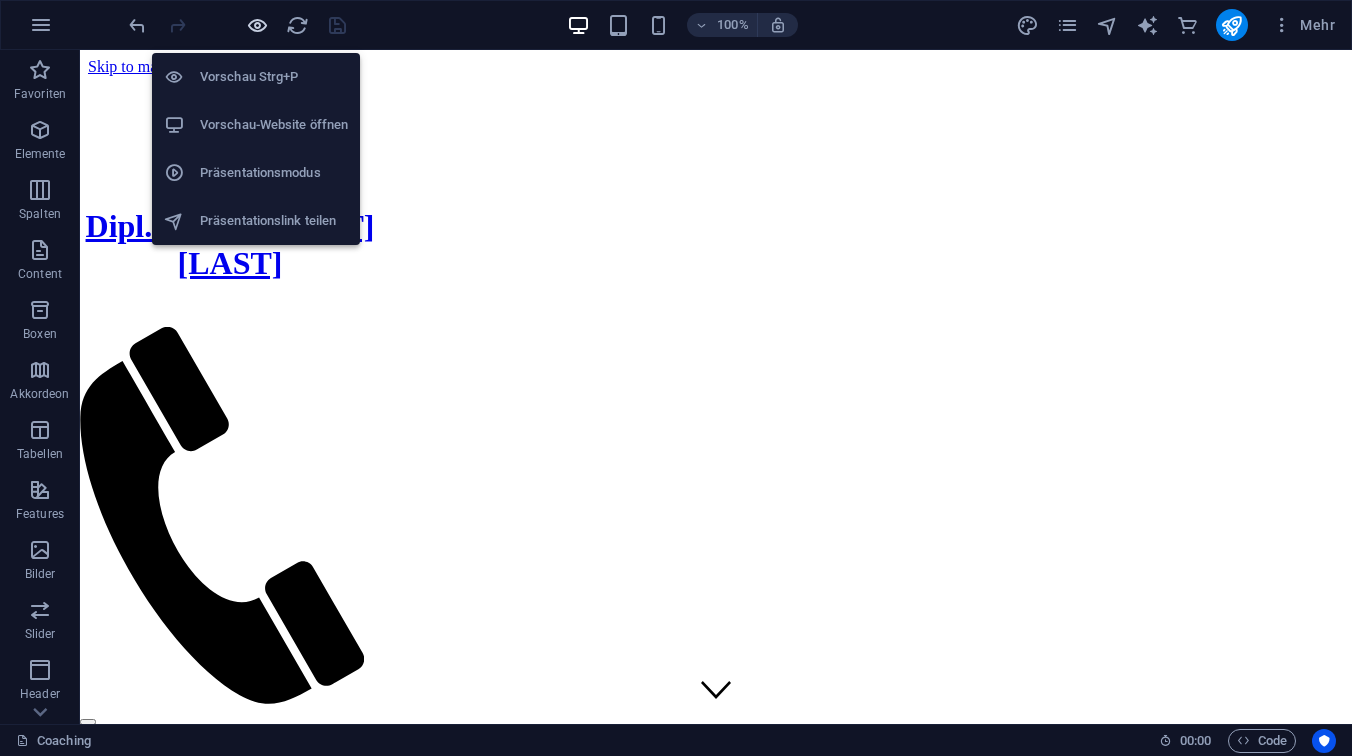 click at bounding box center (257, 25) 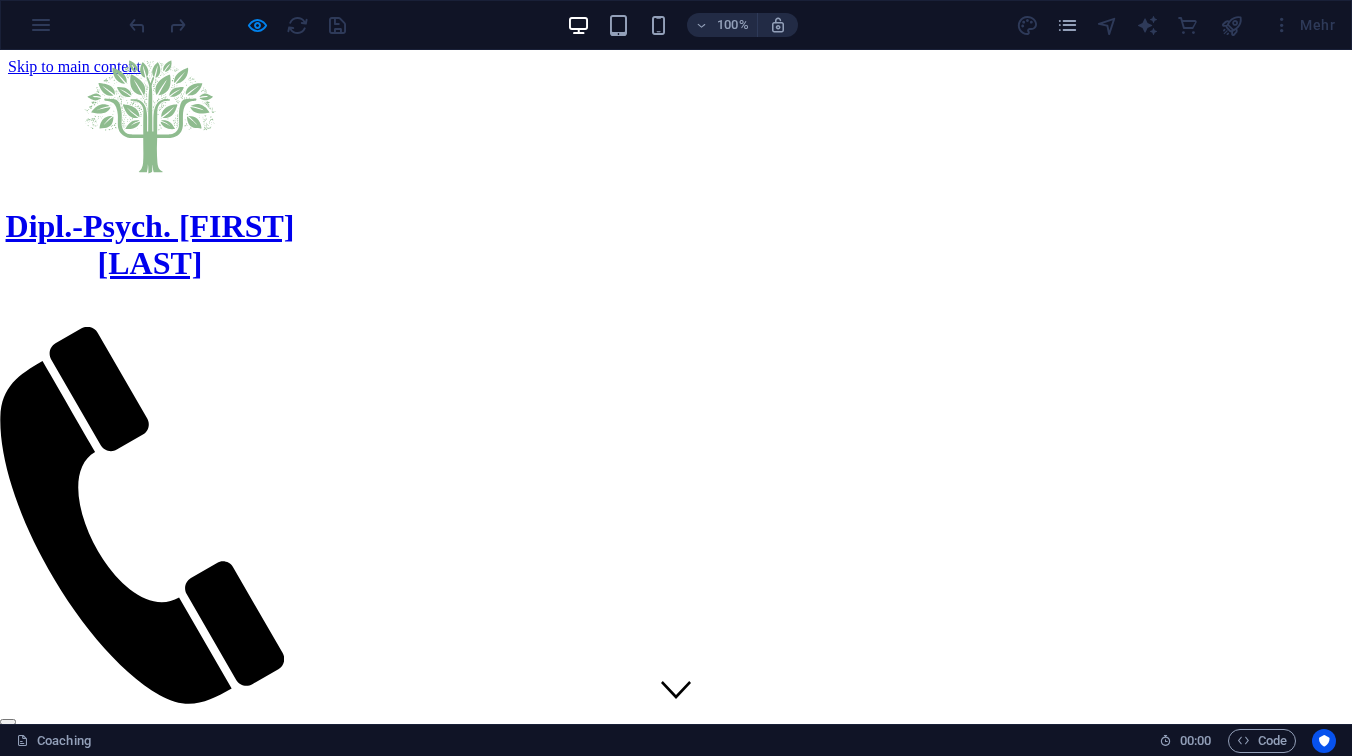 scroll, scrollTop: 33, scrollLeft: 0, axis: vertical 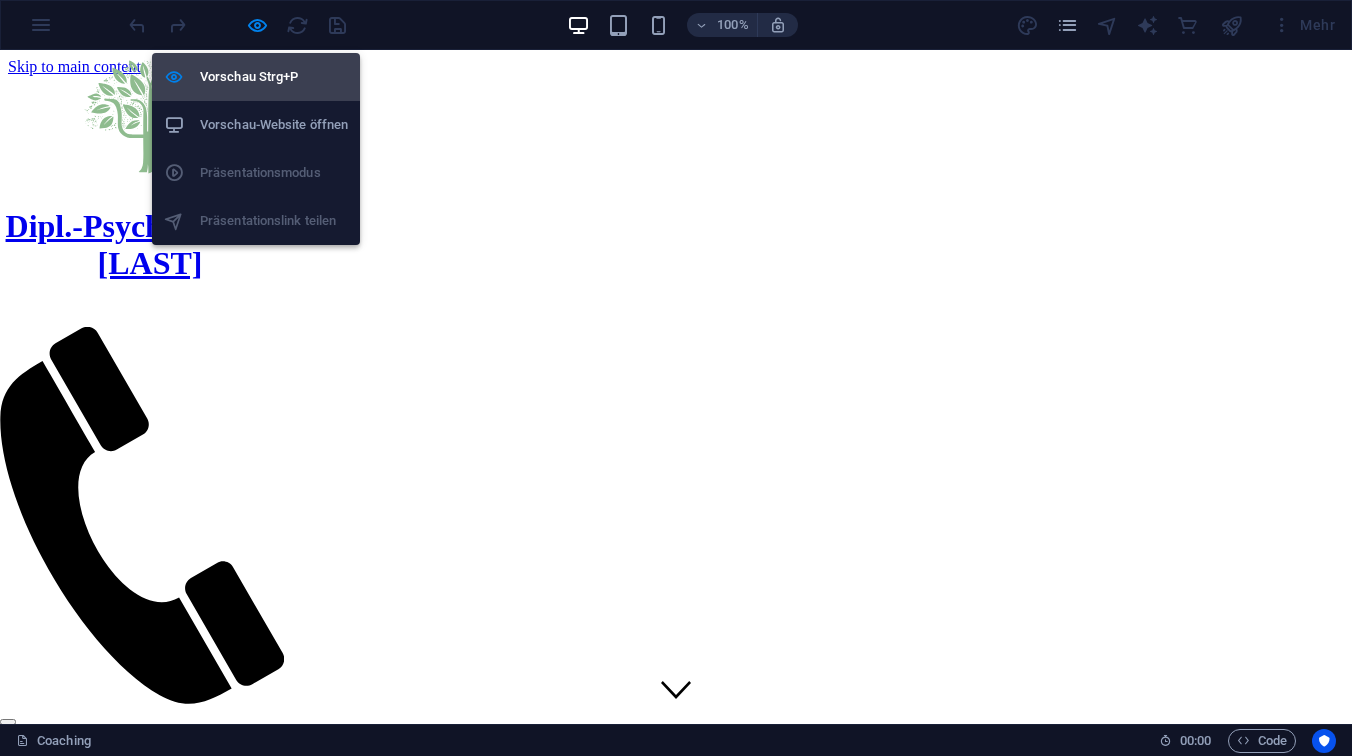 click on "Vorschau Strg+P" at bounding box center (274, 77) 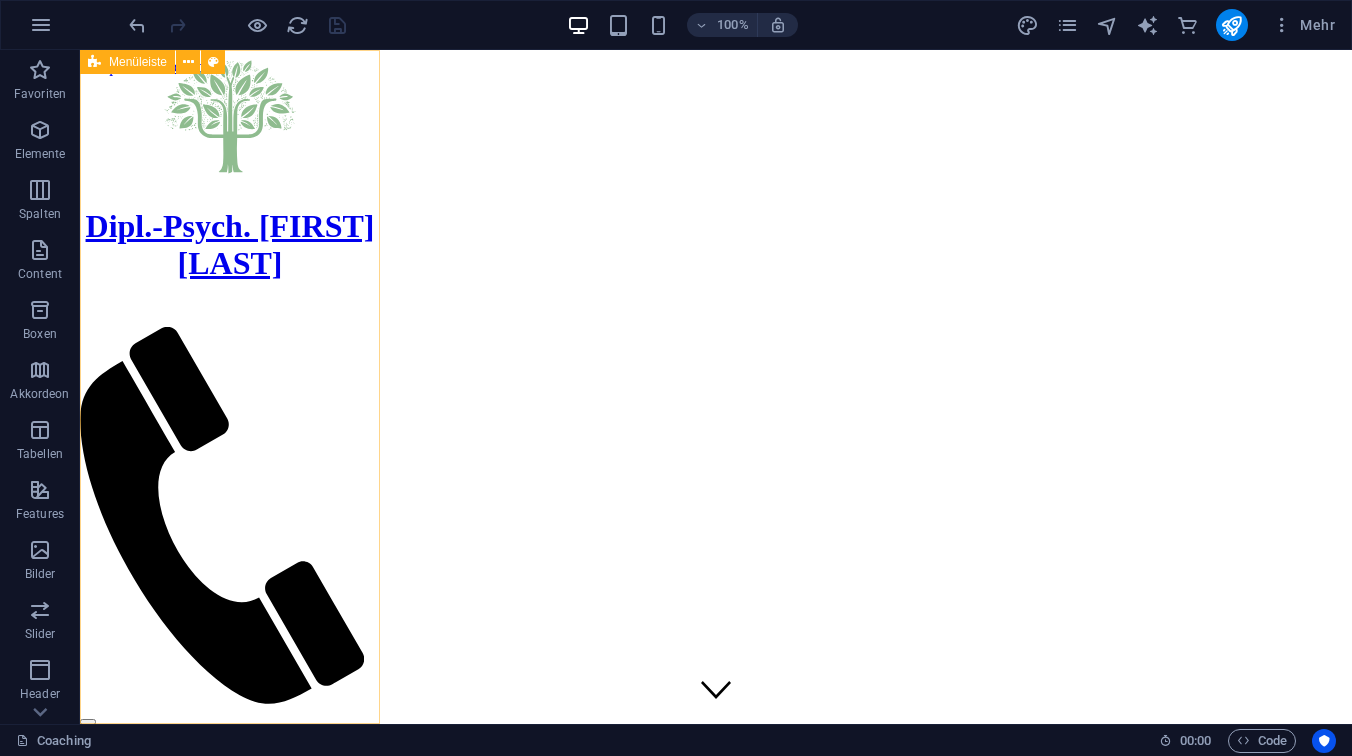 click on "Dipl.-Psych. [LAST] [LAST] Coaching Über mich Mein Ansatz Ablauf/Rahmen Kontakt Impressum | Datenschutz | Beiträge" at bounding box center [230, 387] 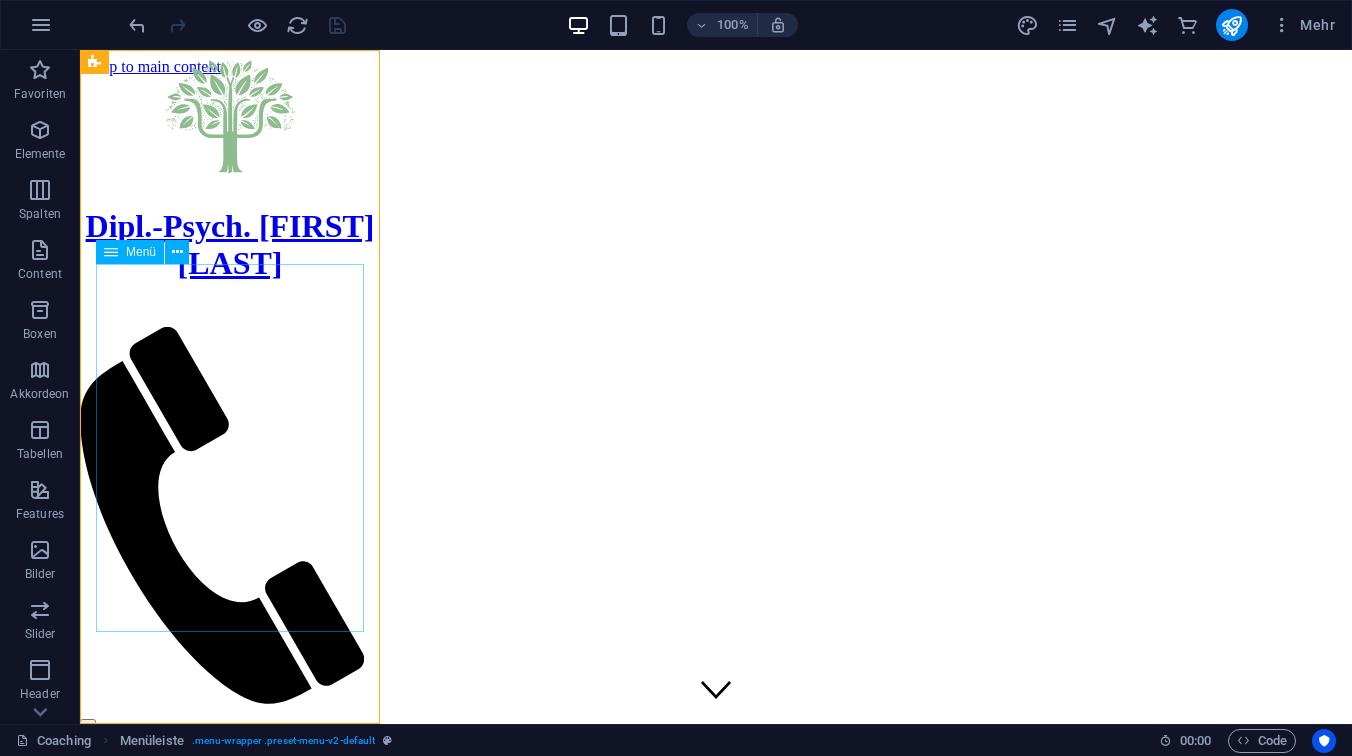 scroll, scrollTop: 0, scrollLeft: 0, axis: both 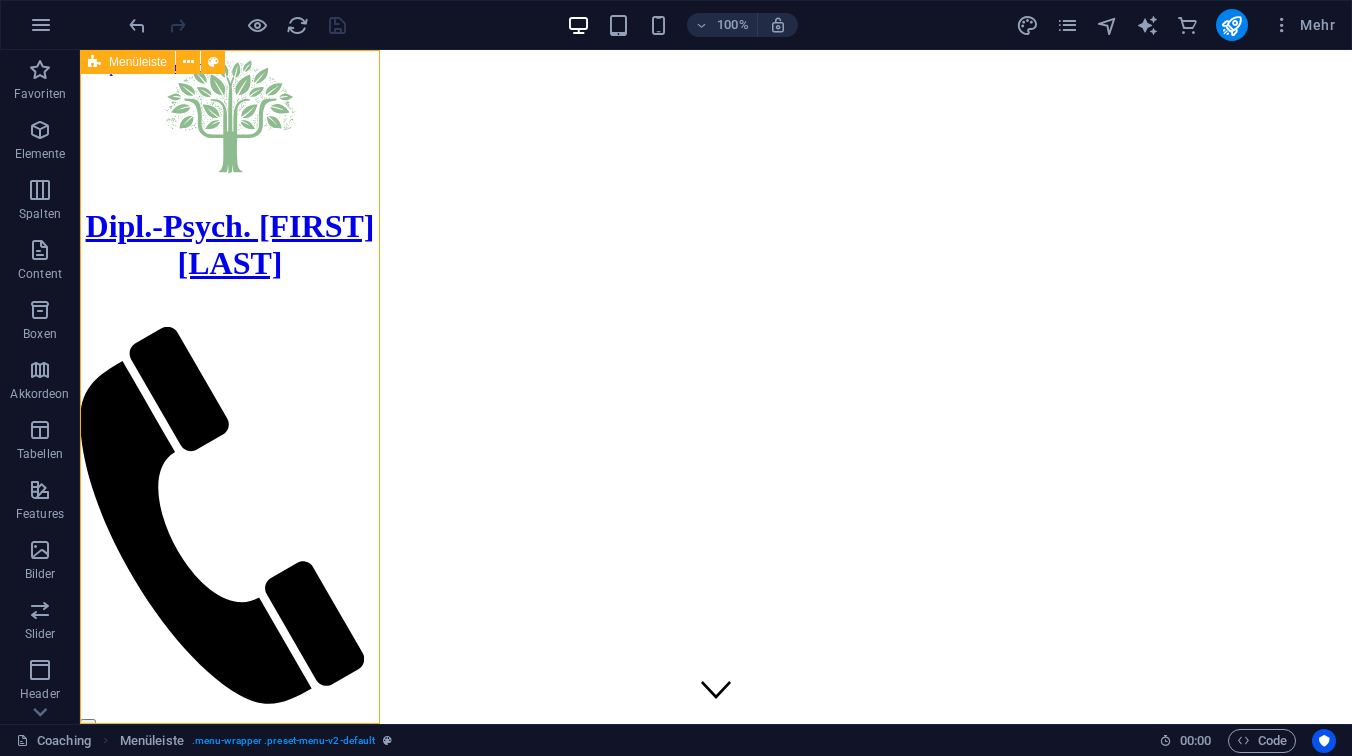 click on "Menüleiste" at bounding box center [138, 62] 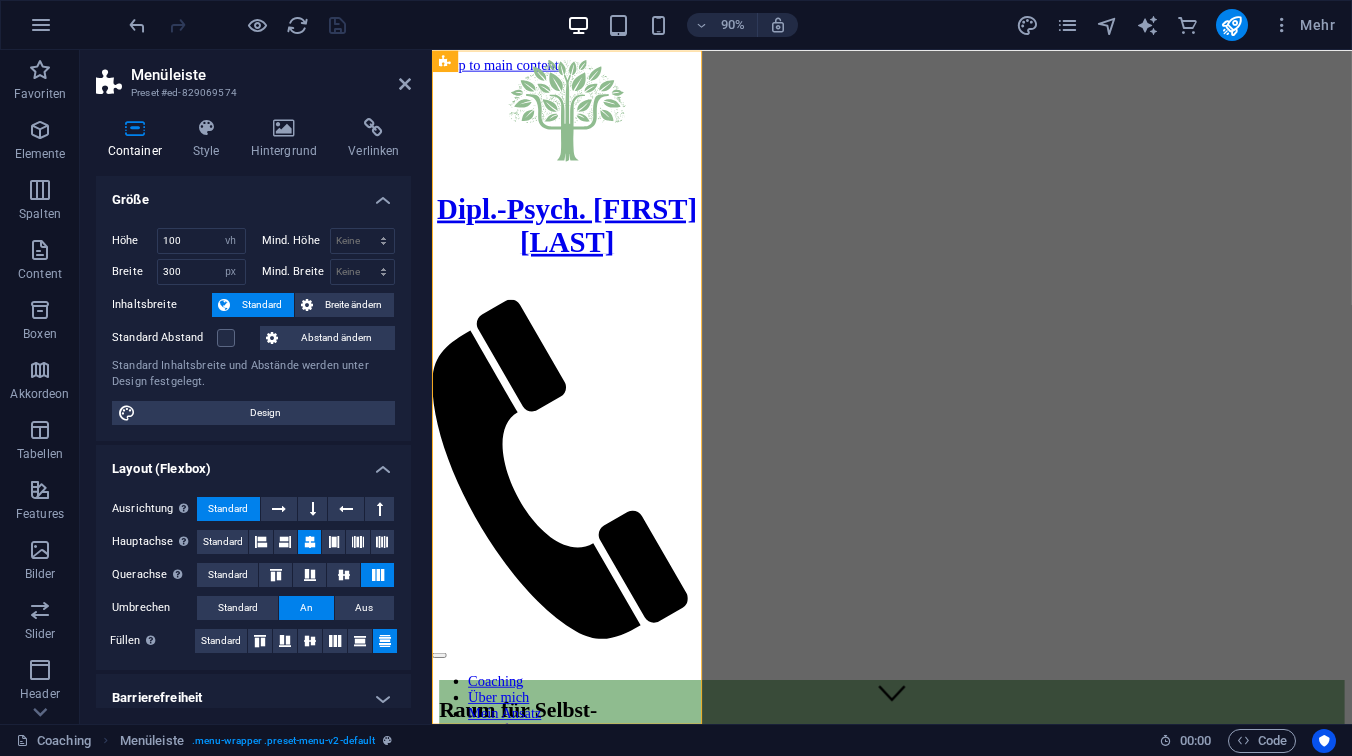 scroll, scrollTop: 65, scrollLeft: 0, axis: vertical 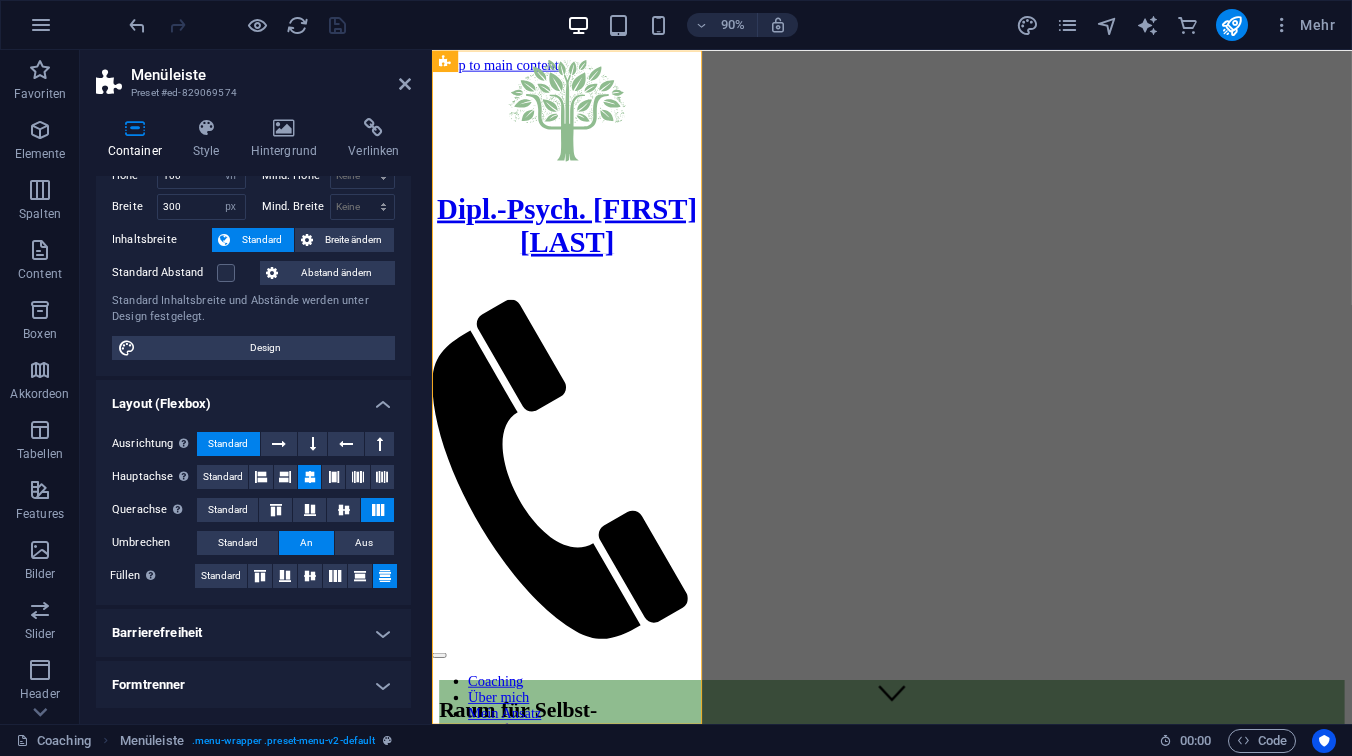 click on "Formtrenner" at bounding box center [253, 685] 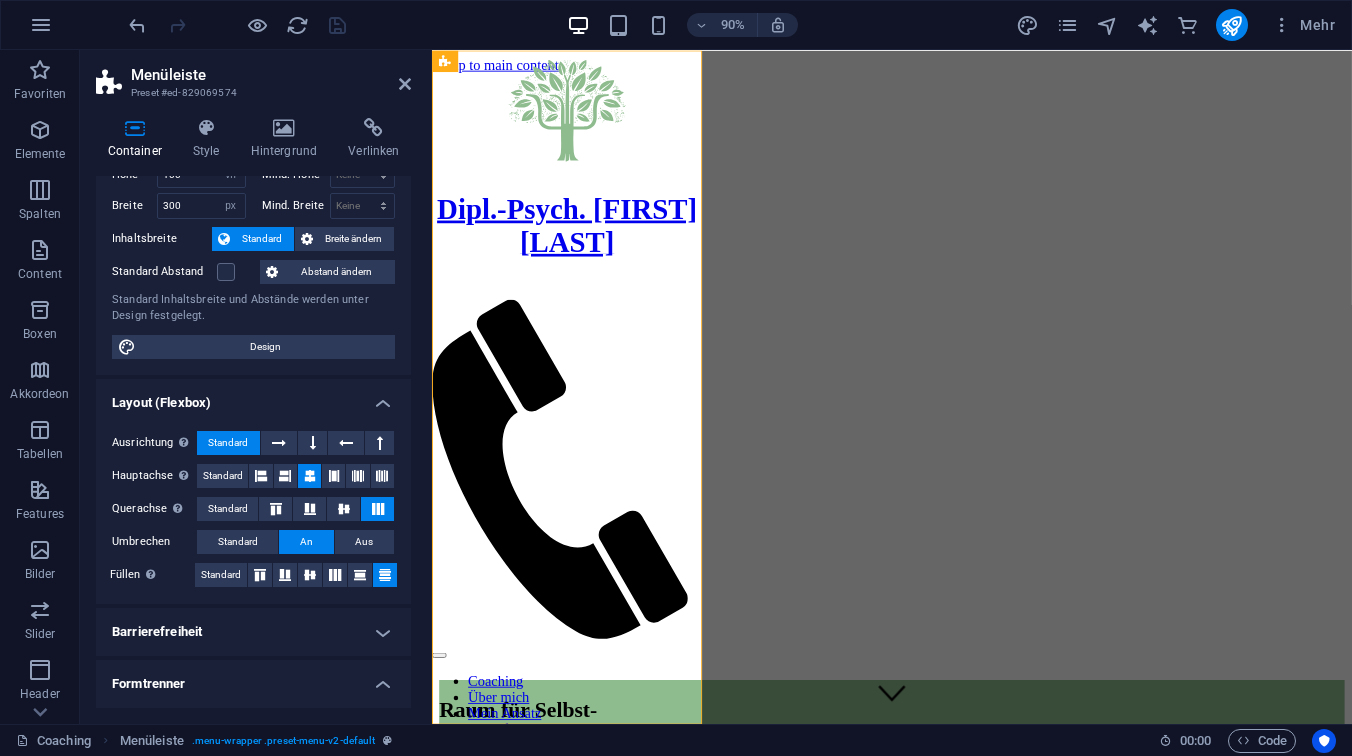 scroll, scrollTop: 109, scrollLeft: 0, axis: vertical 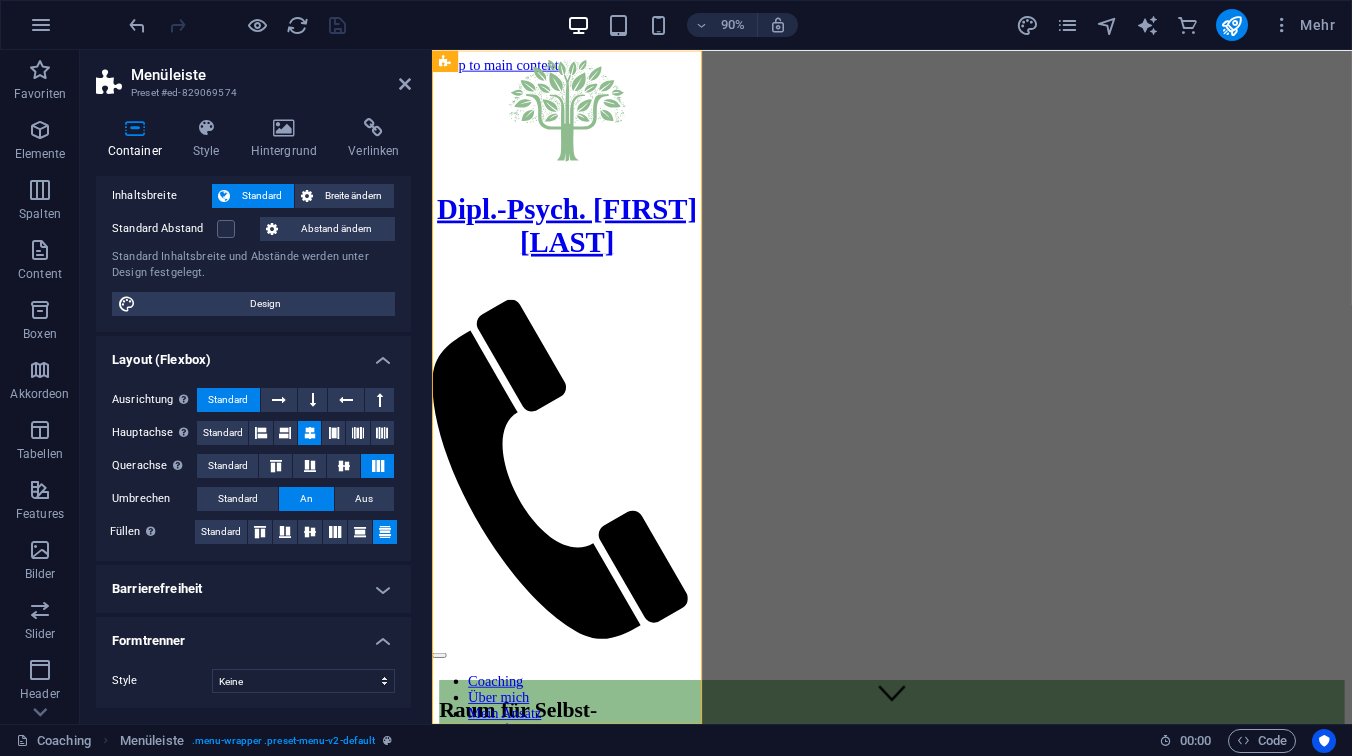 click on "Formtrenner" at bounding box center [253, 635] 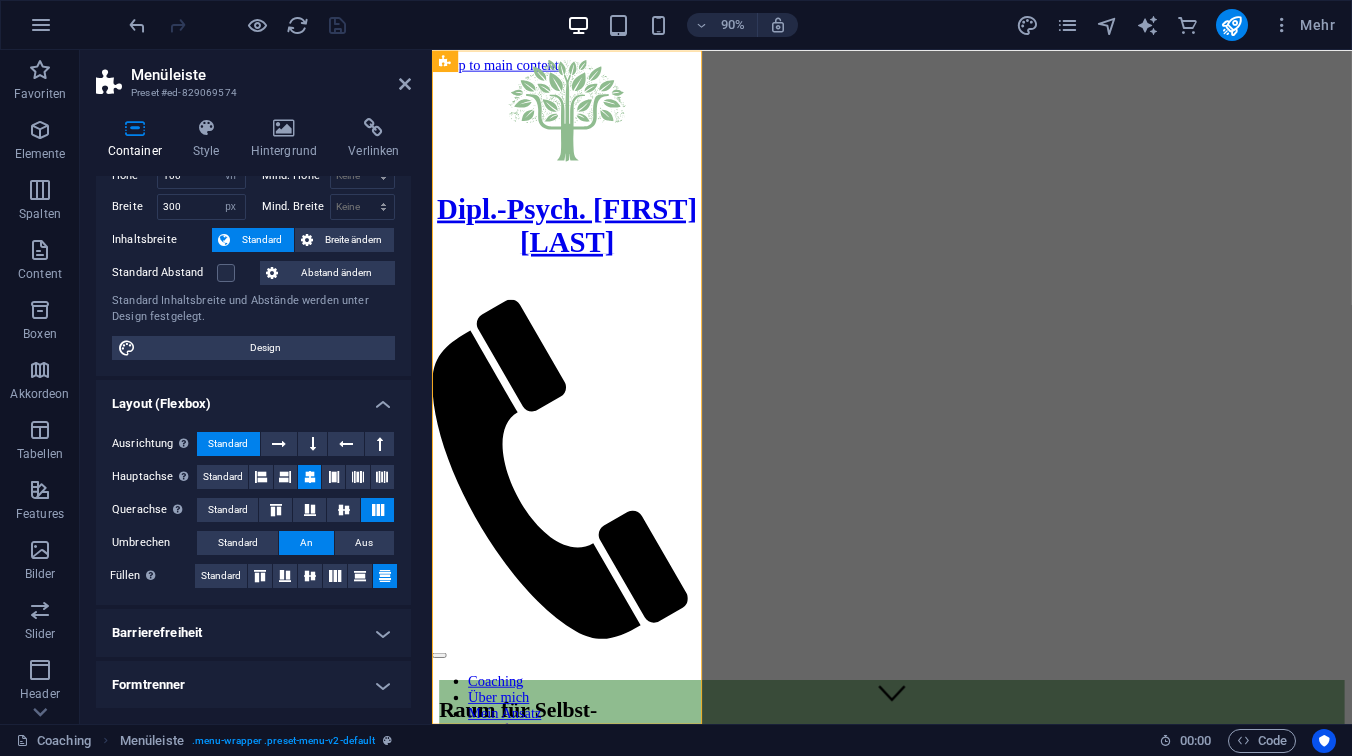 click on "Barrierefreiheit" at bounding box center (253, 633) 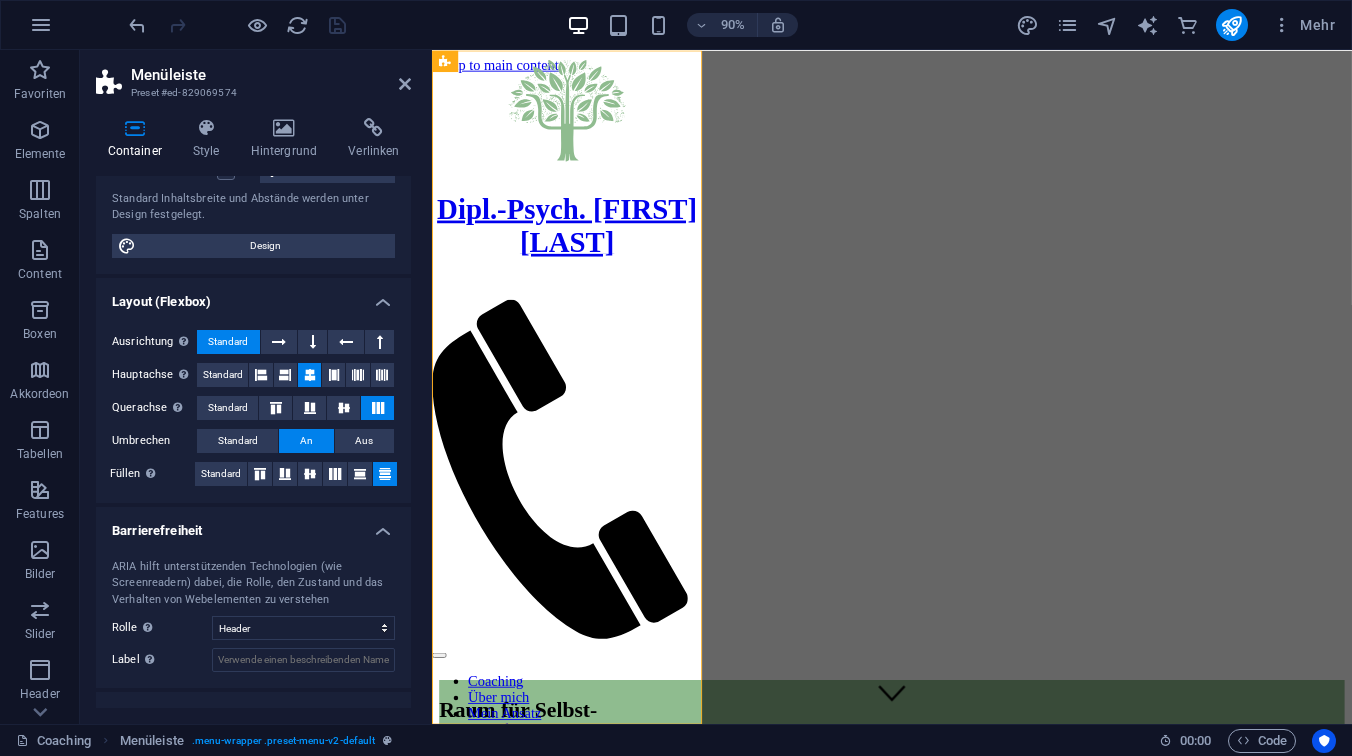 scroll, scrollTop: 199, scrollLeft: 0, axis: vertical 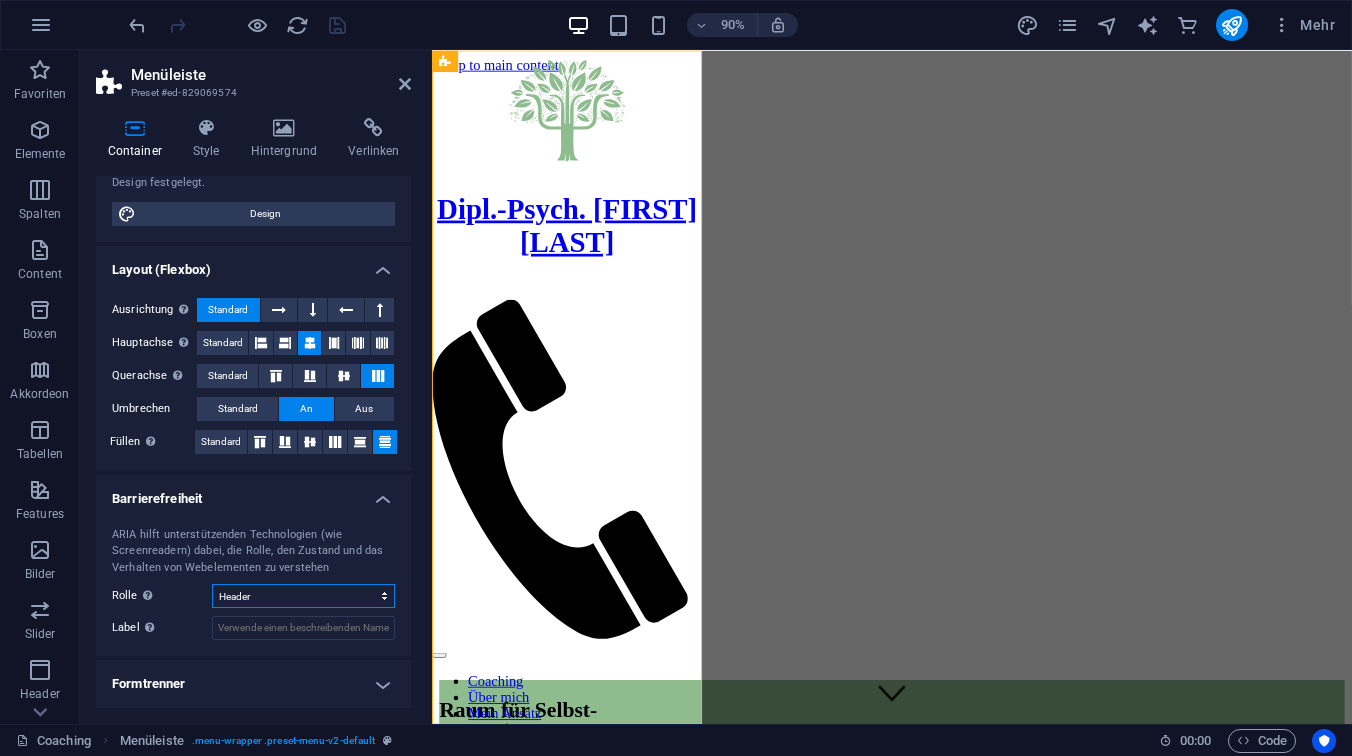 click on "Keine Alert Article Banner Comment Complementary Dialog Footer Header Marquee Presentation Region Section Separator Status Timer" at bounding box center [303, 596] 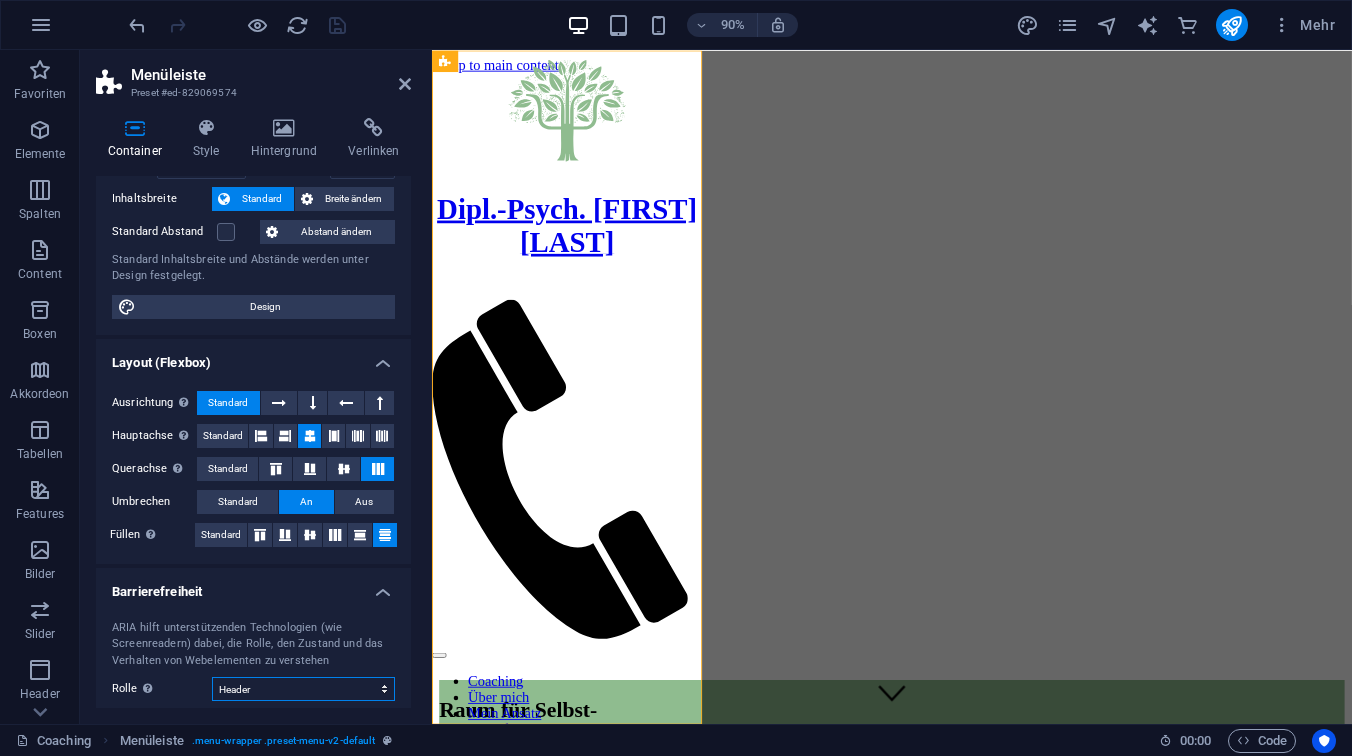 scroll, scrollTop: 0, scrollLeft: 0, axis: both 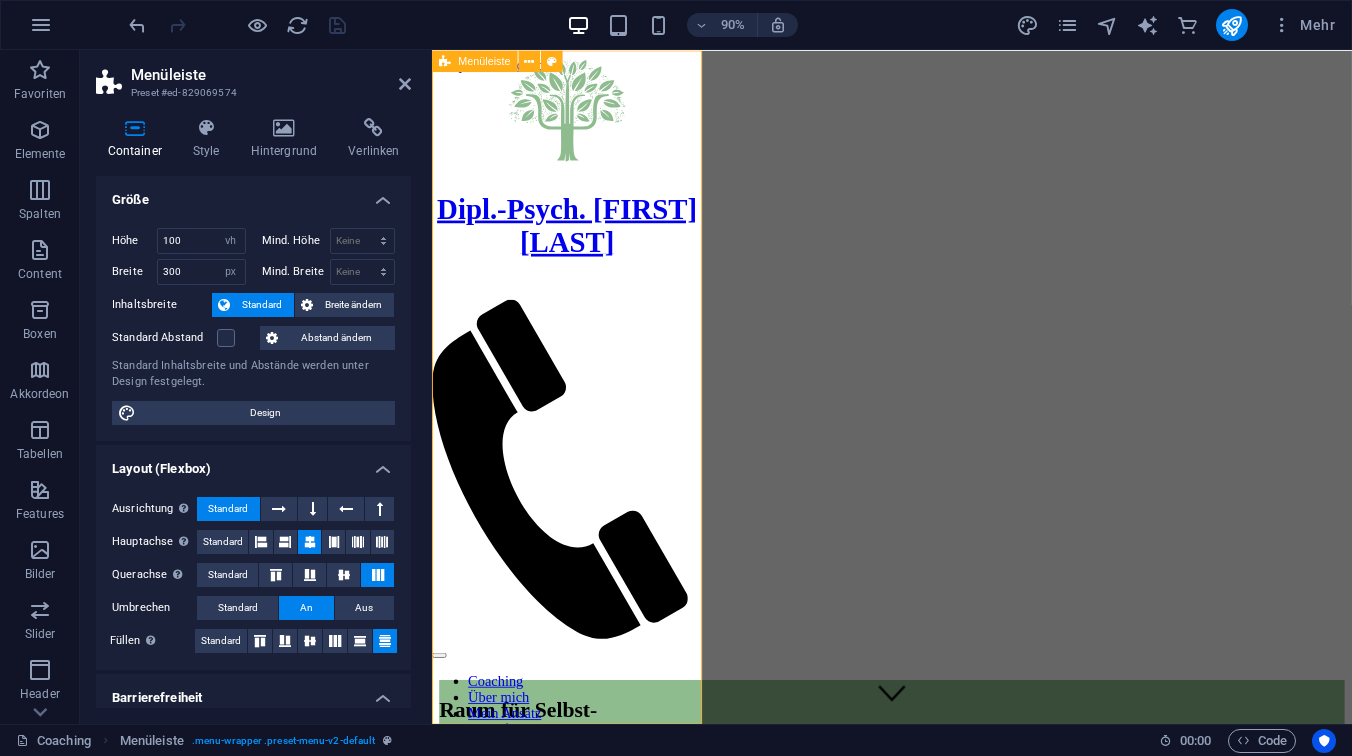 click on "Dipl.-Psych. [LAST] [LAST] Coaching Über mich Mein Ansatz Ablauf/Rahmen Kontakt Impressum | Datenschutz | Beiträge" at bounding box center (582, 424) 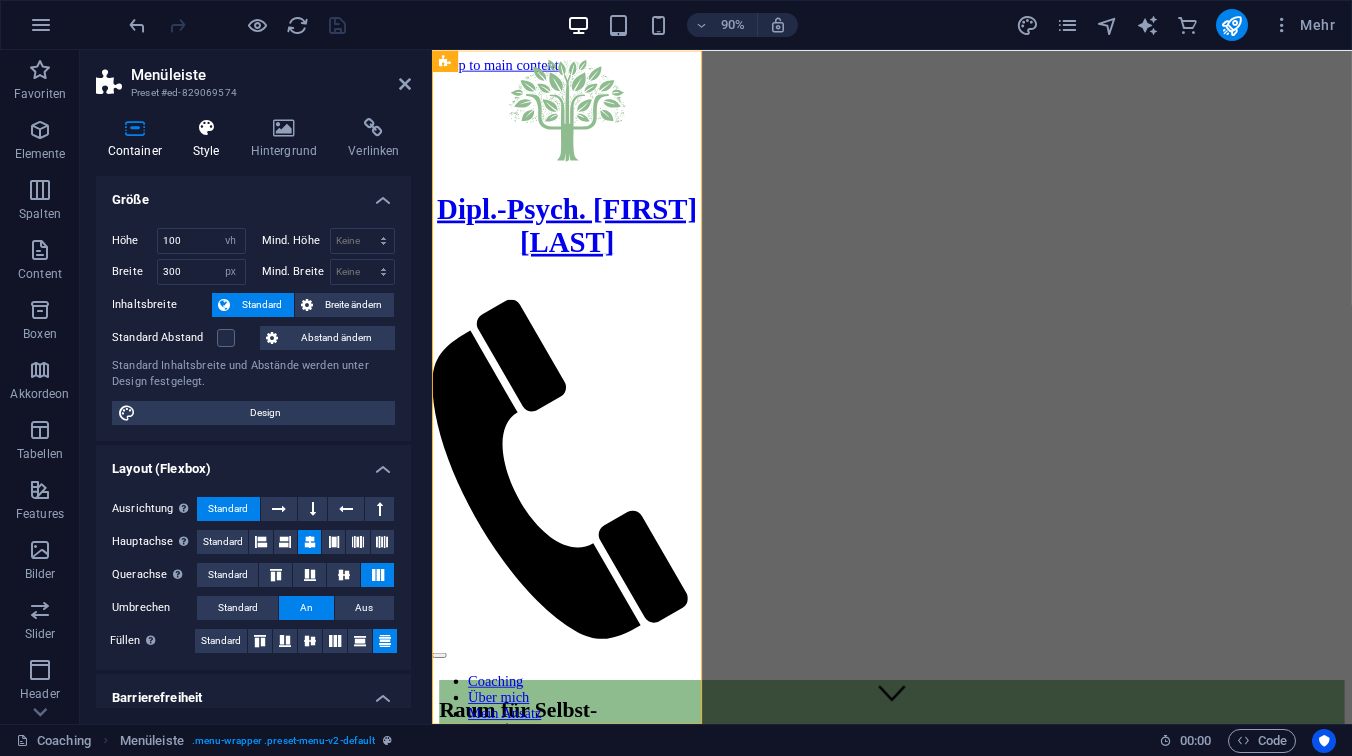 click at bounding box center (206, 128) 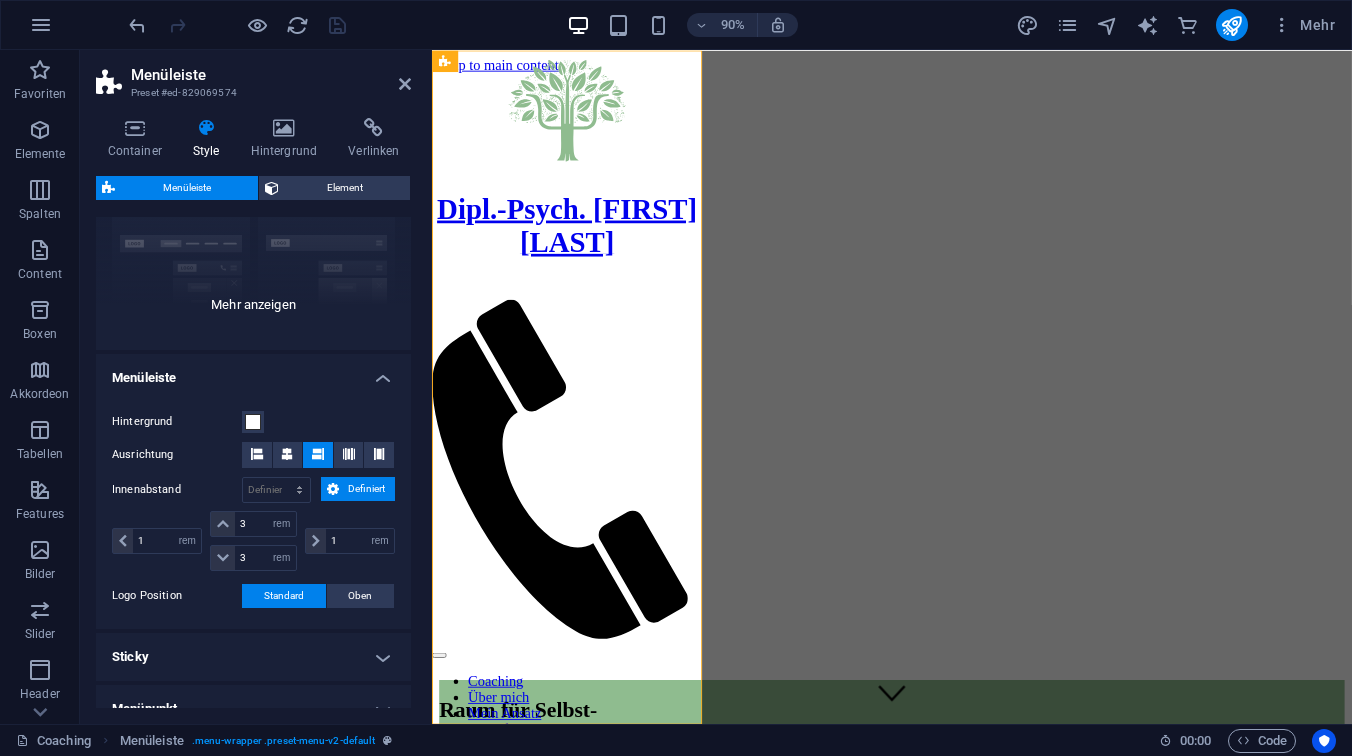 scroll, scrollTop: 207, scrollLeft: 0, axis: vertical 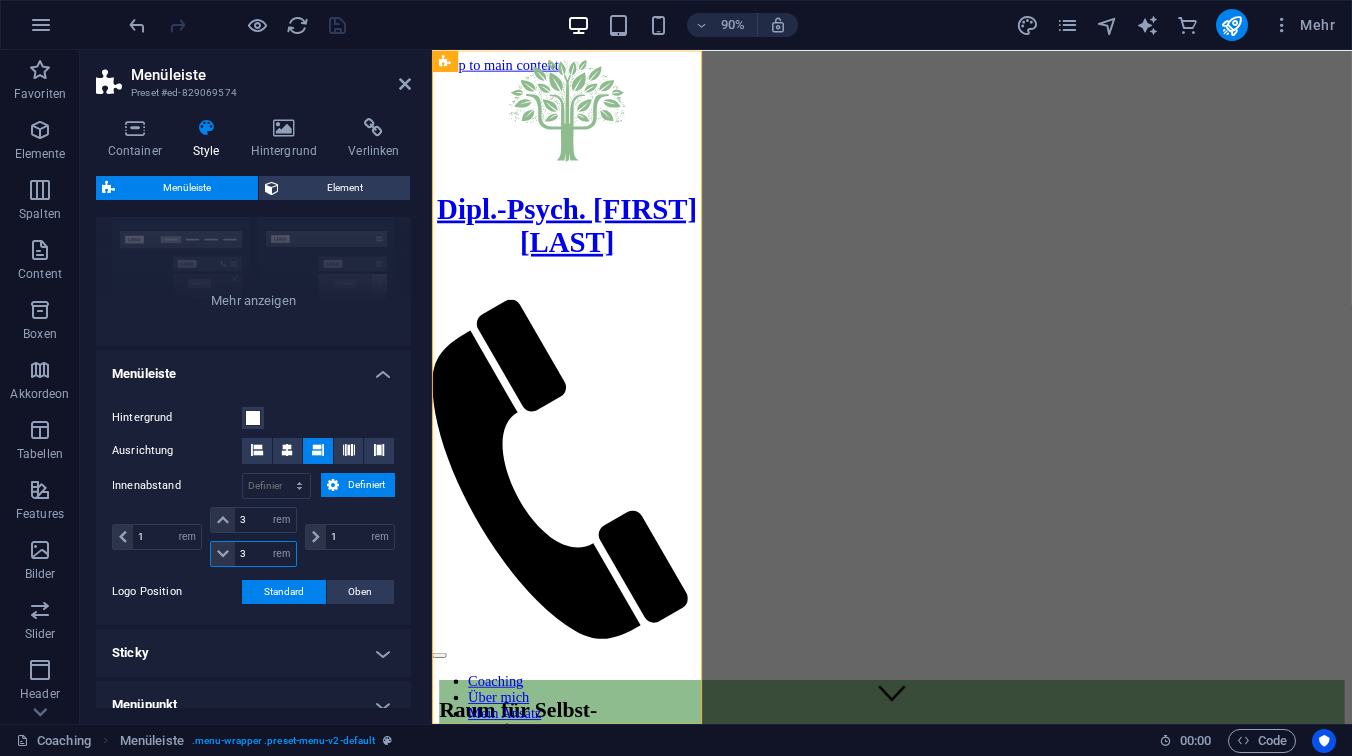 click on "3" at bounding box center (265, 554) 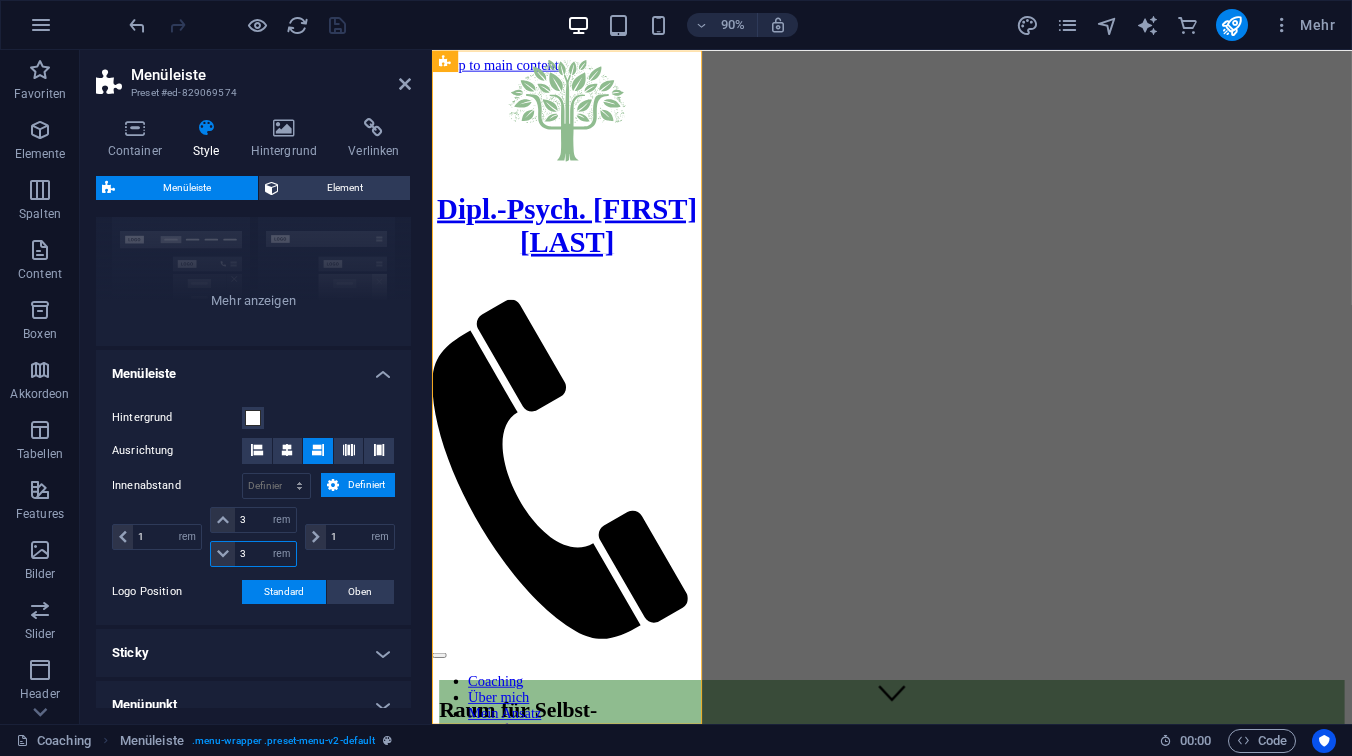 click on "3" at bounding box center [265, 554] 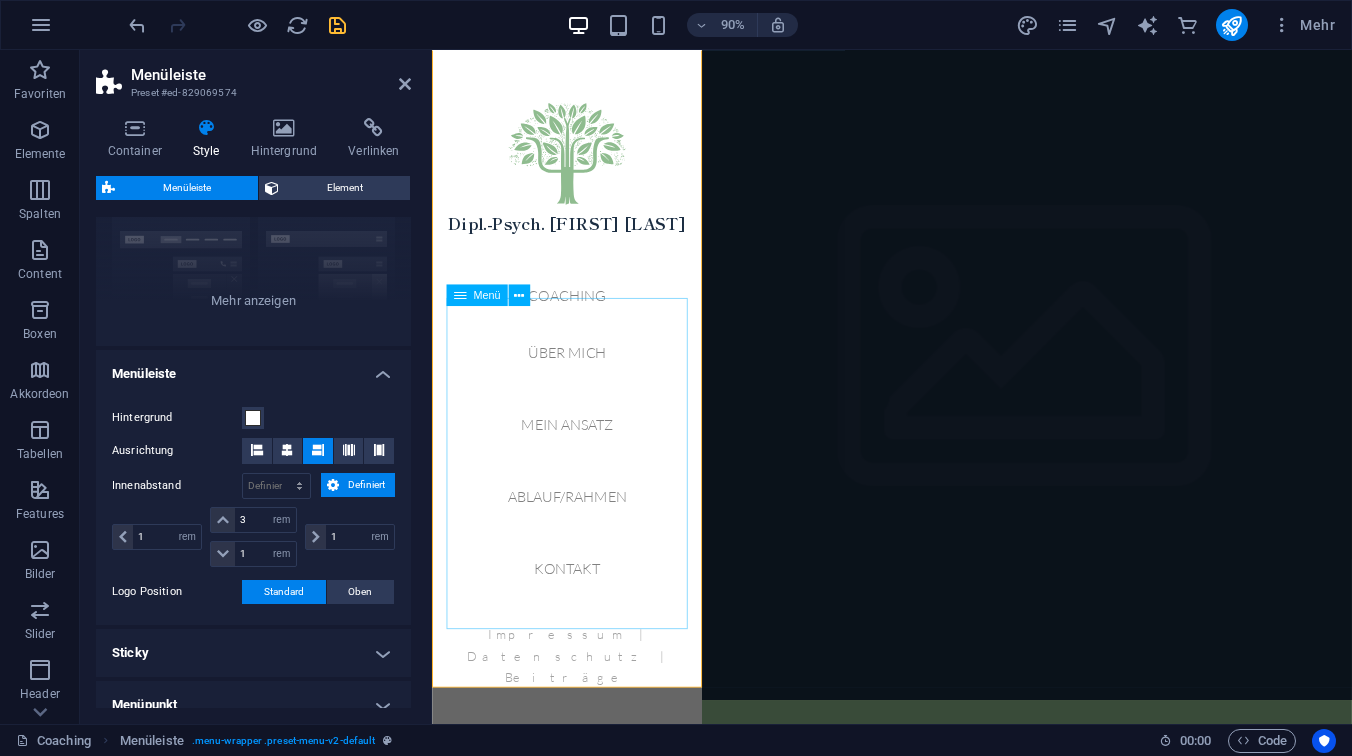 scroll, scrollTop: 0, scrollLeft: 0, axis: both 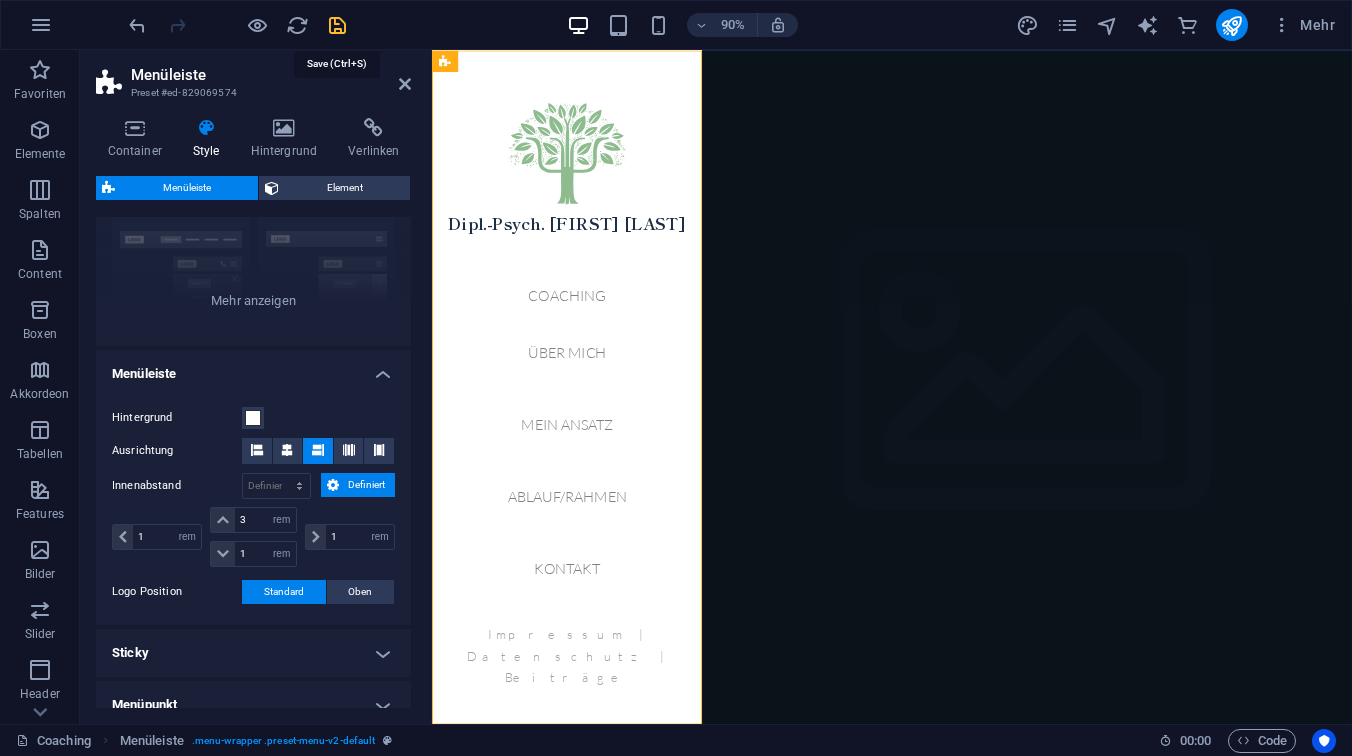 click at bounding box center (337, 25) 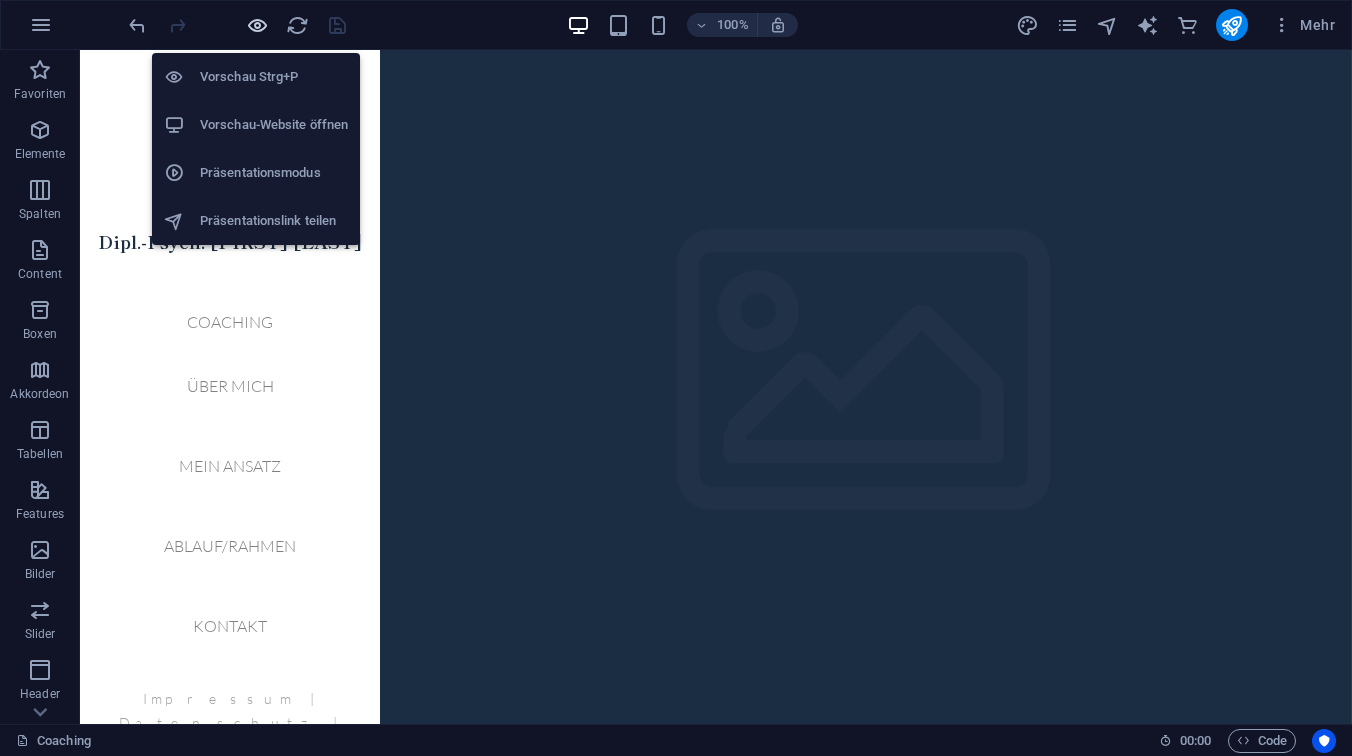 click at bounding box center [257, 25] 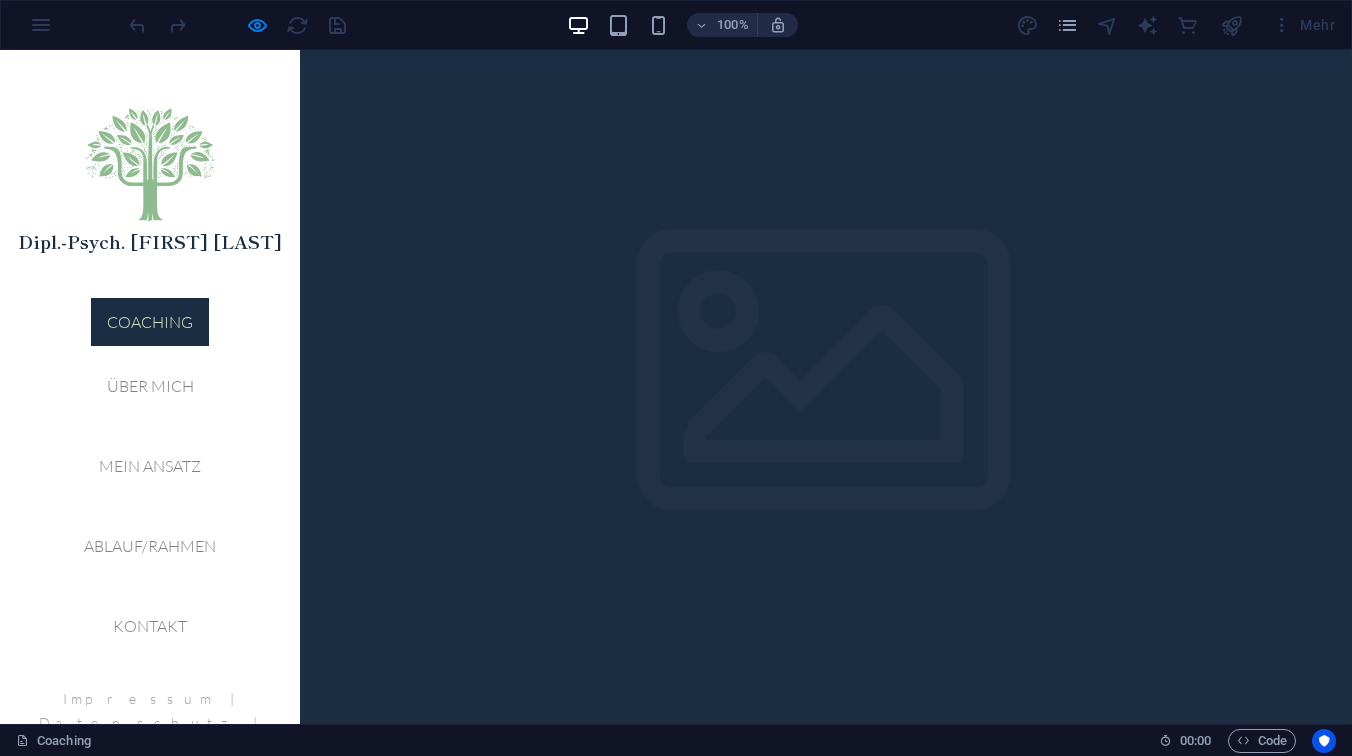 scroll, scrollTop: 1, scrollLeft: 0, axis: vertical 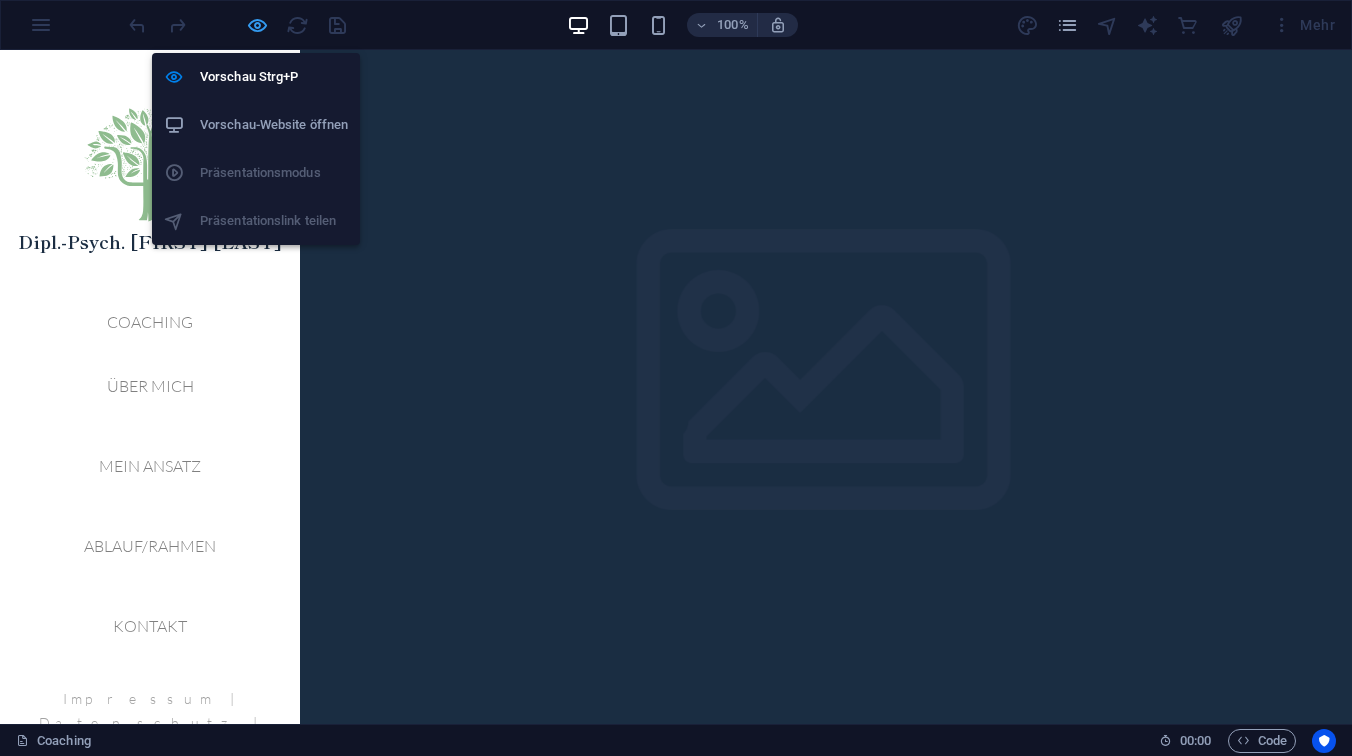 click at bounding box center (257, 25) 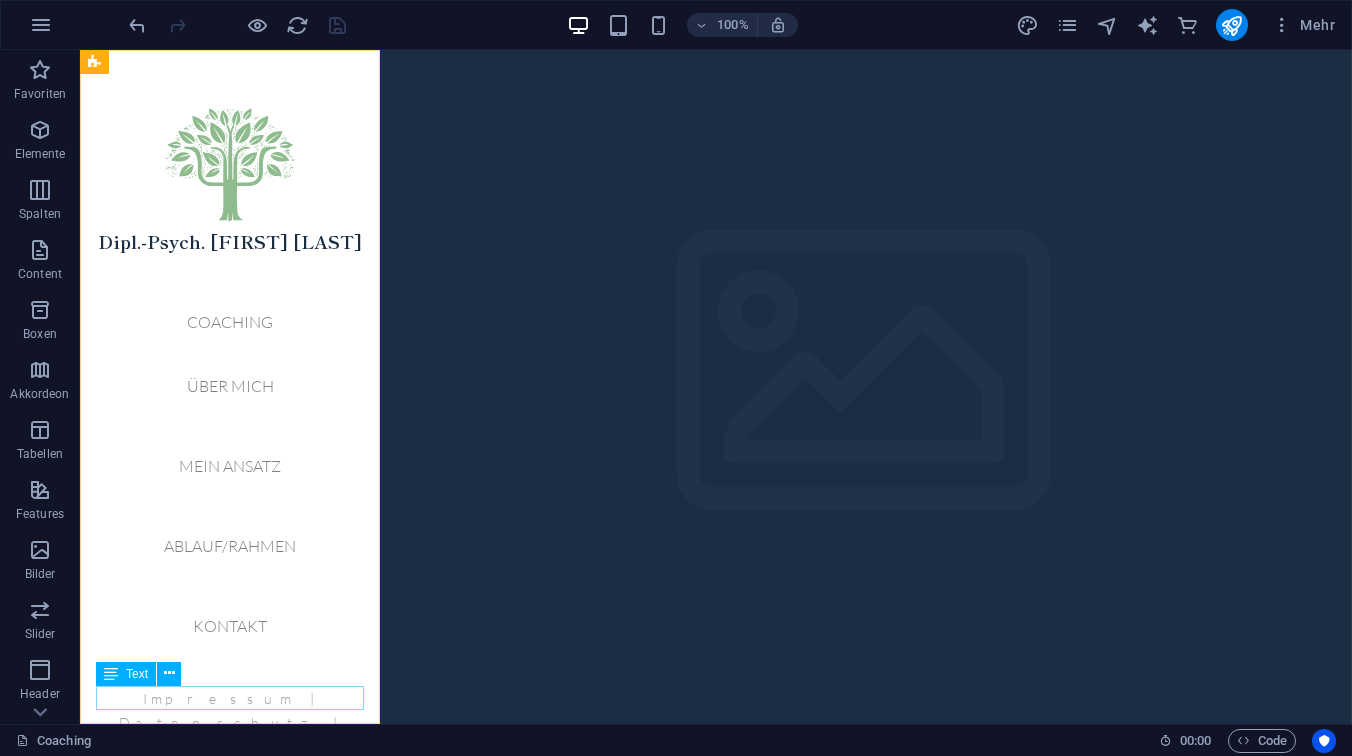 click on "Impressum | Datenschutz | Beiträge" at bounding box center [230, 722] 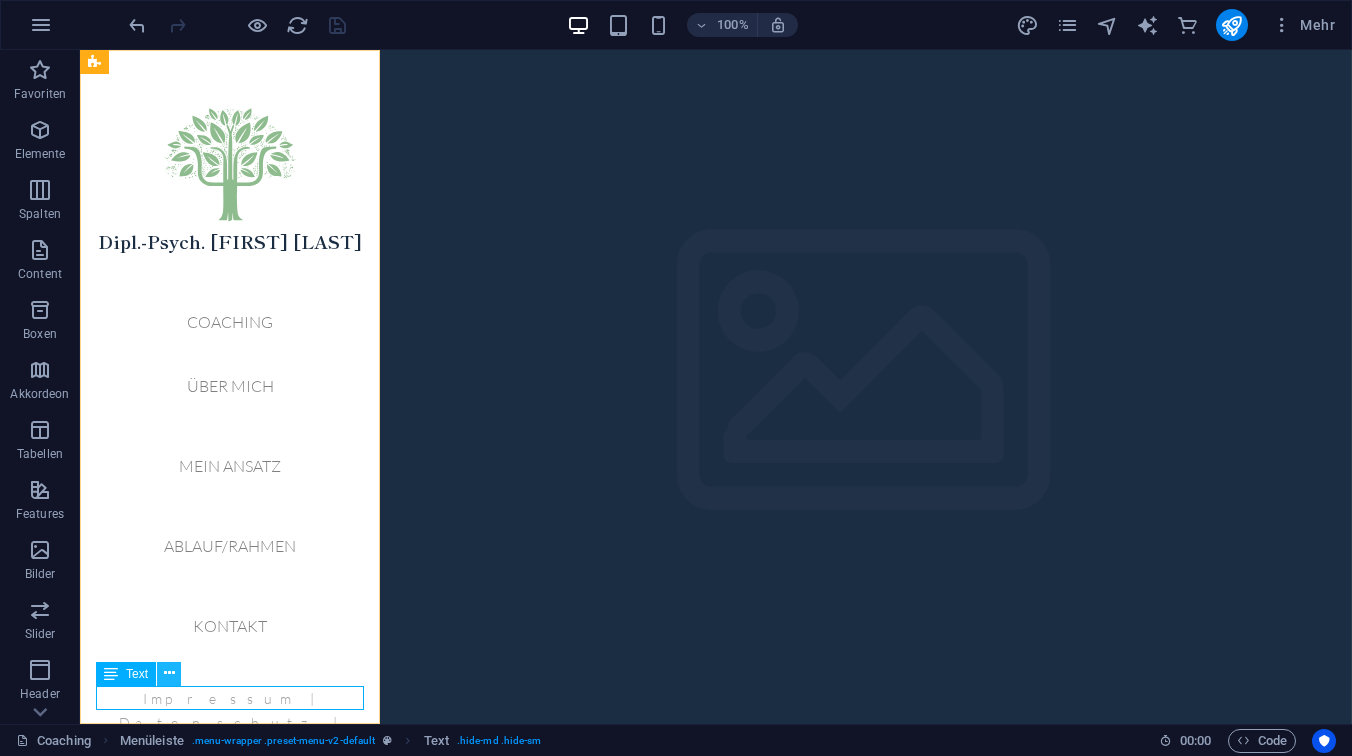 click at bounding box center [169, 673] 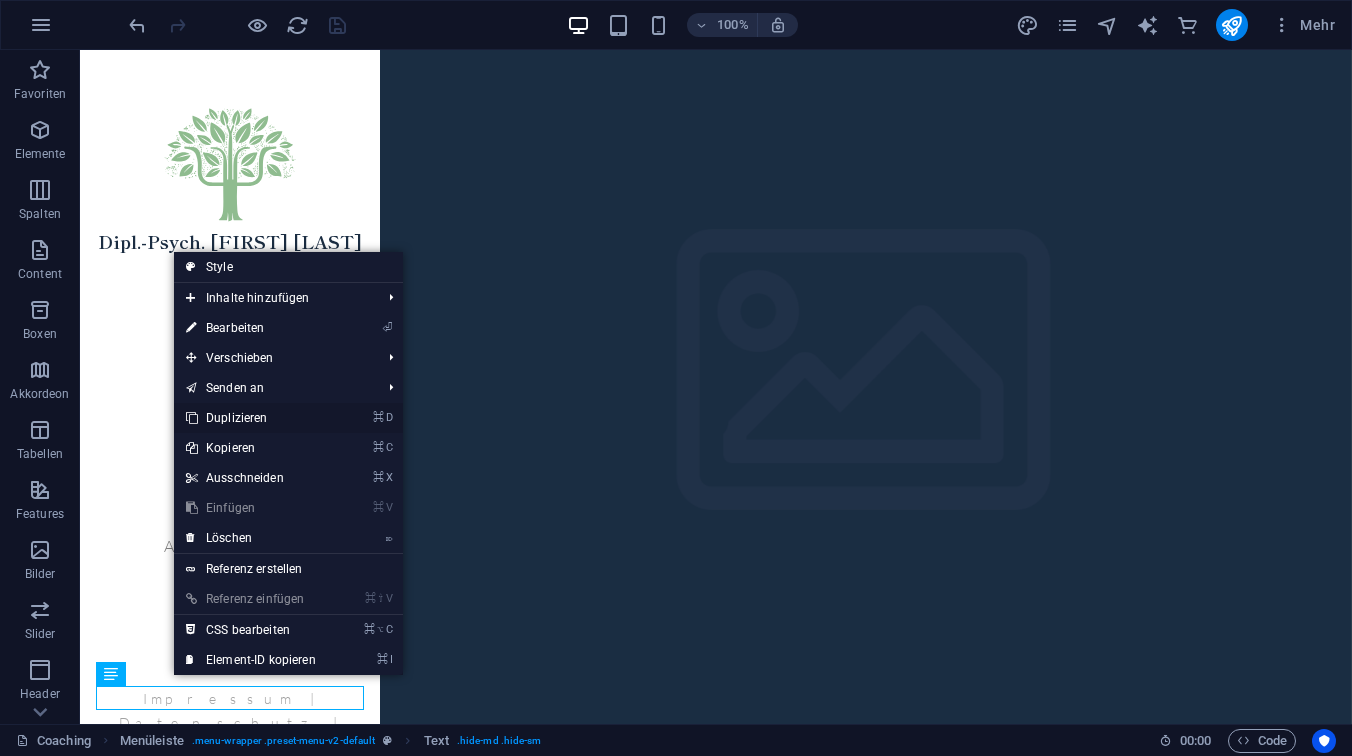 click on "⌘ D  Duplizieren" at bounding box center (251, 418) 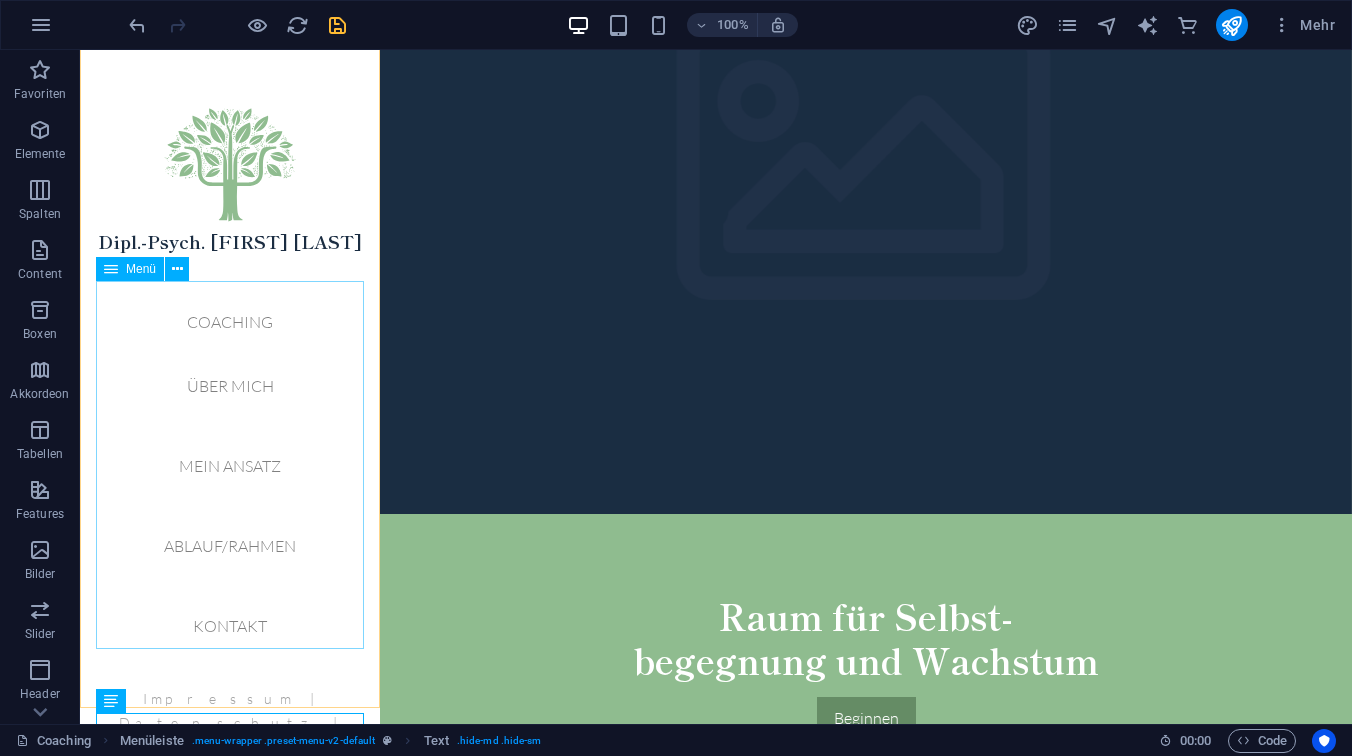 scroll, scrollTop: 709, scrollLeft: 0, axis: vertical 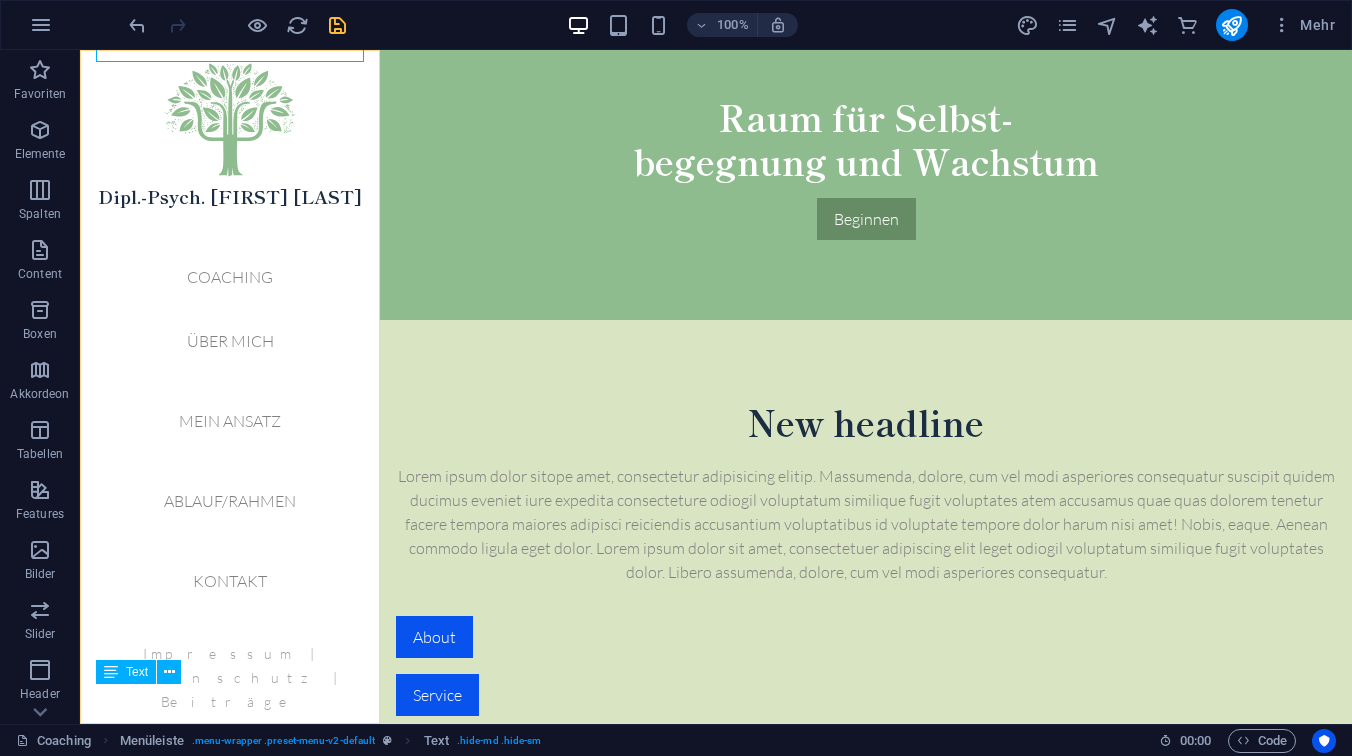 click at bounding box center [111, 672] 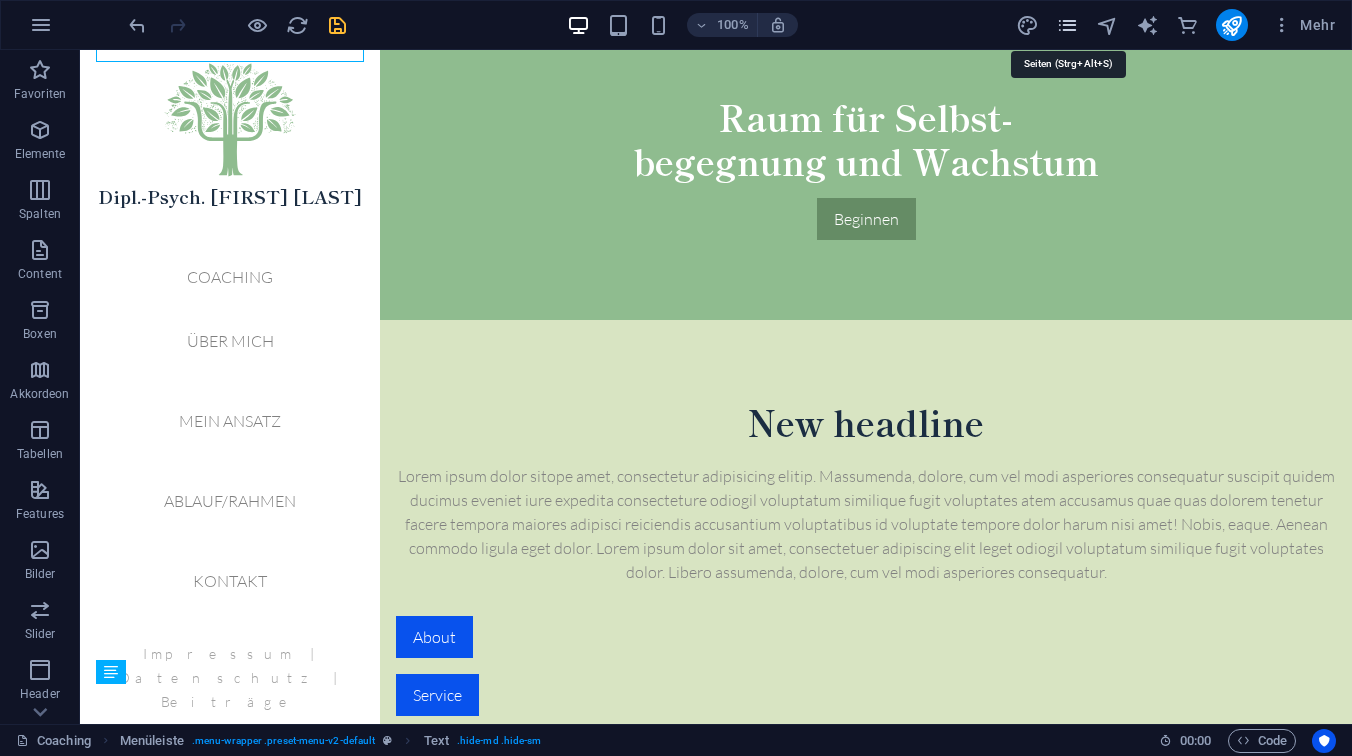 click at bounding box center (1067, 25) 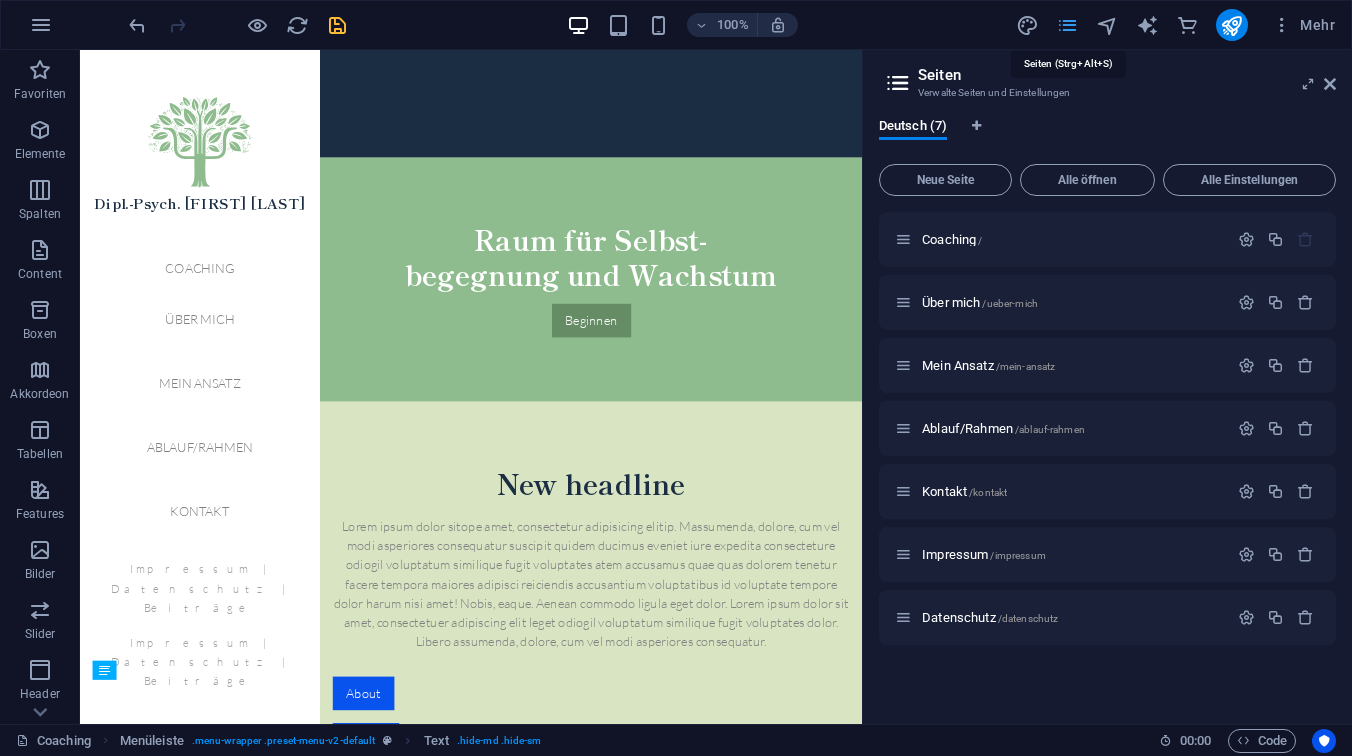 scroll, scrollTop: 877, scrollLeft: 0, axis: vertical 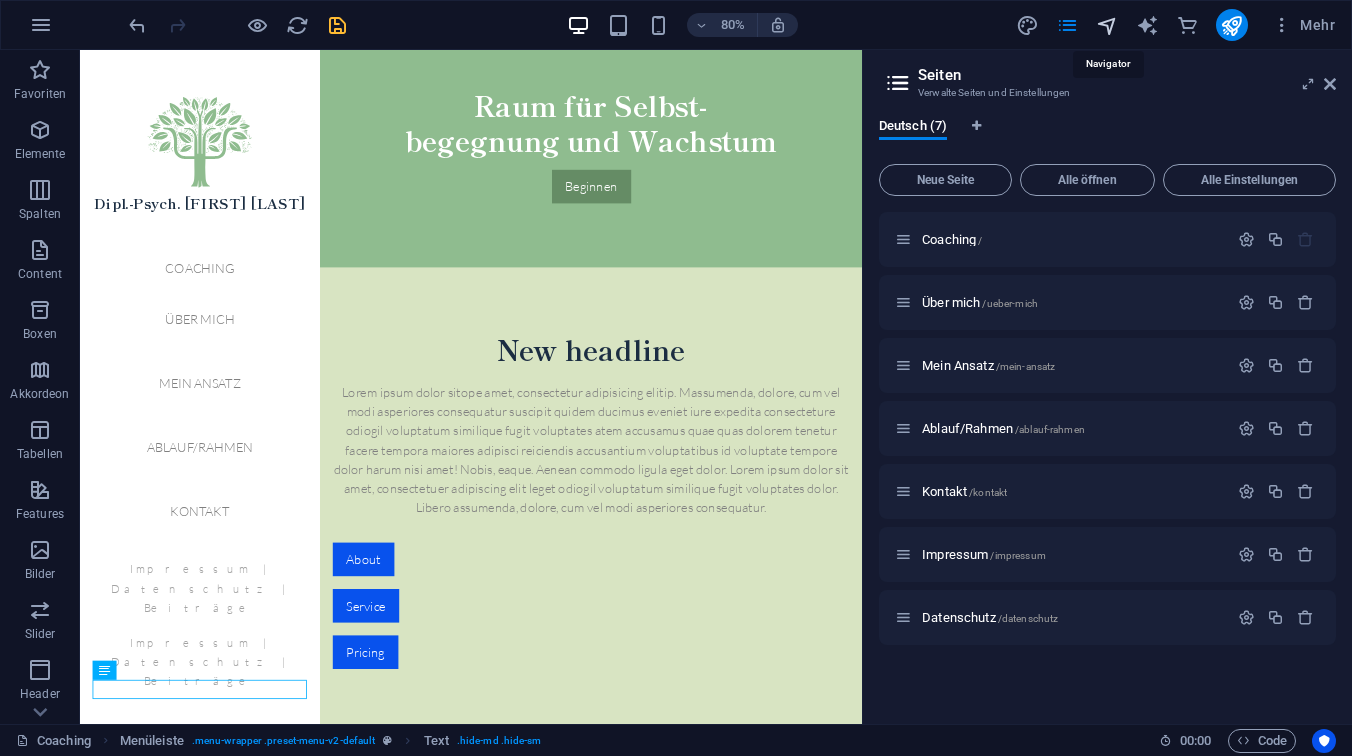 click at bounding box center [1107, 25] 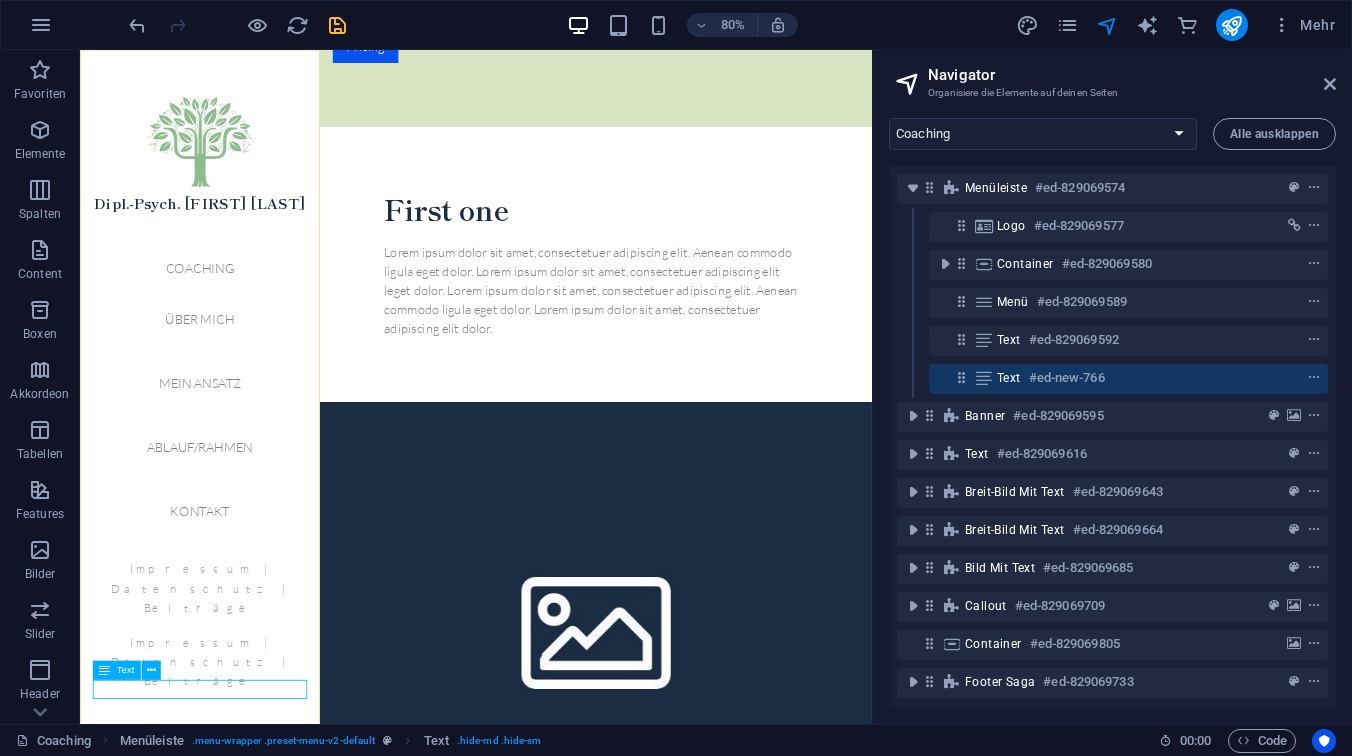 drag, startPoint x: 1031, startPoint y: 380, endPoint x: 991, endPoint y: 384, distance: 40.1995 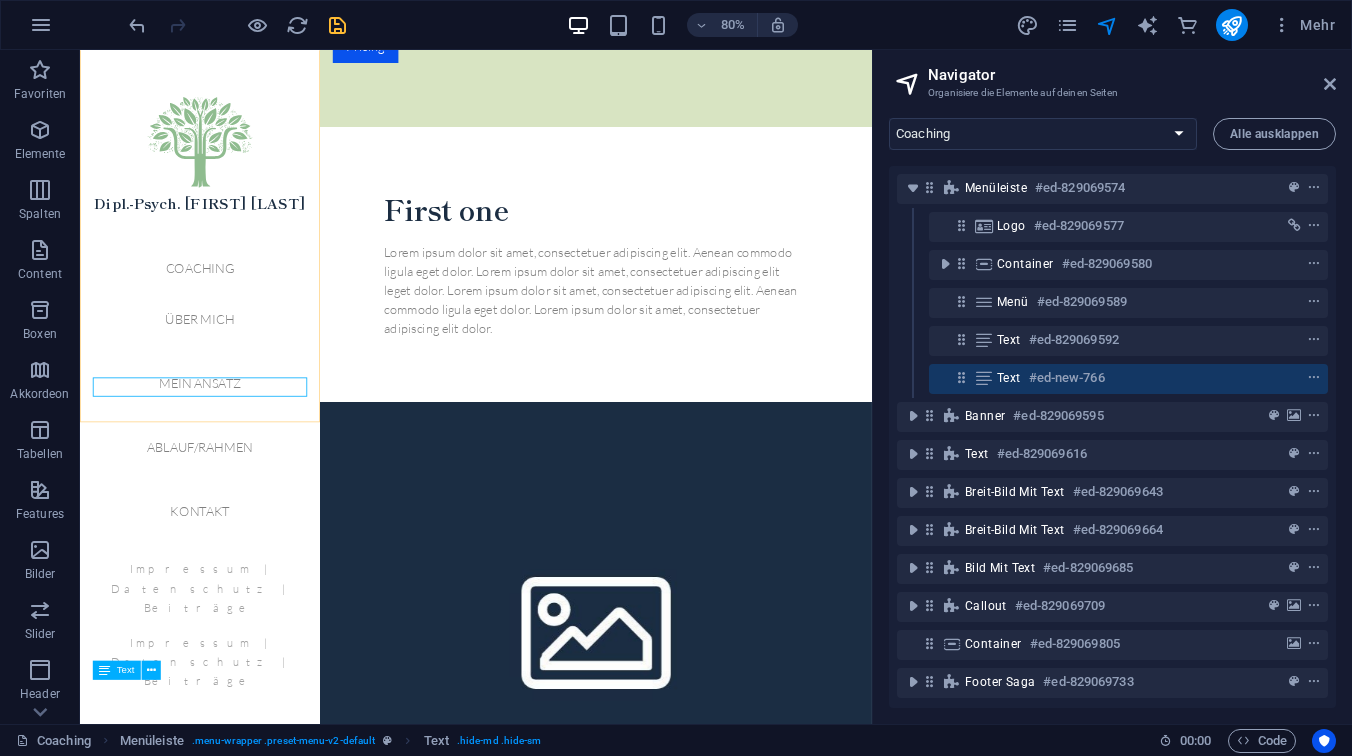 scroll, scrollTop: 2012, scrollLeft: 0, axis: vertical 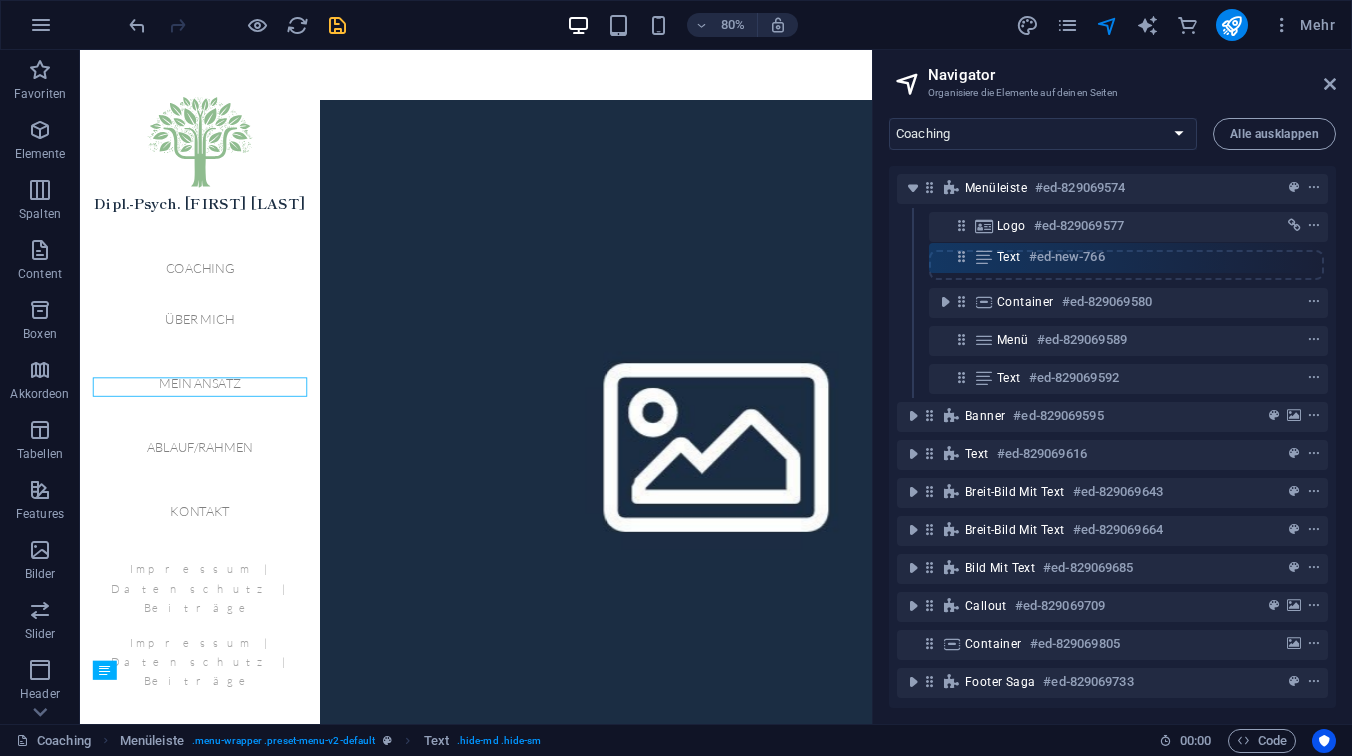 drag, startPoint x: 963, startPoint y: 383, endPoint x: 963, endPoint y: 257, distance: 126 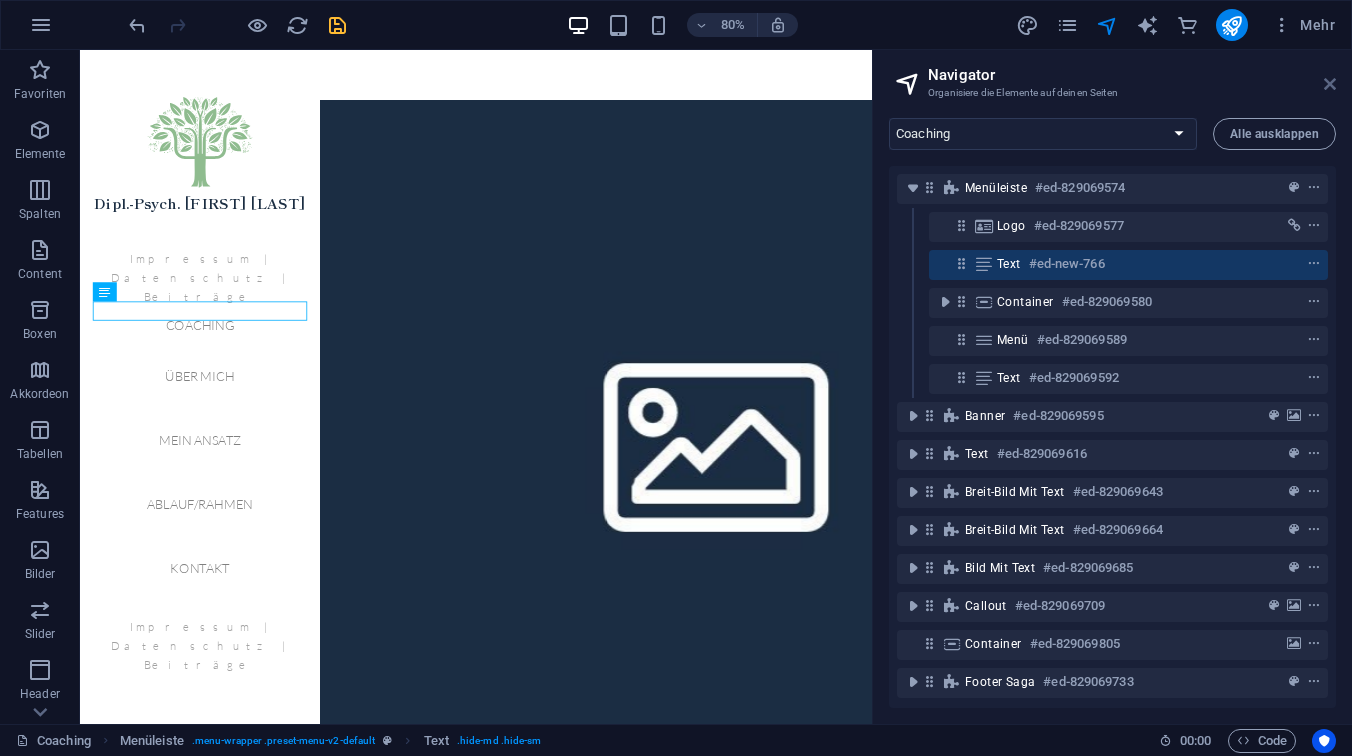 click at bounding box center (1330, 84) 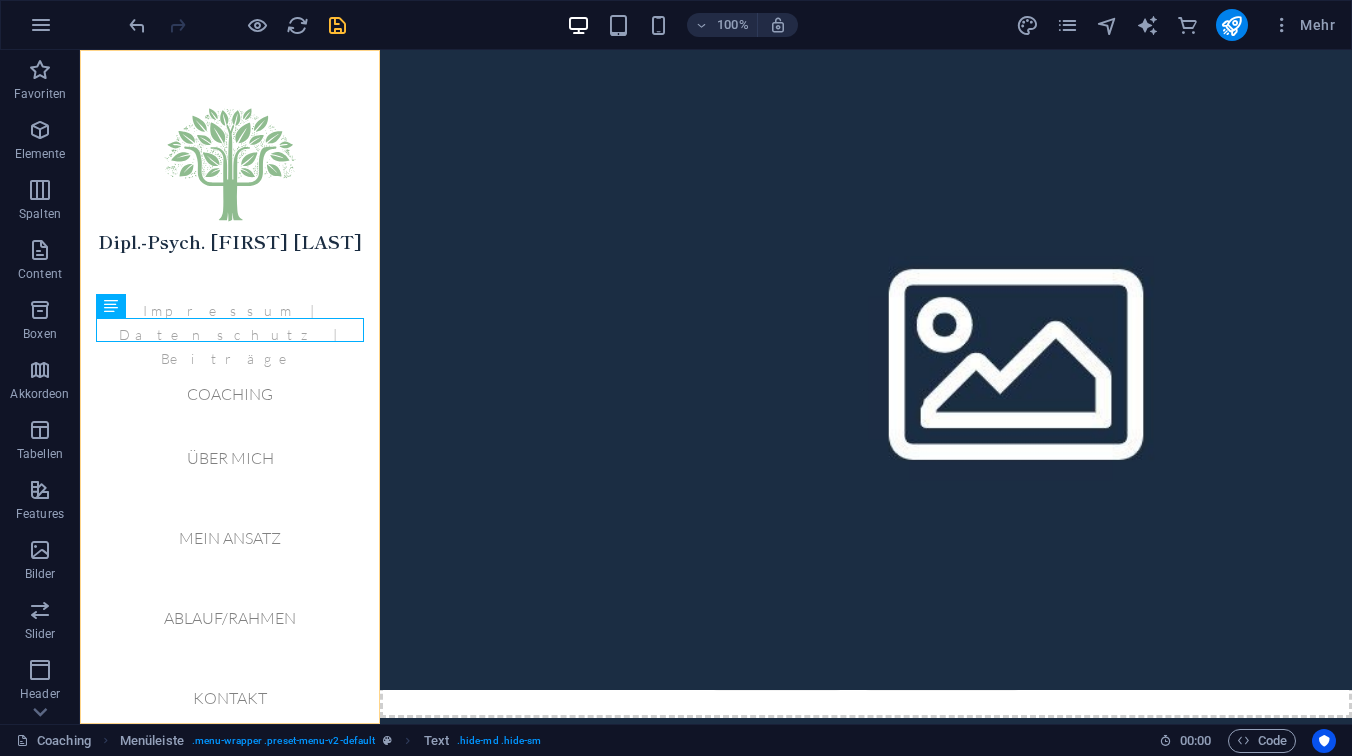 click on "Dipl.-Psych. Robert Otto Impressum | Datenschutz | Beiträge Coaching Über mich Mein Ansatz Ablauf/Rahmen Kontakt Impressum | Datenschutz | Beiträge" at bounding box center [230, 387] 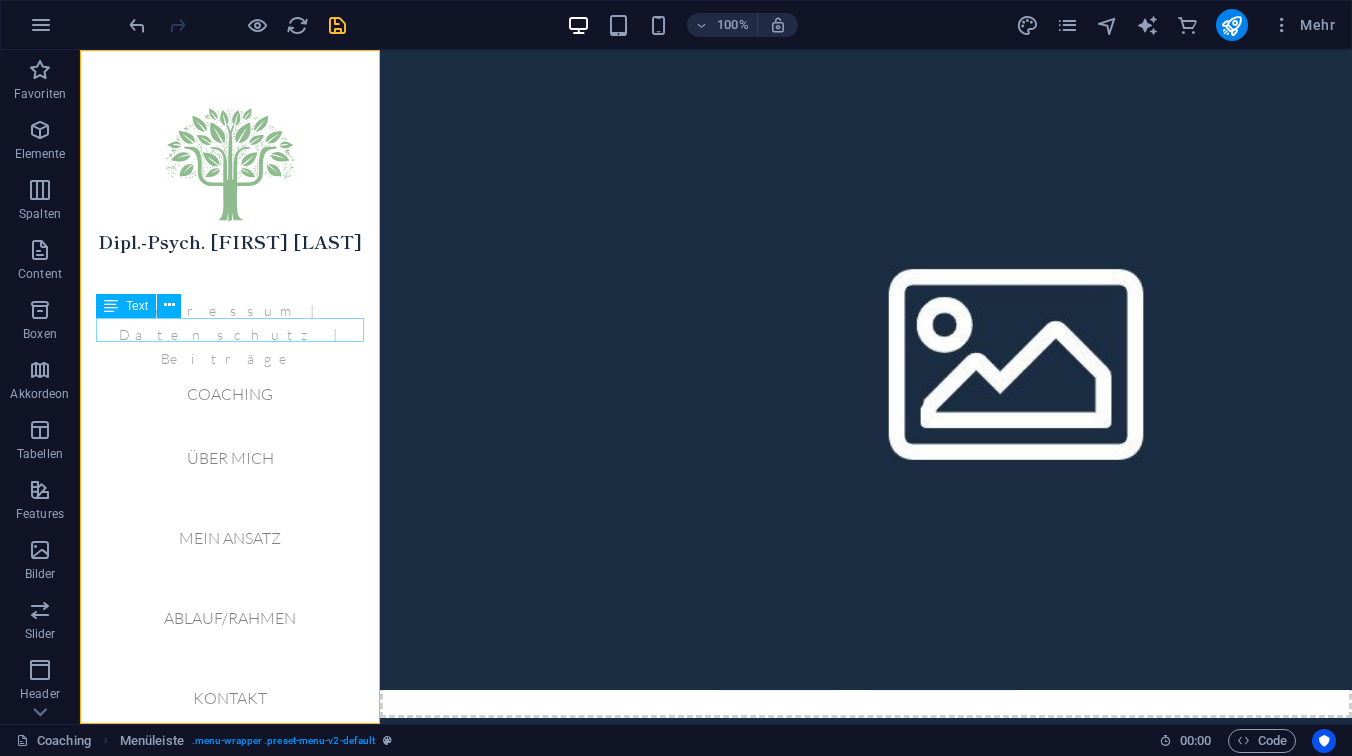 click on "Impressum | Datenschutz | Beiträge" at bounding box center [230, 334] 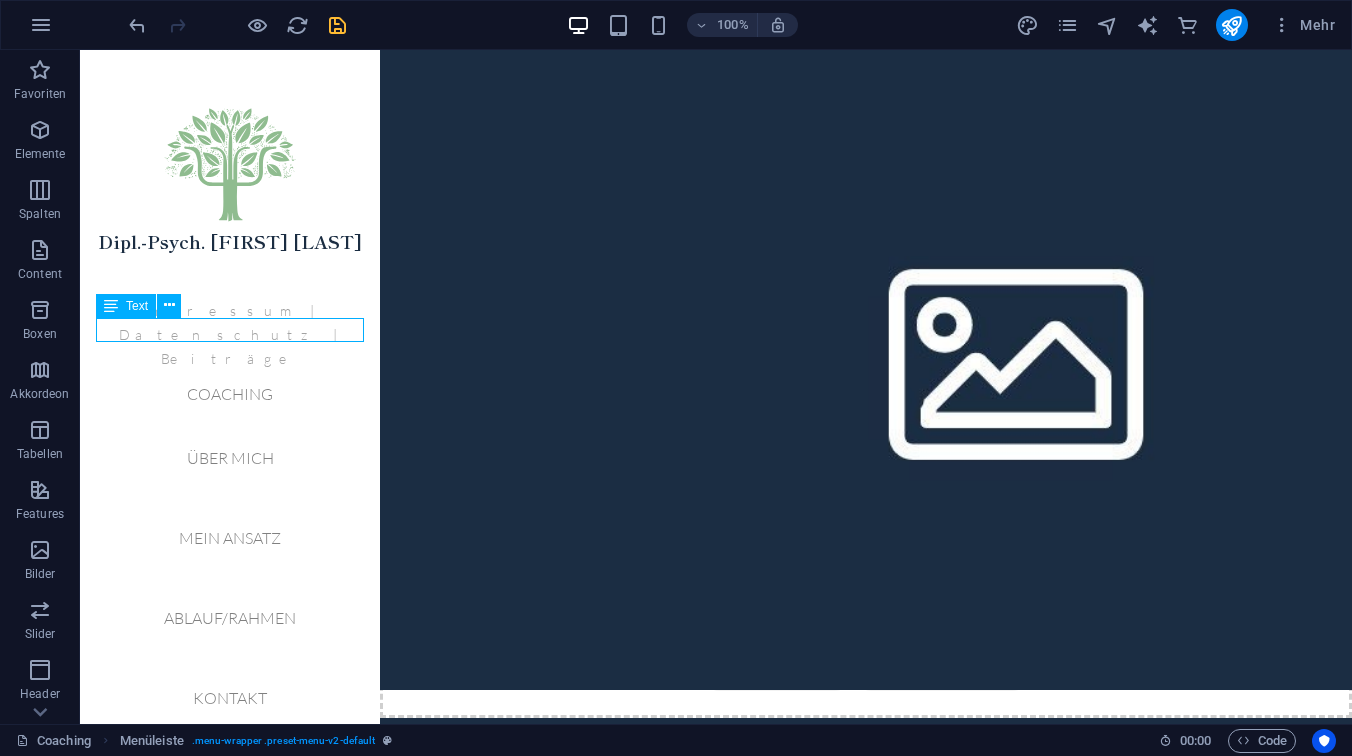 click on "Impressum | Datenschutz | Beiträge" at bounding box center (230, 334) 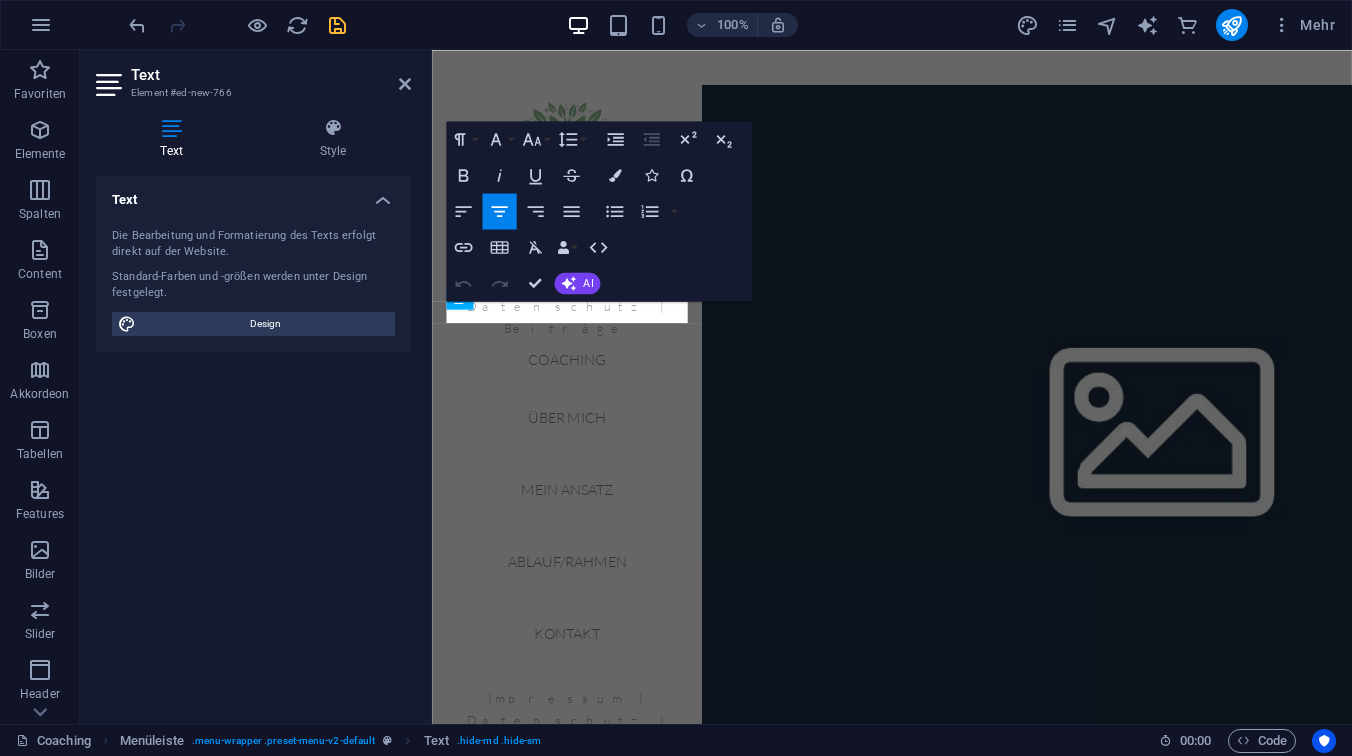 click on "Design" at bounding box center [265, 324] 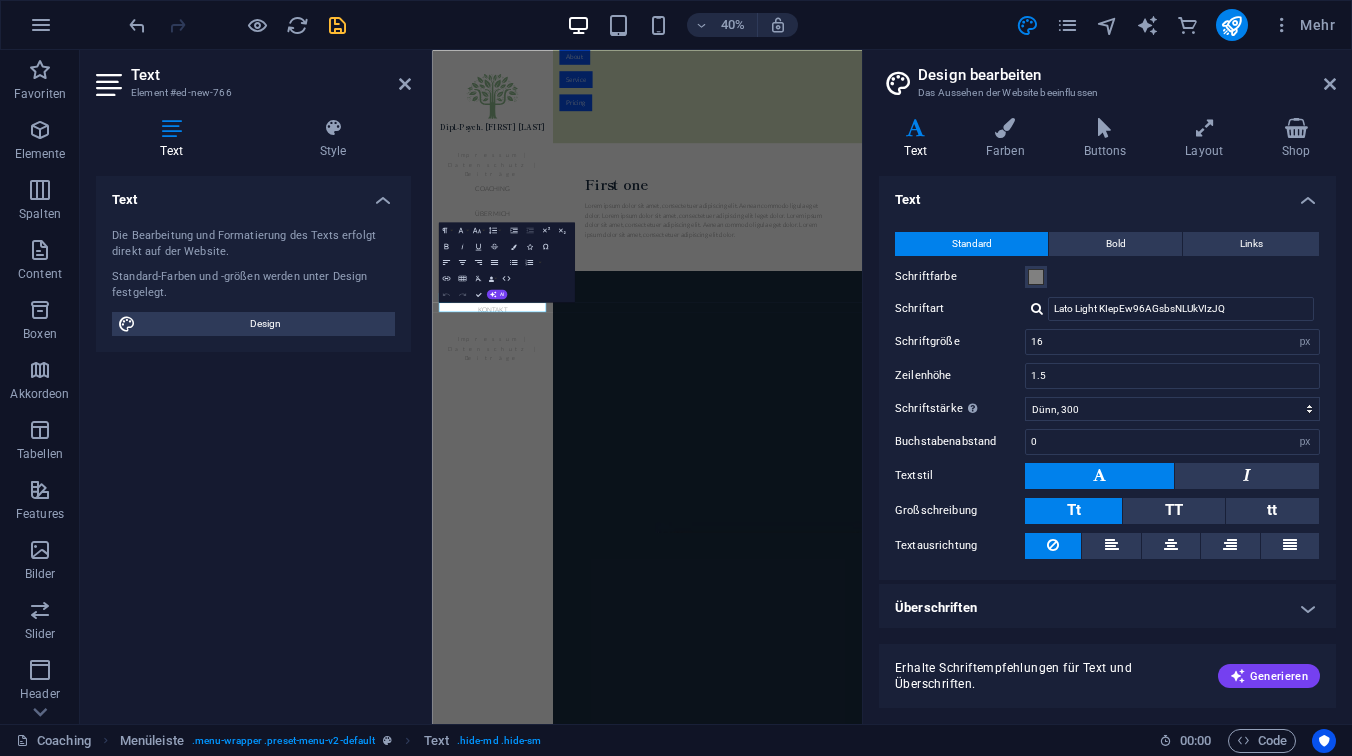 scroll, scrollTop: 3239, scrollLeft: 0, axis: vertical 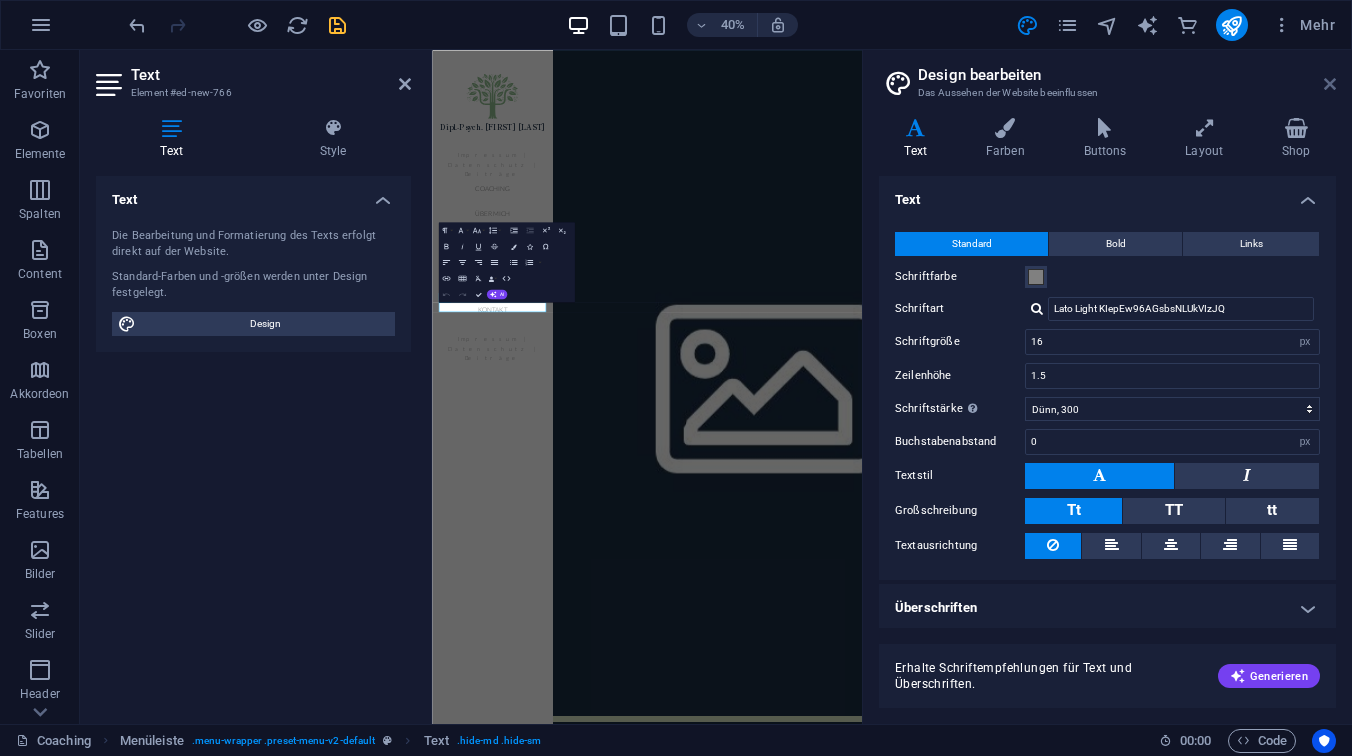 click at bounding box center (1330, 84) 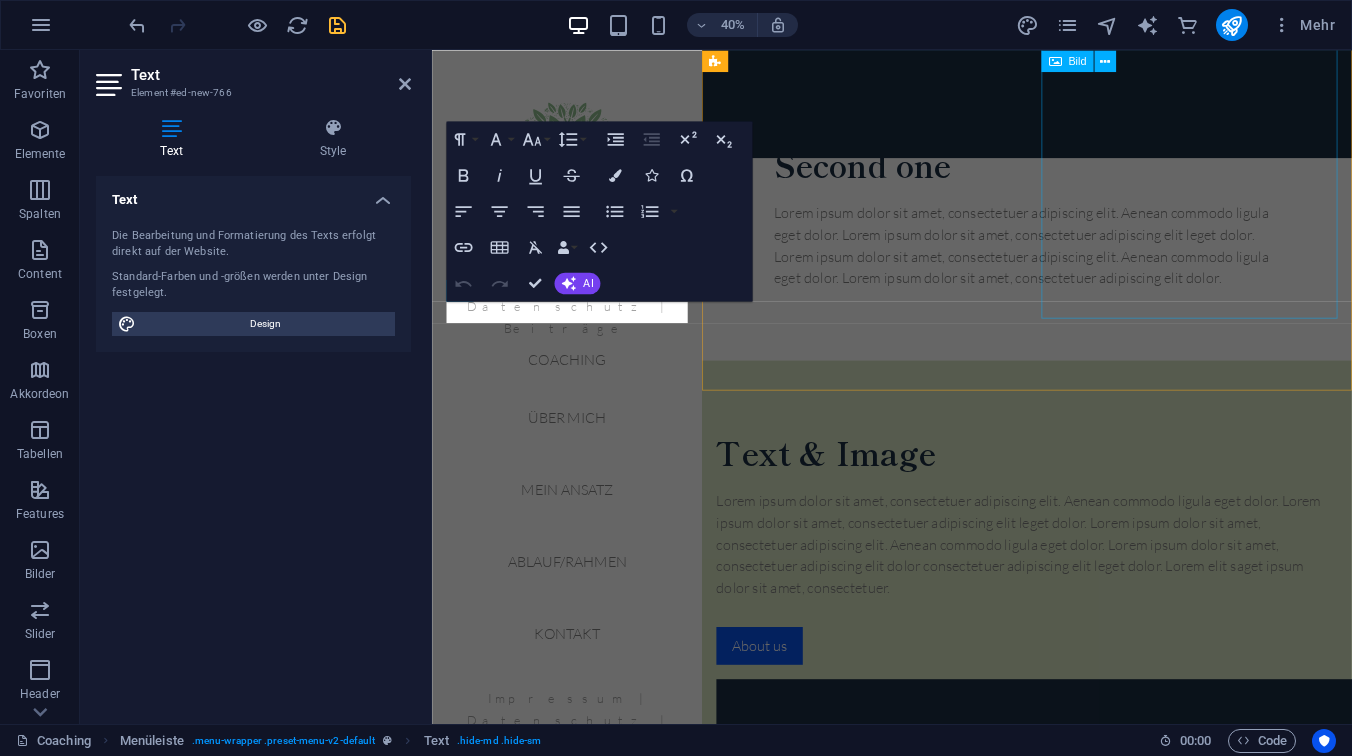 scroll, scrollTop: 2375, scrollLeft: 0, axis: vertical 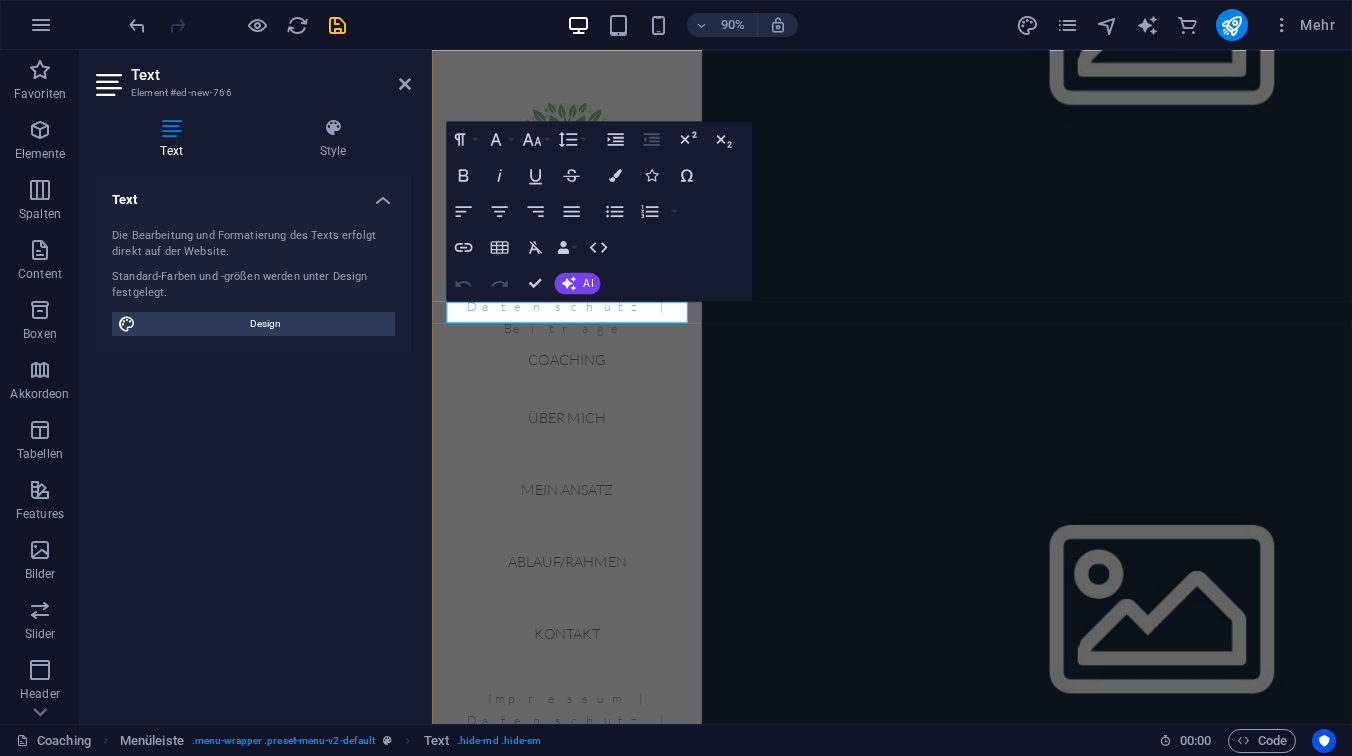 click on "Impressum | Datenschutz | Beiträge" at bounding box center [582, 334] 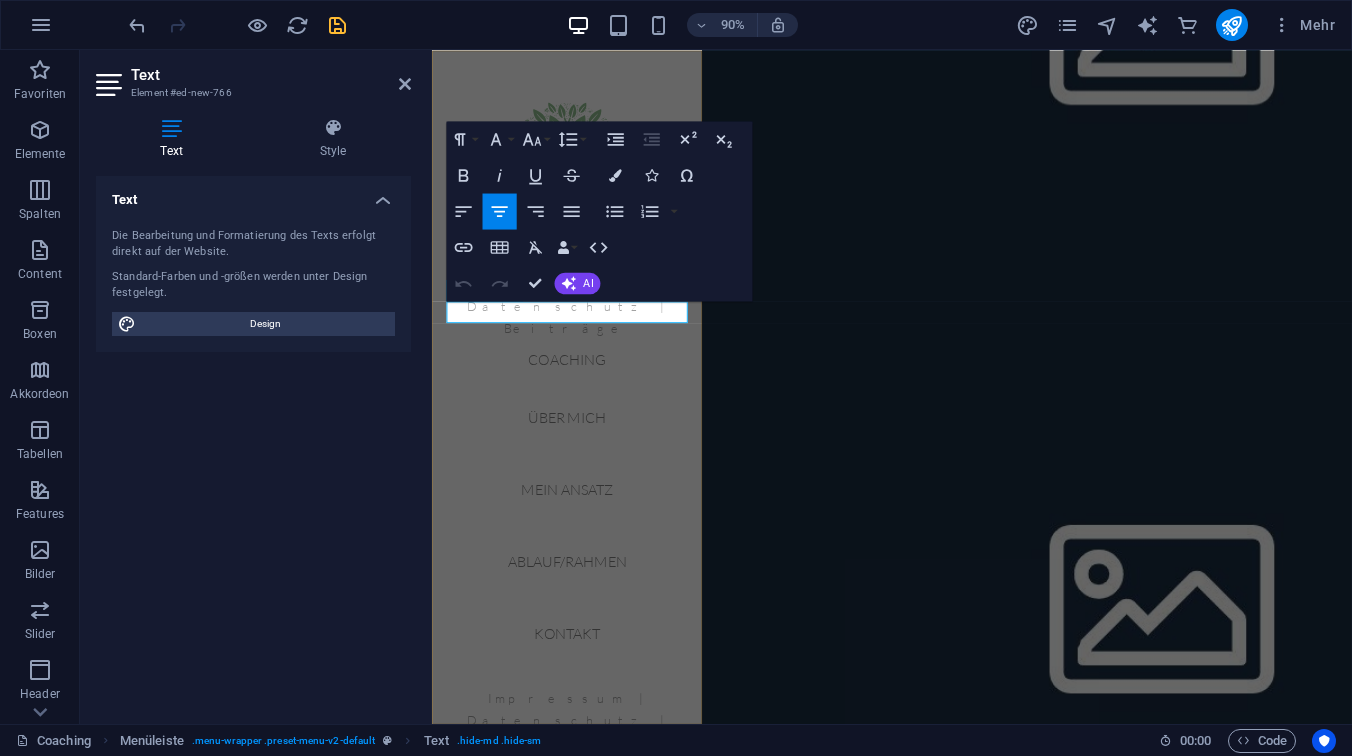 click on "Impressum | Datenschutz | Beiträge" at bounding box center (582, 334) 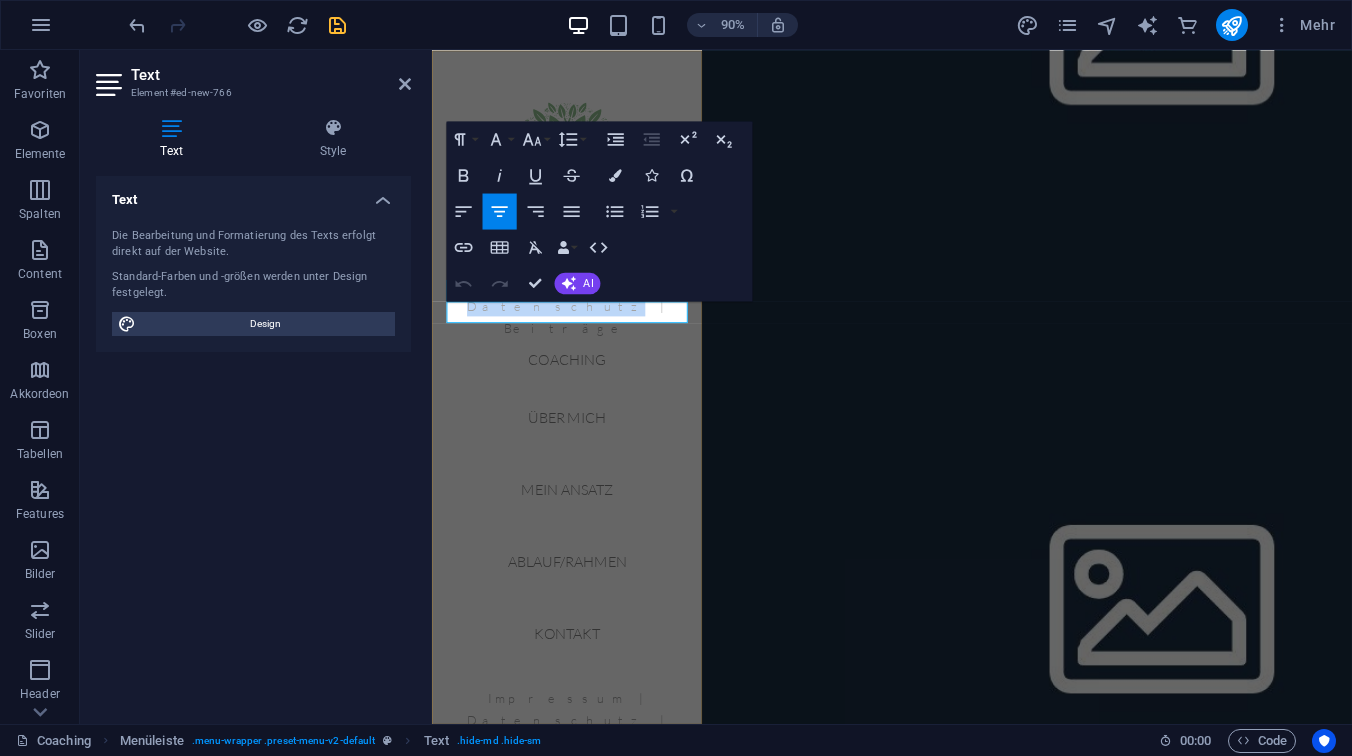 click on "Impressum | Datenschutz | Beiträge" at bounding box center (582, 334) 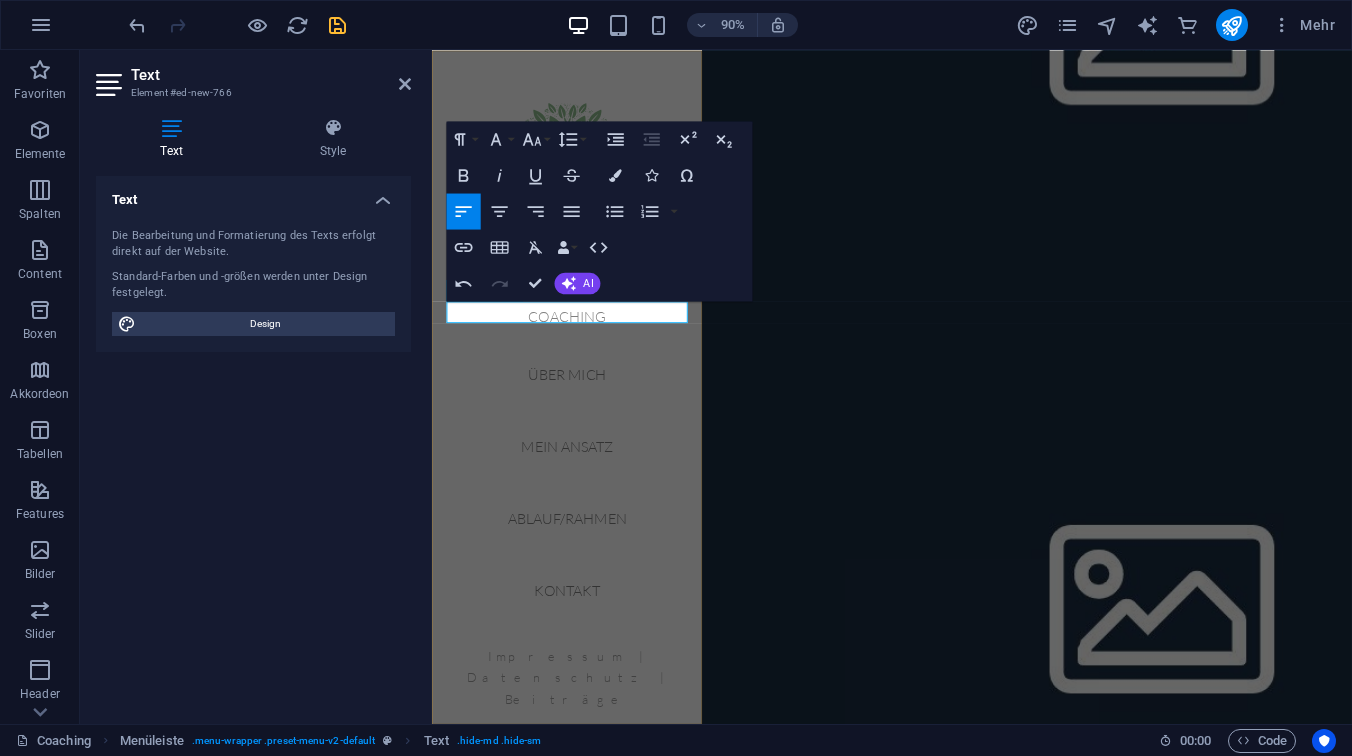 click on "Coaching in Dresden & Radebeul" at bounding box center (582, 310) 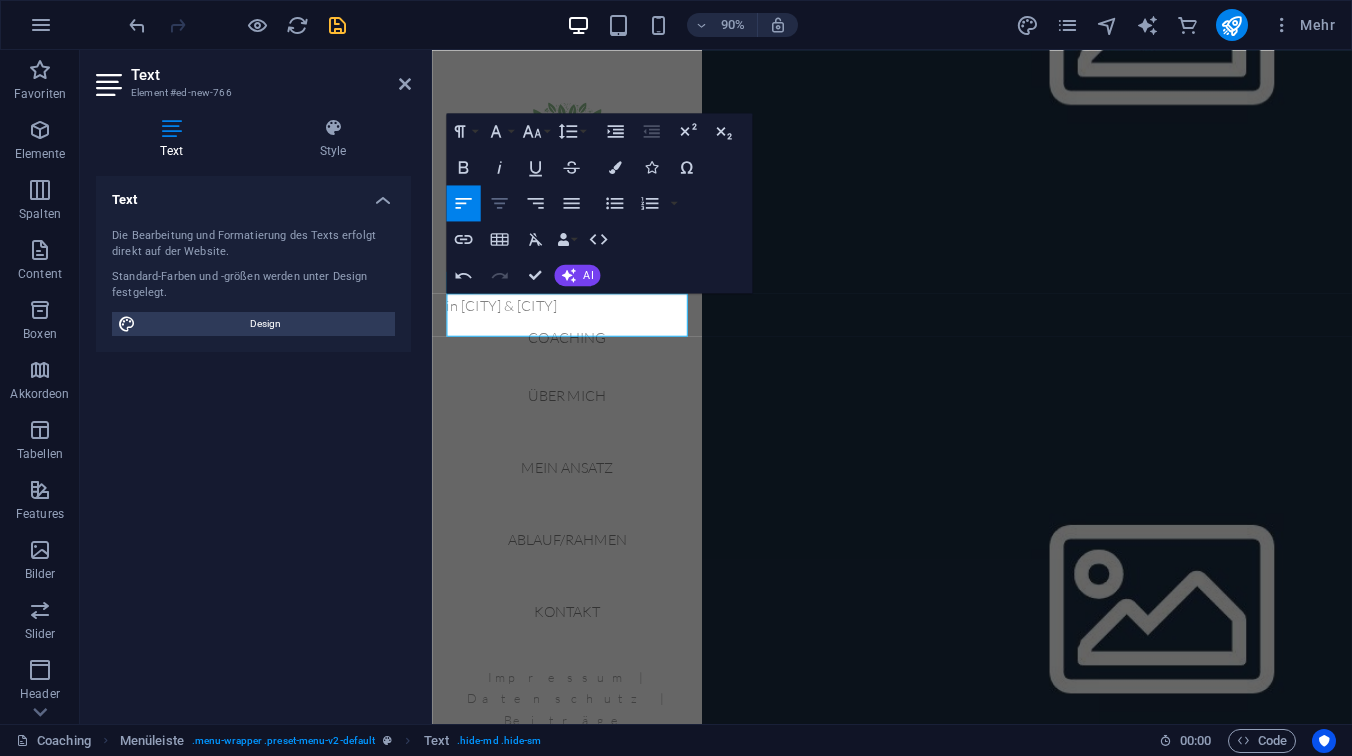 click 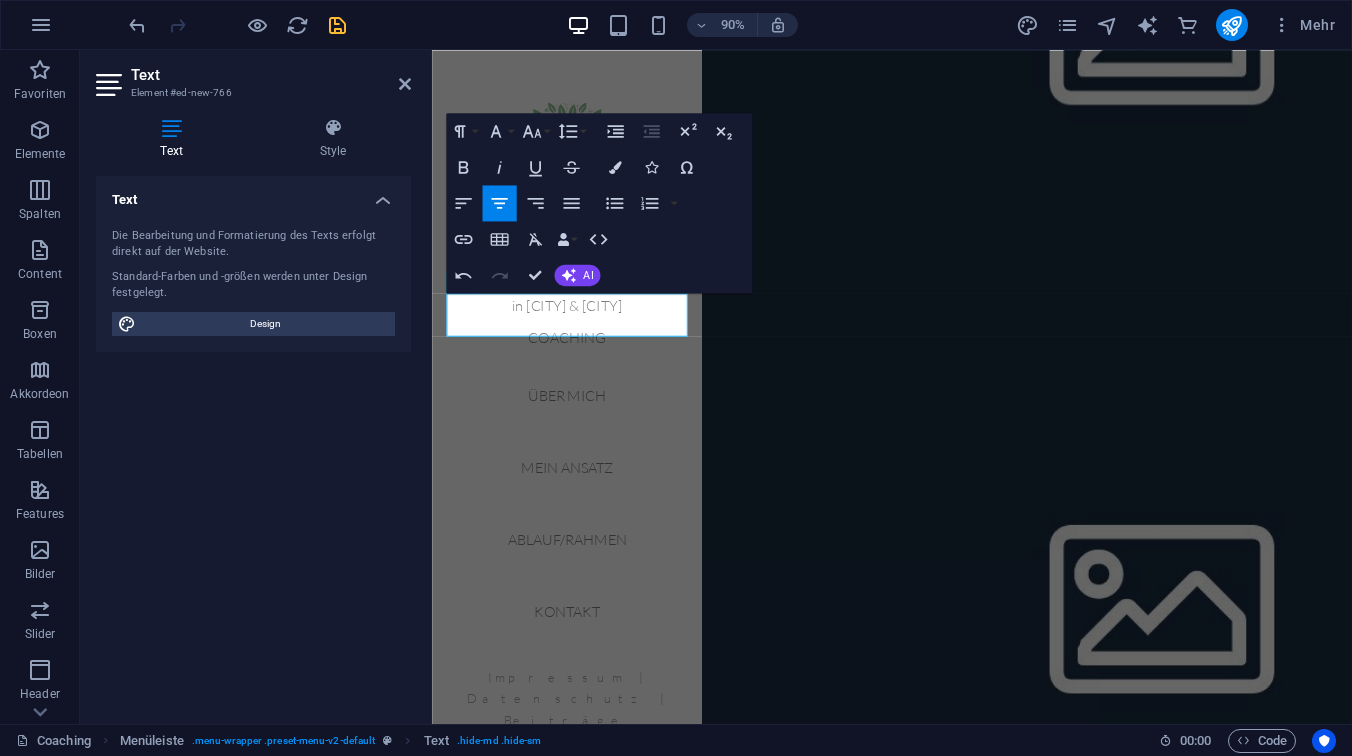 click on "Text Die Bearbeitung und Formatierung des Texts erfolgt direkt auf der Website. Standard-Farben und -größen werden unter Design festgelegt. Design Ausrichtung Linksbündig Zentriert Rechtsbündig" at bounding box center [253, 442] 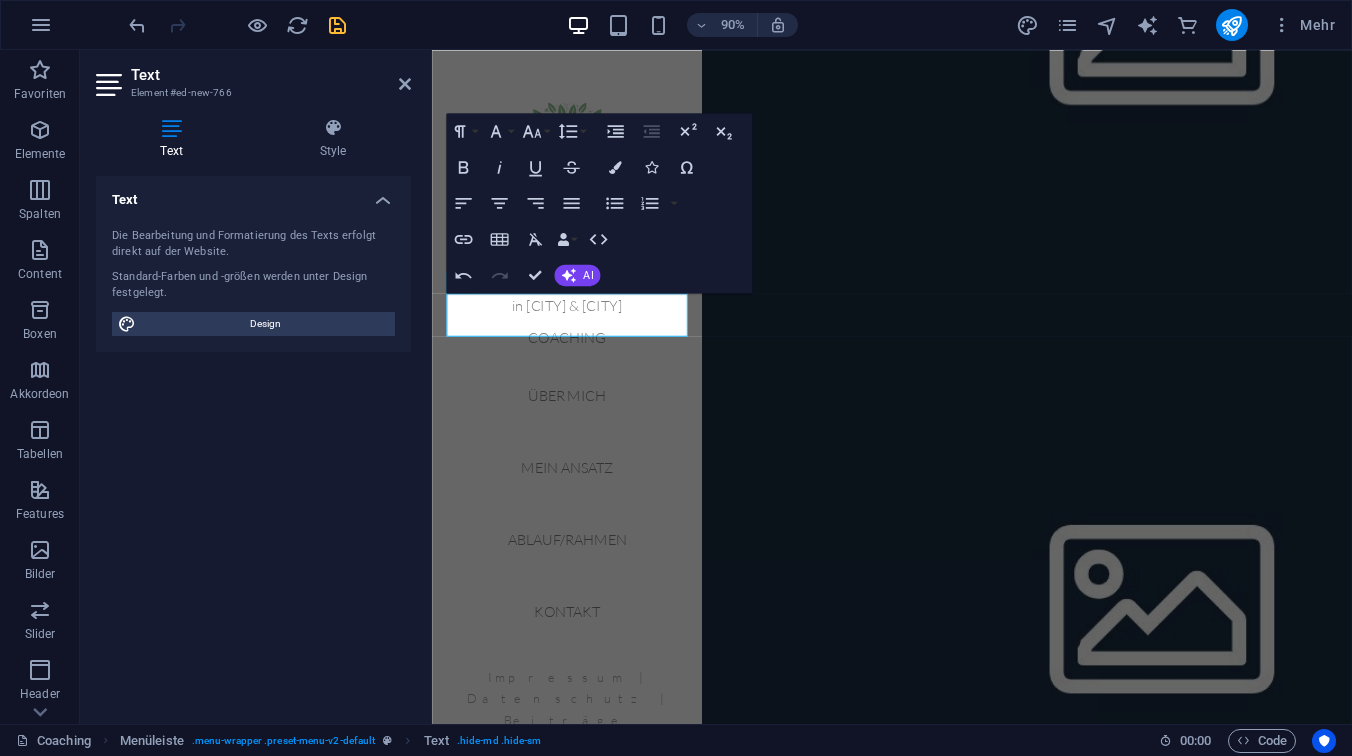click at bounding box center [1093, 2241] 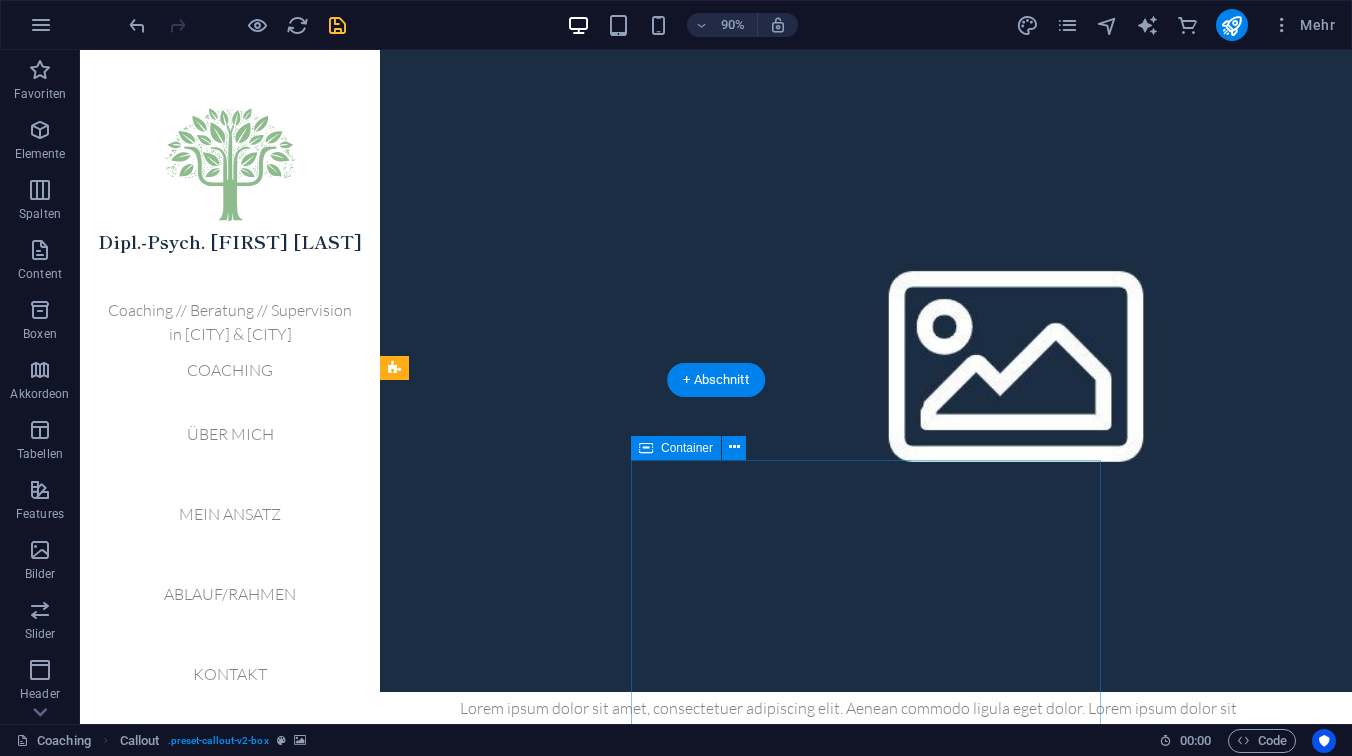 scroll, scrollTop: 2012, scrollLeft: 0, axis: vertical 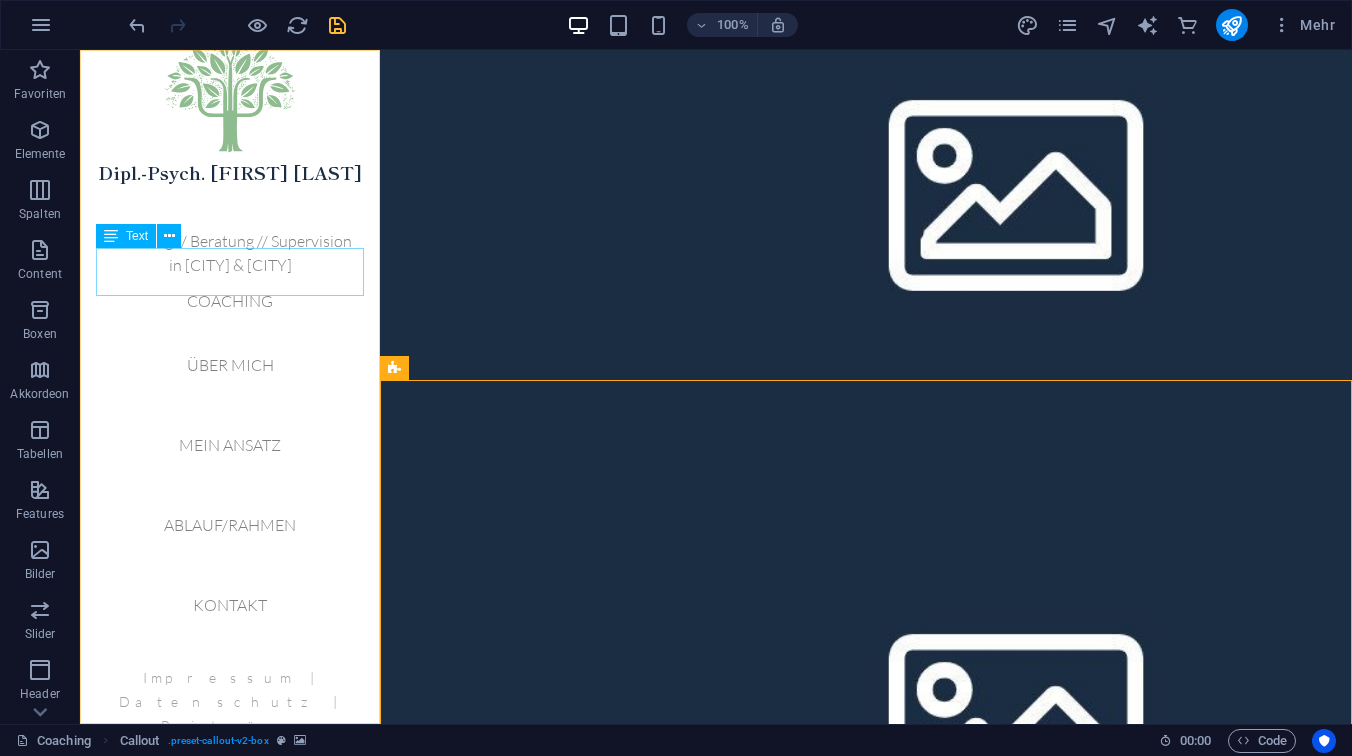 click on "Coaching // Beratung // Supervision  in [CITY] \u0026 [CITY]" at bounding box center [230, 253] 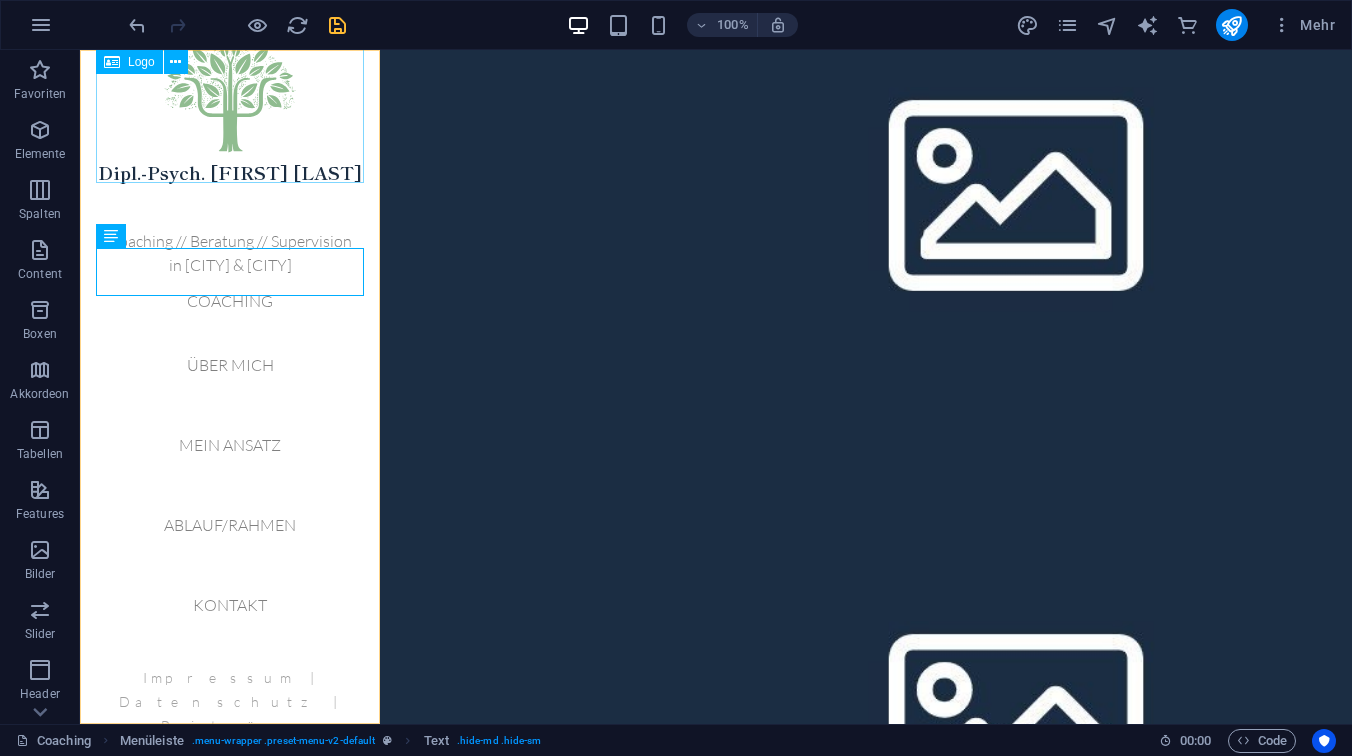 click on "Dipl.-Psych. [LAST] [LAST]" at bounding box center (230, 106) 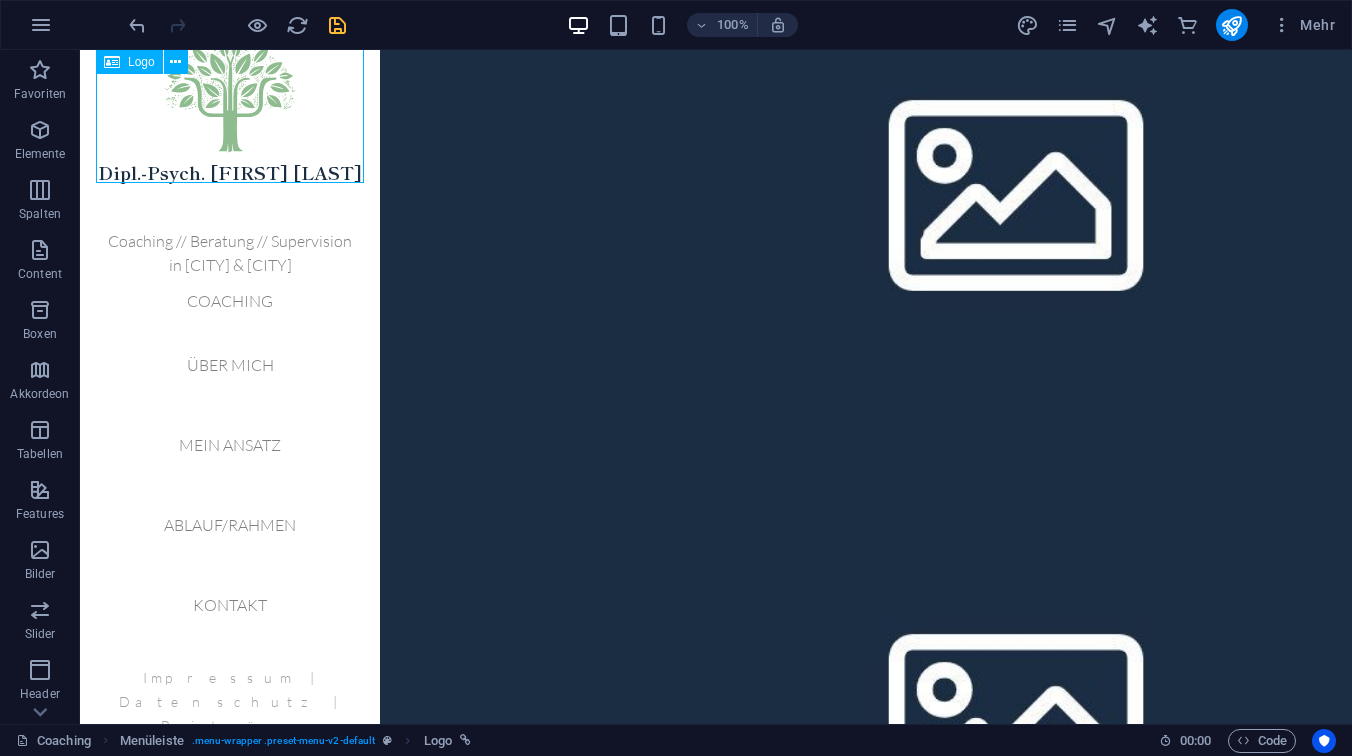 click on "Dipl.-Psych. [LAST] [LAST]" at bounding box center (230, 106) 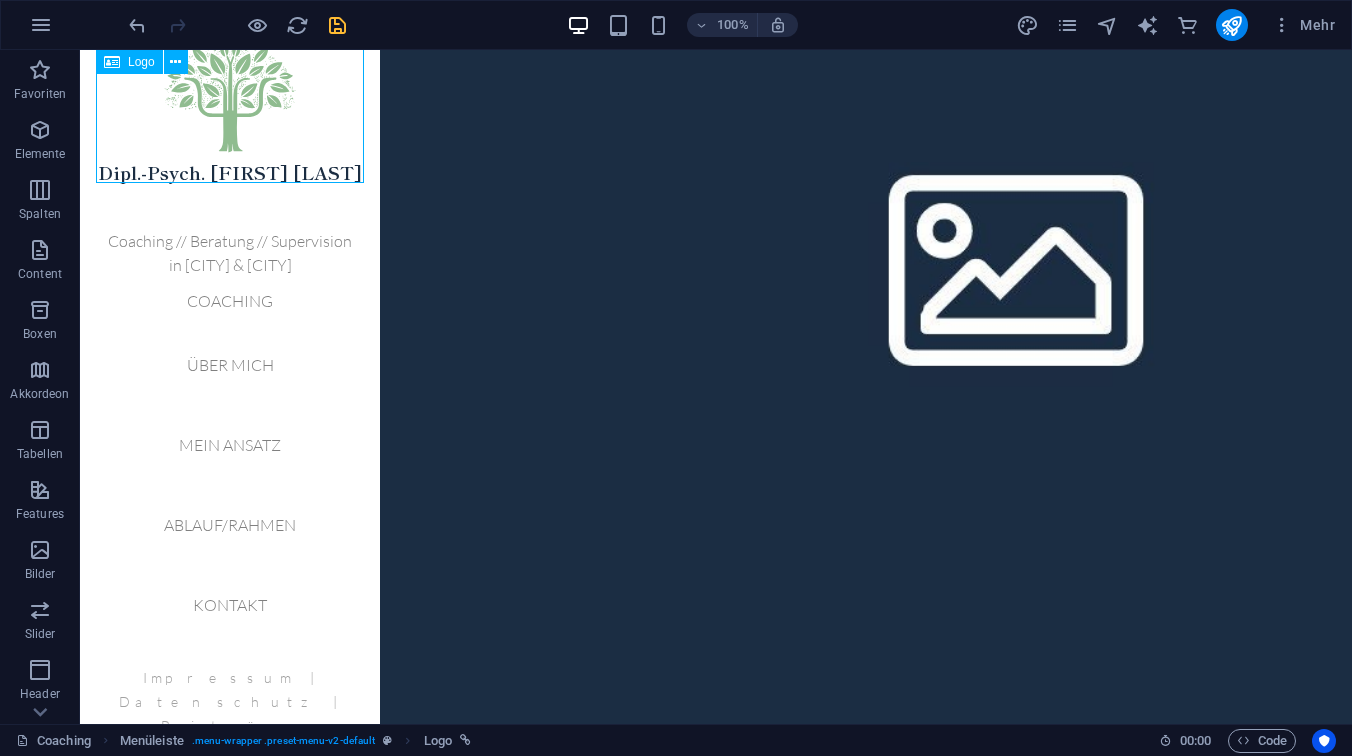 scroll, scrollTop: 2375, scrollLeft: 0, axis: vertical 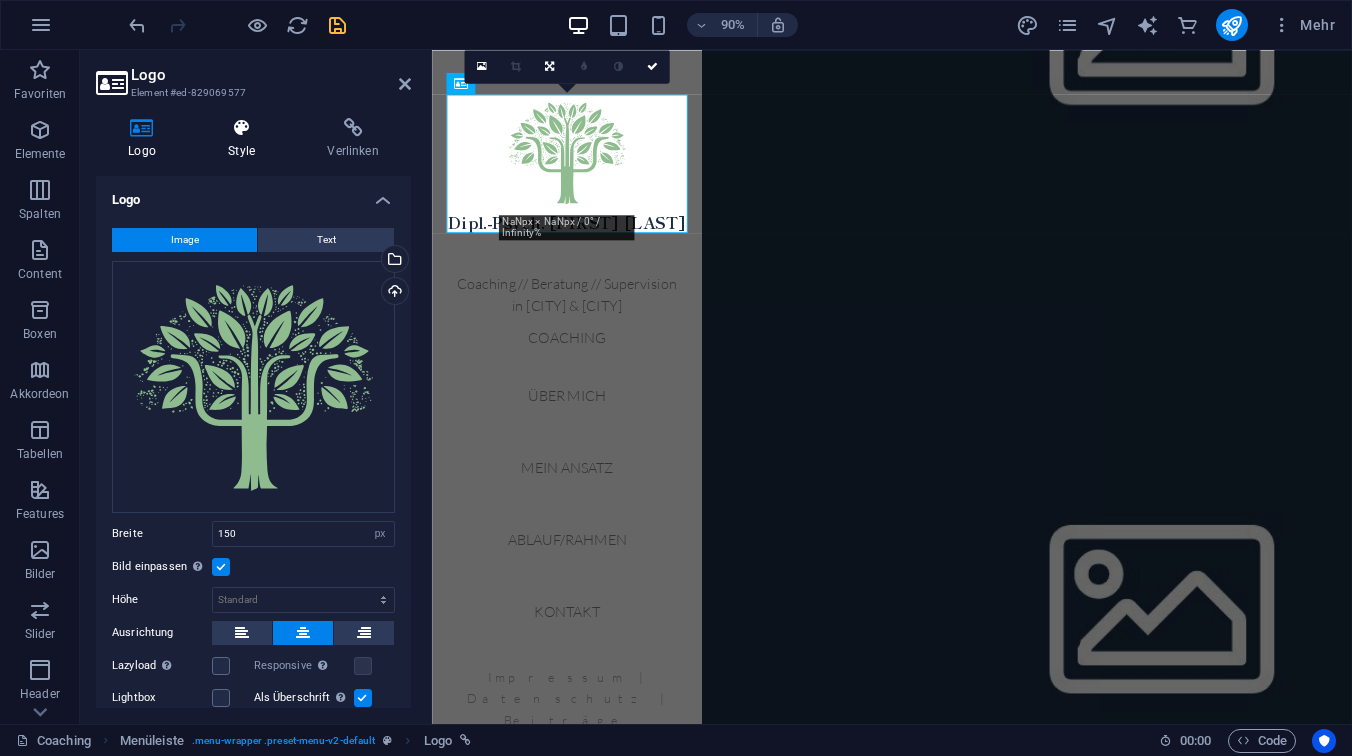 click on "Style" at bounding box center [245, 139] 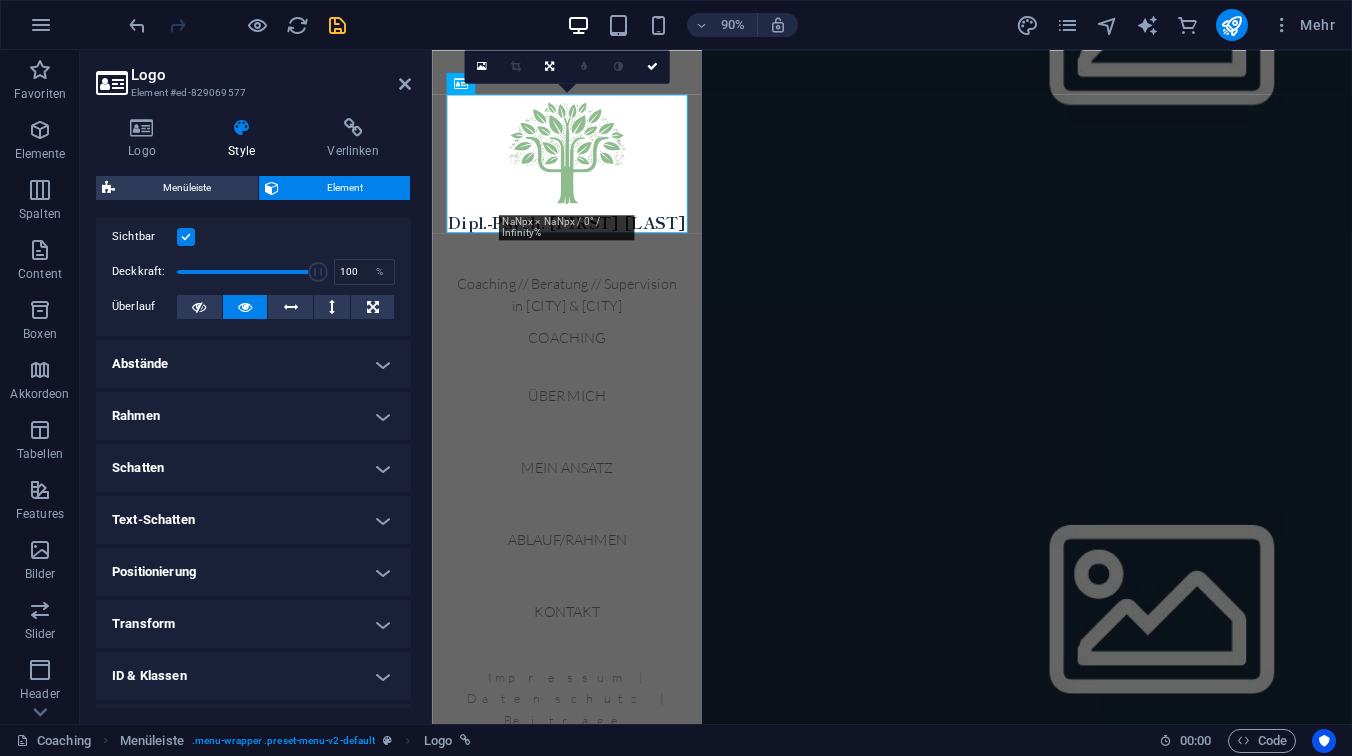 scroll, scrollTop: 288, scrollLeft: 0, axis: vertical 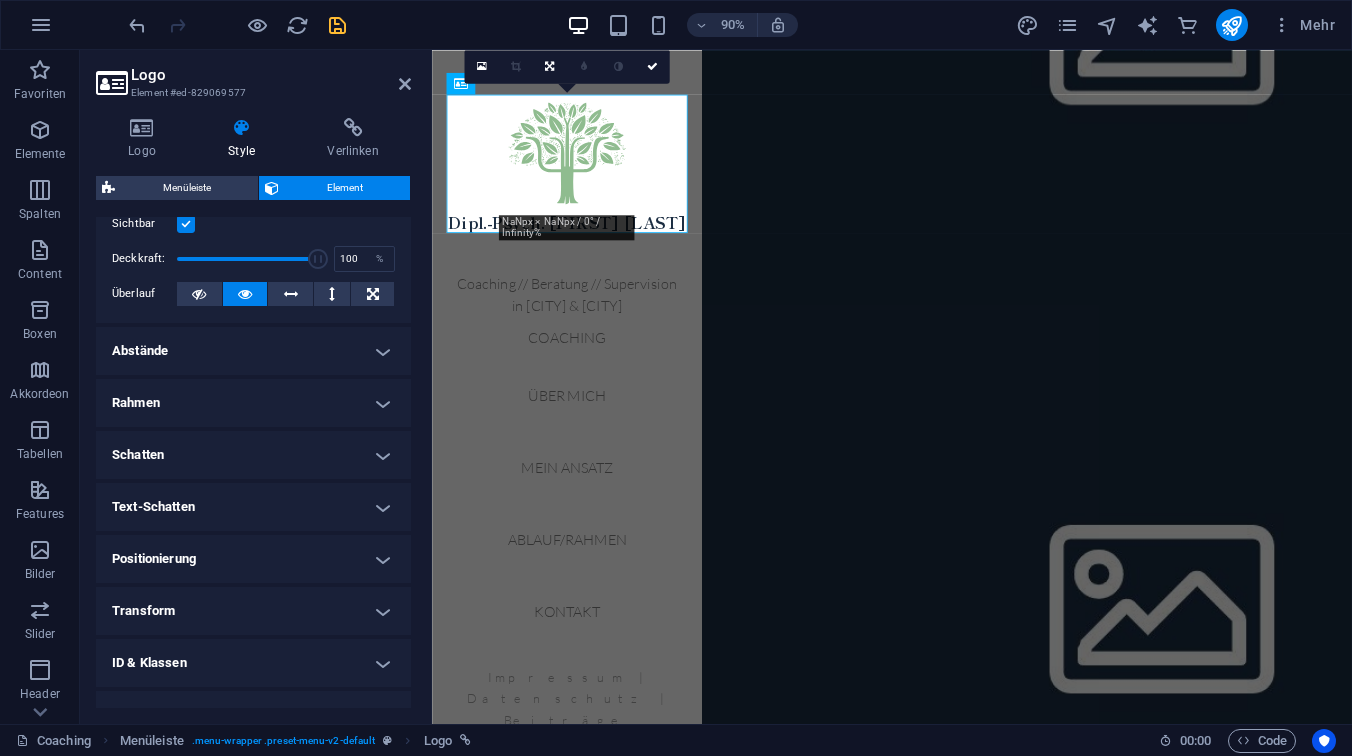 click on "Abstände" at bounding box center (253, 351) 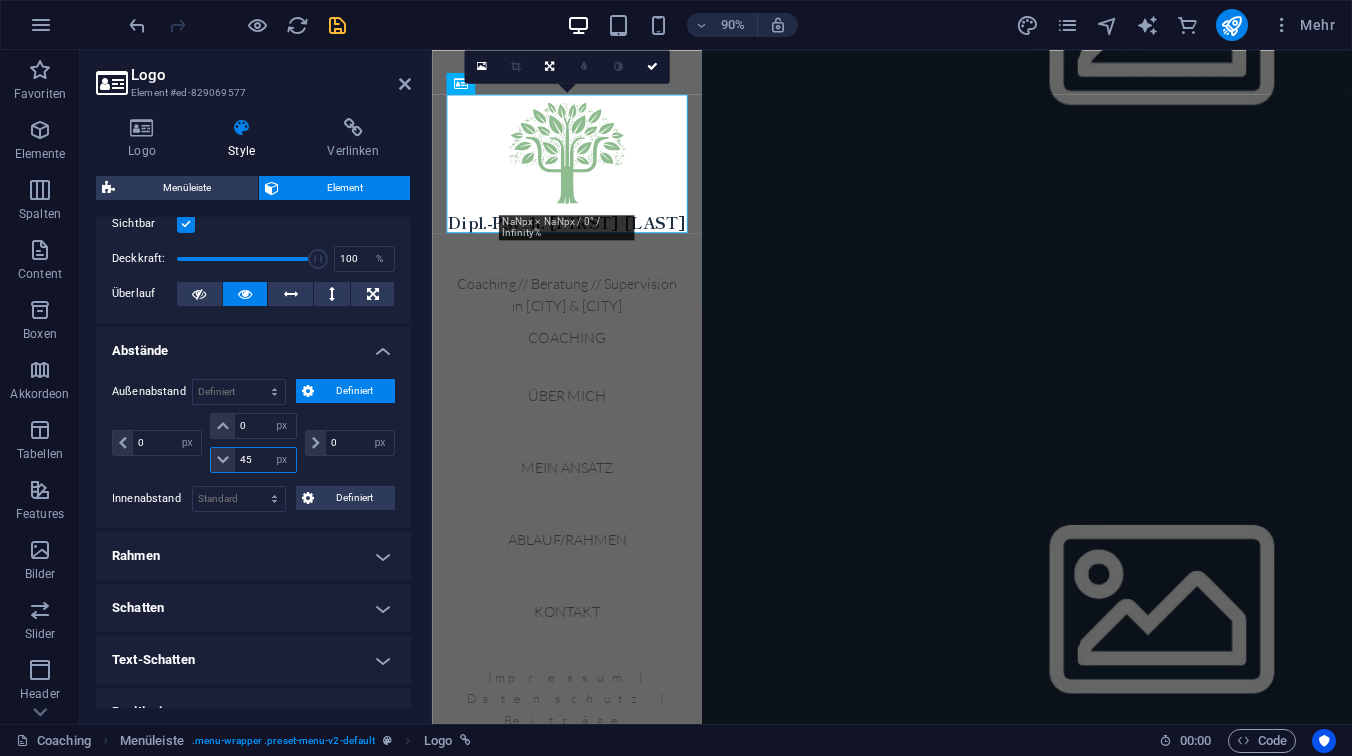 click on "45" at bounding box center (265, 460) 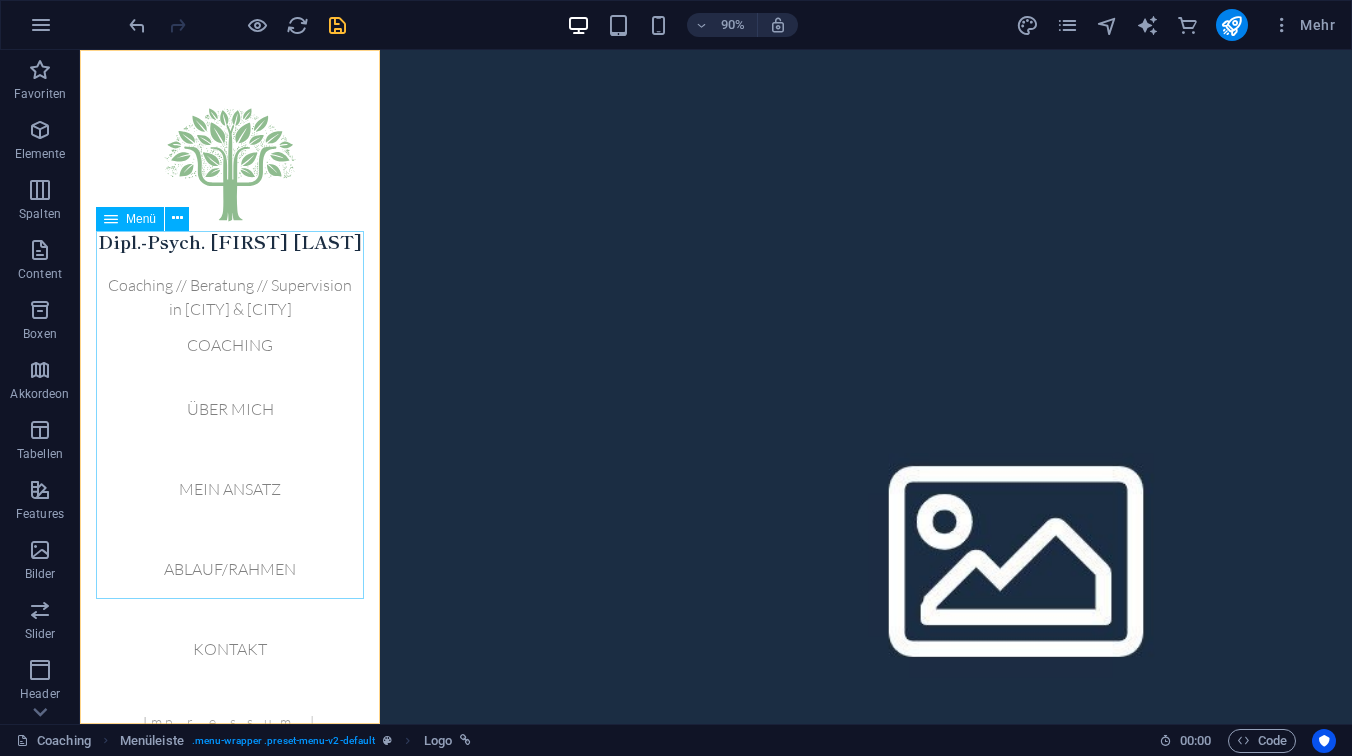 scroll, scrollTop: 2012, scrollLeft: 0, axis: vertical 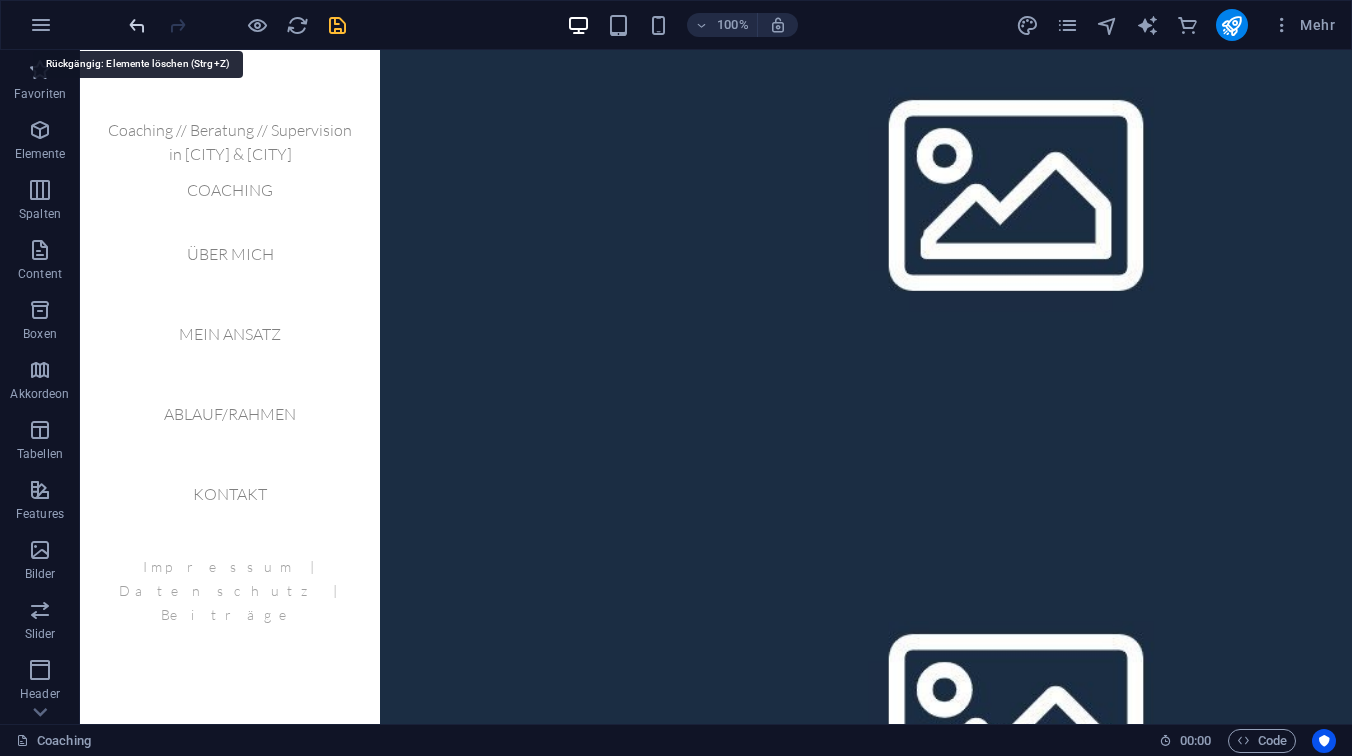click at bounding box center [137, 25] 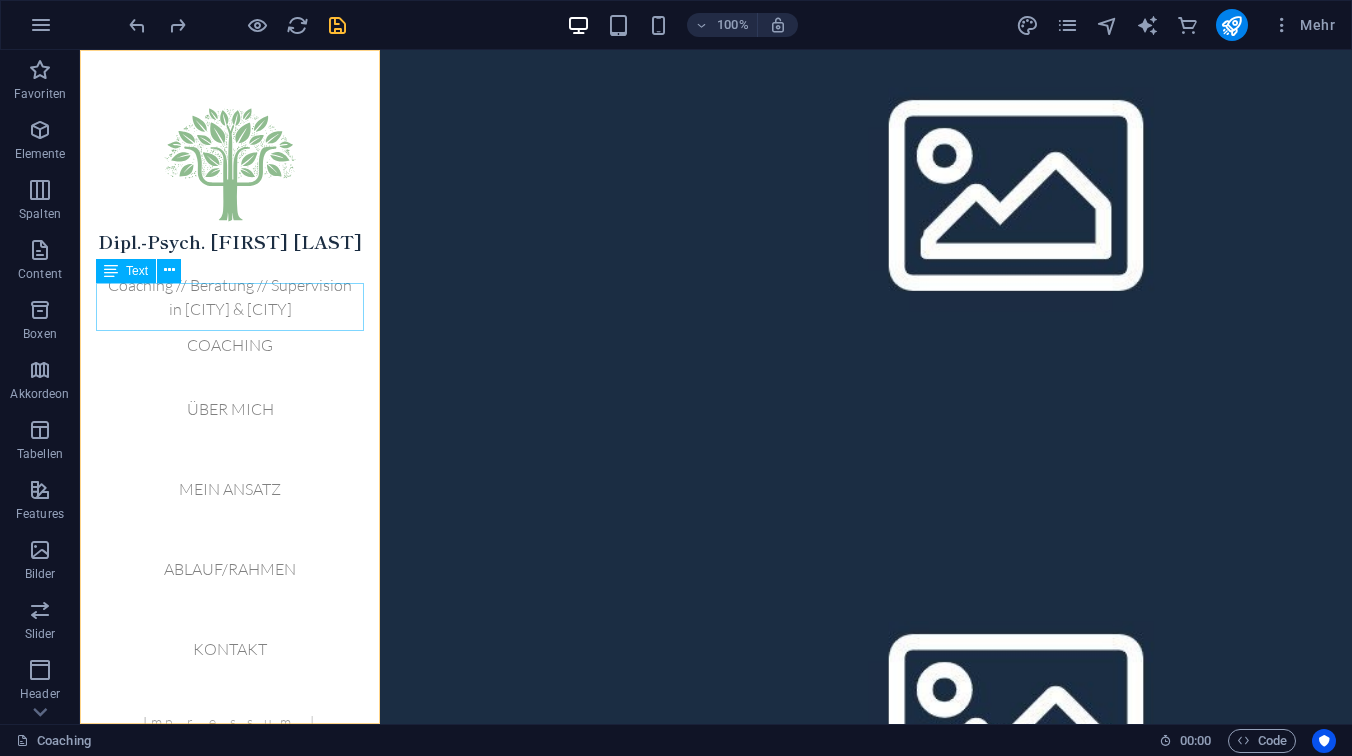click on "Coaching // Beratung // Supervision  in [CITY] \u0026 [CITY]" at bounding box center [230, 297] 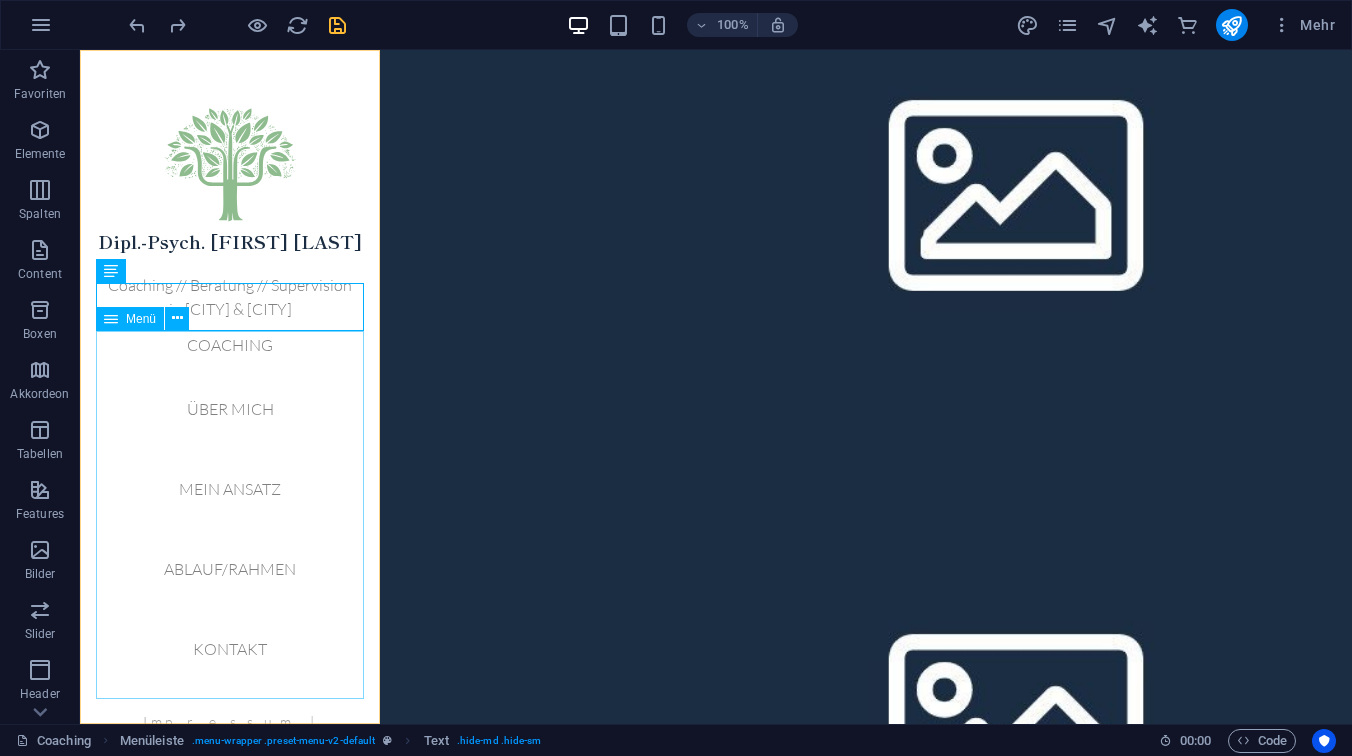 scroll, scrollTop: 34, scrollLeft: 0, axis: vertical 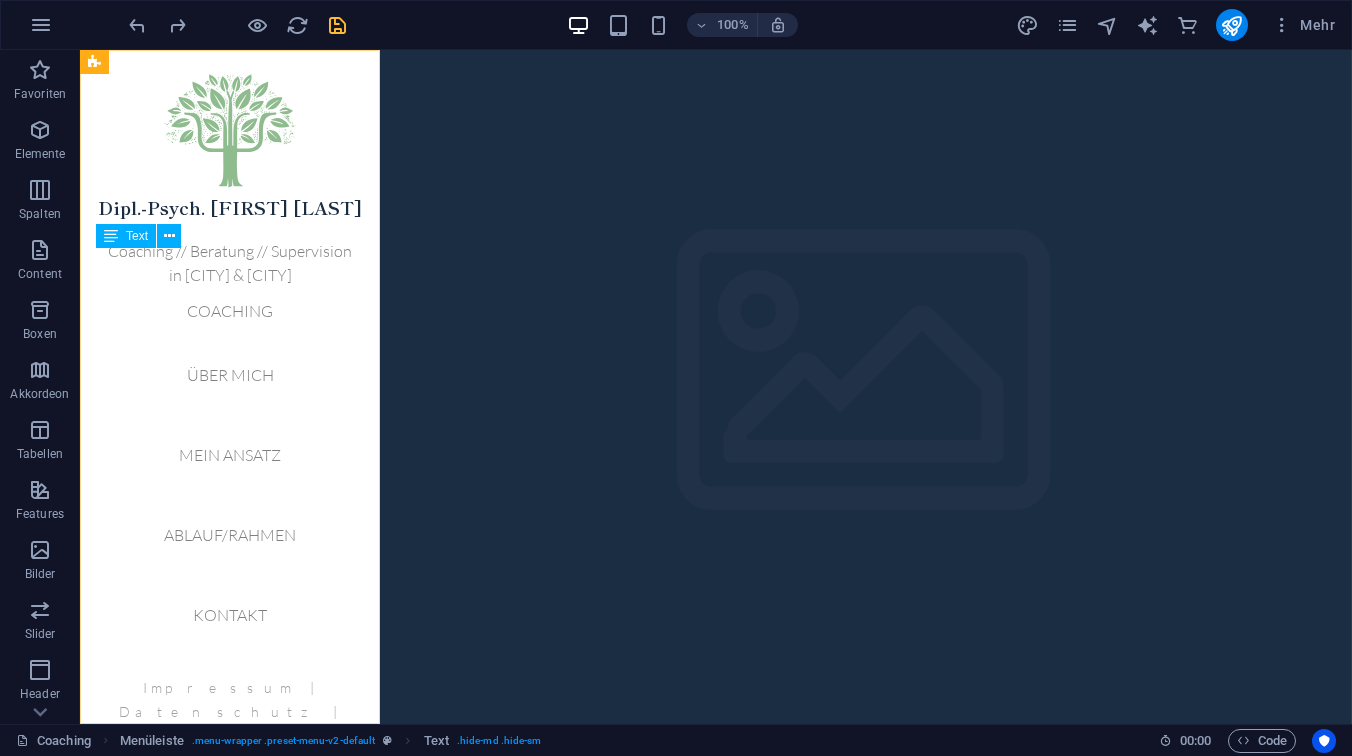 click on "Coaching // Beratung // Supervision  in [CITY] \u0026 [CITY]" at bounding box center [230, 263] 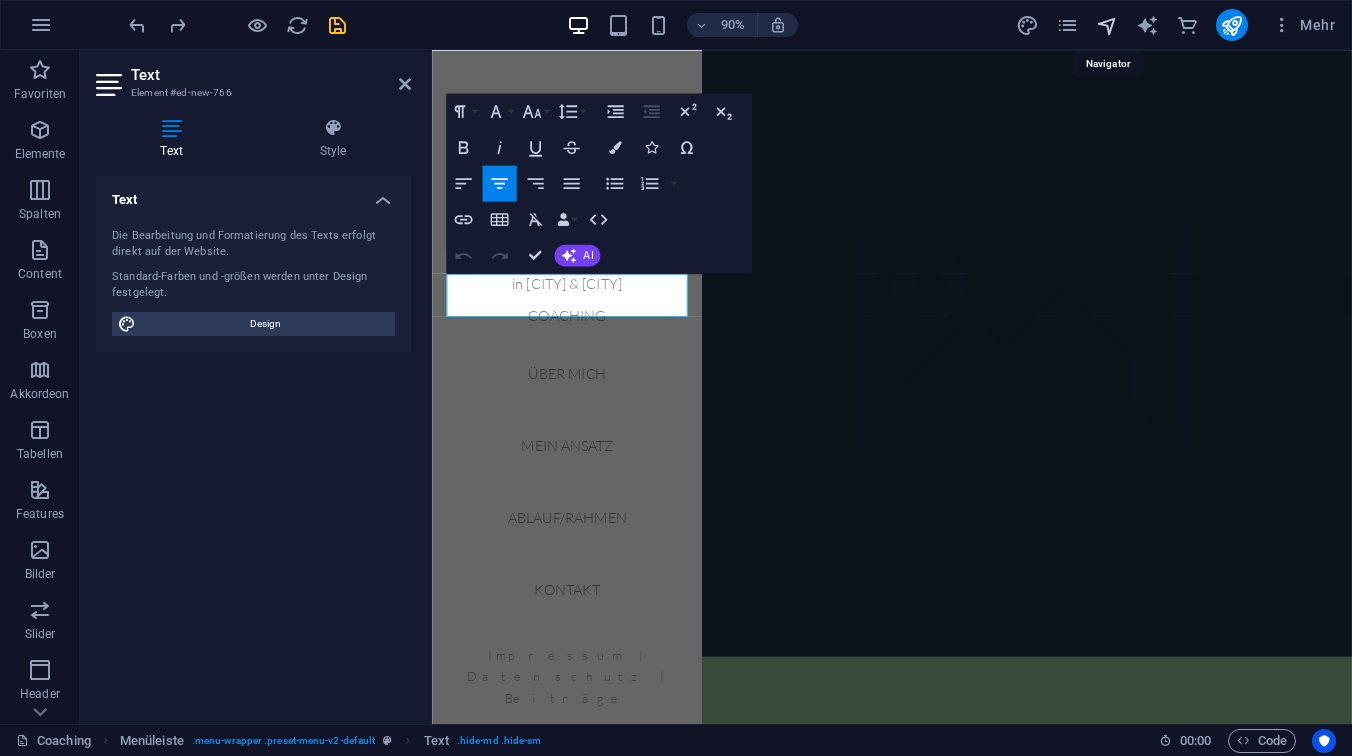 click at bounding box center (1107, 25) 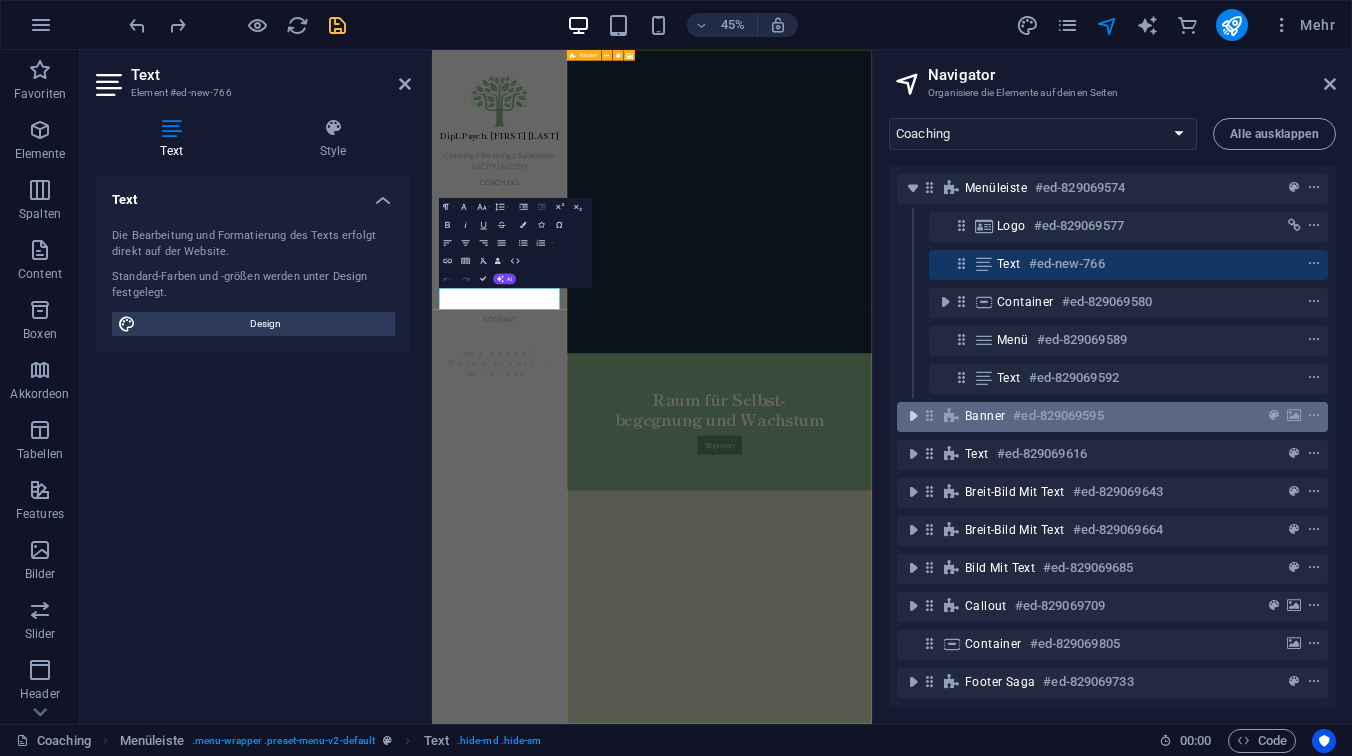 click at bounding box center [913, 416] 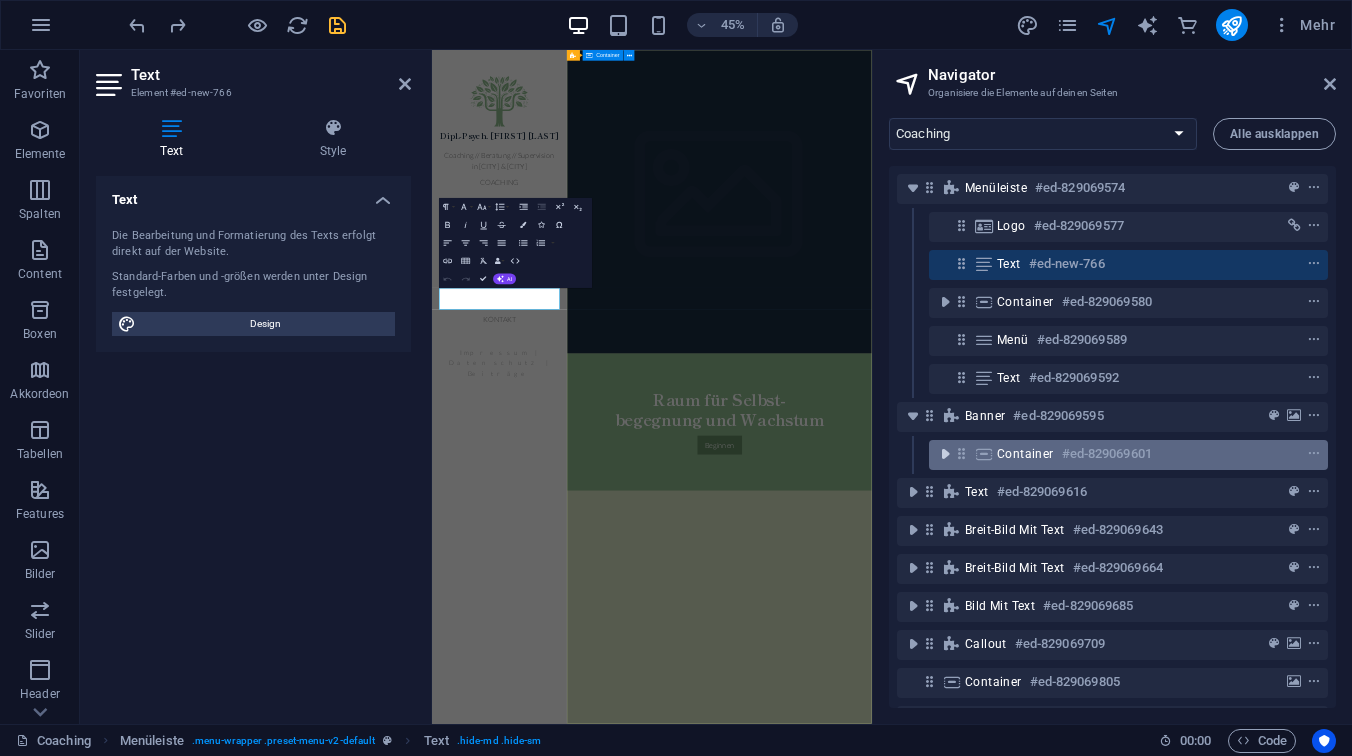 click at bounding box center (945, 454) 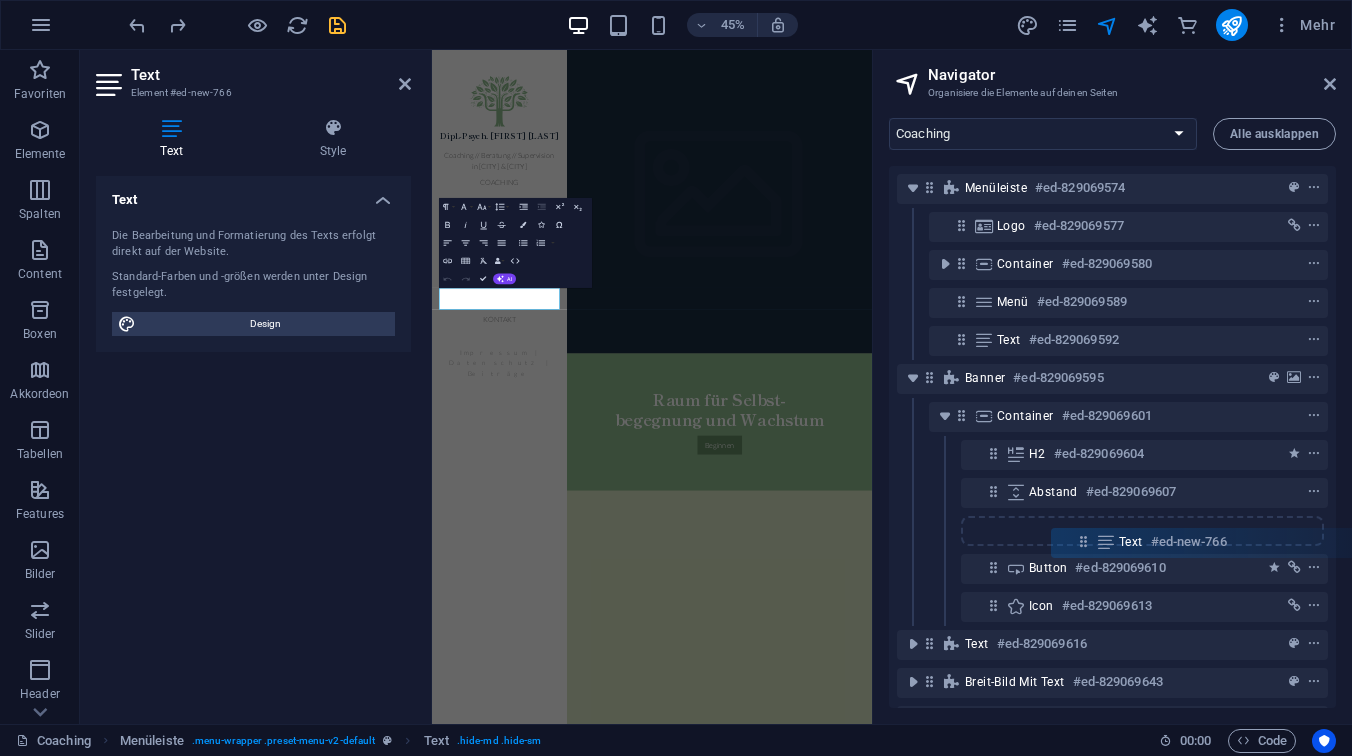 drag, startPoint x: 958, startPoint y: 264, endPoint x: 1080, endPoint y: 549, distance: 310.01453 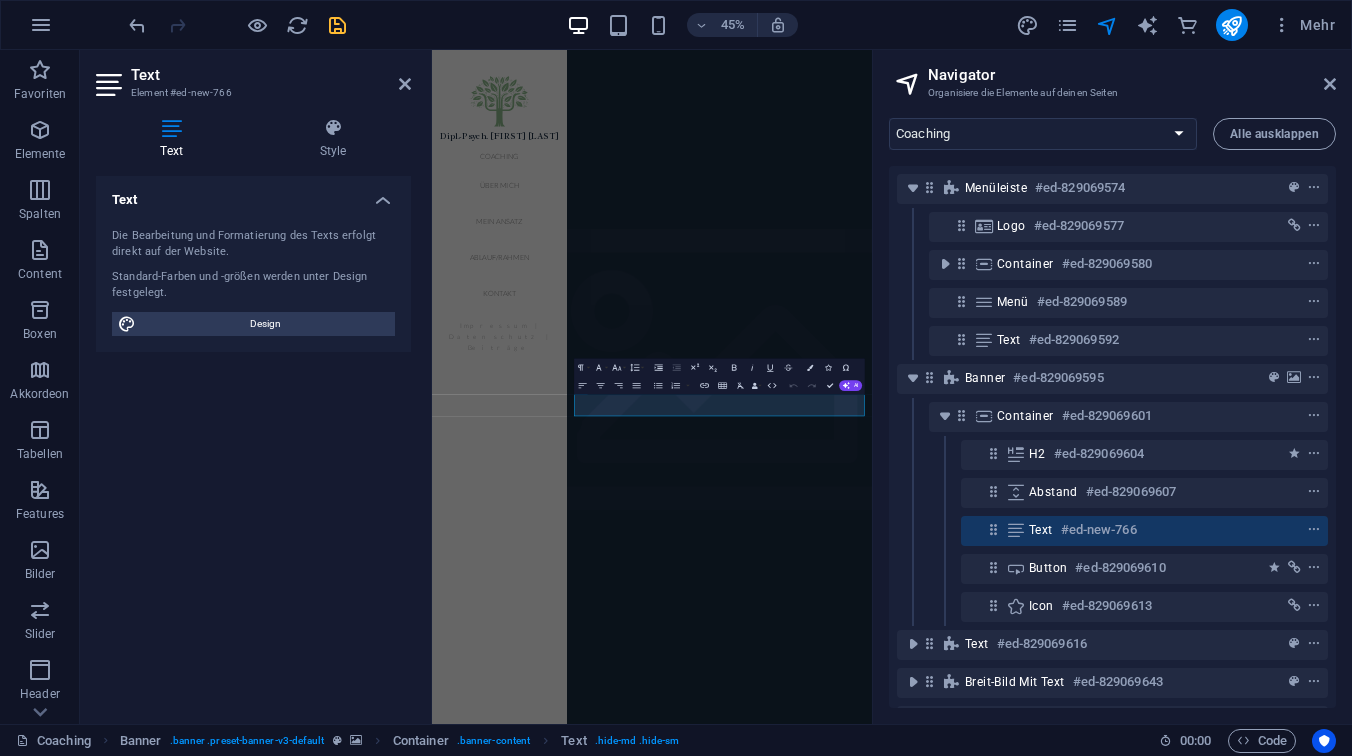 click on "Navigator Organisiere die Elemente auf deinen Seiten Coaching  Über mich  Mein Ansatz  Ablauf/Rahmen  Kontakt  Impressum  Datenschutz  Alle ausklappen Menüleiste #ed-829069574 Logo #ed-829069577 Container #ed-829069580 Menü #ed-829069589 Text #ed-829069592 Banner #ed-829069595 Container #ed-829069601 H2 #ed-829069604 Abstand #ed-829069607 Text #ed-new-766 Button #ed-829069610 Icon #ed-829069613 Text #ed-829069616 Breit-Bild mit Text #ed-829069643 Breit-Bild mit Text #ed-829069664 Bild mit Text #ed-829069685 Callout #ed-829069709 Container #ed-829069805 Footer Saga #ed-829069733" at bounding box center (1112, 387) 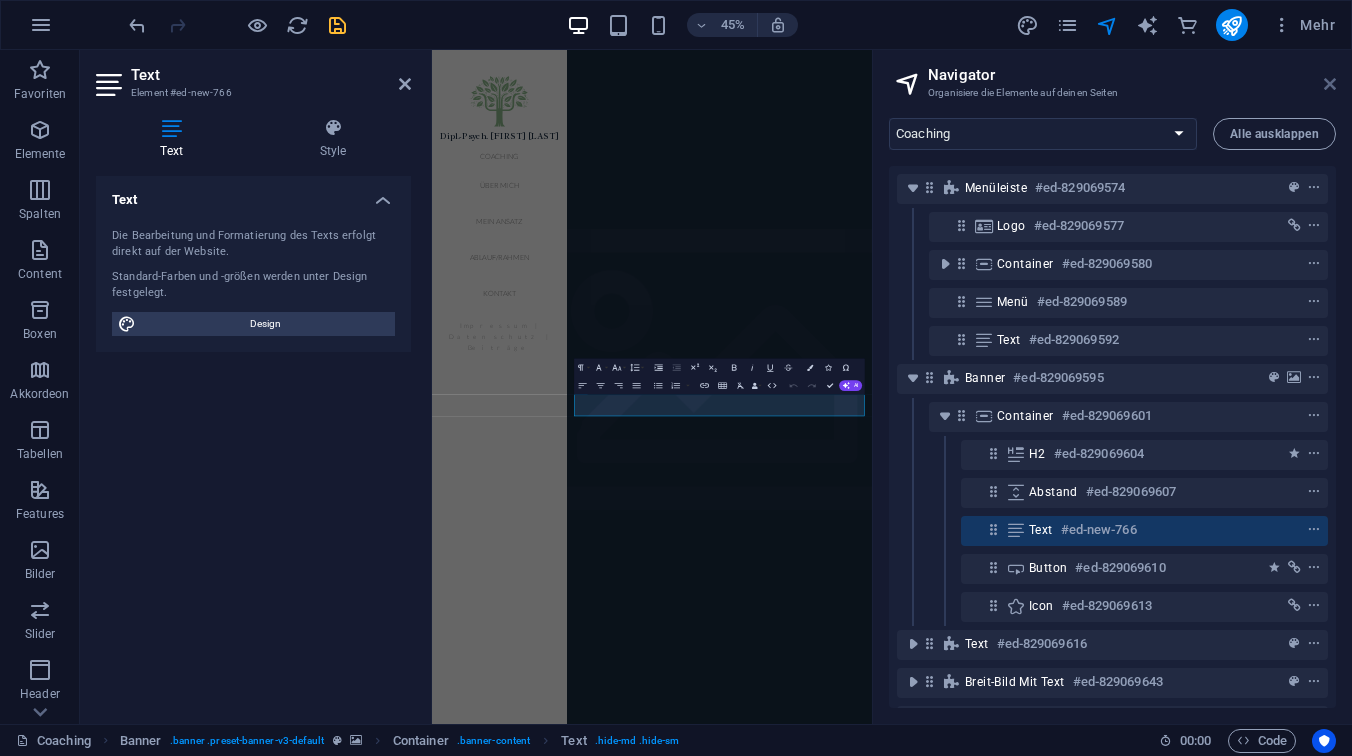 click at bounding box center [1330, 84] 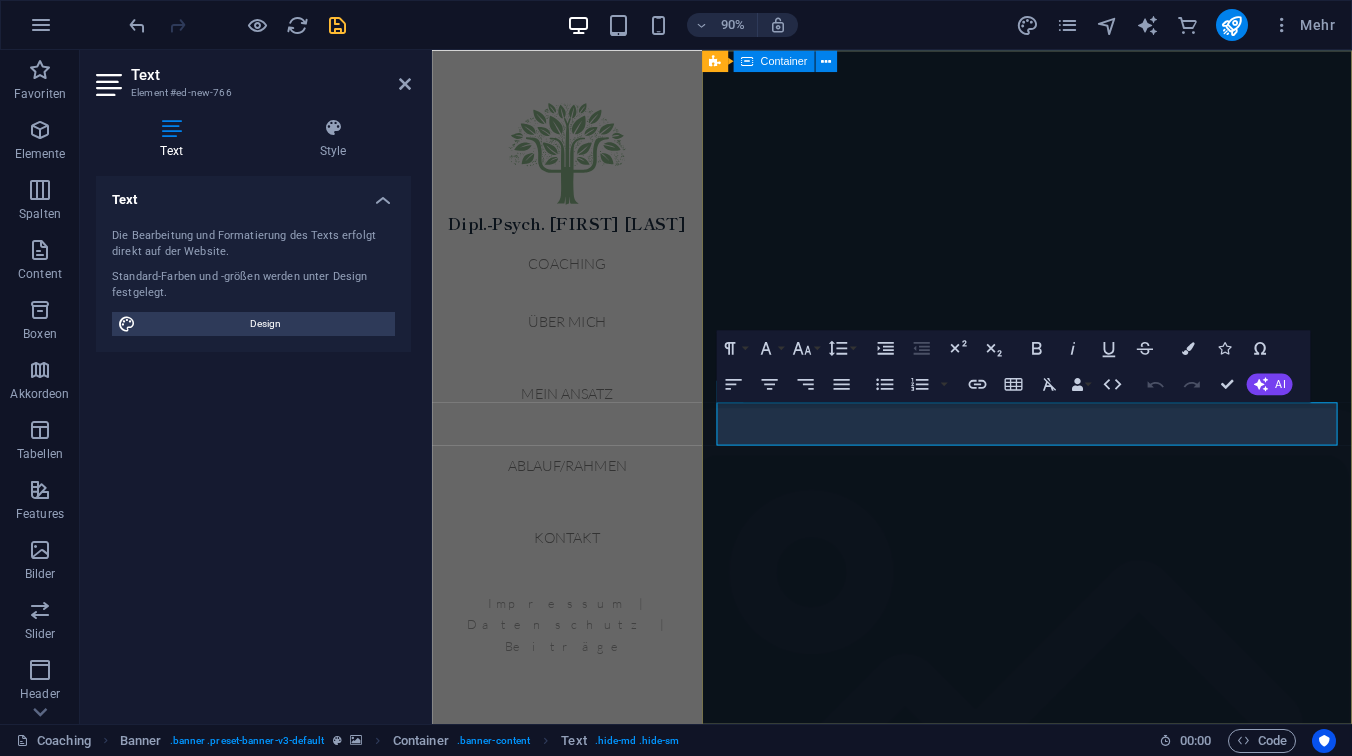 click on "Raum für Selbst-  begegnung und Wachstum Coaching // Beratung // Supervision  in Dresden & Radebeul Beginnen" at bounding box center (1093, 1734) 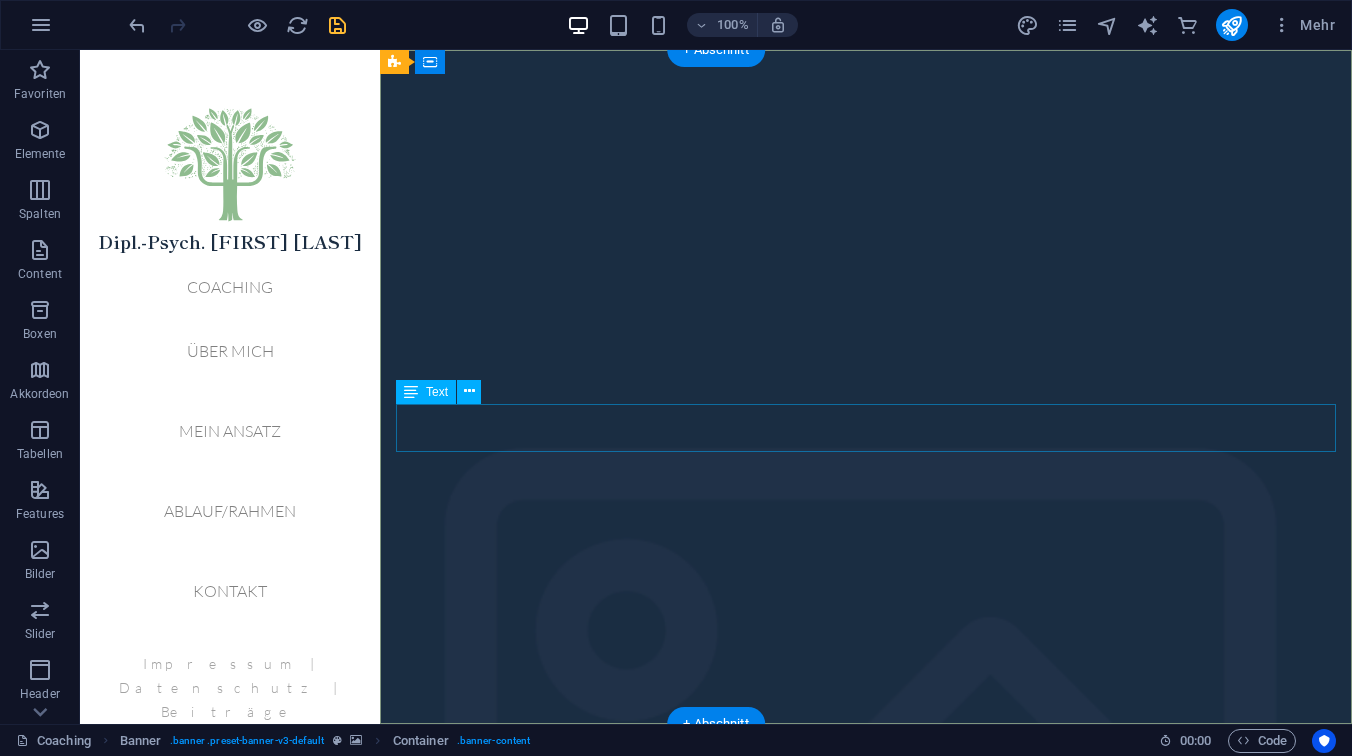 click on "Coaching // Beratung // Supervision  in [CITY] \u0026 [CITY]" at bounding box center [866, 1775] 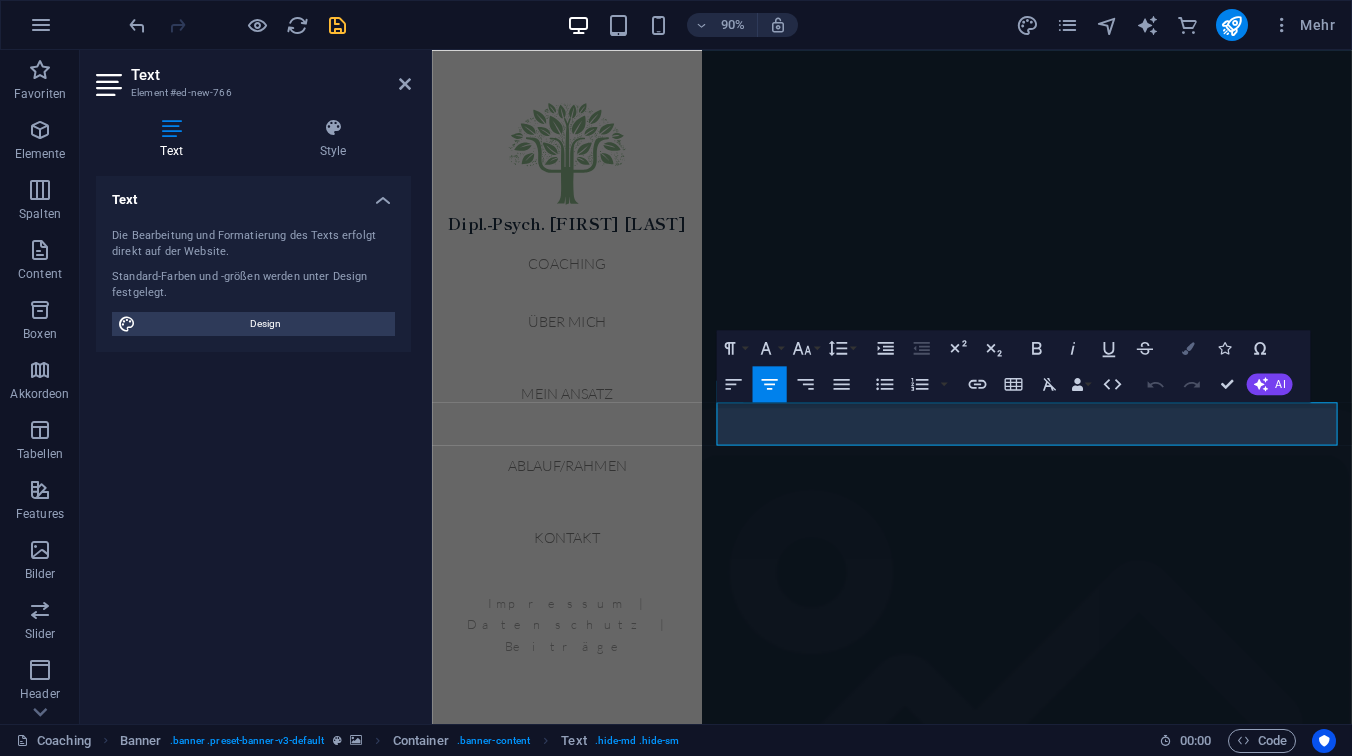 click at bounding box center [1188, 348] 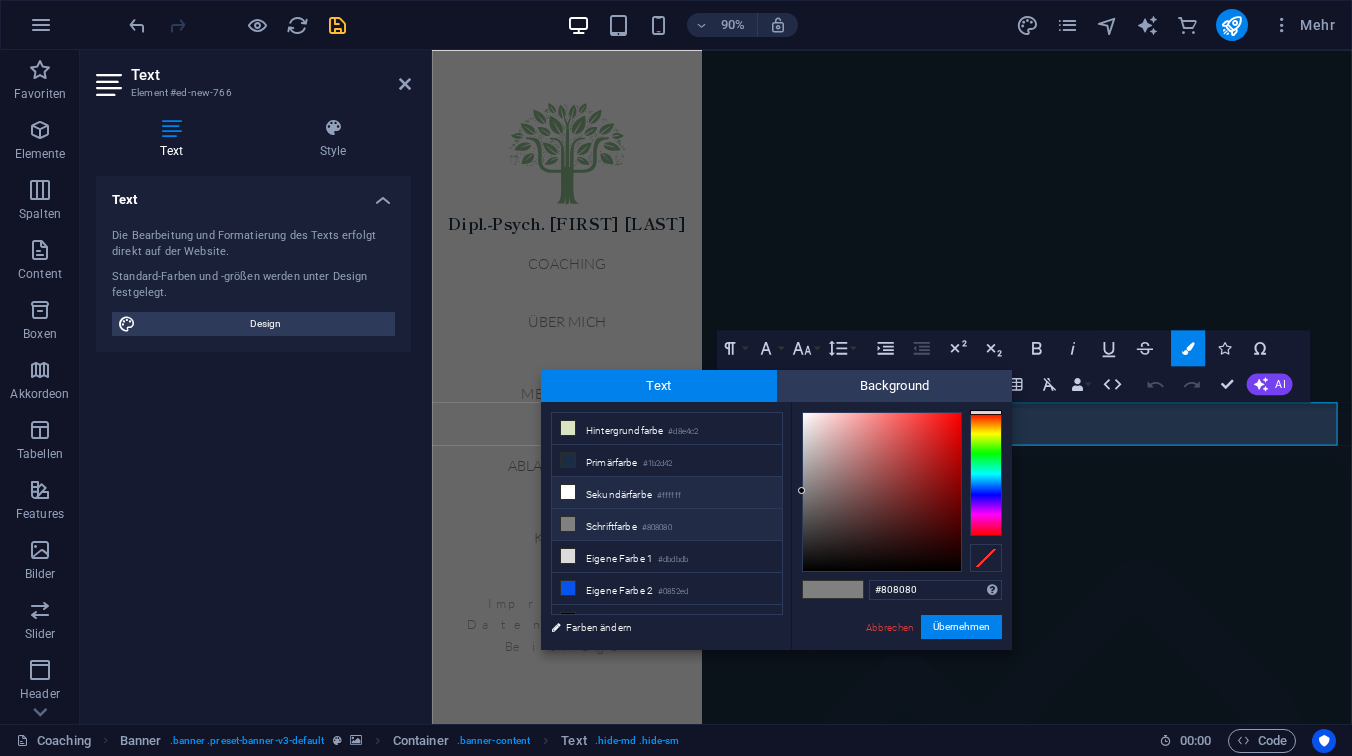 click on "Sekundärfarbe
#ffffff" at bounding box center (667, 493) 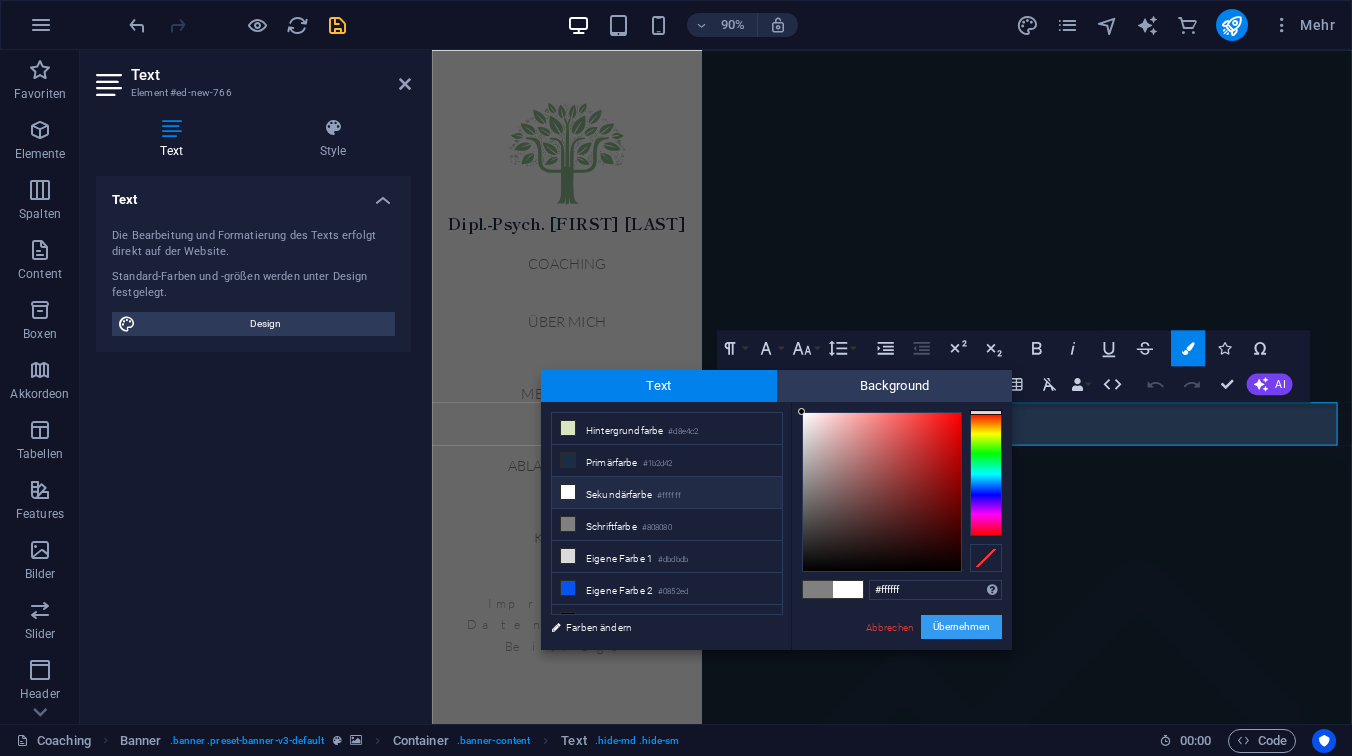 click on "Übernehmen" at bounding box center [961, 627] 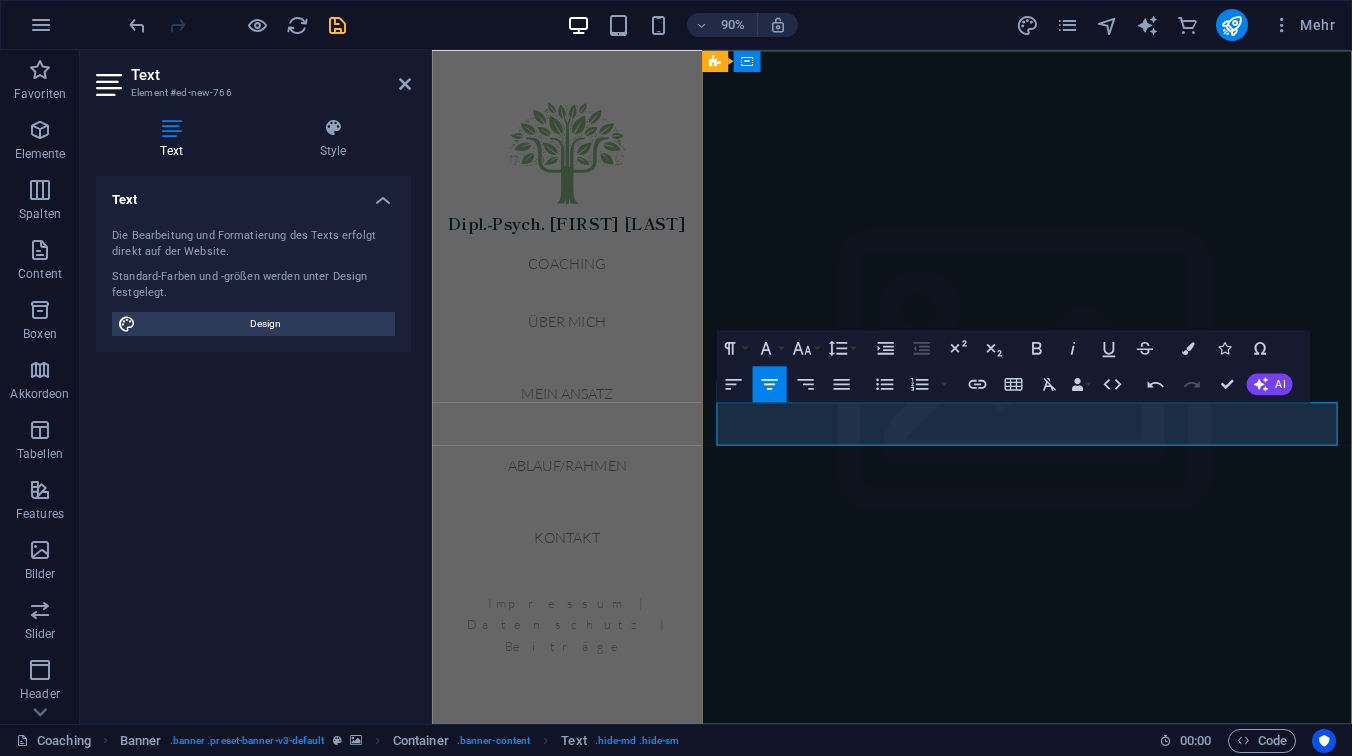 click on "​ ​ Coaching // Beratung // Supervision  in Dresden & Radebeul" at bounding box center [1093, 1026] 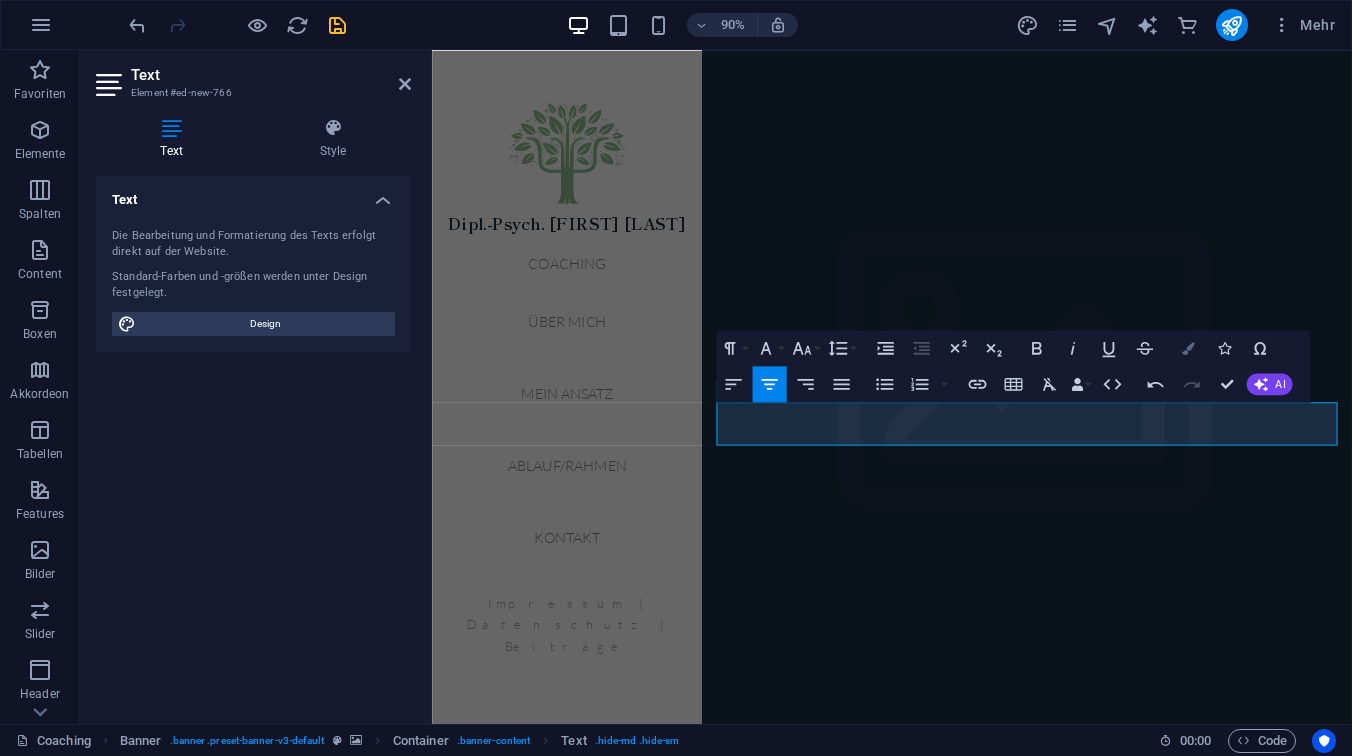 click at bounding box center (1188, 348) 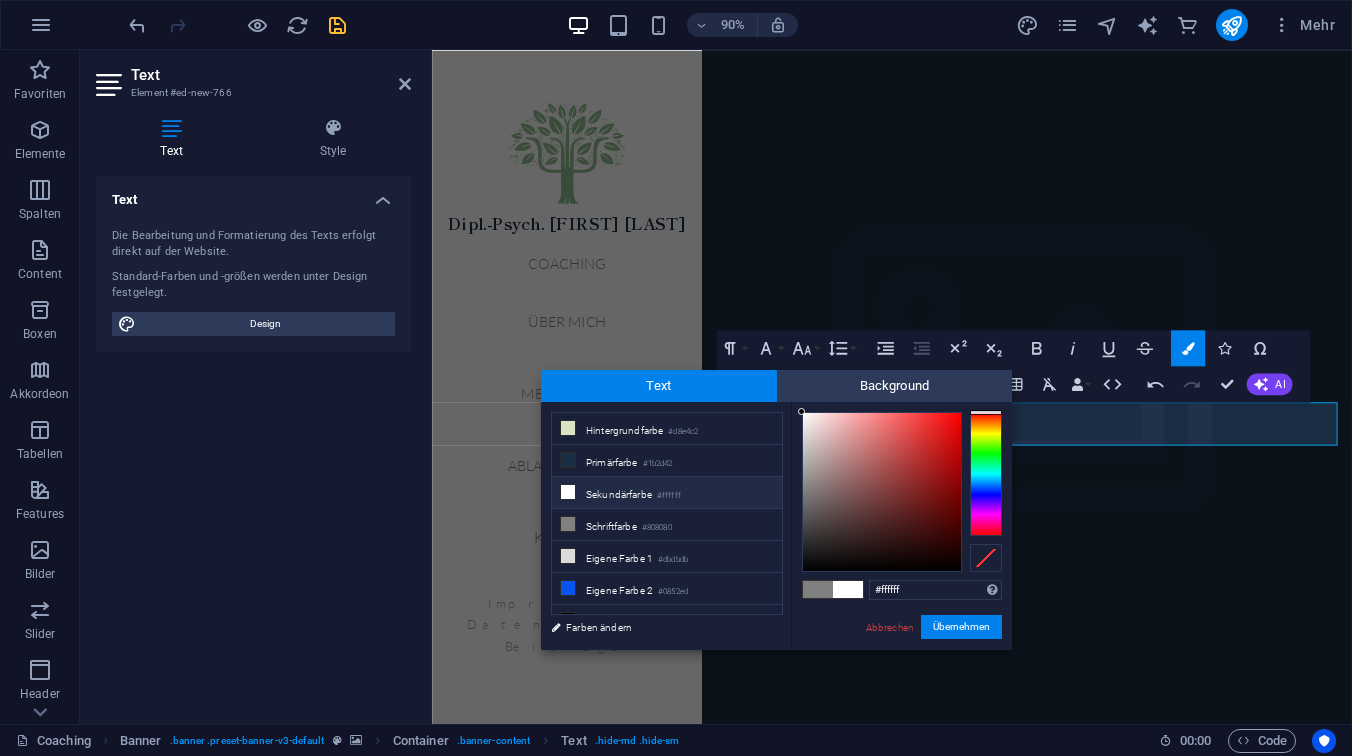 click on "#ffffff" at bounding box center [669, 496] 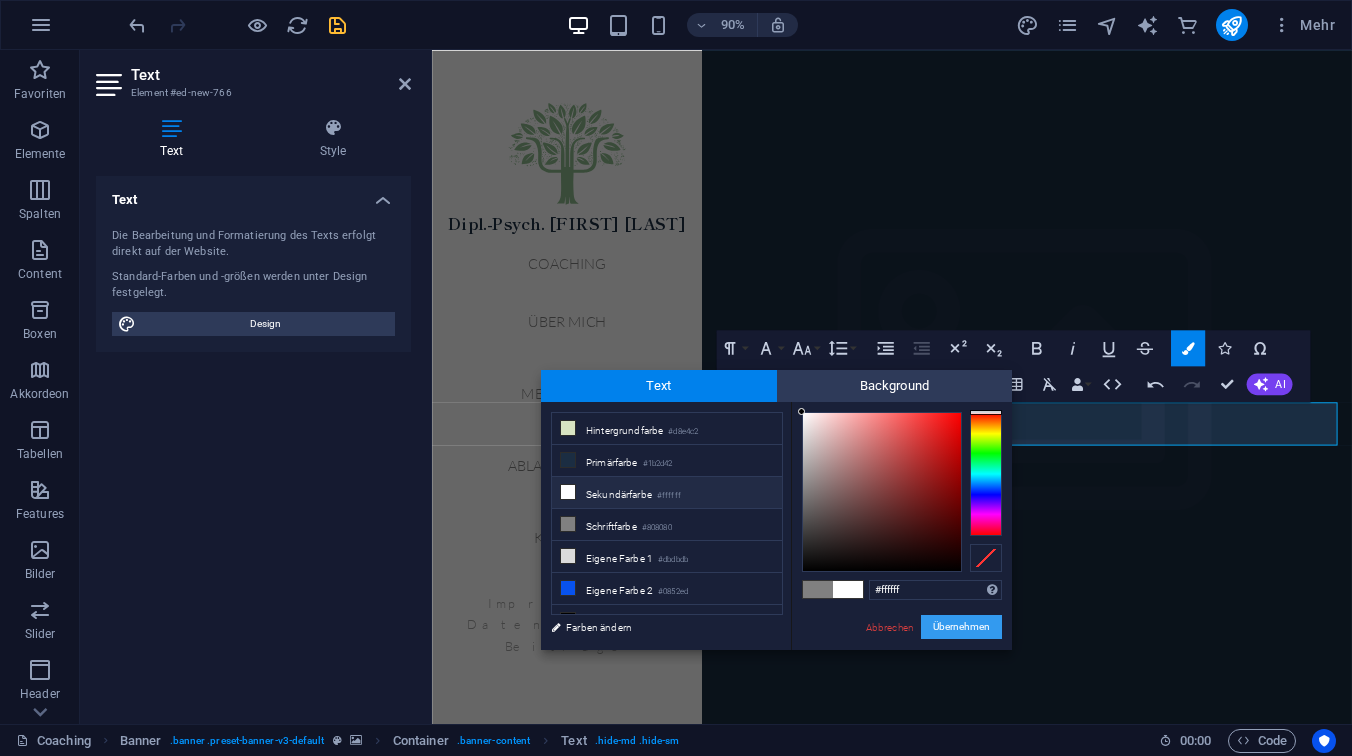 click on "Übernehmen" at bounding box center (961, 627) 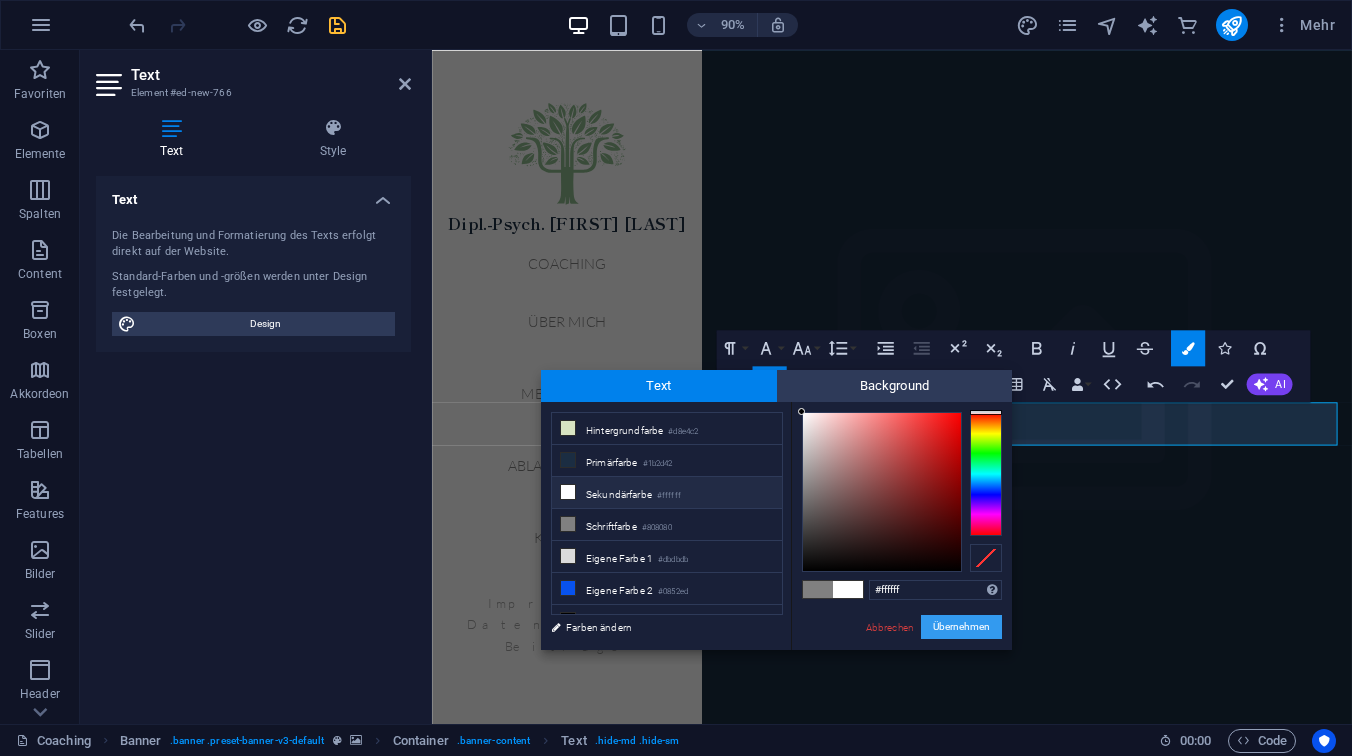 click on "Übernehmen" at bounding box center (961, 627) 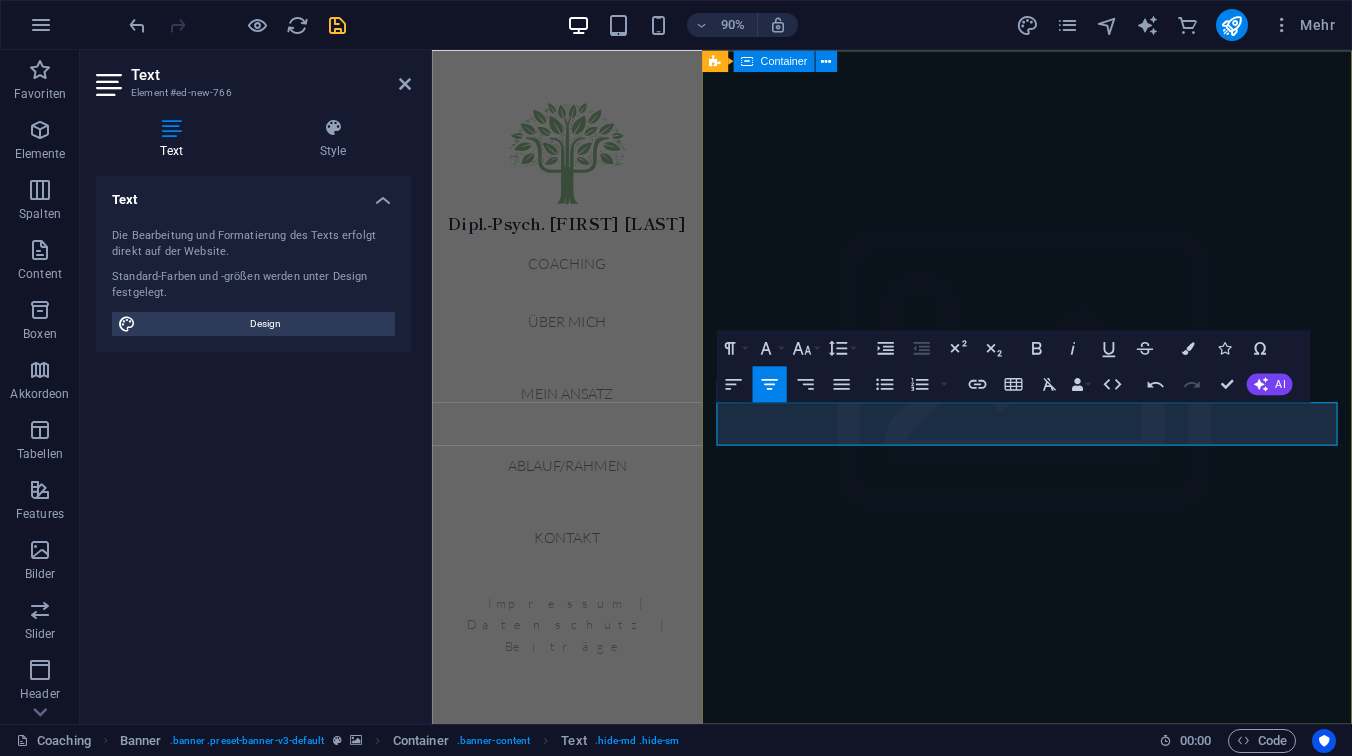click on "Raum für Selbst-  begegnung und Wachstum ​​​Coaching // Beratung // Supervision  in Dresden & Radebeul Beginnen" at bounding box center [1093, 985] 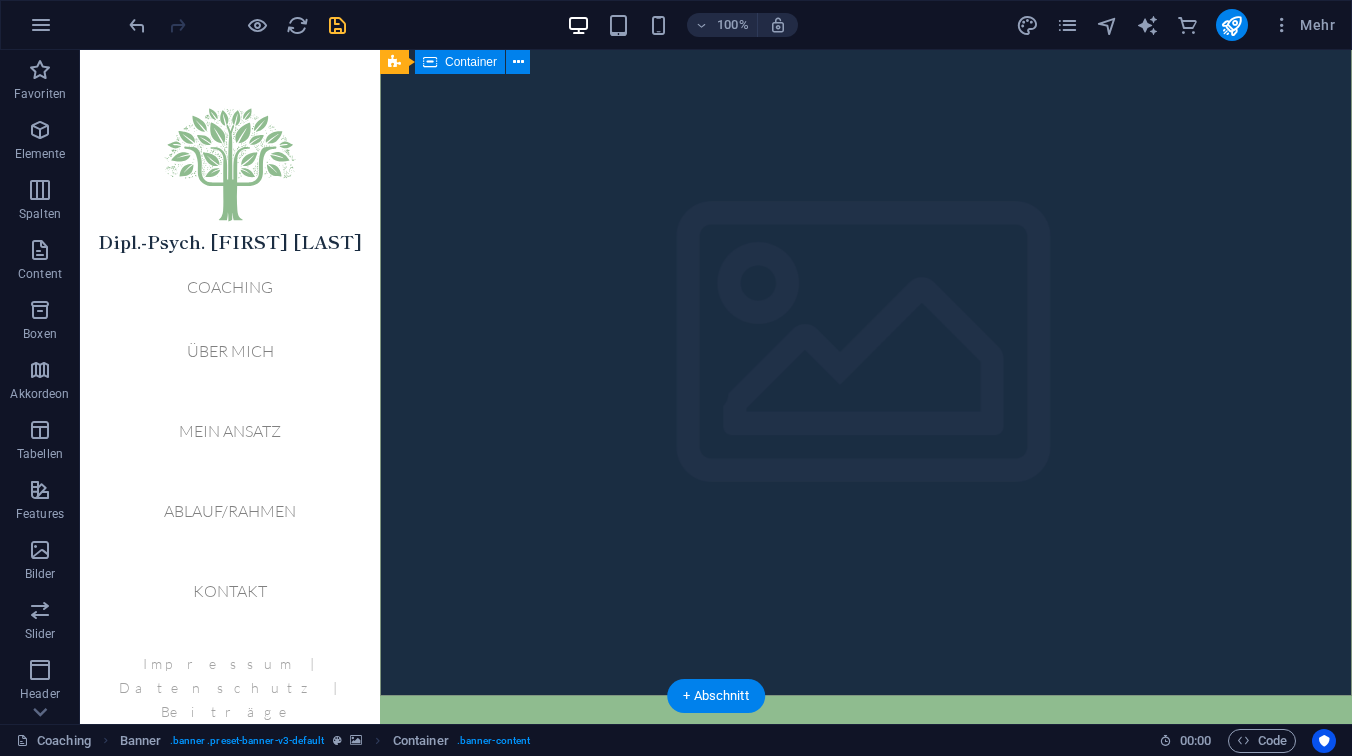scroll, scrollTop: 0, scrollLeft: 0, axis: both 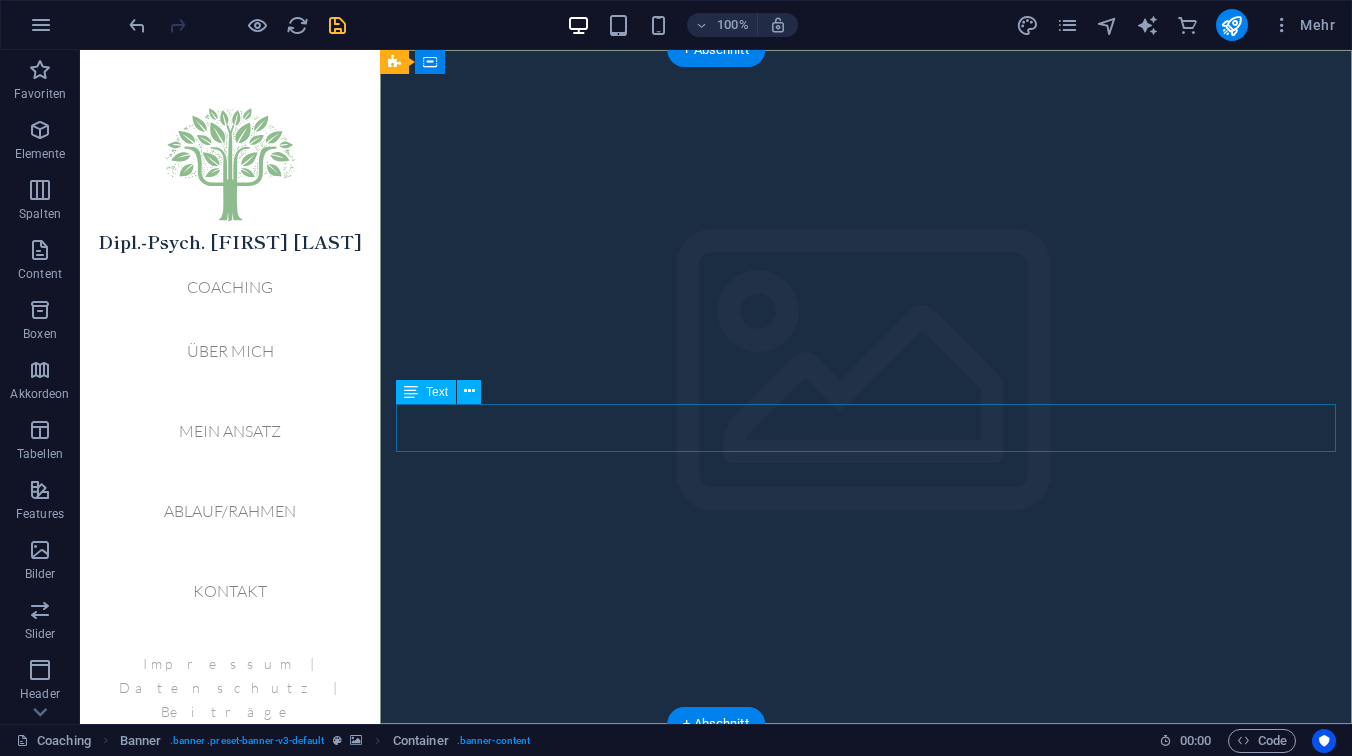 click on "Coaching // Beratung // Supervision  in [CITY] \u0026 [CITY]" at bounding box center (866, 951) 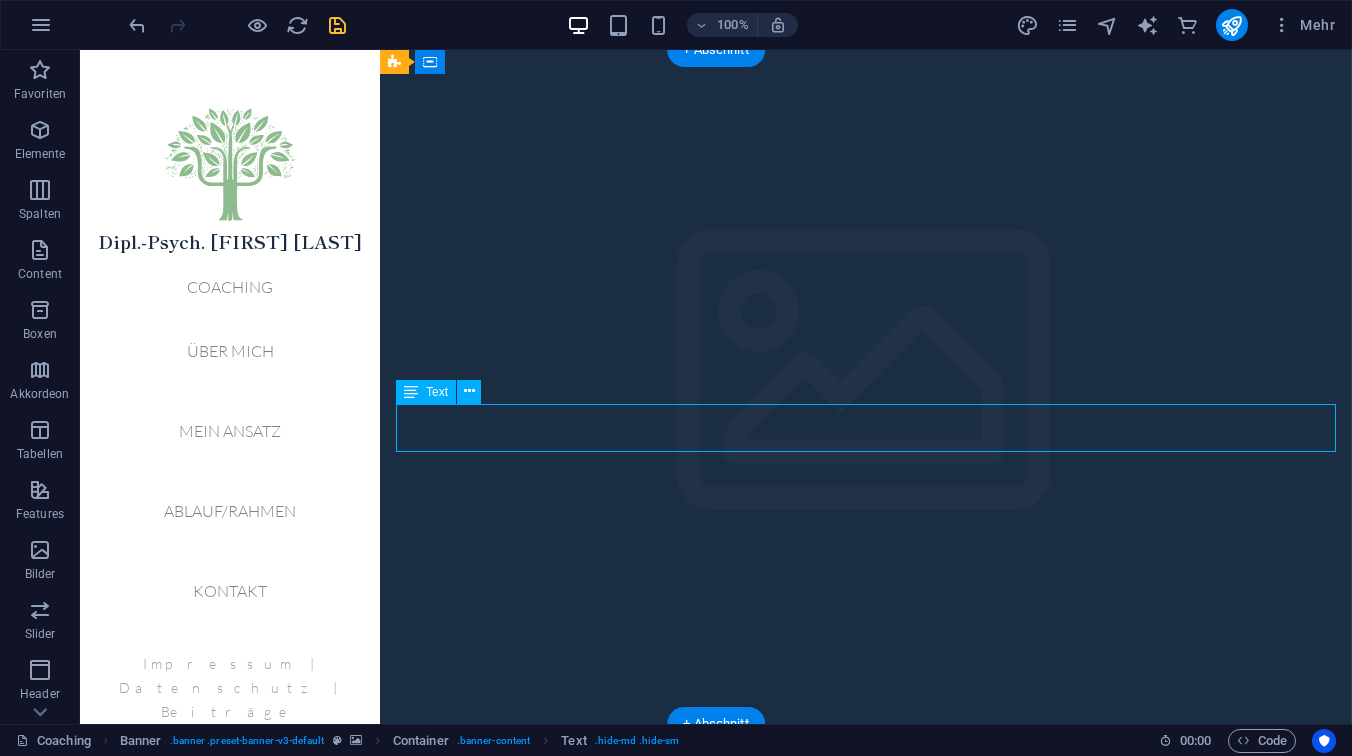 click on "Coaching // Beratung // Supervision  in [CITY] \u0026 [CITY]" at bounding box center [866, 951] 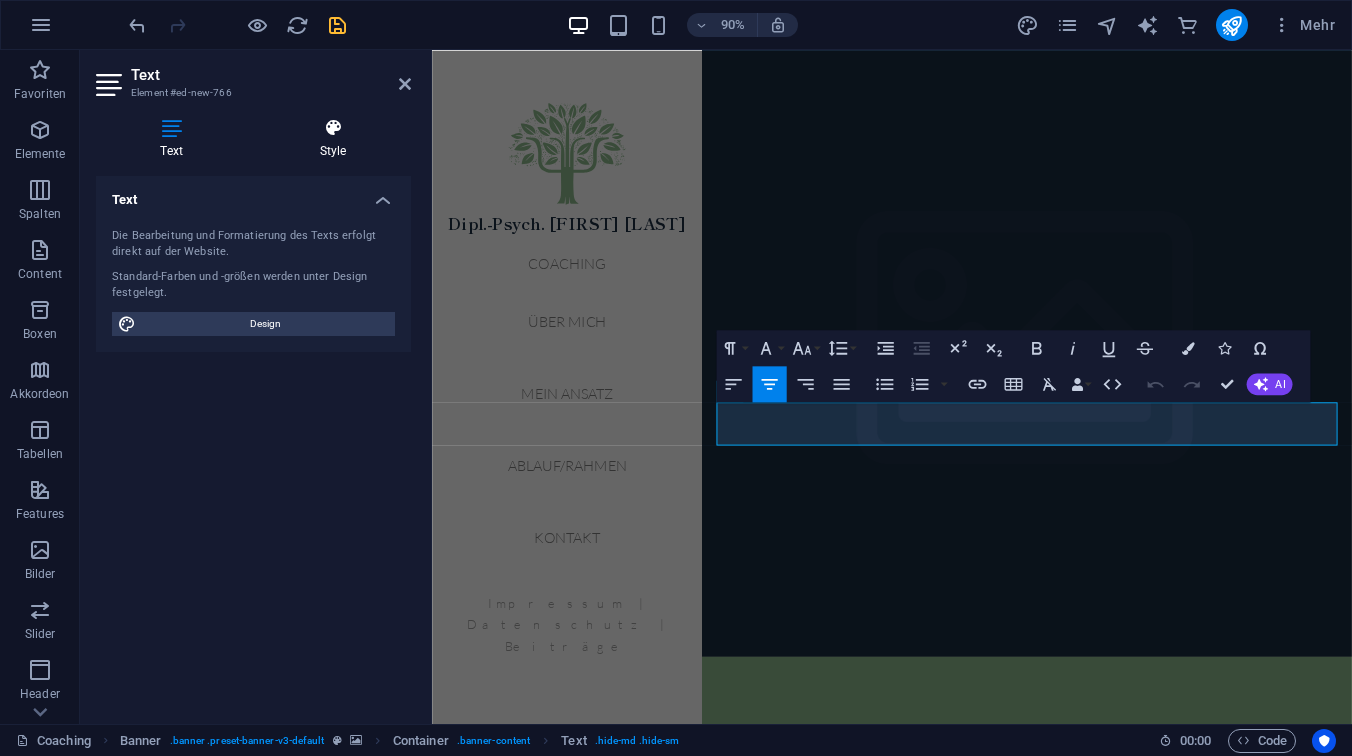 click on "Style" at bounding box center [333, 139] 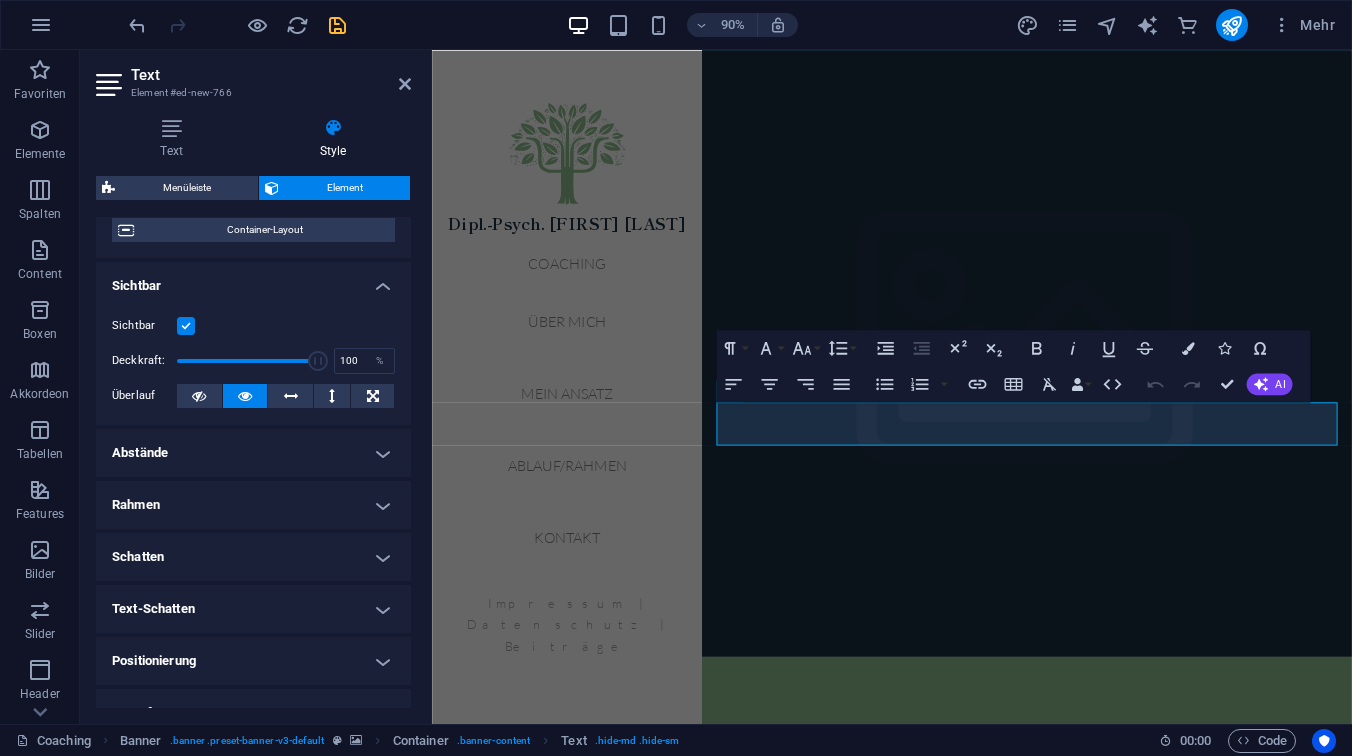 scroll, scrollTop: 192, scrollLeft: 0, axis: vertical 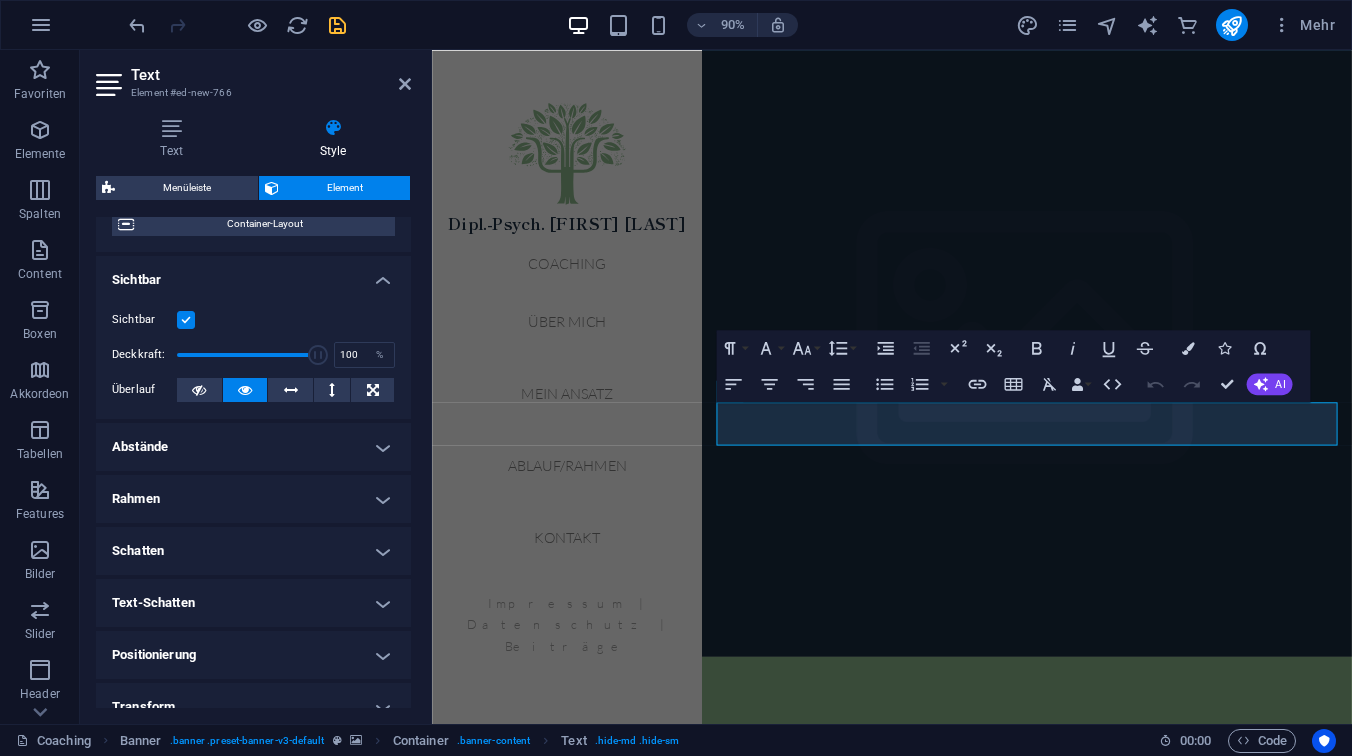 click on "Abstände" at bounding box center [253, 447] 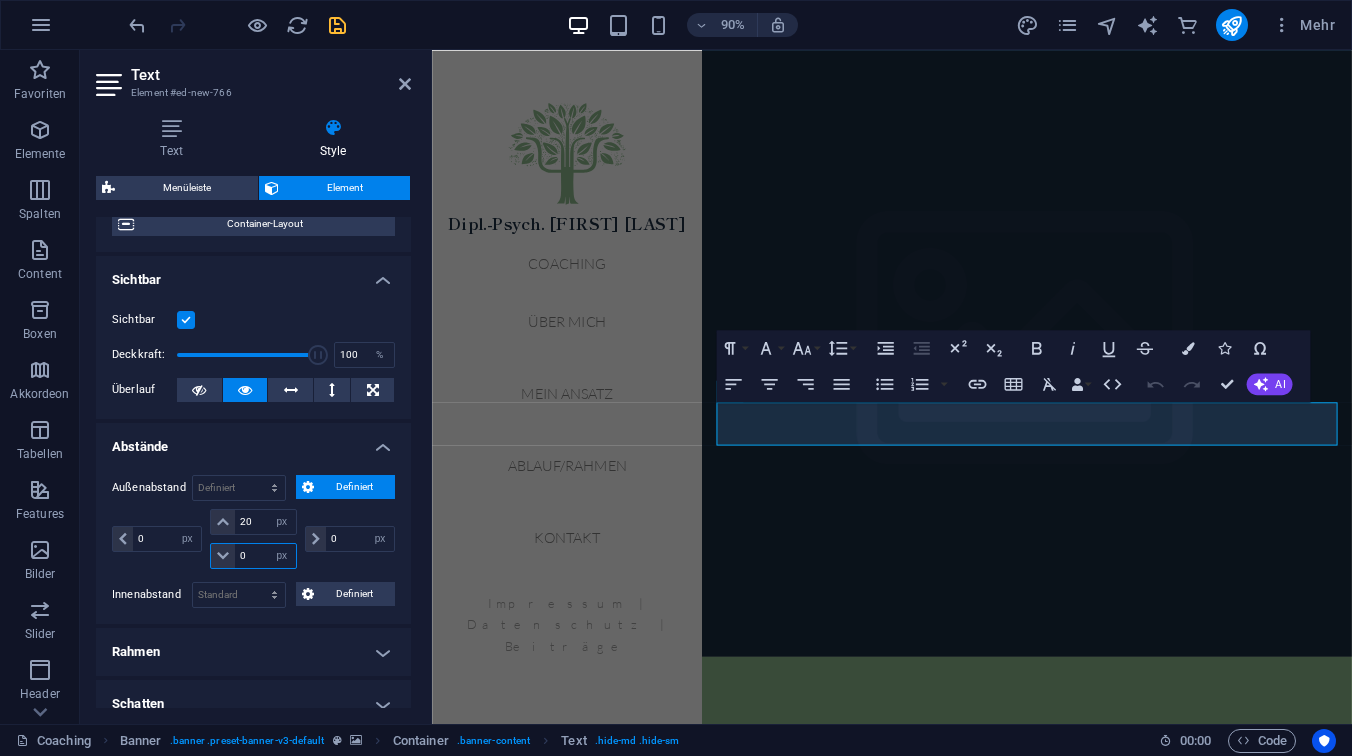 click on "0" at bounding box center (265, 556) 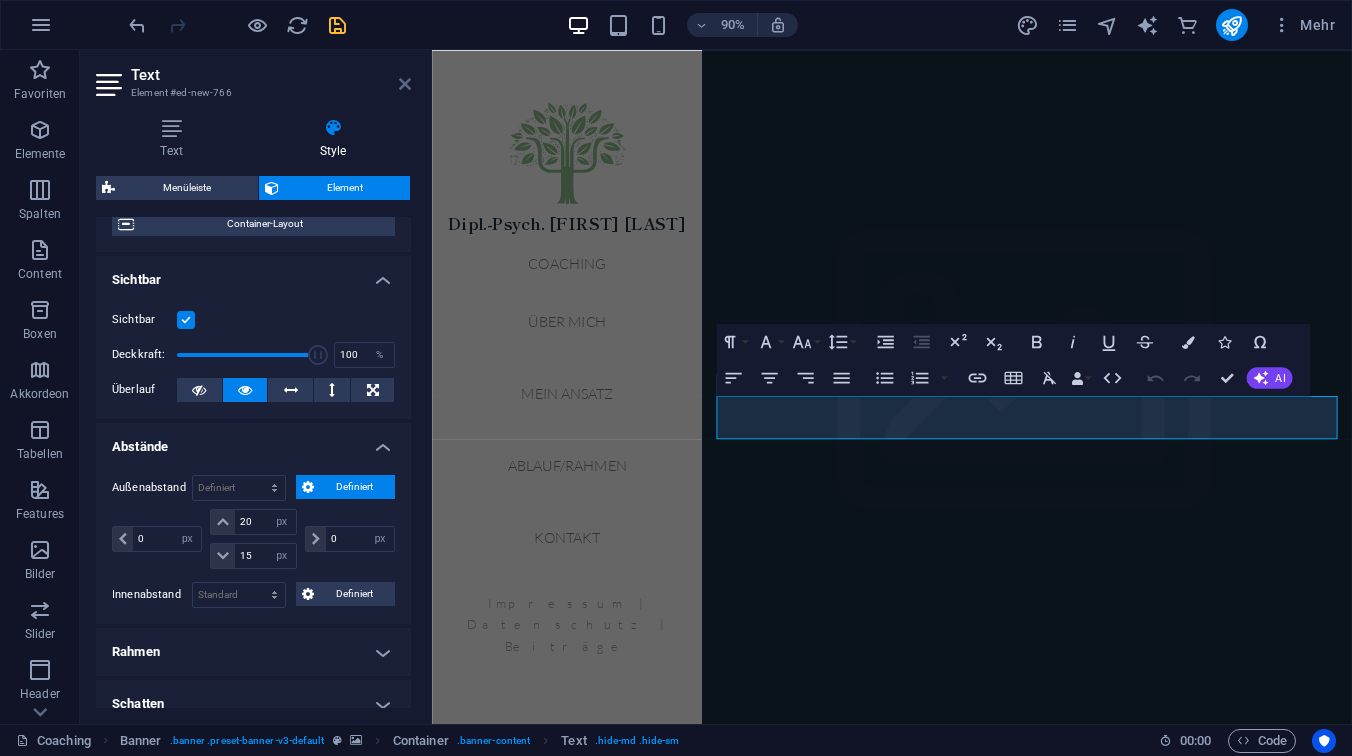 click at bounding box center (405, 84) 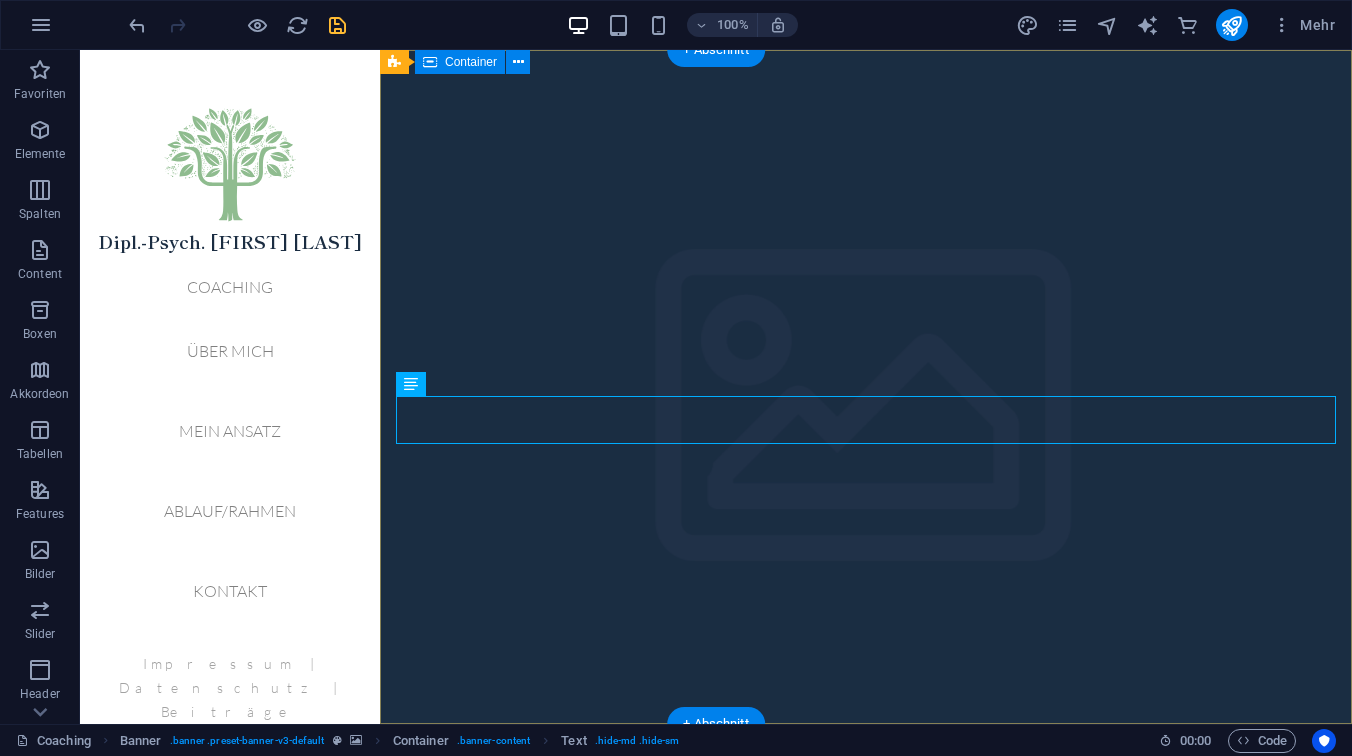 click on "Raum für Selbst-  begegnung und Wachstum Coaching // Beratung // Supervision  in Dresden & Radebeul Beginnen" at bounding box center [866, 993] 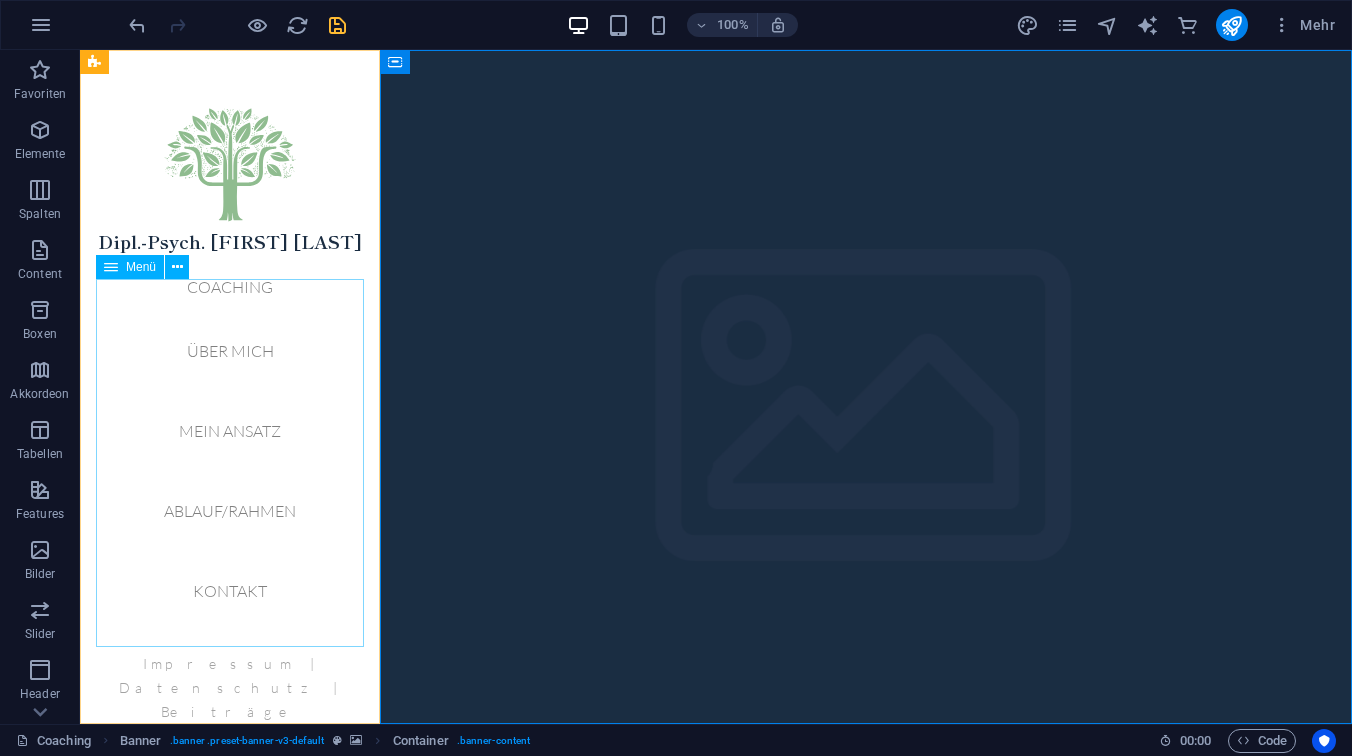 click on "Coaching Über mich Mein Ansatz Ablauf/Rahmen Kontakt" at bounding box center [230, 447] 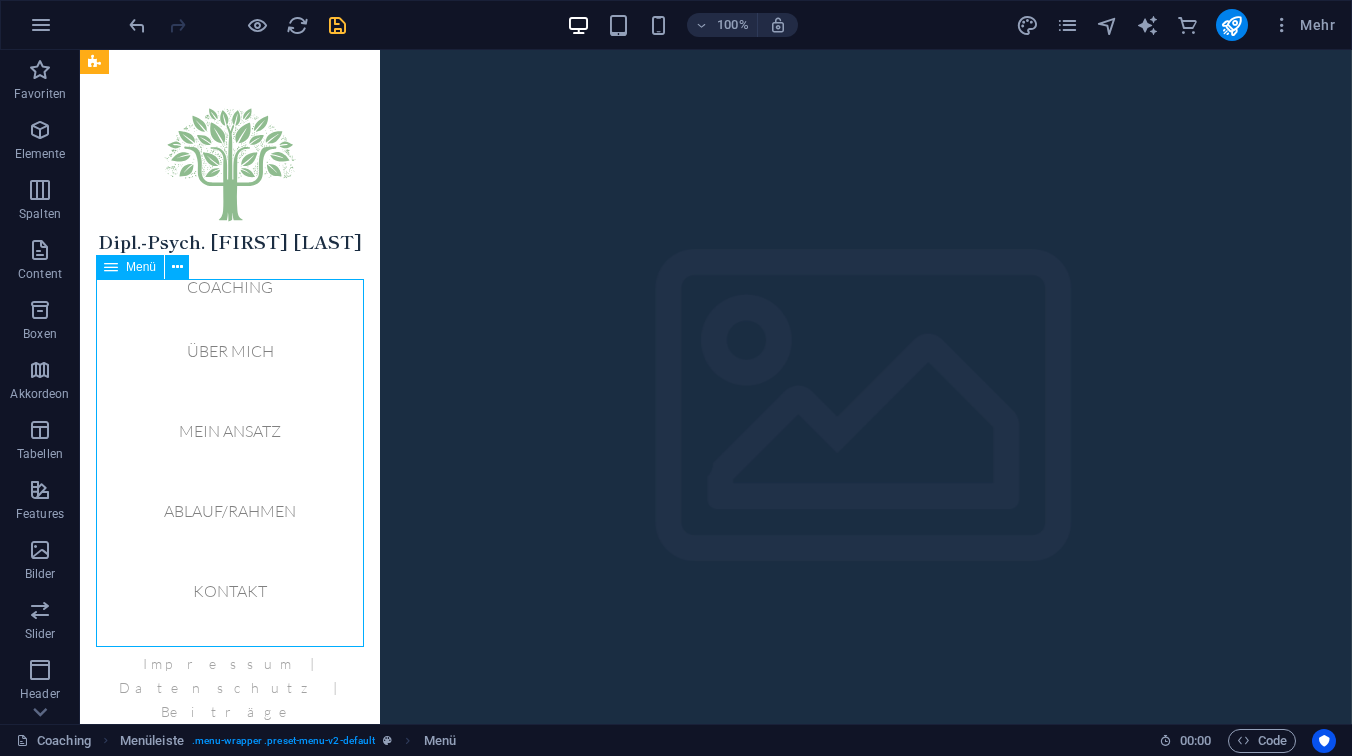 click on "Coaching Über mich Mein Ansatz Ablauf/Rahmen Kontakt" at bounding box center (230, 447) 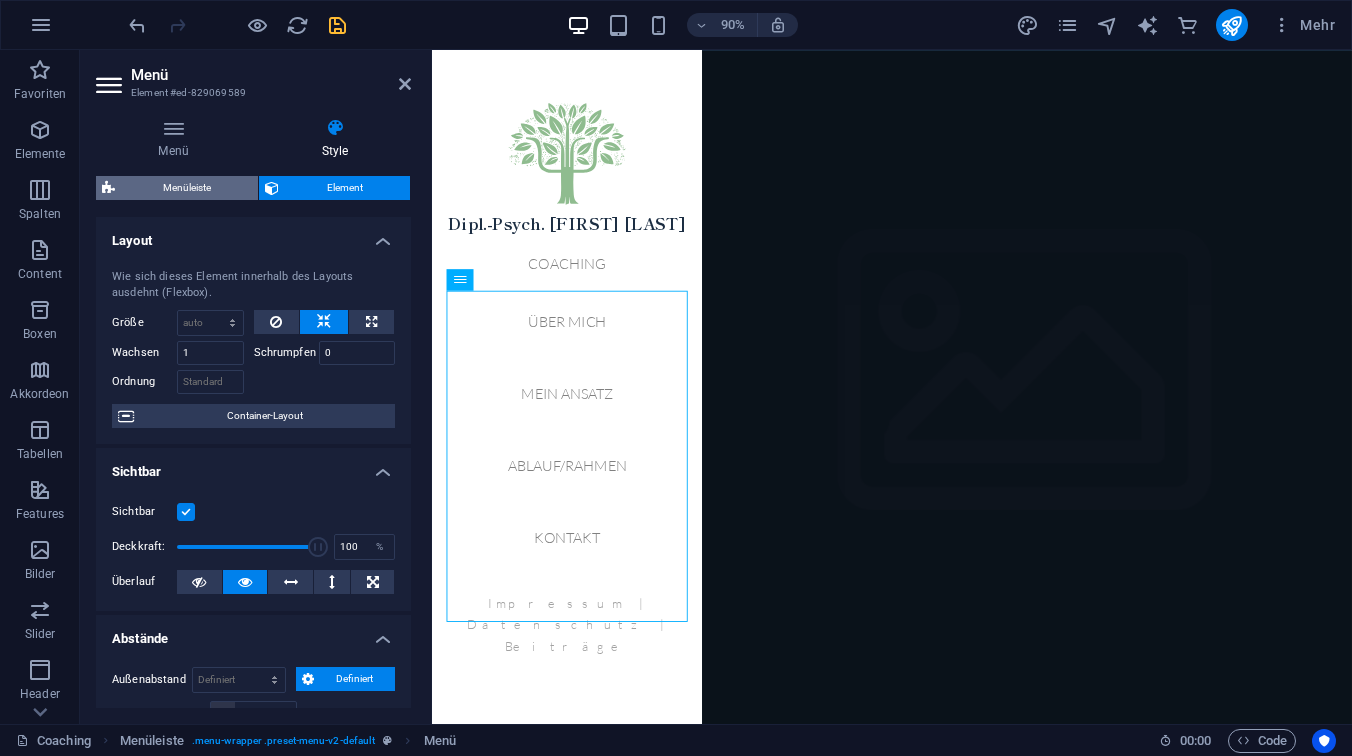 click on "Menüleiste" at bounding box center [186, 188] 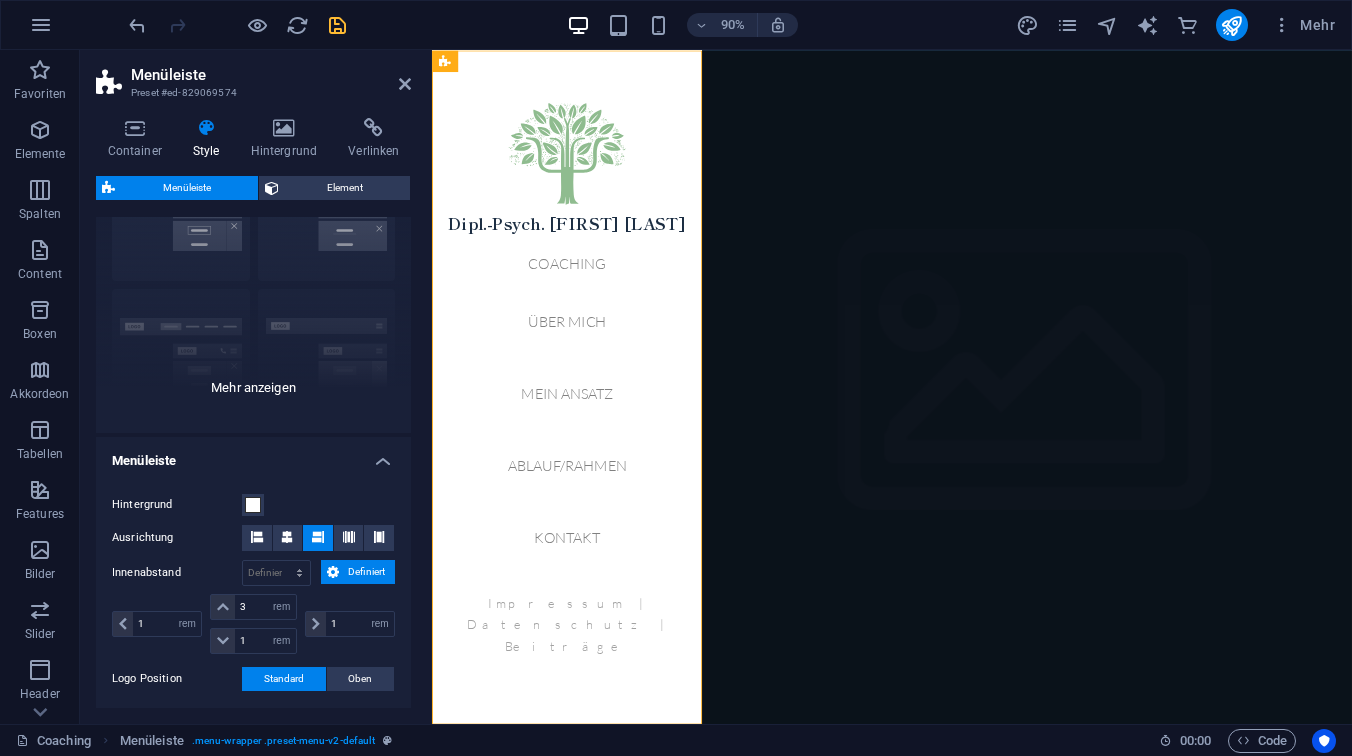 scroll, scrollTop: 91, scrollLeft: 0, axis: vertical 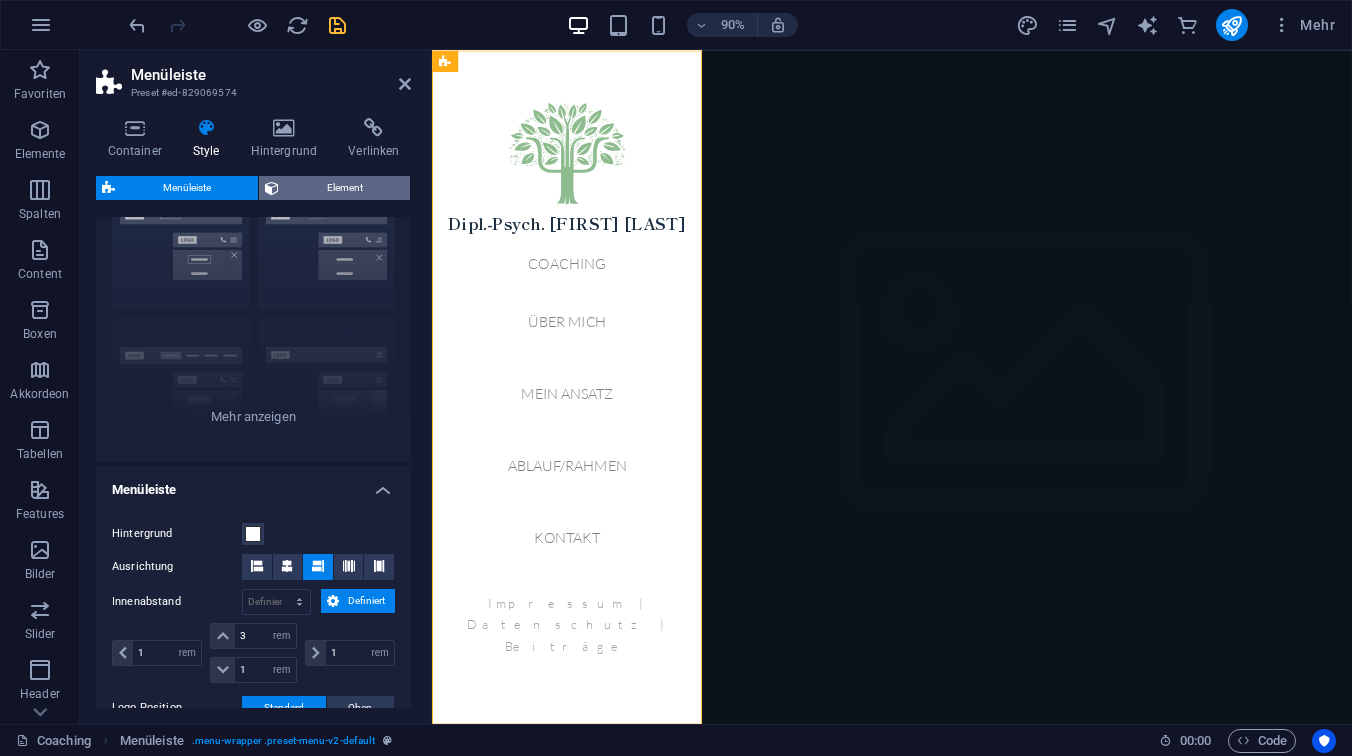 click on "Element" at bounding box center (344, 188) 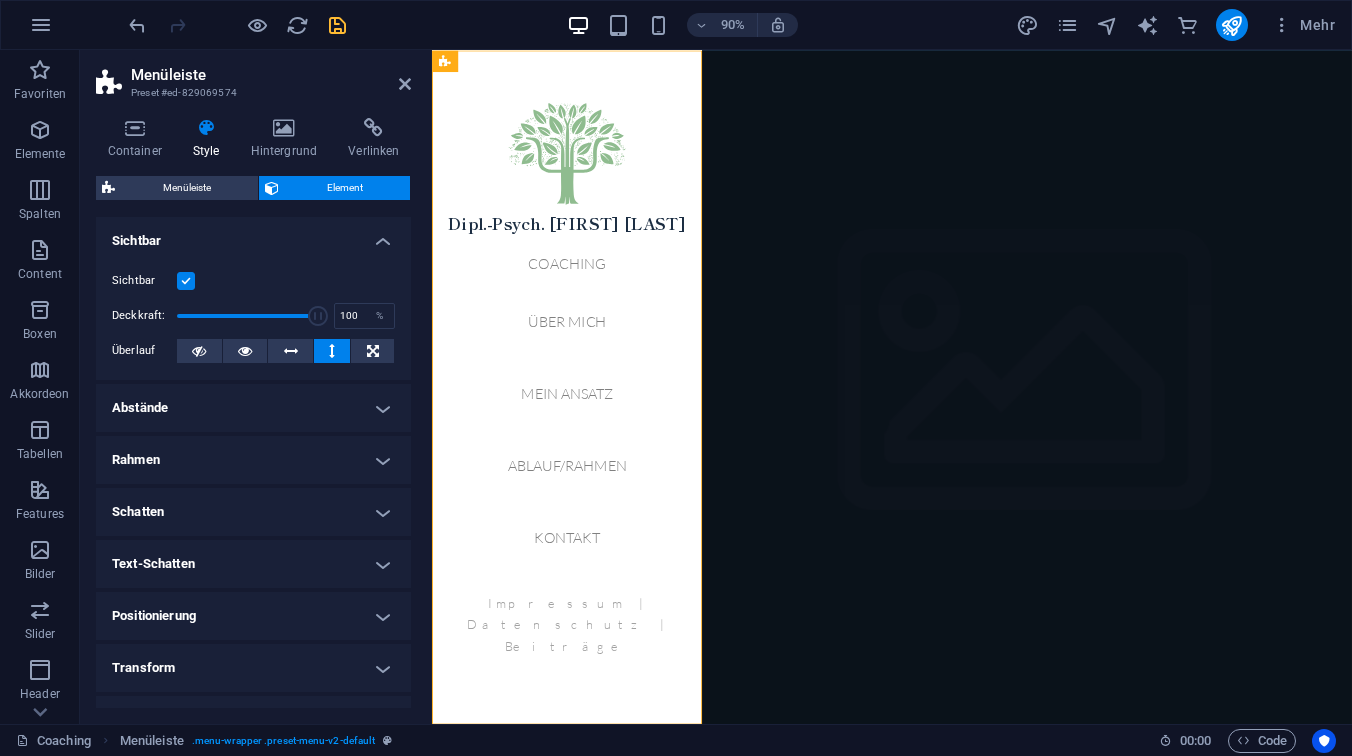 scroll, scrollTop: 139, scrollLeft: 0, axis: vertical 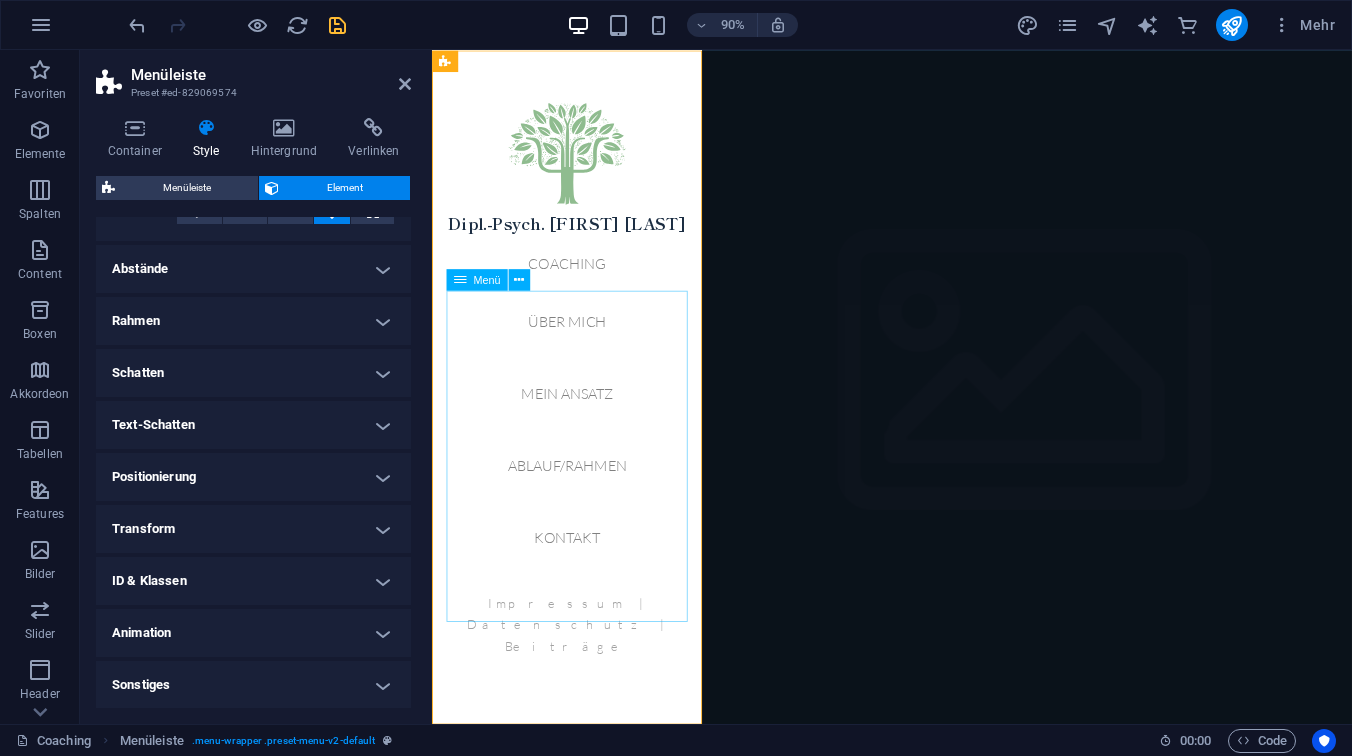 click on "Coaching Über mich Mein Ansatz Ablauf/Rahmen Kontakt" at bounding box center (582, 447) 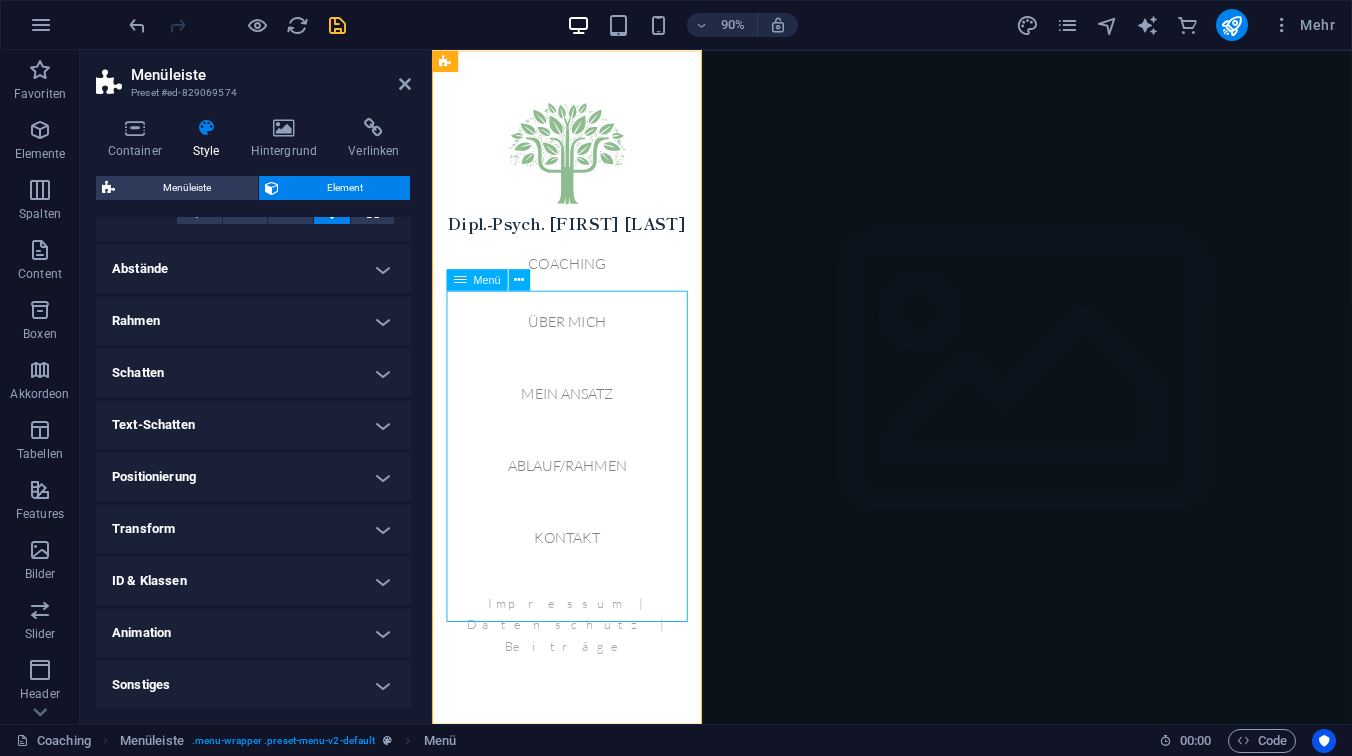 click on "Coaching Über mich Mein Ansatz Ablauf/Rahmen Kontakt" at bounding box center (582, 447) 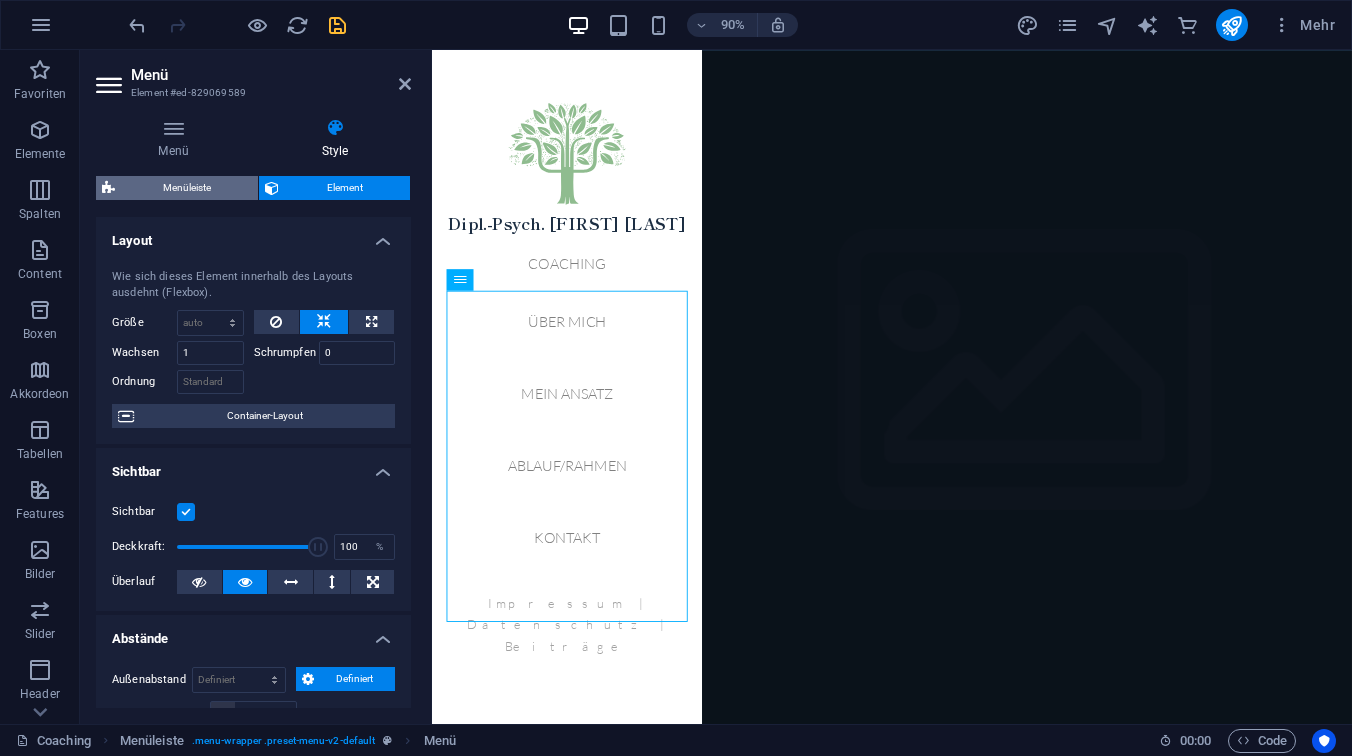 click on "Menüleiste" at bounding box center (186, 188) 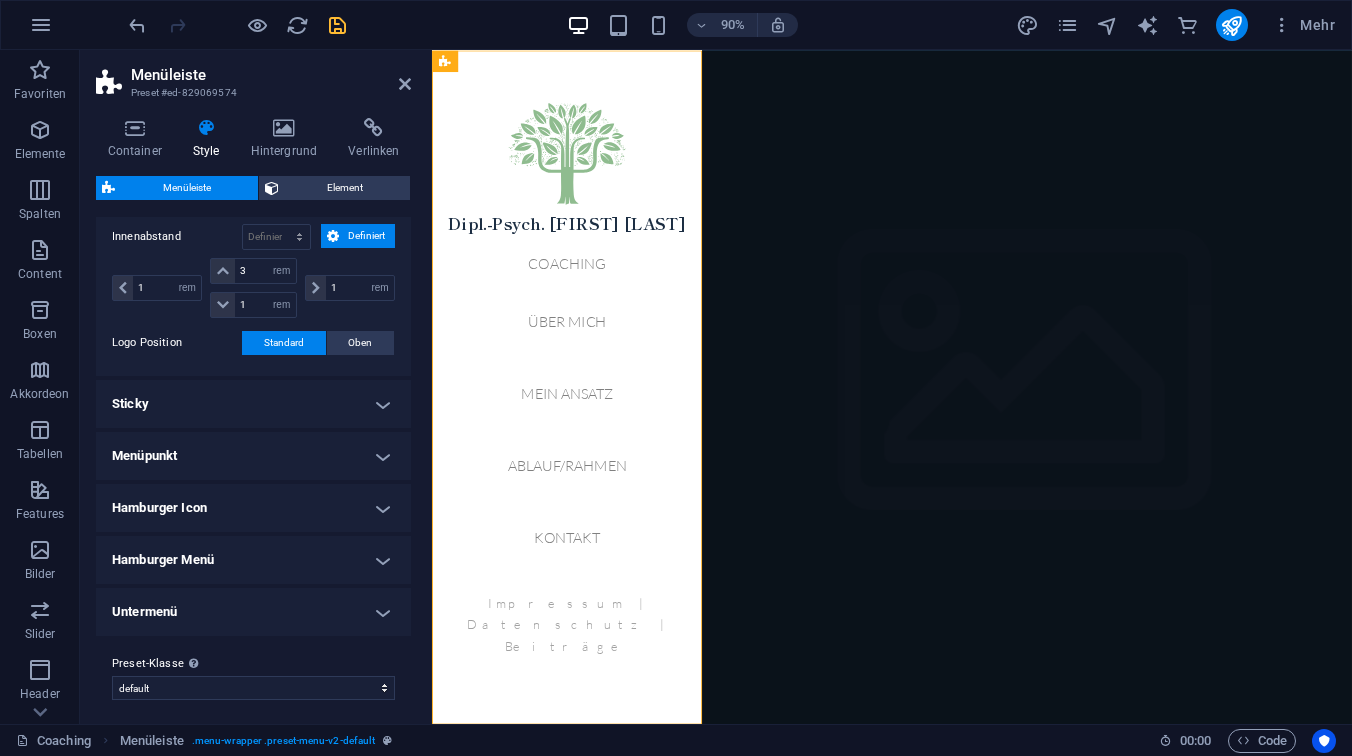 scroll, scrollTop: 463, scrollLeft: 0, axis: vertical 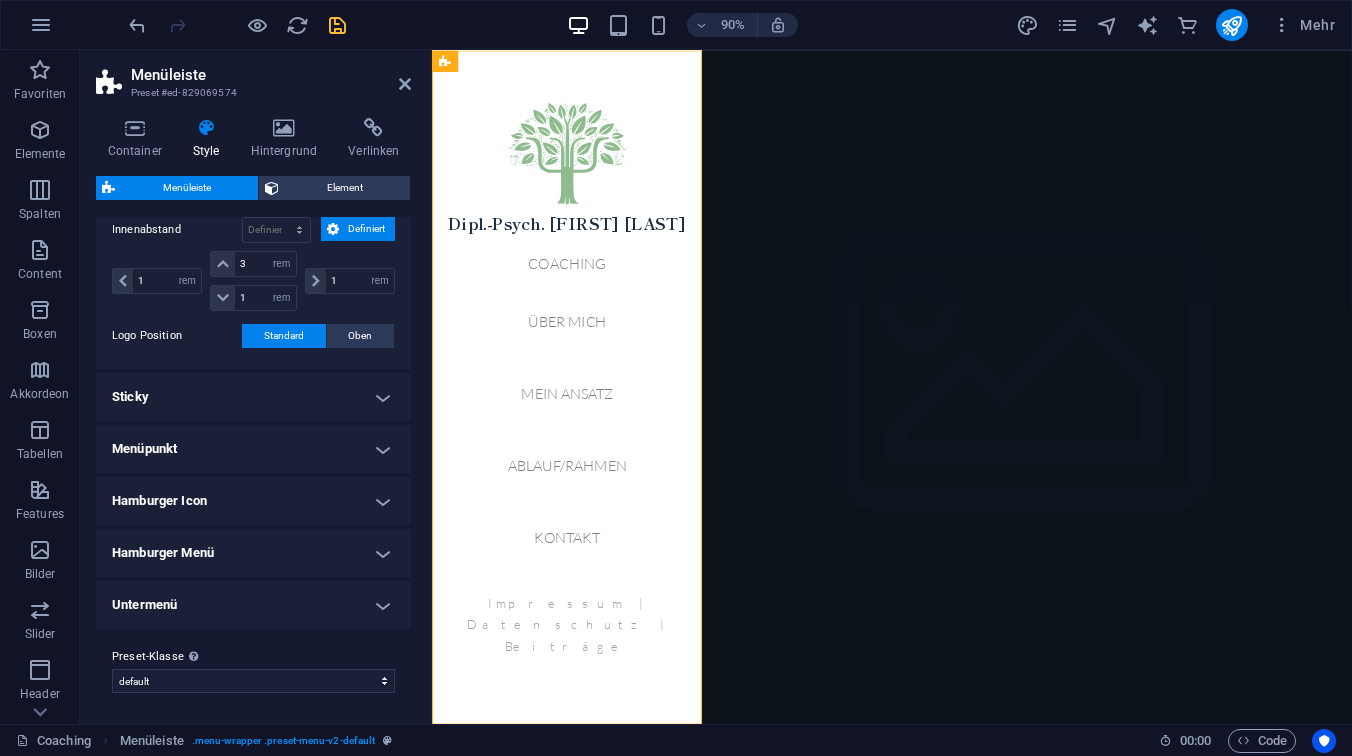 click on "Menüpunkt" at bounding box center (253, 449) 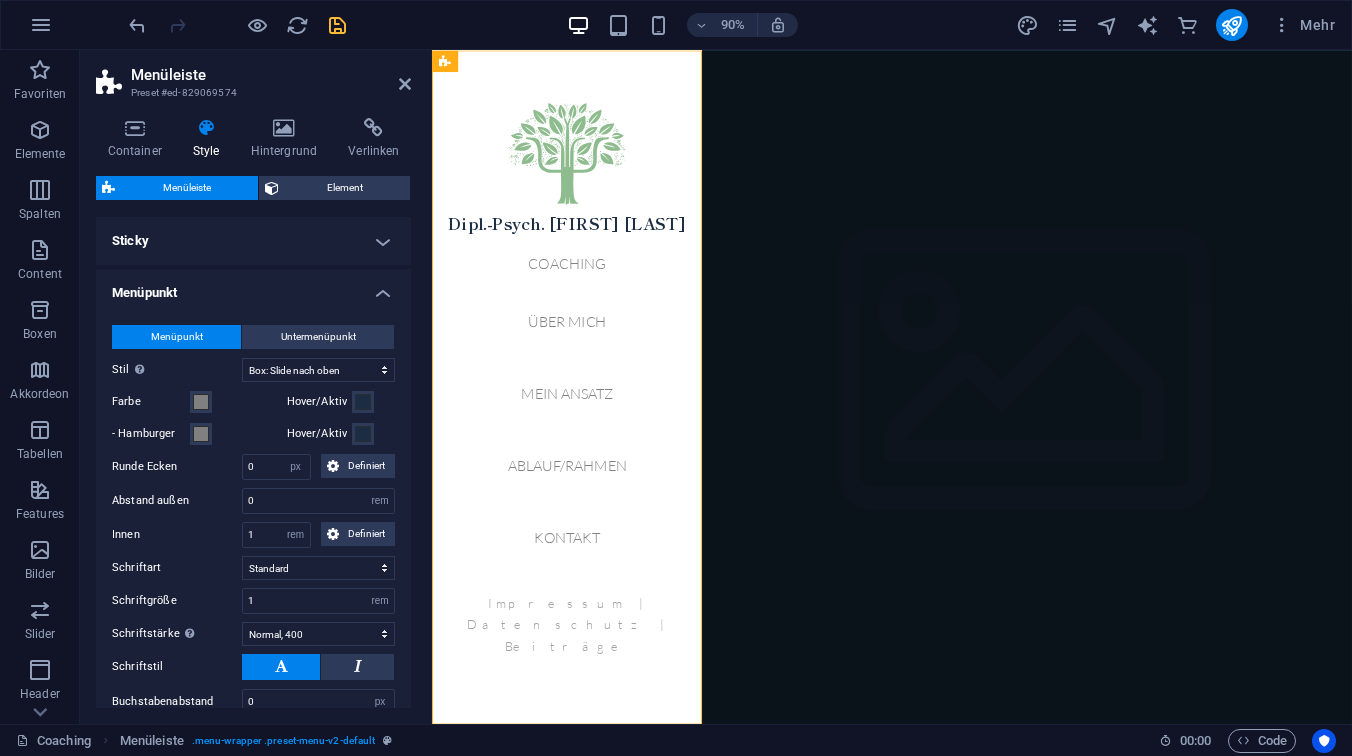 scroll, scrollTop: 616, scrollLeft: 0, axis: vertical 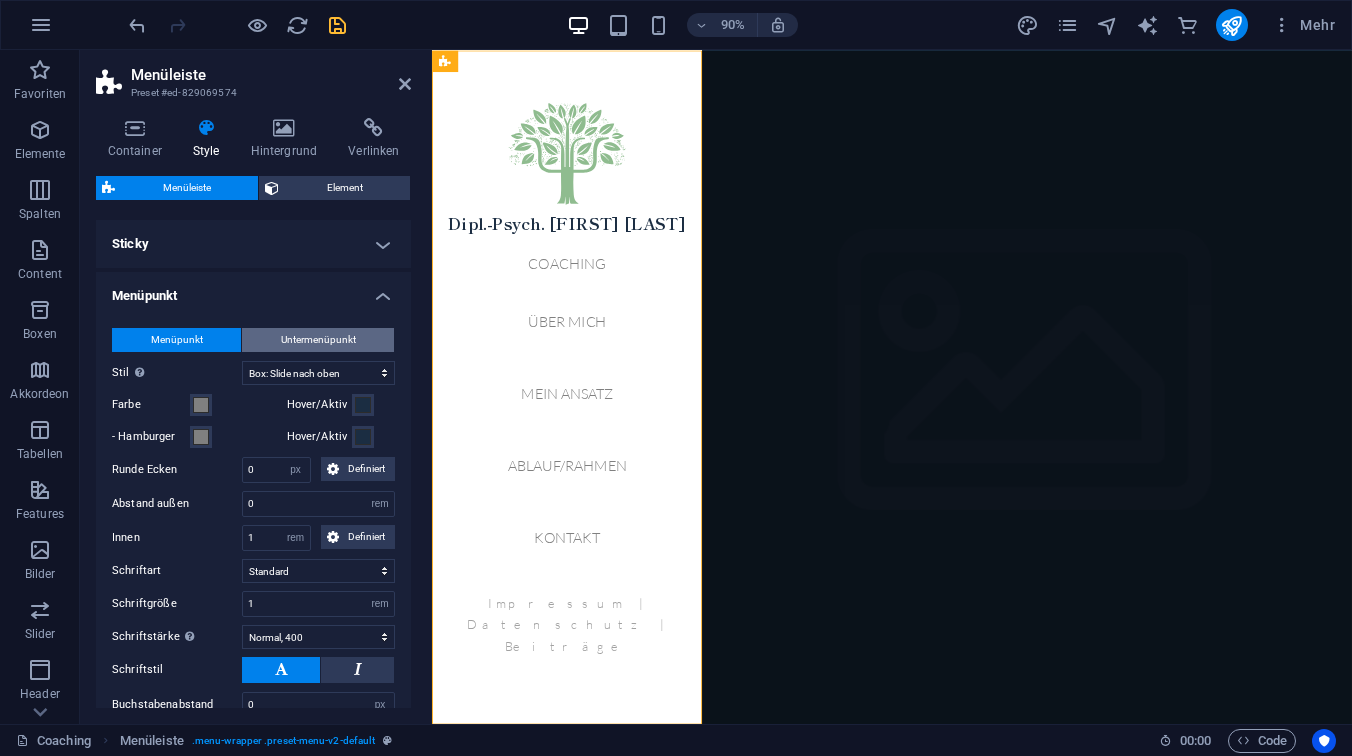 click on "Untermenüpunkt" at bounding box center [318, 340] 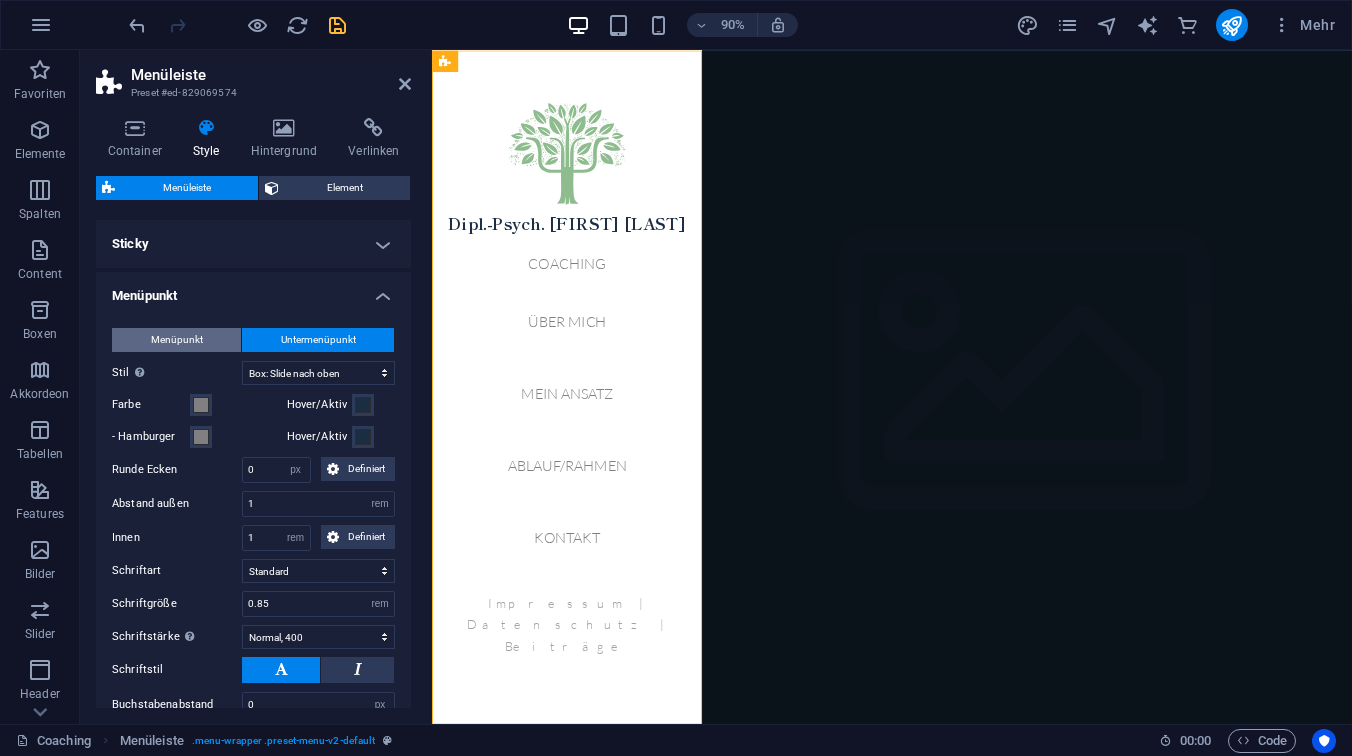 click on "Menüpunkt" at bounding box center (176, 340) 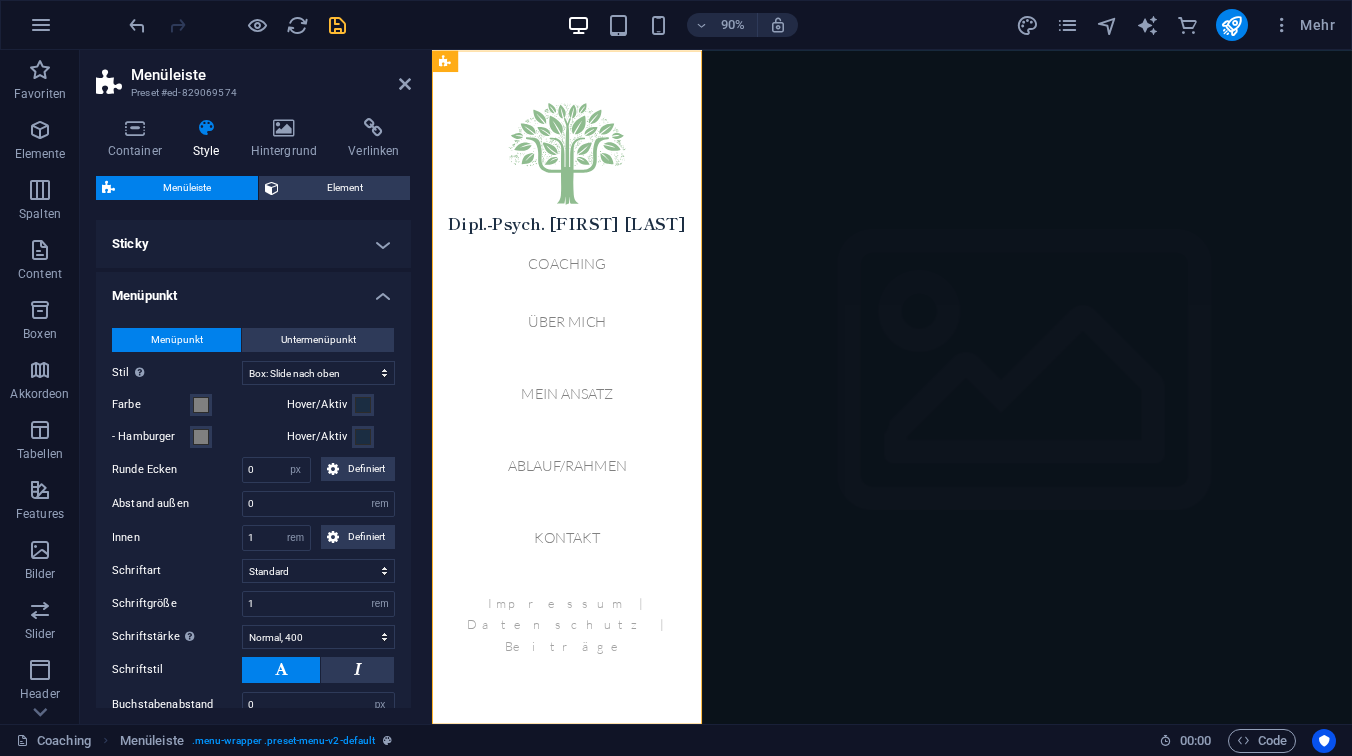 click on "Sticky" at bounding box center [253, 244] 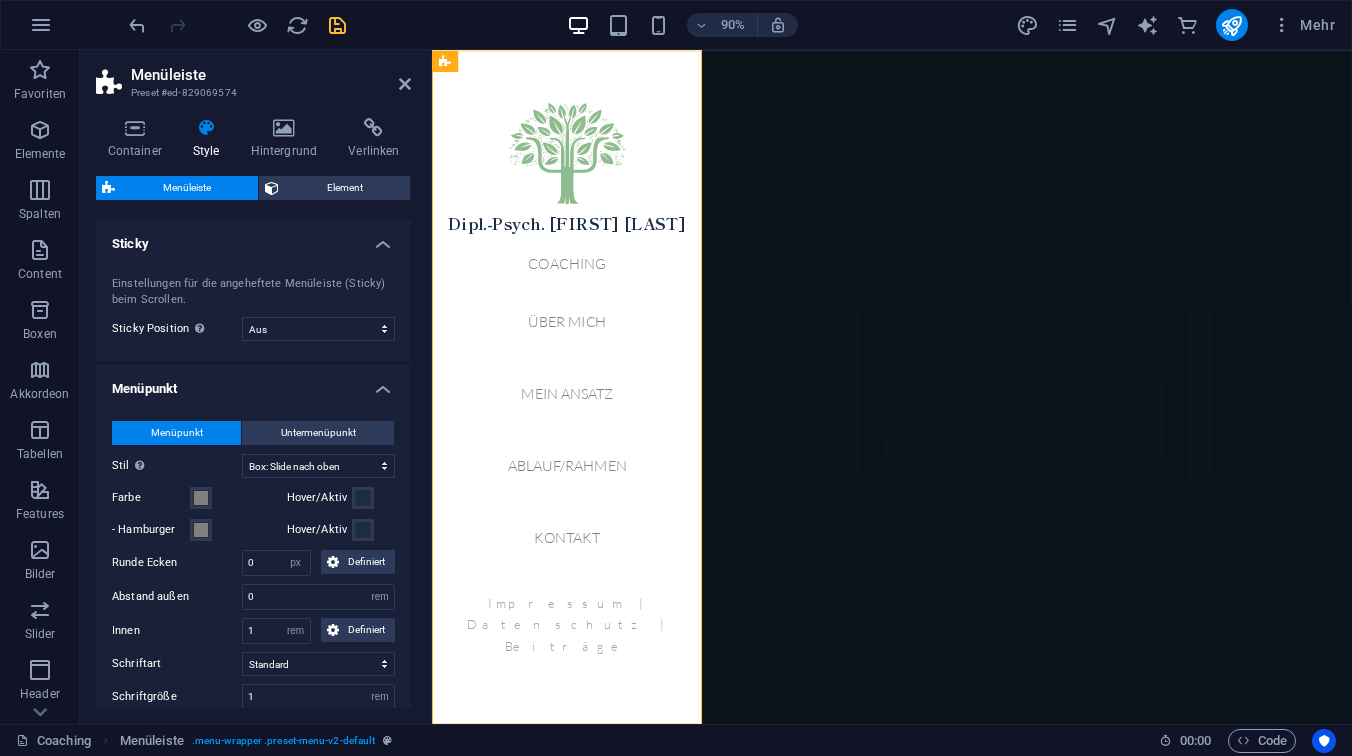 click on "Sticky" at bounding box center (253, 238) 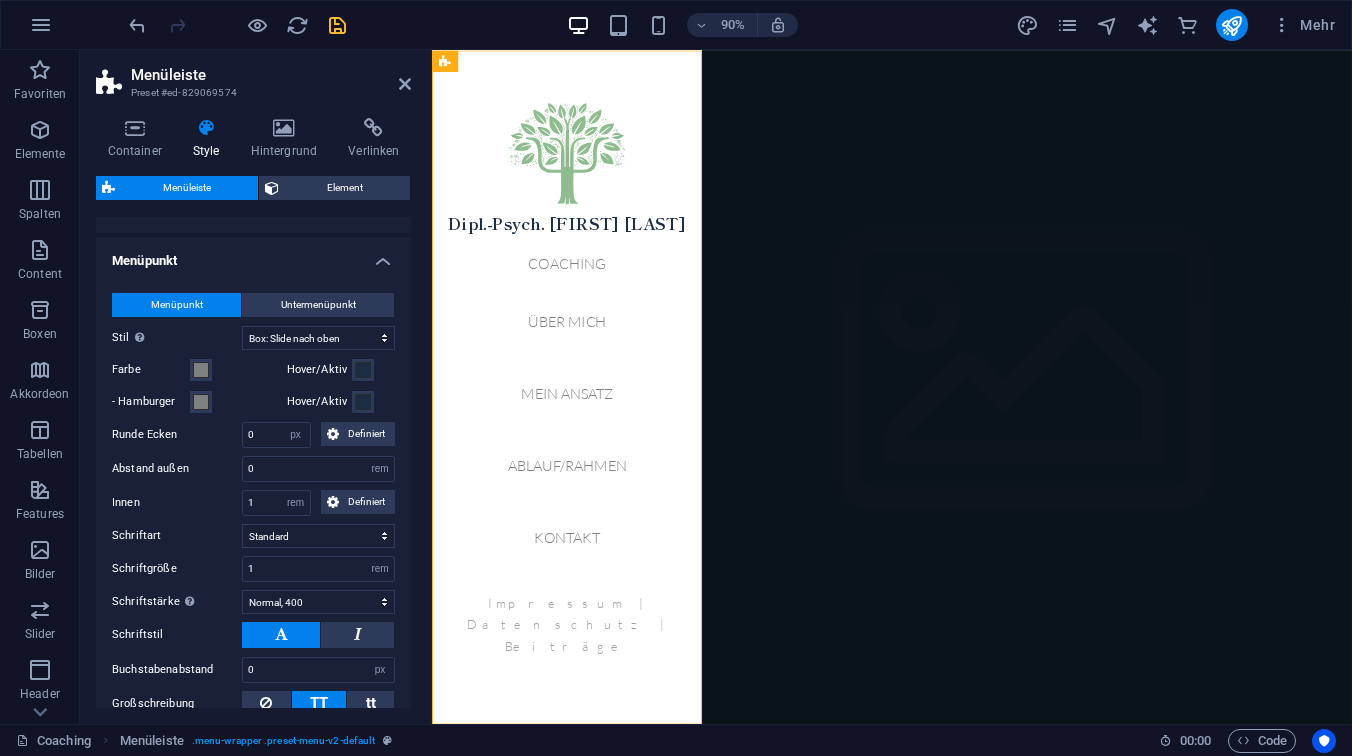 scroll, scrollTop: 654, scrollLeft: 0, axis: vertical 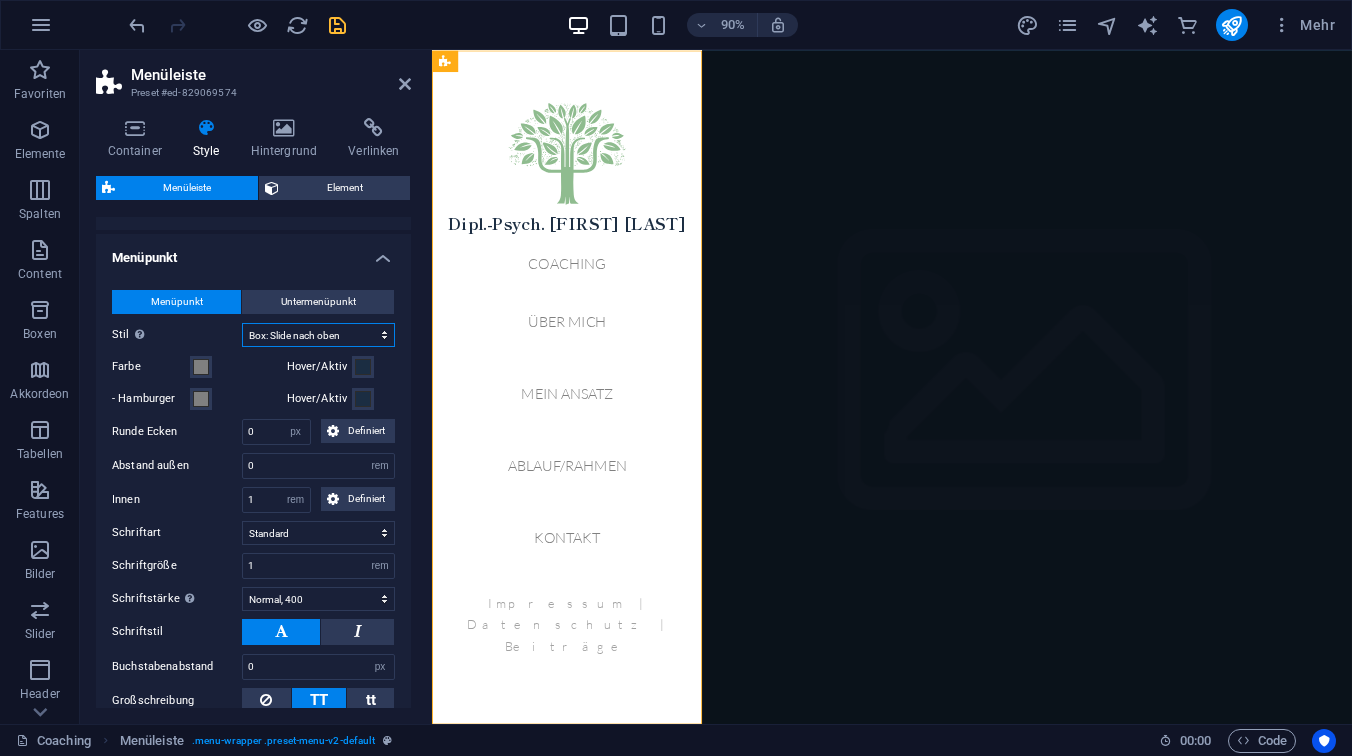 click on "Einfach Textfarbe Box: Einblenden Box: Aufschlag senkrecht Box: Aufschlag waagerecht Box: Slide nach unten Box: Slide nach oben Box: Slide nach rechts Box: Slide nach links Box: Zoom-Effekt Rahmen Rahmen oben & unten Rahmen links & rechts Rahmen oben Rahmen unten" at bounding box center (318, 335) 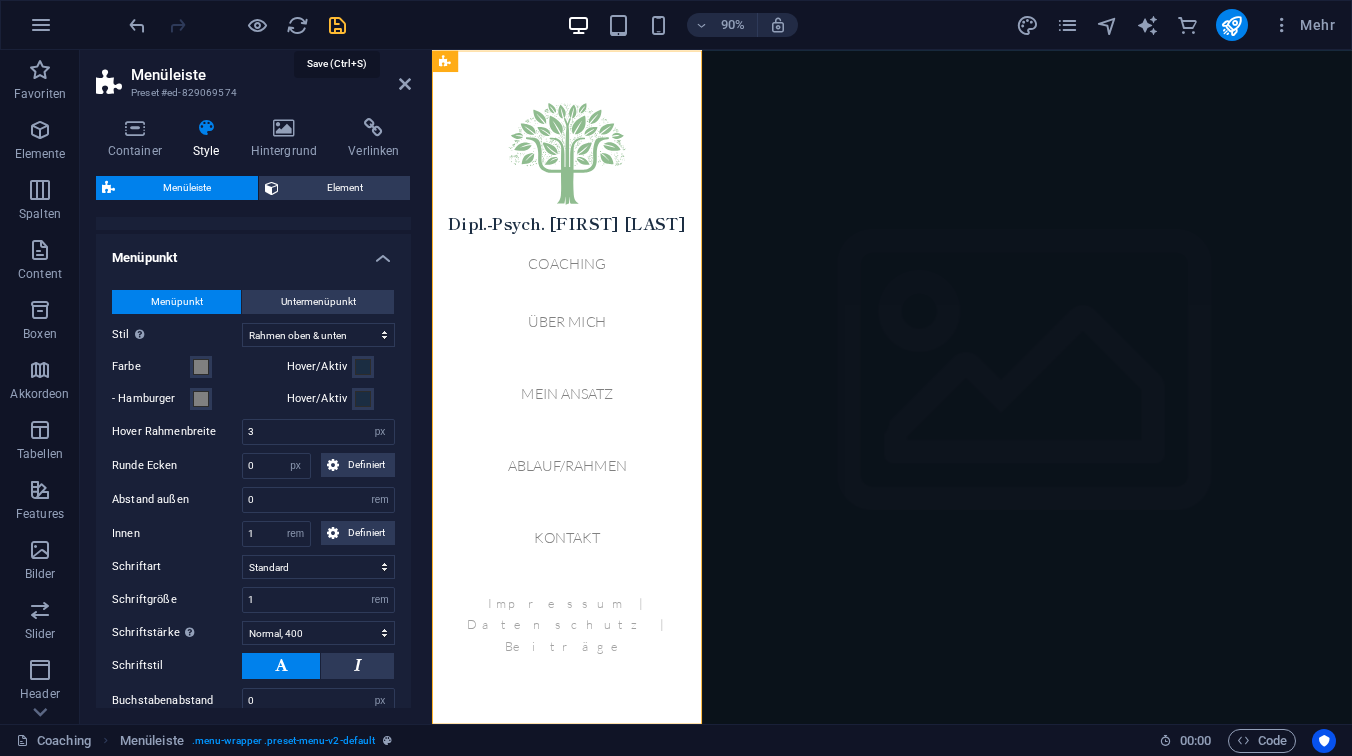 click at bounding box center [337, 25] 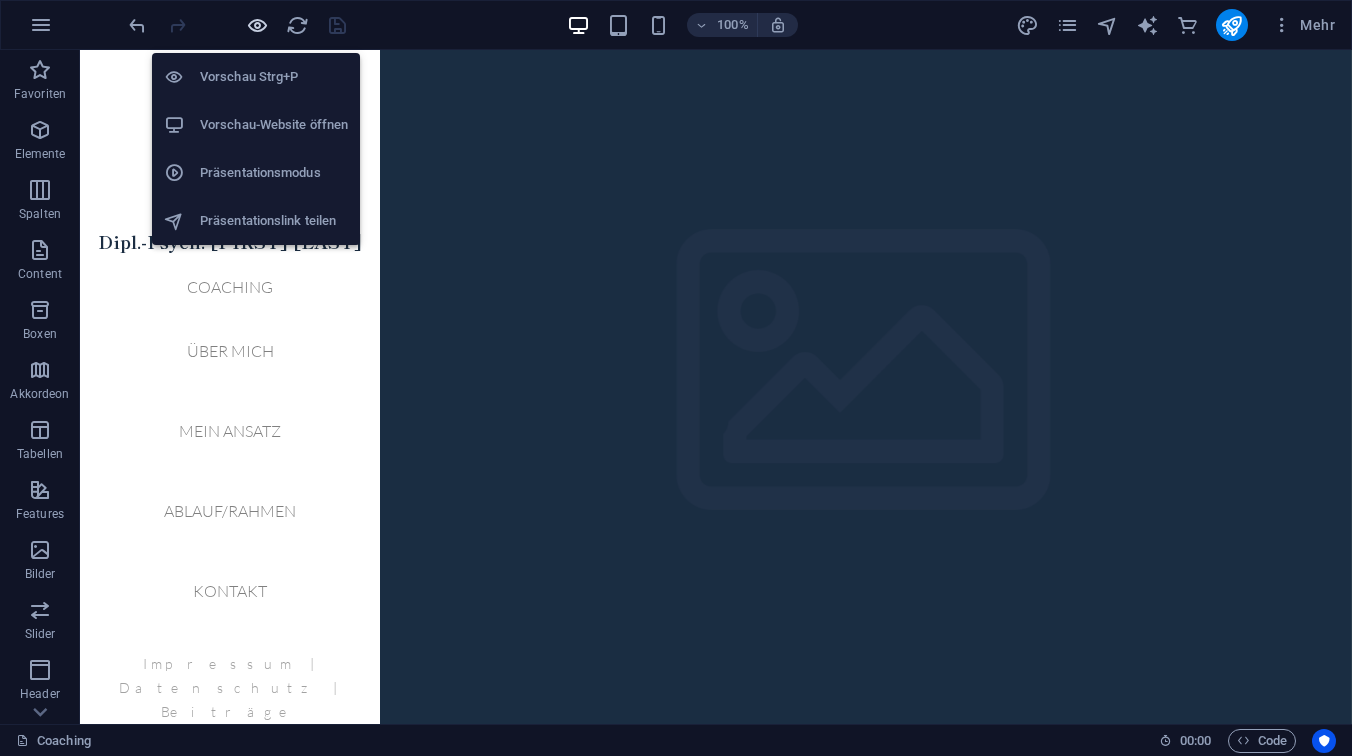 click at bounding box center (257, 25) 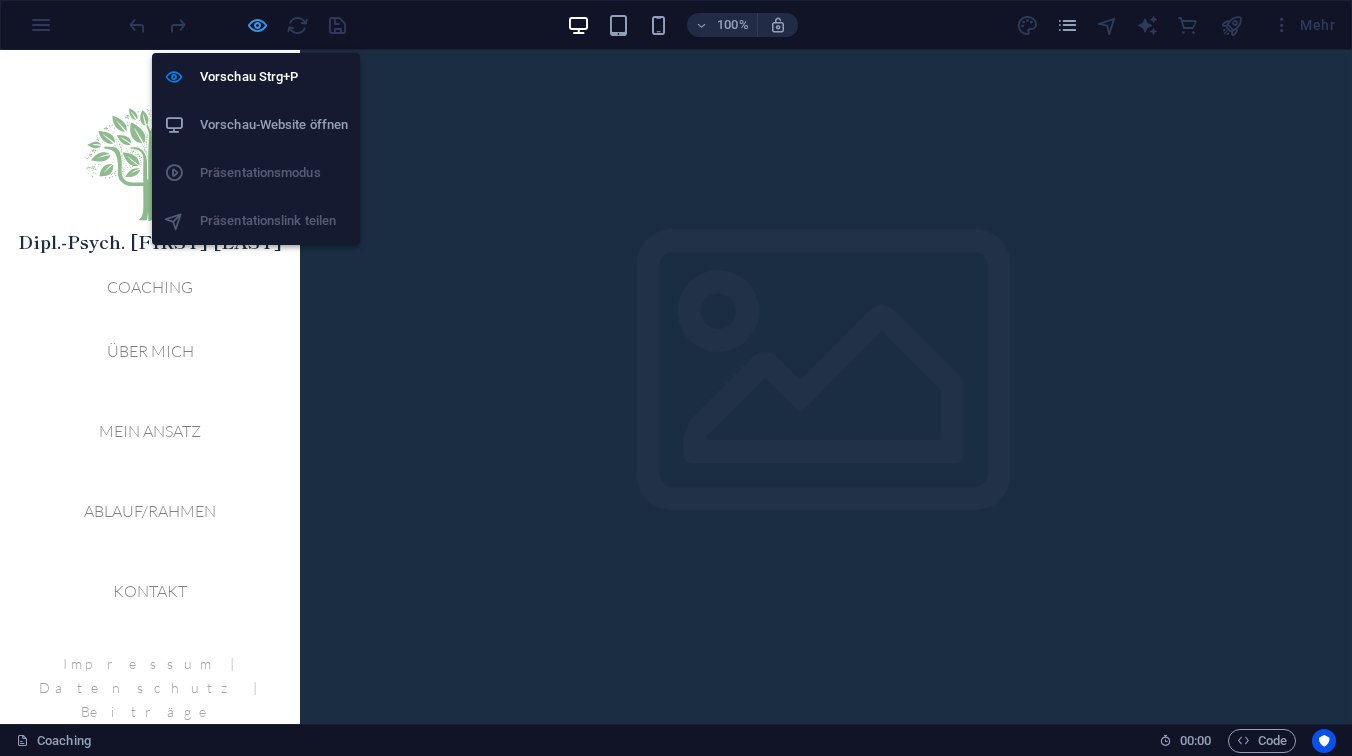 click at bounding box center [257, 25] 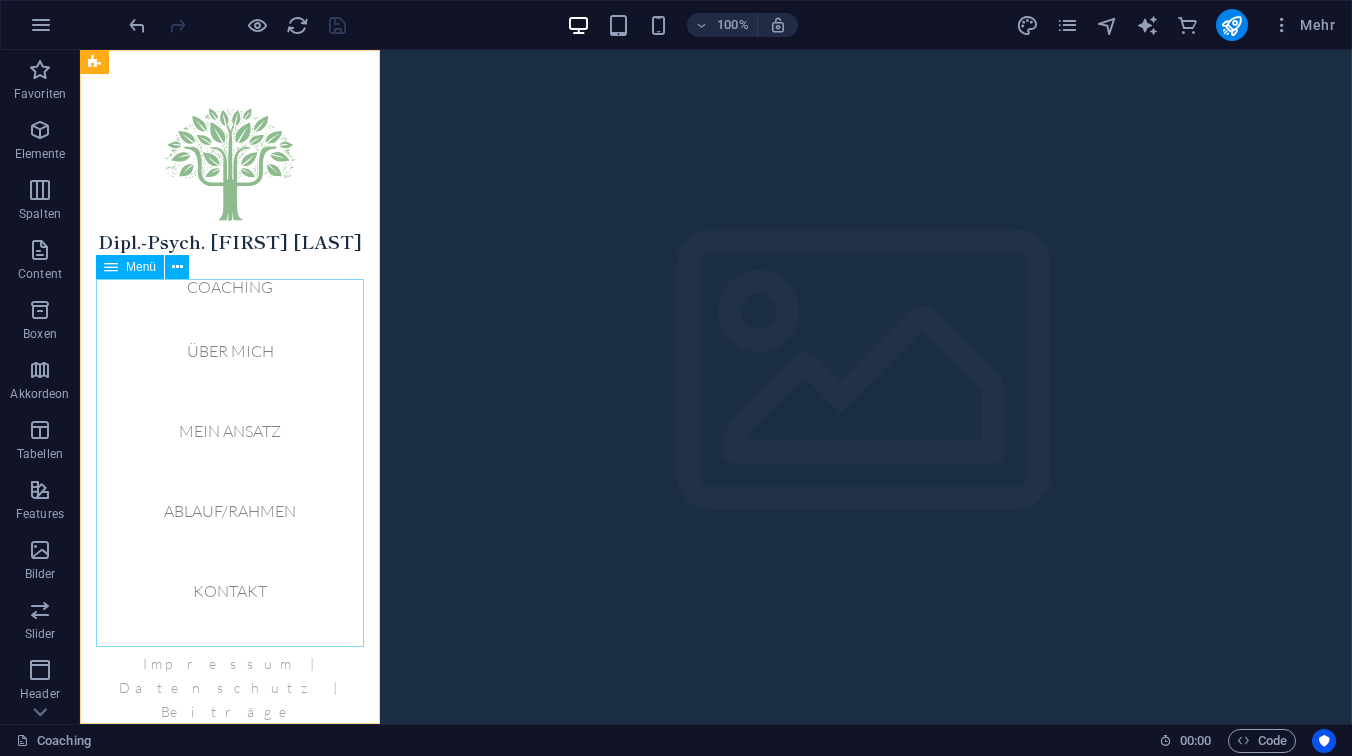 click on "Coaching Über mich Mein Ansatz Ablauf/Rahmen Kontakt" at bounding box center (230, 447) 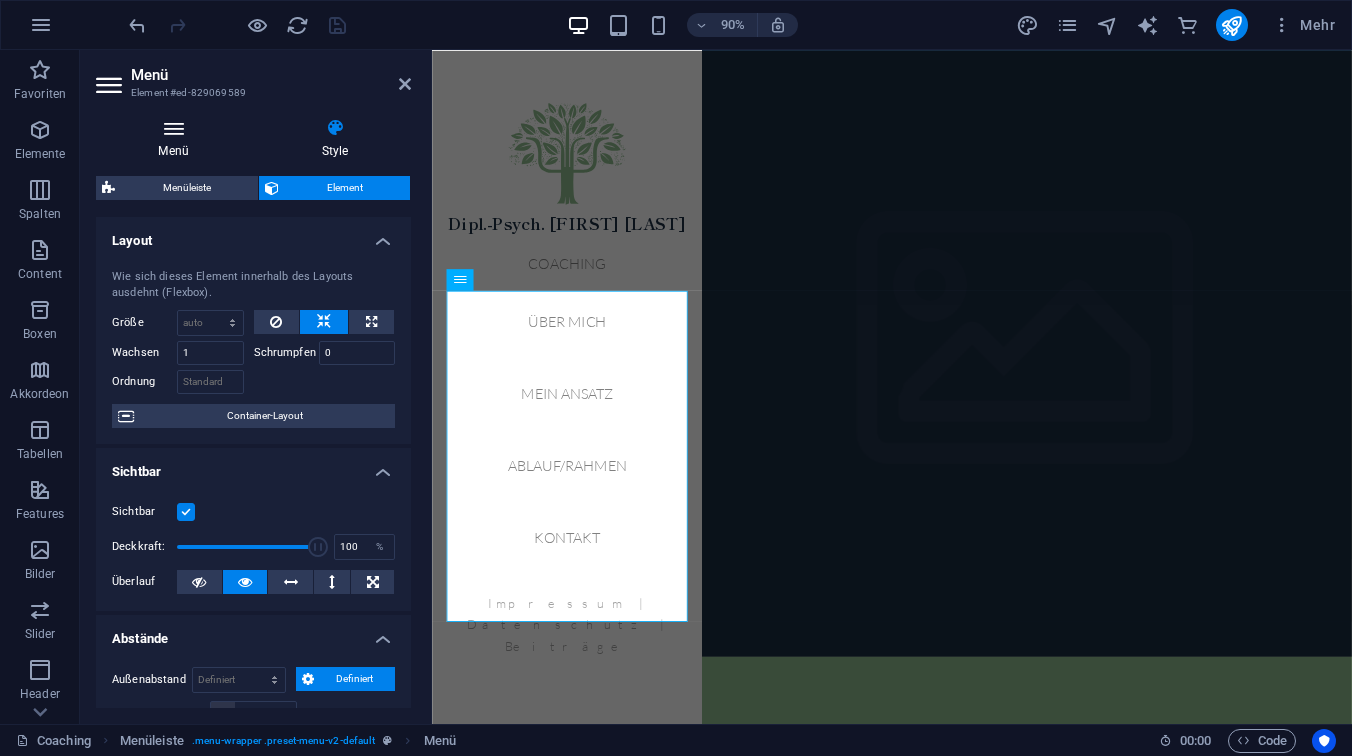 click at bounding box center [173, 128] 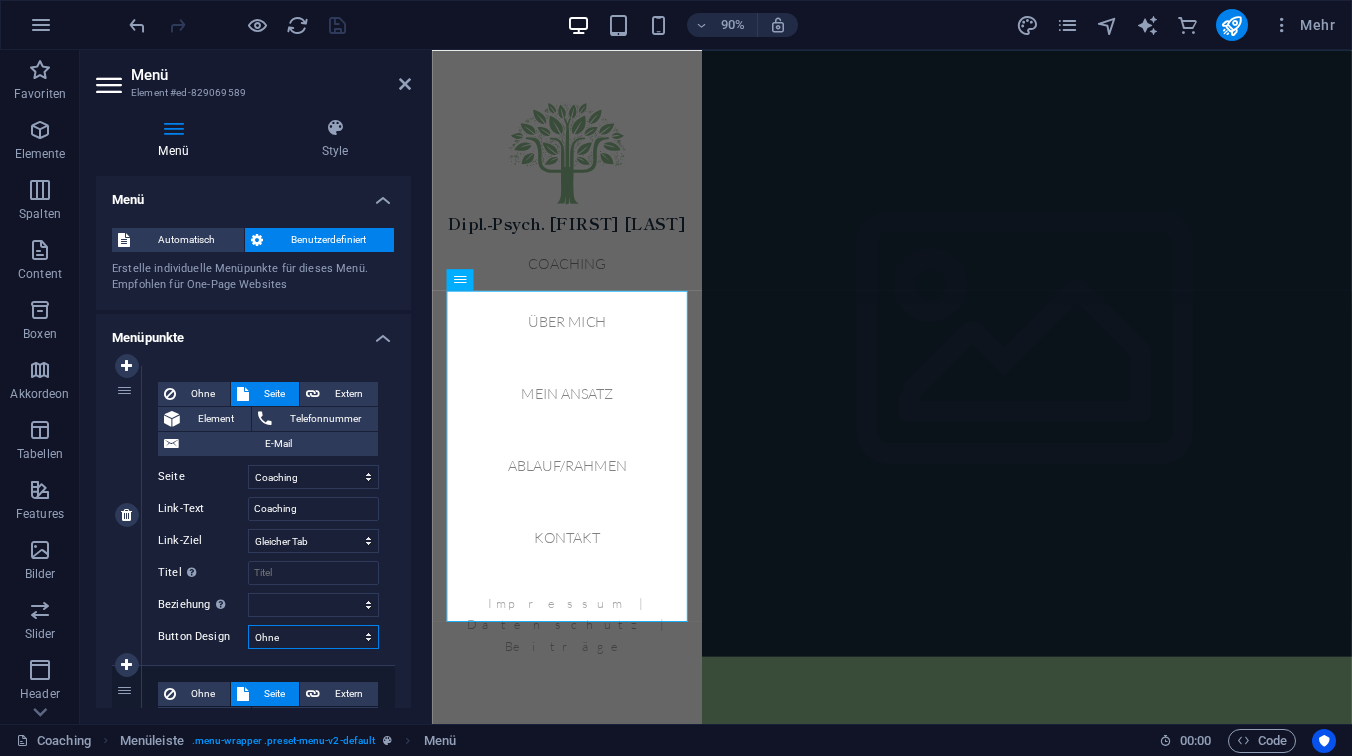click on "Ohne Standard Primär Sekundär" at bounding box center (313, 637) 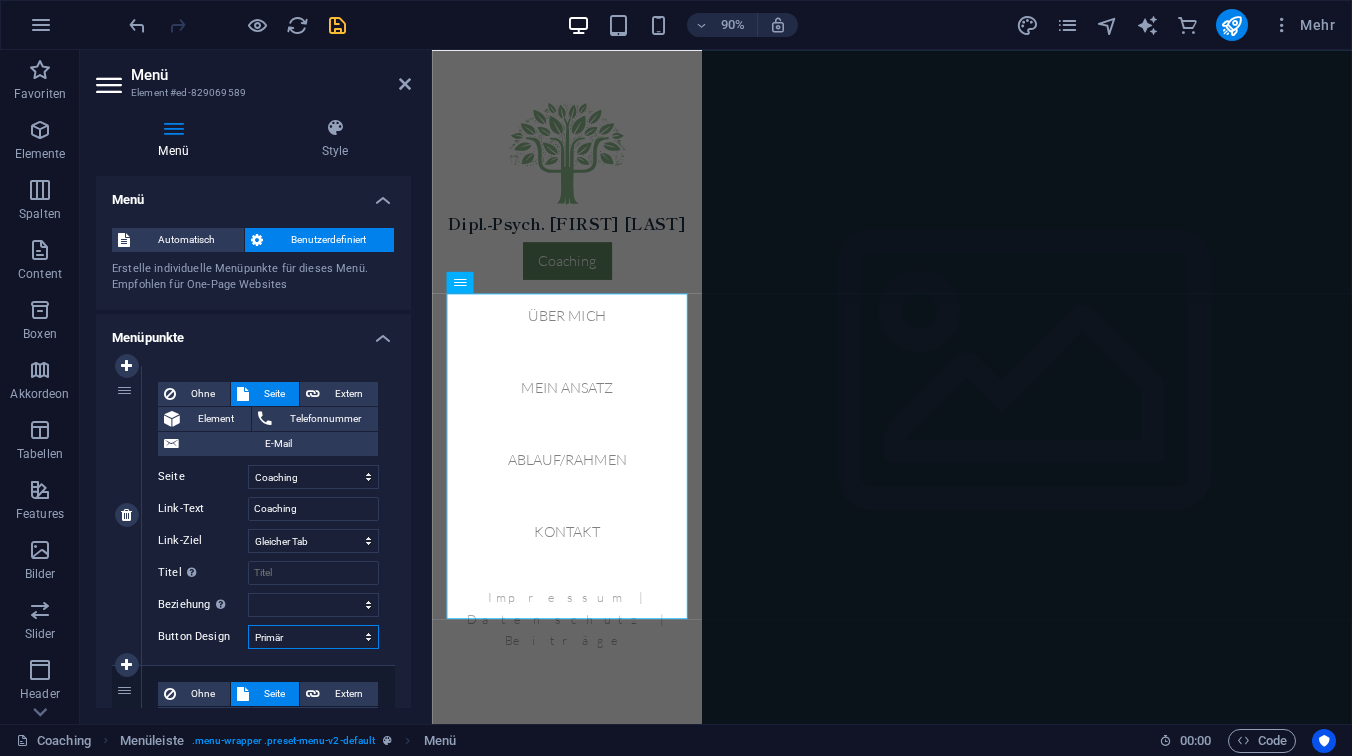click on "Ohne Standard Primär Sekundär" at bounding box center [313, 637] 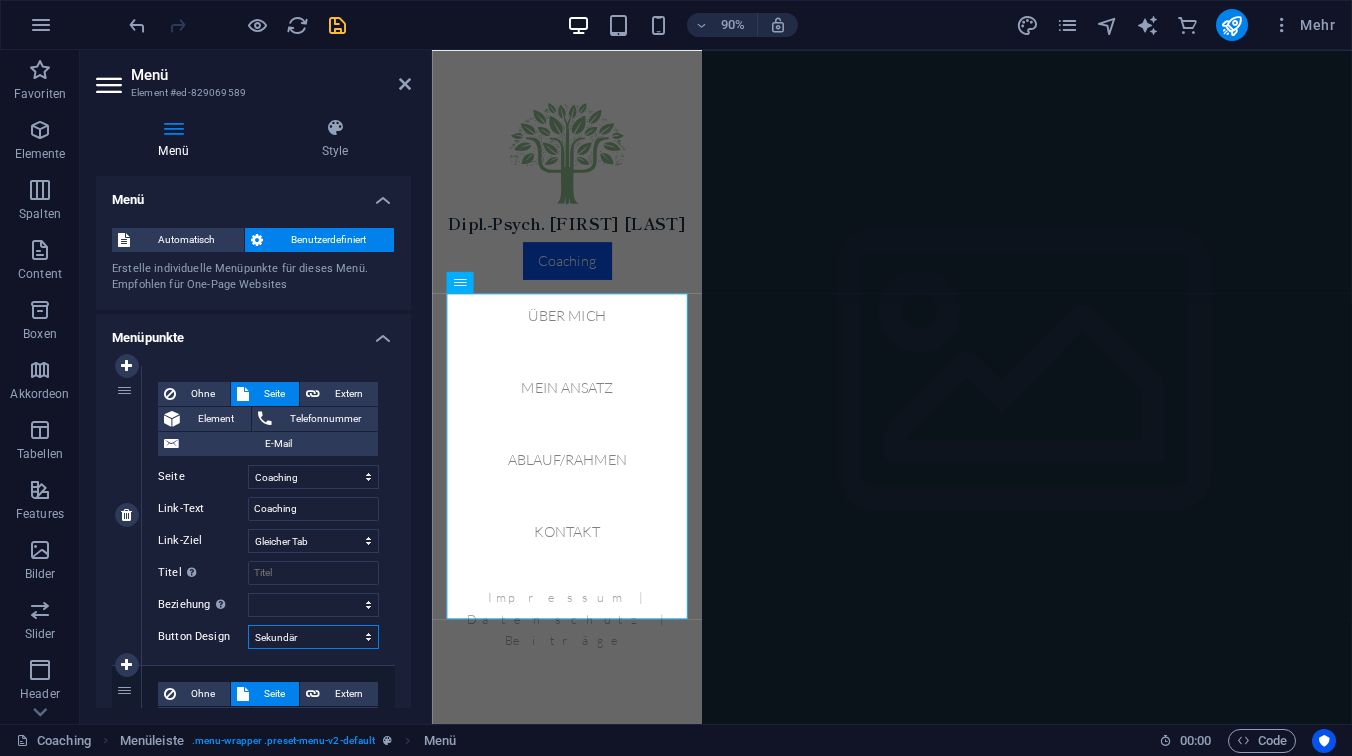 click on "Ohne Standard Primär Sekundär" at bounding box center (313, 637) 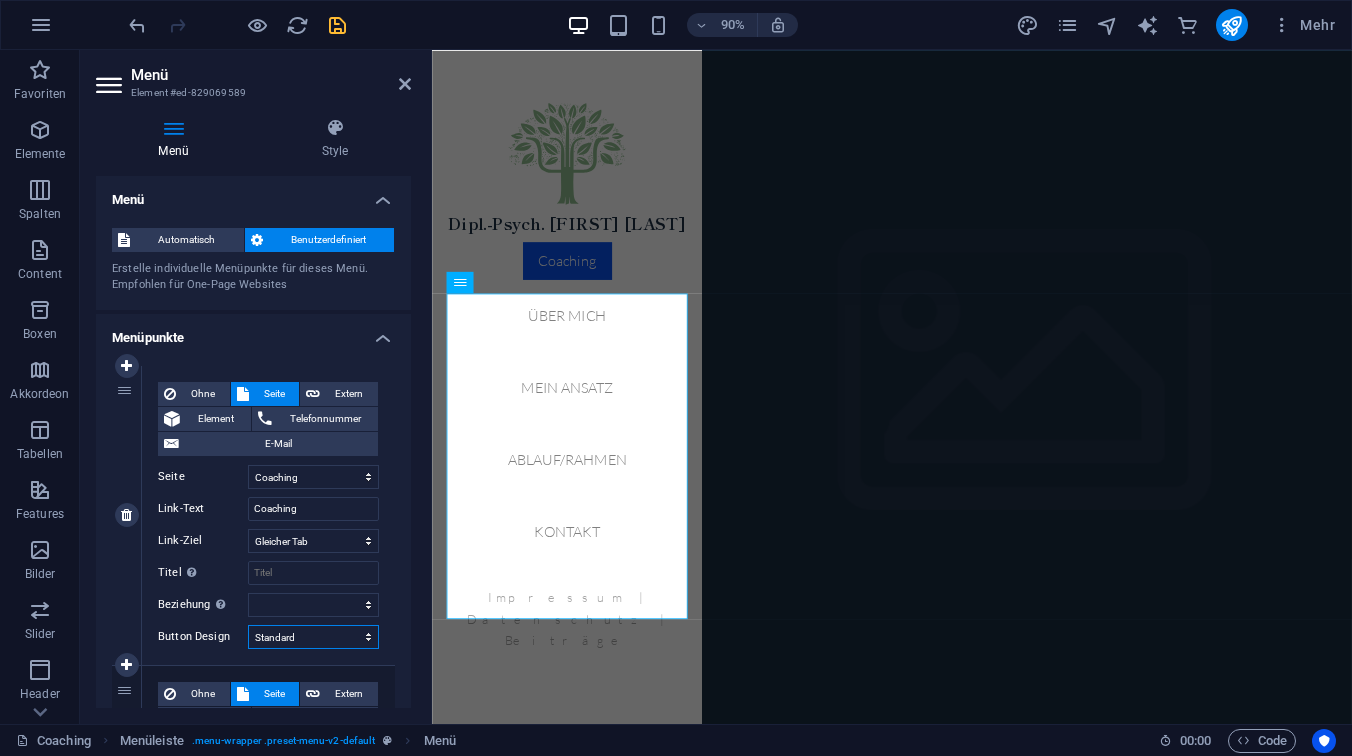 click on "Ohne Standard Primär Sekundär" at bounding box center (313, 637) 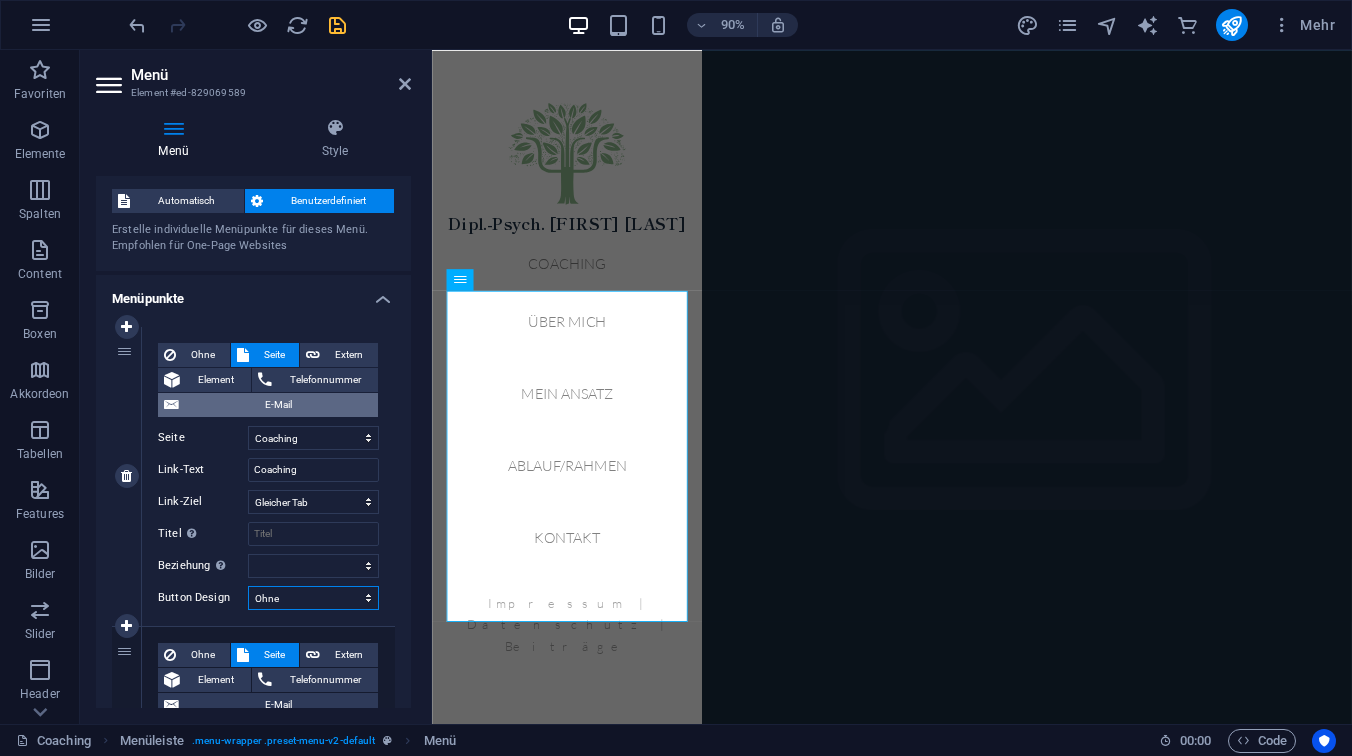 scroll, scrollTop: 40, scrollLeft: 0, axis: vertical 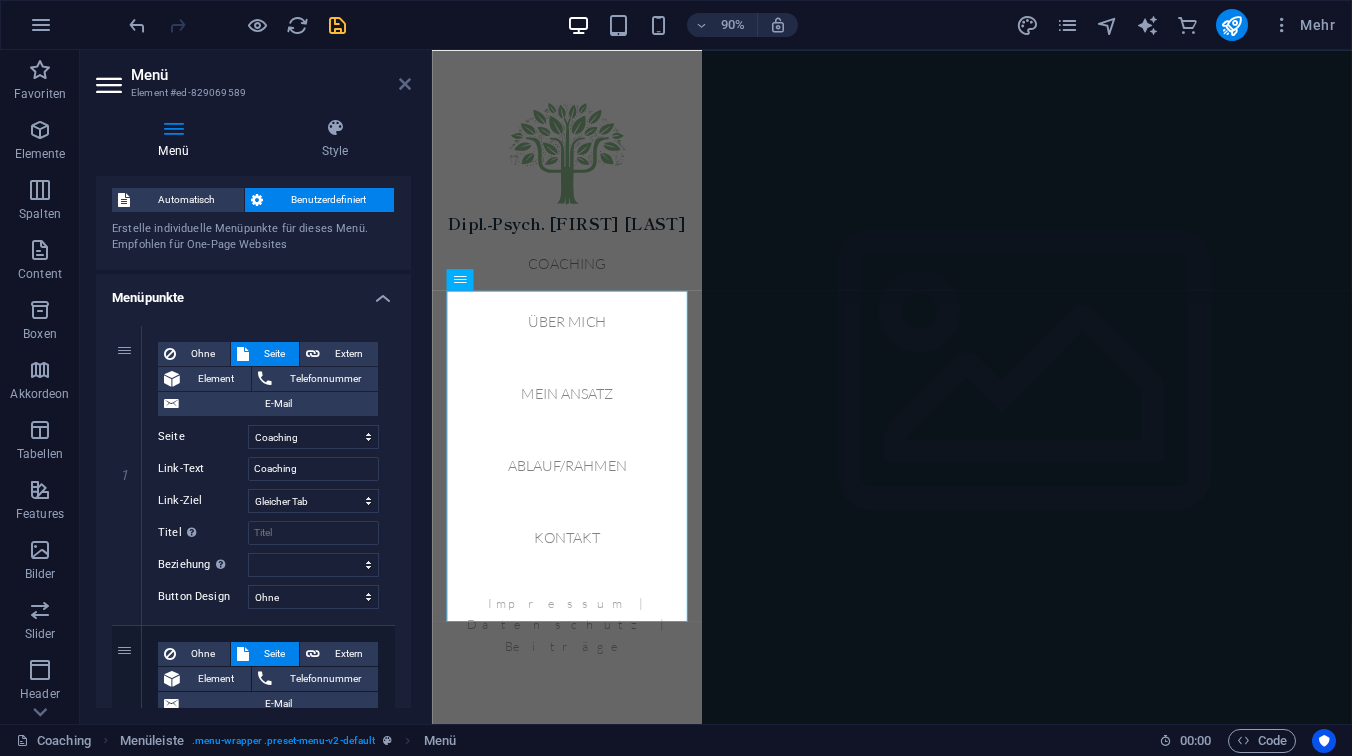 click at bounding box center [405, 84] 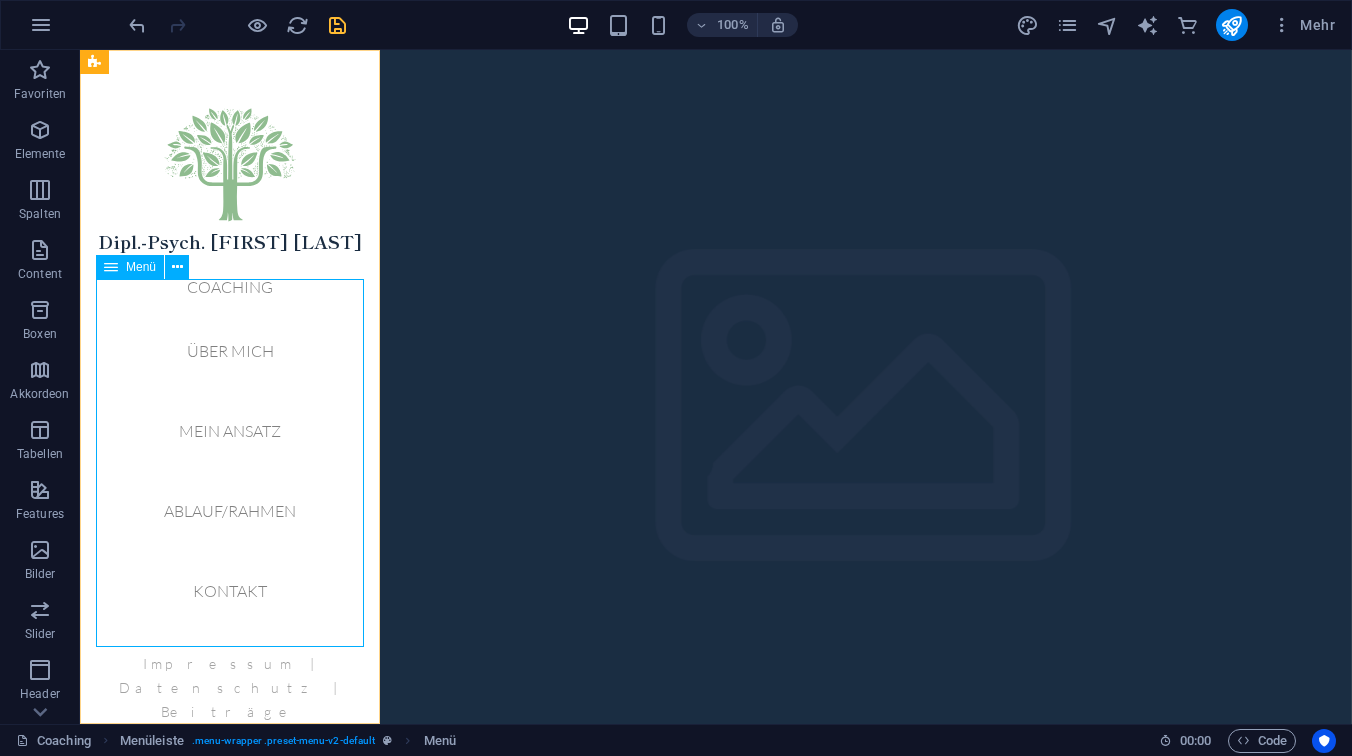 click on "Coaching Über mich Mein Ansatz Ablauf/Rahmen Kontakt" at bounding box center (230, 447) 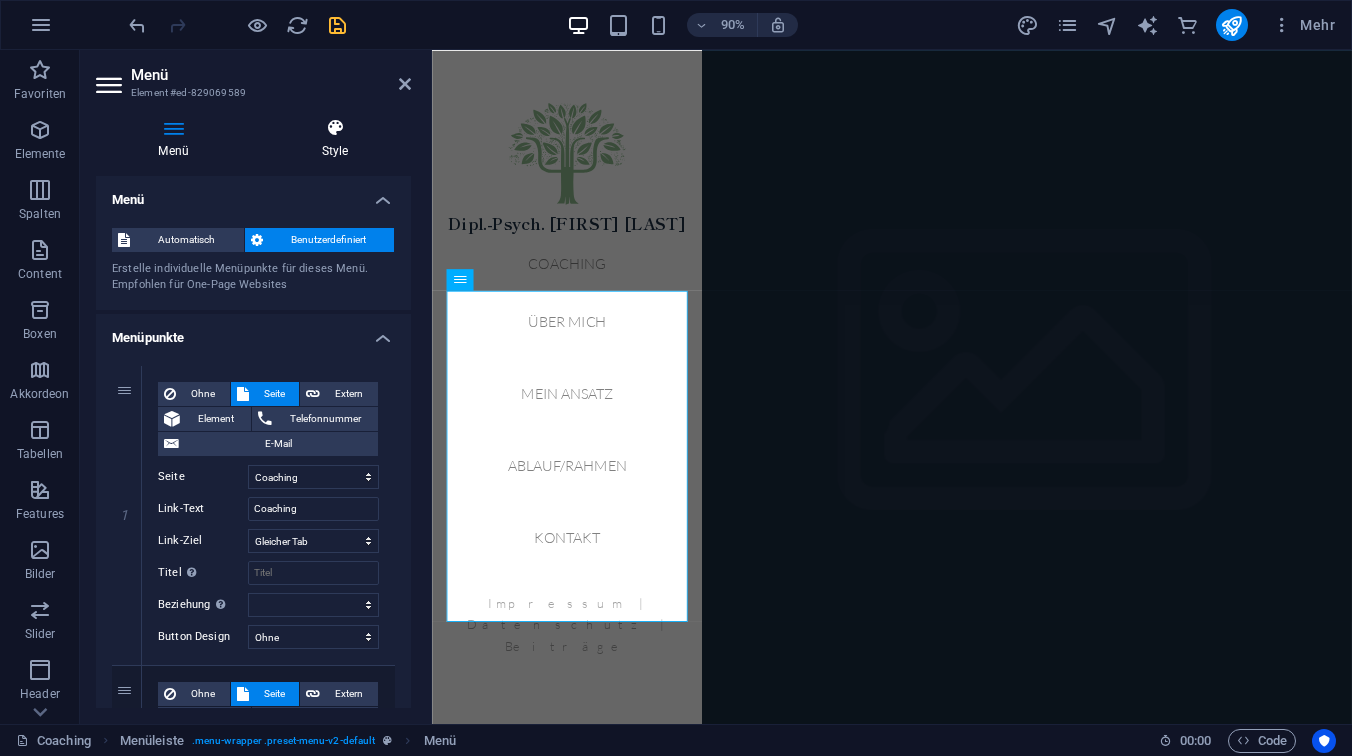 click at bounding box center (335, 128) 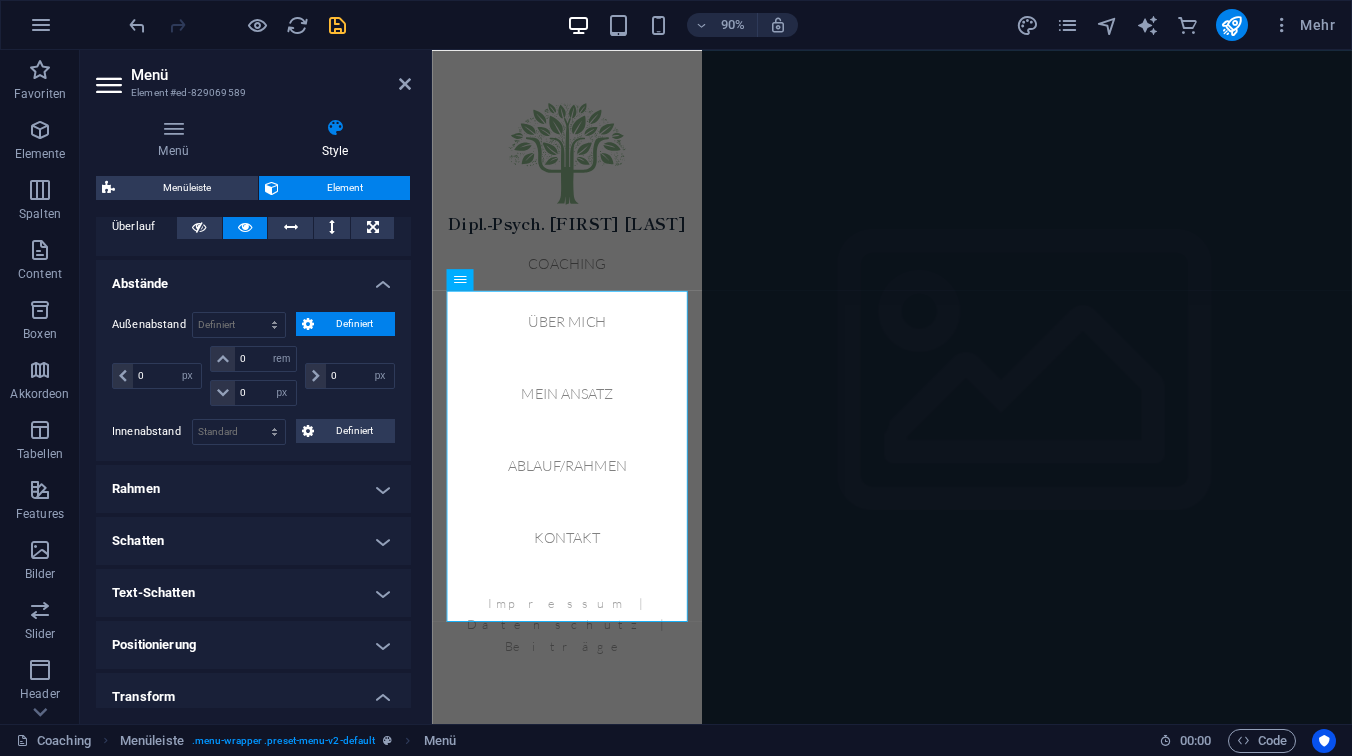 scroll, scrollTop: 363, scrollLeft: 0, axis: vertical 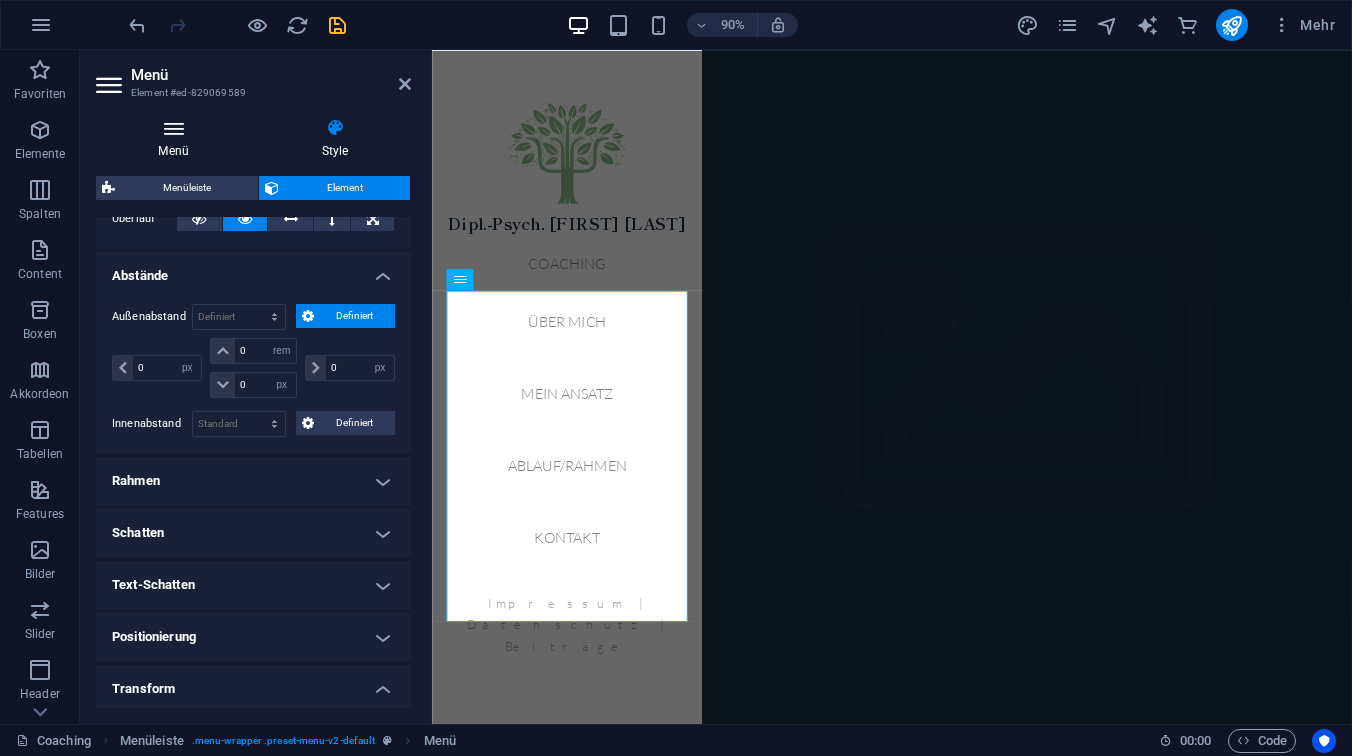 click at bounding box center [173, 128] 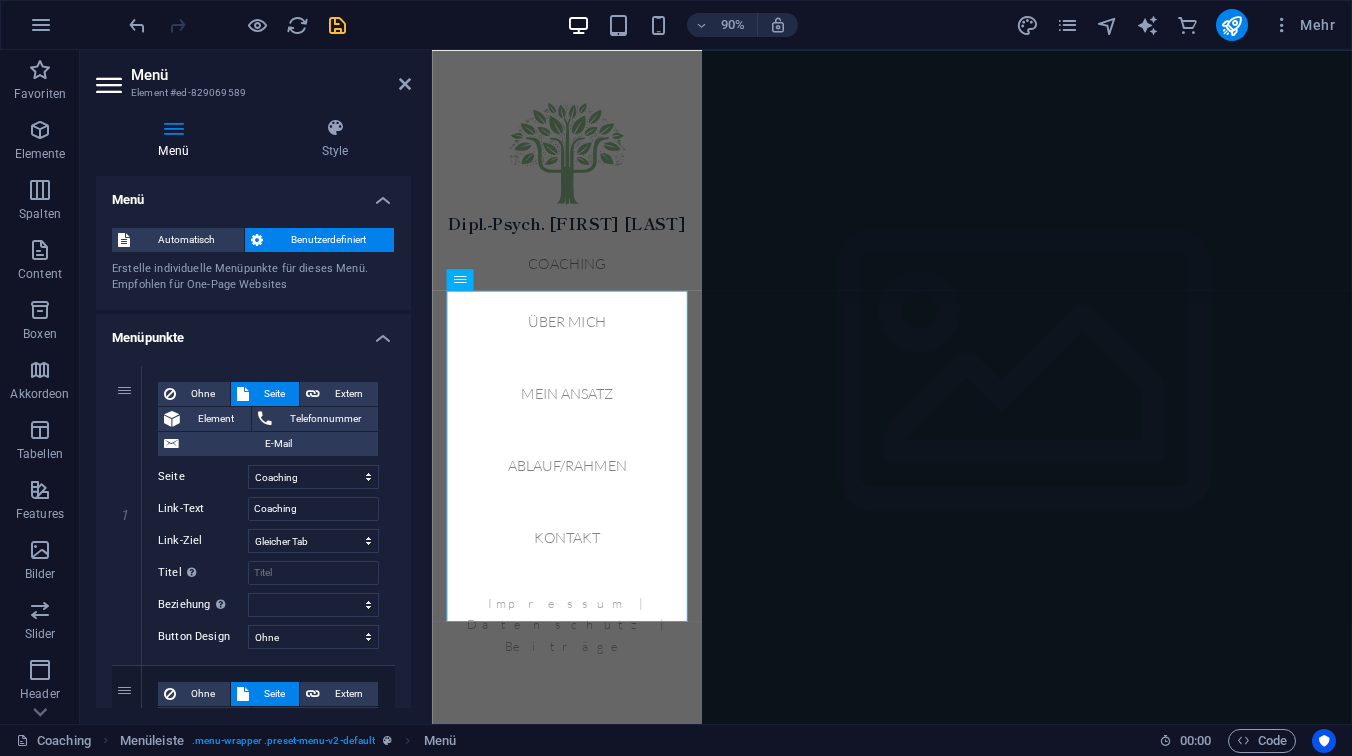 click on "Menüpunkte" at bounding box center (253, 332) 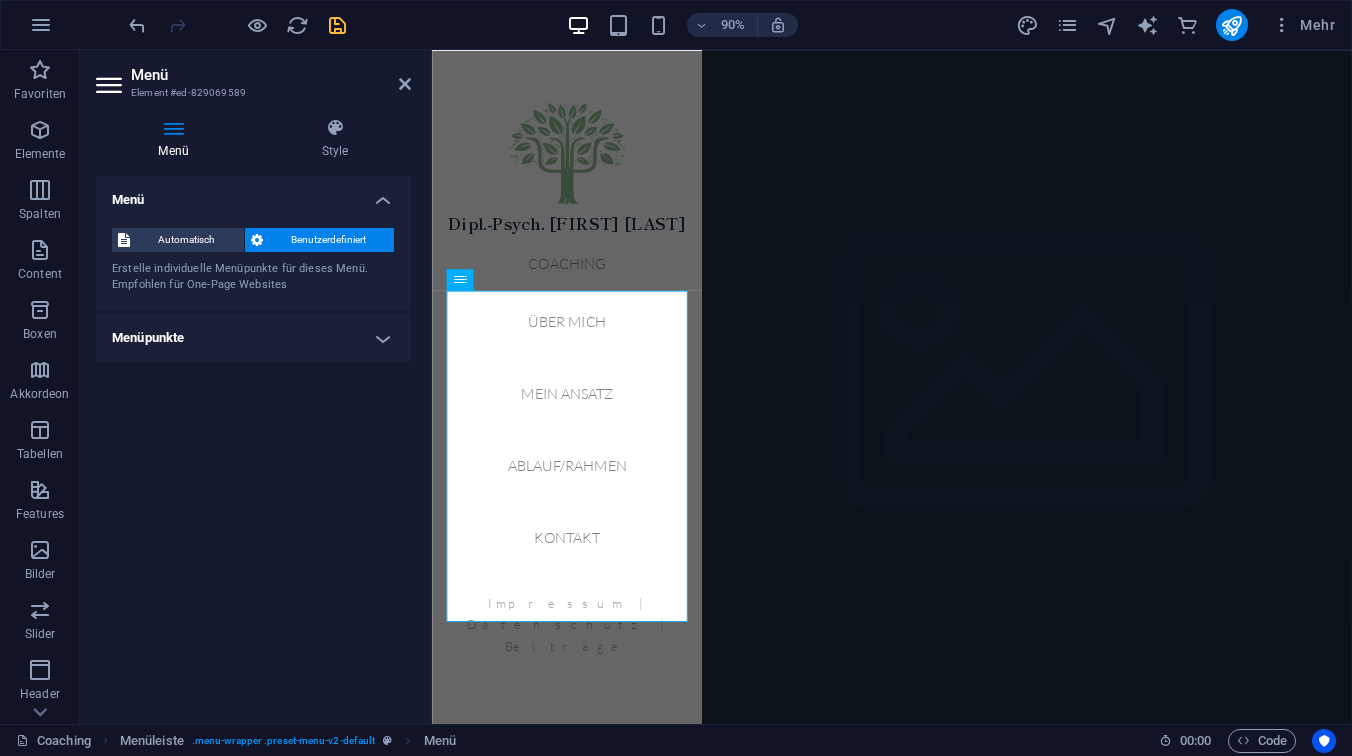click at bounding box center [173, 128] 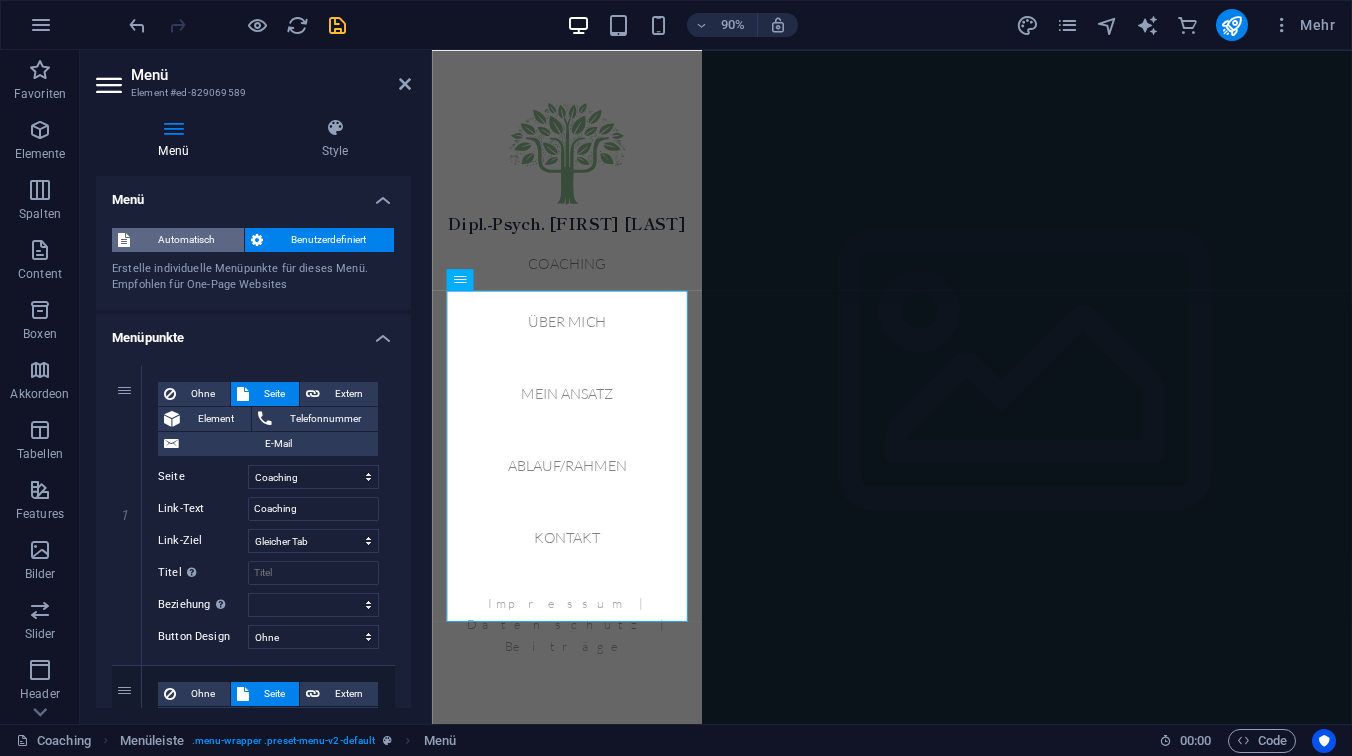 click on "Automatisch" at bounding box center [187, 240] 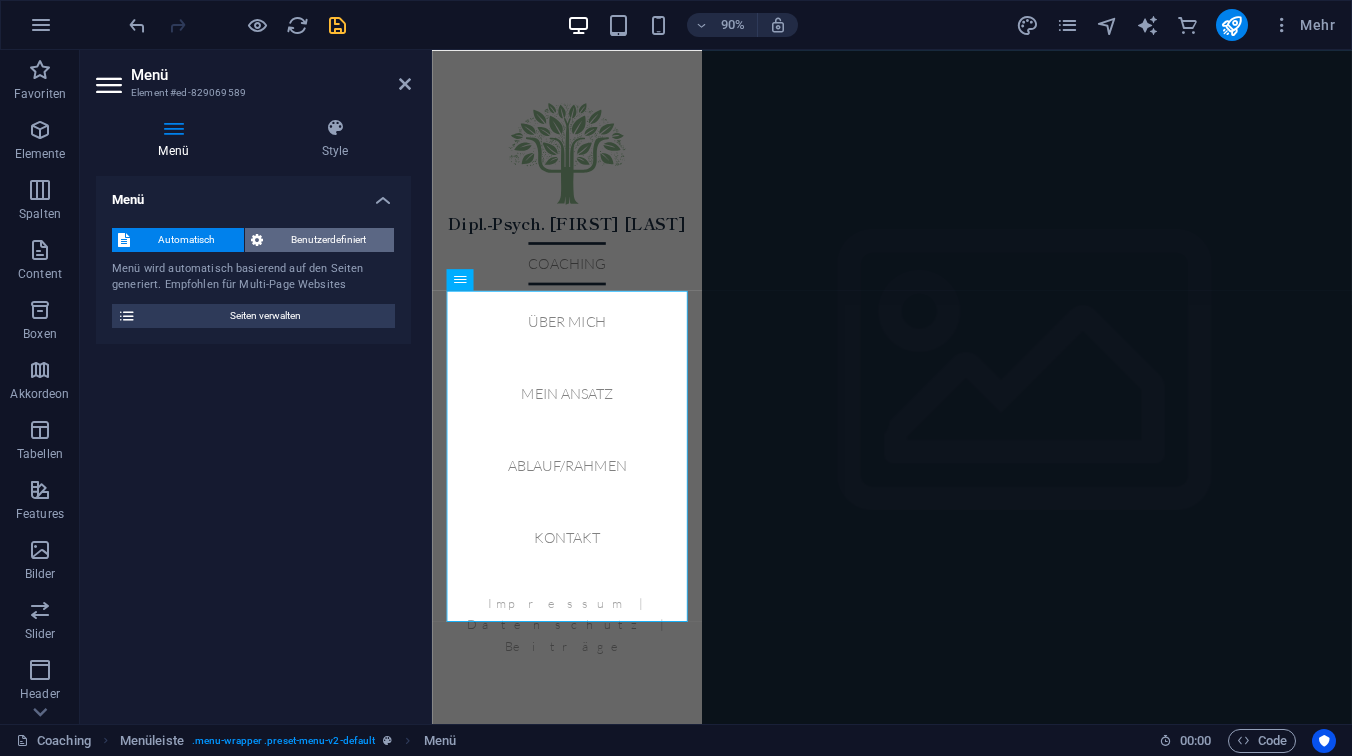 click on "Benutzerdefiniert" at bounding box center (329, 240) 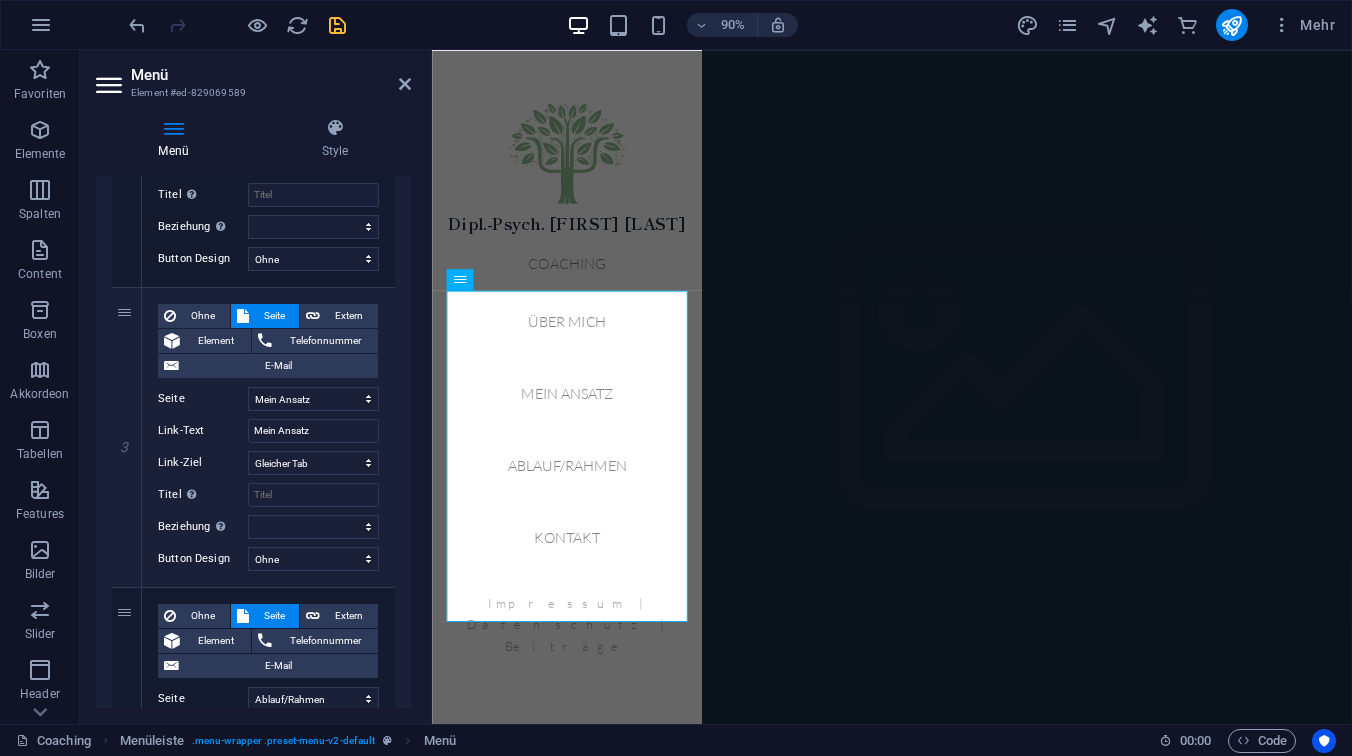 scroll, scrollTop: 0, scrollLeft: 0, axis: both 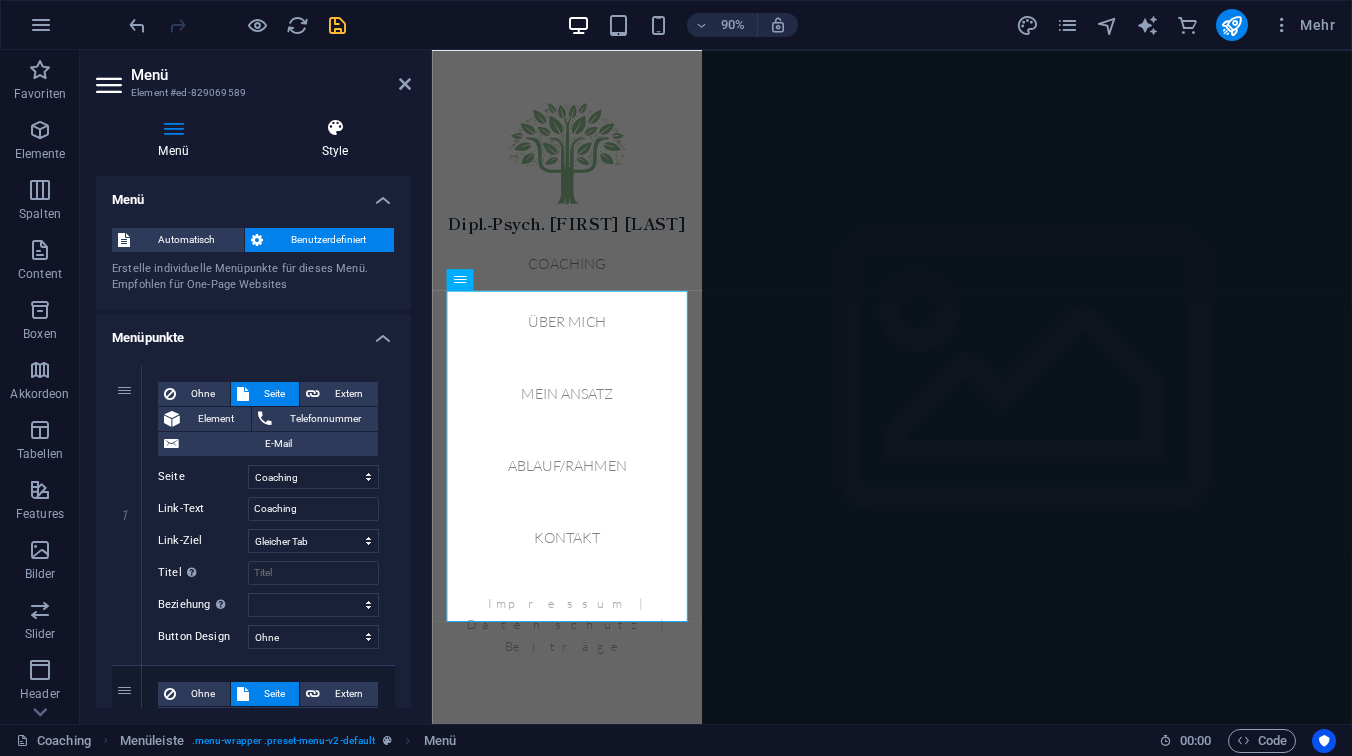 click at bounding box center [335, 128] 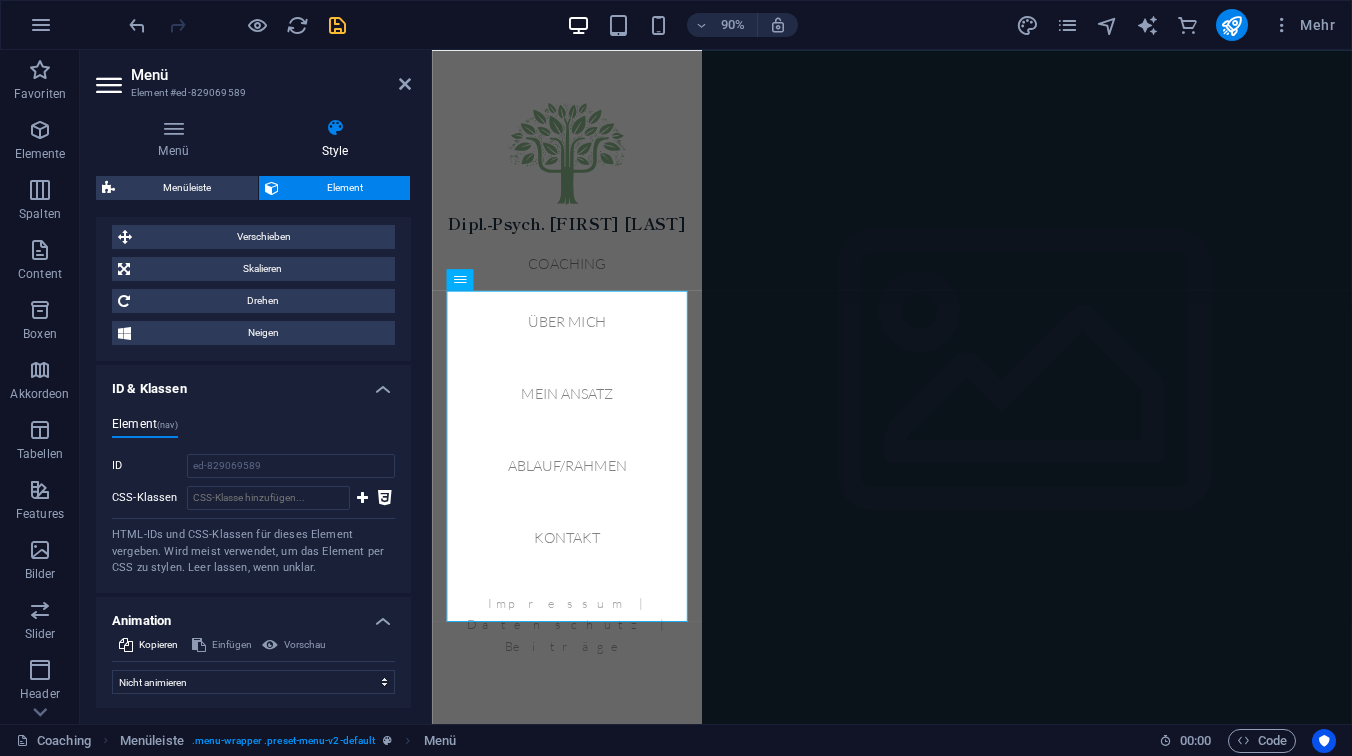 scroll, scrollTop: 1032, scrollLeft: 0, axis: vertical 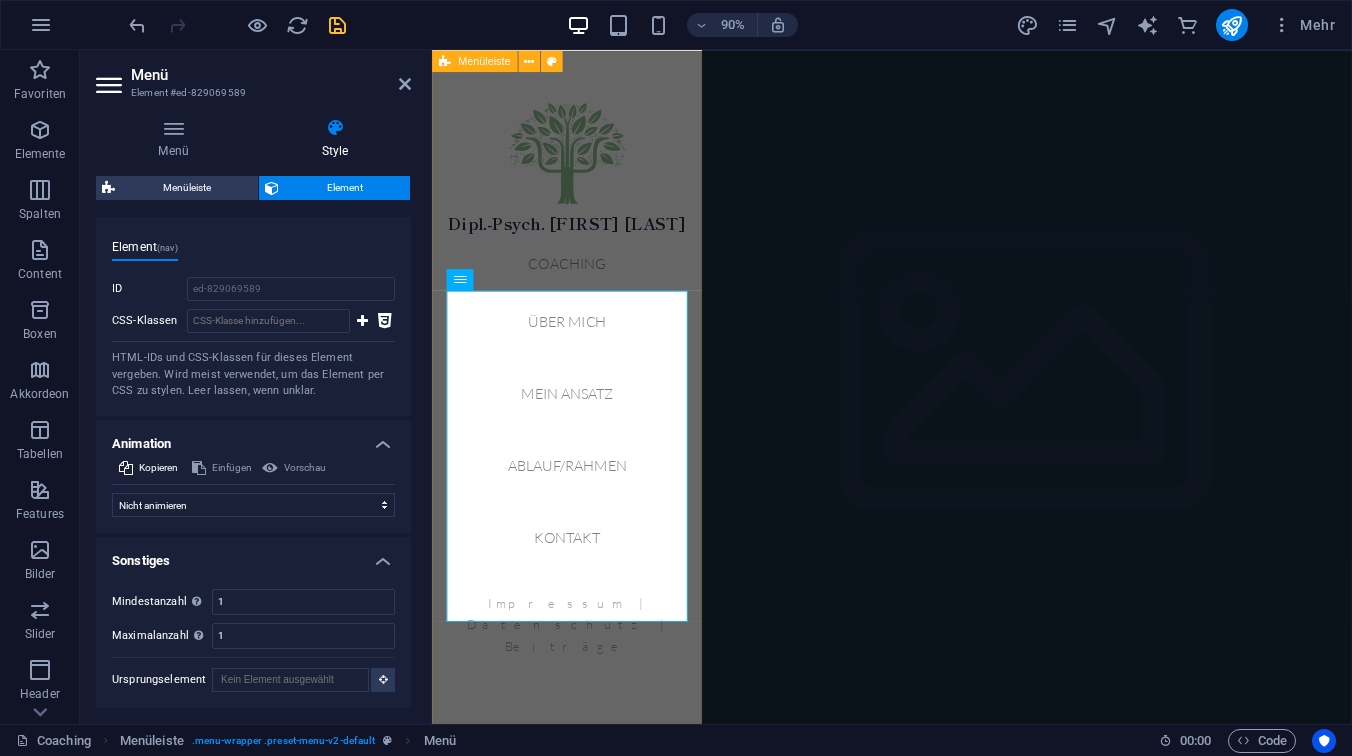 click on "Menüleiste" at bounding box center (484, 60) 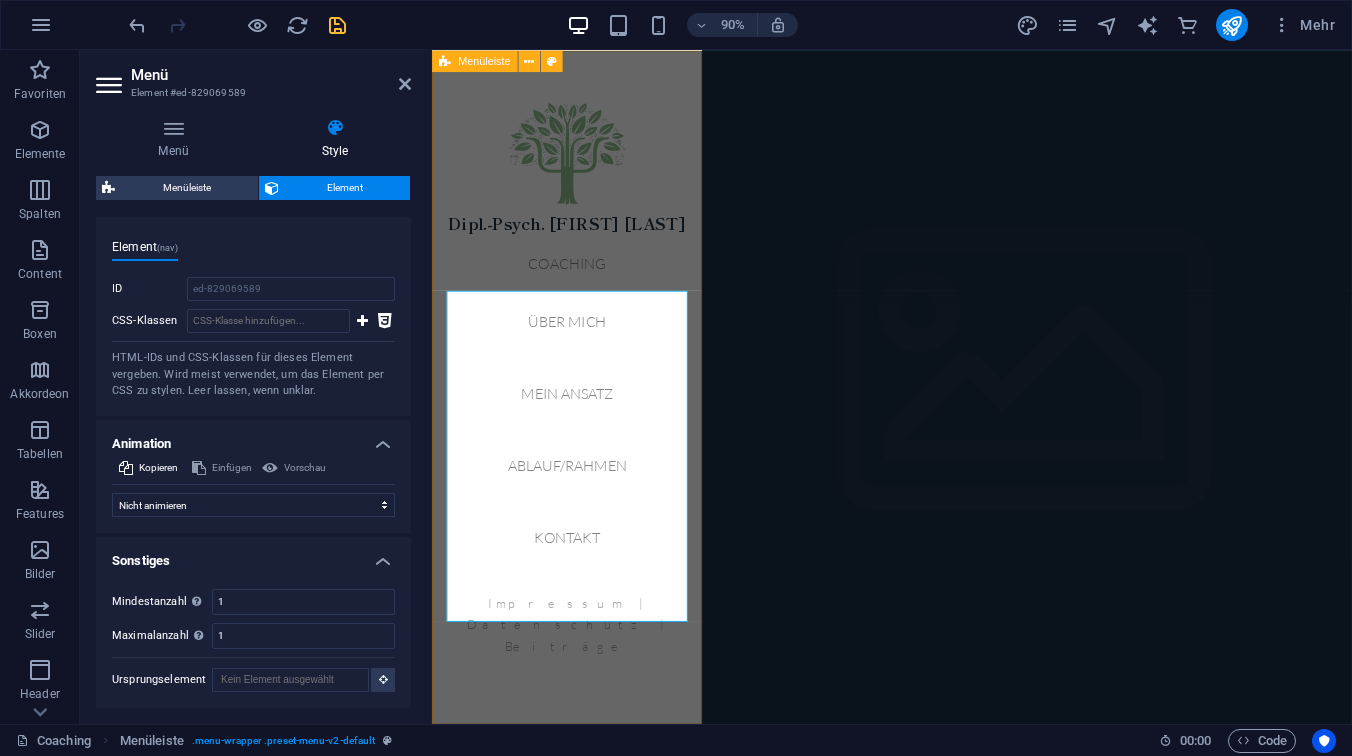 click on "Menüleiste" at bounding box center (484, 60) 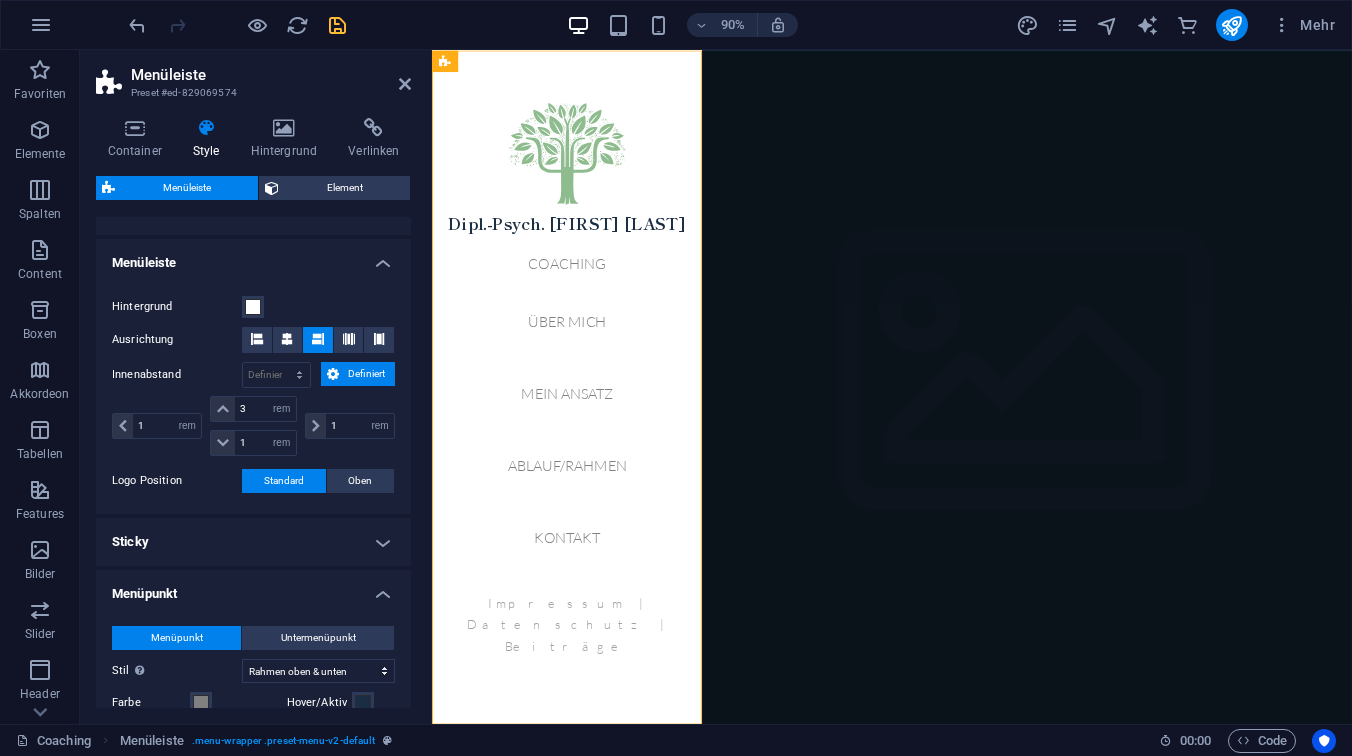 scroll, scrollTop: 321, scrollLeft: 0, axis: vertical 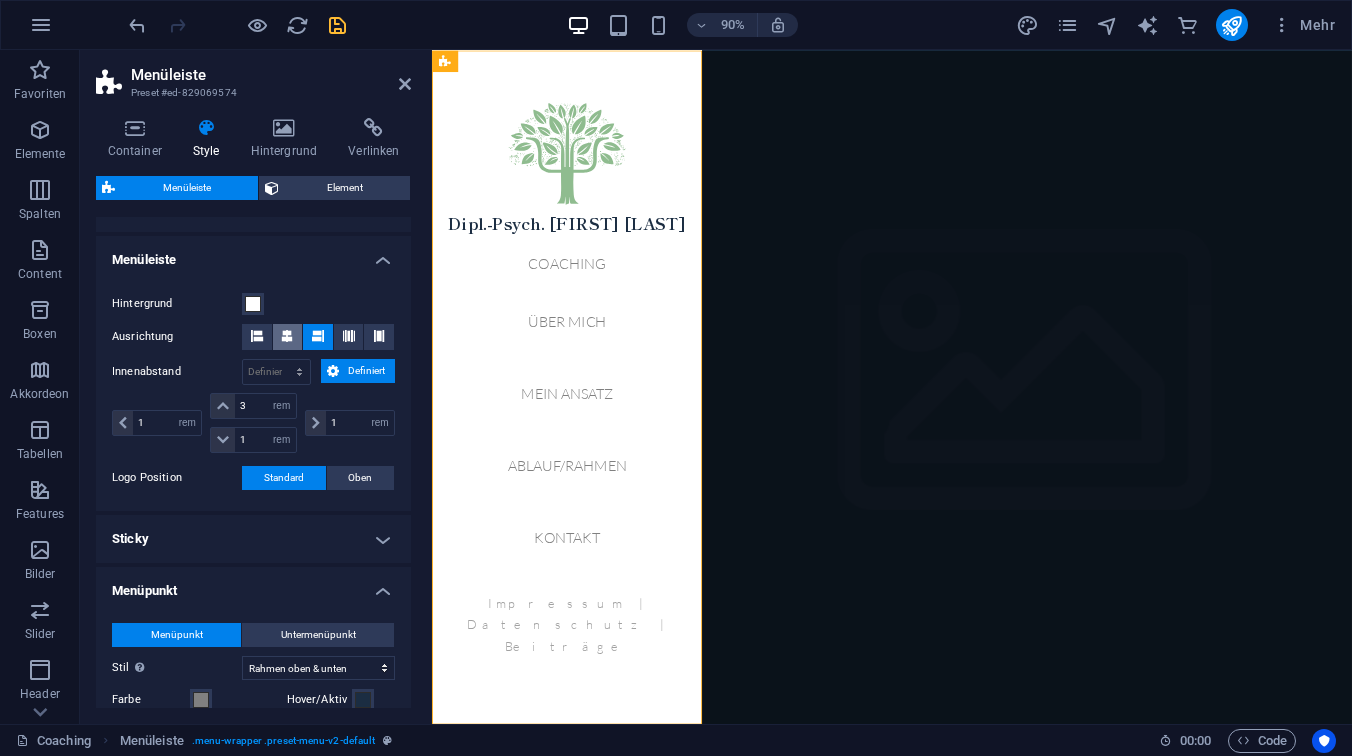 click at bounding box center [287, 336] 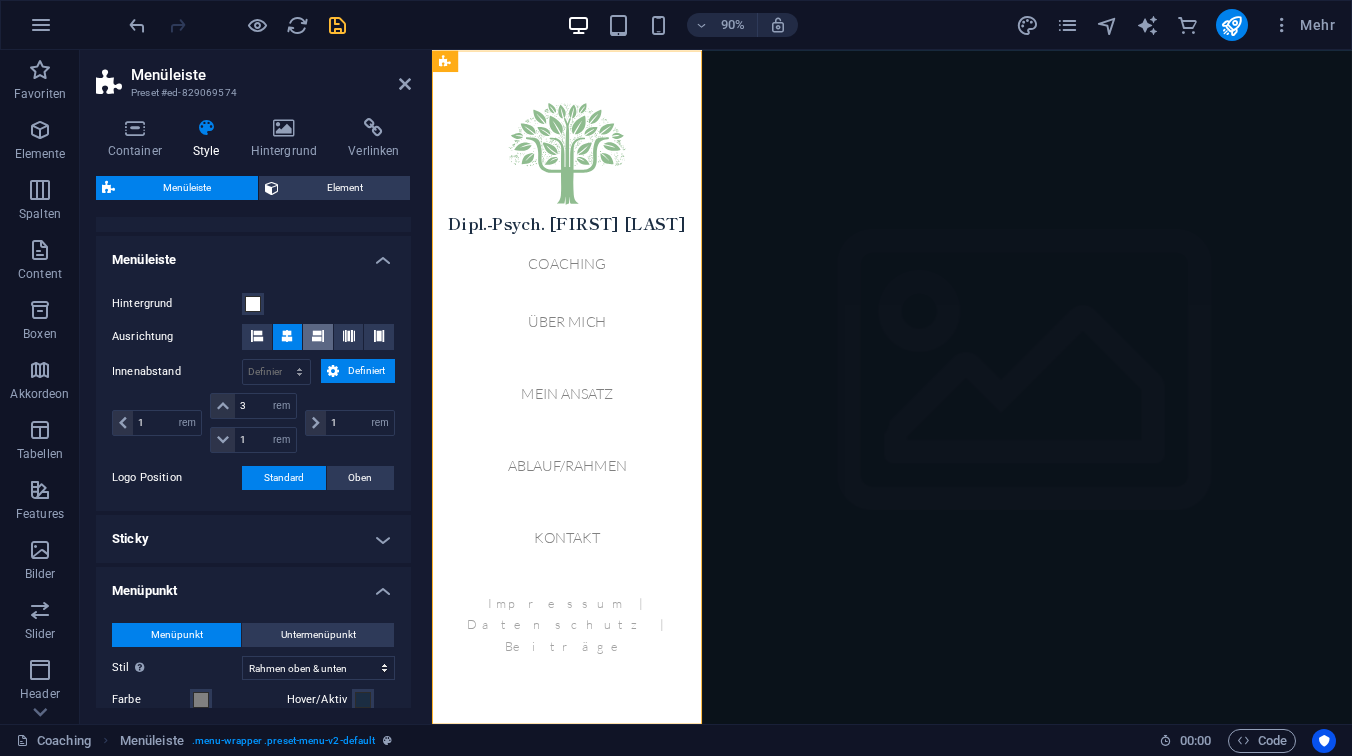 click at bounding box center [318, 336] 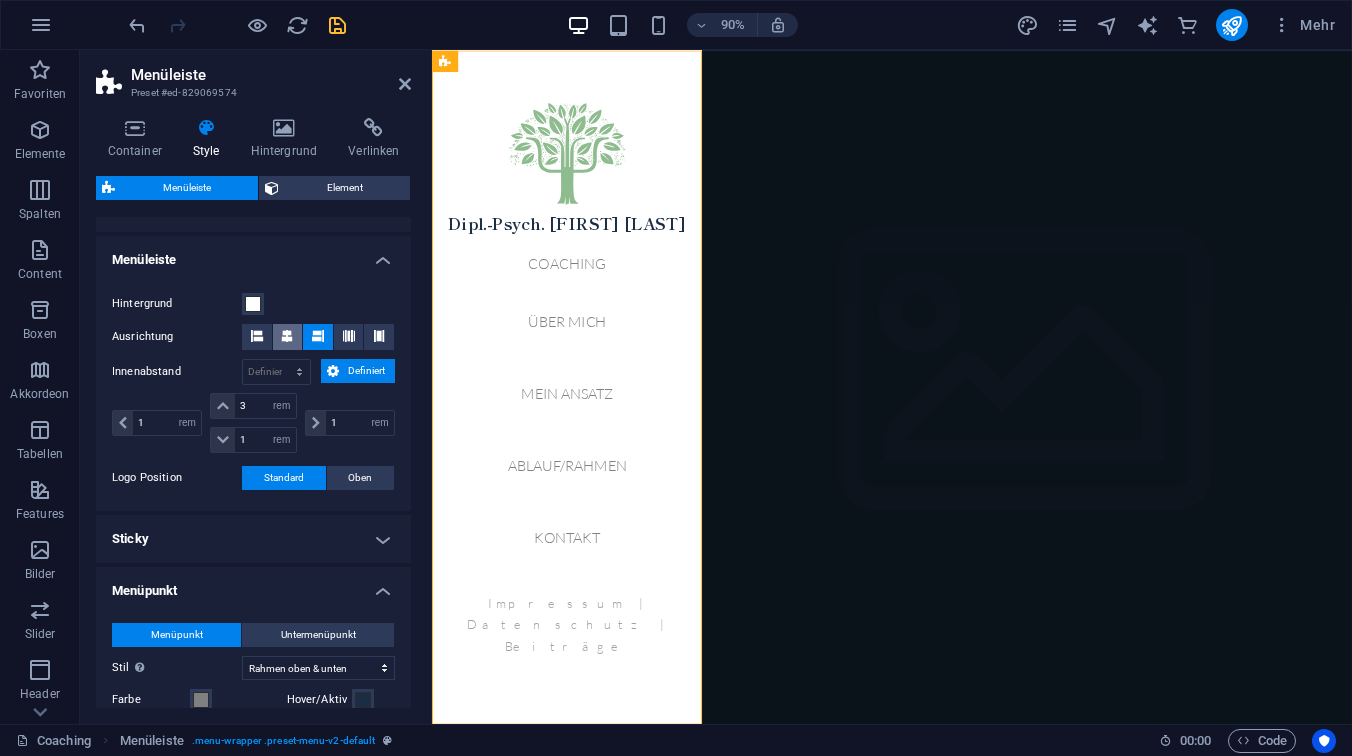 click at bounding box center (287, 337) 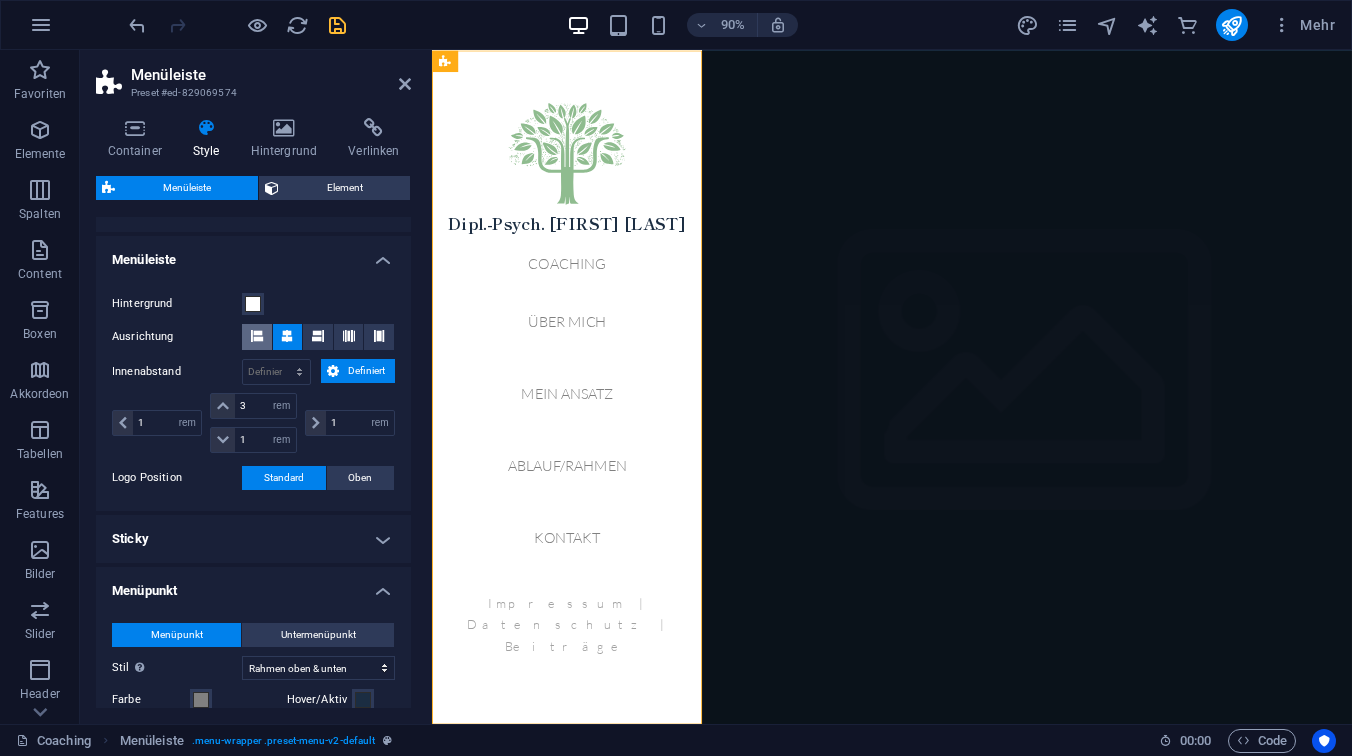 click at bounding box center [257, 336] 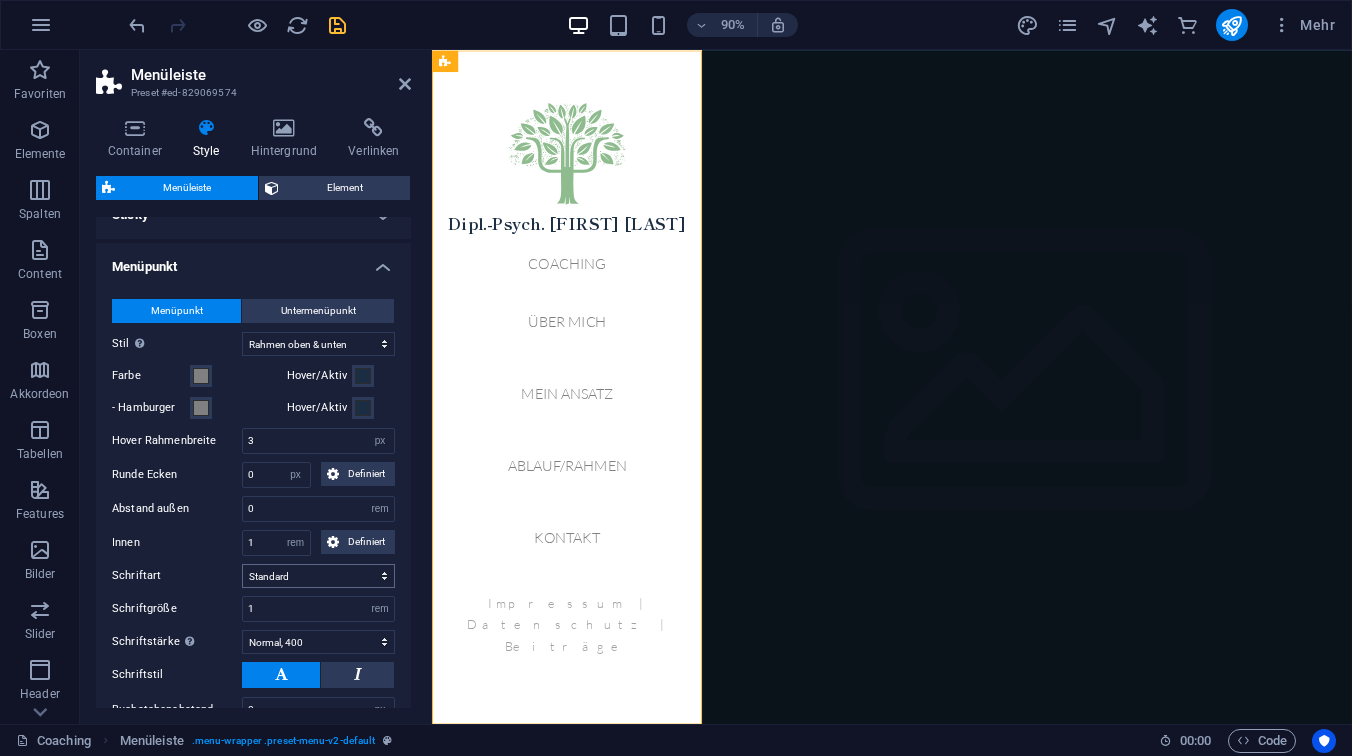 scroll, scrollTop: 641, scrollLeft: 0, axis: vertical 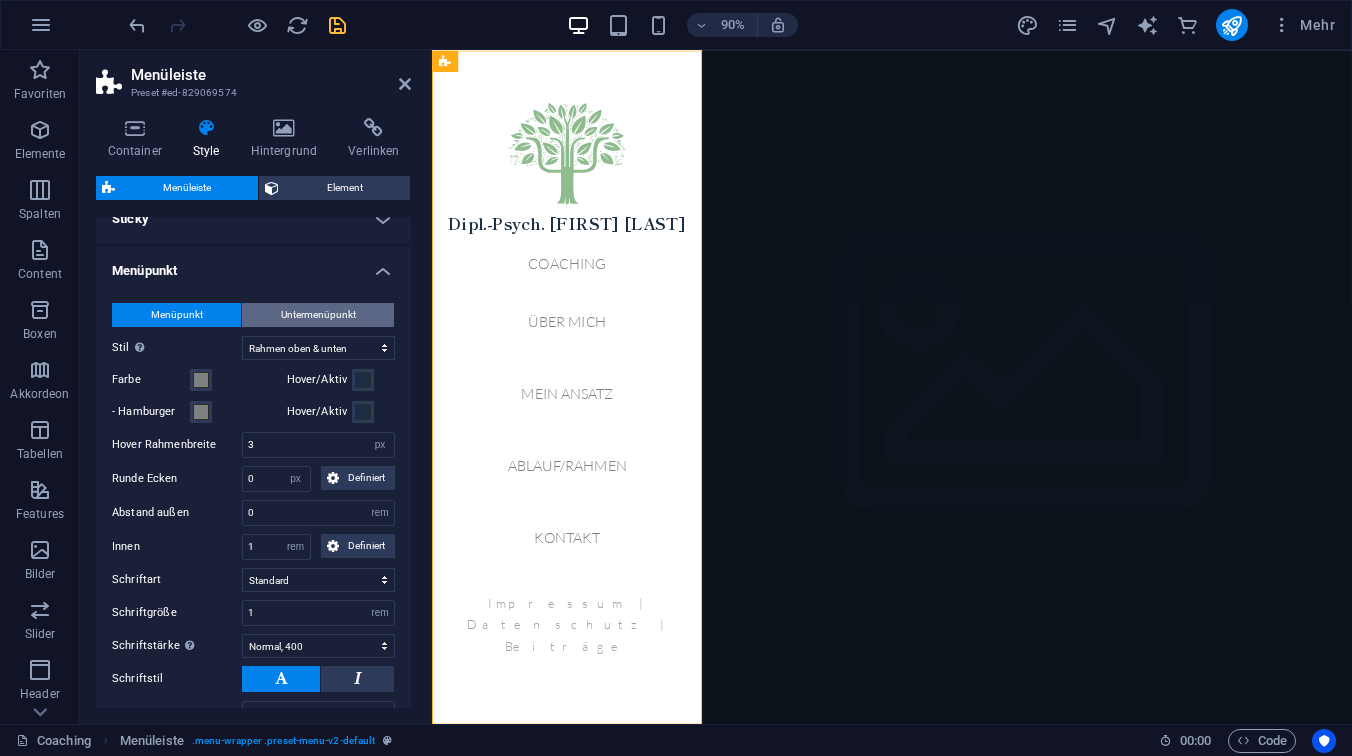 click on "Untermenüpunkt" at bounding box center [318, 315] 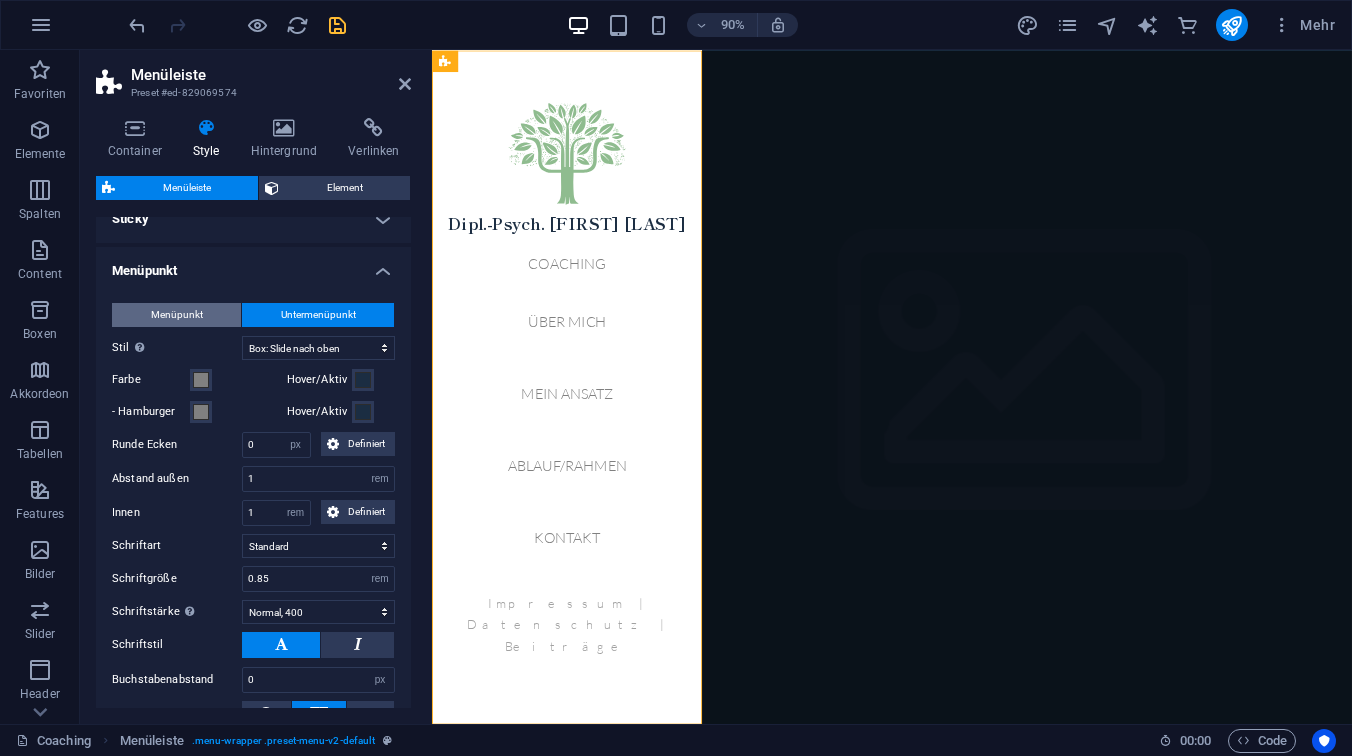 click on "Menüpunkt" at bounding box center (176, 315) 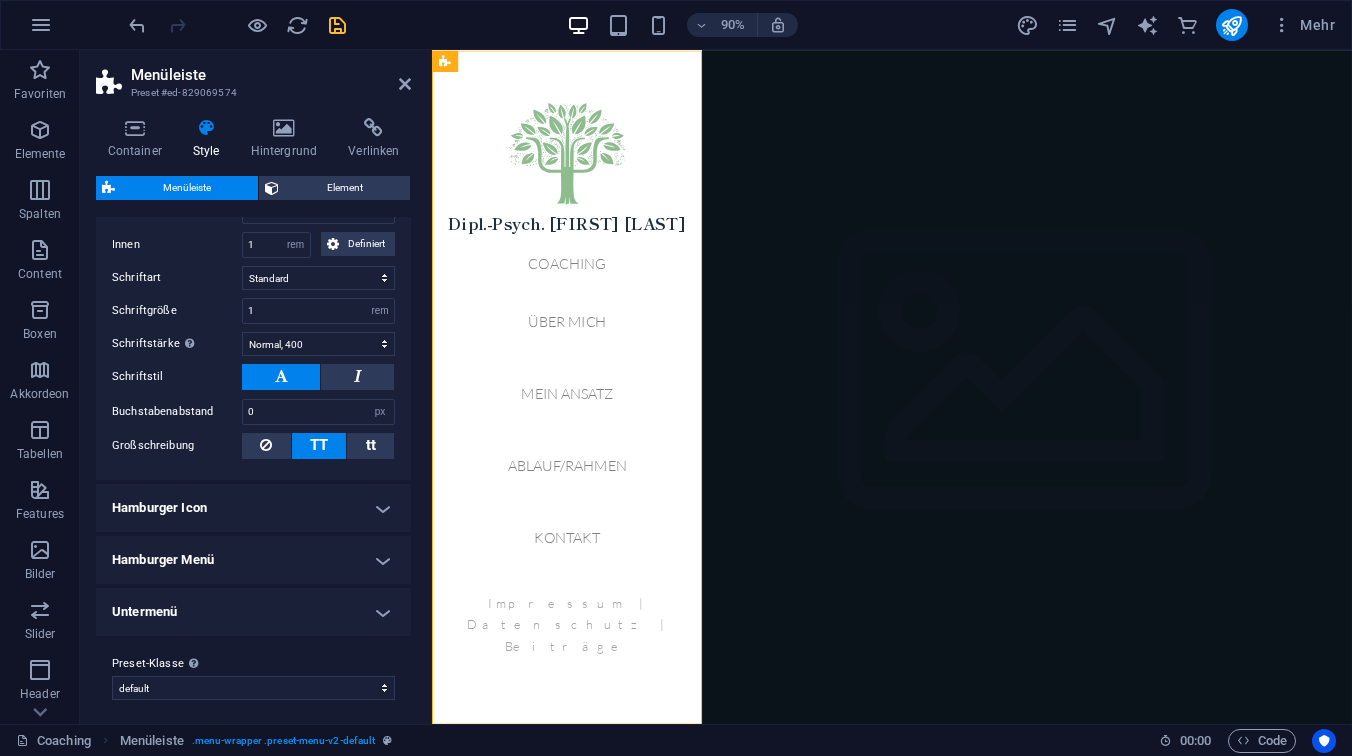 scroll, scrollTop: 949, scrollLeft: 0, axis: vertical 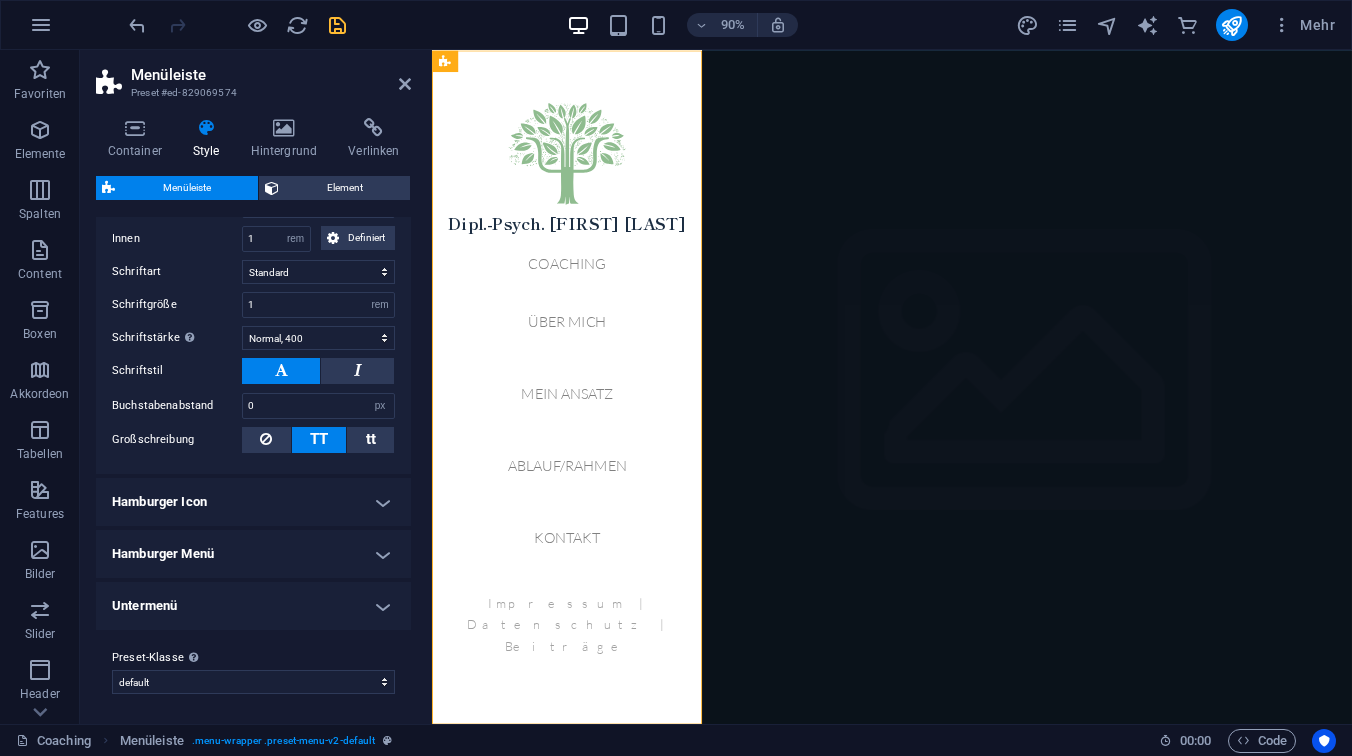 click on "Untermenü" at bounding box center [253, 606] 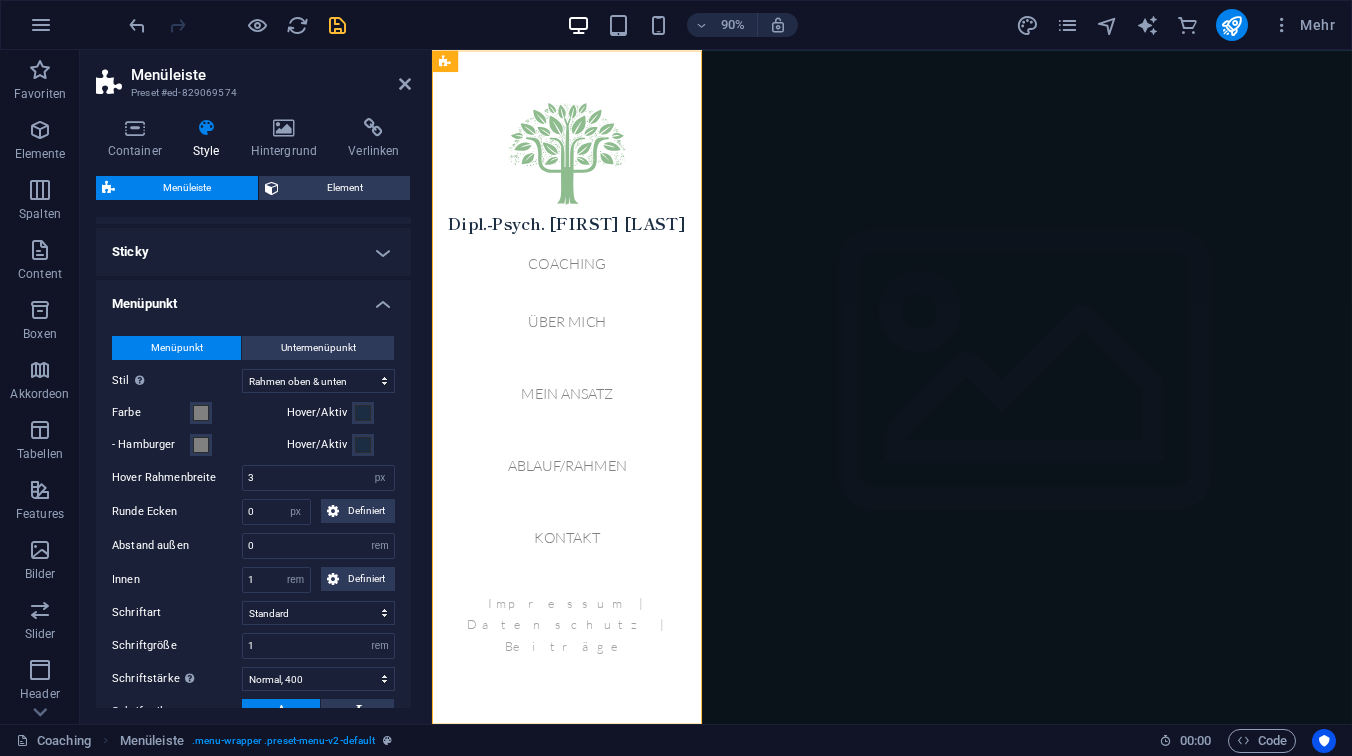 scroll, scrollTop: 598, scrollLeft: 0, axis: vertical 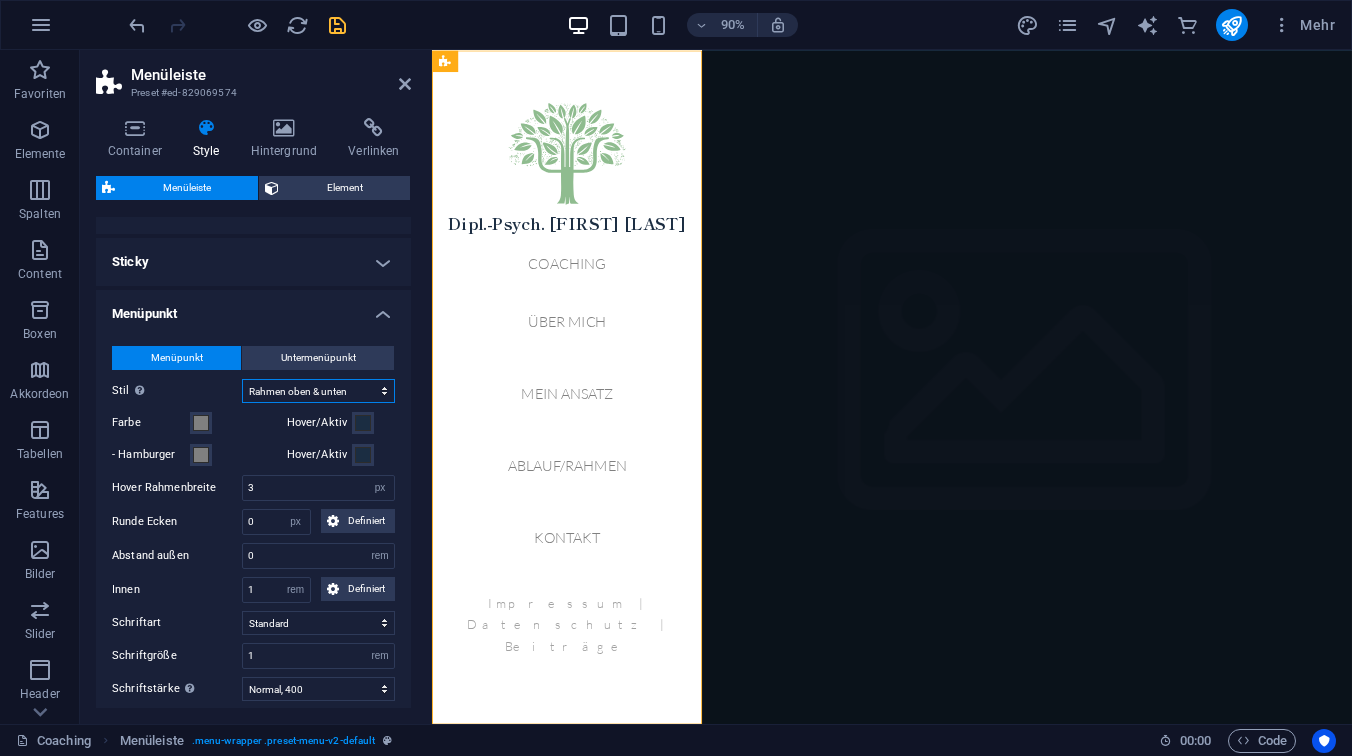 click on "Einfach Textfarbe Box: Einblenden Box: Aufschlag senkrecht Box: Aufschlag waagerecht Box: Slide nach unten Box: Slide nach oben Box: Slide nach rechts Box: Slide nach links Box: Zoom-Effekt Rahmen Rahmen oben & unten Rahmen links & rechts Rahmen oben Rahmen unten" at bounding box center [318, 391] 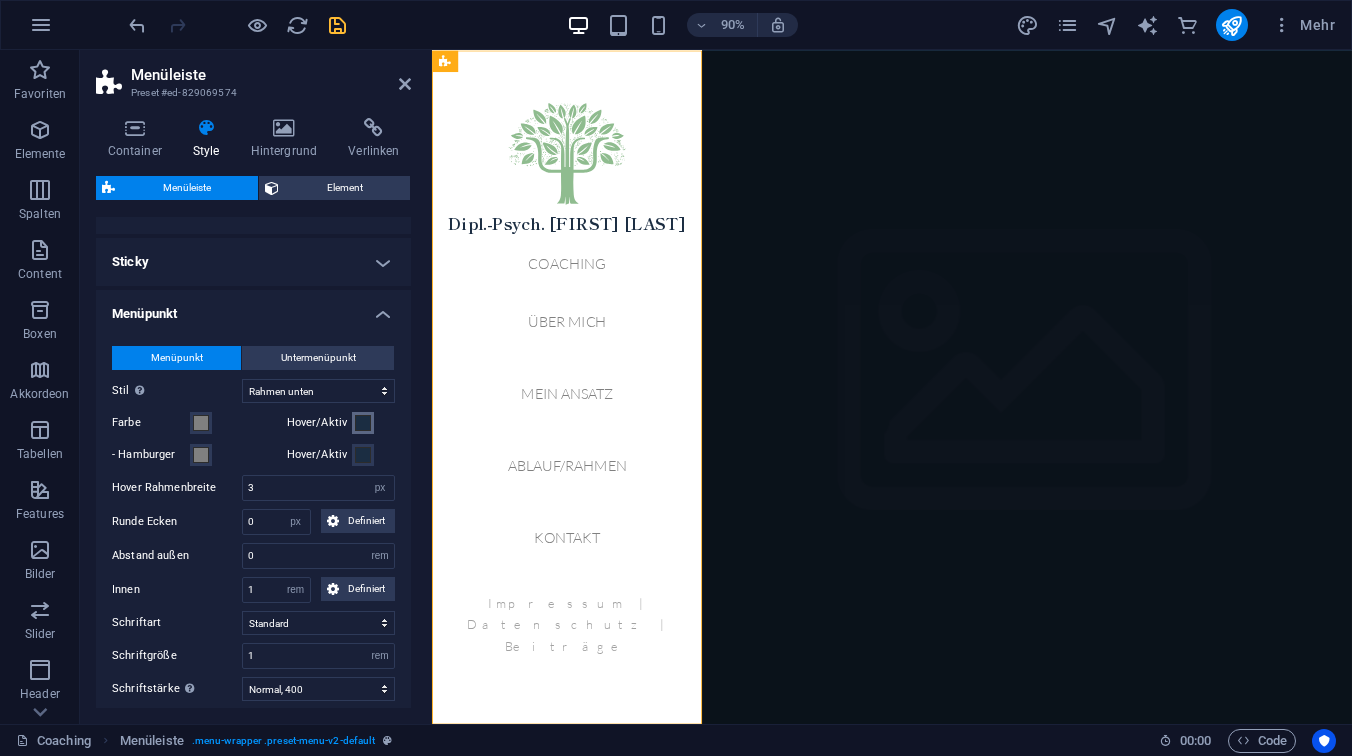 click at bounding box center [363, 423] 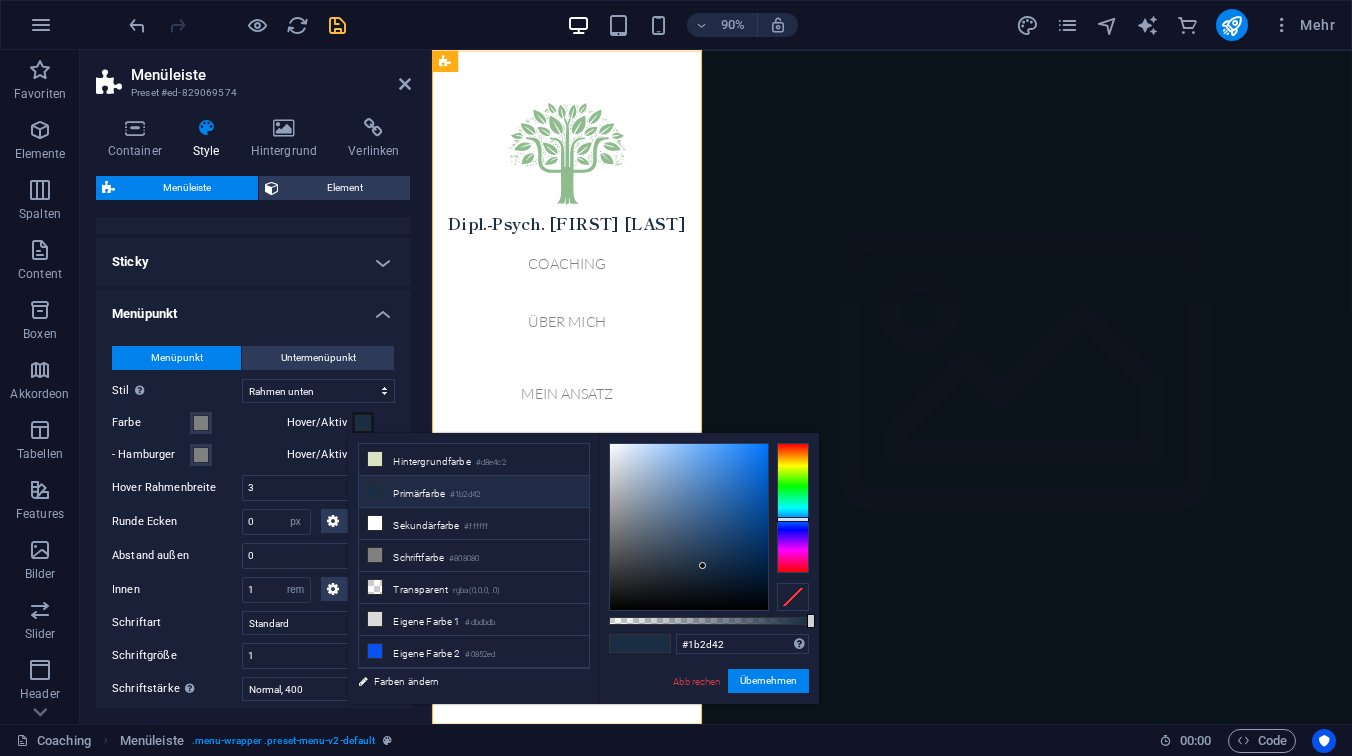 click at bounding box center [375, 491] 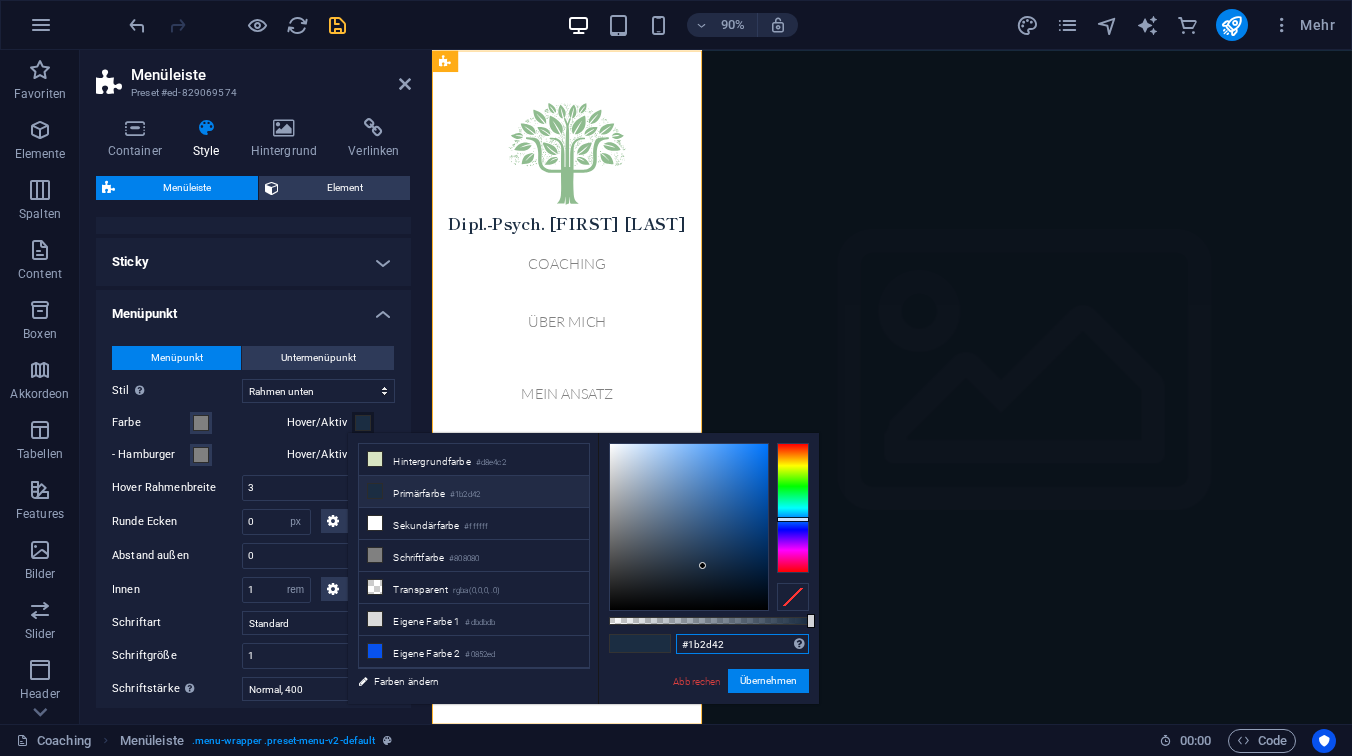 click on "#1b2d42" at bounding box center (742, 644) 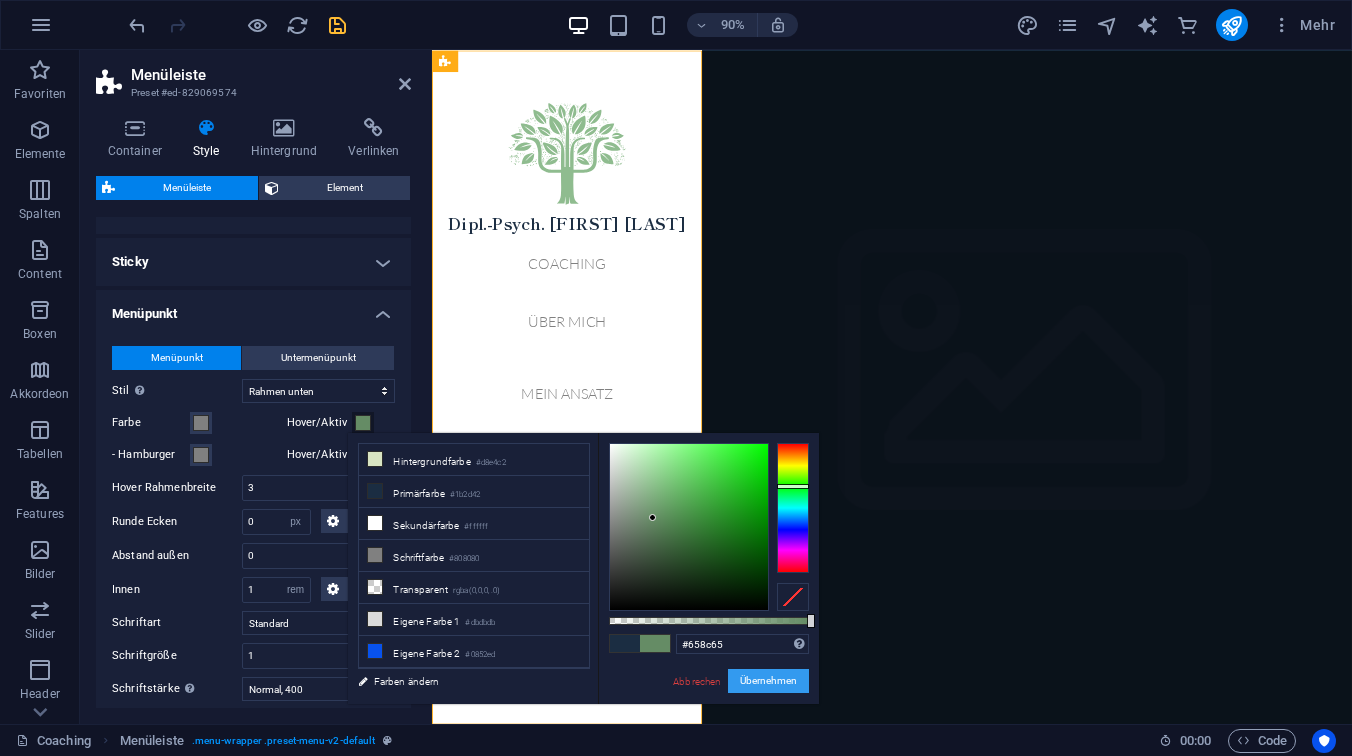 click on "Übernehmen" at bounding box center [768, 681] 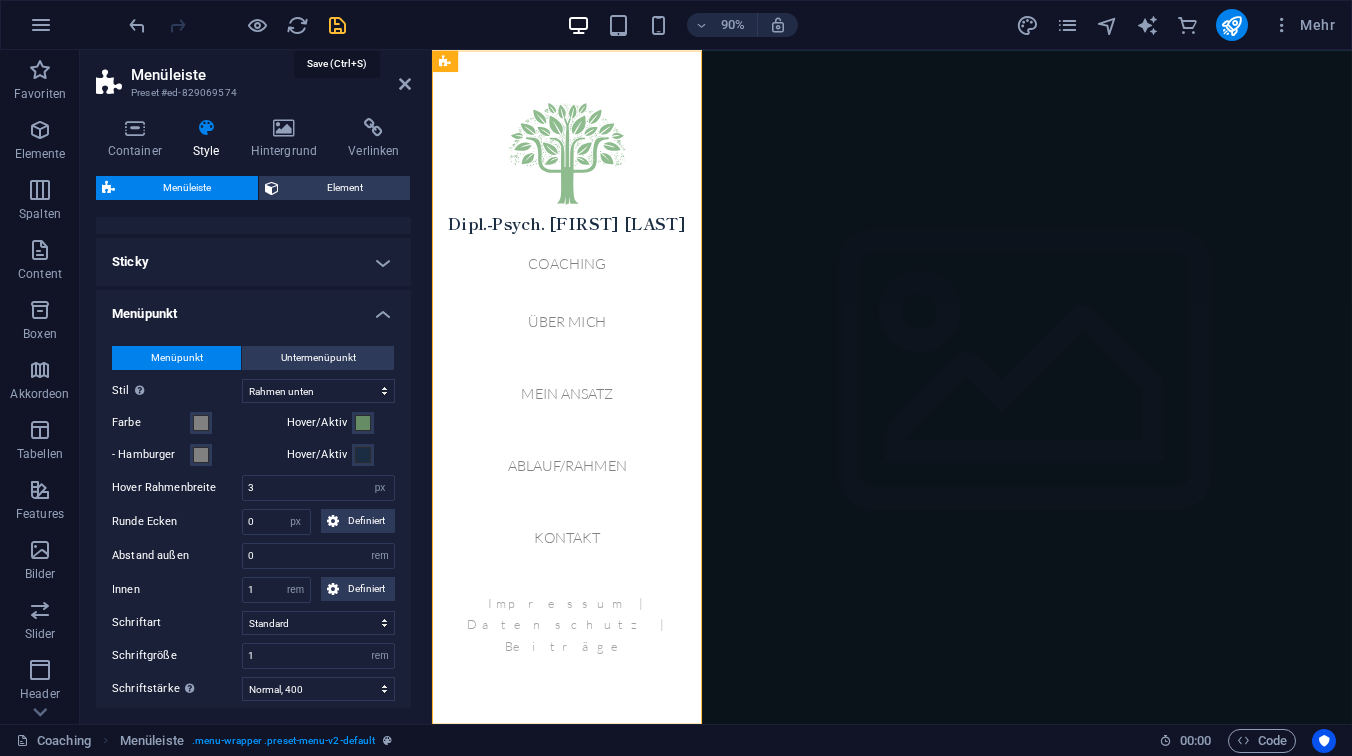 click at bounding box center (337, 25) 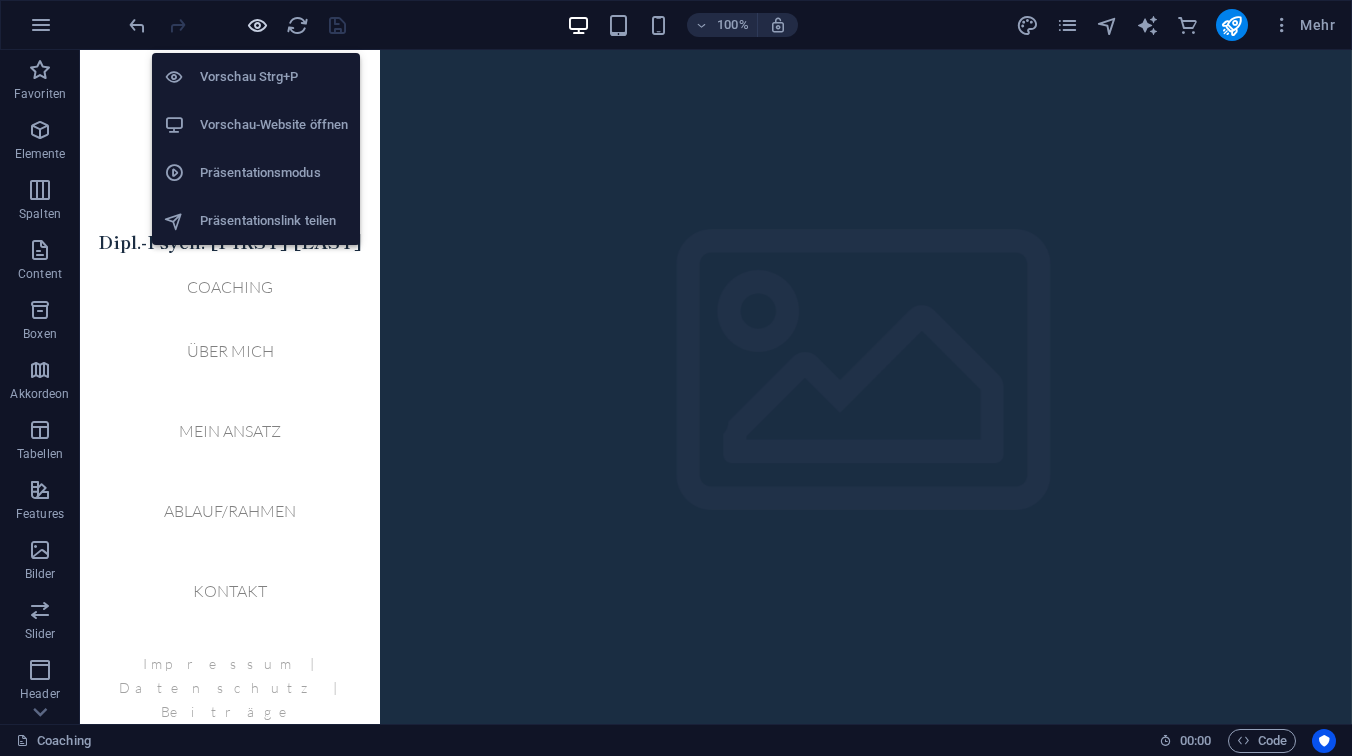 click at bounding box center (257, 25) 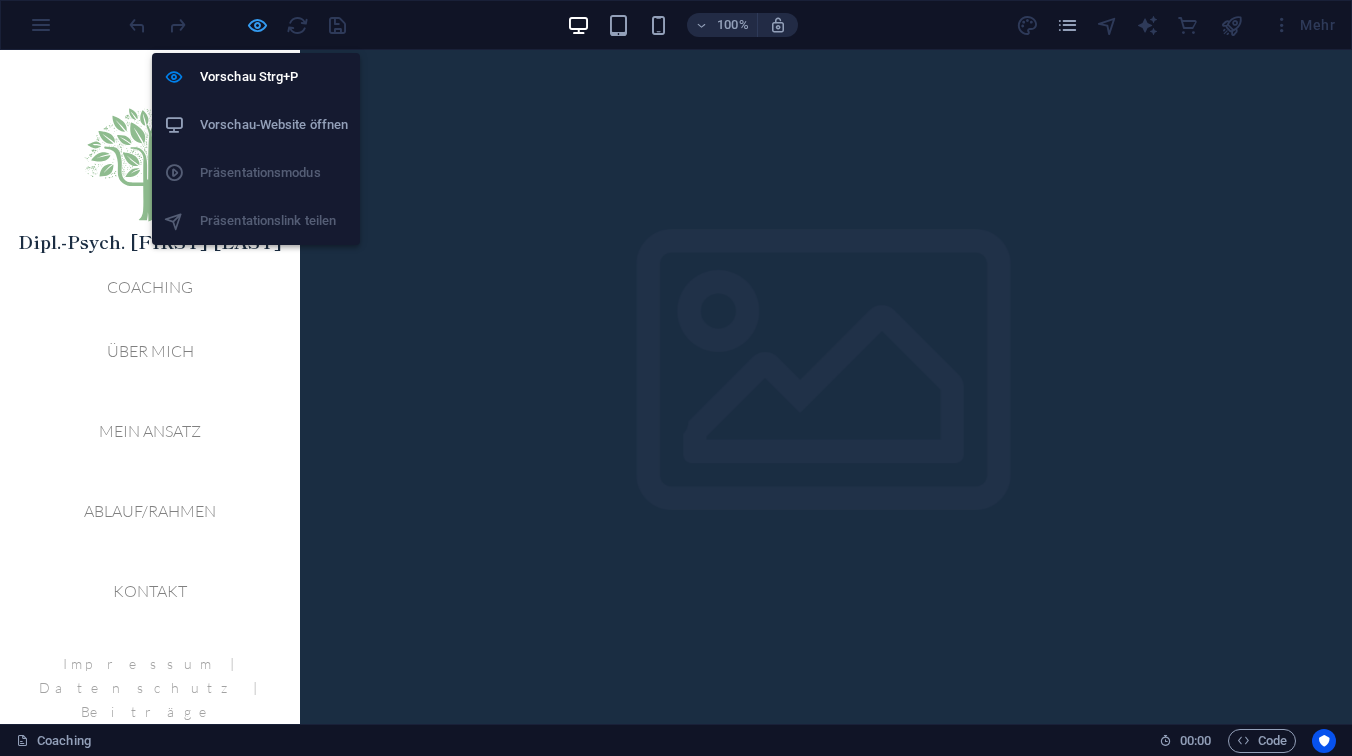 click at bounding box center [257, 25] 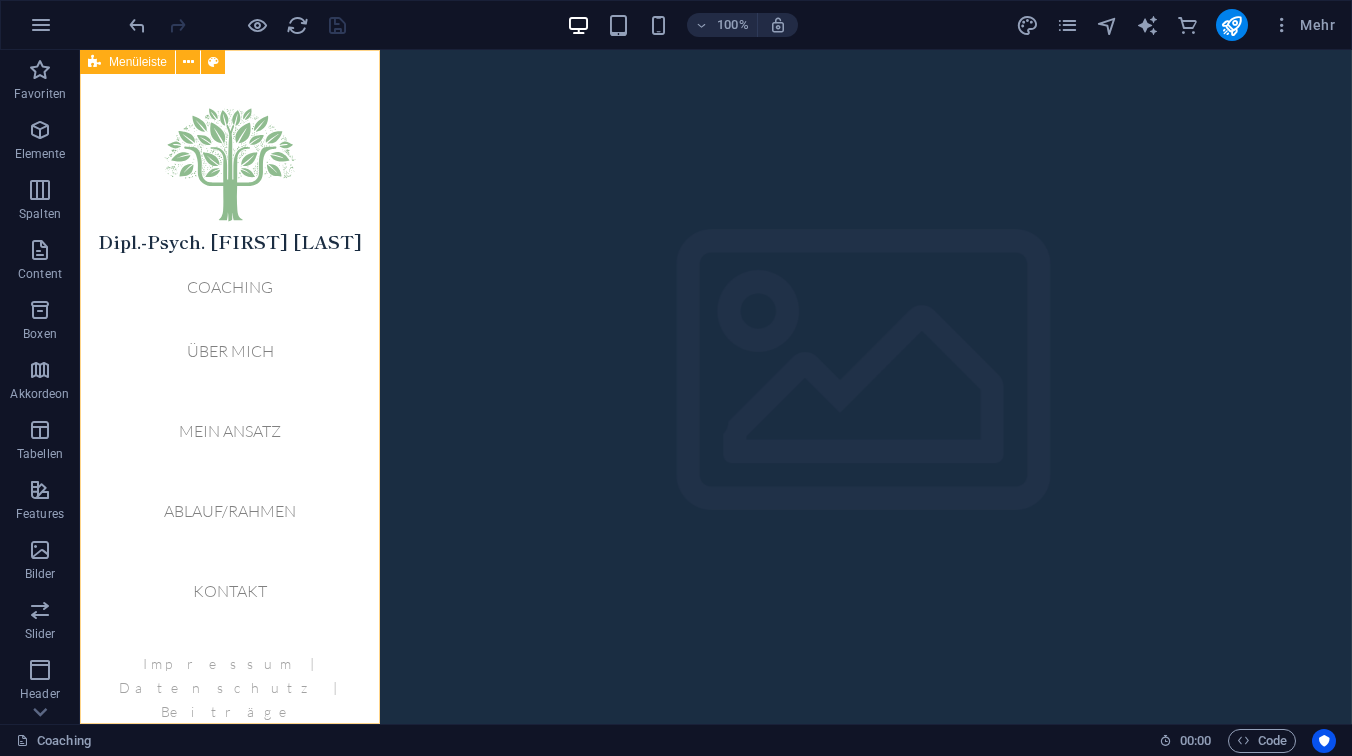 click on "Menüleiste" at bounding box center (138, 62) 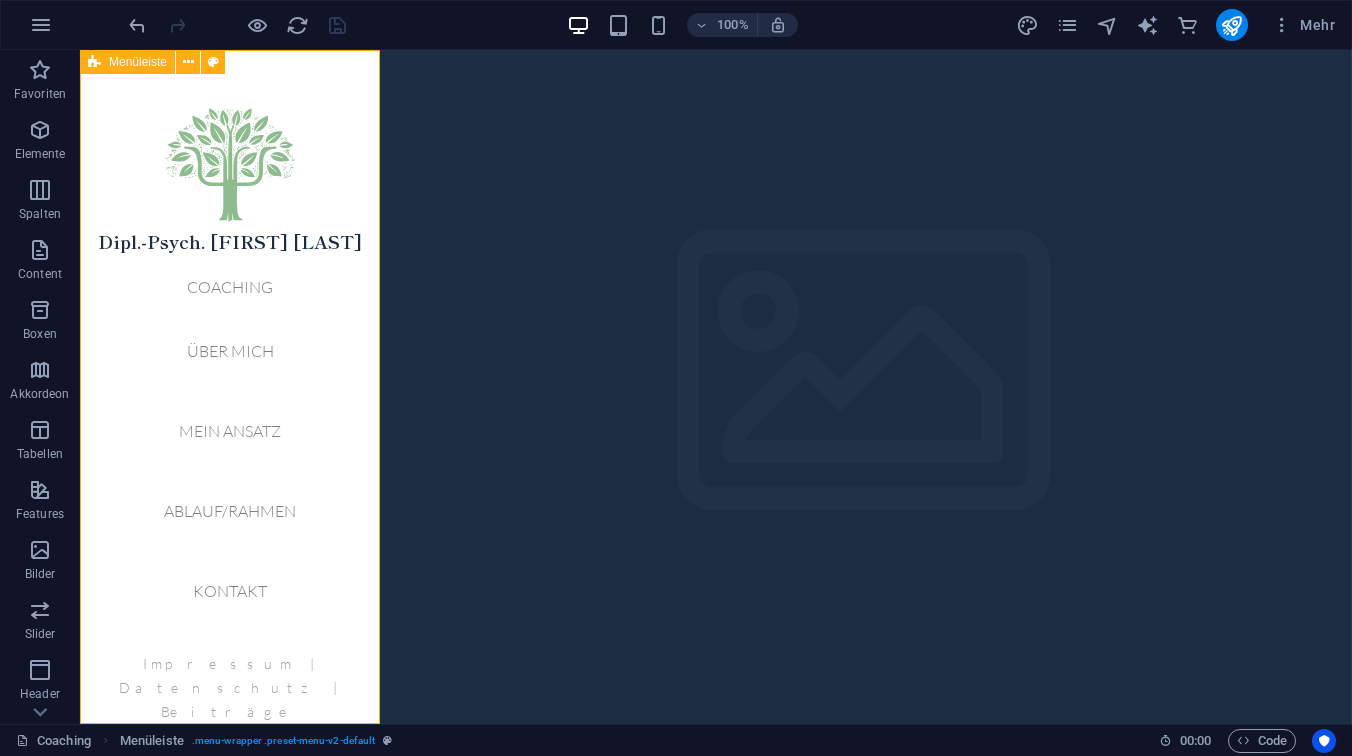 click on "Menüleiste" at bounding box center (138, 62) 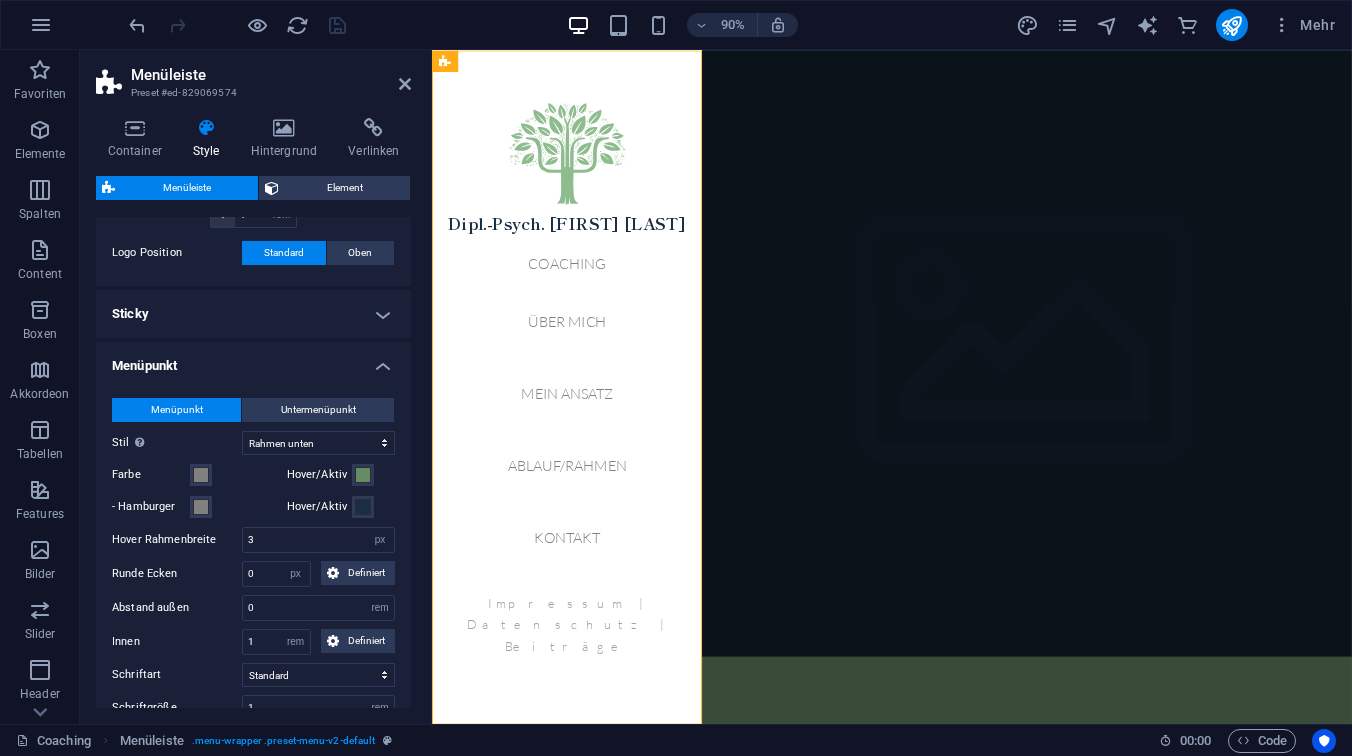 scroll, scrollTop: 552, scrollLeft: 0, axis: vertical 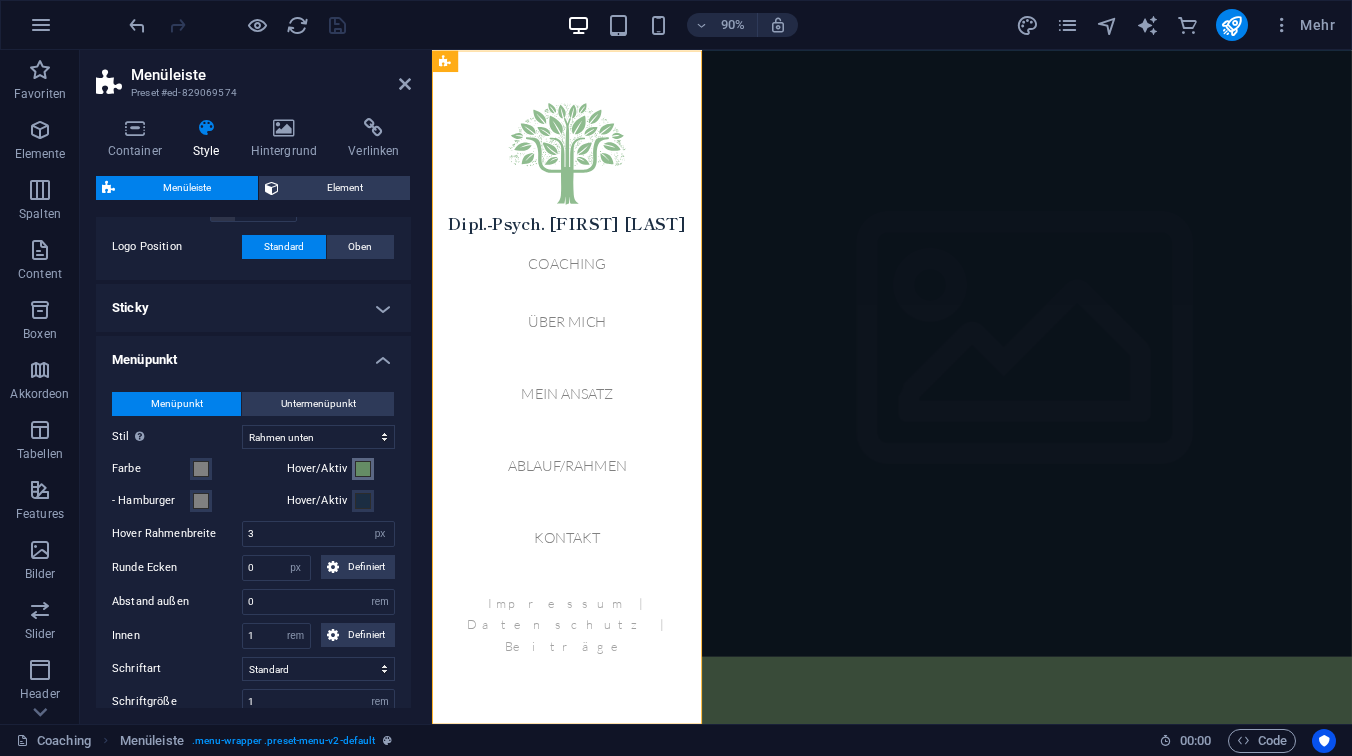 click at bounding box center [363, 469] 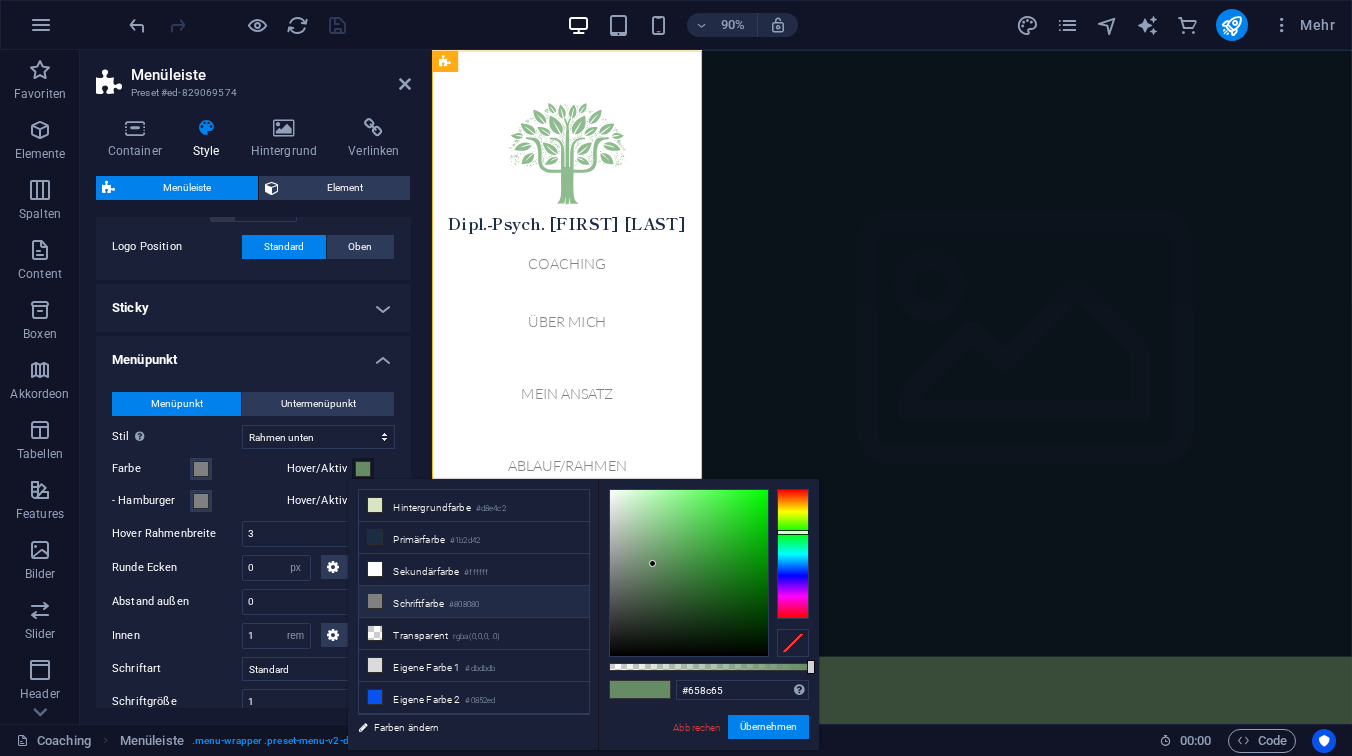 click on "Schriftfarbe
#808080" at bounding box center [474, 602] 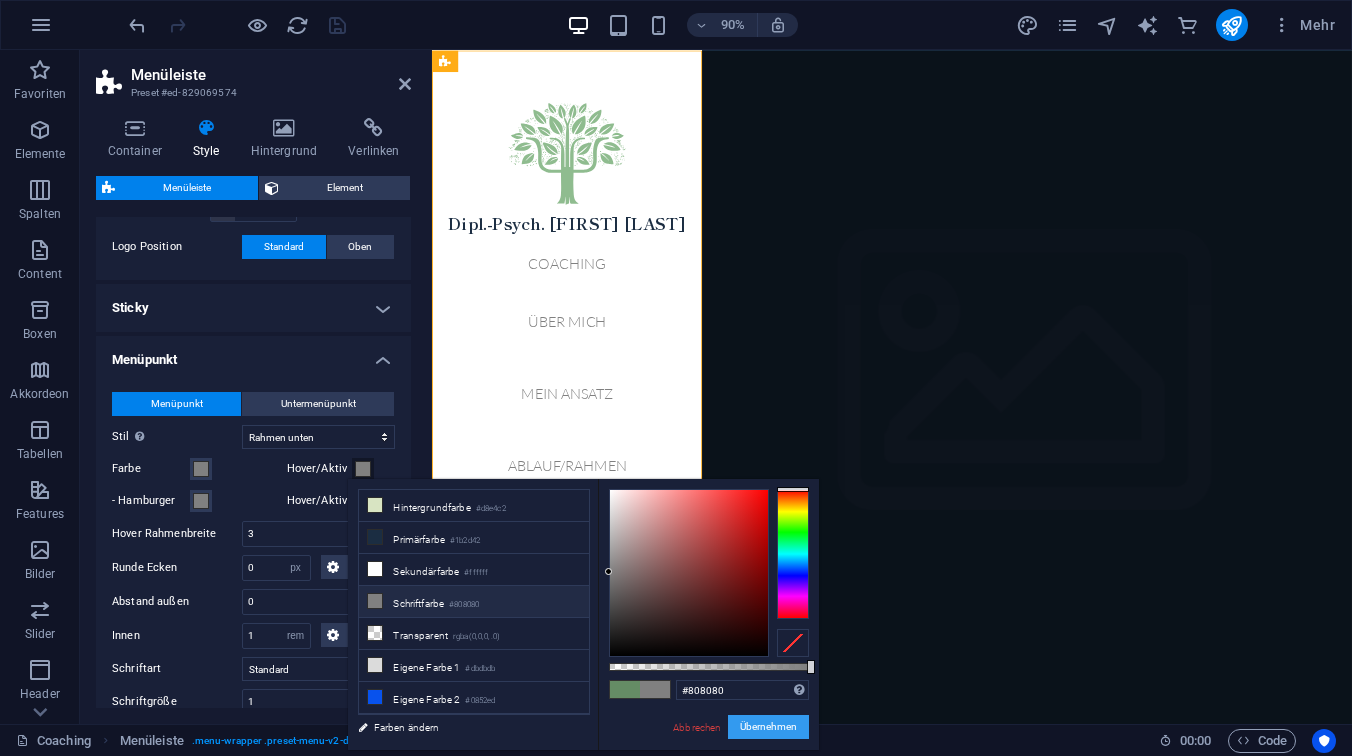 click on "Übernehmen" at bounding box center (768, 727) 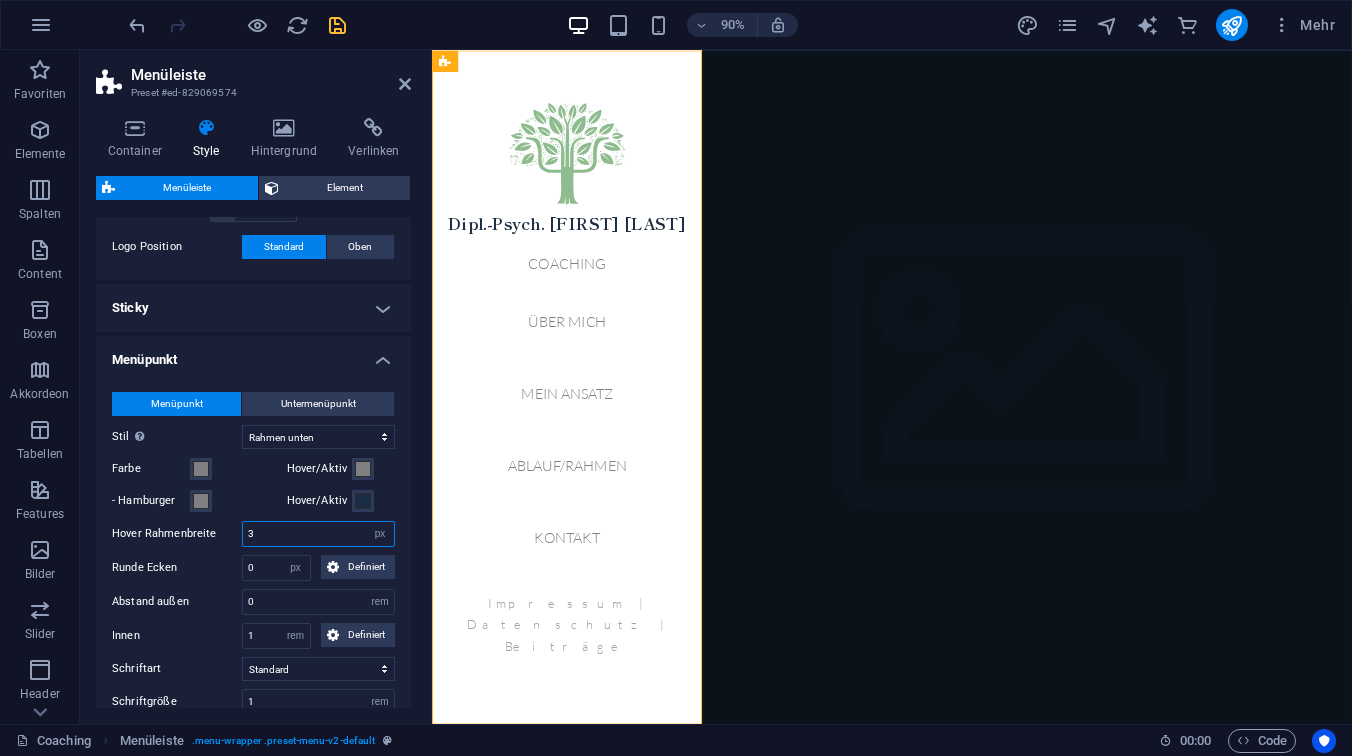 click on "3" at bounding box center [318, 534] 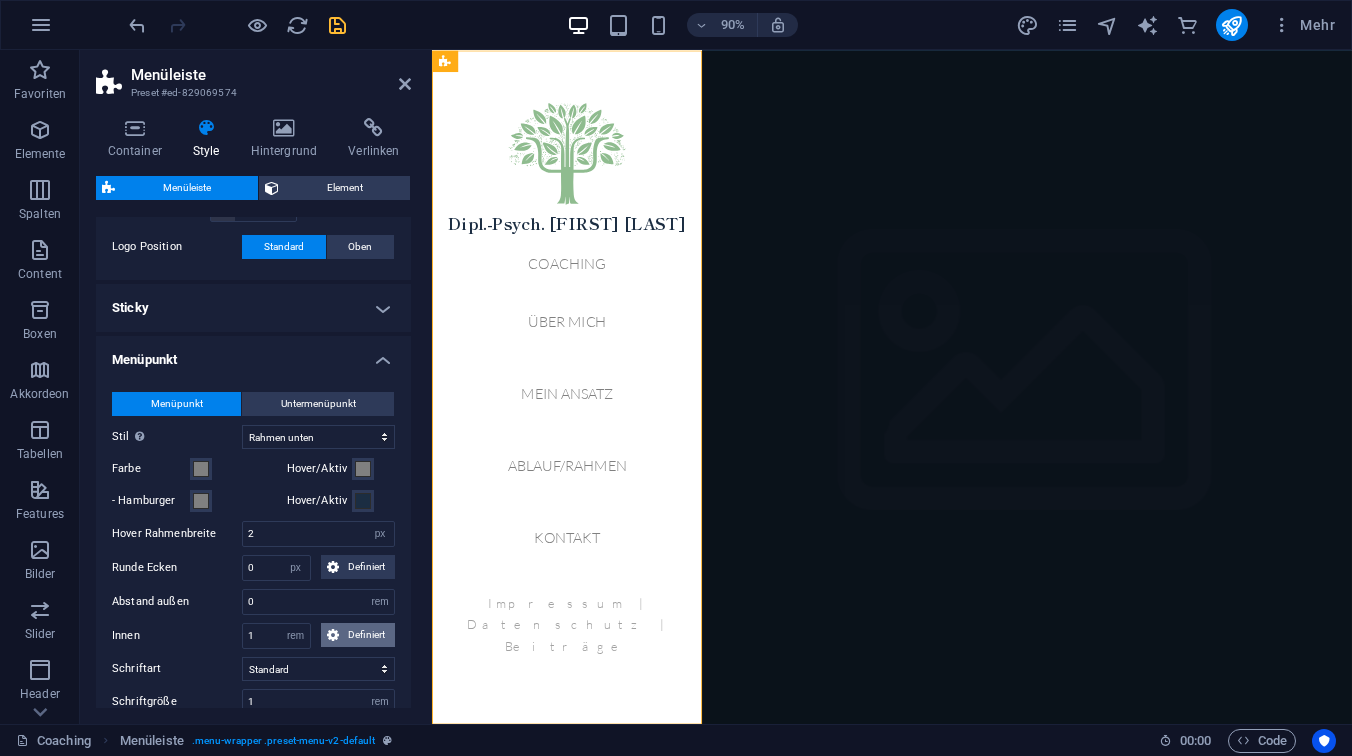 click on "Definiert" at bounding box center (358, 635) 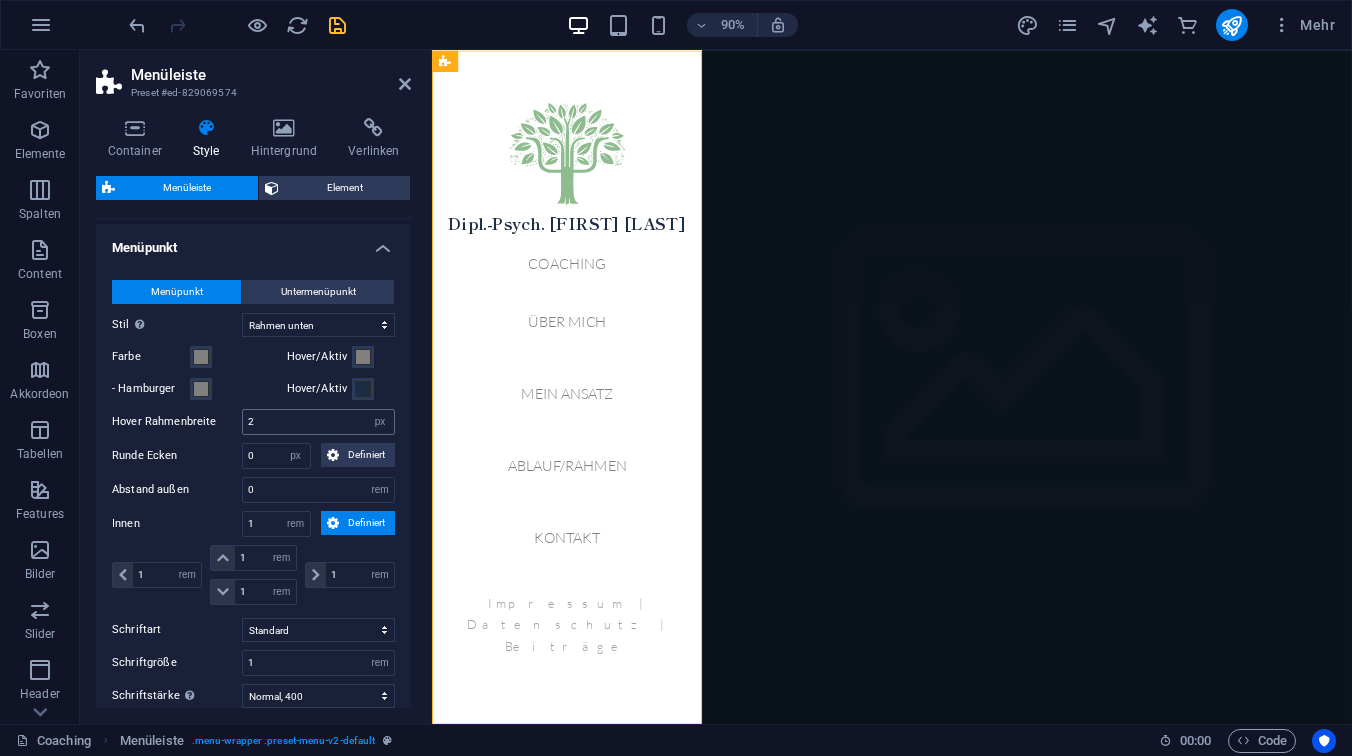 scroll, scrollTop: 665, scrollLeft: 0, axis: vertical 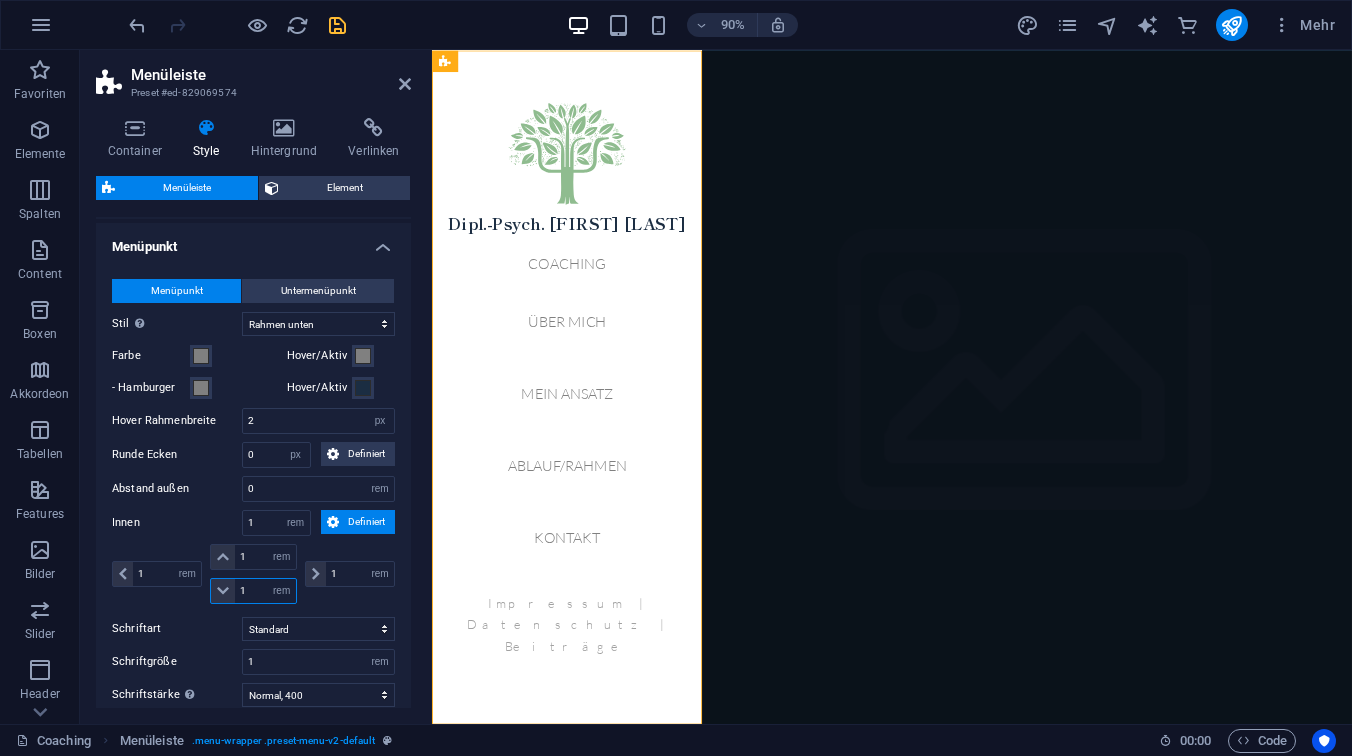 click on "1" at bounding box center (265, 591) 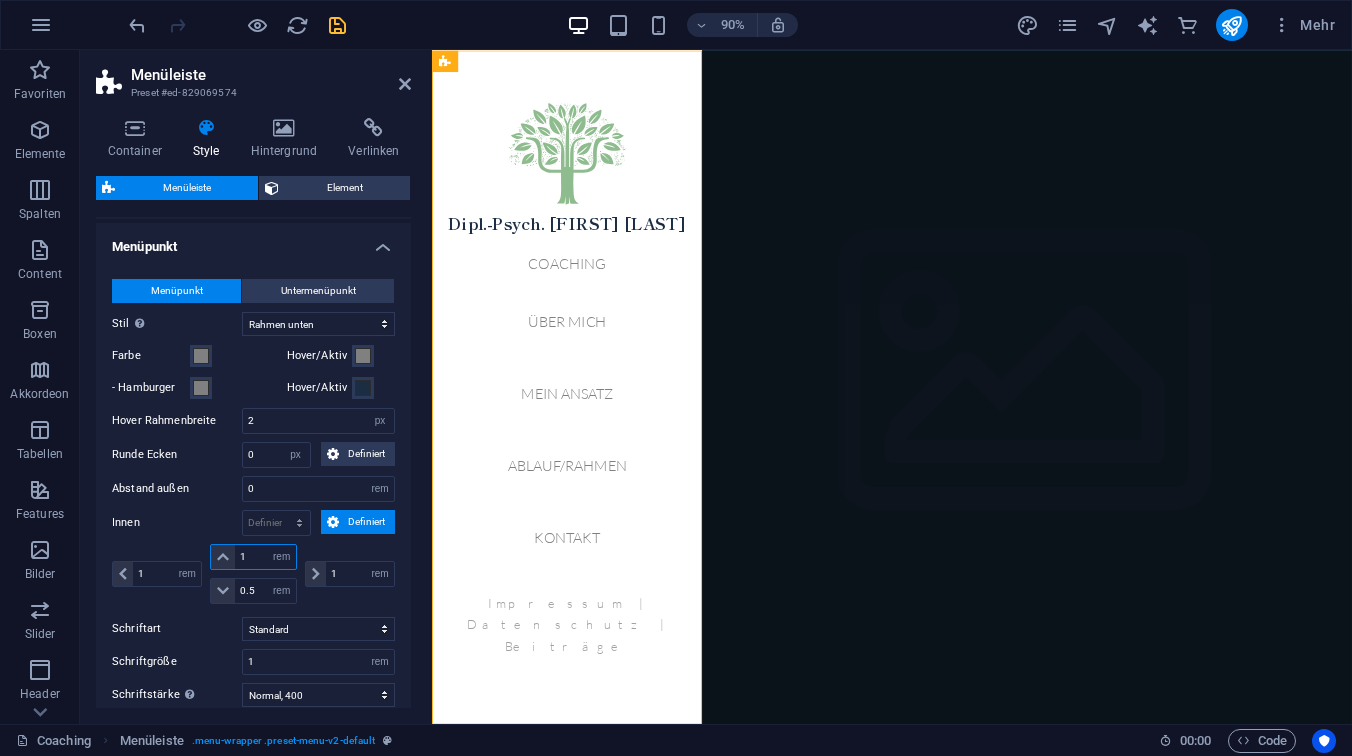 click on "1" at bounding box center (265, 557) 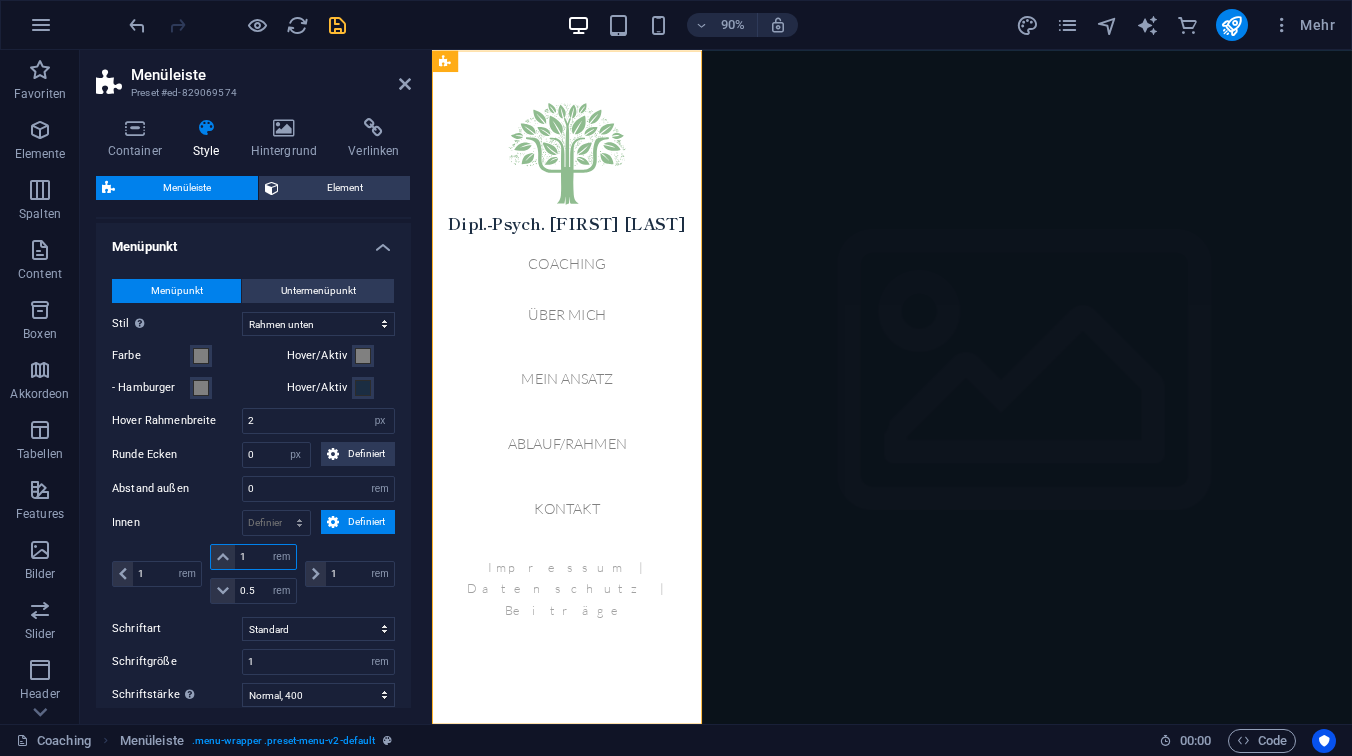 click on "1" at bounding box center [265, 557] 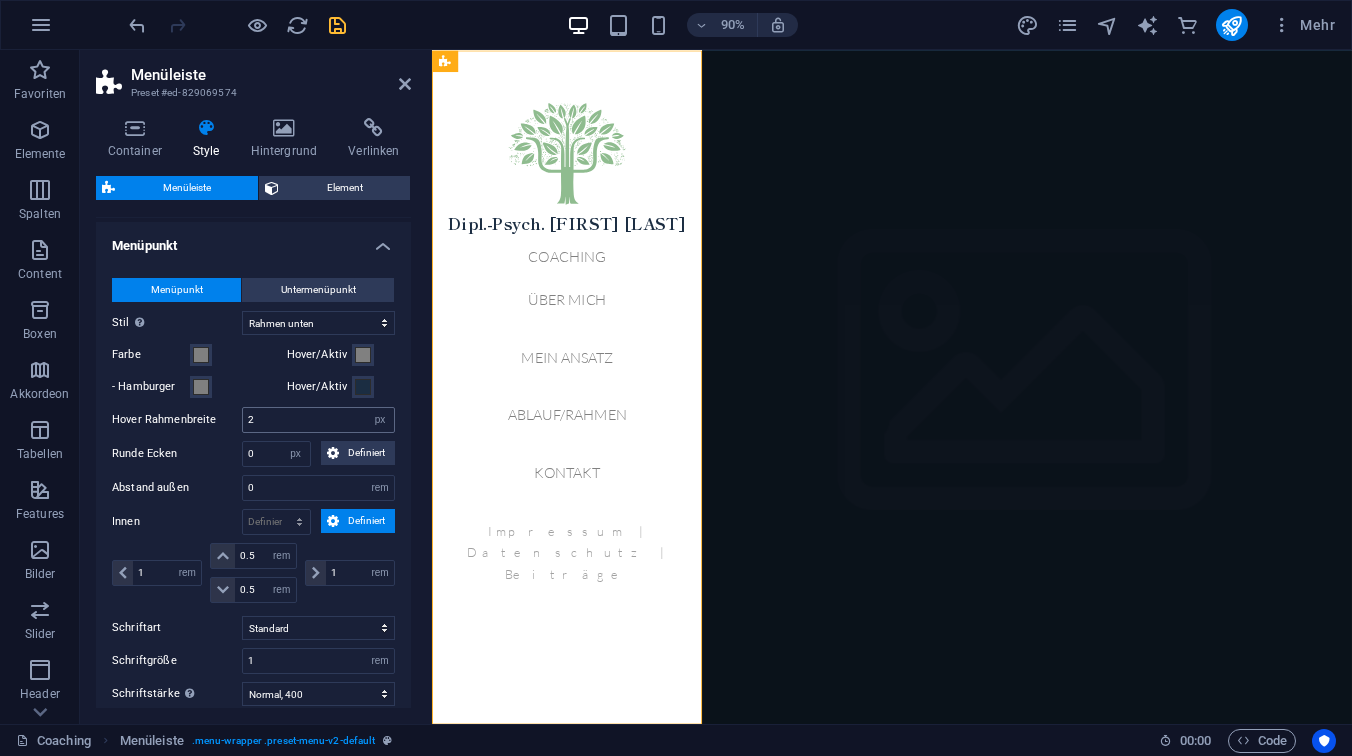 scroll, scrollTop: 657, scrollLeft: 0, axis: vertical 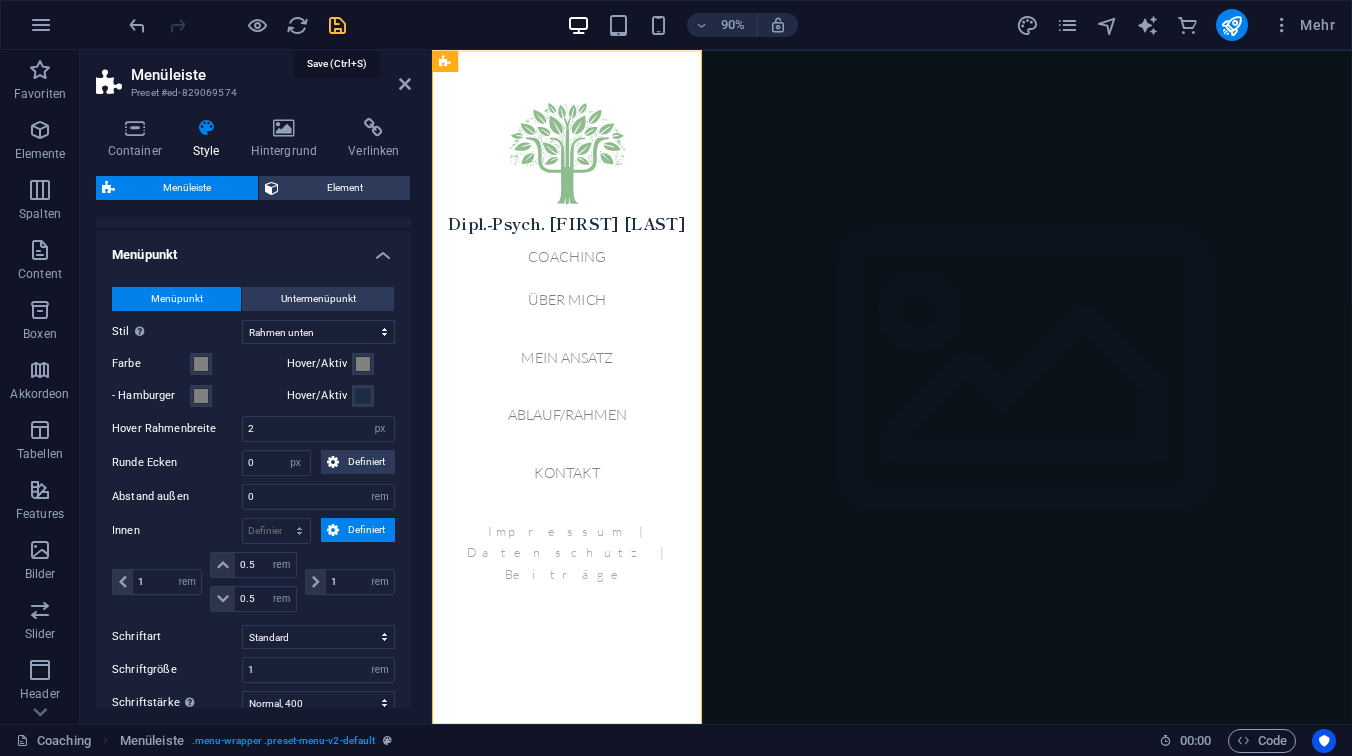 click at bounding box center [337, 25] 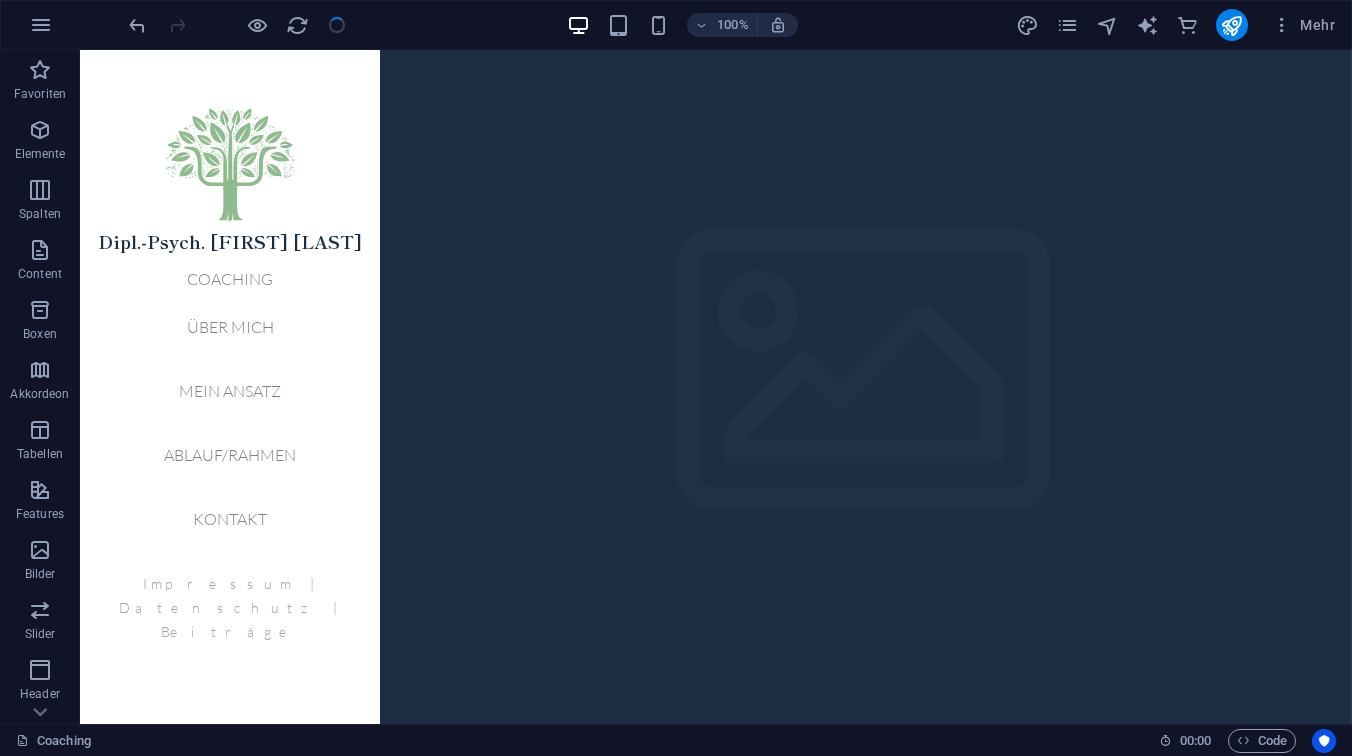 click at bounding box center (237, 25) 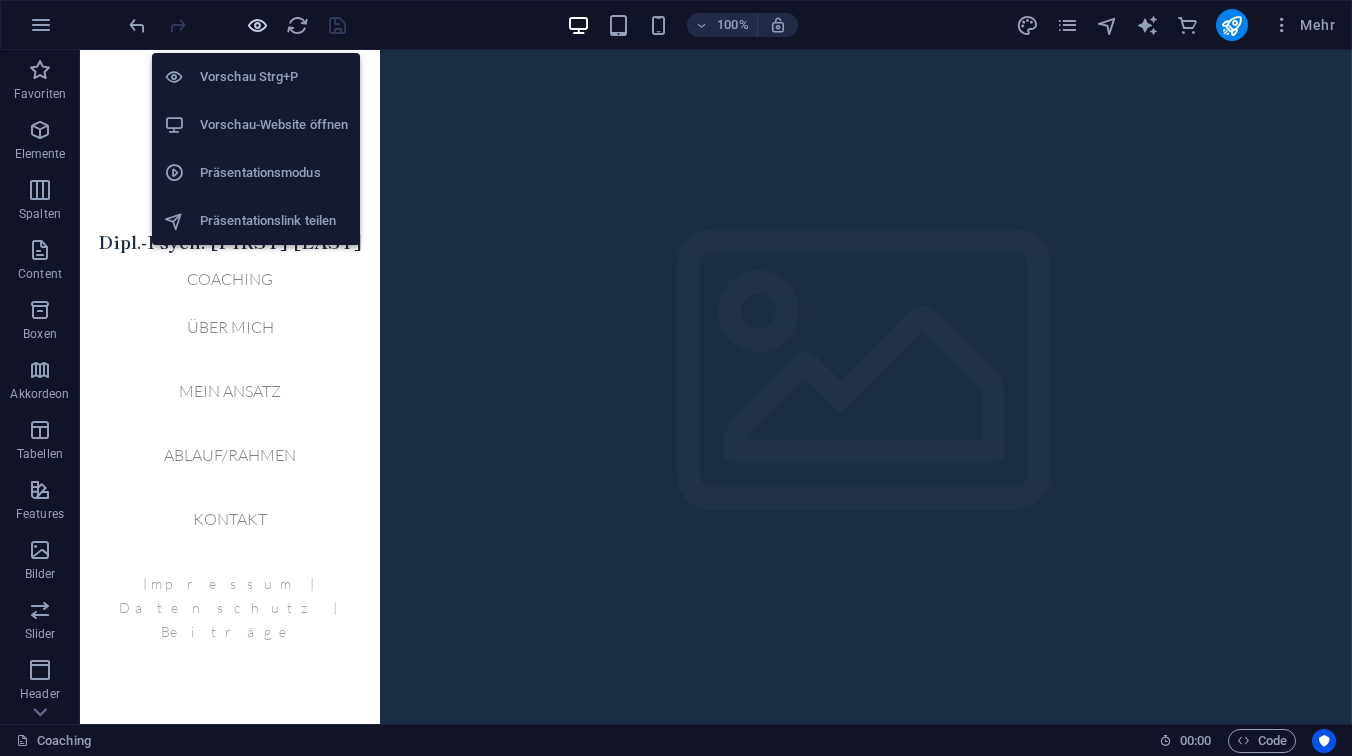 click at bounding box center [257, 25] 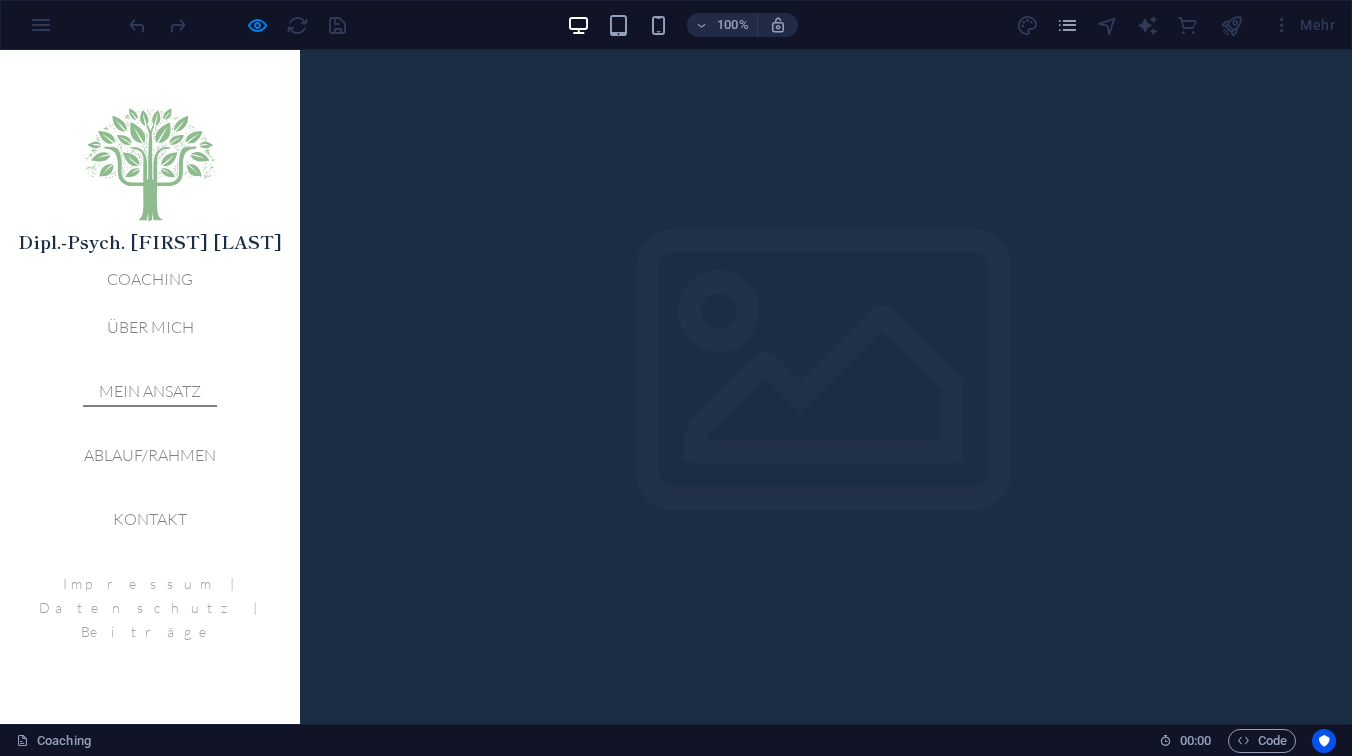 click on "Mein Ansatz" at bounding box center [150, 391] 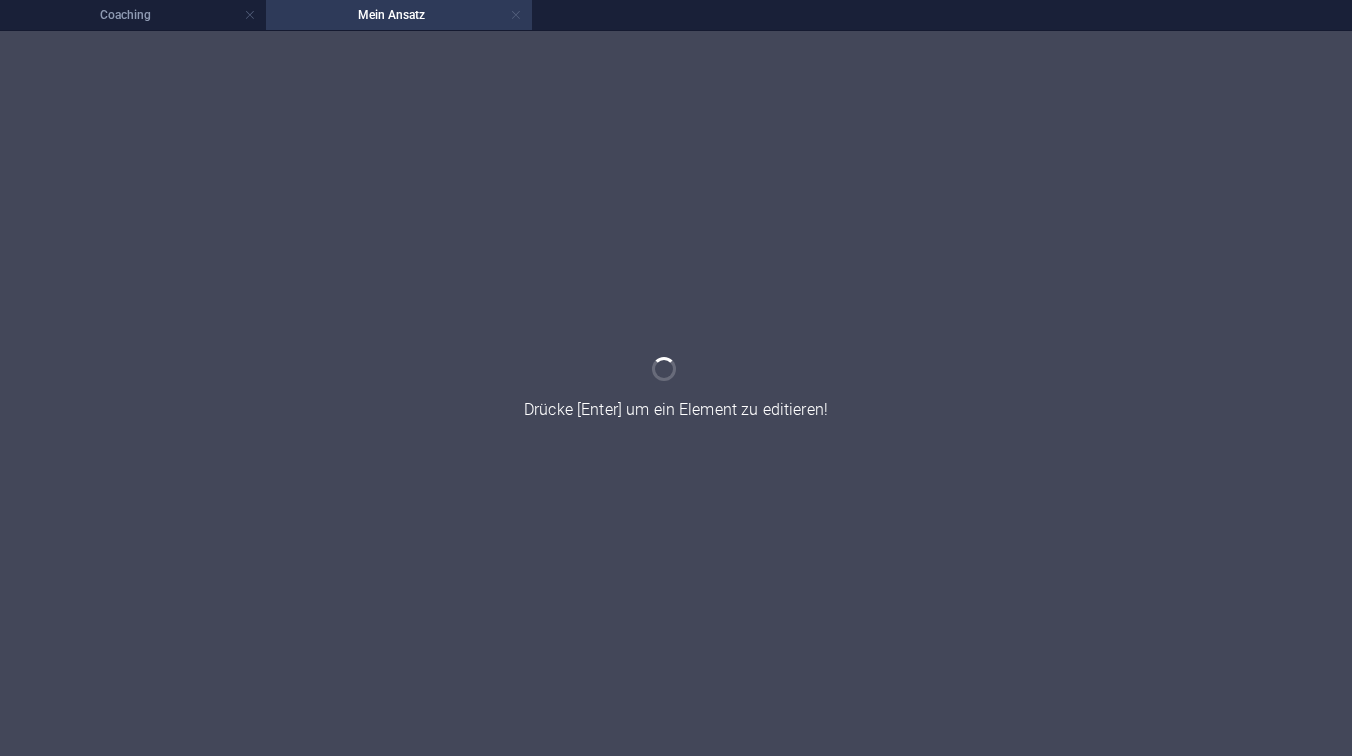click at bounding box center [516, 15] 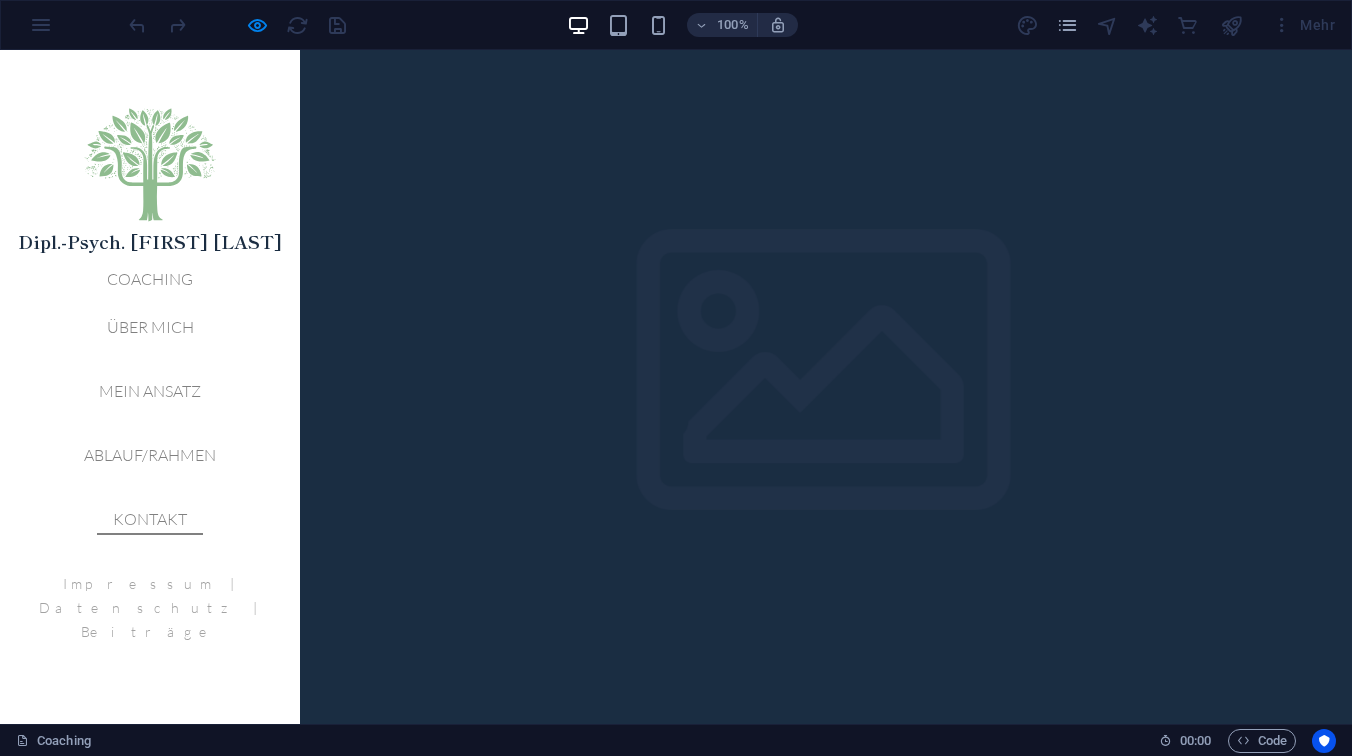 click on "Kontakt" at bounding box center [150, 519] 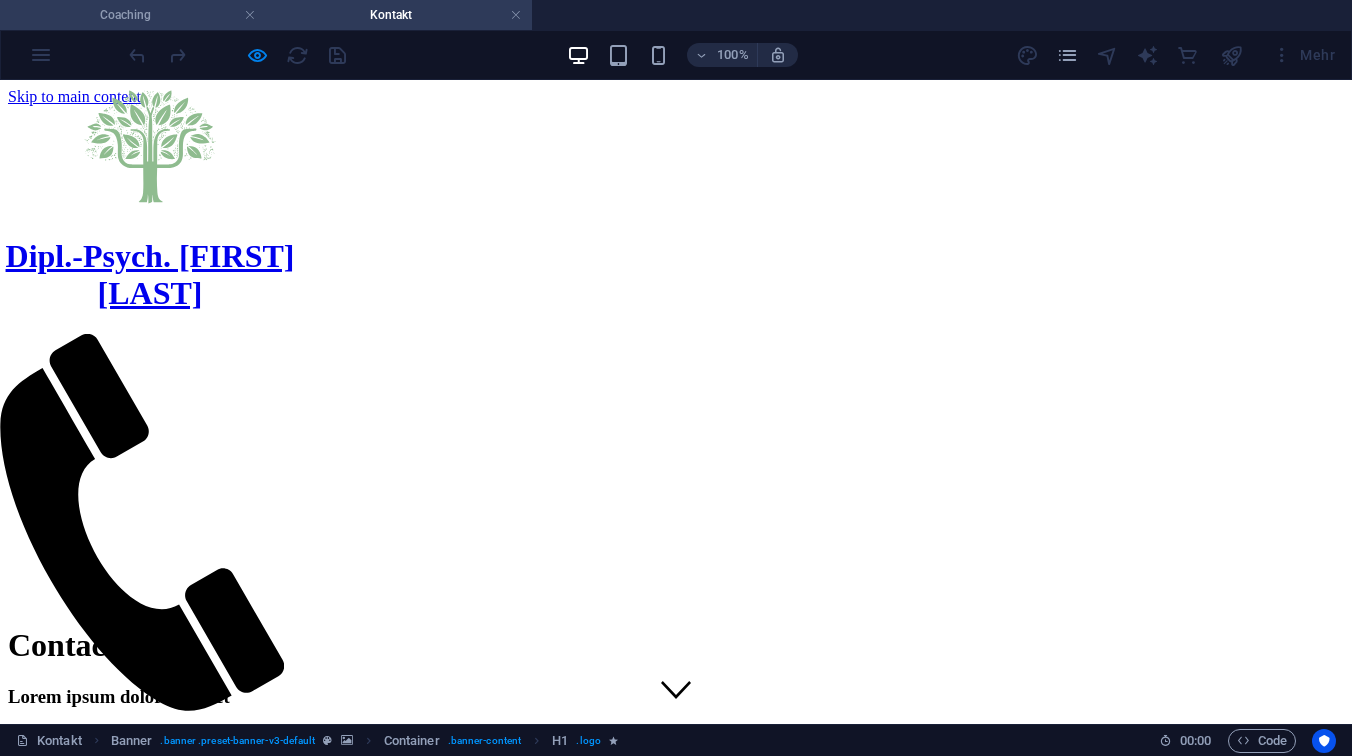 scroll, scrollTop: 0, scrollLeft: 0, axis: both 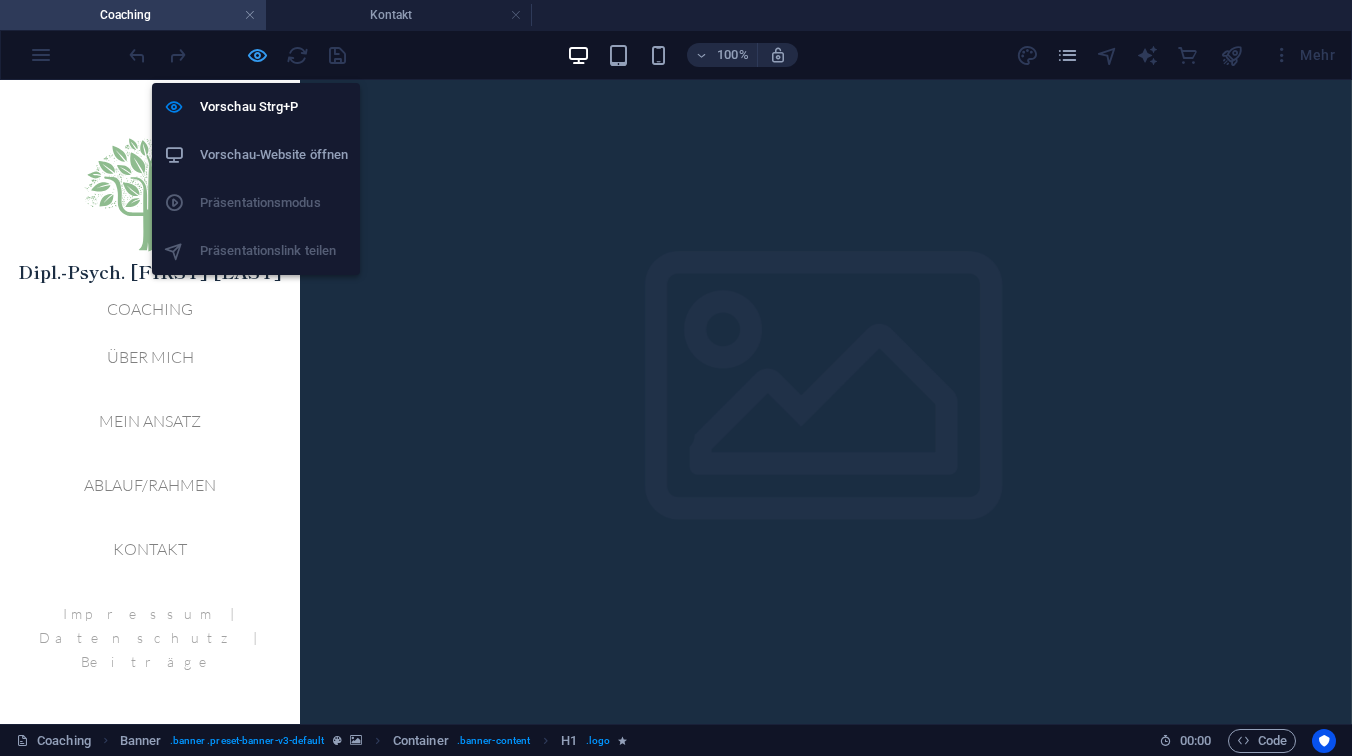 click at bounding box center [257, 55] 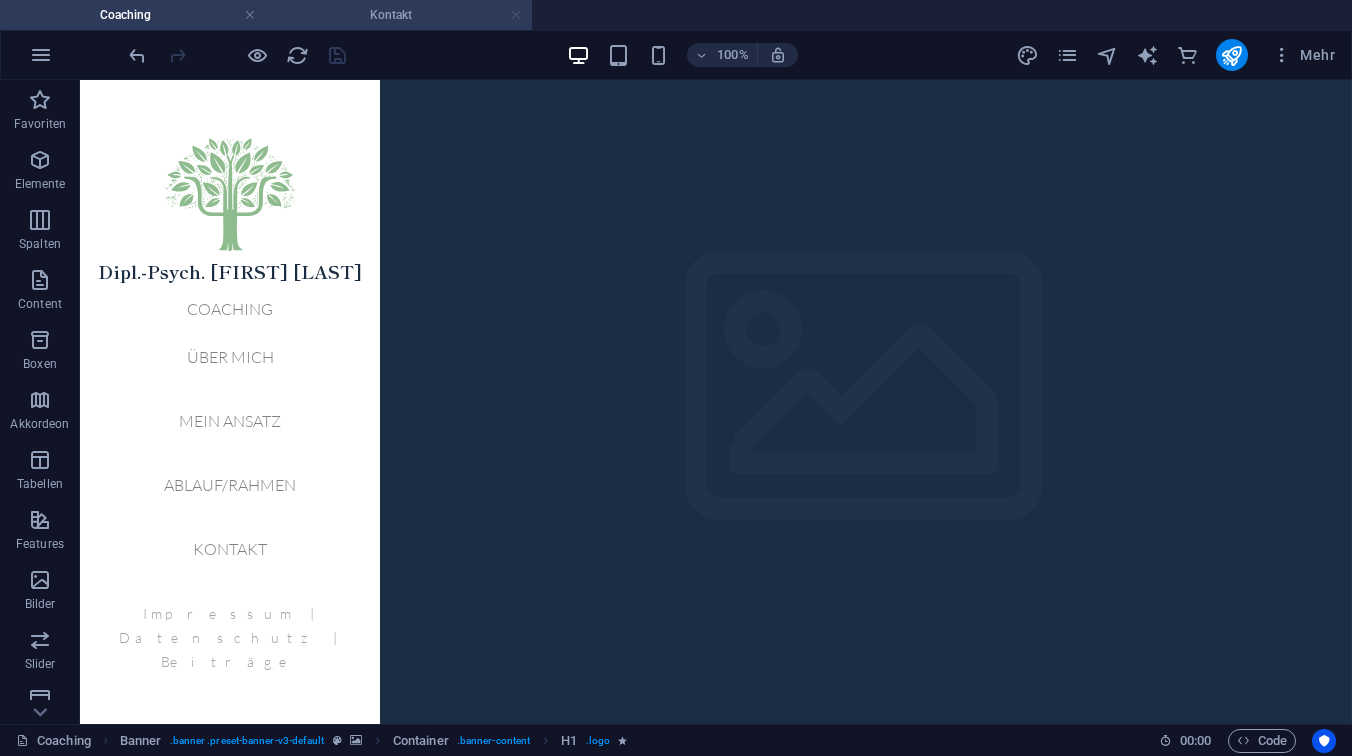 click at bounding box center [516, 15] 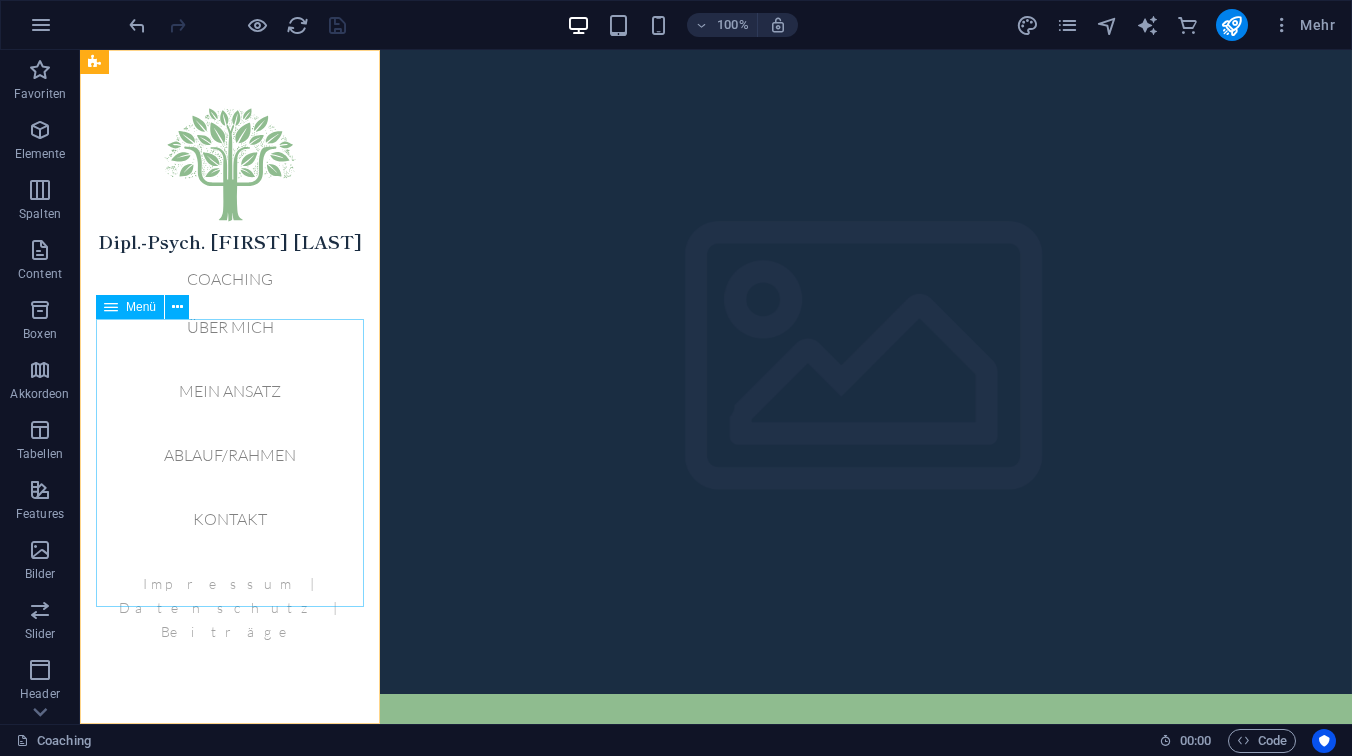click on "Coaching Über mich Mein Ansatz Ablauf/Rahmen Kontakt" at bounding box center [230, 407] 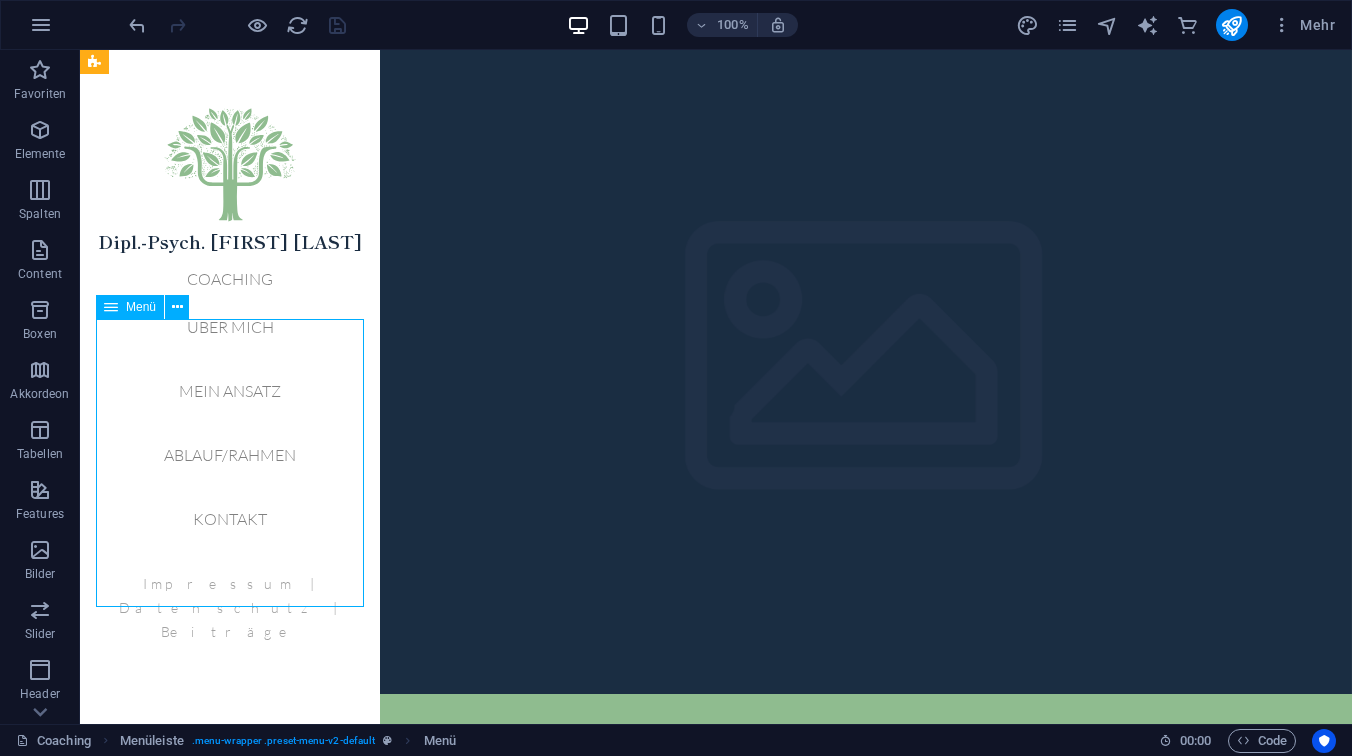 click on "Coaching Über mich Mein Ansatz Ablauf/Rahmen Kontakt" at bounding box center [230, 407] 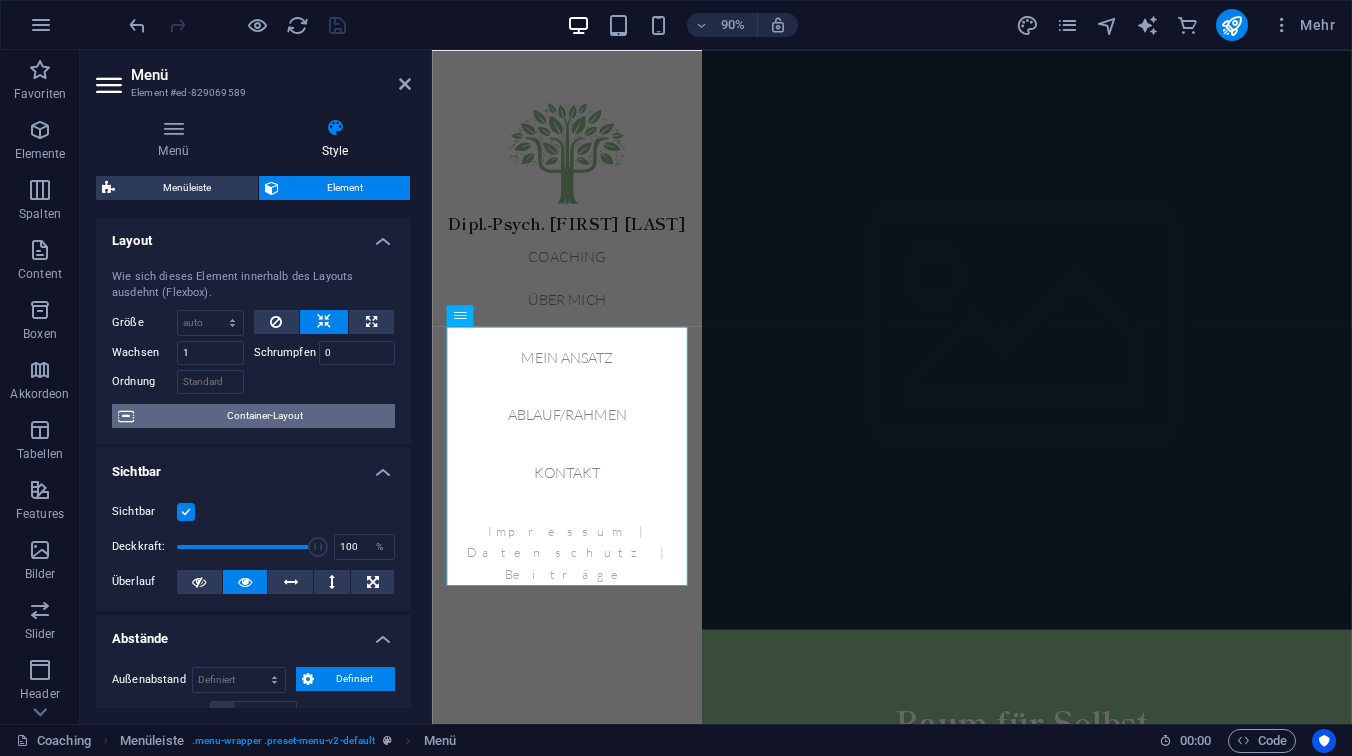 click on "Container-Layout" at bounding box center (264, 416) 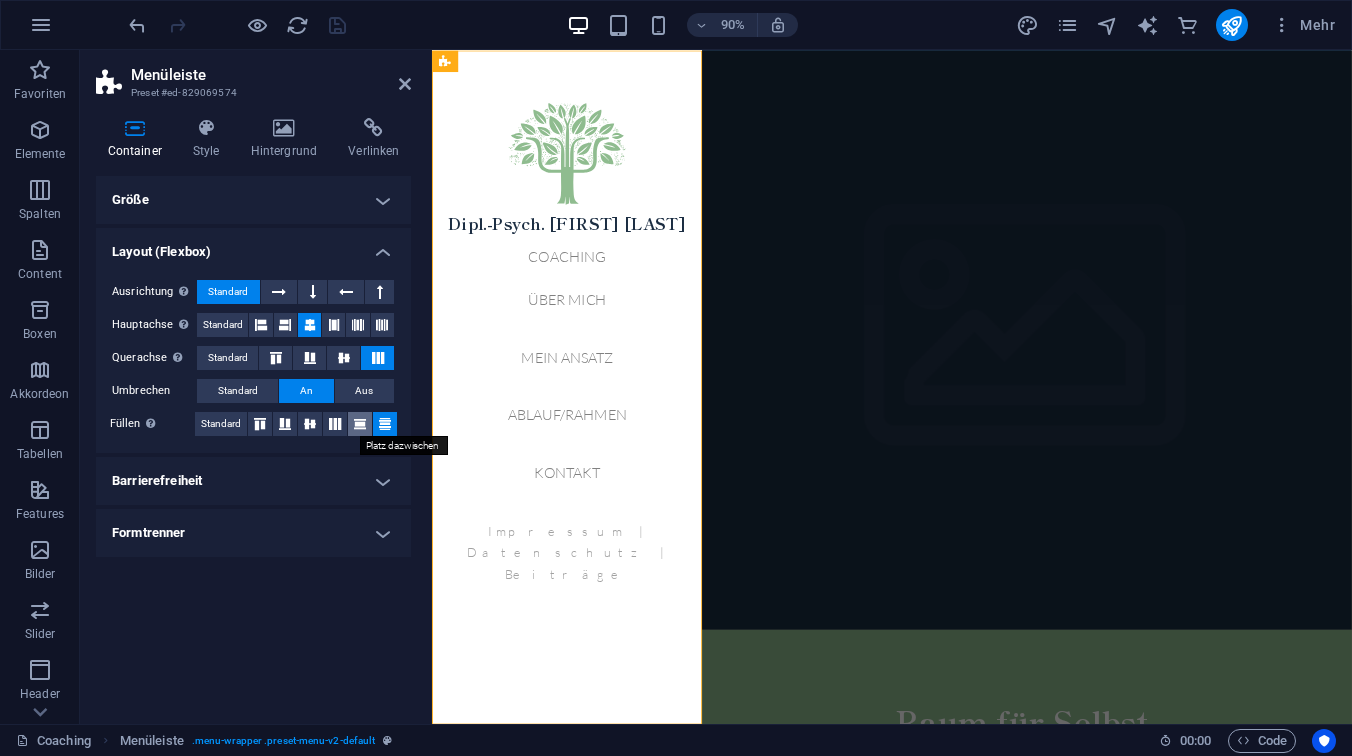 click at bounding box center [360, 424] 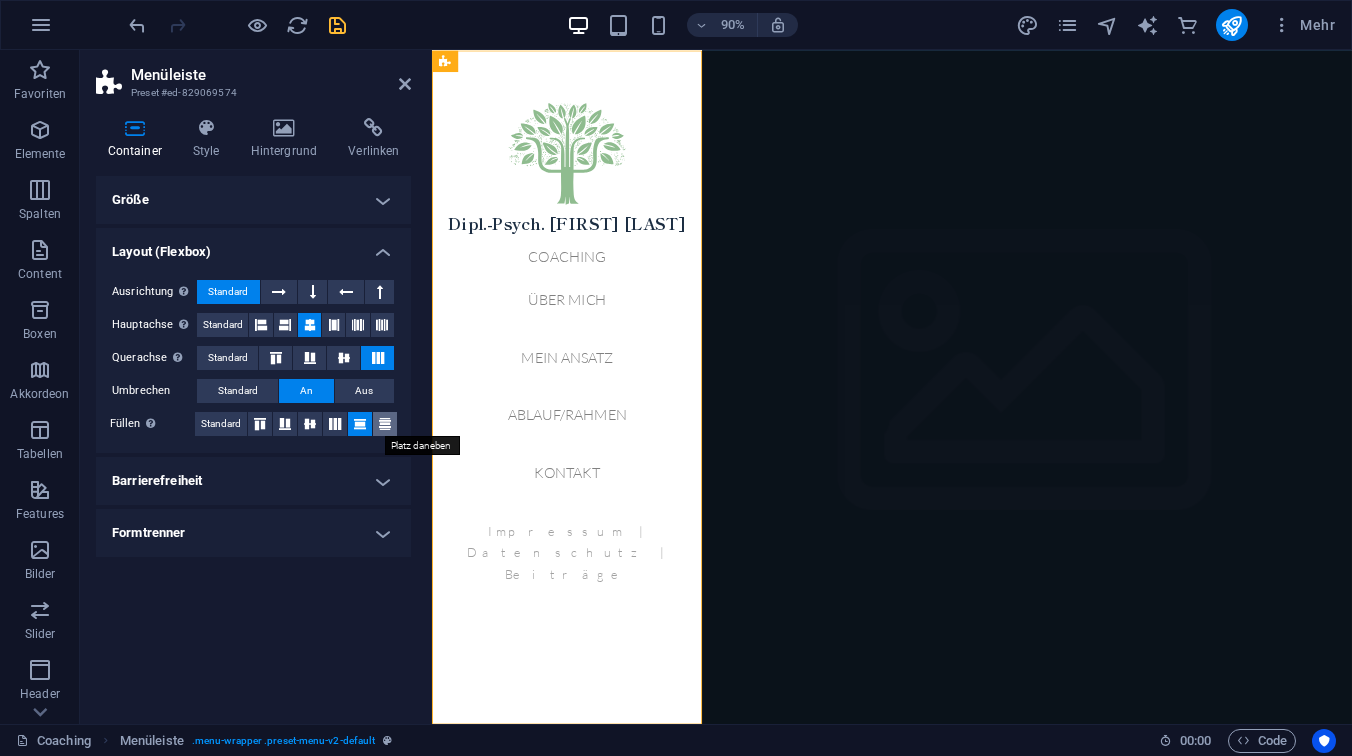 click at bounding box center (385, 424) 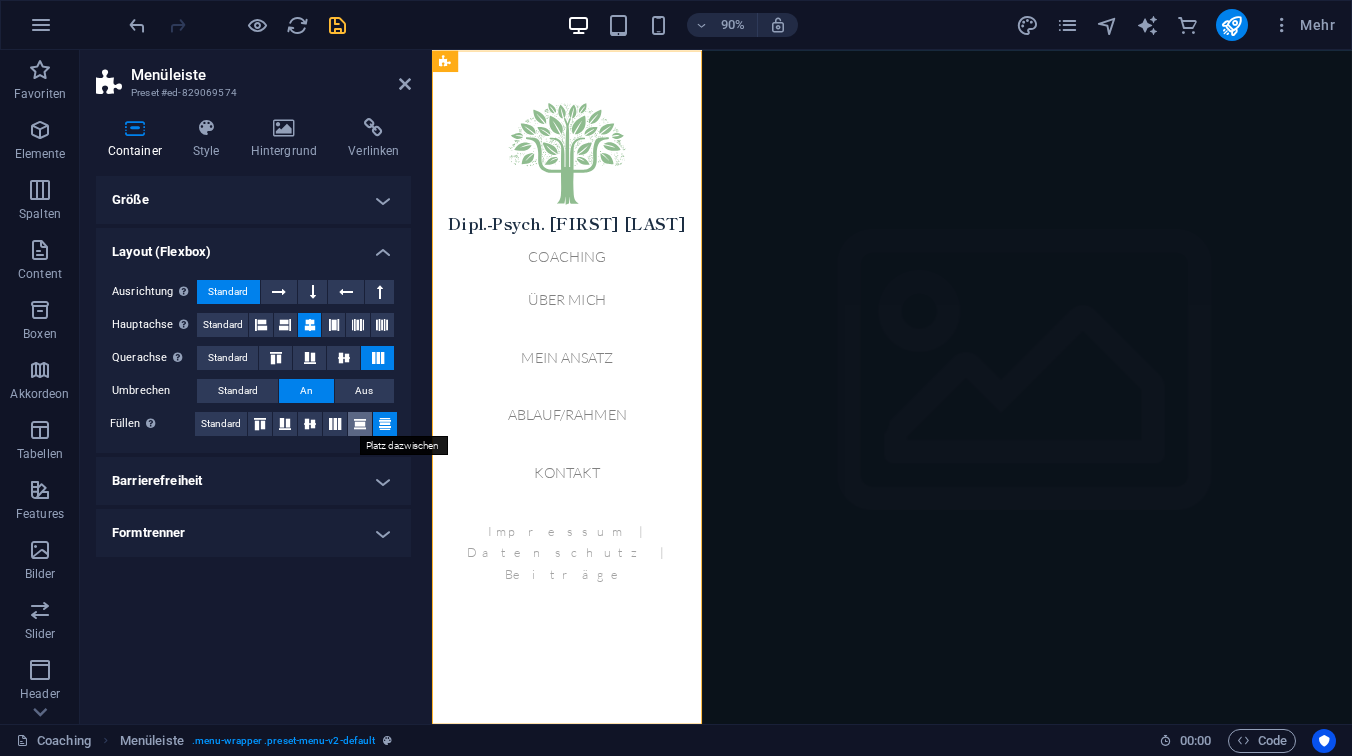 click at bounding box center (360, 424) 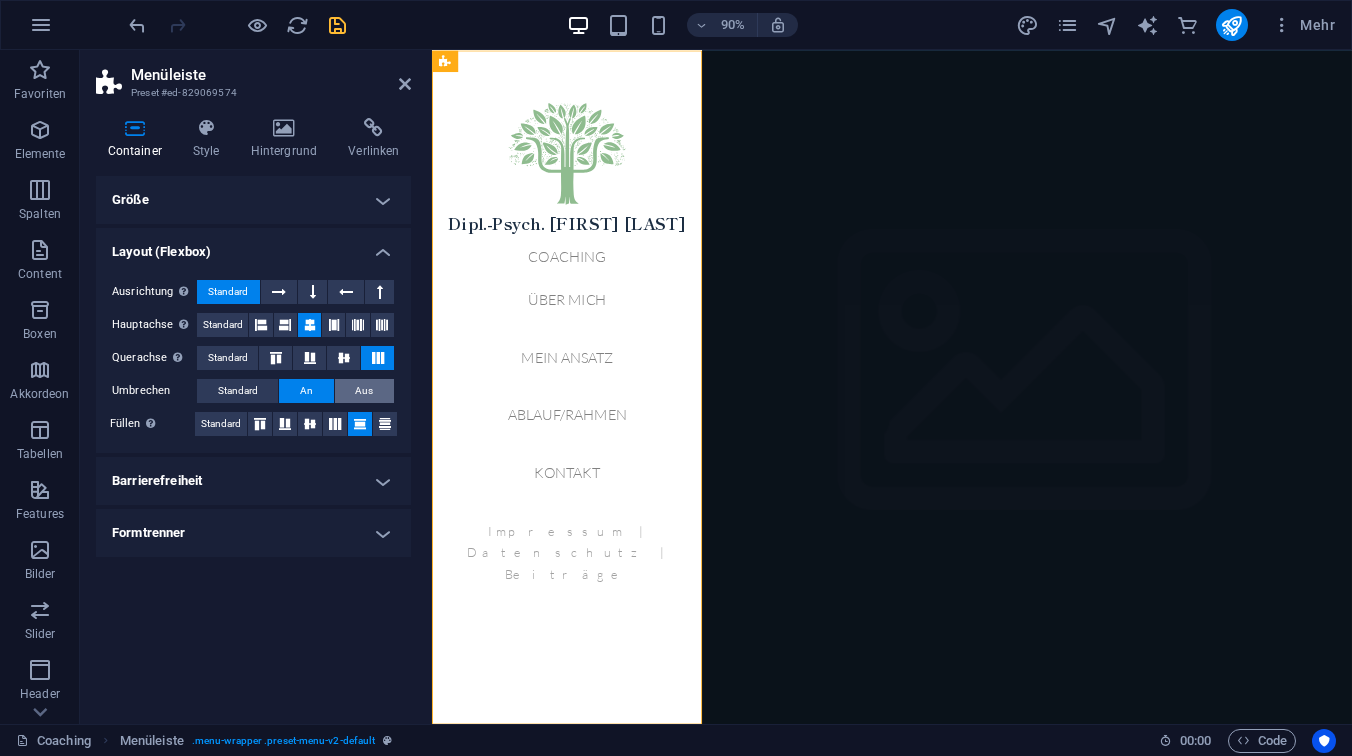 click on "Aus" at bounding box center (364, 391) 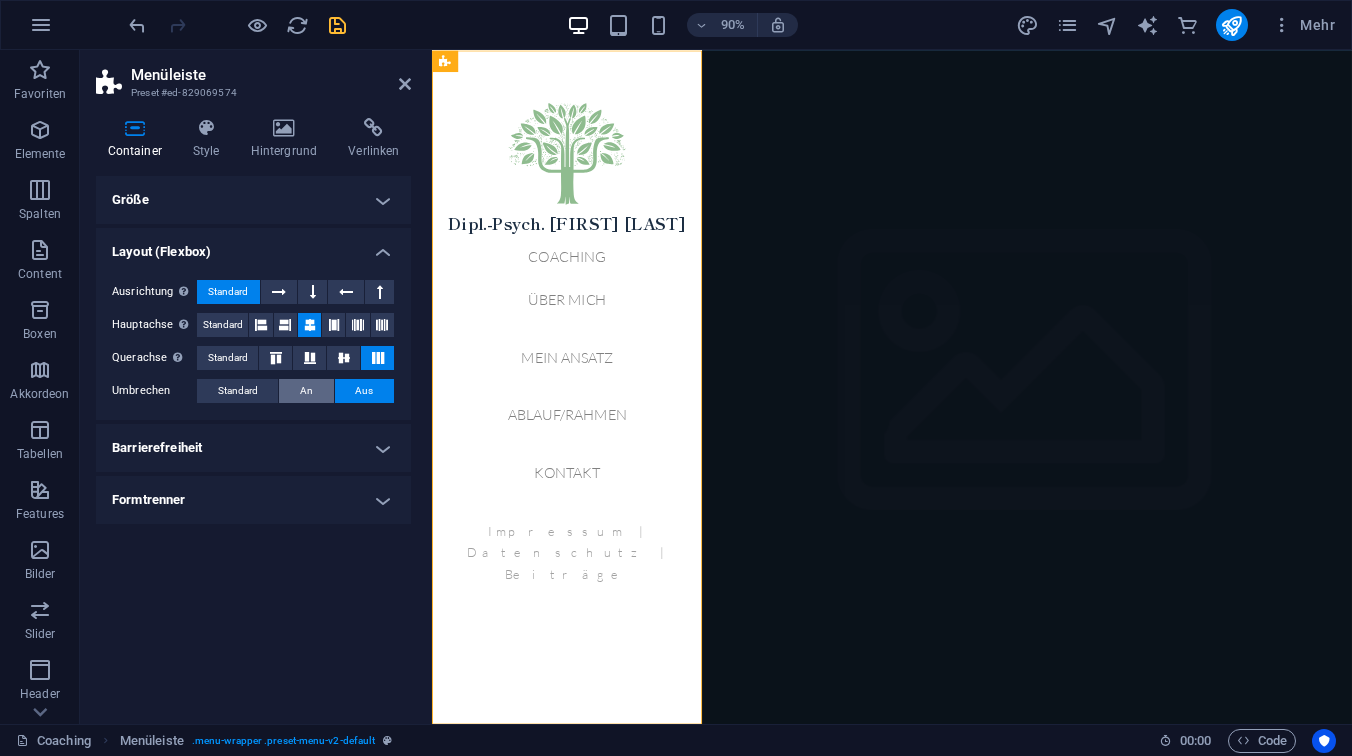 click on "An" at bounding box center (306, 391) 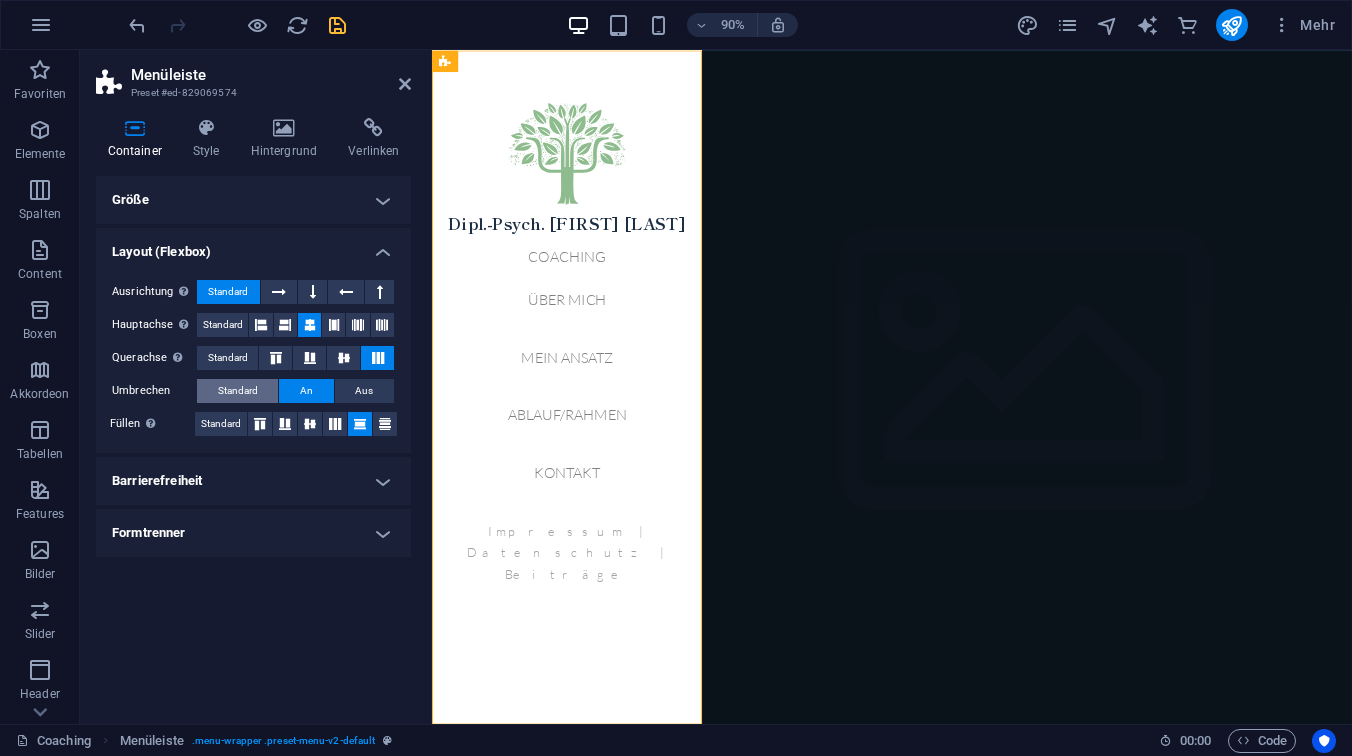 click on "Standard" at bounding box center (238, 391) 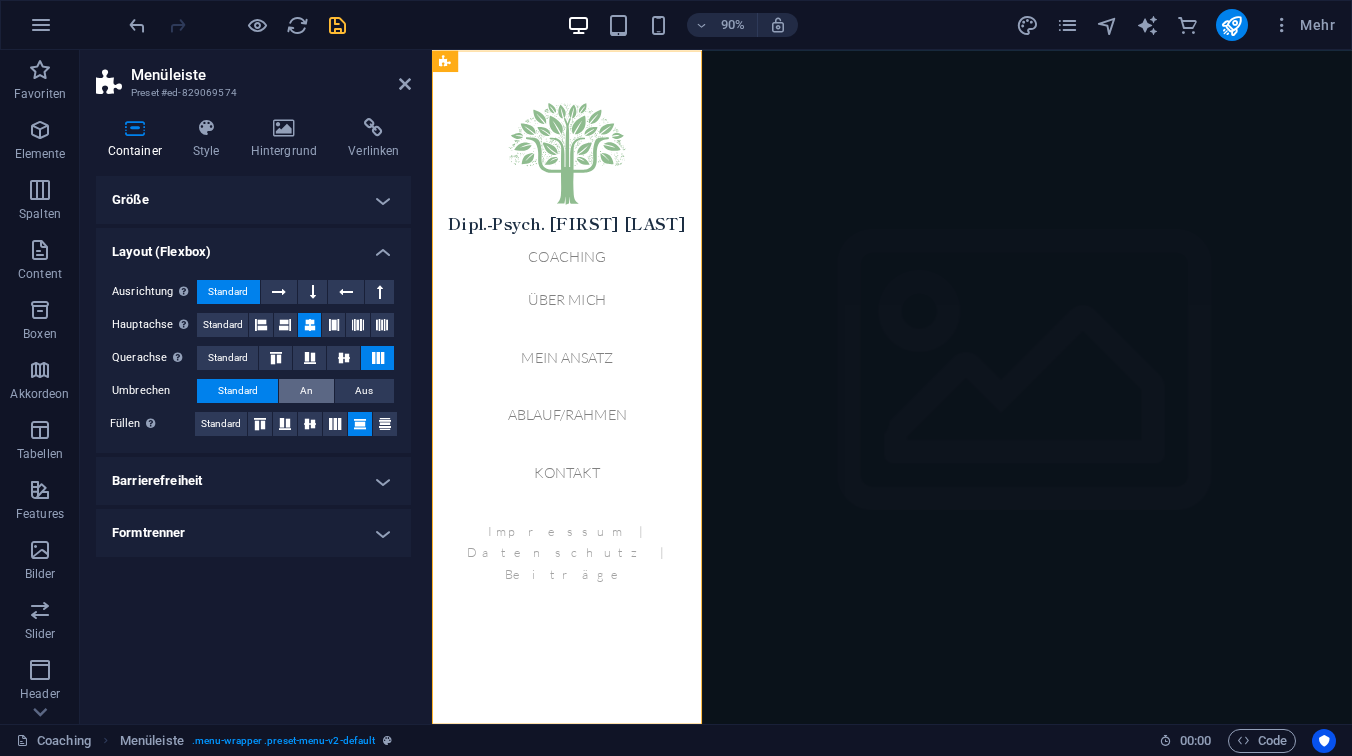 click on "An" at bounding box center [306, 391] 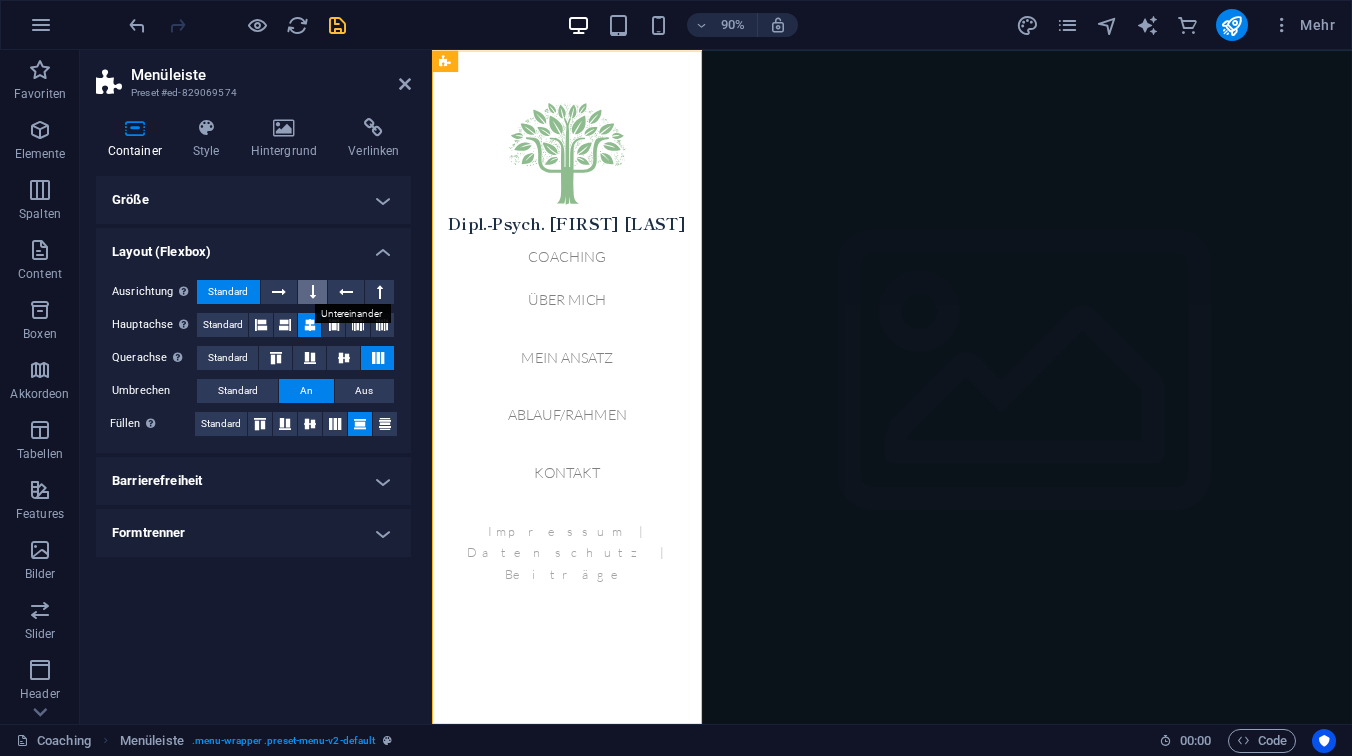 click at bounding box center (313, 292) 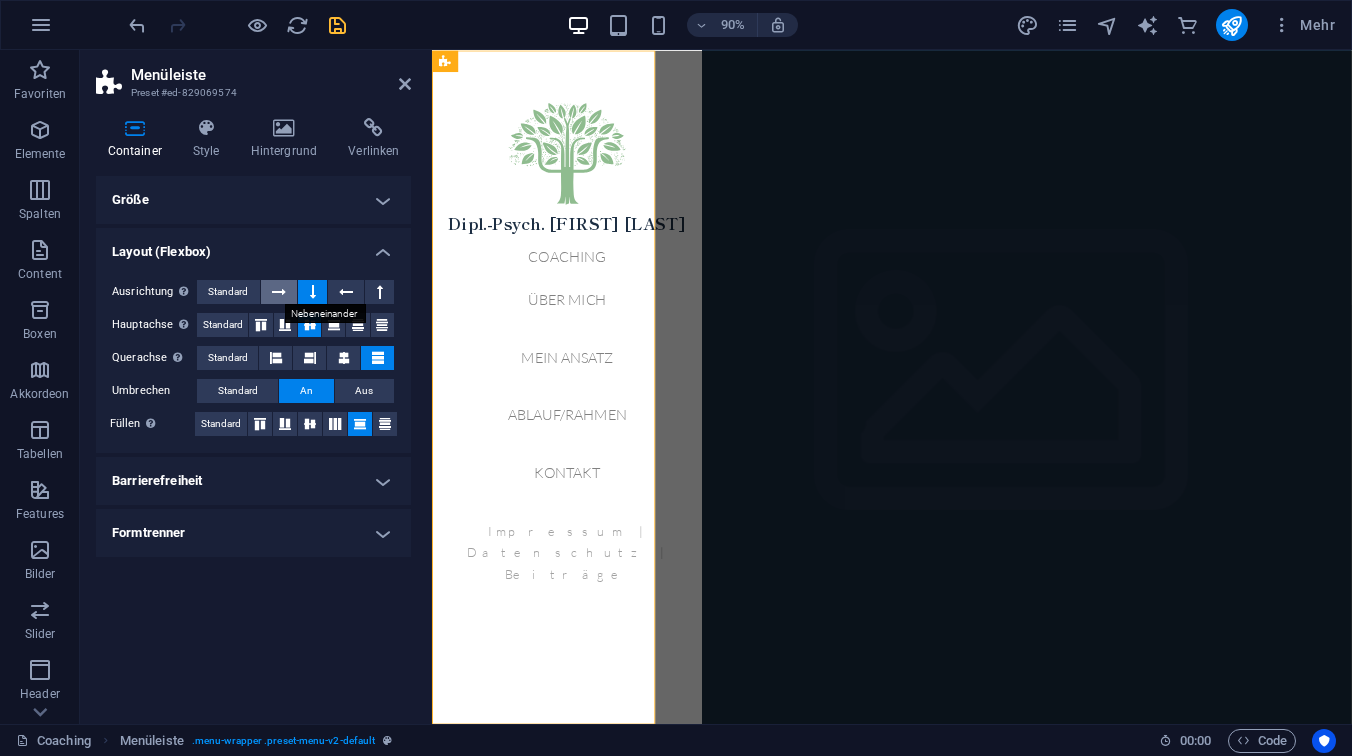 click at bounding box center [279, 292] 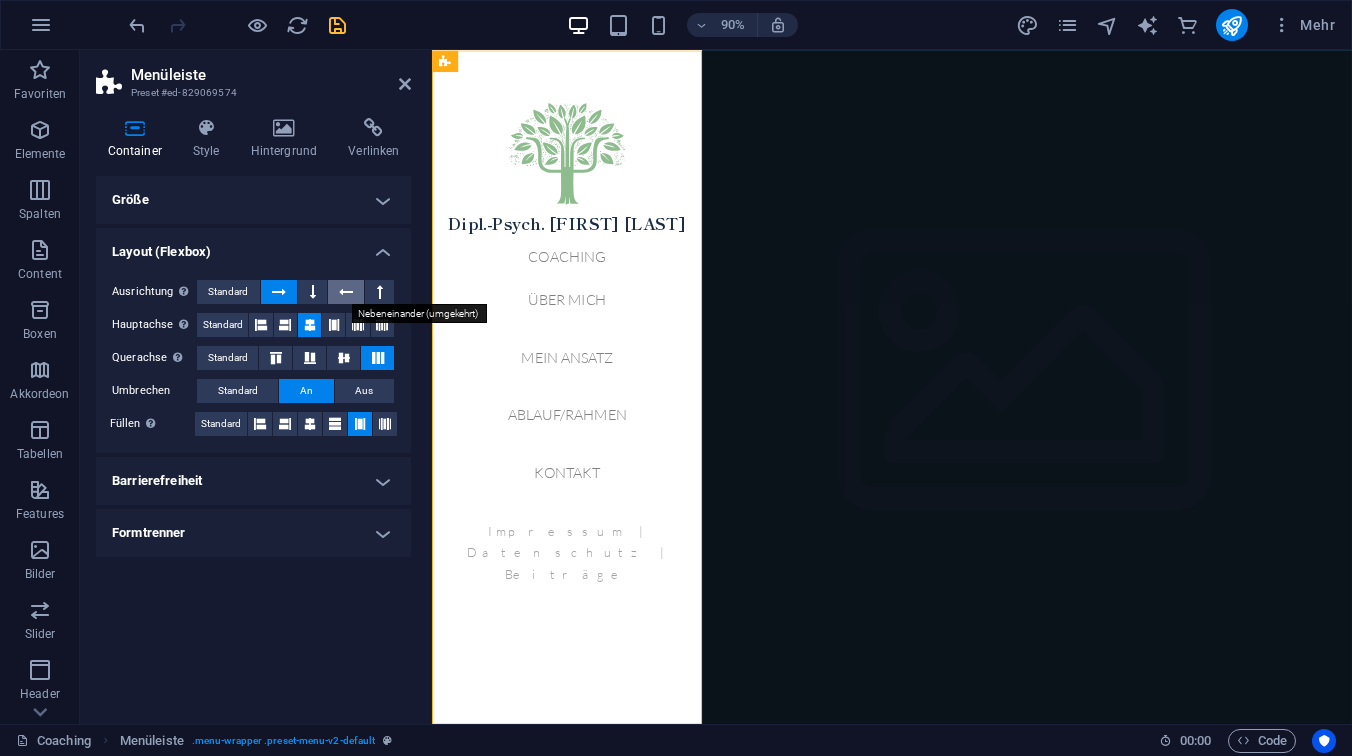 click at bounding box center [346, 292] 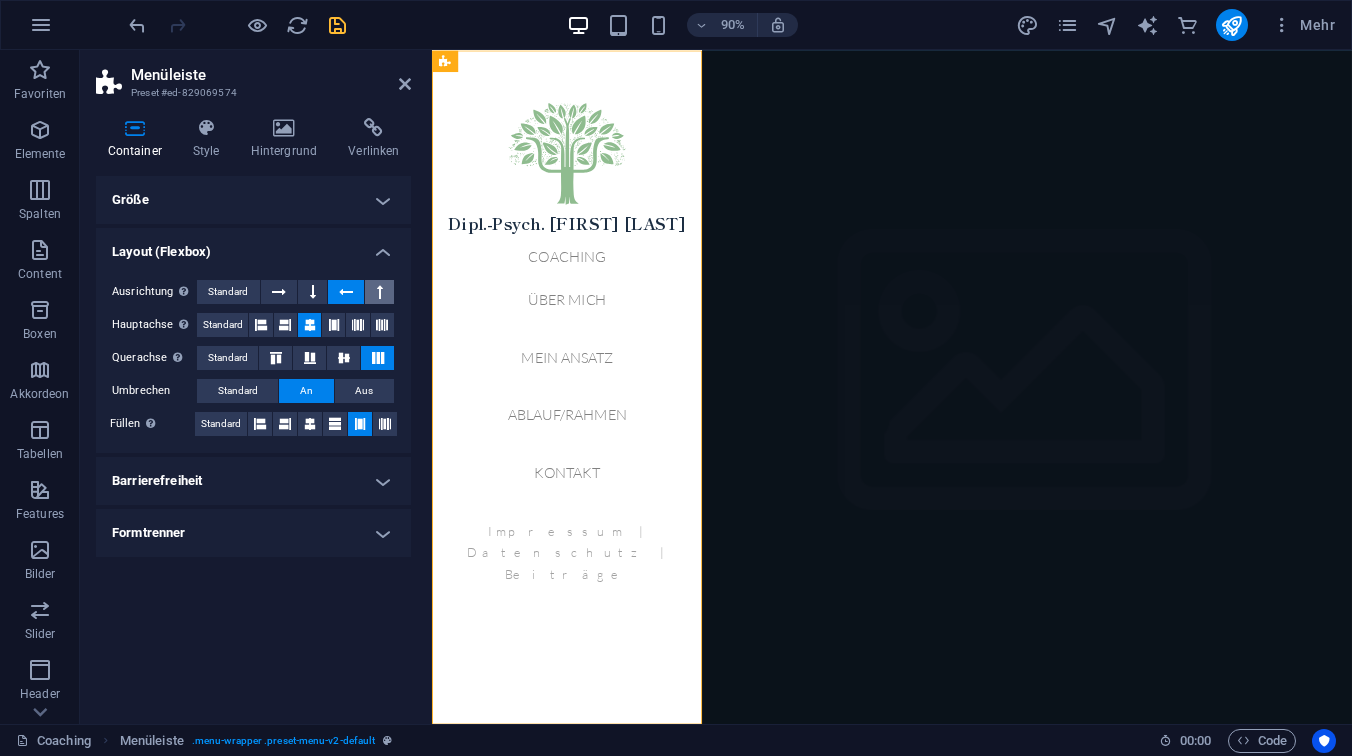 click at bounding box center [379, 292] 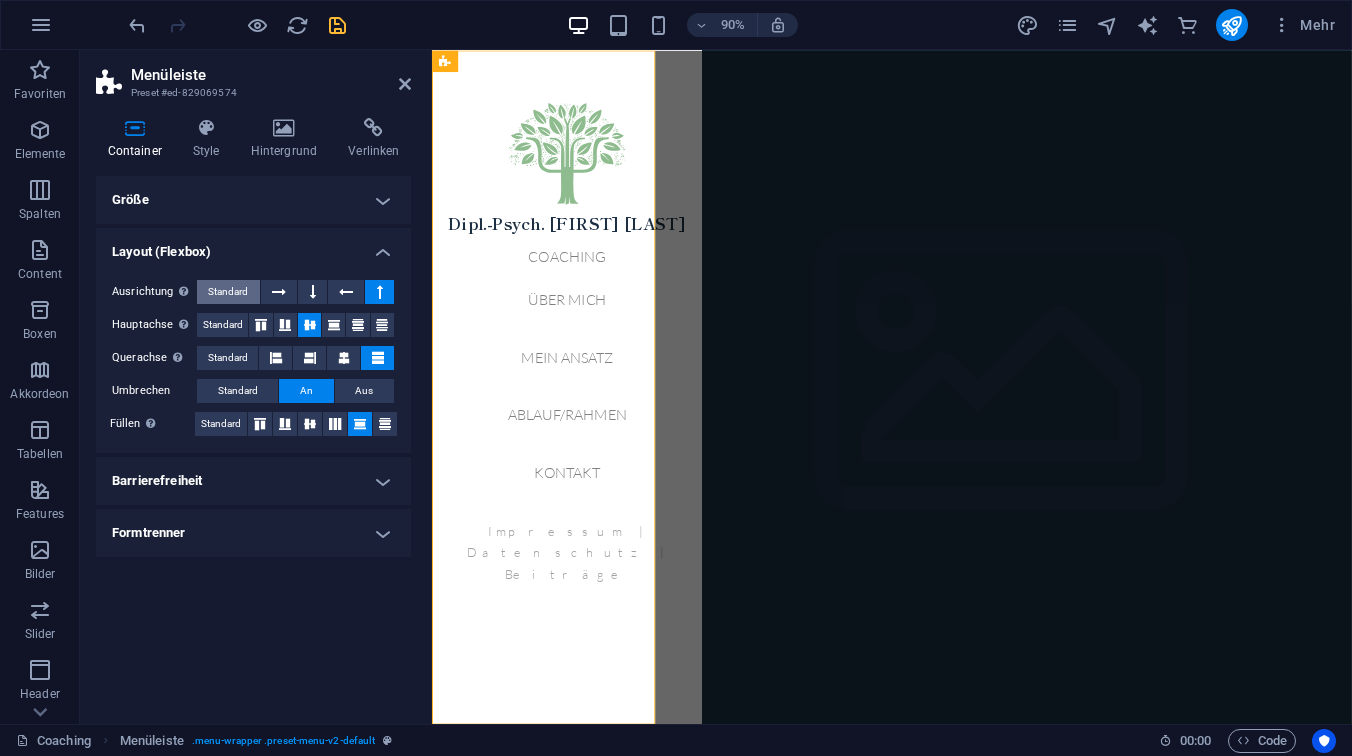 click on "Standard" at bounding box center (228, 292) 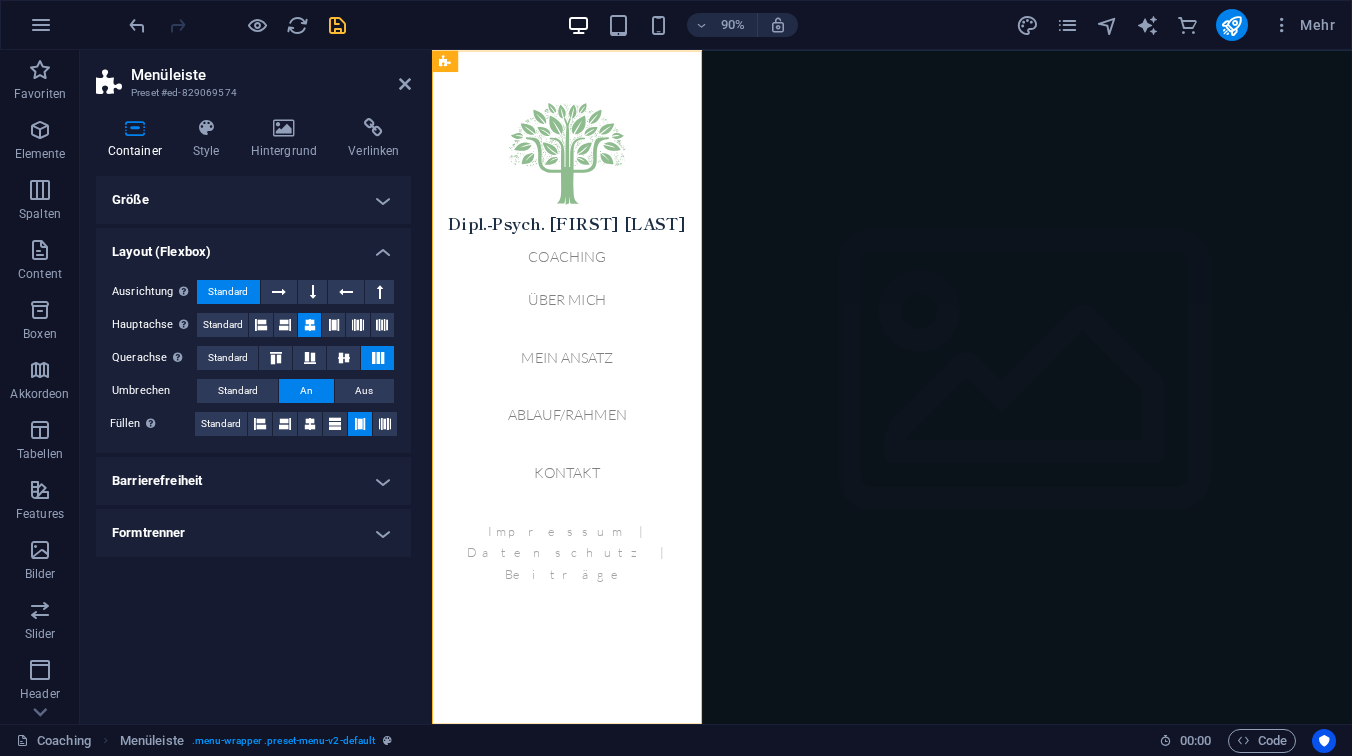 click on "Formtrenner" at bounding box center (253, 533) 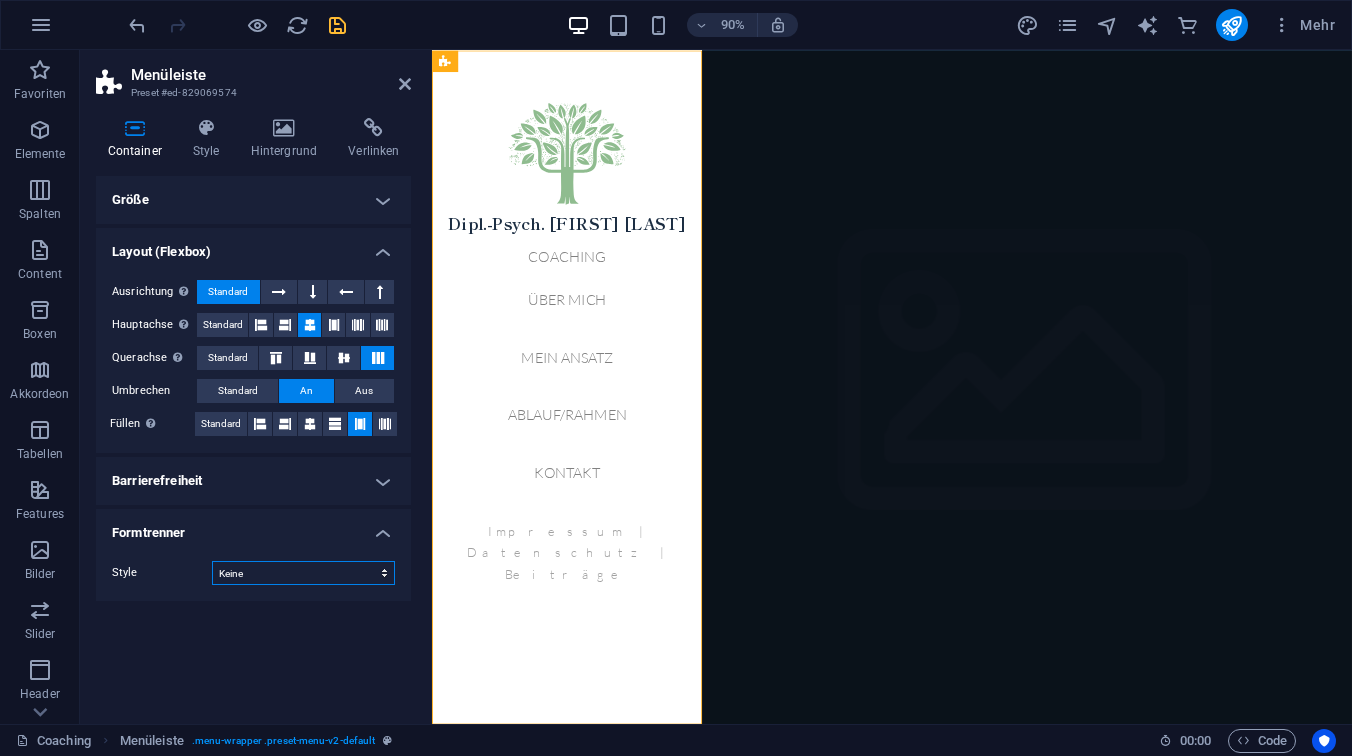 click on "Keine Dreieck Viereck Diagonal Polygon 1 Polygon 2 Zickzack Mehrere Zickzack Wellen Mehrere Wellen Halbkreis Kreis Schattiger Kreis Blocks Hexagone Wolken Mehrere Wolken Fächer Pyramiden Buch Farbtropfen Feuer Zerkleinertes Papier Pfeil" at bounding box center (303, 573) 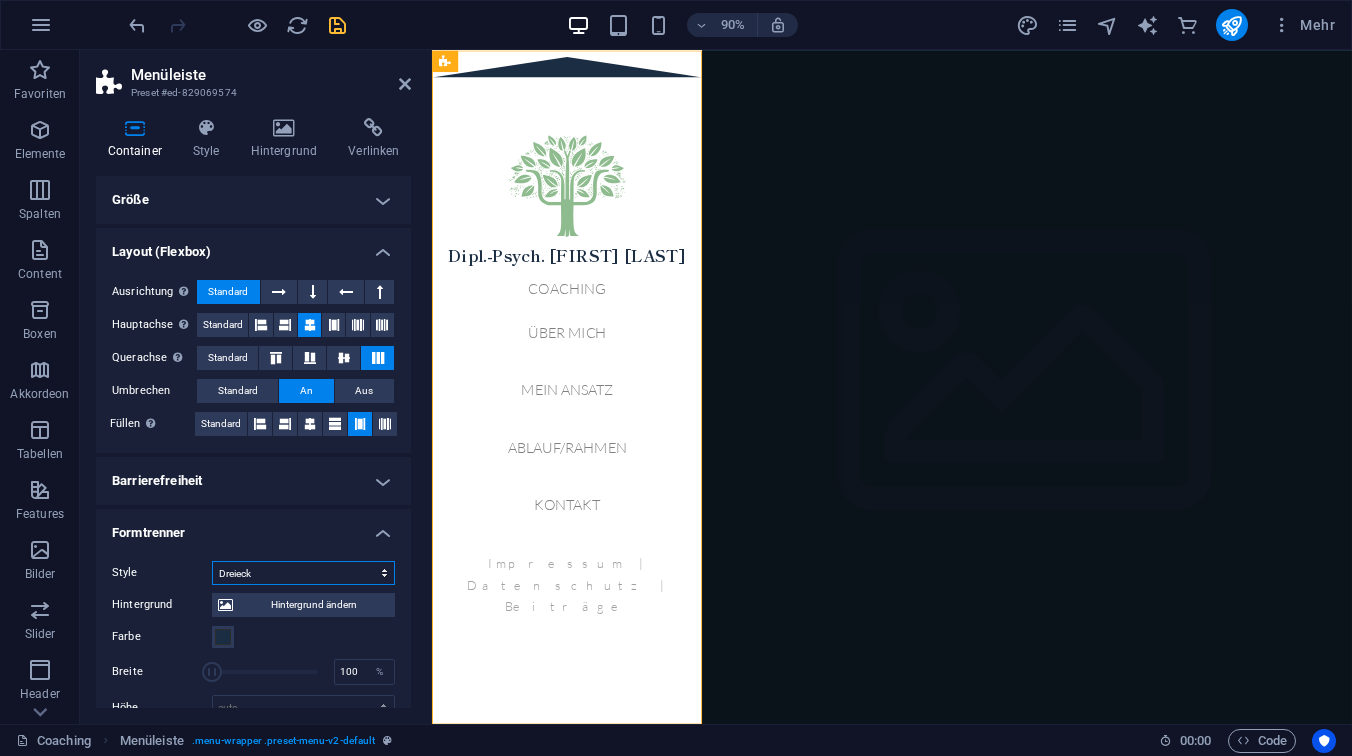 click on "Keine Dreieck Viereck Diagonal Polygon 1 Polygon 2 Zickzack Mehrere Zickzack Wellen Mehrere Wellen Halbkreis Kreis Schattiger Kreis Blocks Hexagone Wolken Mehrere Wolken Fächer Pyramiden Buch Farbtropfen Feuer Zerkleinertes Papier Pfeil" at bounding box center (303, 573) 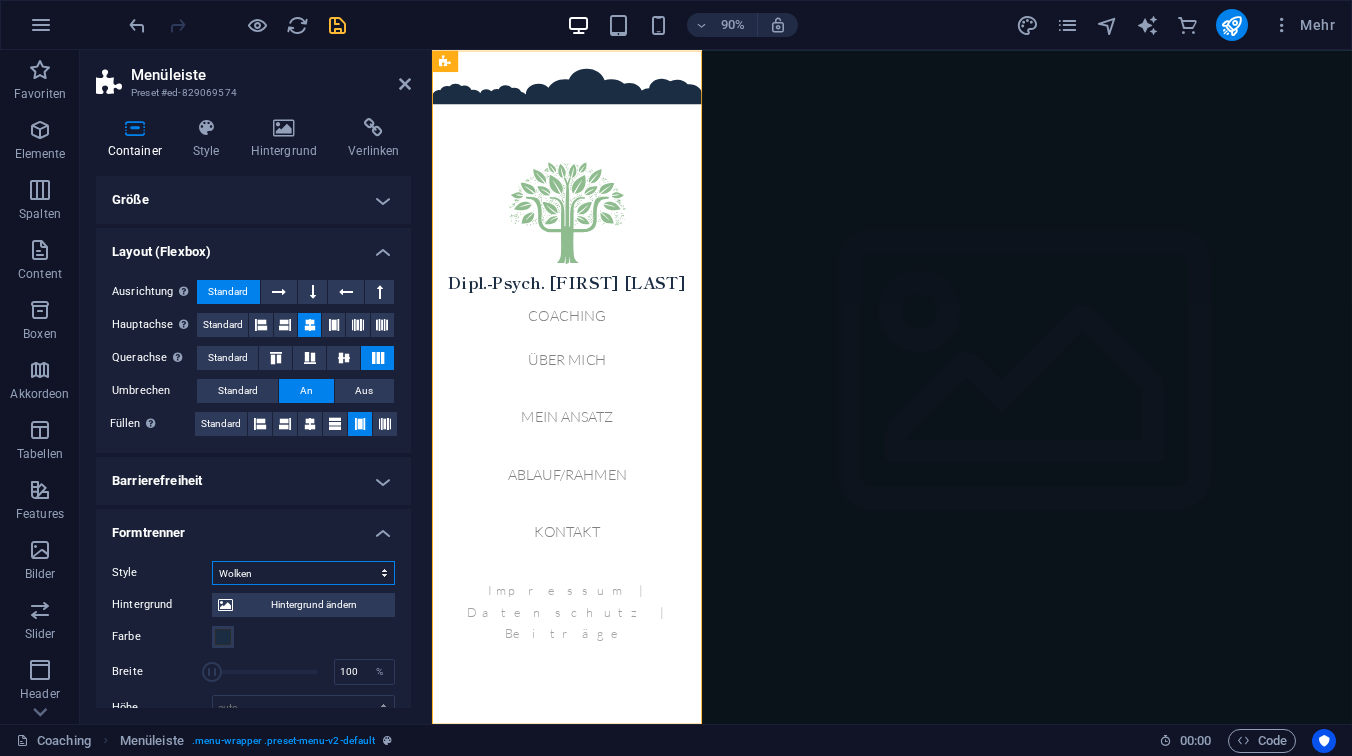 click on "Keine Dreieck Viereck Diagonal Polygon 1 Polygon 2 Zickzack Mehrere Zickzack Wellen Mehrere Wellen Halbkreis Kreis Schattiger Kreis Blocks Hexagone Wolken Mehrere Wolken Fächer Pyramiden Buch Farbtropfen Feuer Zerkleinertes Papier Pfeil" at bounding box center (303, 573) 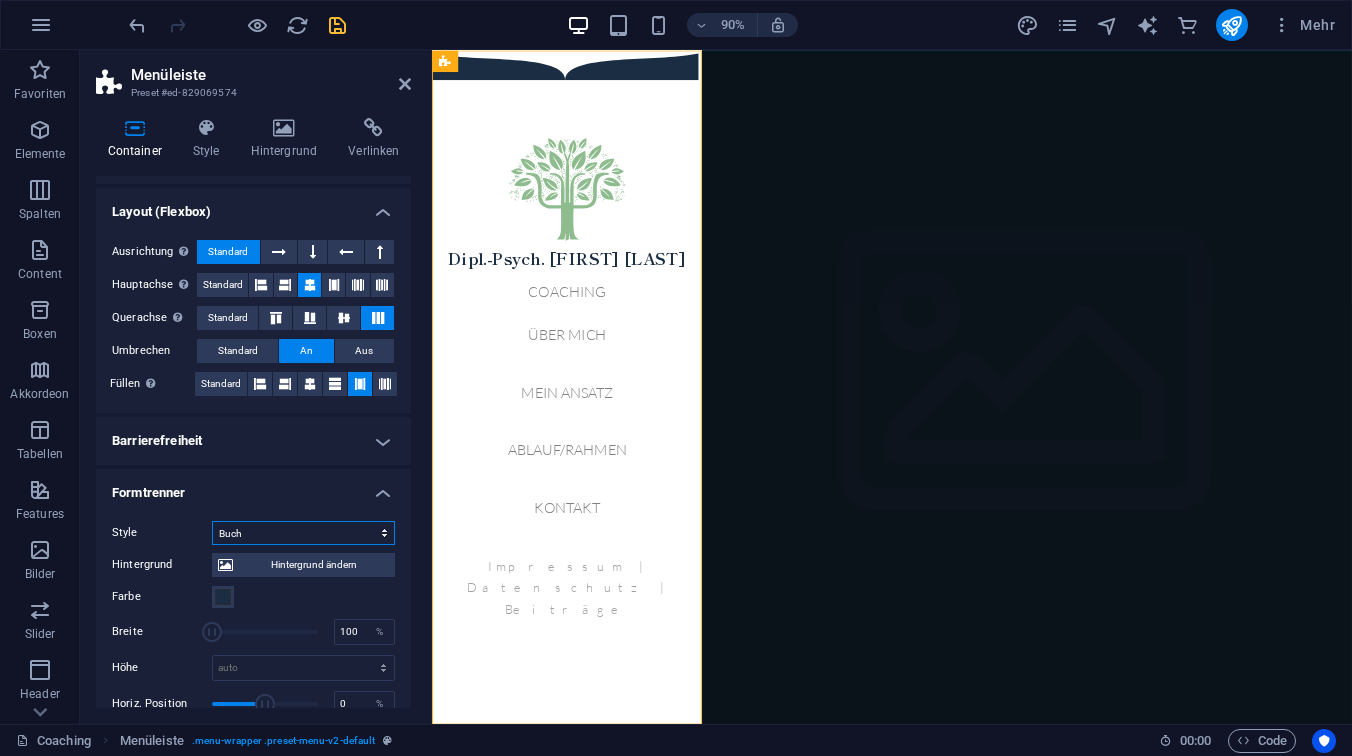scroll, scrollTop: 55, scrollLeft: 0, axis: vertical 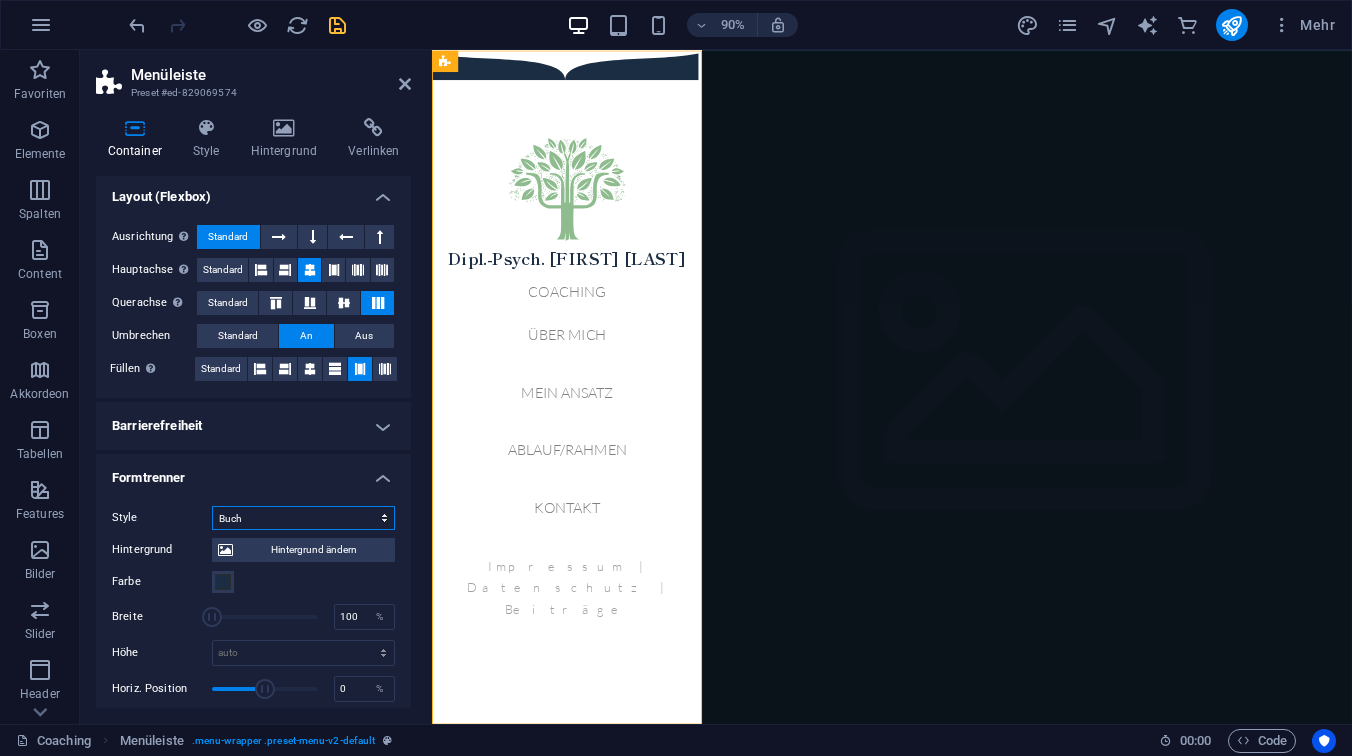 click on "Keine Dreieck Viereck Diagonal Polygon 1 Polygon 2 Zickzack Mehrere Zickzack Wellen Mehrere Wellen Halbkreis Kreis Schattiger Kreis Blocks Hexagone Wolken Mehrere Wolken Fächer Pyramiden Buch Farbtropfen Feuer Zerkleinertes Papier Pfeil" at bounding box center (303, 518) 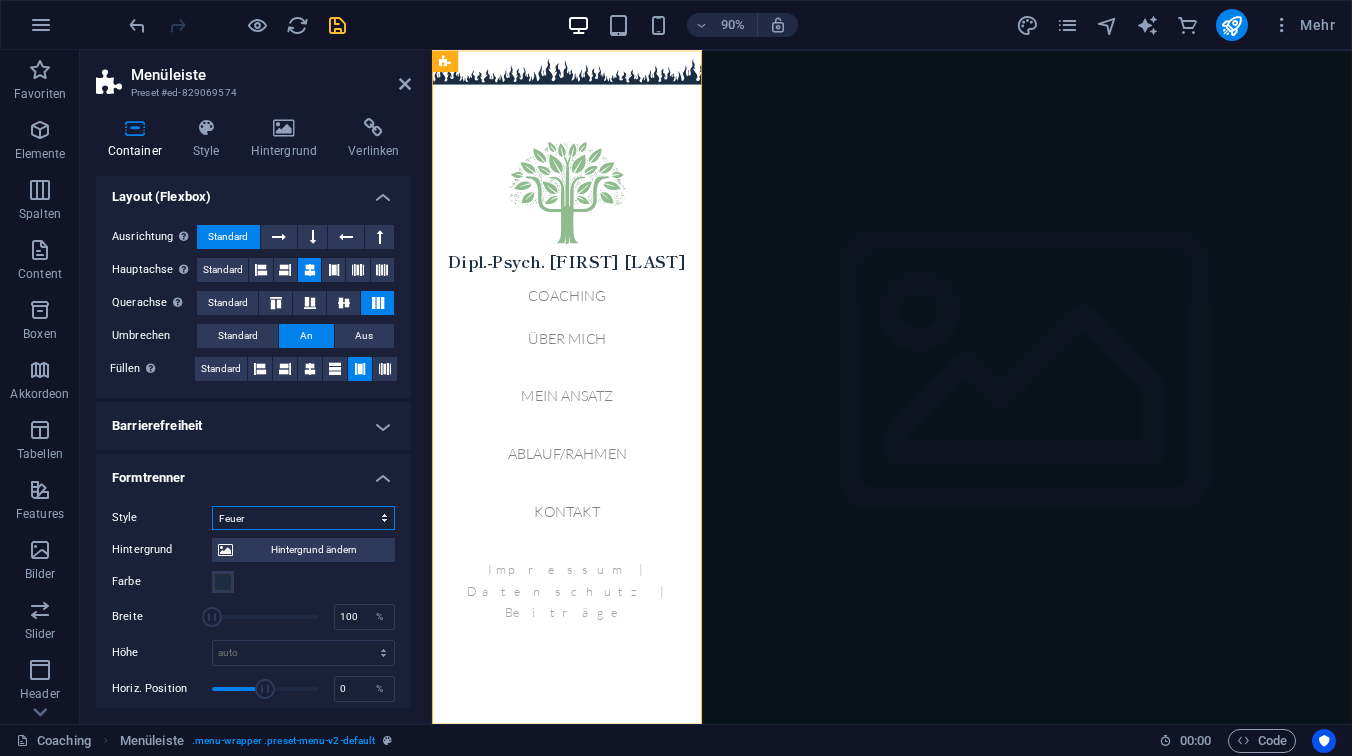 click on "Keine Dreieck Viereck Diagonal Polygon 1 Polygon 2 Zickzack Mehrere Zickzack Wellen Mehrere Wellen Halbkreis Kreis Schattiger Kreis Blocks Hexagone Wolken Mehrere Wolken Fächer Pyramiden Buch Farbtropfen Feuer Zerkleinertes Papier Pfeil" at bounding box center (303, 518) 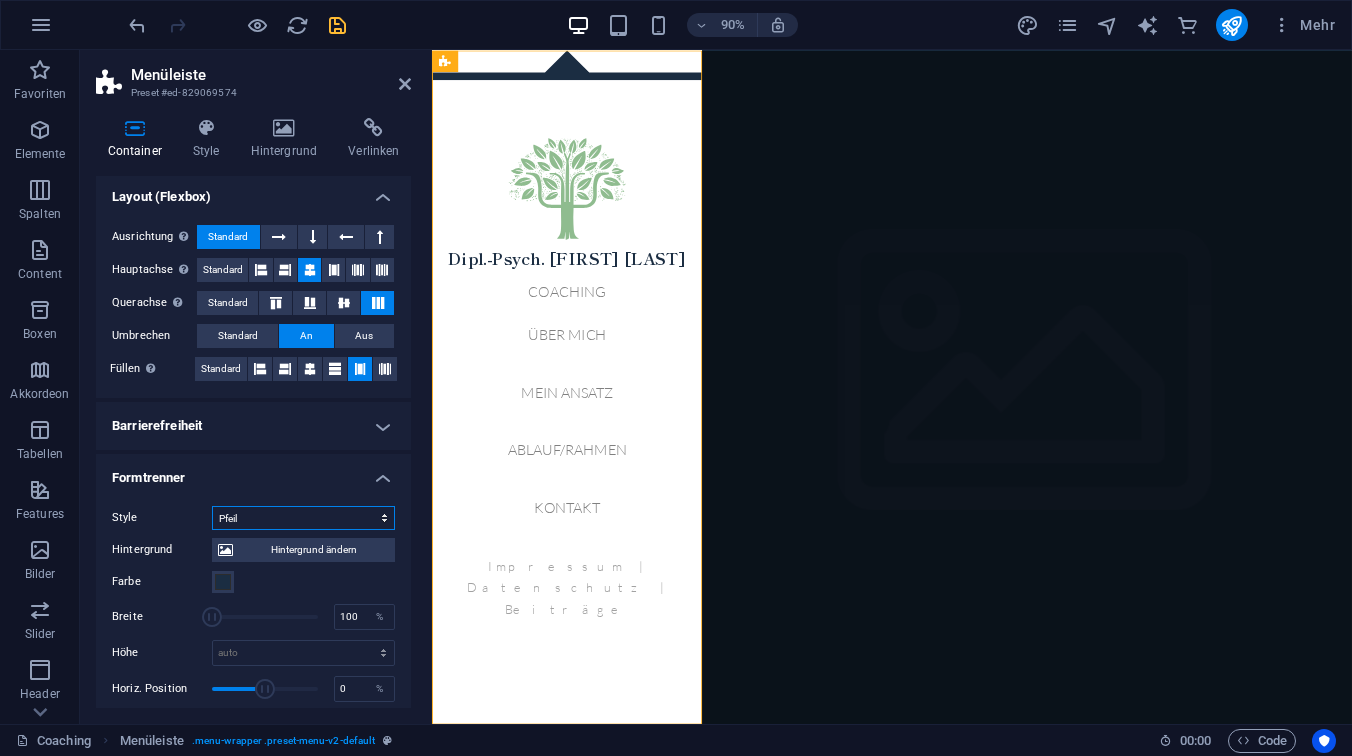 click on "Keine Dreieck Viereck Diagonal Polygon 1 Polygon 2 Zickzack Mehrere Zickzack Wellen Mehrere Wellen Halbkreis Kreis Schattiger Kreis Blocks Hexagone Wolken Mehrere Wolken Fächer Pyramiden Buch Farbtropfen Feuer Zerkleinertes Papier Pfeil" at bounding box center [303, 518] 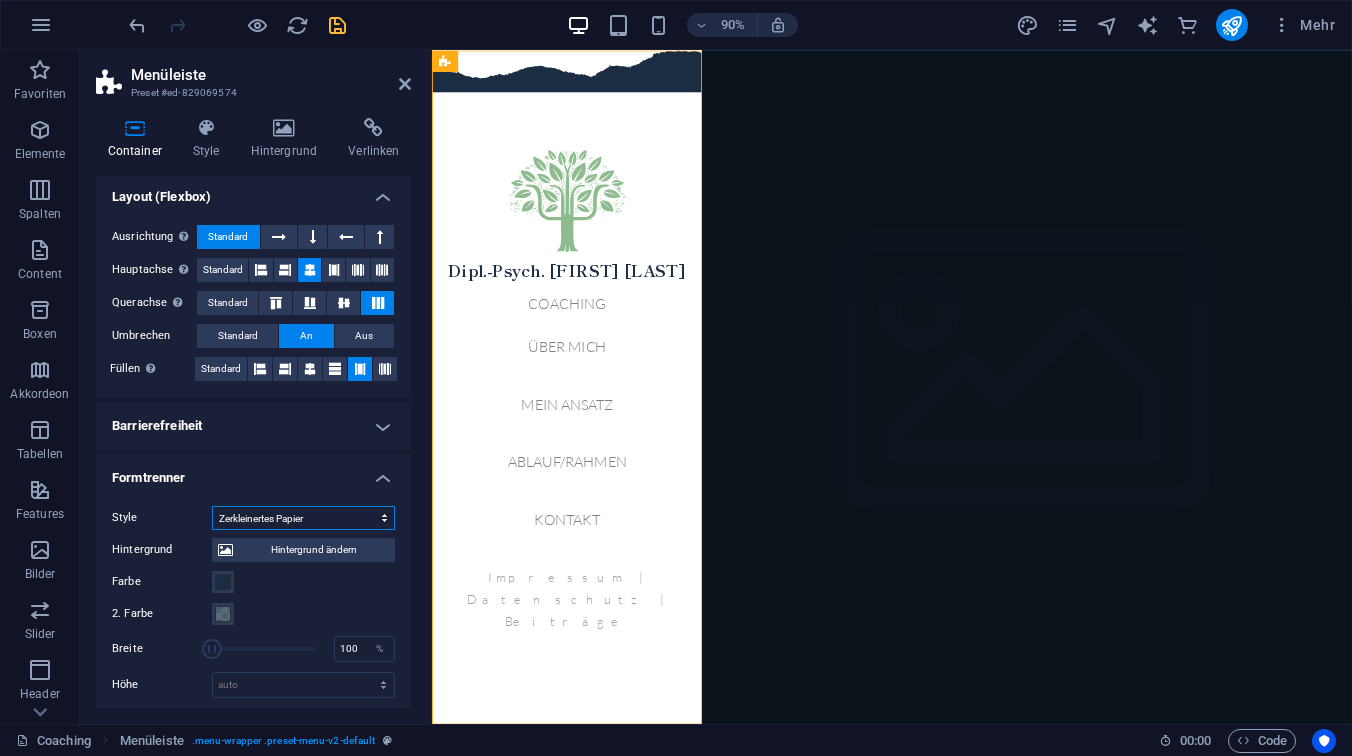 click on "Keine Dreieck Viereck Diagonal Polygon 1 Polygon 2 Zickzack Mehrere Zickzack Wellen Mehrere Wellen Halbkreis Kreis Schattiger Kreis Blocks Hexagone Wolken Mehrere Wolken Fächer Pyramiden Buch Farbtropfen Feuer Zerkleinertes Papier Pfeil" at bounding box center [303, 518] 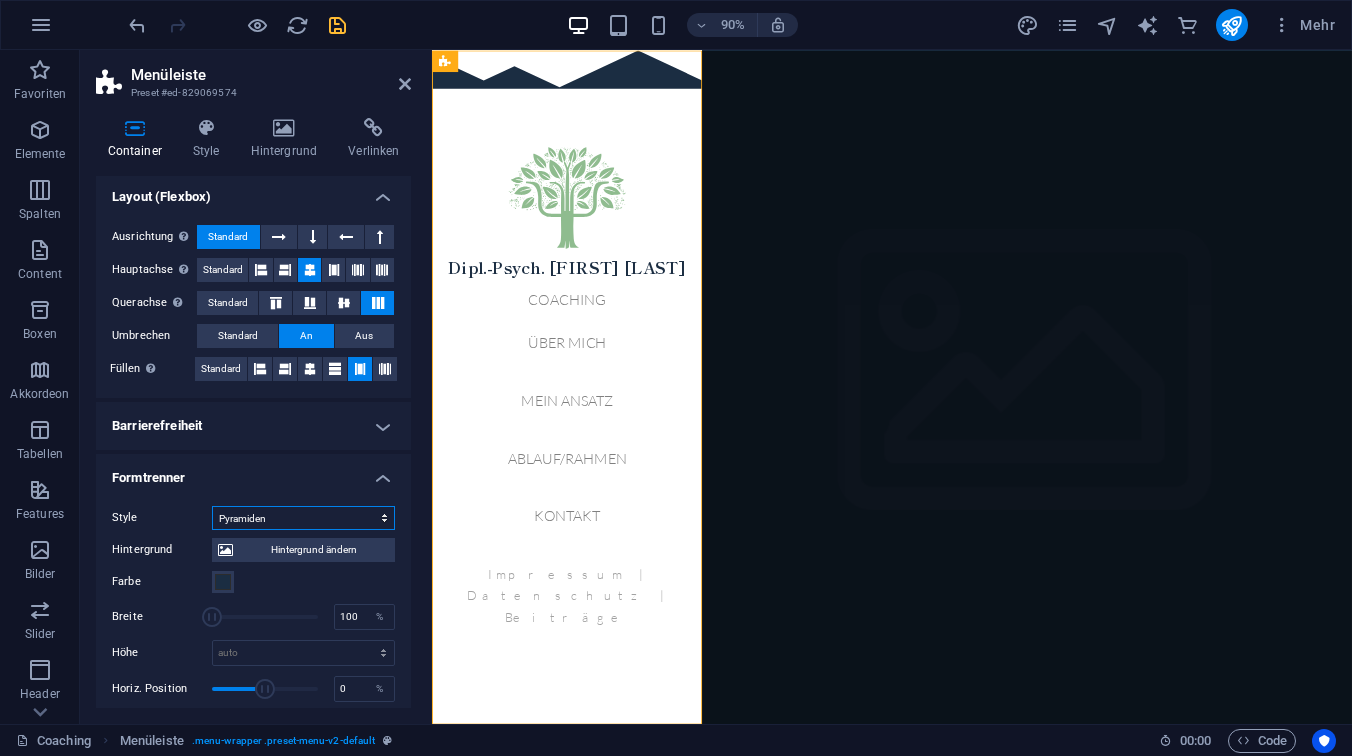 click on "Keine Dreieck Viereck Diagonal Polygon 1 Polygon 2 Zickzack Mehrere Zickzack Wellen Mehrere Wellen Halbkreis Kreis Schattiger Kreis Blocks Hexagone Wolken Mehrere Wolken Fächer Pyramiden Buch Farbtropfen Feuer Zerkleinertes Papier Pfeil" at bounding box center (303, 518) 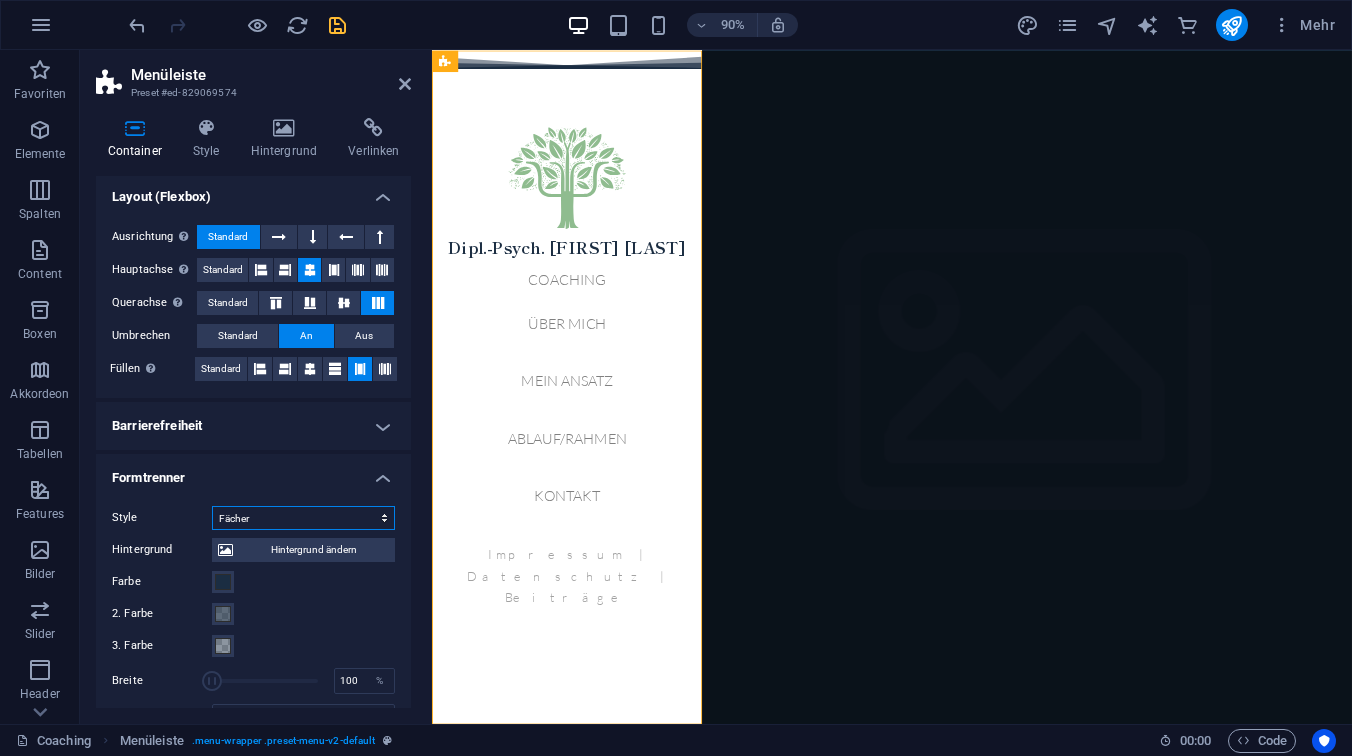 click on "Keine Dreieck Viereck Diagonal Polygon 1 Polygon 2 Zickzack Mehrere Zickzack Wellen Mehrere Wellen Halbkreis Kreis Schattiger Kreis Blocks Hexagone Wolken Mehrere Wolken Fächer Pyramiden Buch Farbtropfen Feuer Zerkleinertes Papier Pfeil" at bounding box center [303, 518] 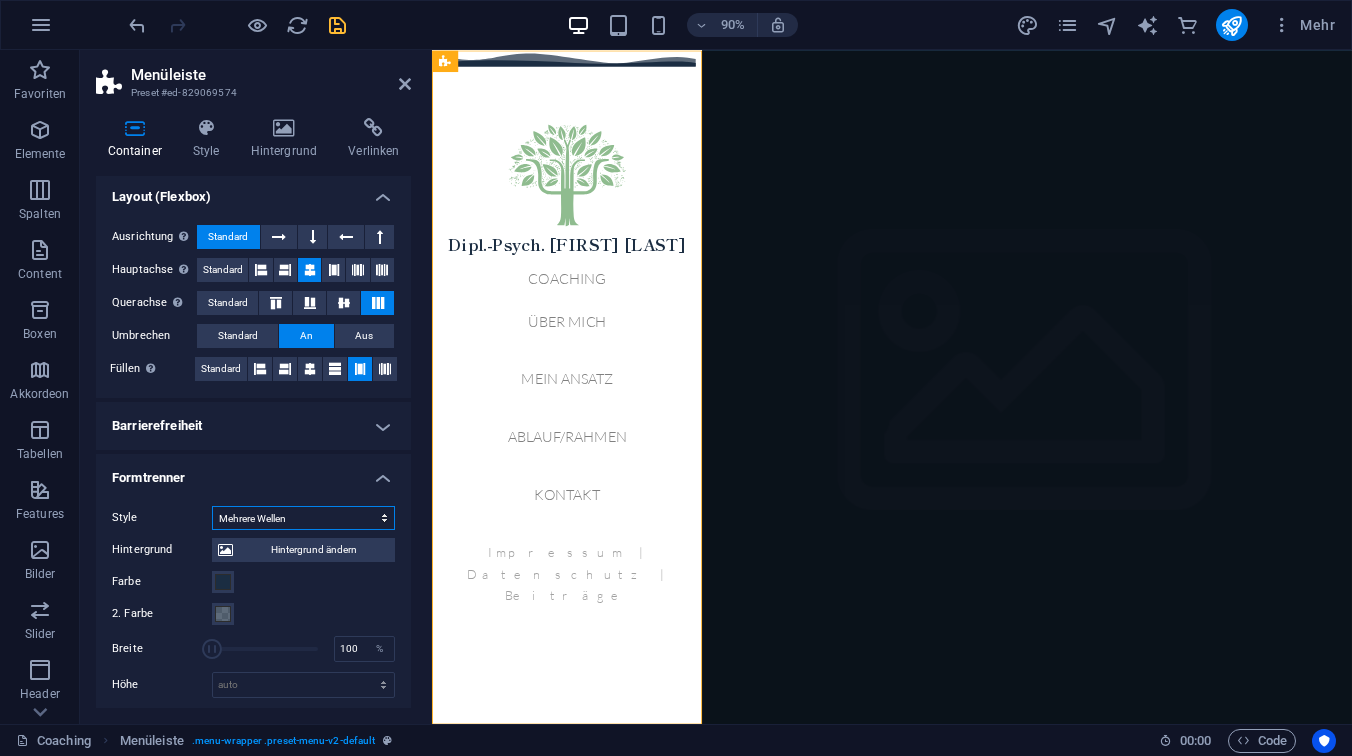 click on "Keine Dreieck Viereck Diagonal Polygon 1 Polygon 2 Zickzack Mehrere Zickzack Wellen Mehrere Wellen Halbkreis Kreis Schattiger Kreis Blocks Hexagone Wolken Mehrere Wolken Fächer Pyramiden Buch Farbtropfen Feuer Zerkleinertes Papier Pfeil" at bounding box center [303, 518] 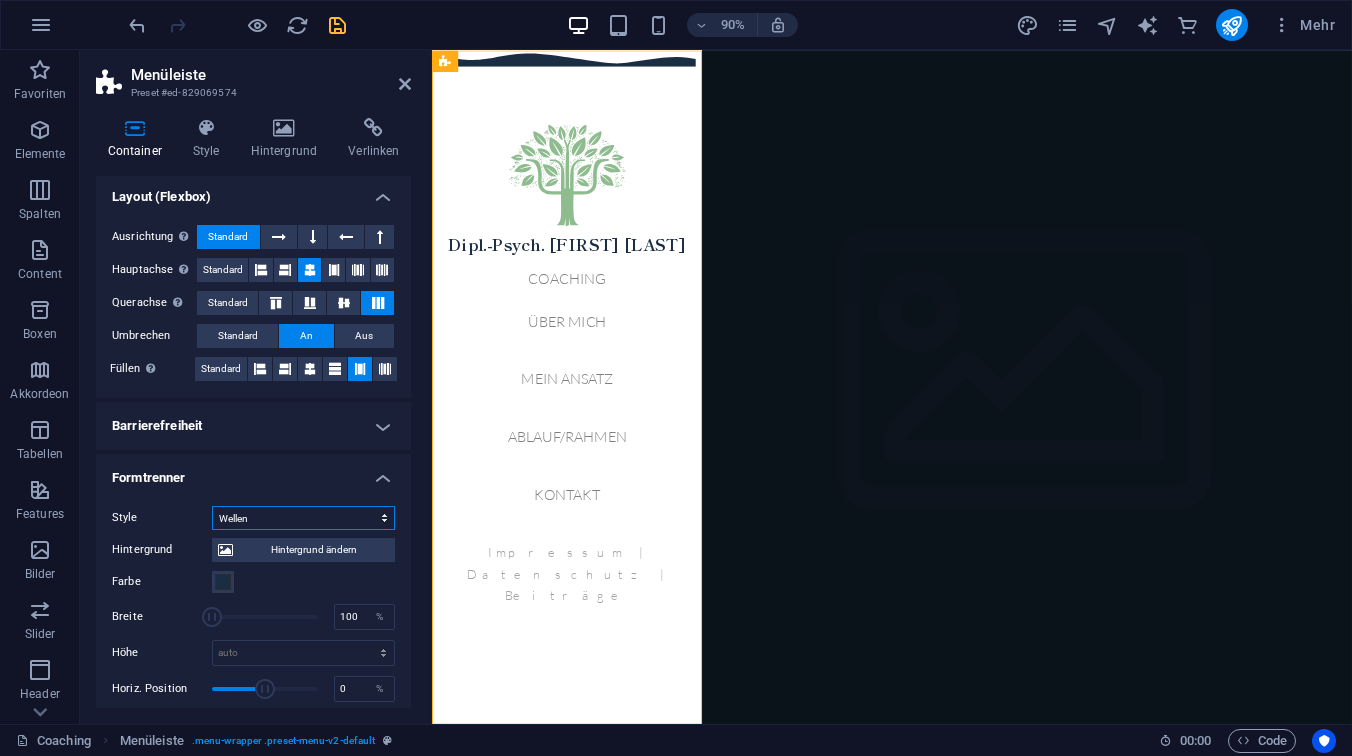 click on "Keine Dreieck Viereck Diagonal Polygon 1 Polygon 2 Zickzack Mehrere Zickzack Wellen Mehrere Wellen Halbkreis Kreis Schattiger Kreis Blocks Hexagone Wolken Mehrere Wolken Fächer Pyramiden Buch Farbtropfen Feuer Zerkleinertes Papier Pfeil" at bounding box center (303, 518) 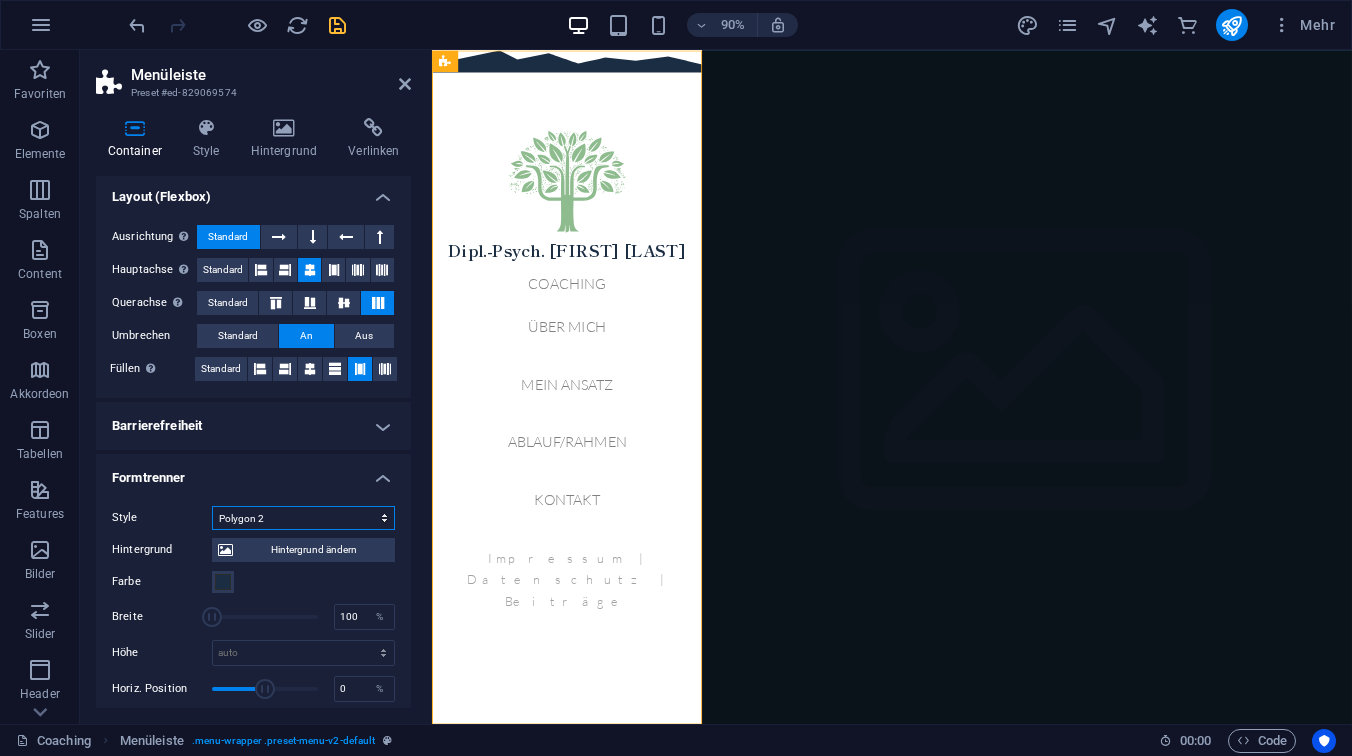 click on "Keine Dreieck Viereck Diagonal Polygon 1 Polygon 2 Zickzack Mehrere Zickzack Wellen Mehrere Wellen Halbkreis Kreis Schattiger Kreis Blocks Hexagone Wolken Mehrere Wolken Fächer Pyramiden Buch Farbtropfen Feuer Zerkleinertes Papier Pfeil" at bounding box center [303, 518] 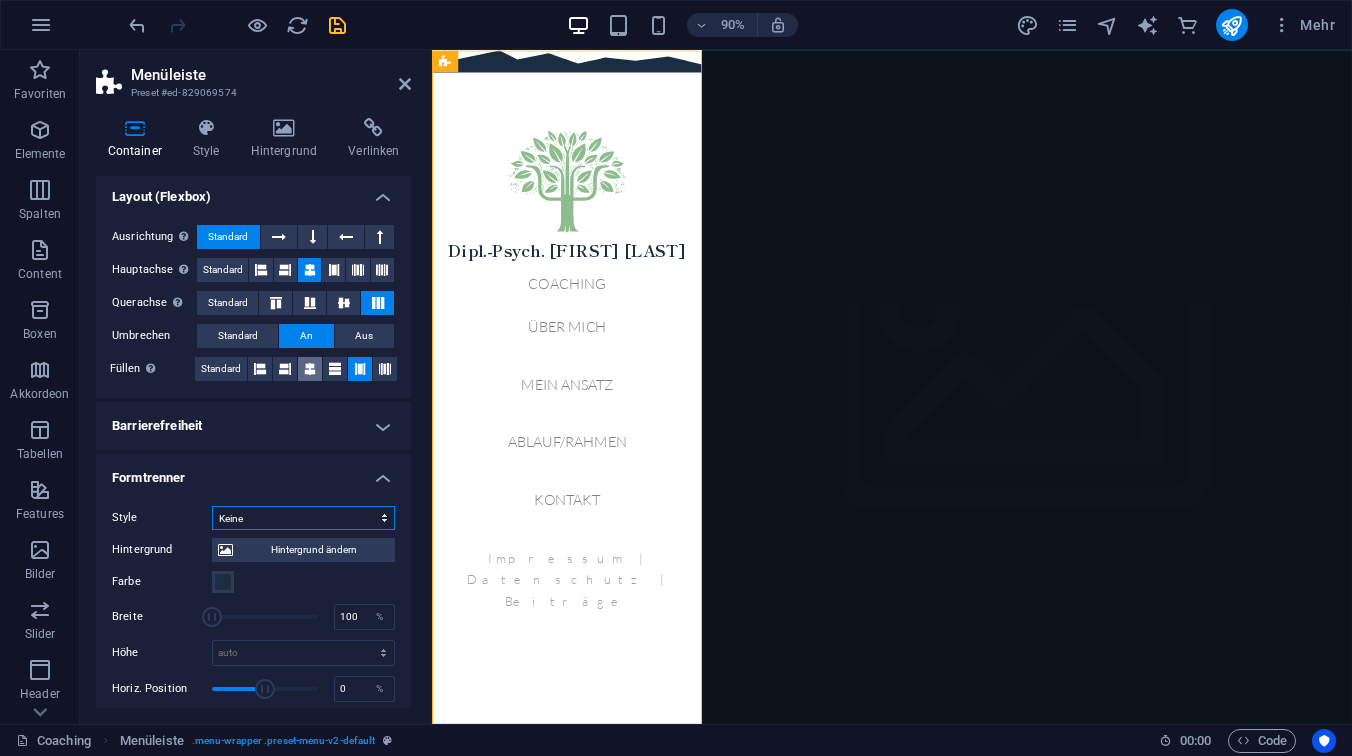 scroll, scrollTop: 0, scrollLeft: 0, axis: both 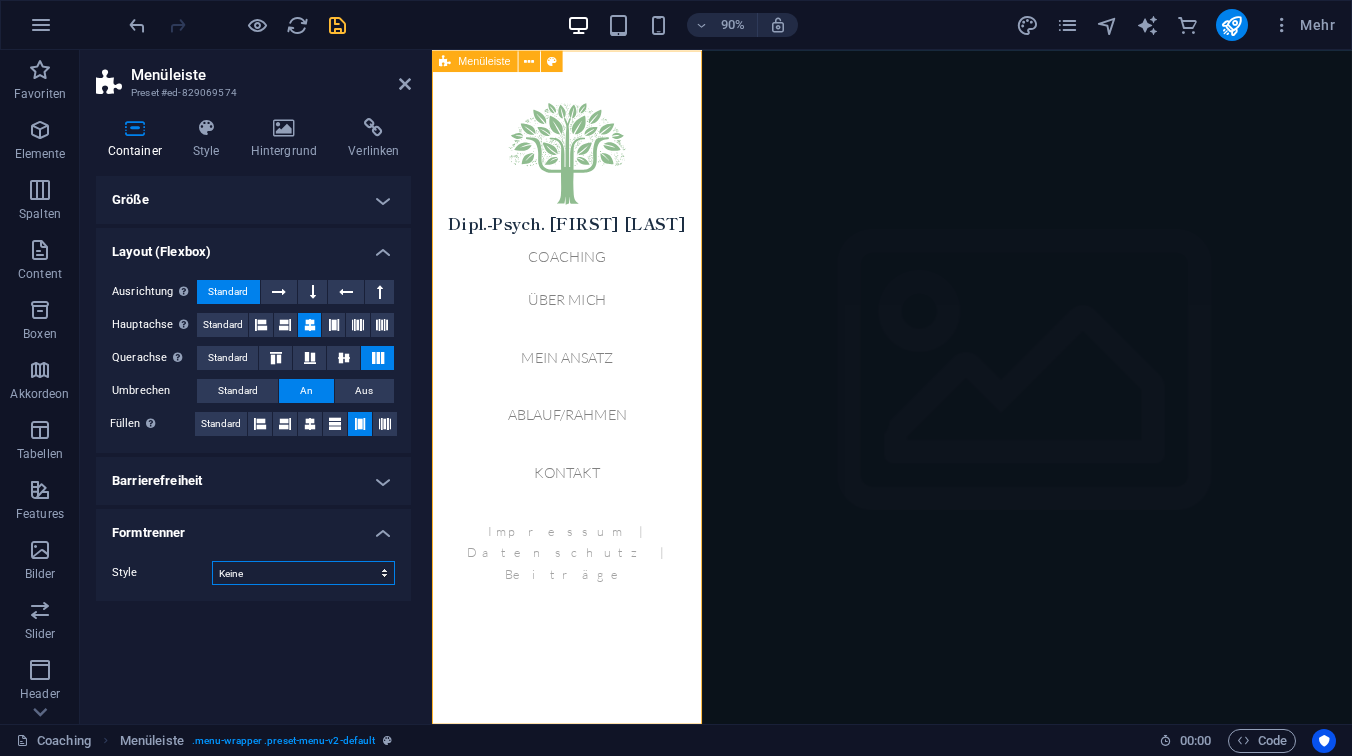 click on "Menüleiste" at bounding box center [484, 60] 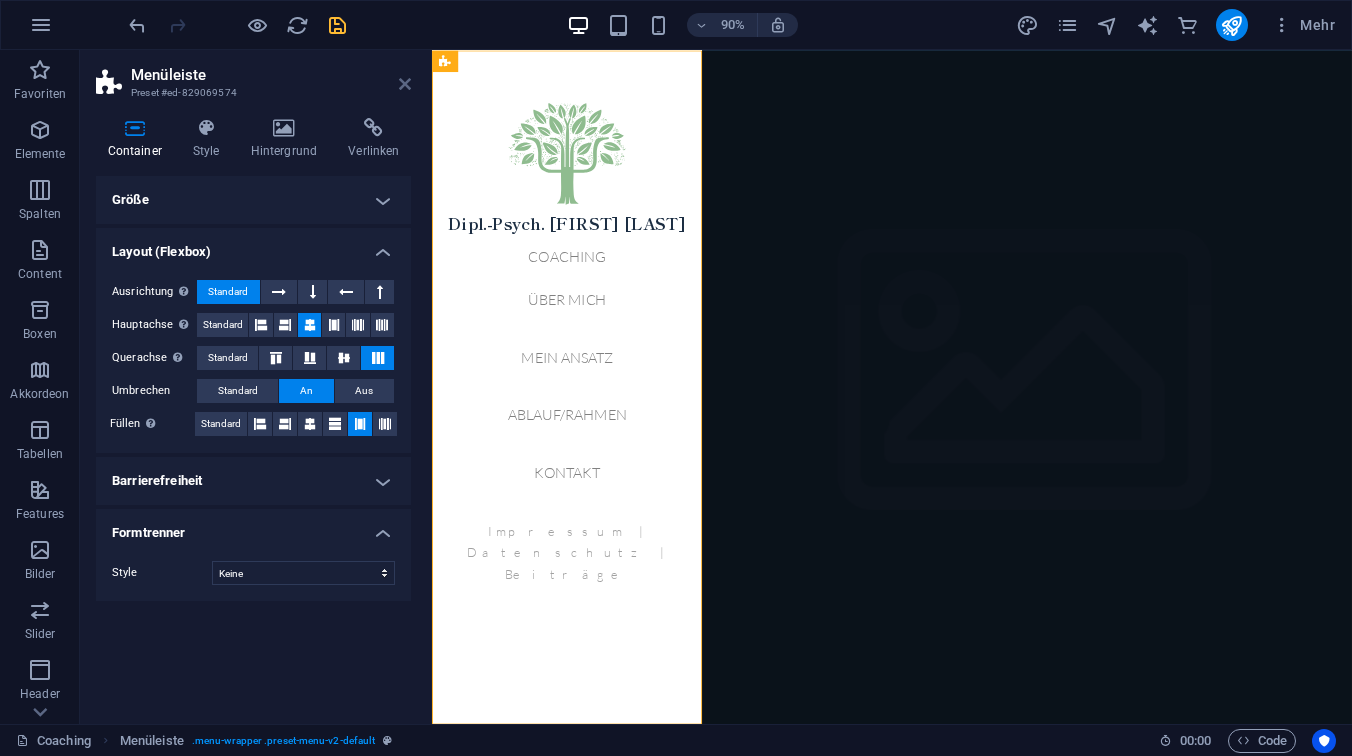 click at bounding box center (405, 84) 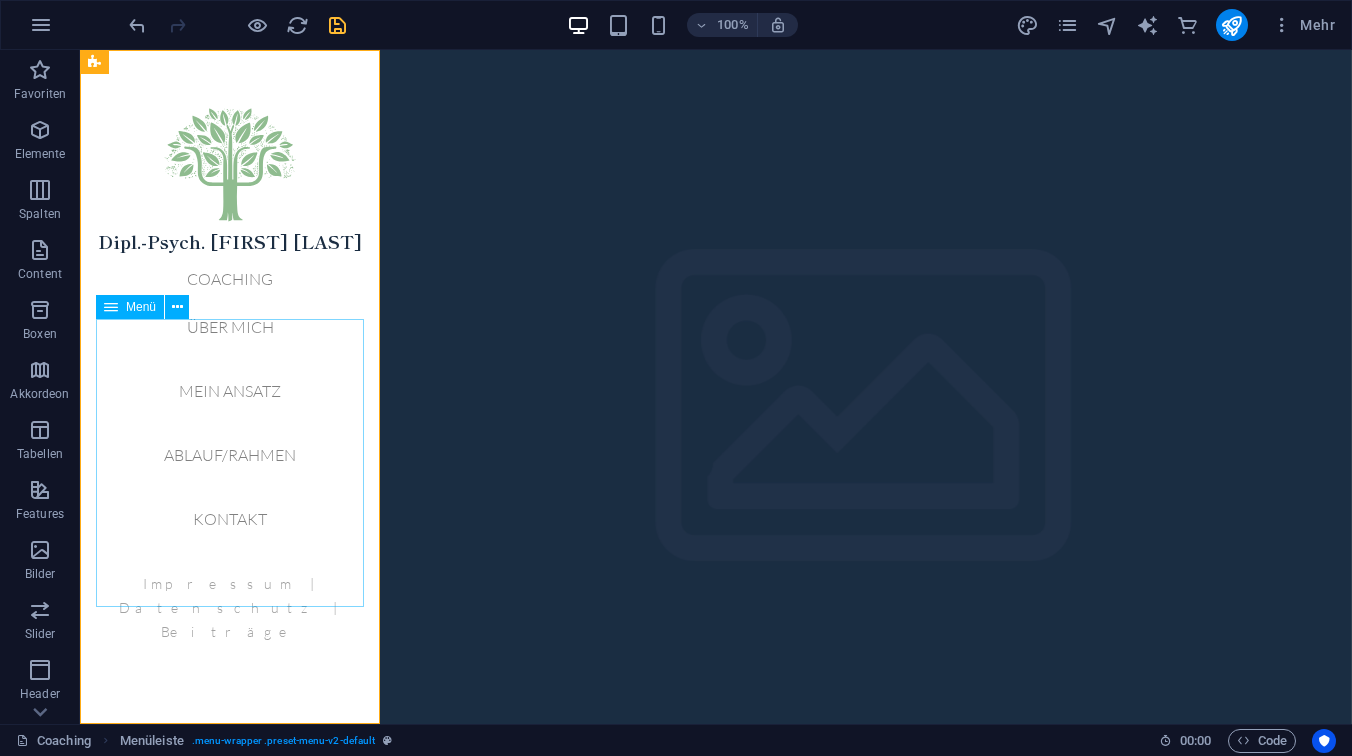 click on "Coaching Über mich Mein Ansatz Ablauf/Rahmen Kontakt" at bounding box center [230, 407] 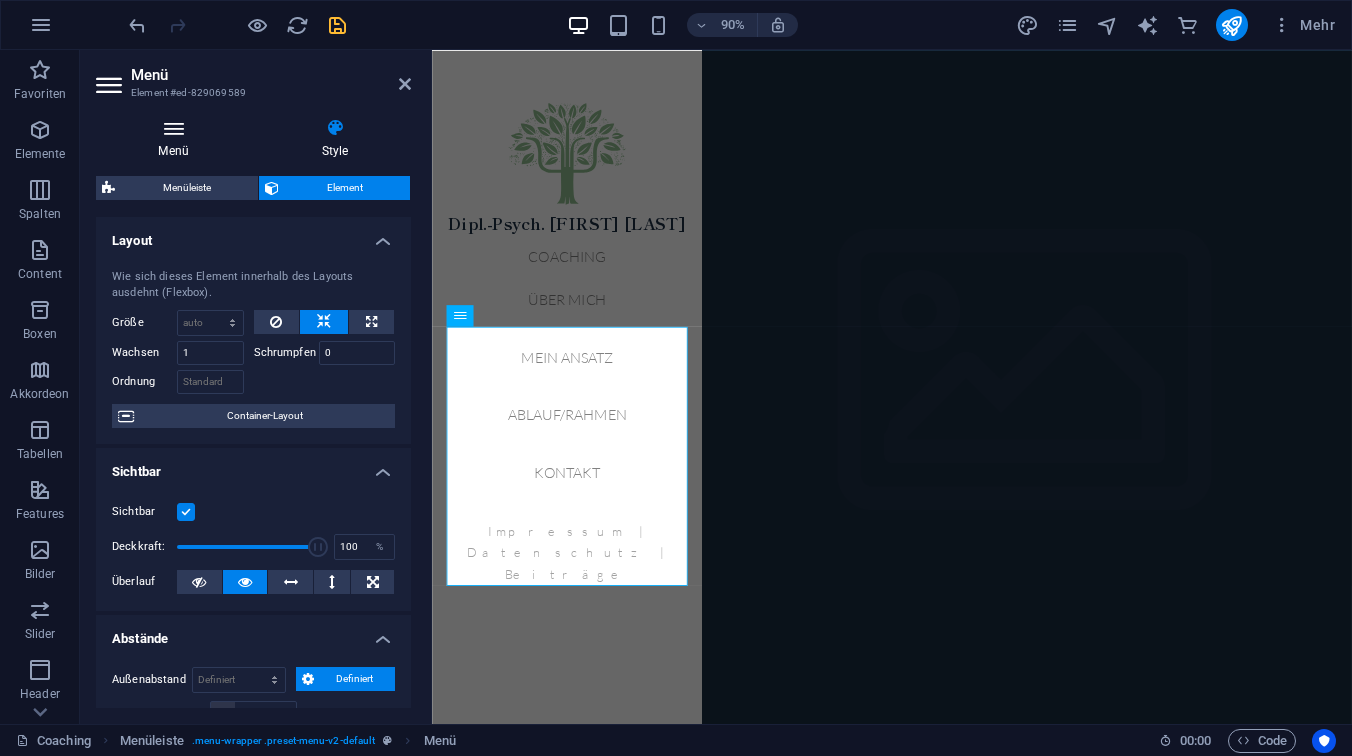 click at bounding box center [173, 128] 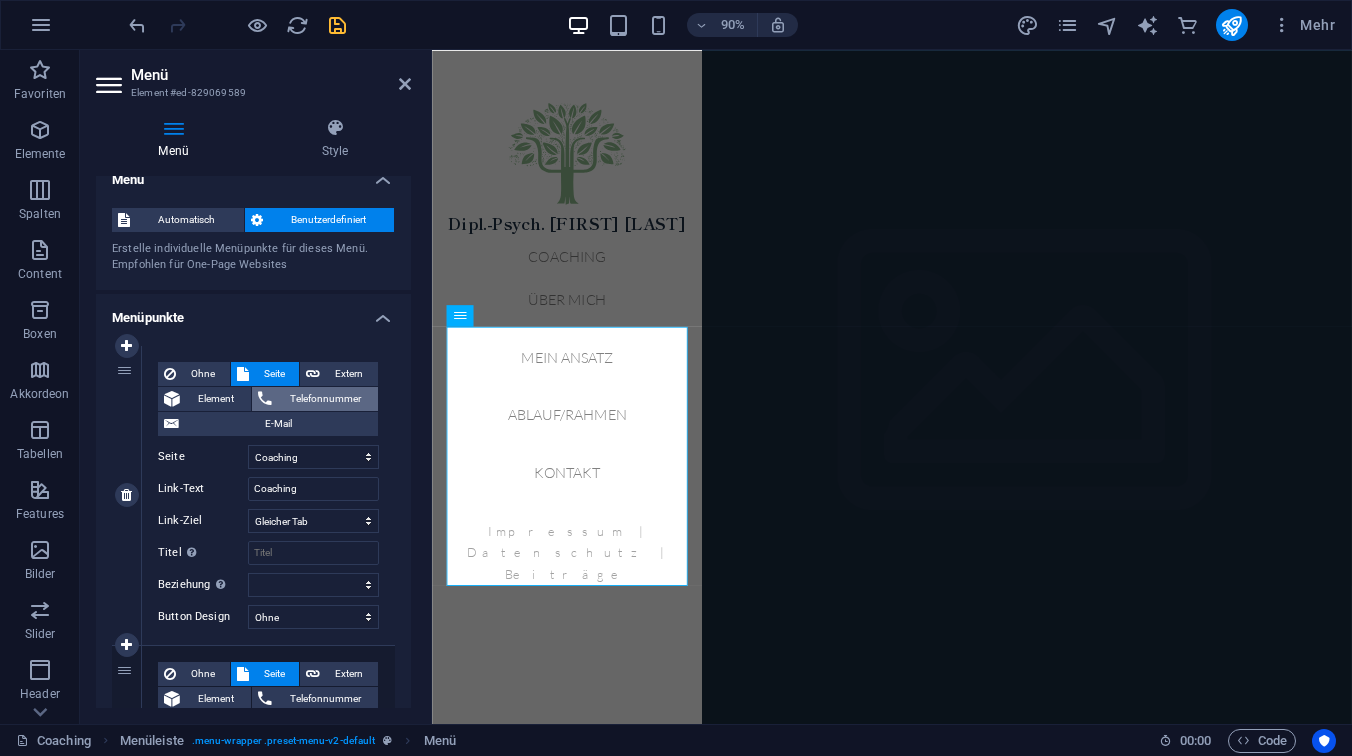 scroll, scrollTop: 0, scrollLeft: 0, axis: both 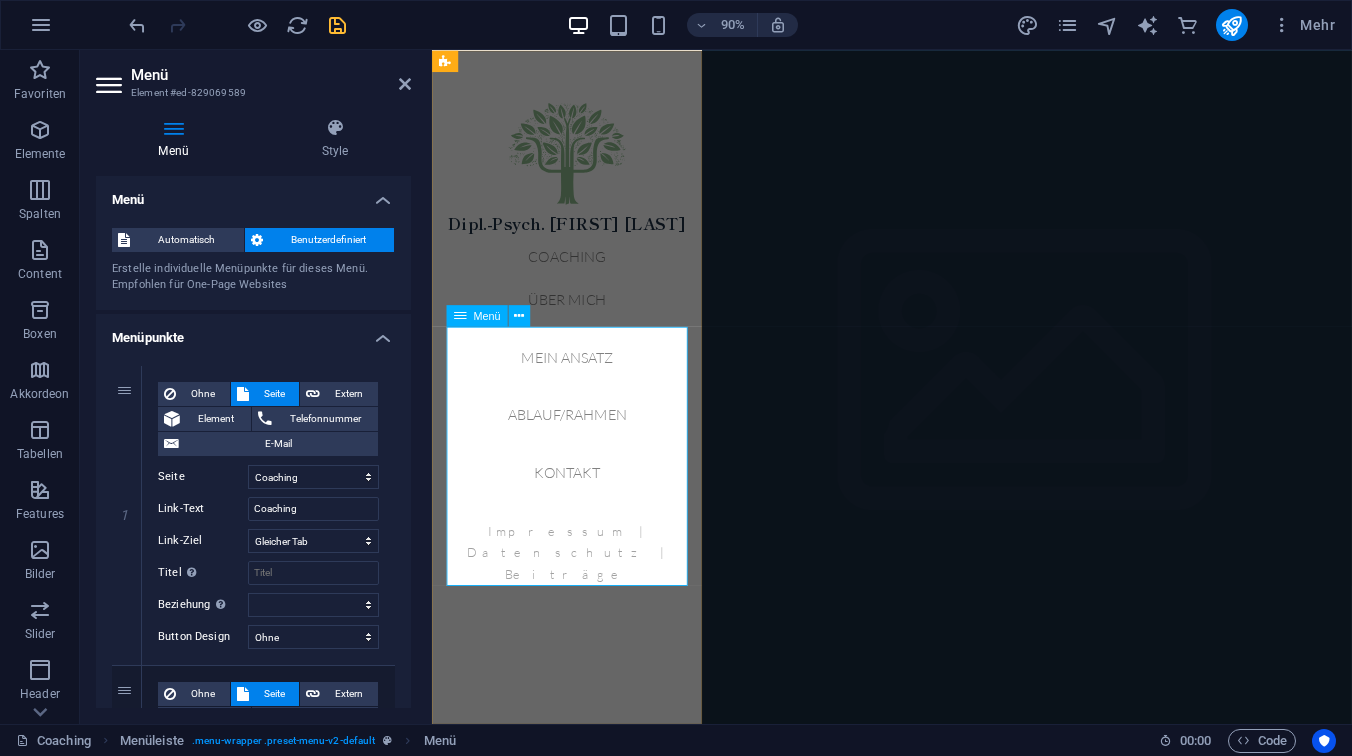 click on "Coaching Über mich Mein Ansatz Ablauf/Rahmen Kontakt" at bounding box center [582, 407] 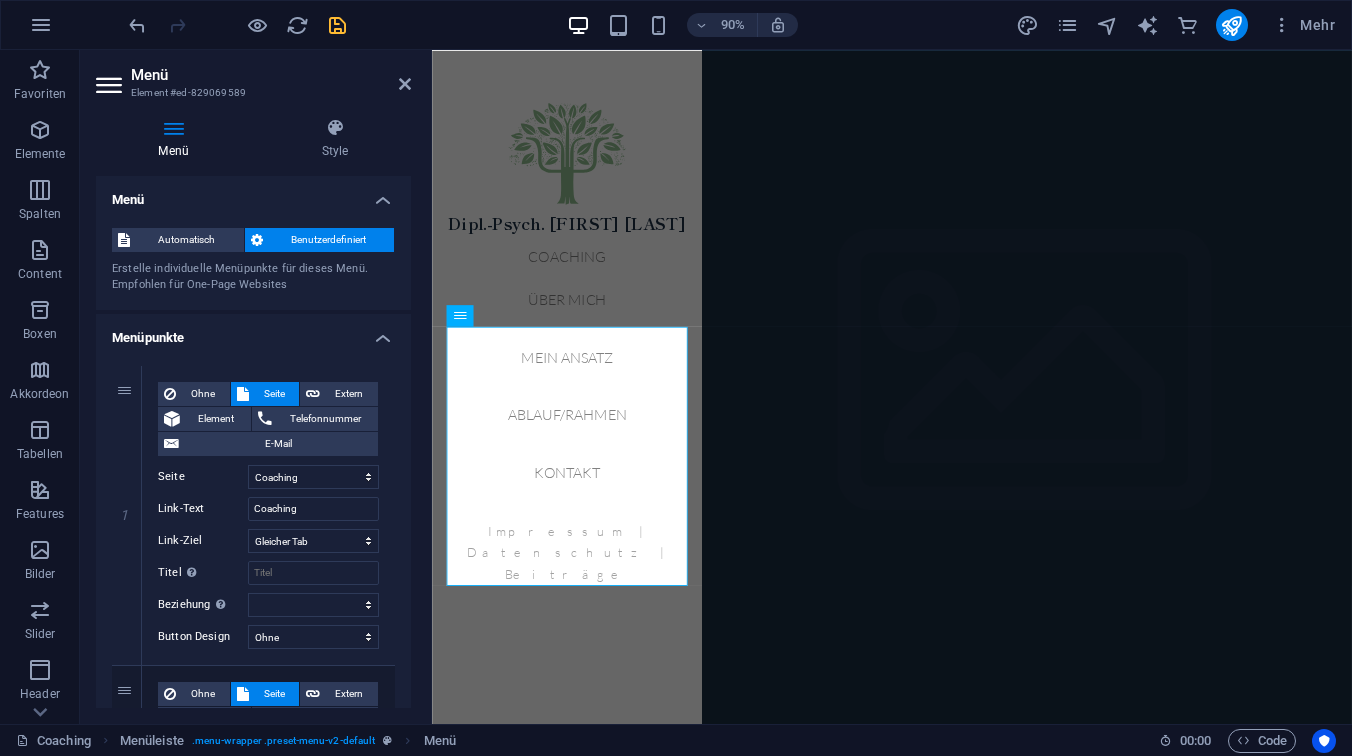 click at bounding box center (173, 128) 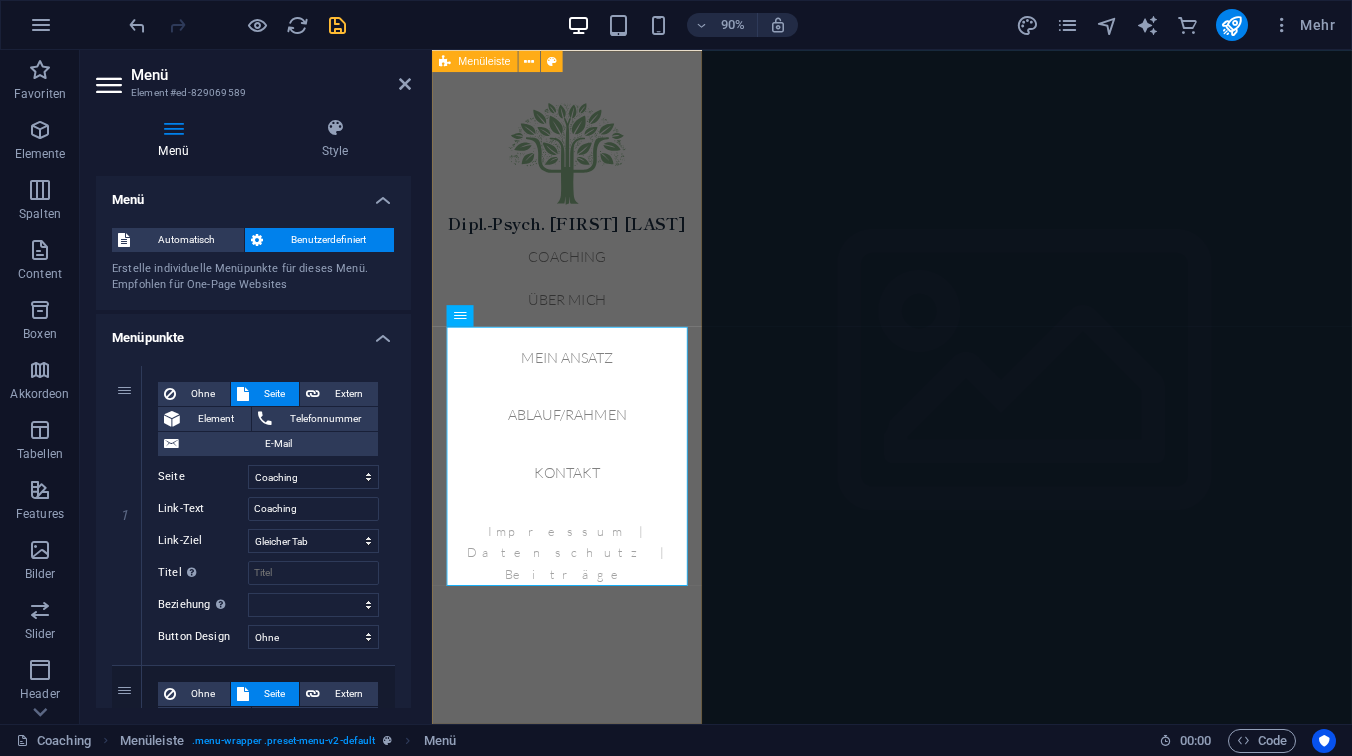 click on "Dipl.-Psych. [LAST] [LAST] Coaching Über mich Mein Ansatz Ablauf/Rahmen Kontakt Impressum | Datenschutz | Beiträge" at bounding box center (582, 424) 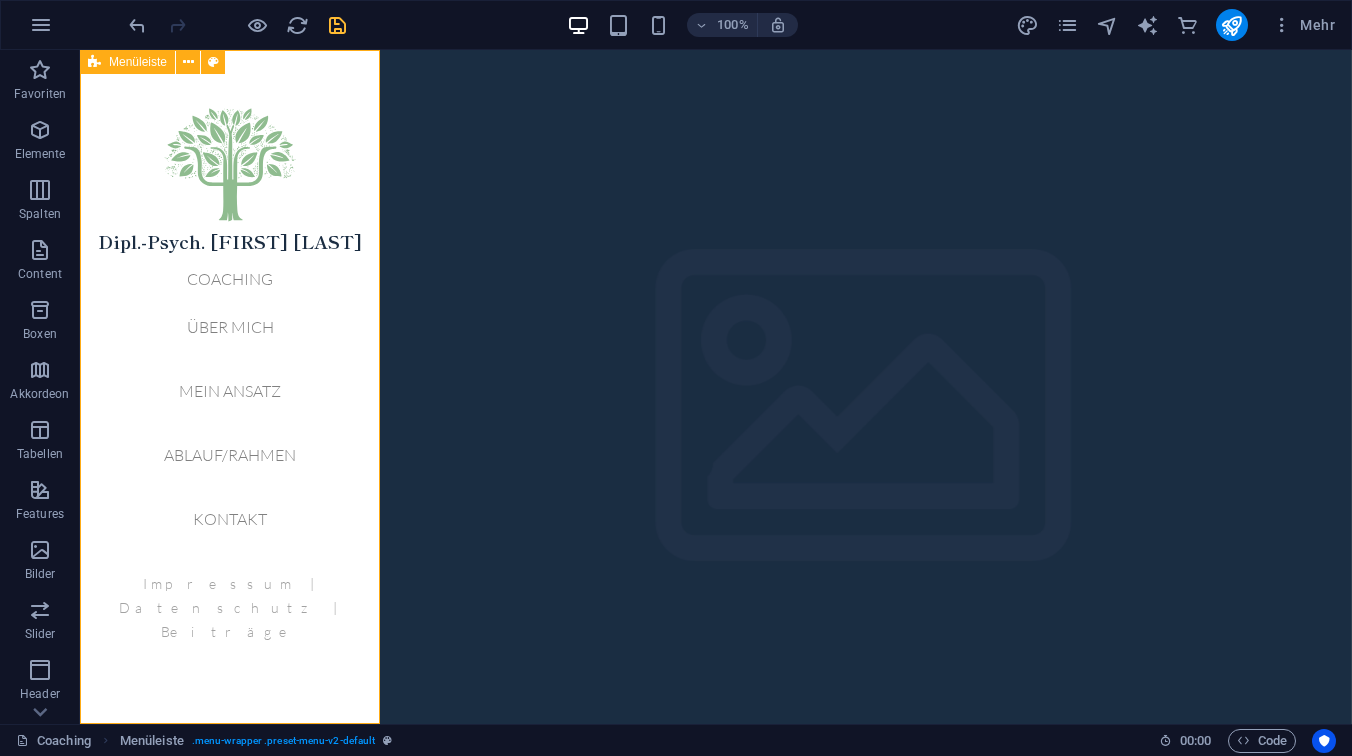 click on "Menüleiste" at bounding box center (138, 62) 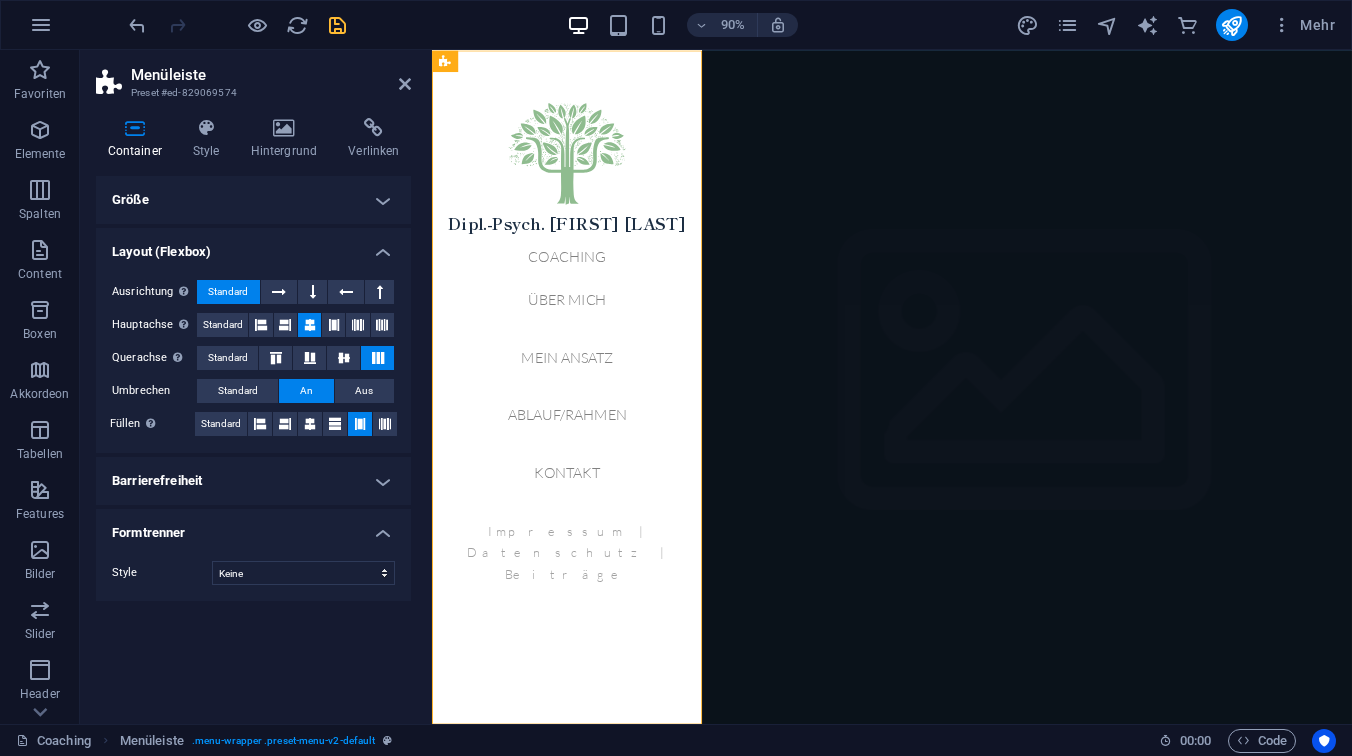 click at bounding box center (134, 128) 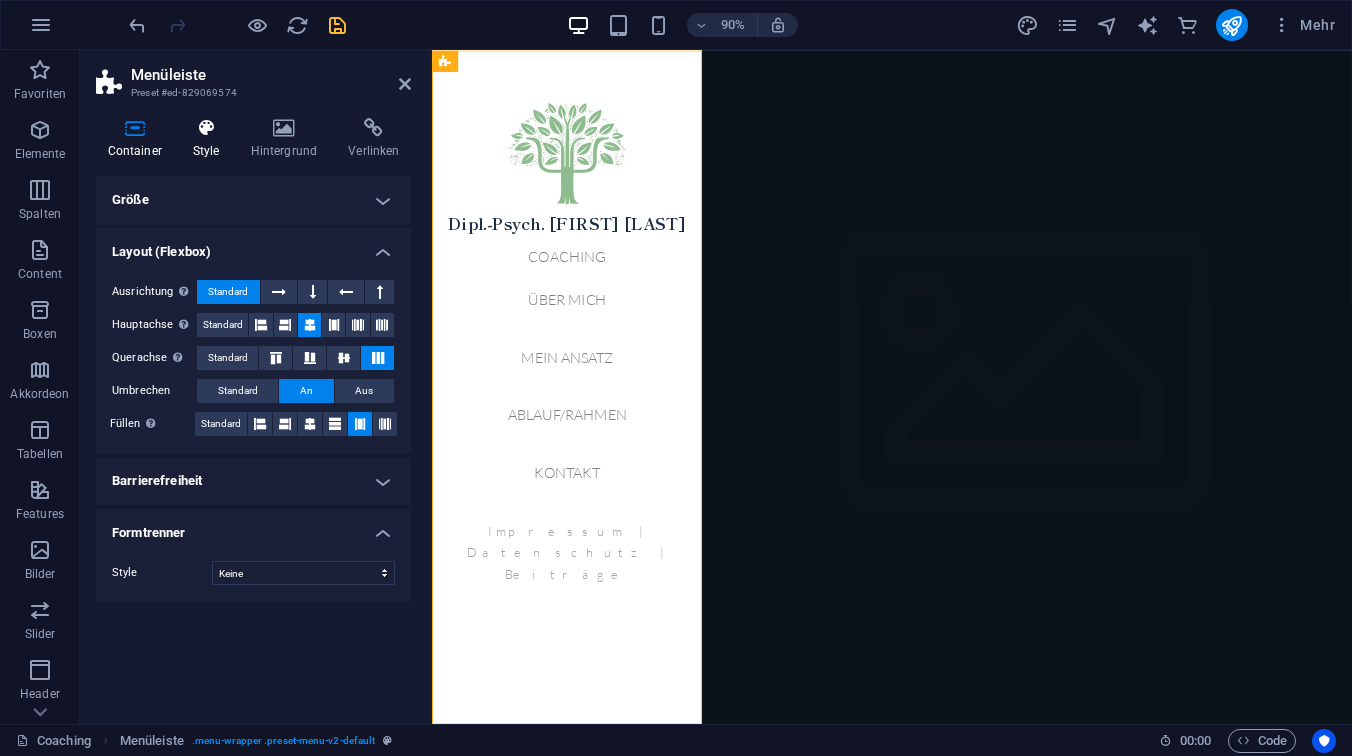click at bounding box center [206, 128] 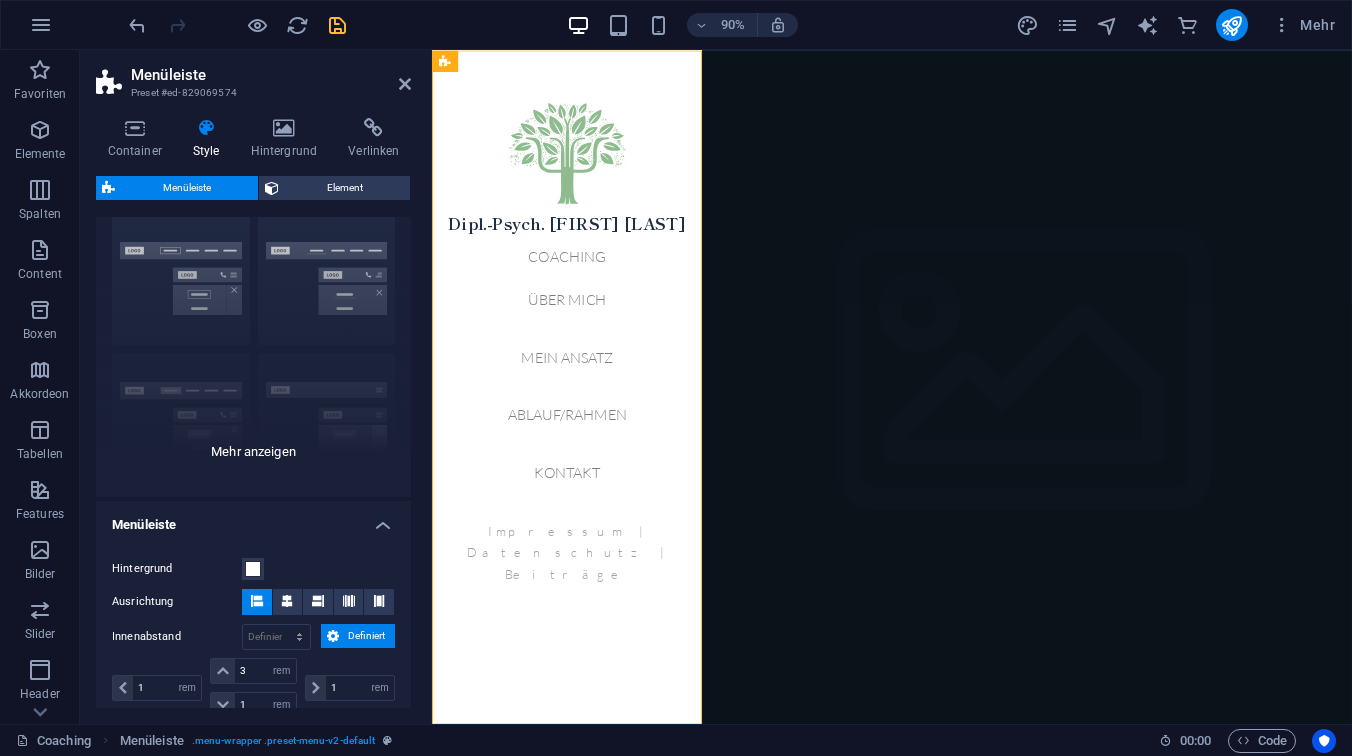 scroll, scrollTop: 62, scrollLeft: 0, axis: vertical 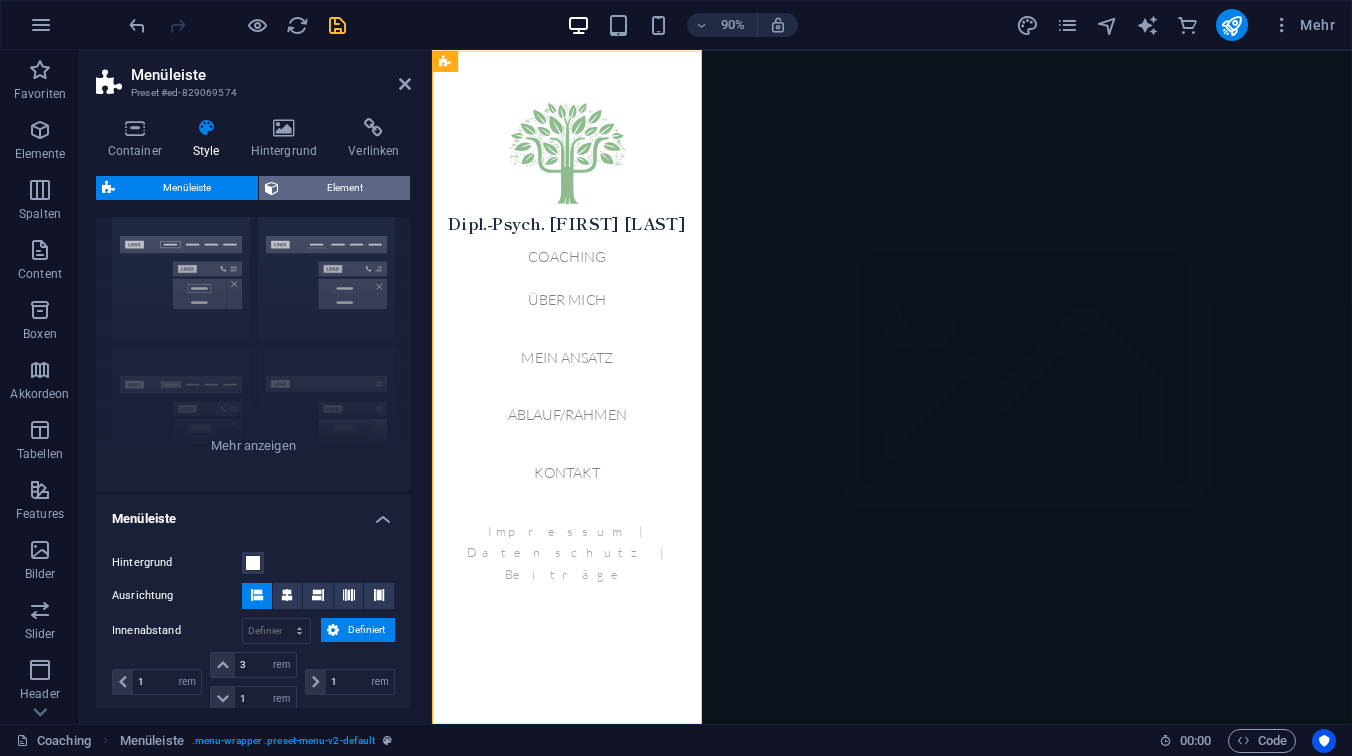 click on "Element" at bounding box center (344, 188) 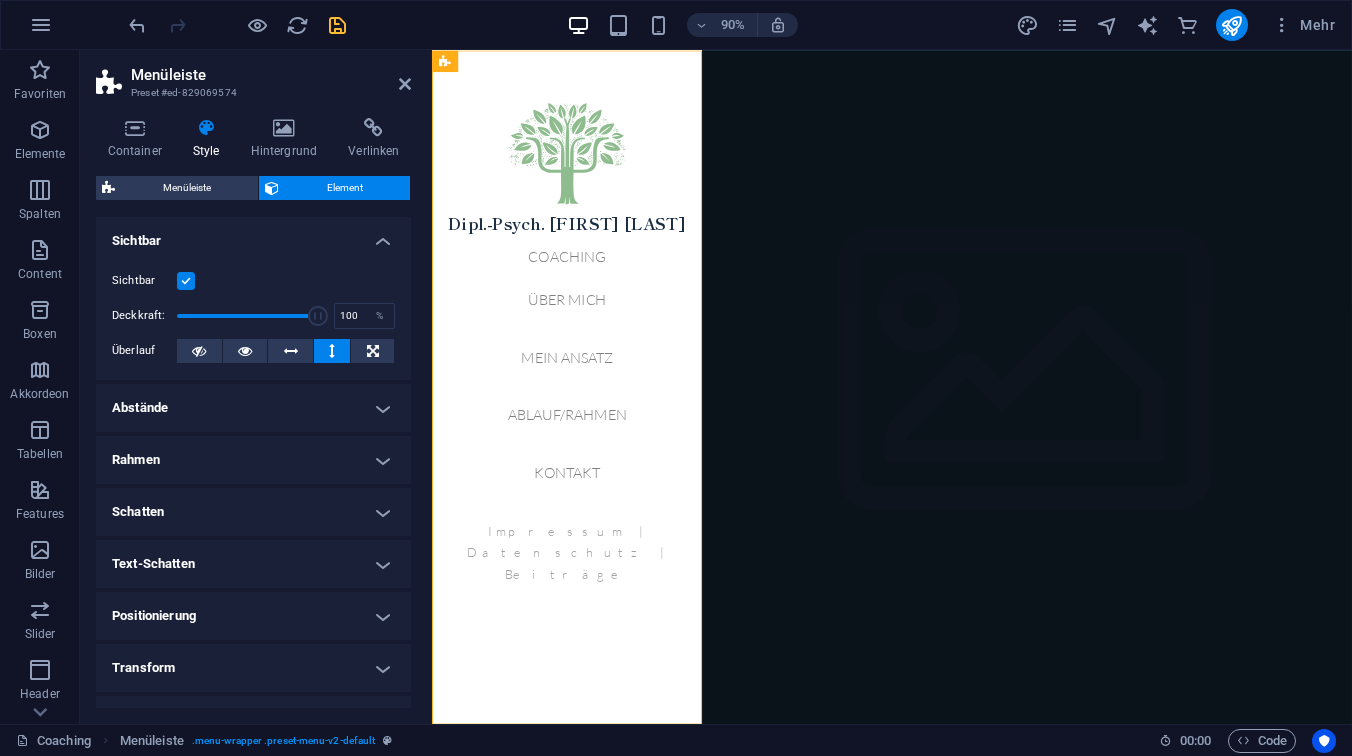click at bounding box center [186, 281] 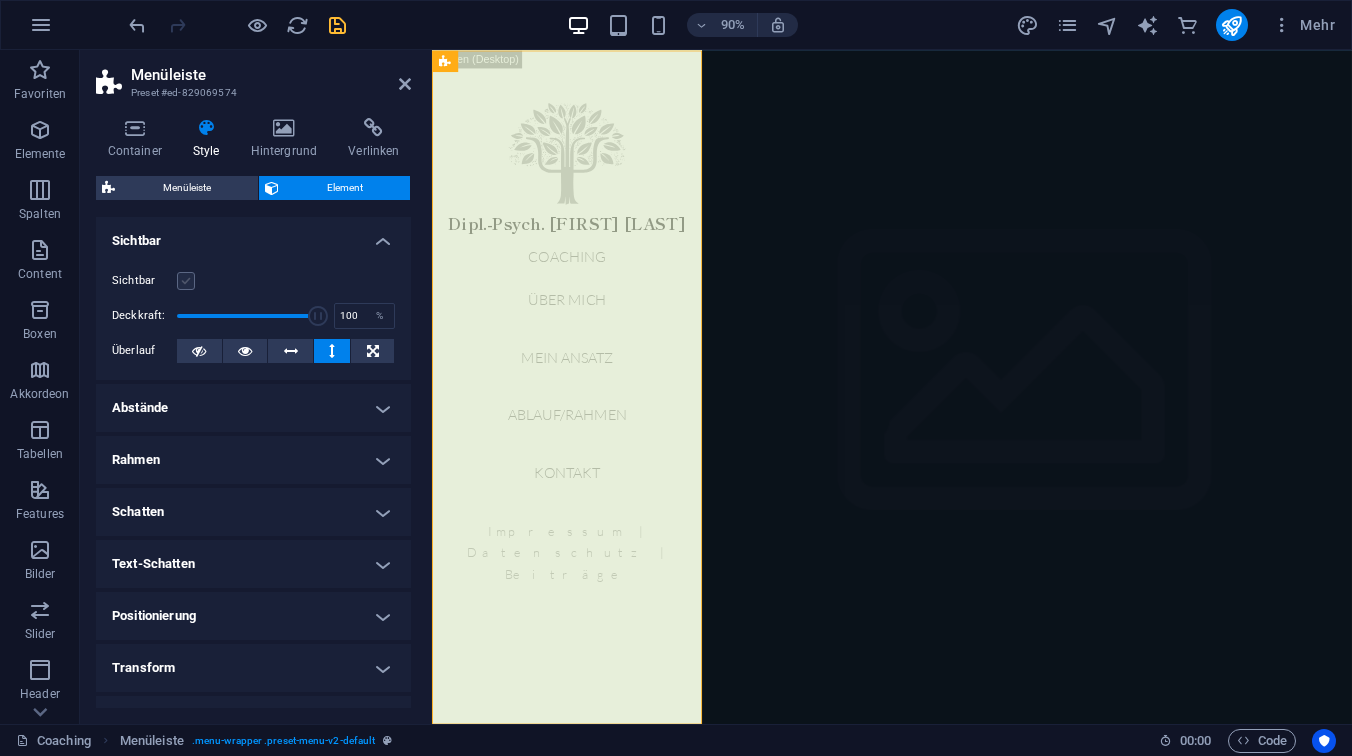 click at bounding box center [186, 281] 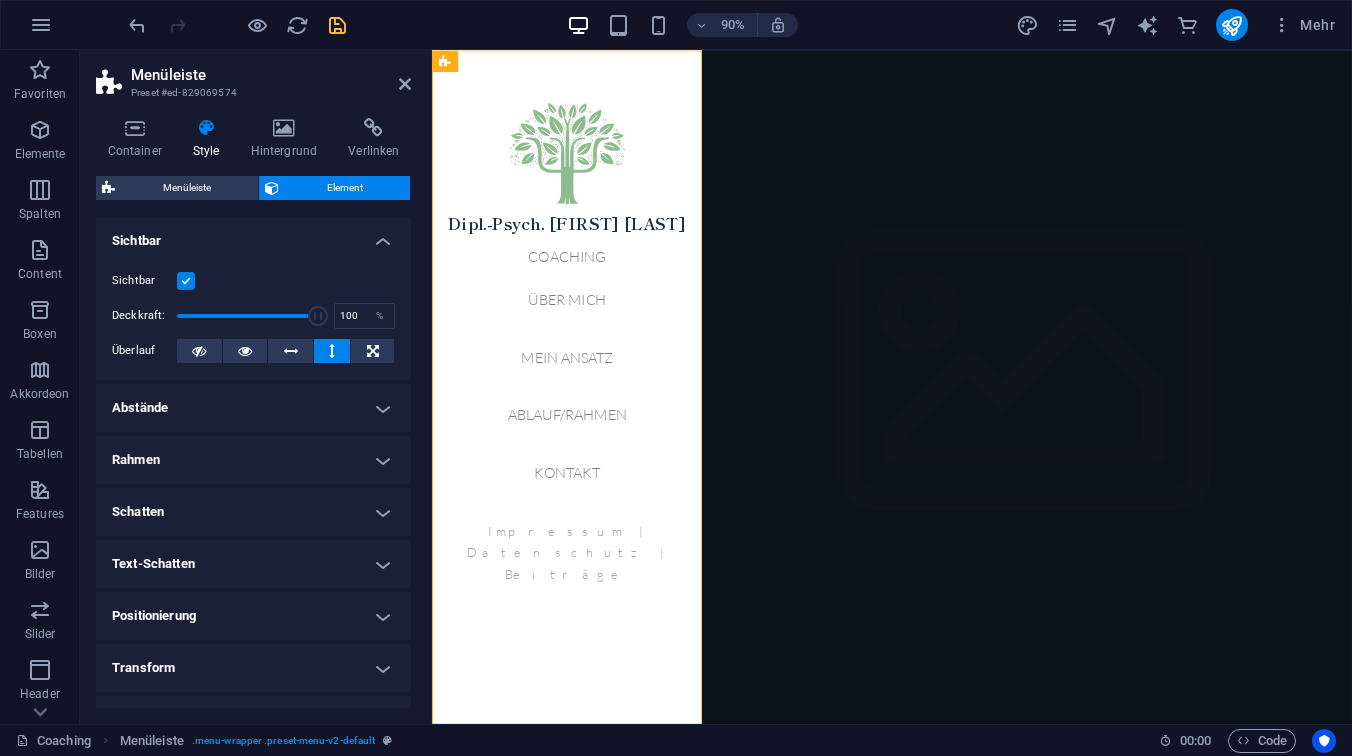 click on "Abstände" at bounding box center (253, 408) 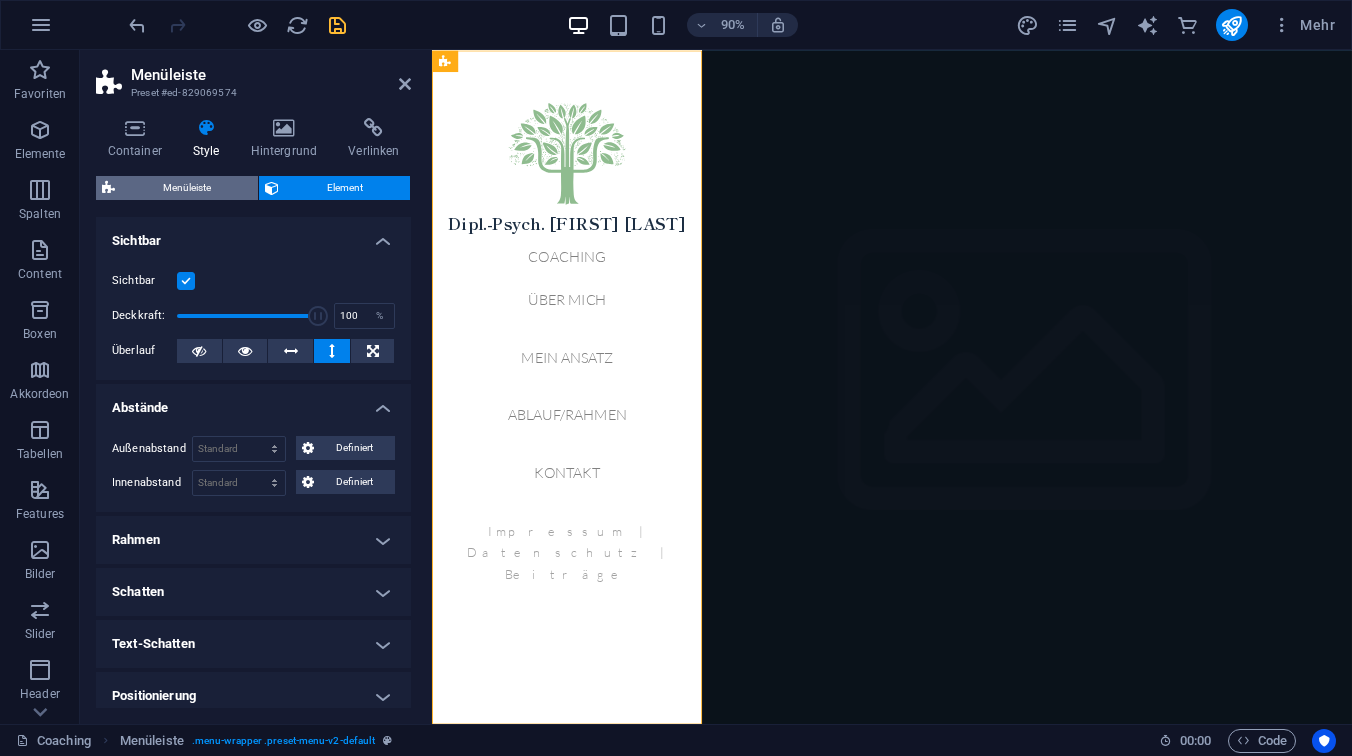 click on "Menüleiste" at bounding box center [186, 188] 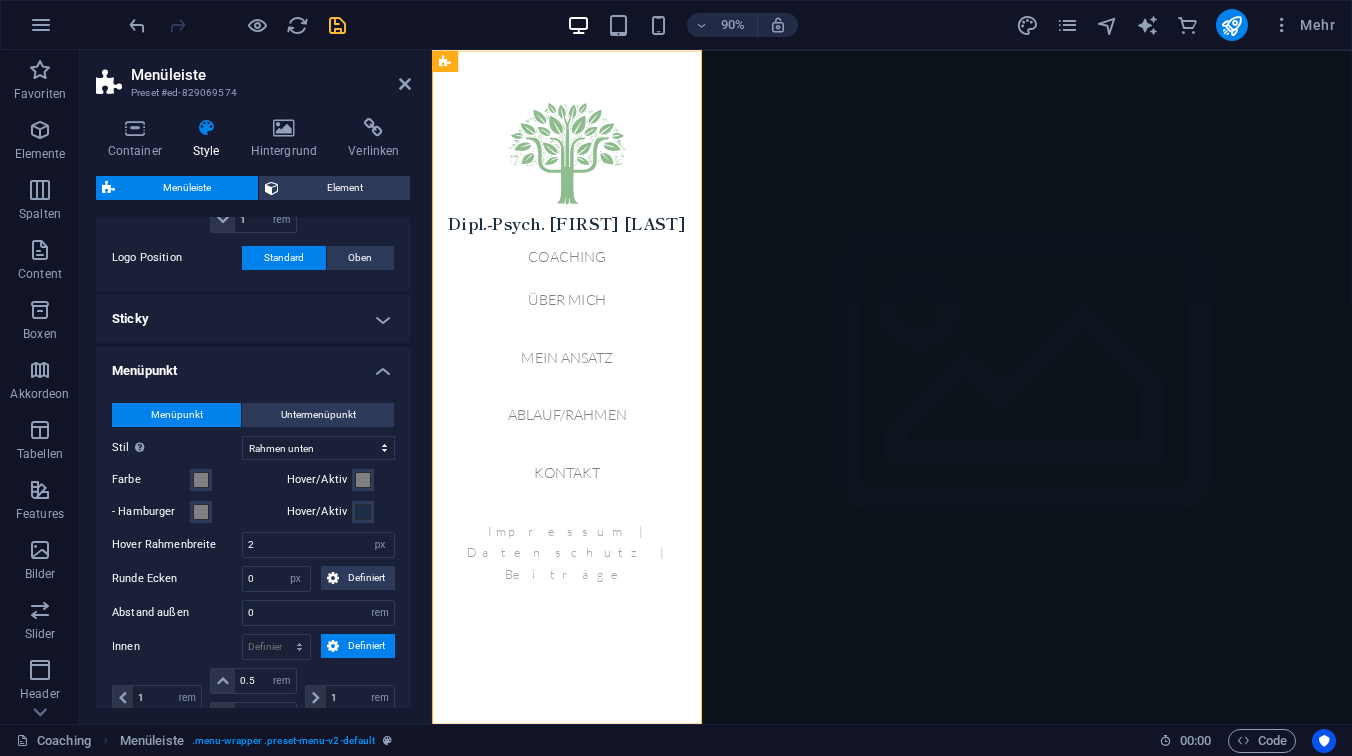 scroll, scrollTop: 555, scrollLeft: 0, axis: vertical 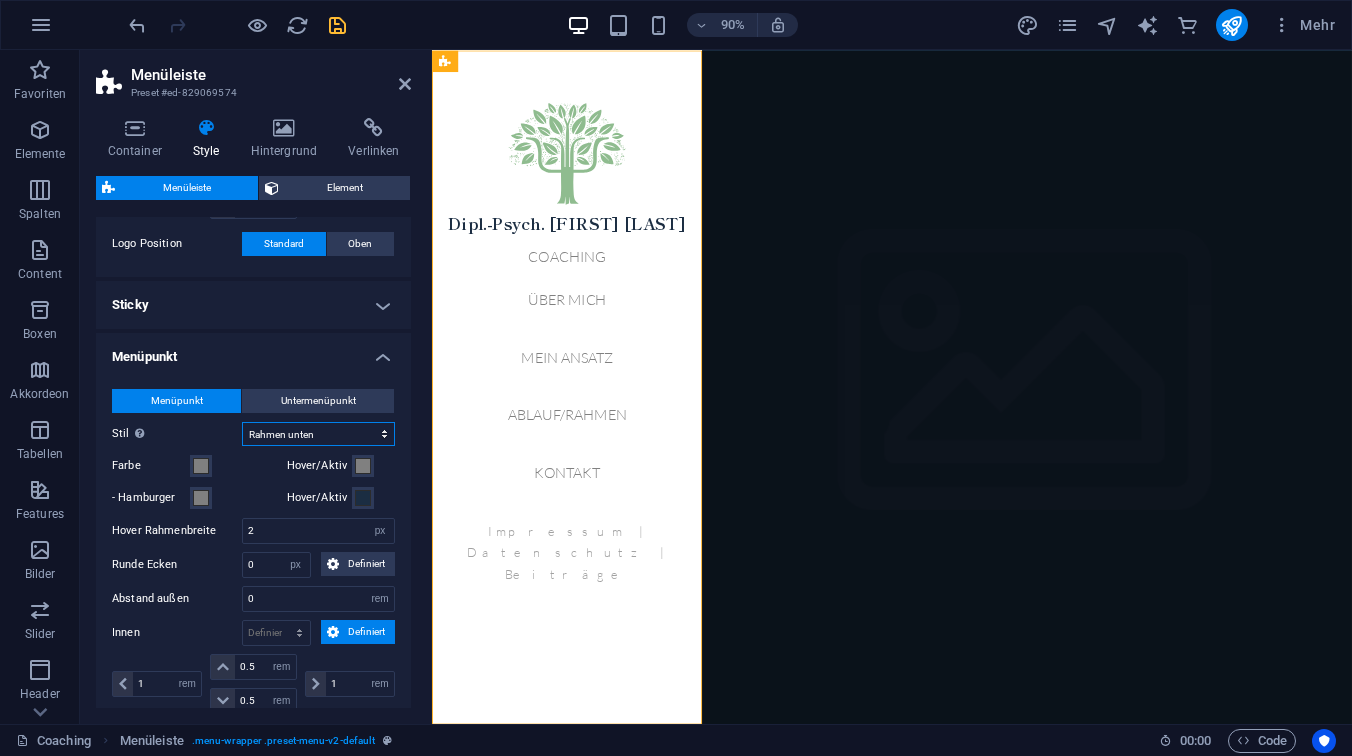 click on "Einfach Textfarbe Box: Einblenden Box: Aufschlag senkrecht Box: Aufschlag waagerecht Box: Slide nach unten Box: Slide nach oben Box: Slide nach rechts Box: Slide nach links Box: Zoom-Effekt Rahmen Rahmen oben & unten Rahmen links & rechts Rahmen oben Rahmen unten" at bounding box center [318, 434] 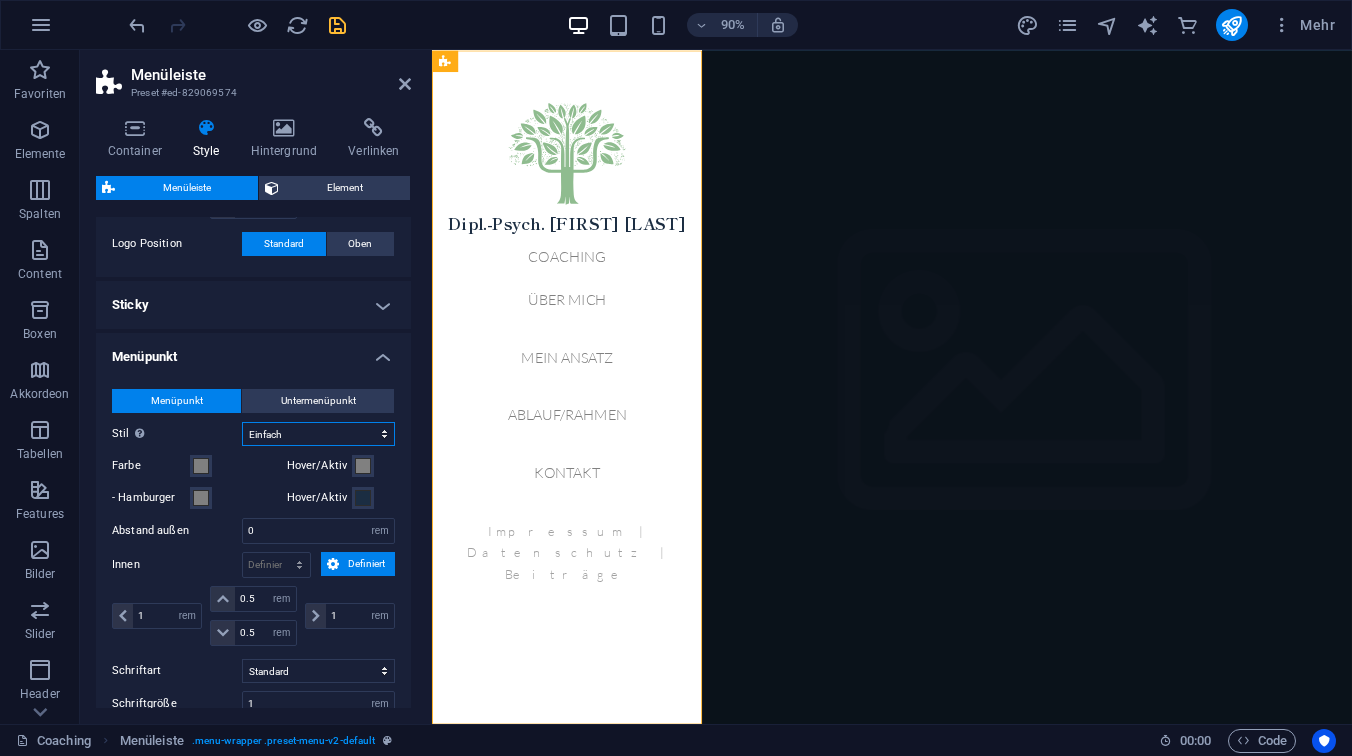 click on "Einfach Textfarbe Box: Einblenden Box: Aufschlag senkrecht Box: Aufschlag waagerecht Box: Slide nach unten Box: Slide nach oben Box: Slide nach rechts Box: Slide nach links Box: Zoom-Effekt Rahmen Rahmen oben & unten Rahmen links & rechts Rahmen oben Rahmen unten" at bounding box center [318, 434] 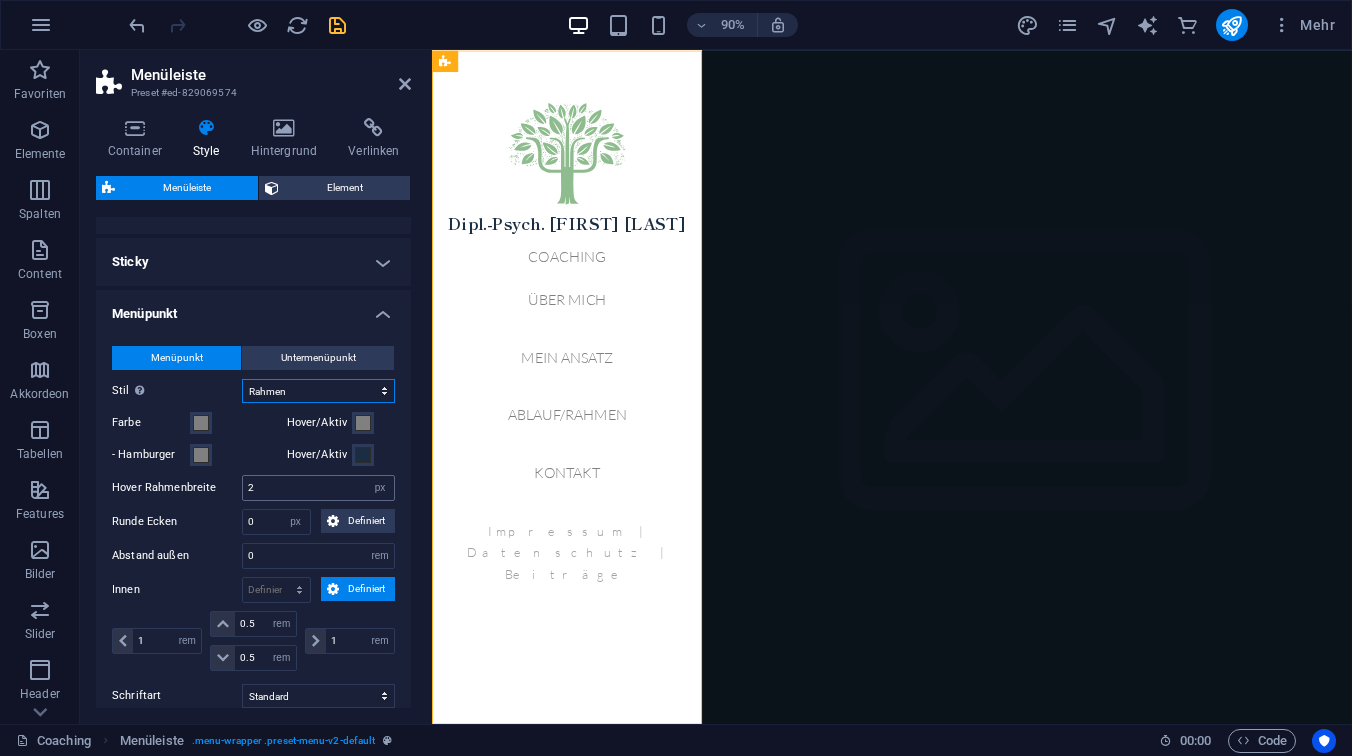 scroll, scrollTop: 605, scrollLeft: 0, axis: vertical 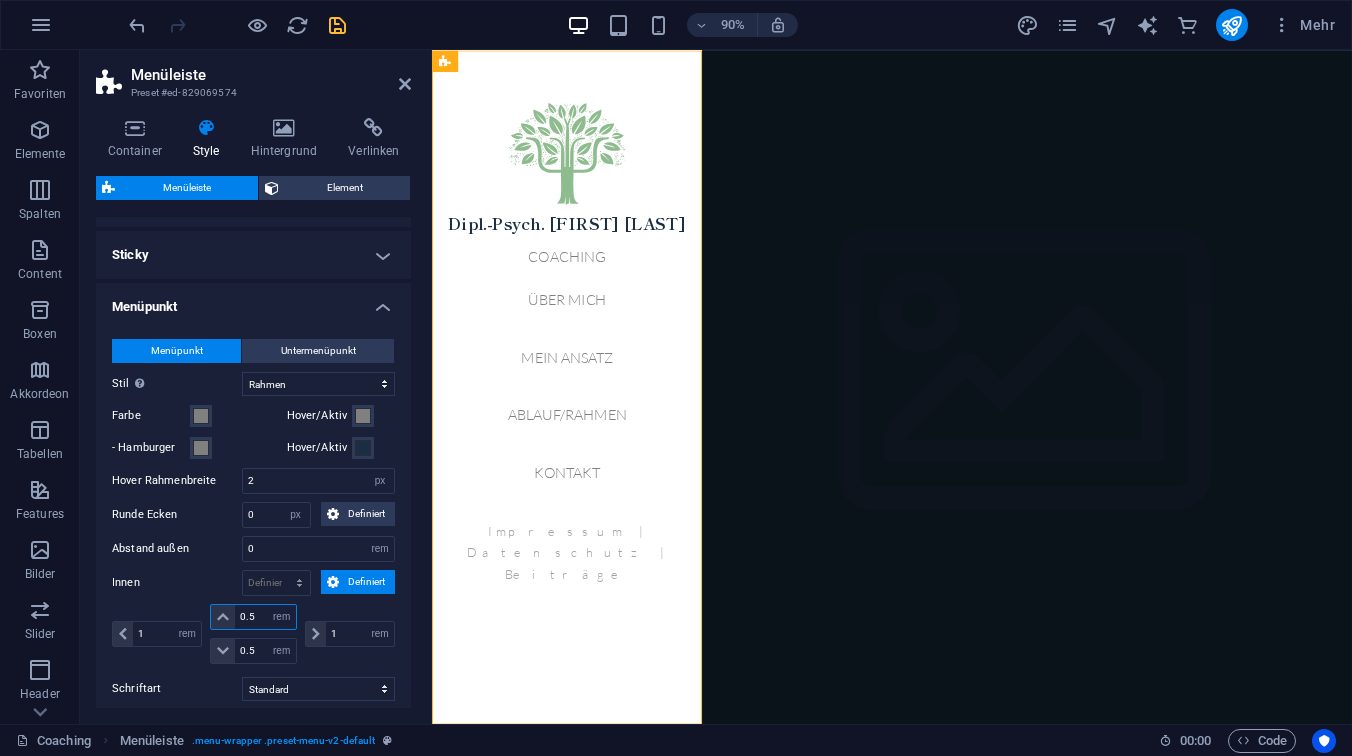 click on "0.5" at bounding box center (265, 617) 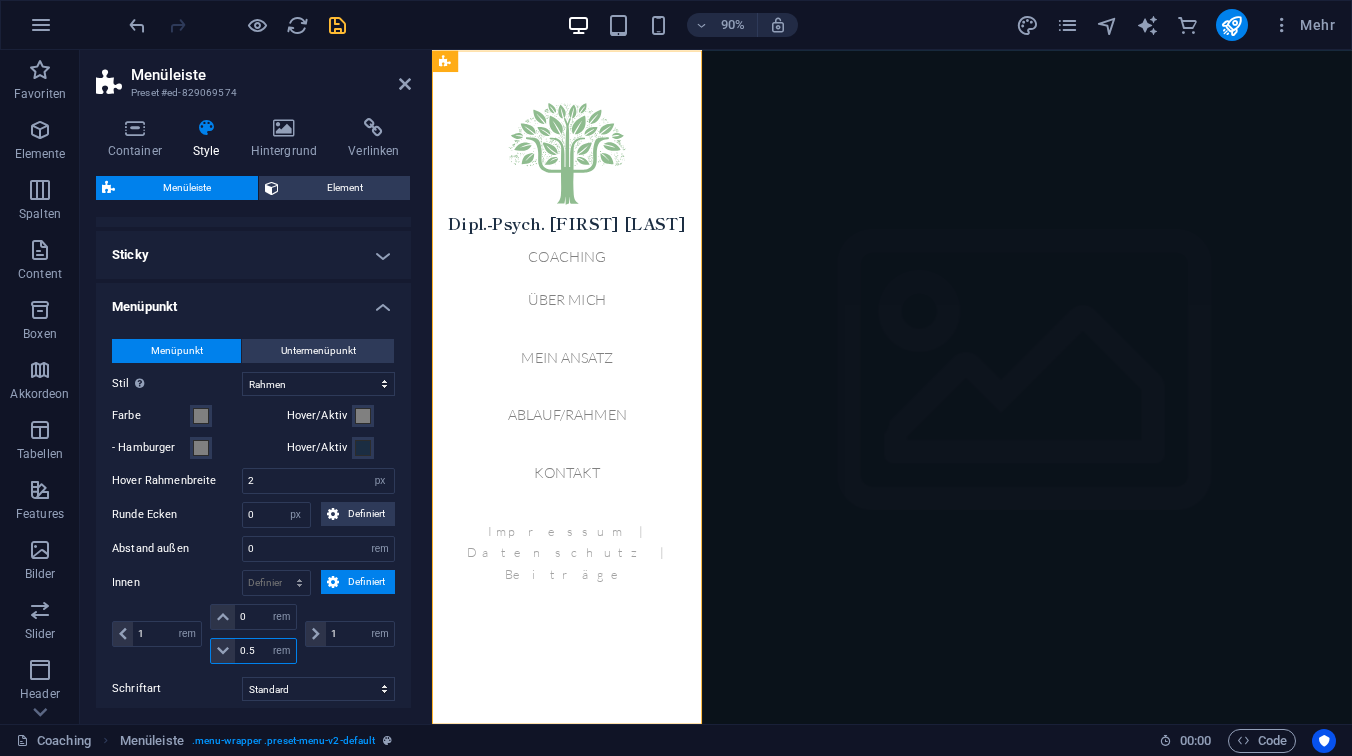 click on "0.5" at bounding box center [265, 651] 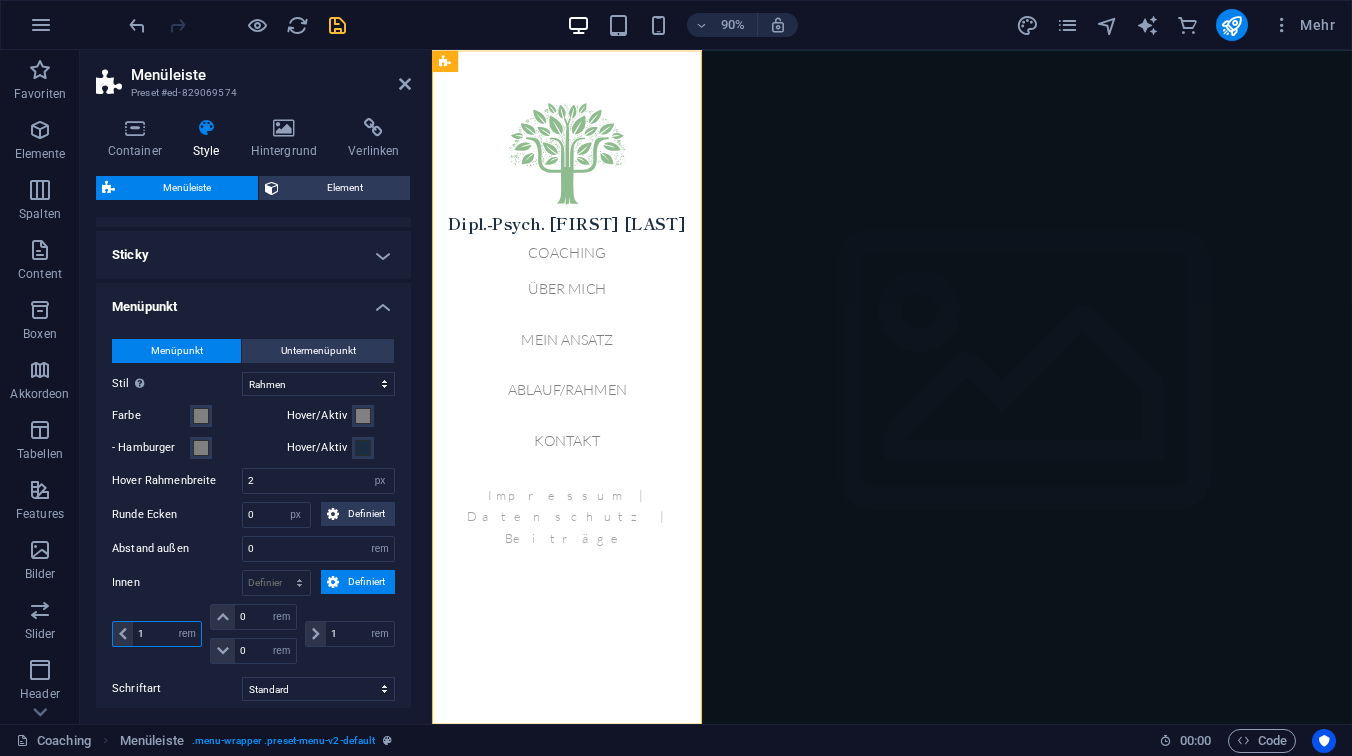 click on "1" at bounding box center [167, 634] 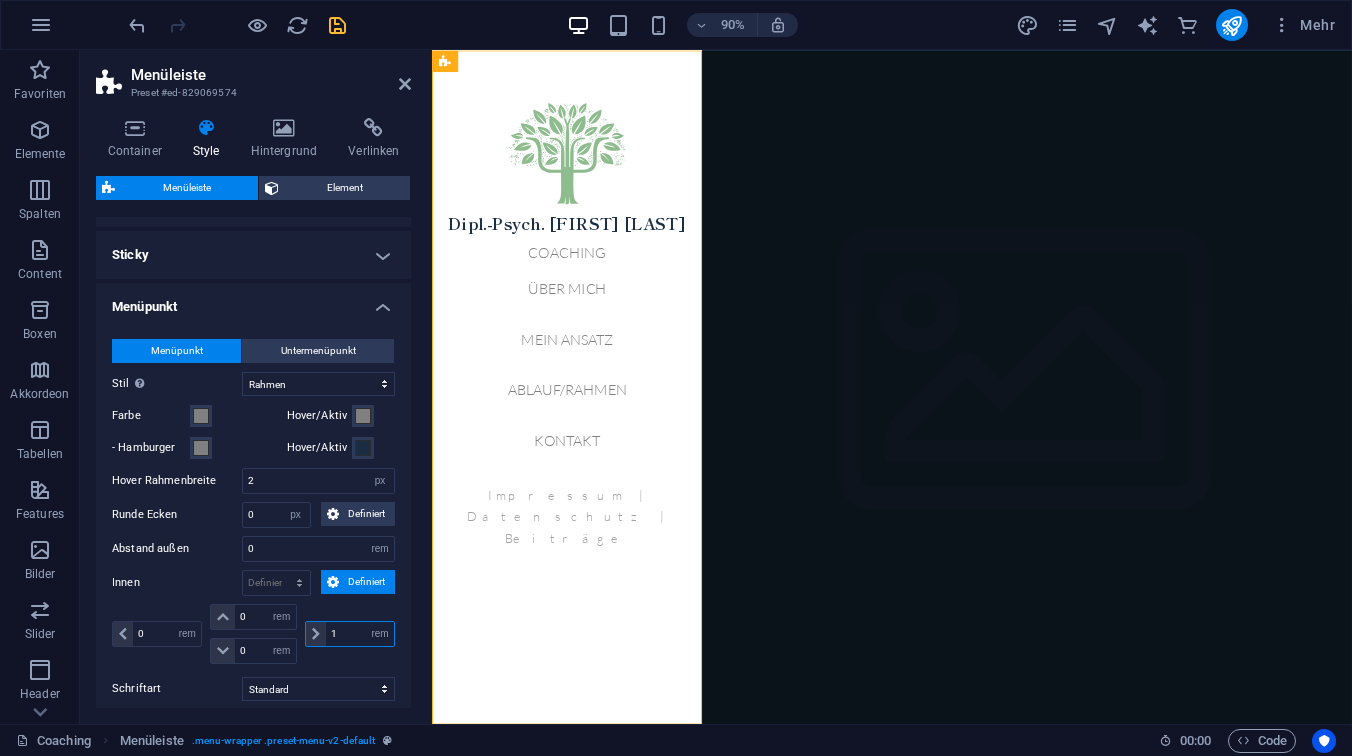 click on "1" at bounding box center [360, 634] 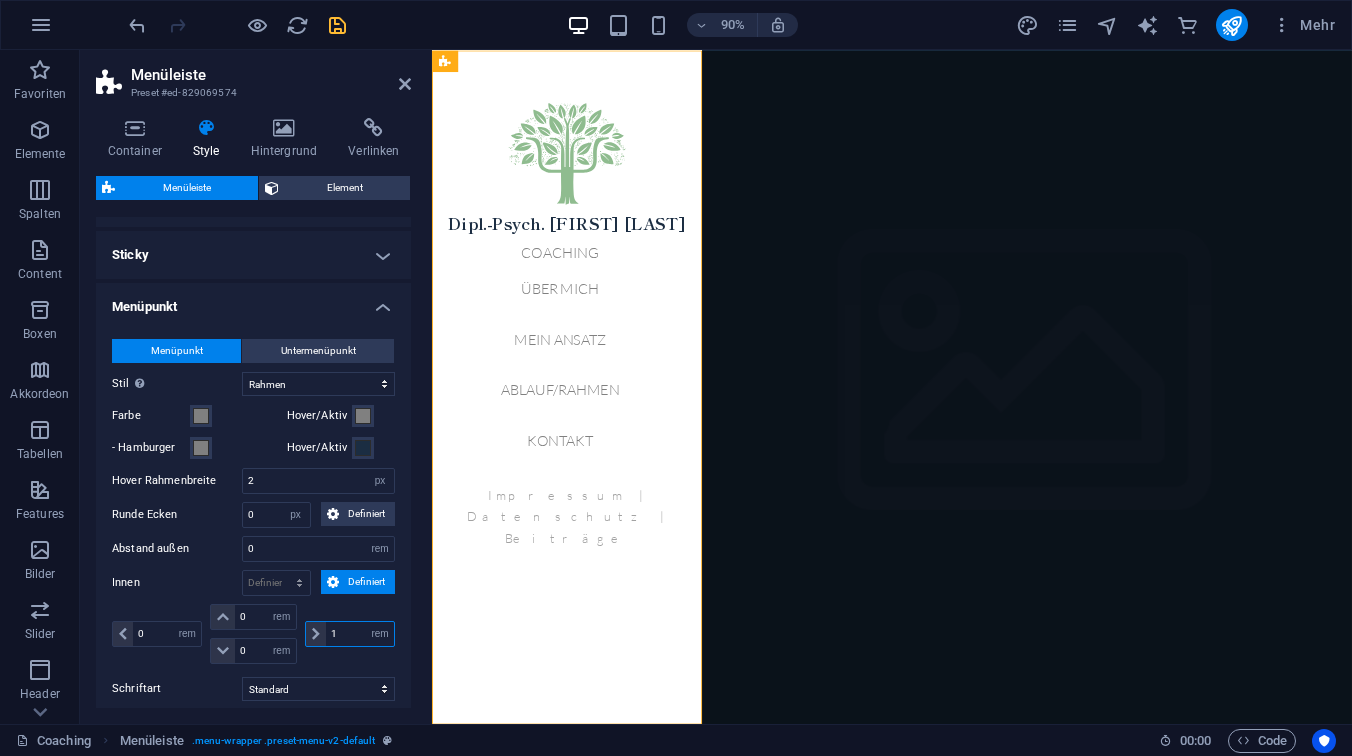 click on "1" at bounding box center [360, 634] 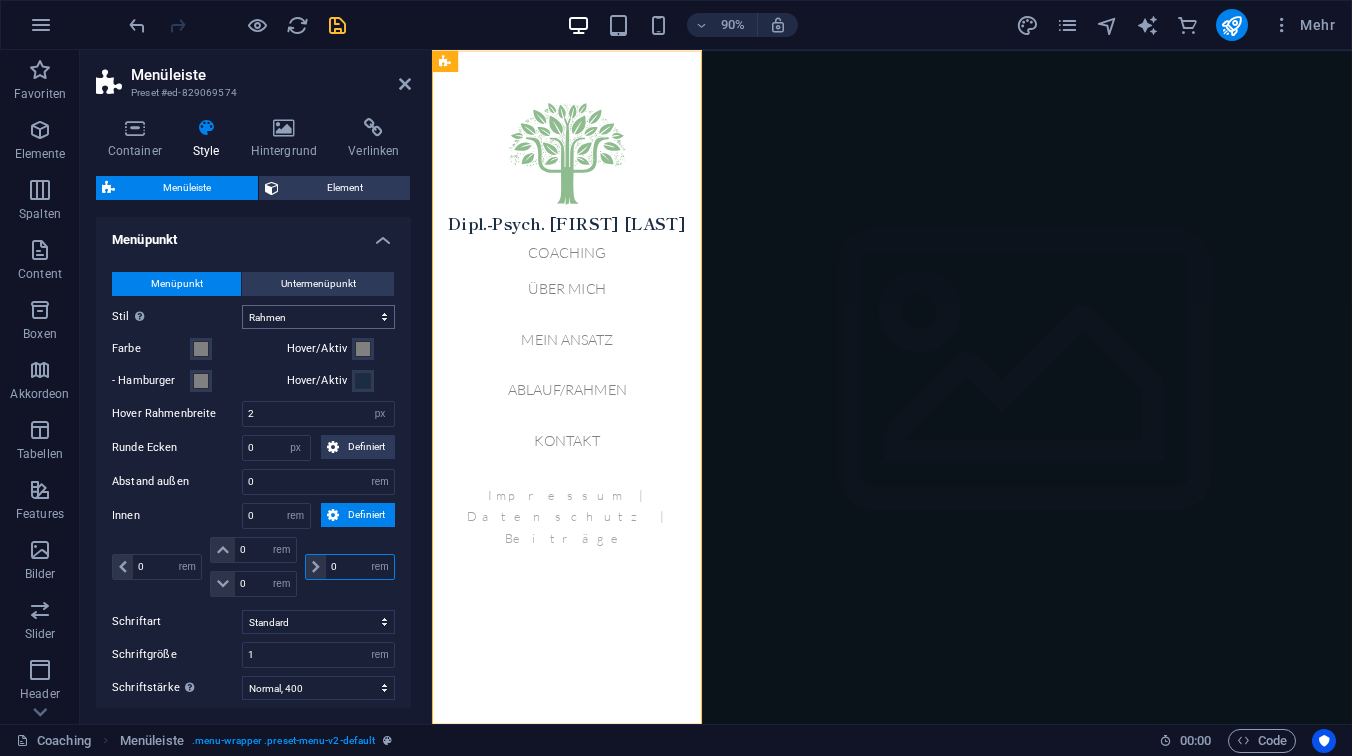 scroll, scrollTop: 675, scrollLeft: 0, axis: vertical 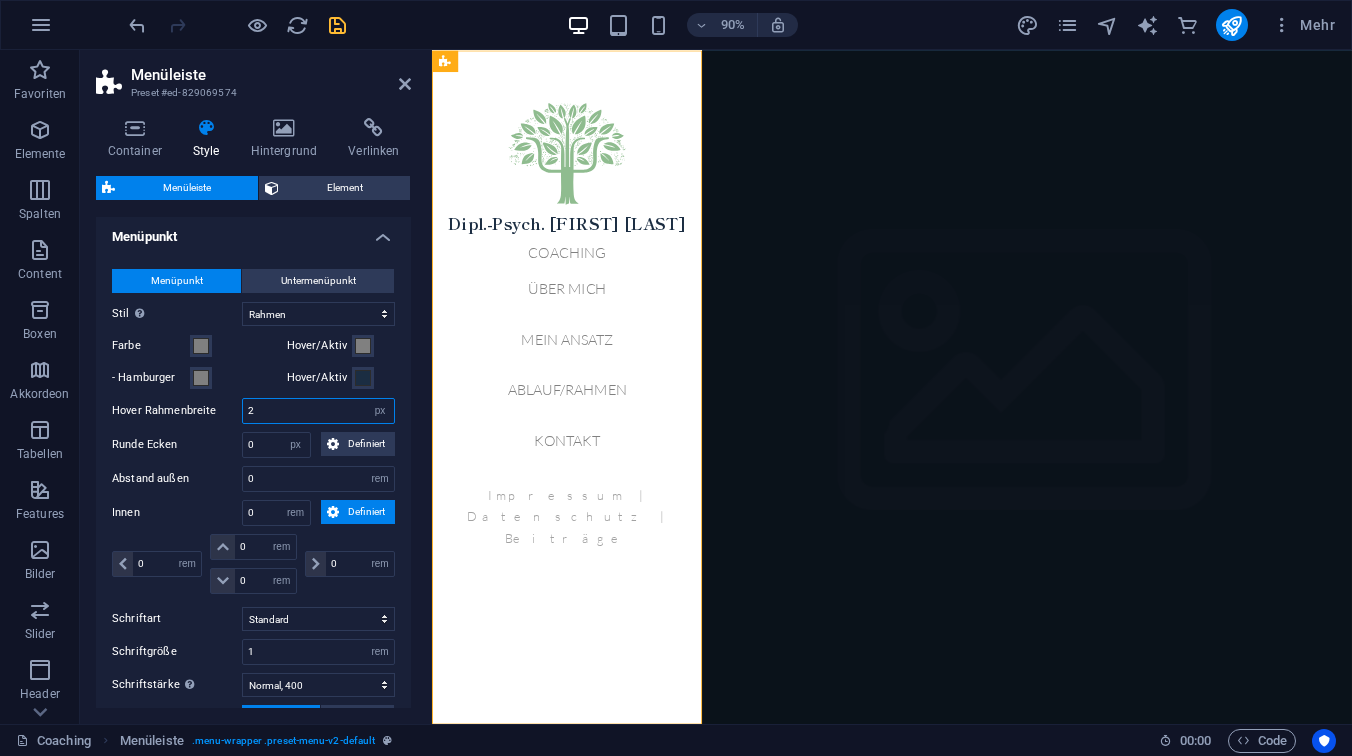 click on "2" at bounding box center (318, 411) 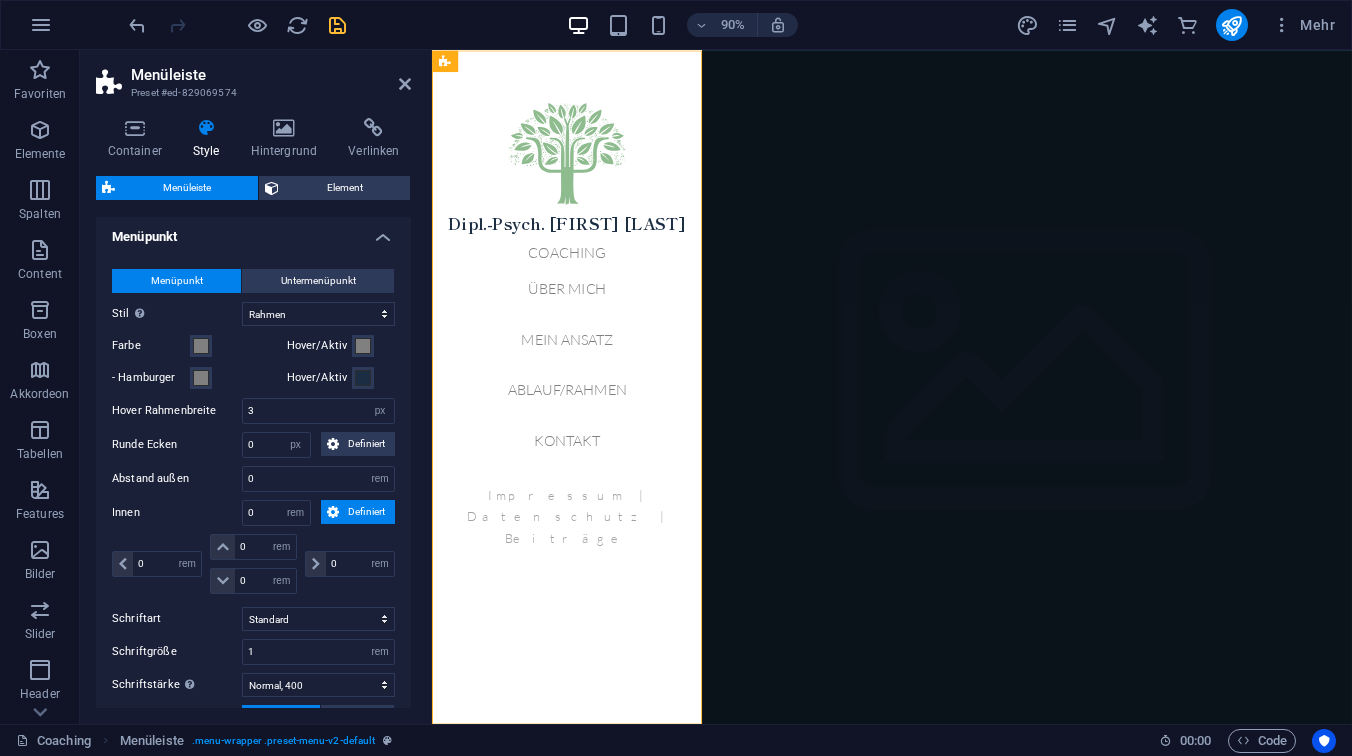 click on "Menüpunkt Untermenüpunkt Stil Wechsle in den Vorschau-Modus und fahre mit der Maus über Menüpunkte, um den Effekt zu testen. Einfach Textfarbe Box: Einblenden Box: Aufschlag senkrecht Box: Aufschlag waagerecht Box: Slide nach unten Box: Slide nach oben Box: Slide nach rechts Box: Slide nach links Box: Zoom-Effekt Rahmen Rahmen oben & unten Rahmen links & rechts Rahmen oben Rahmen unten Farbe Hover/Aktiv  - Hamburger Hover/Aktiv  - Sticky Hover/Aktiv Hover Rahmenbreite 3 px rem vh vw Runde Ecken 0 px rem % vh vw Definiert Definiert 0 px rem % vh vw 0 px rem % vh vw 0 px rem % vh vw 0 px rem % vh vw Abstand außen 0 px rem % vh vw Innen 0 px rem % vh vw Definiert Definiert 0 px rem % vh vw 0 px rem % vh vw 0 px rem % vh vw 0 px rem % vh vw Schriftart Standard Überschrift Schriftgröße 1 px rem % vh vw Schriftstärke Um die Schriftstärke richtig anzuzeigen, muss sie möglicherweise aktiviert werden.  Schriftarten verwalten Fein, 100 Extra-dünn, 200 Dünn, 300 Normal, 400 Medium, 500 Halb-fett, 600 0 px" at bounding box center [253, 535] 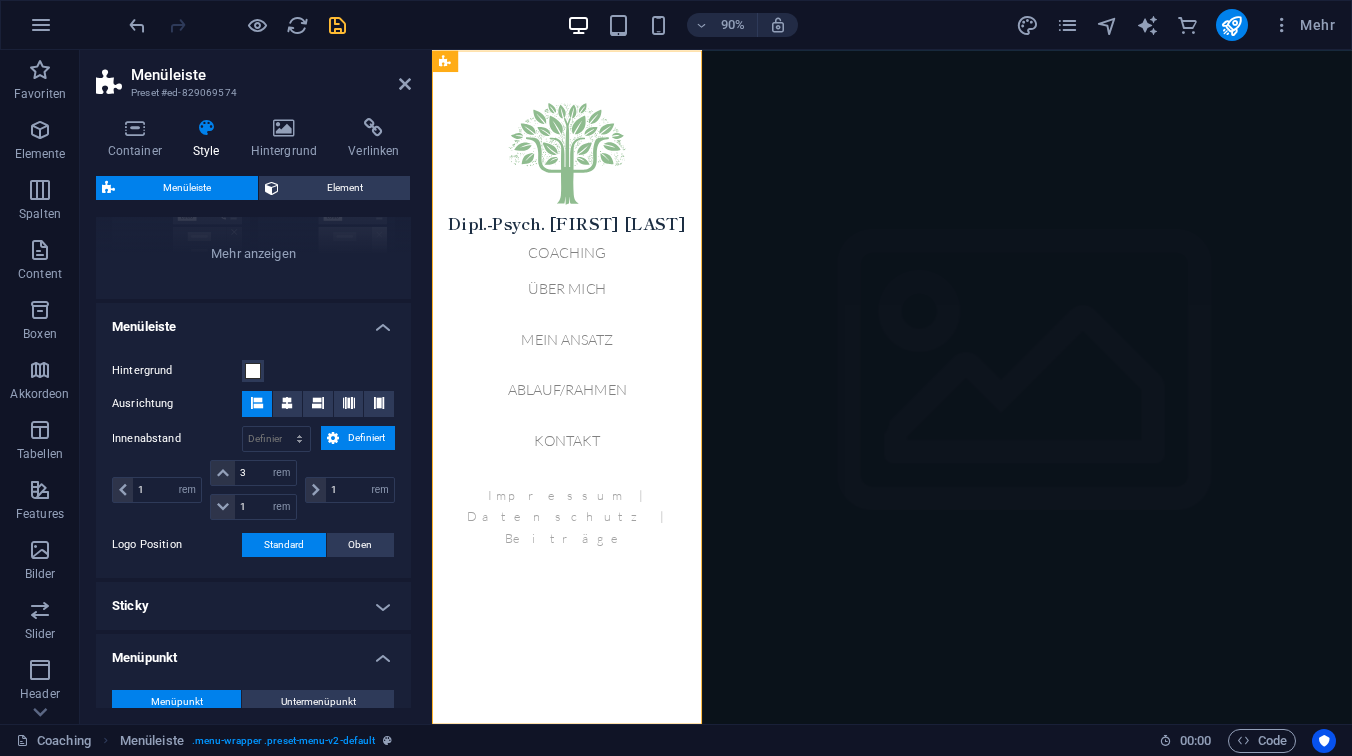 scroll, scrollTop: 240, scrollLeft: 0, axis: vertical 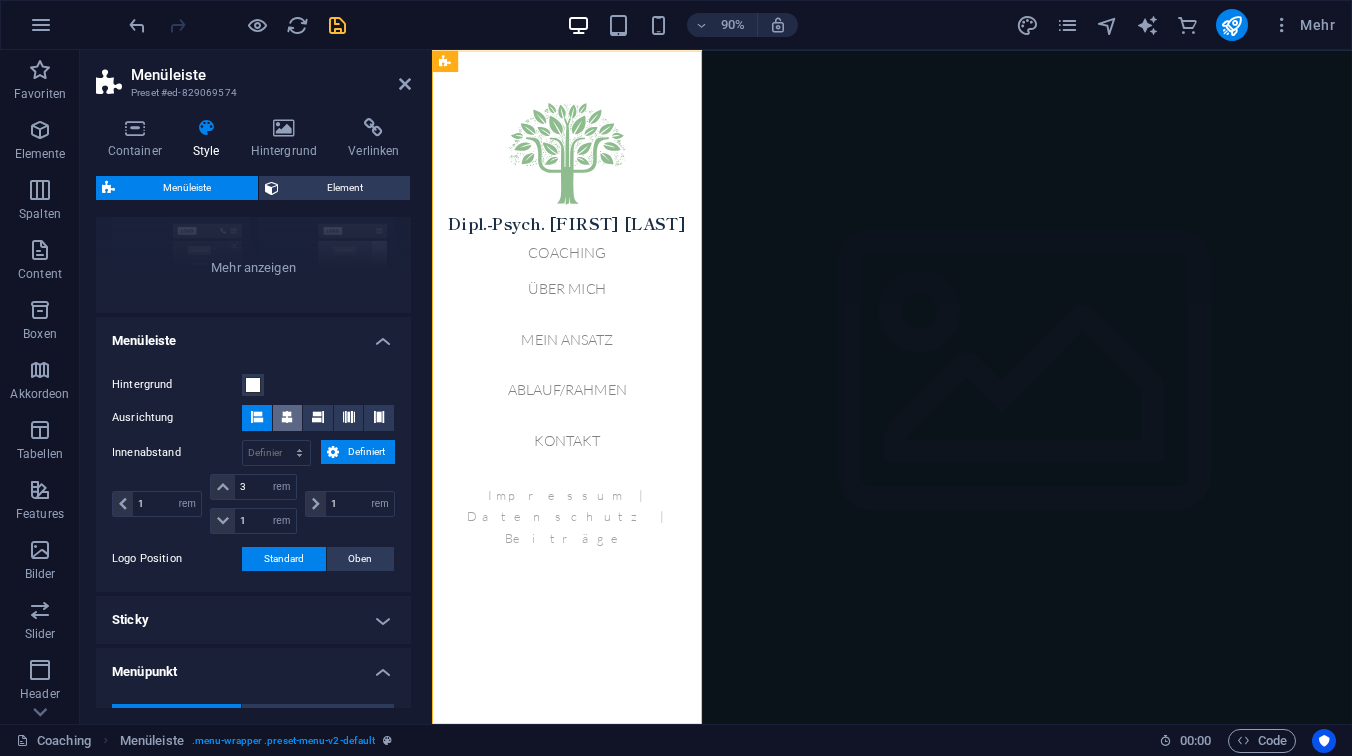 click at bounding box center (287, 417) 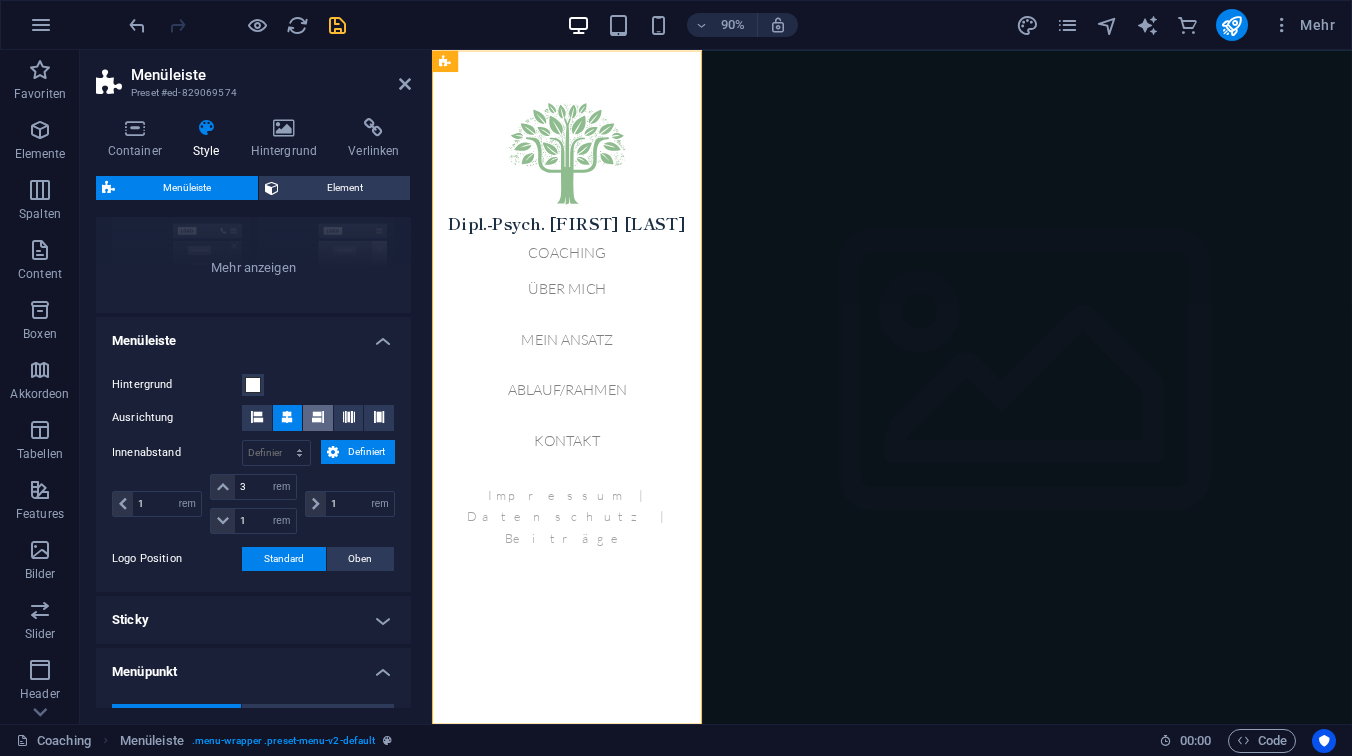click at bounding box center (318, 417) 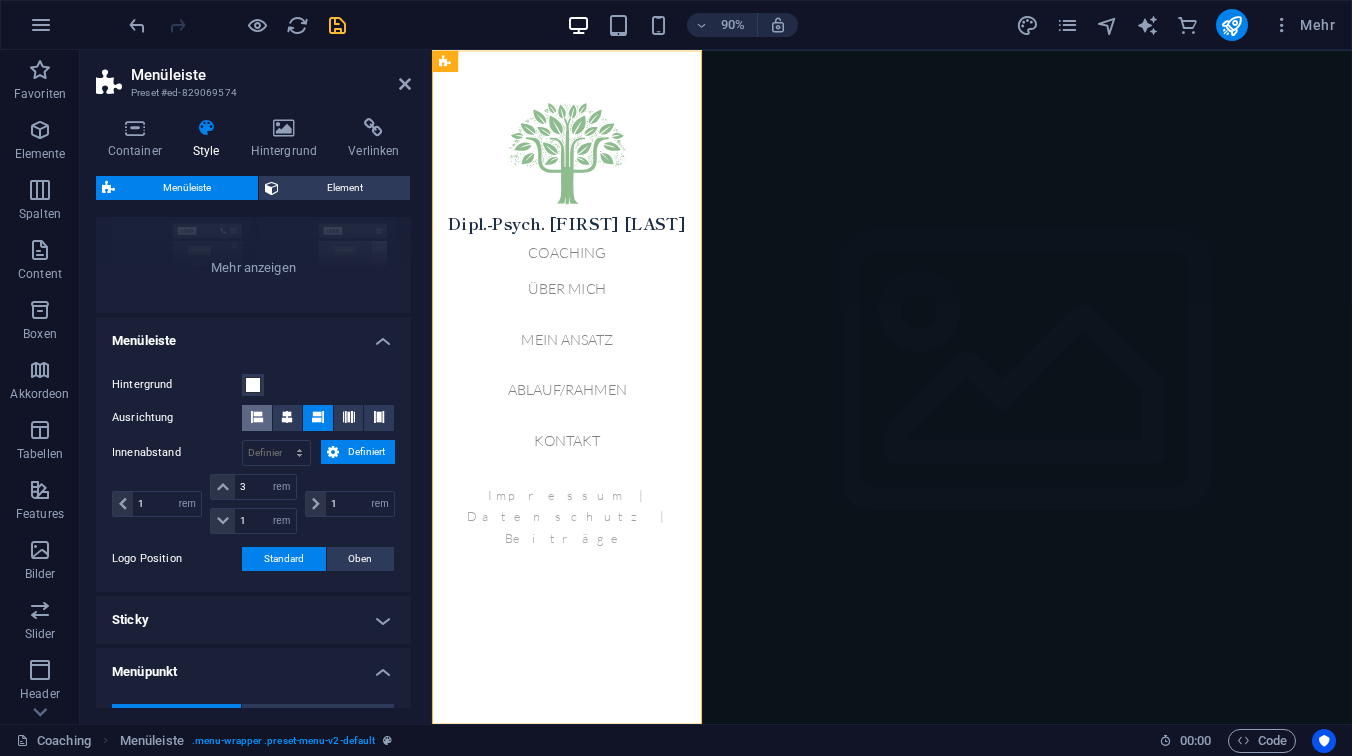 click at bounding box center [257, 417] 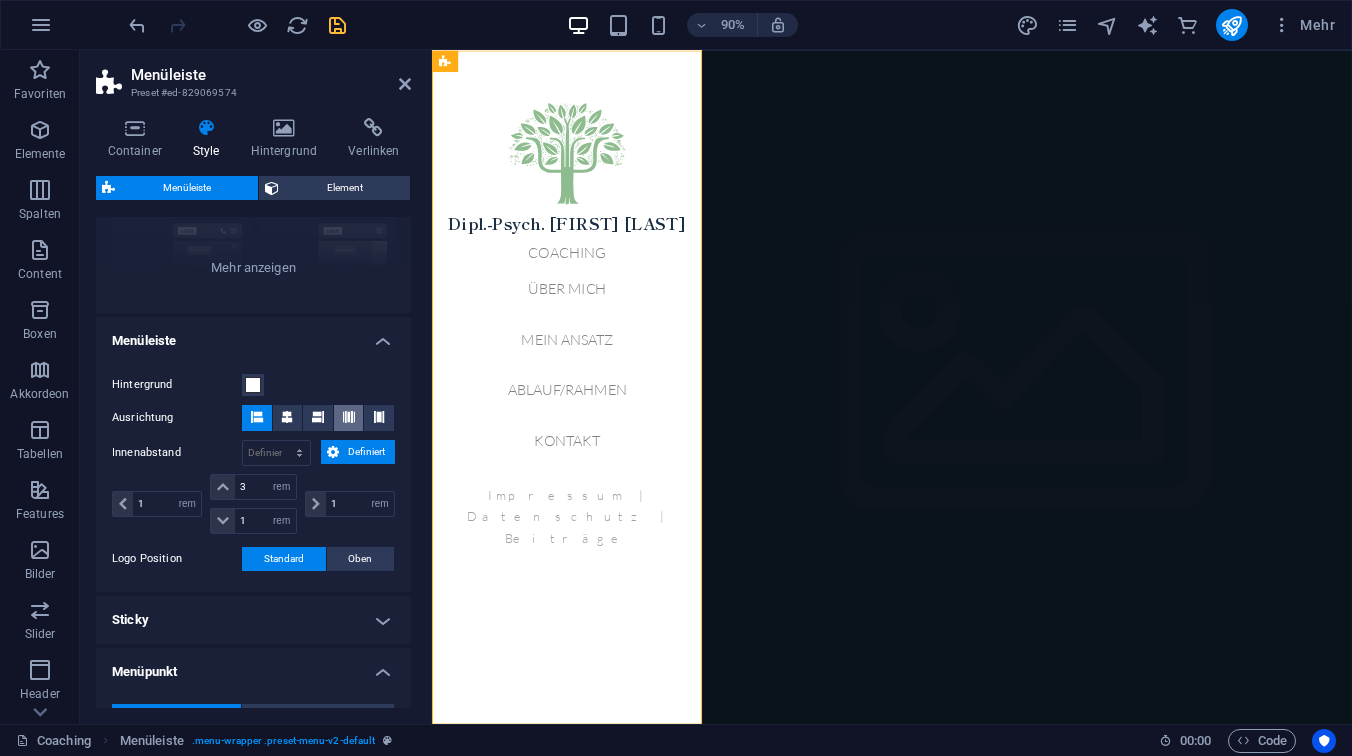 click at bounding box center (349, 418) 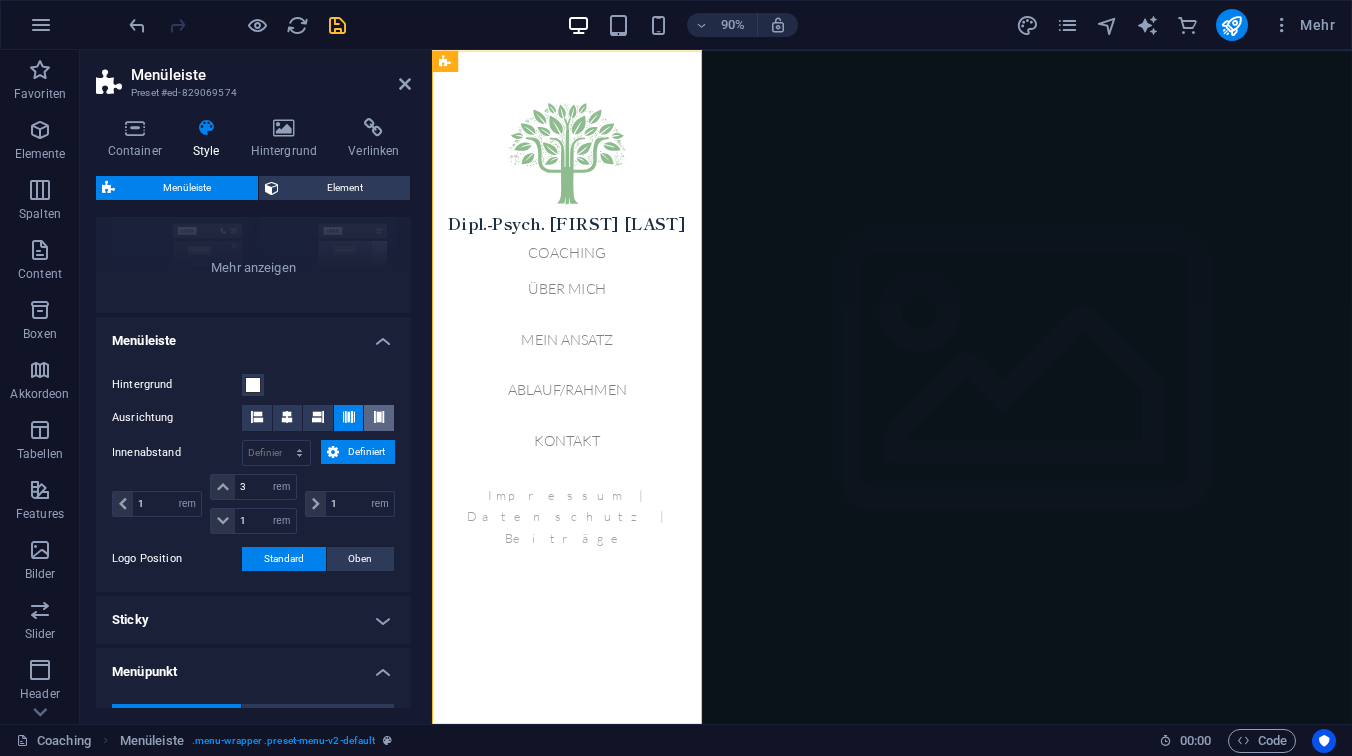 click at bounding box center [379, 417] 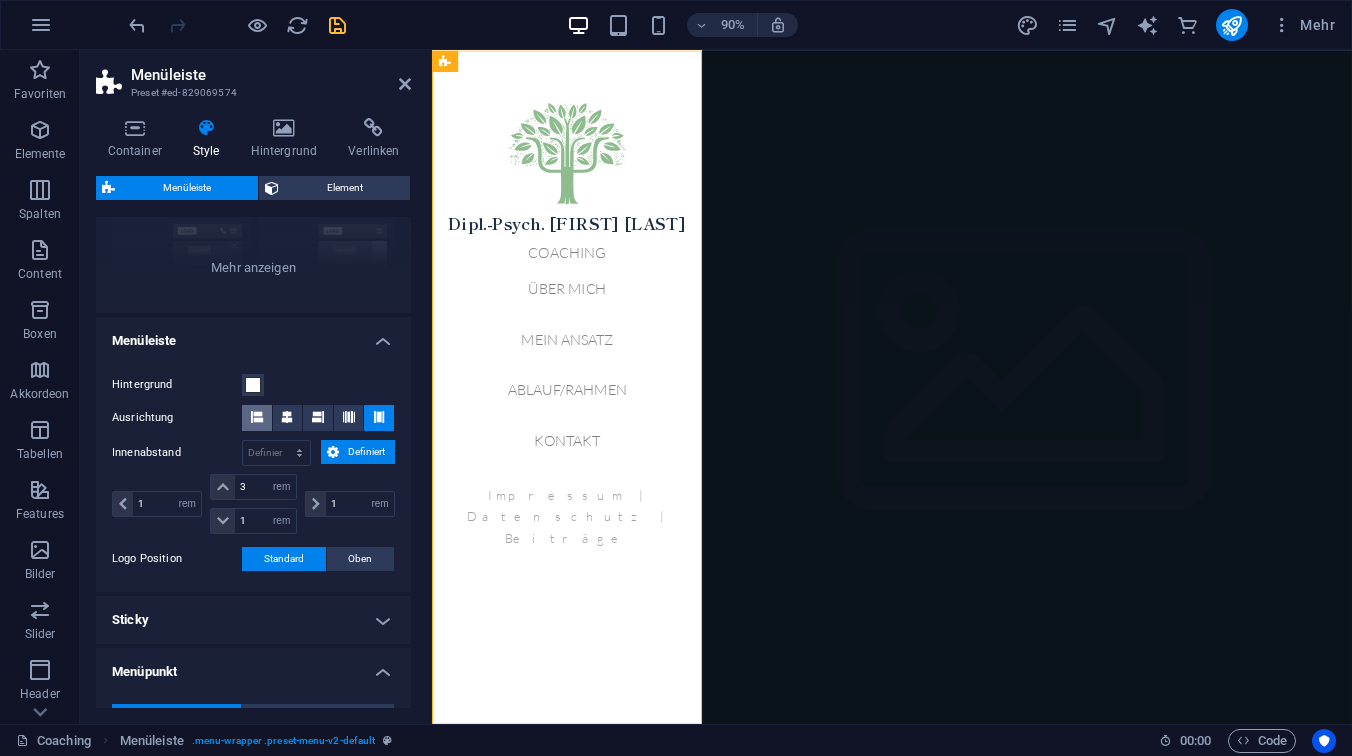 click at bounding box center (257, 417) 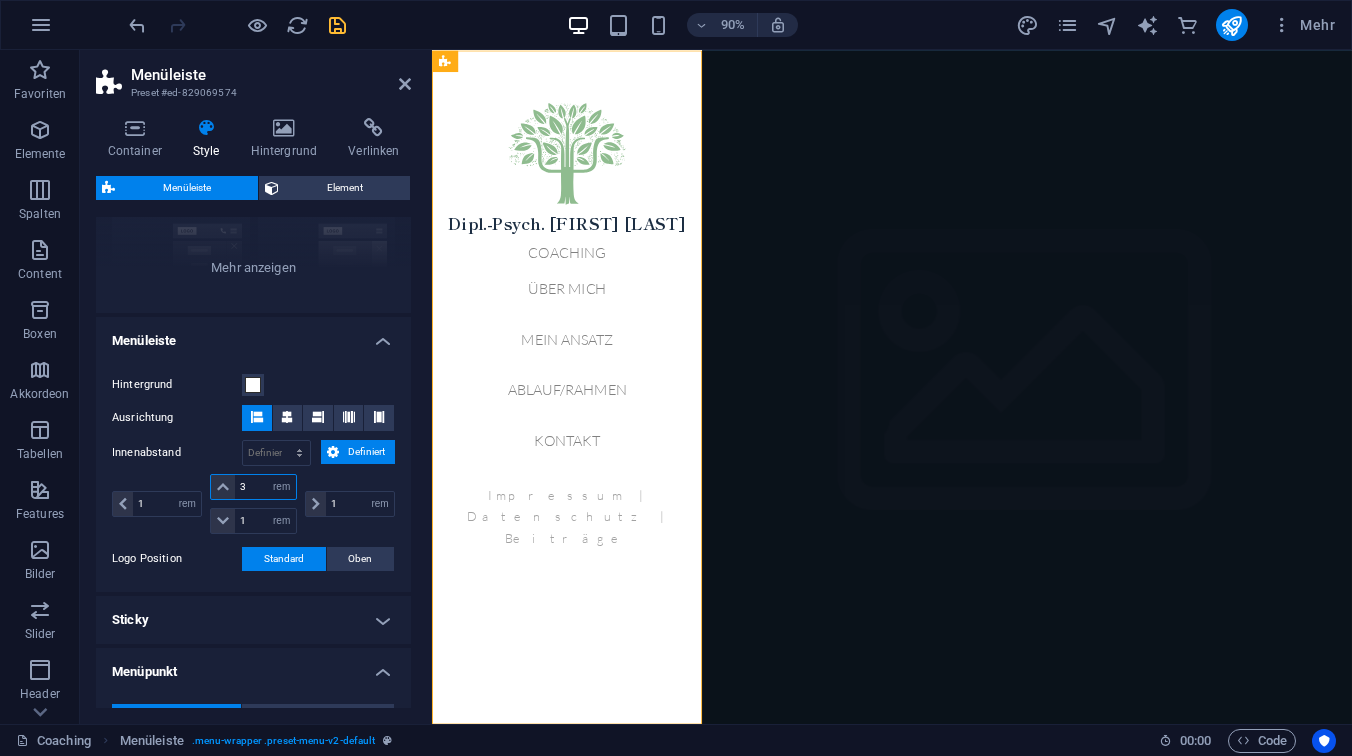 click on "3" at bounding box center (265, 487) 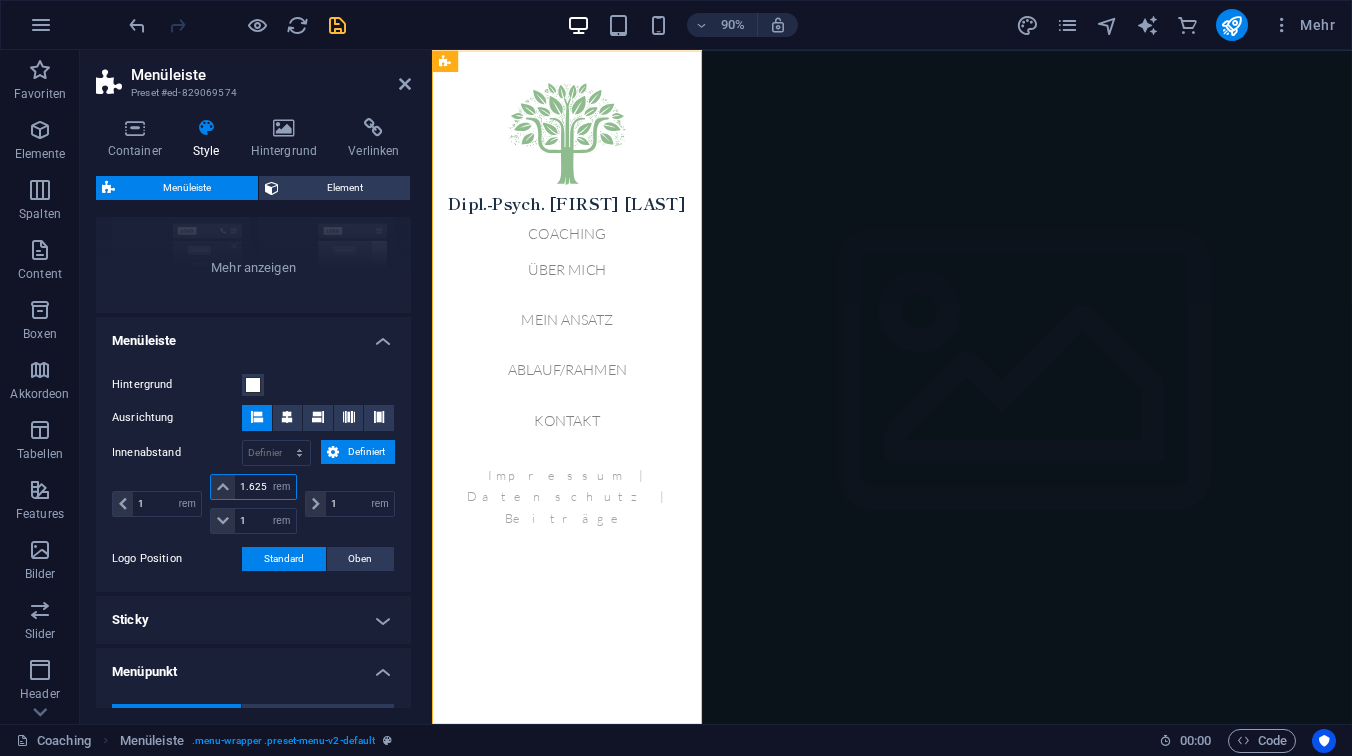 click on "1.625" at bounding box center (265, 487) 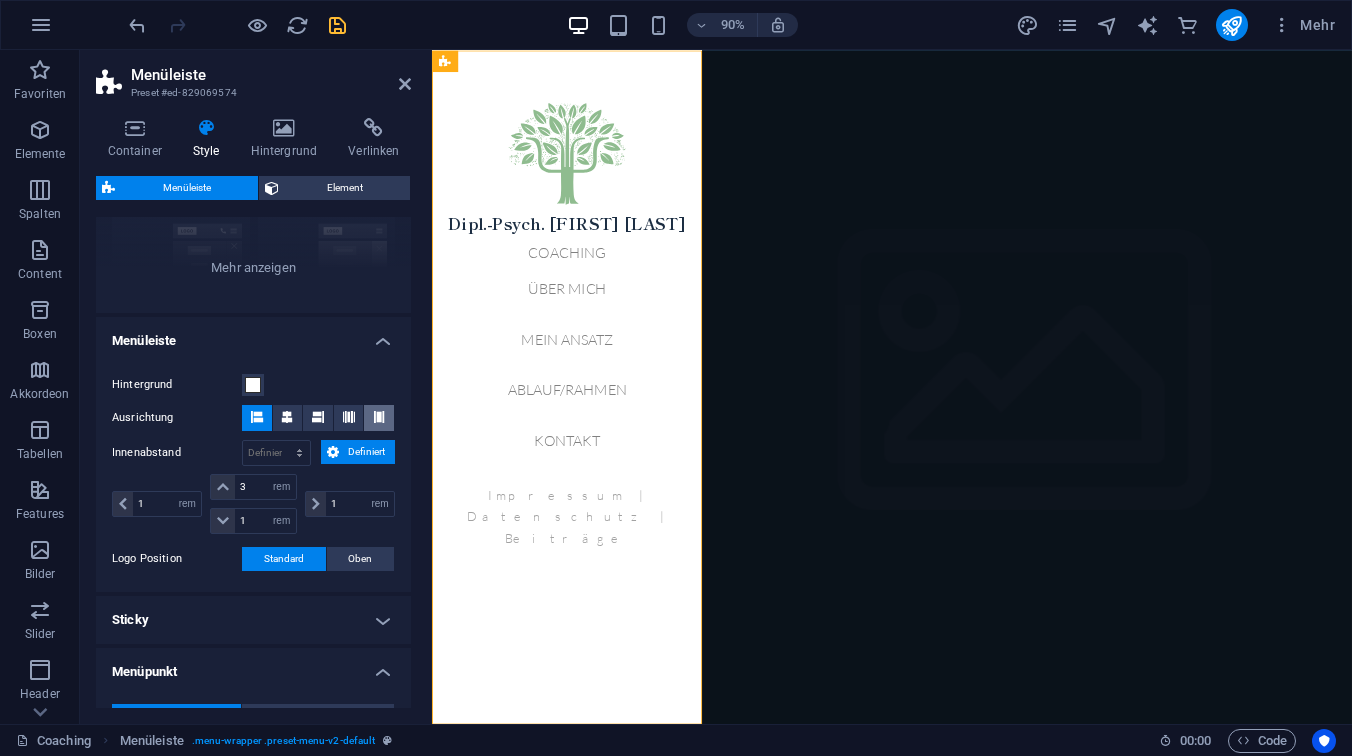click at bounding box center (379, 418) 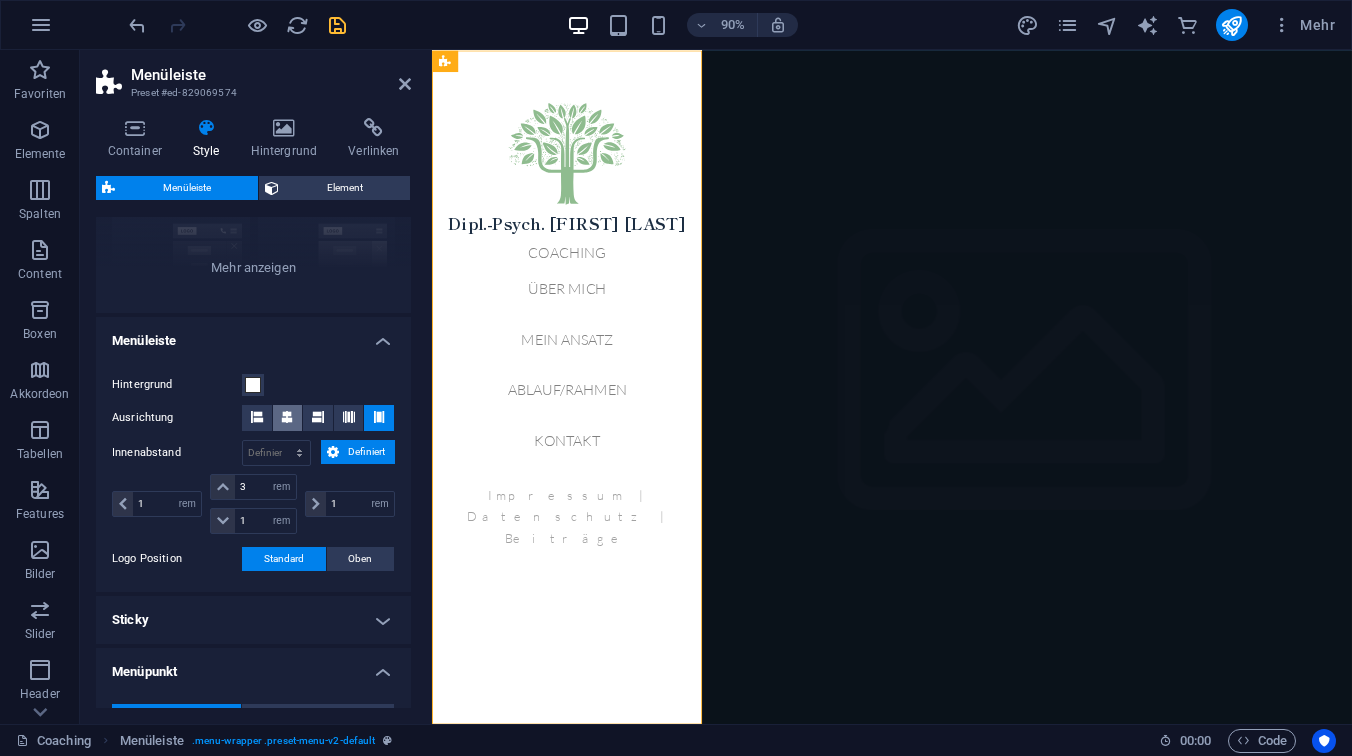 click at bounding box center (287, 417) 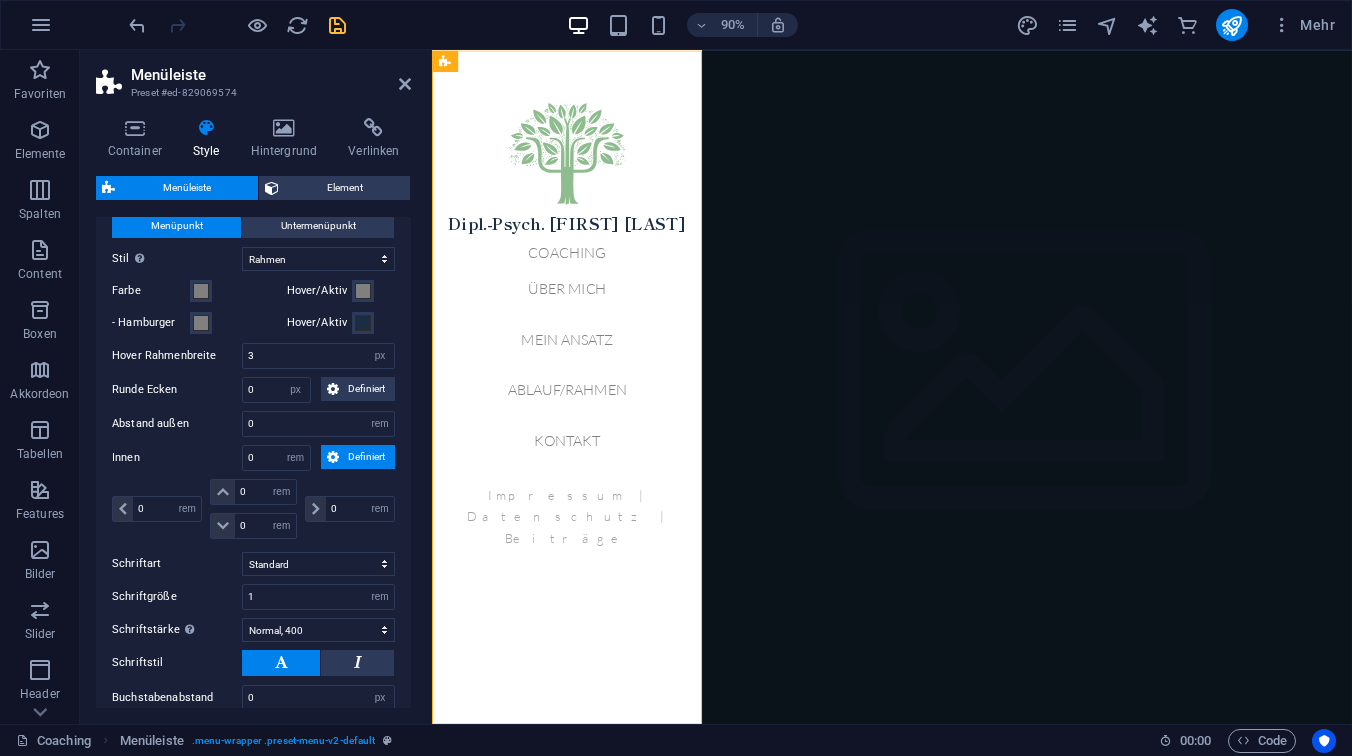 scroll, scrollTop: 734, scrollLeft: 0, axis: vertical 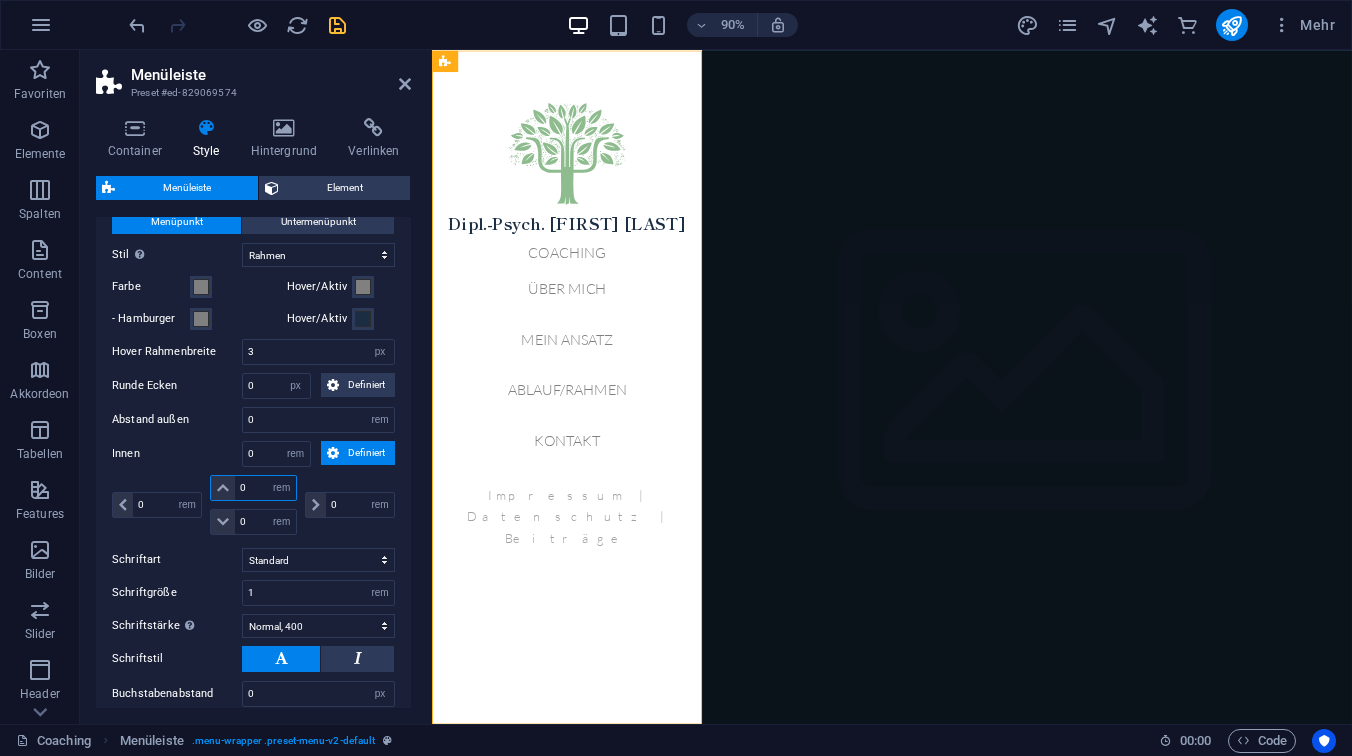click on "0" at bounding box center (265, 488) 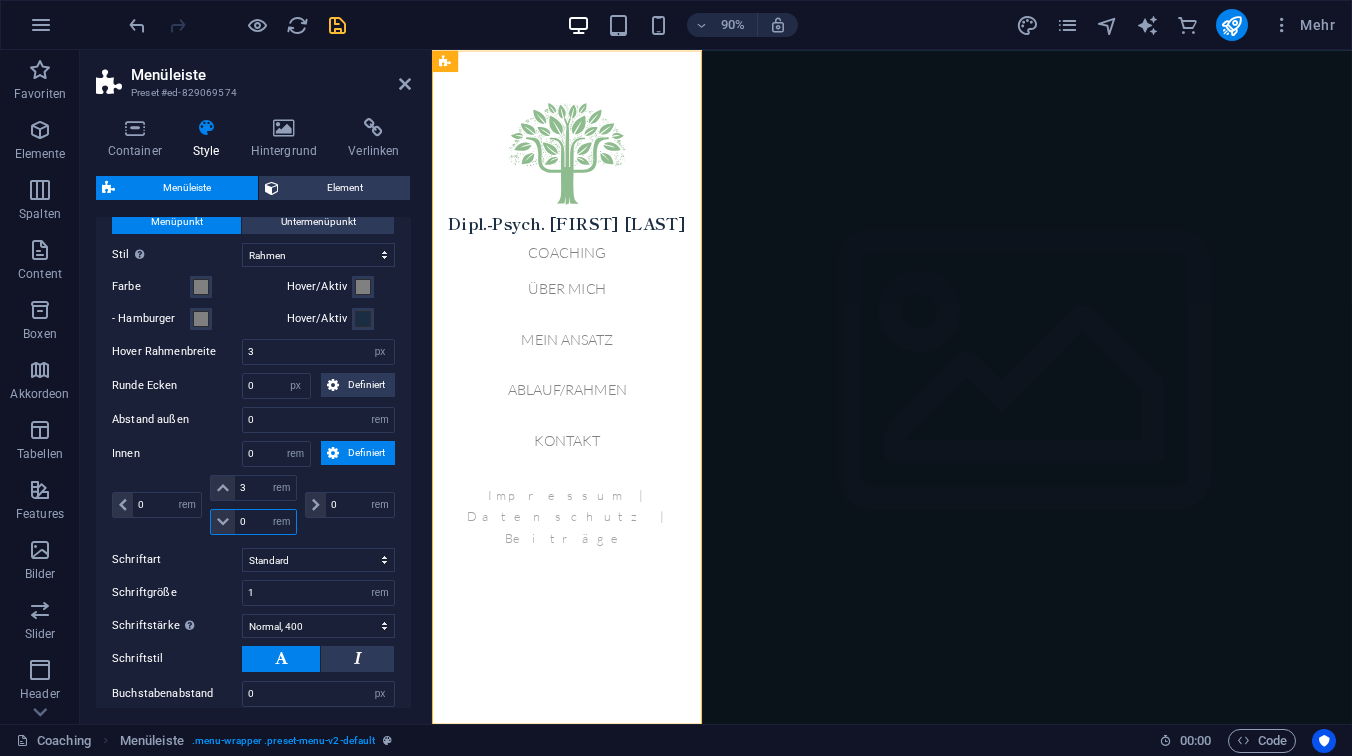 click on "0" at bounding box center (265, 522) 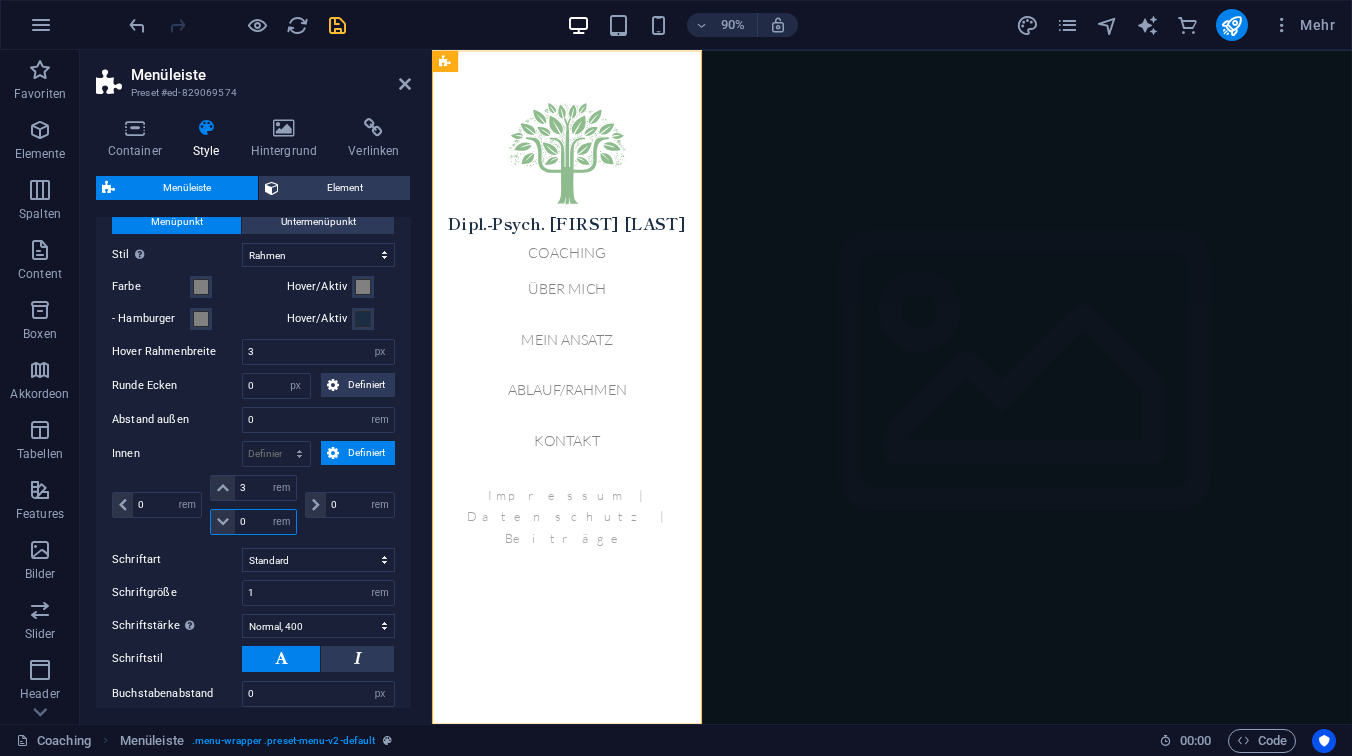 click on "0" at bounding box center [265, 522] 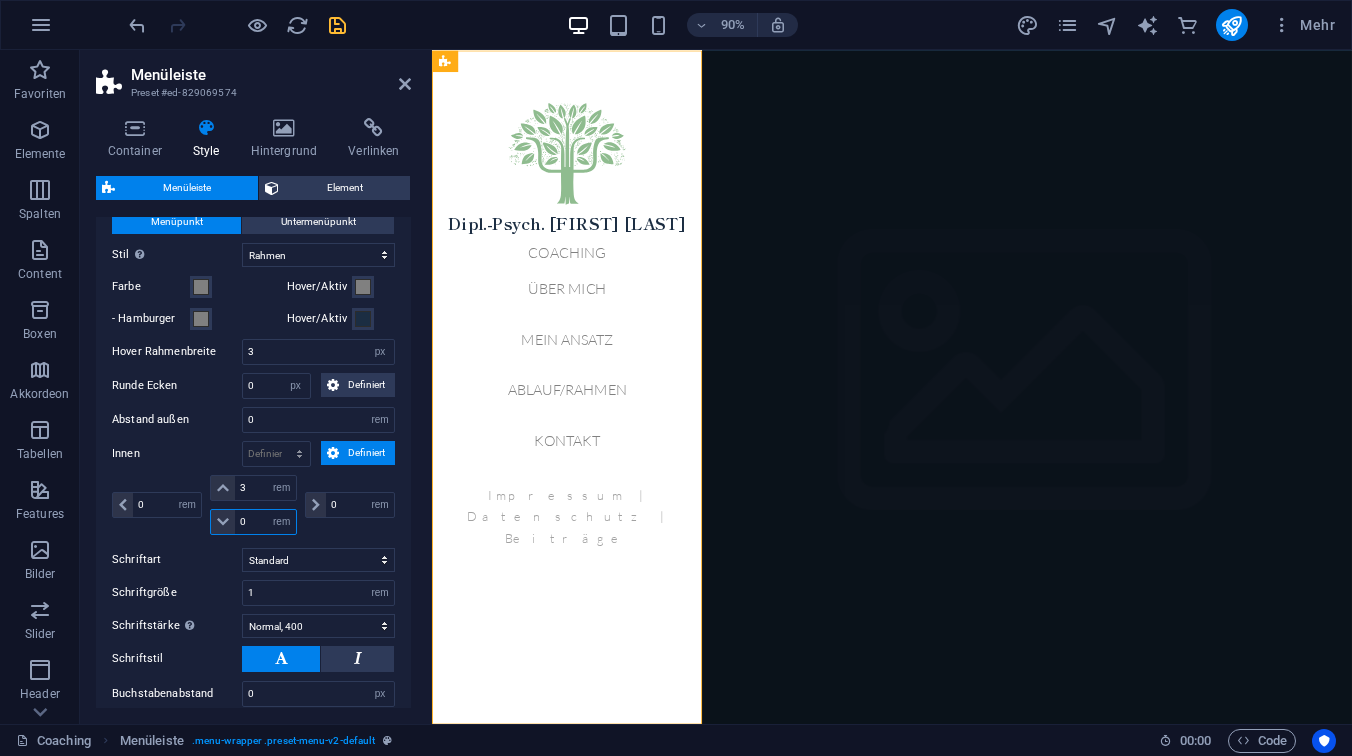 click on "0" at bounding box center (265, 522) 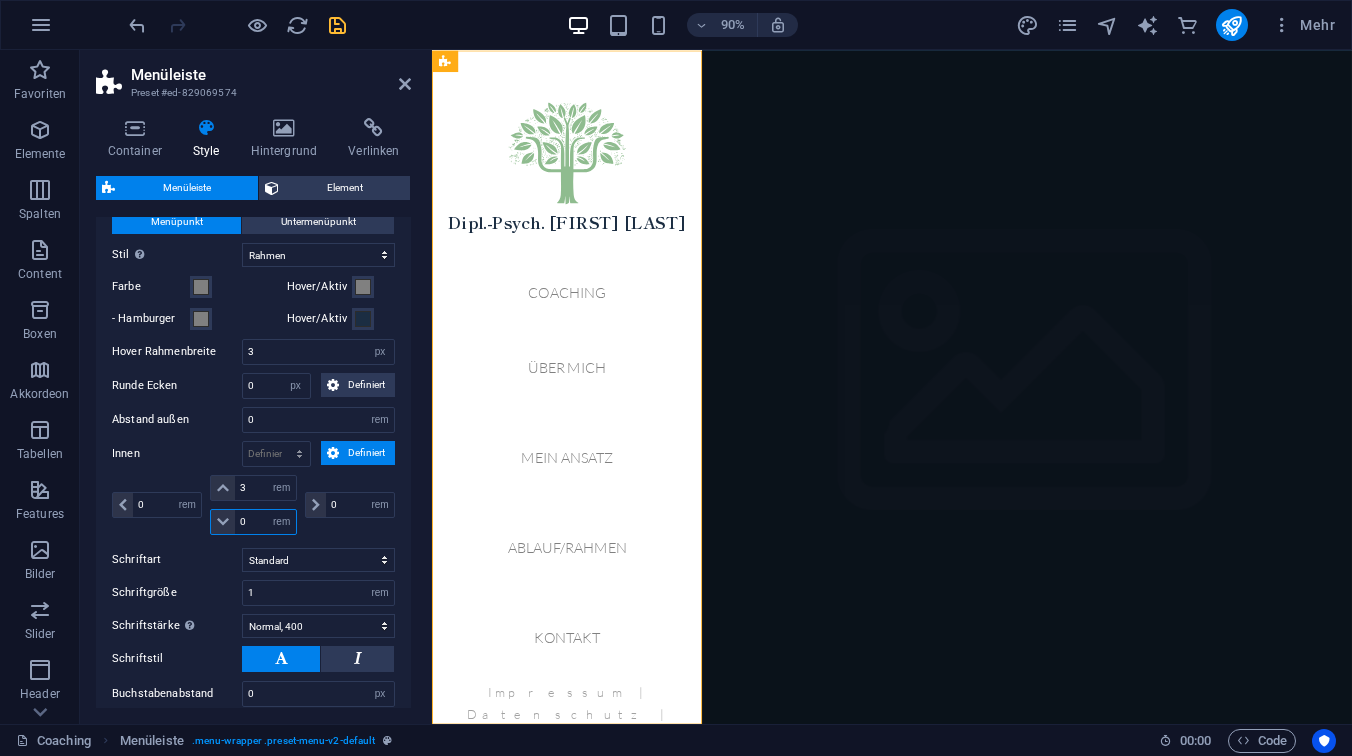 click on "0" at bounding box center [265, 522] 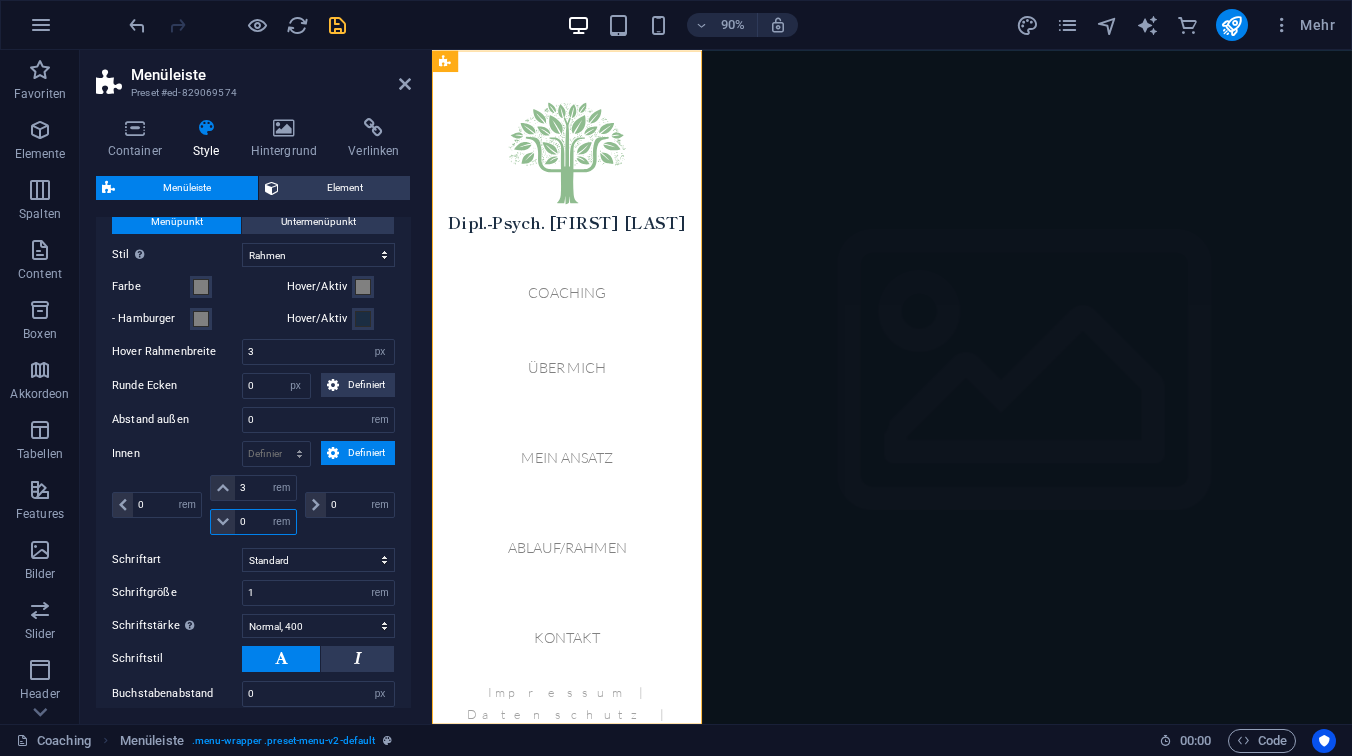 click on "0" at bounding box center [265, 522] 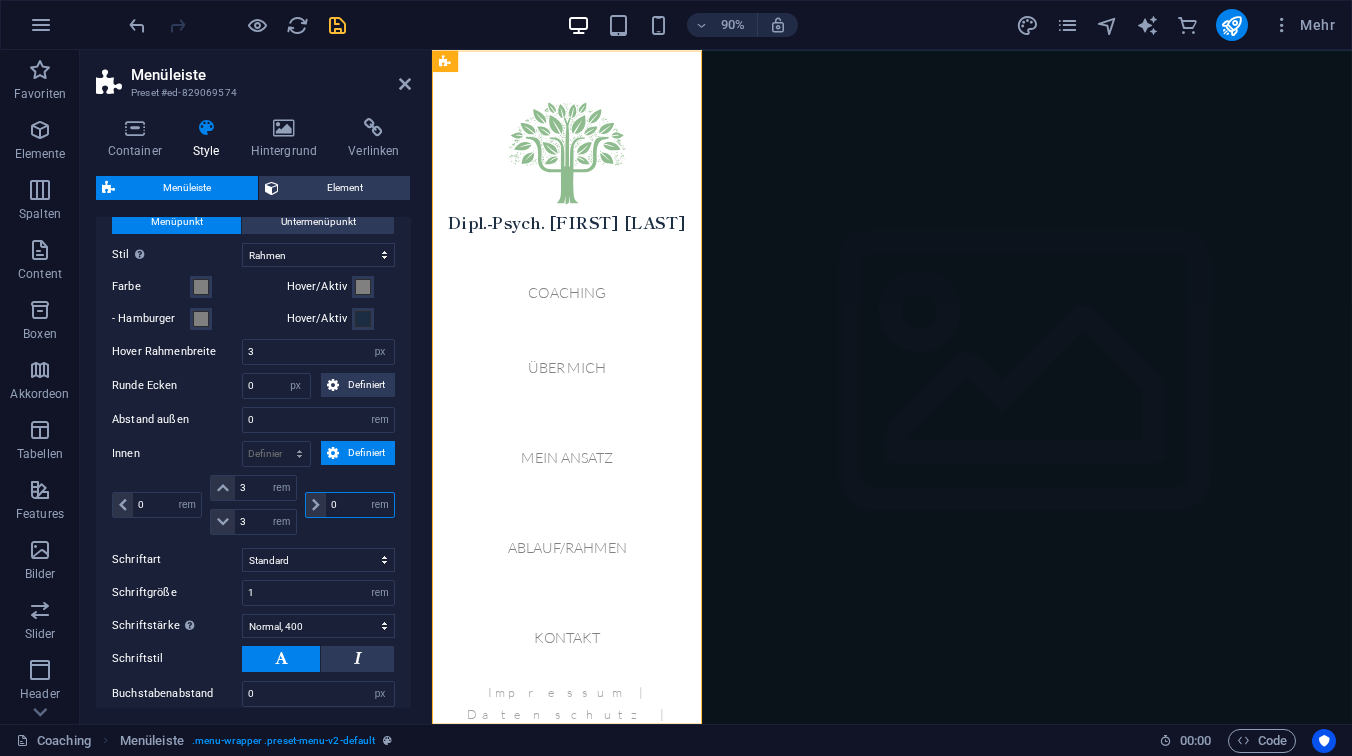 click on "0" at bounding box center (360, 505) 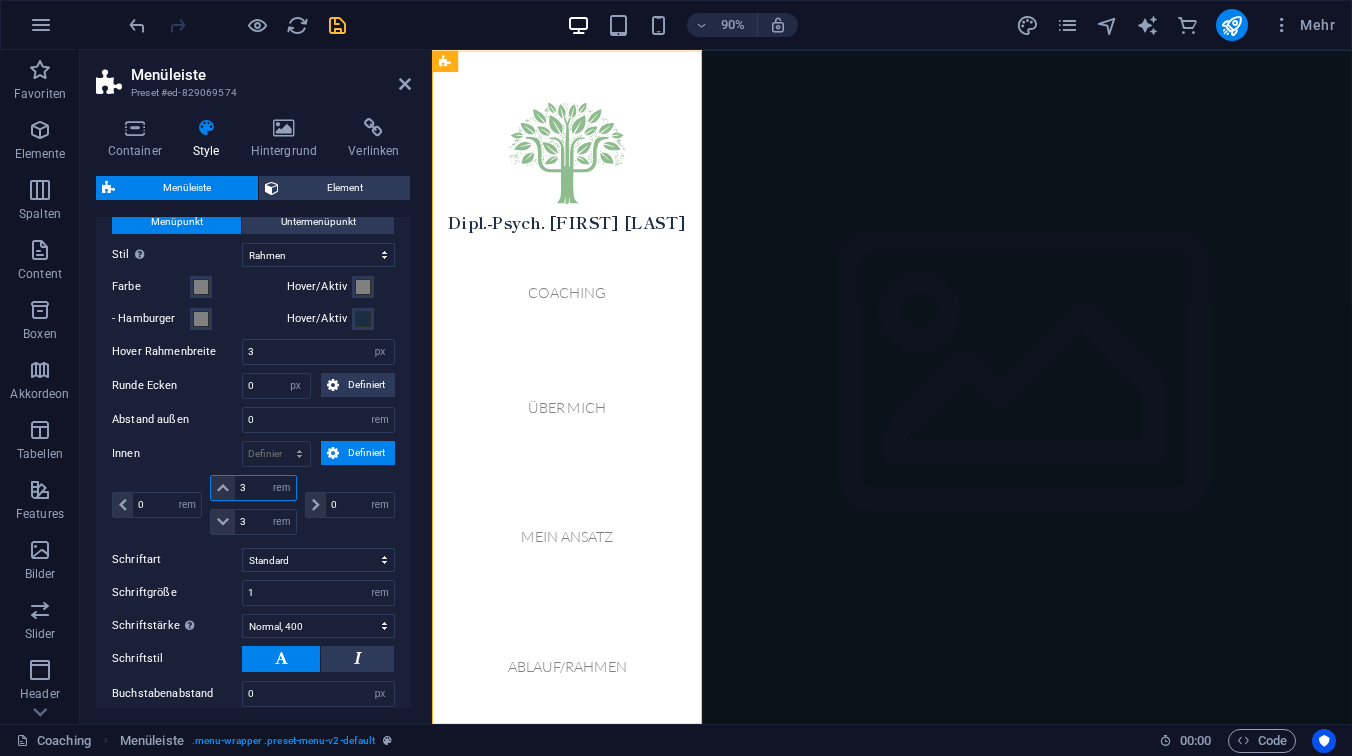 click on "3" at bounding box center (265, 488) 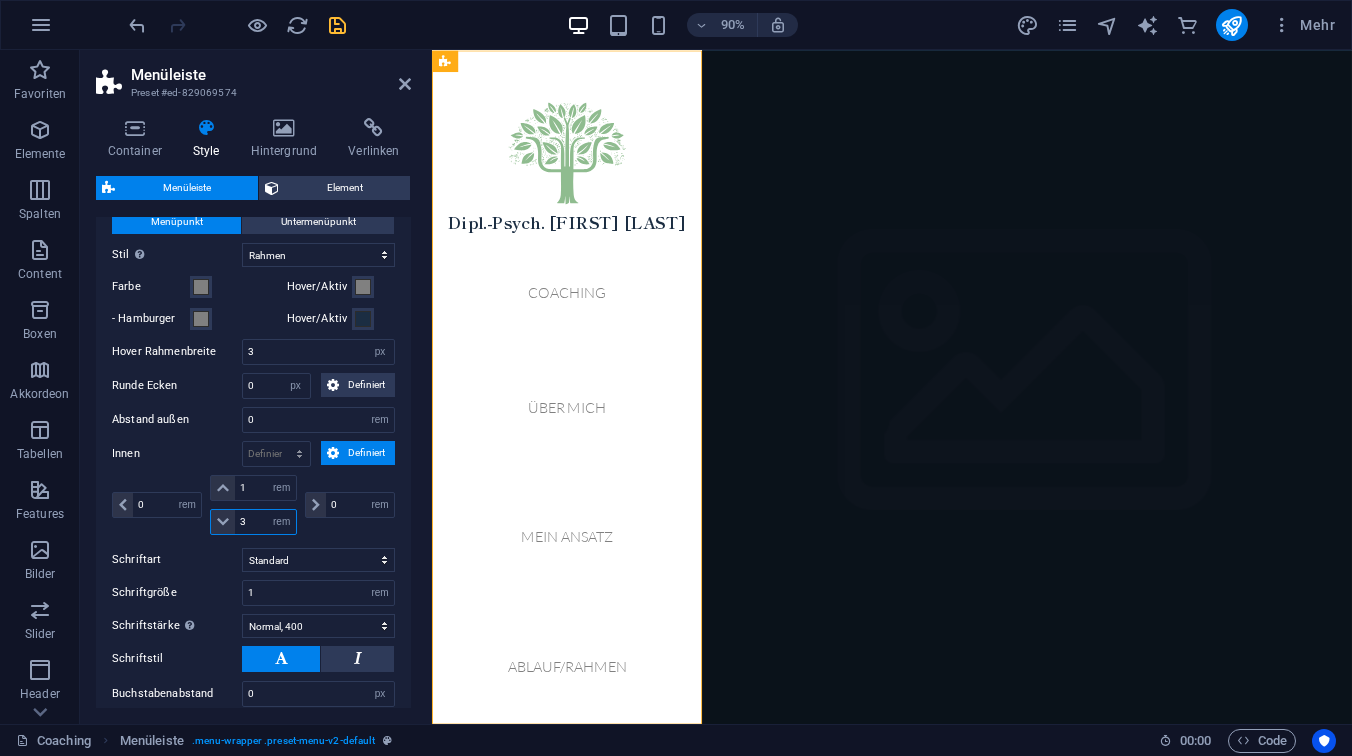 click on "3" at bounding box center [265, 522] 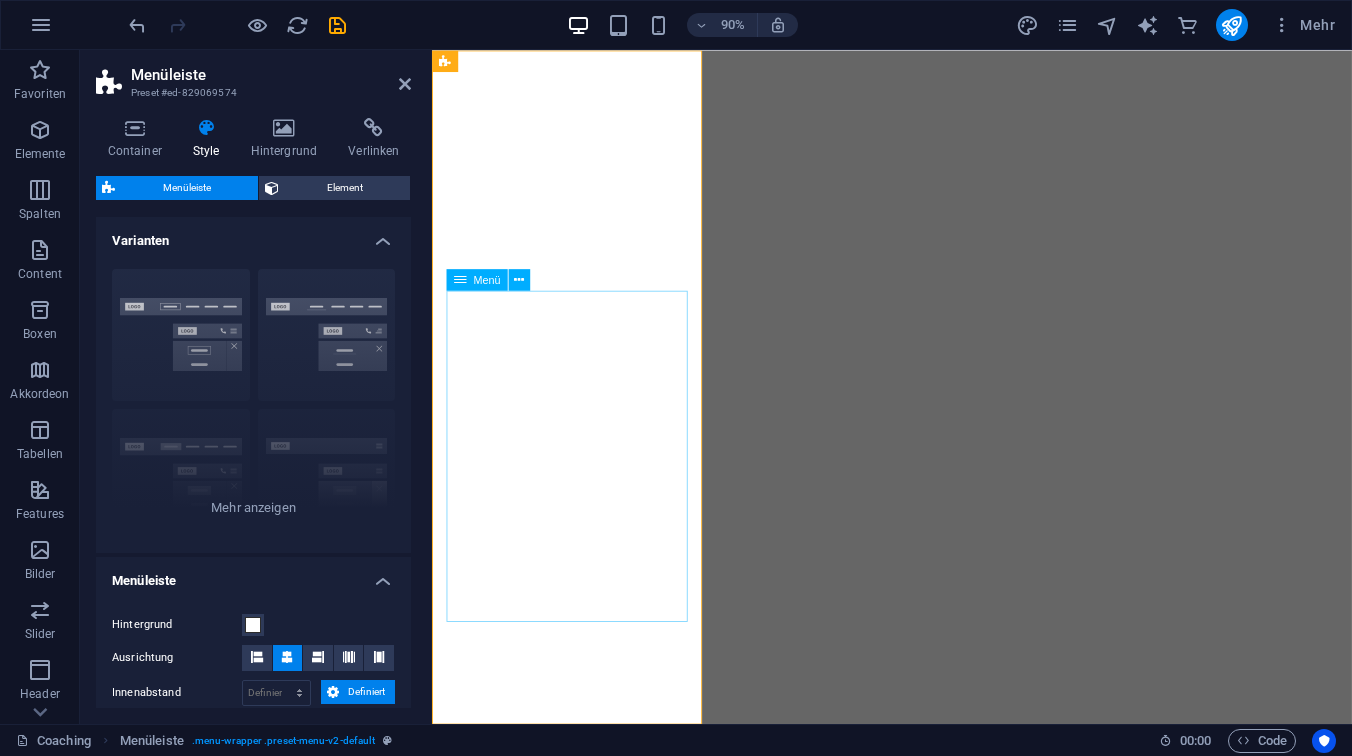 select on "rem" 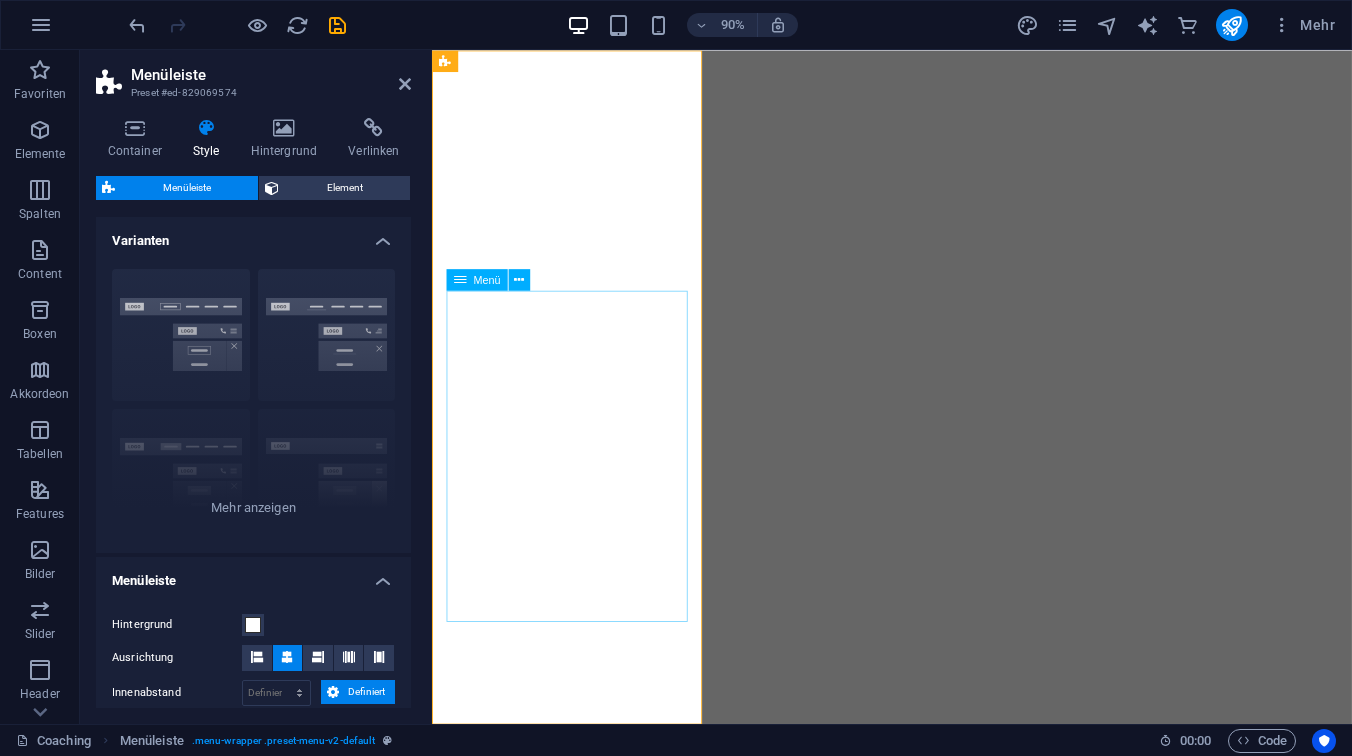 scroll, scrollTop: 0, scrollLeft: 0, axis: both 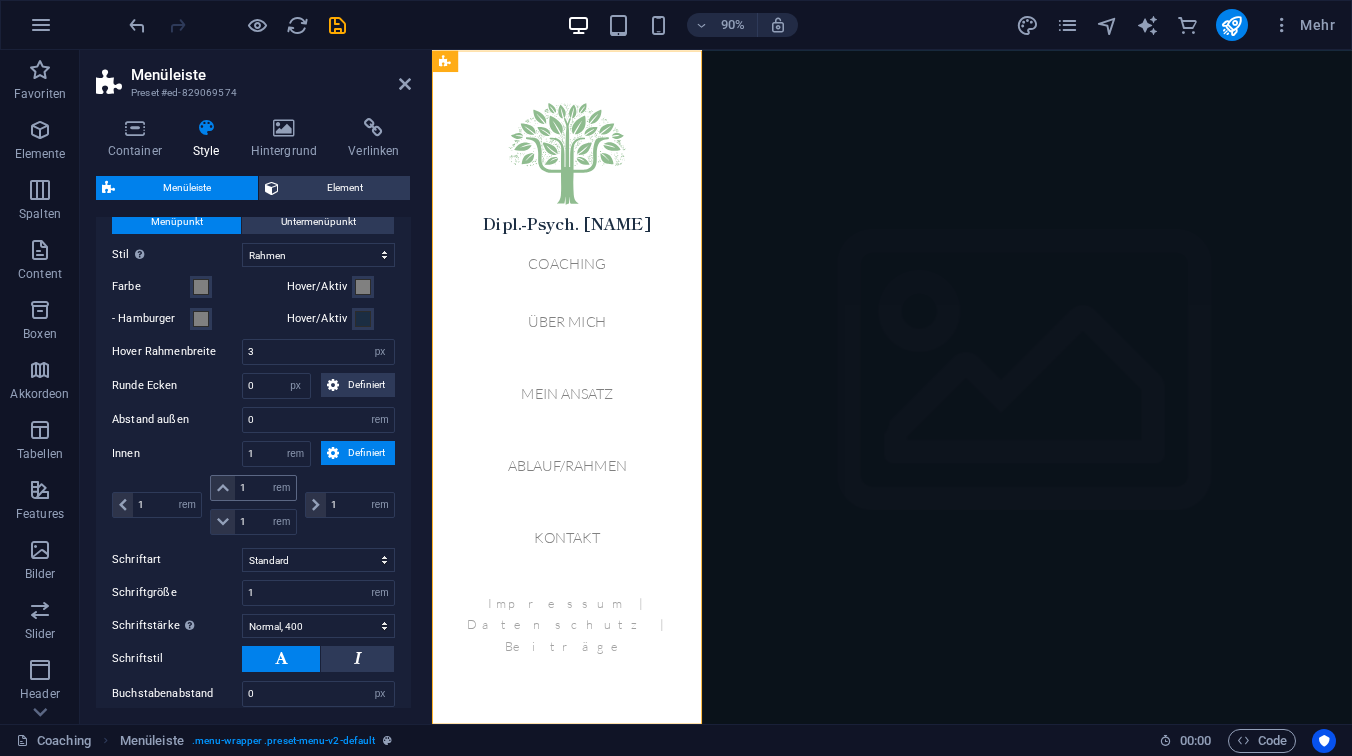 type on "1" 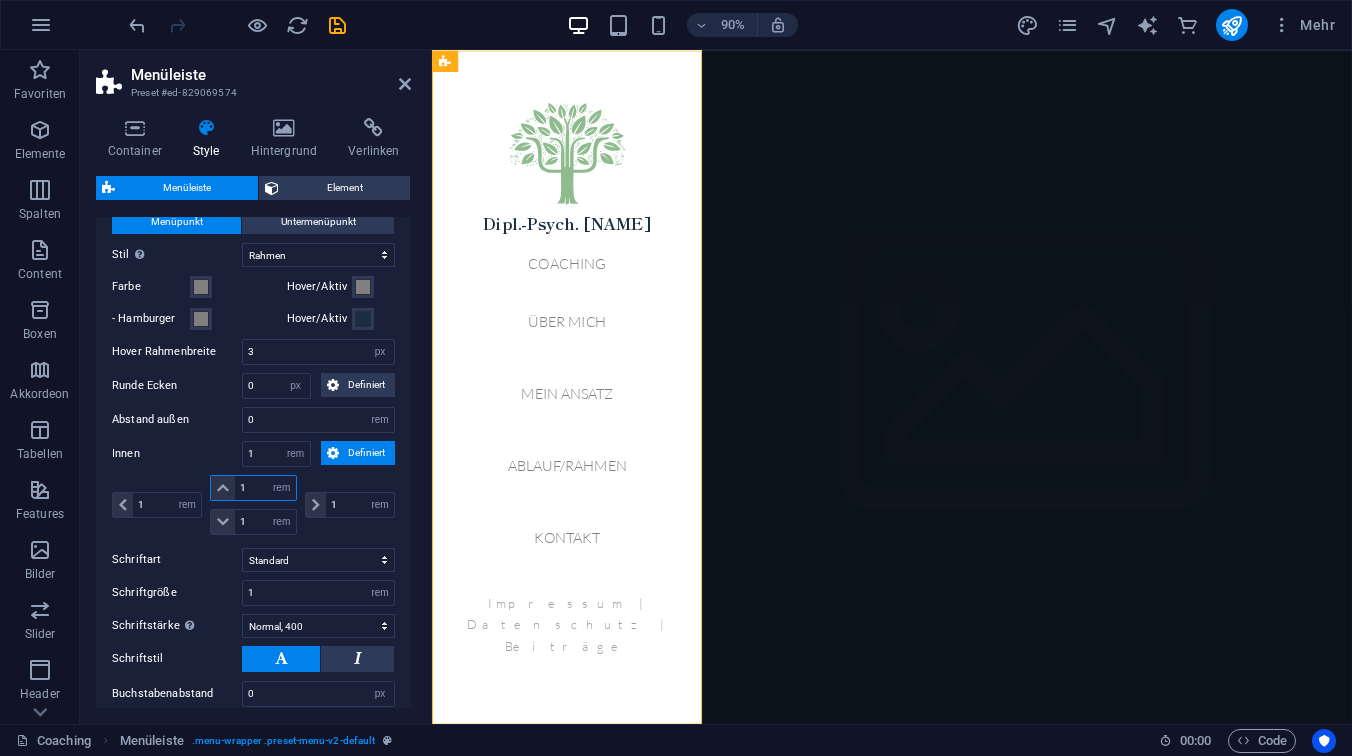 click on "1" at bounding box center (265, 488) 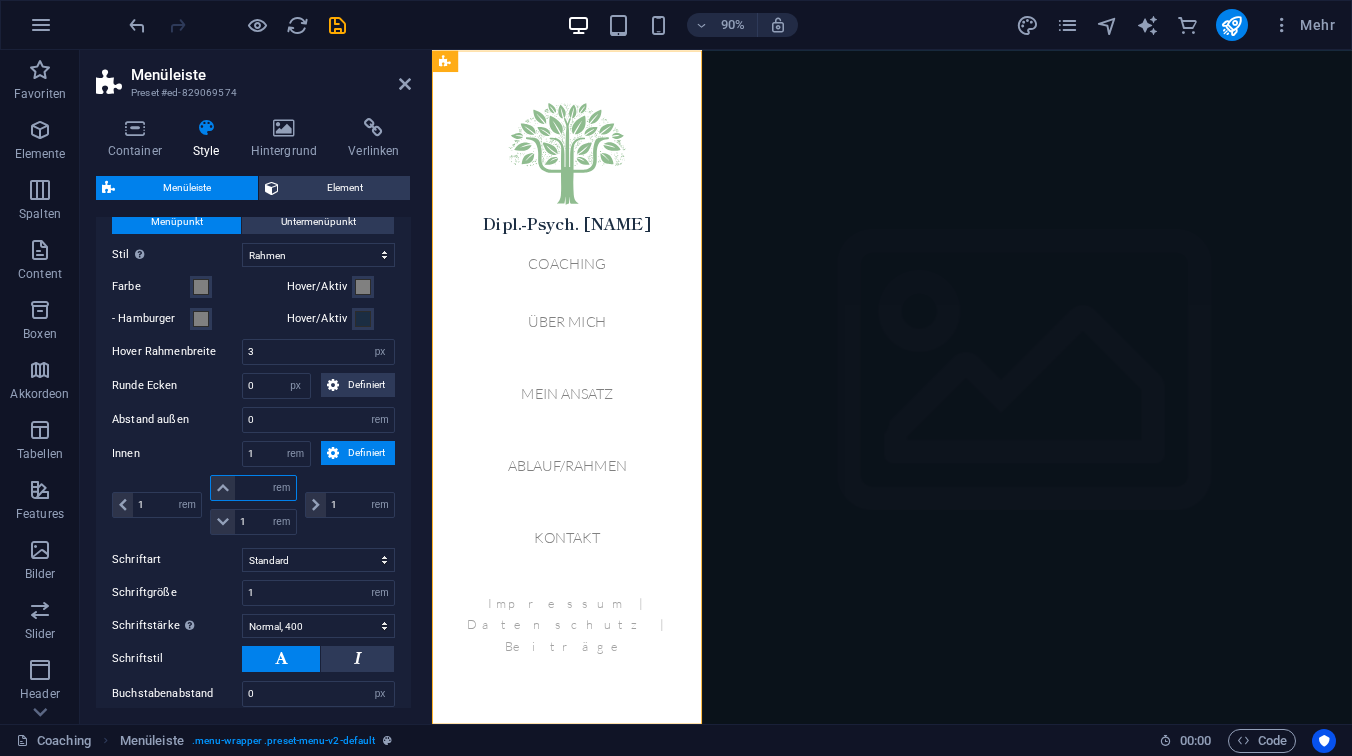 type on "0.5" 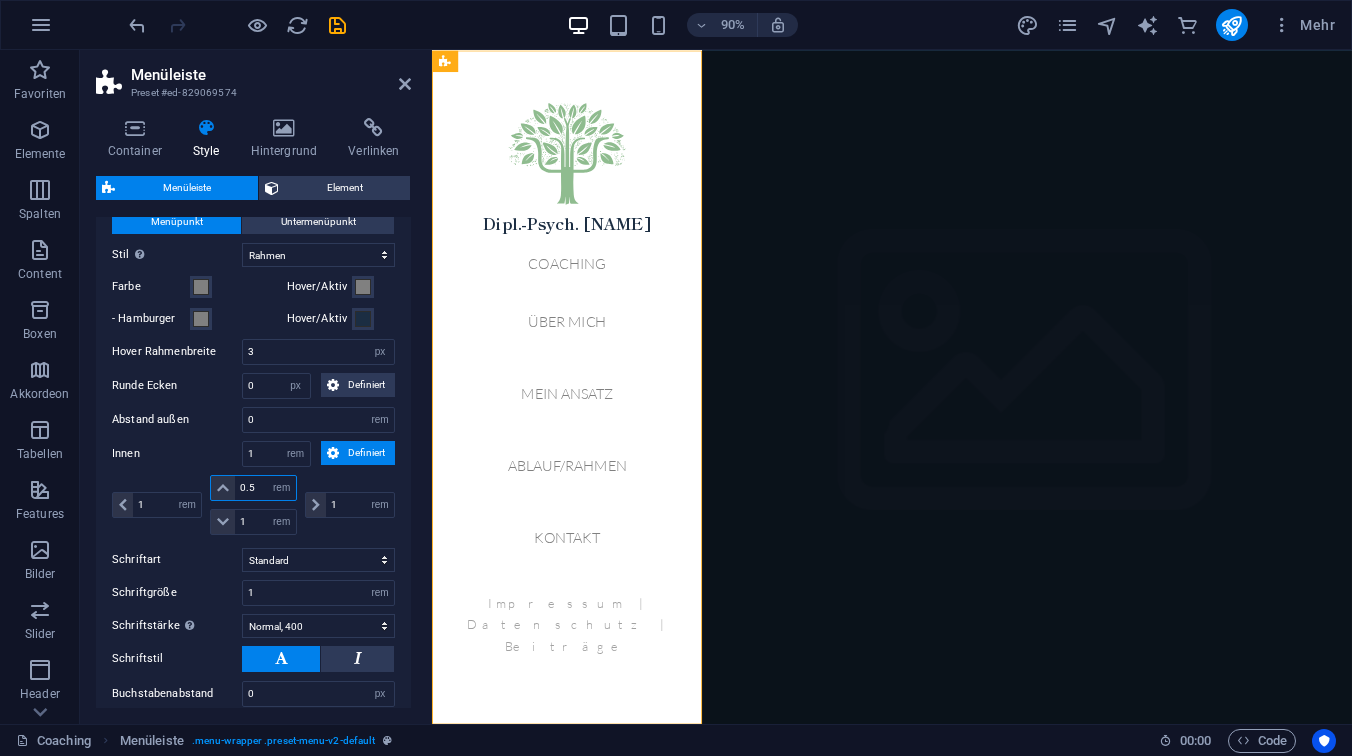 type 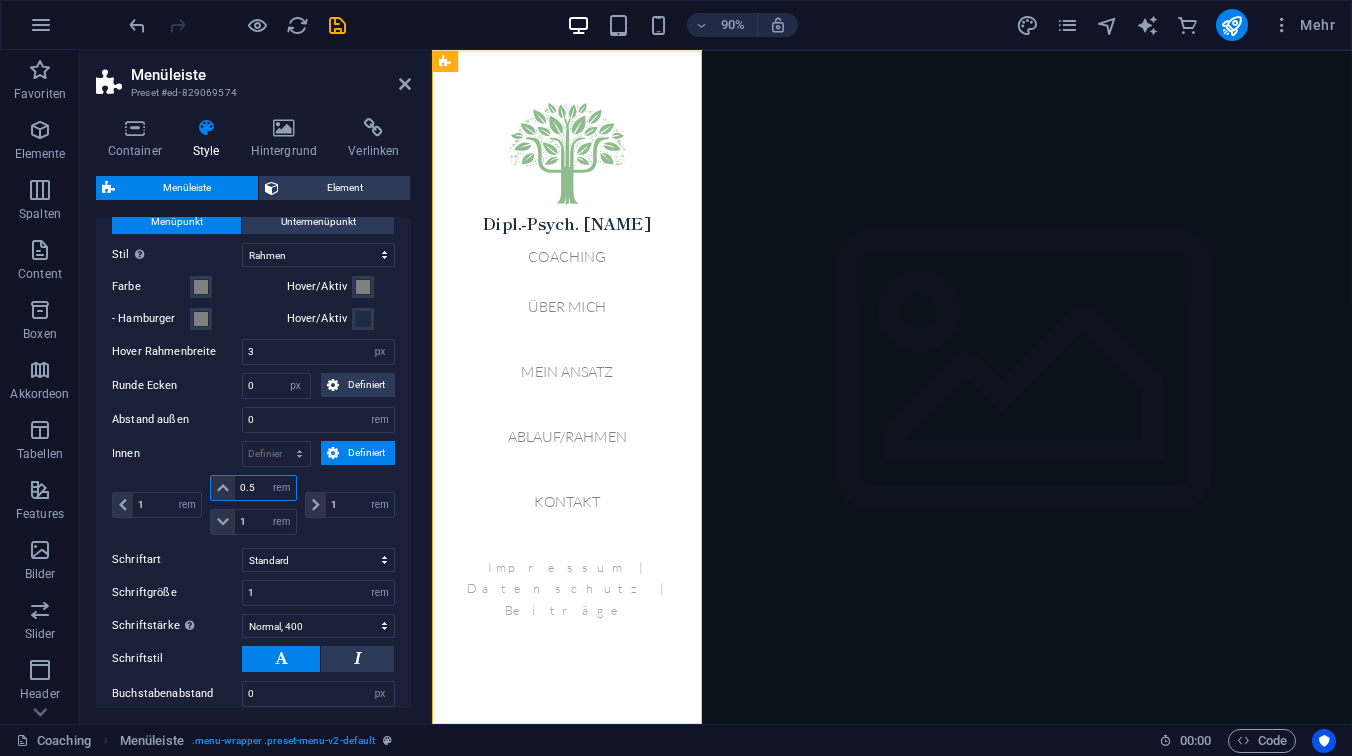 type on "0.5" 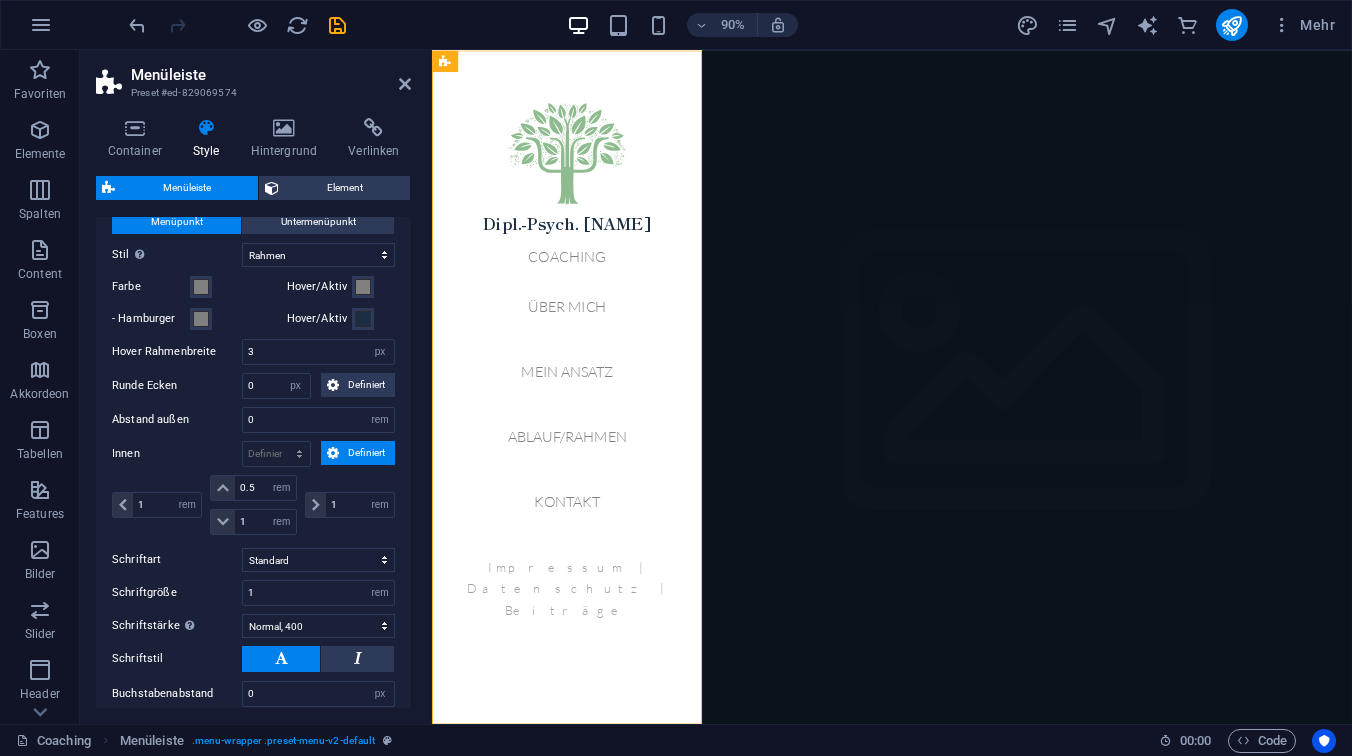 click on "1 px rem % vh vw 0.5 px rem % vh vw 1 px rem % vh vw 1 px rem % vh vw" at bounding box center [253, 507] 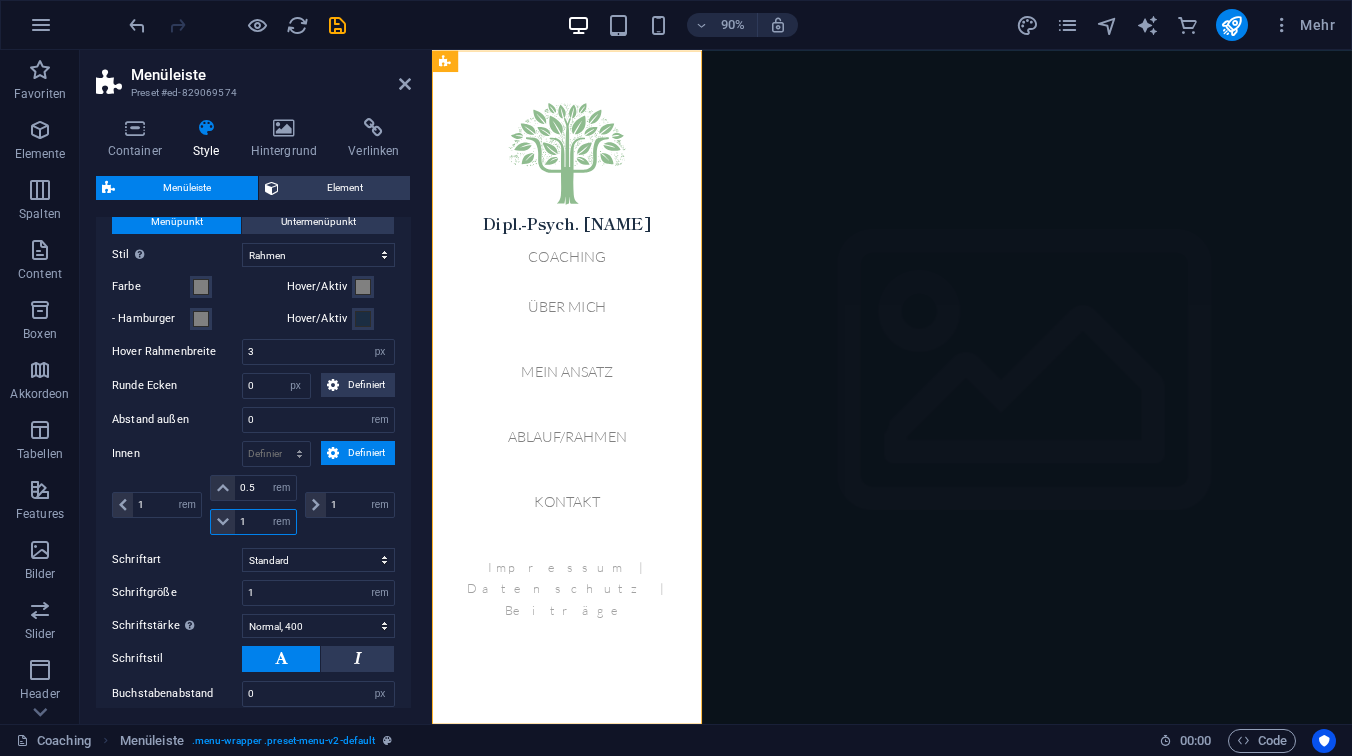 click on "1" at bounding box center (265, 522) 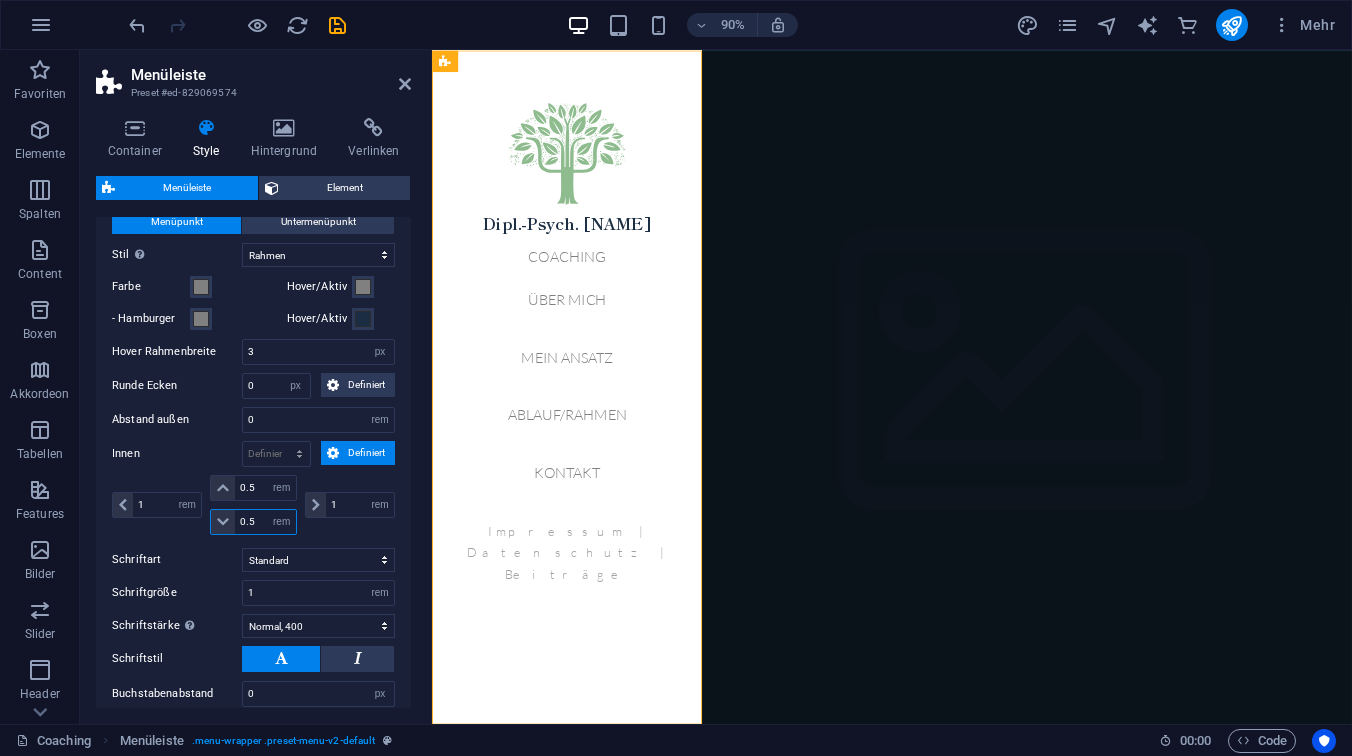click on "0.5" at bounding box center (265, 522) 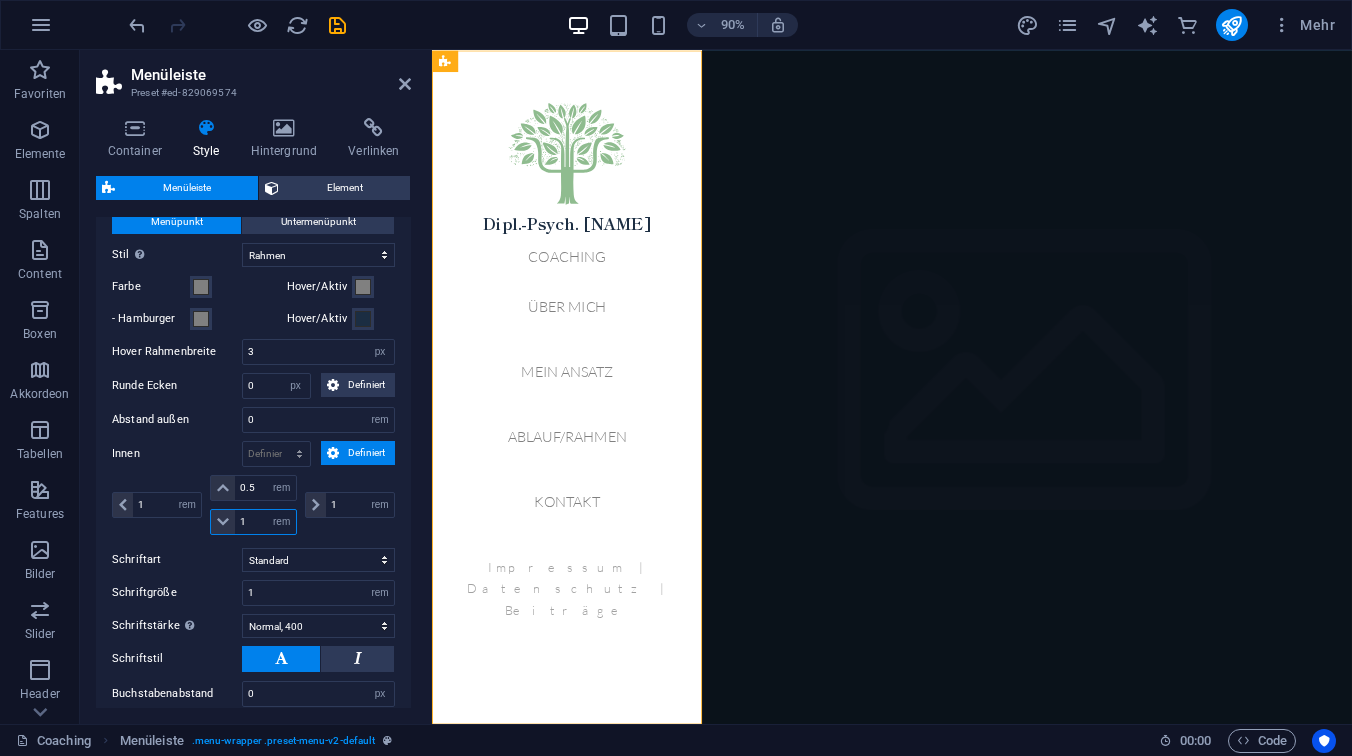 type on "1" 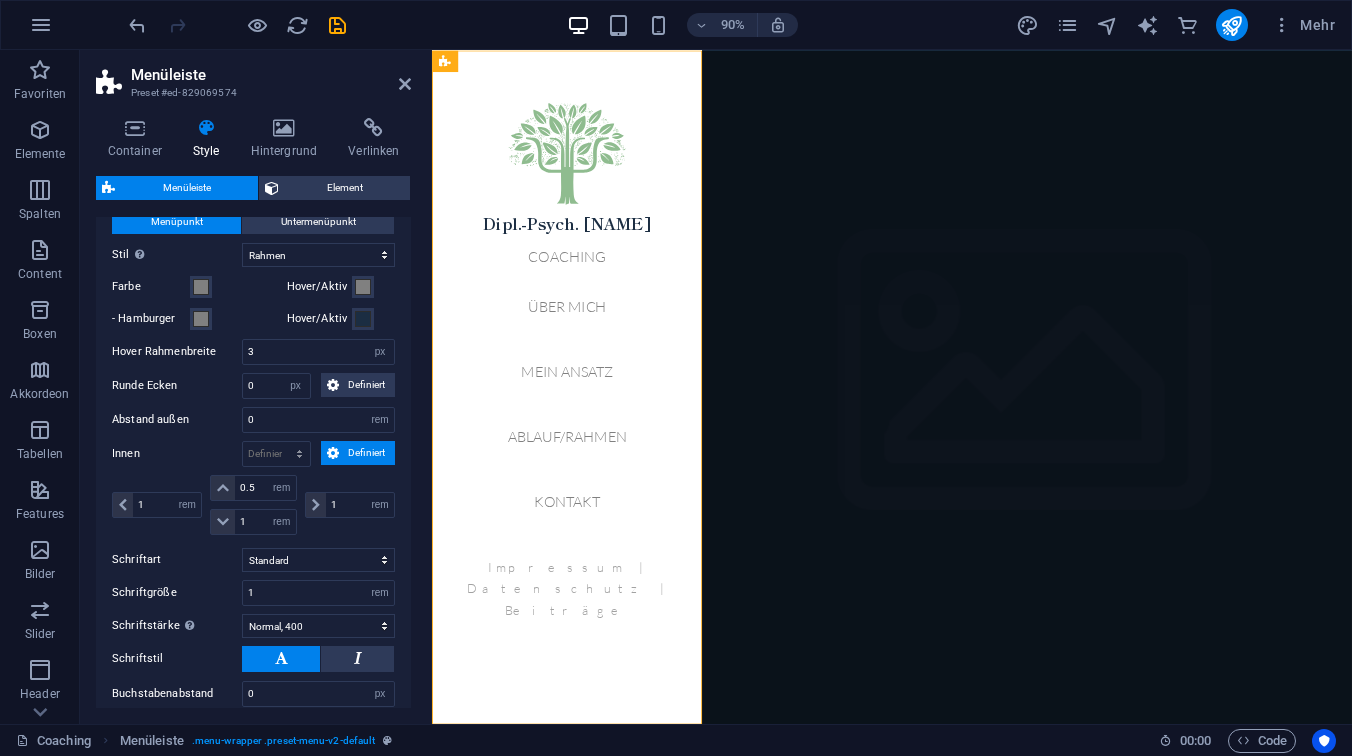 click on "Menüpunkt Untermenüpunkt Stil Wechsle in den Vorschau-Modus und fahre mit der Maus über Menüpunkte, um den Effekt zu testen. Einfach Textfarbe Box: Einblenden Box: Aufschlag senkrecht Box: Aufschlag waagerecht Box: Slide nach unten Box: Slide nach oben Box: Slide nach rechts Box: Slide nach links Box: Zoom-Effekt Rahmen Rahmen oben & unten Rahmen links & rechts Rahmen oben Rahmen unten Farbe Hover/Aktiv  - Hamburger Hover/Aktiv  - Sticky Hover/Aktiv Hover Rahmenbreite 3 px rem vh vw Runde Ecken 0 px rem % vh vw Definiert Definiert 0 px rem % vh vw 0 px rem % vh vw 0 px rem % vh vw 0 px rem % vh vw Abstand außen 0 px rem % vh vw Innen px rem % vh vw Definiert Definiert 1 px rem % vh vw 0.5 px rem % vh vw 1 px rem % vh vw 1 px rem % vh vw Schriftart Standard Überschrift Schriftgröße 1 px rem % vh vw Schriftstärke Um die Schriftstärke richtig anzuzeigen, muss sie möglicherweise aktiviert werden.  Schriftarten verwalten Fein, 100 Extra-dünn, 200 Dünn, 300 Normal, 400 Medium, 500 Halb-fett, 600 0 px" at bounding box center [253, 476] 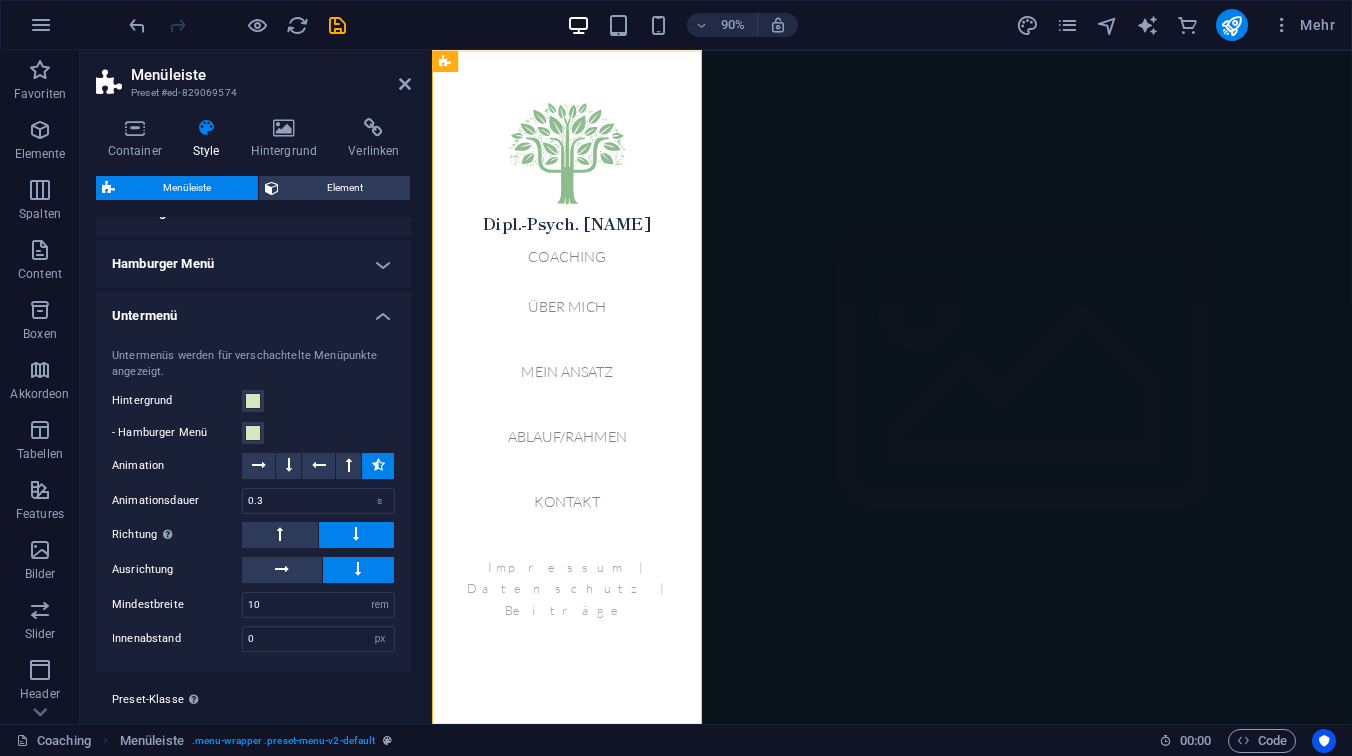 scroll, scrollTop: 1314, scrollLeft: 0, axis: vertical 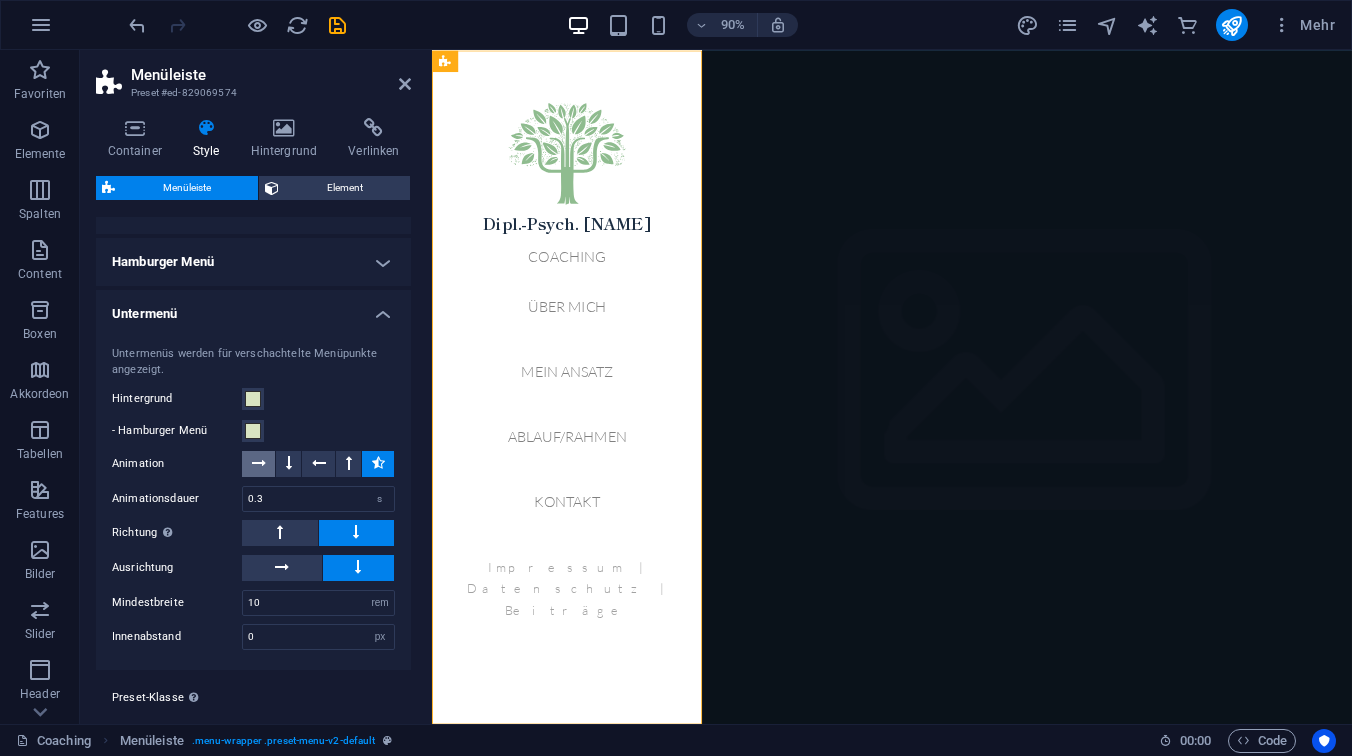 click at bounding box center [259, 463] 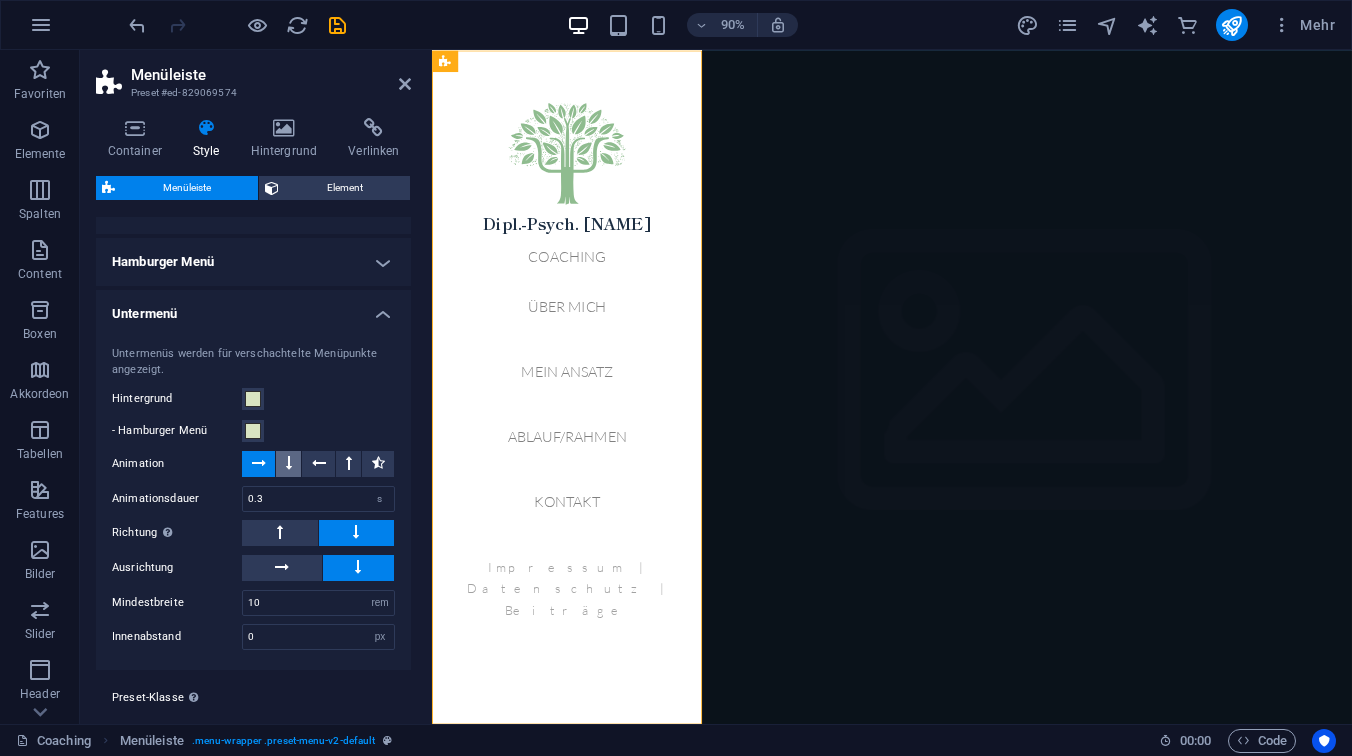 click at bounding box center [288, 464] 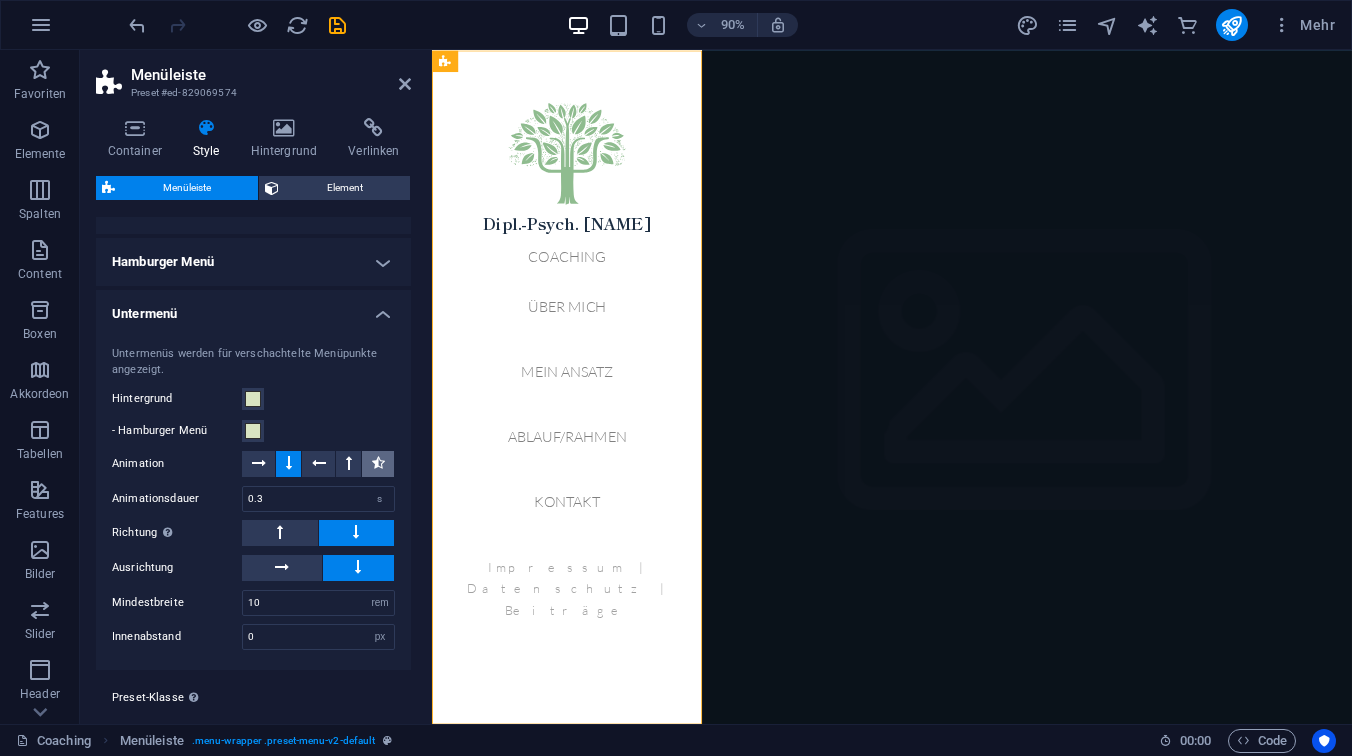 click at bounding box center (378, 464) 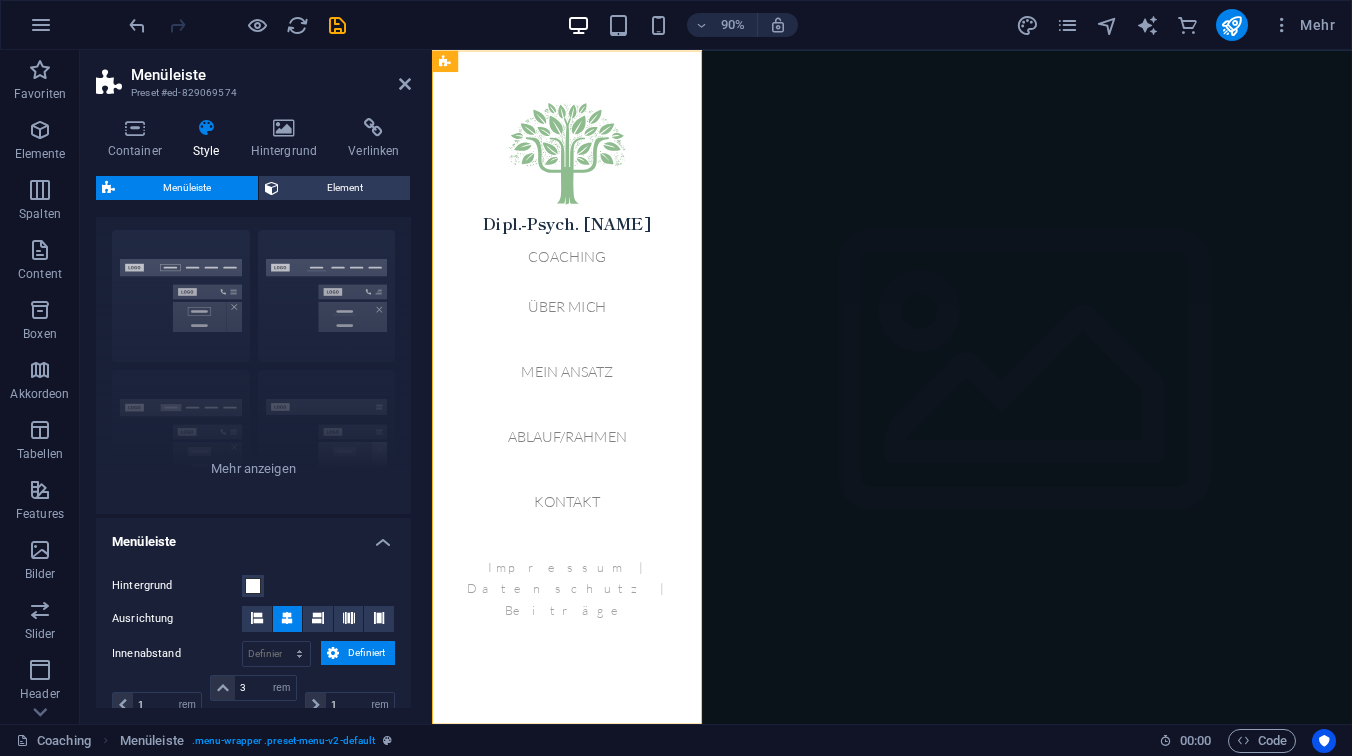 scroll, scrollTop: 0, scrollLeft: 0, axis: both 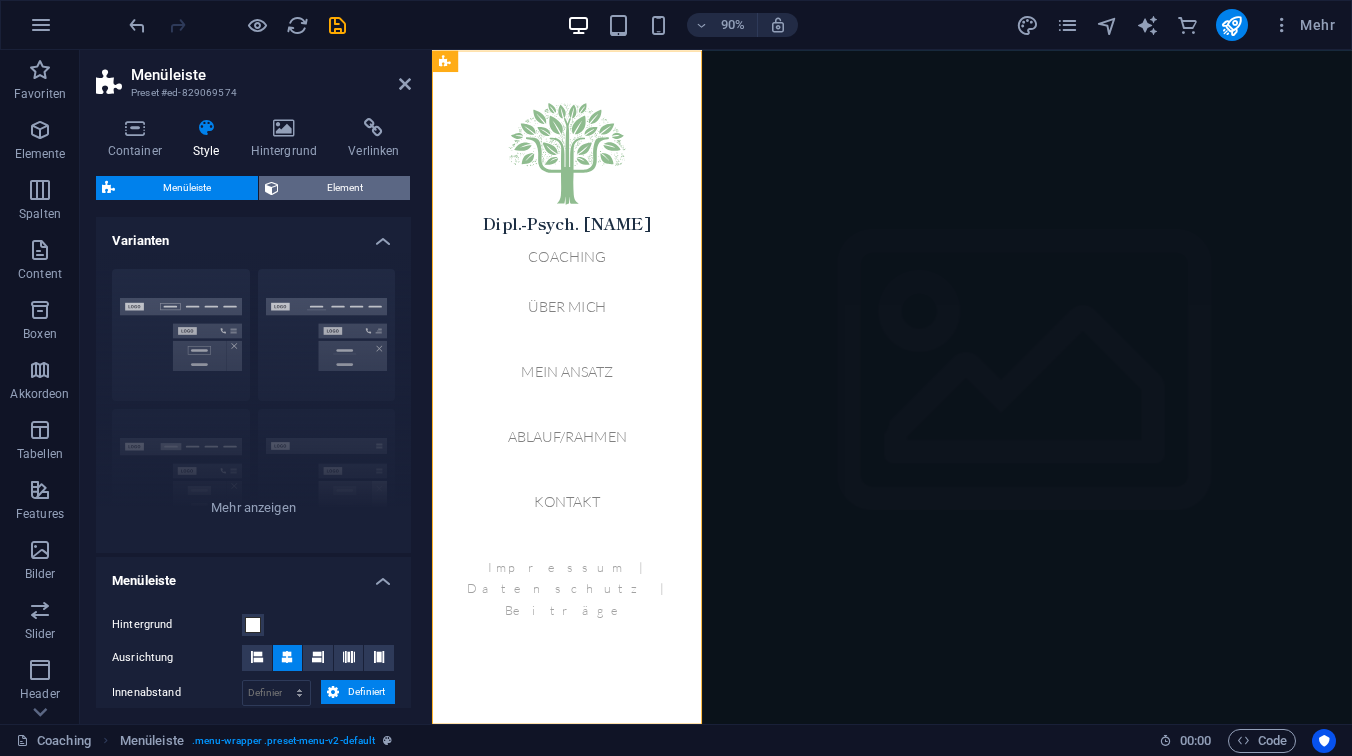 click on "Element" at bounding box center (344, 188) 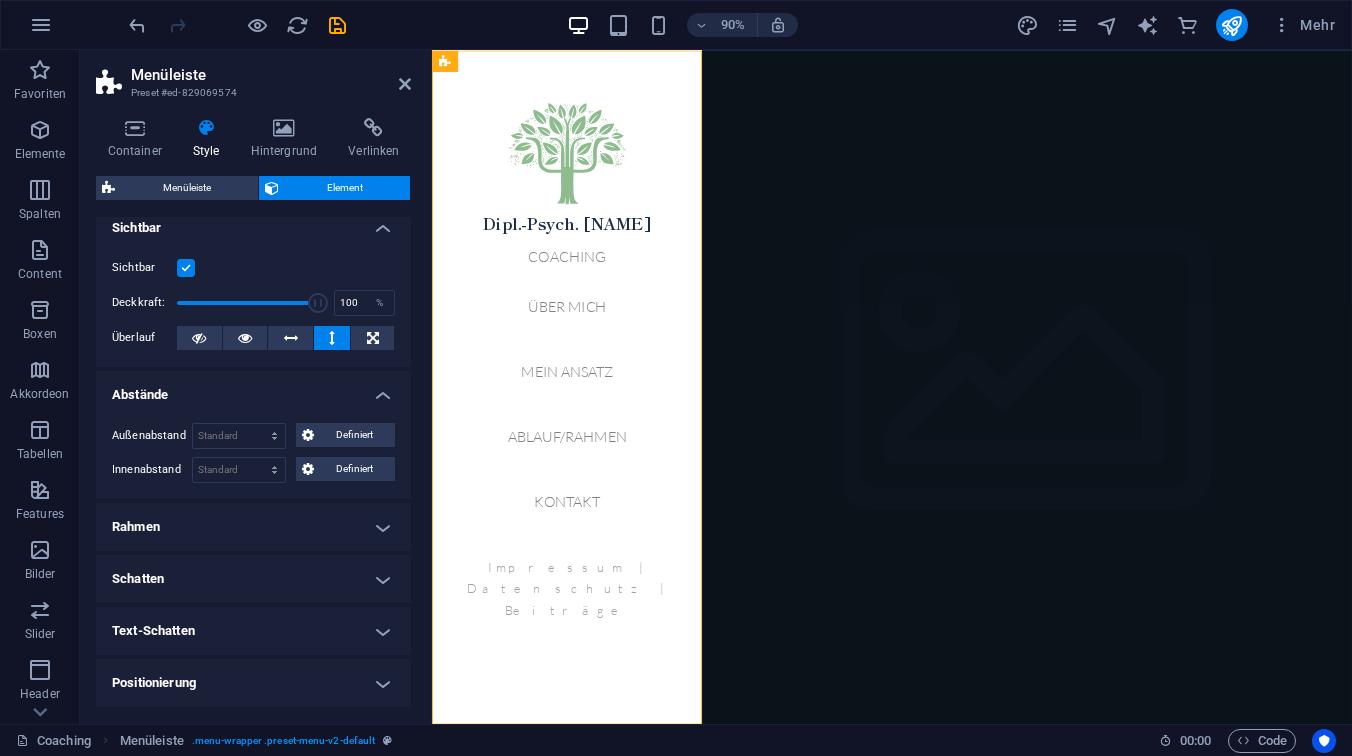 scroll, scrollTop: 0, scrollLeft: 0, axis: both 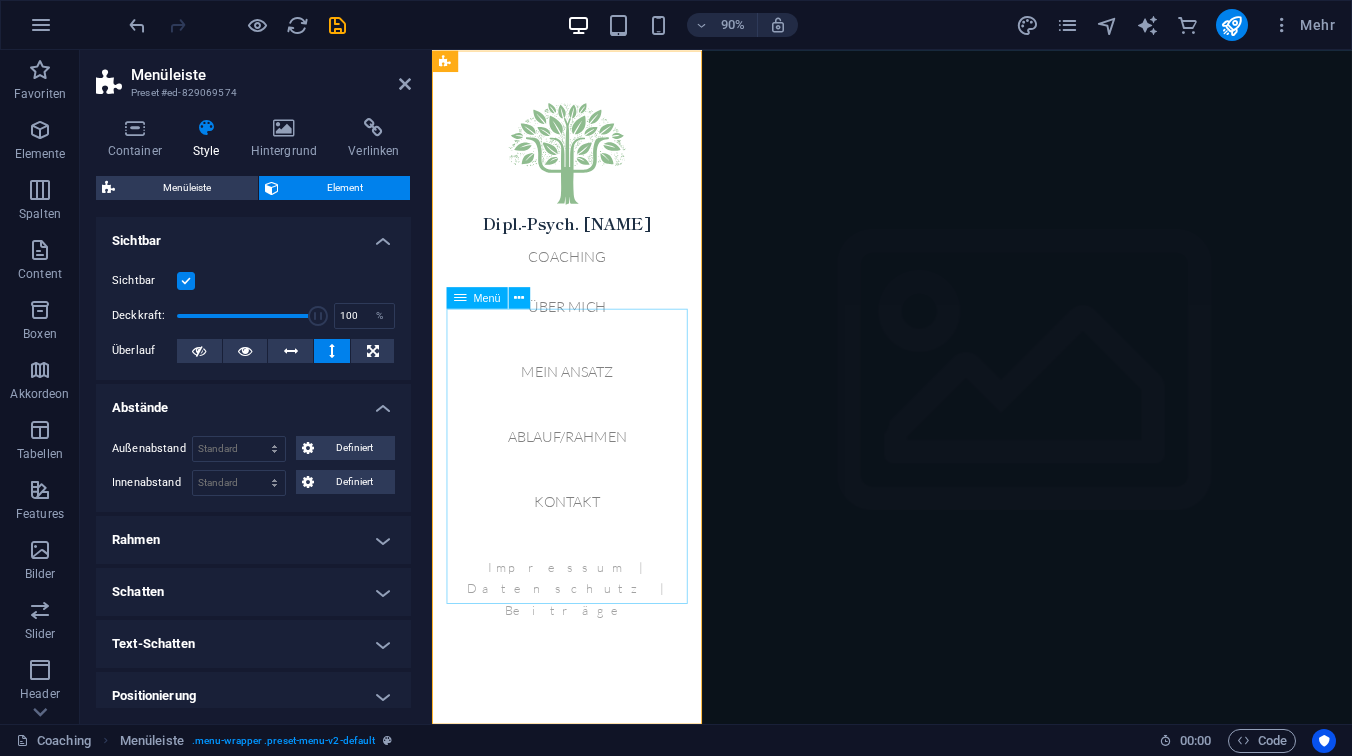 click on "Coaching Über mich Mein Ansatz Ablauf/Rahmen Kontakt" at bounding box center (582, 427) 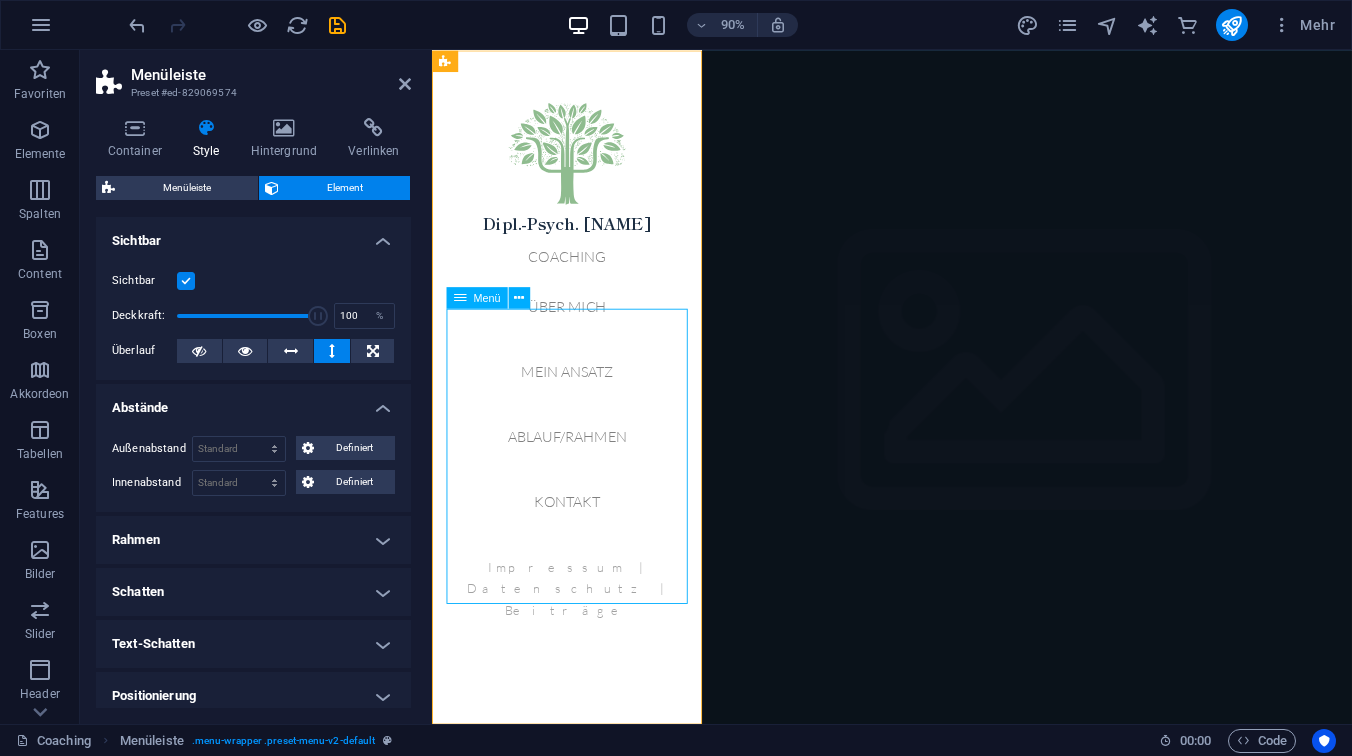 click on "Coaching Über mich Mein Ansatz Ablauf/Rahmen Kontakt" at bounding box center (582, 427) 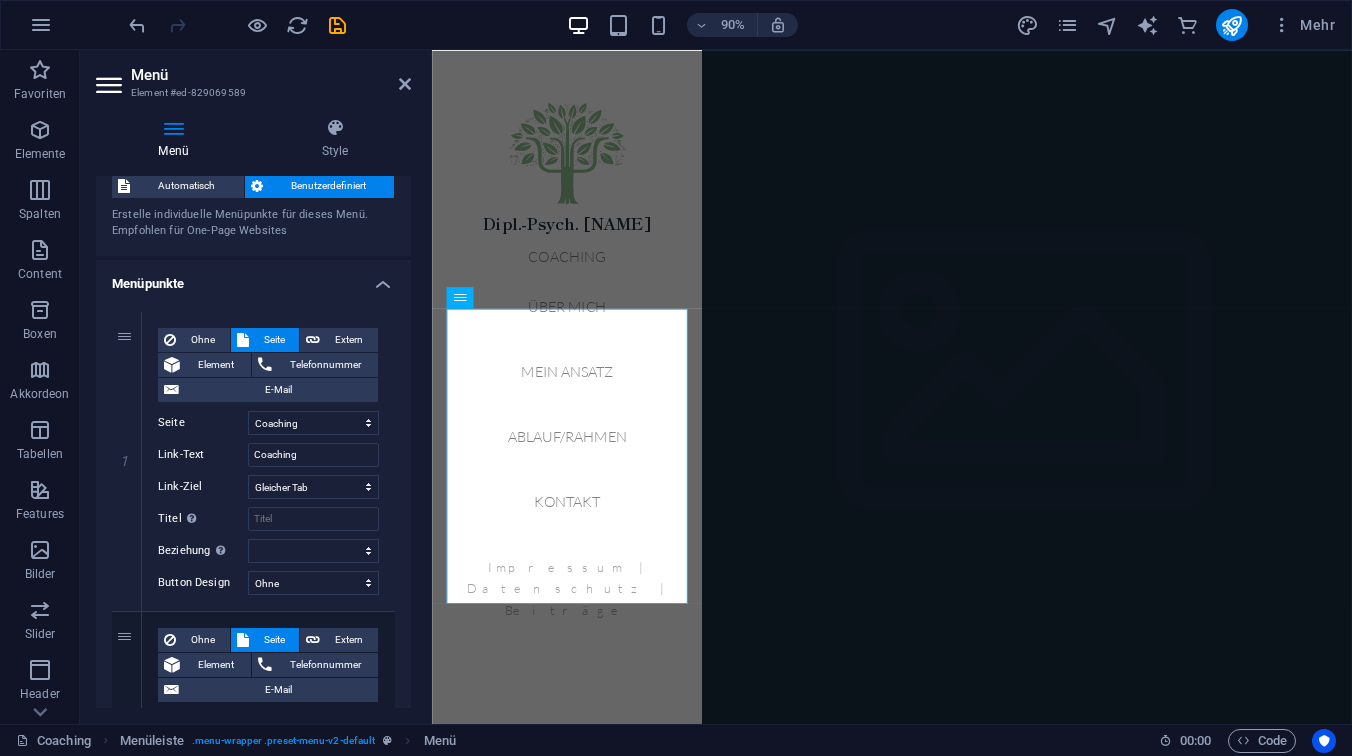 scroll, scrollTop: 59, scrollLeft: 0, axis: vertical 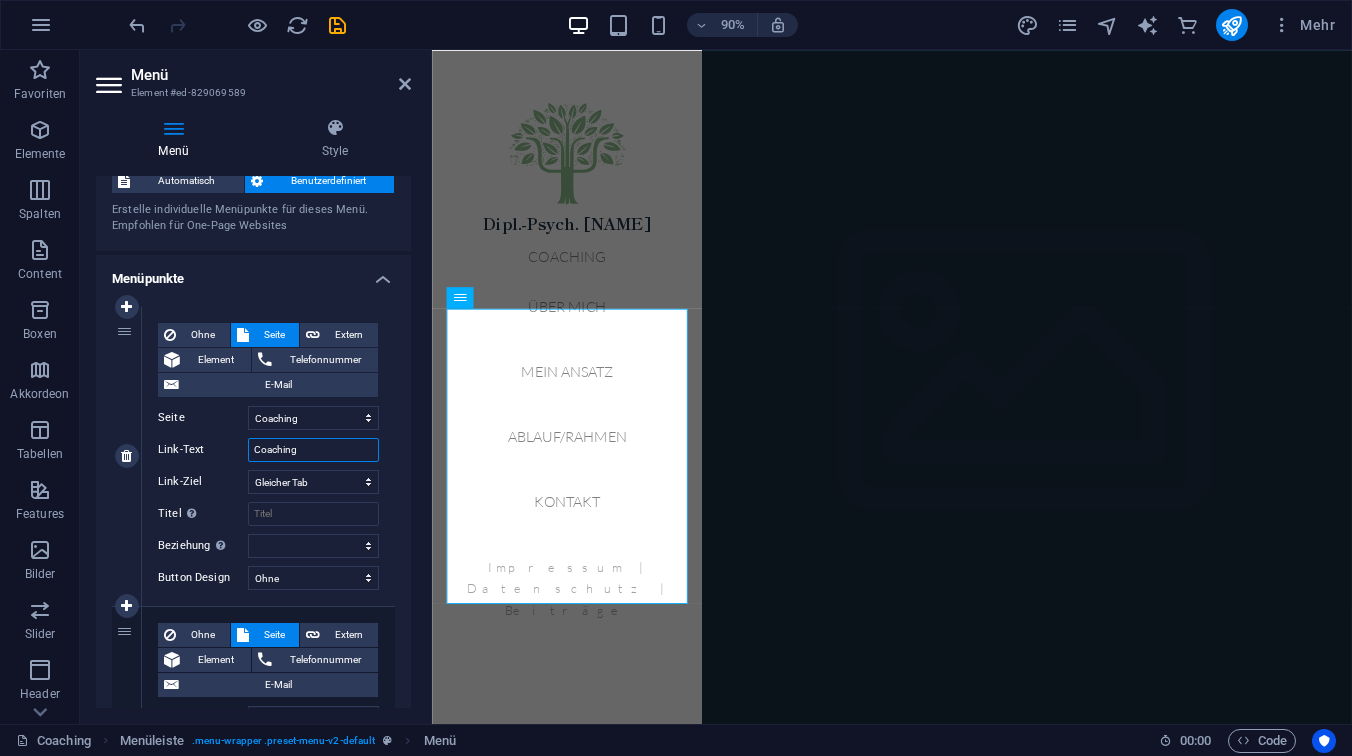 click on "Coaching" at bounding box center (313, 450) 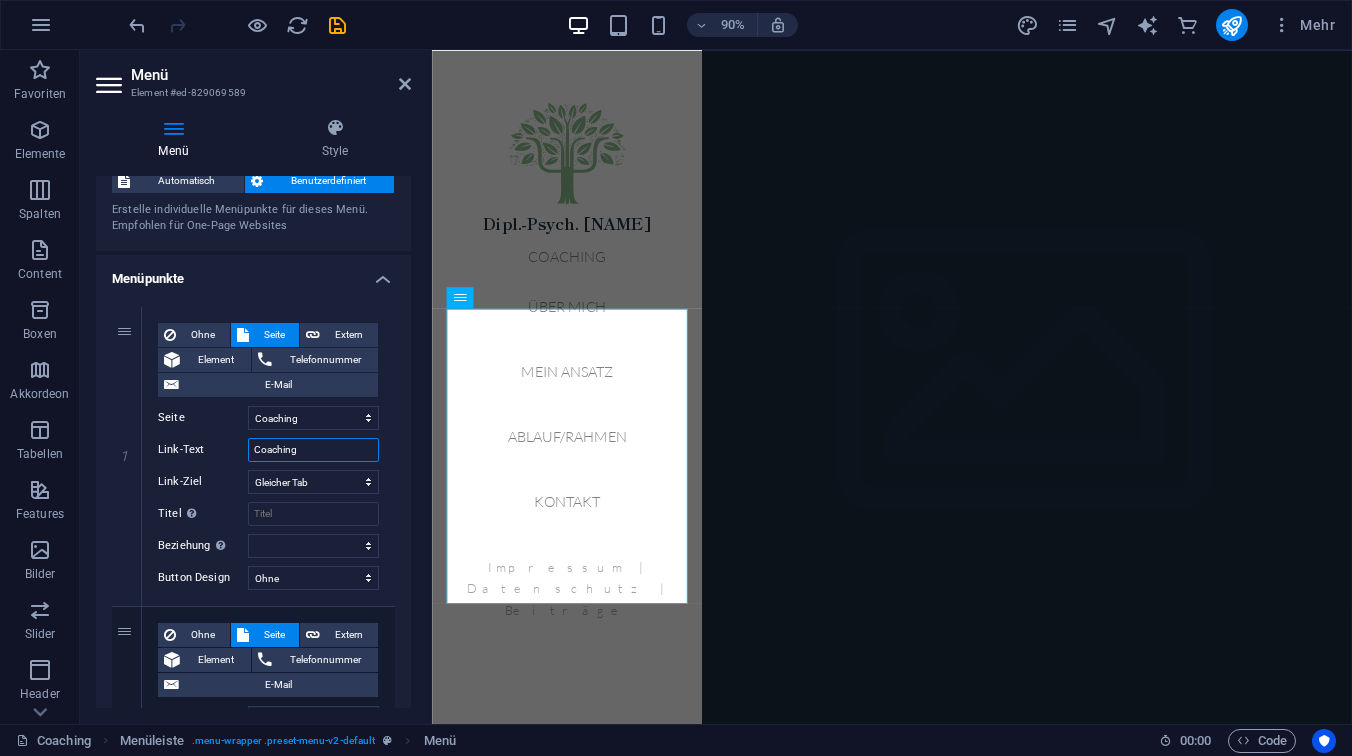 drag, startPoint x: 302, startPoint y: 450, endPoint x: 392, endPoint y: 474, distance: 93.14505 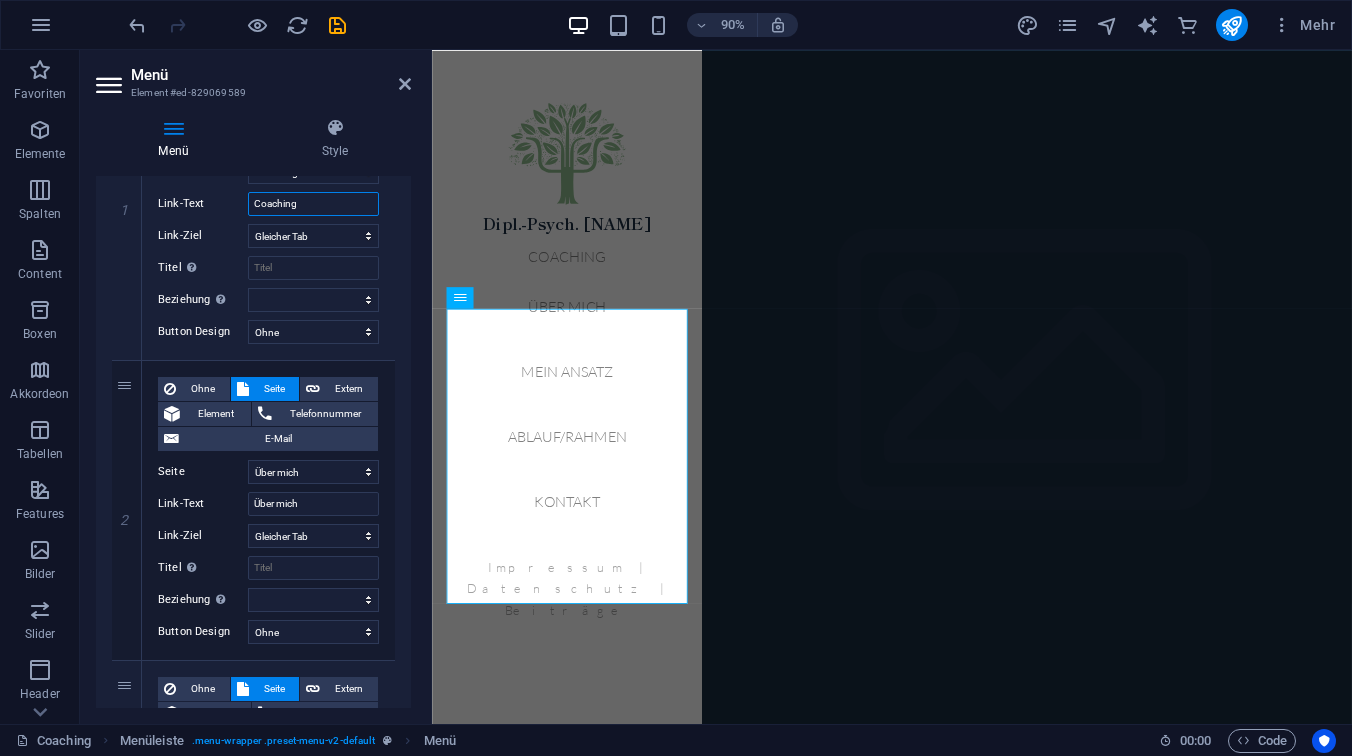 scroll, scrollTop: 298, scrollLeft: 0, axis: vertical 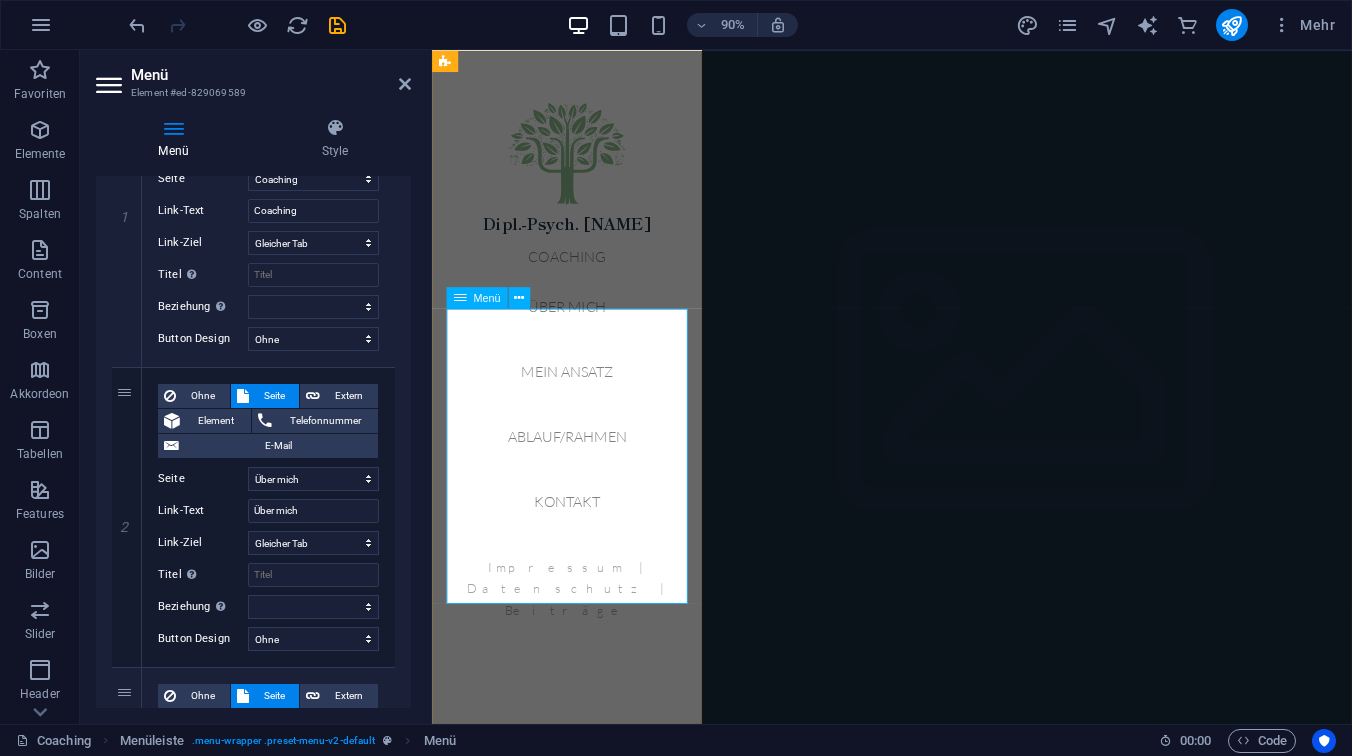 click on "Coaching Über mich Mein Ansatz Ablauf/Rahmen Kontakt" at bounding box center (582, 427) 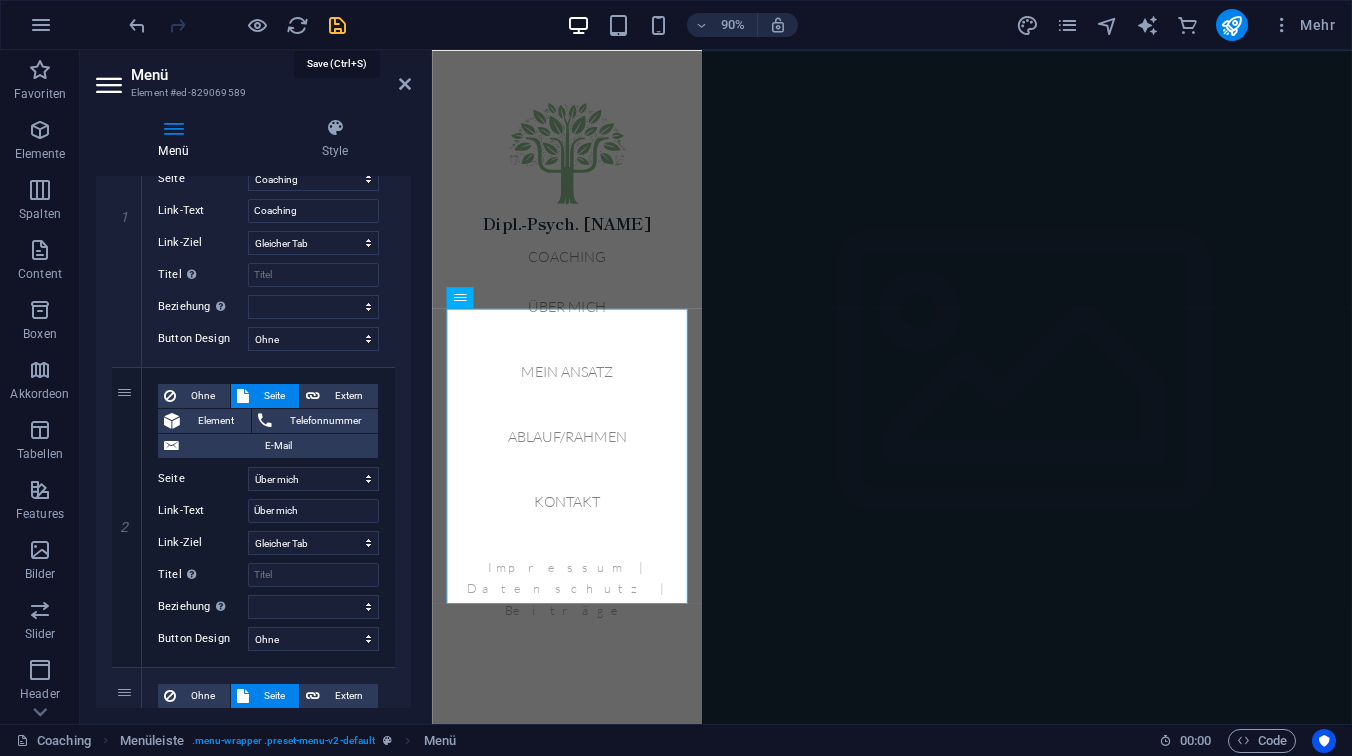 click at bounding box center (337, 25) 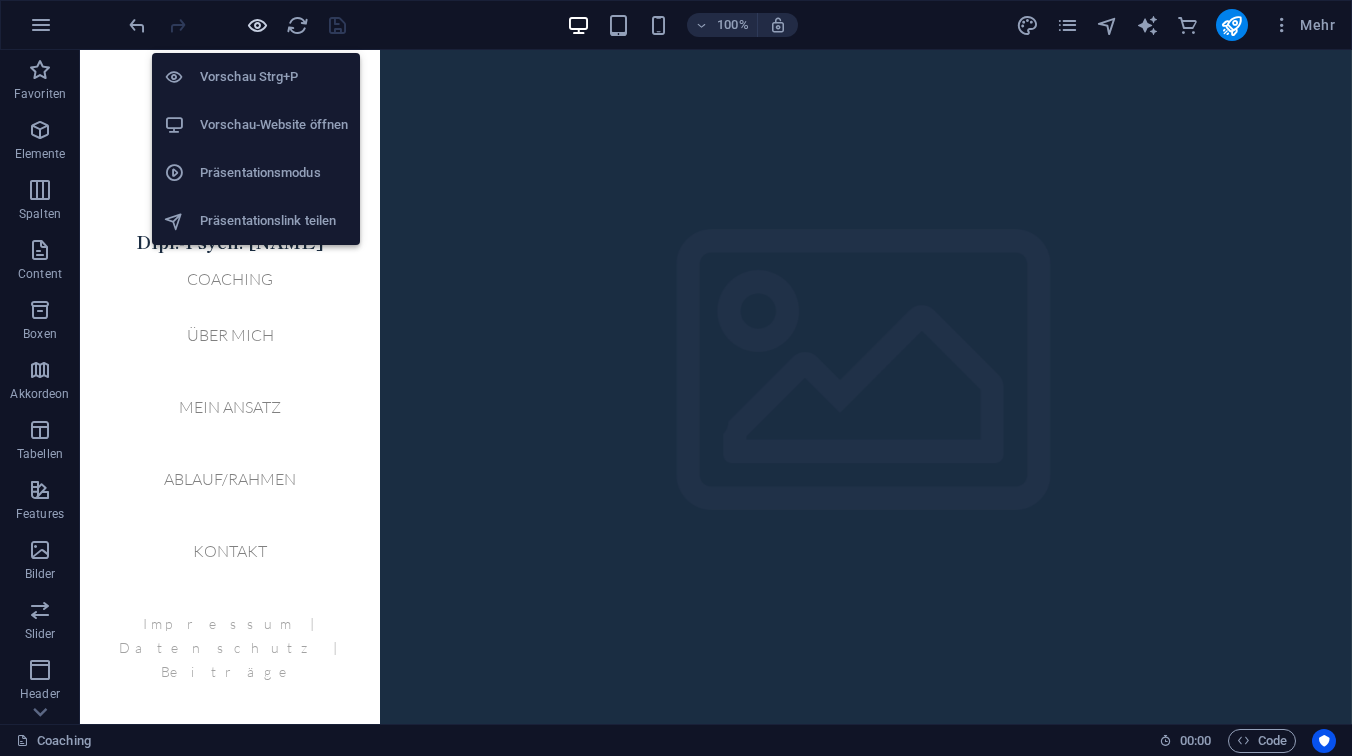 click at bounding box center [257, 25] 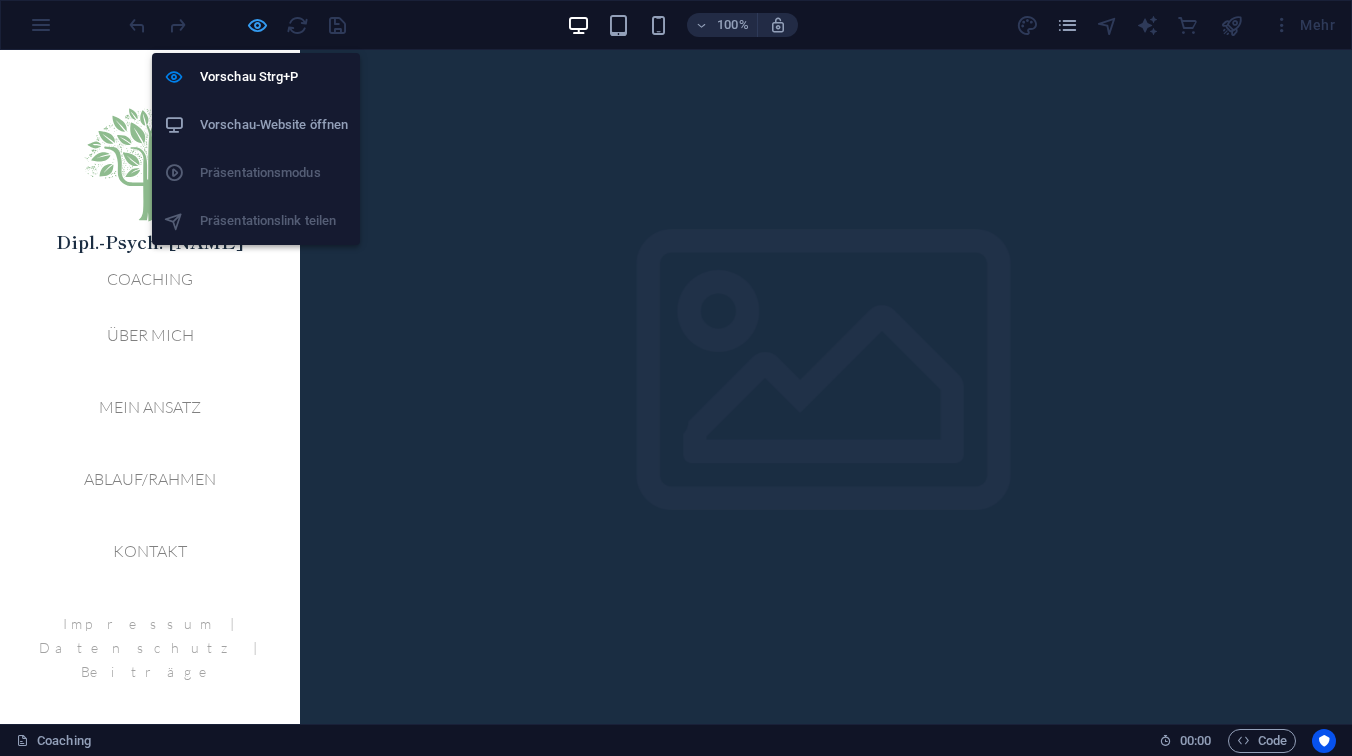 click at bounding box center [257, 25] 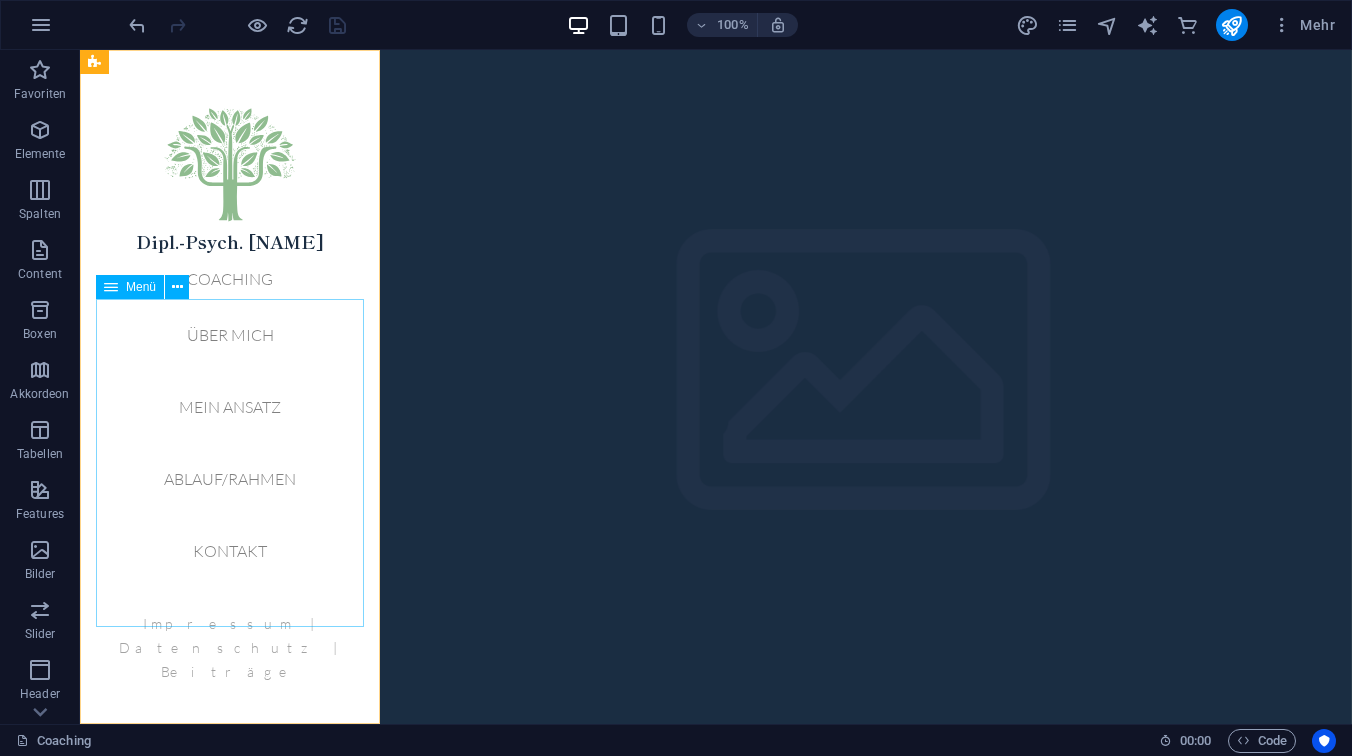 click on "Coaching Über mich Mein Ansatz Ablauf/Rahmen Kontakt" at bounding box center [230, 427] 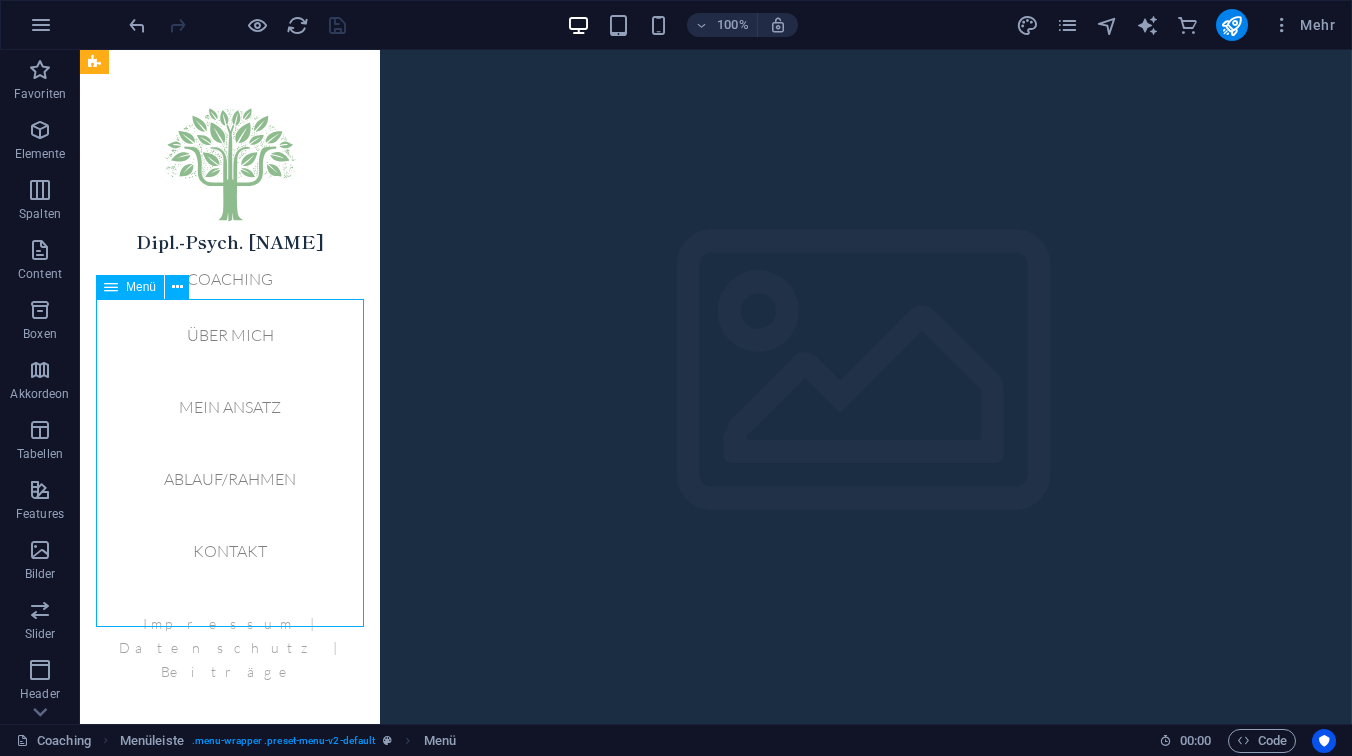 click on "Coaching Über mich Mein Ansatz Ablauf/Rahmen Kontakt" at bounding box center [230, 427] 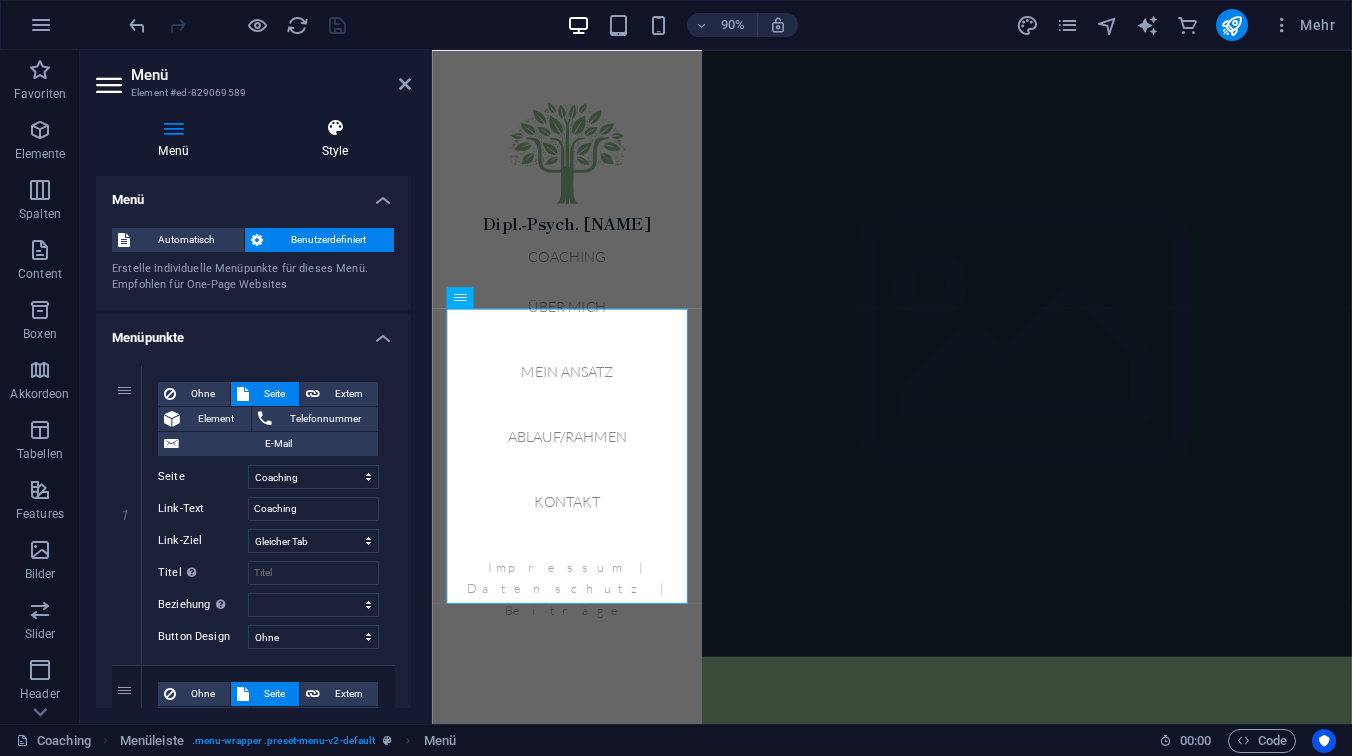 click on "Style" at bounding box center (335, 139) 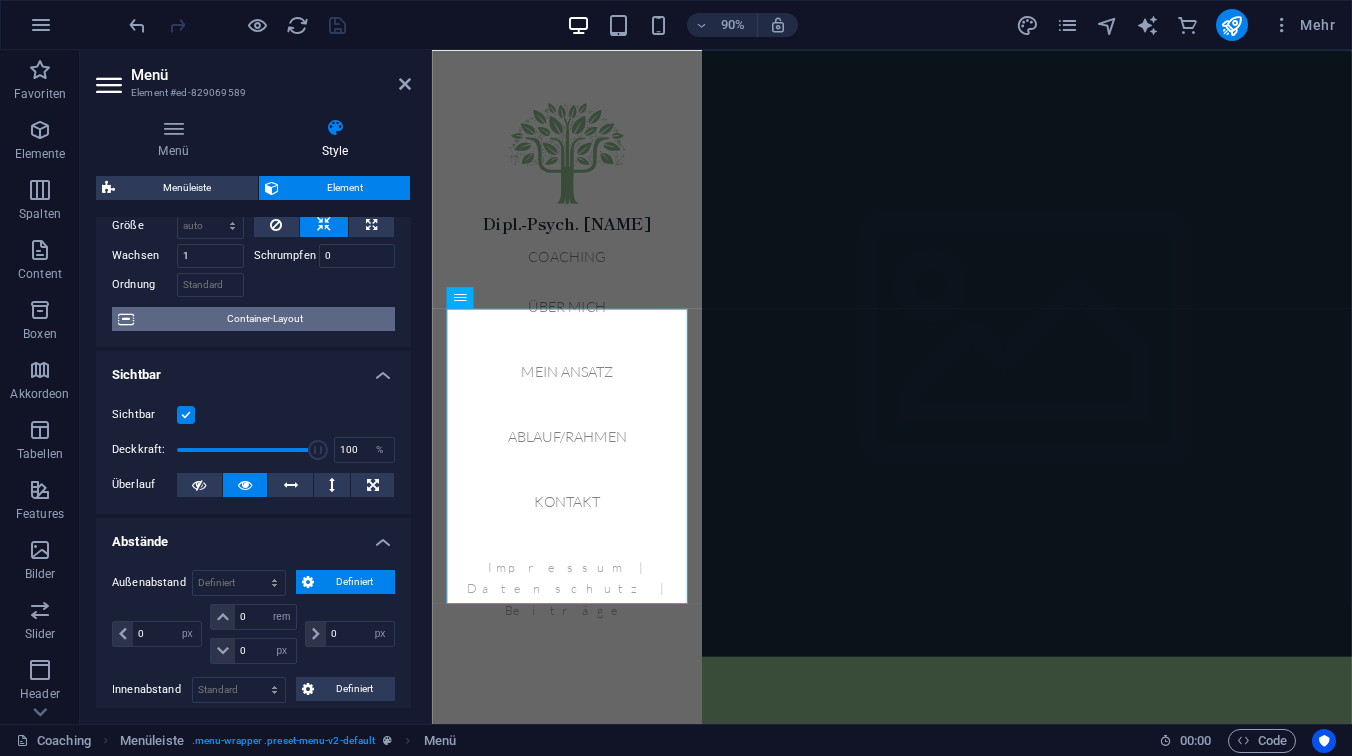 scroll, scrollTop: 111, scrollLeft: 0, axis: vertical 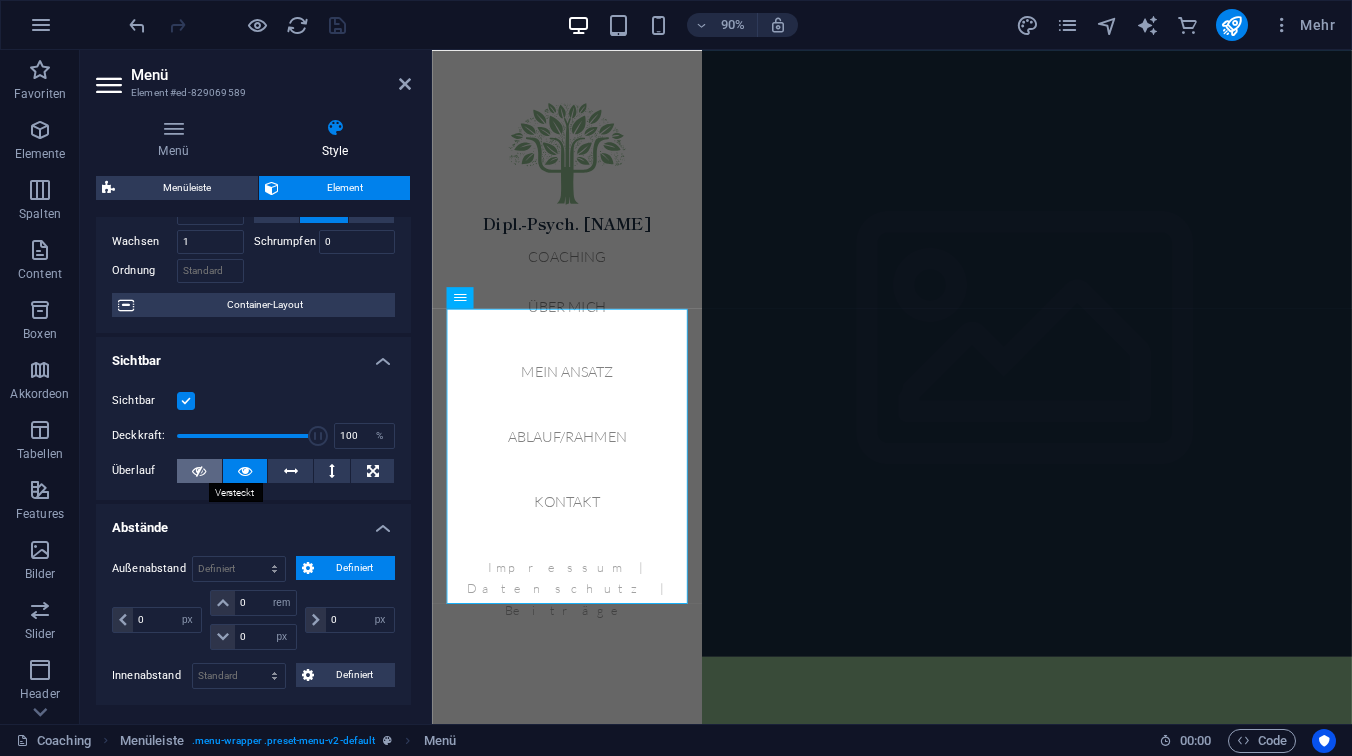 click at bounding box center (199, 471) 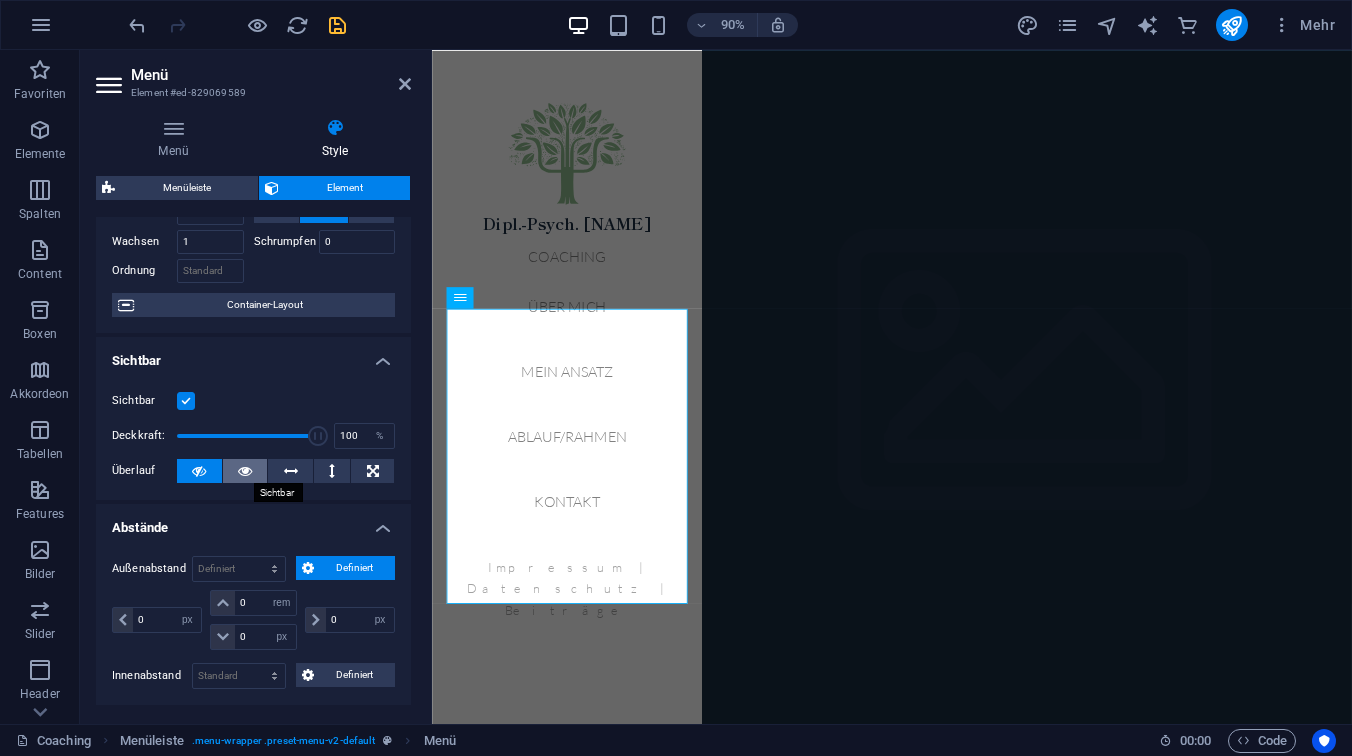 click at bounding box center (245, 471) 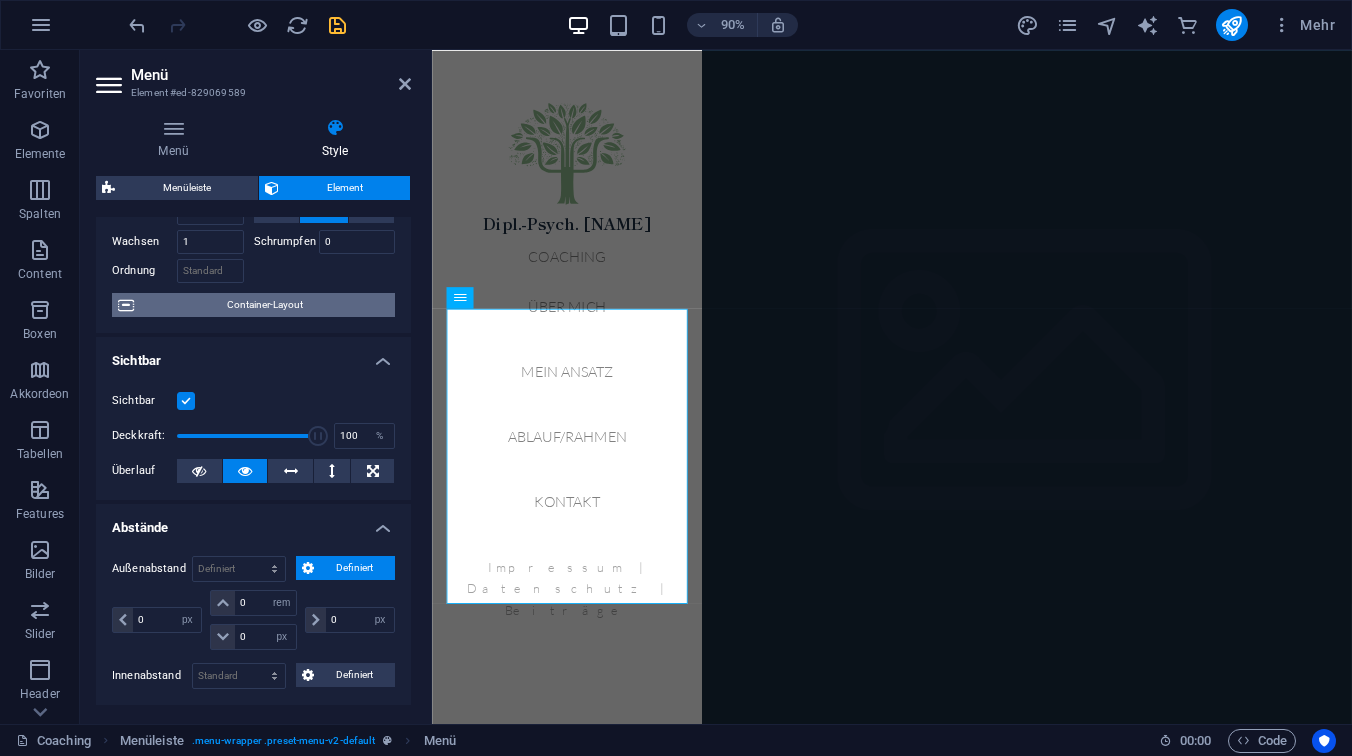 click on "Container-Layout" at bounding box center (264, 305) 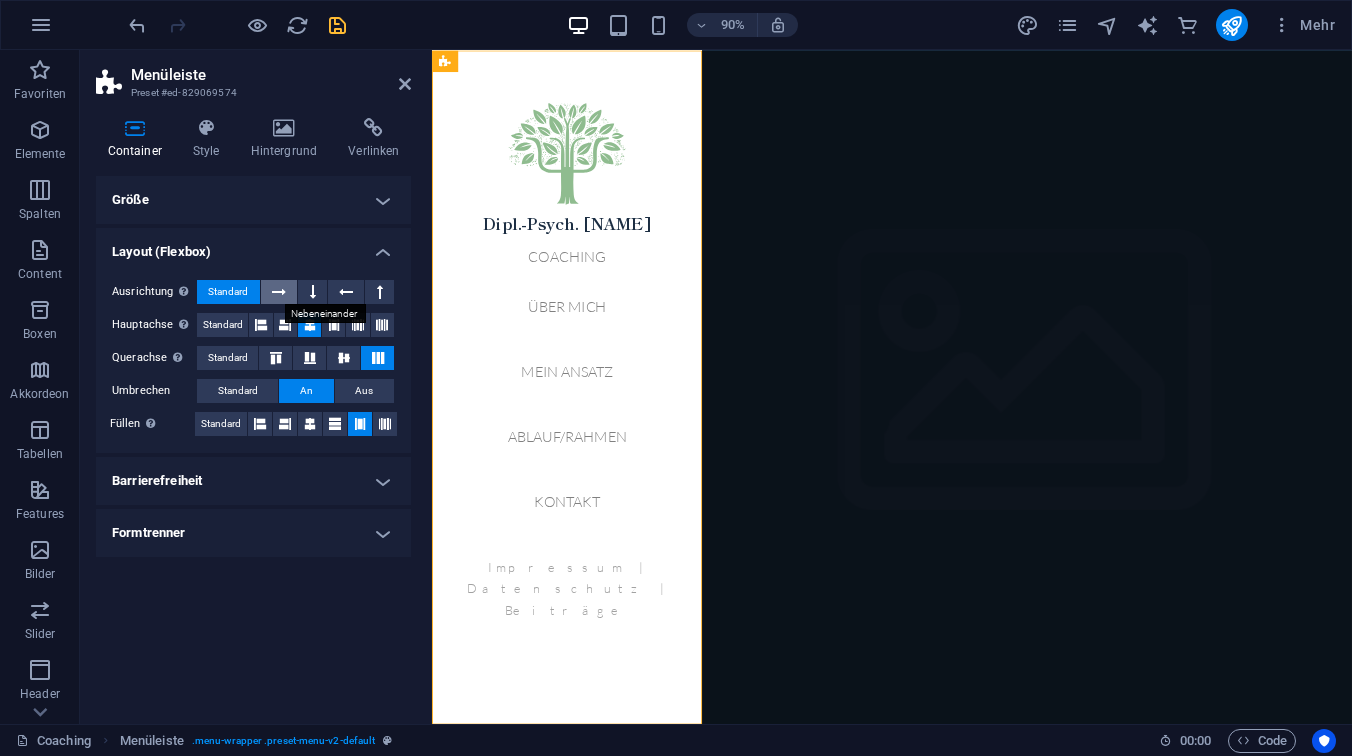 click at bounding box center [279, 292] 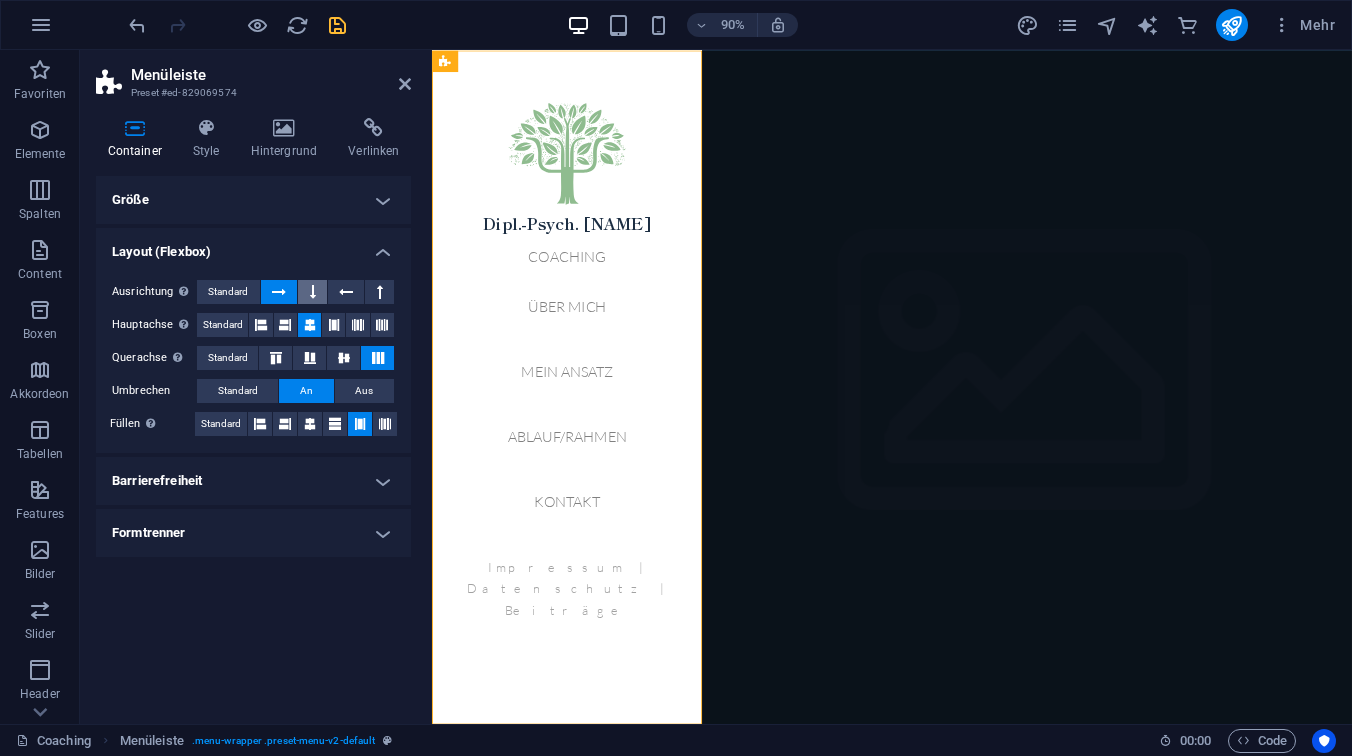 click at bounding box center [313, 292] 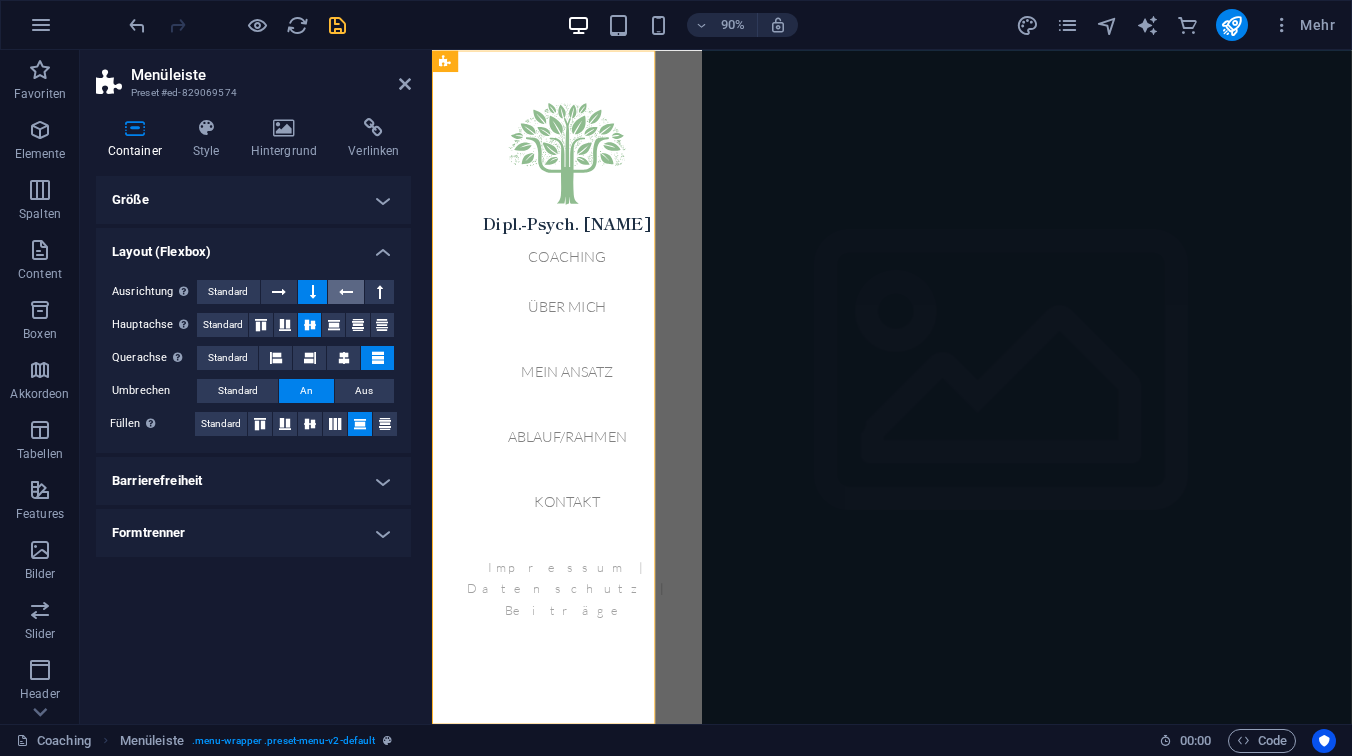 click at bounding box center [346, 292] 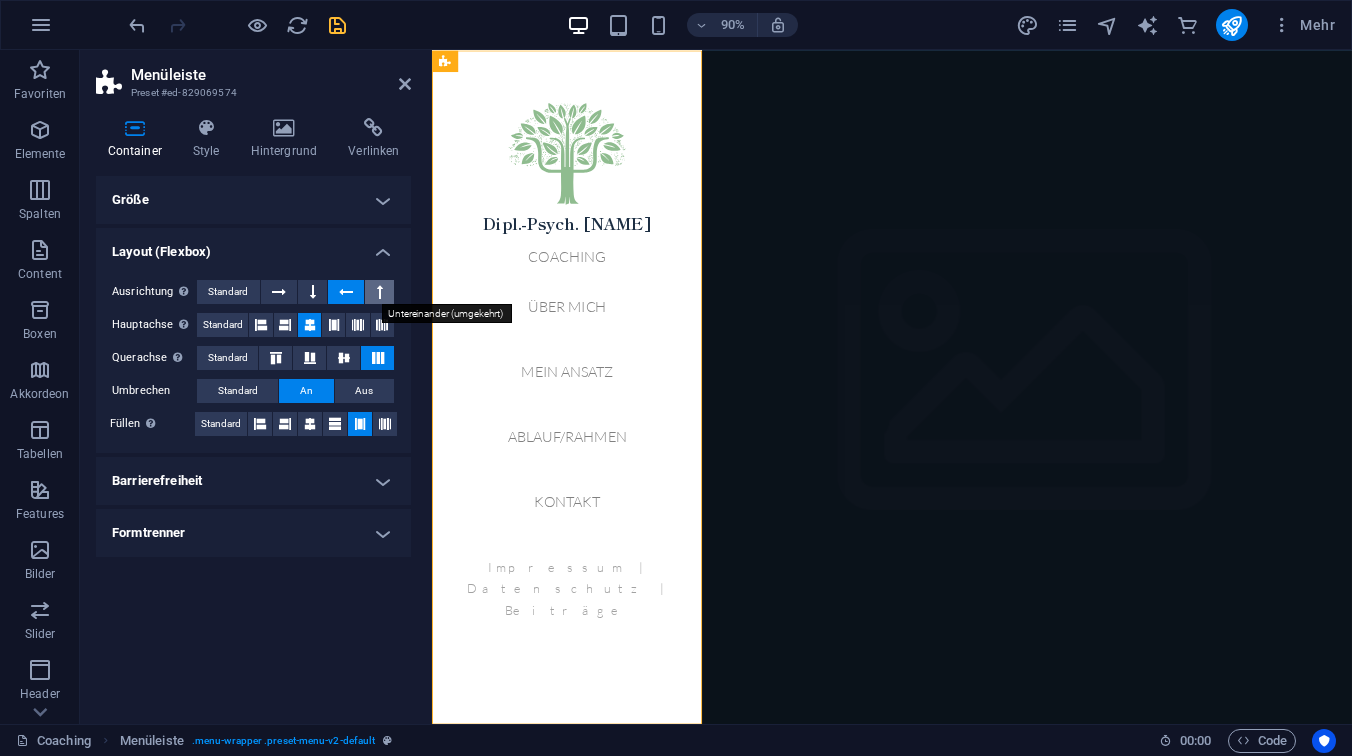 click at bounding box center [380, 292] 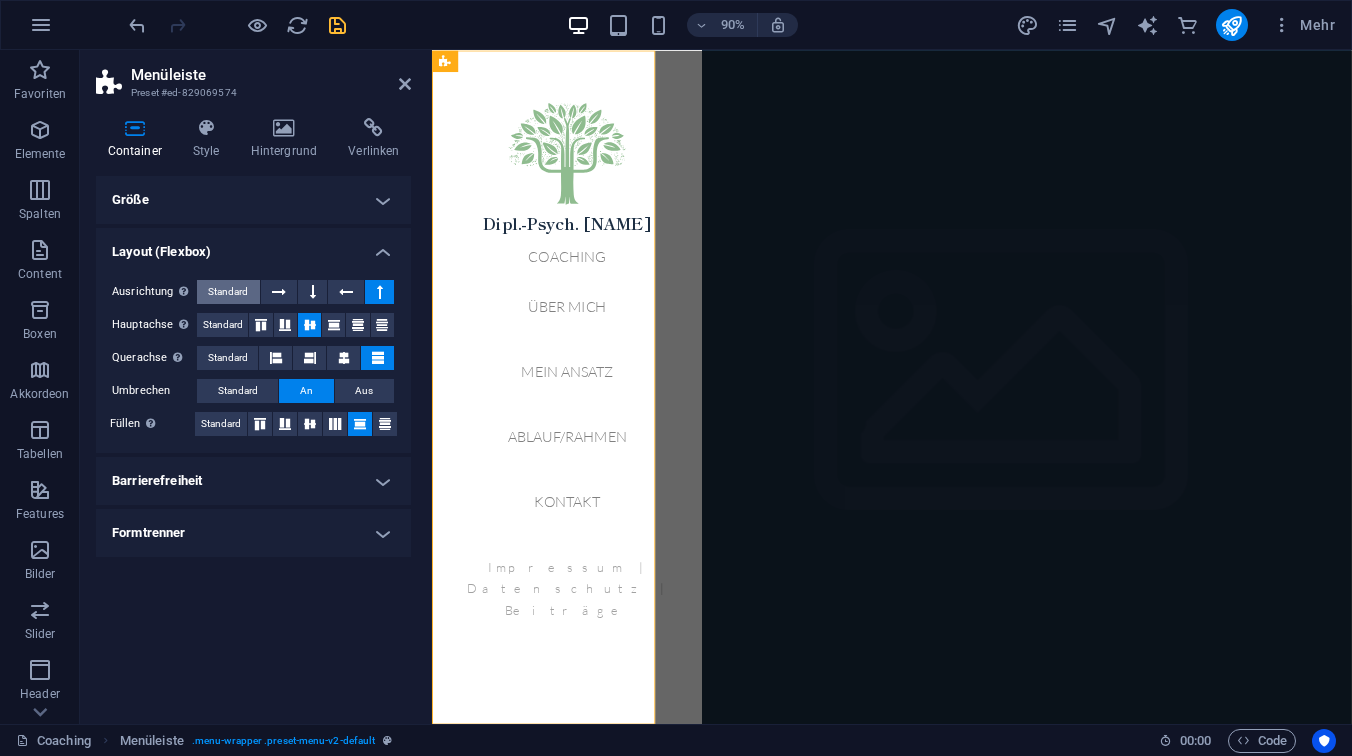 click on "Standard" at bounding box center (228, 292) 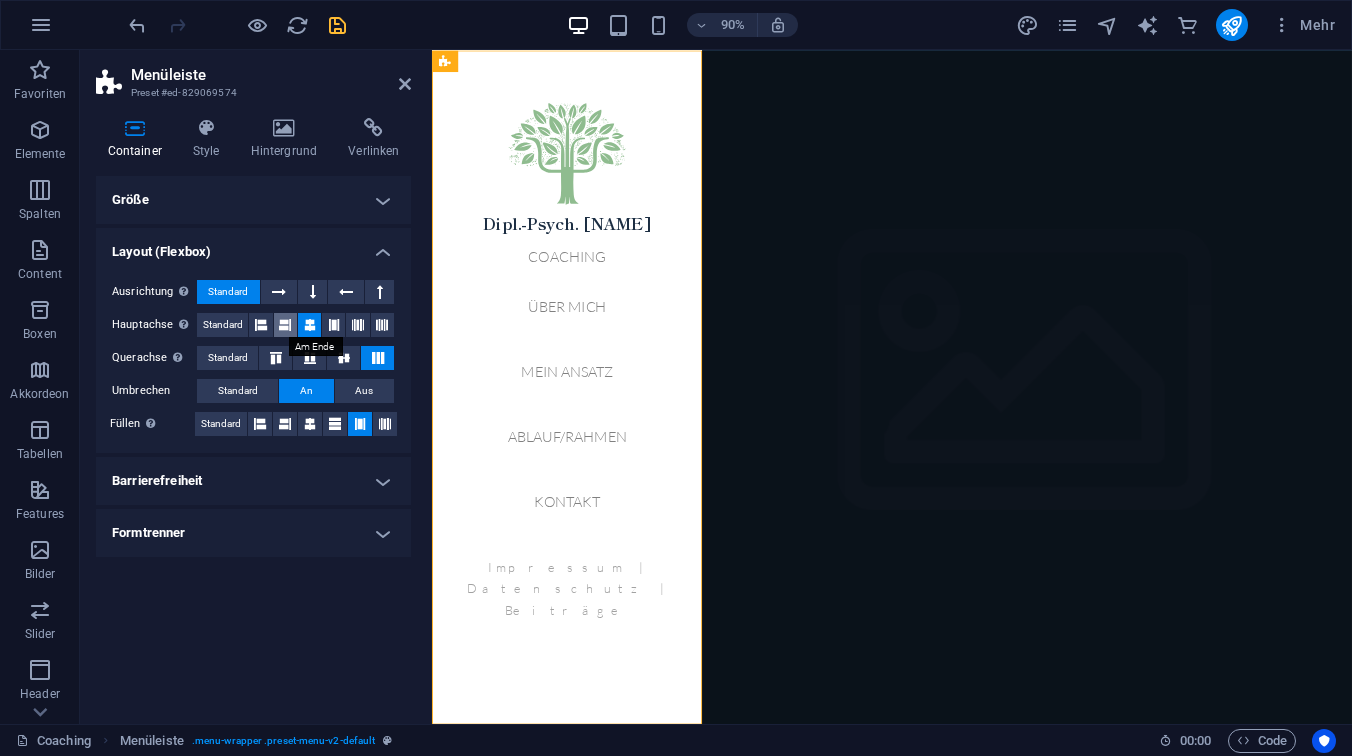 click at bounding box center (285, 325) 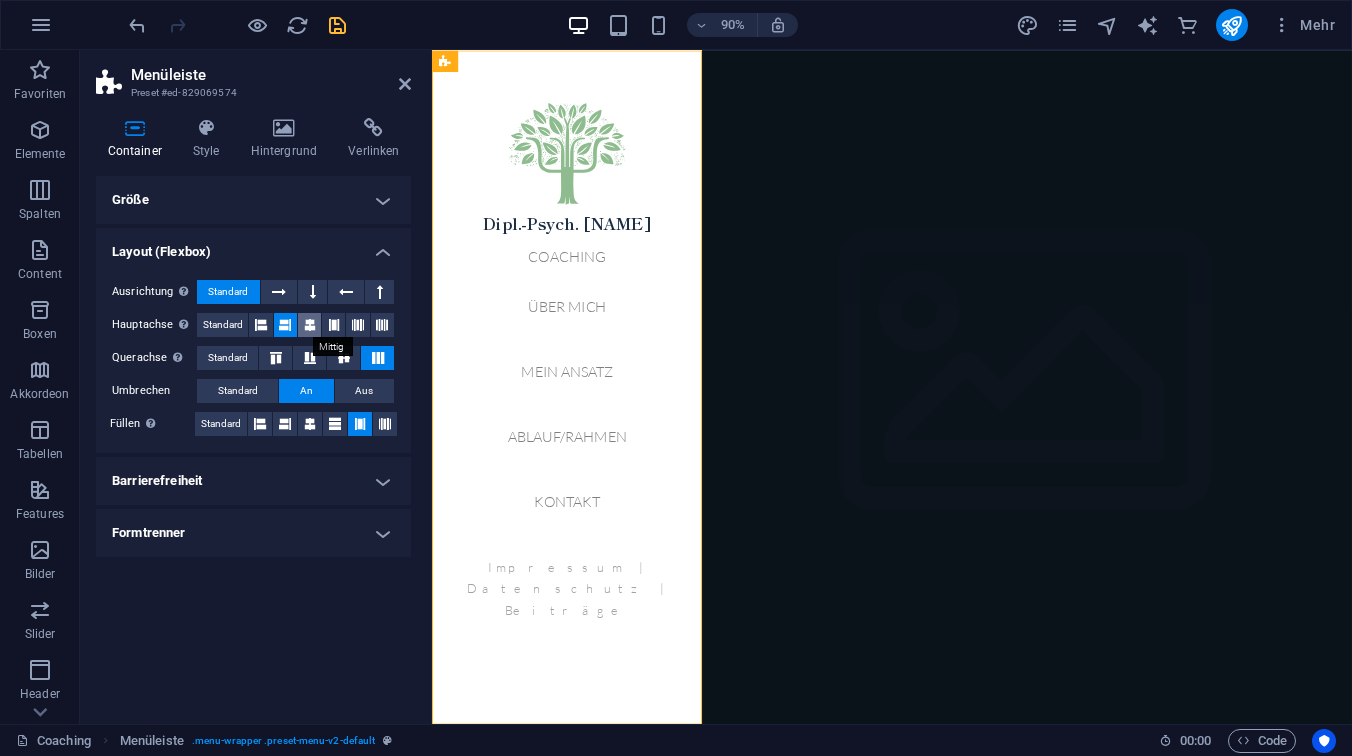 click at bounding box center (309, 325) 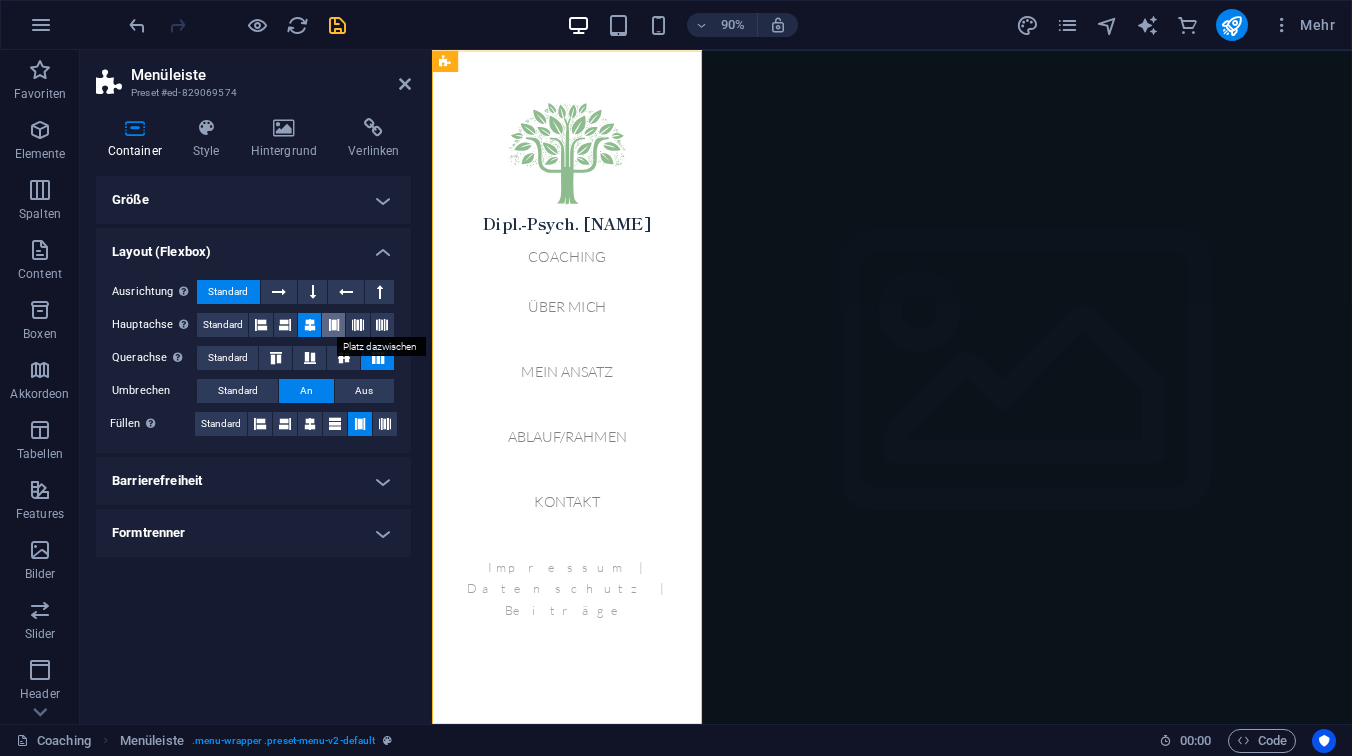 click at bounding box center [333, 325] 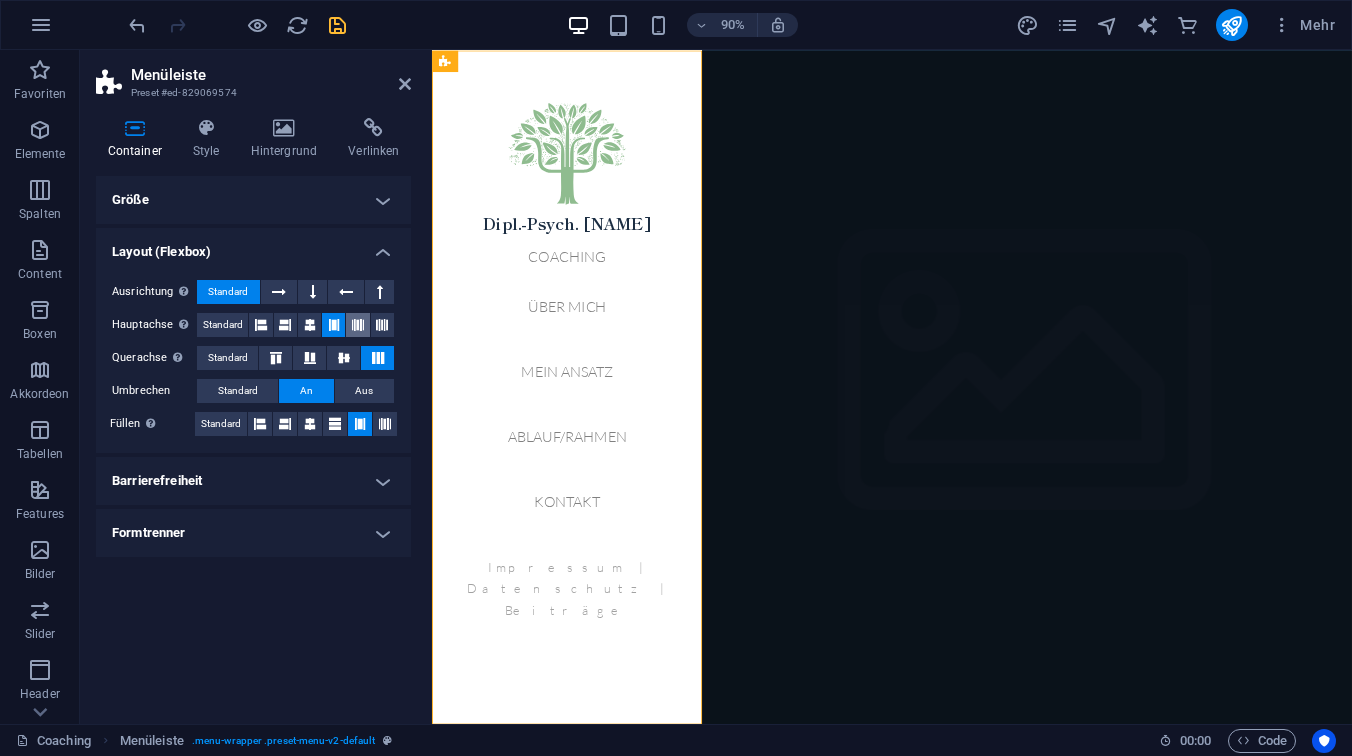 click at bounding box center [358, 325] 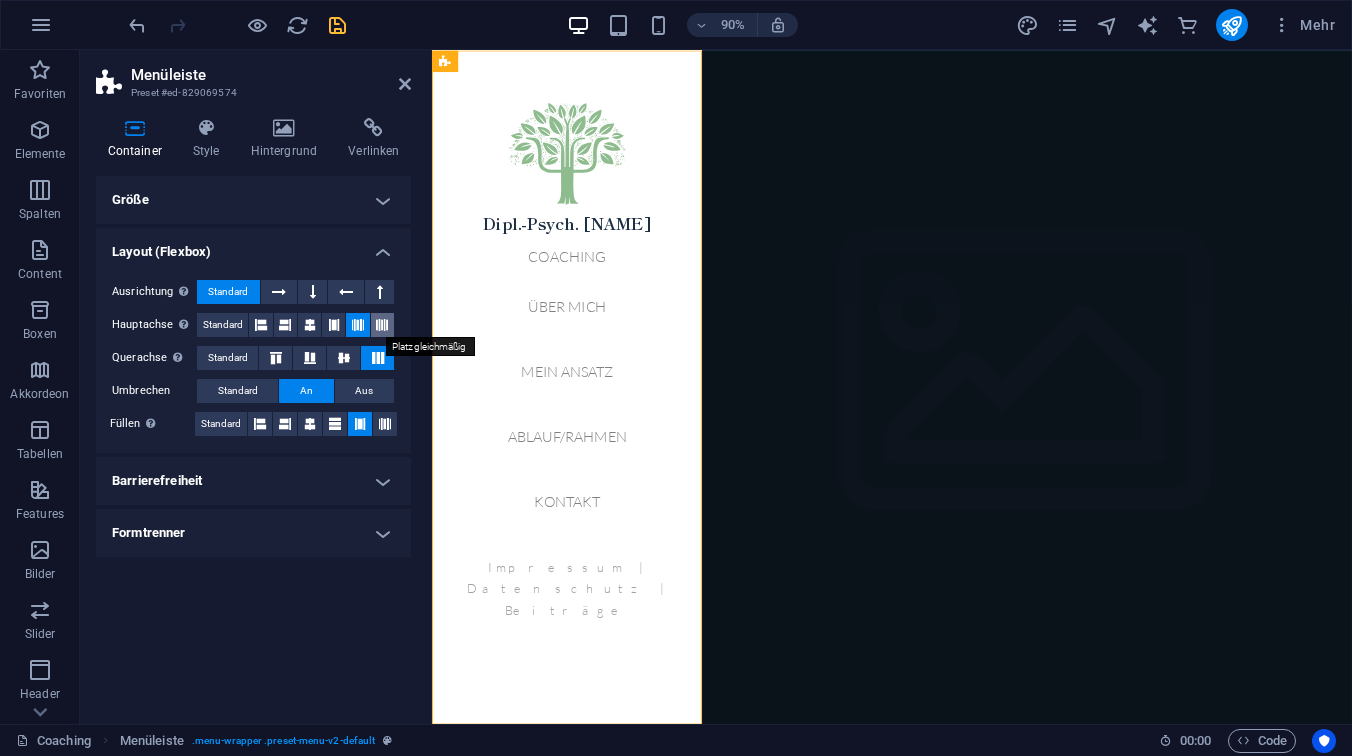 click at bounding box center (382, 325) 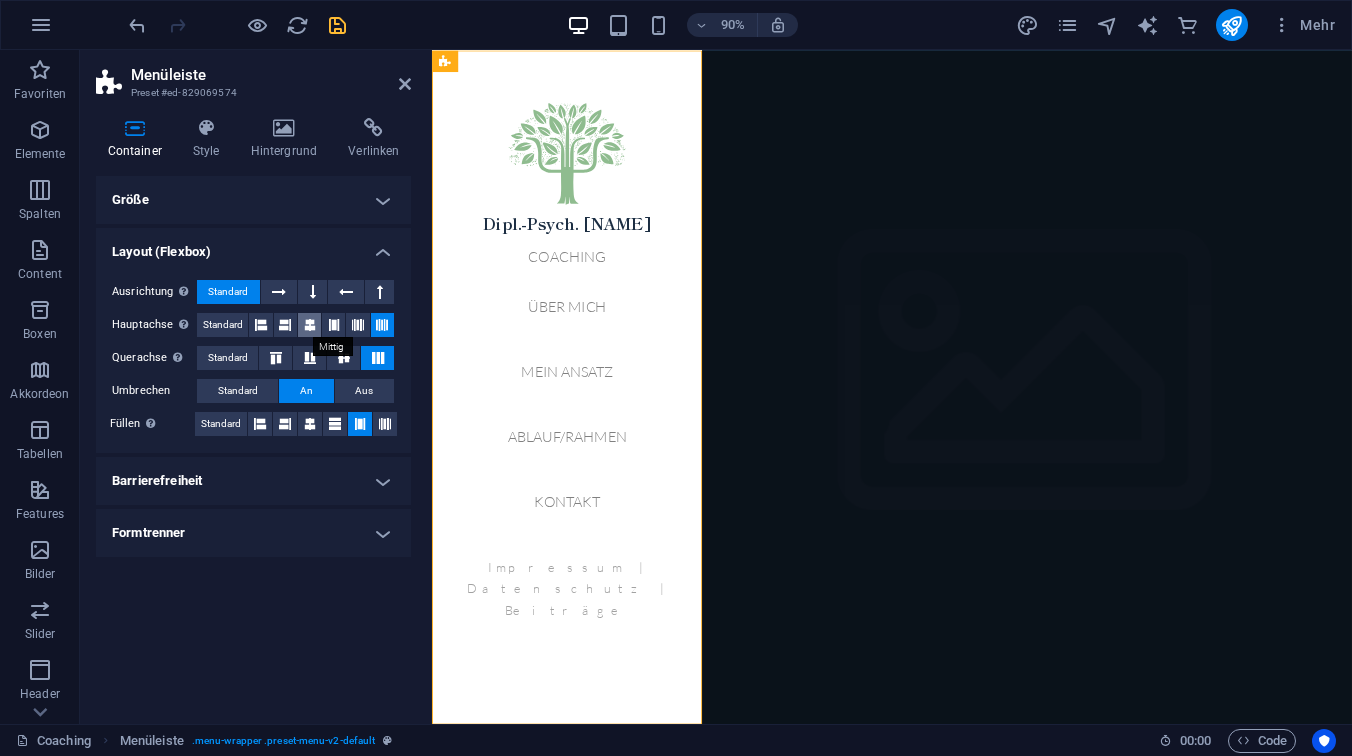 click at bounding box center (310, 325) 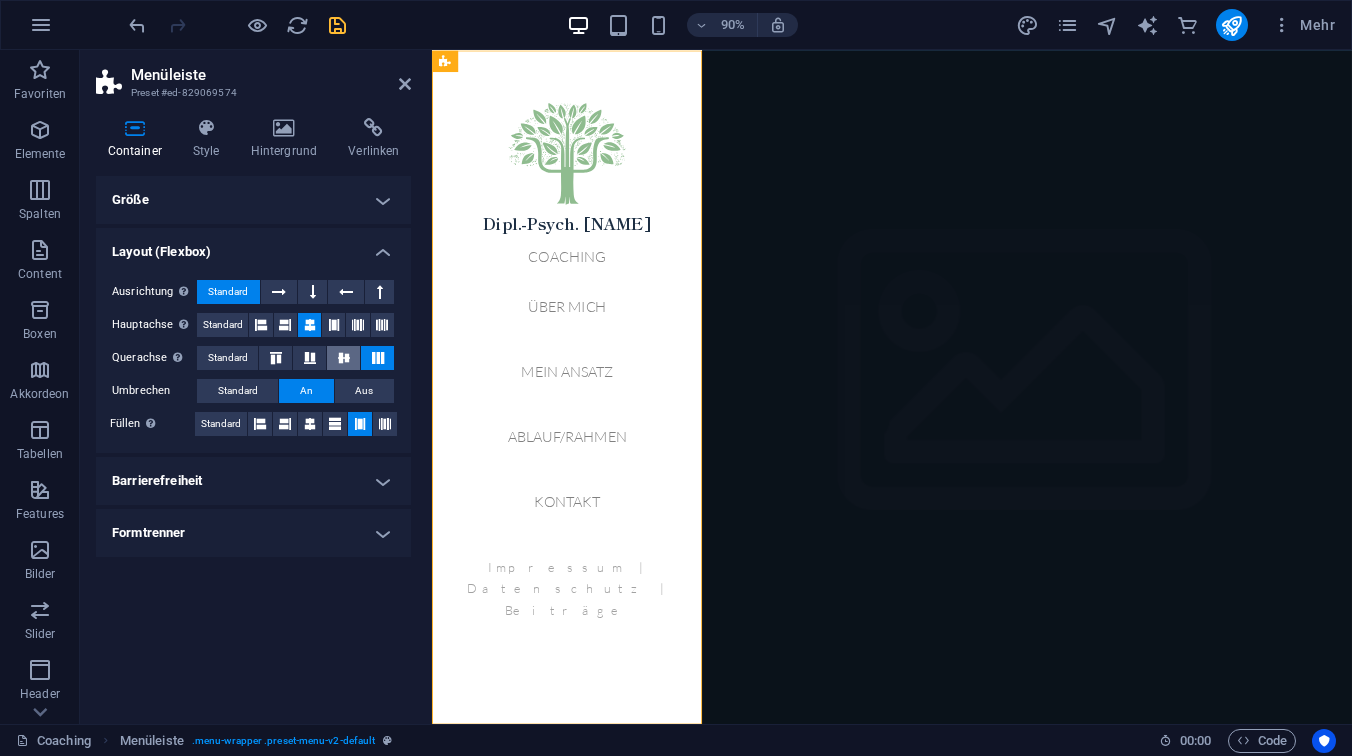 click at bounding box center (343, 358) 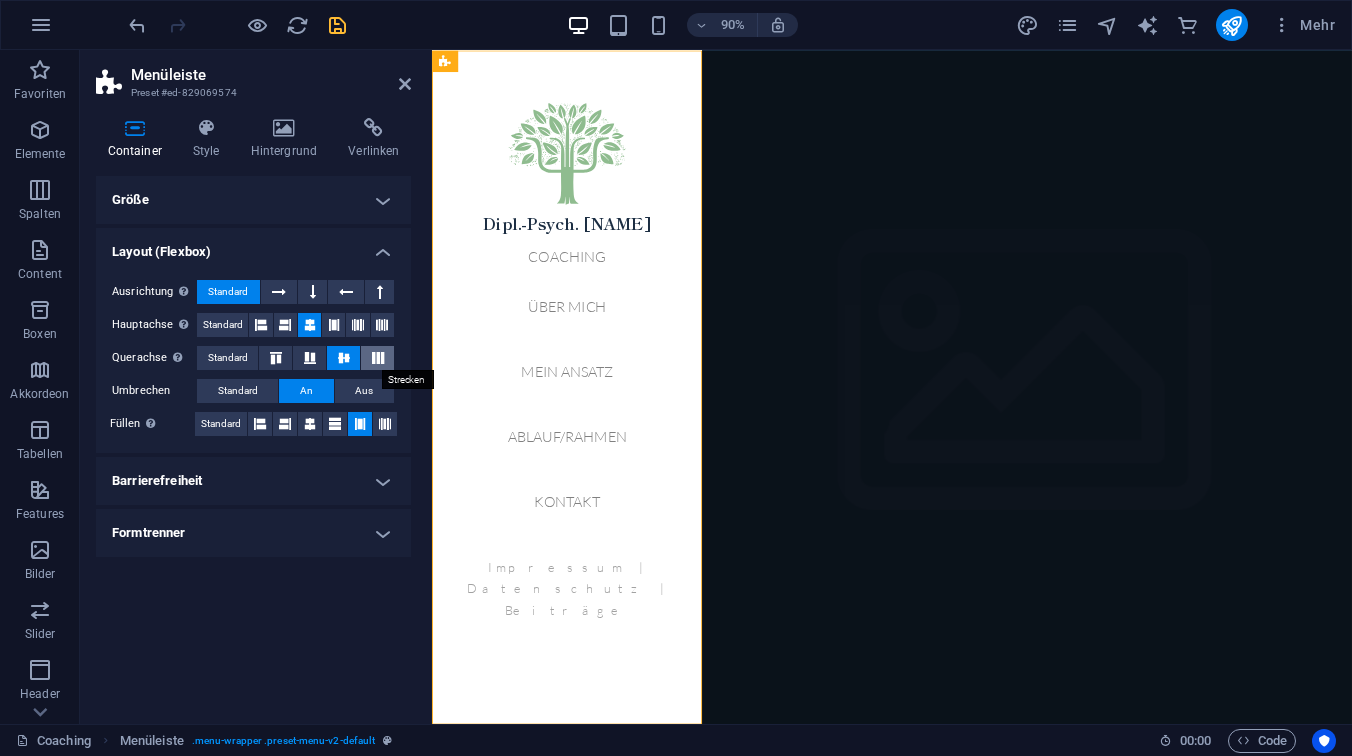 click at bounding box center [378, 358] 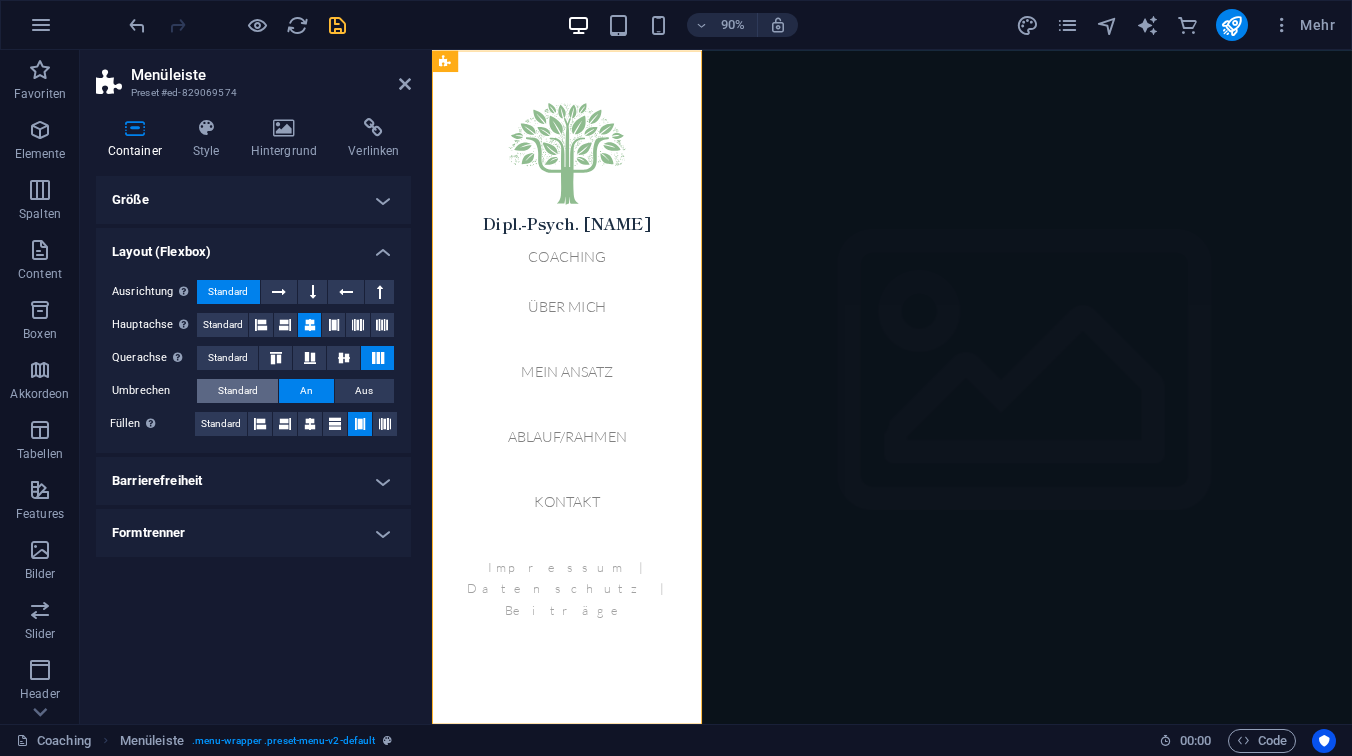 click on "Standard" at bounding box center (238, 391) 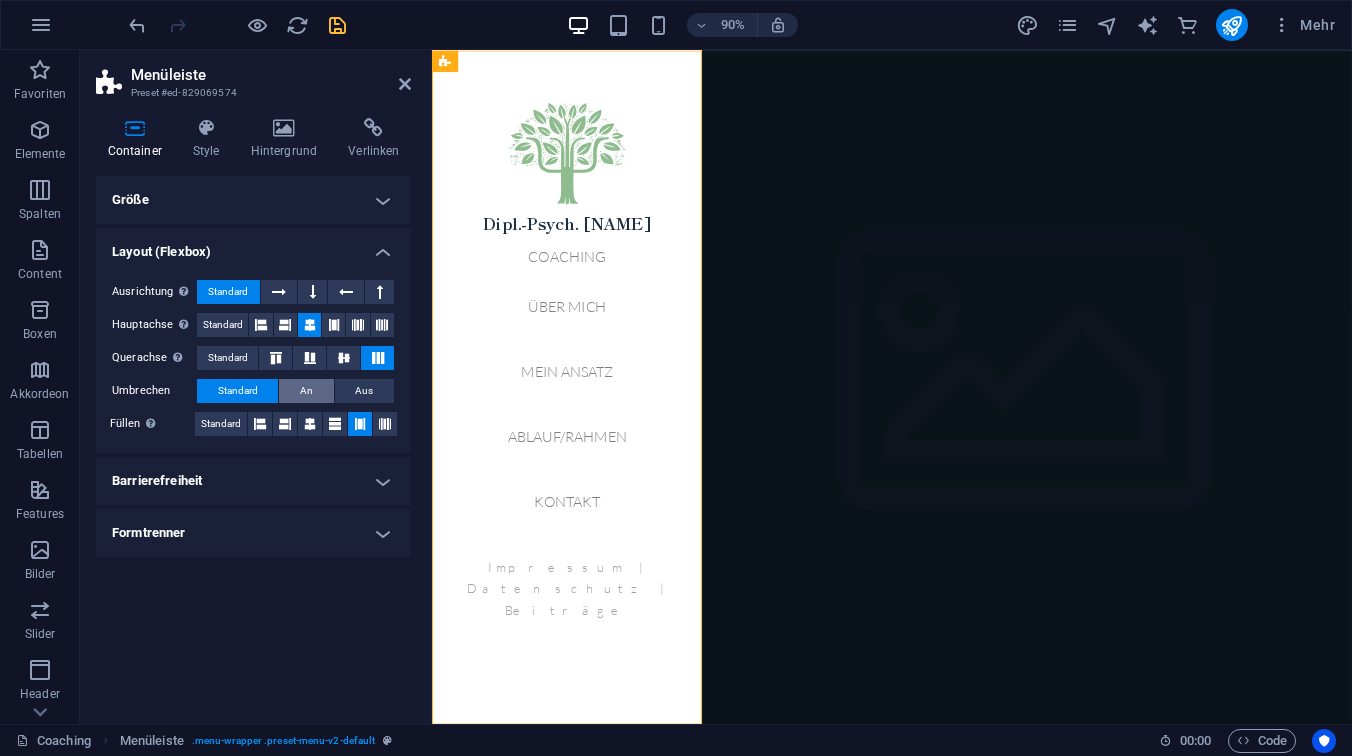 click on "An" at bounding box center [306, 391] 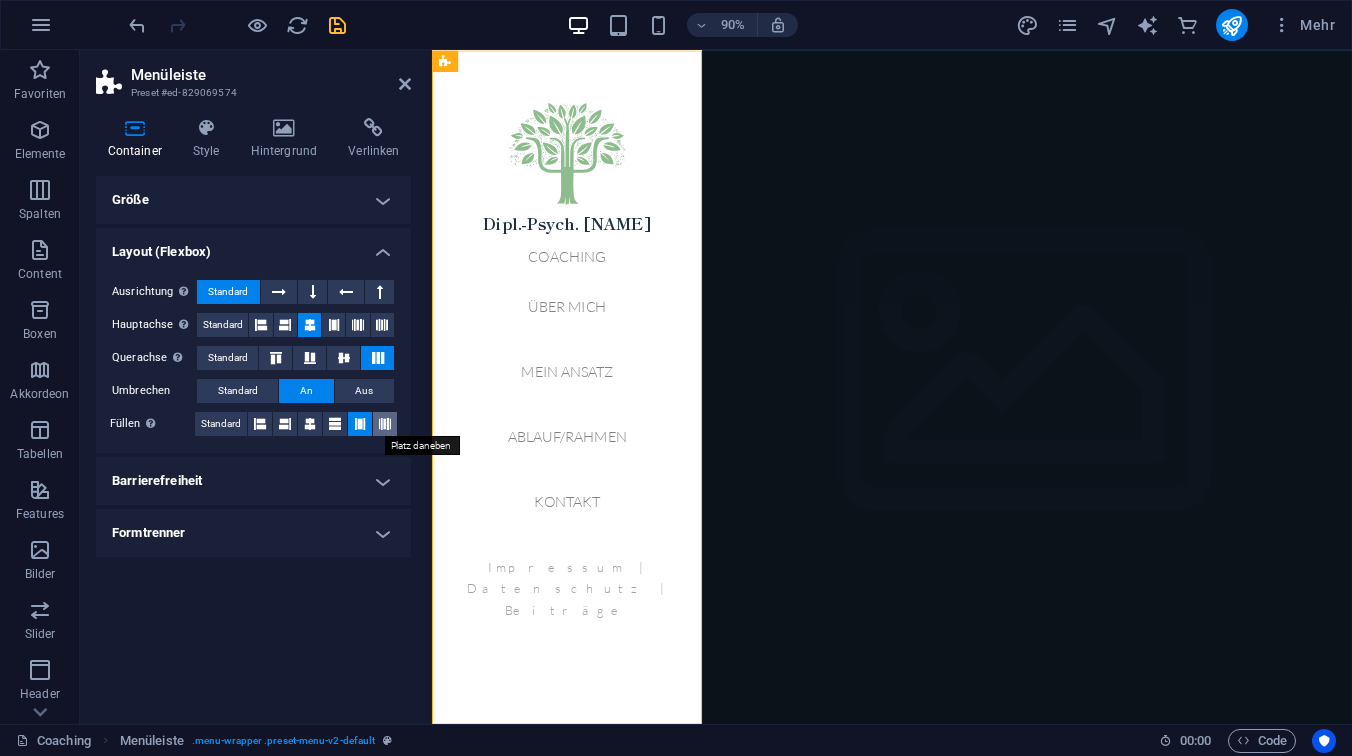 click at bounding box center [385, 424] 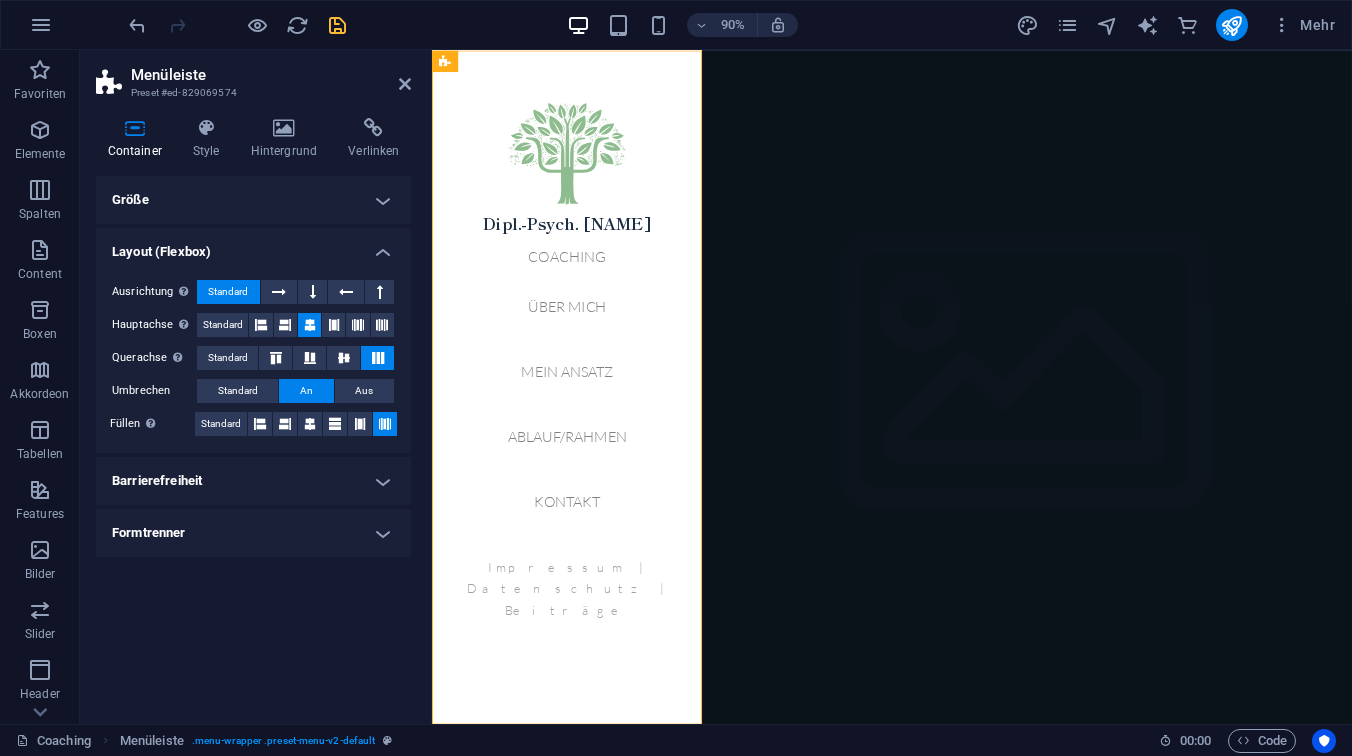 click at bounding box center (385, 424) 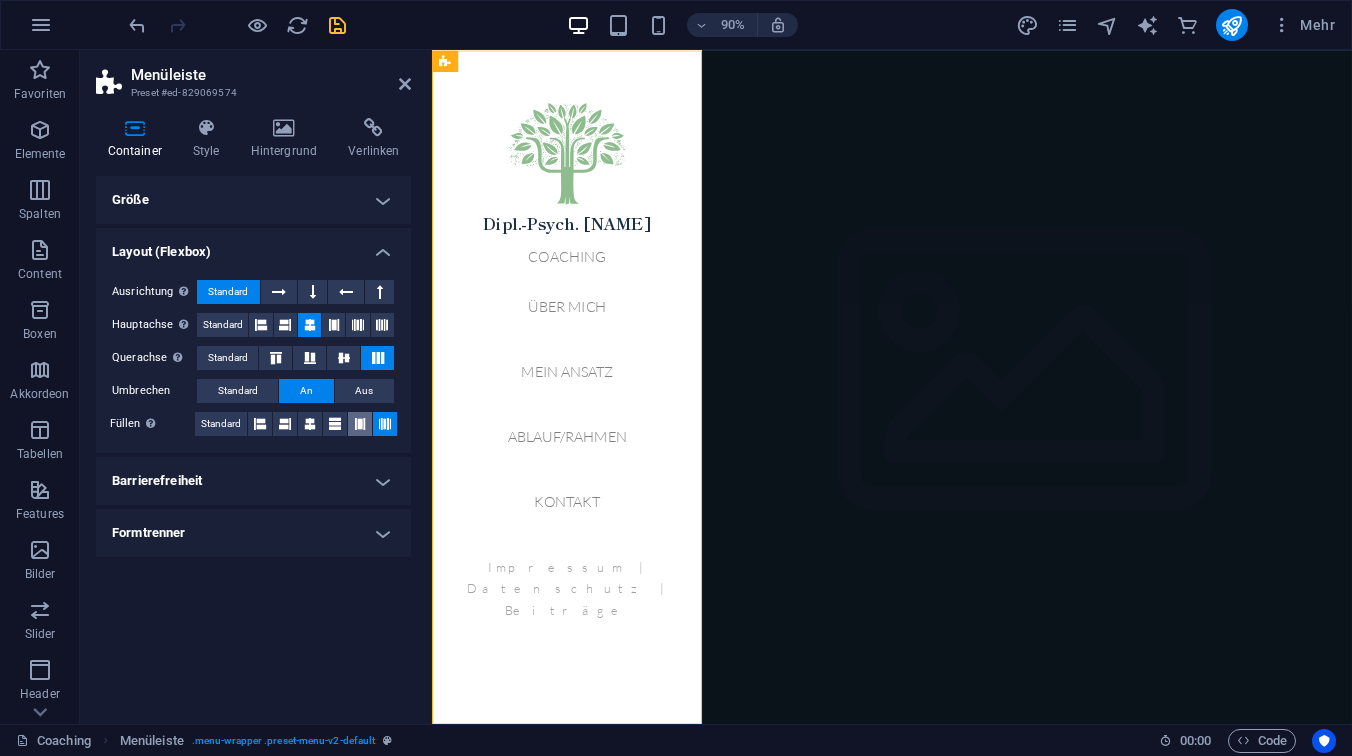 click at bounding box center (360, 424) 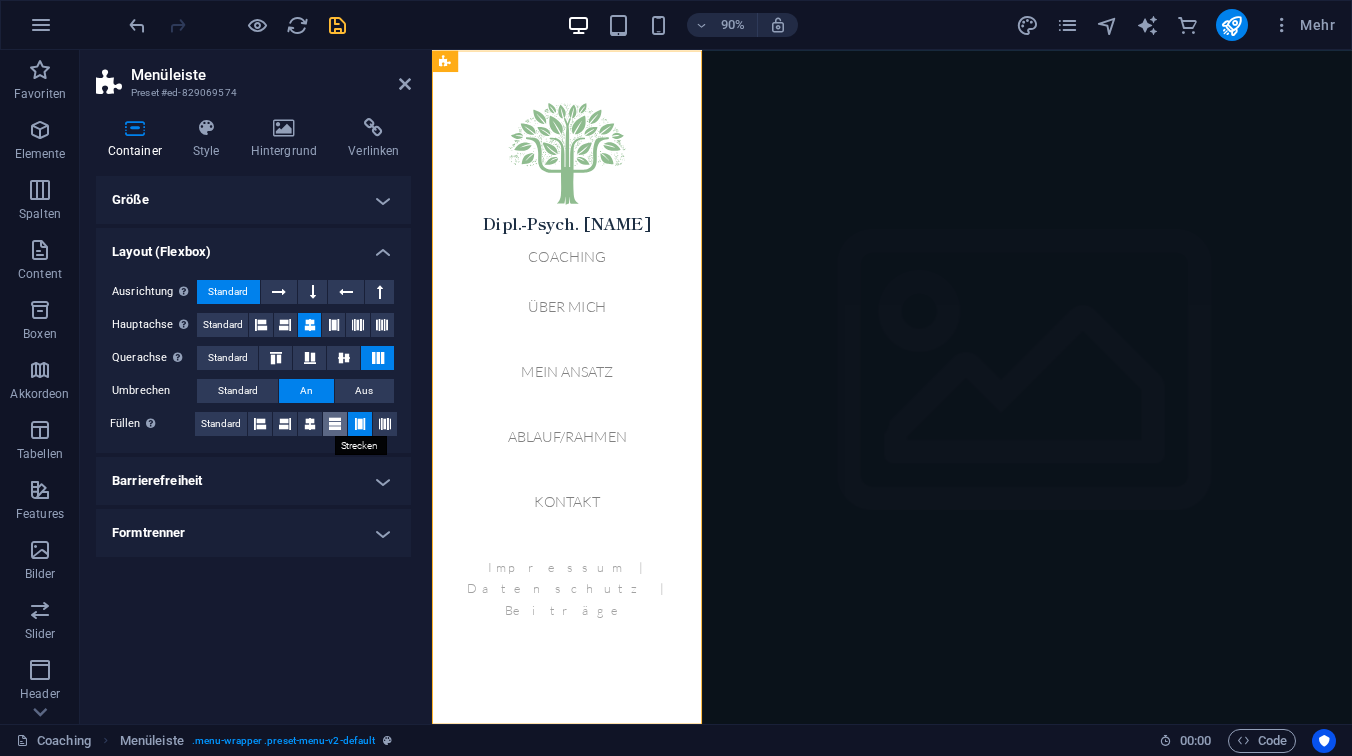 click at bounding box center (335, 424) 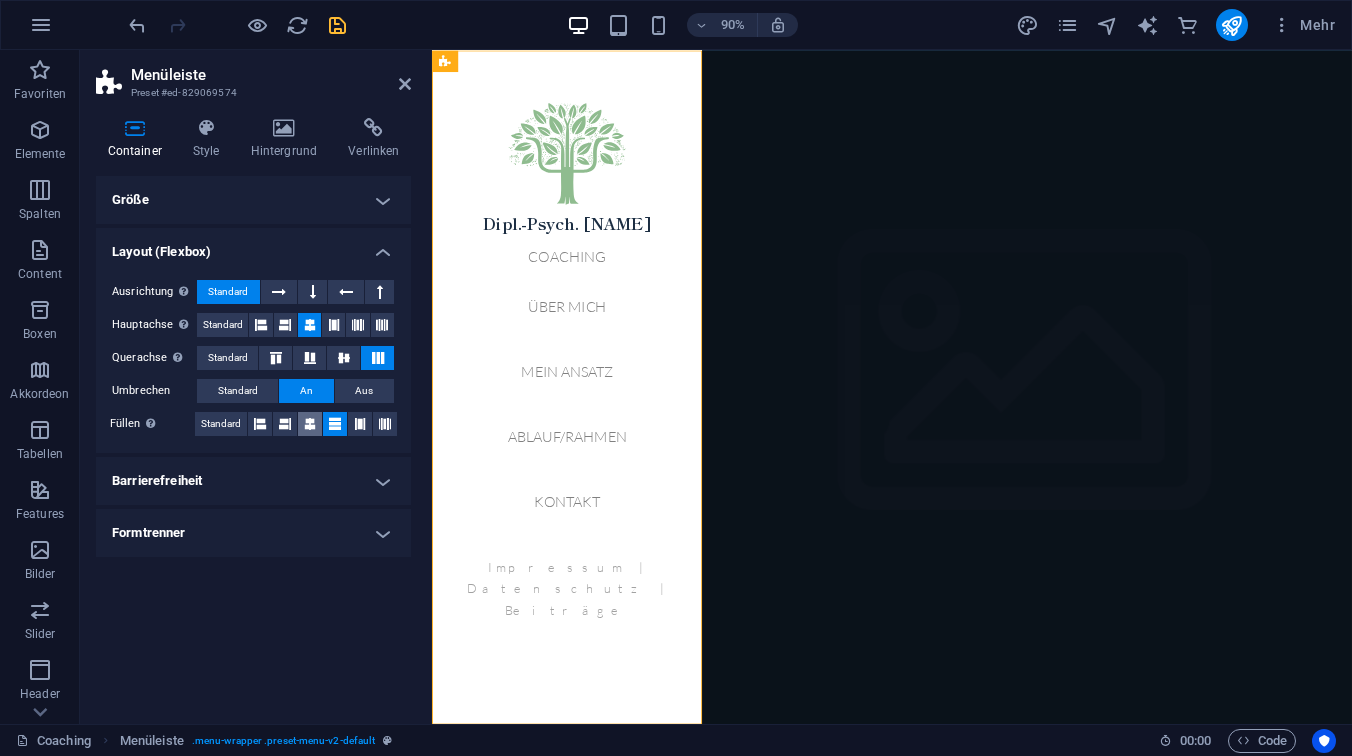 click at bounding box center (310, 424) 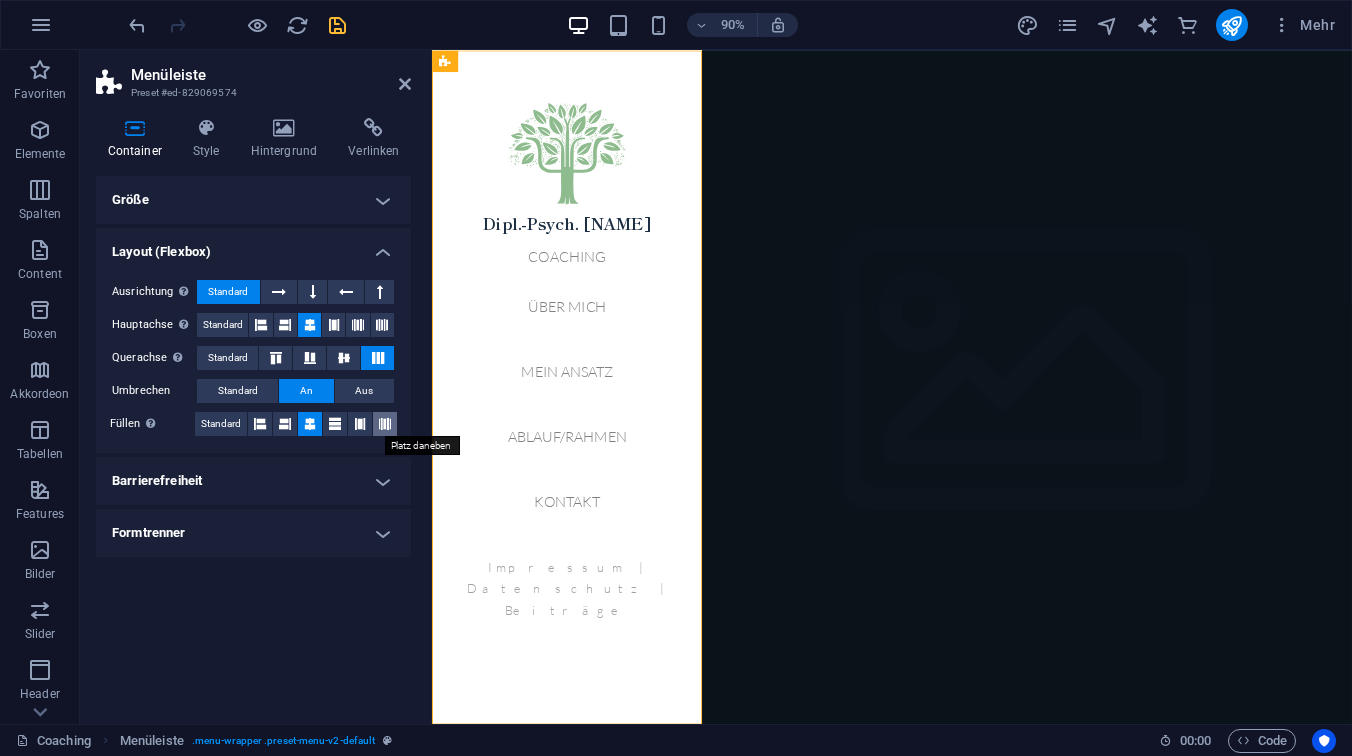 click at bounding box center [385, 424] 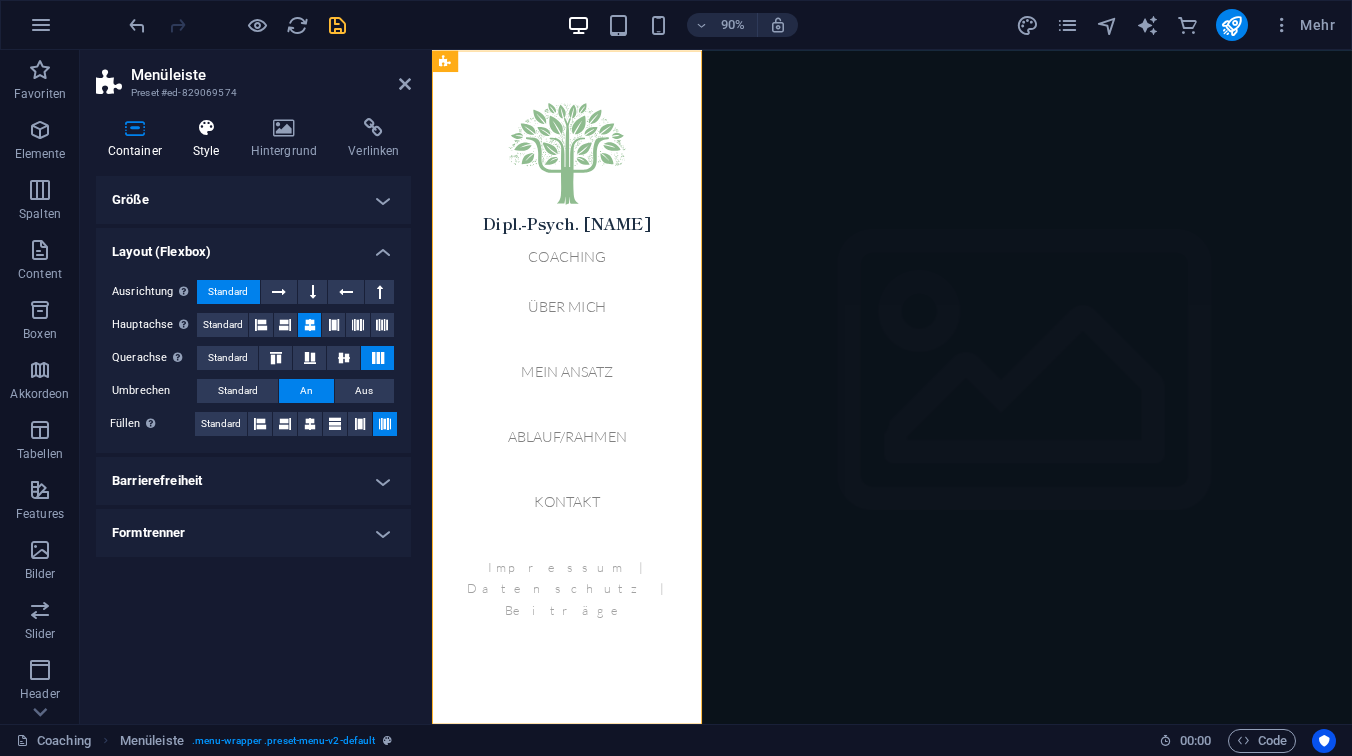 click at bounding box center [206, 128] 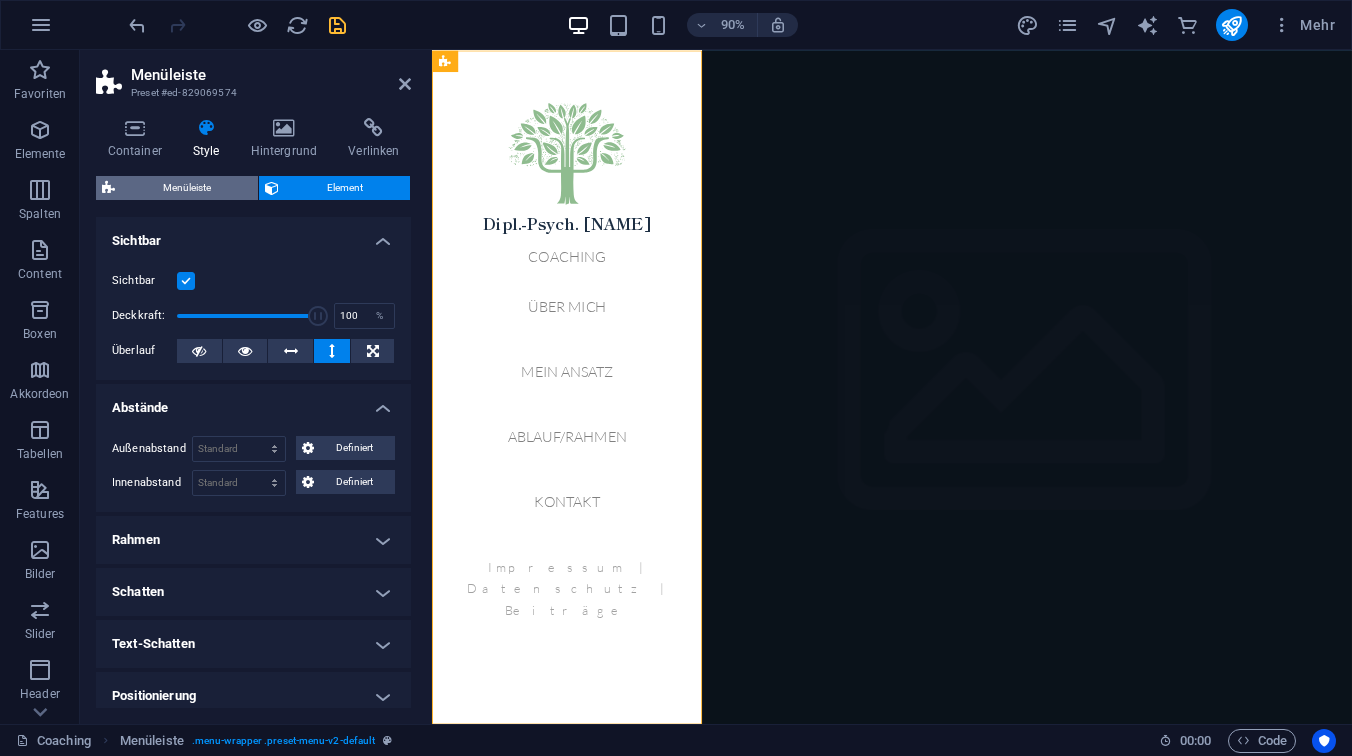 click on "Menüleiste" at bounding box center [186, 188] 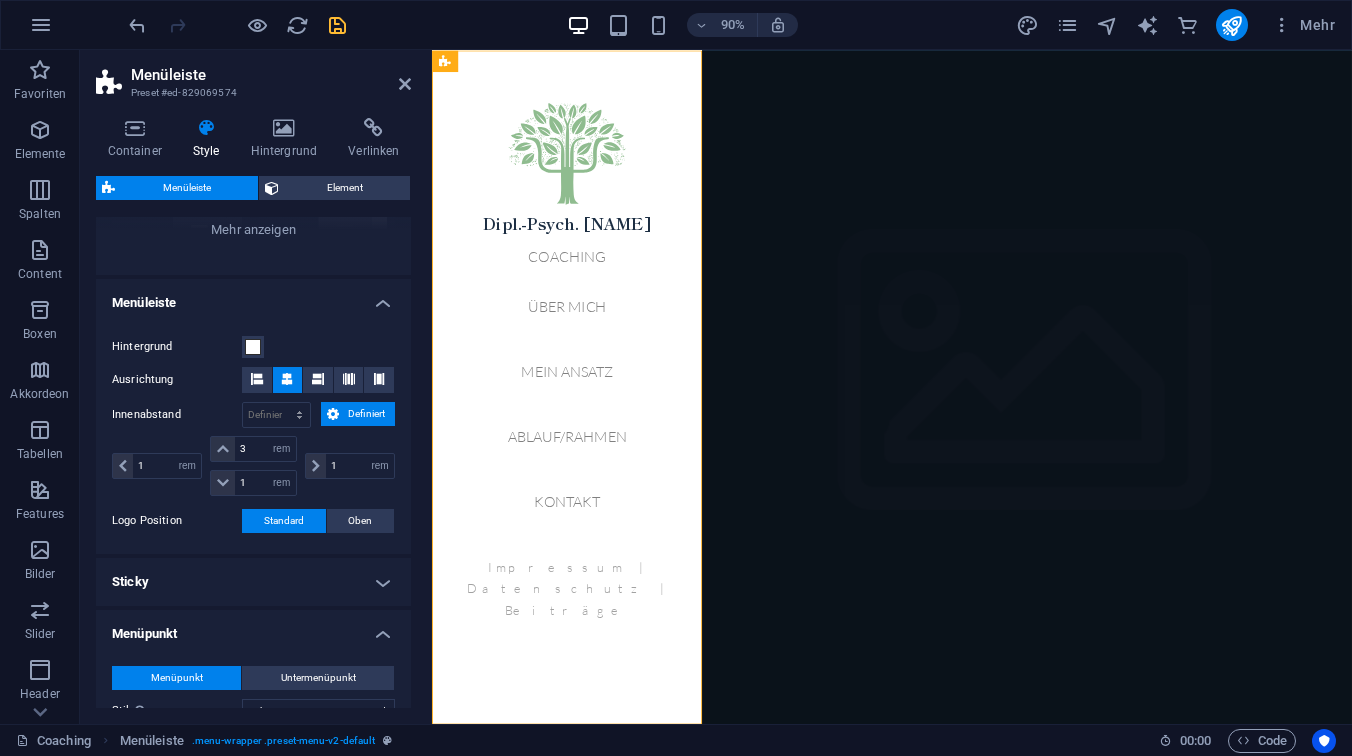 scroll, scrollTop: 283, scrollLeft: 0, axis: vertical 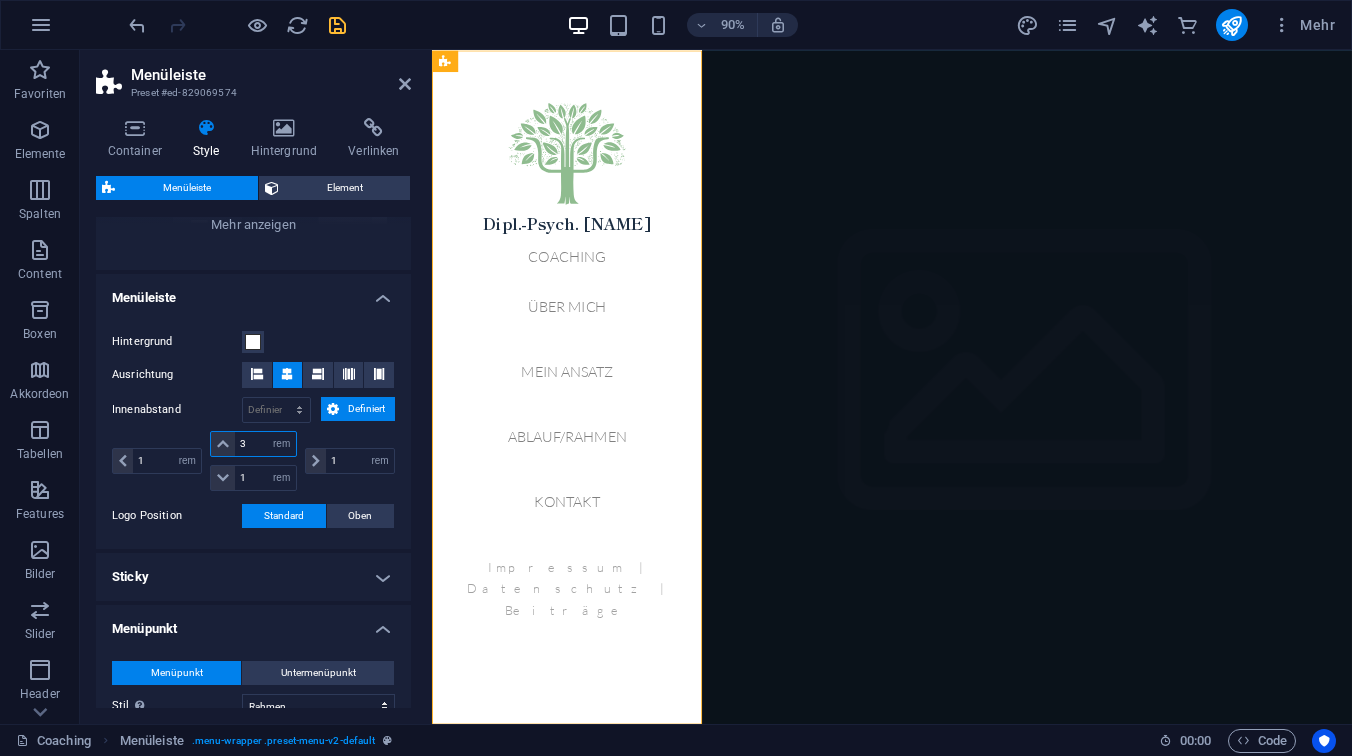 click on "3" at bounding box center [265, 444] 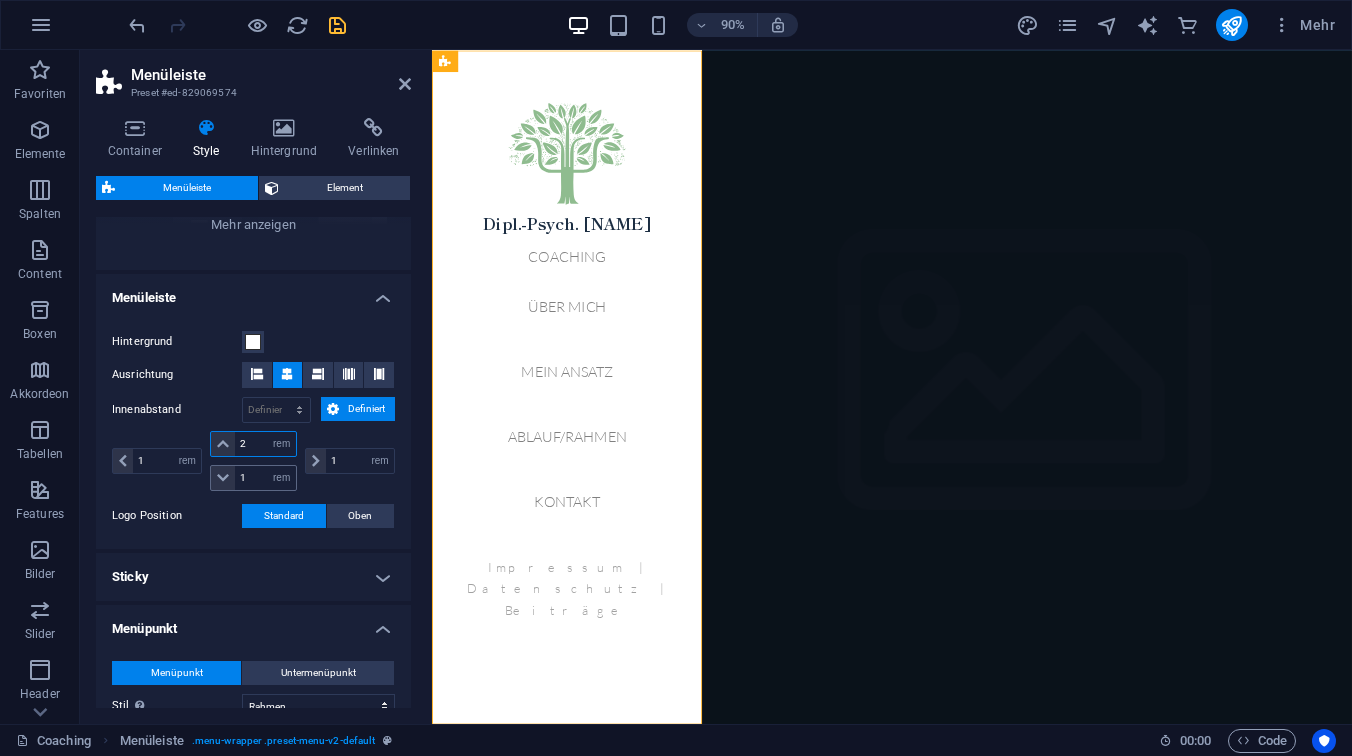 type on "2" 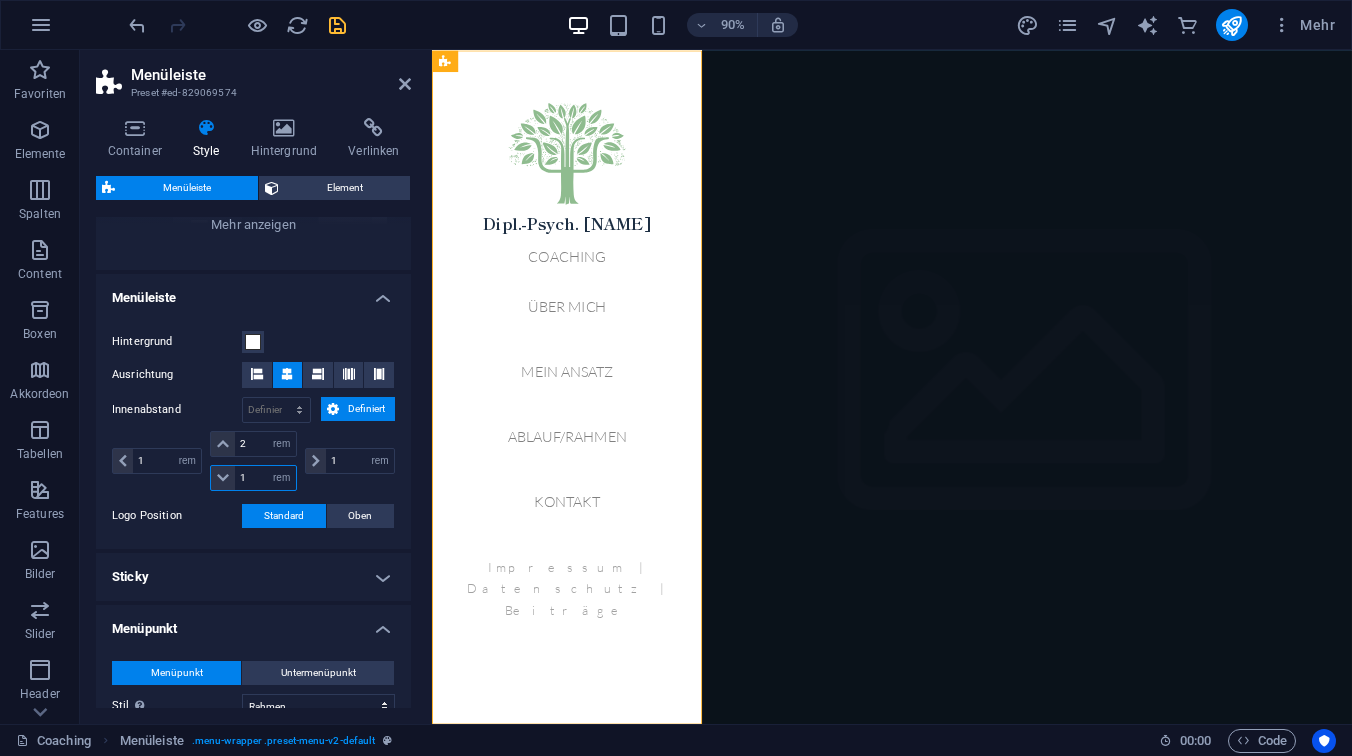 click on "1" at bounding box center [265, 478] 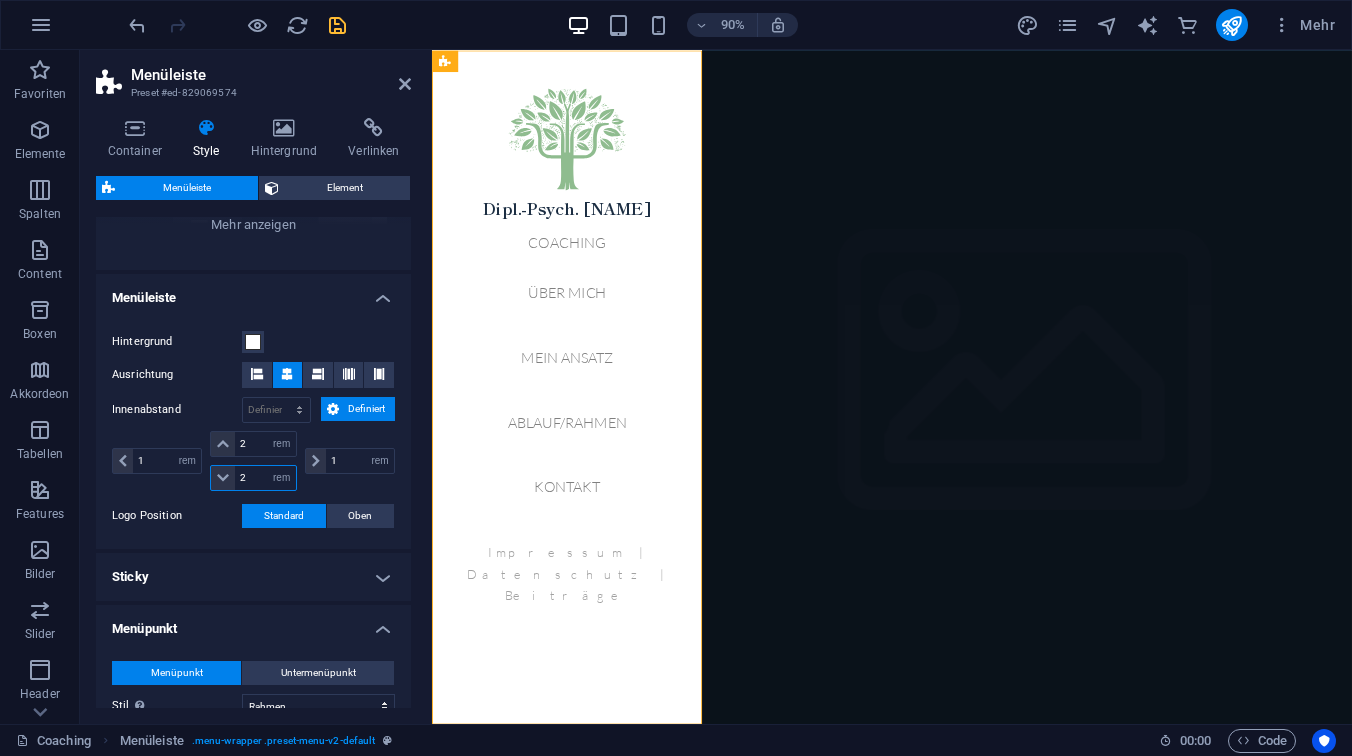 type on "2" 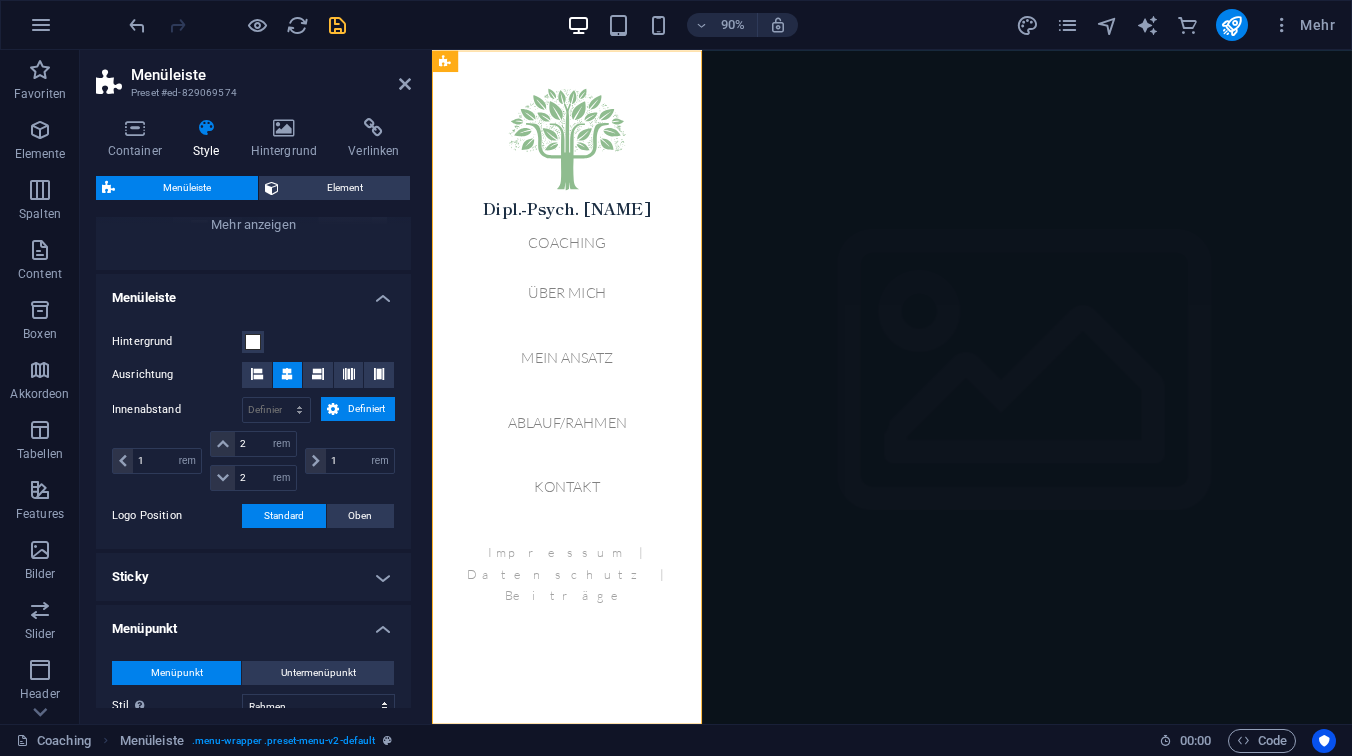 click on "Hintergrund Ausrichtung Innenabstand px rem % vh vw Definiert Definiert 1 px rem % vh vw 2 px rem % vh vw 2 px rem % vh vw 1 px rem % vh vw Logo Position Standard Oben  - Innenabstand 1 px rem % vh vw Definiert Definiert 1 px rem % vh vw 1 px rem % vh vw 1 px rem % vh vw 1 px rem % vh vw Menü Breite Standard Breit  - Innenabstand 0 px rem % vh vw Definiert Definiert 0 px rem % vh vw 0 px rem % vh vw 0 px rem % vh vw 0 px rem % vh vw  - Hintergrund" at bounding box center [253, 429] 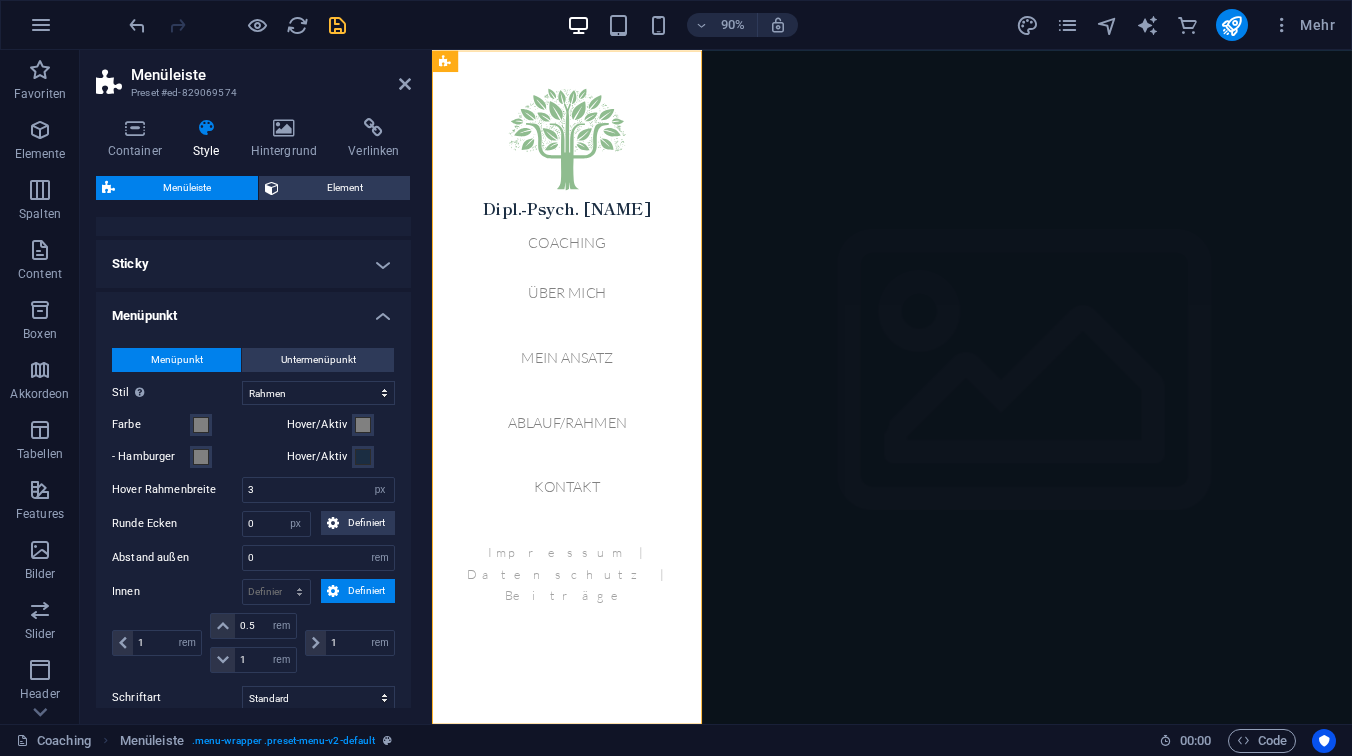 scroll, scrollTop: 598, scrollLeft: 0, axis: vertical 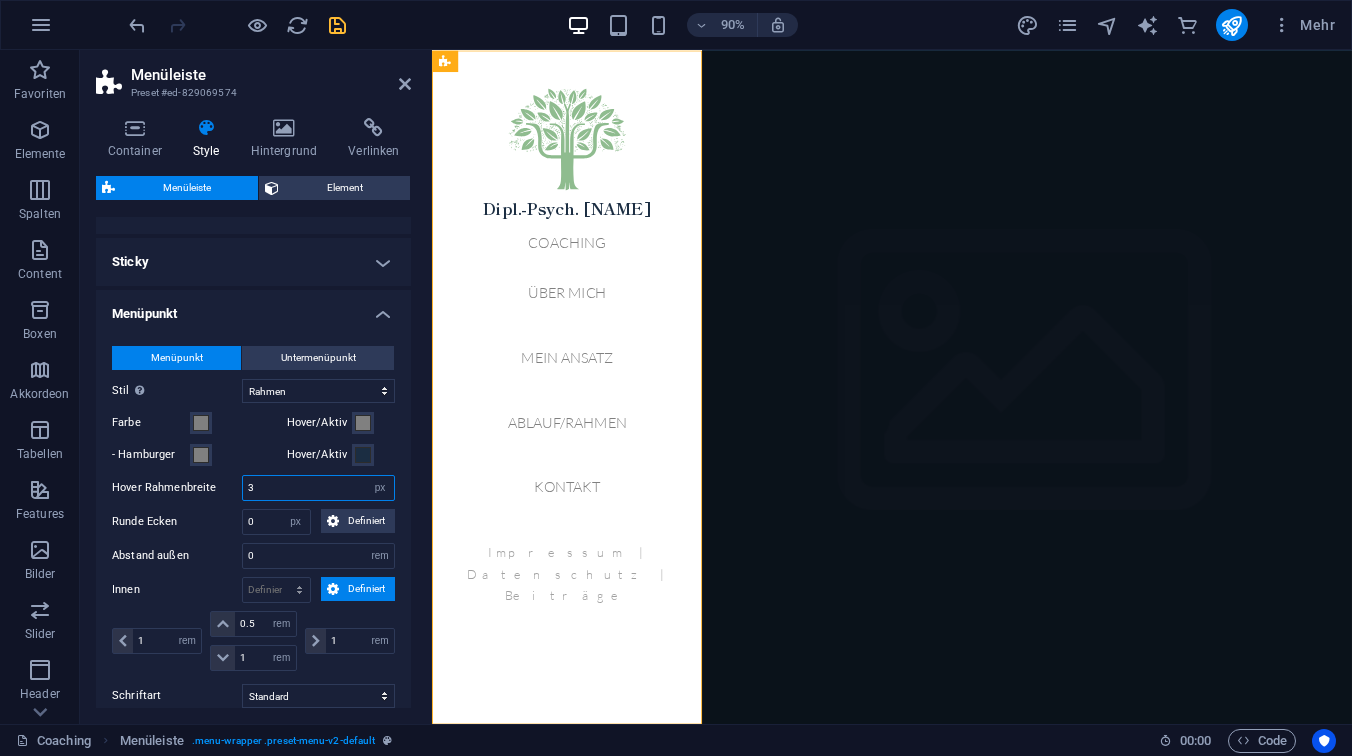 click on "3" at bounding box center [318, 488] 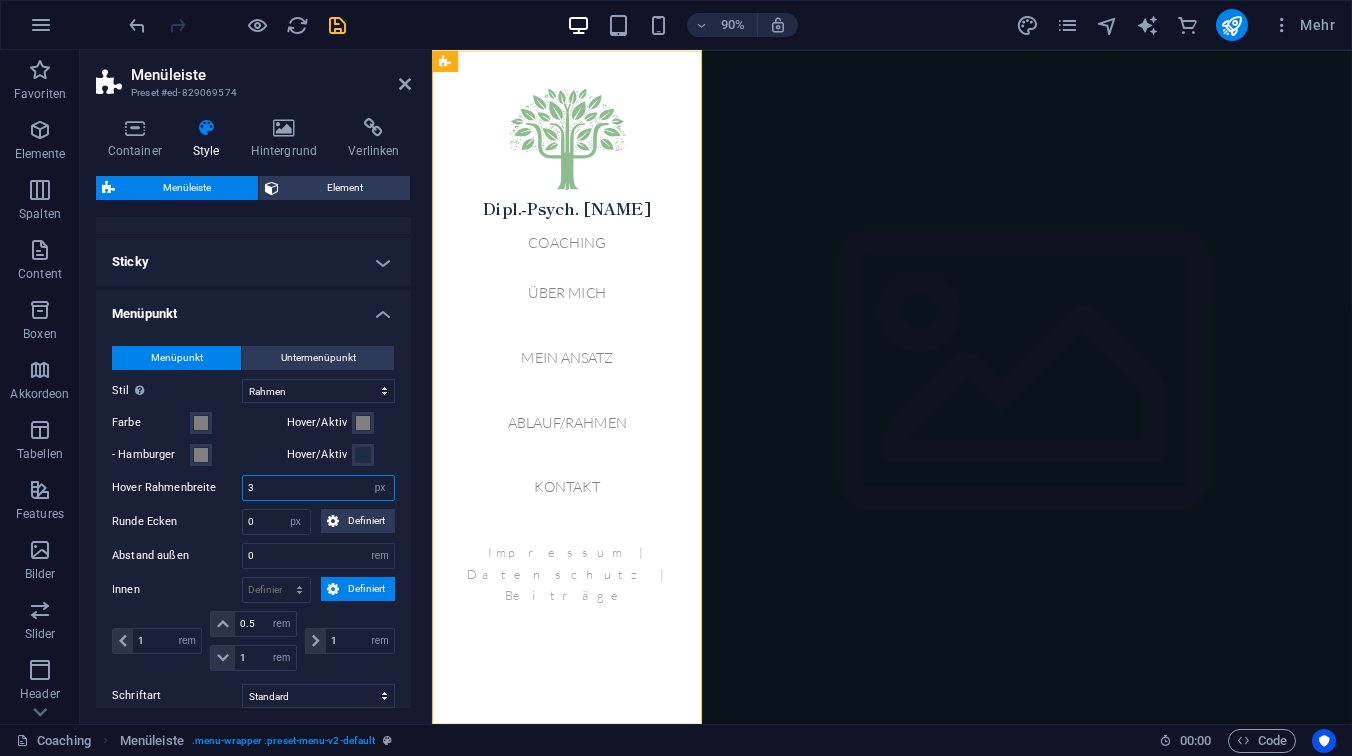 click on "3" at bounding box center (318, 488) 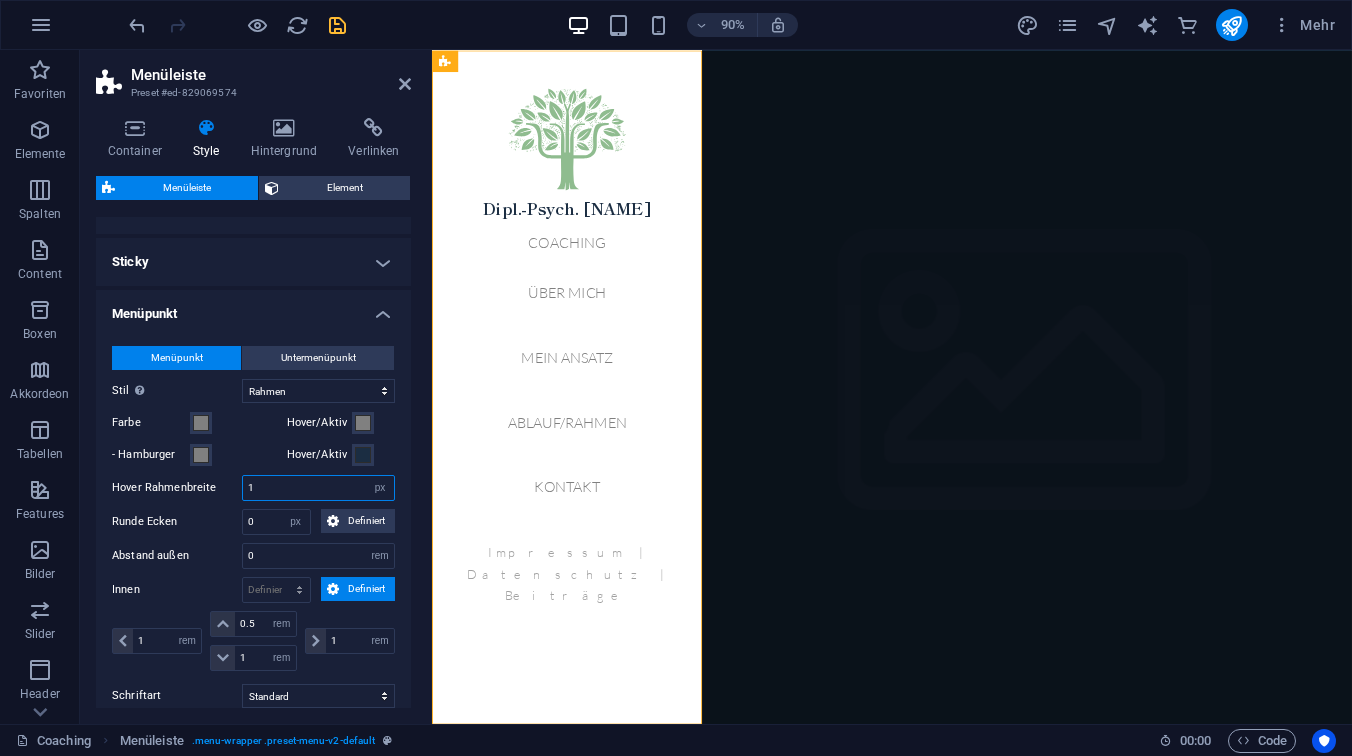 type on "1" 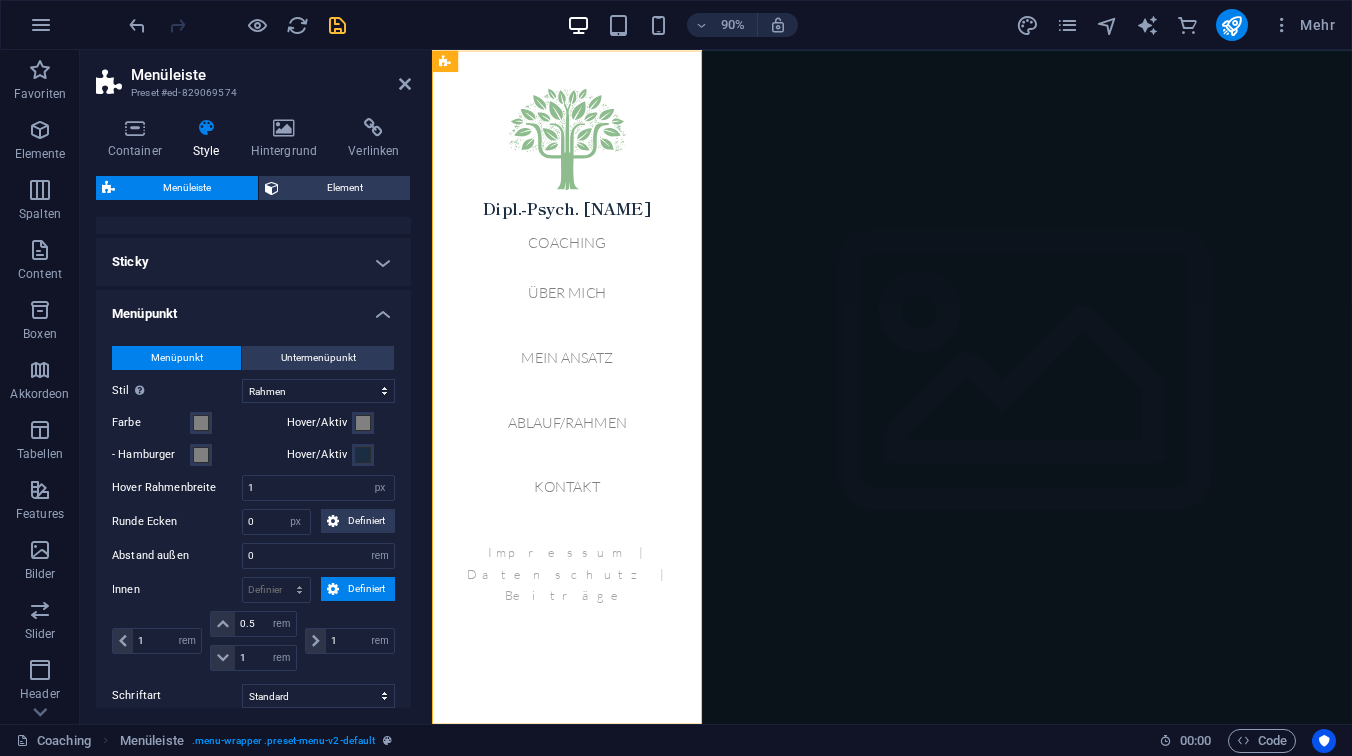 click on "Menüpunkt Untermenüpunkt Stil Wechsle in den Vorschau-Modus und fahre mit der Maus über Menüpunkte, um den Effekt zu testen. Einfach Textfarbe Box: Einblenden Box: Aufschlag senkrecht Box: Aufschlag waagerecht Box: Slide nach unten Box: Slide nach oben Box: Slide nach rechts Box: Slide nach links Box: Zoom-Effekt Rahmen Rahmen oben & unten Rahmen links & rechts Rahmen oben Rahmen unten Farbe Hover/Aktiv  - Hamburger Hover/Aktiv  - Sticky Hover/Aktiv Hover Rahmenbreite 1 px rem vh vw Runde Ecken 0 px rem % vh vw Definiert Definiert 0 px rem % vh vw 0 px rem % vh vw 0 px rem % vh vw 0 px rem % vh vw Abstand außen 0 px rem % vh vw Innen px rem % vh vw Definiert Definiert 1 px rem % vh vw 0.5 px rem % vh vw 1 px rem % vh vw 1 px rem % vh vw Schriftart Standard Überschrift Schriftgröße 1 px rem % vh vw Schriftstärke Um die Schriftstärke richtig anzuzeigen, muss sie möglicherweise aktiviert werden.  Schriftarten verwalten Fein, 100 Extra-dünn, 200 Dünn, 300 Normal, 400 Medium, 500 Halb-fett, 600 0 px" at bounding box center [253, 612] 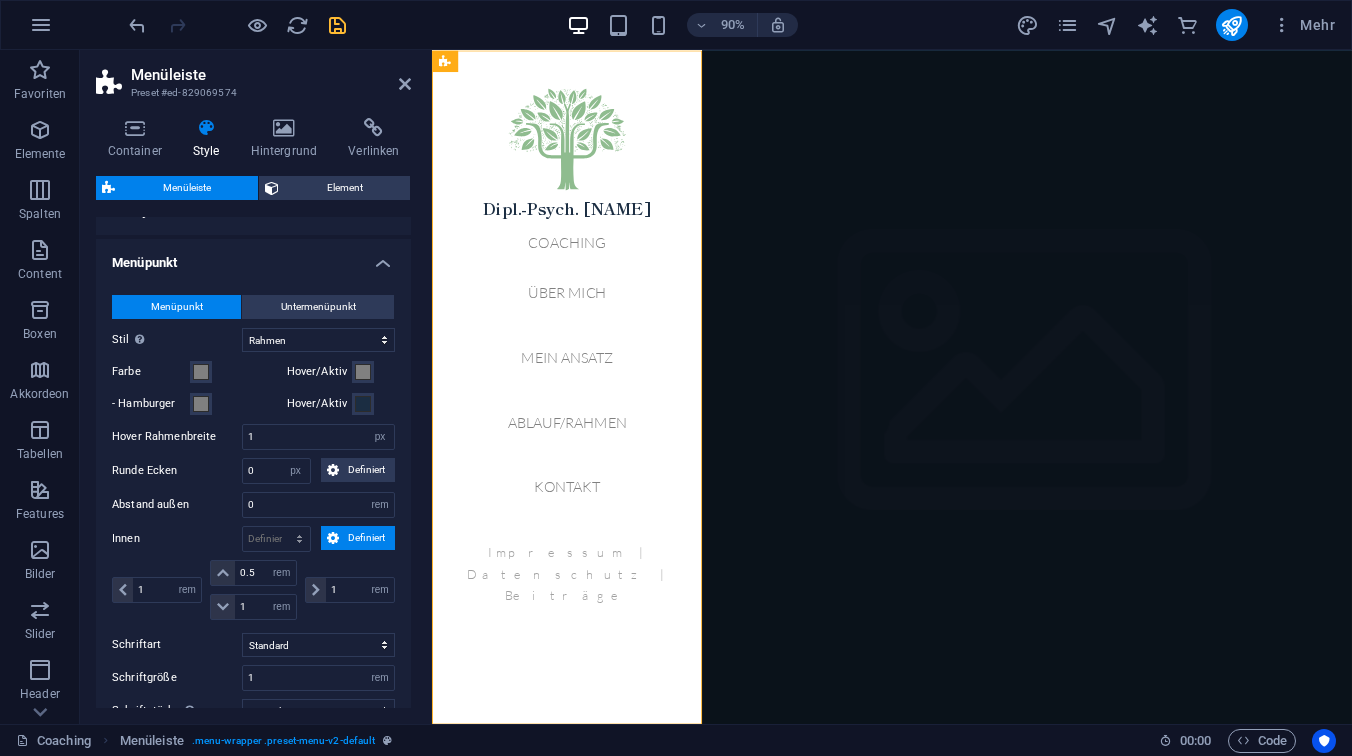 scroll, scrollTop: 650, scrollLeft: 0, axis: vertical 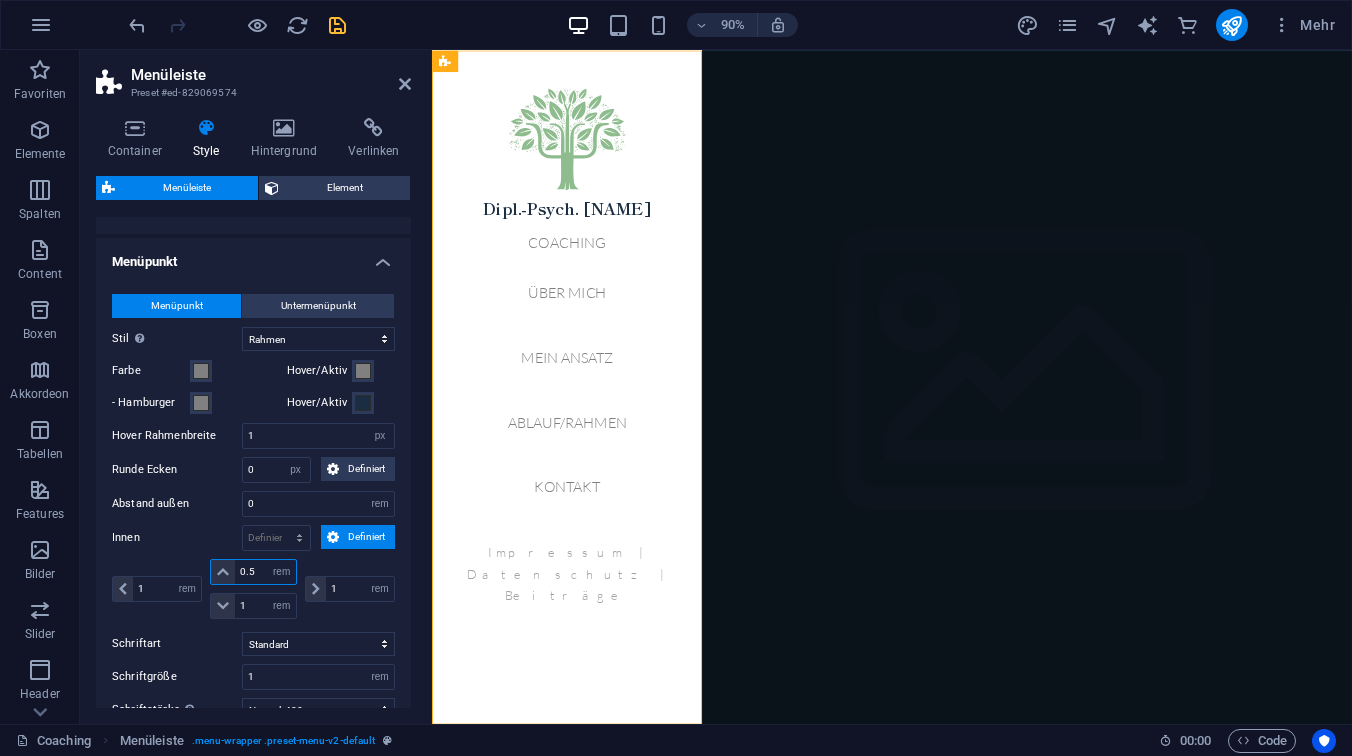 click on "0.5" at bounding box center [265, 572] 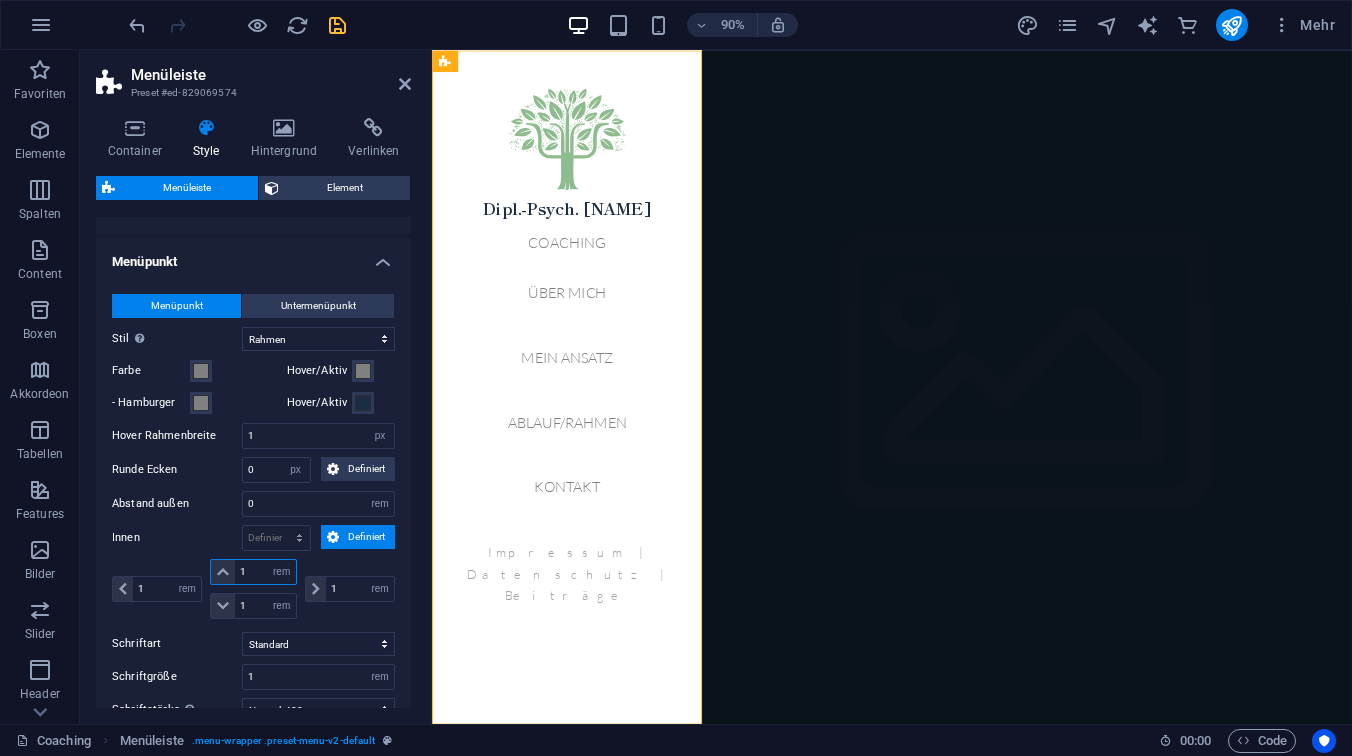 type on "1" 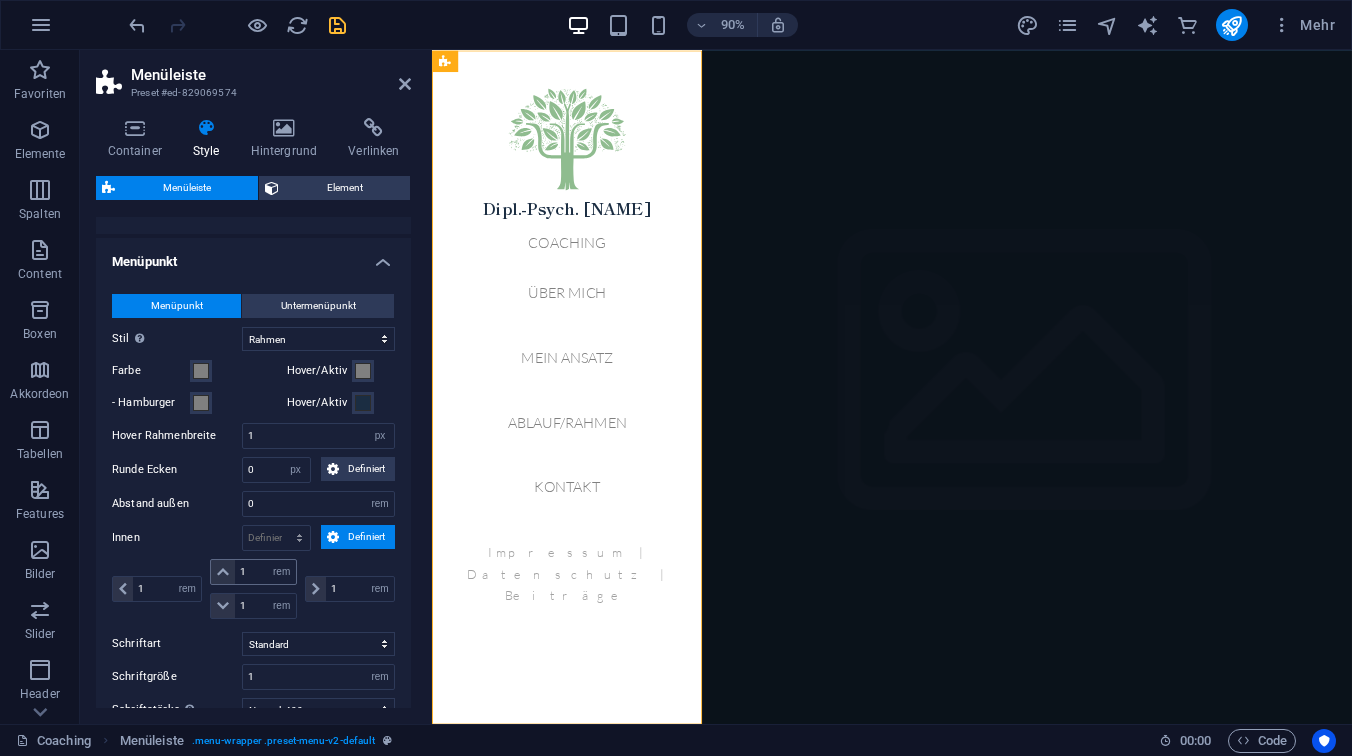 type on "1" 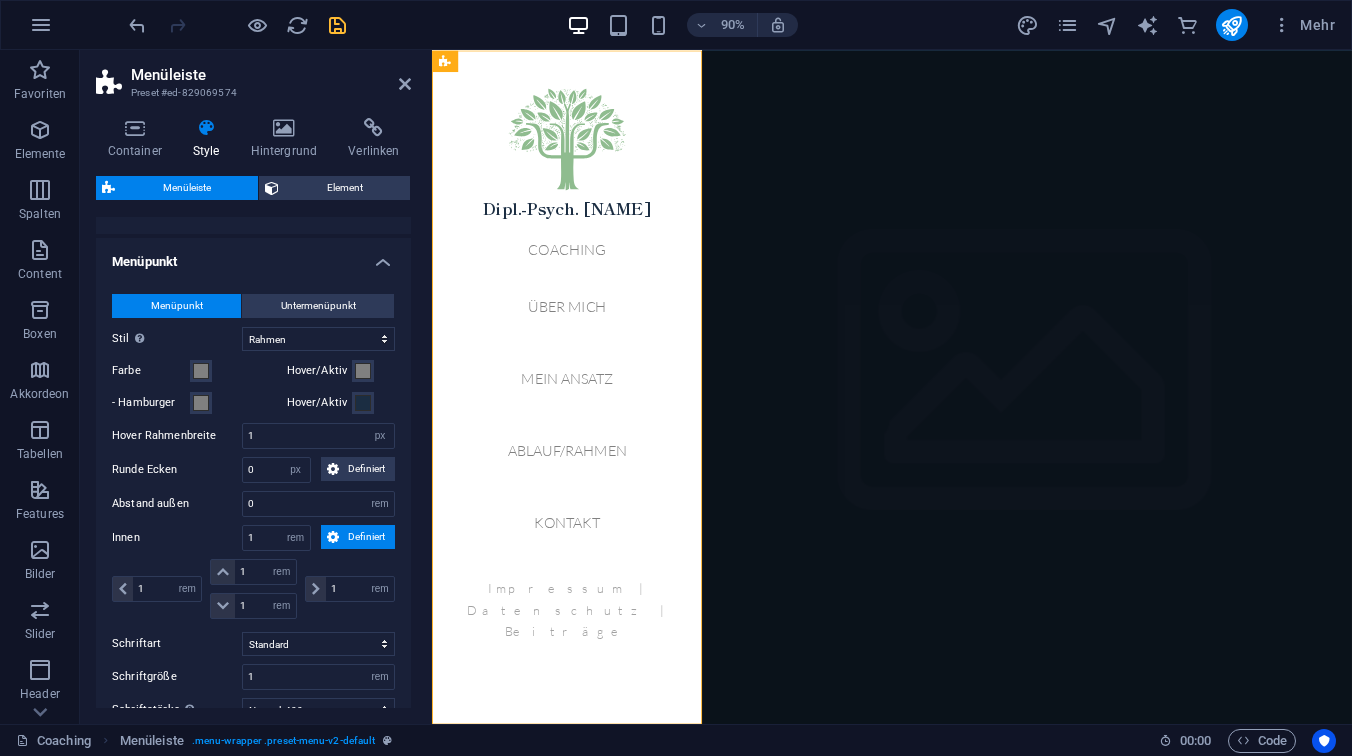 click on "Container Style Hintergrund Verlinken Größe Höhe 100 Standard px rem % vh vw Mind. Höhe Keine px rem % vh vw Breite 300 Standard px rem % em vh vw Mind. Breite Keine px rem % vh vw Inhaltsbreite Standard Breite ändern Breite Standard px rem % em vh vw Mind. Breite Keine px rem % vh vw Standard Abstand Abstand ändern Standard Inhaltsbreite und Abstände werden unter Design festgelegt. Design Layout (Flexbox) Ausrichtung Bestimmt, in welche Richtung das Spaltenverhalten Auswirkungen haben soll (flex-direction). Standard Hauptachse Beeinflusse, wie sich Elemente innerhalb dieses Containers entlang der Hauptsache verhalten sollen (justify-content). Standard Querachse Steuert die vertikale Ausrichtung der Elemente innerhalb des Containers (align-items). Standard Umbrechen Standard An Aus Füllen Steuert die Abstände und Ausrichtung von Elementen auf der Y-Achse bei mehreren Zeilen (align-content). Standard Barrierefreiheit Rolle Die ARIA-Rolle definiert den Zweck eines Elements.  Keine Buch" at bounding box center [253, 413] 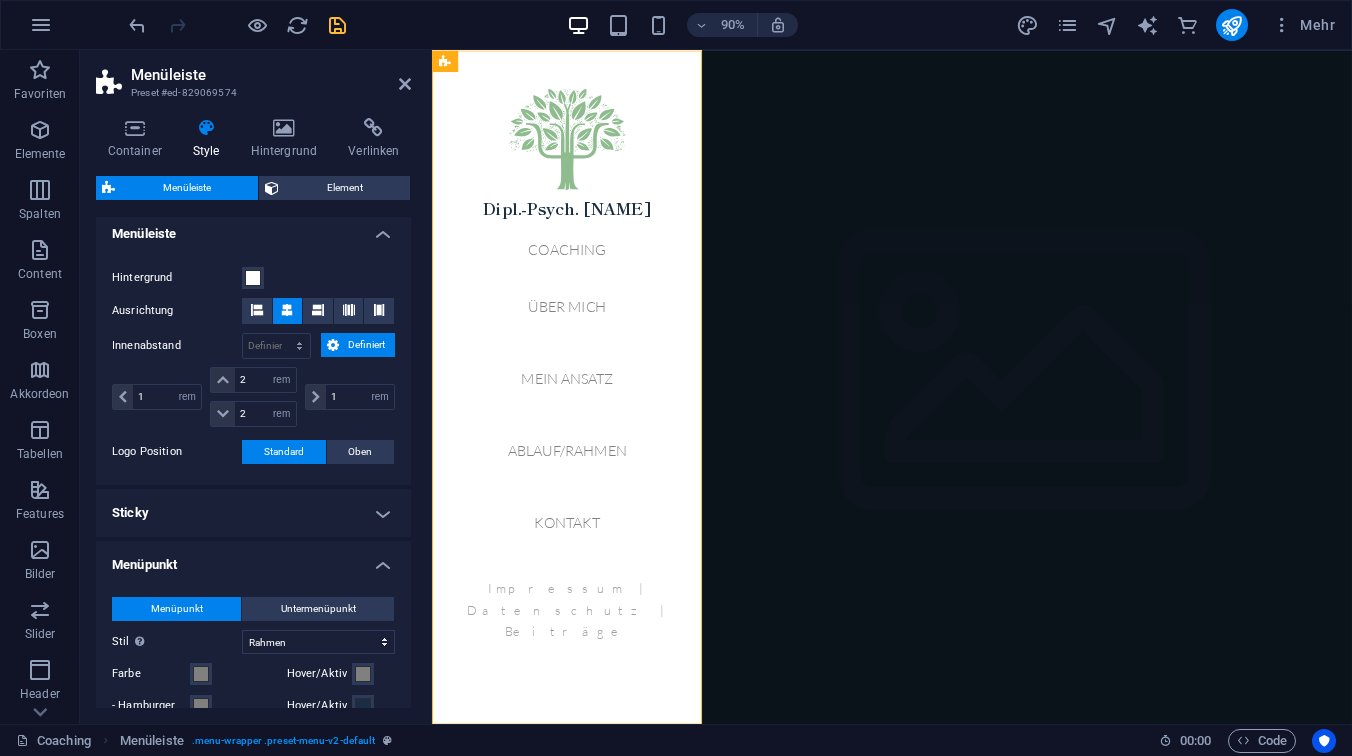 scroll, scrollTop: 0, scrollLeft: 0, axis: both 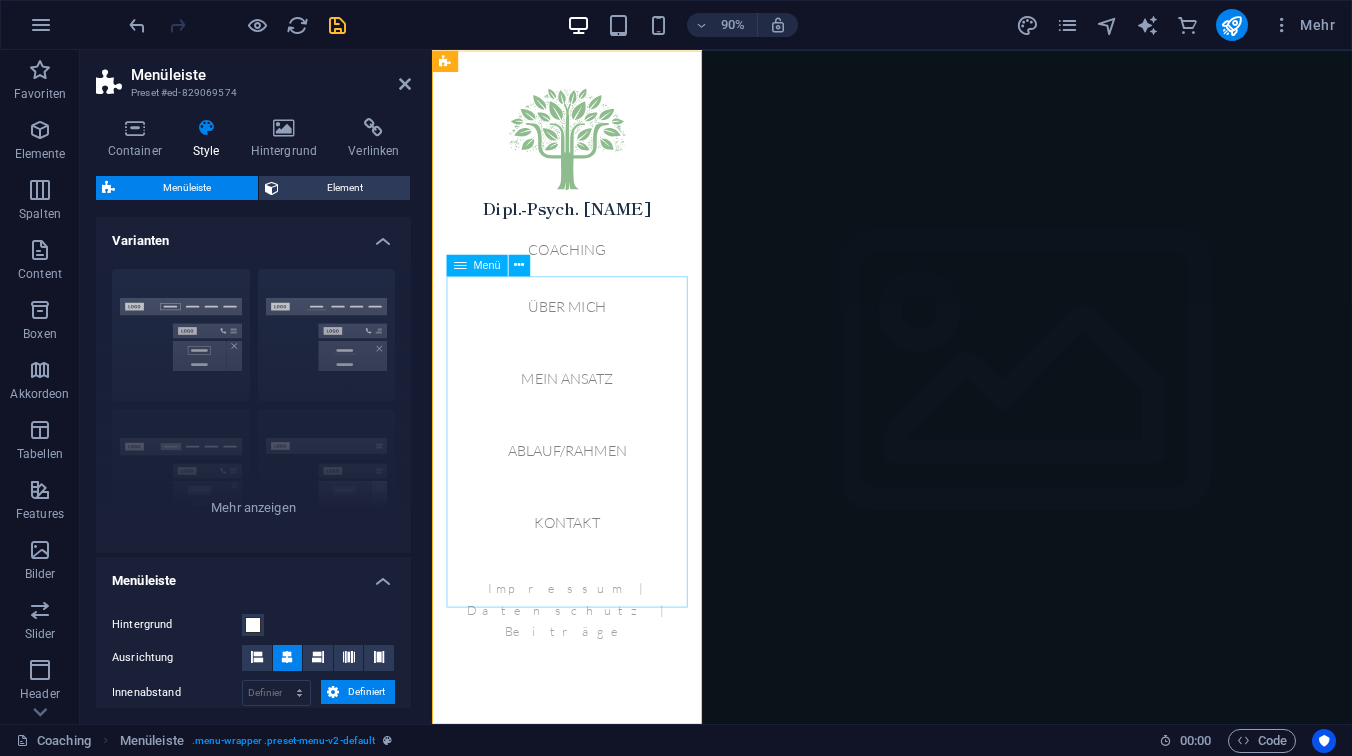 click on "Coaching Über mich Mein Ansatz Ablauf/Rahmen Kontakt" at bounding box center [582, 431] 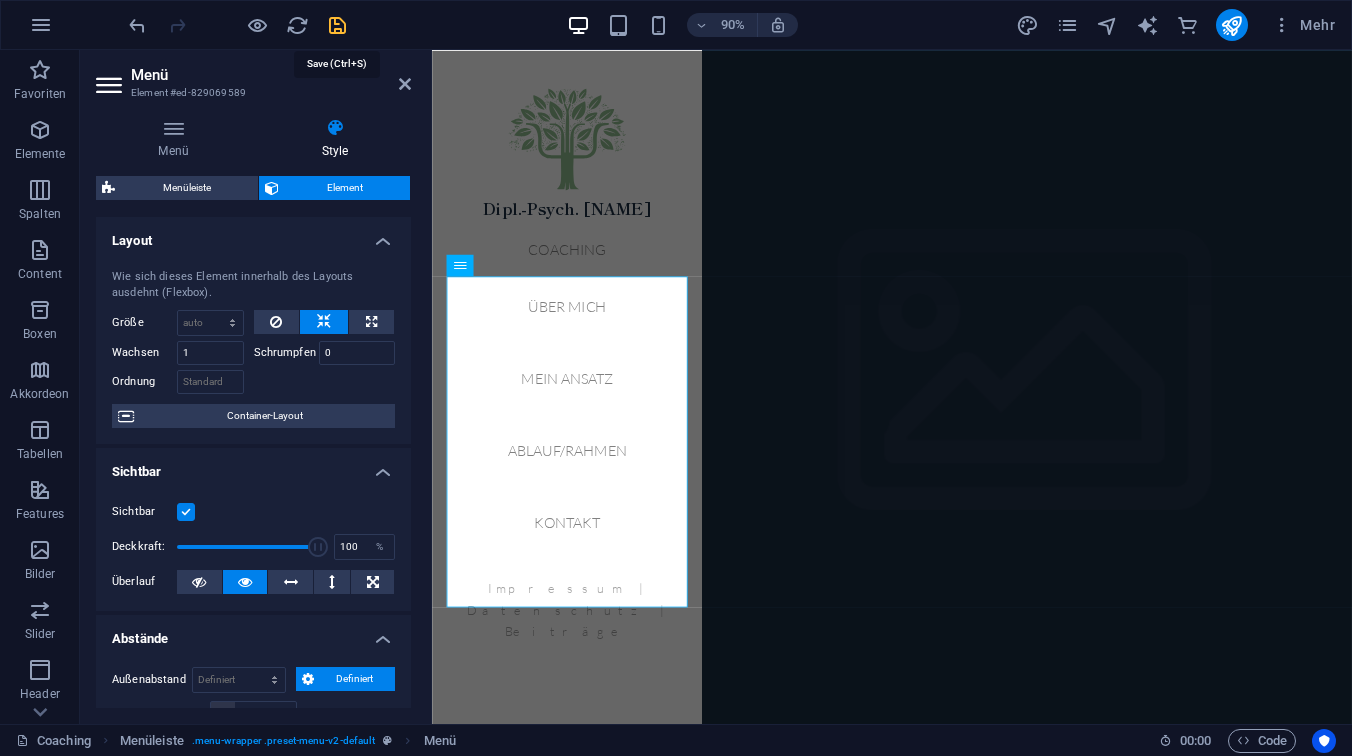 click at bounding box center (337, 25) 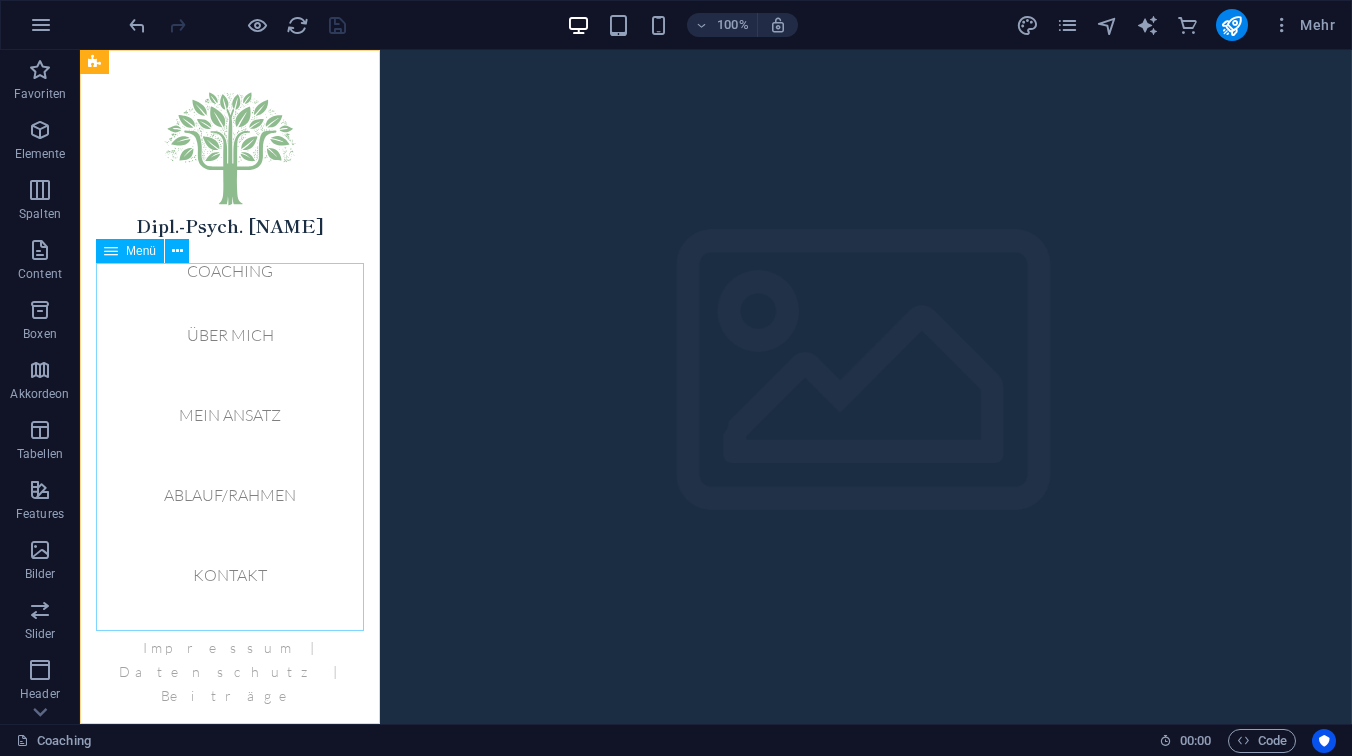 click on "Coaching Über mich Mein Ansatz Ablauf/Rahmen Kontakt" at bounding box center [230, 431] 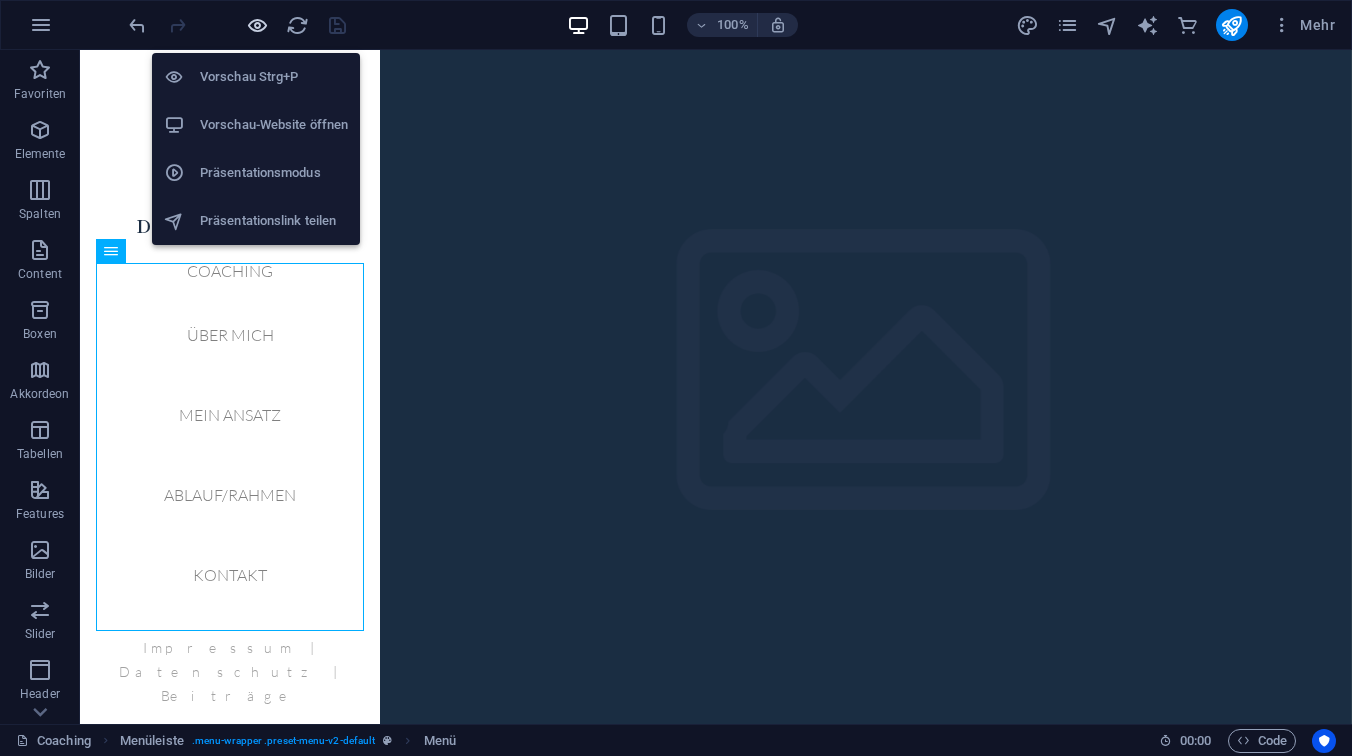 click at bounding box center [257, 25] 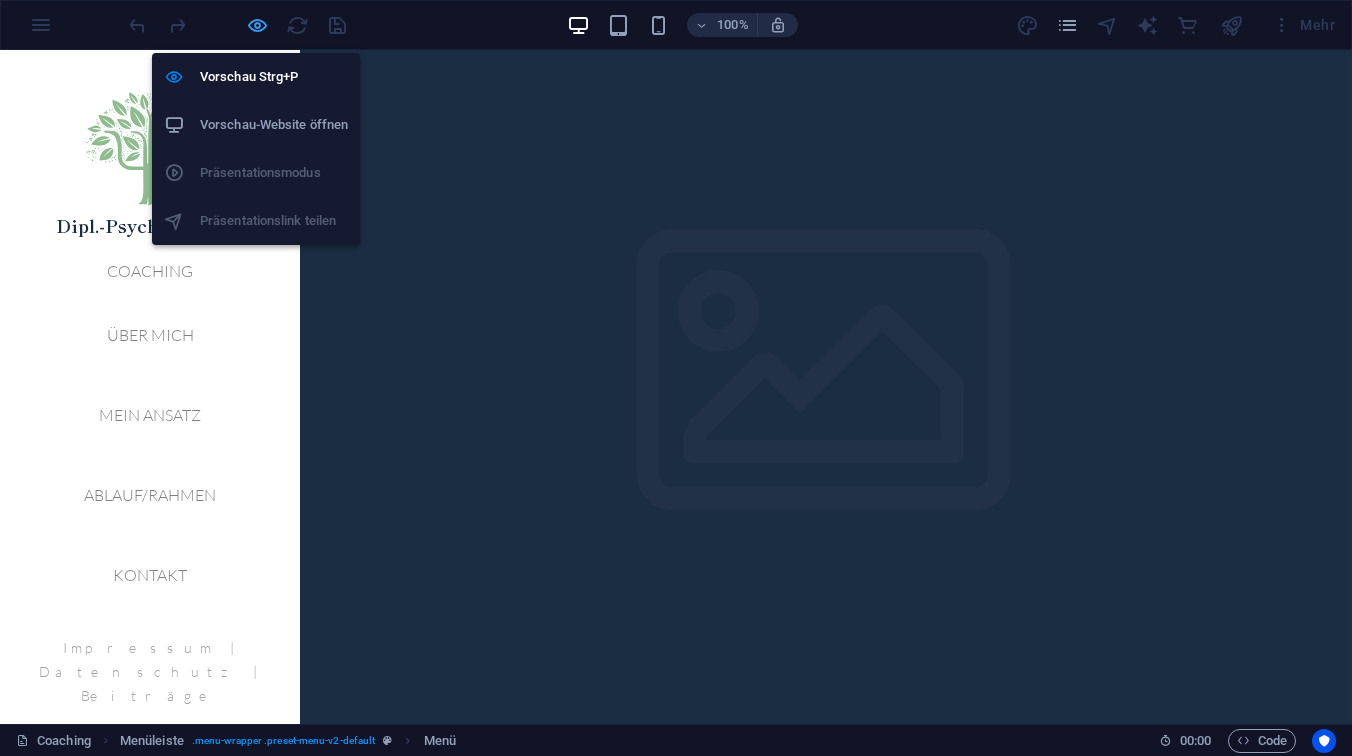 click at bounding box center [257, 25] 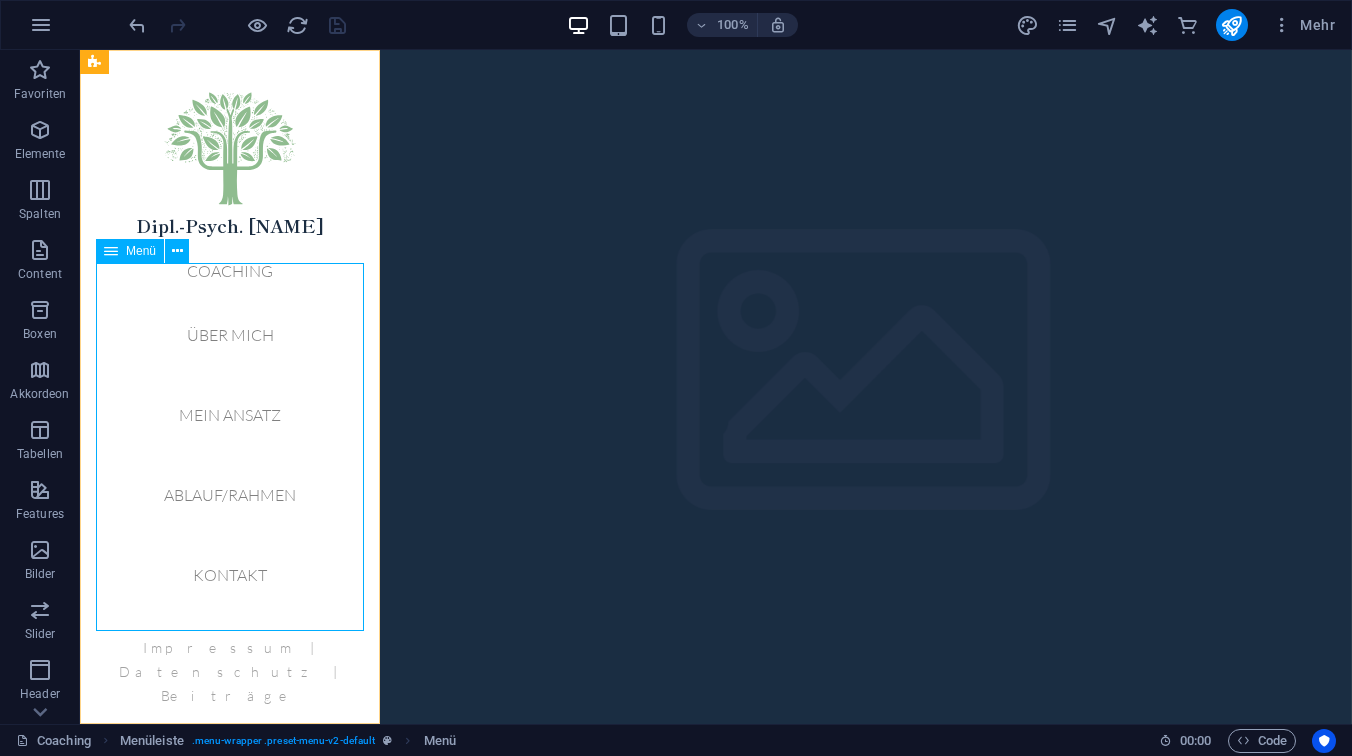 click on "Coaching Über mich Mein Ansatz Ablauf/Rahmen Kontakt" at bounding box center [230, 431] 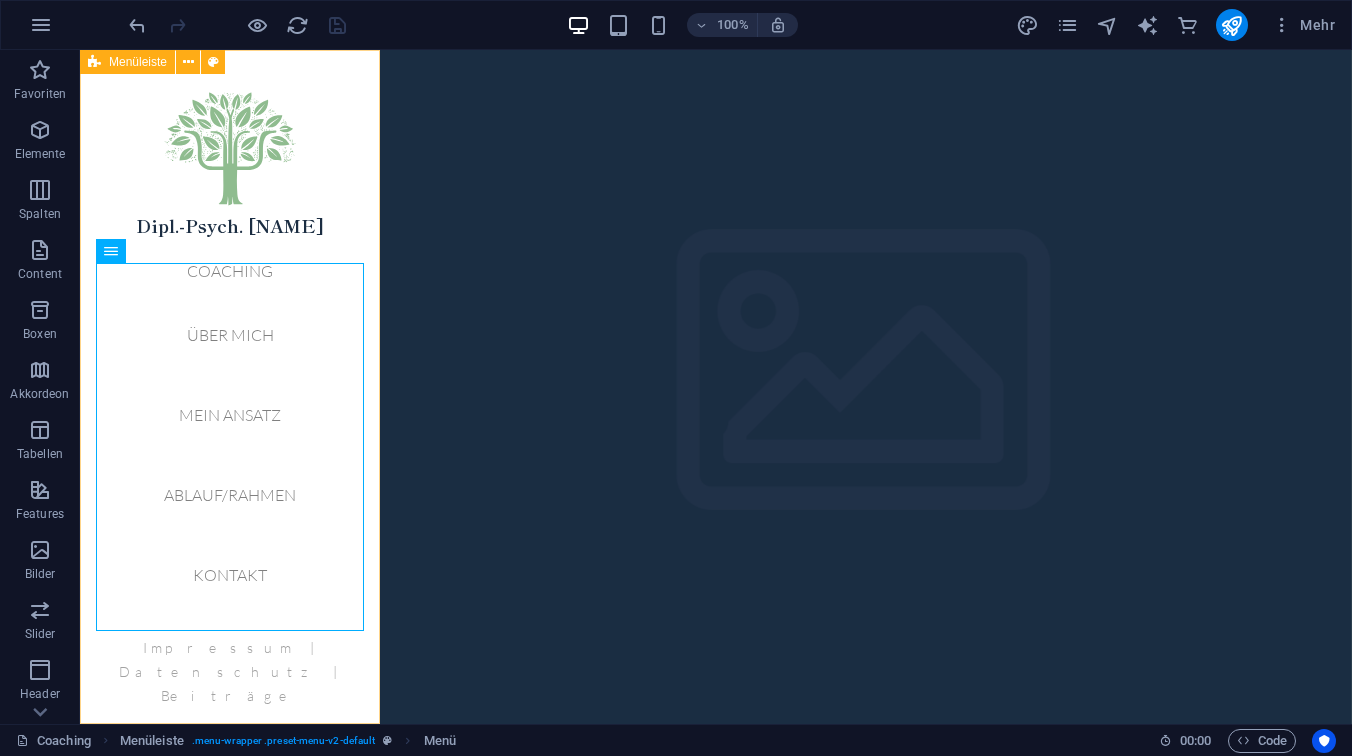 click on "Menüleiste" at bounding box center (138, 62) 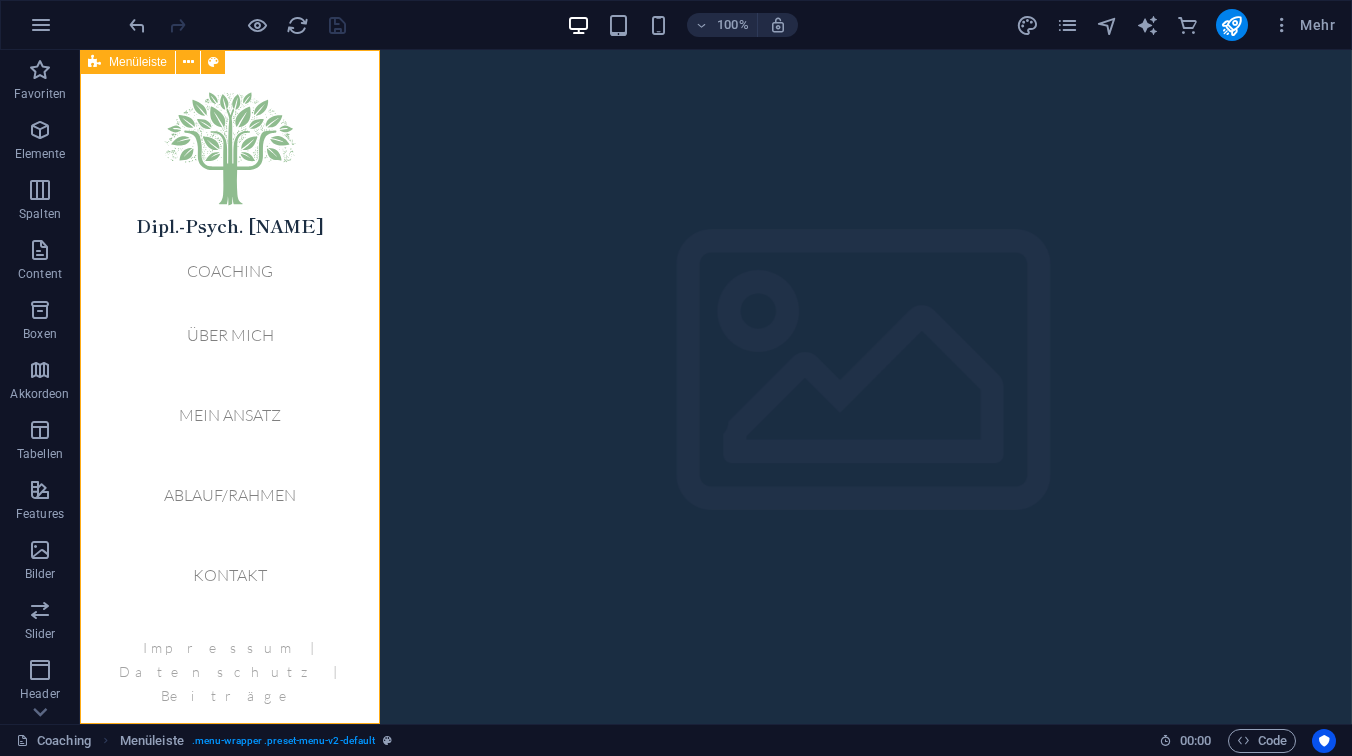 click on "Menüleiste" at bounding box center [138, 62] 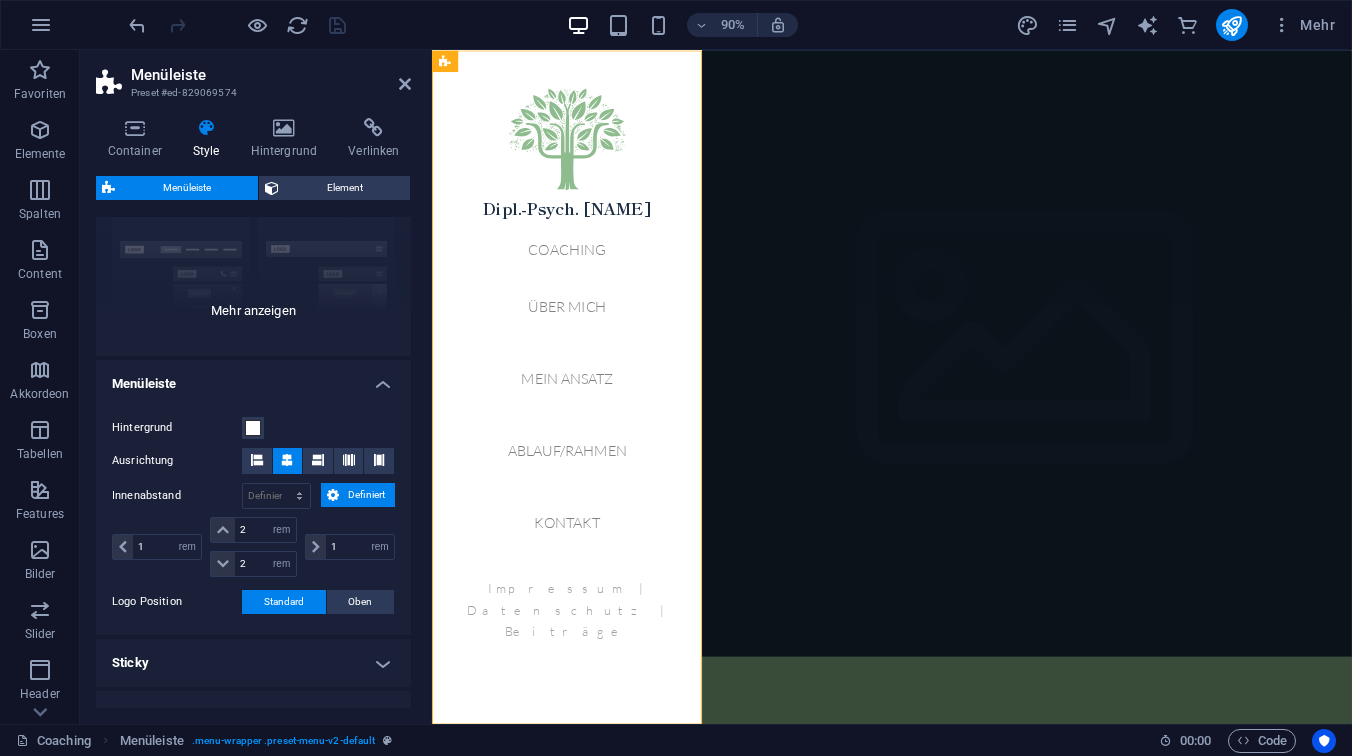 scroll, scrollTop: 0, scrollLeft: 0, axis: both 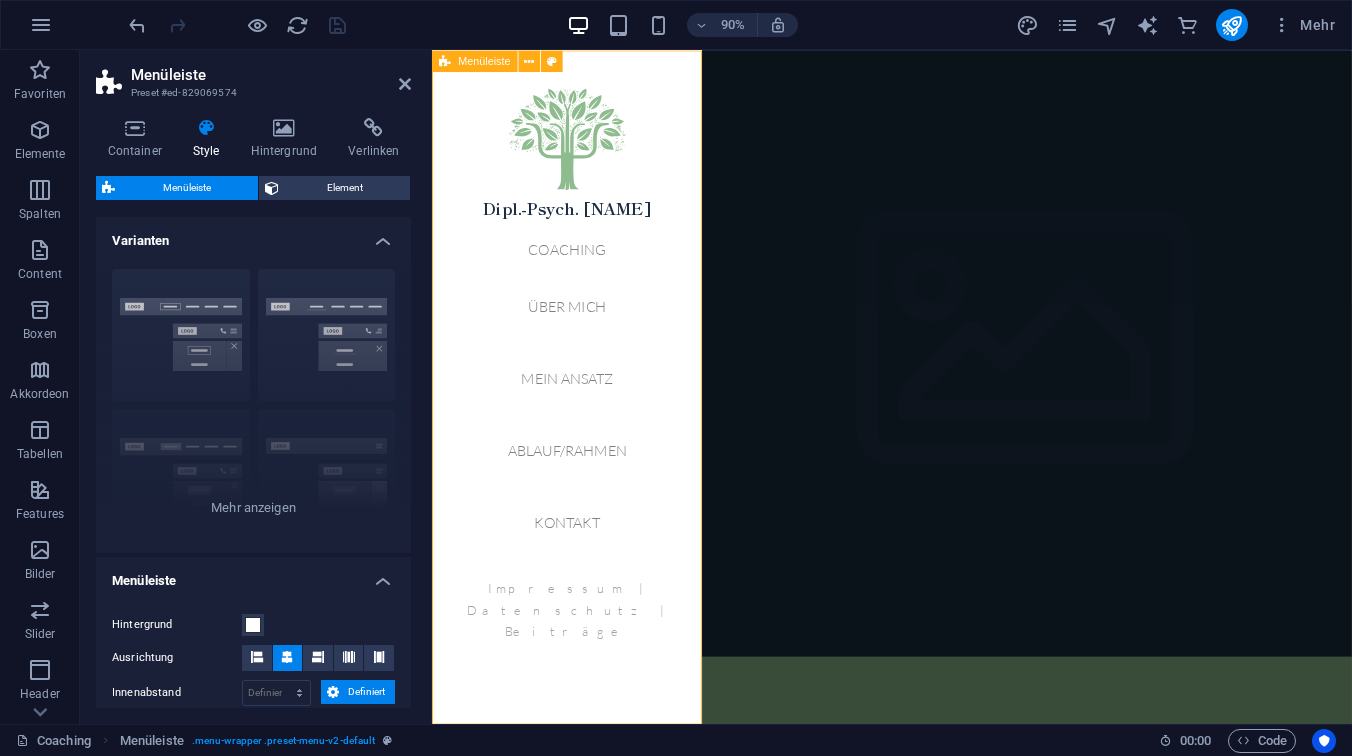 click on "Menüleiste" at bounding box center (484, 60) 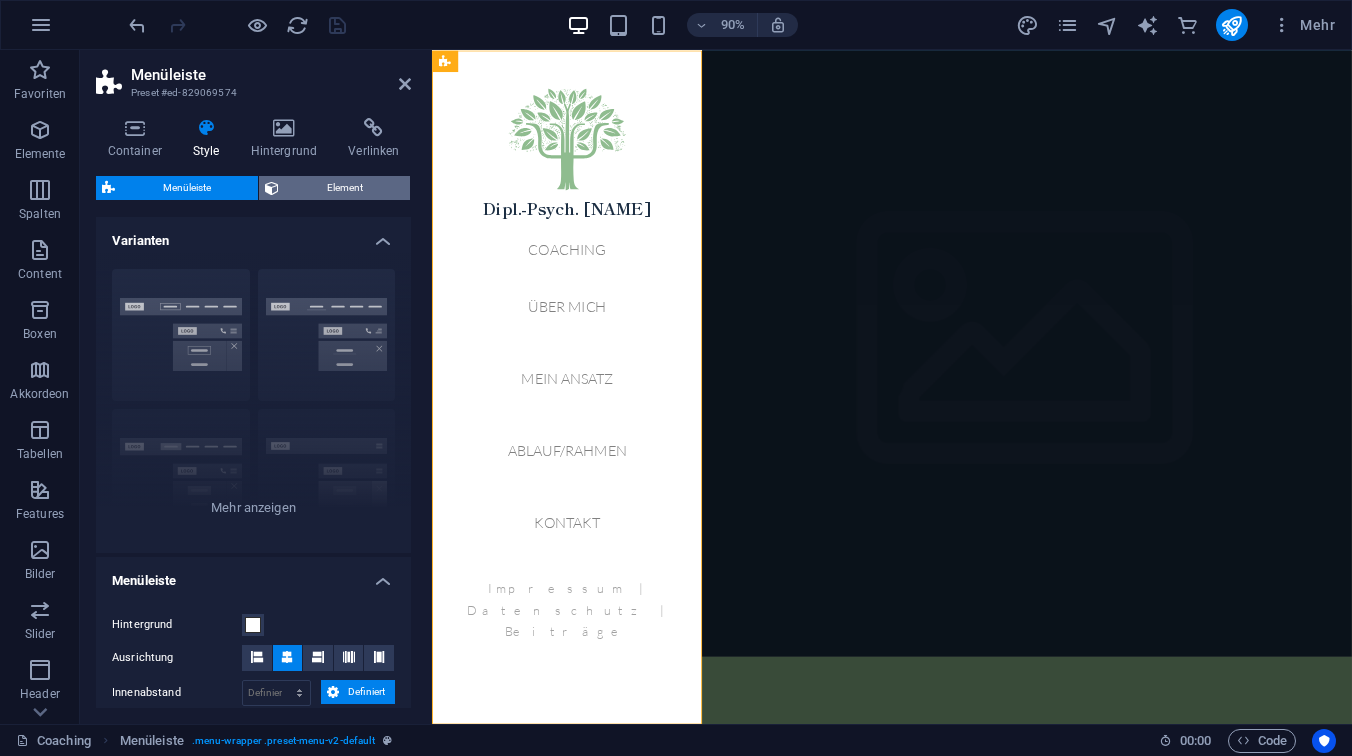 click on "Element" at bounding box center (344, 188) 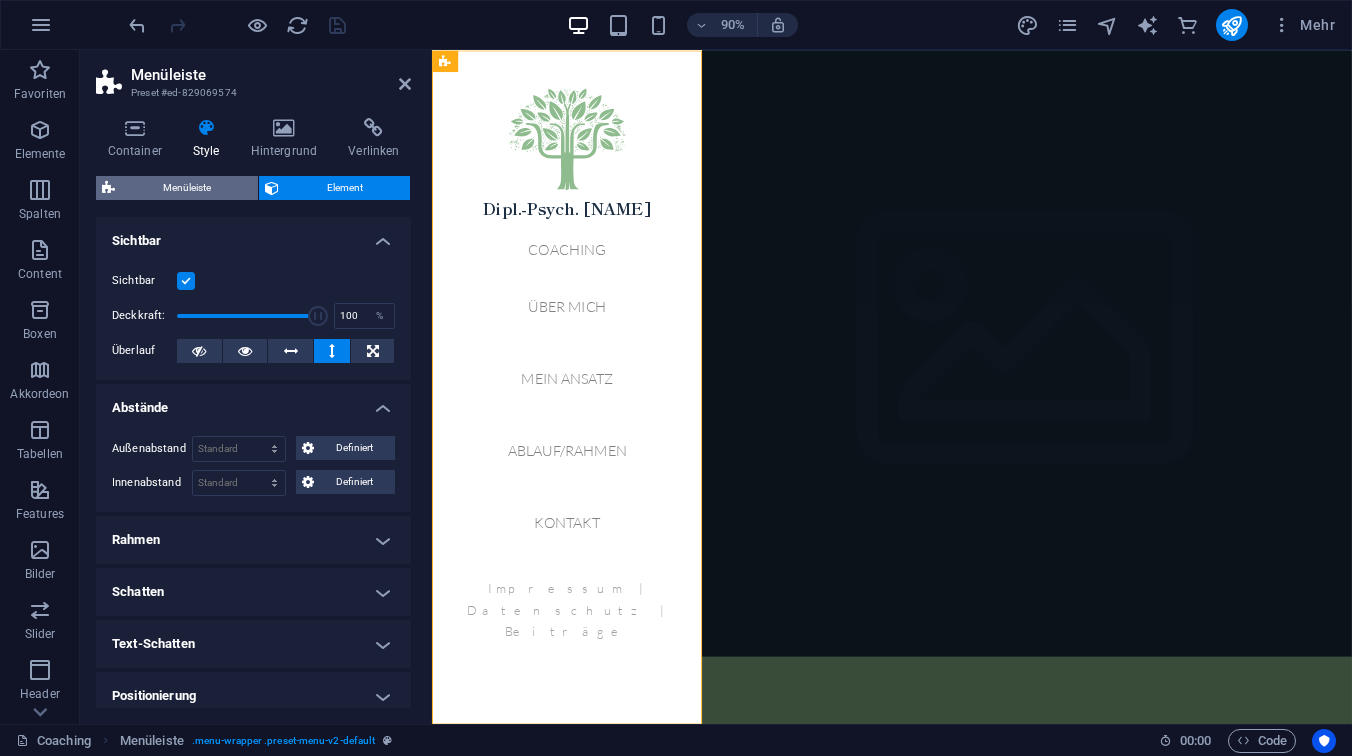 click on "Menüleiste" at bounding box center [186, 188] 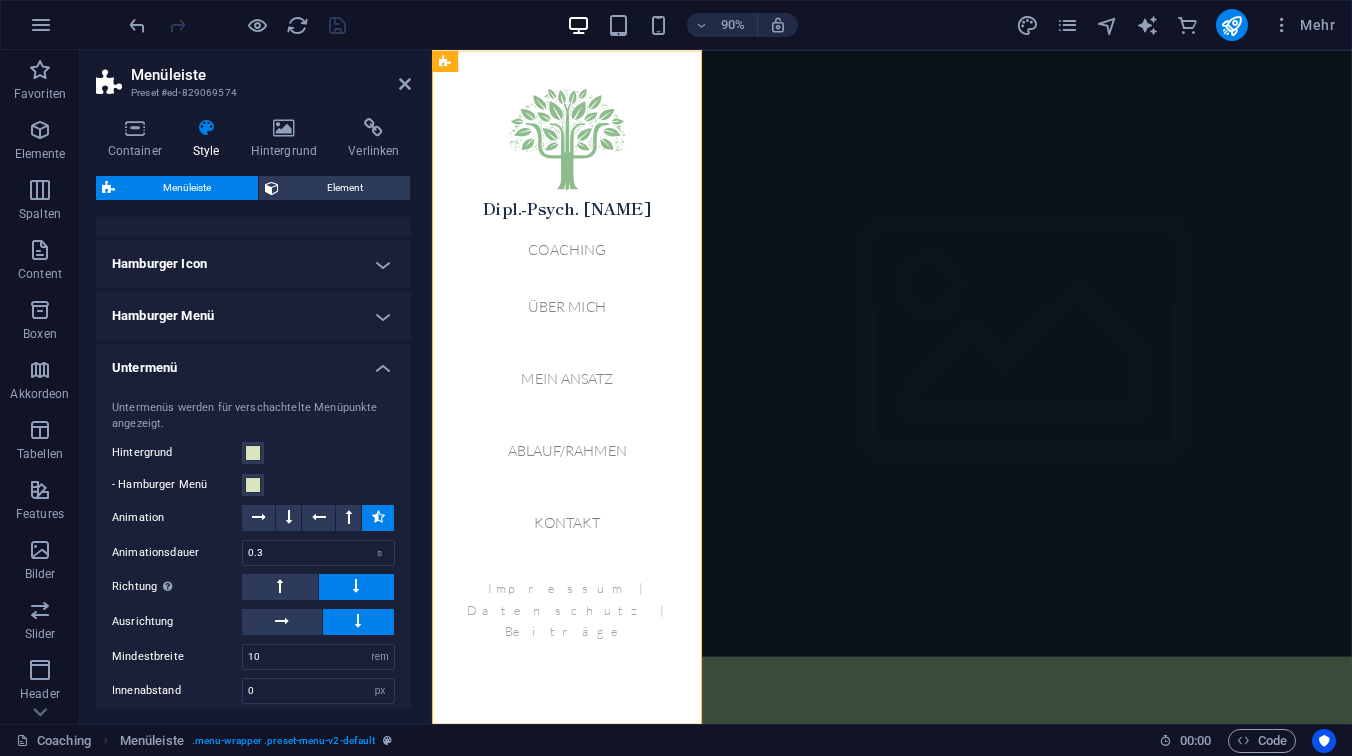 scroll, scrollTop: 1352, scrollLeft: 0, axis: vertical 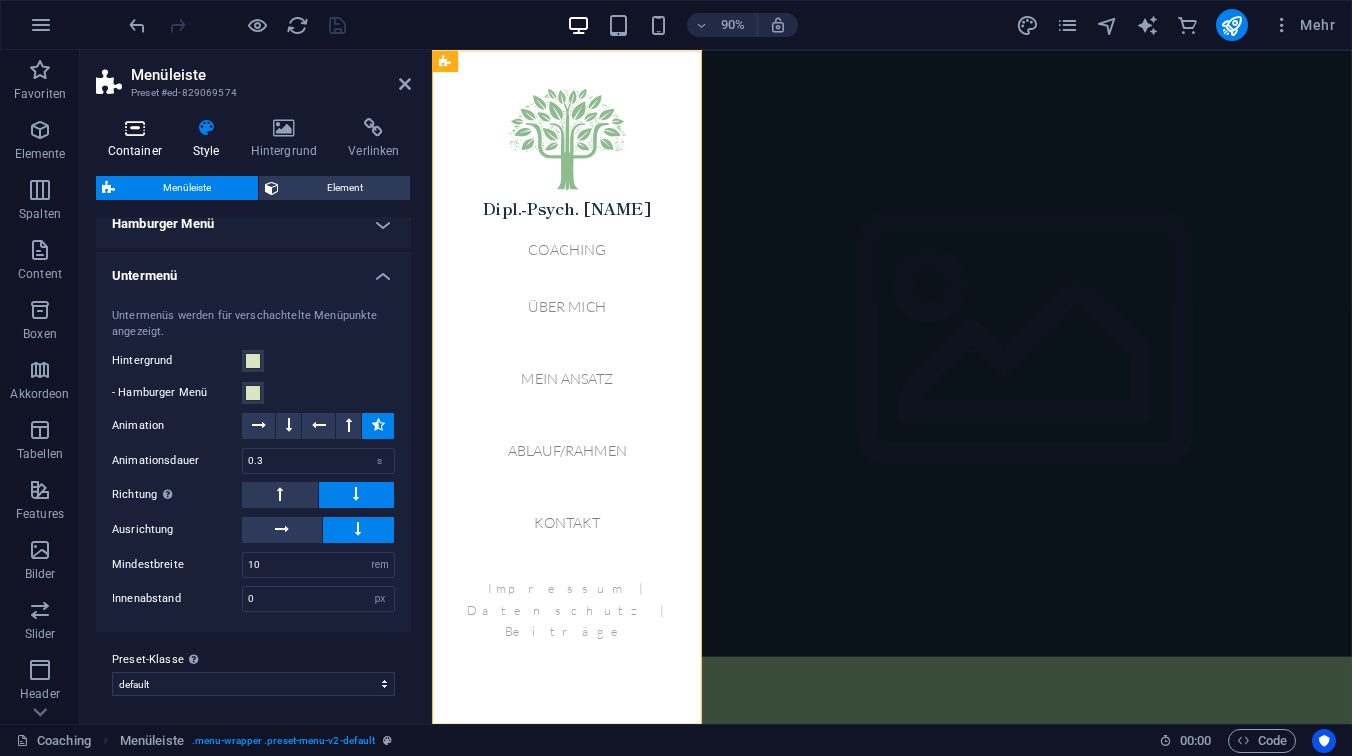 click on "Container" at bounding box center [138, 139] 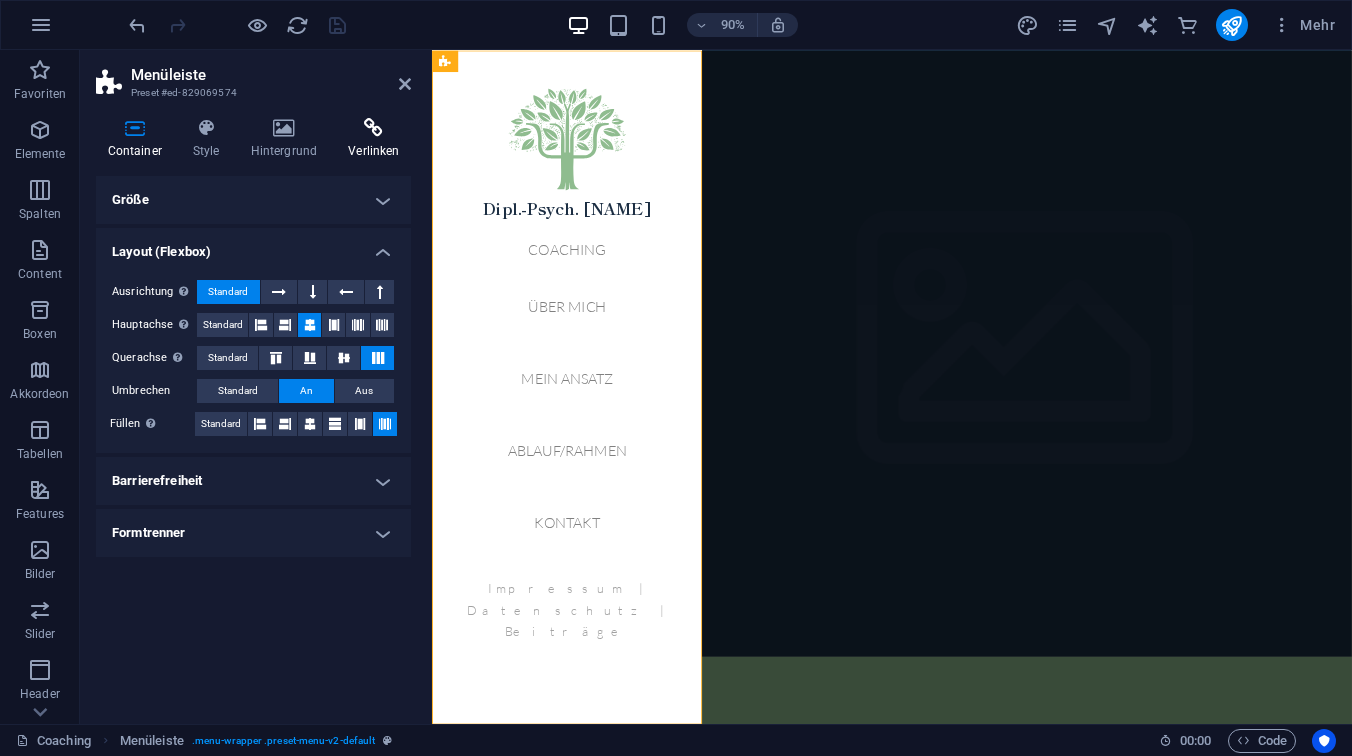click on "Verlinken" at bounding box center [374, 139] 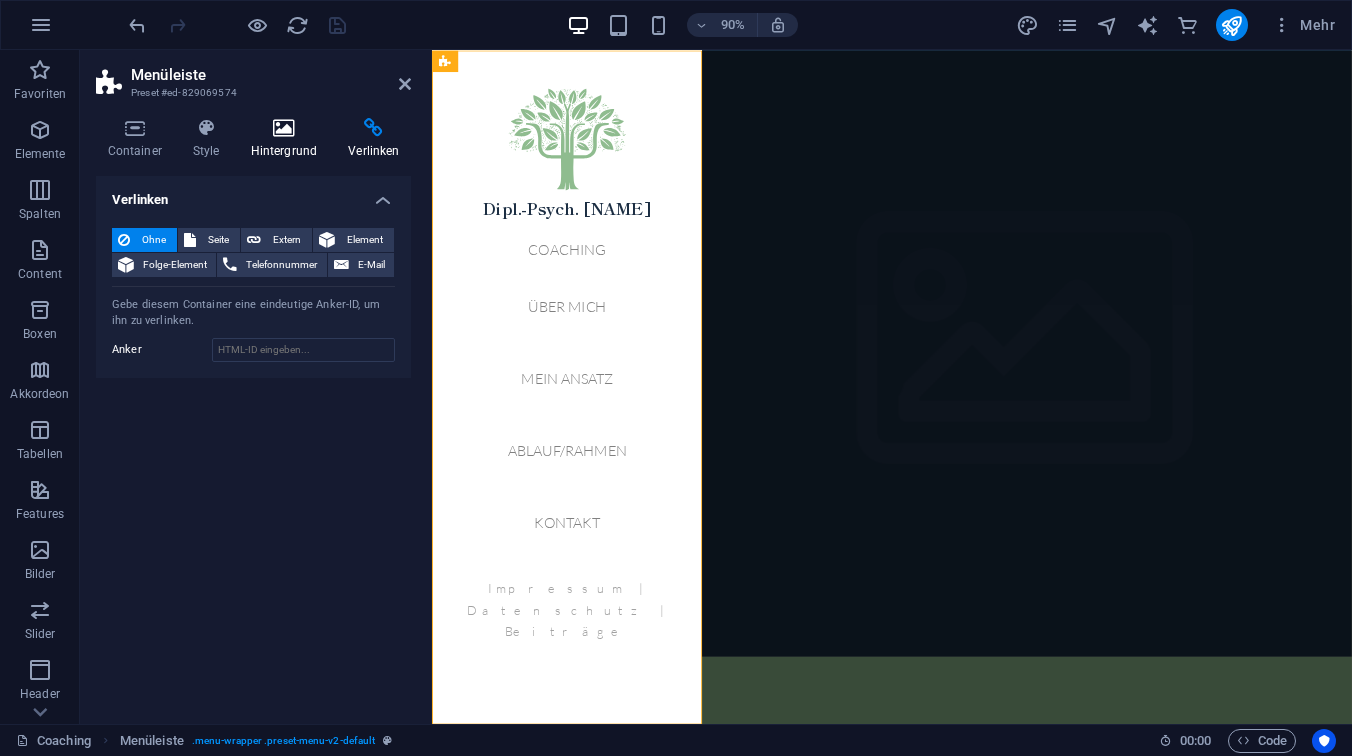 click at bounding box center [284, 128] 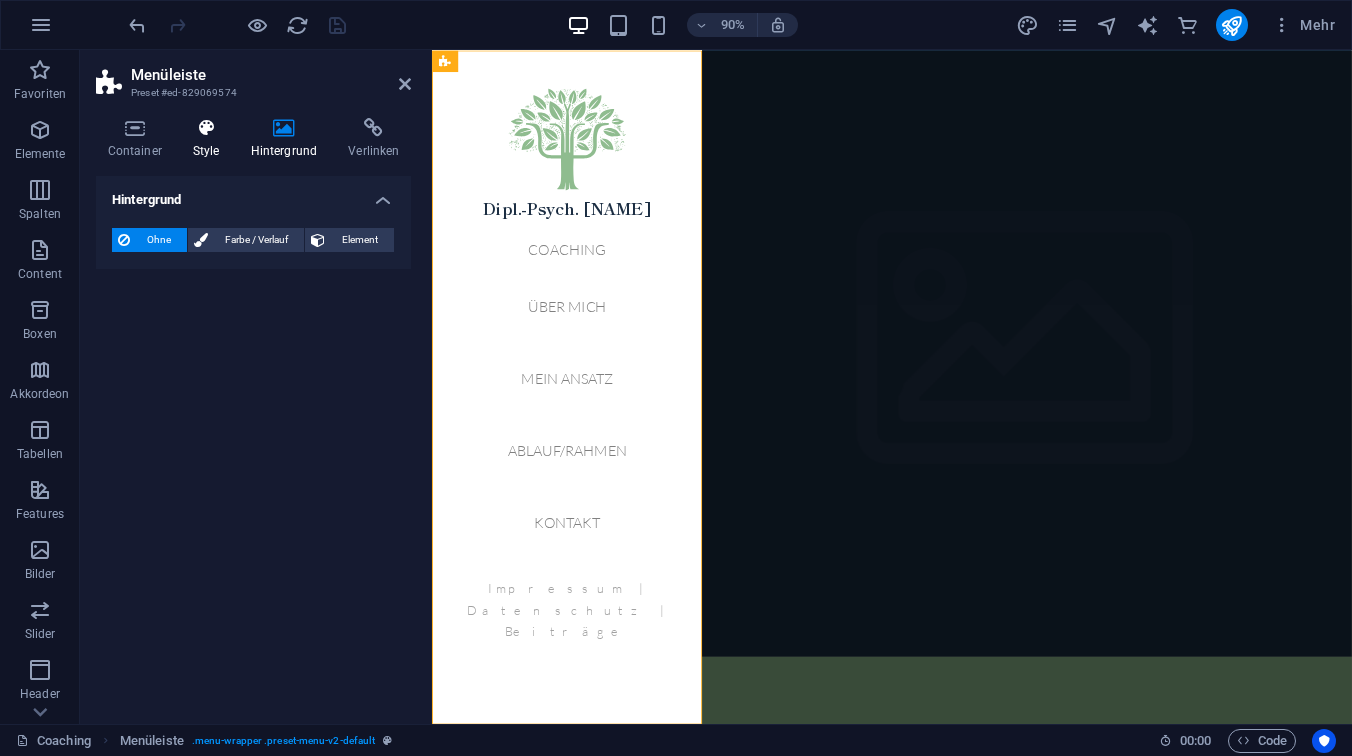 click at bounding box center [206, 128] 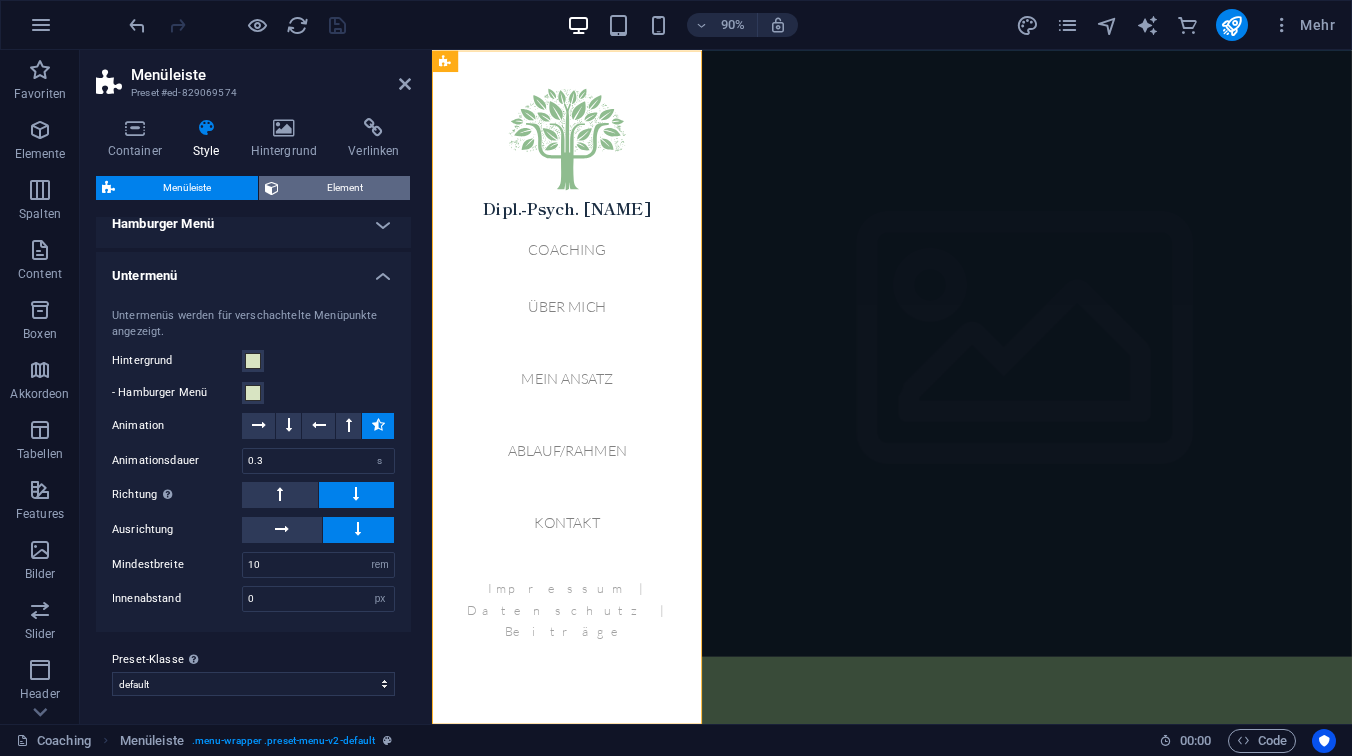 click on "Element" at bounding box center (344, 188) 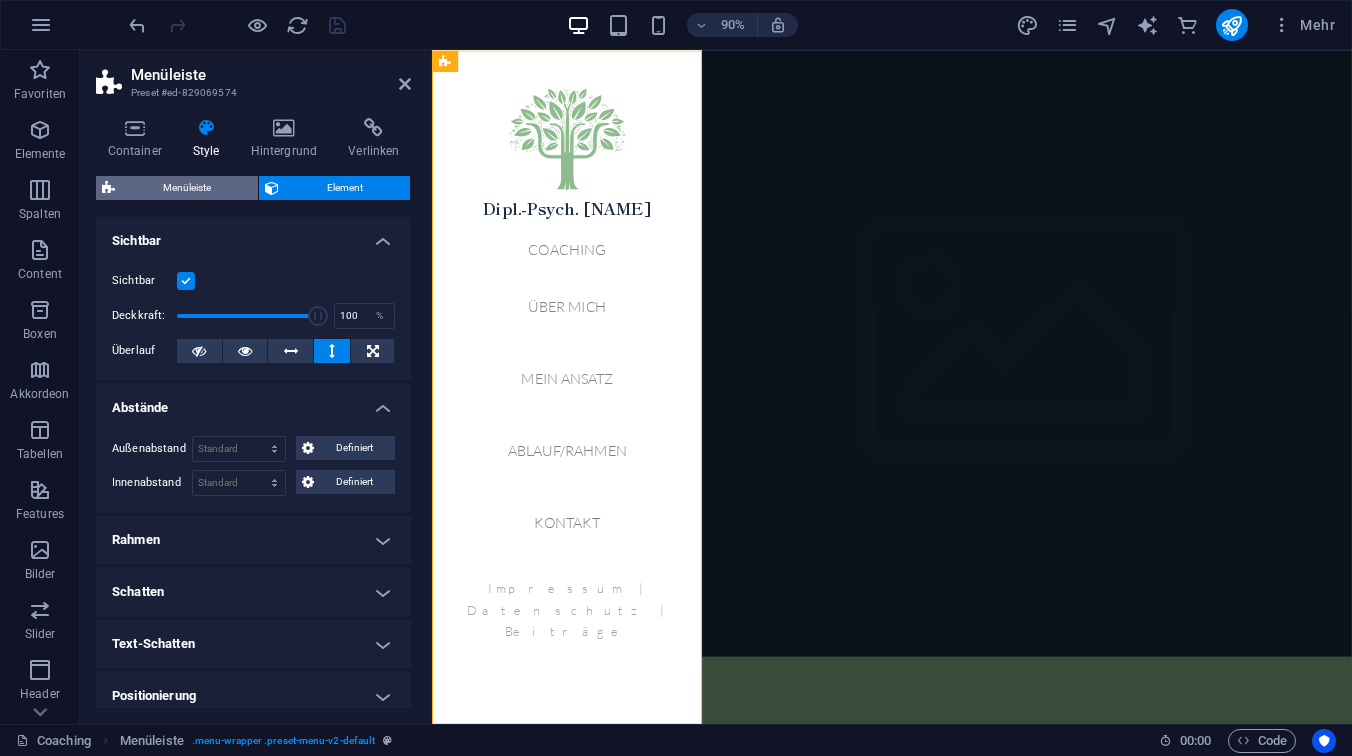 click on "Menüleiste" at bounding box center [186, 188] 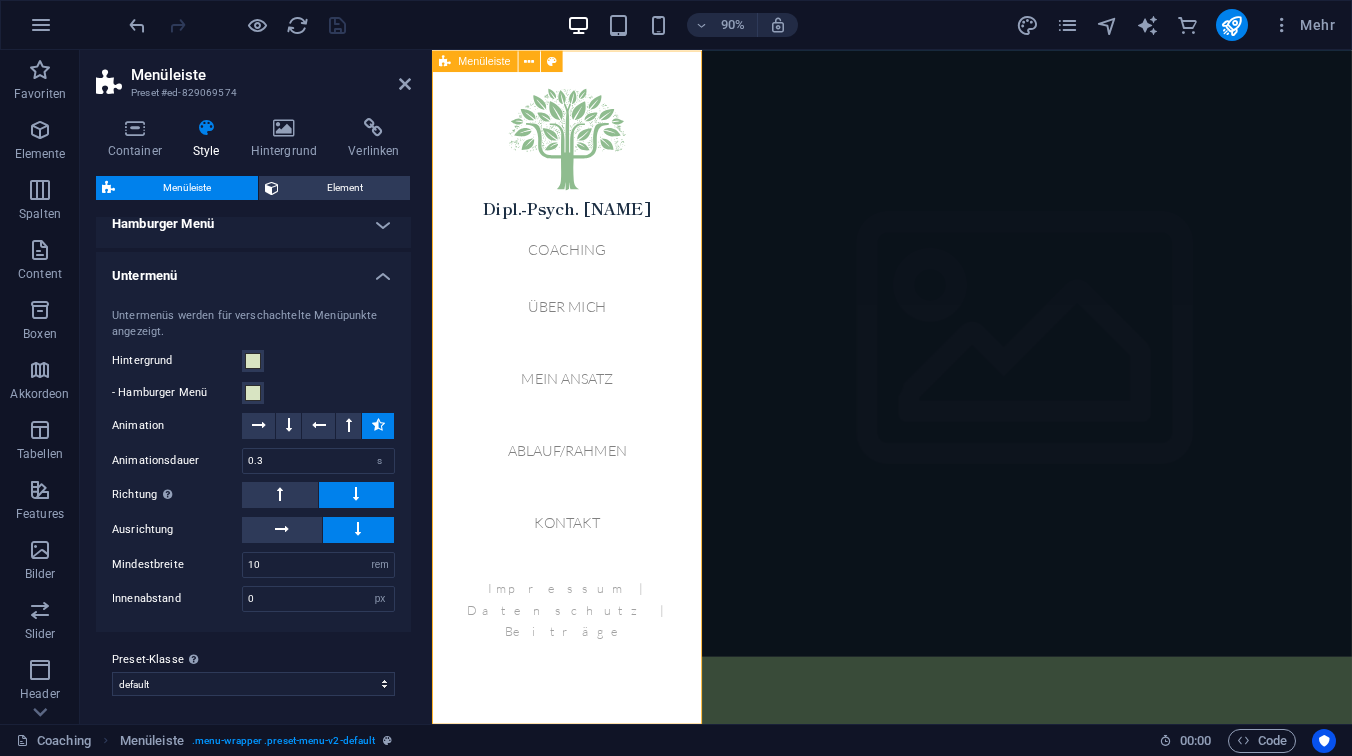 click on "Menüleiste" at bounding box center (484, 60) 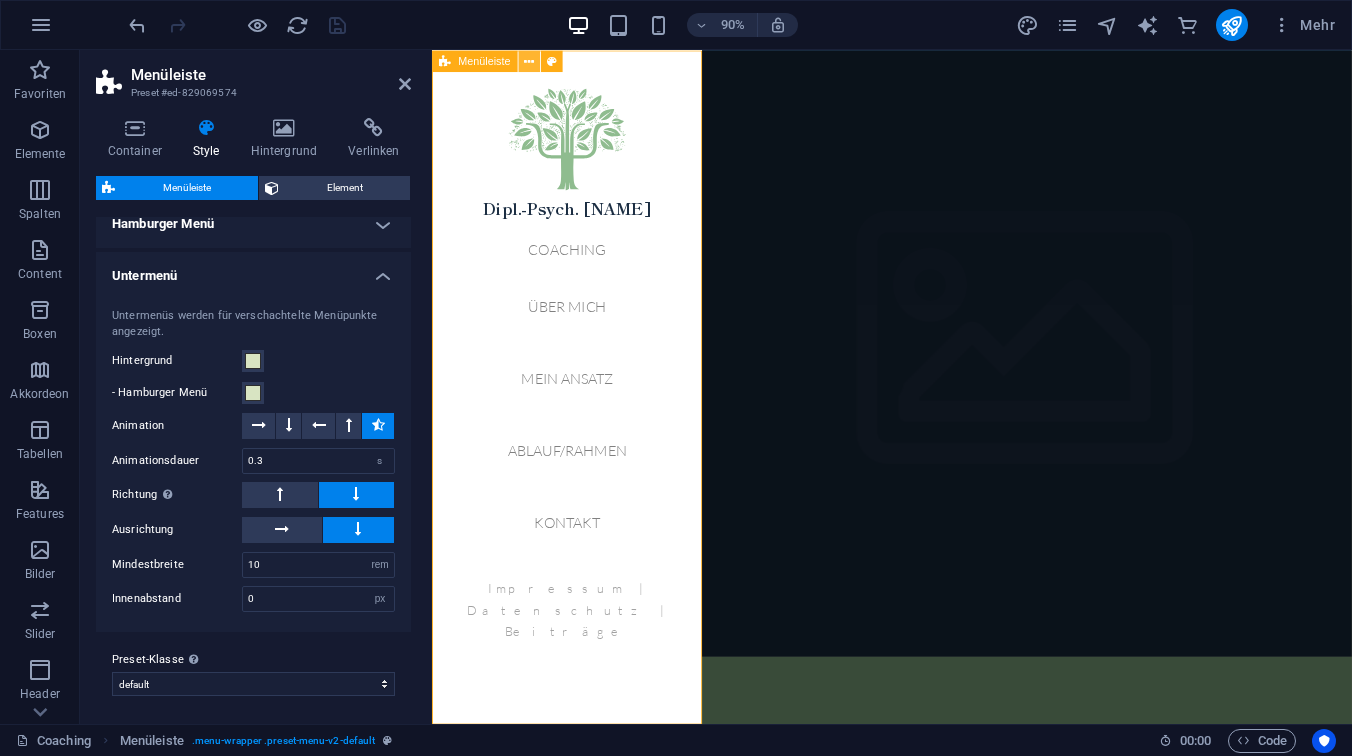 click at bounding box center (529, 60) 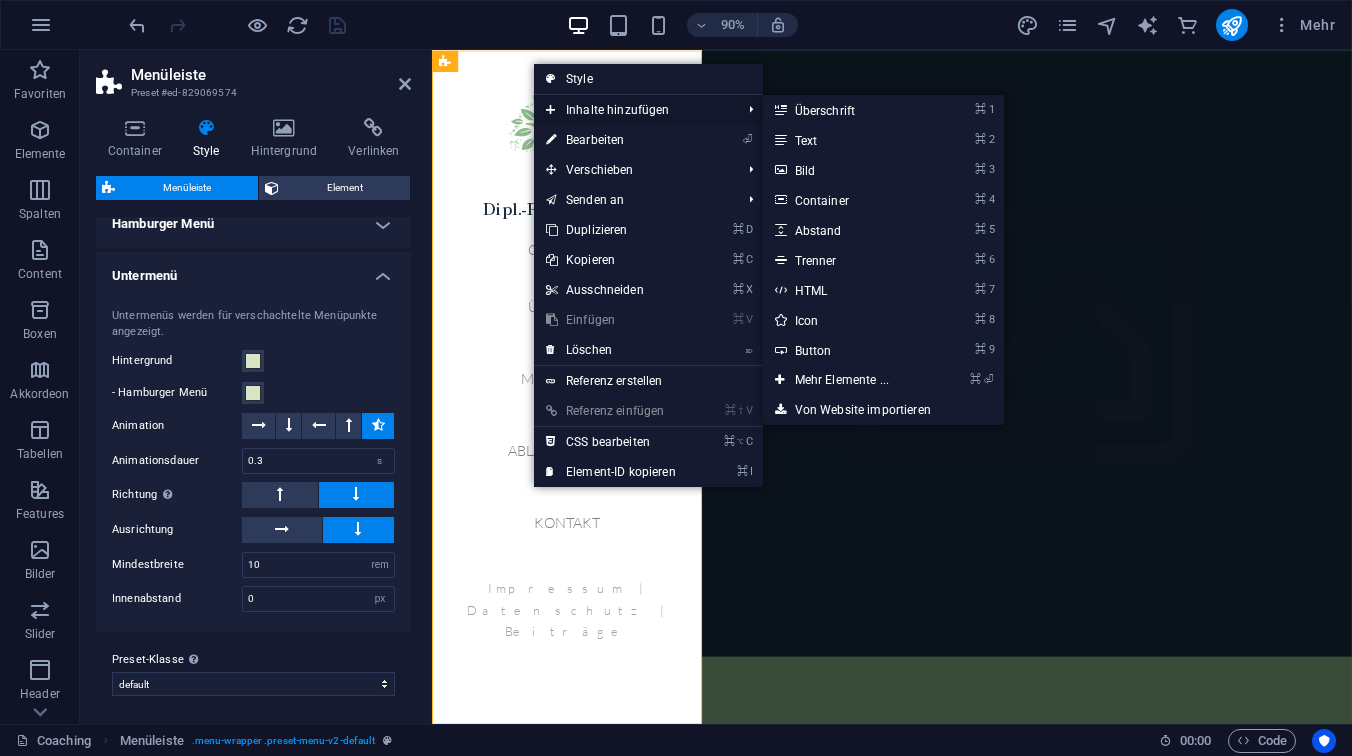 click on "Inhalte hinzufügen" at bounding box center [633, 110] 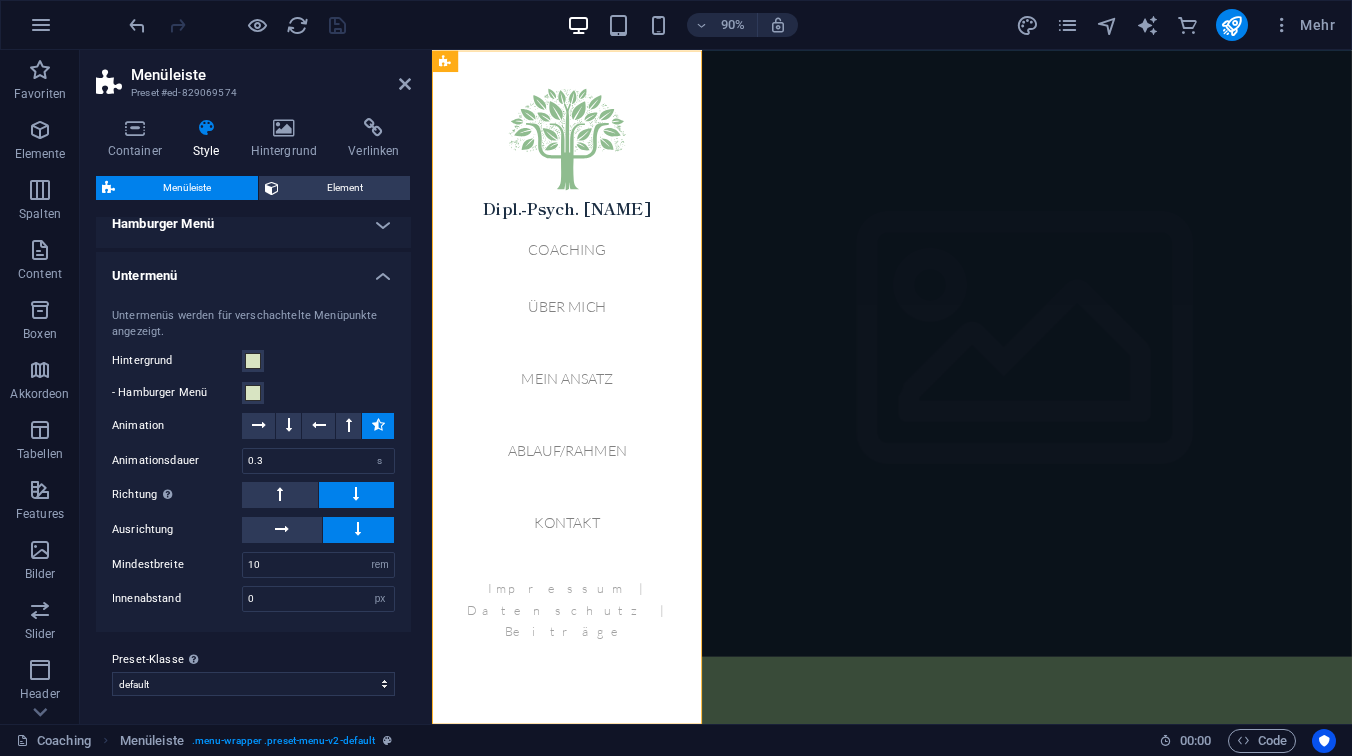 click on "Menüleiste" at bounding box center [271, 75] 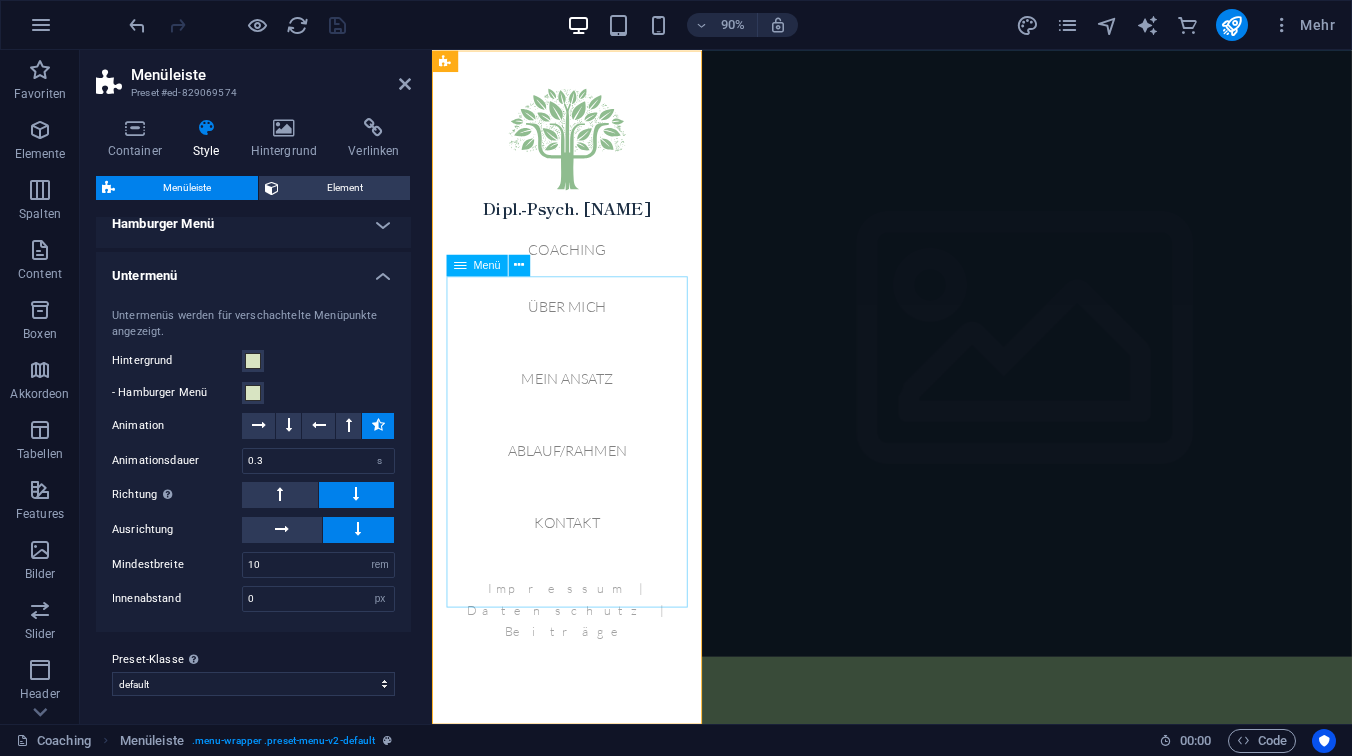click on "Coaching Über mich Mein Ansatz Ablauf/Rahmen Kontakt" at bounding box center [582, 431] 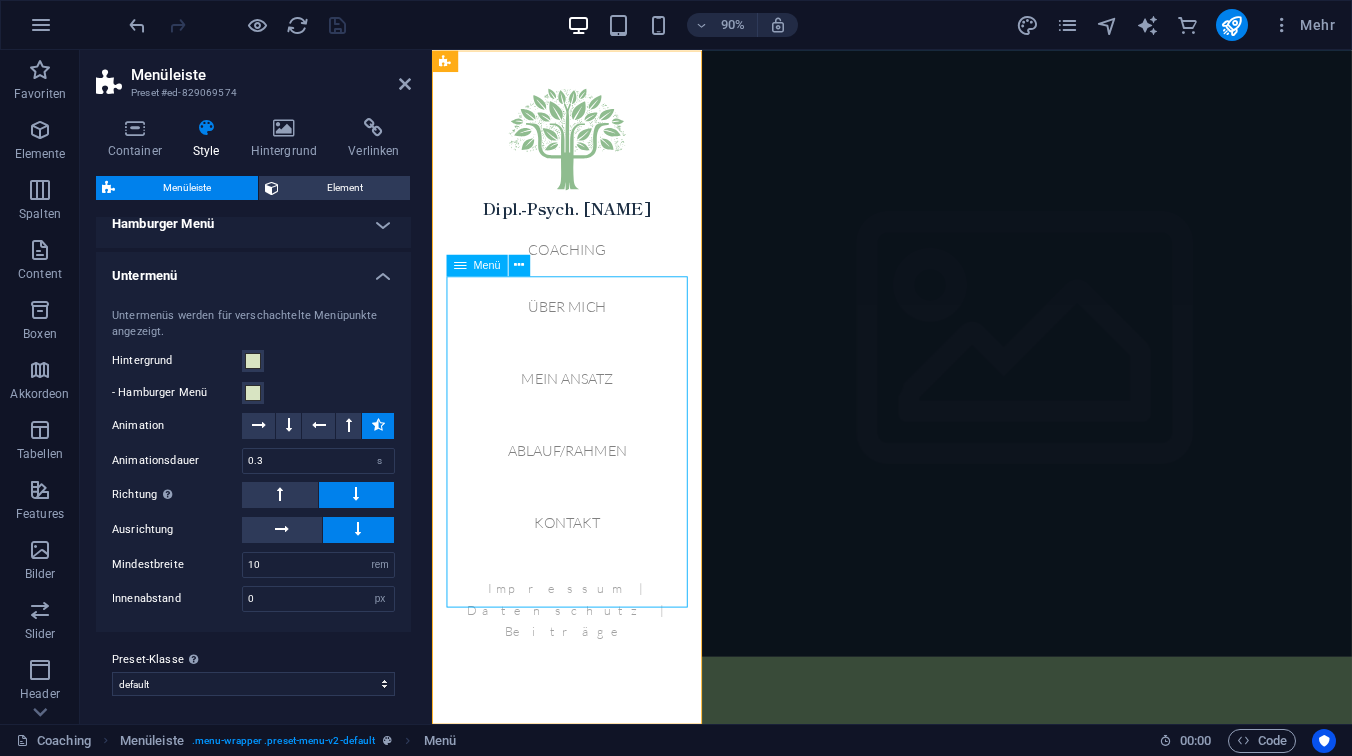 click on "Coaching Über mich Mein Ansatz Ablauf/Rahmen Kontakt" at bounding box center (582, 431) 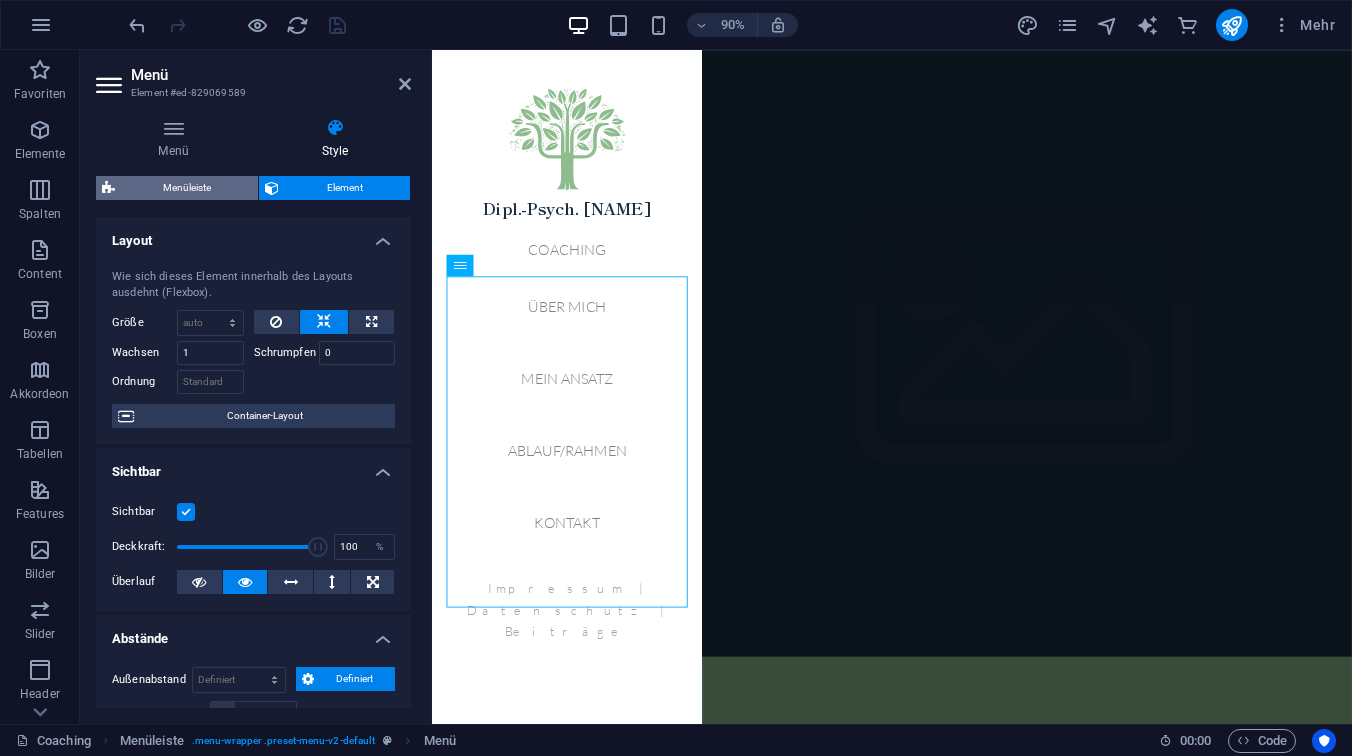 click on "Menüleiste" at bounding box center (186, 188) 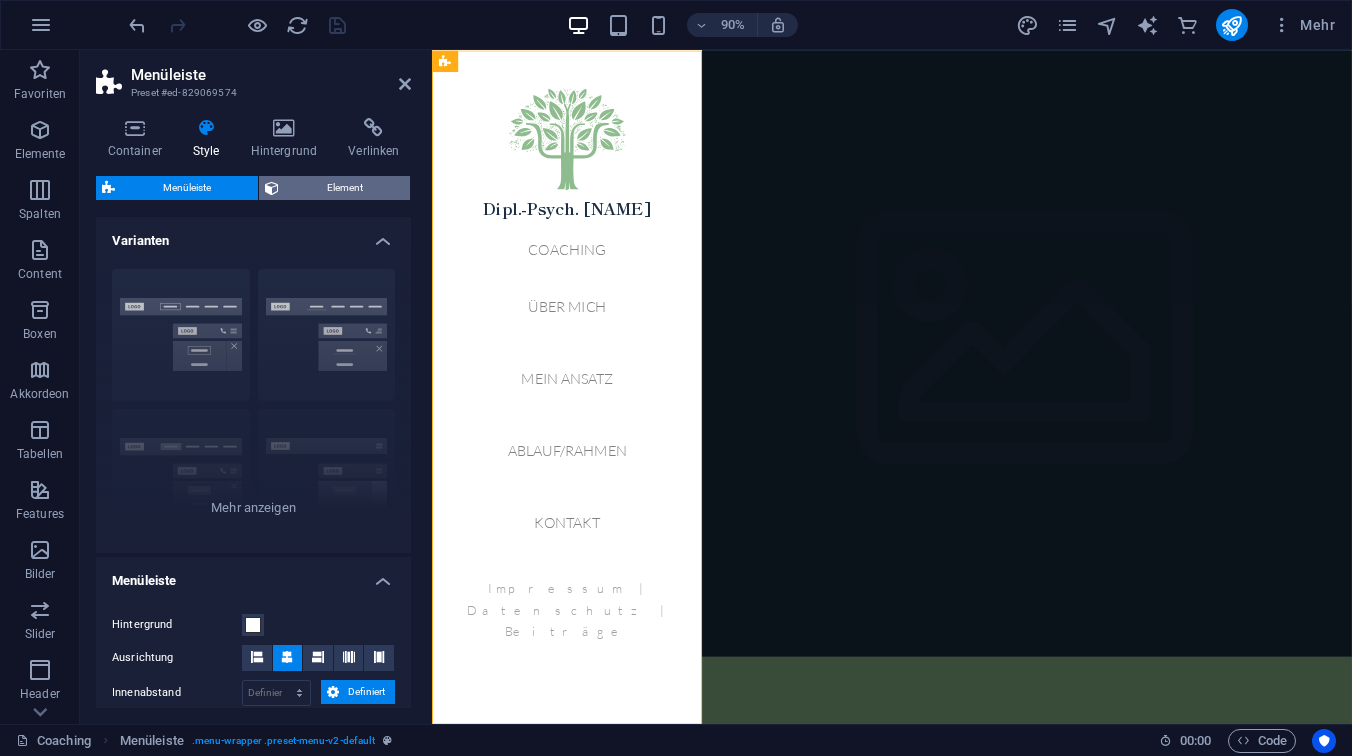 click on "Element" at bounding box center [344, 188] 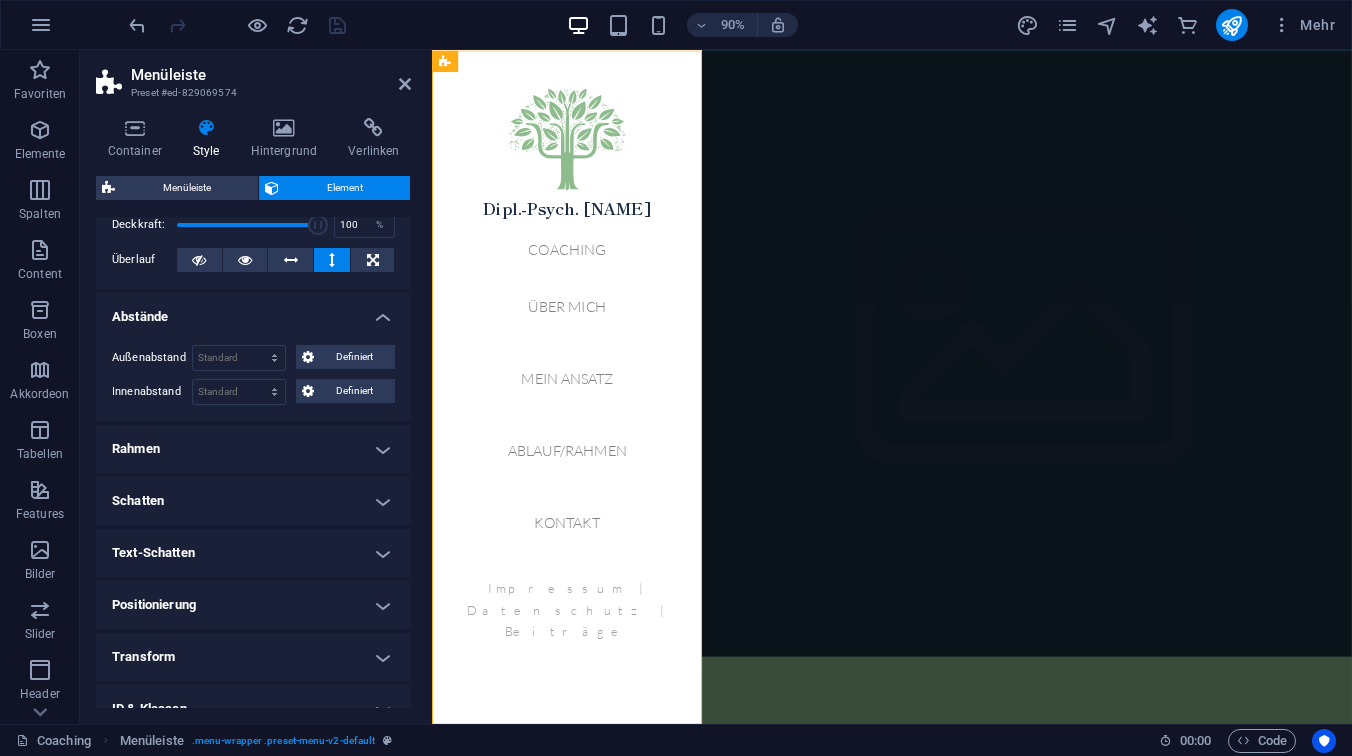 scroll, scrollTop: 139, scrollLeft: 0, axis: vertical 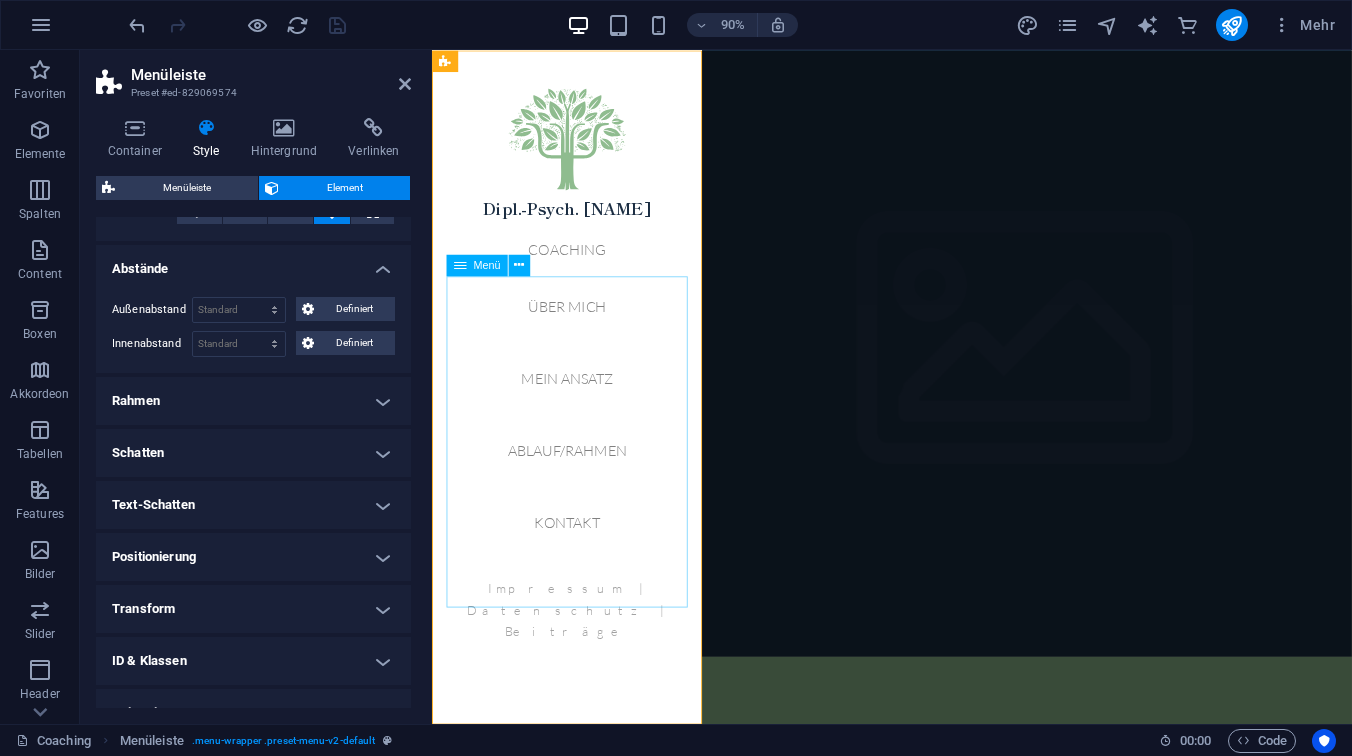 click on "Coaching Über mich Mein Ansatz Ablauf/Rahmen Kontakt" at bounding box center (582, 431) 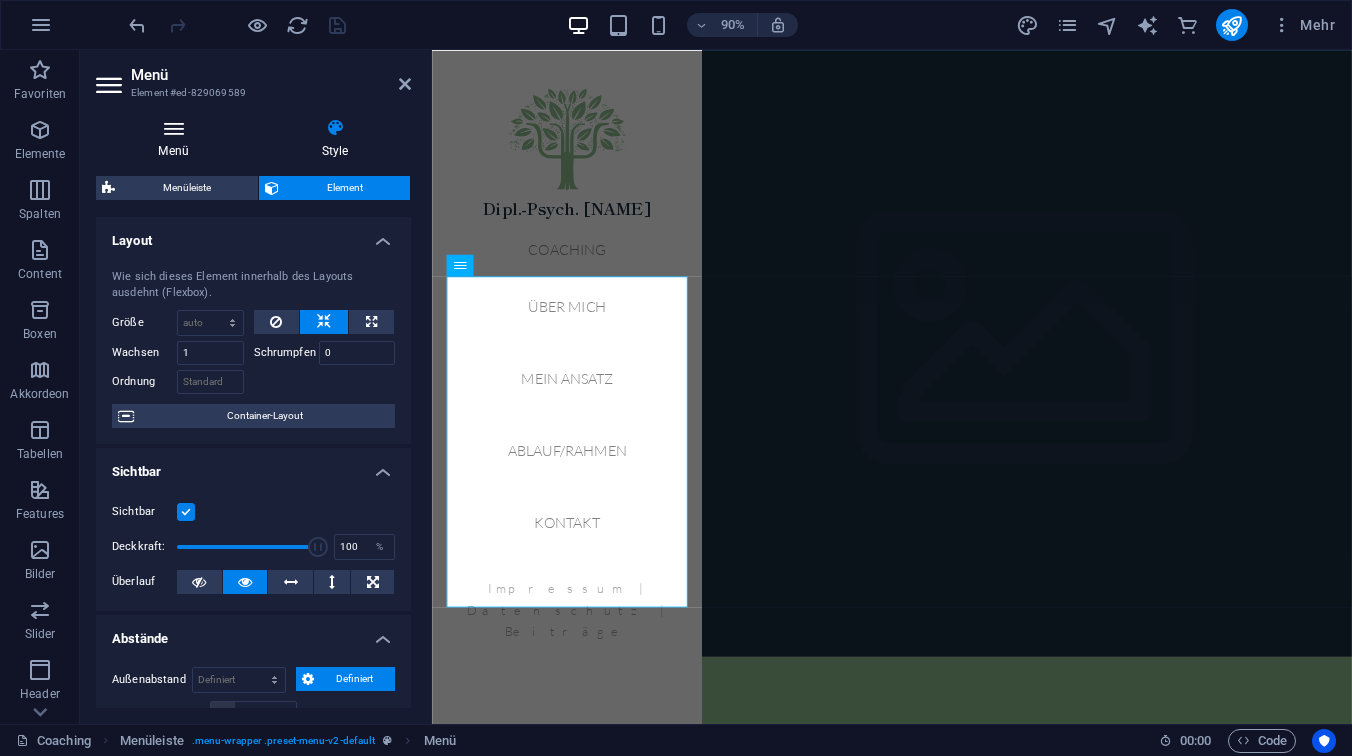 click at bounding box center [173, 128] 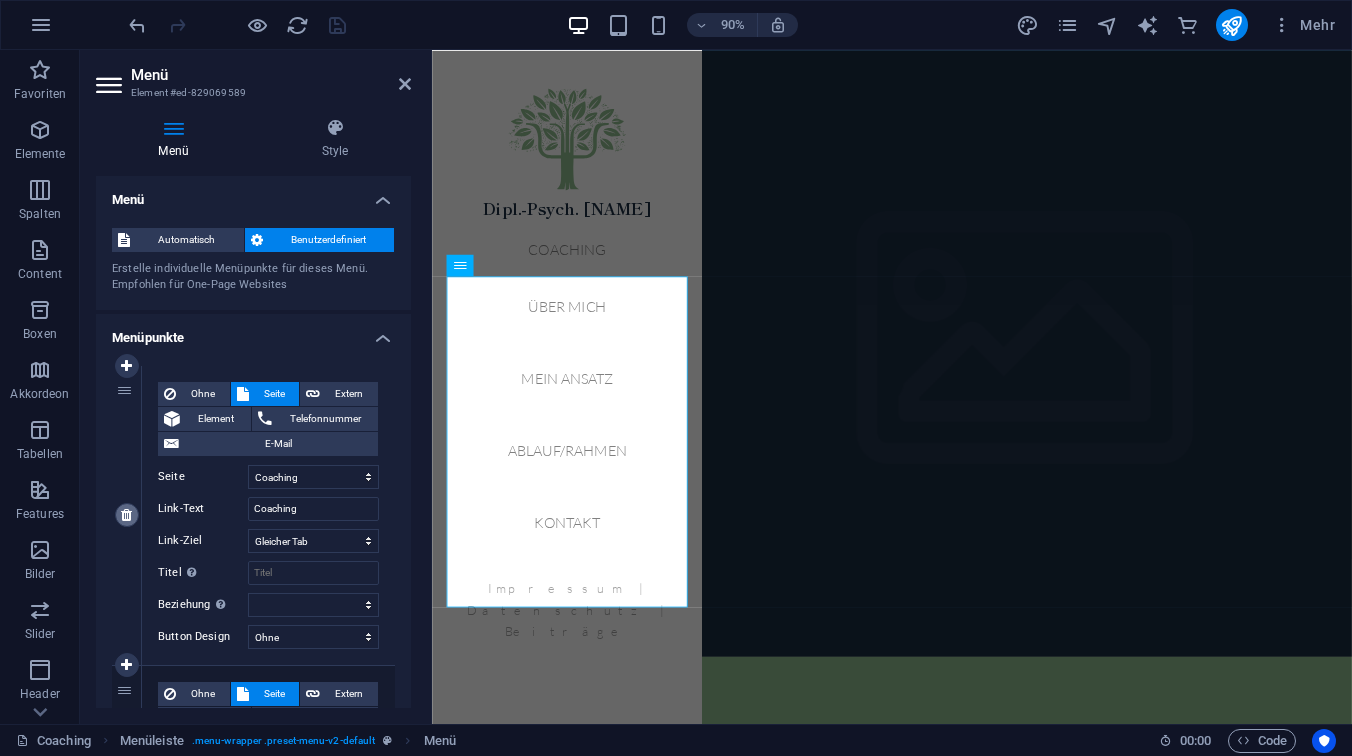 click at bounding box center [127, 515] 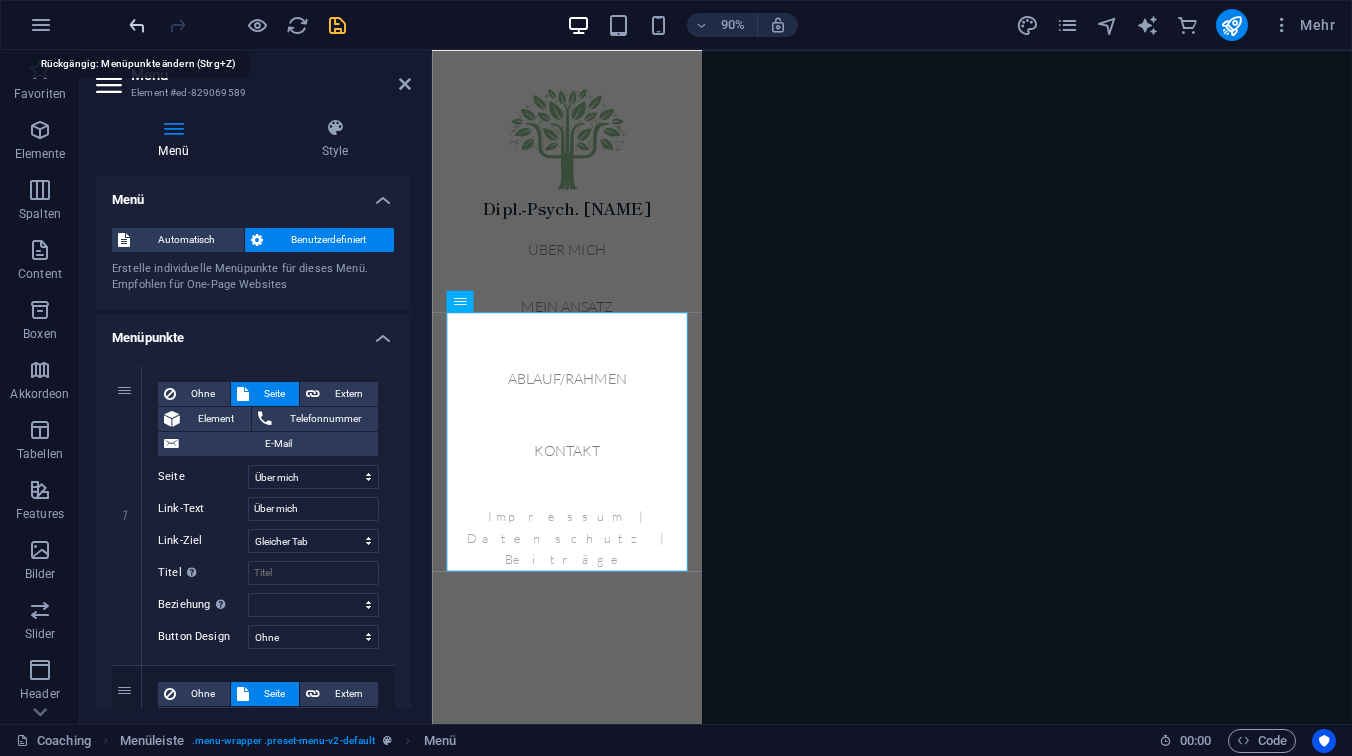 click at bounding box center (137, 25) 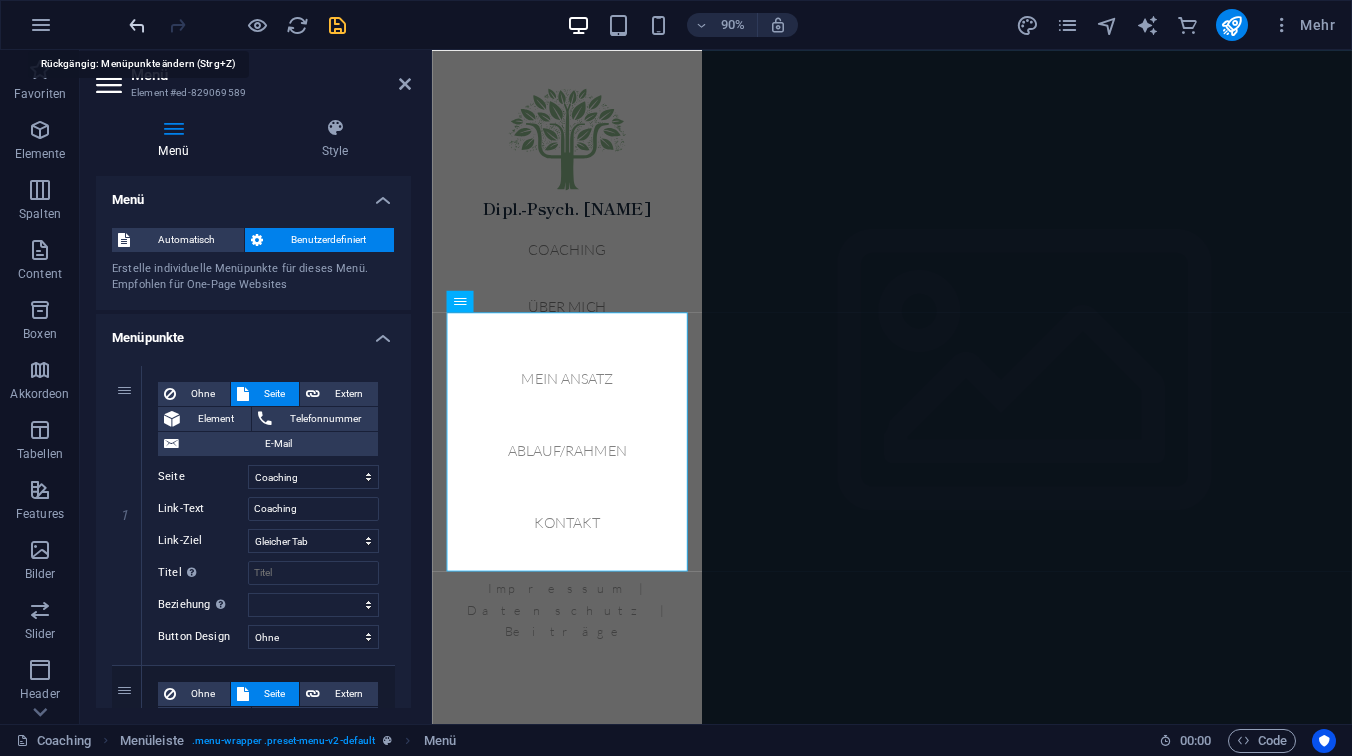 select on "4" 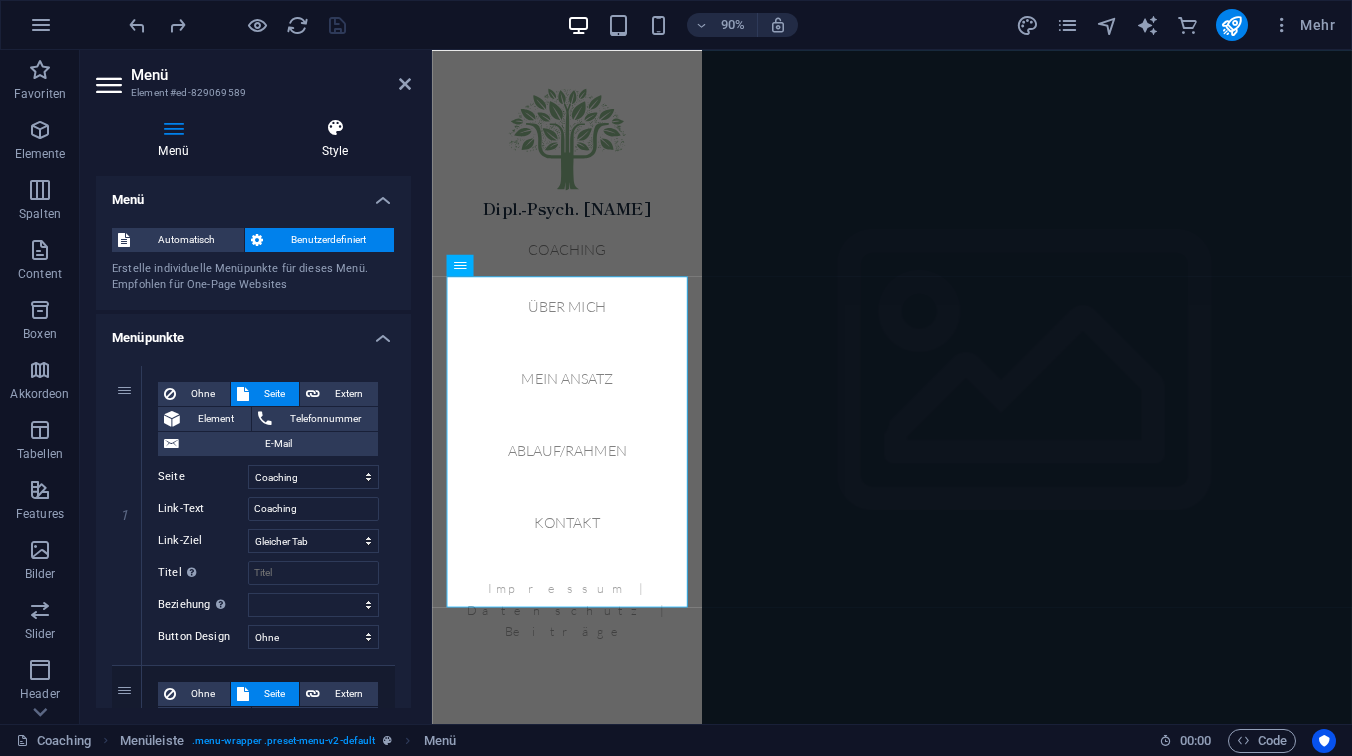 click at bounding box center [335, 128] 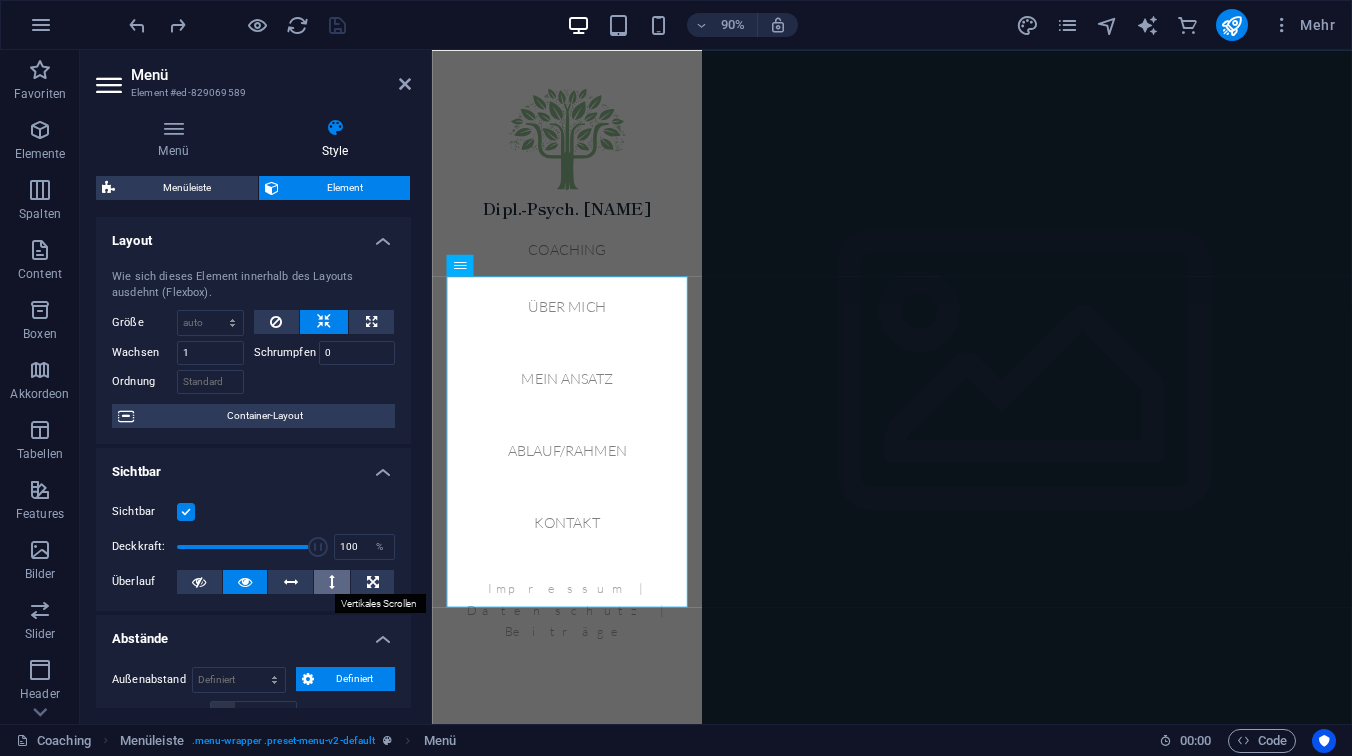 click at bounding box center (332, 582) 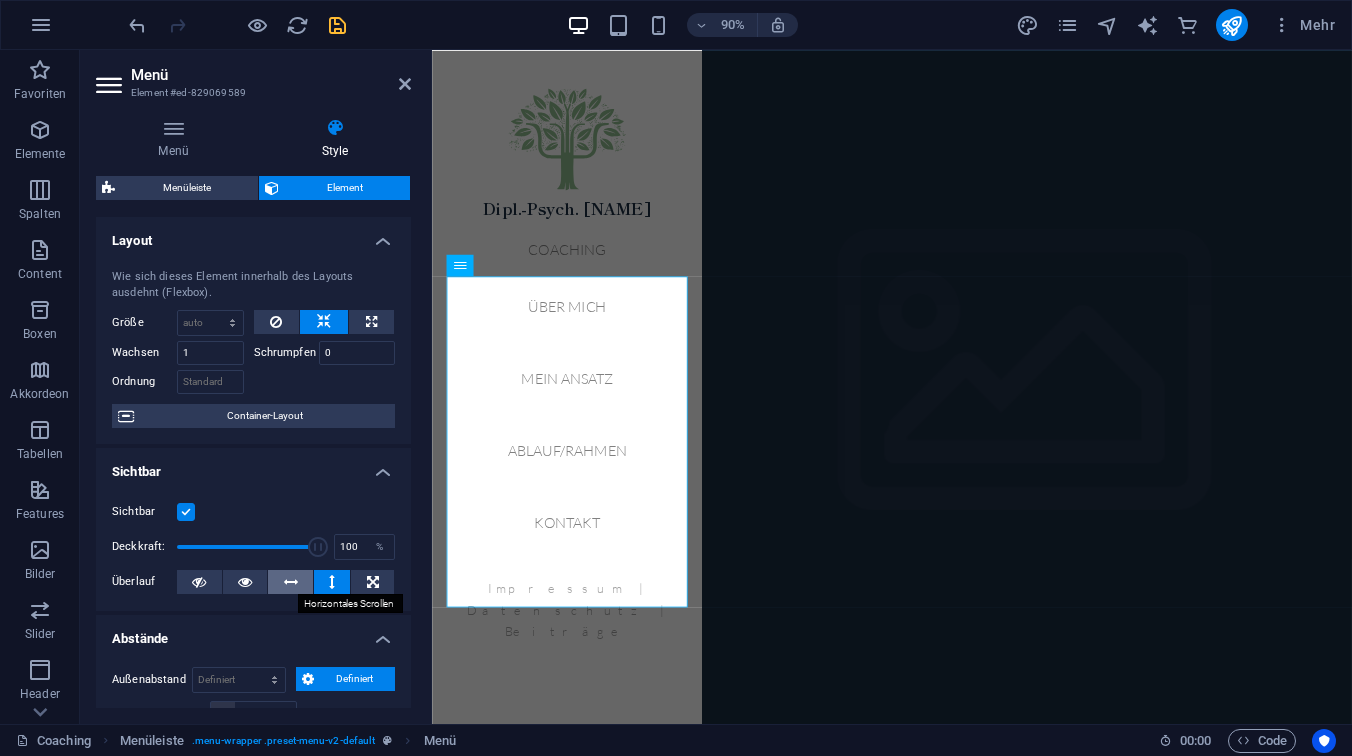 click at bounding box center [291, 582] 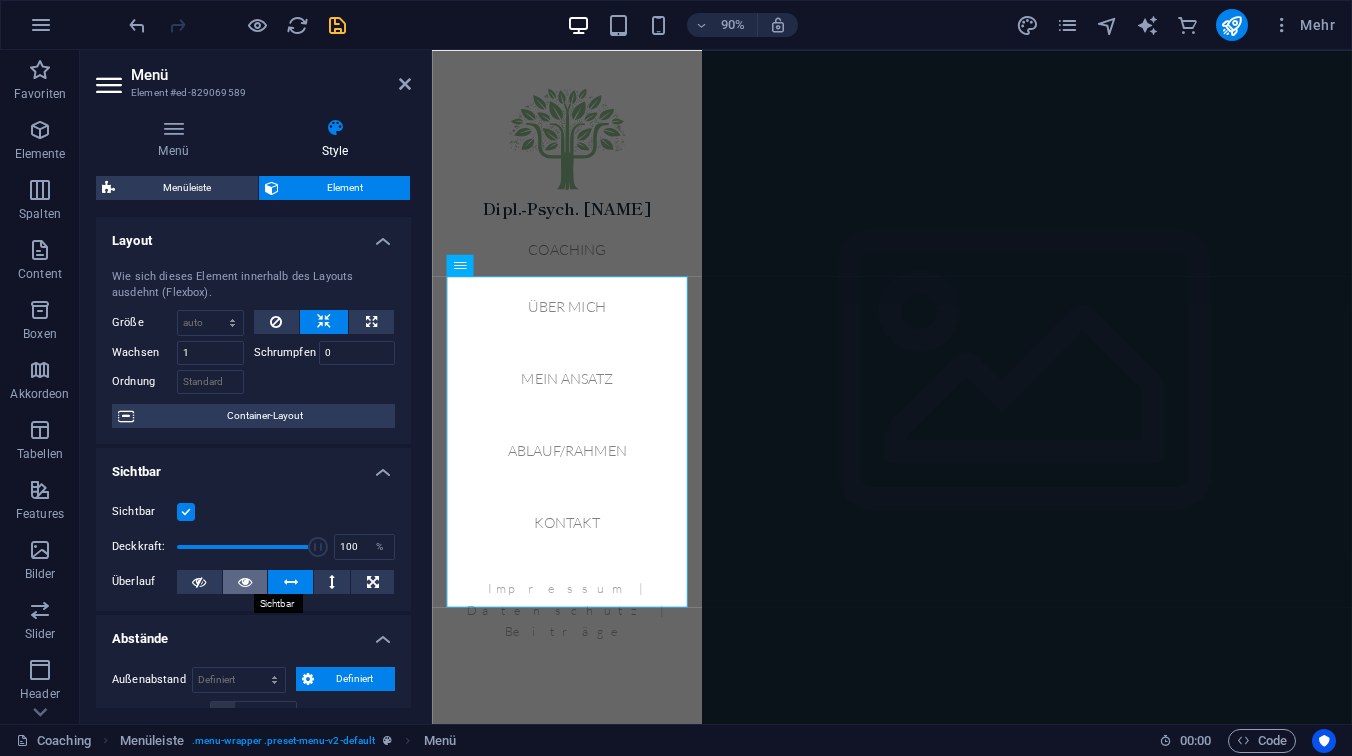 click at bounding box center [245, 582] 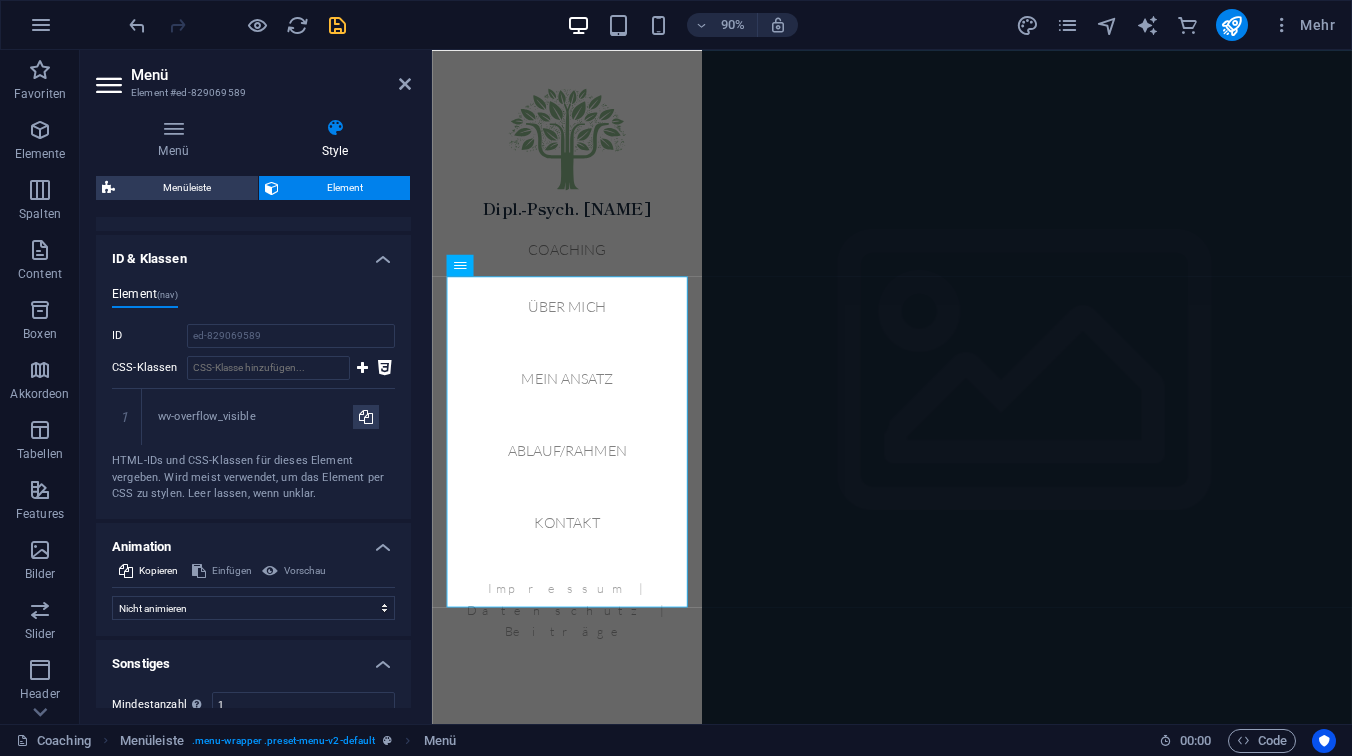 scroll, scrollTop: 968, scrollLeft: 0, axis: vertical 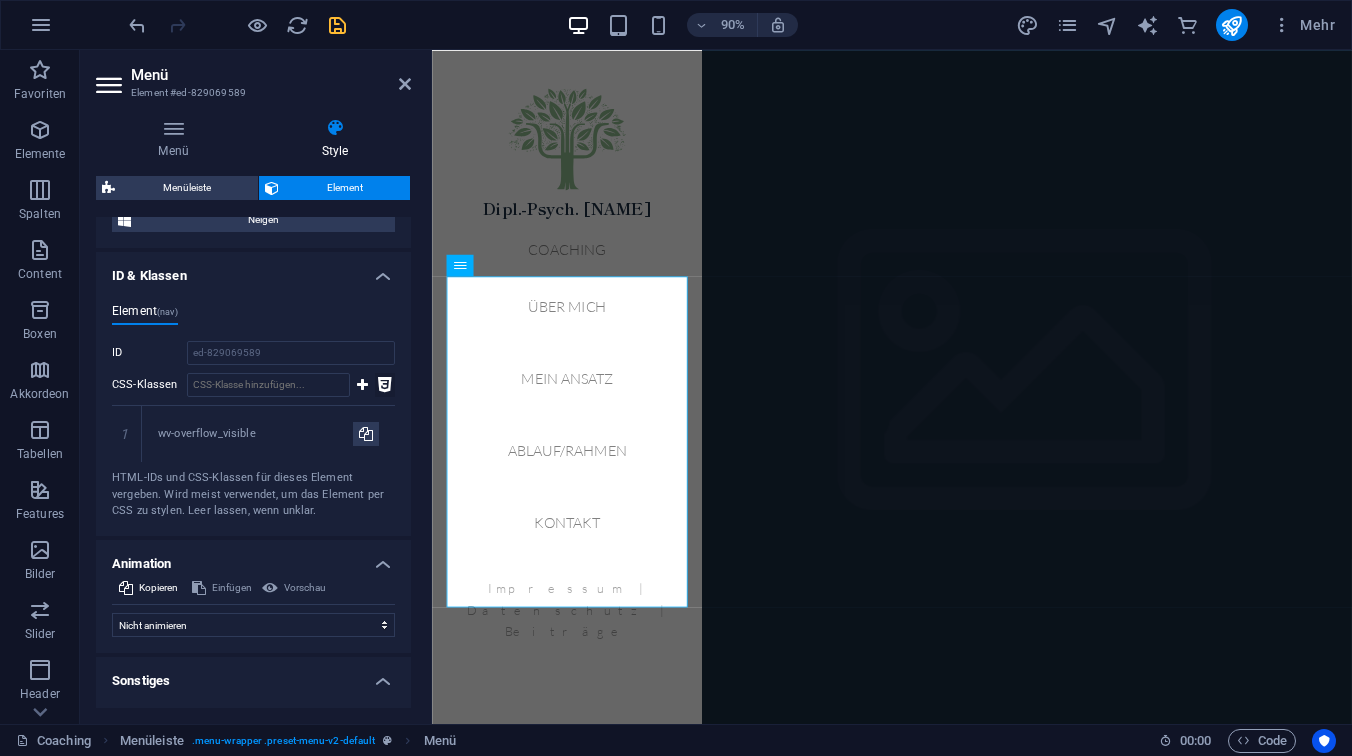 click at bounding box center [385, 385] 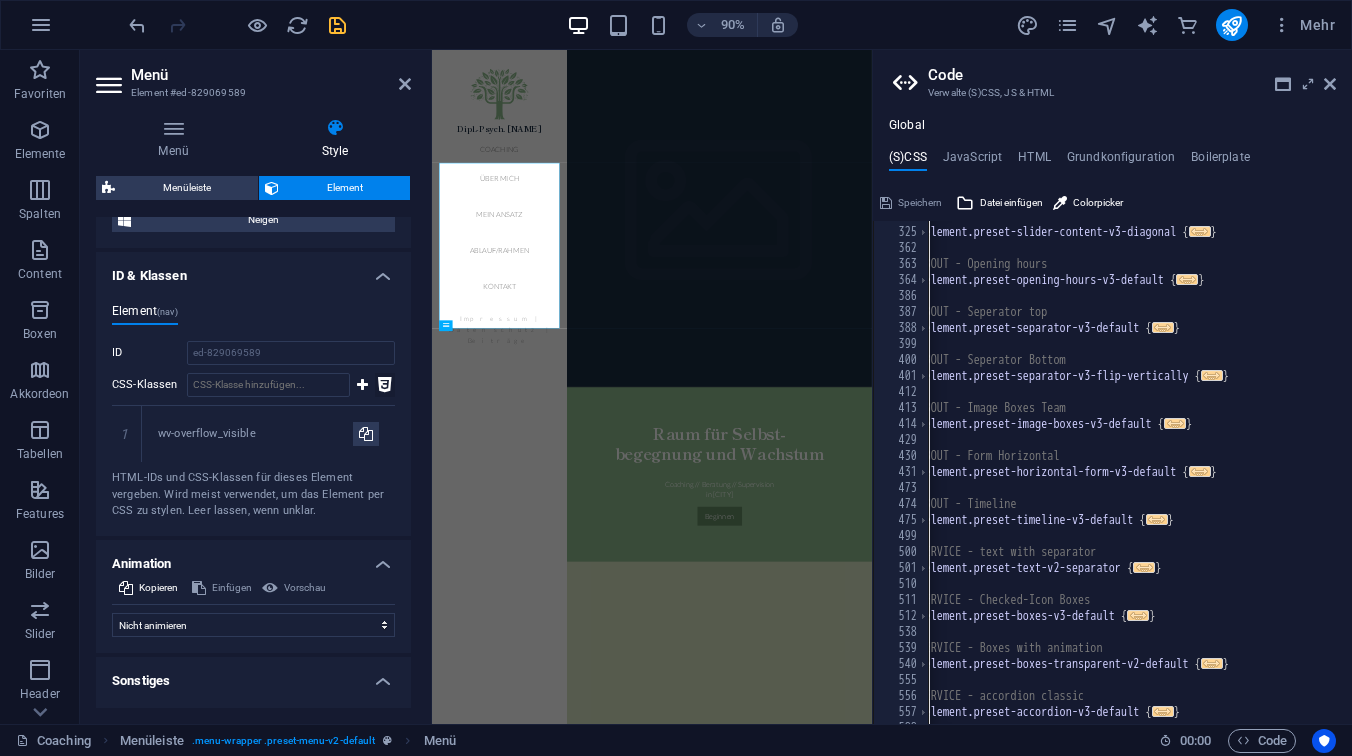 scroll, scrollTop: 1444, scrollLeft: 0, axis: vertical 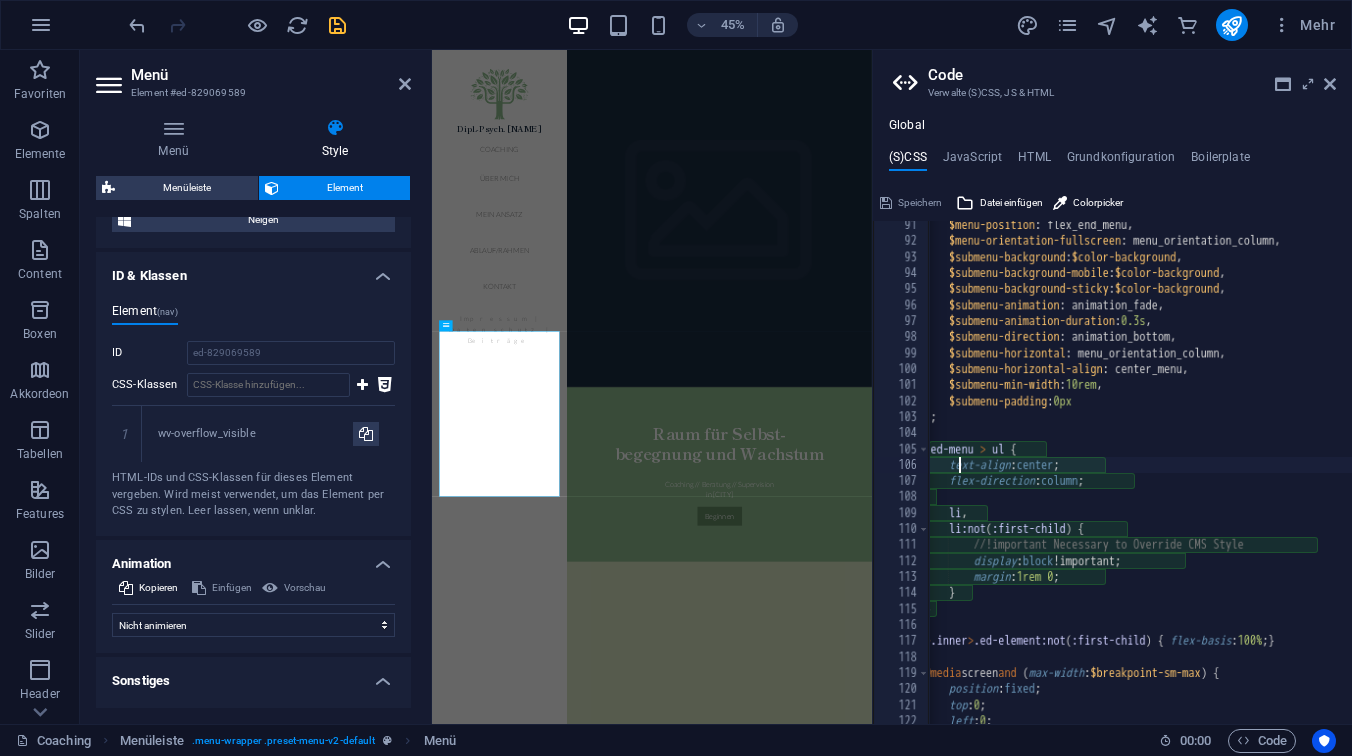 click on "$menu-position : flex_end_menu,            $menu-orientation-fullscreen : menu_orientation_column,            $submenu-background :  $color-background ,            $submenu-background-mobile :  $color-background ,            $submenu-background-sticky :  $color-background ,            $submenu-animation : animation_fade,            $submenu-animation-duration :  0.3s ,            $submenu-direction : animation_bottom,            $submenu-horizontal : menu_orientation_column,            $submenu-horizontal-align : center_menu,            $submenu-min-width :  10rem ,            $submenu-padding :  0px      ) ;      .ed-menu   >   ul   {           text-align :  center ;           flex-direction :  column ;                li ,           li:not ( :first-child )   {                //!important Necessary to Override CMS Style                display :  block  !important;                margin :  1rem   0 ;           }      }      > .inner > .ed-element:not ( :first-child )   {   flex-basis :  100% ;  } and" at bounding box center [1204, 484] 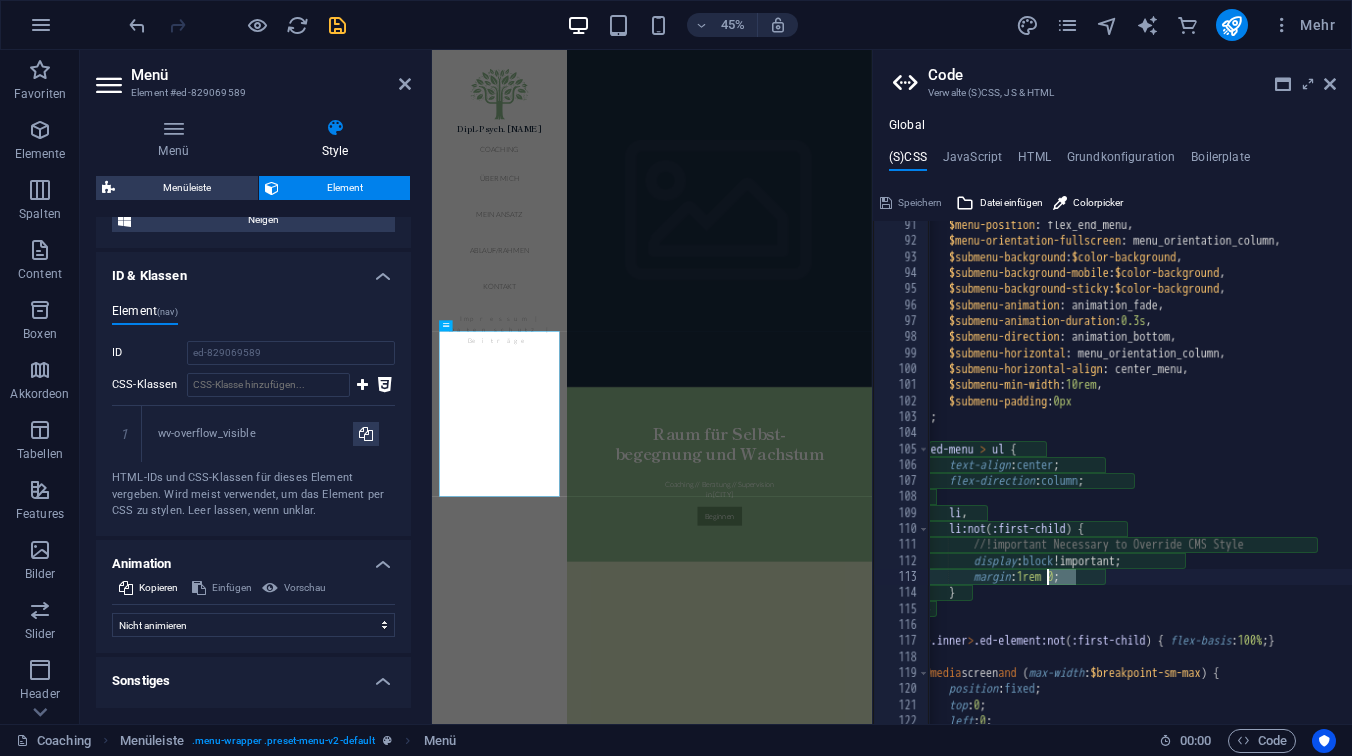 drag, startPoint x: 1075, startPoint y: 575, endPoint x: 1049, endPoint y: 576, distance: 26.019224 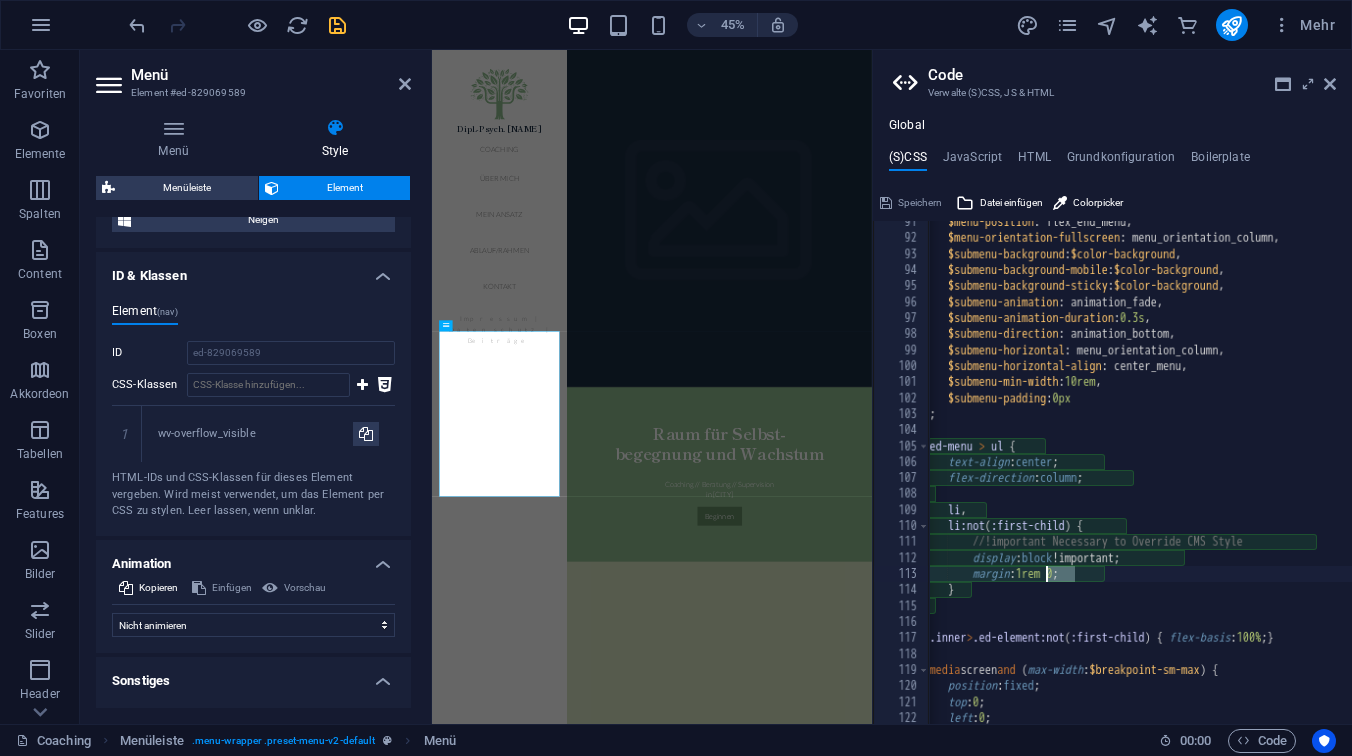 scroll, scrollTop: 1503, scrollLeft: 0, axis: vertical 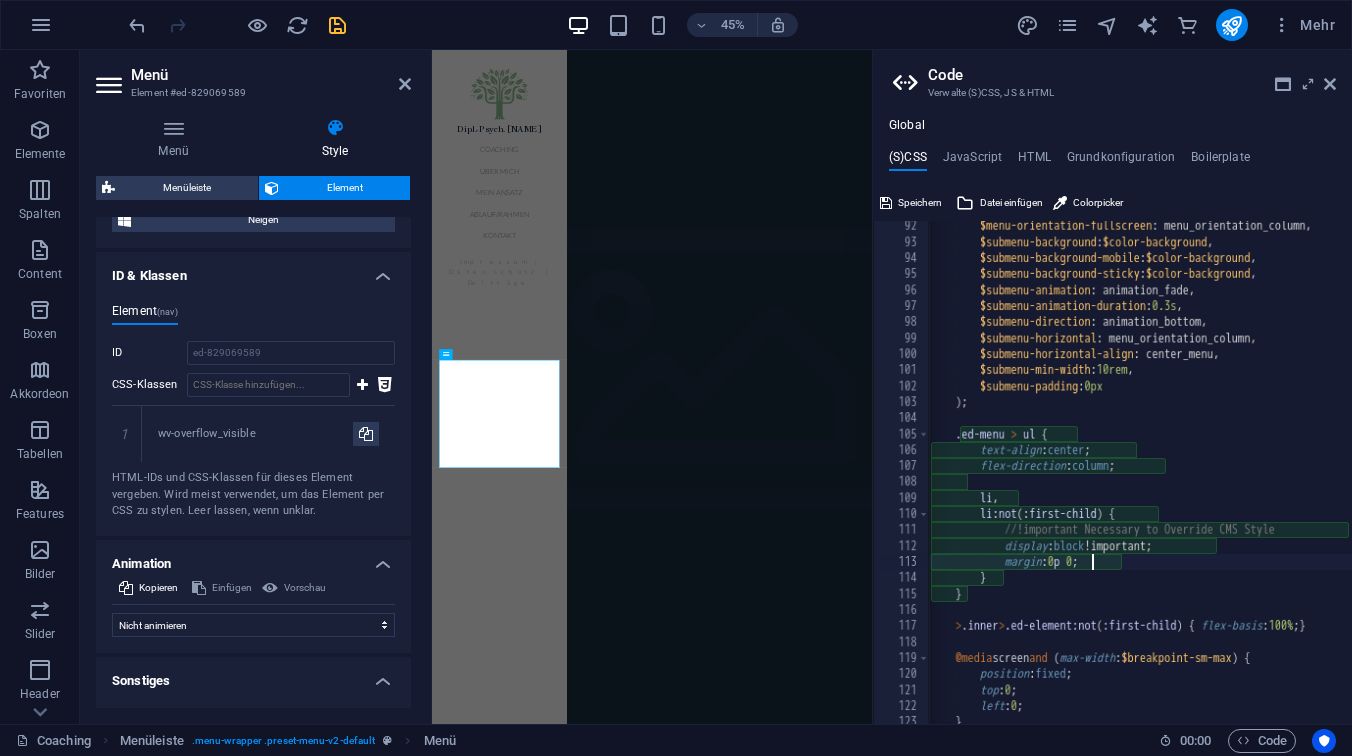 type on "margin: 0 0;" 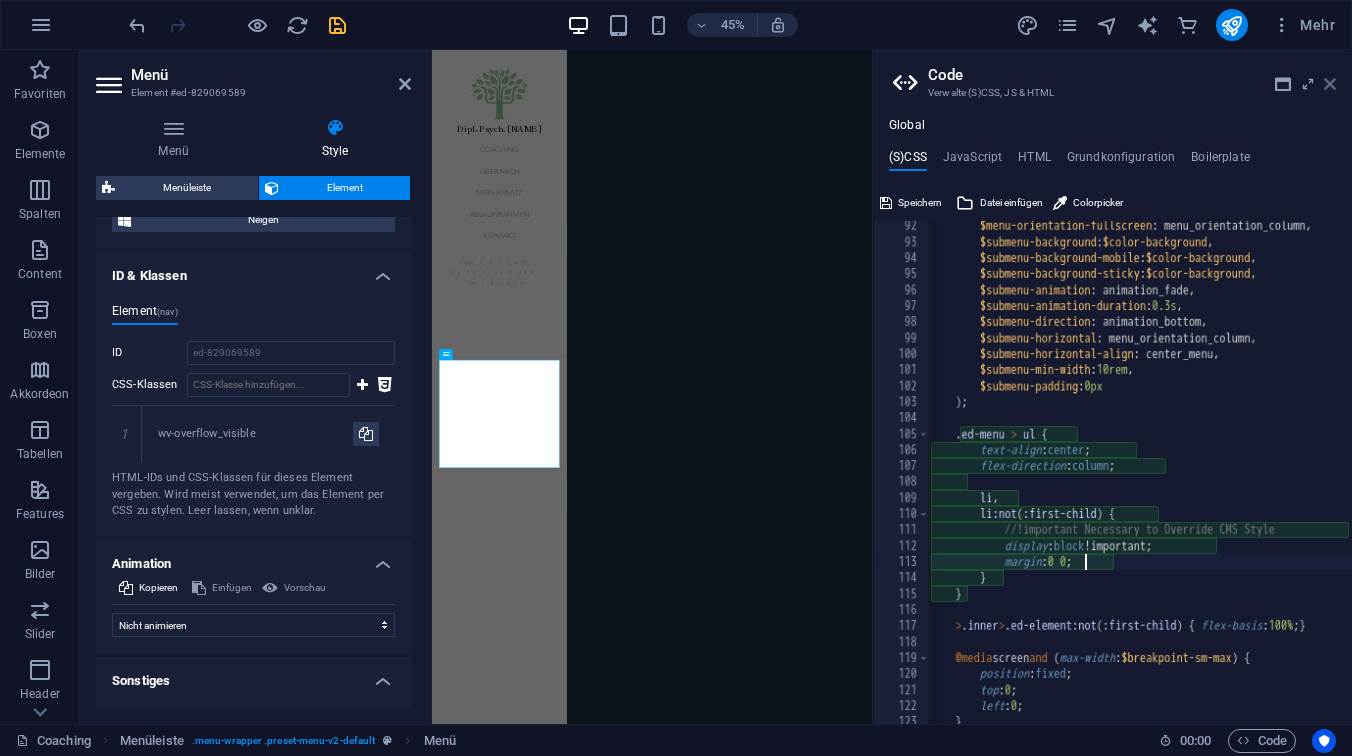 click at bounding box center [1330, 84] 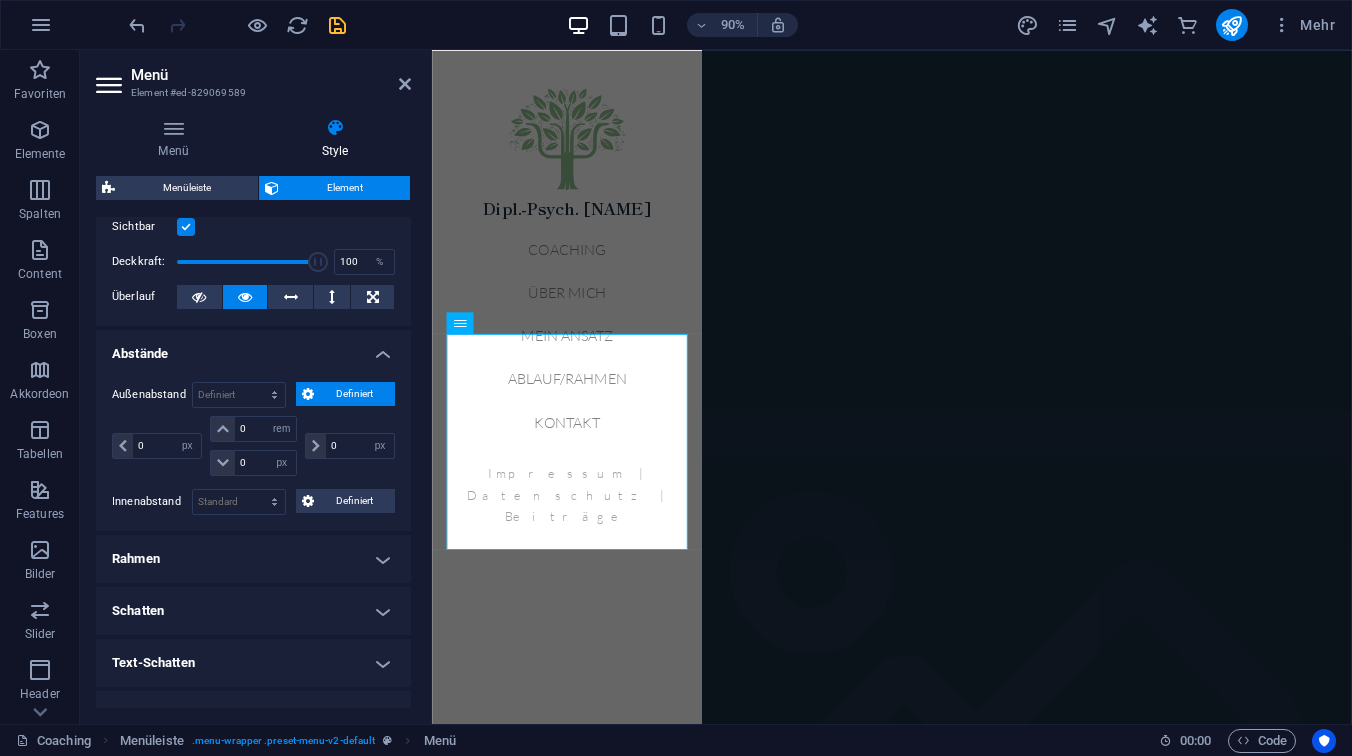 scroll, scrollTop: 265, scrollLeft: 0, axis: vertical 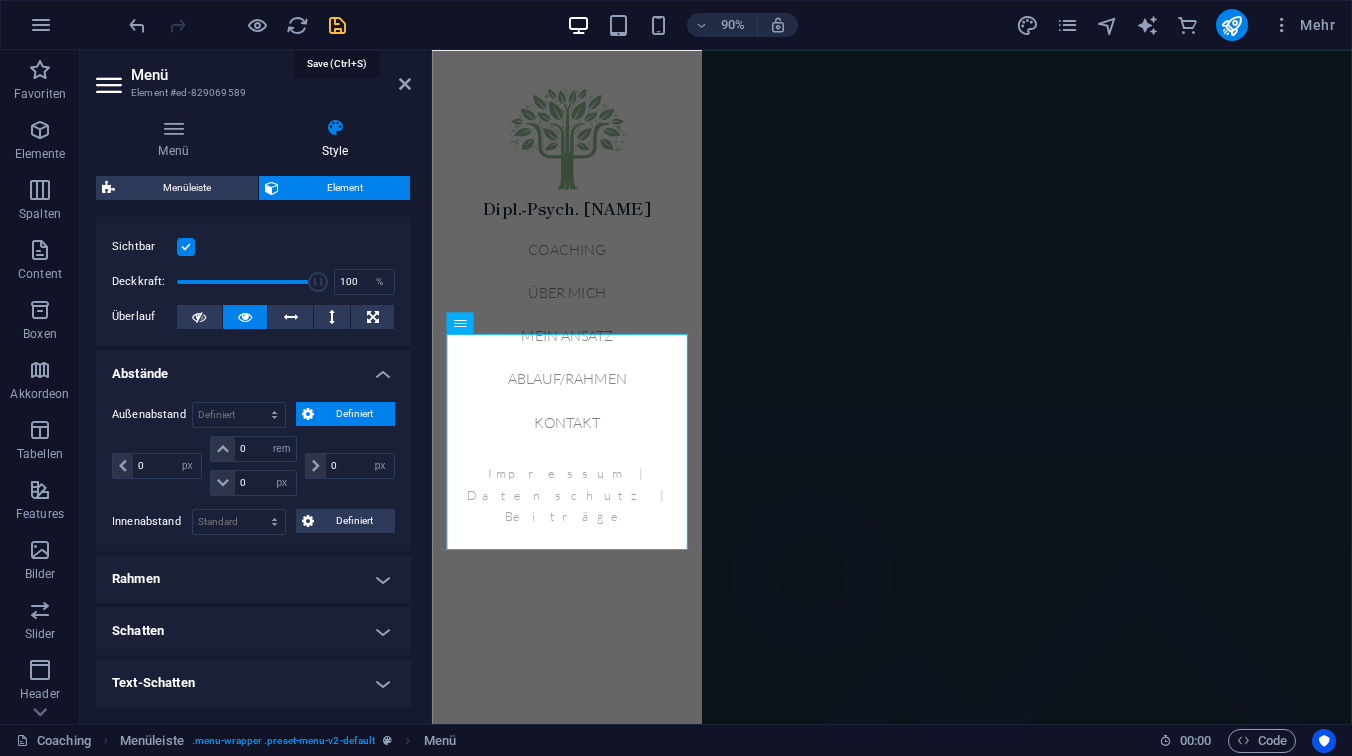 click at bounding box center (337, 25) 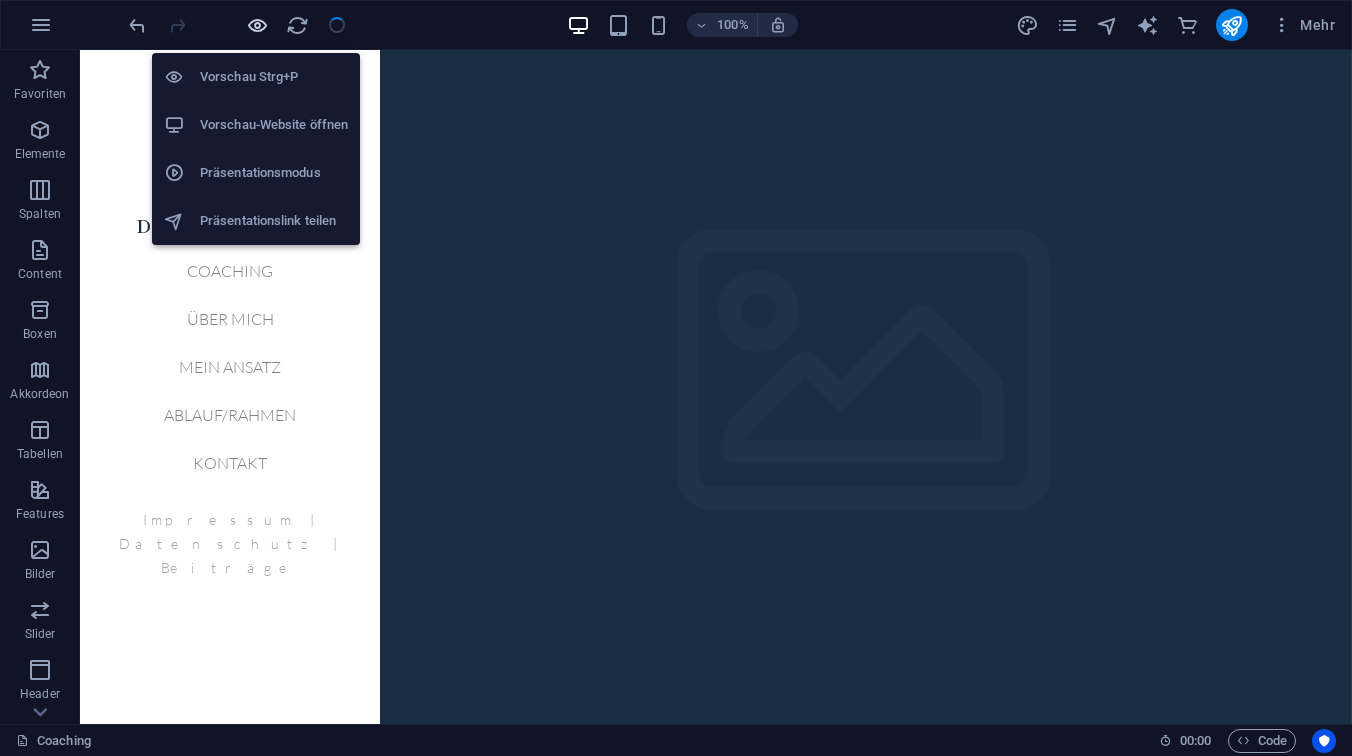 click at bounding box center (257, 25) 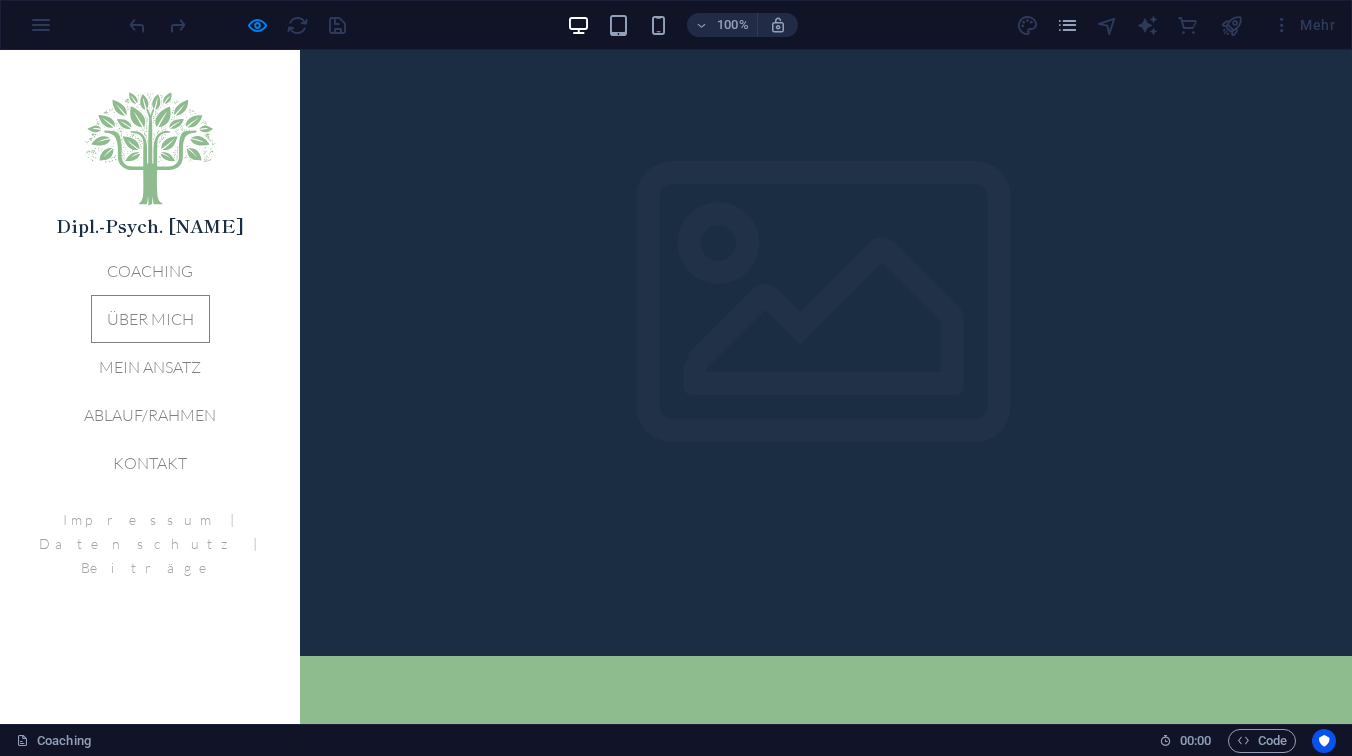 scroll, scrollTop: 0, scrollLeft: 0, axis: both 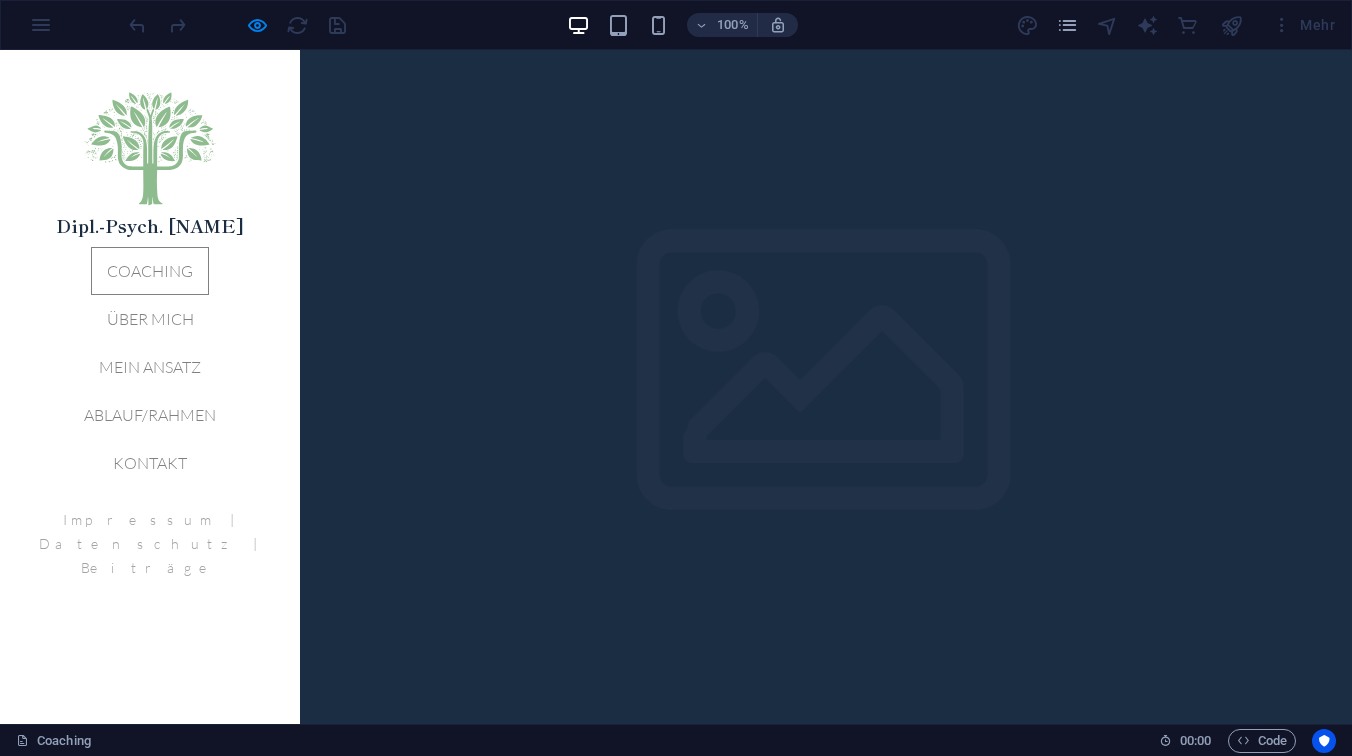 click on "Coaching" at bounding box center [150, 271] 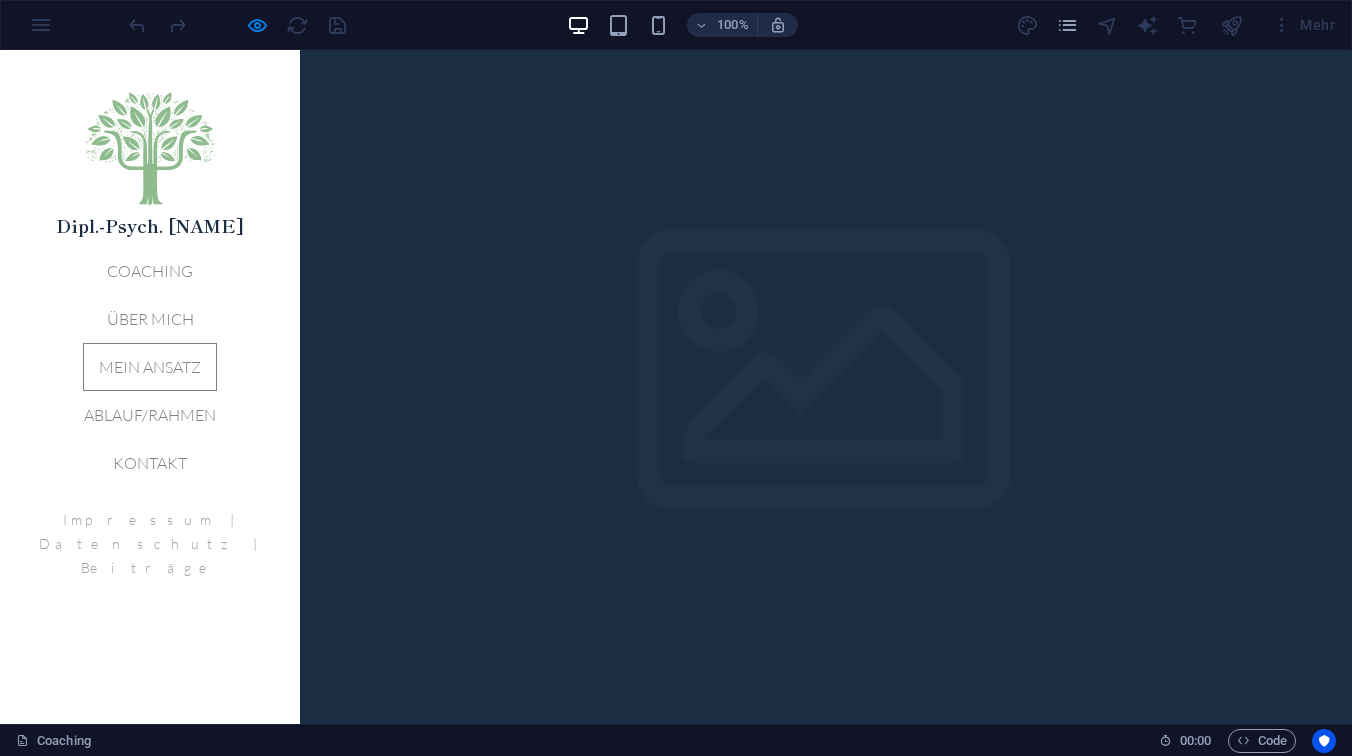 click on "Mein Ansatz" at bounding box center (150, 367) 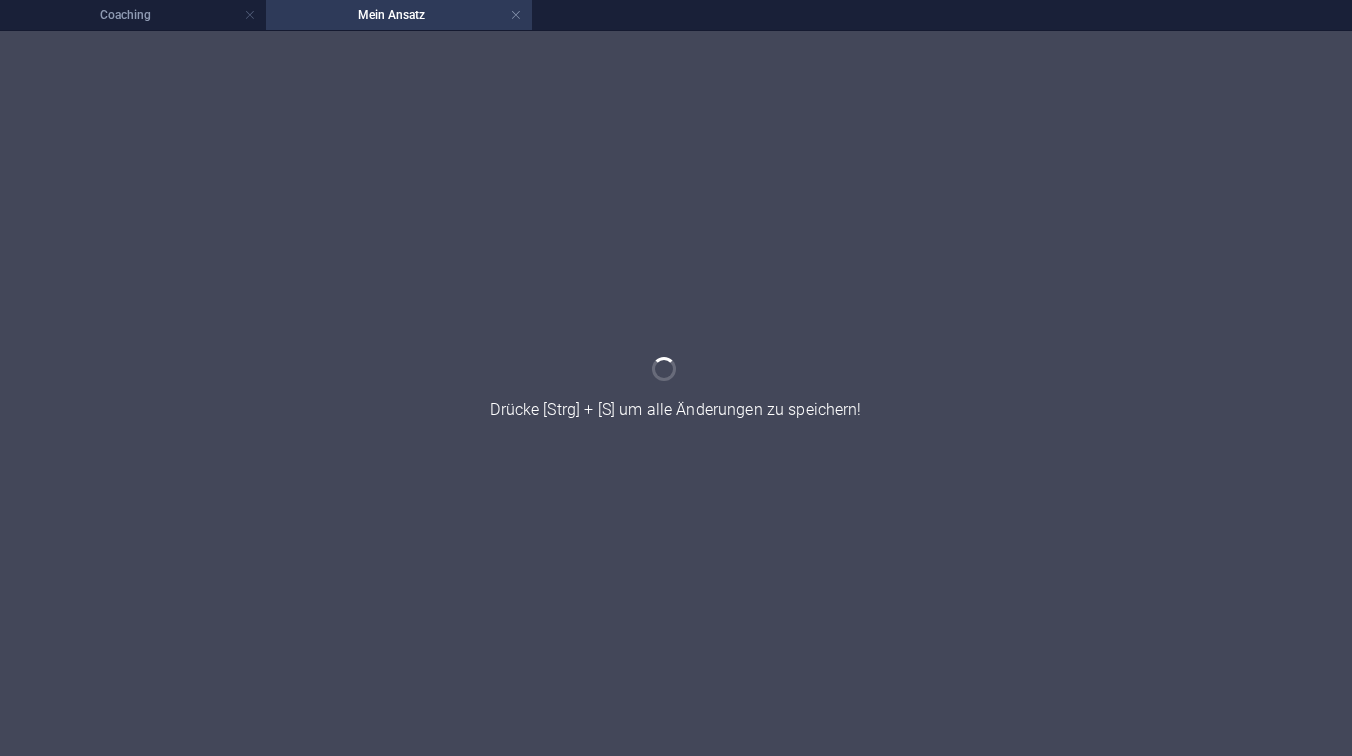 scroll, scrollTop: 0, scrollLeft: 0, axis: both 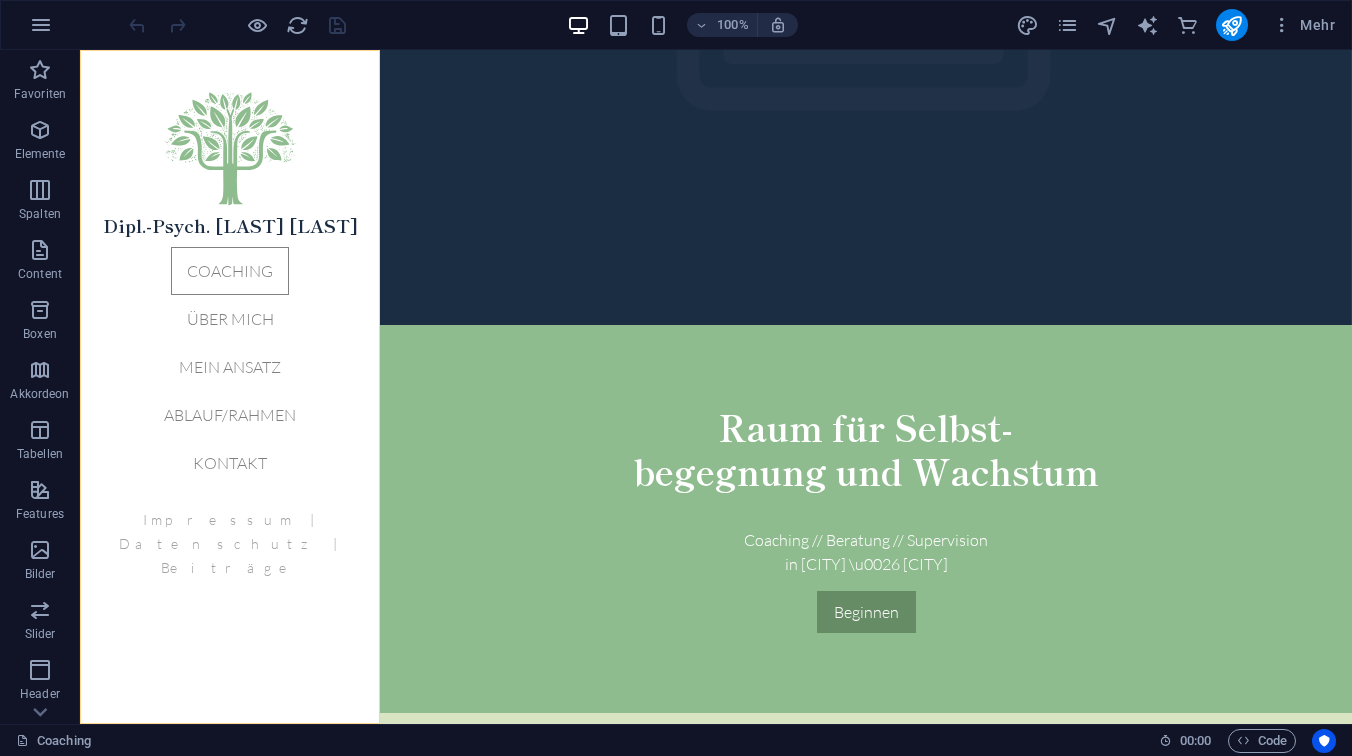 click on "Dipl.-Psych. [LAST] [LAST] Coaching Über mich Mein Ansatz Ablauf/Rahmen Kontakt Impressum | Datenschutz | Beiträge" at bounding box center (230, 387) 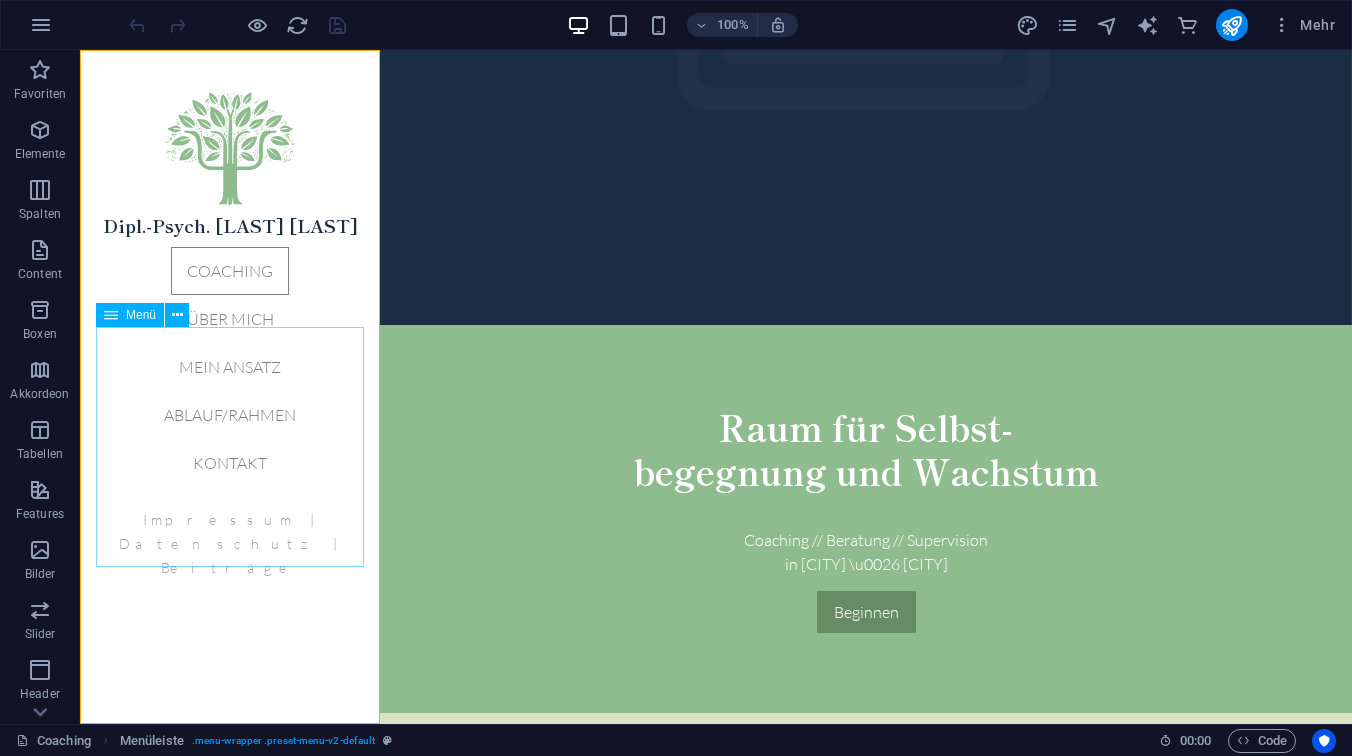 click on "Coaching Über mich Mein Ansatz Ablauf/Rahmen Kontakt" at bounding box center (230, 367) 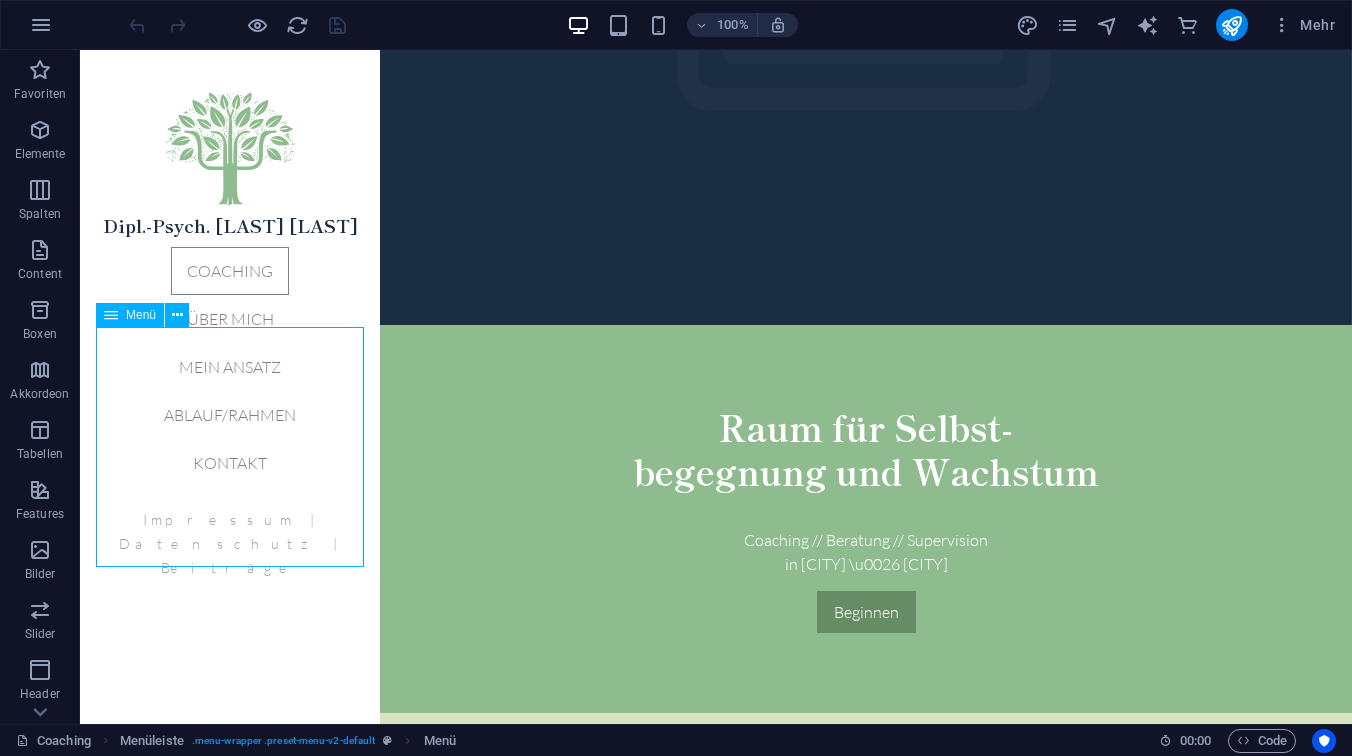 click on "Coaching Über mich Mein Ansatz Ablauf/Rahmen Kontakt" at bounding box center [230, 367] 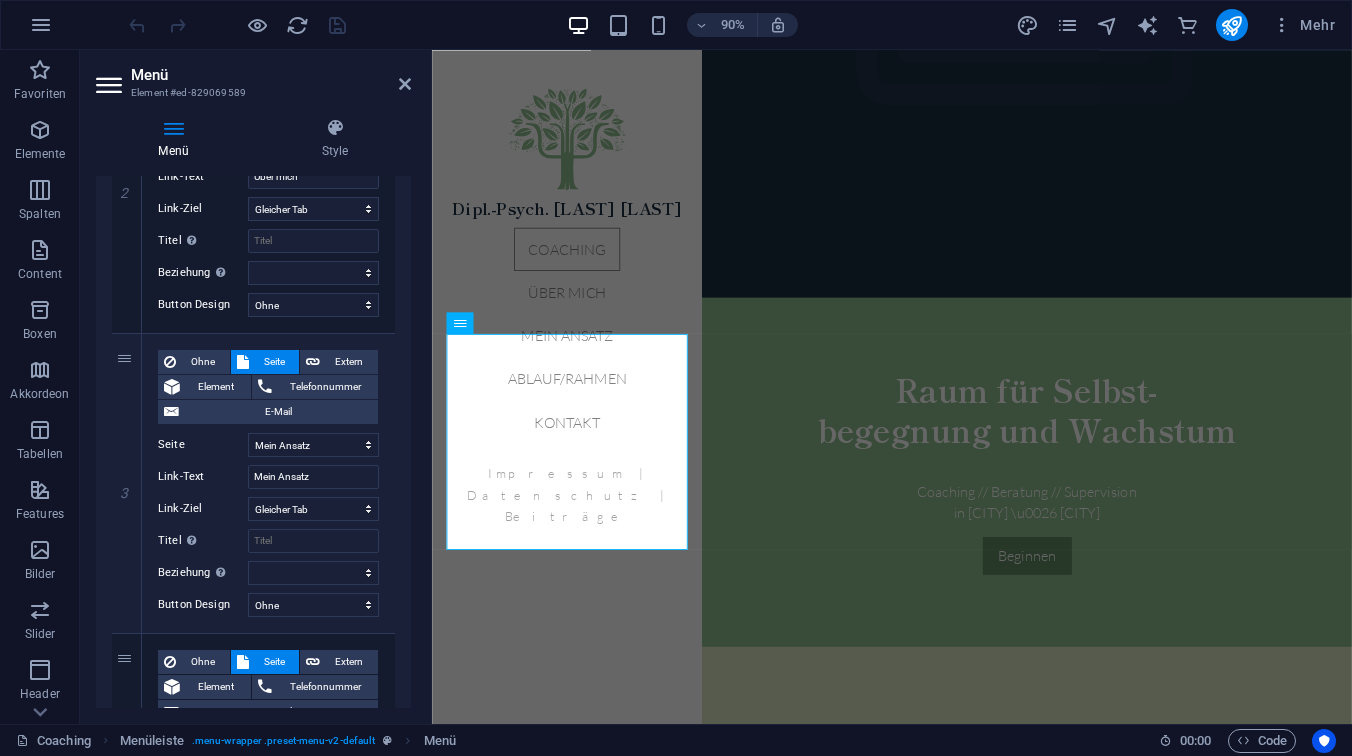 scroll, scrollTop: 631, scrollLeft: 0, axis: vertical 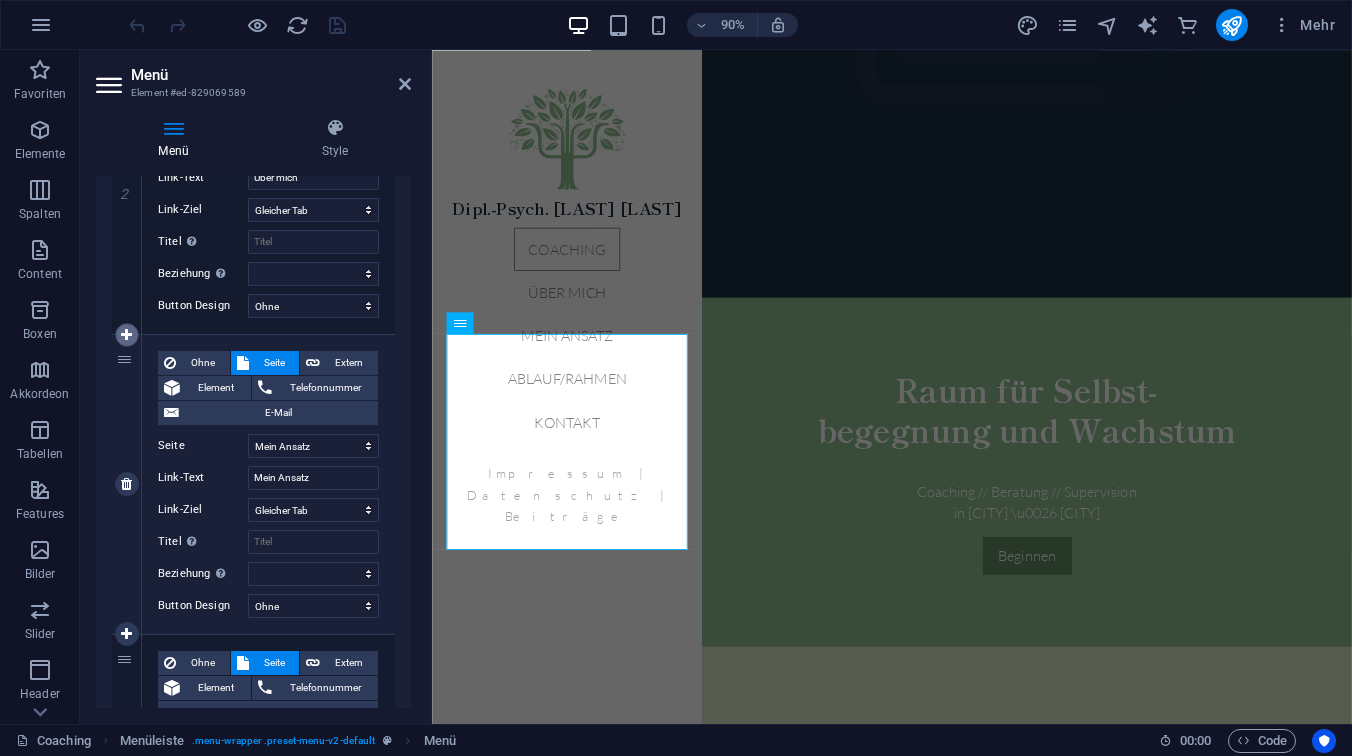 click at bounding box center [126, 335] 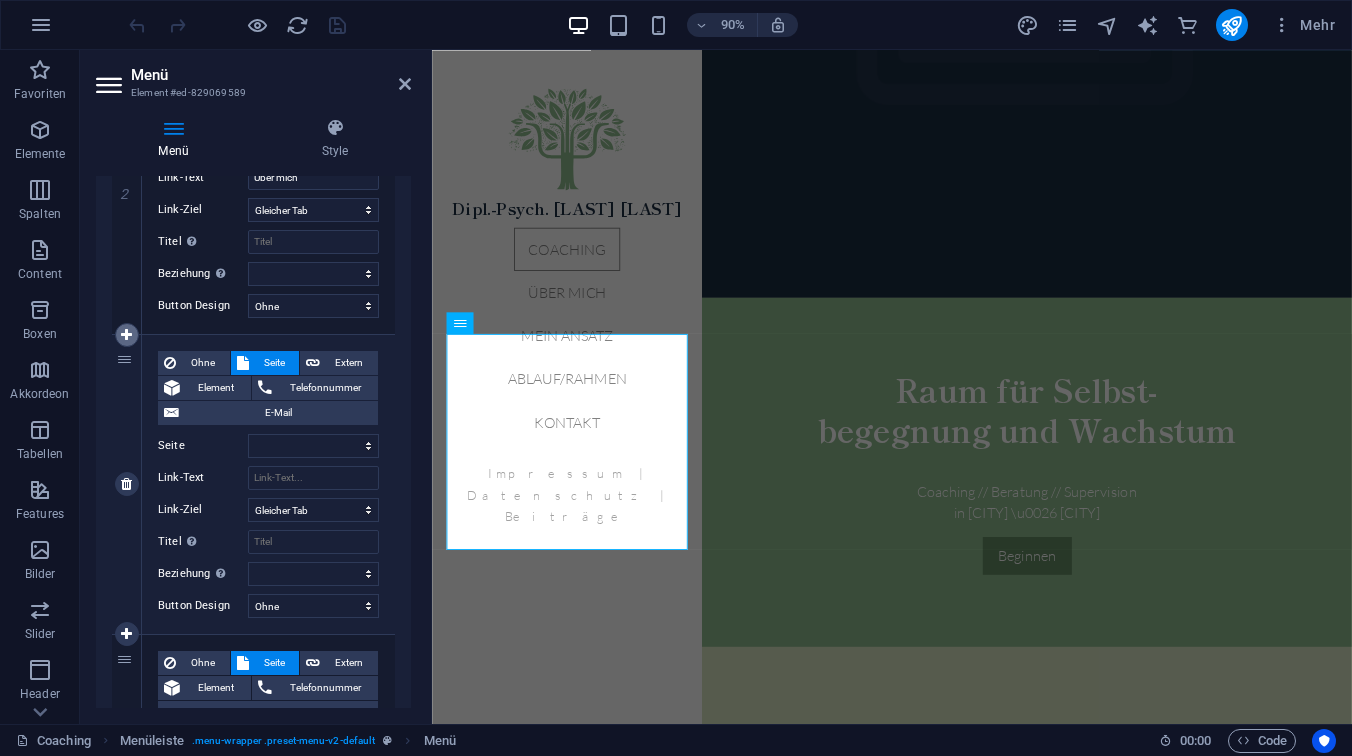 select on "4" 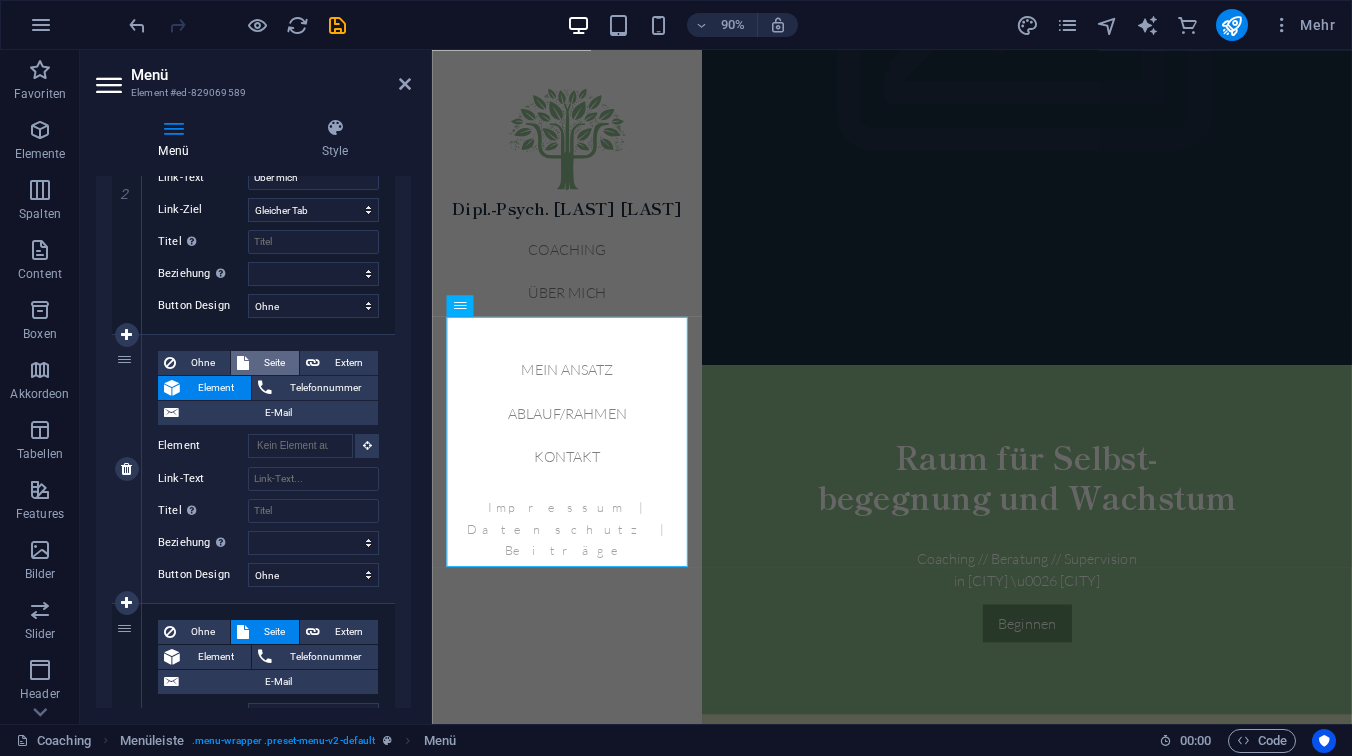 click on "Seite" at bounding box center (274, 363) 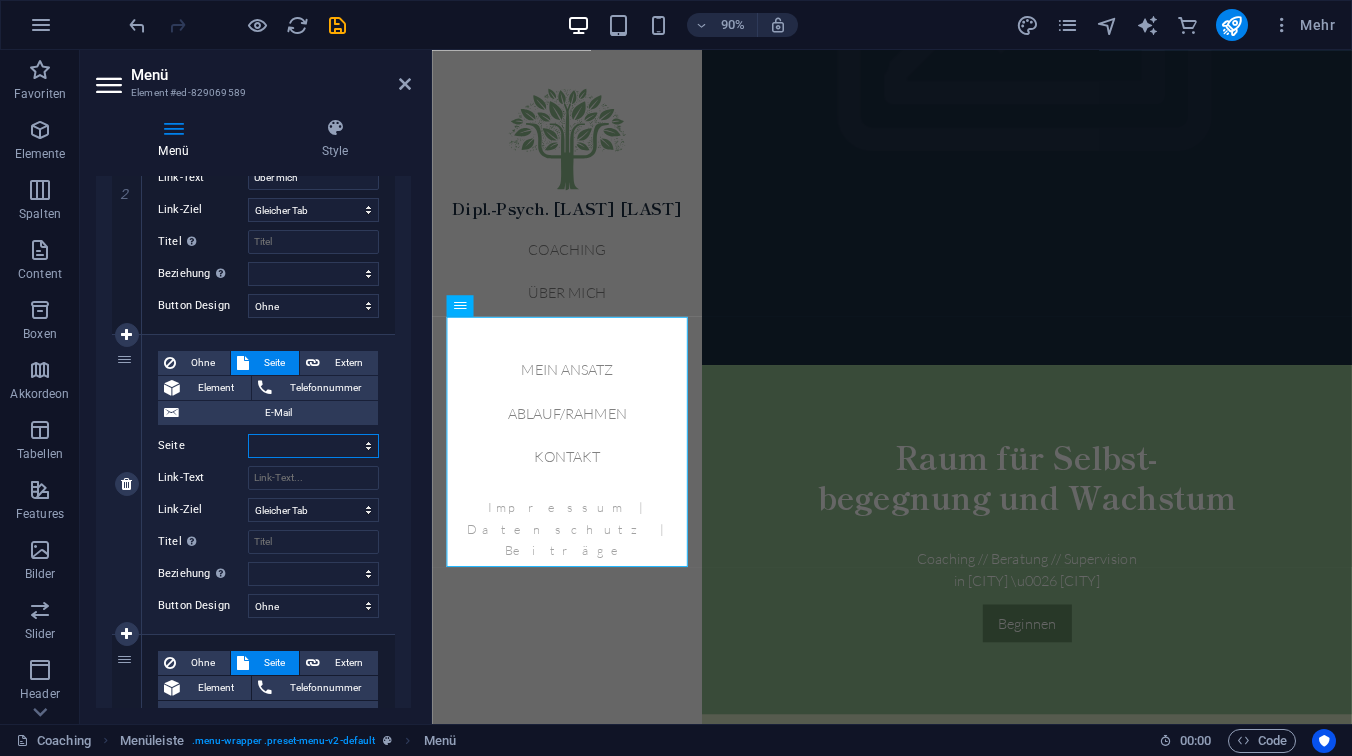 click on "Coaching Über mich Mein Ansatz Ablauf/Rahmen Kontakt Impressum Datenschutz" at bounding box center (313, 446) 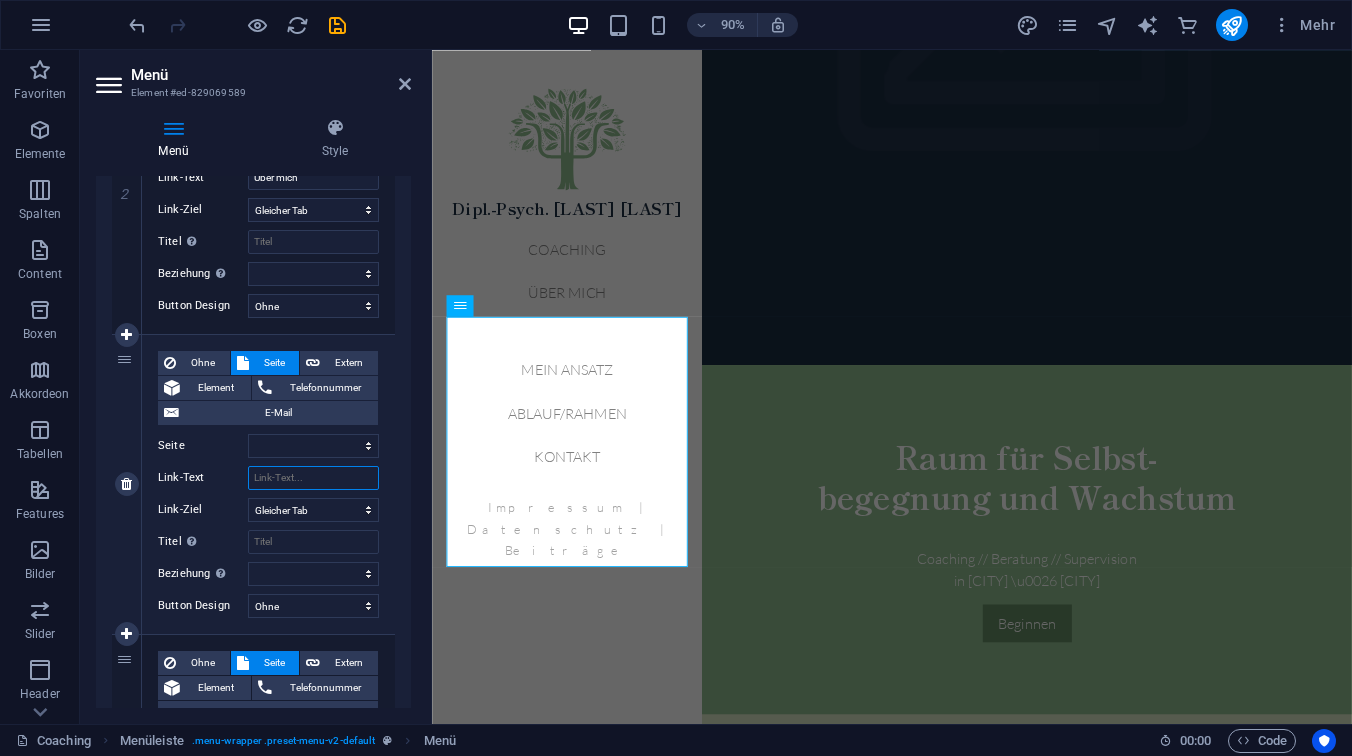 click on "Link-Text" at bounding box center (313, 478) 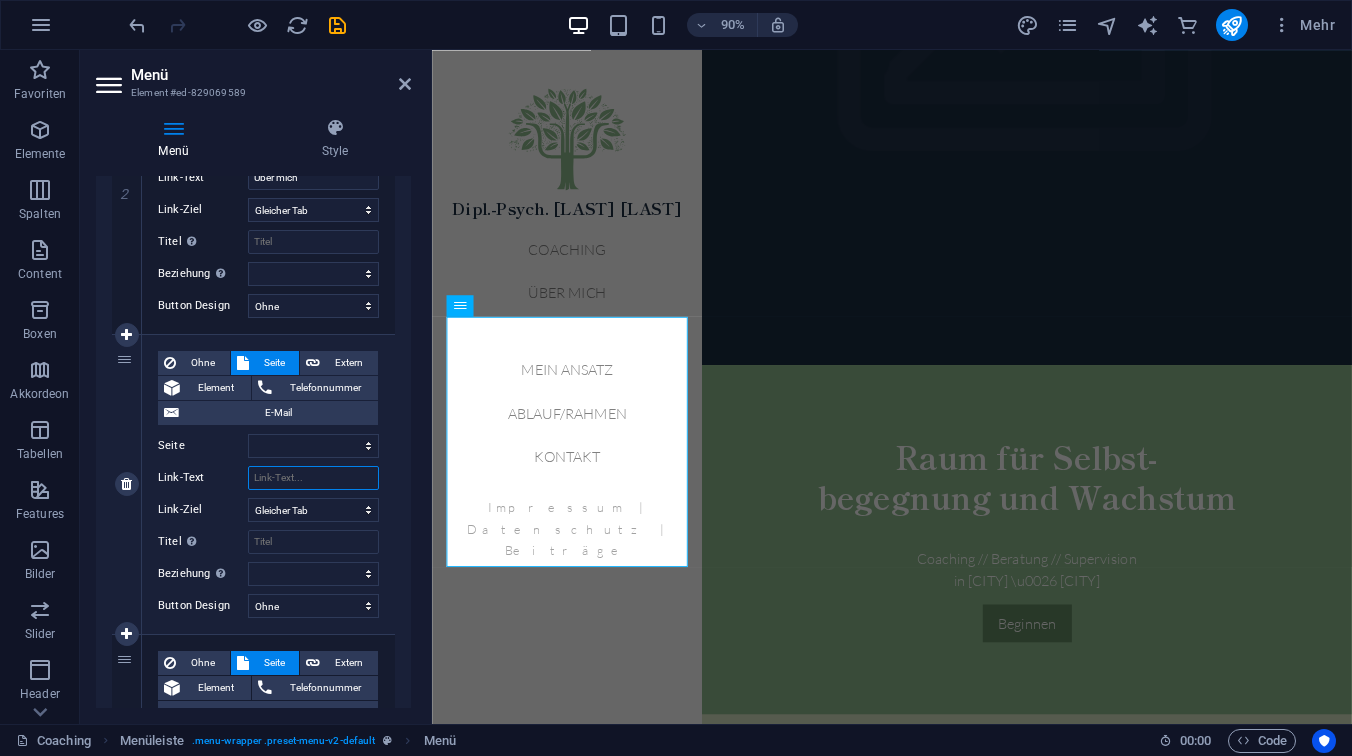 type on "T" 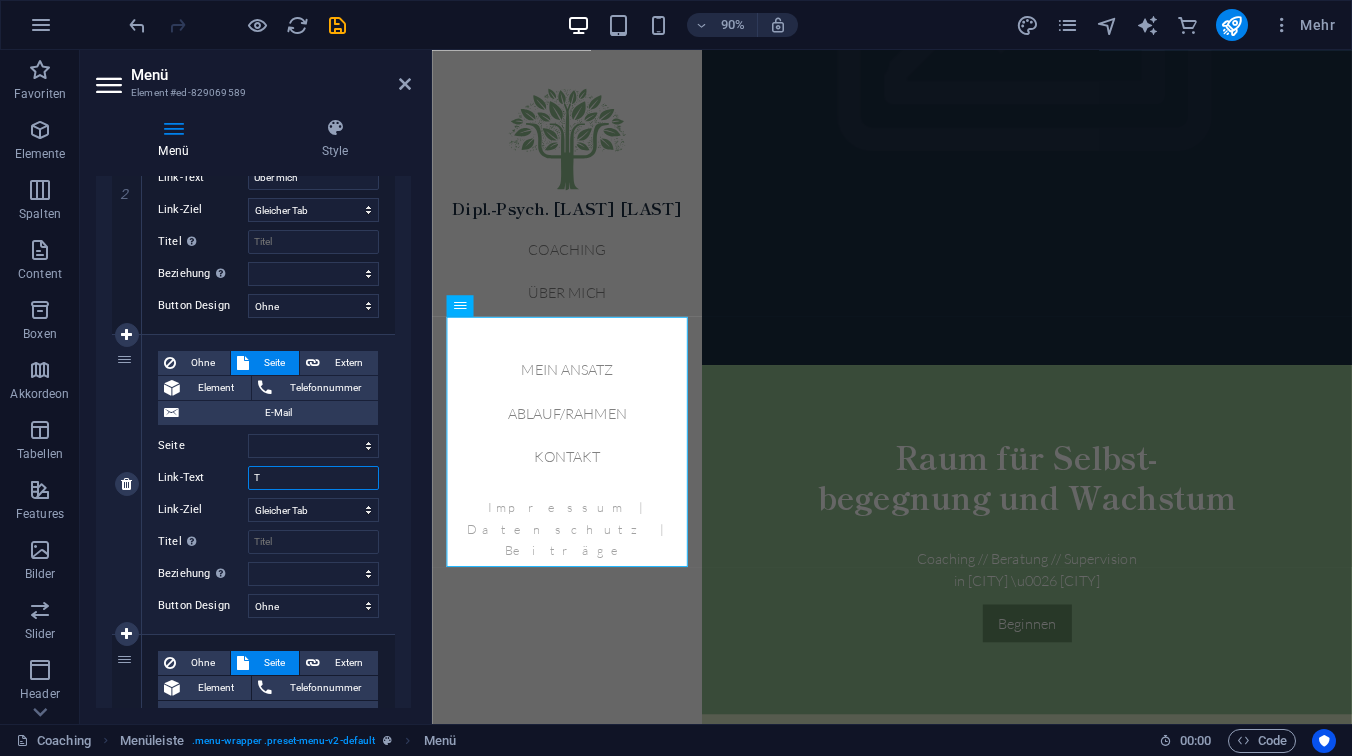 select 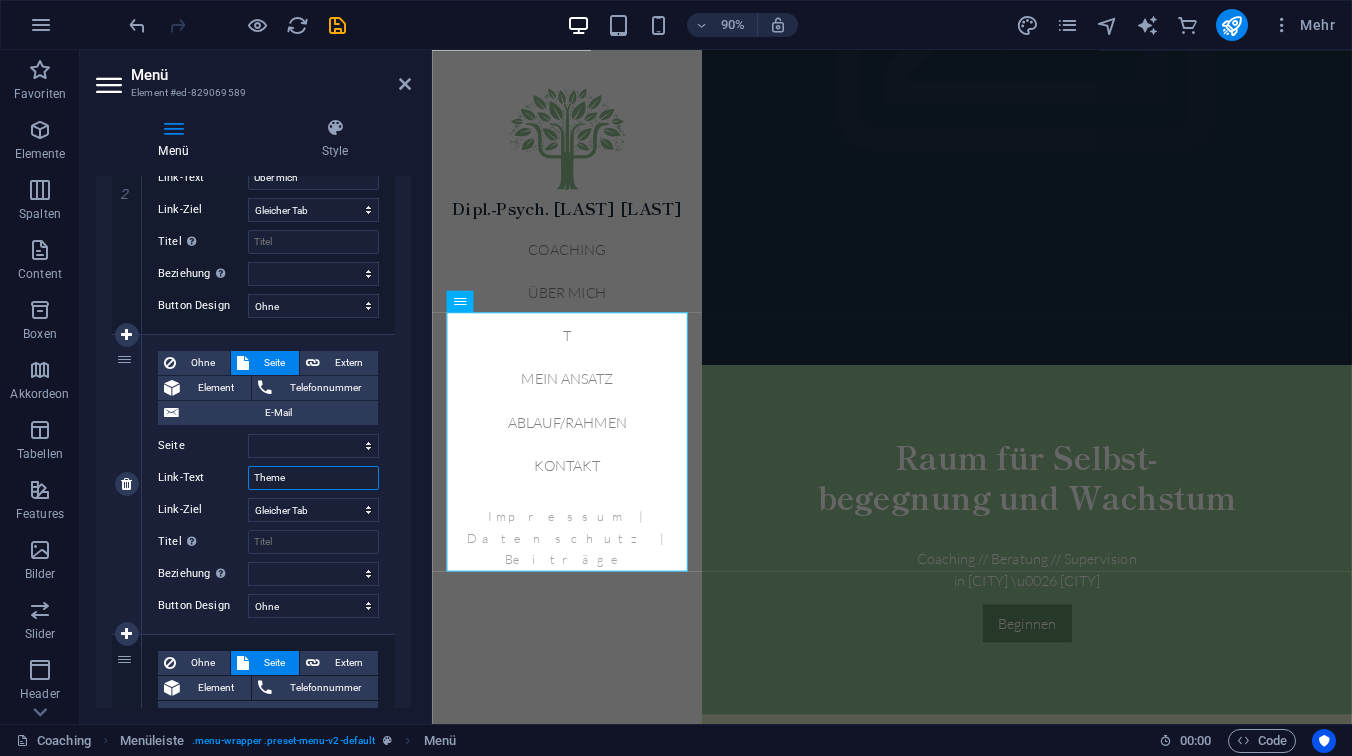 type on "Themen" 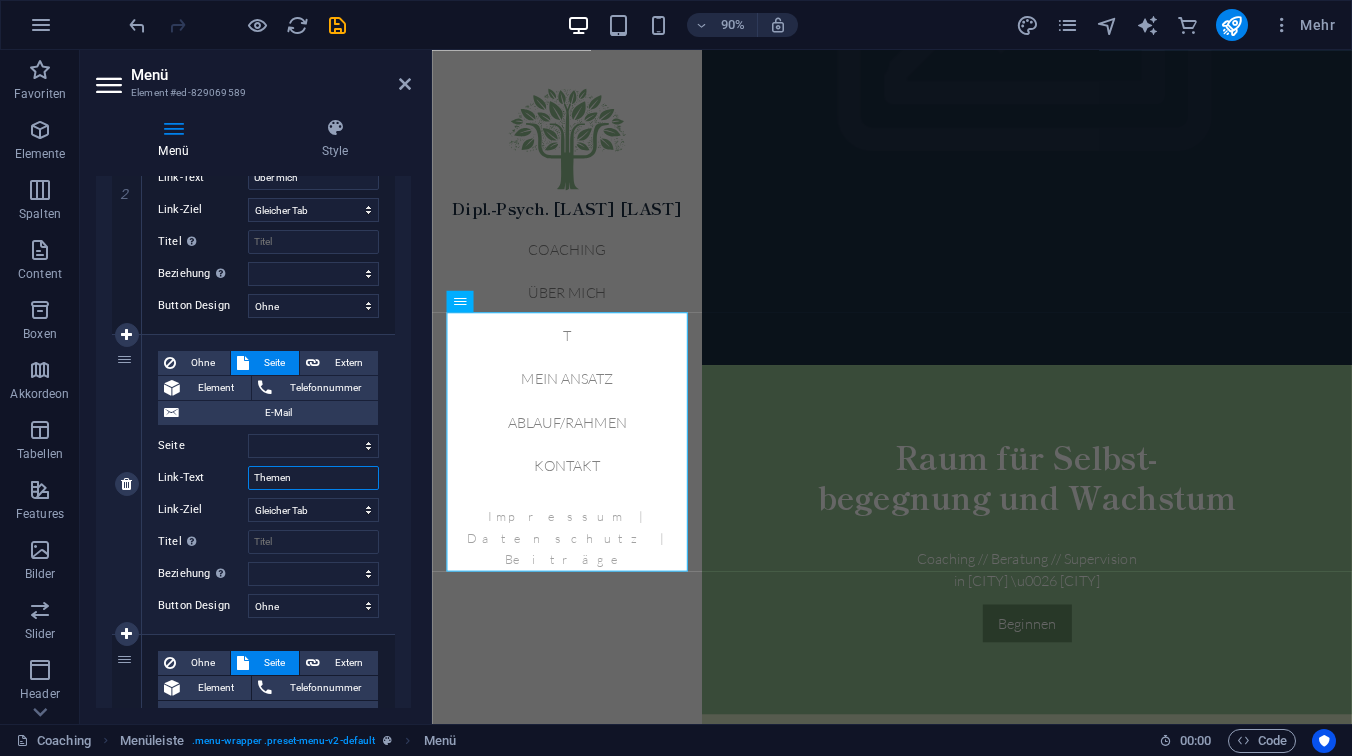 select 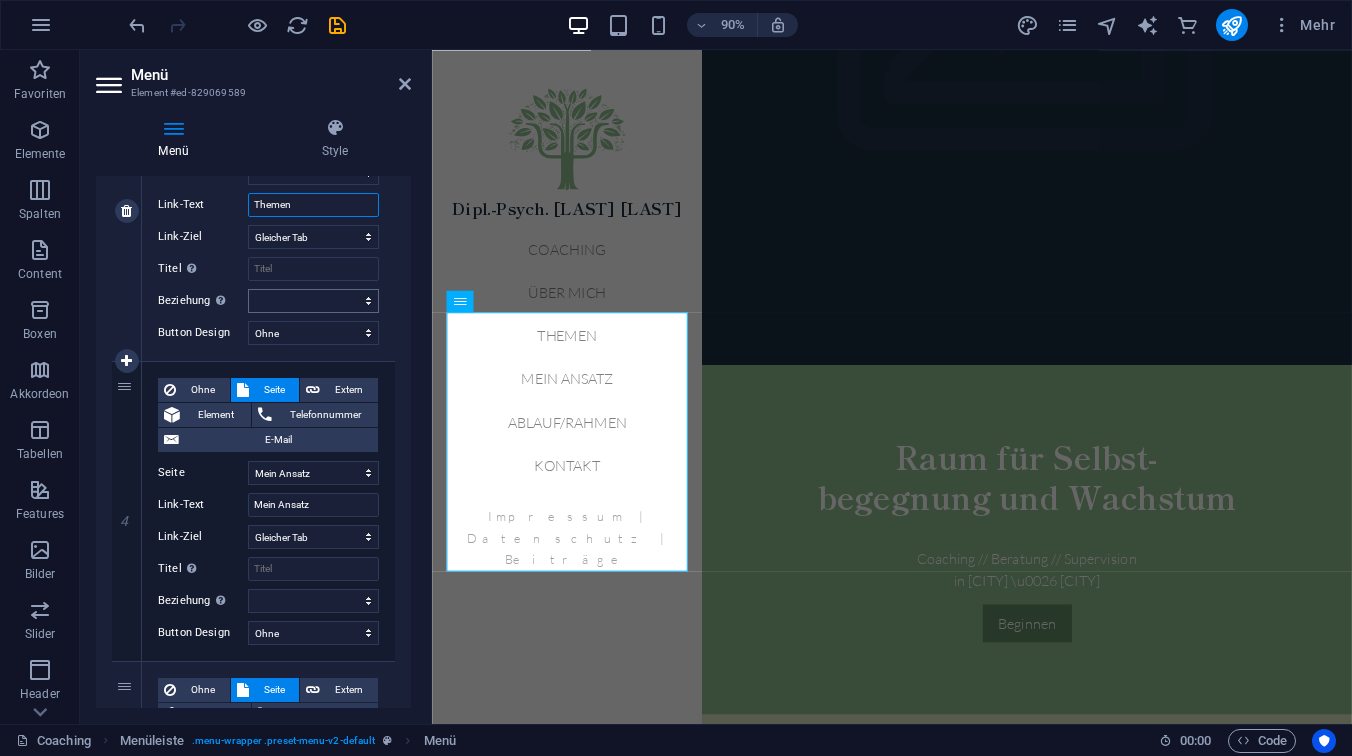 scroll, scrollTop: 907, scrollLeft: 0, axis: vertical 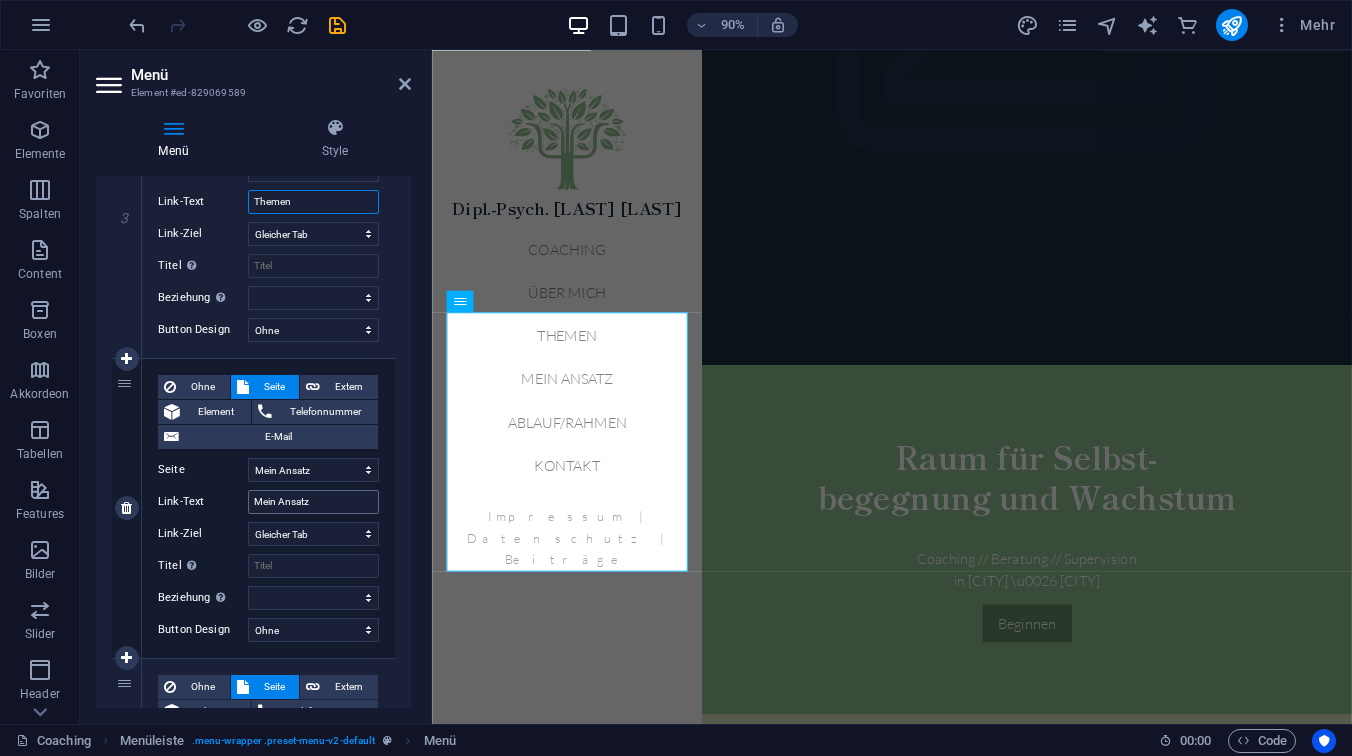 type on "Themen" 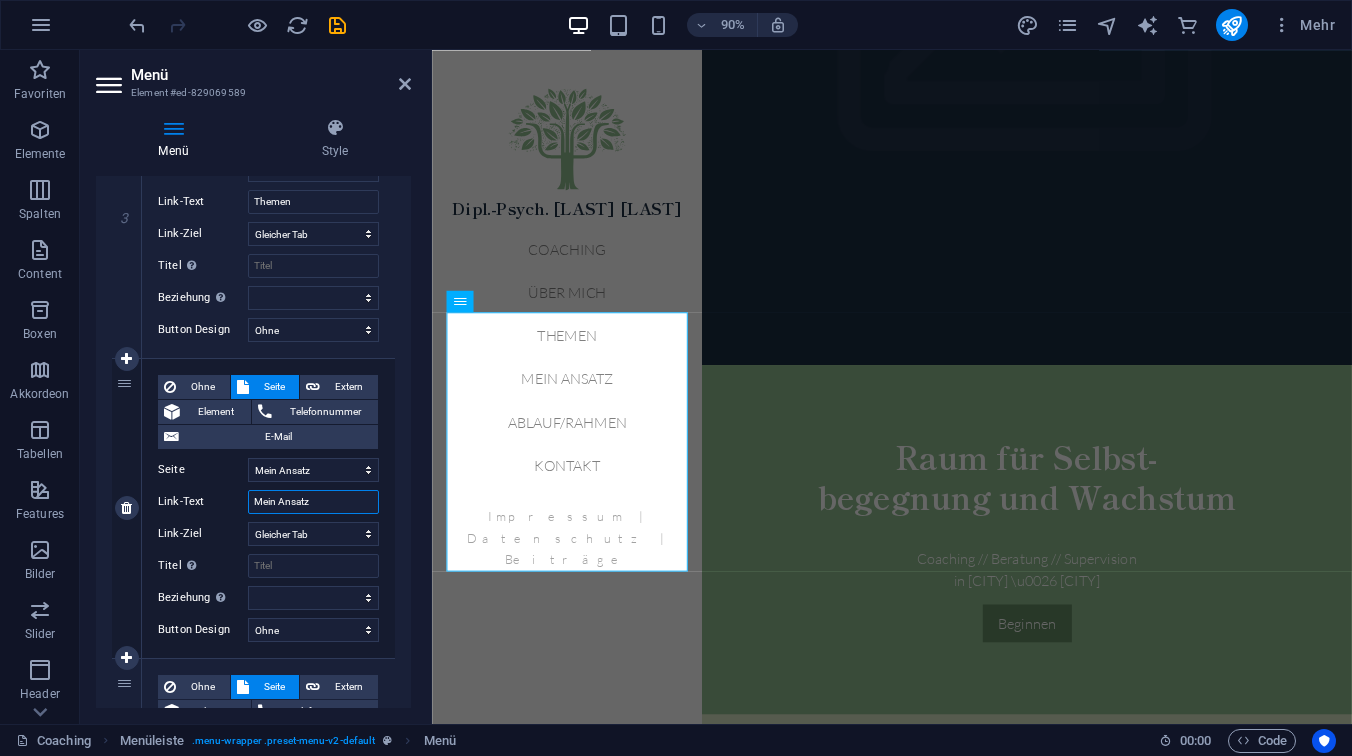 drag, startPoint x: 279, startPoint y: 504, endPoint x: 250, endPoint y: 499, distance: 29.427877 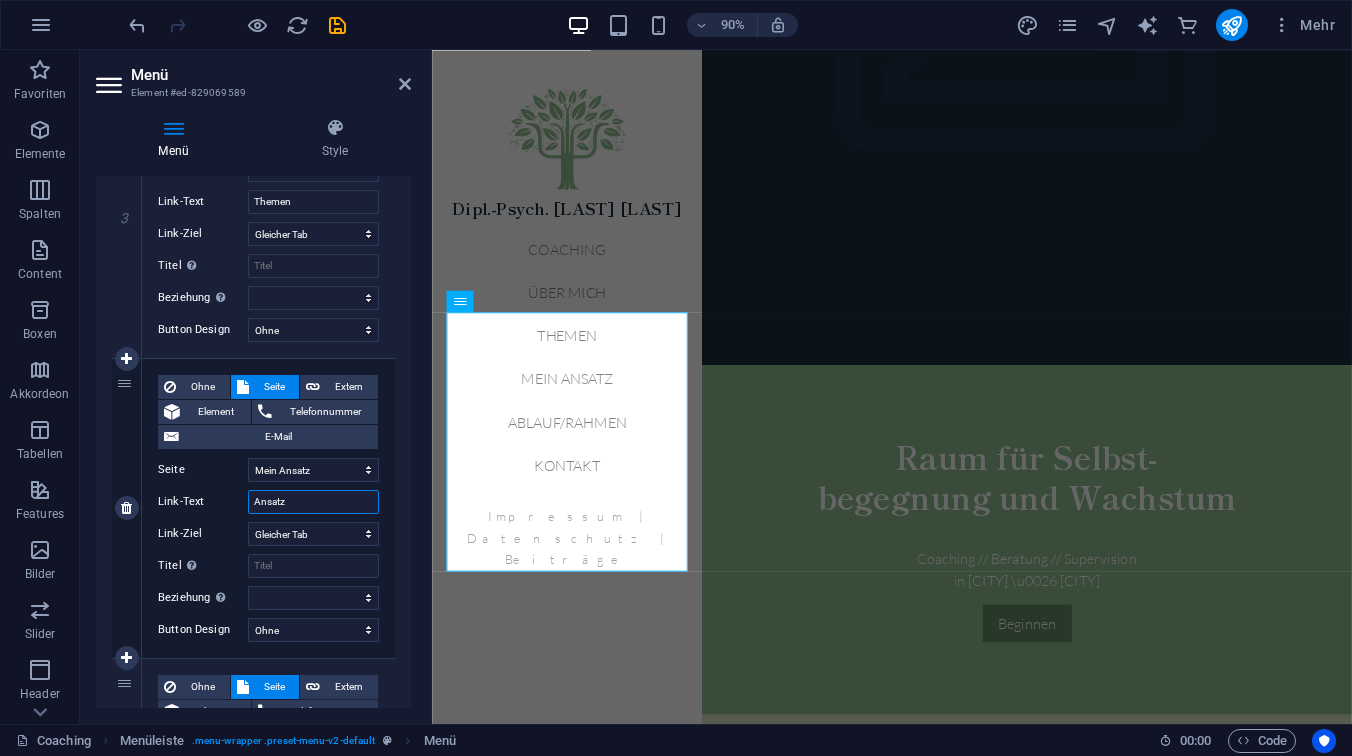 select 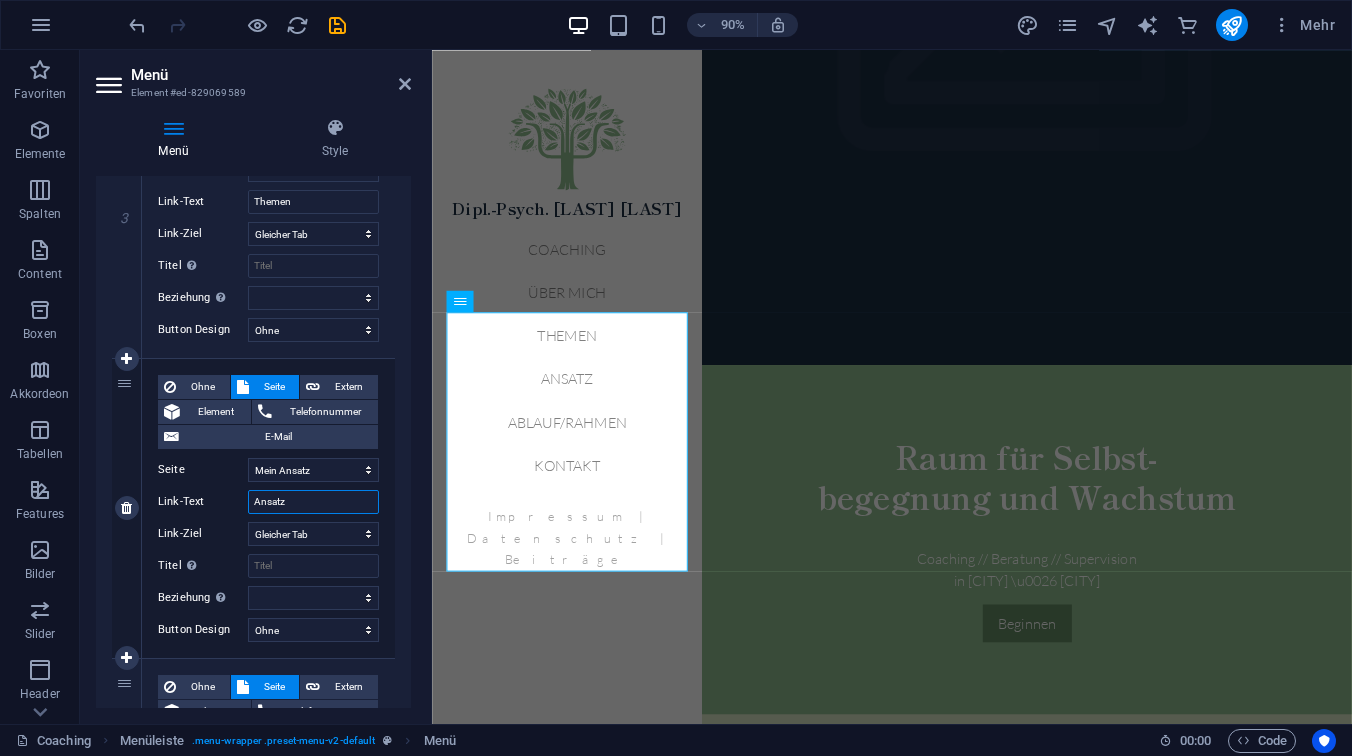 click on "Ansatz" at bounding box center (313, 502) 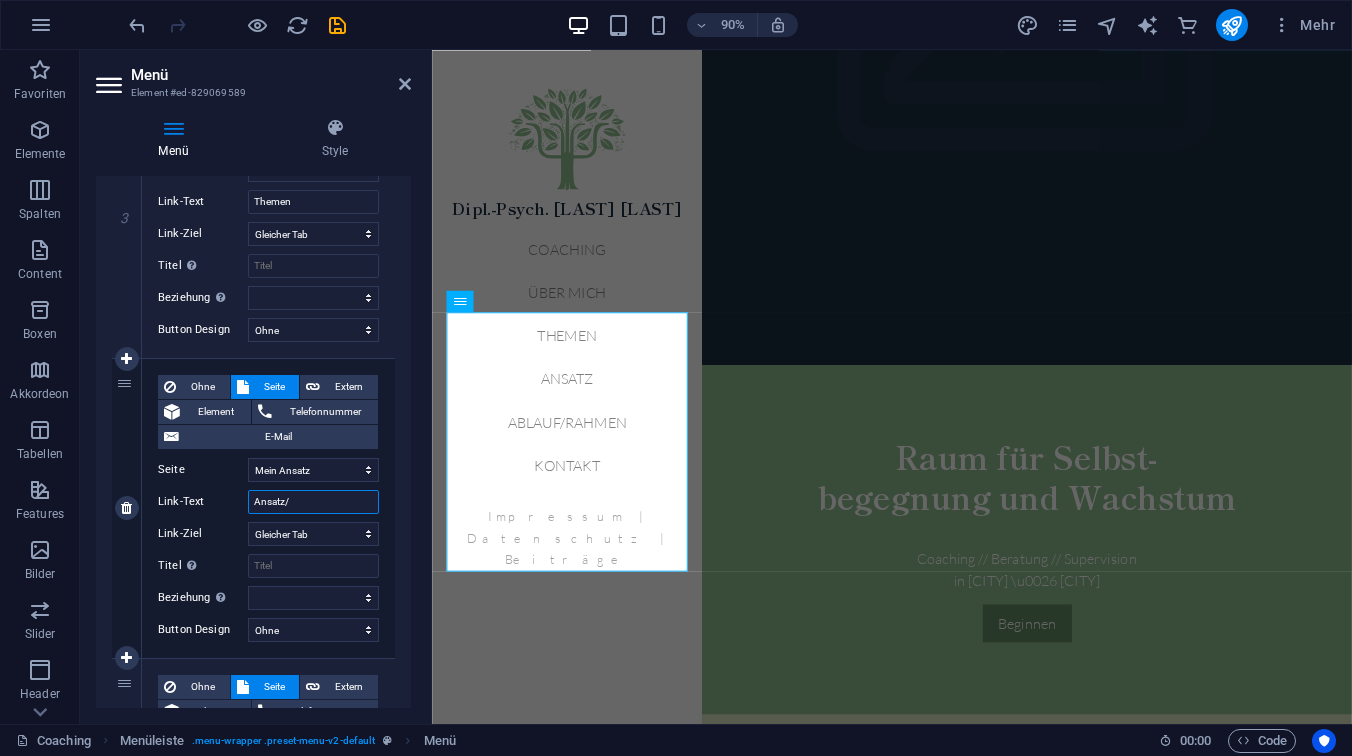 select 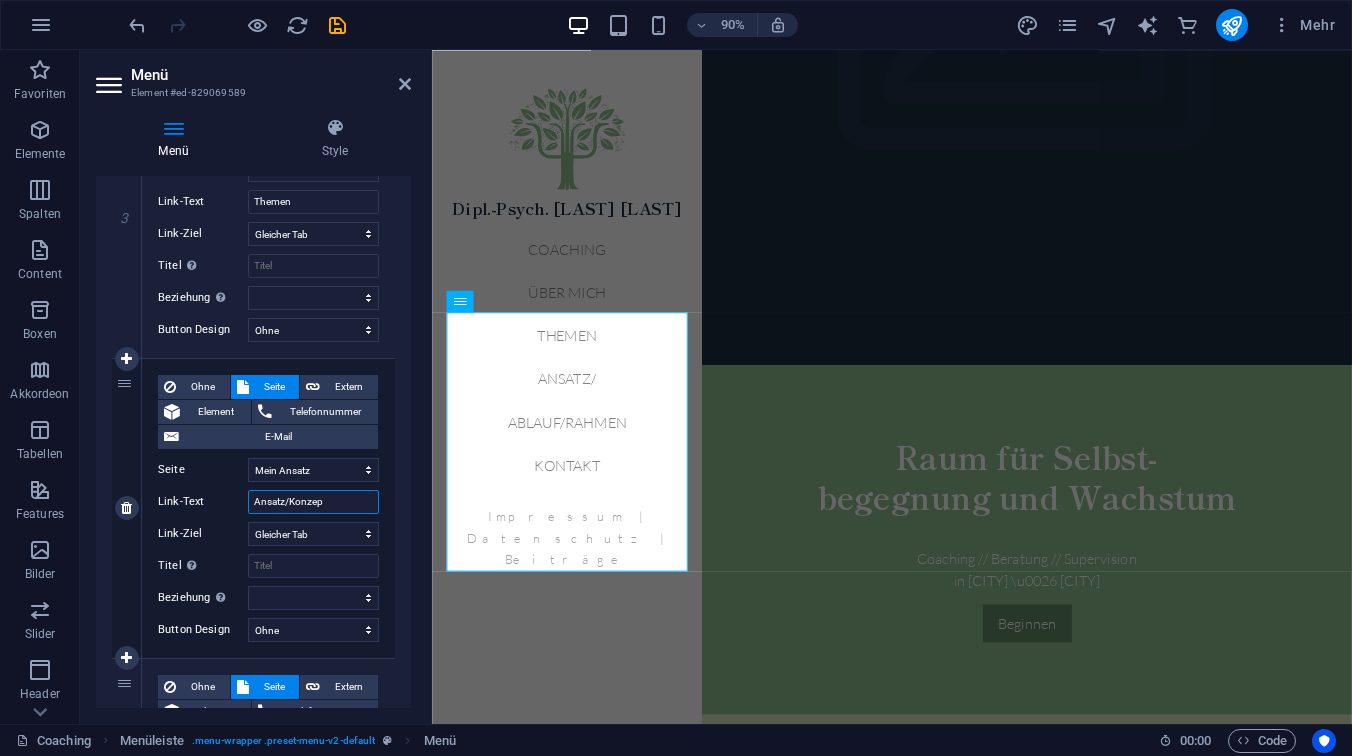 type on "Ansatz/Konzept" 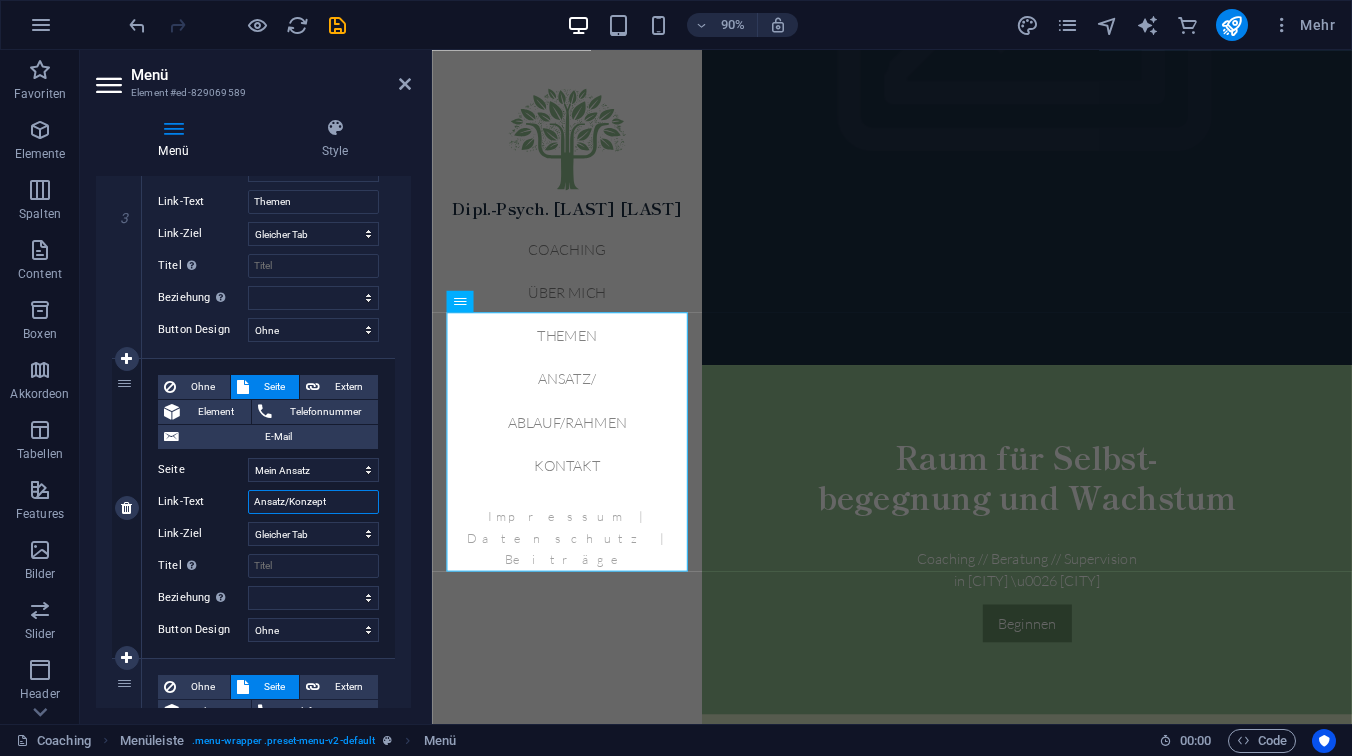 select 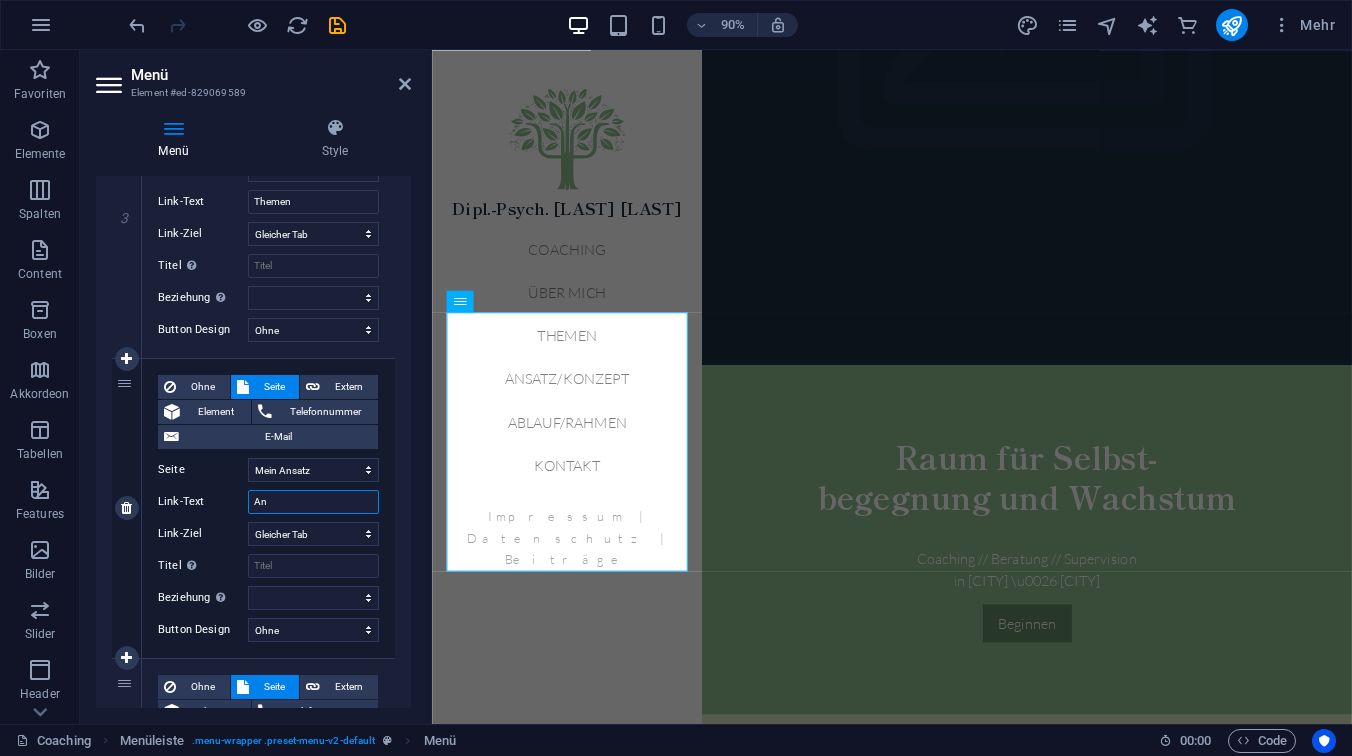 type on "A" 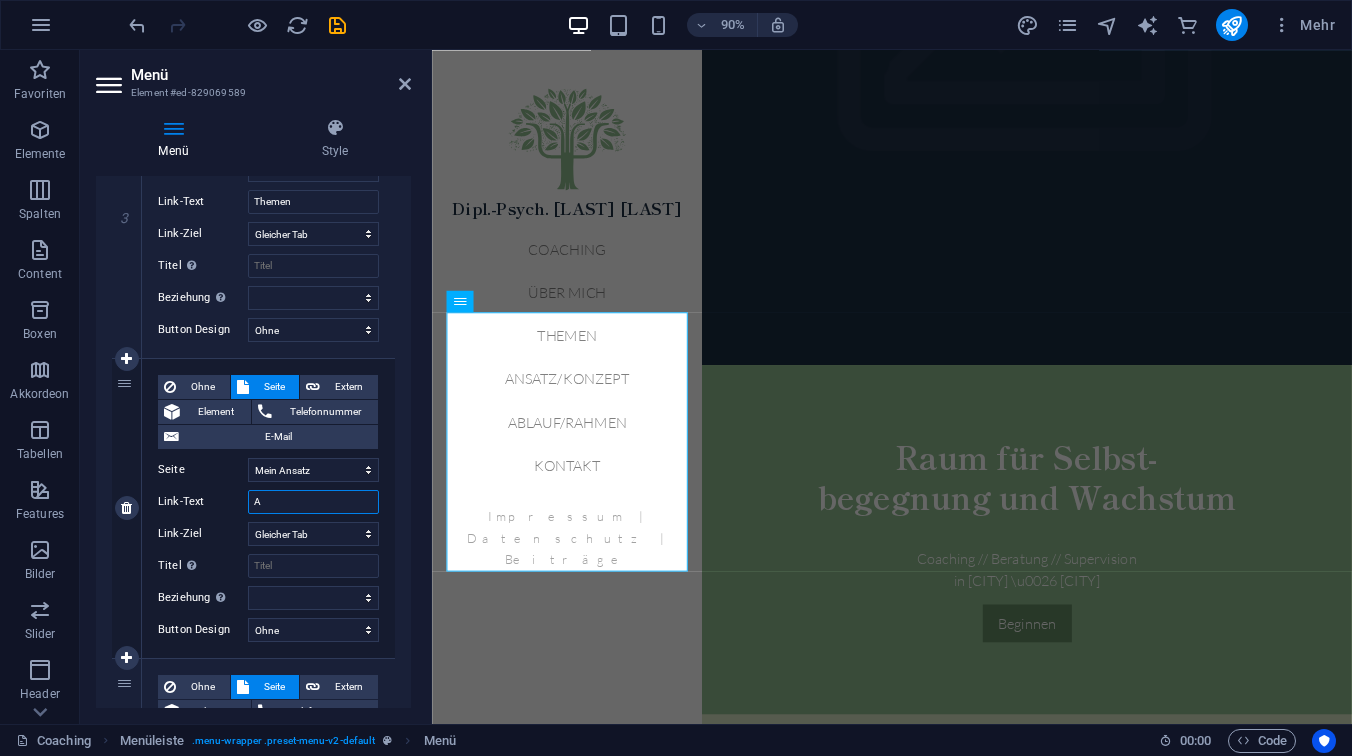 type 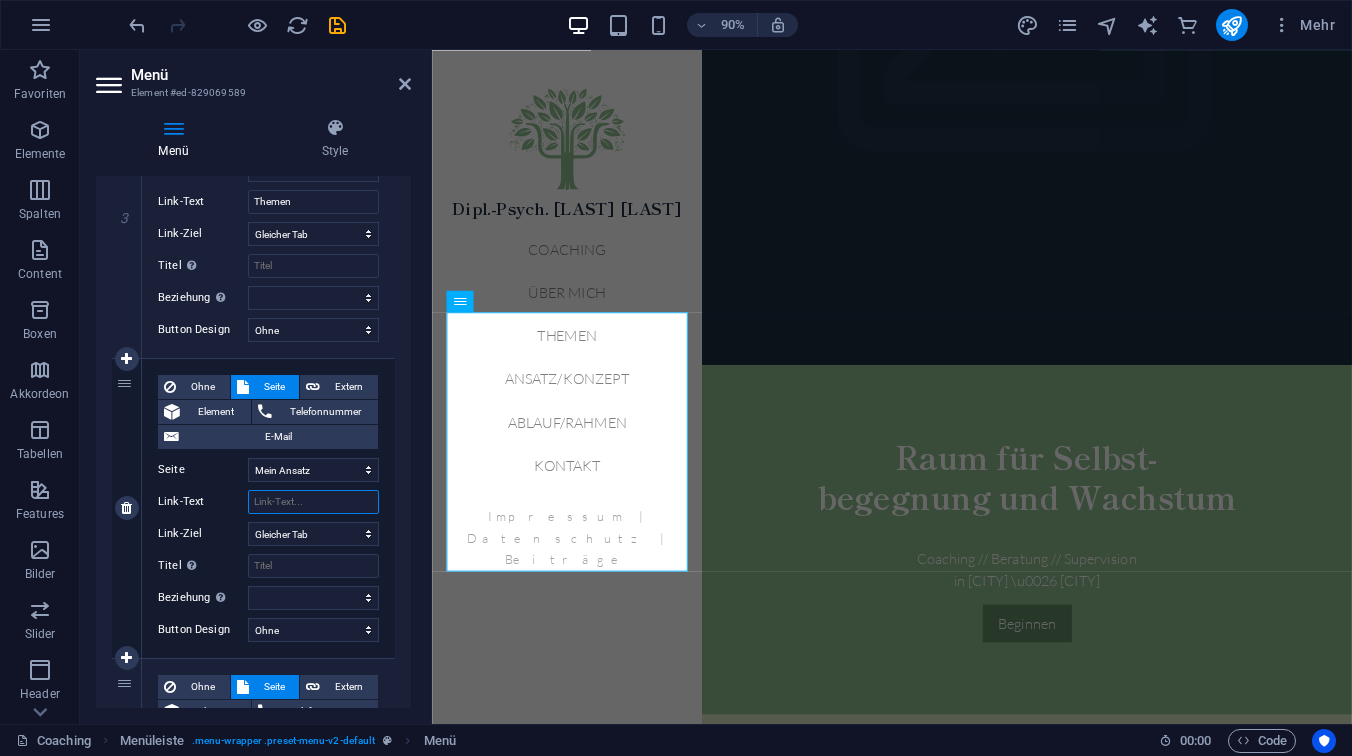 select 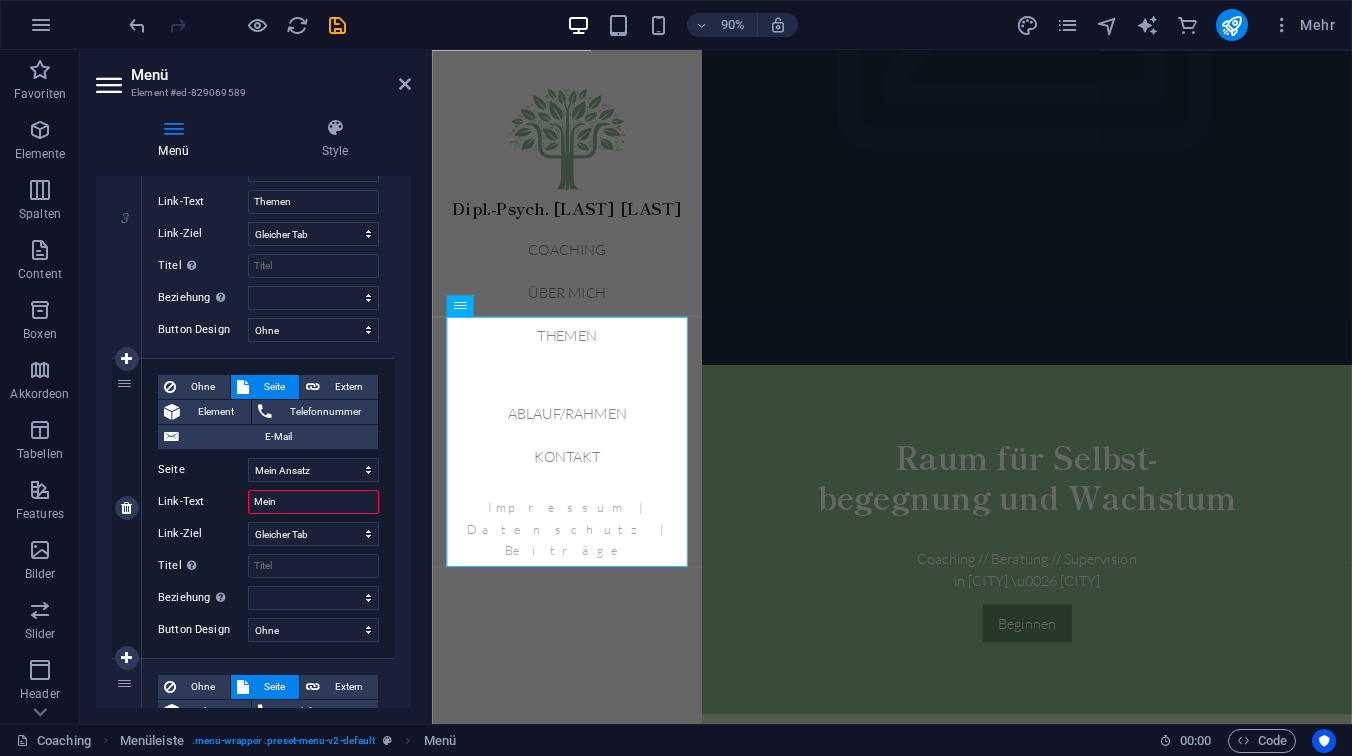 type on "Mein" 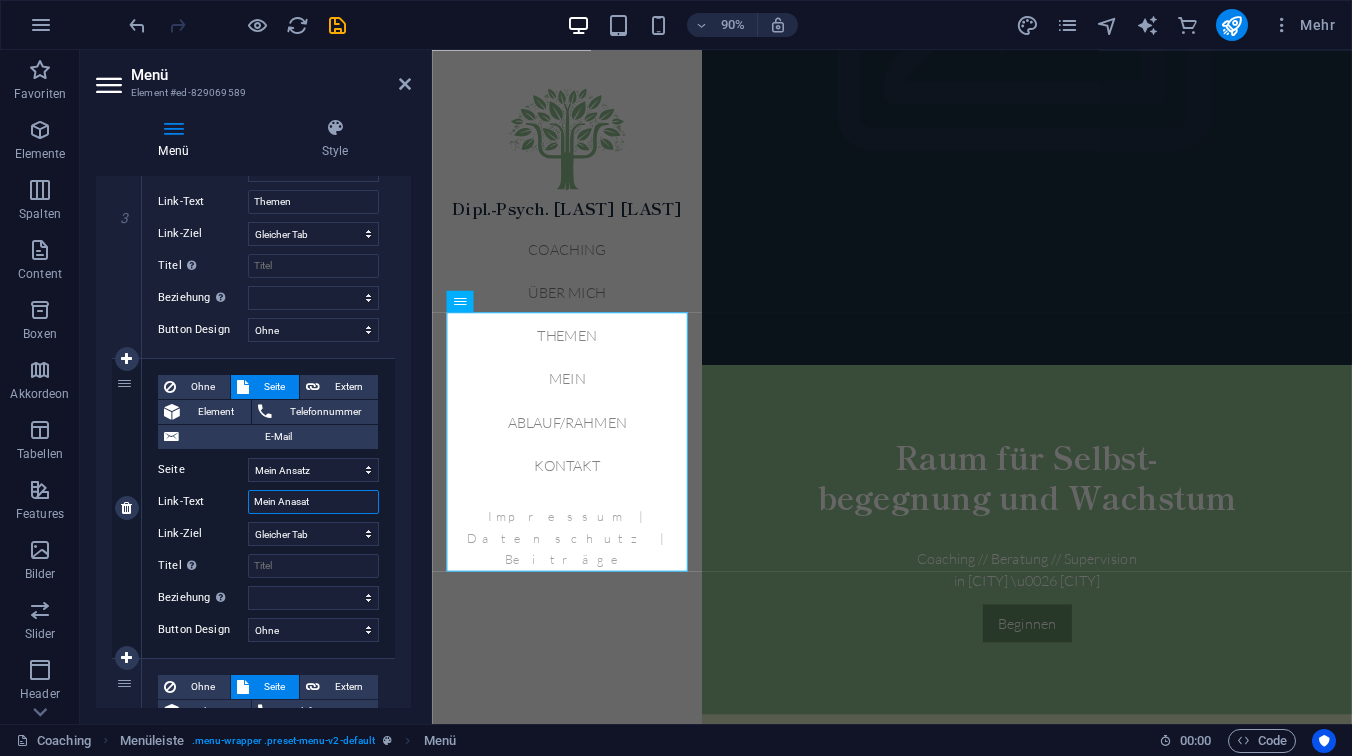 type on "Mein Anasatz" 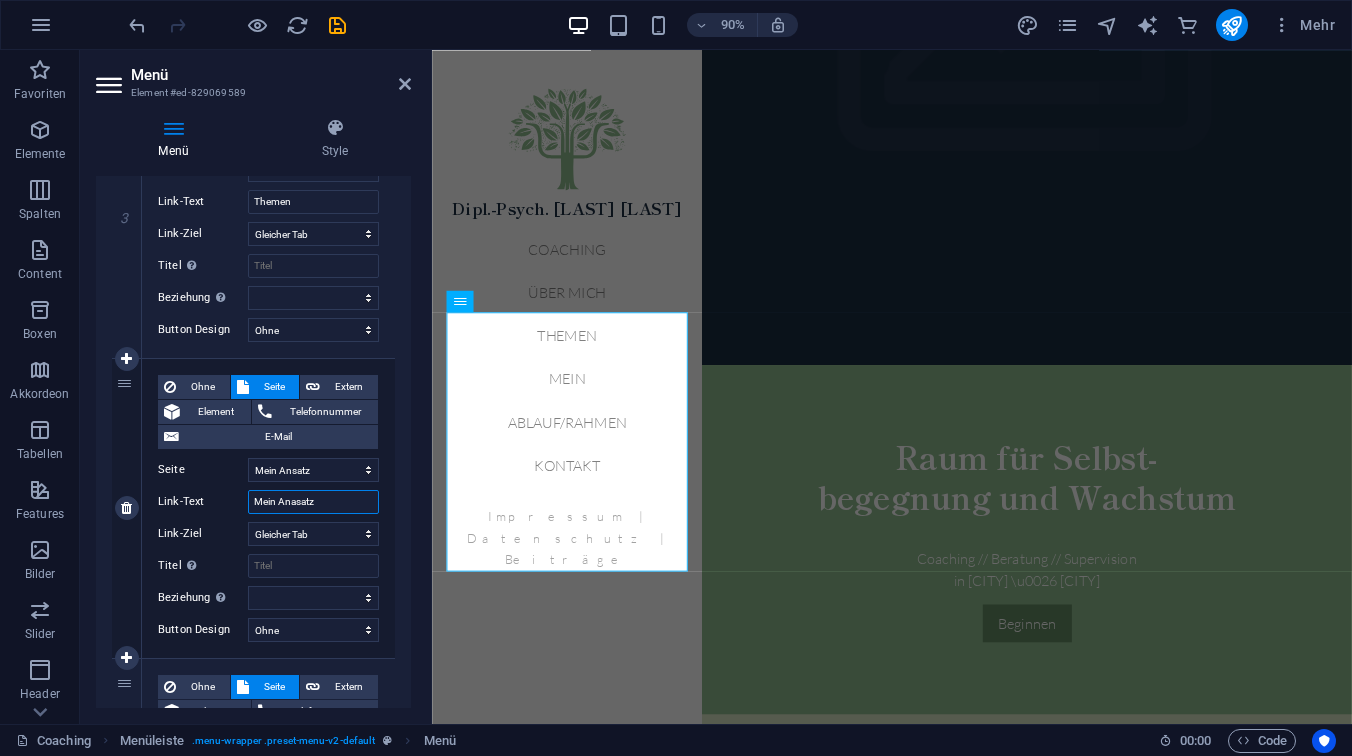 select 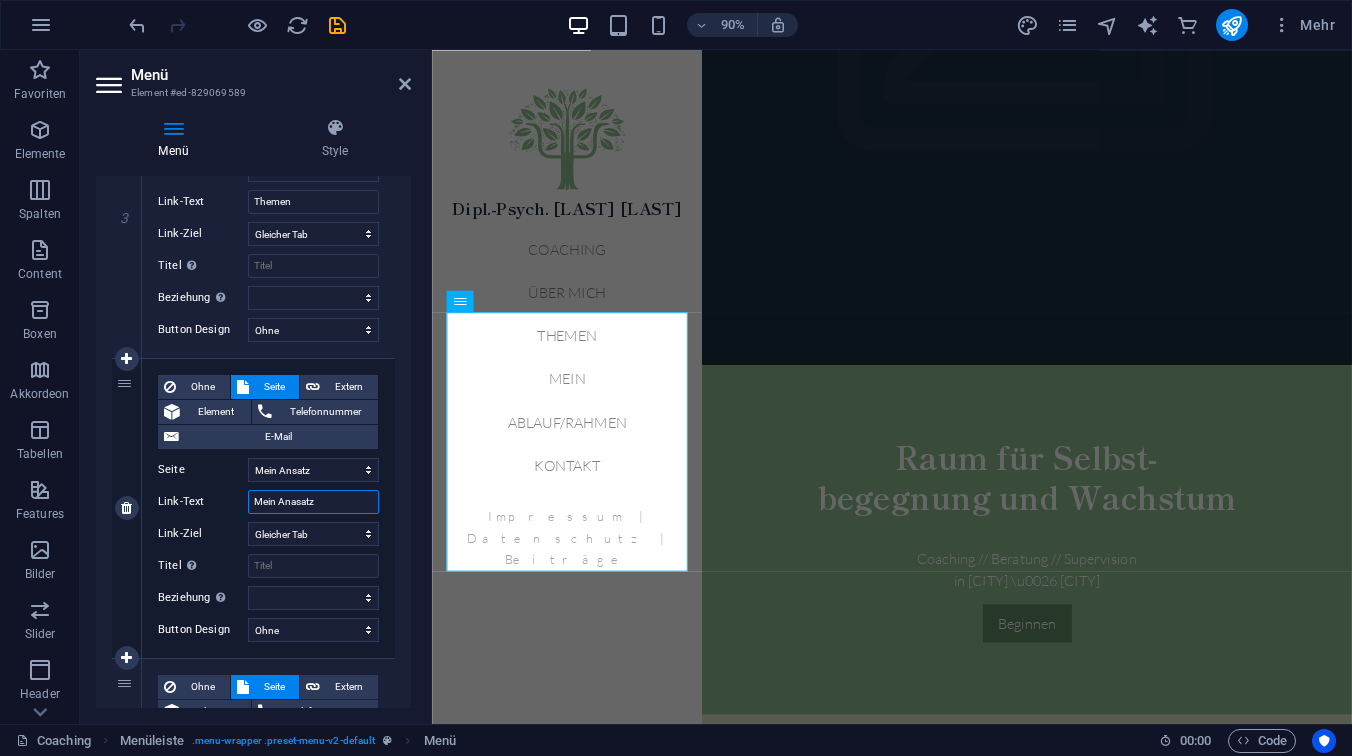 select 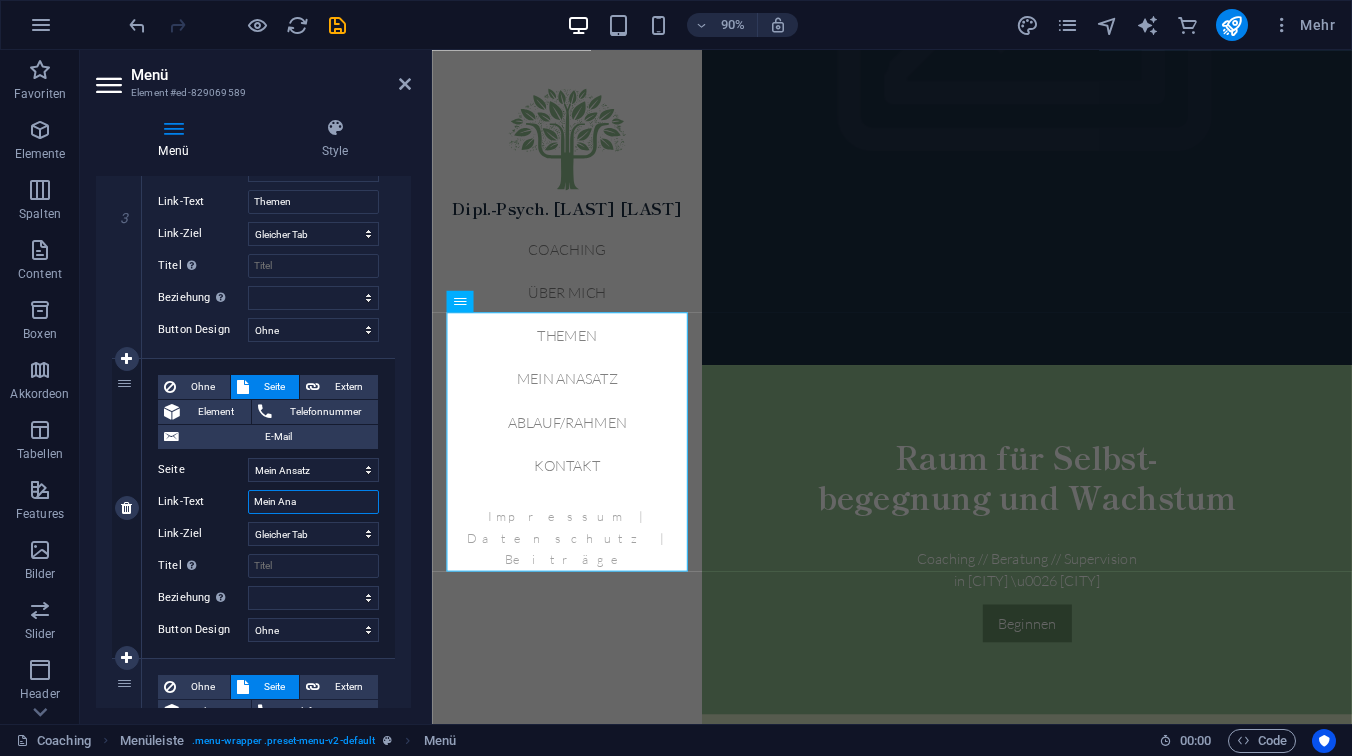 type on "Mein An" 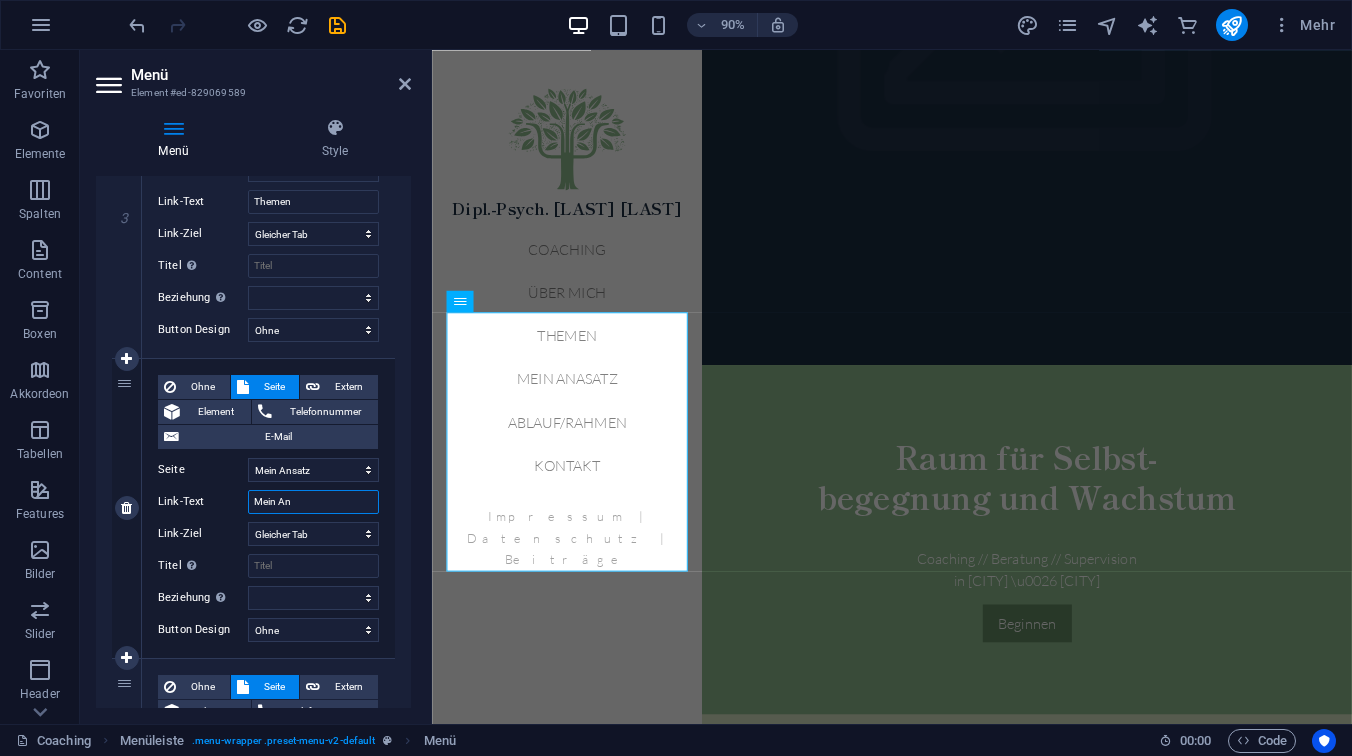 select 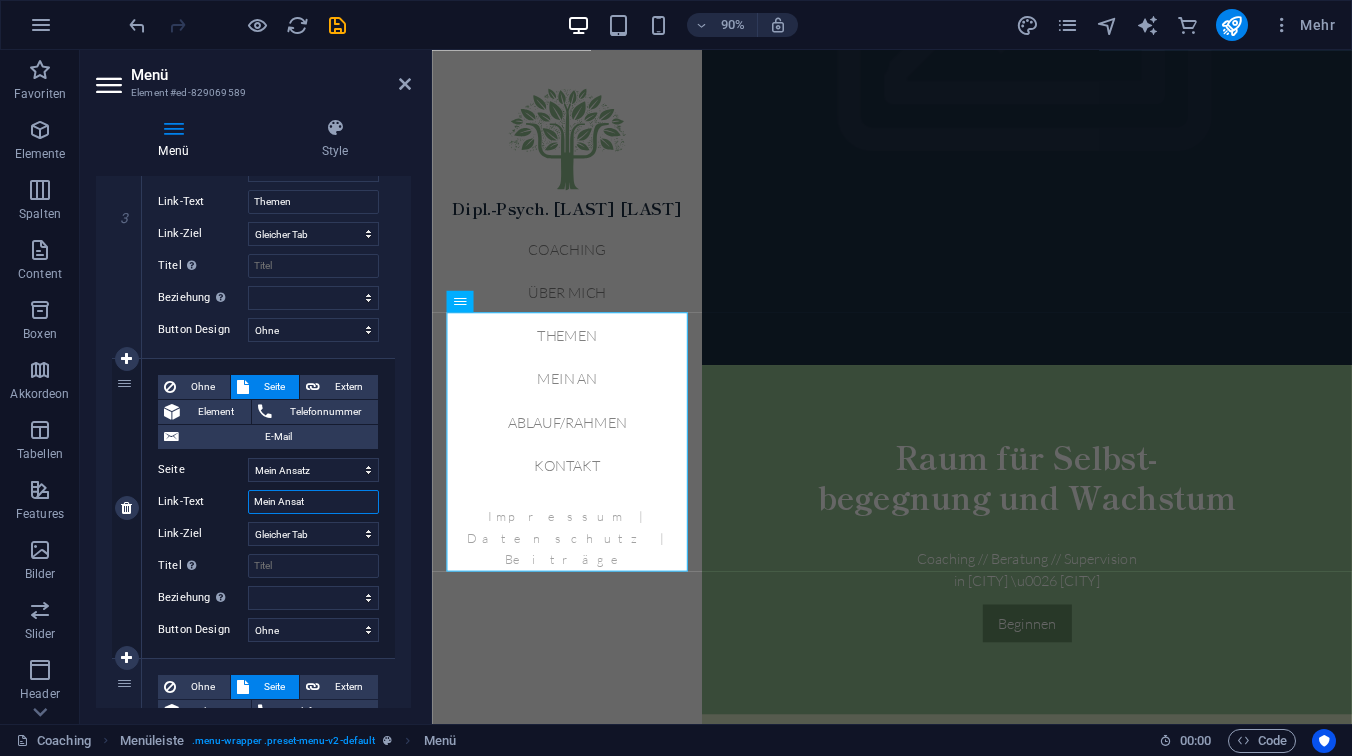 type on "Mein Ansatz" 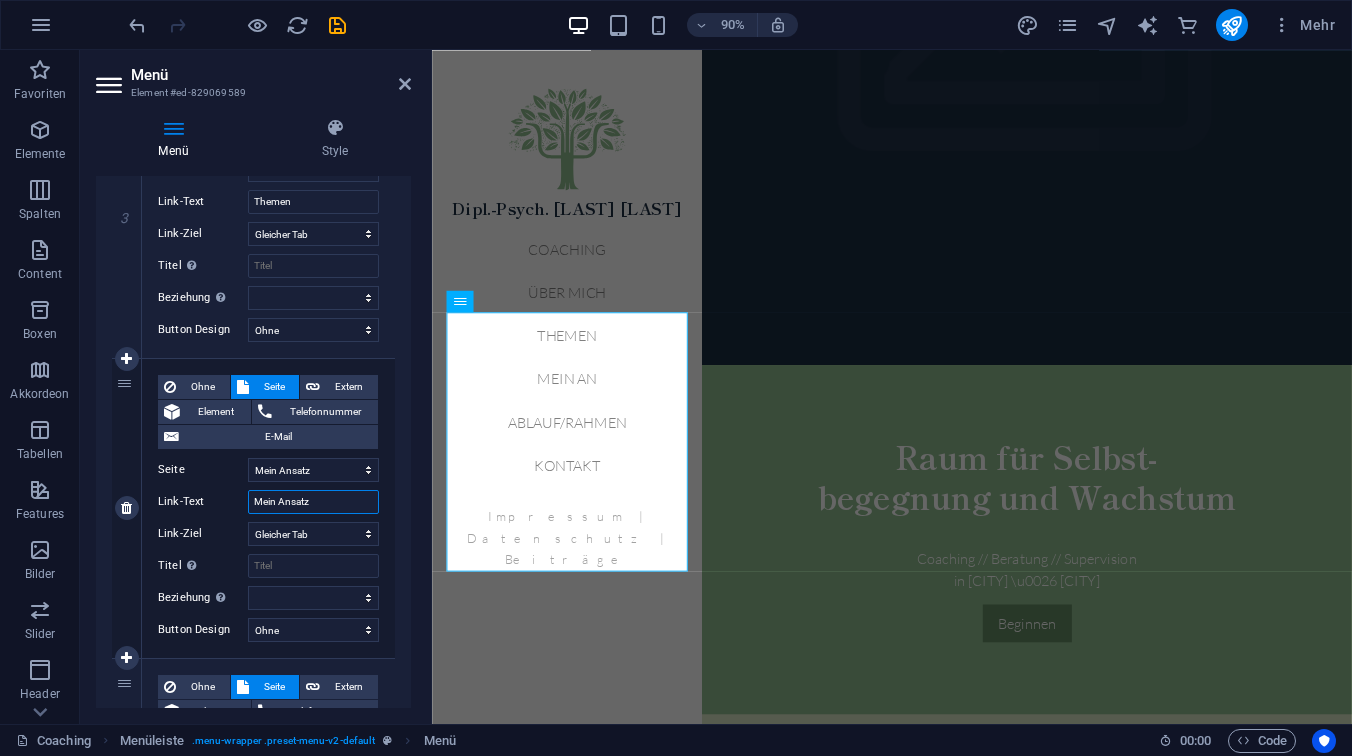 select 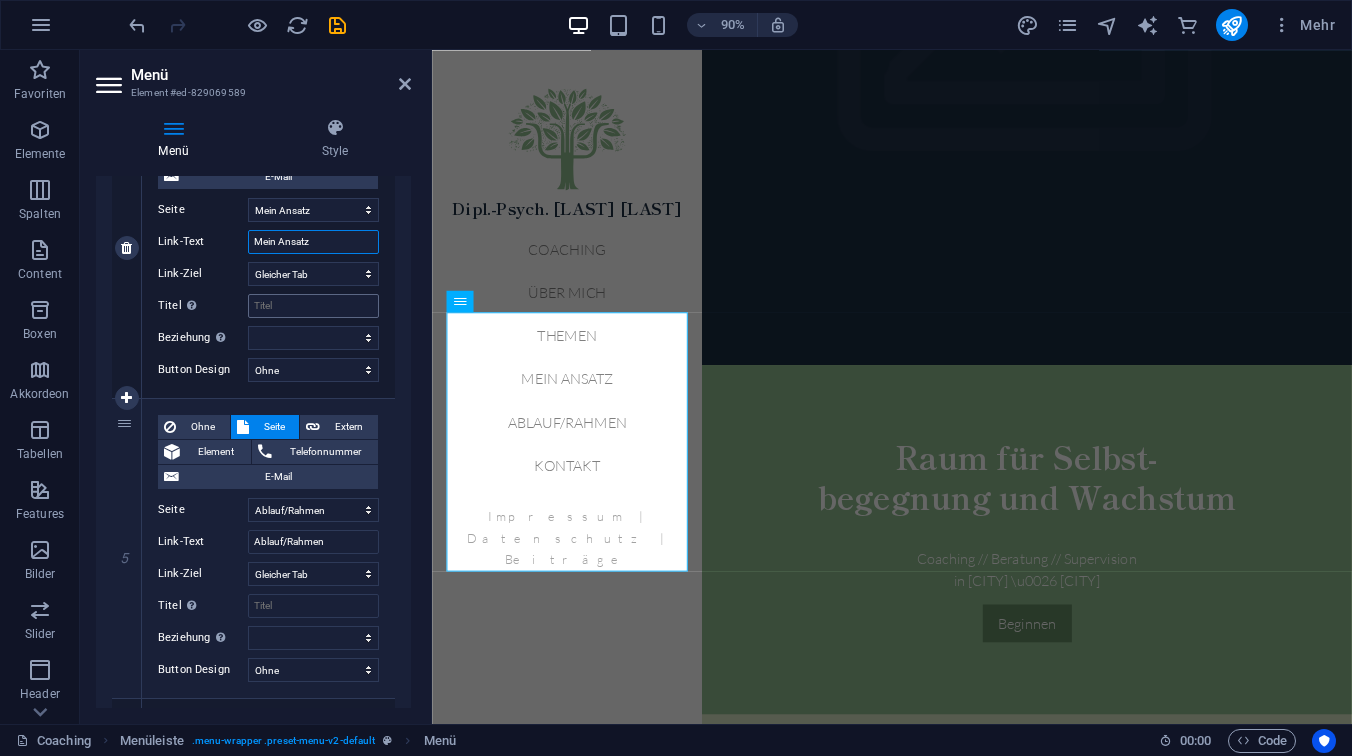 scroll, scrollTop: 1168, scrollLeft: 0, axis: vertical 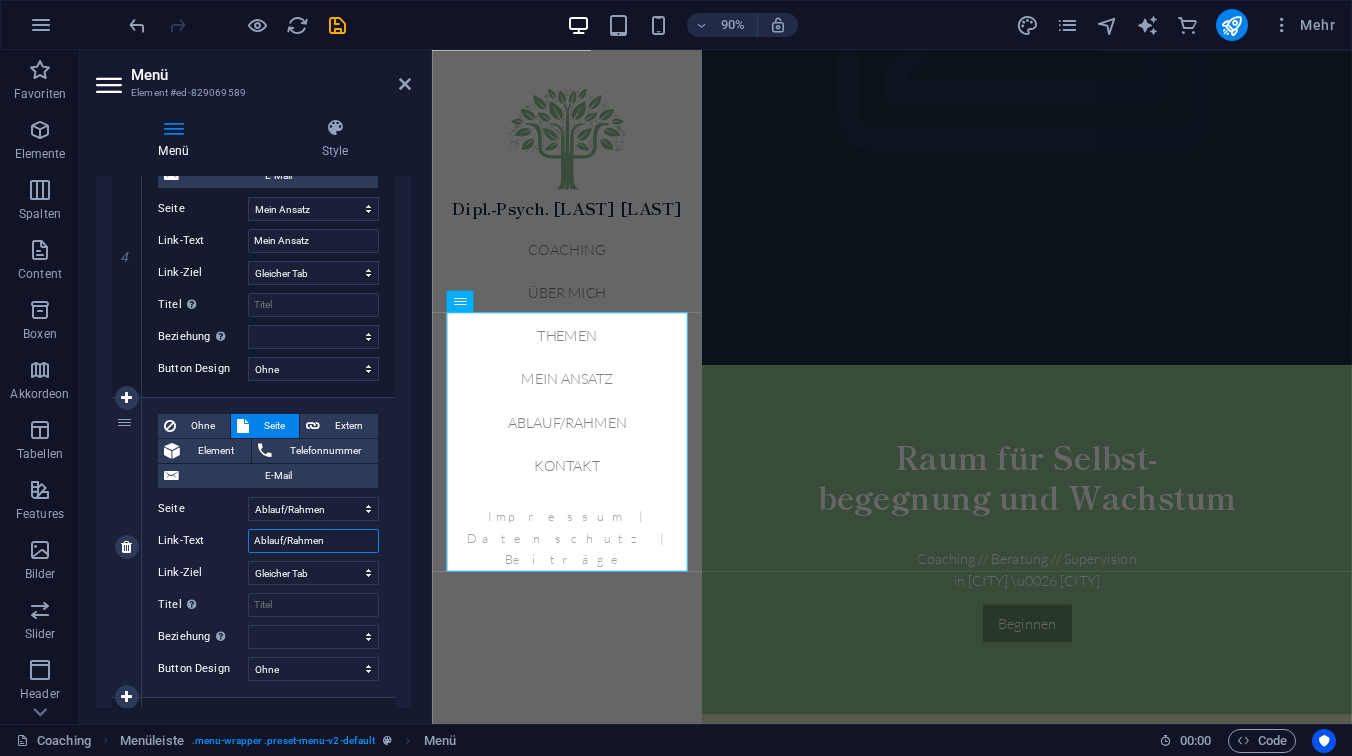 drag, startPoint x: 287, startPoint y: 543, endPoint x: 237, endPoint y: 540, distance: 50.08992 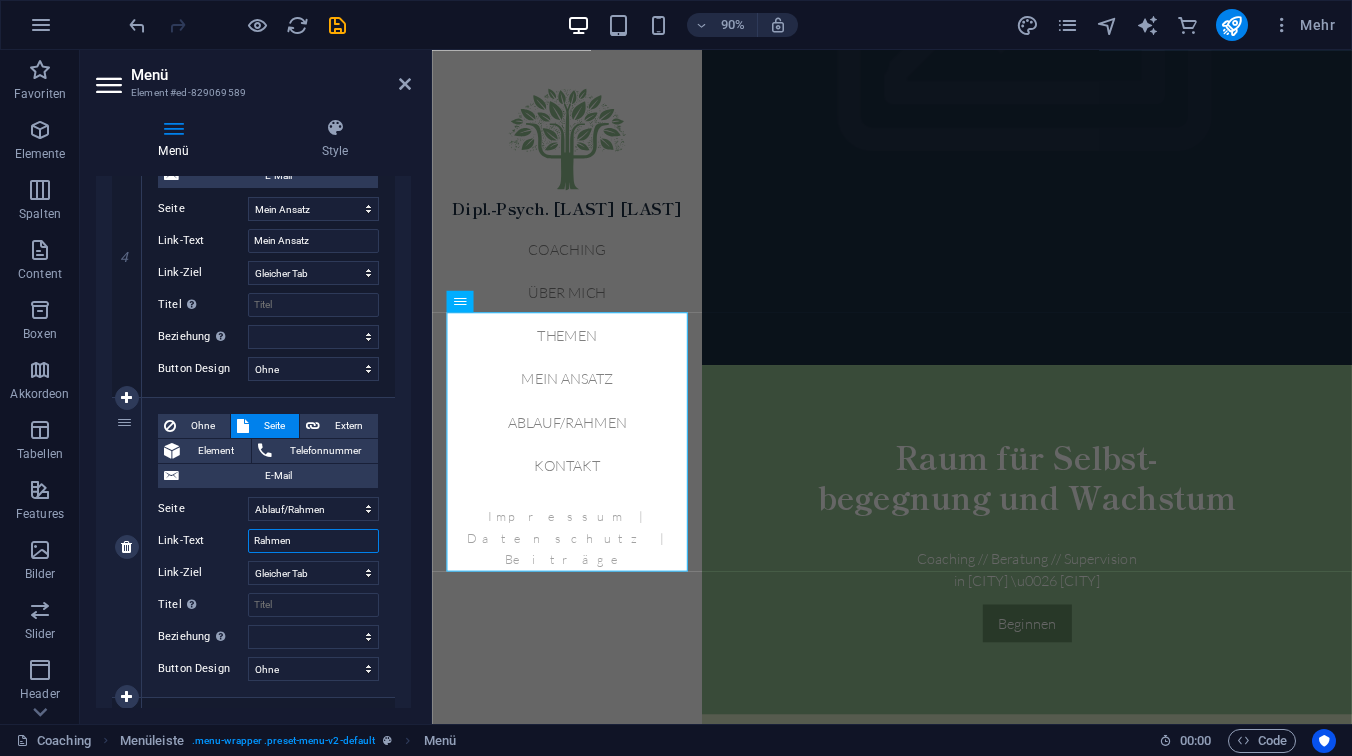 select 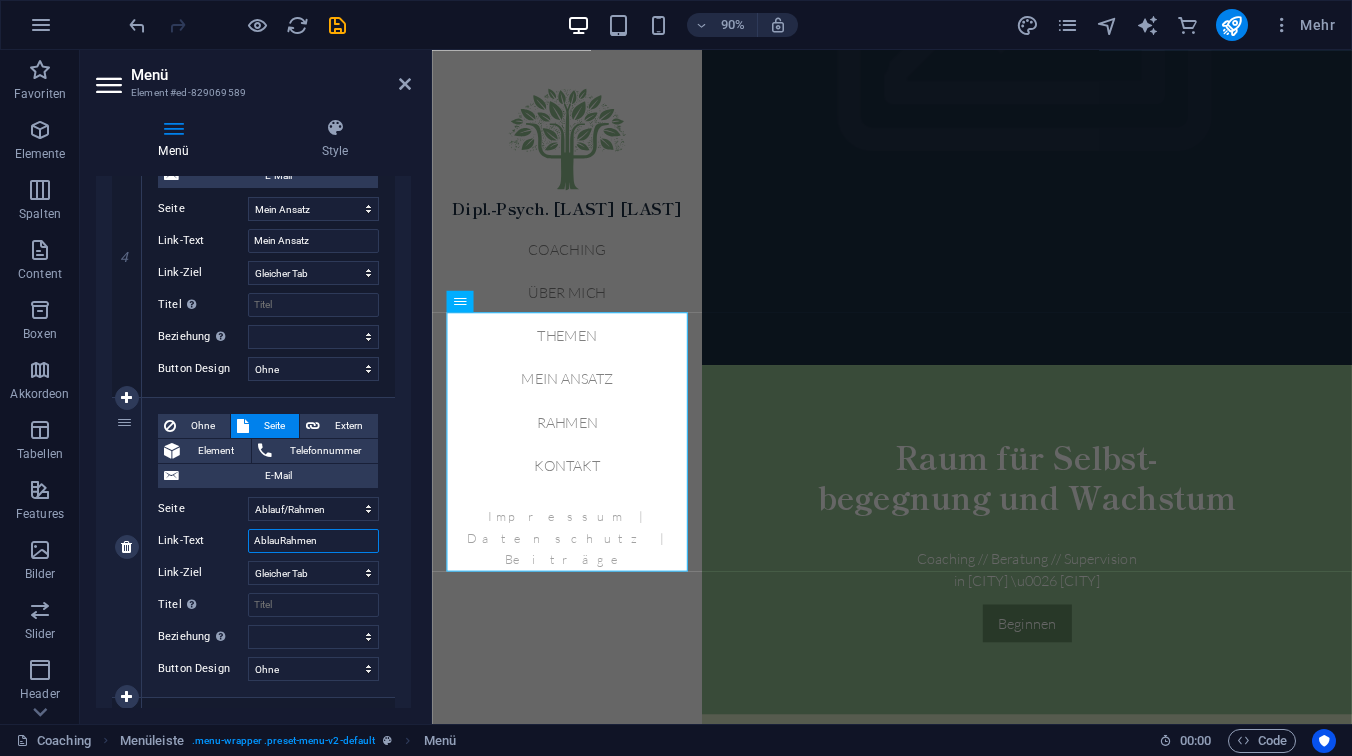 type on "AblaufRahmen" 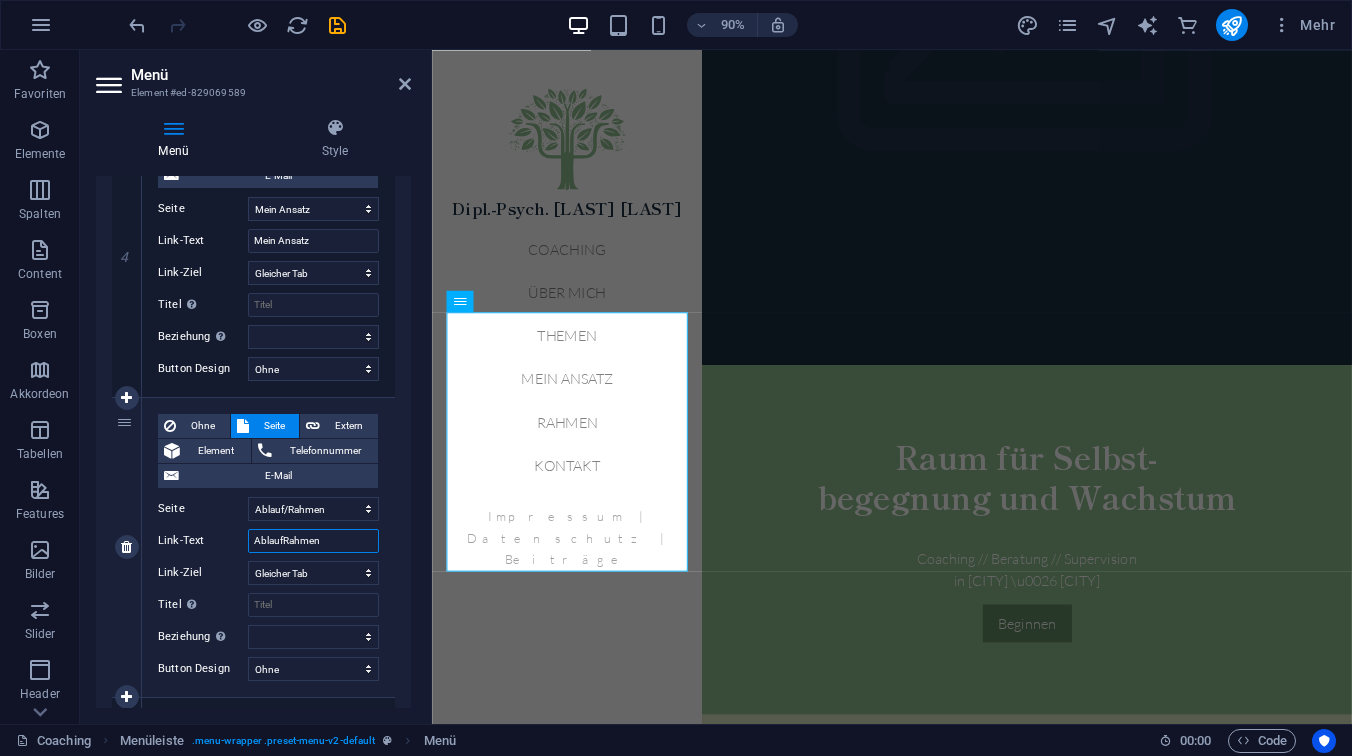 select 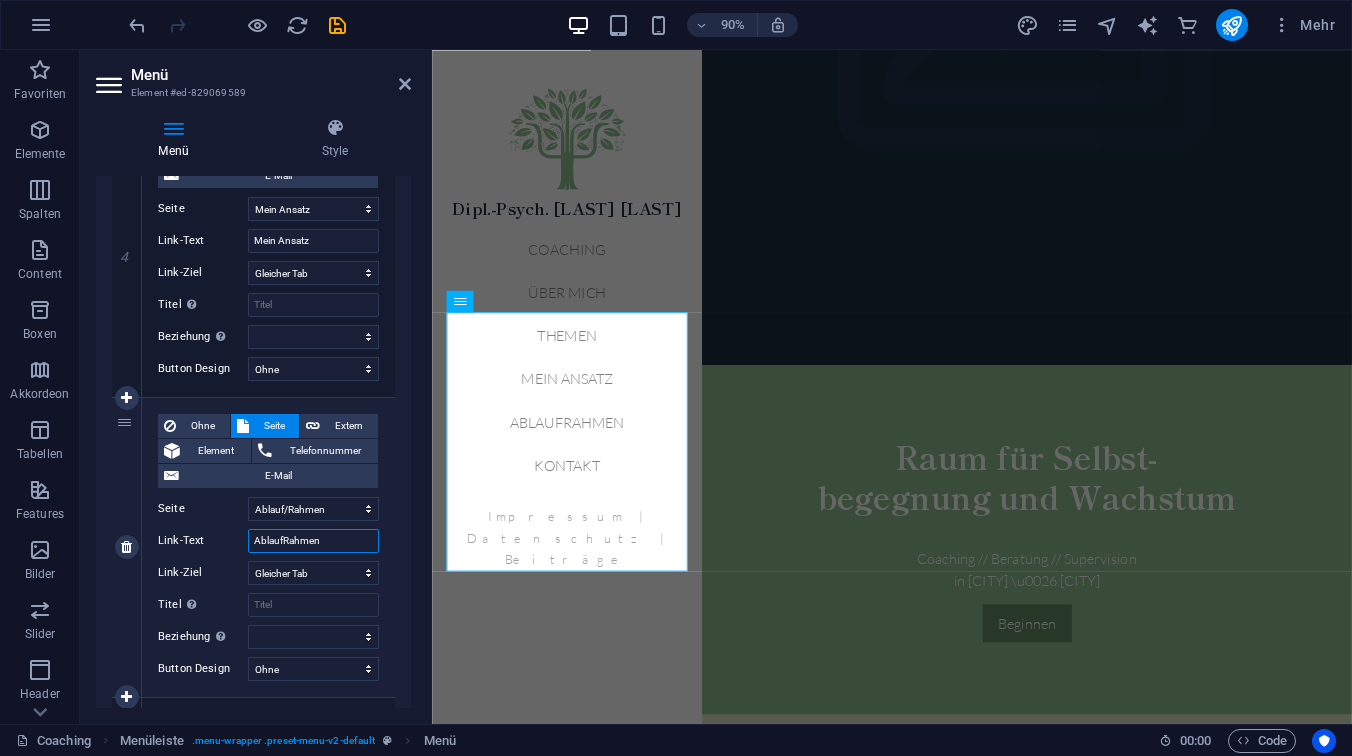 type on "Ablauf/Rahmen" 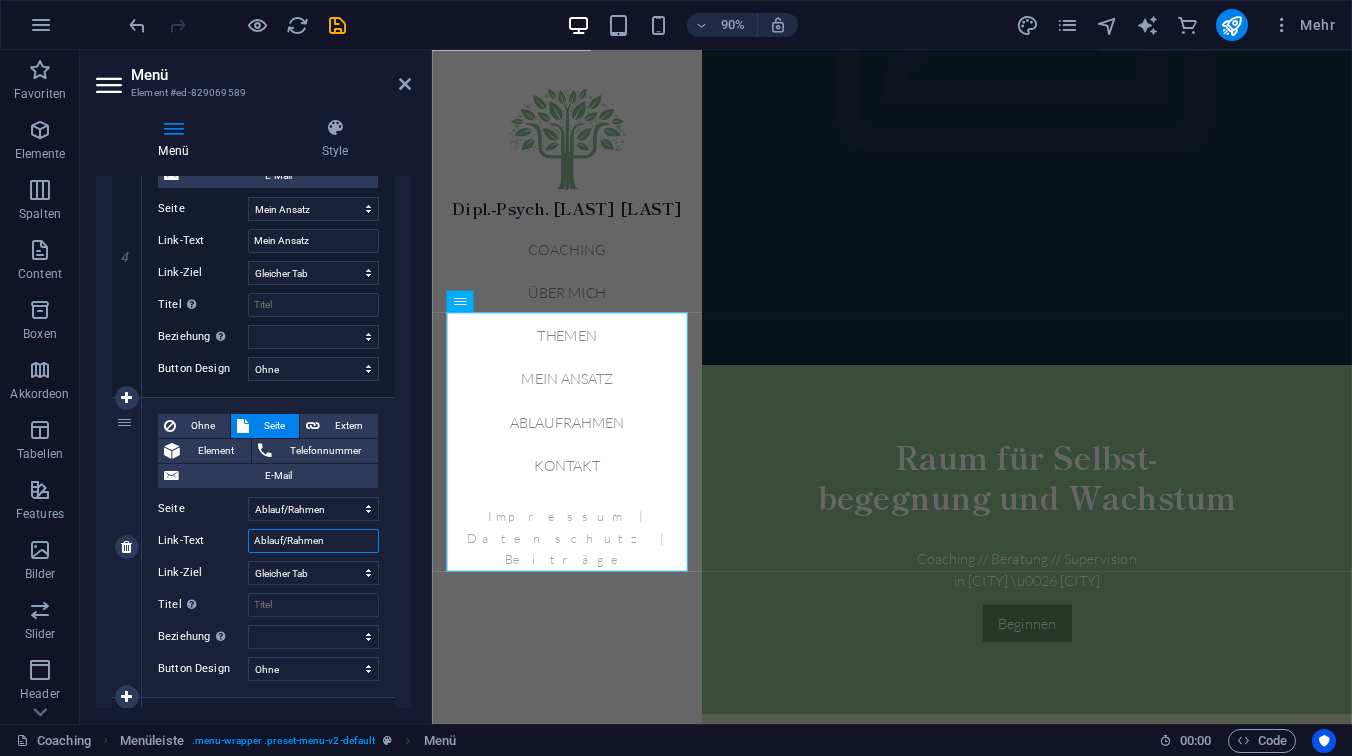 select 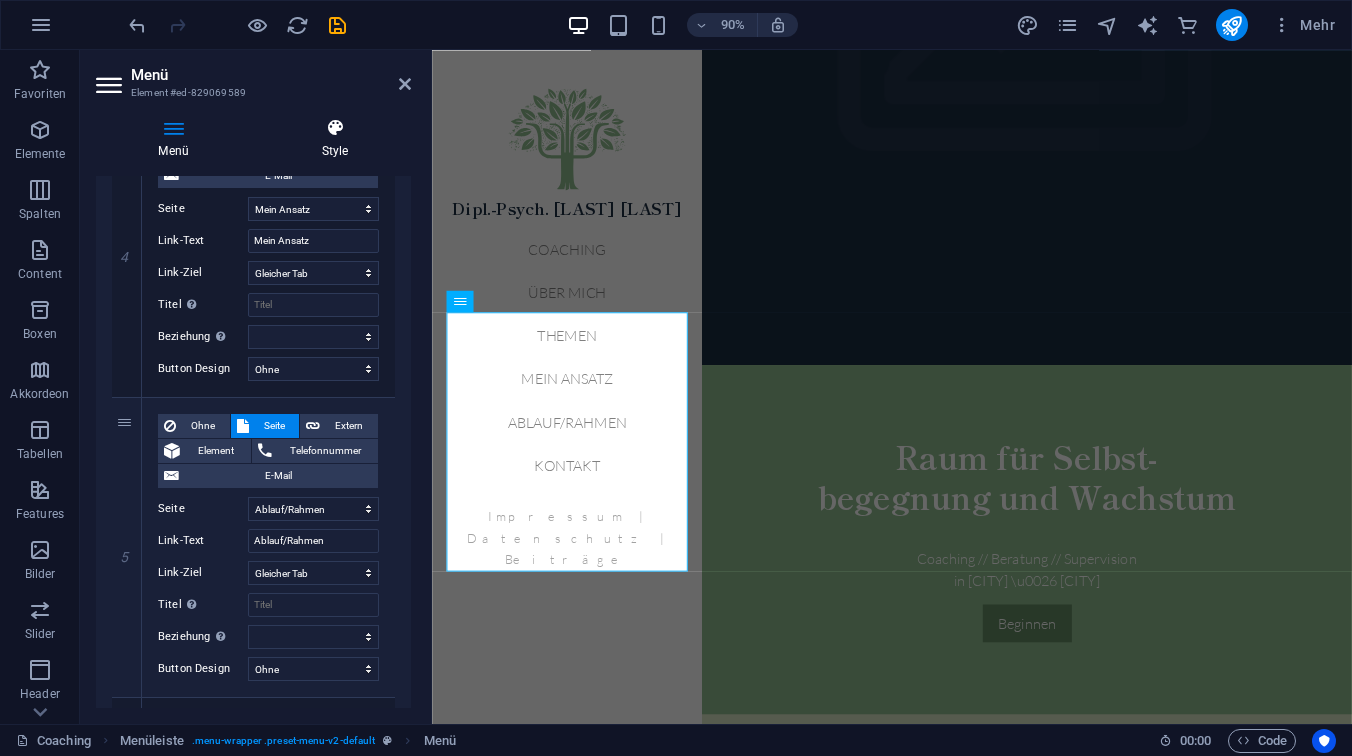 click on "Style" at bounding box center [335, 139] 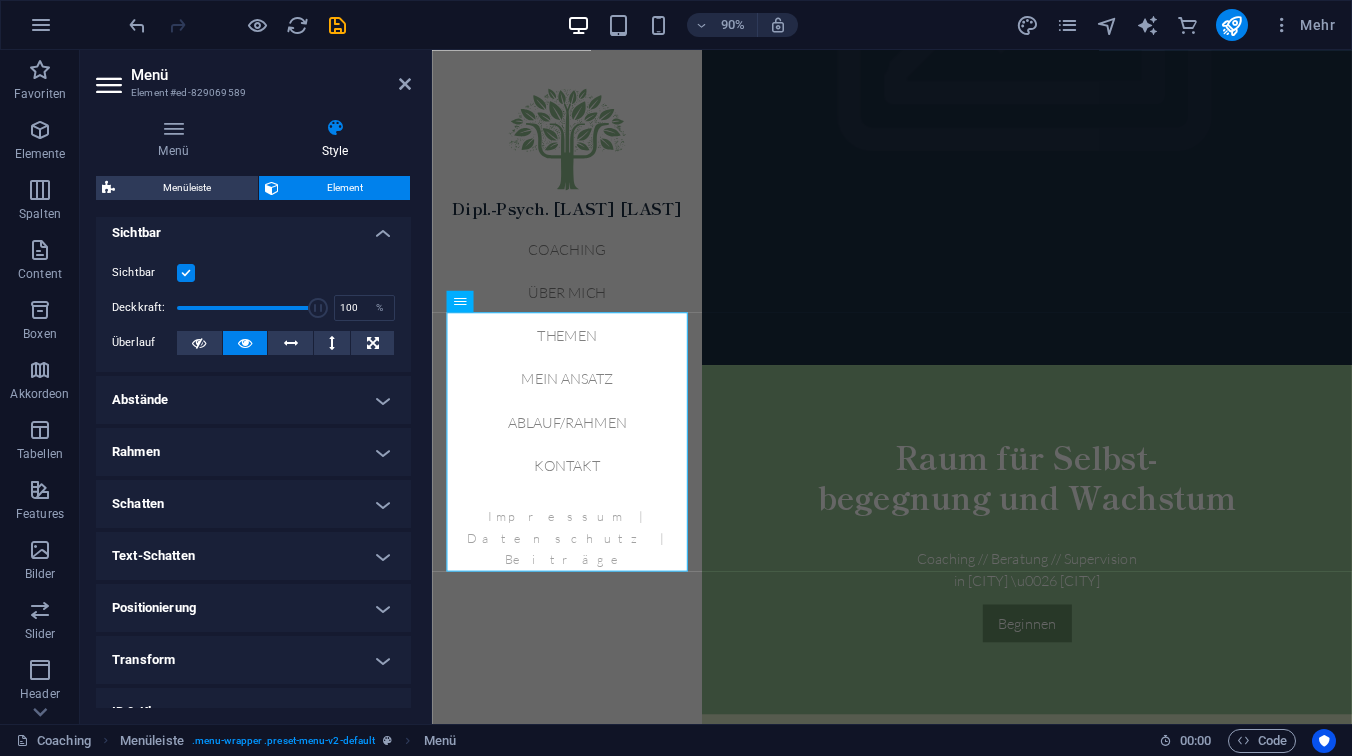 scroll, scrollTop: 240, scrollLeft: 0, axis: vertical 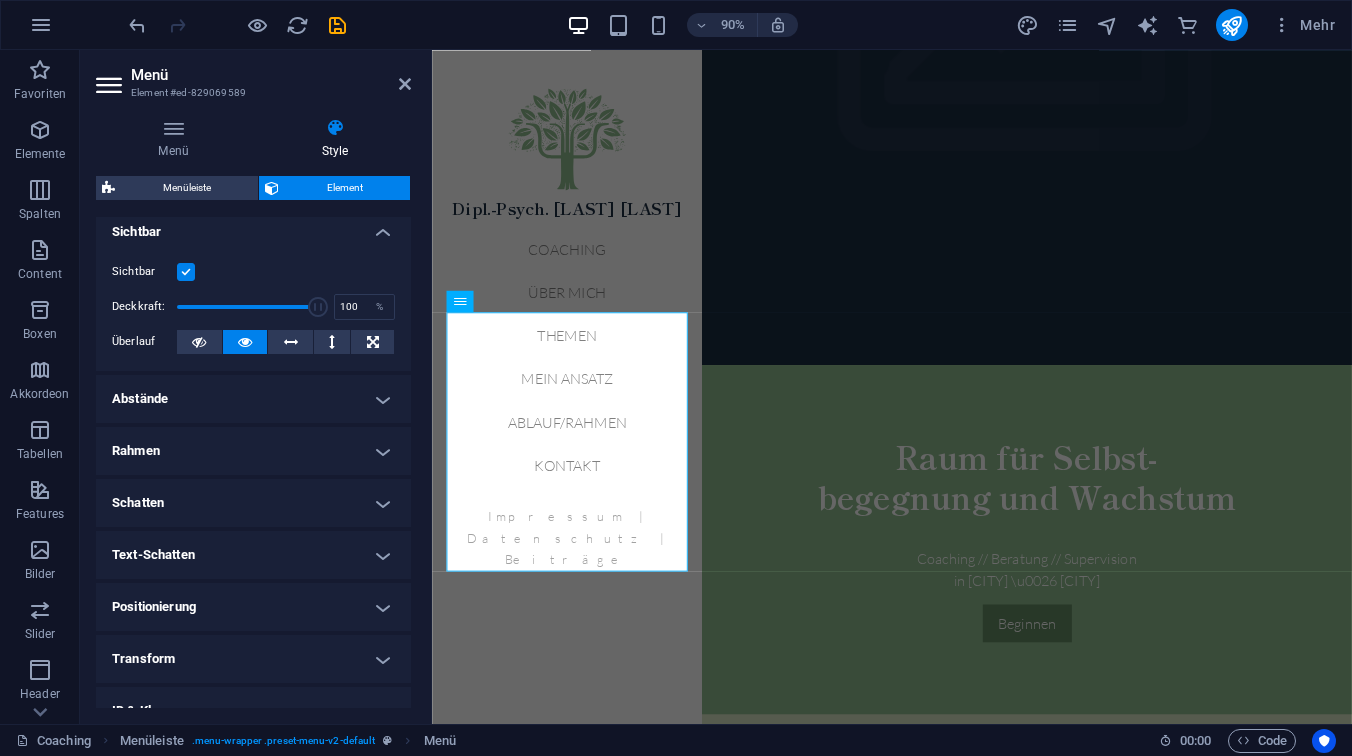 click on "Rahmen" at bounding box center [253, 451] 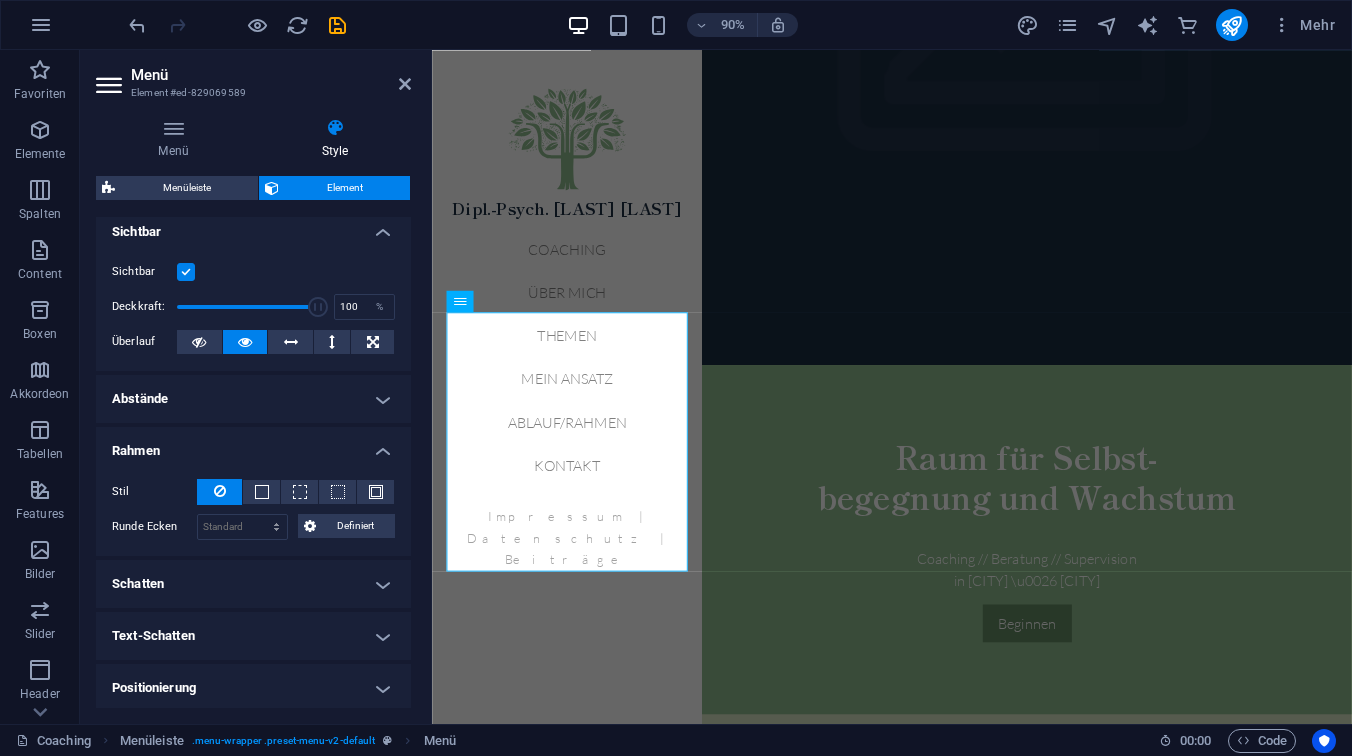 click on "Rahmen" at bounding box center (253, 445) 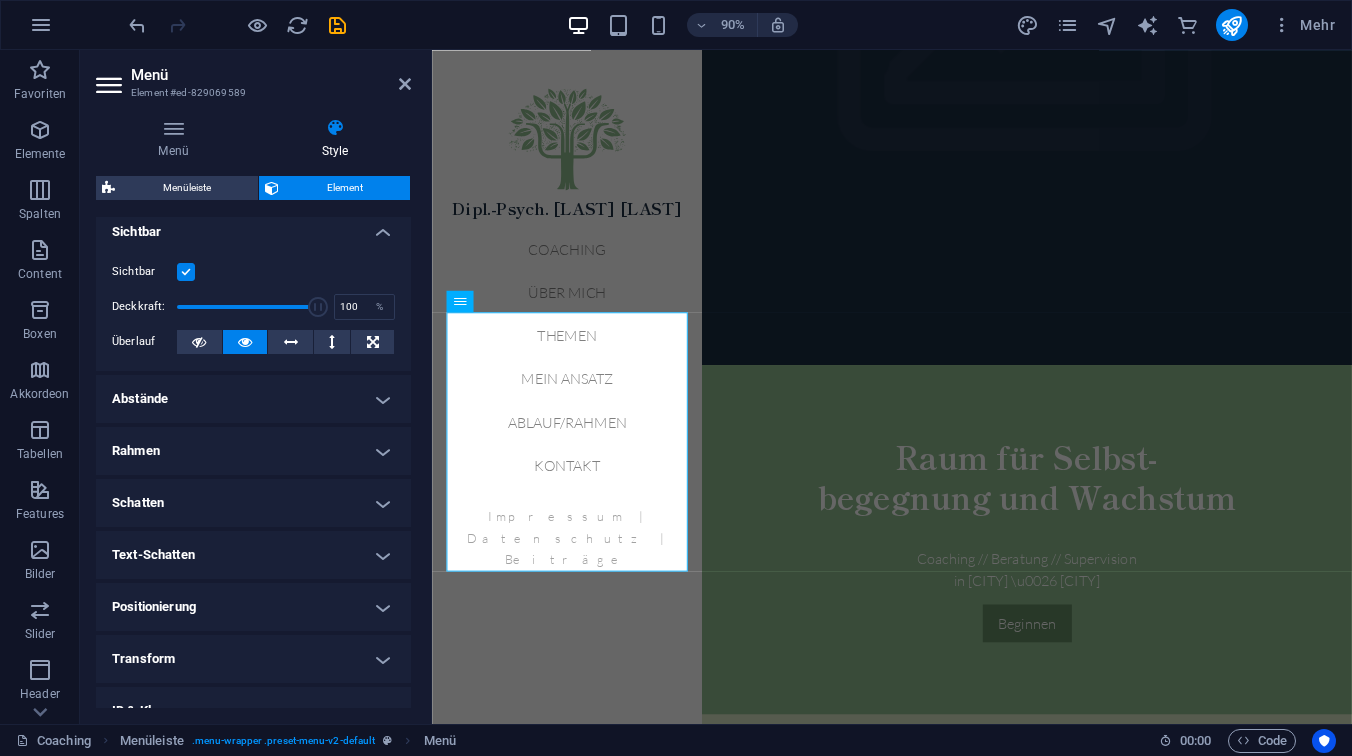 click on "Abstände" at bounding box center (253, 399) 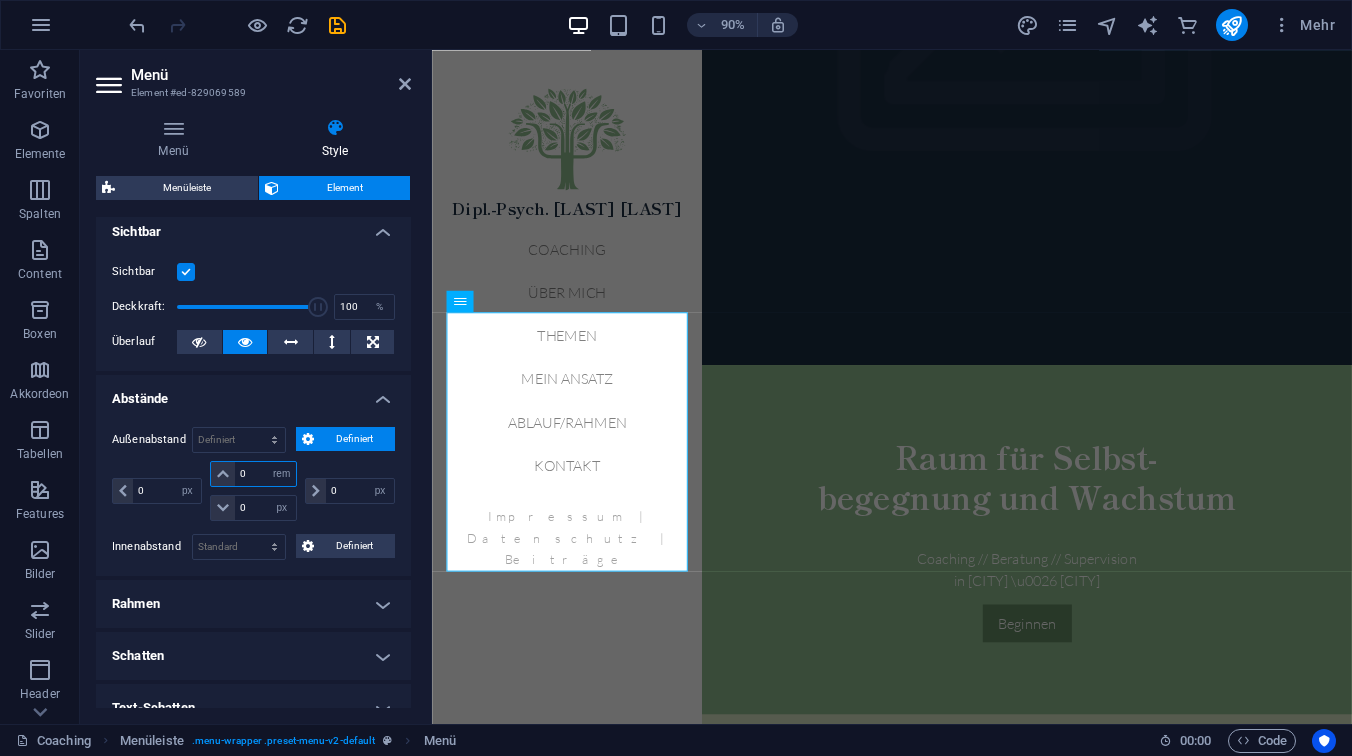 click on "0" at bounding box center [265, 474] 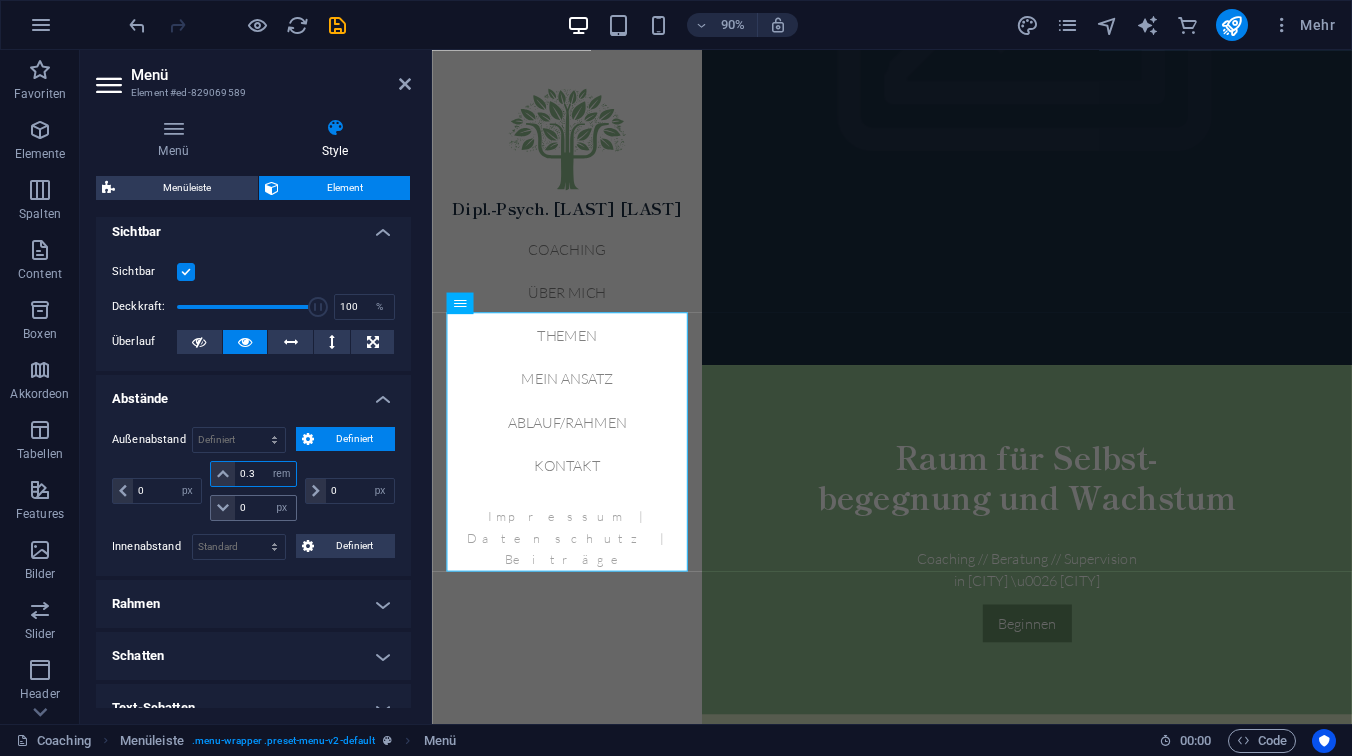 type on "0.3" 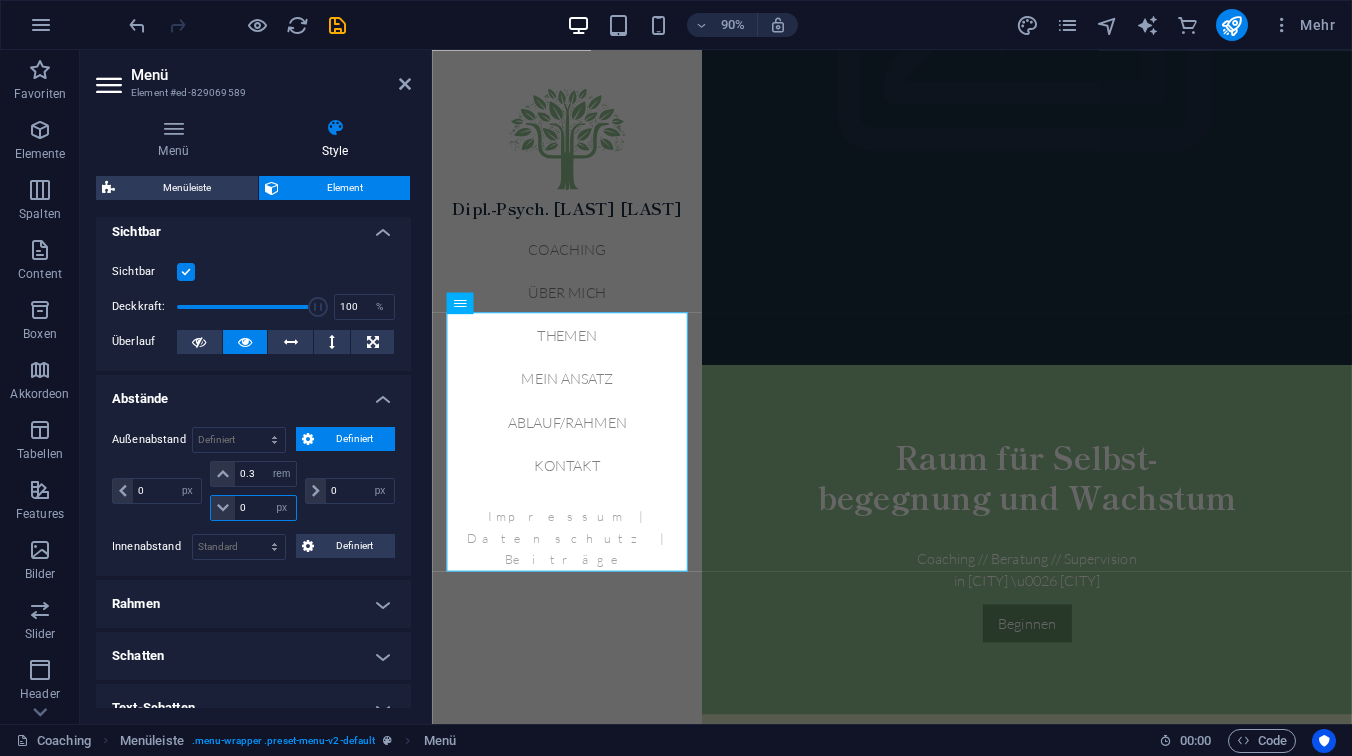 click on "0" at bounding box center (265, 508) 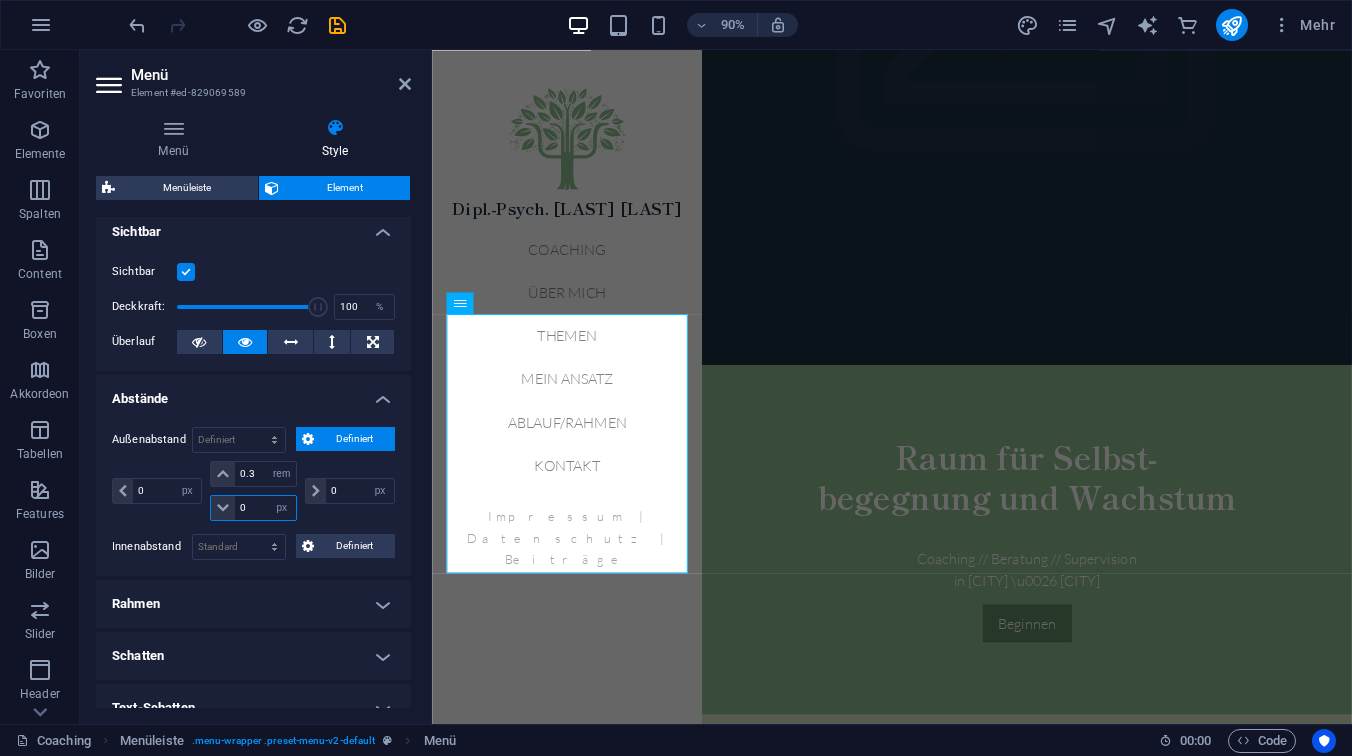 click on "0" at bounding box center (265, 508) 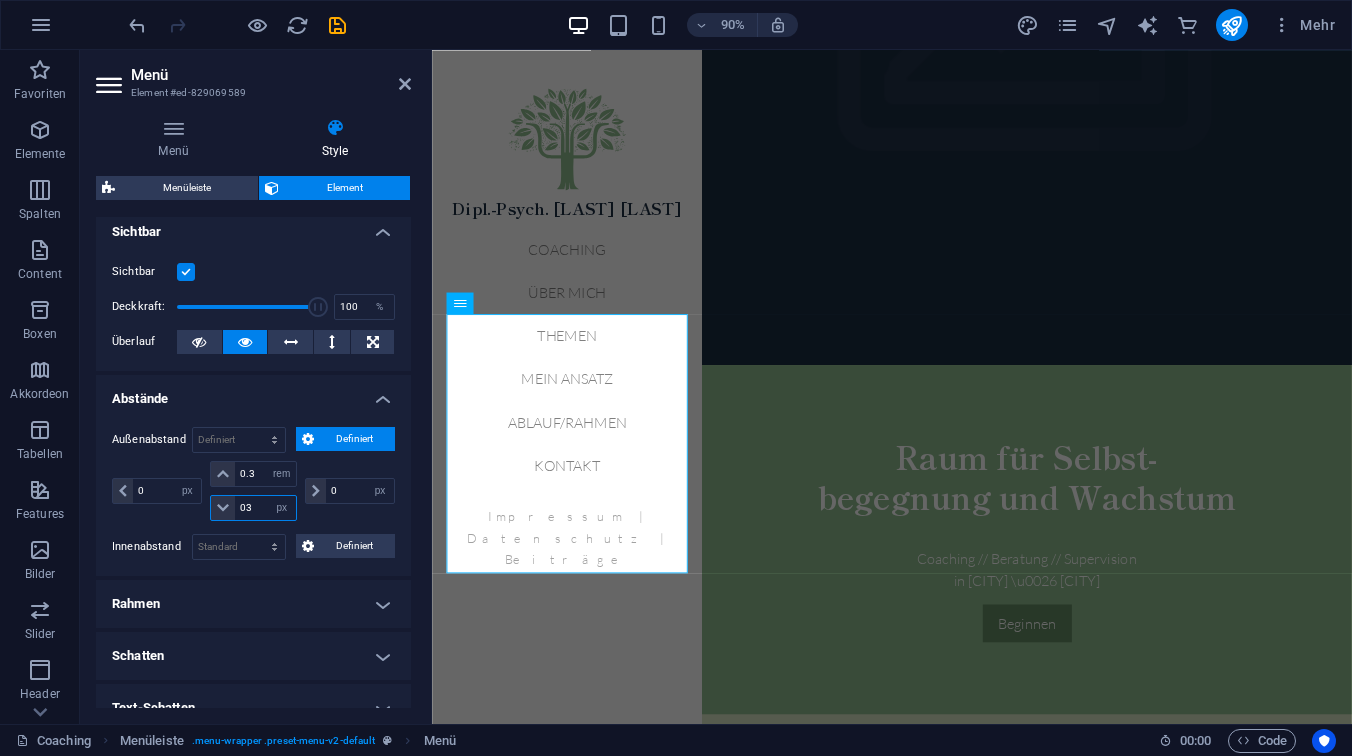 type on "3" 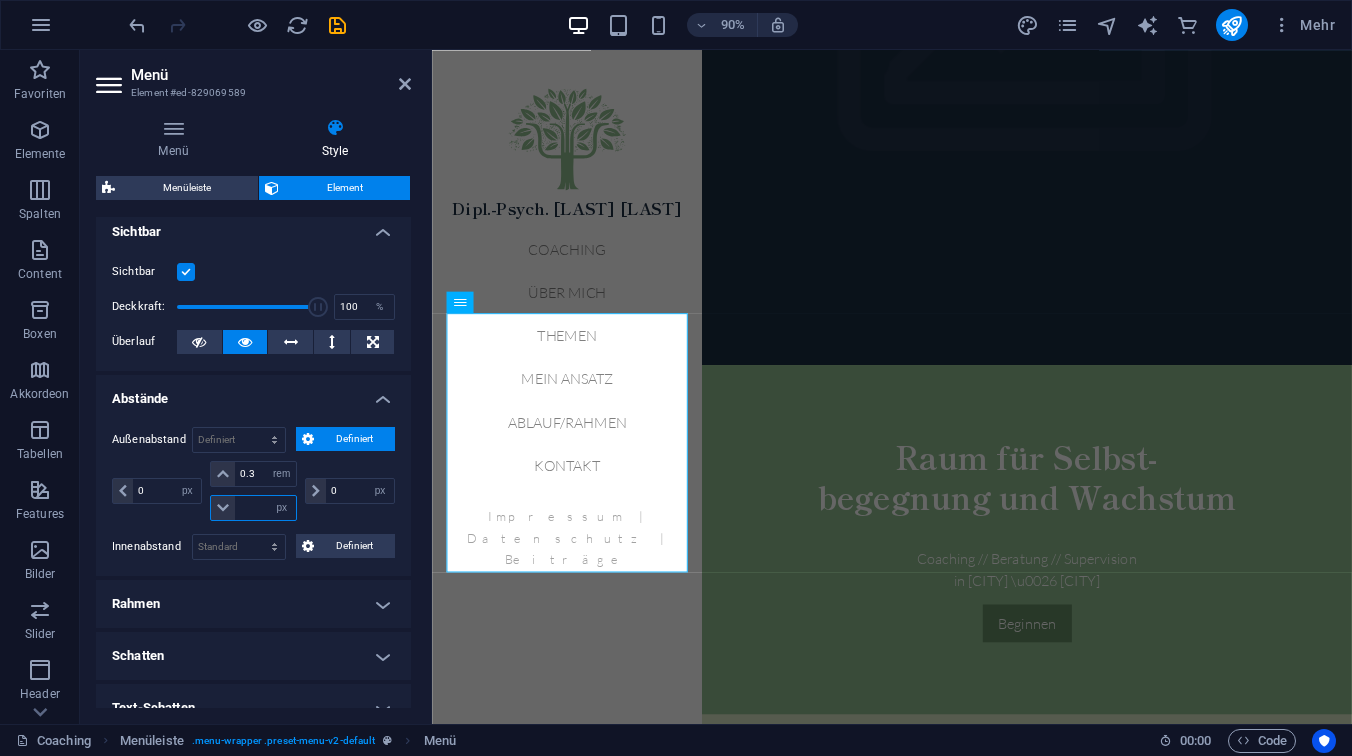 type on "3" 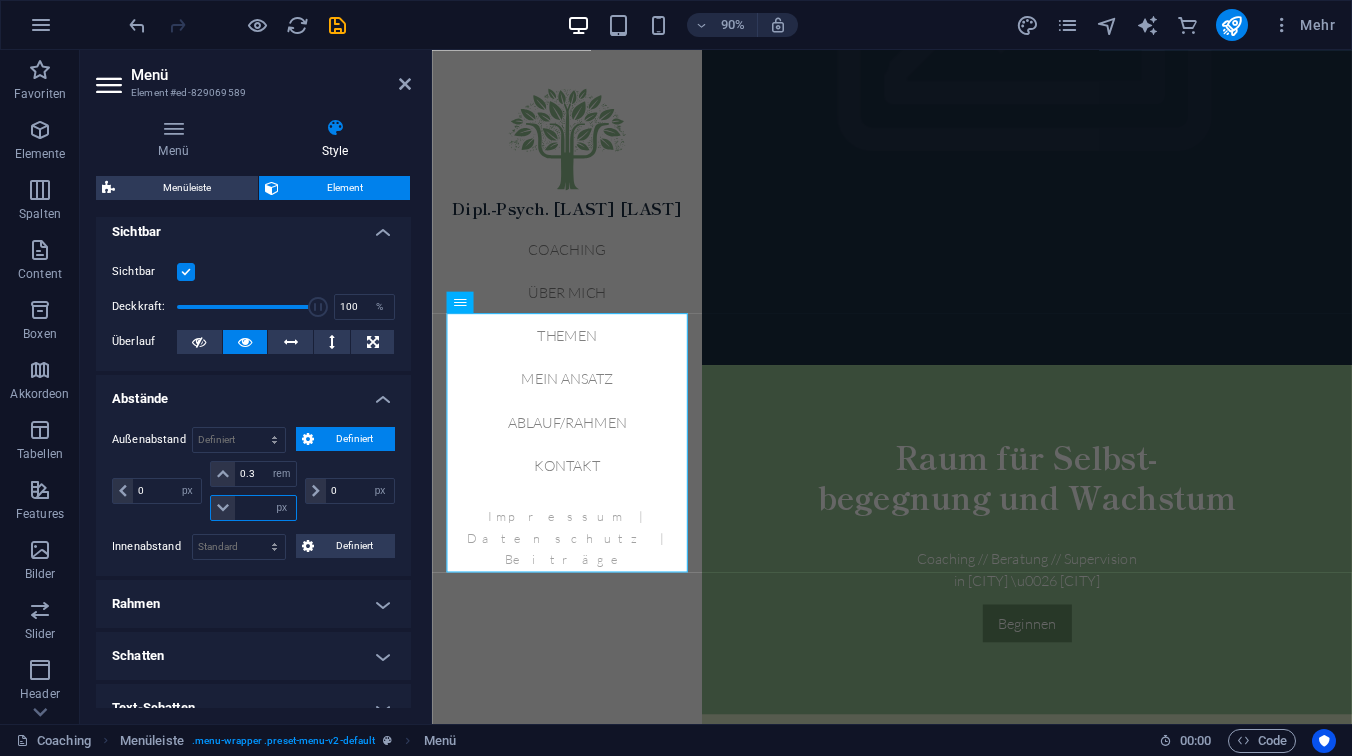 type on "0" 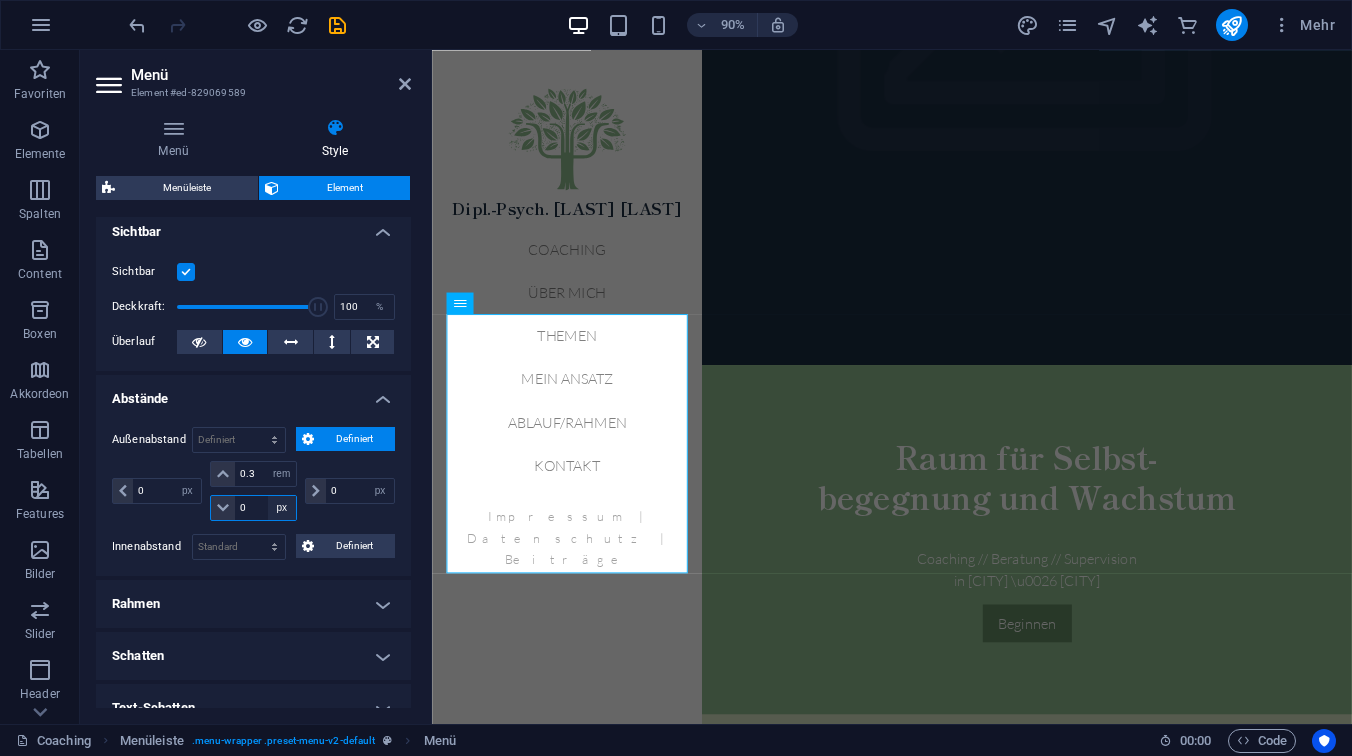 click on "auto px % rem vw vh" at bounding box center (282, 508) 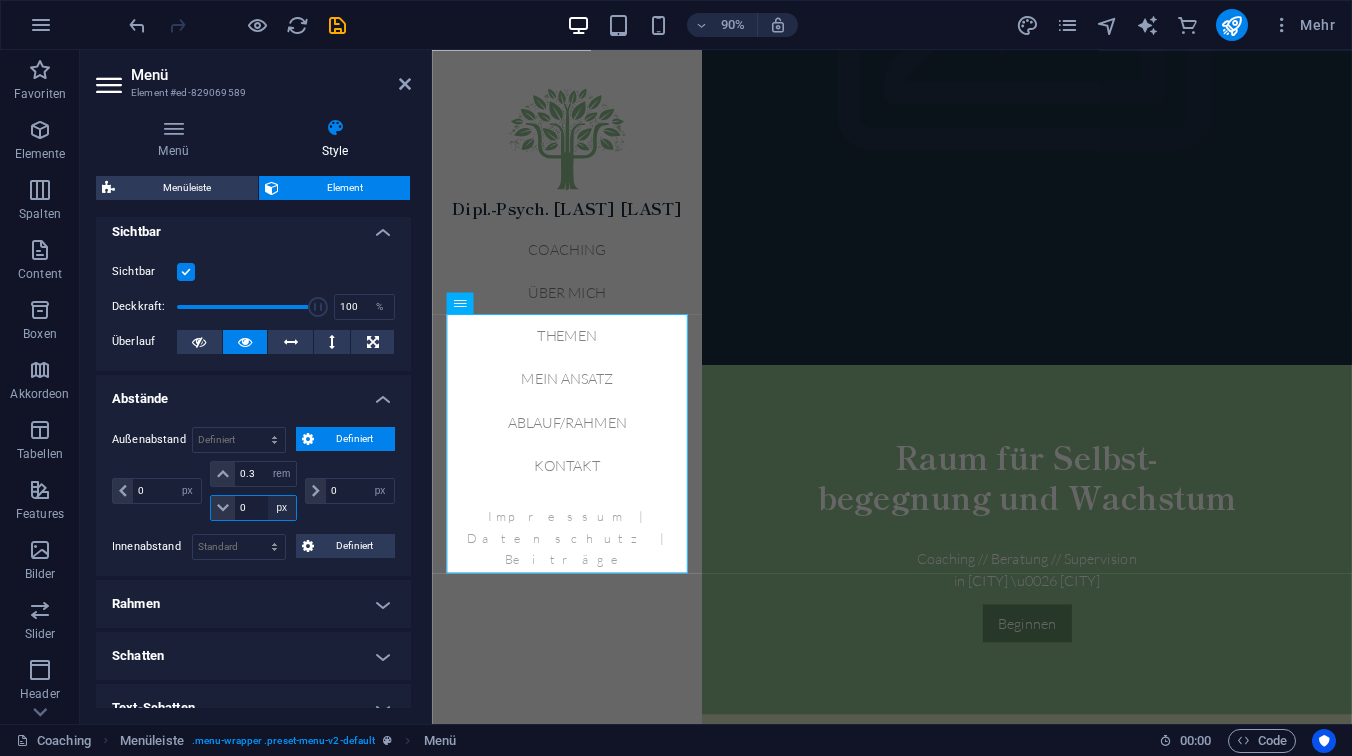 select on "rem" 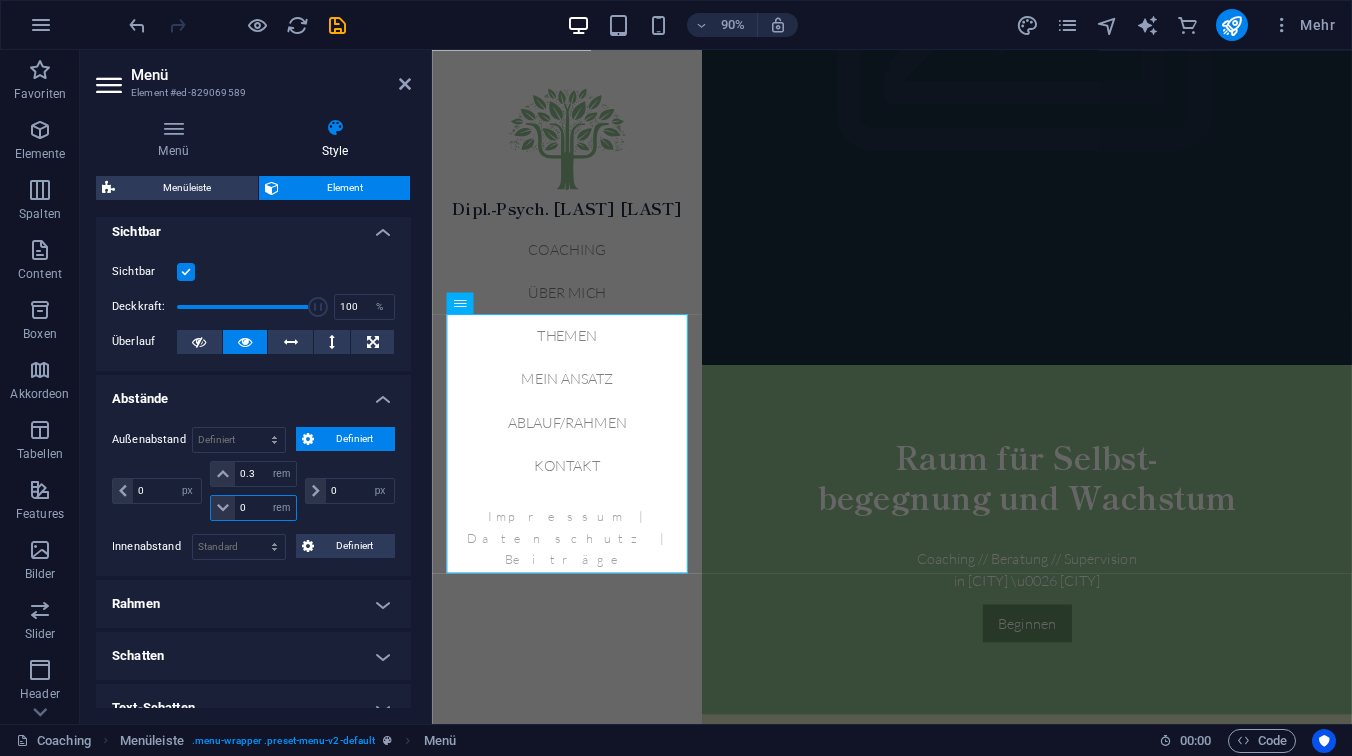 click on "0" at bounding box center (265, 508) 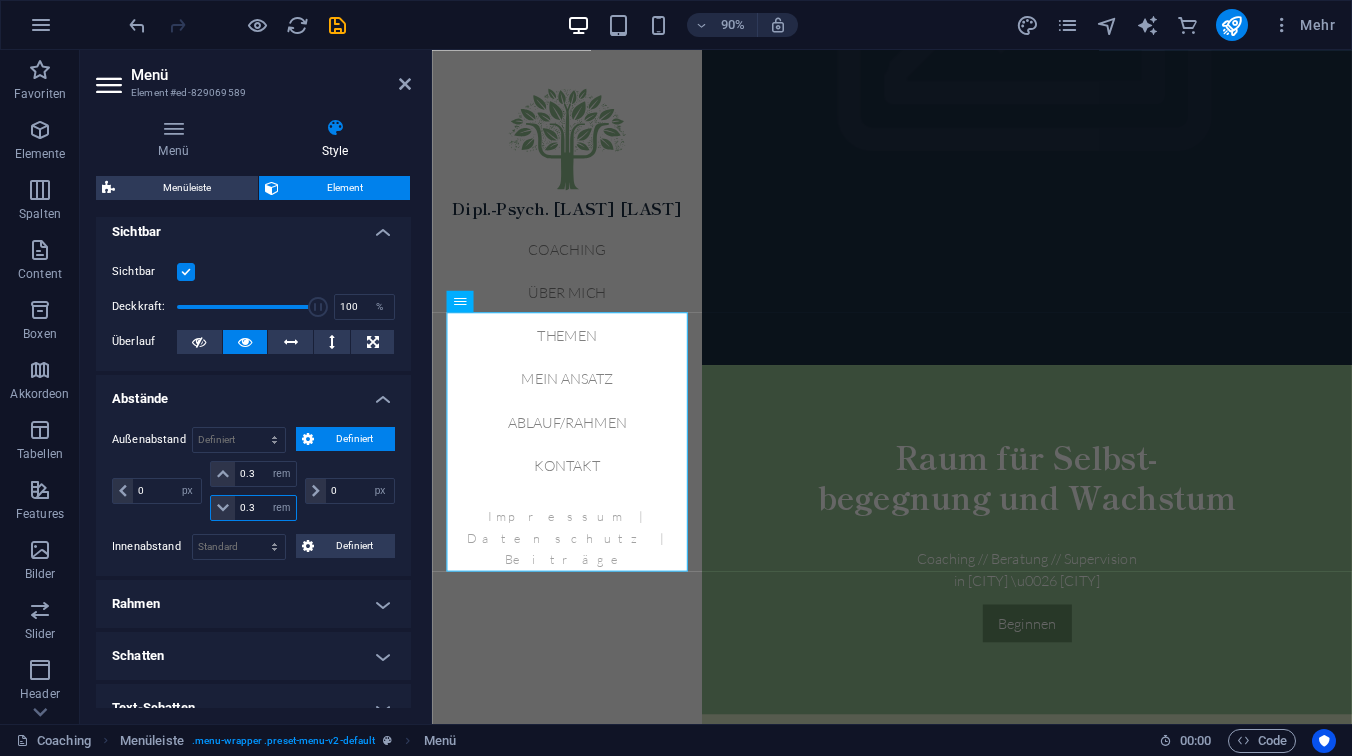 type on "0.3" 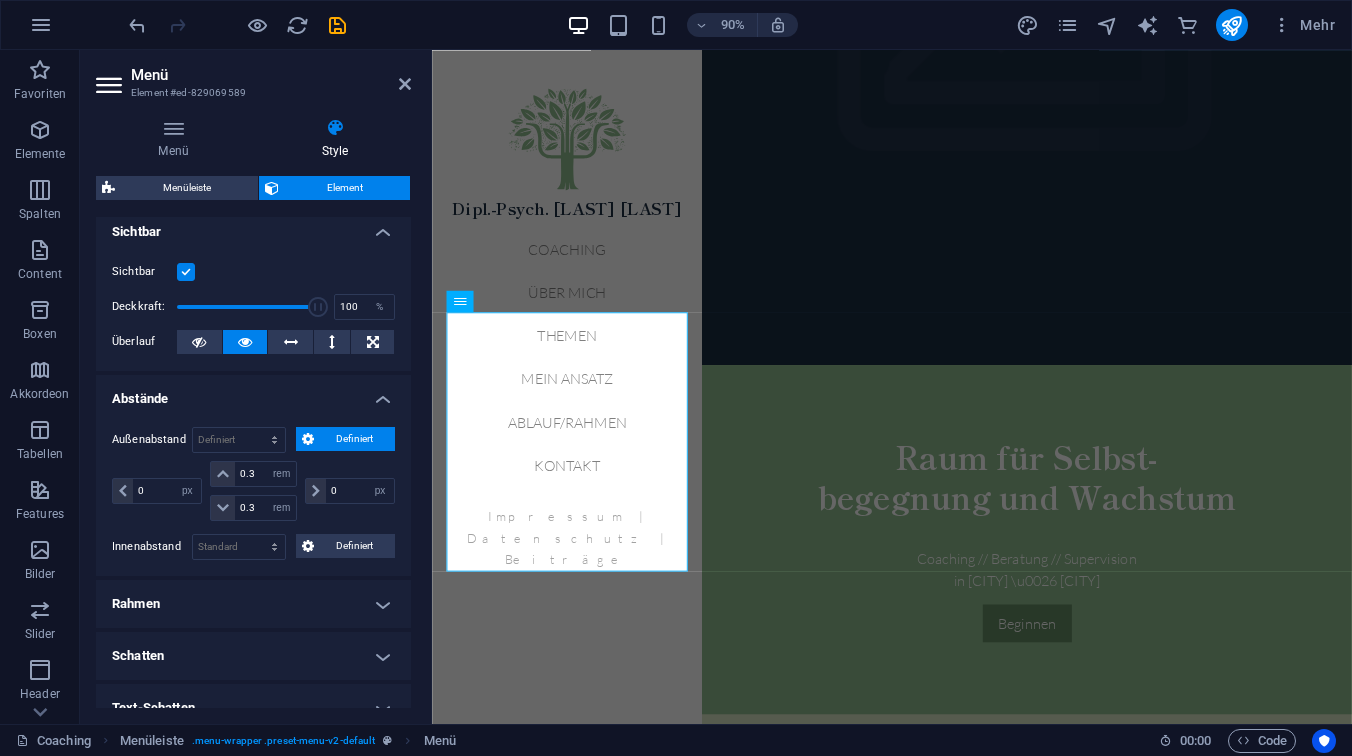 click on "0 auto px % rem vw vh 0.3 auto px % rem vw vh 0.3 auto px % rem vw vh 0 auto px % rem vw vh" at bounding box center (253, 493) 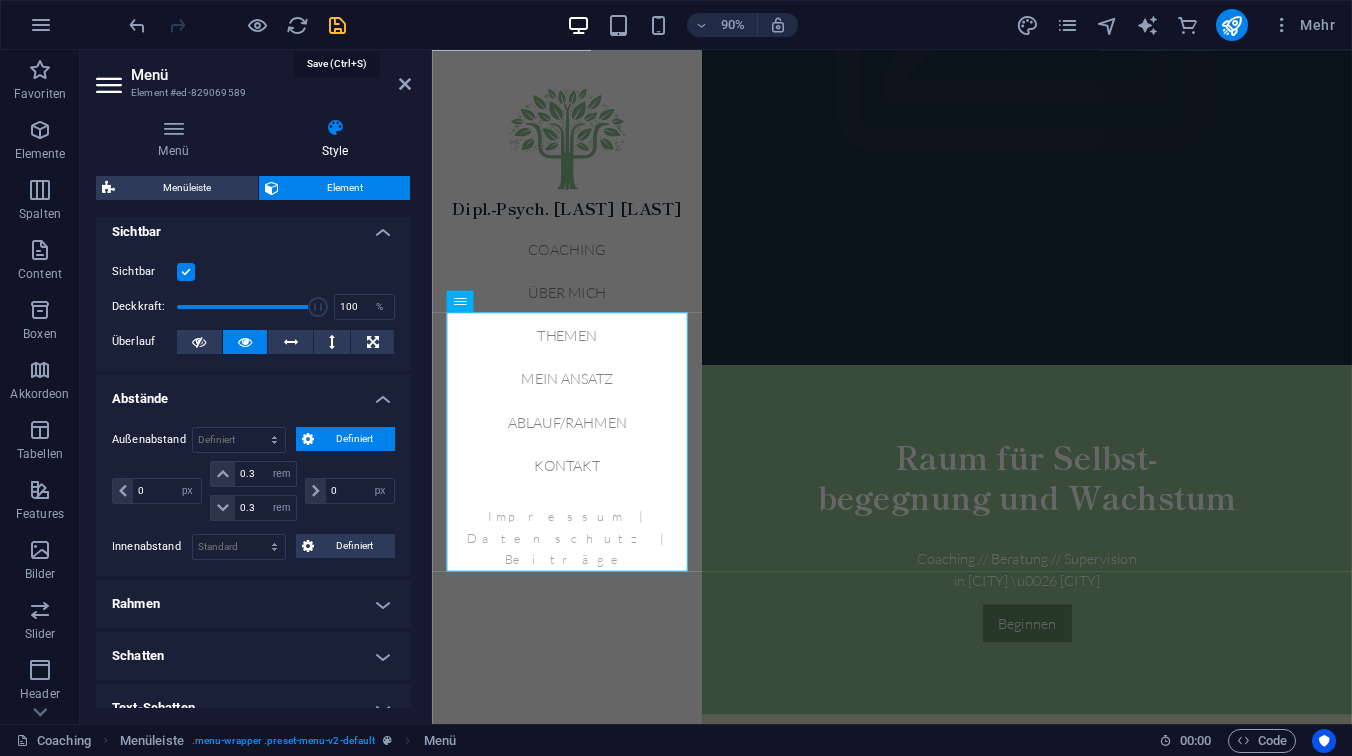 click at bounding box center (337, 25) 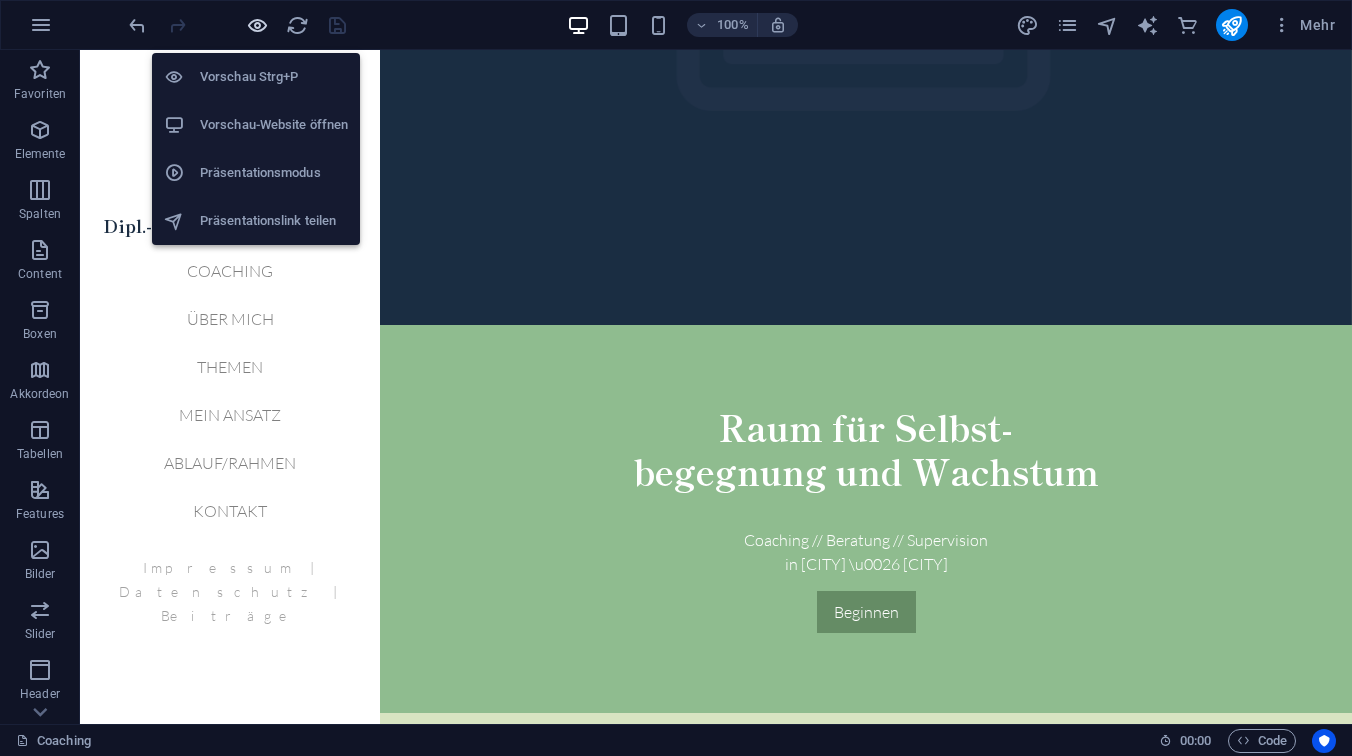 click at bounding box center [257, 25] 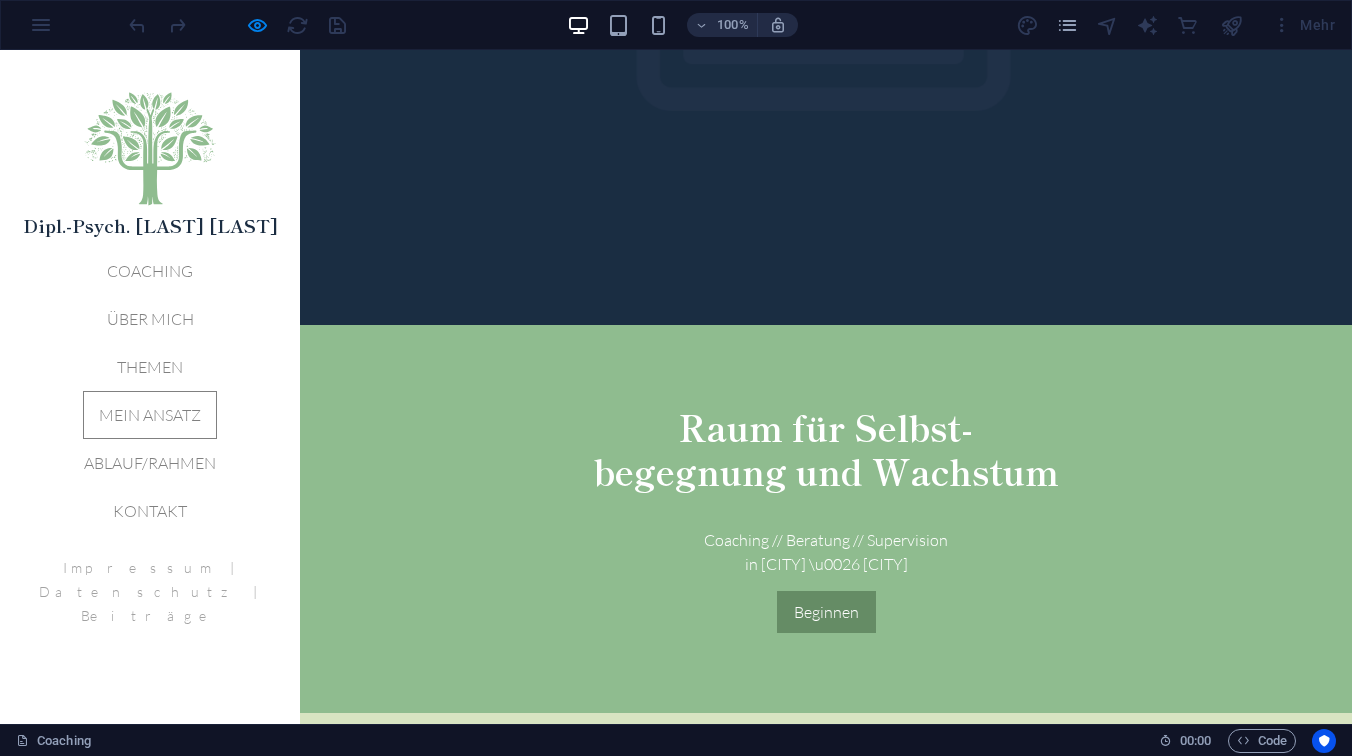 click on "Mein Ansatz" at bounding box center (150, 415) 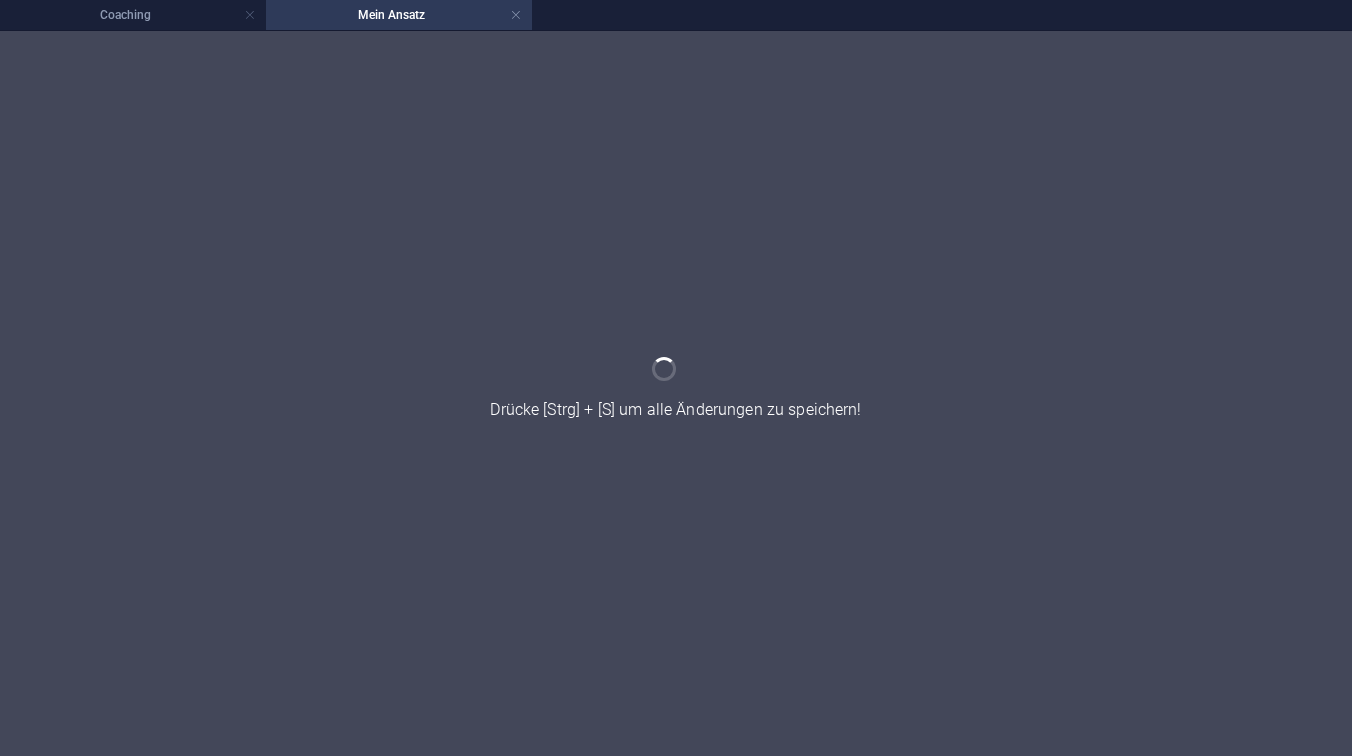 scroll, scrollTop: 0, scrollLeft: 0, axis: both 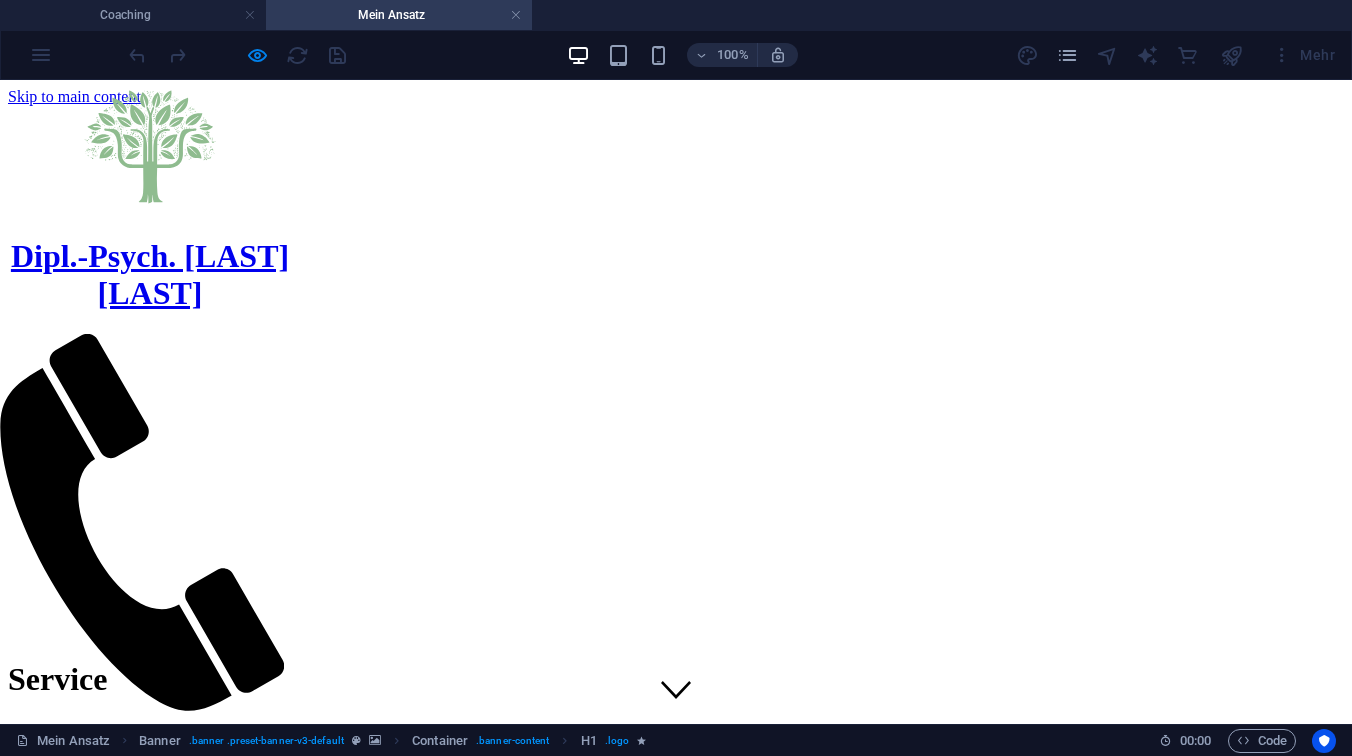 click on "Coaching Über mich Themen Mein Ansatz Ablauf/Rahmen Kontakt" at bounding box center [150, 803] 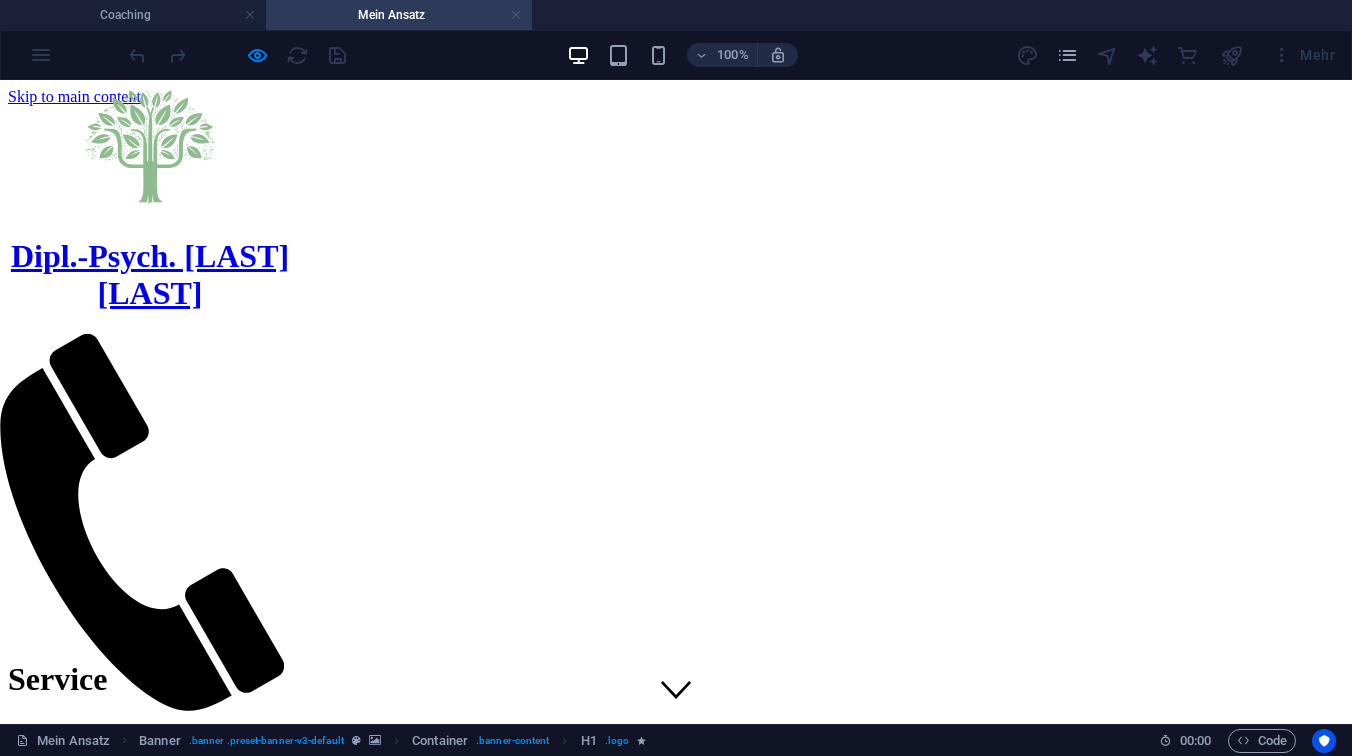 click at bounding box center [516, 15] 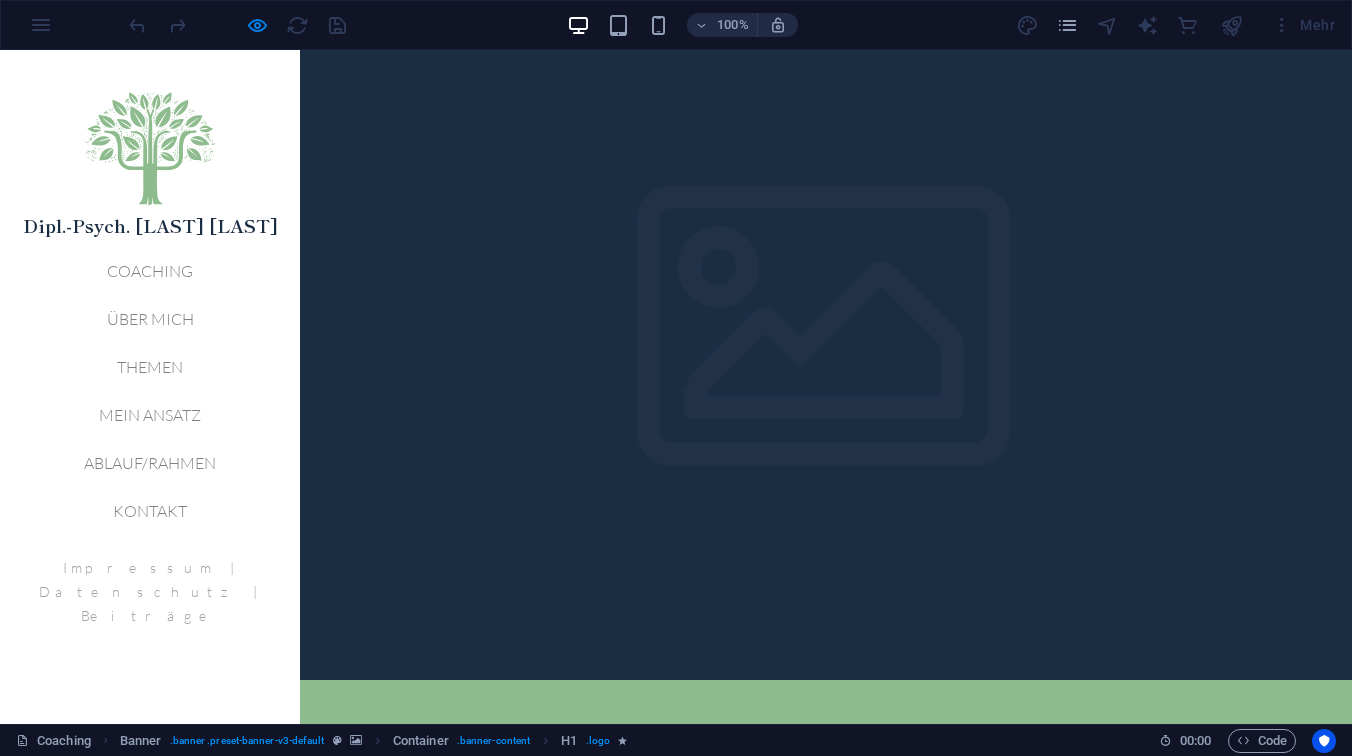 scroll, scrollTop: 0, scrollLeft: 0, axis: both 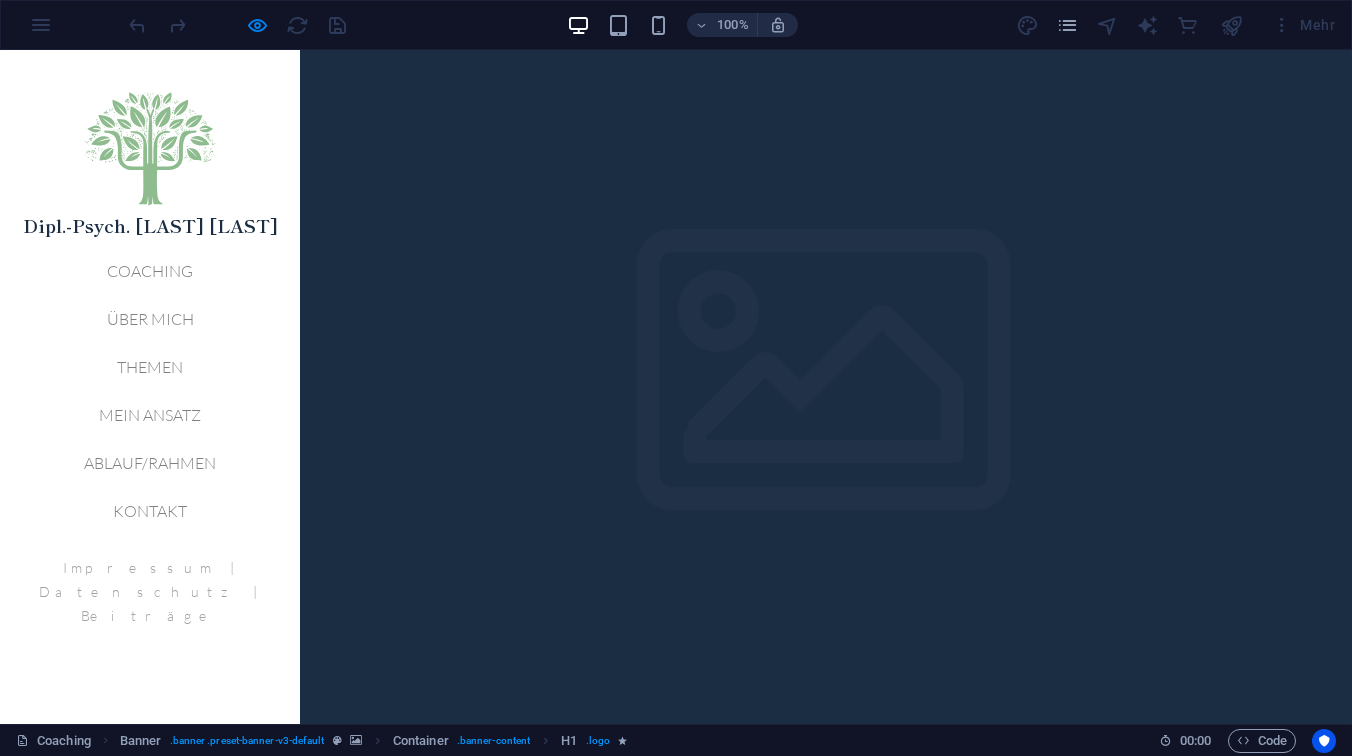 drag, startPoint x: 763, startPoint y: 433, endPoint x: 750, endPoint y: 432, distance: 13.038404 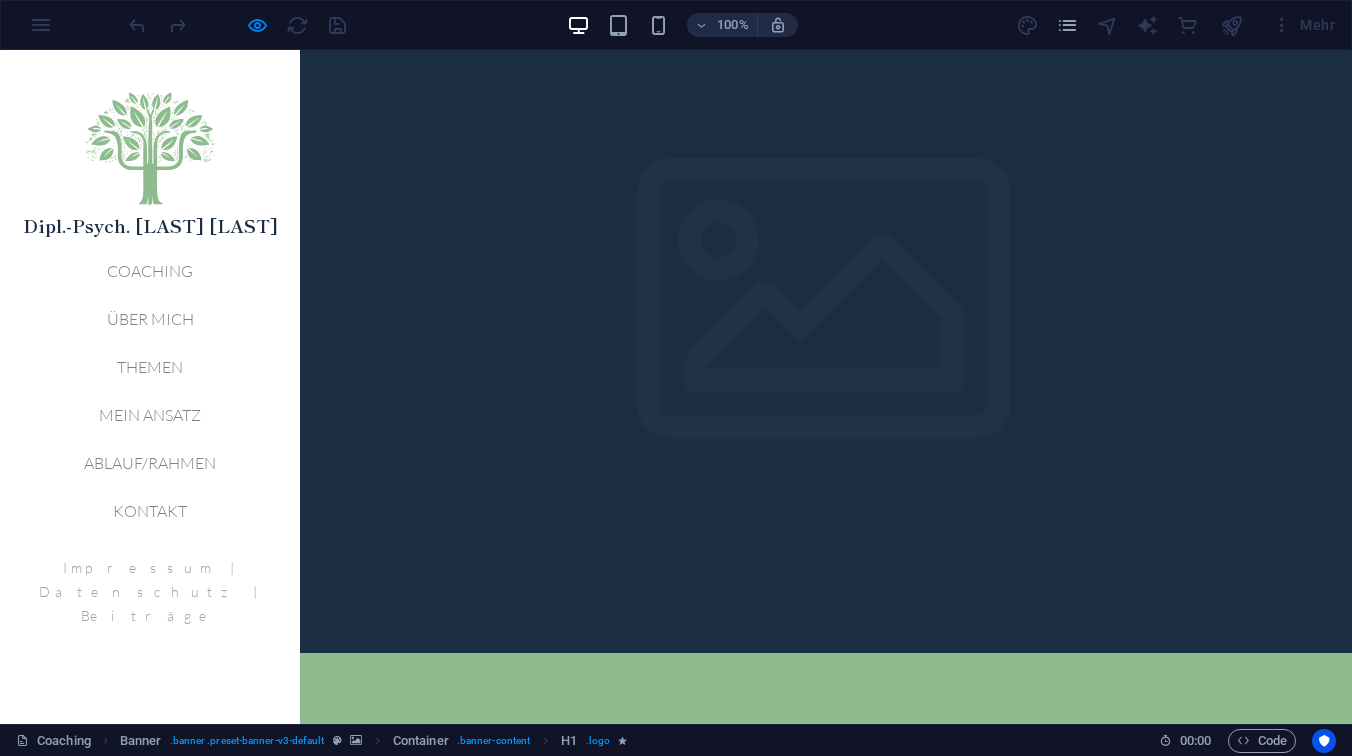 scroll, scrollTop: 0, scrollLeft: 0, axis: both 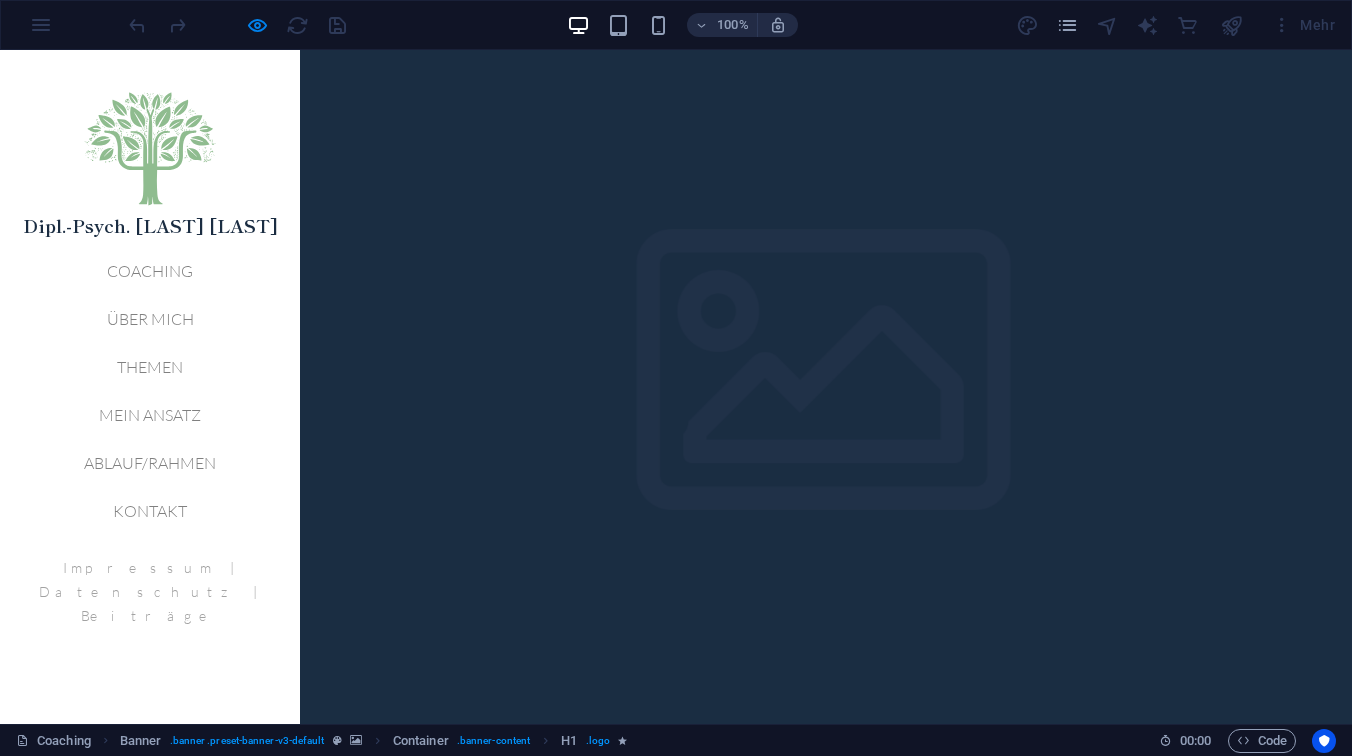 click on "Beginnen" at bounding box center [826, 1011] 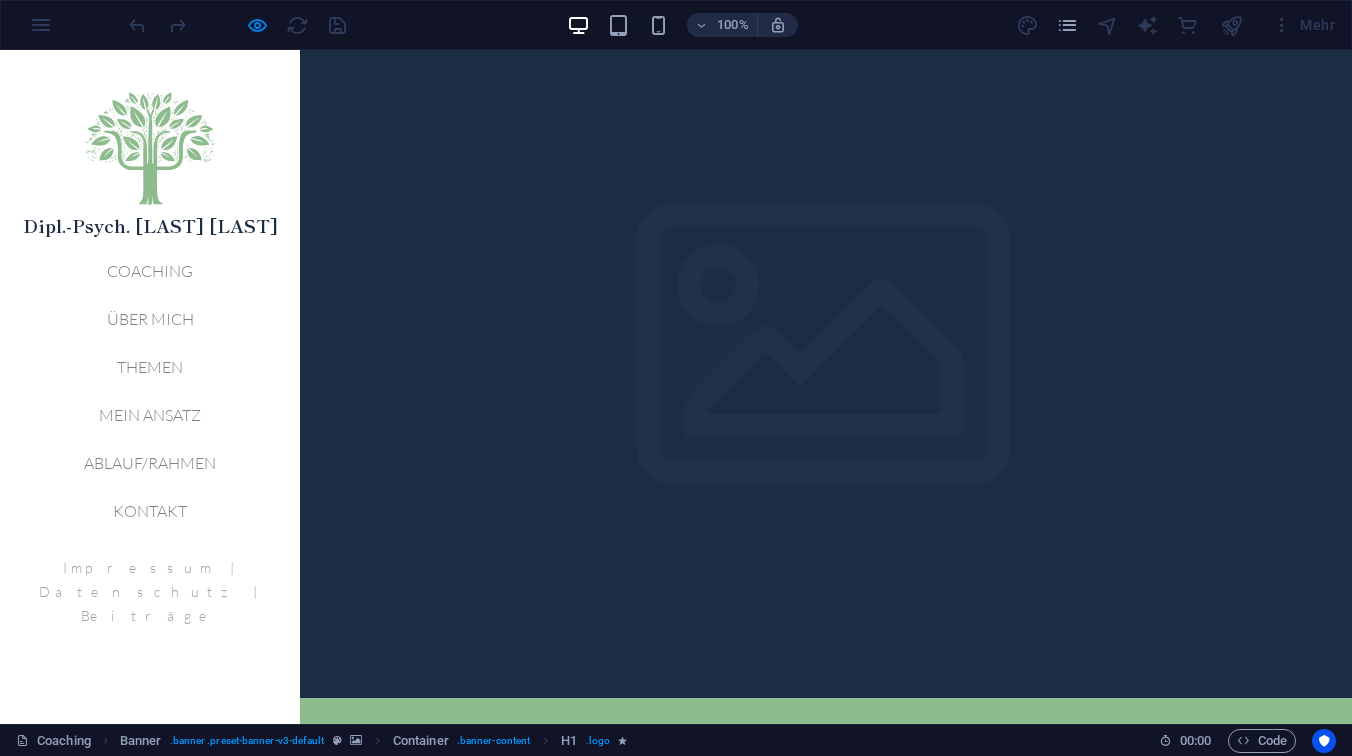 scroll, scrollTop: 0, scrollLeft: 0, axis: both 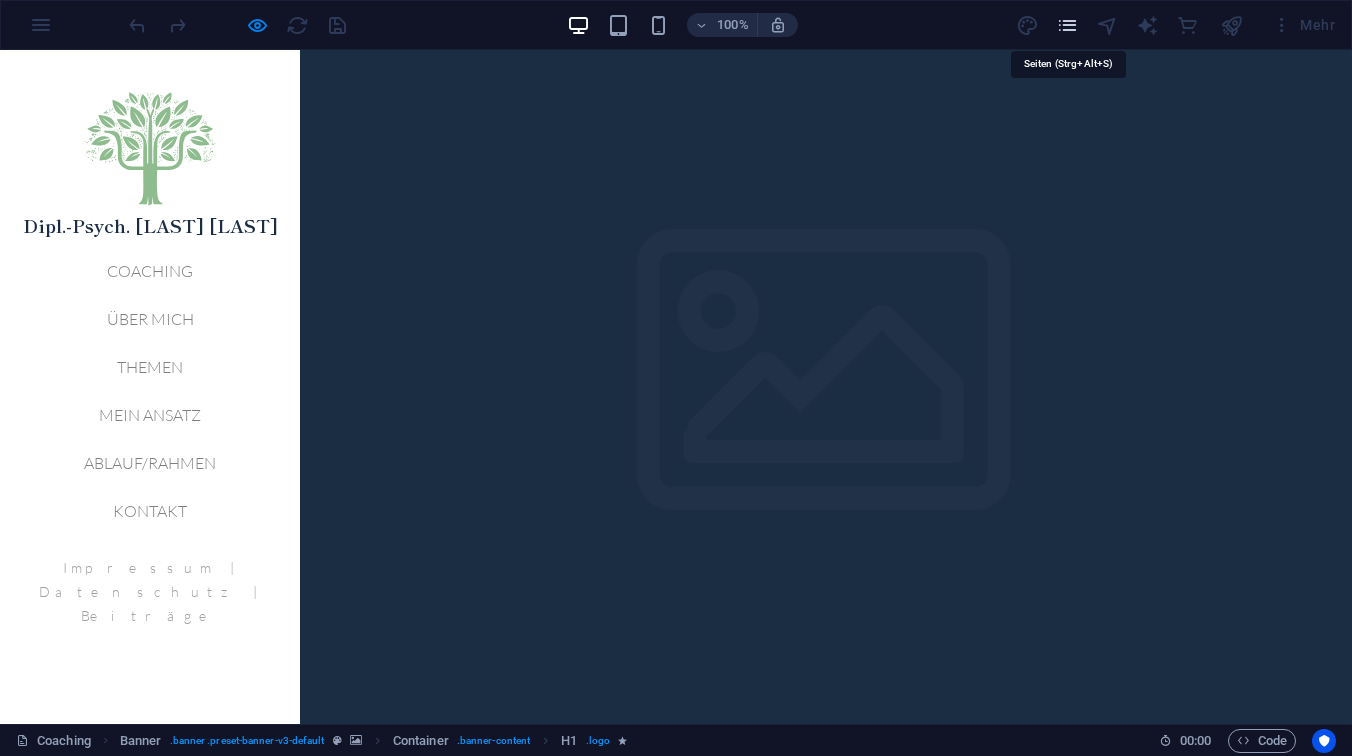 click at bounding box center [1067, 25] 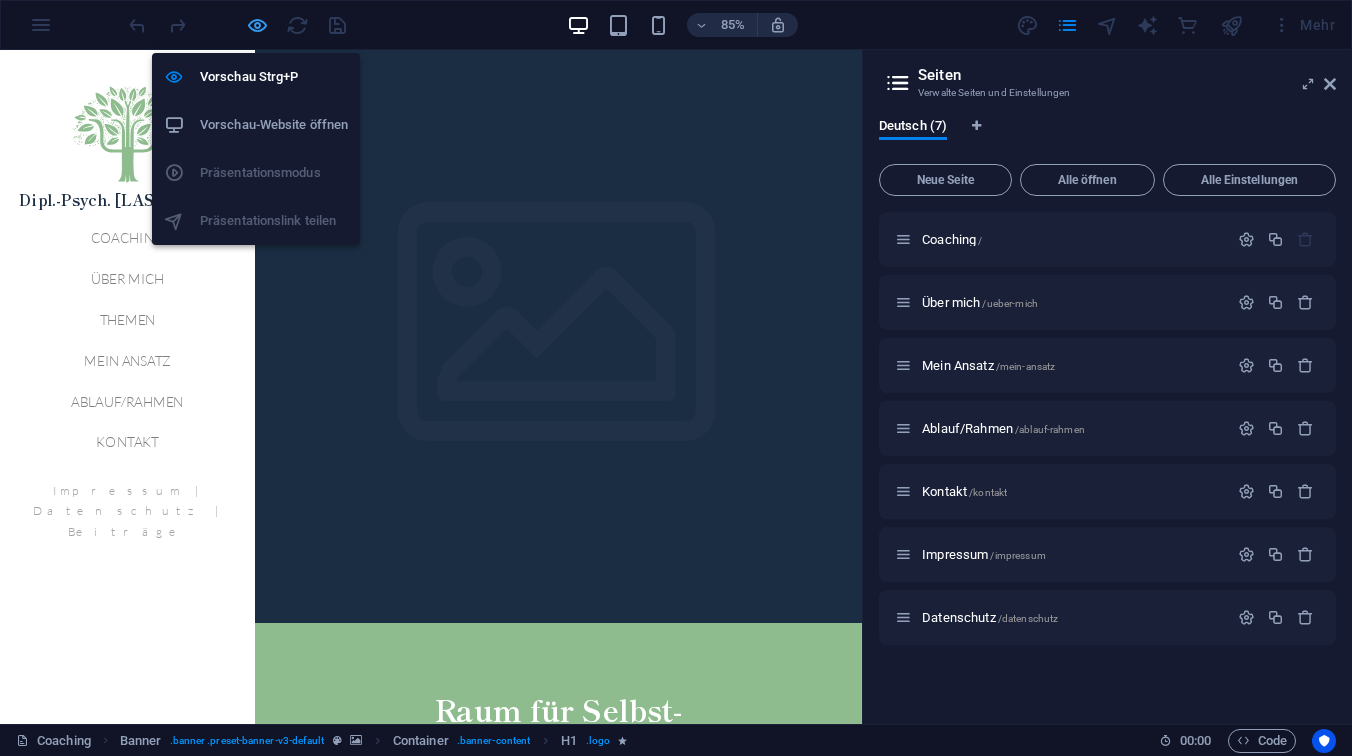 click at bounding box center (257, 25) 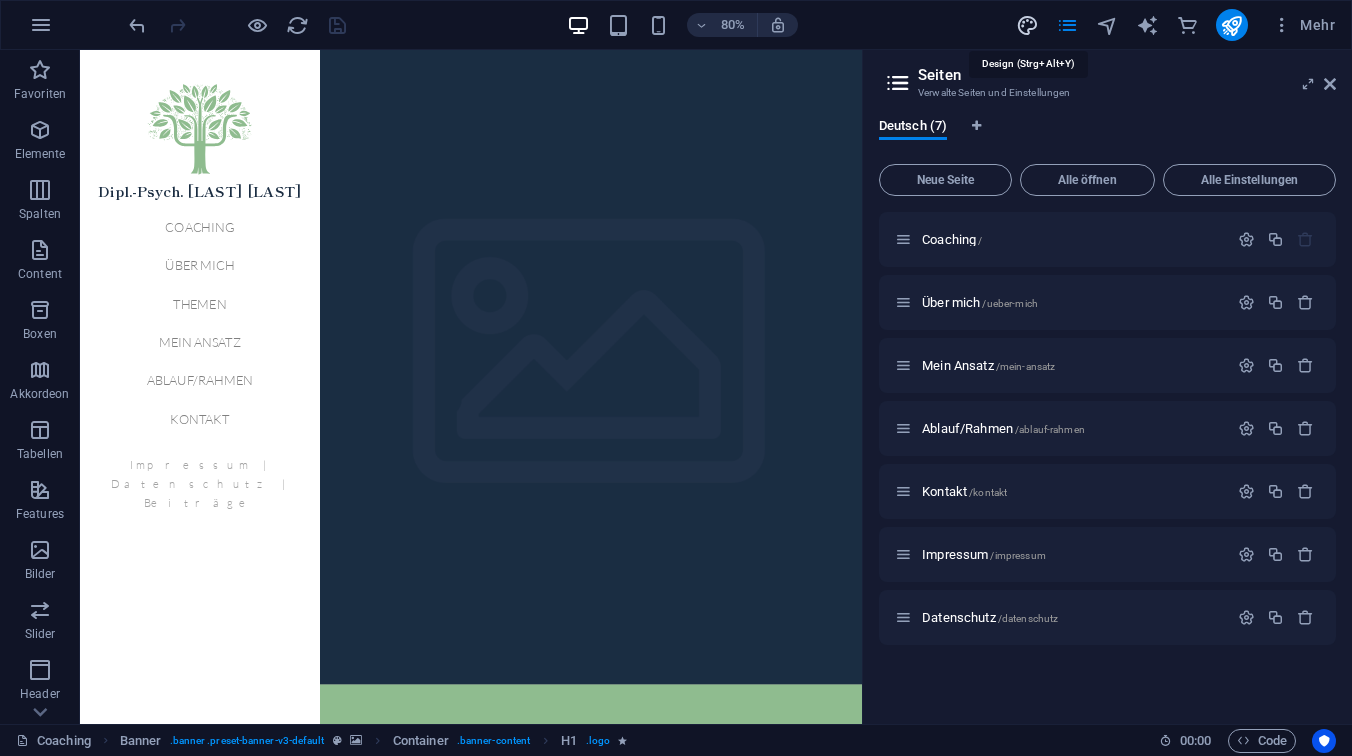 click at bounding box center [1027, 25] 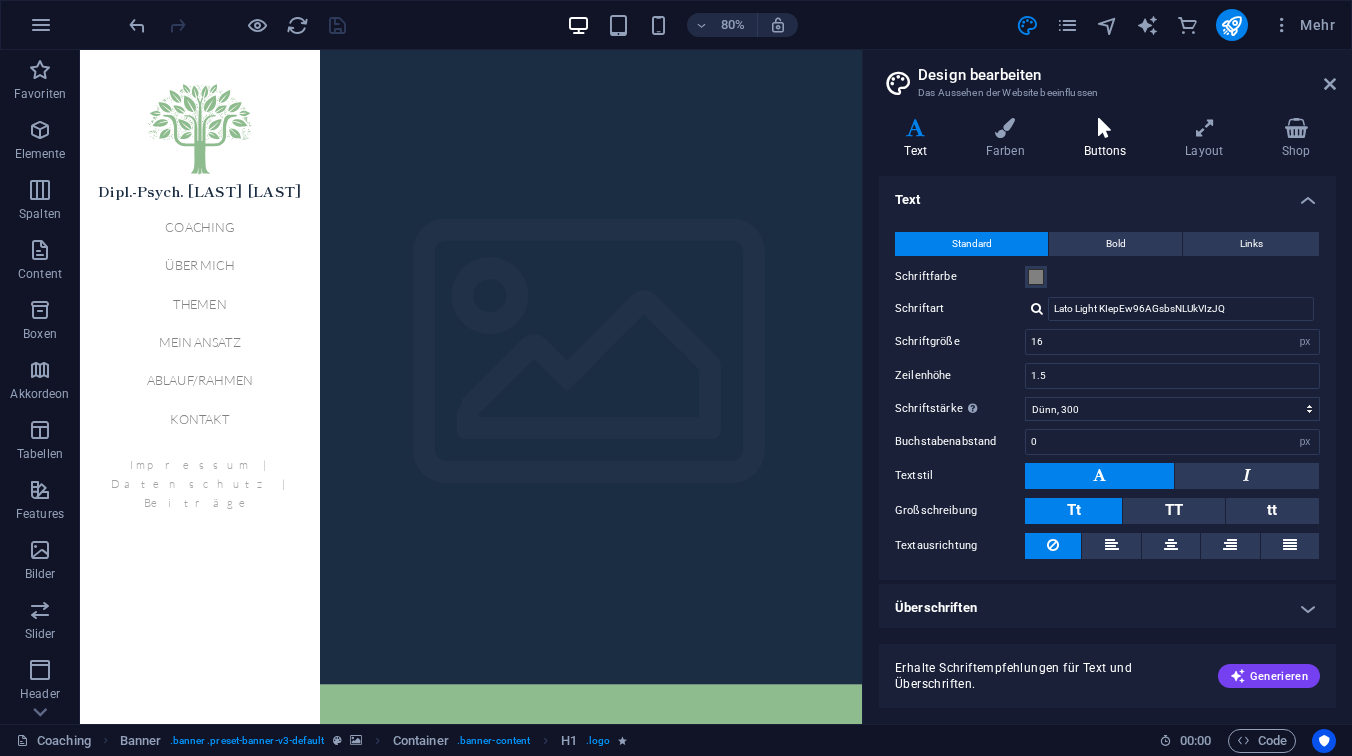 click on "Buttons" at bounding box center [1109, 139] 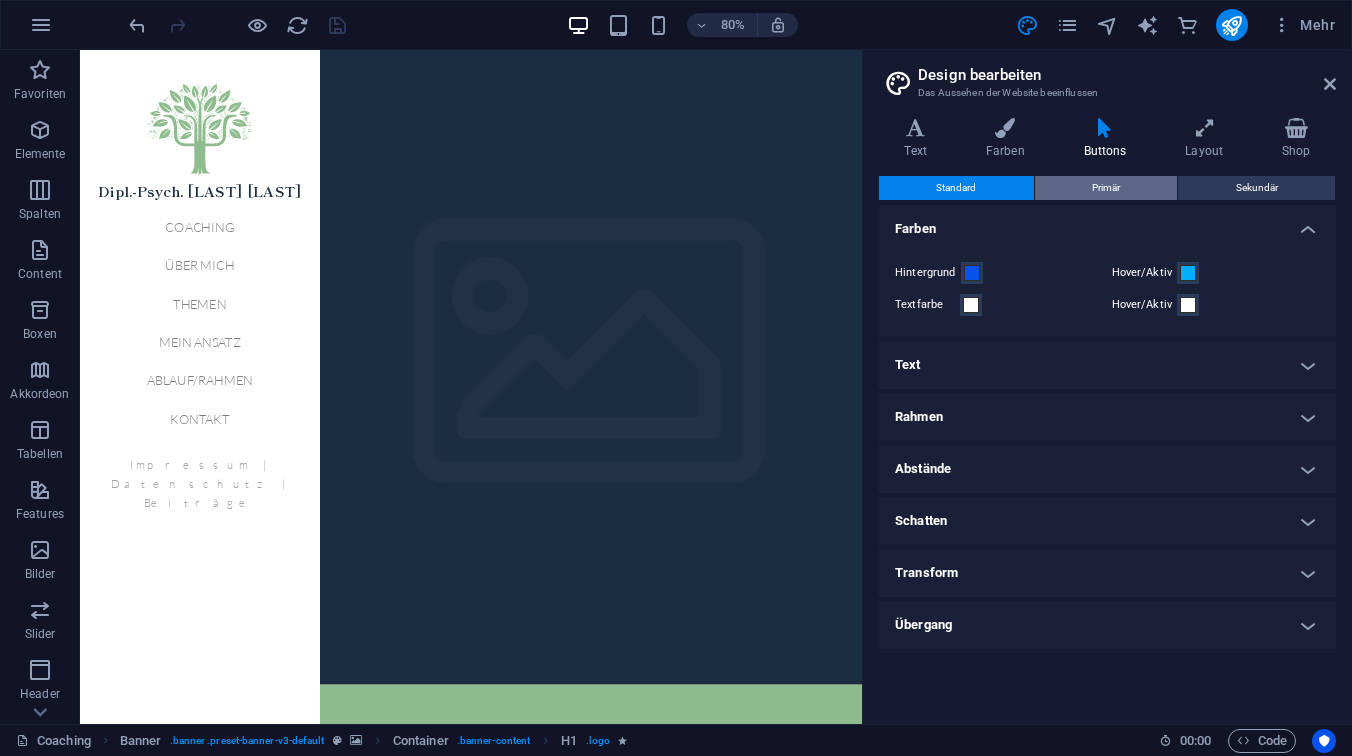 click on "Primär" at bounding box center (1106, 188) 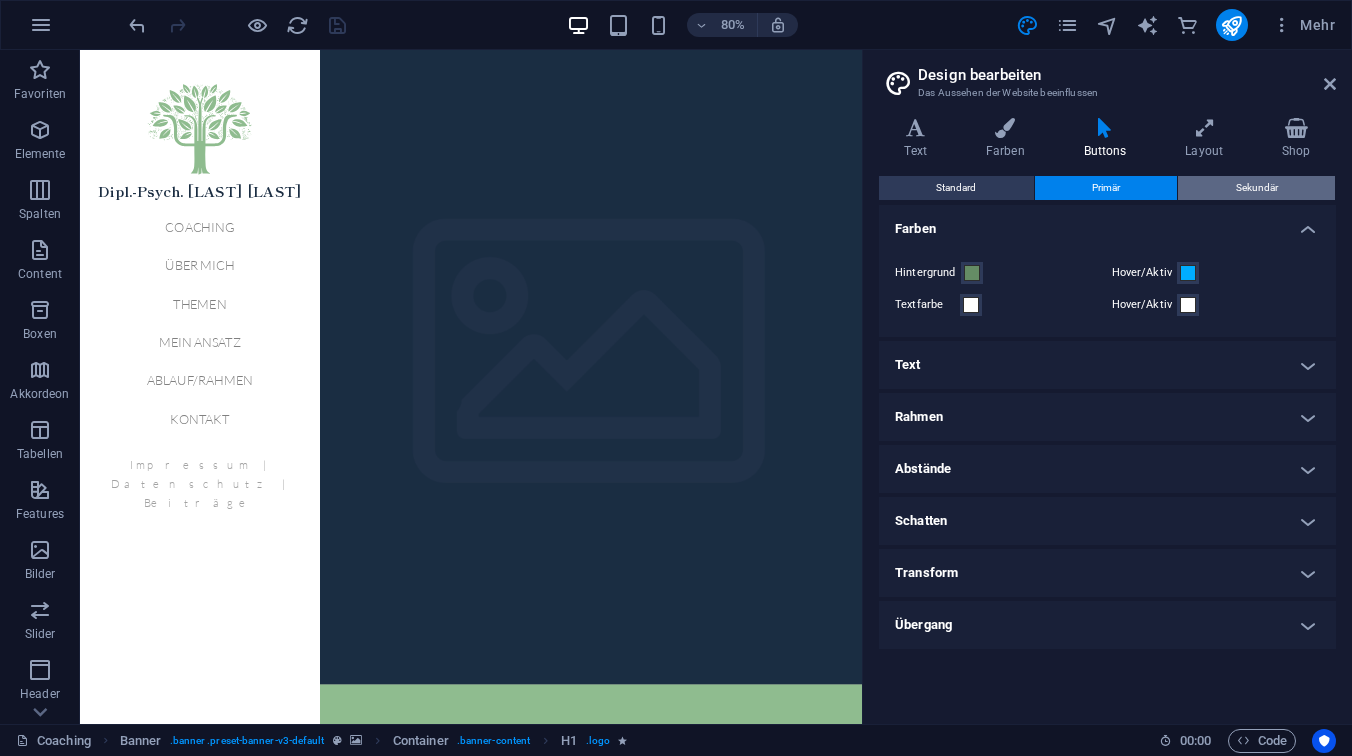 click on "Sekundär" at bounding box center (1257, 188) 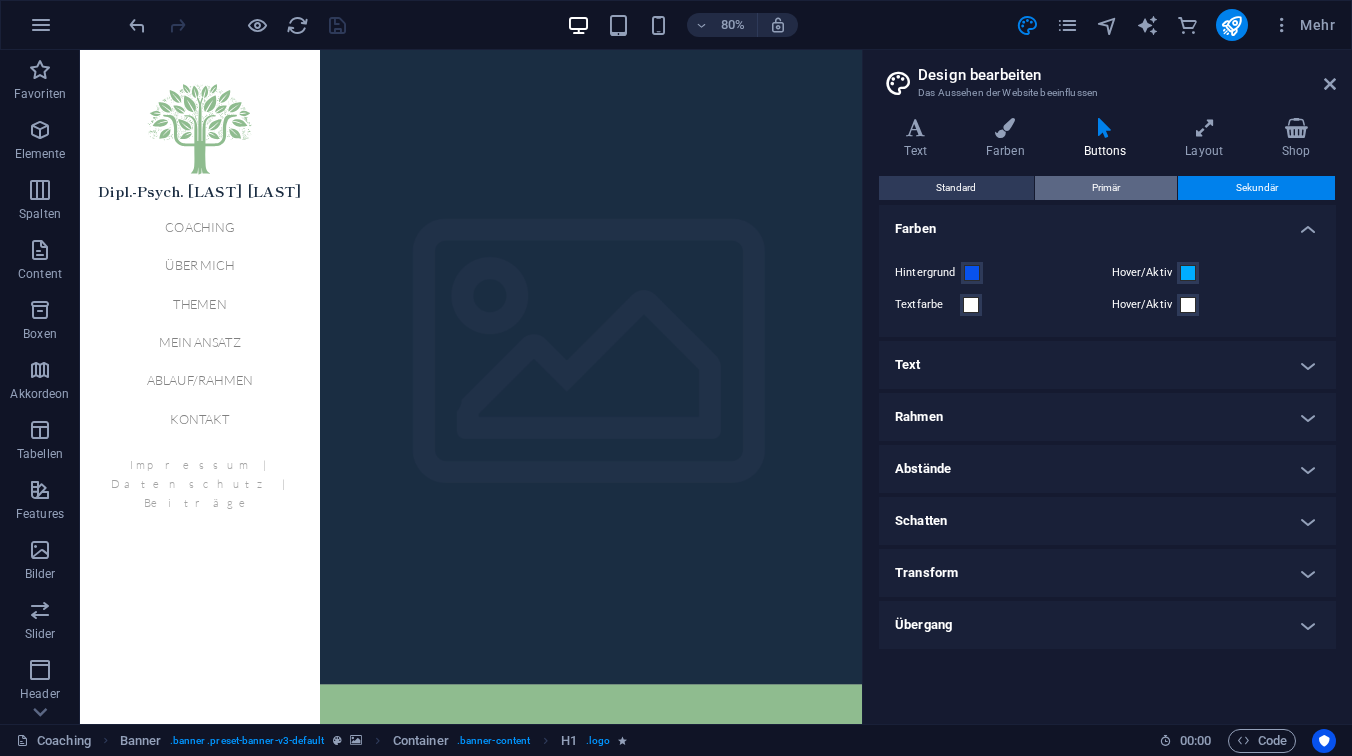 click on "Primär" at bounding box center [1106, 188] 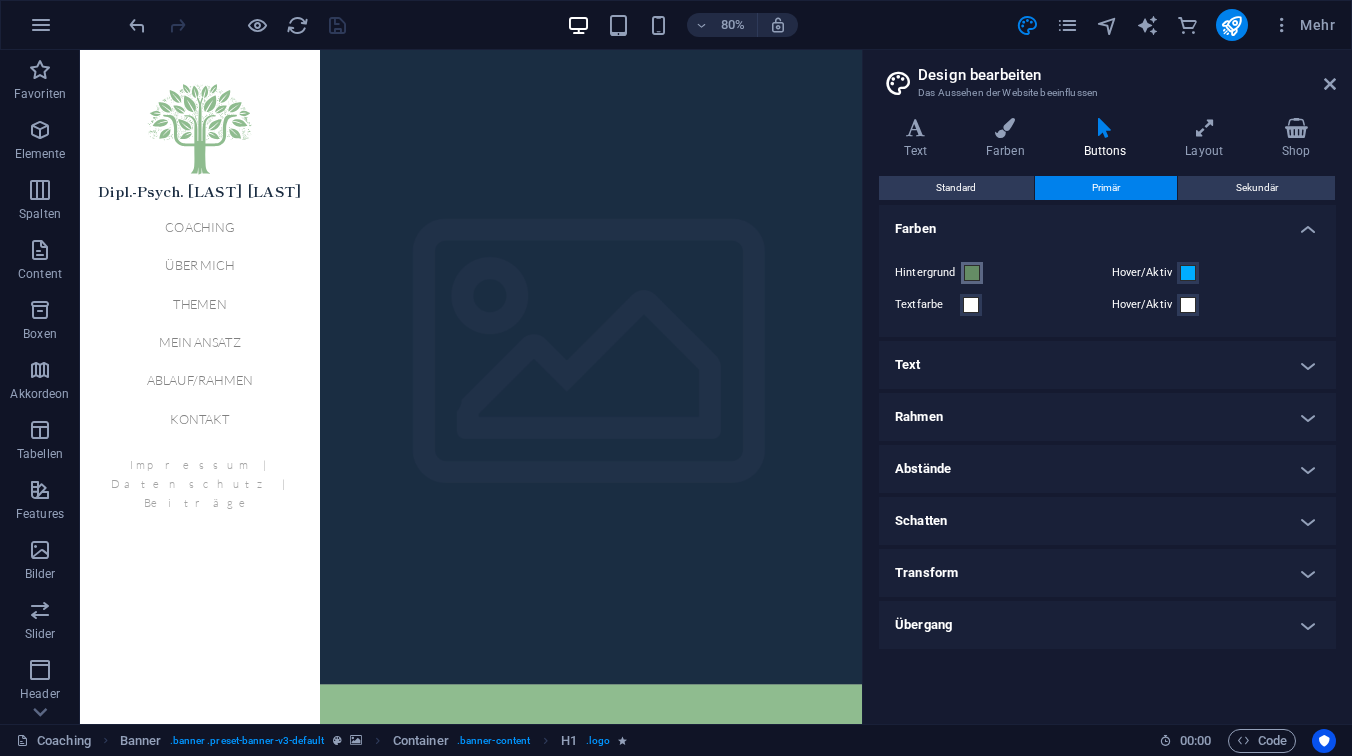 click at bounding box center [972, 273] 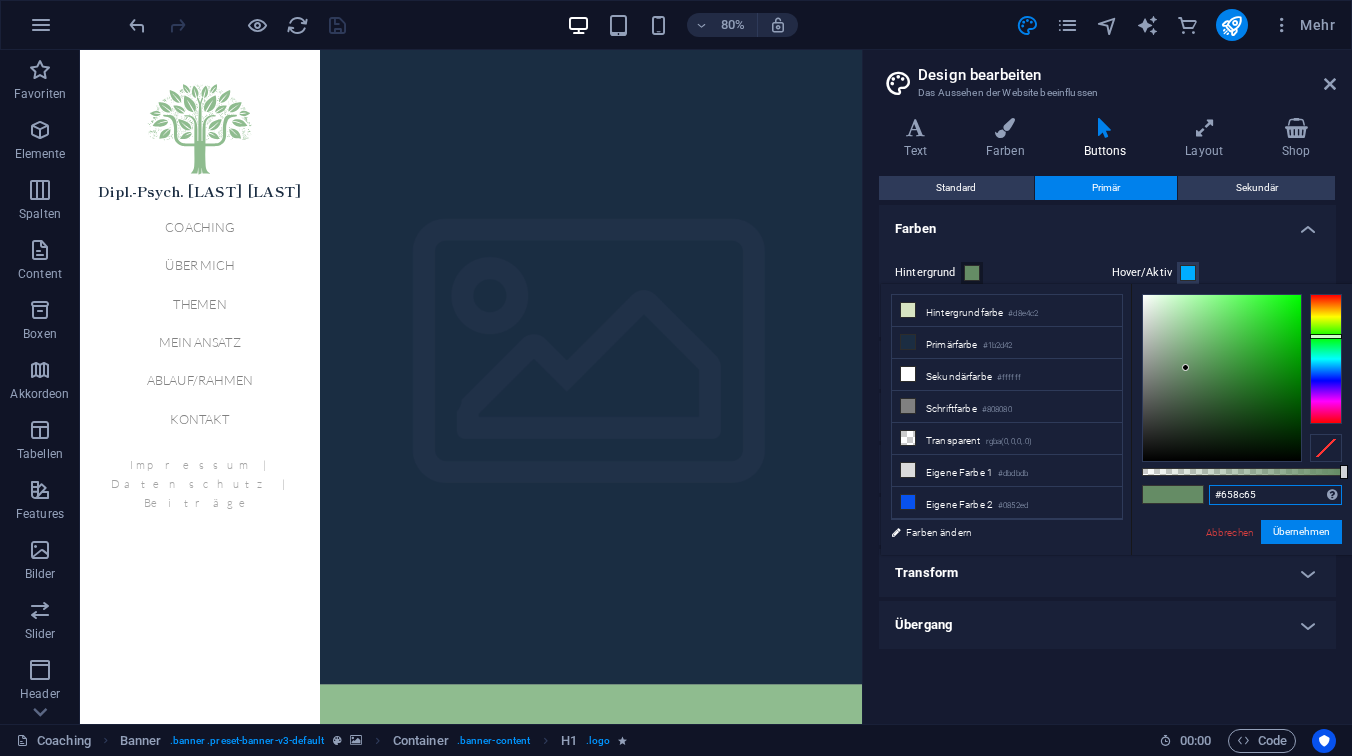 click on "#658c65" at bounding box center [1275, 495] 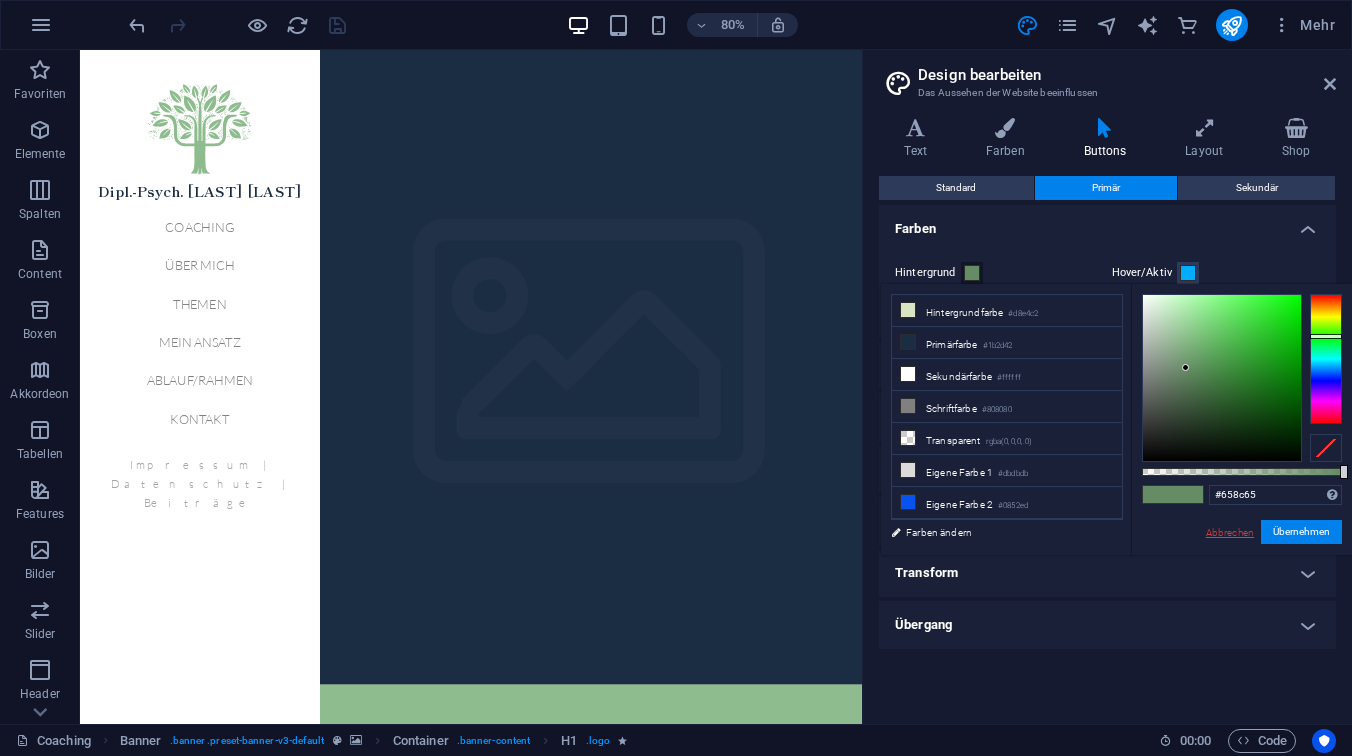click on "Abbrechen" at bounding box center (1230, 532) 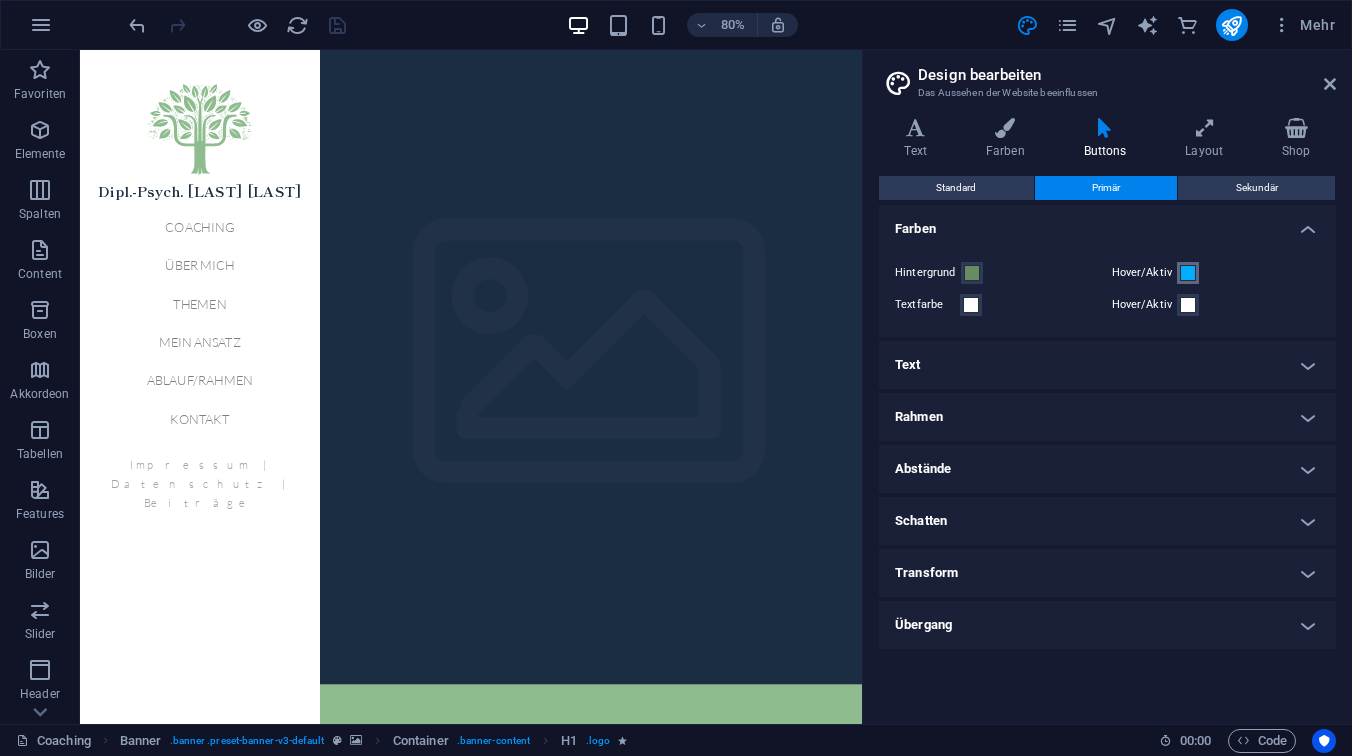 click at bounding box center [1188, 273] 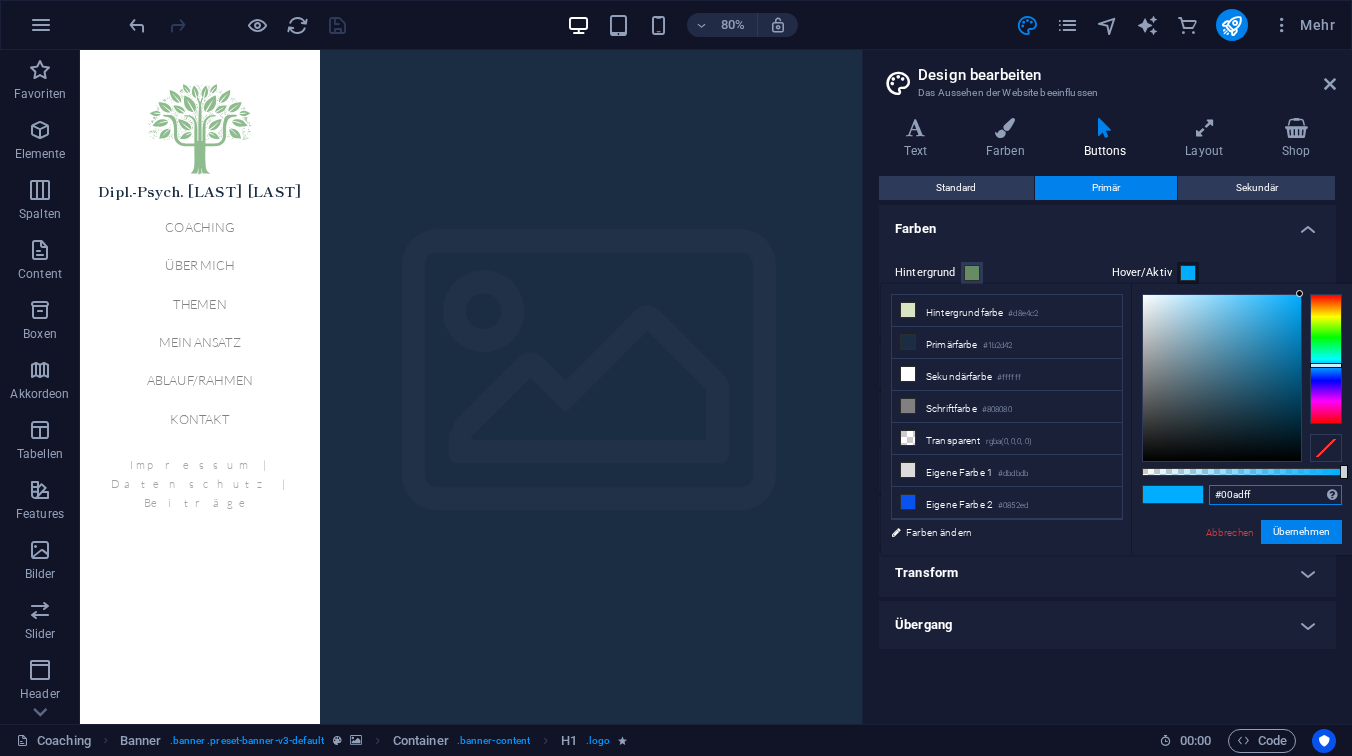 click on "#00adff" at bounding box center [1275, 495] 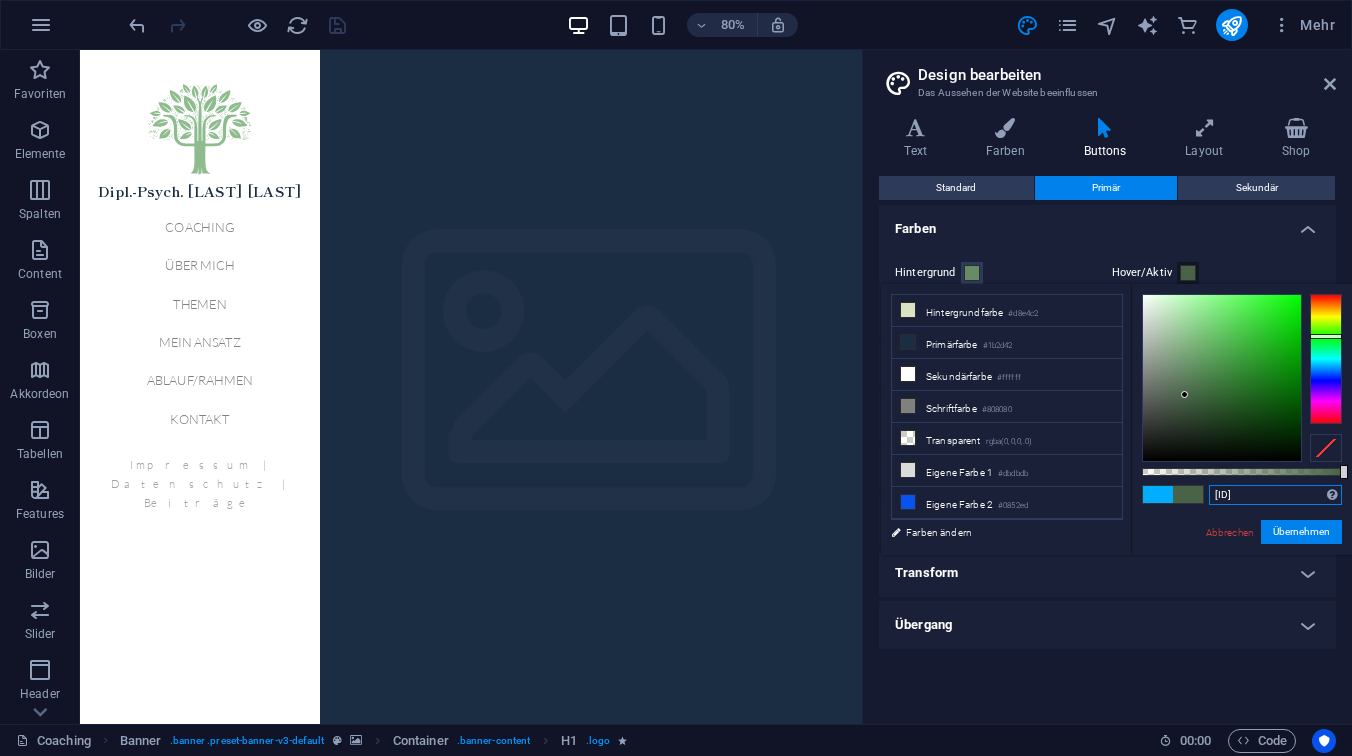 drag, startPoint x: 1186, startPoint y: 369, endPoint x: 1185, endPoint y: 395, distance: 26.019224 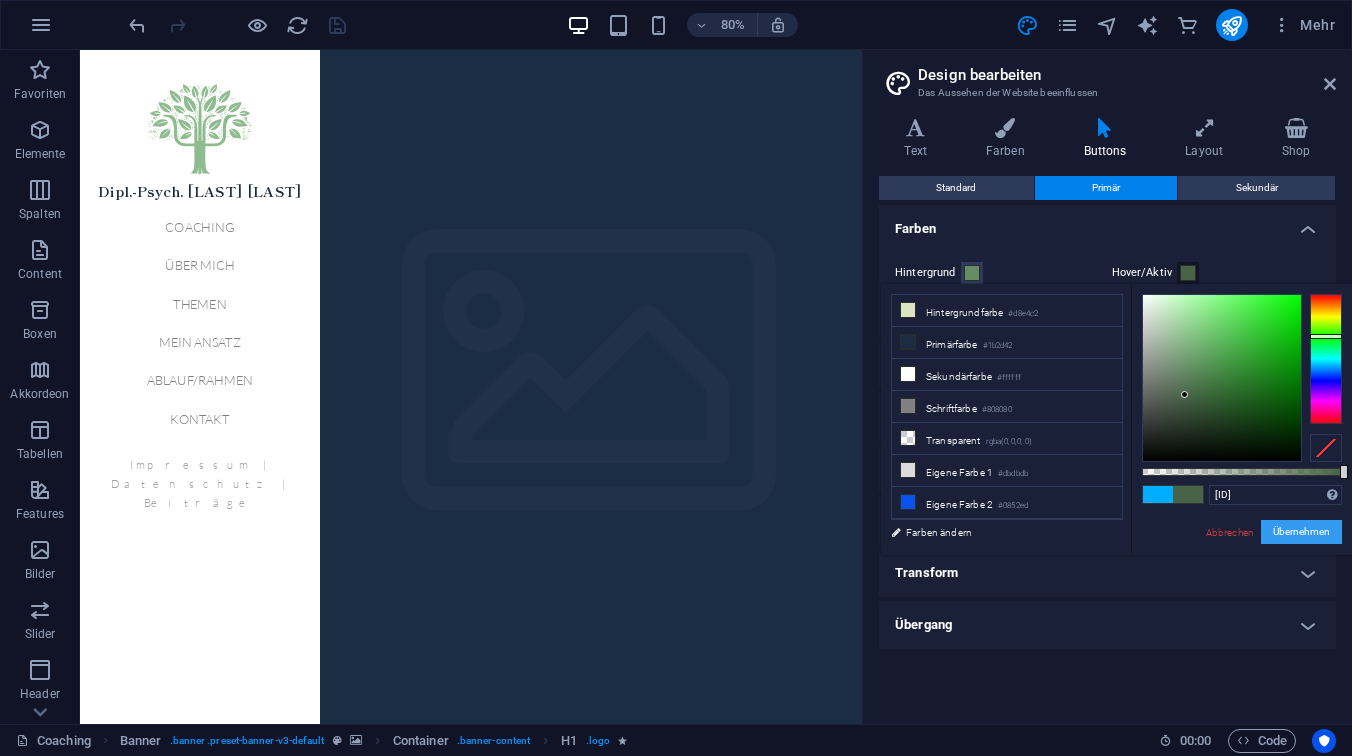 click on "Übernehmen" at bounding box center (1301, 532) 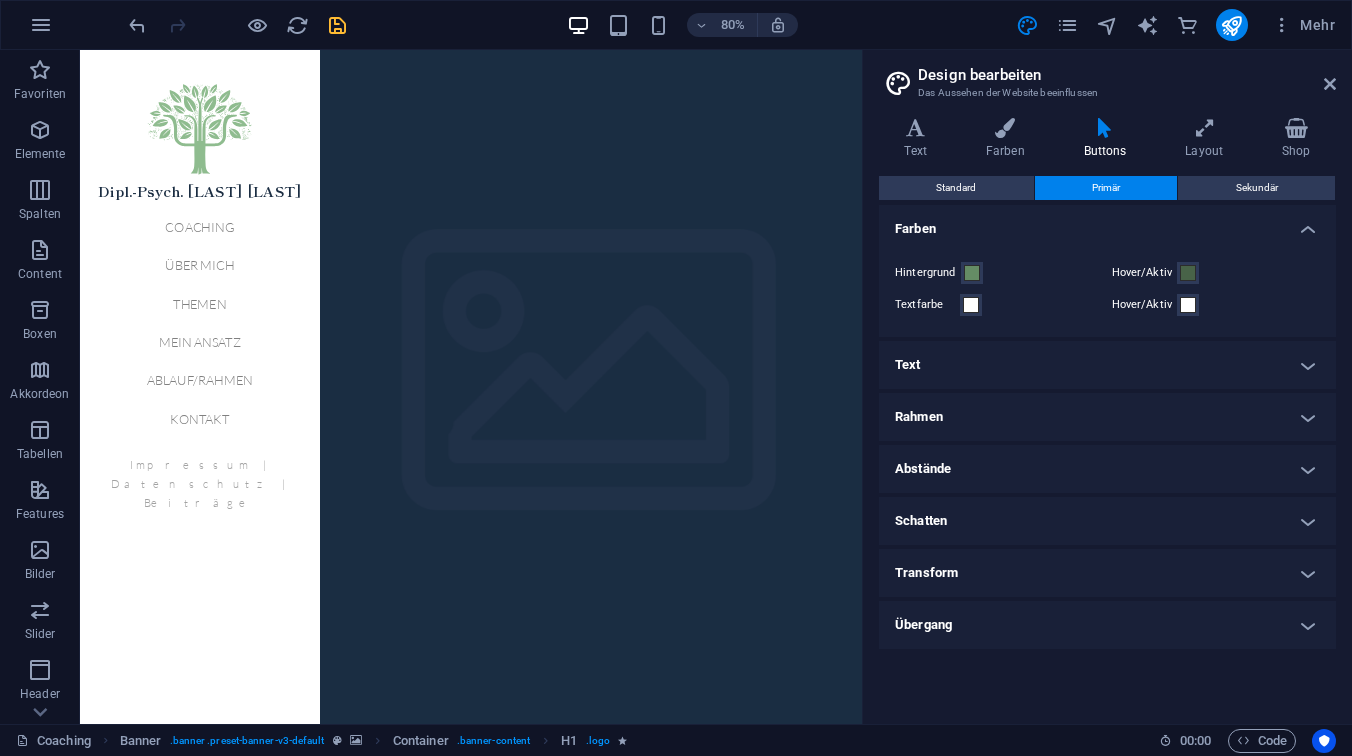 drag, startPoint x: 1143, startPoint y: 713, endPoint x: 1067, endPoint y: 685, distance: 80.99383 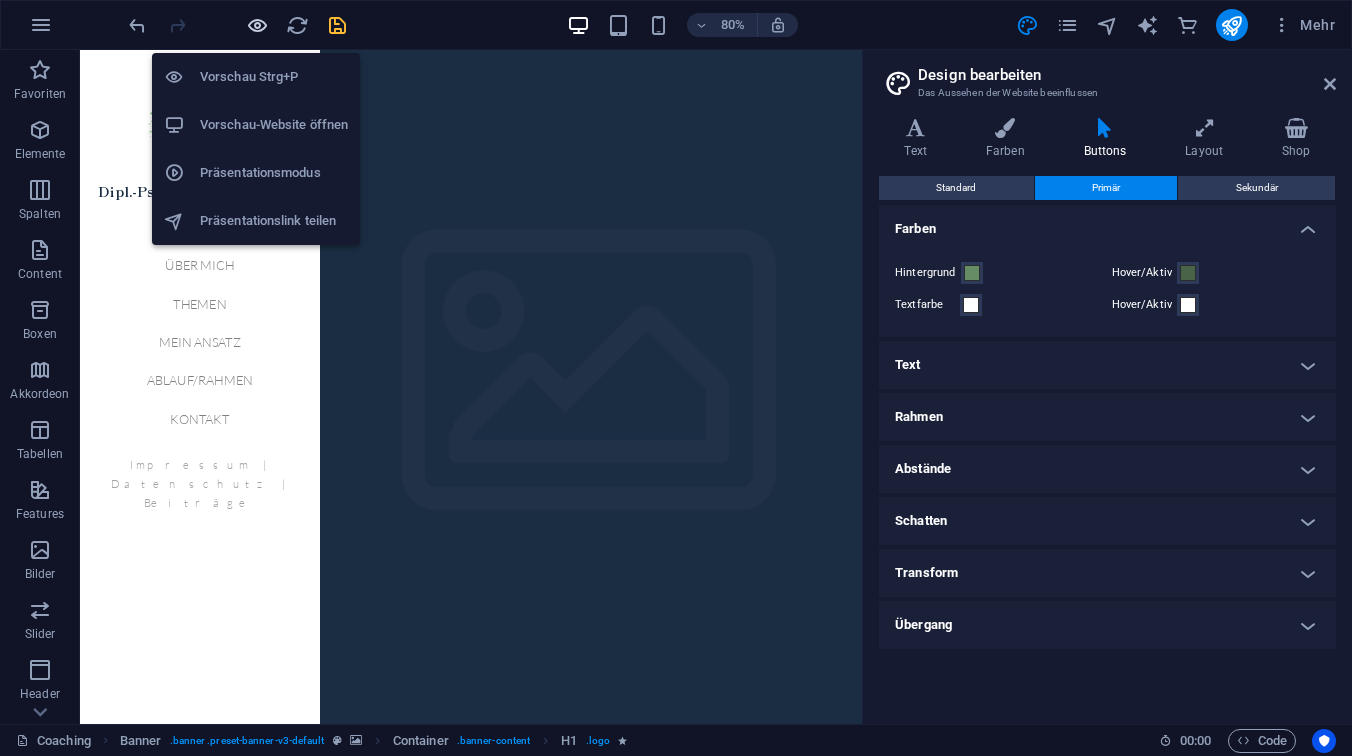 click at bounding box center (257, 25) 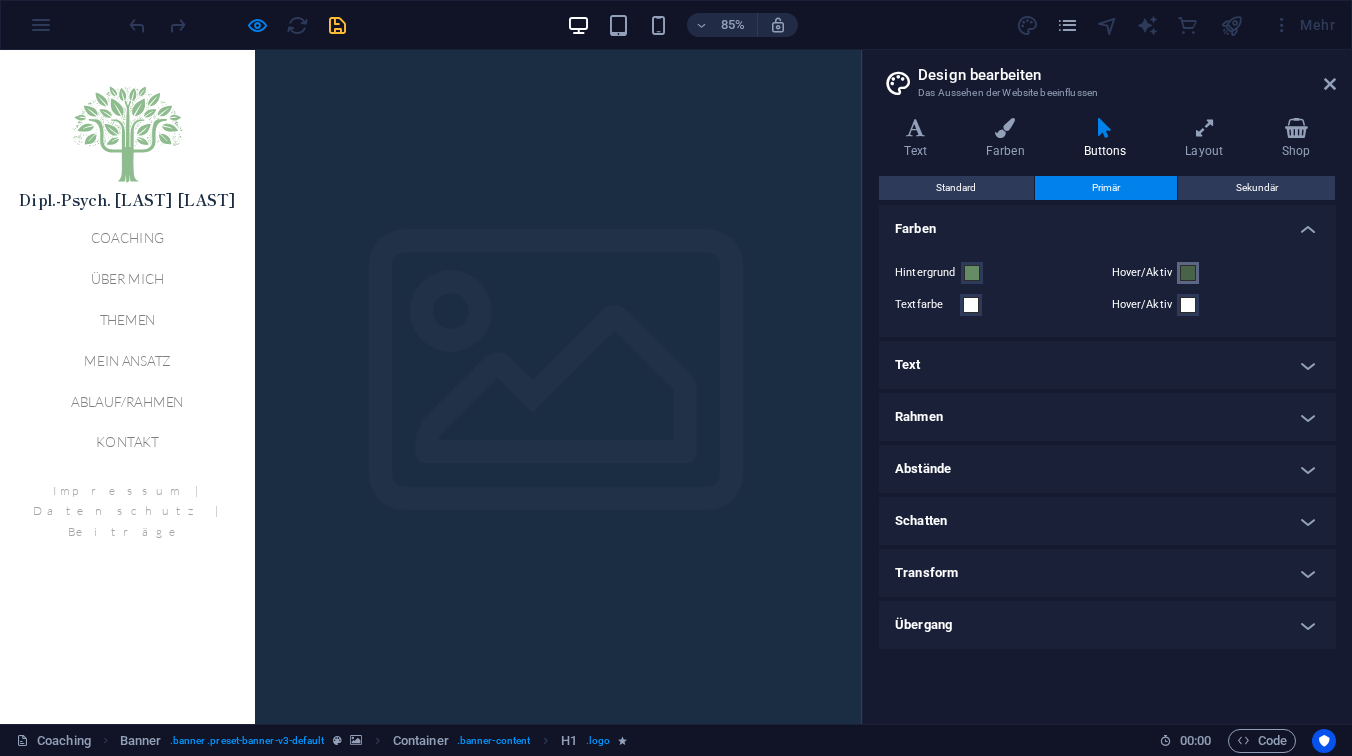 click at bounding box center (1188, 273) 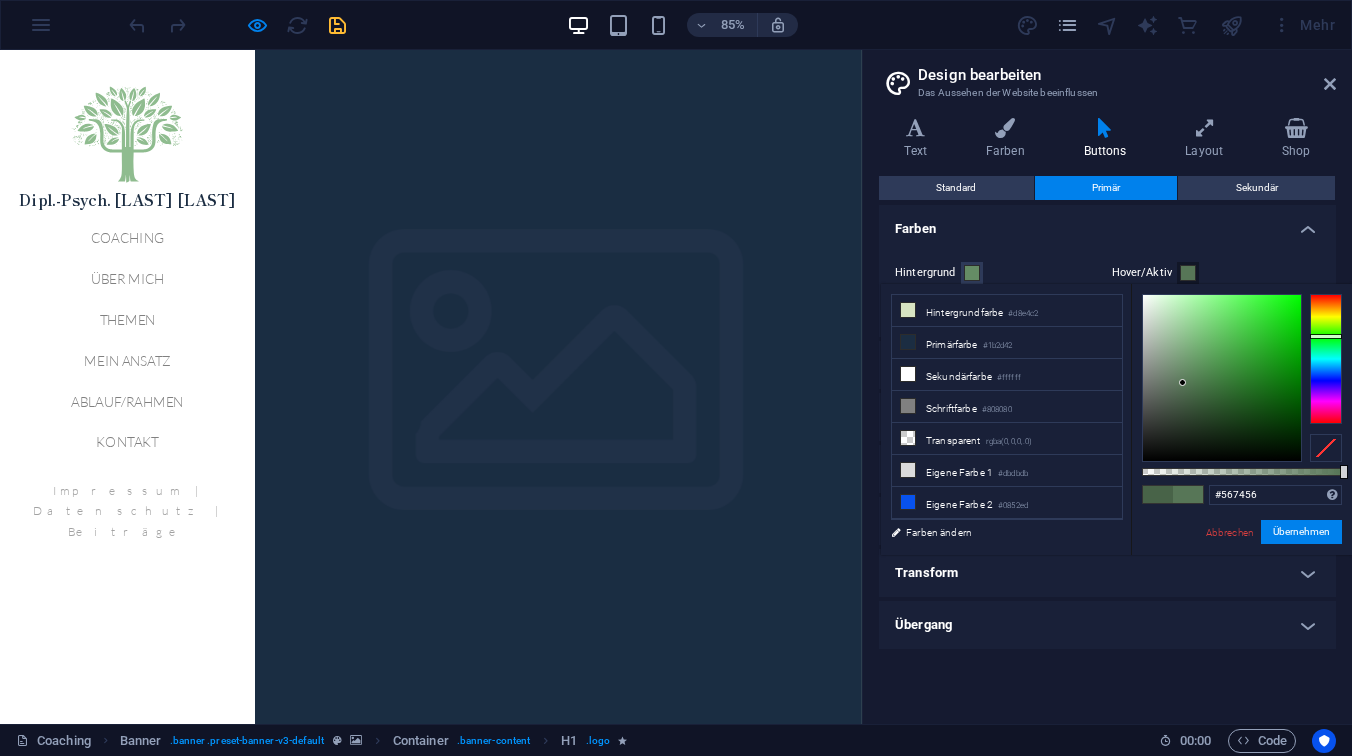 type on "#557455" 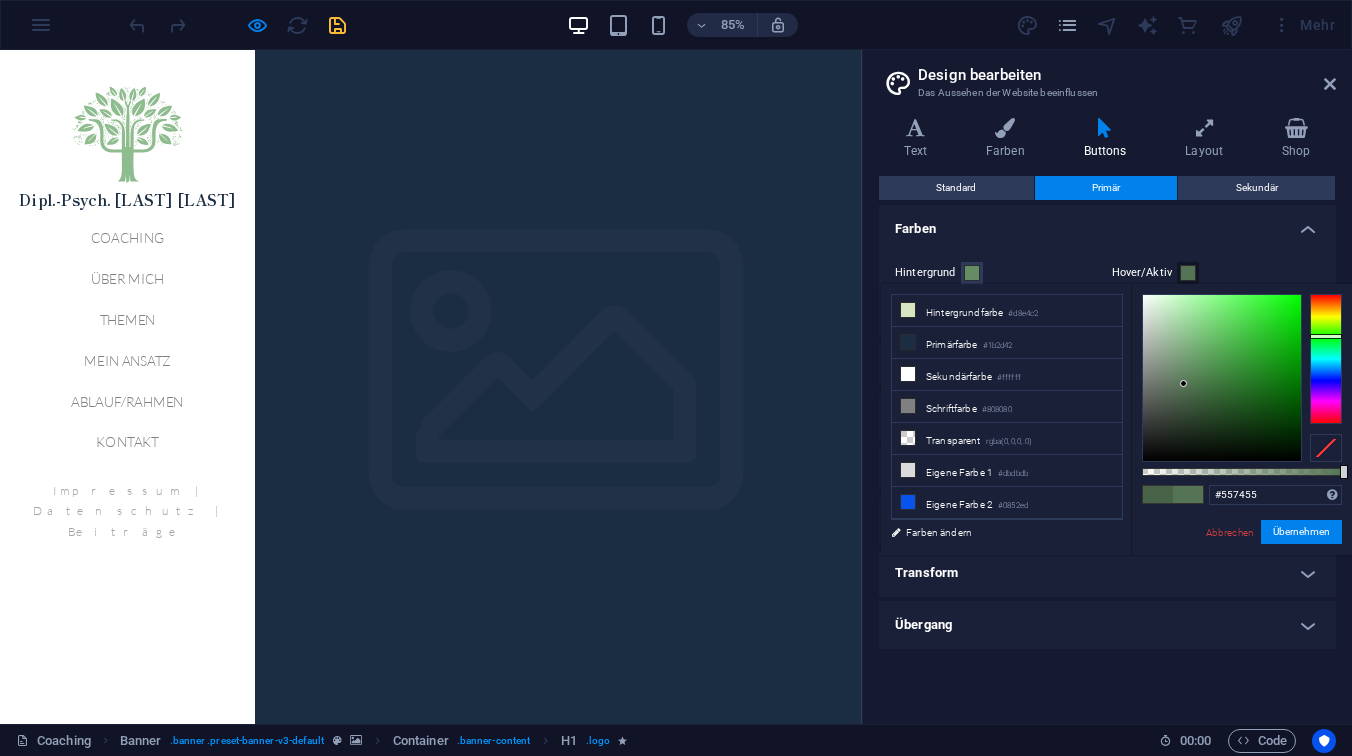 drag, startPoint x: 1185, startPoint y: 395, endPoint x: 1184, endPoint y: 384, distance: 11.045361 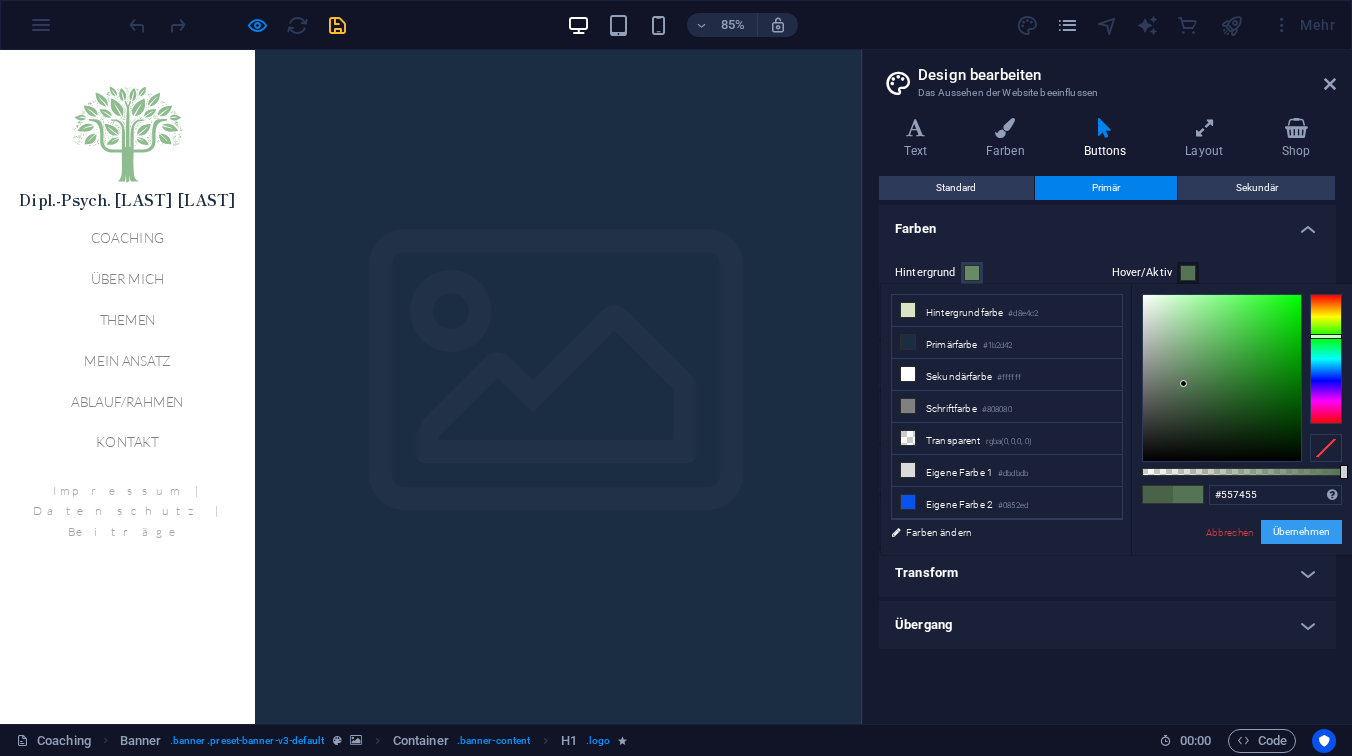 click on "Übernehmen" at bounding box center [1301, 532] 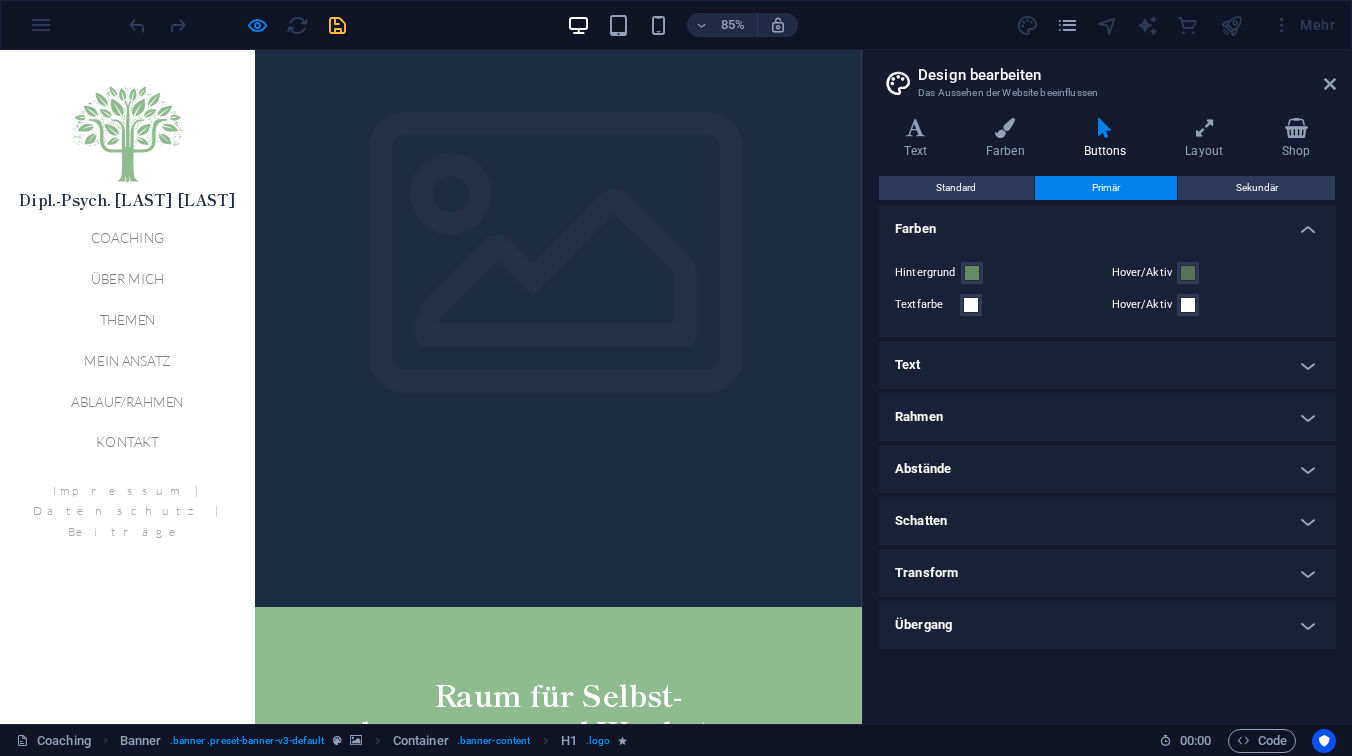 scroll, scrollTop: 0, scrollLeft: 0, axis: both 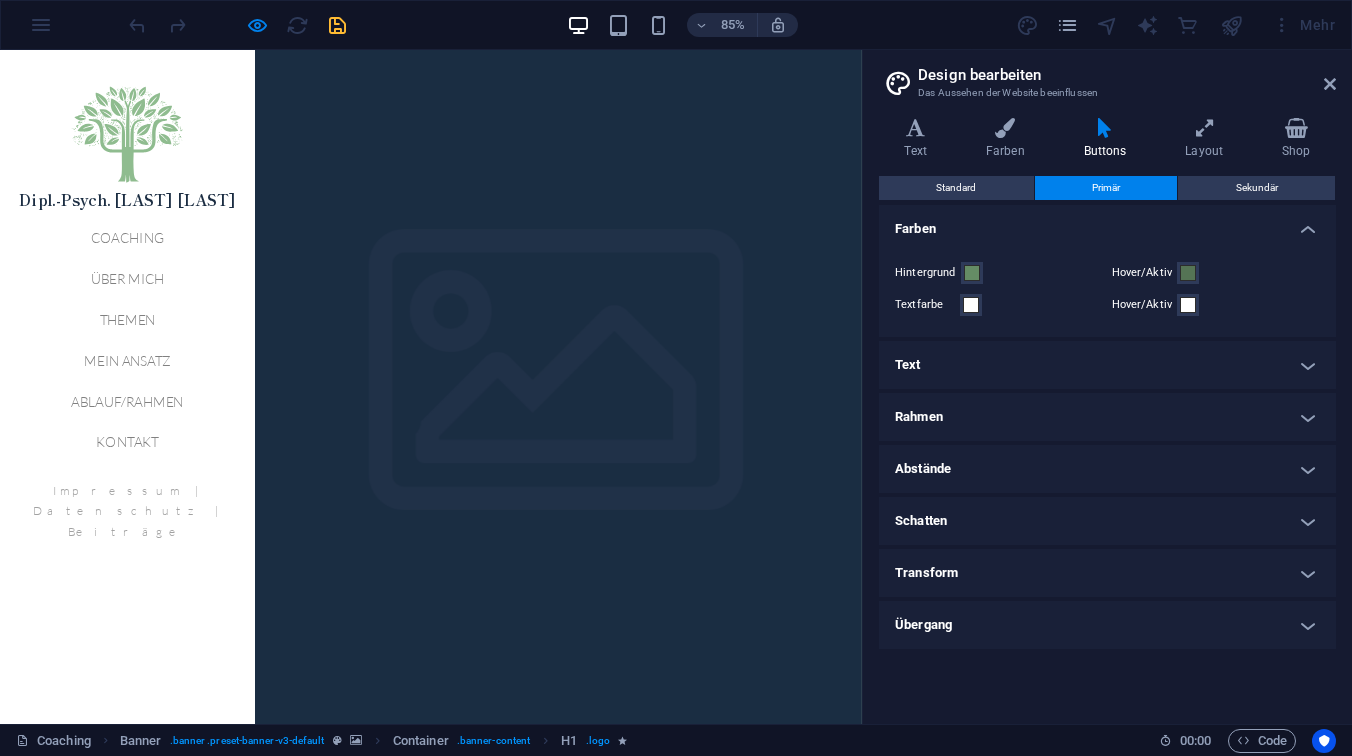 click on "Raum für Selbst-  begegnung und Wachstum" at bounding box center (657, 966) 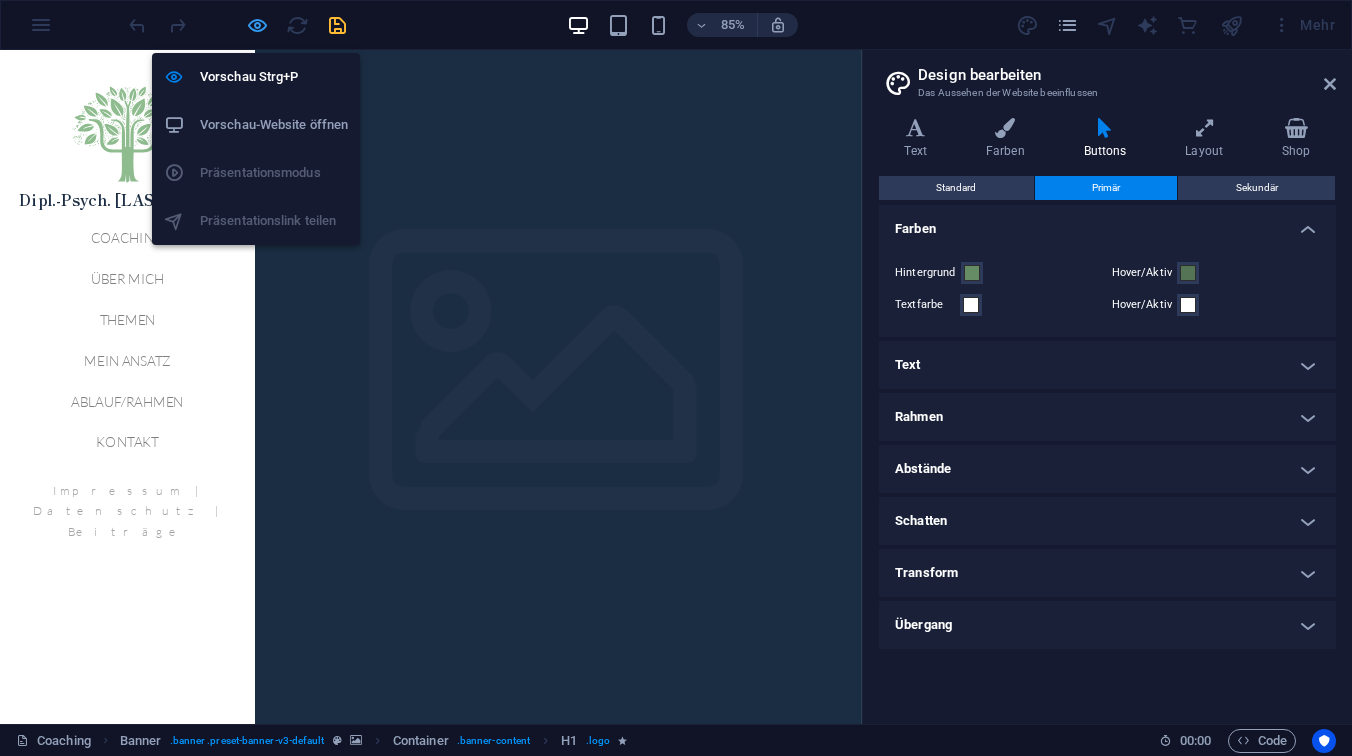 click at bounding box center (257, 25) 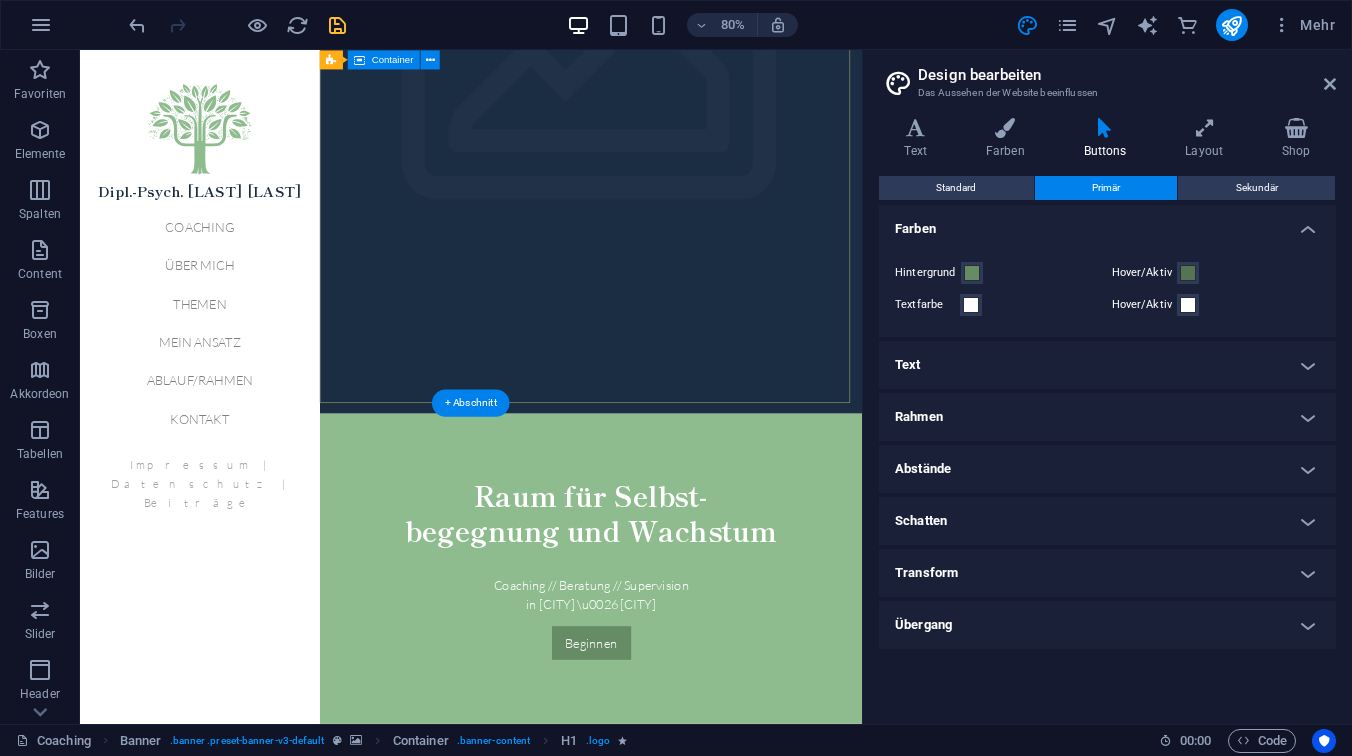 scroll, scrollTop: 415, scrollLeft: 0, axis: vertical 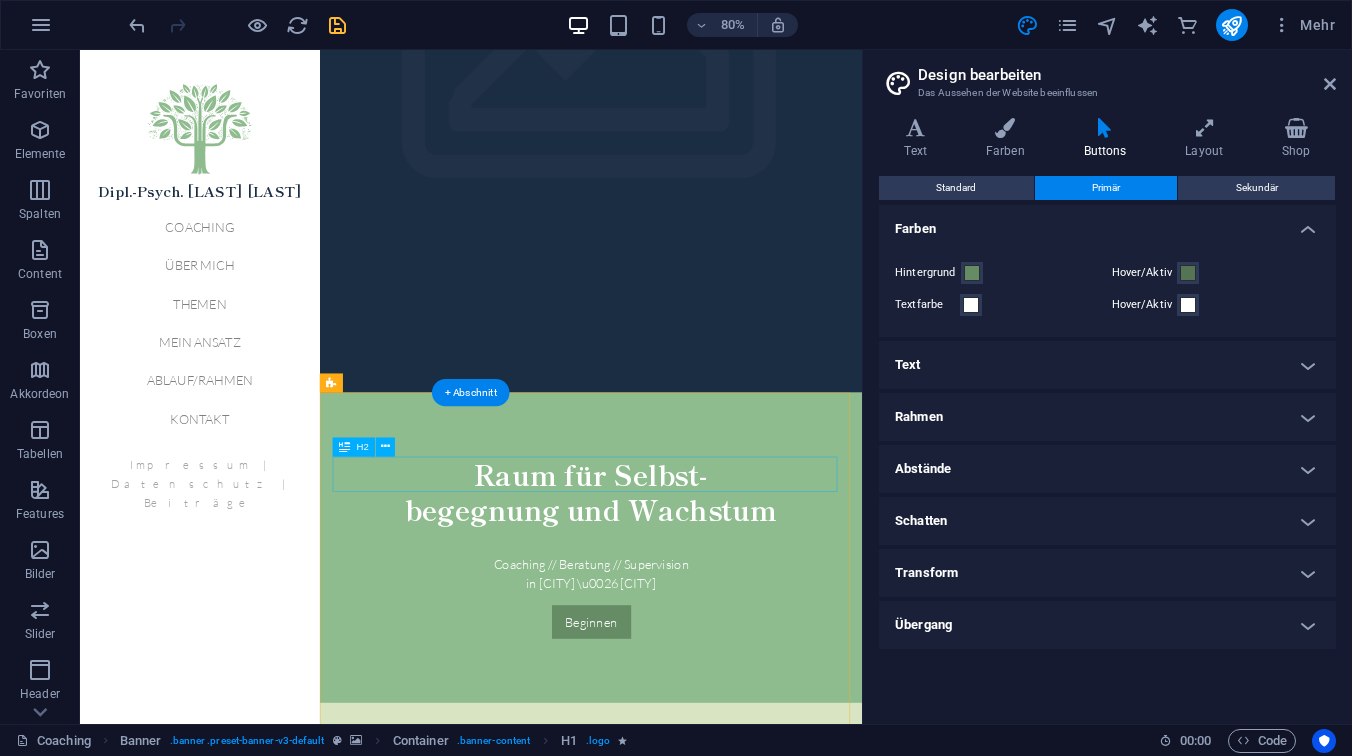 click on "New headline" at bounding box center (719, 968) 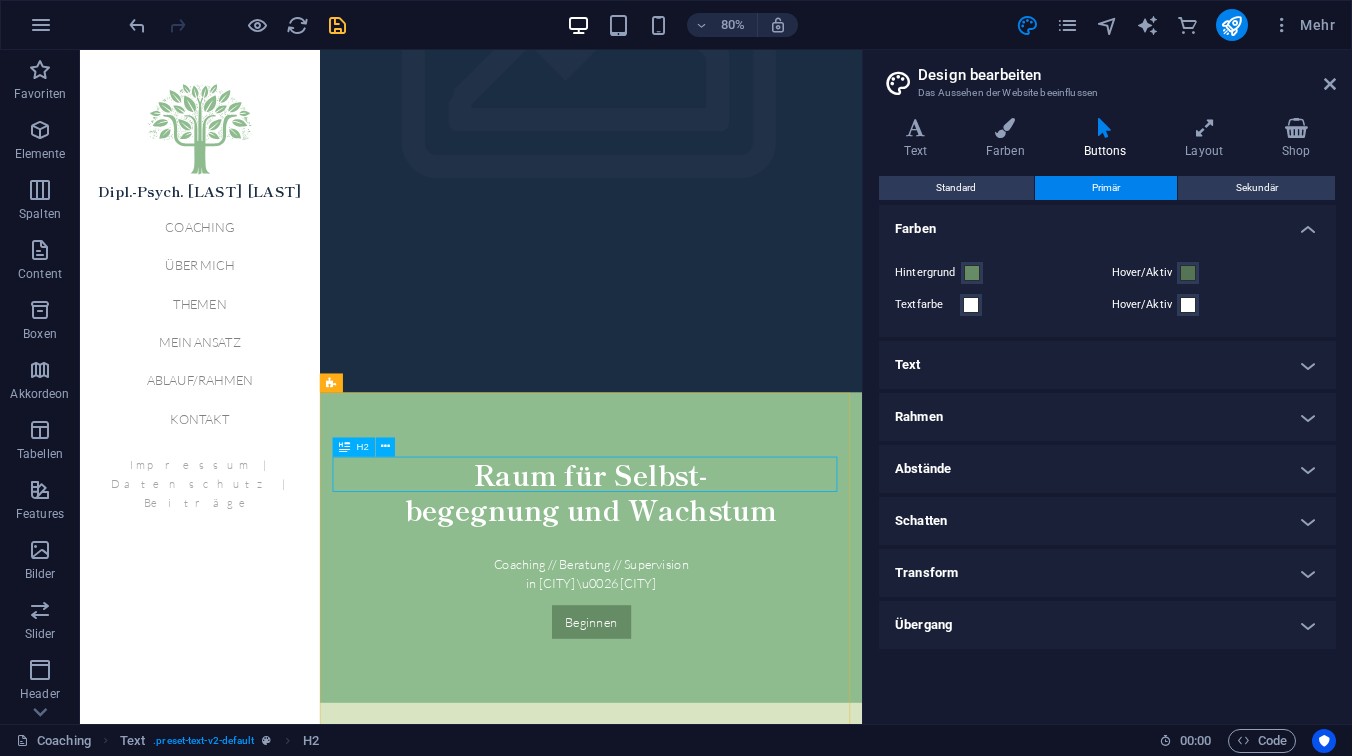 click on "H2" at bounding box center [363, 447] 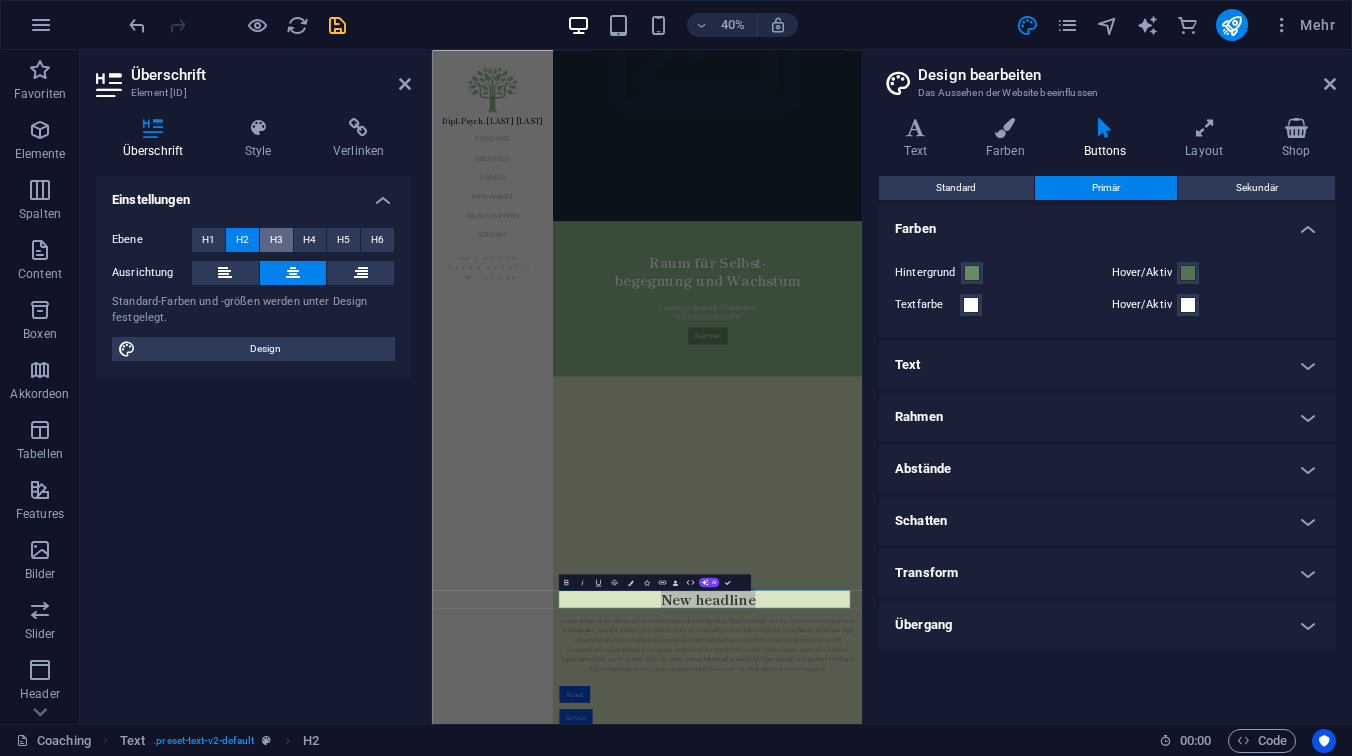 click on "H3" at bounding box center (276, 240) 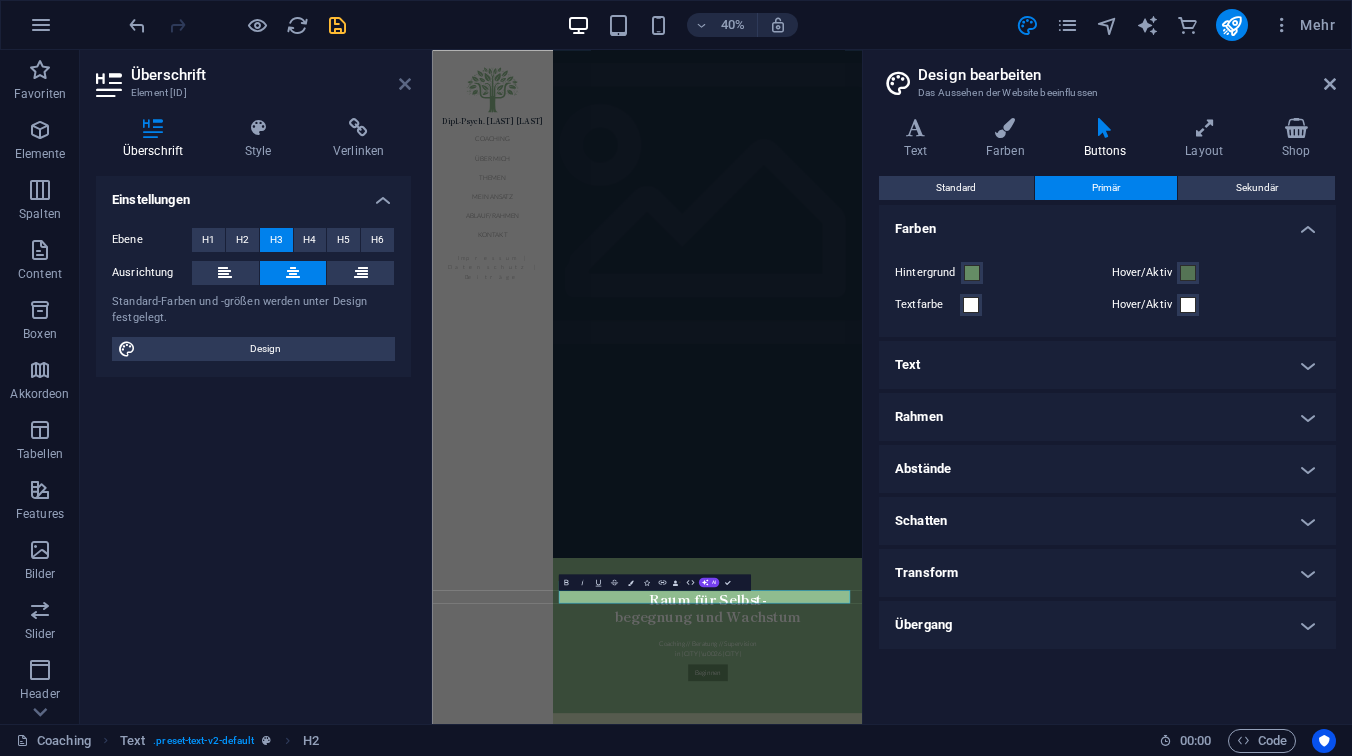 click at bounding box center (405, 84) 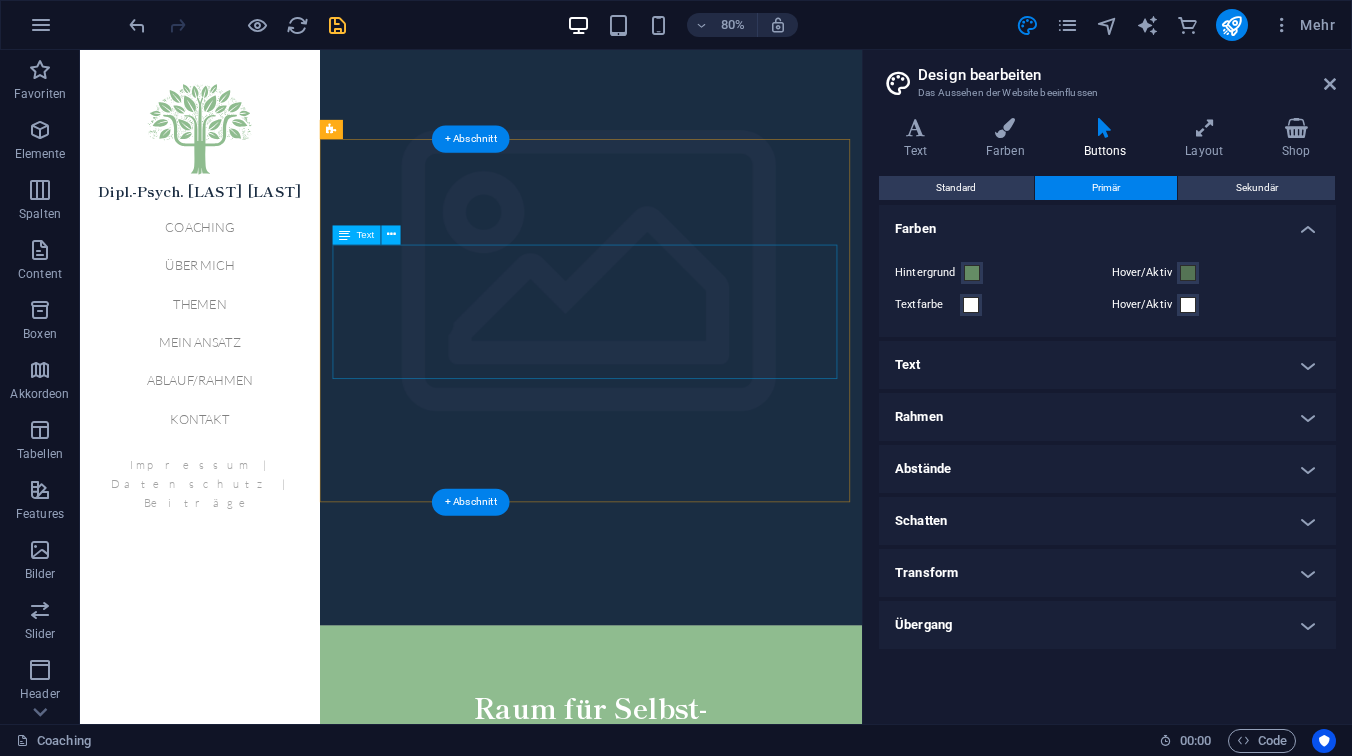 scroll, scrollTop: 0, scrollLeft: 0, axis: both 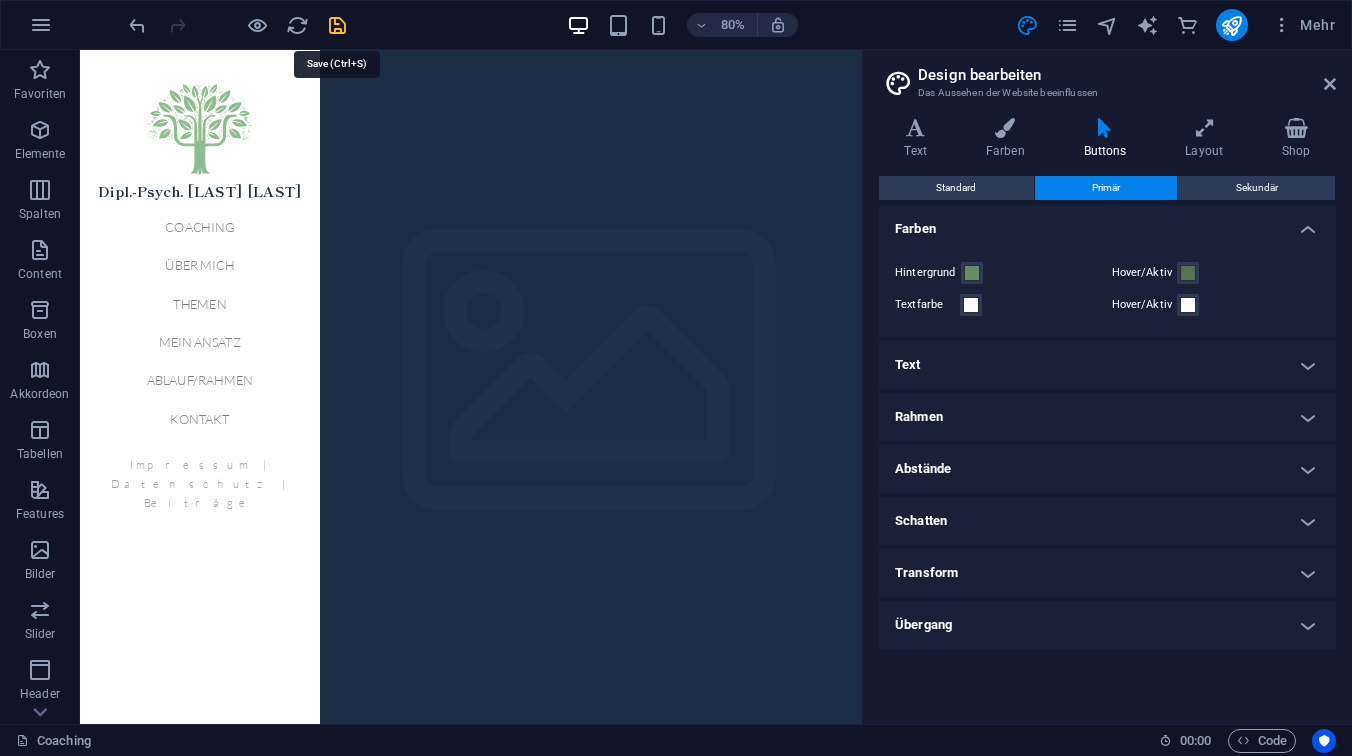 click at bounding box center (337, 25) 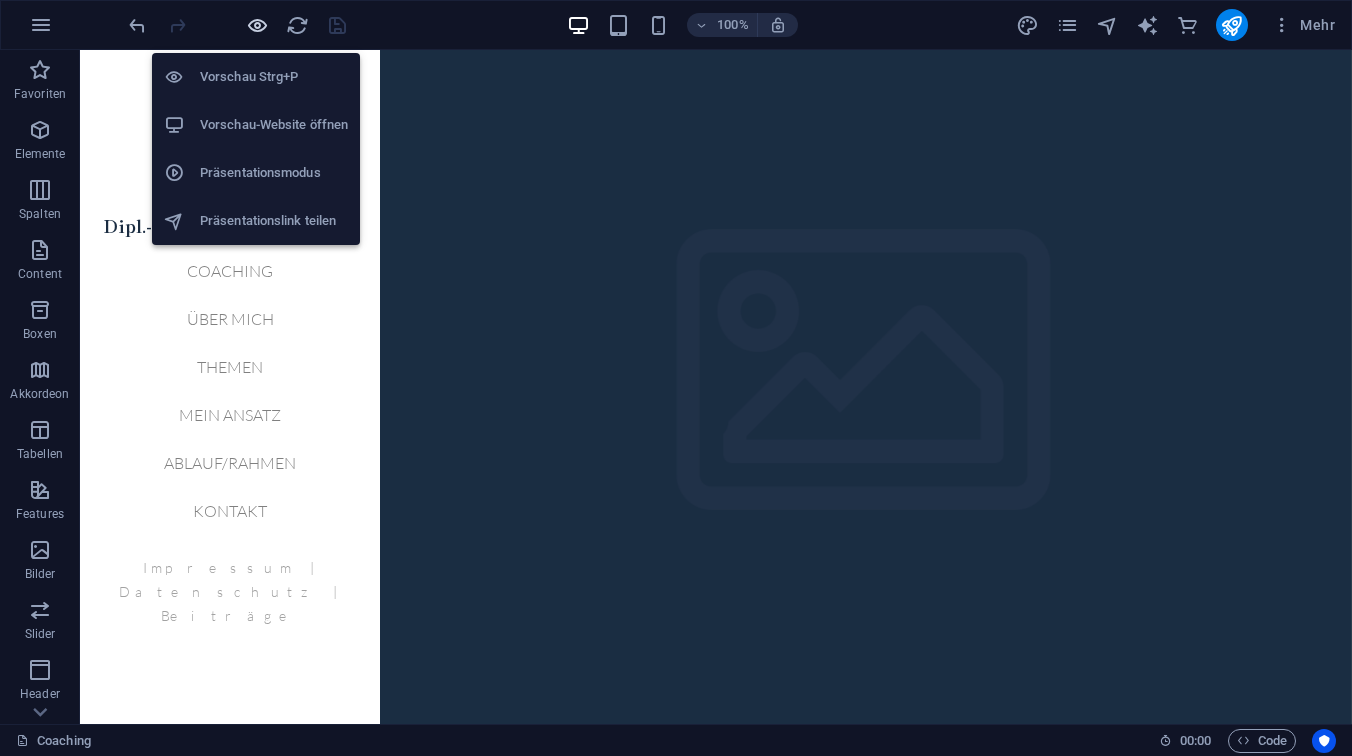click at bounding box center [257, 25] 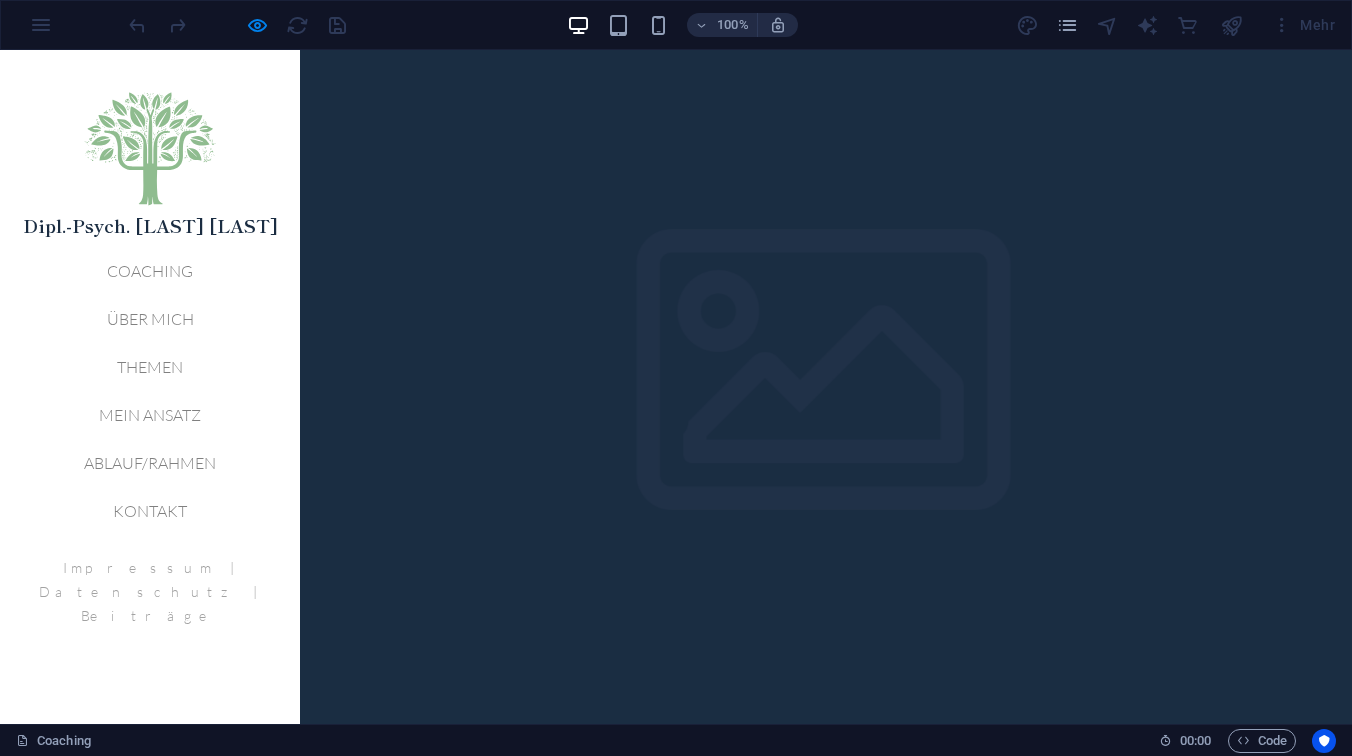click on "Beginnen" at bounding box center [826, 1011] 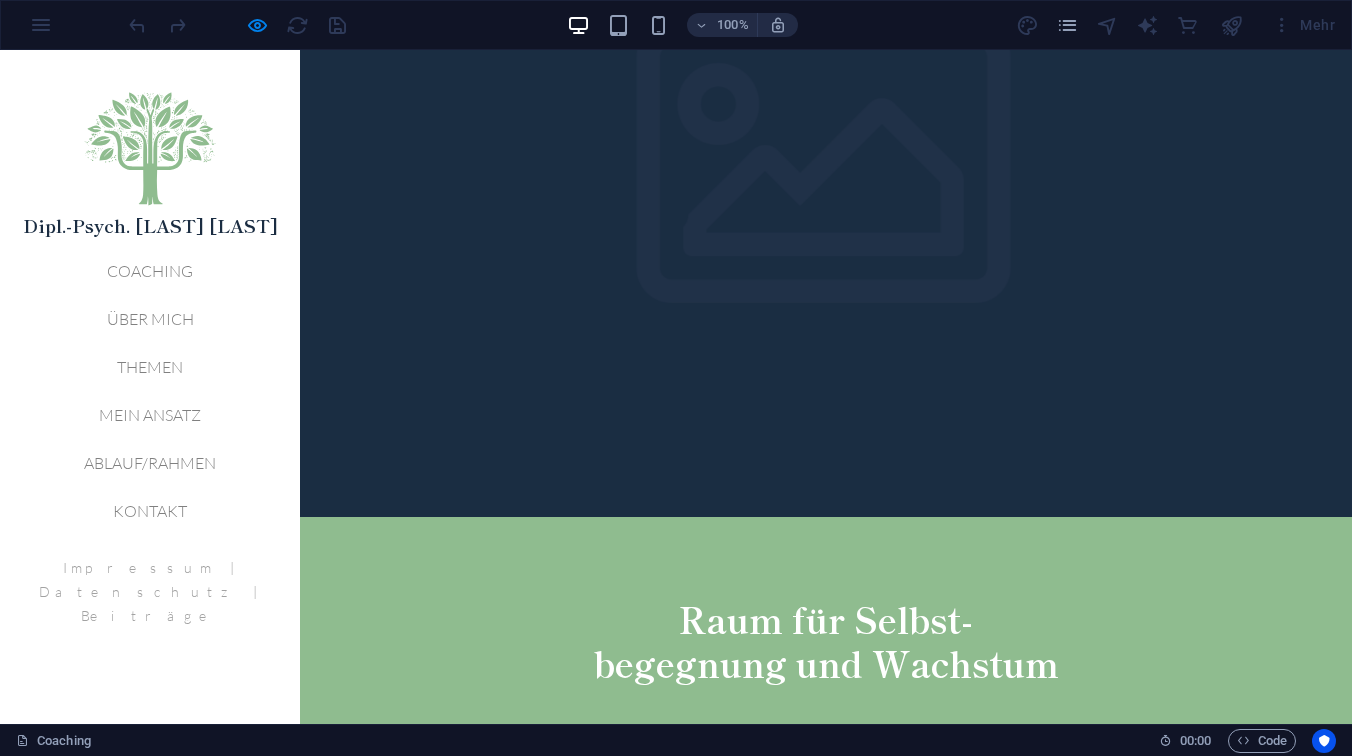 scroll, scrollTop: 0, scrollLeft: 0, axis: both 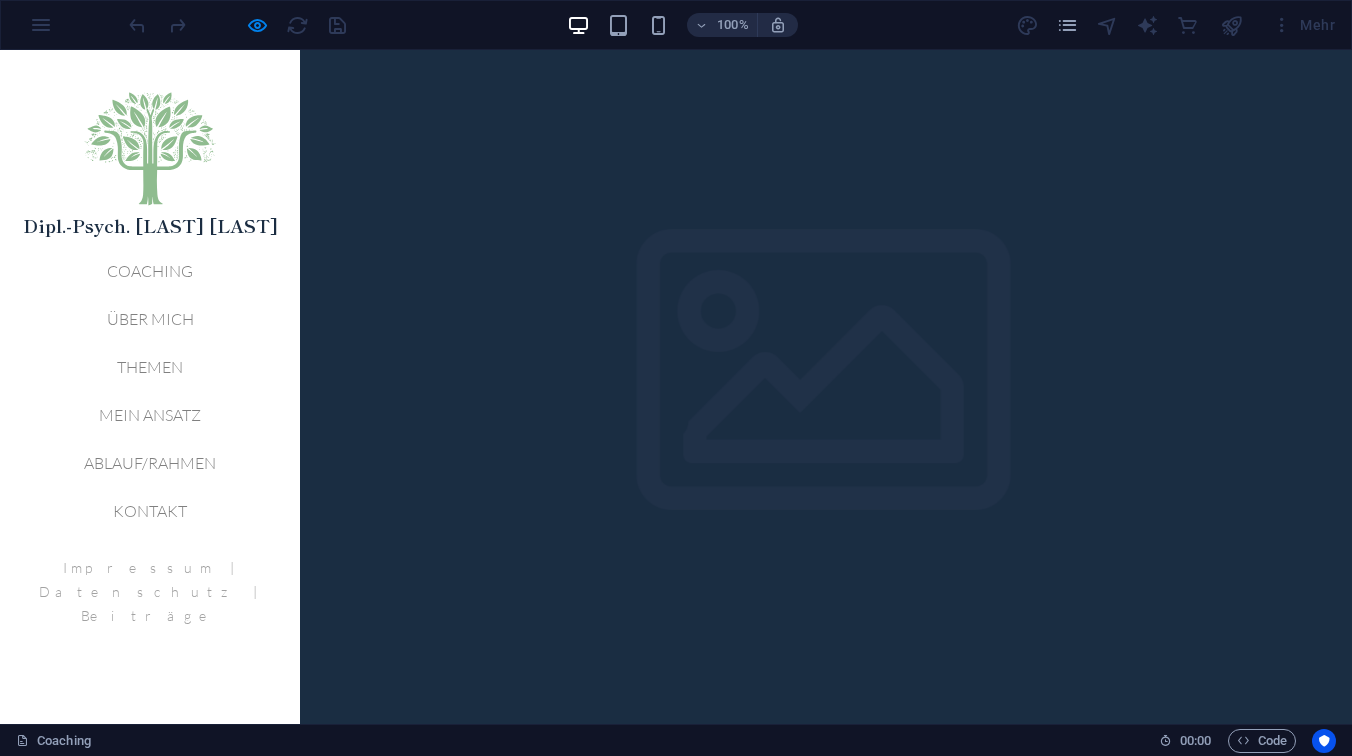 click on "Beginnen" at bounding box center [826, 1011] 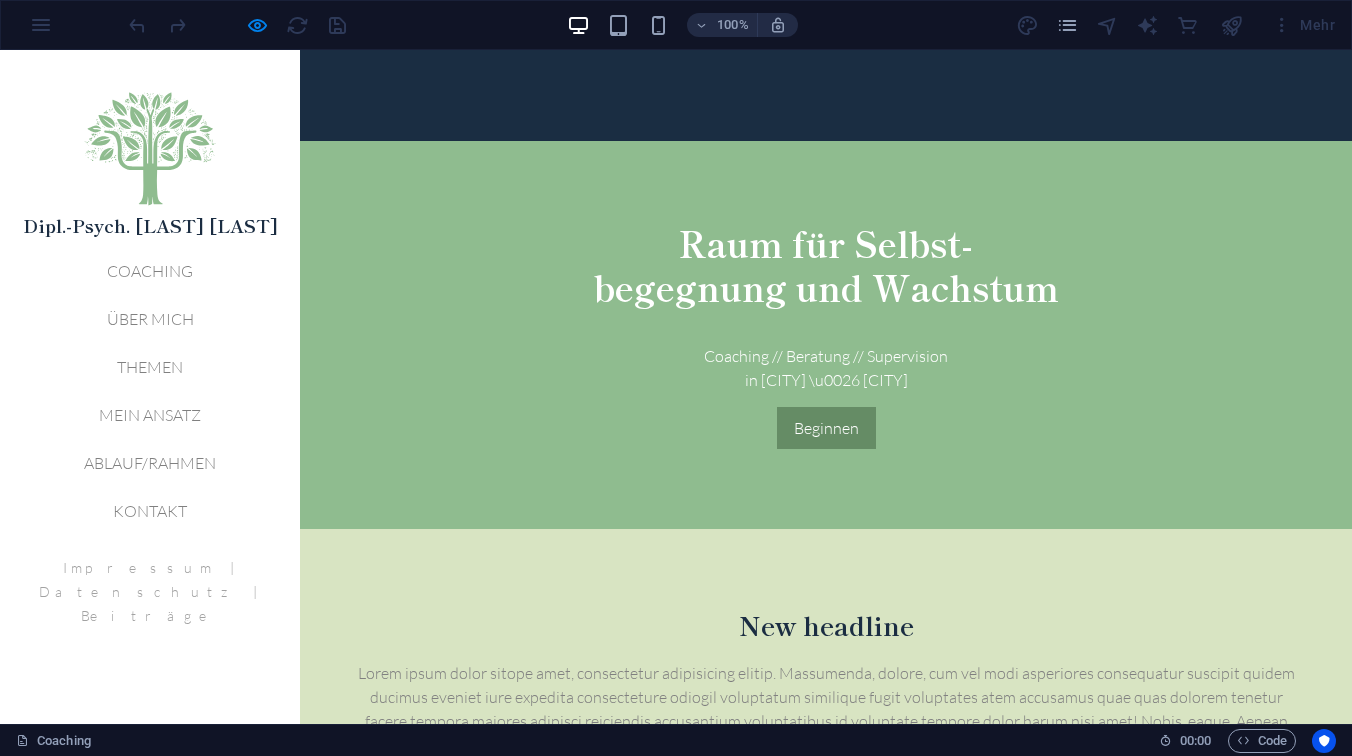 scroll, scrollTop: 557, scrollLeft: 0, axis: vertical 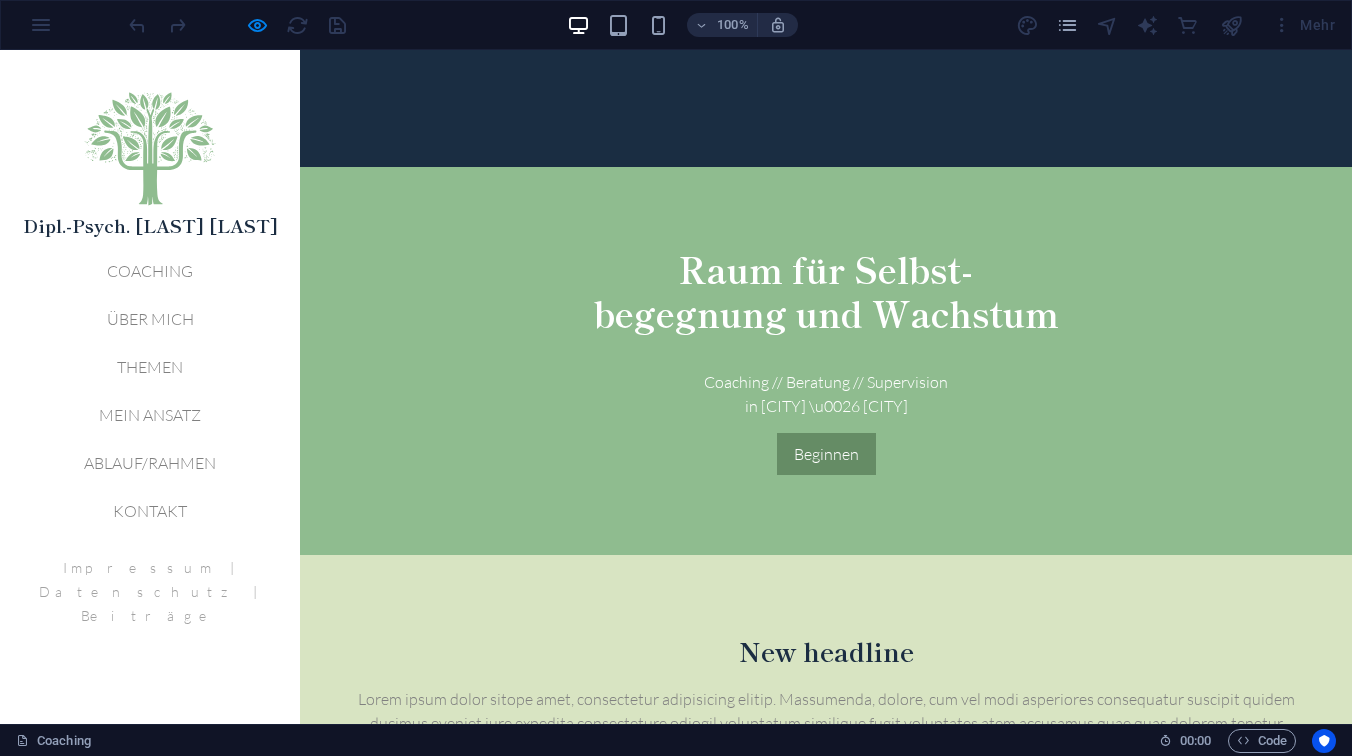 click on "New headline" at bounding box center [826, 651] 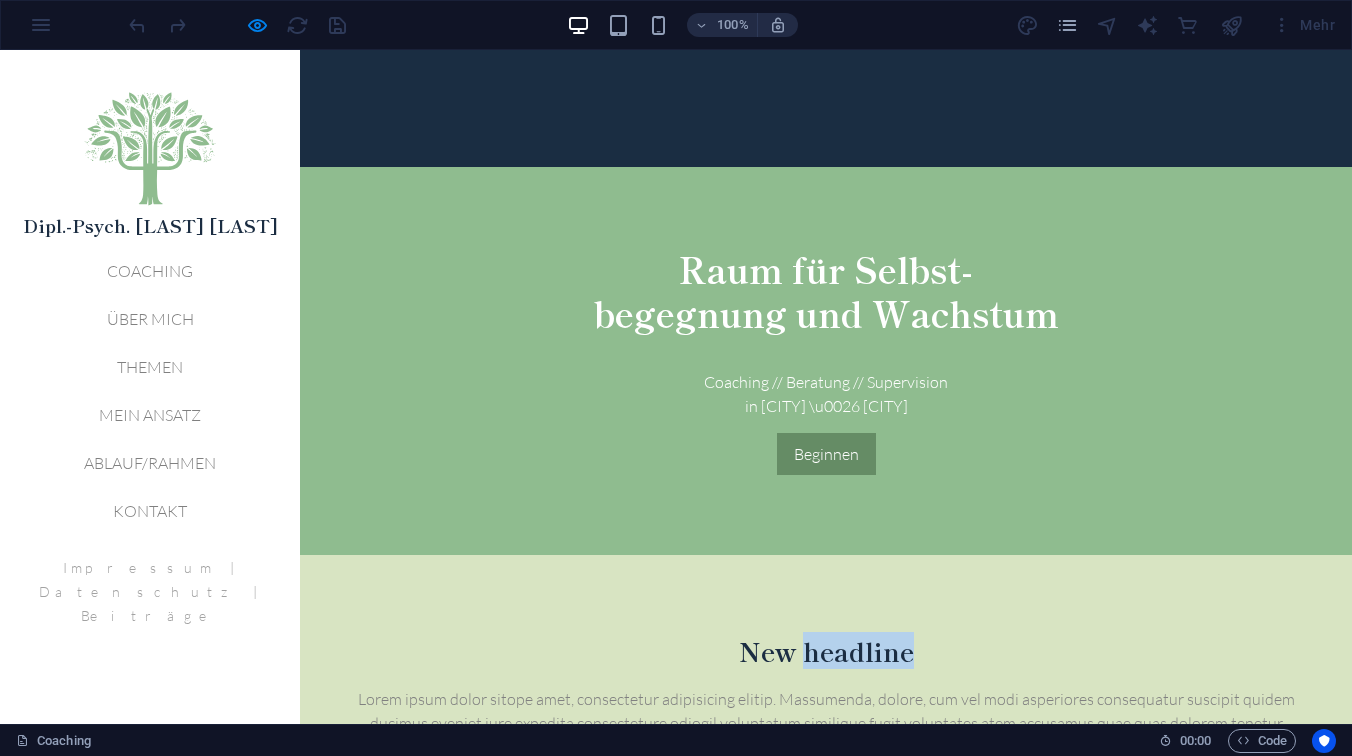 click on "New headline" at bounding box center (826, 651) 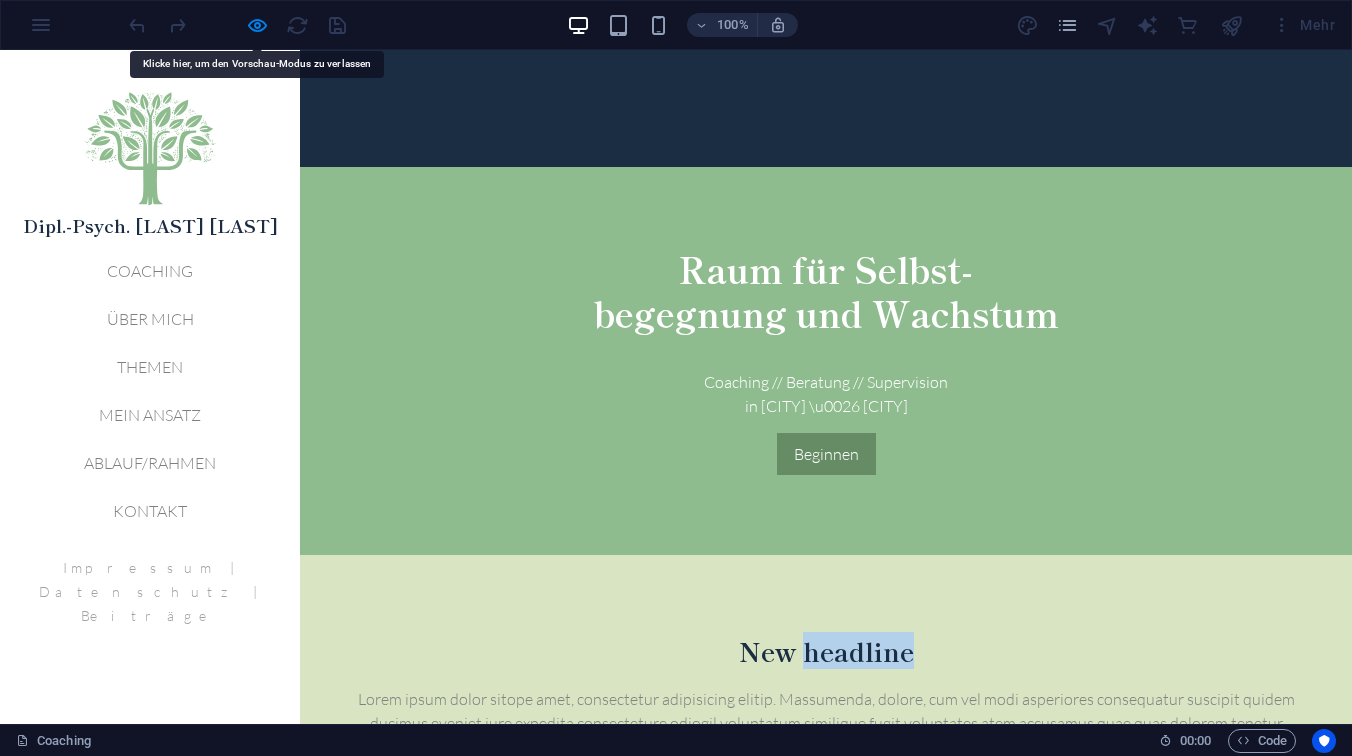 click on "New headline" at bounding box center [826, 651] 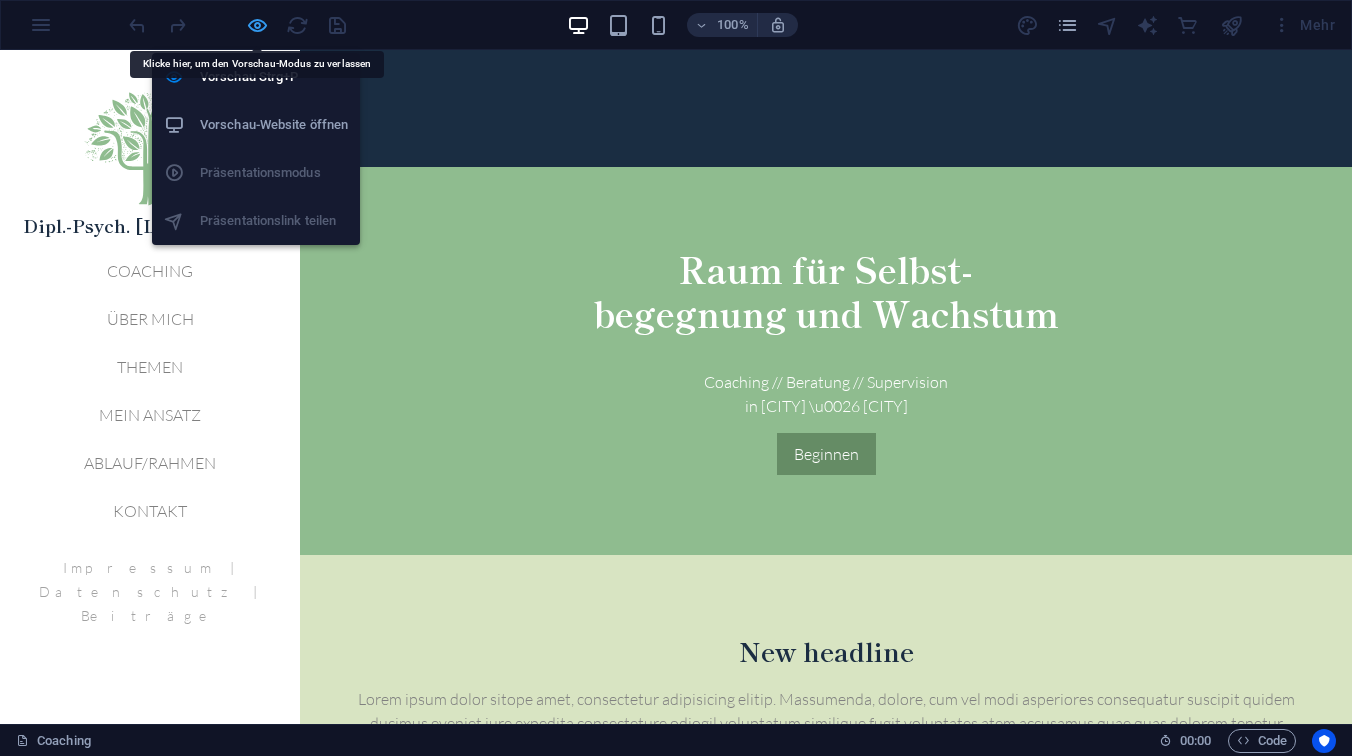click at bounding box center (257, 25) 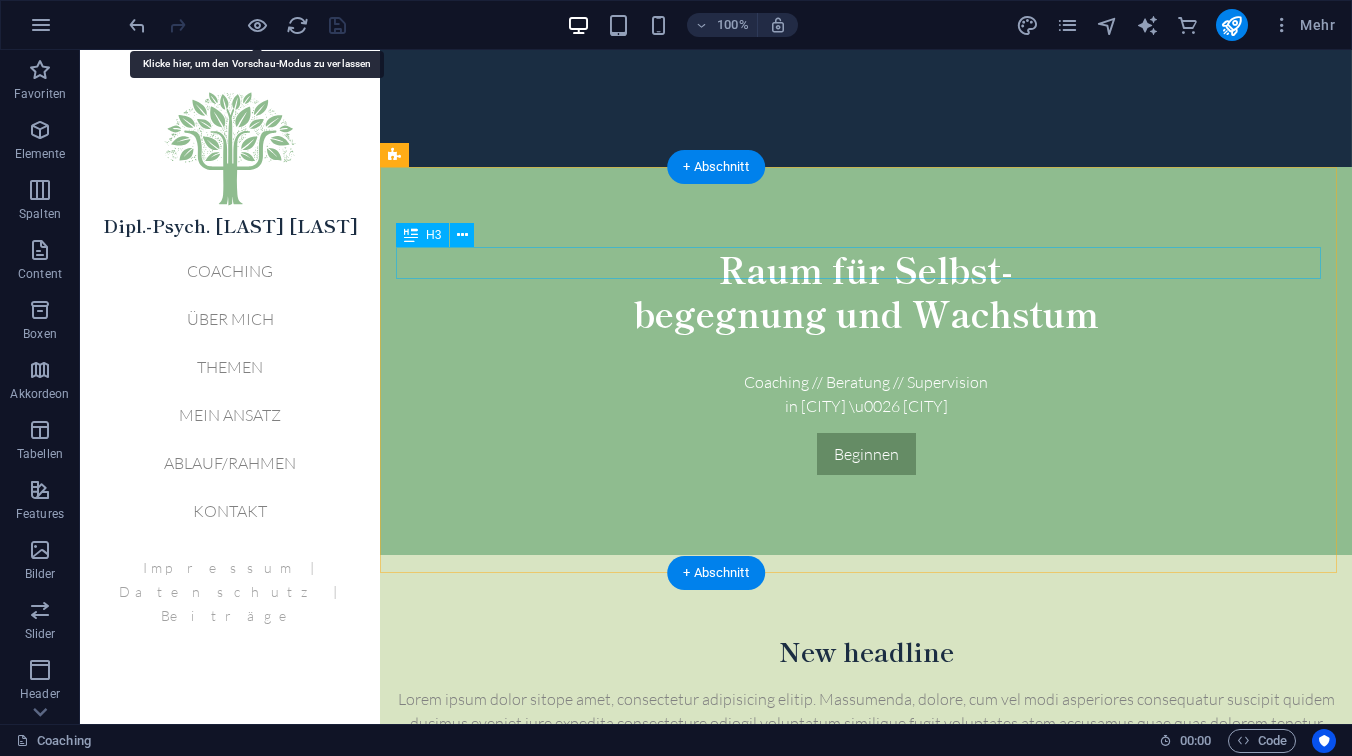 click on "New headline" at bounding box center [866, 651] 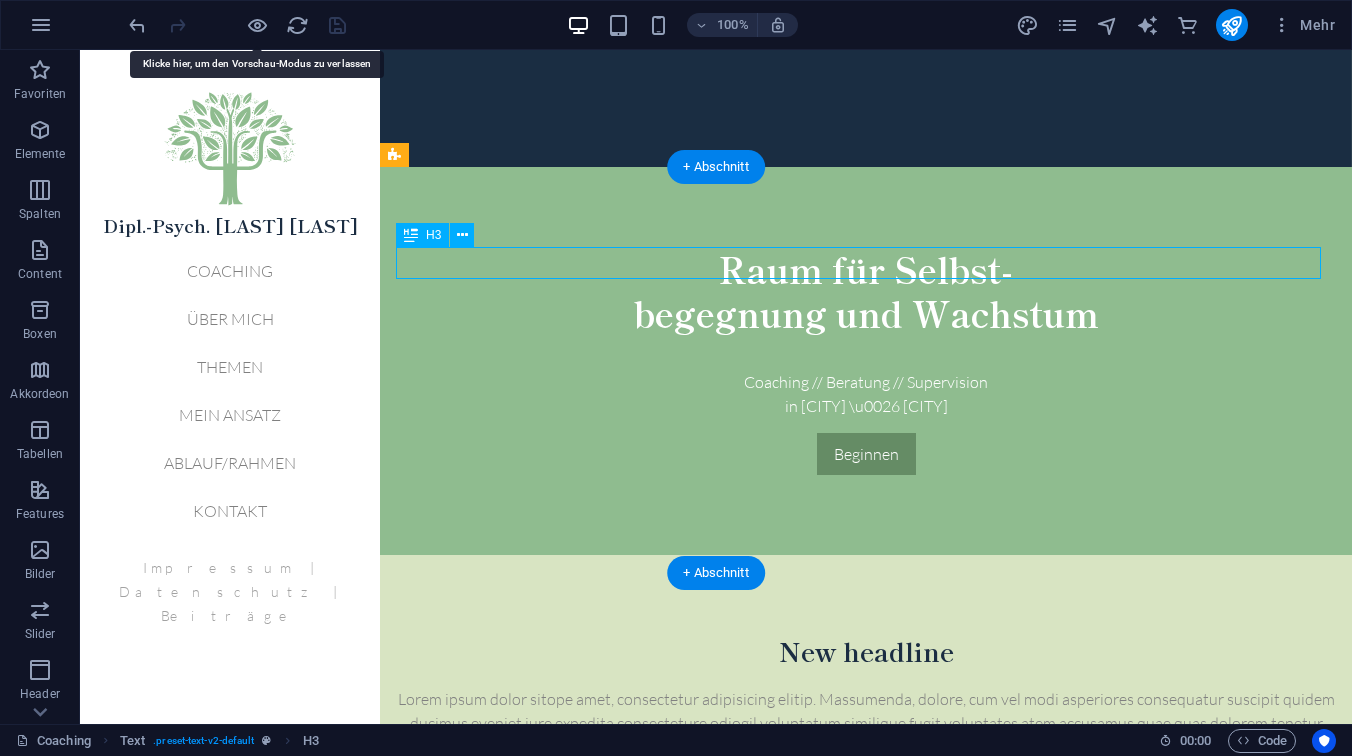 click on "New headline" at bounding box center (866, 651) 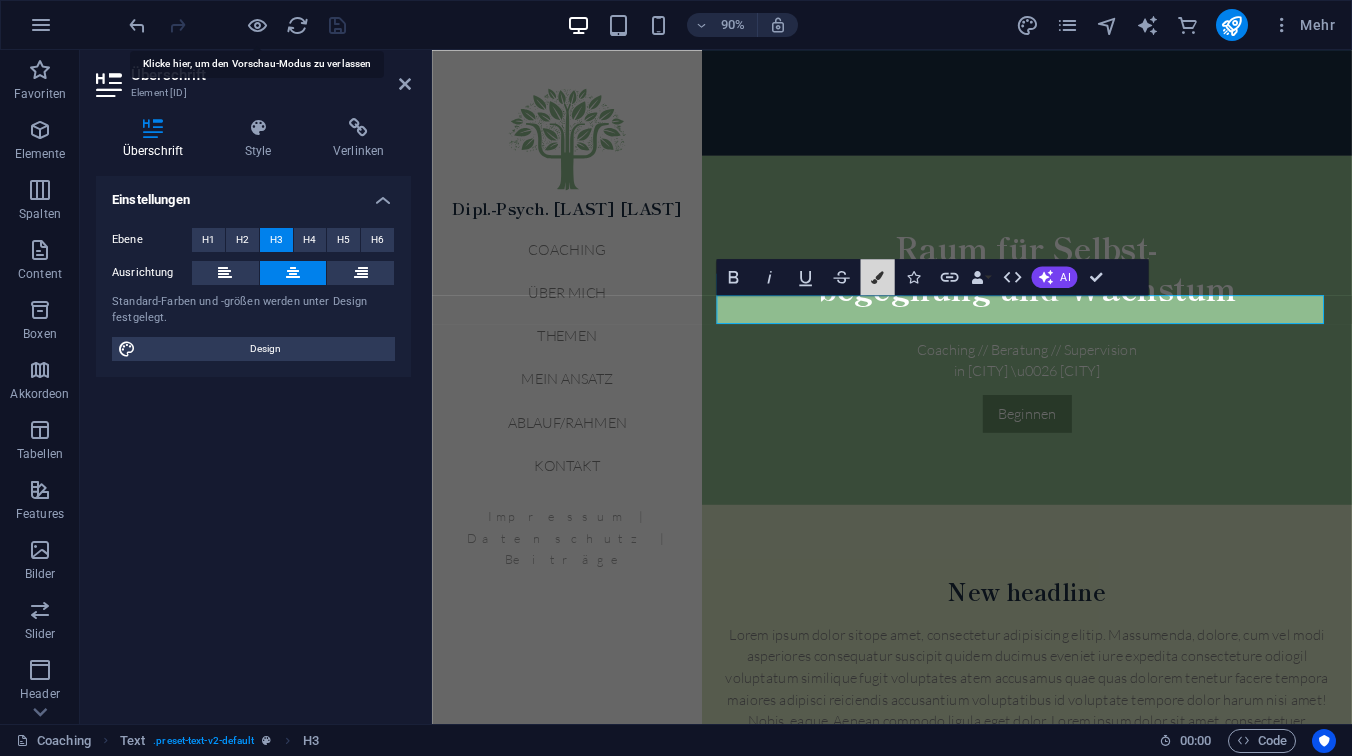 click on "Colors" at bounding box center (877, 277) 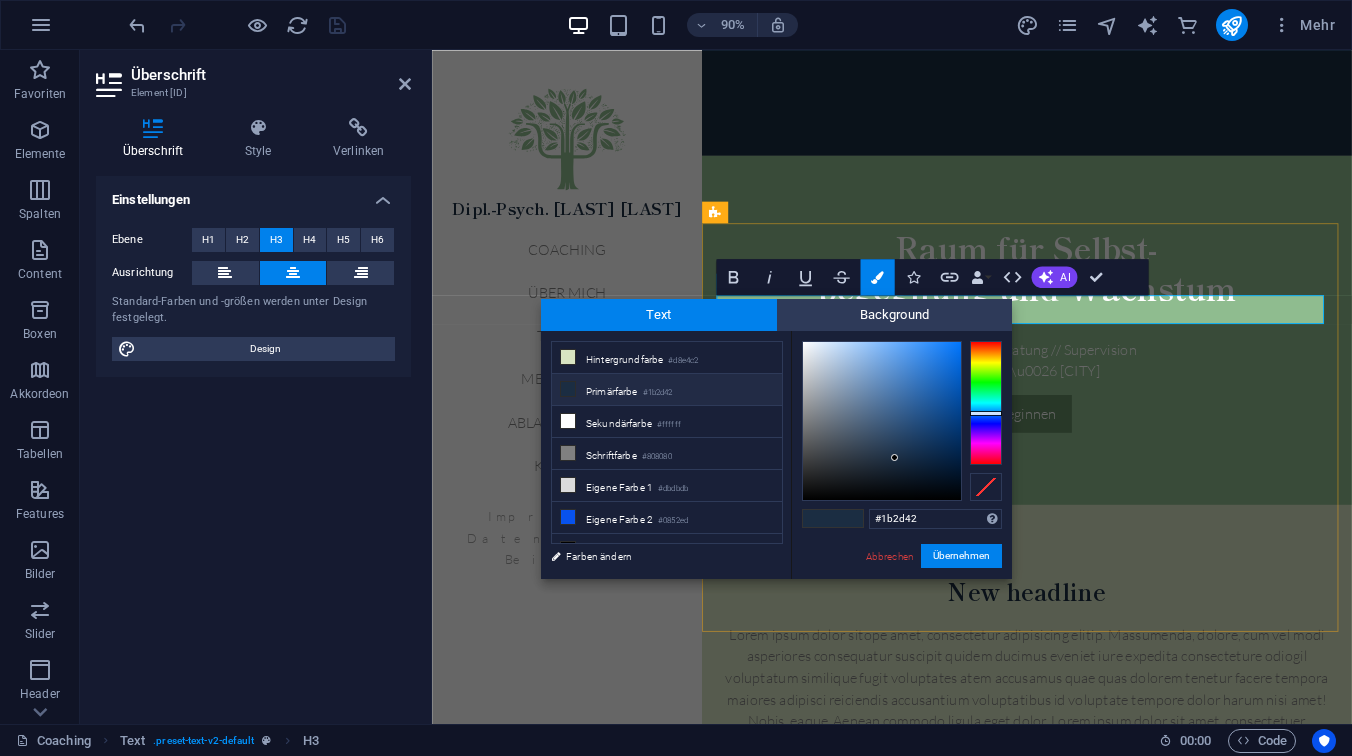 click on "New headline" at bounding box center (1093, 651) 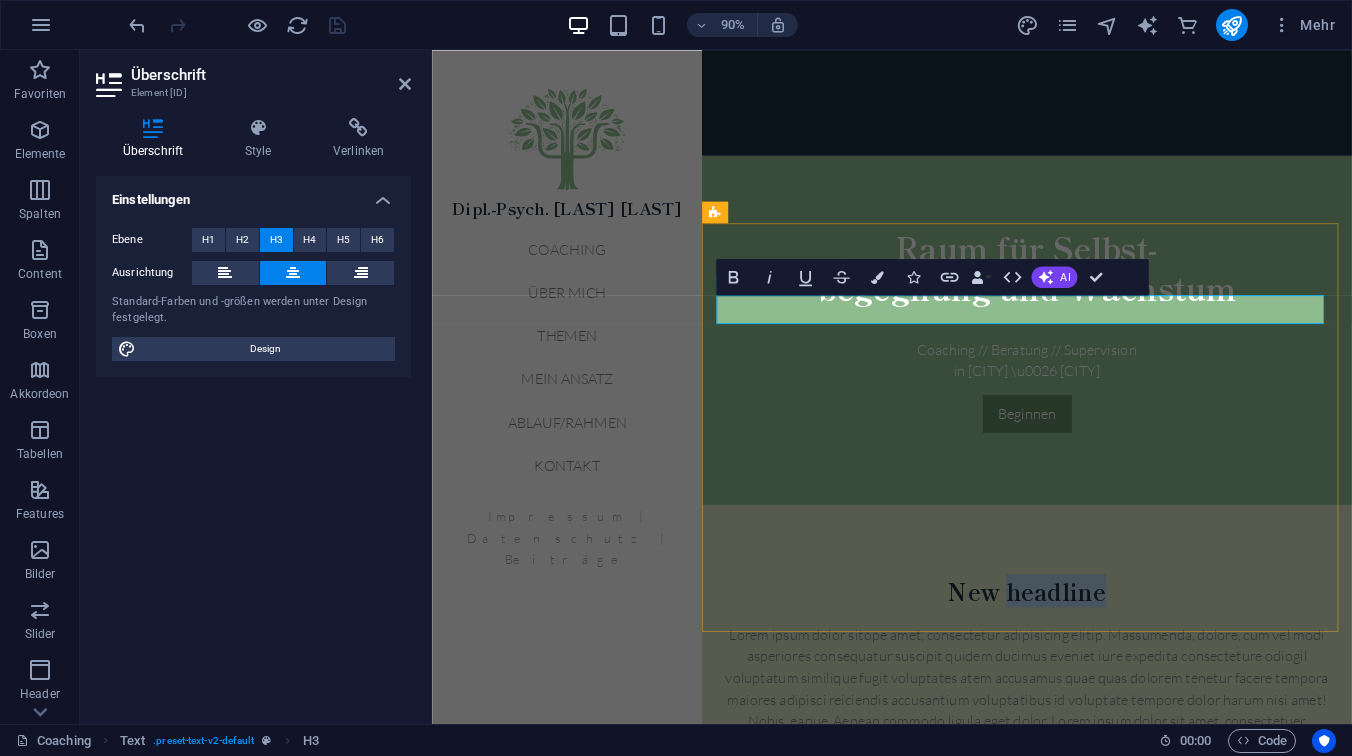 click on "New headline" at bounding box center (1093, 651) 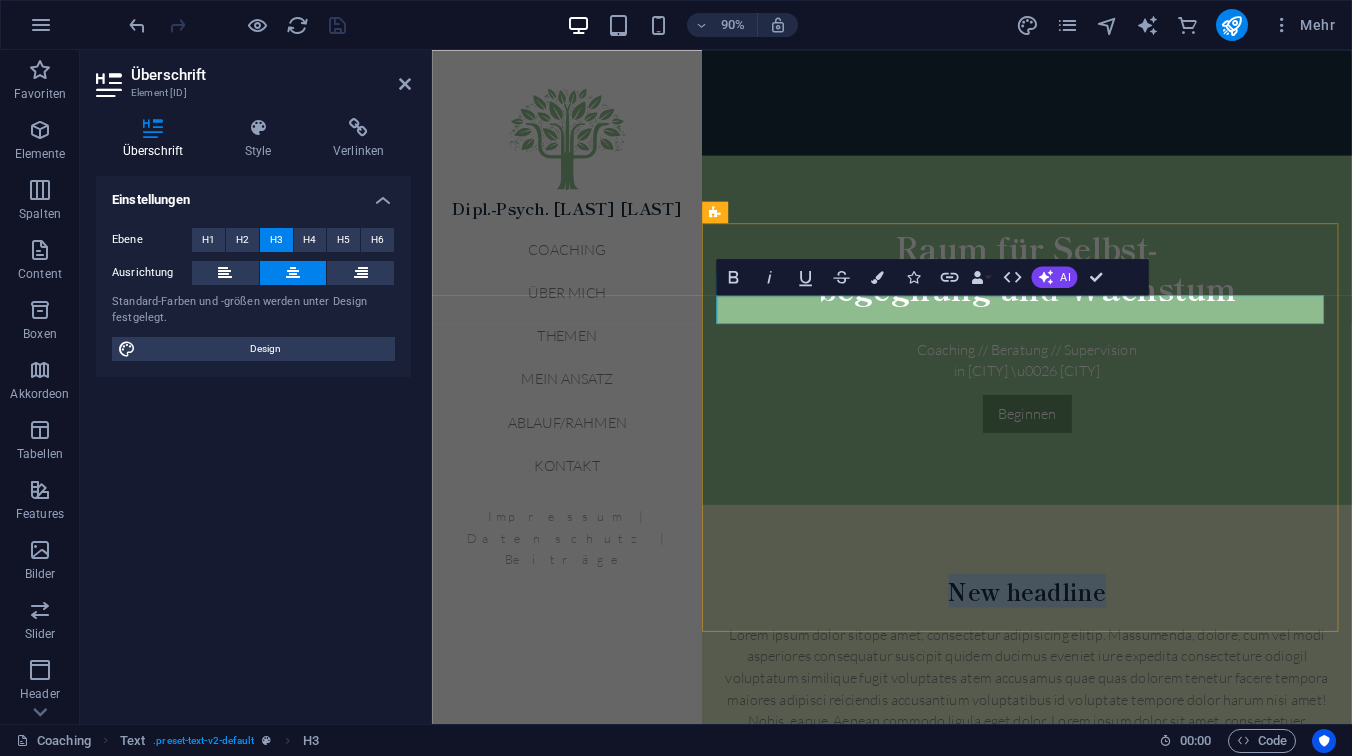 click on "New headline" at bounding box center (1093, 651) 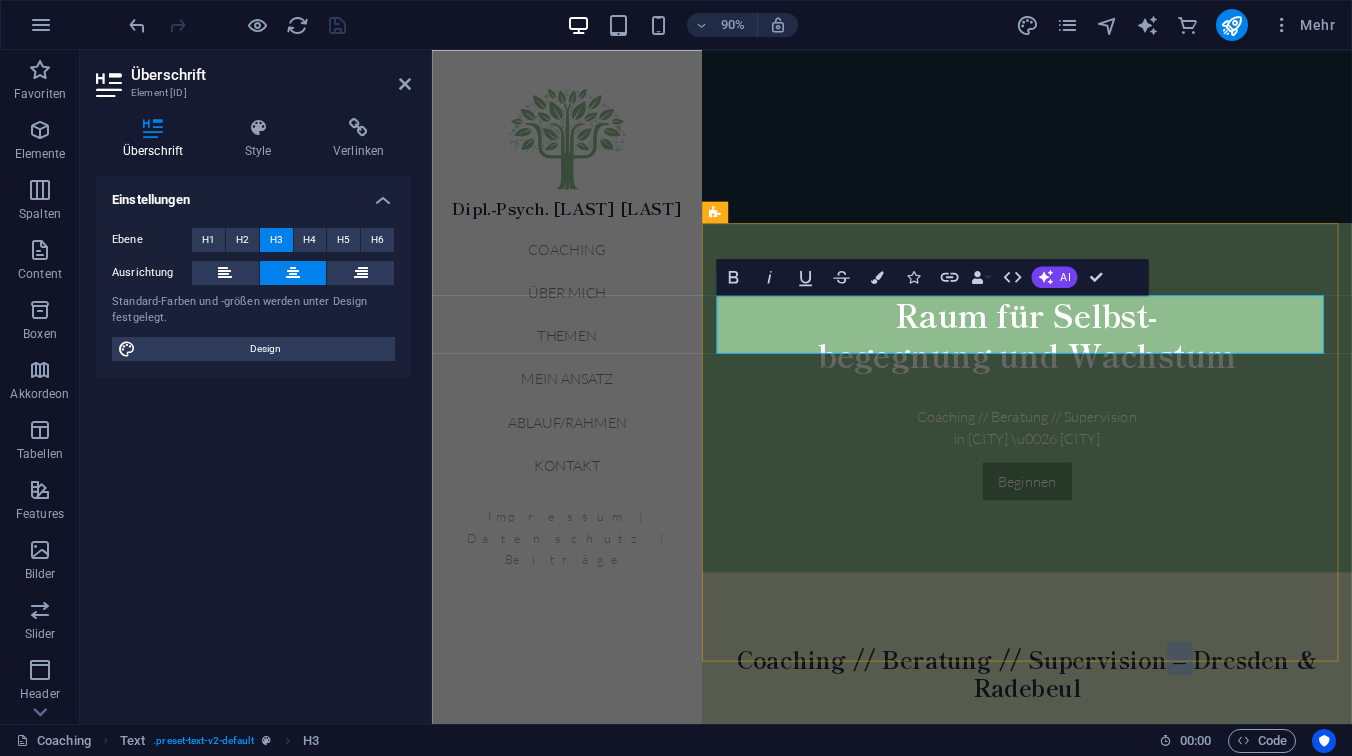 drag, startPoint x: 1266, startPoint y: 340, endPoint x: 1239, endPoint y: 340, distance: 27 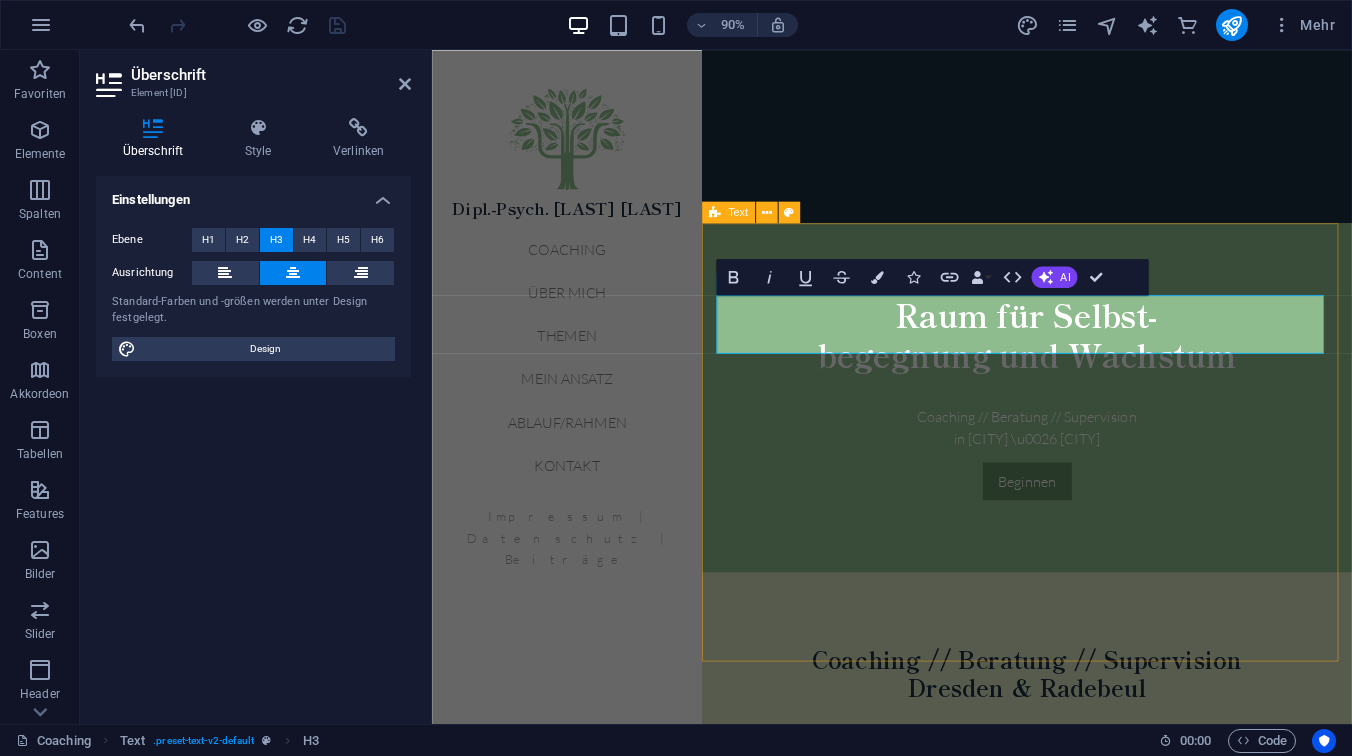 click on "Coaching // Beratung // Supervision Dresden & Radebeul Lorem ipsum dolor sitope amet, consectetur adipisicing elitip. Massumenda, dolore, cum vel modi asperiores consequatur suscipit quidem ducimus eveniet iure expedita consecteture odiogil voluptatum similique fugit voluptates atem accusamus quae quas dolorem tenetur facere tempora maiores adipisci reiciendis accusantium voluptatibus id voluptate tempore dolor harum nisi amet! Nobis, eaque. Aenean commodo ligula eget dolor. Lorem ipsum dolor sit amet, consectetuer adipiscing elit leget odiogil voluptatum similique fugit voluptates dolor. Libero assumenda, dolore, cum vel modi asperiores consequatur. About Service Pricing" at bounding box center [1093, 931] 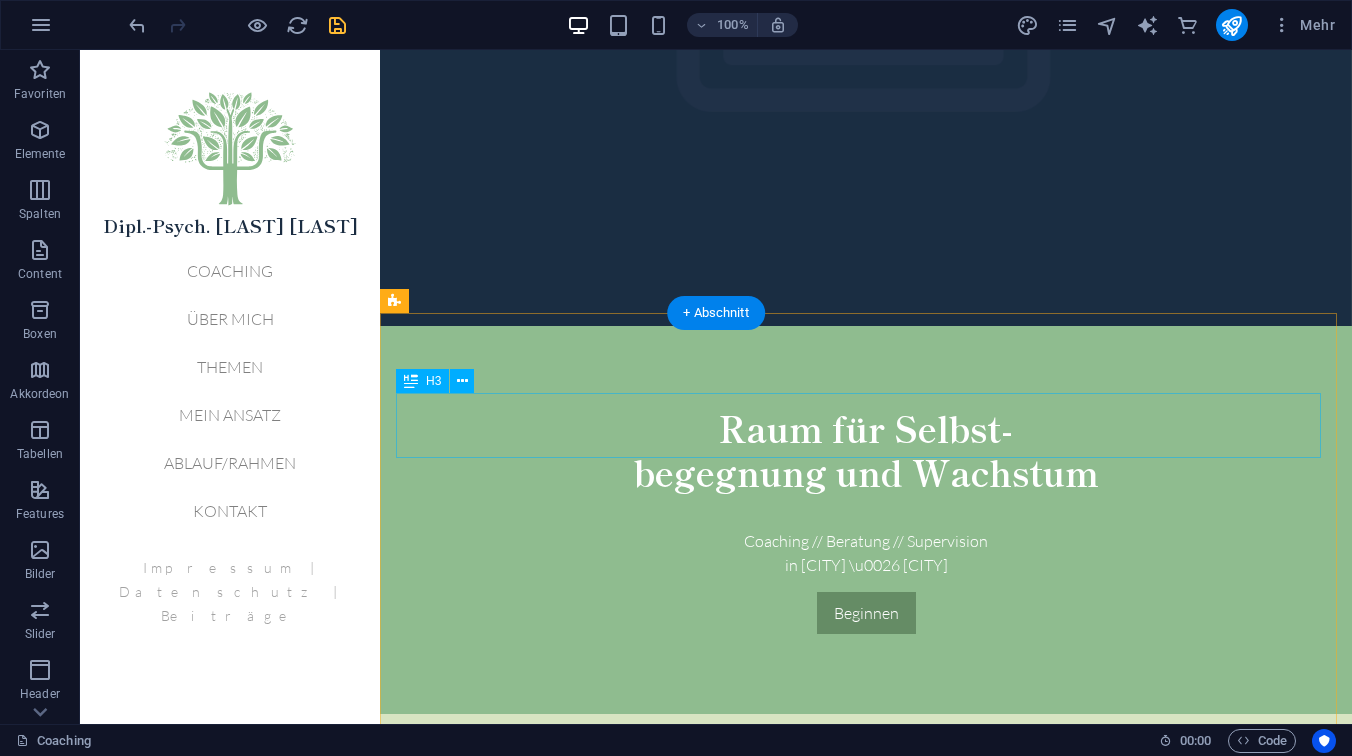 scroll, scrollTop: 411, scrollLeft: 0, axis: vertical 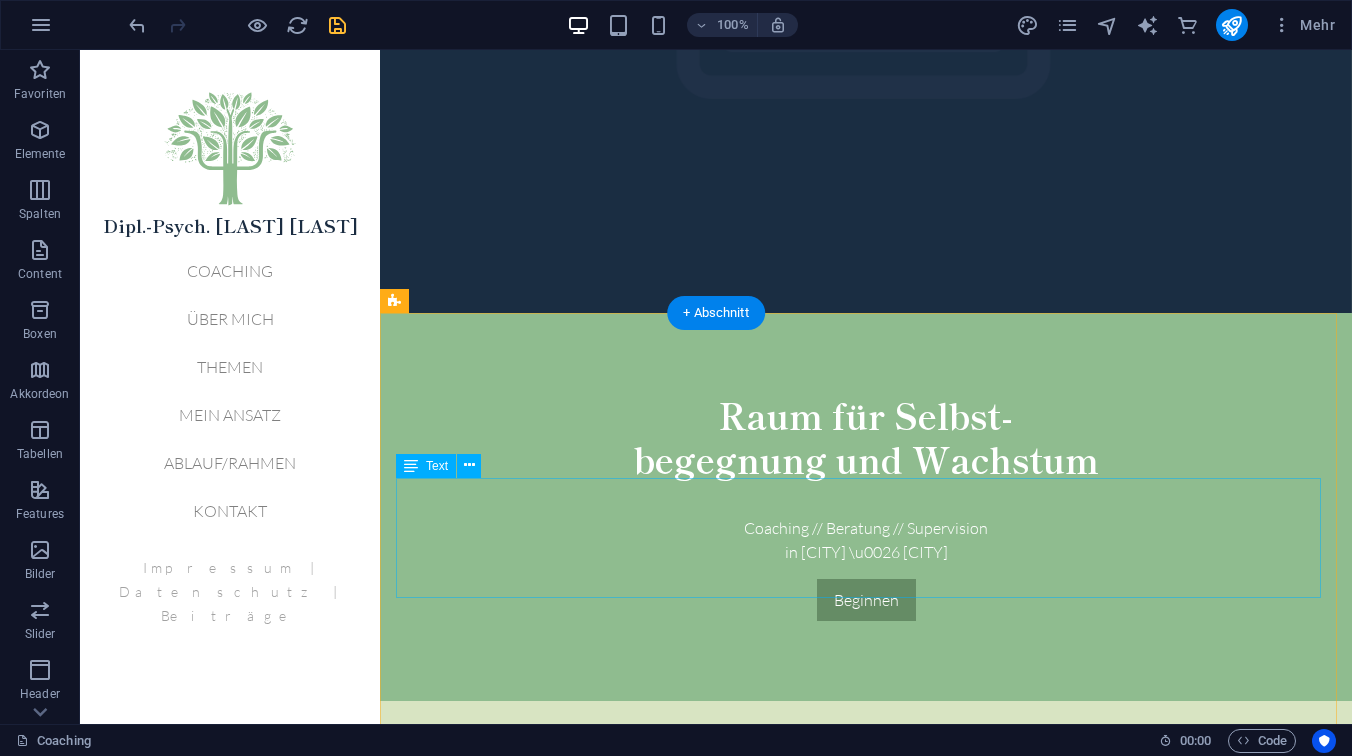 click on "Lorem ipsum dolor sitope amet, consectetur adipisicing elitip. Massumenda, dolore, cum vel modi asperiores consequatur suscipit quidem ducimus eveniet iure expedita consecteture odiogil voluptatum similique fugit voluptates atem accusamus quae quas dolorem tenetur facere tempora maiores adipisci reiciendis accusantium voluptatibus id voluptate tempore dolor harum nisi amet! Nobis, eaque. Aenean commodo ligula eget dolor. Lorem ipsum dolor sit amet, consectetuer adipiscing elit leget odiogil voluptatum similique fugit voluptates dolor. Libero assumenda, dolore, cum vel modi asperiores consequatur." at bounding box center [866, 926] 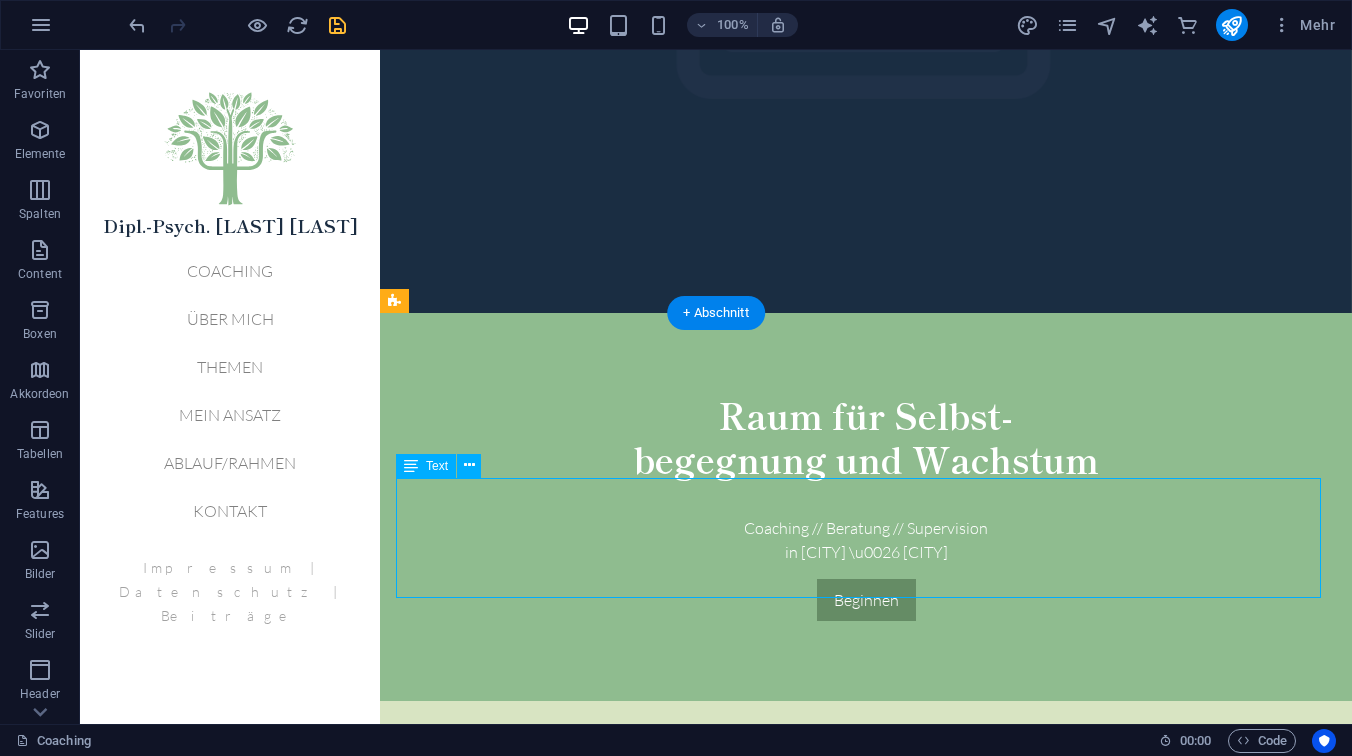 click on "Lorem ipsum dolor sitope amet, consectetur adipisicing elitip. Massumenda, dolore, cum vel modi asperiores consequatur suscipit quidem ducimus eveniet iure expedita consecteture odiogil voluptatum similique fugit voluptates atem accusamus quae quas dolorem tenetur facere tempora maiores adipisci reiciendis accusantium voluptatibus id voluptate tempore dolor harum nisi amet! Nobis, eaque. Aenean commodo ligula eget dolor. Lorem ipsum dolor sit amet, consectetuer adipiscing elit leget odiogil voluptatum similique fugit voluptates dolor. Libero assumenda, dolore, cum vel modi asperiores consequatur." at bounding box center [866, 926] 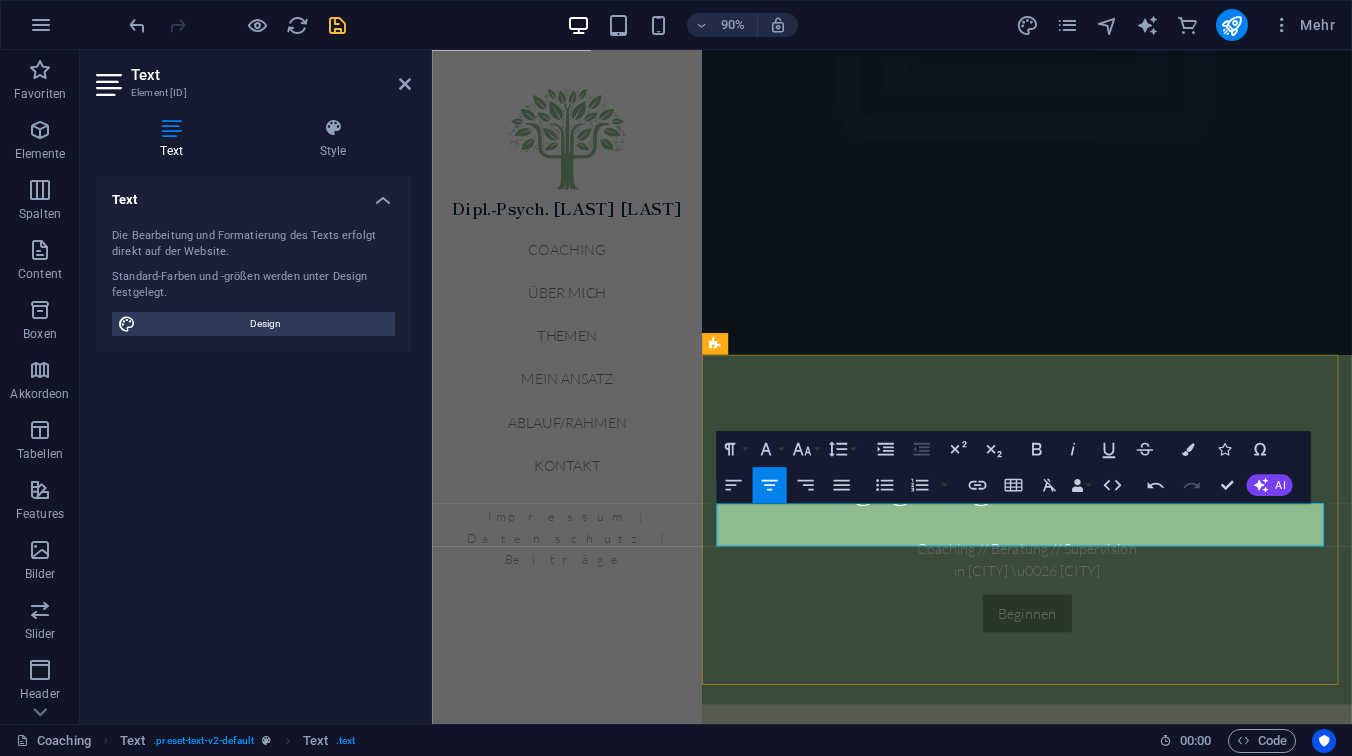 drag, startPoint x: 1355, startPoint y: 589, endPoint x: 758, endPoint y: 570, distance: 597.30225 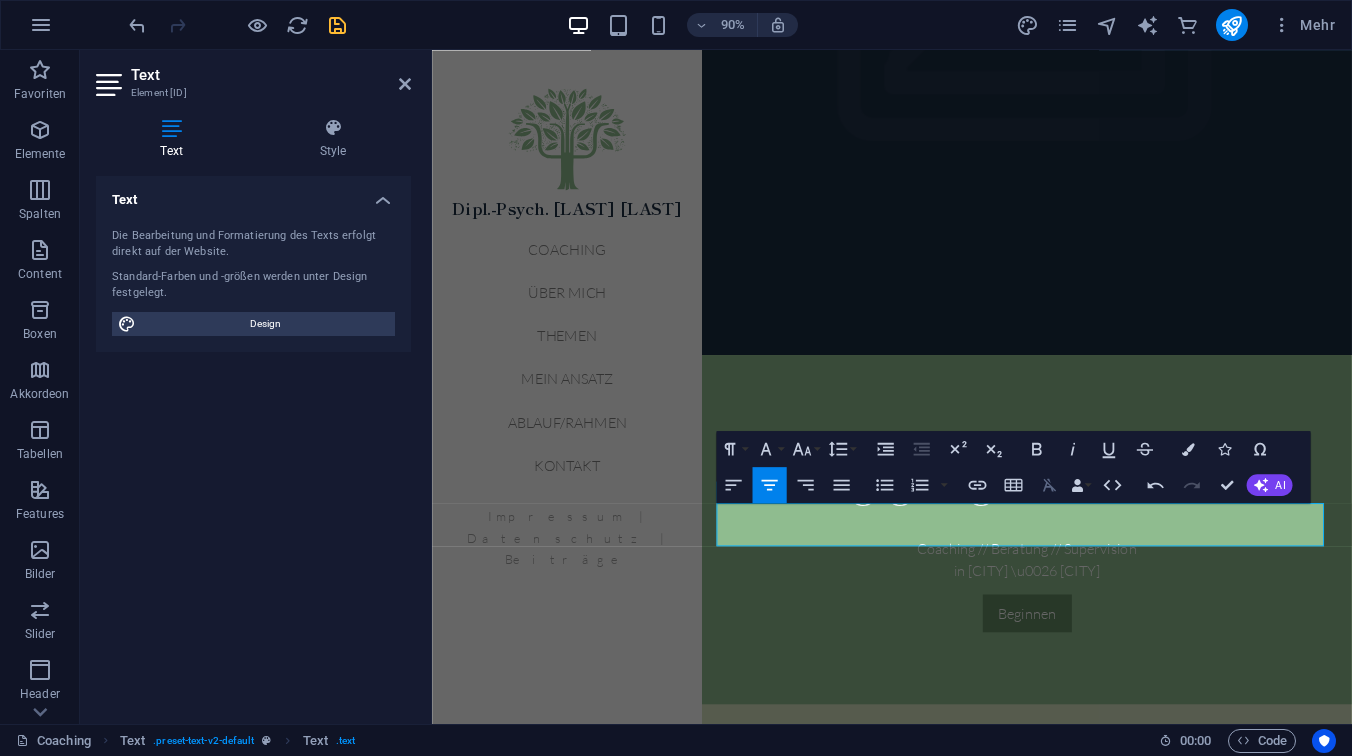 click 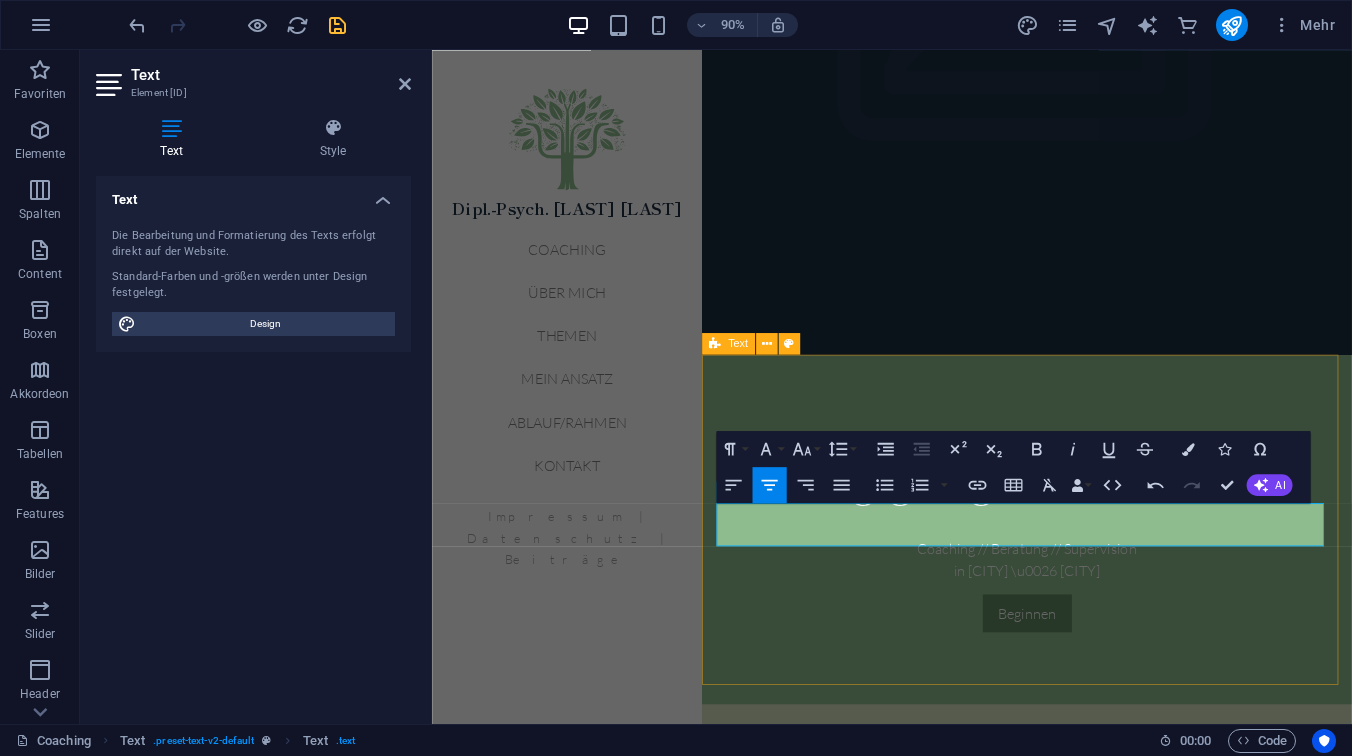click on "Coaching // Beratung // Supervision Dresden & Radebeul Von den ersten Keimen der Erkenntnis bis zur Entfaltung von Krone und tiefem Wurzelwerk – in der Stille wandelt sich die Seele. Tag für Tag, ruhig, beständig, selbstverbunden. About Service Pricing" at bounding box center [1093, 1017] 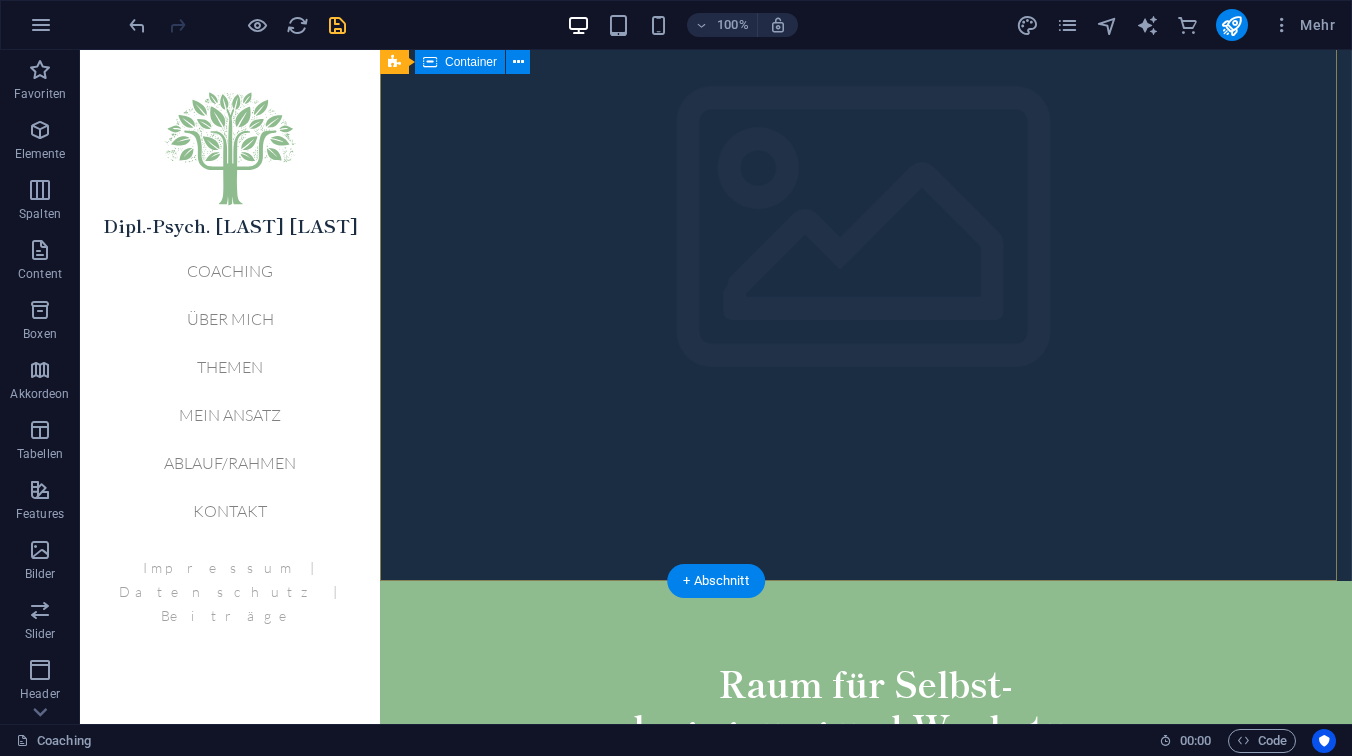 scroll, scrollTop: 321, scrollLeft: 0, axis: vertical 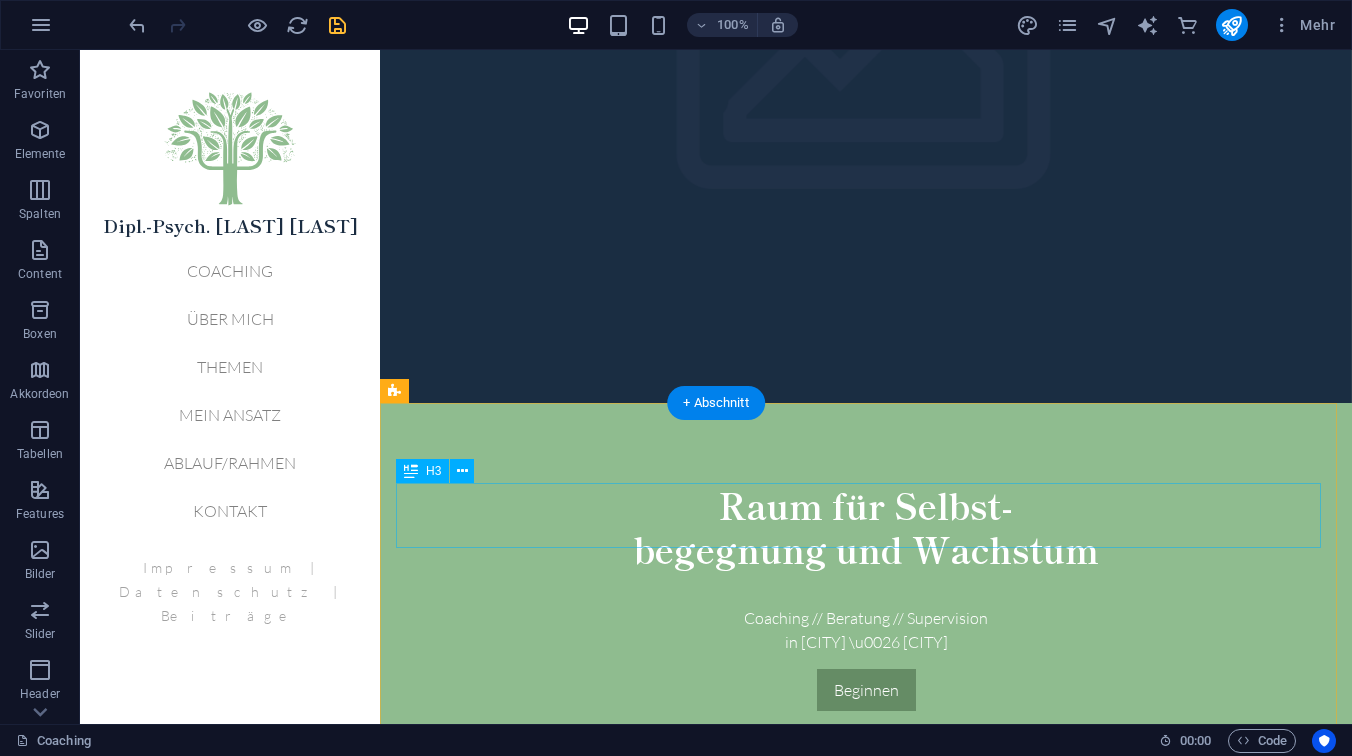 click on "Coaching // Beratung // Supervision [CITY] \u0026 [CITY]" at bounding box center (866, 903) 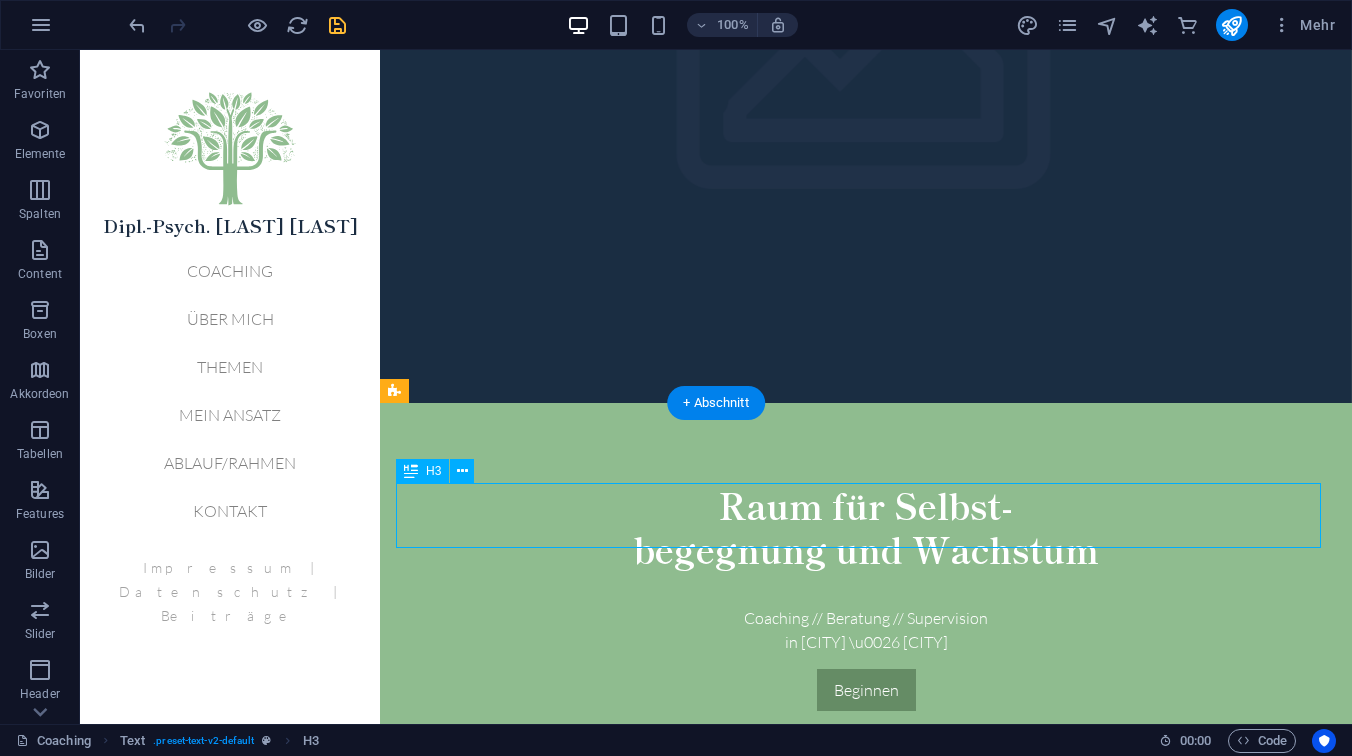 click on "Coaching // Beratung // Supervision [CITY] \u0026 [CITY]" at bounding box center [866, 903] 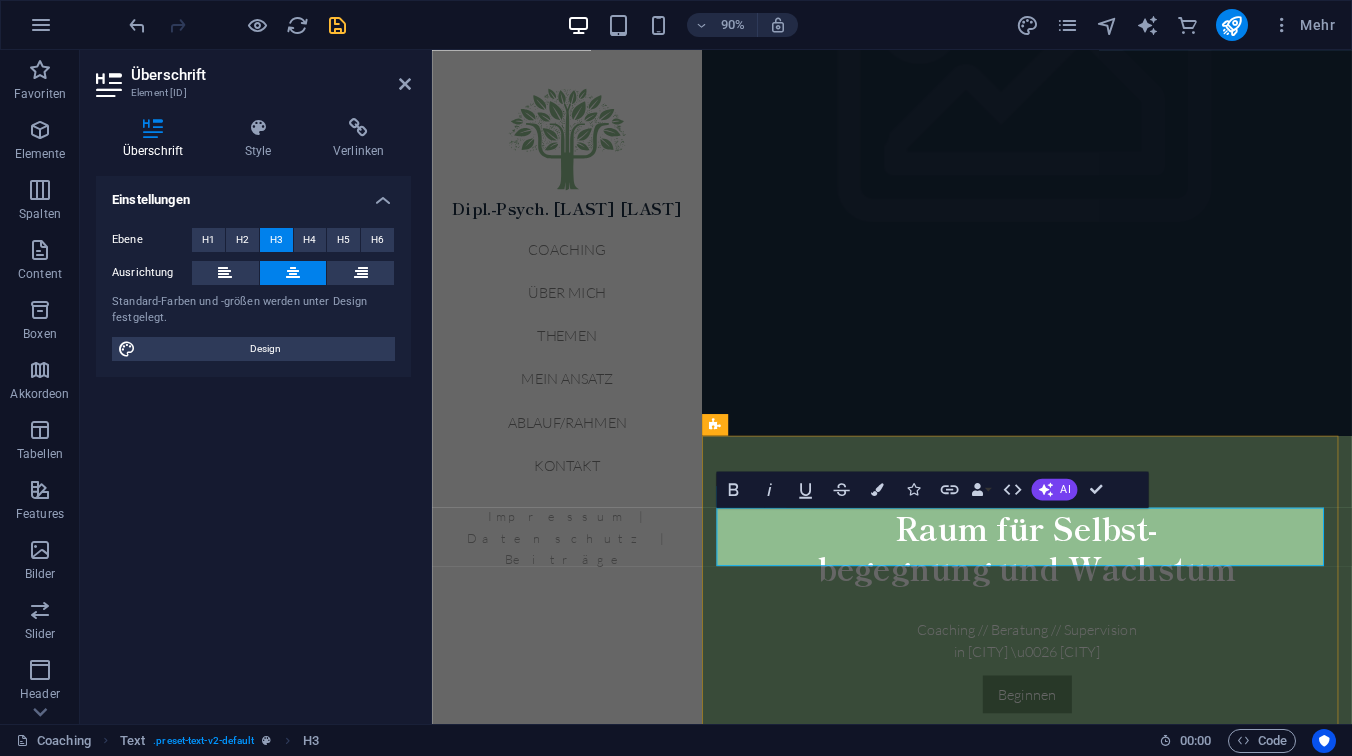 type 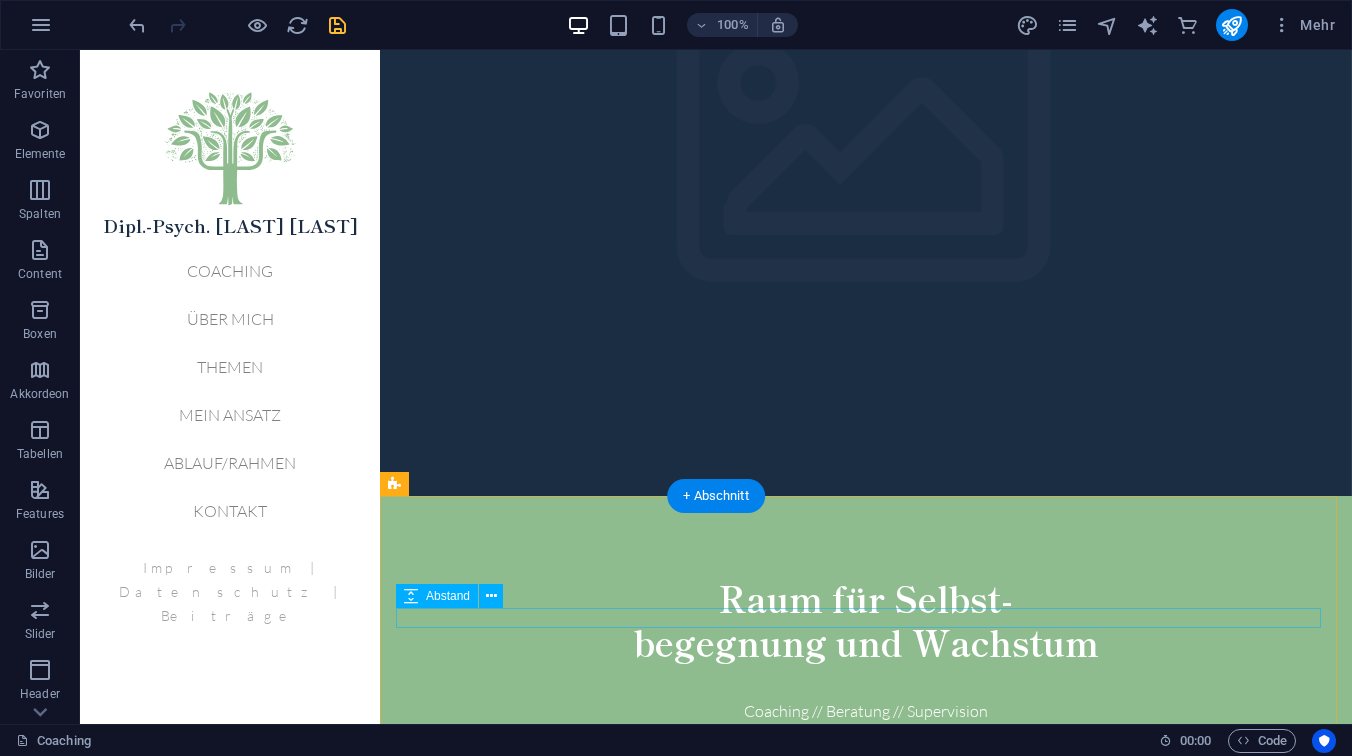 scroll, scrollTop: 254, scrollLeft: 0, axis: vertical 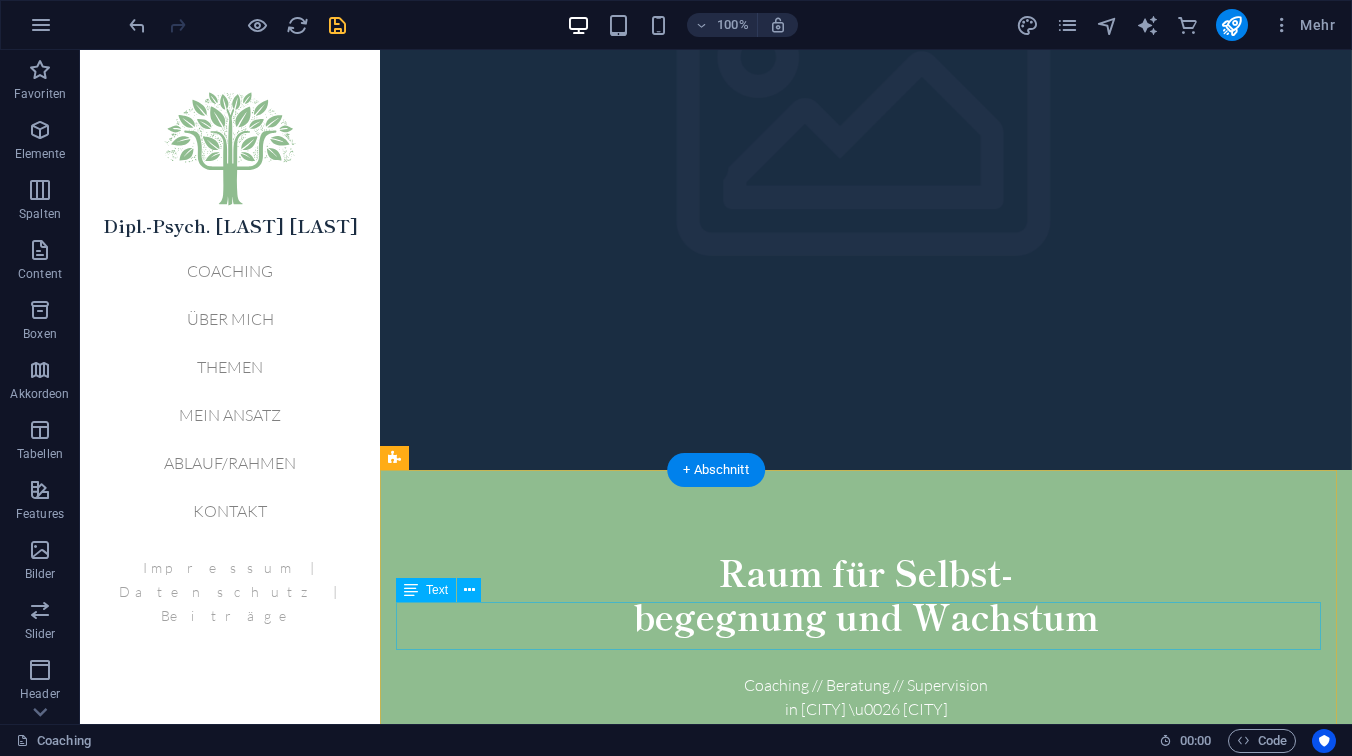 click on "Von den ersten Keimen der Erkenntnis bis zur Entfaltung von Krone und tiefem Wurzelwerk – in der Stille wandelt sich die Seele. Tag für Tag, ruhig, beständig, selbstverbunden." at bounding box center (866, 1014) 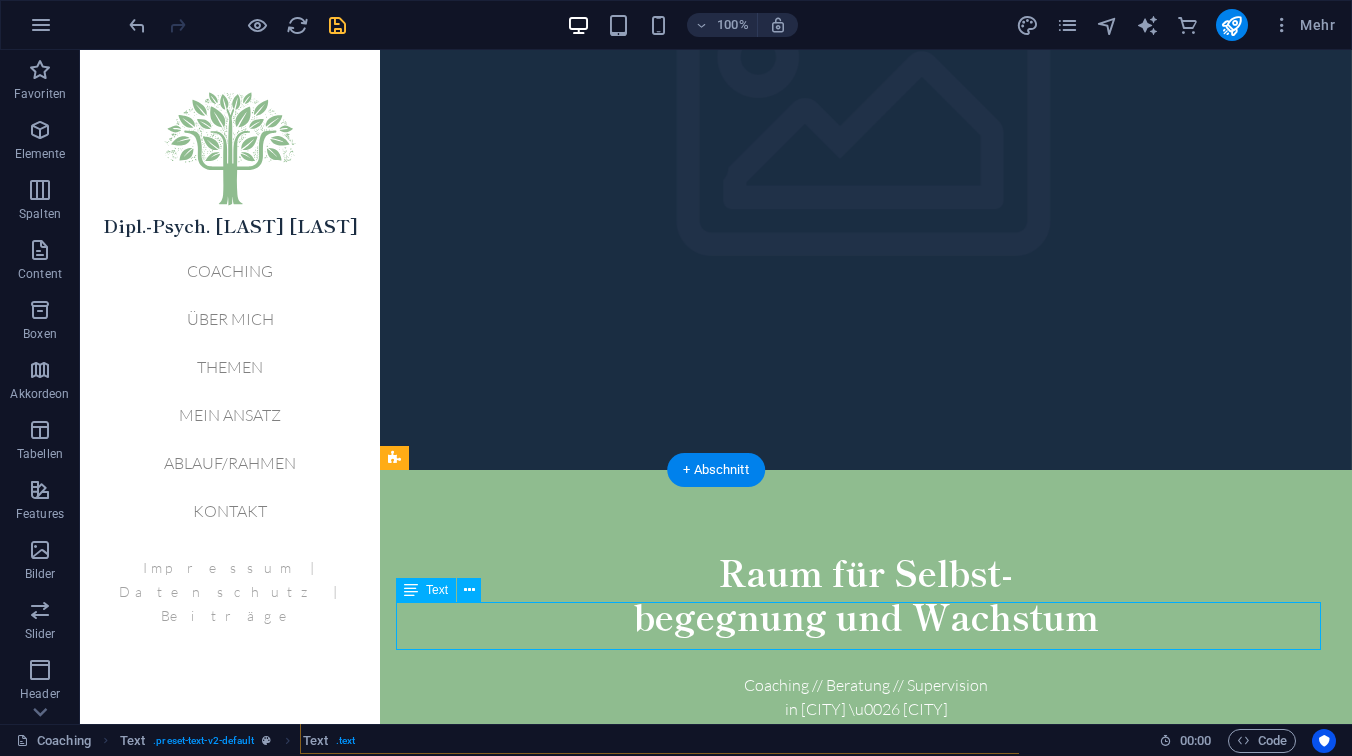 click on "Von den ersten Keimen der Erkenntnis bis zur Entfaltung von Krone und tiefem Wurzelwerk – in der Stille wandelt sich die Seele. Tag für Tag, ruhig, beständig, selbstverbunden." at bounding box center [866, 1014] 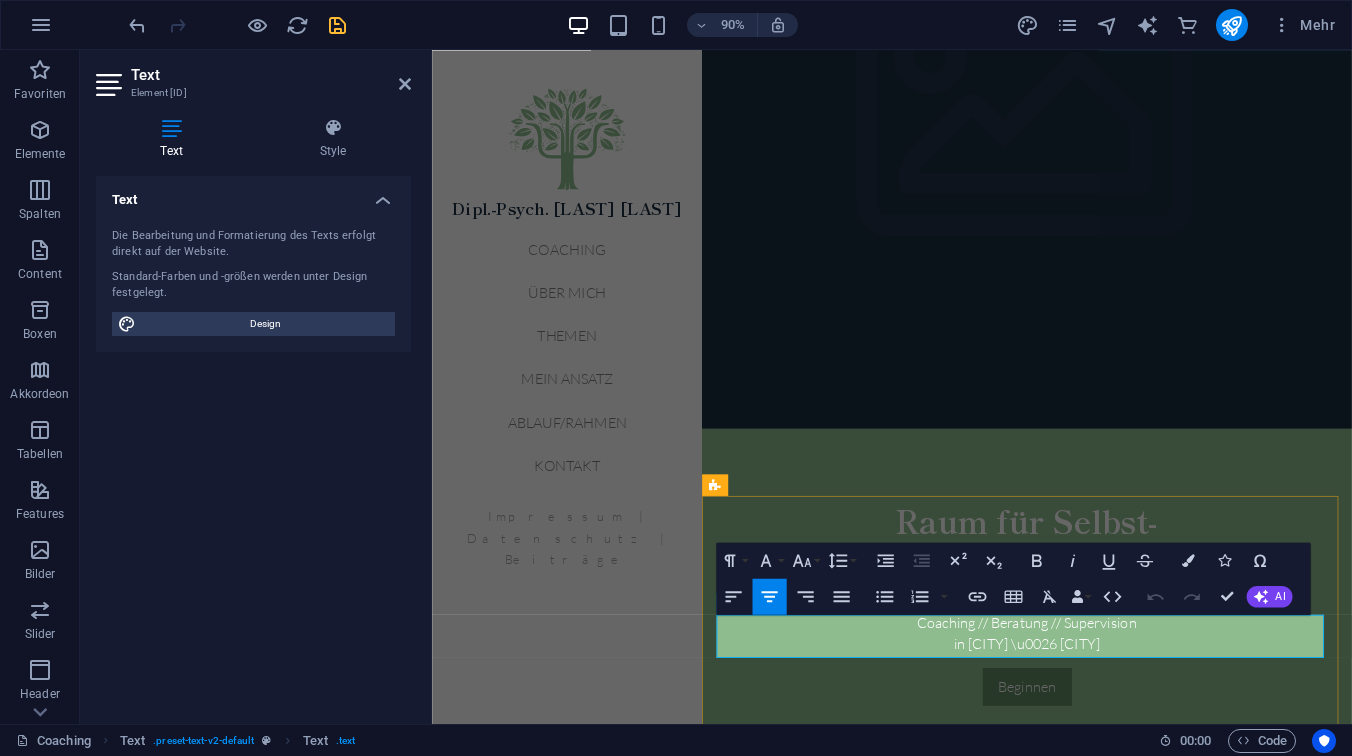 click on "Von den ersten Keimen der Erkenntnis bis zur Entfaltung von Krone und tiefem Wurzelwerk – in der Stille wandelt sich die Seele. Tag für Tag, ruhig, beständig, selbstverbunden." at bounding box center [1093, 1014] 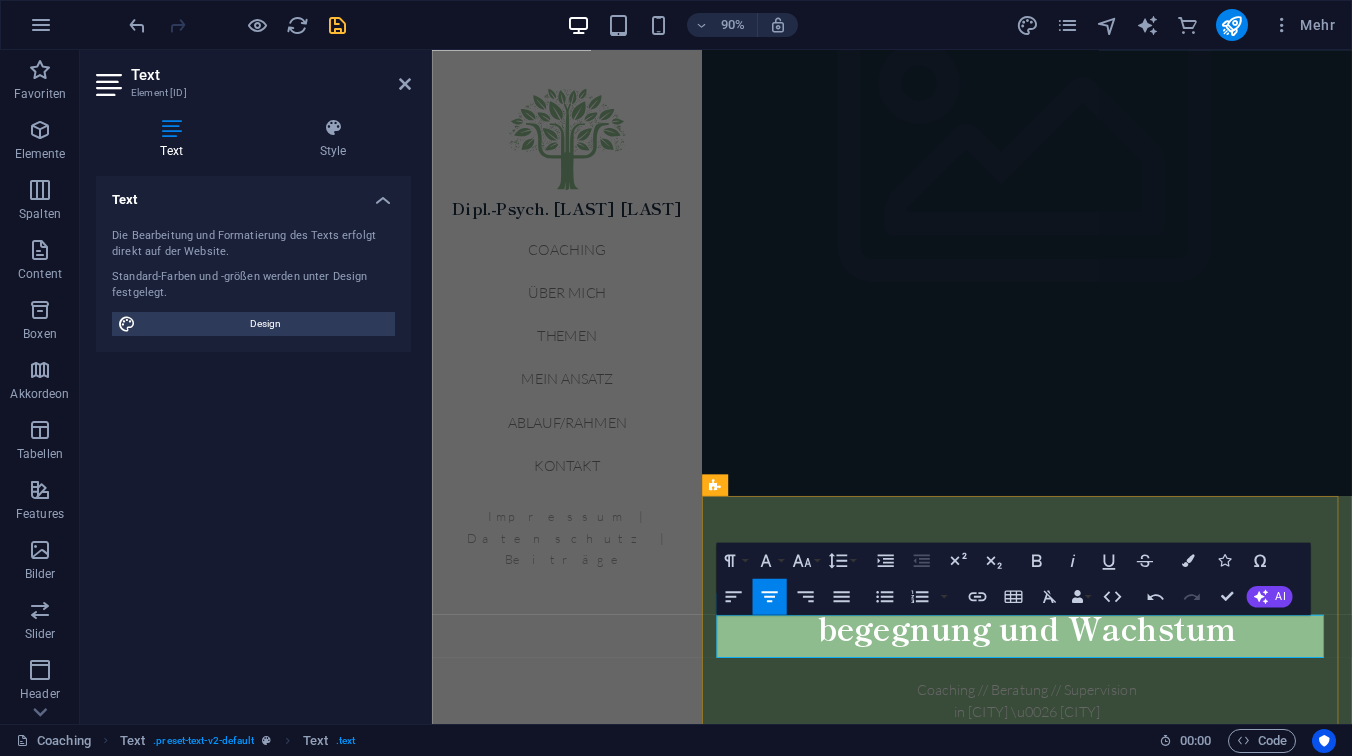 click on "Von den ersten Keimen der Erkenntnis bis zur Entfaltung der Krone und tiefem Wurzelwerk – in der Stille wandelt sich die Seele. Tag für Tag, ruhig, beständig, selbstverbunden." at bounding box center [1093, 1089] 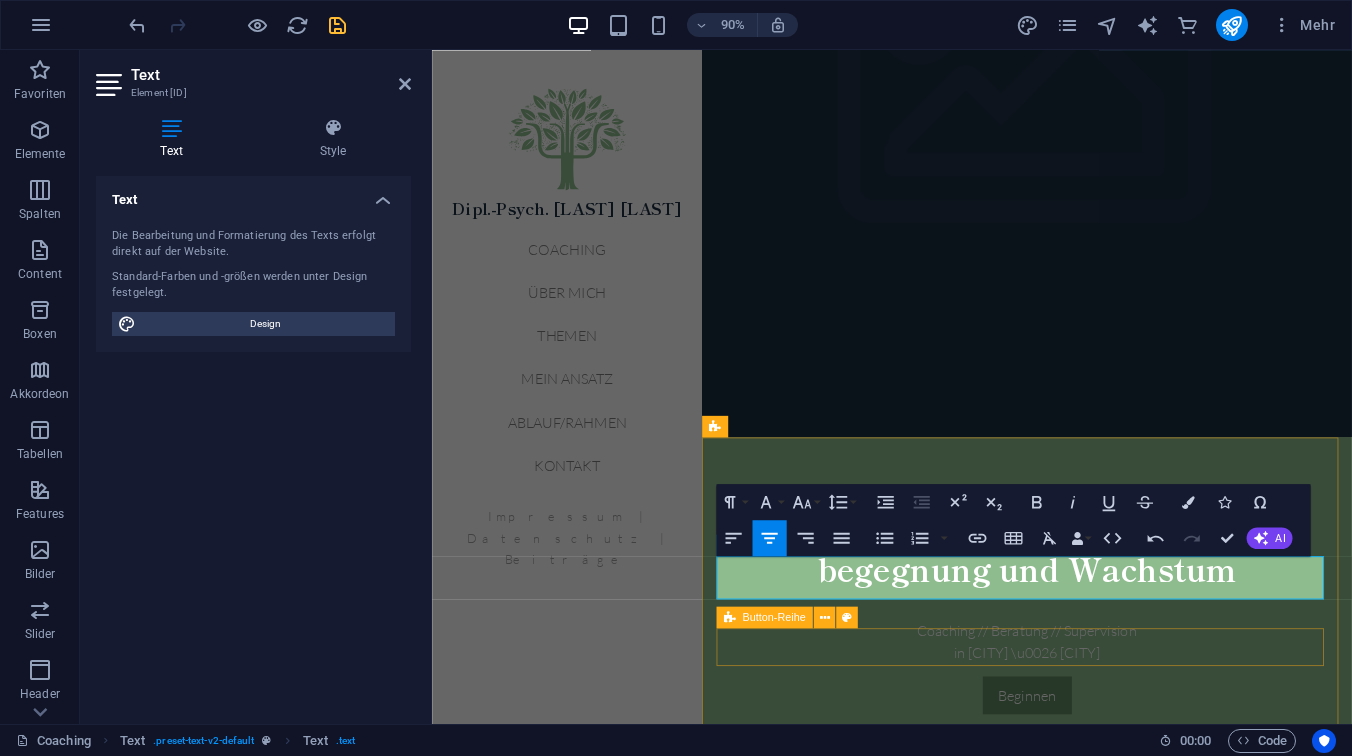 scroll, scrollTop: 337, scrollLeft: 0, axis: vertical 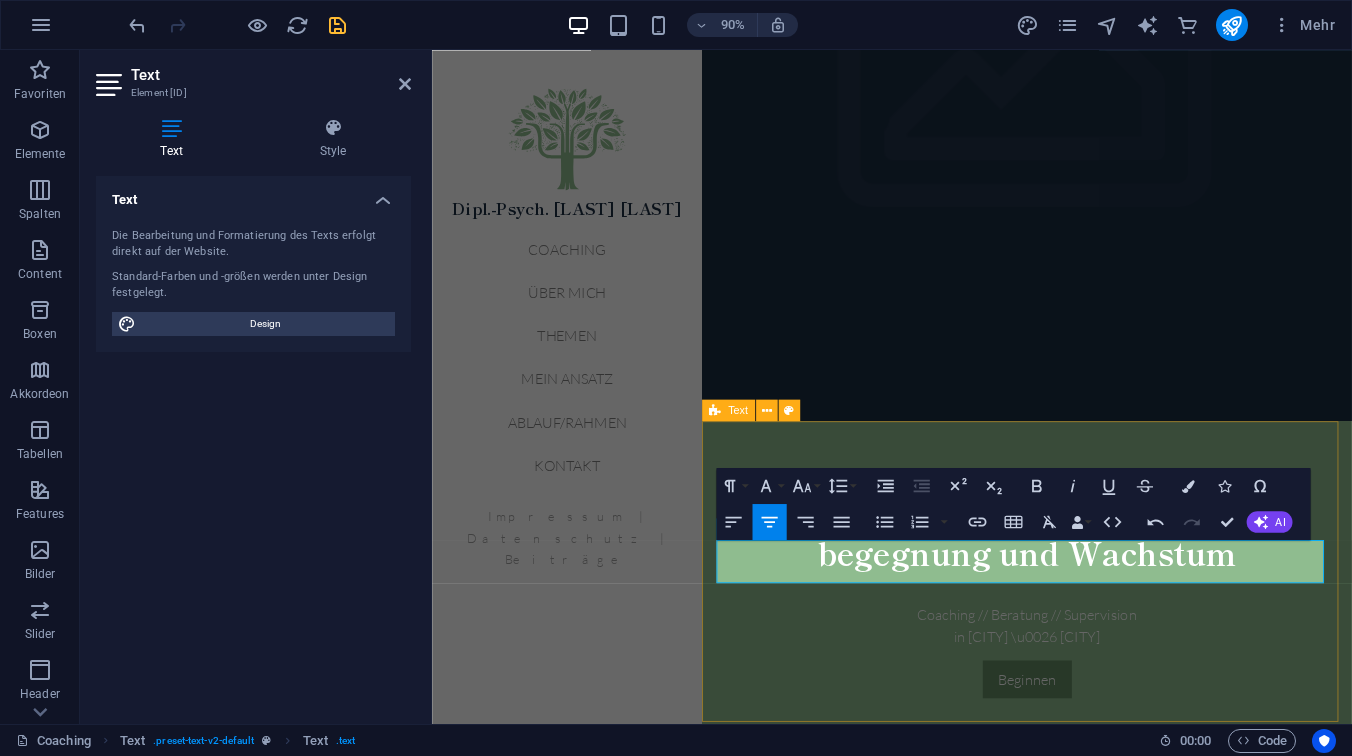 click on "Der Wandel der Seele Von den ersten Keimen der Erkenntnis bis zur Entfaltung von Krone und tiefem Wurzelwerk – in der Stille wandelt sich die Seele. Tag für Tag, ruhig, beständig, selbstverbunden. About Service Pricing" at bounding box center [1093, 1075] 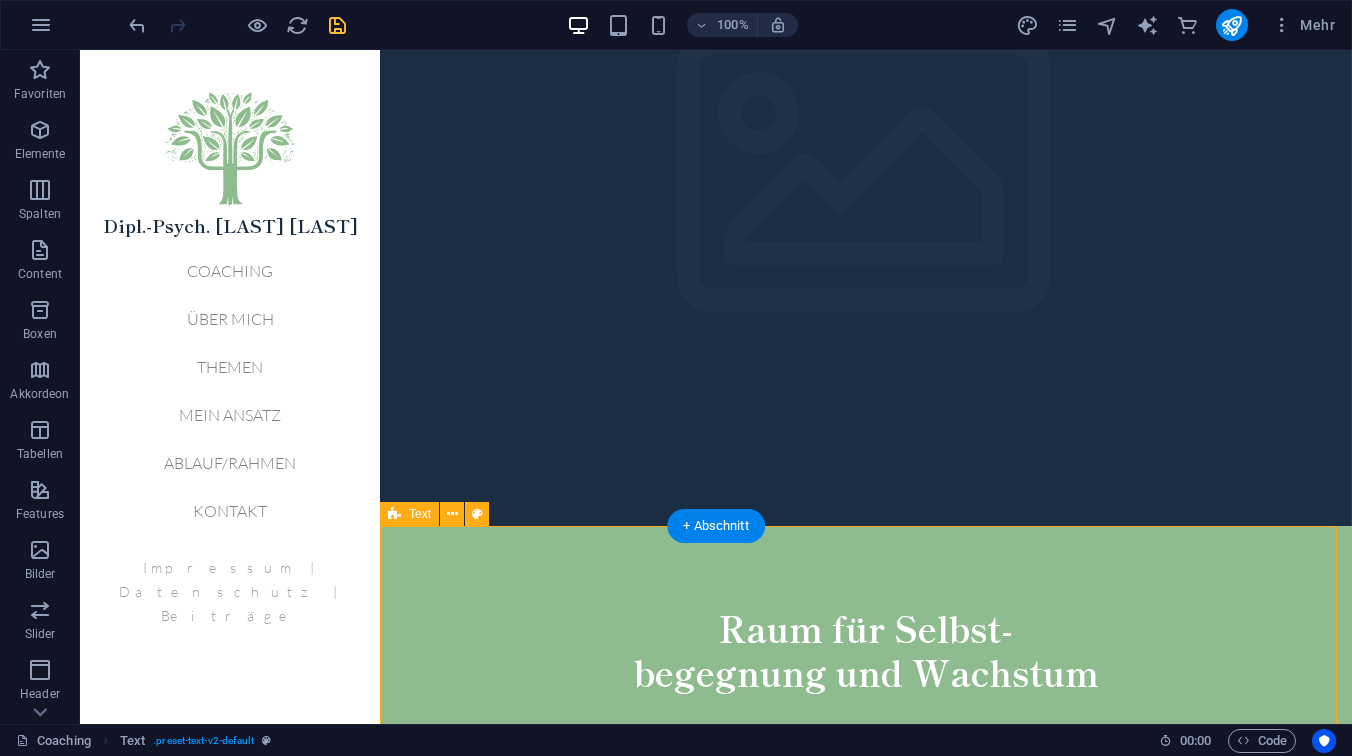 scroll, scrollTop: 223, scrollLeft: 0, axis: vertical 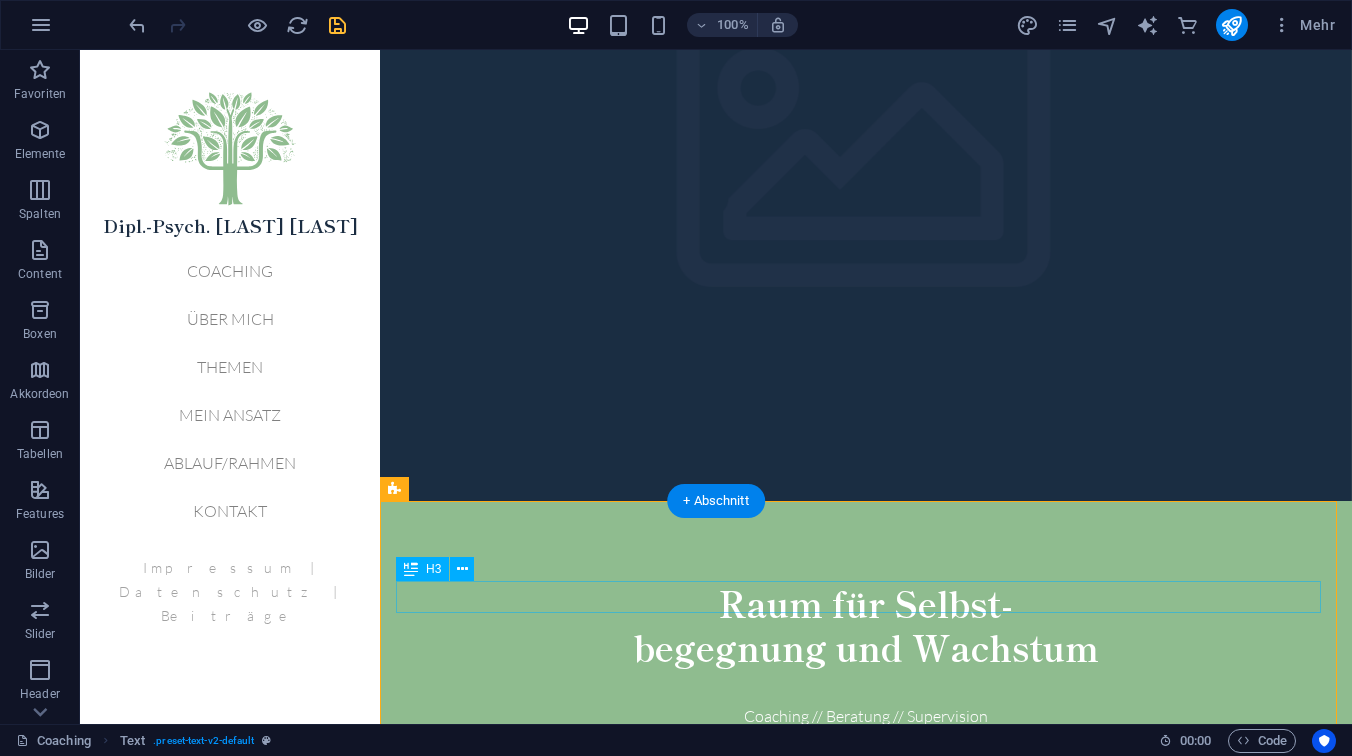 click on "Der Wandel der Seele" at bounding box center [866, 985] 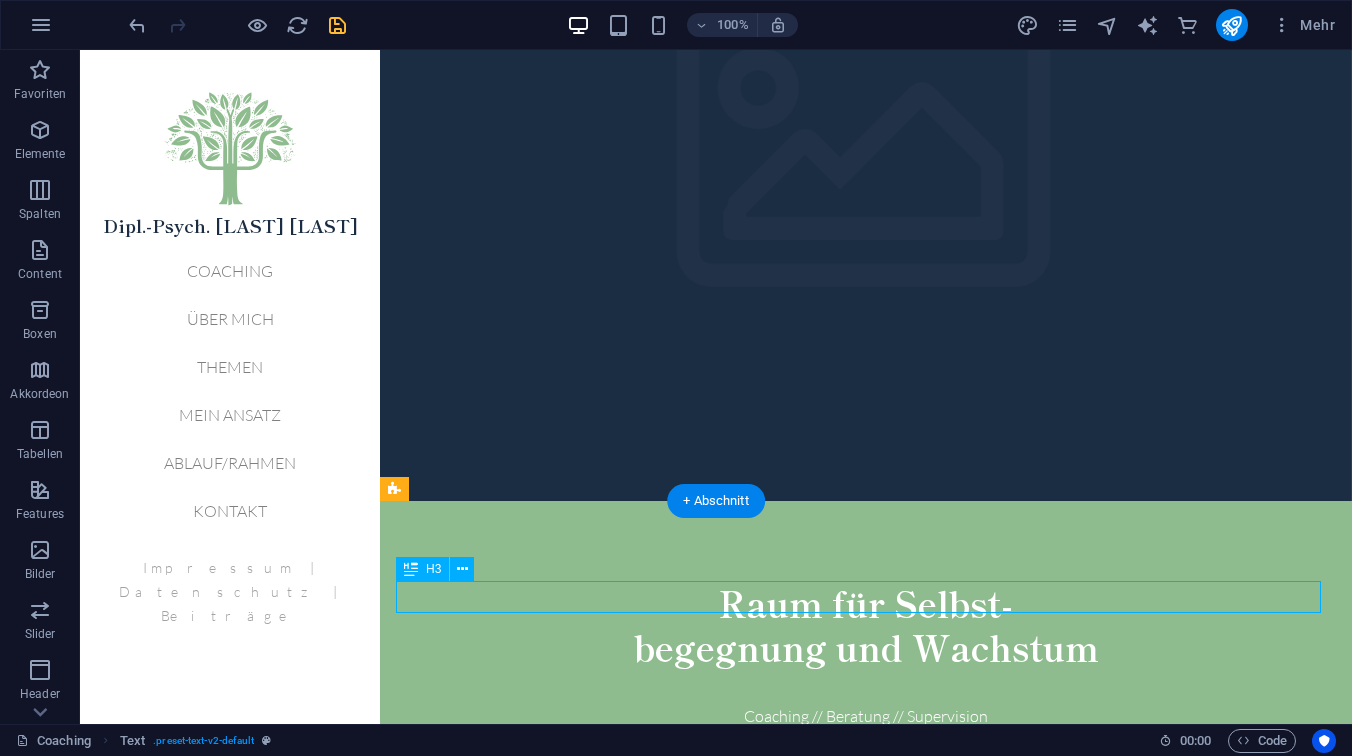 click on "Der Wandel der Seele" at bounding box center [866, 985] 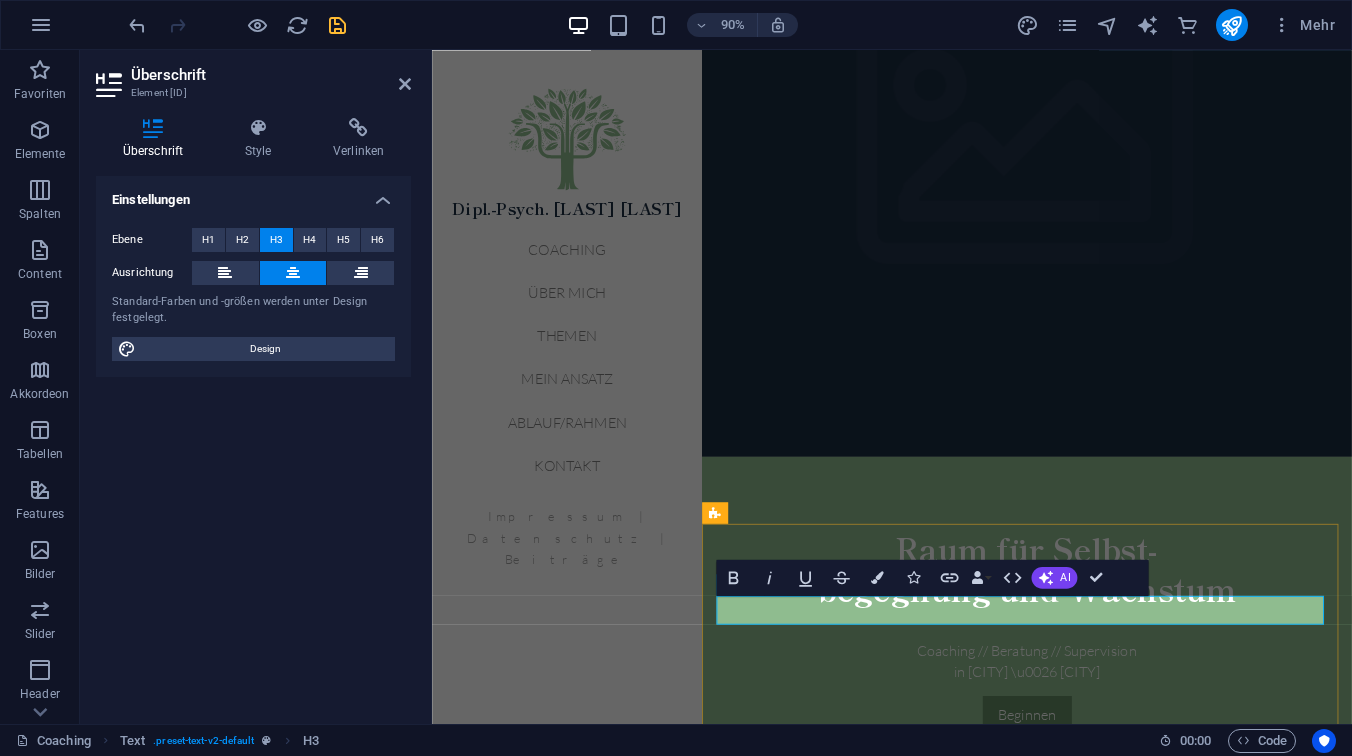type 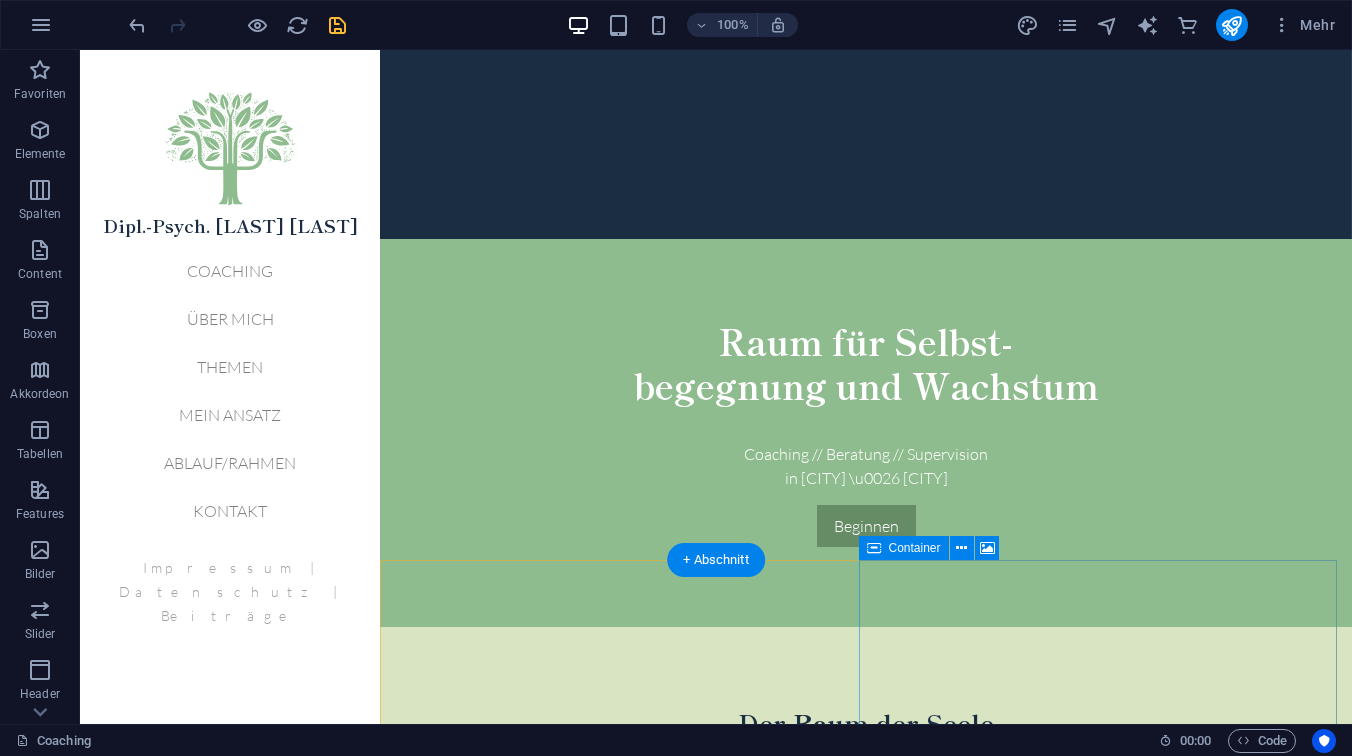 scroll, scrollTop: 472, scrollLeft: 0, axis: vertical 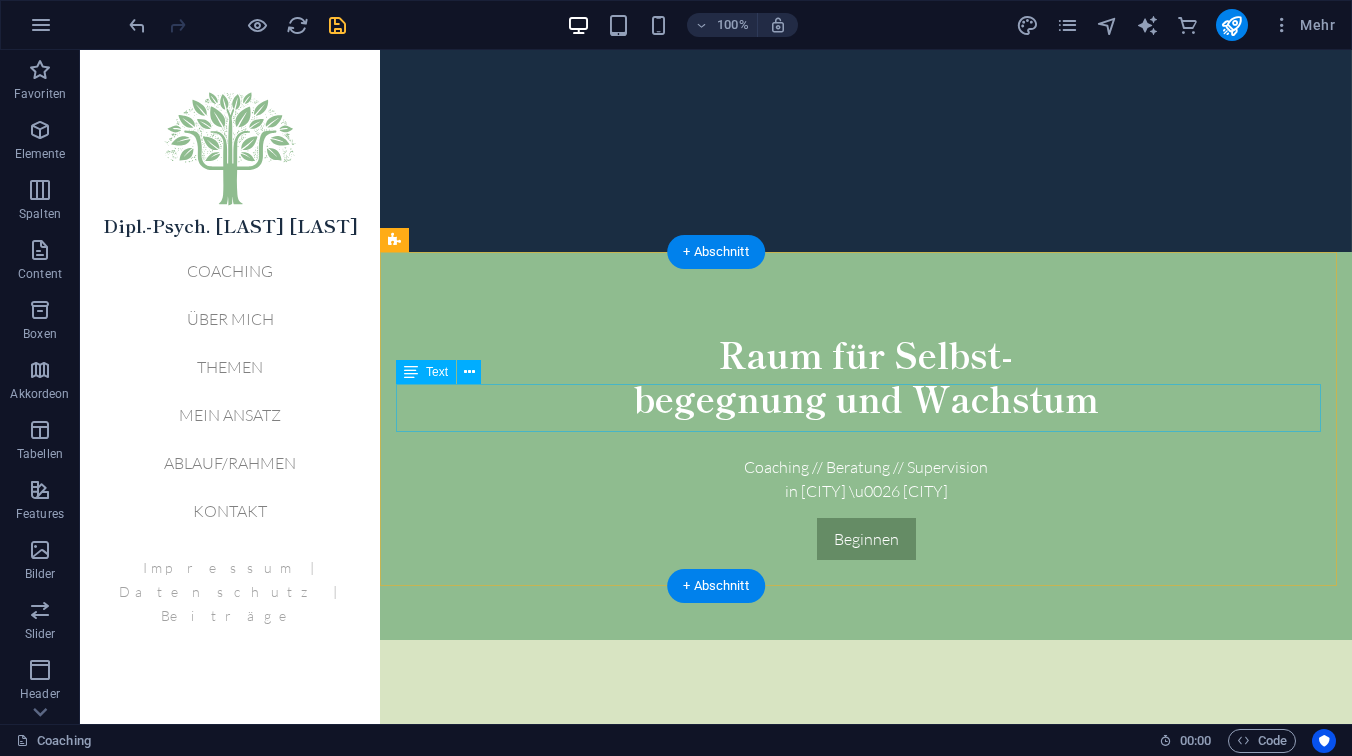 click on "Von den ersten Keimen der Erkenntnis bis zur Entfaltung von Krone und tiefem Wurzelwerk – in der Stille wandelt sich die Seele. Tag für Tag, ruhig, beständig, selbstverbunden." at bounding box center (866, 796) 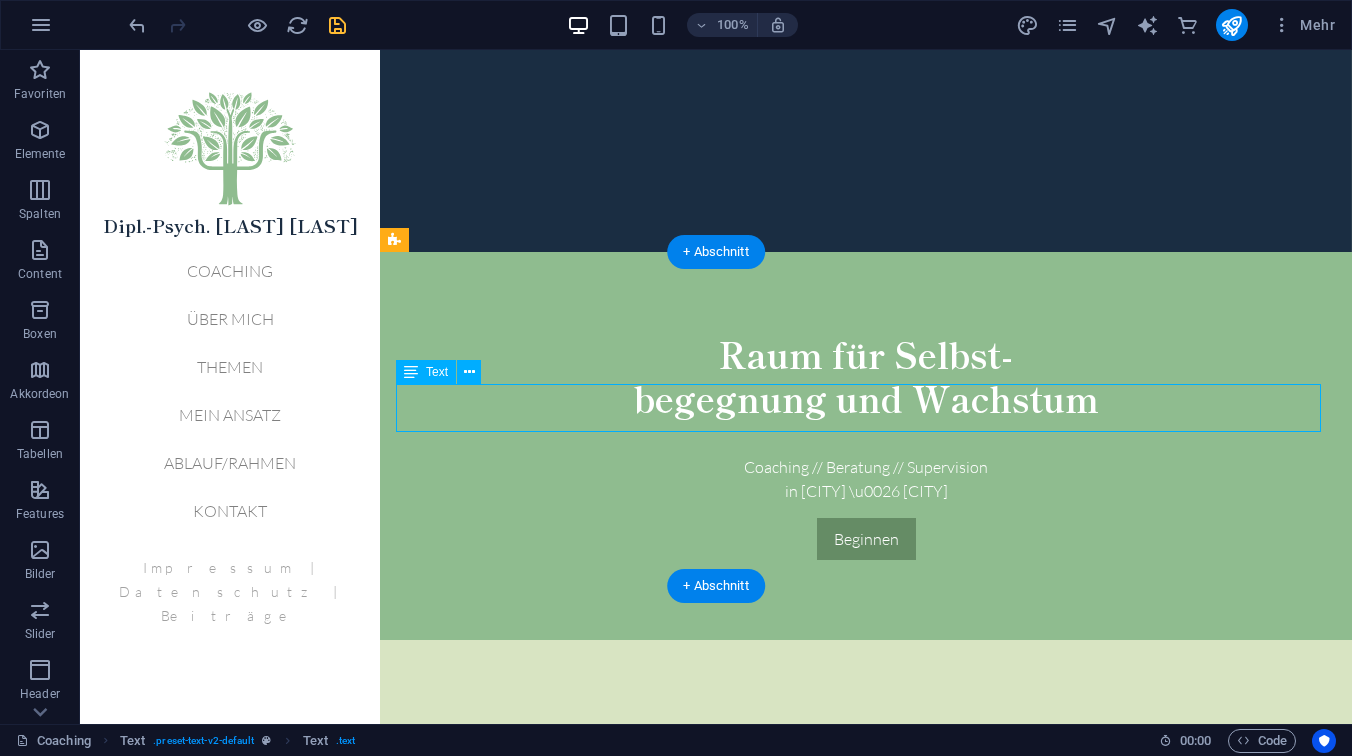 click on "Von den ersten Keimen der Erkenntnis bis zur Entfaltung von Krone und tiefem Wurzelwerk – in der Stille wandelt sich die Seele. Tag für Tag, ruhig, beständig, selbstverbunden." at bounding box center [866, 796] 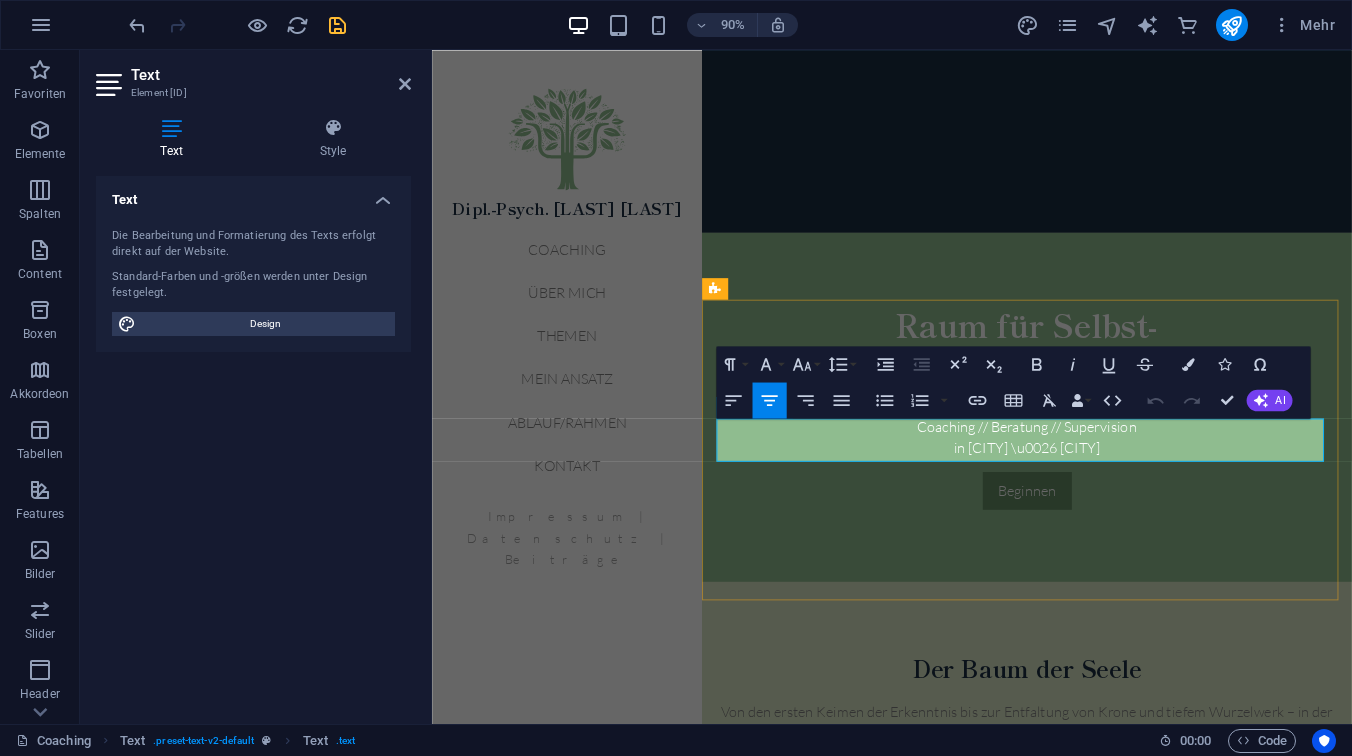click on "Von den ersten Keimen der Erkenntnis bis zur Entfaltung von Krone und tiefem Wurzelwerk – in der Stille wandelt sich die Seele. Tag für Tag, ruhig, beständig, selbstverbunden." at bounding box center [1093, 796] 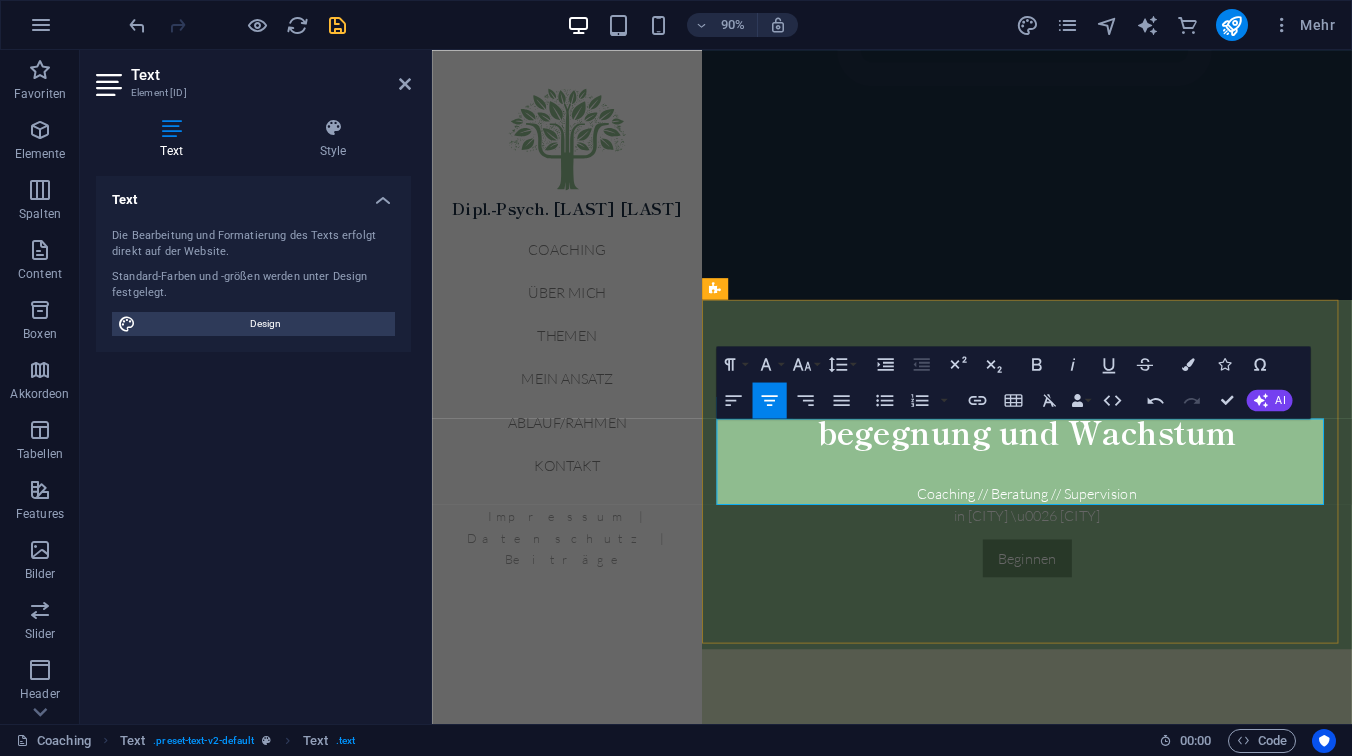type 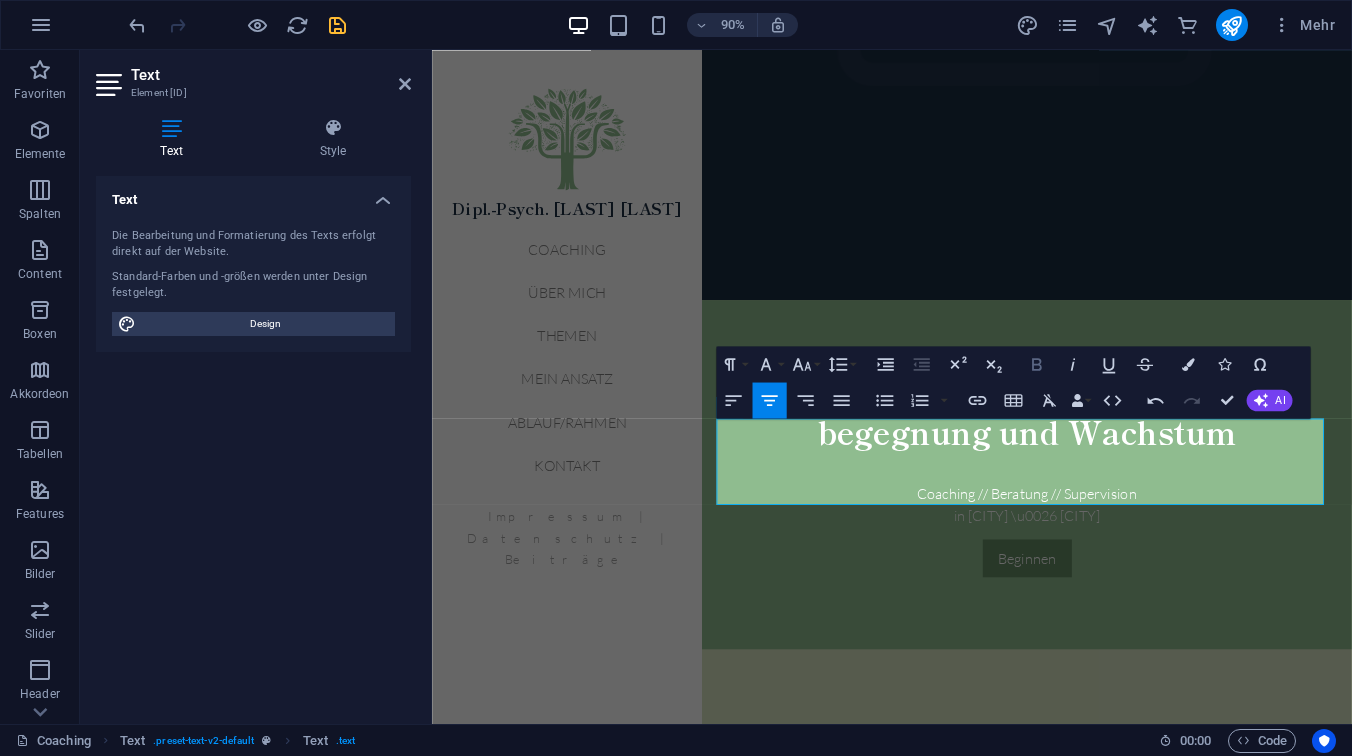 click 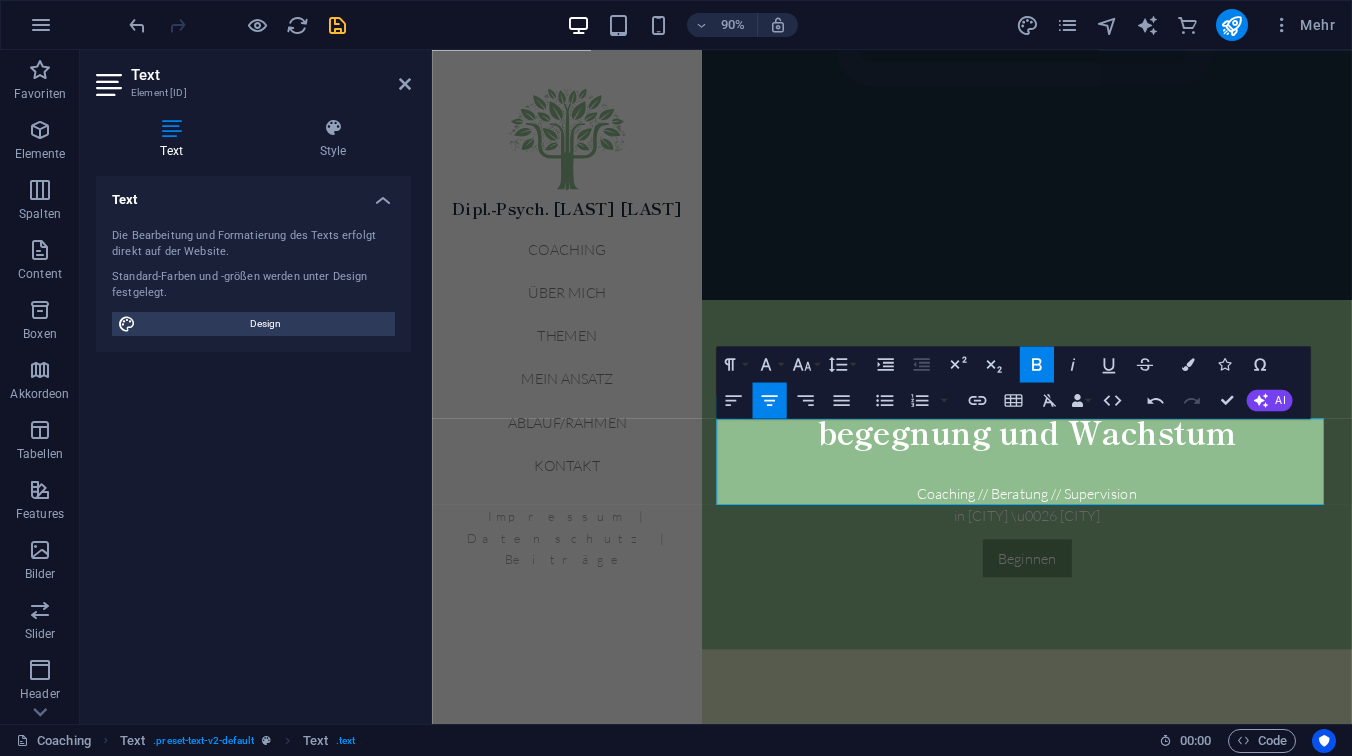 click 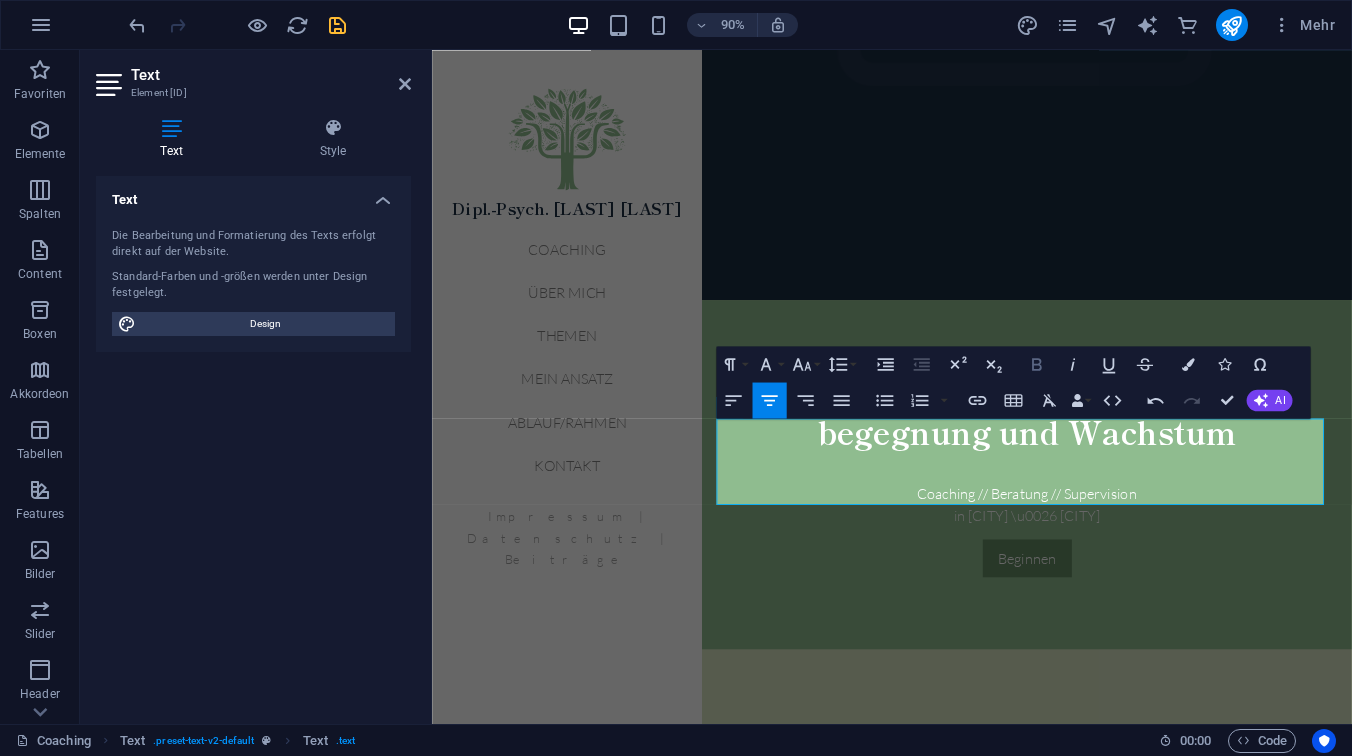 click 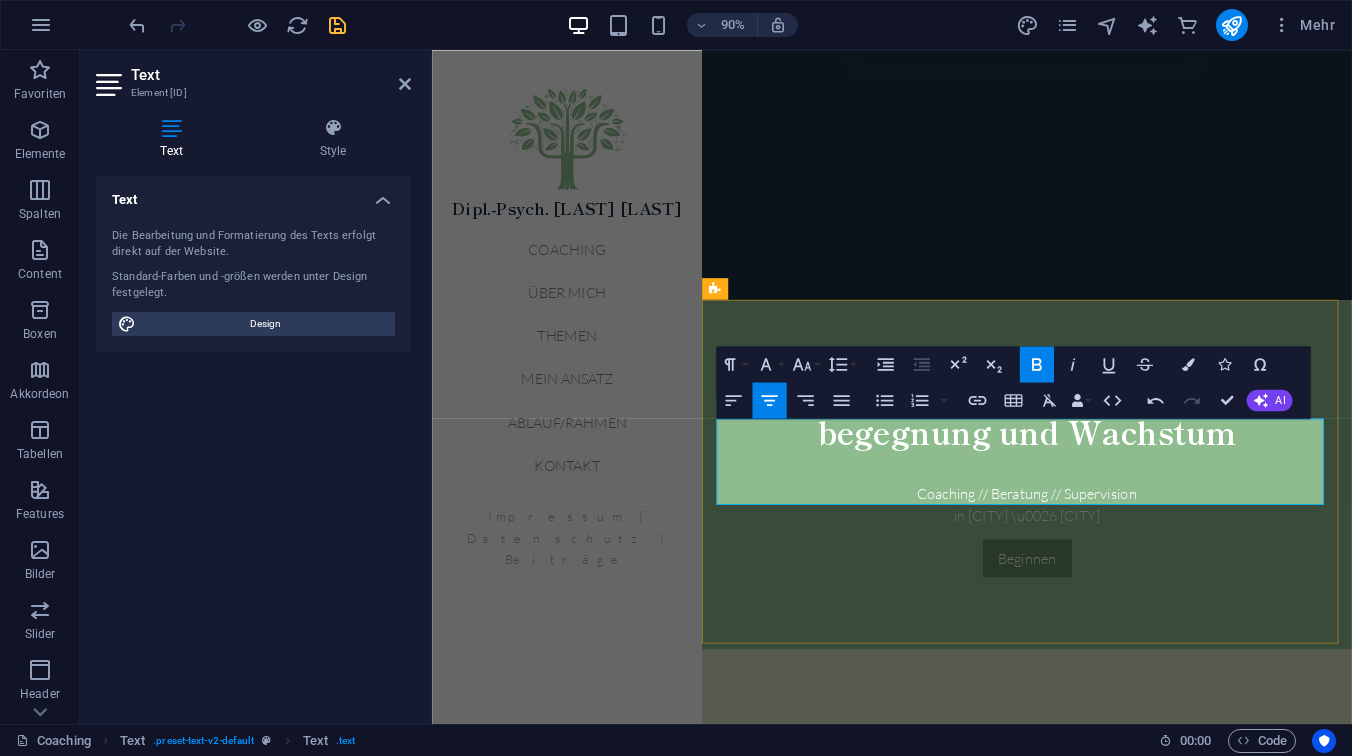 click on "Von den ersten Keimen der Erkenntnis bis zur Entfaltung von Krone und tiefem Wurzelwerk – in der Stille wandelt sich die Seele. Tag für Tag, ruhig, beständig, selbstverbunden. Was darf sich für Sie verändern?" at bounding box center (1093, 895) 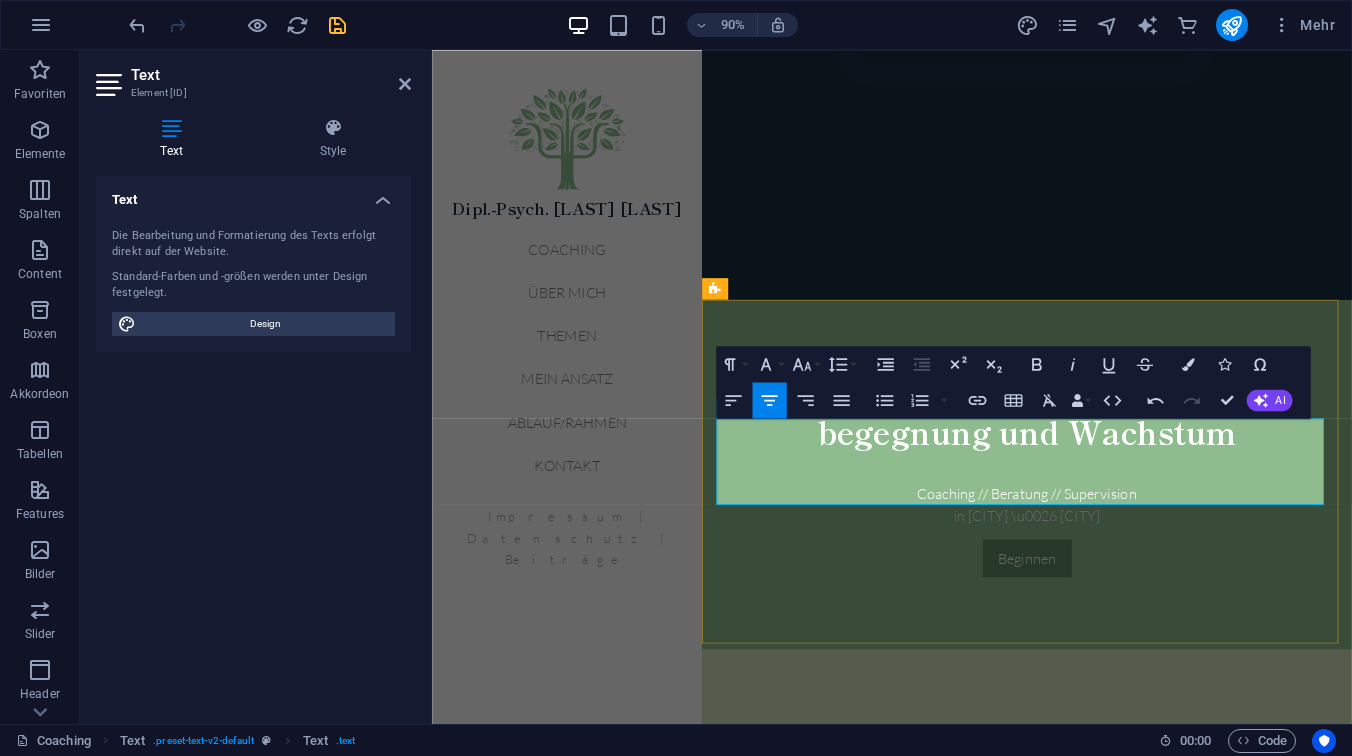 drag, startPoint x: 1185, startPoint y: 548, endPoint x: 956, endPoint y: 541, distance: 229.10696 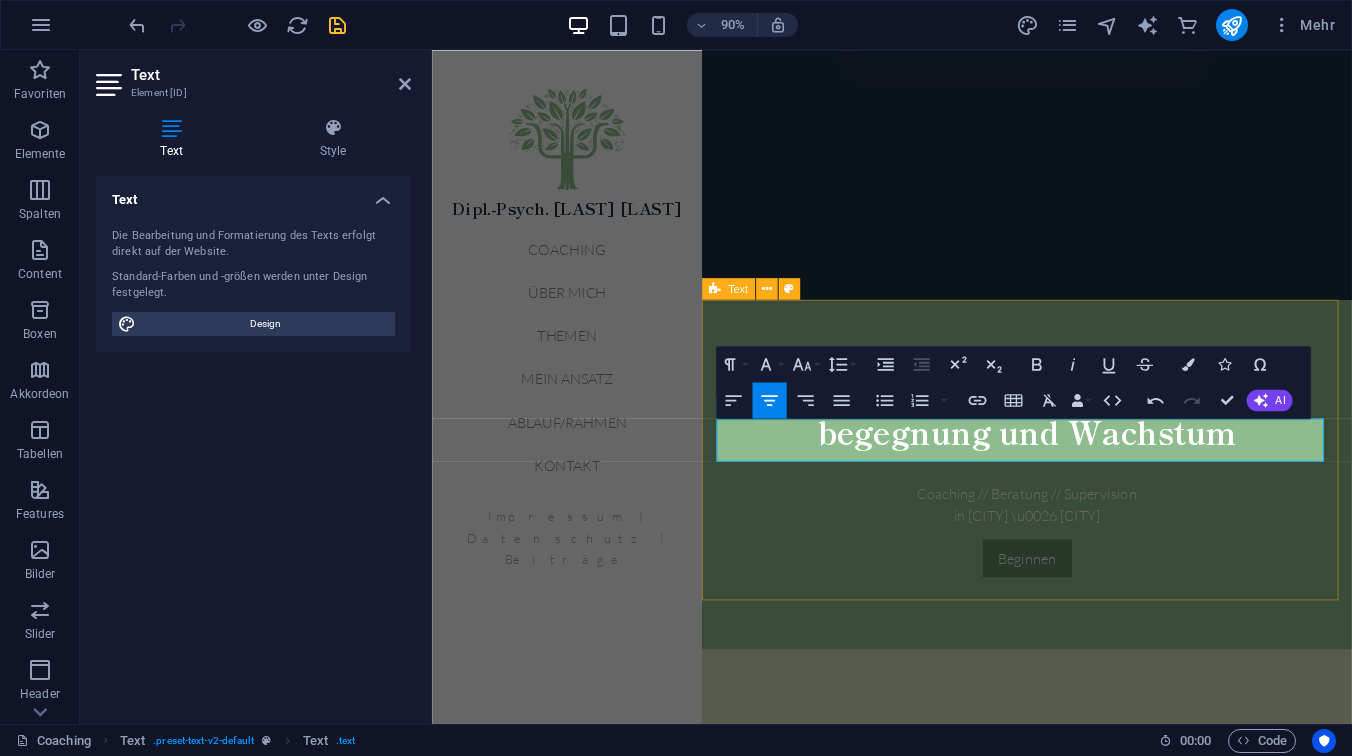 click on "Der Baum der Seele Von den ersten Keimen der Erkenntnis bis zur Entfaltung von Krone und tiefem Wurzelwerk – in der Stille wandelt sich die Seele. Tag für Tag, ruhig, beständig, selbstverbunden. About Service Pricing" at bounding box center [1093, 940] 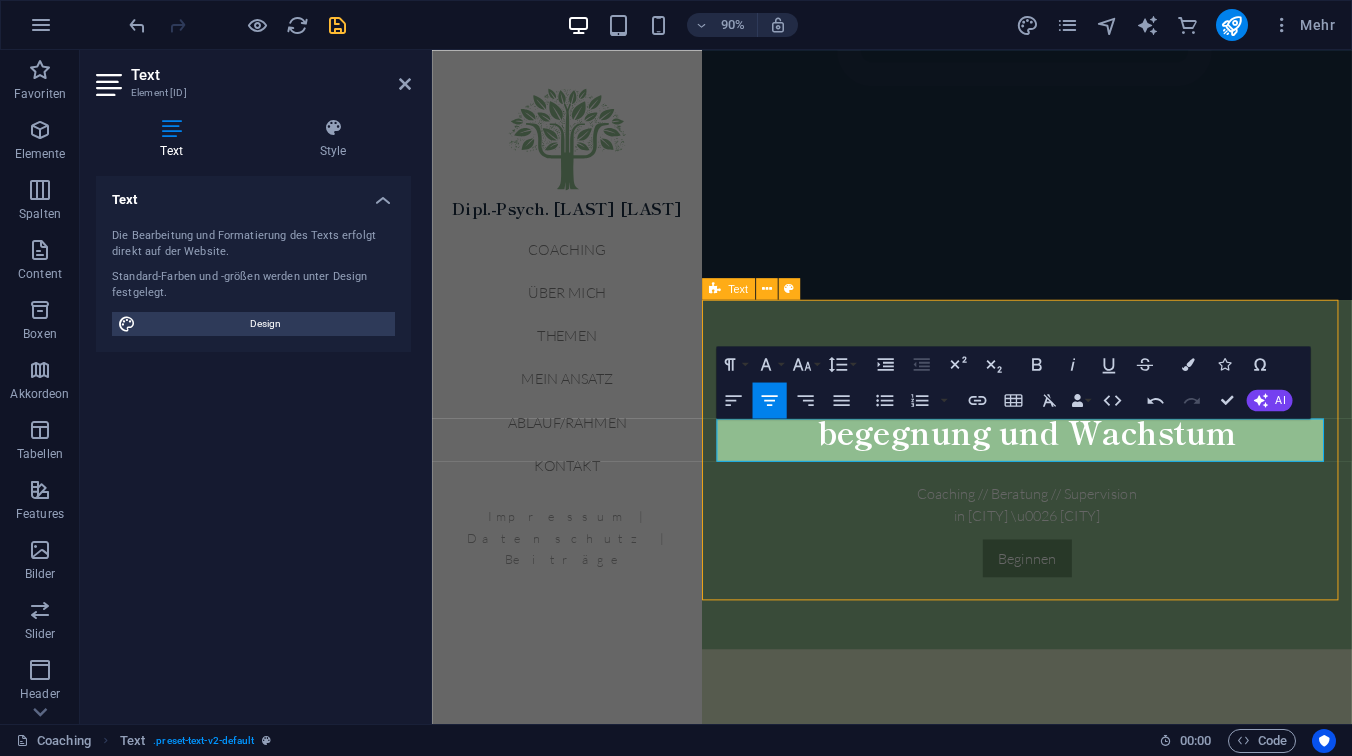 scroll, scrollTop: 397, scrollLeft: 0, axis: vertical 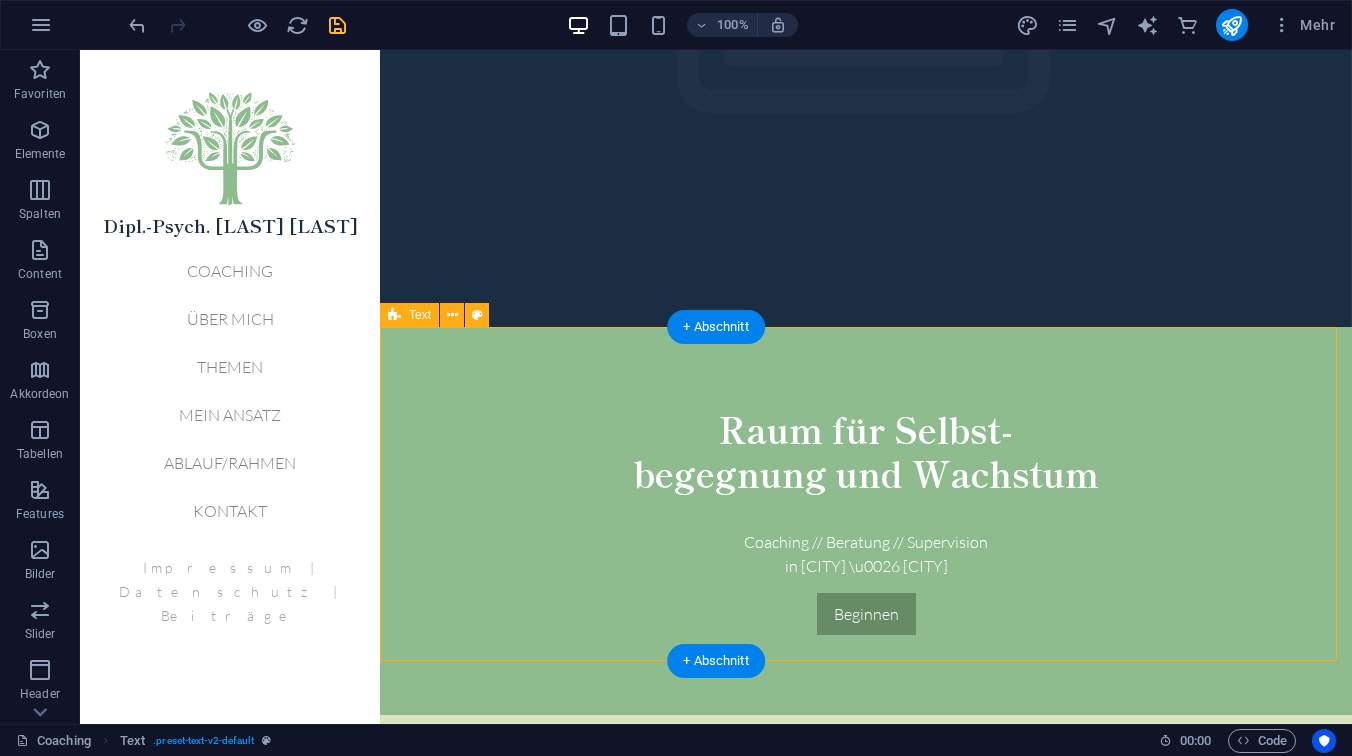 click on "Der Baum der Seele Von den ersten Keimen der Erkenntnis bis zur Entfaltung von Krone und tiefem Wurzelwerk – in der Stille wandelt sich die Seele. Tag für Tag, ruhig, beständig, selbstverbunden. About Service Pricing" at bounding box center [866, 940] 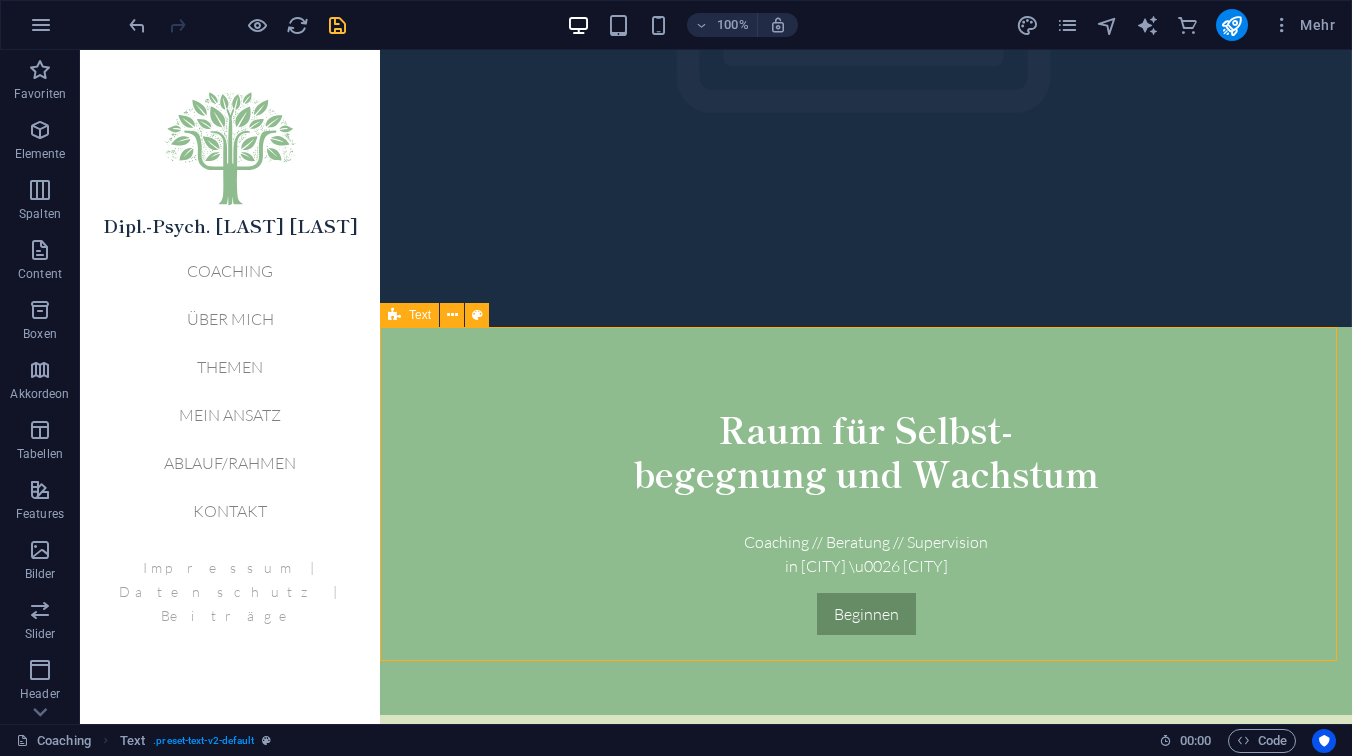 click on "Text" at bounding box center (409, 315) 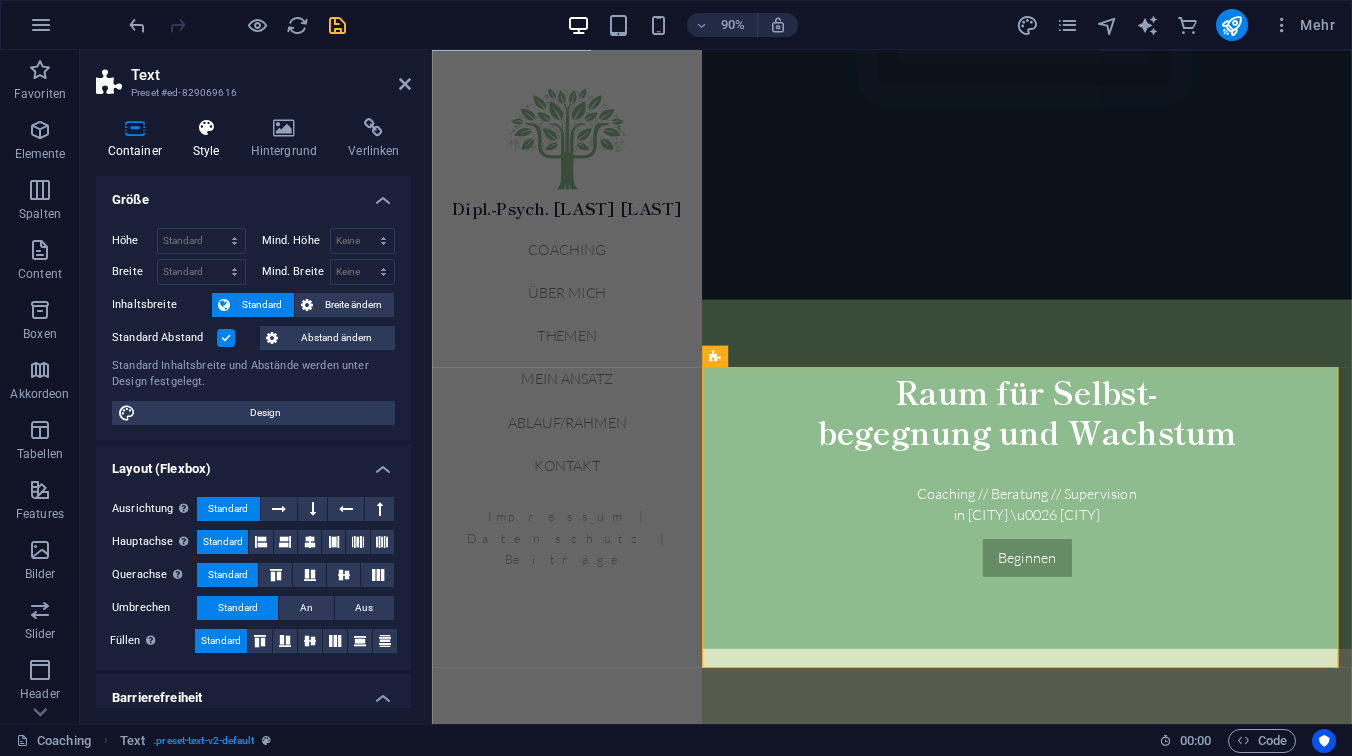 click at bounding box center [206, 128] 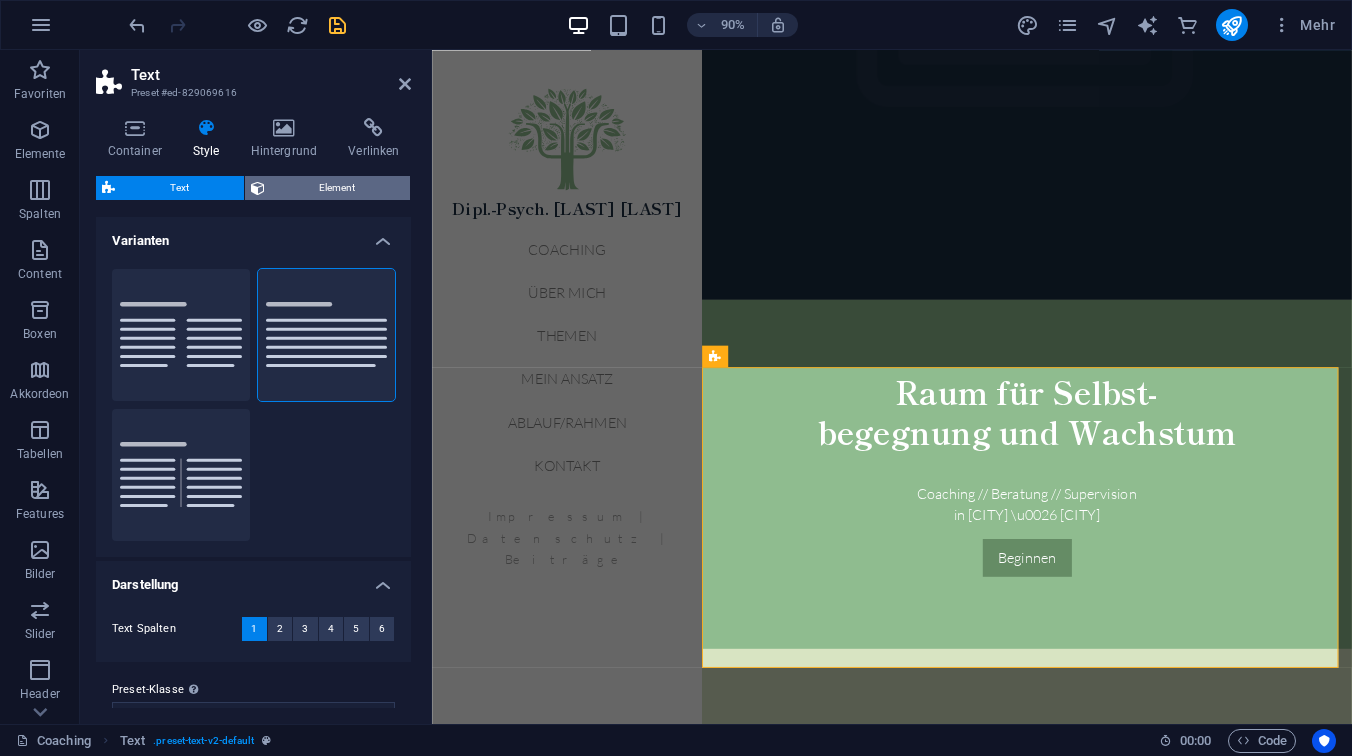 click on "Element" at bounding box center (338, 188) 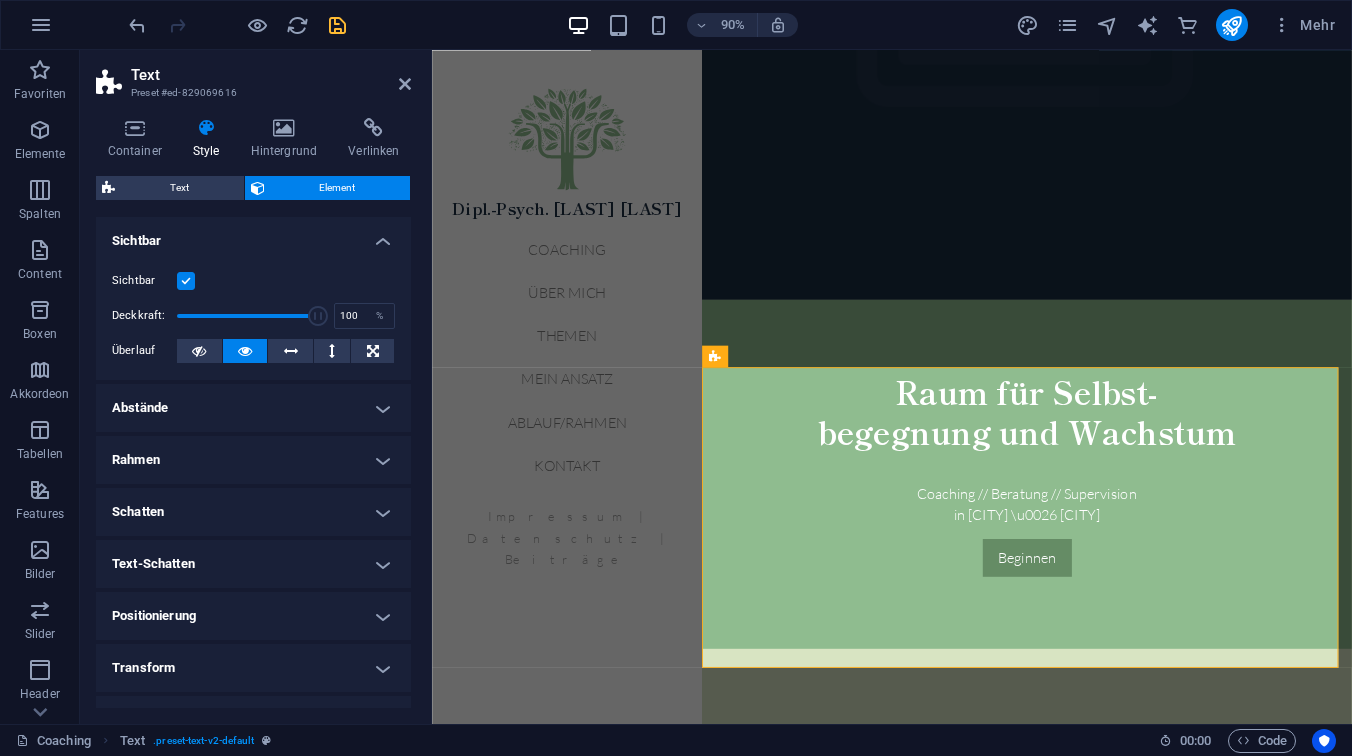 click on "Abstände" at bounding box center [253, 408] 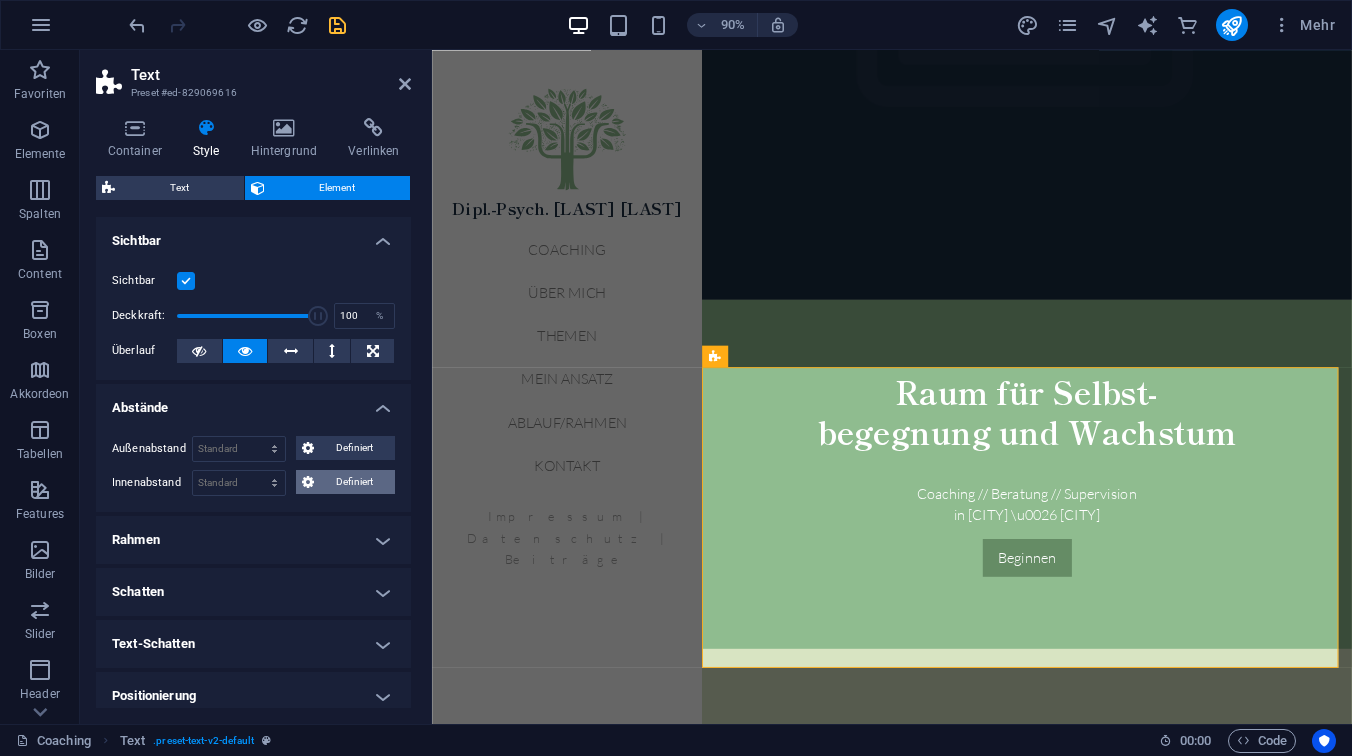 click on "Definiert" at bounding box center (355, 482) 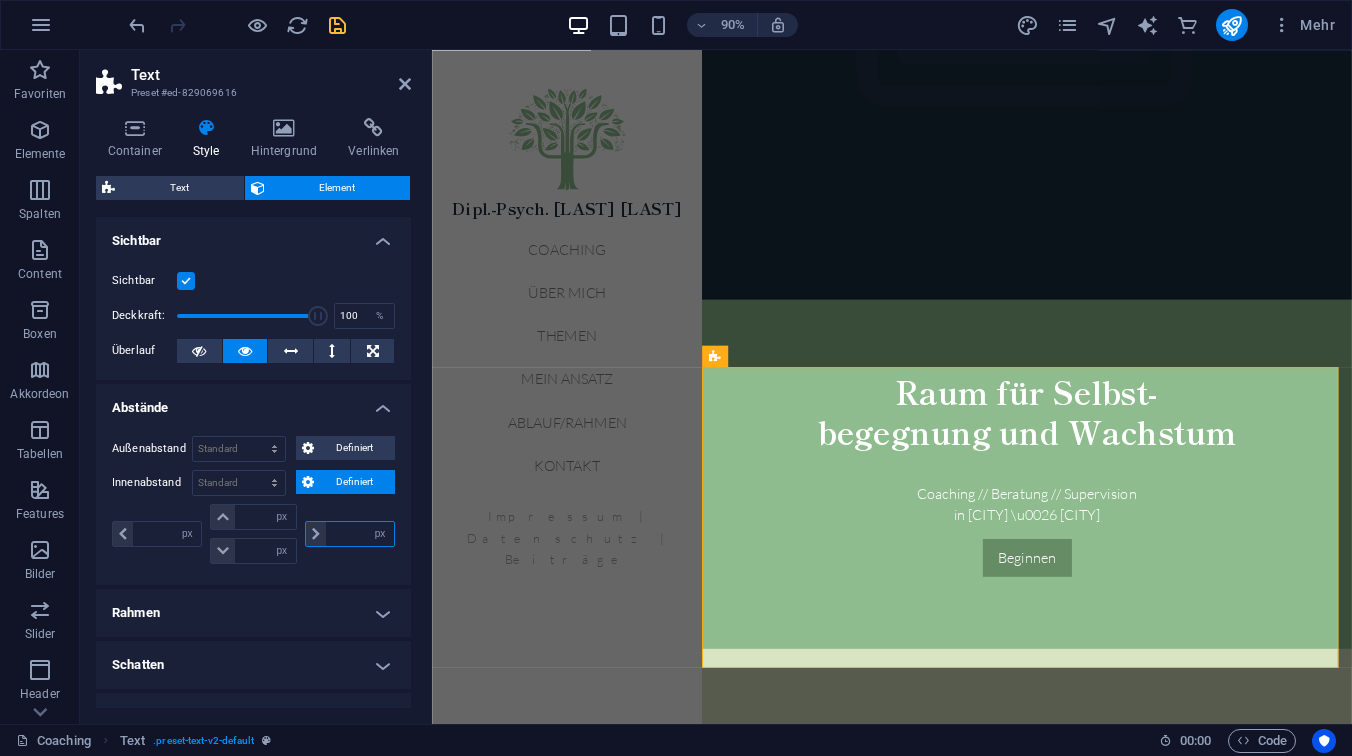 click at bounding box center (360, 534) 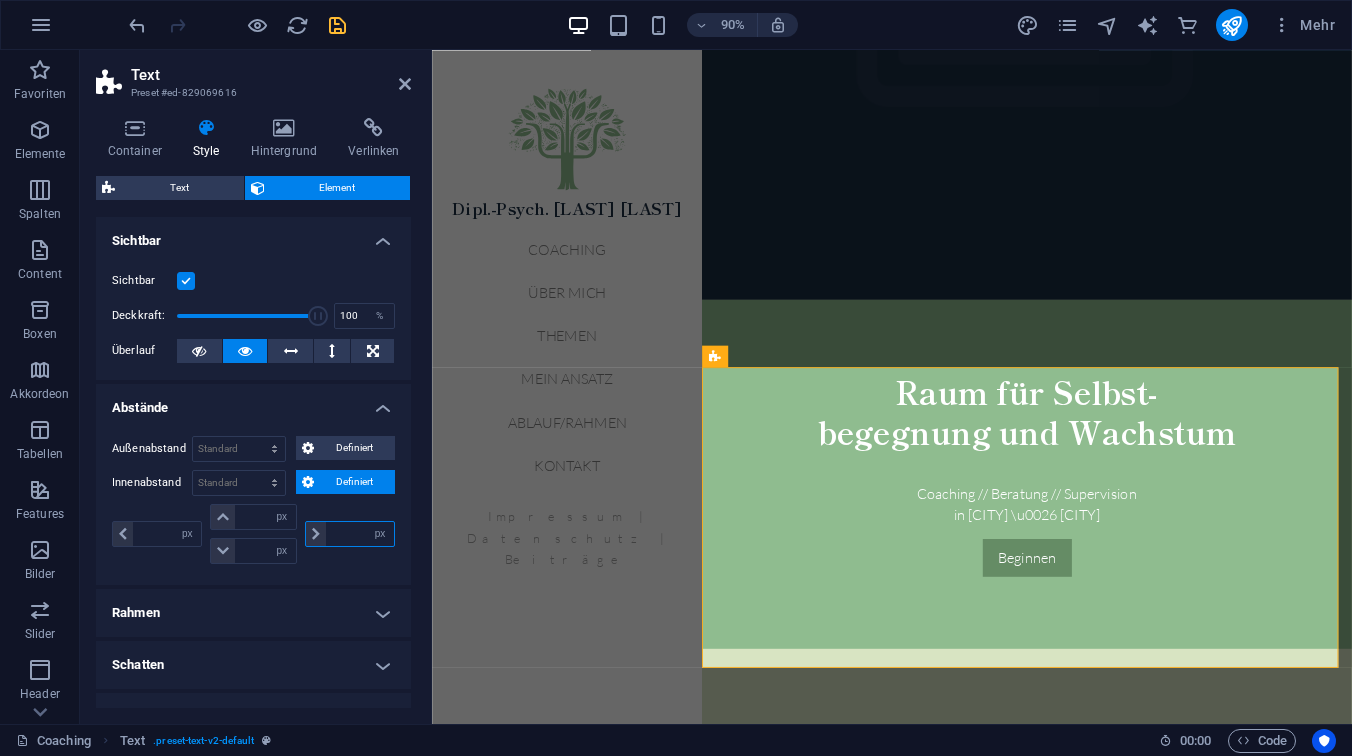 type on "4" 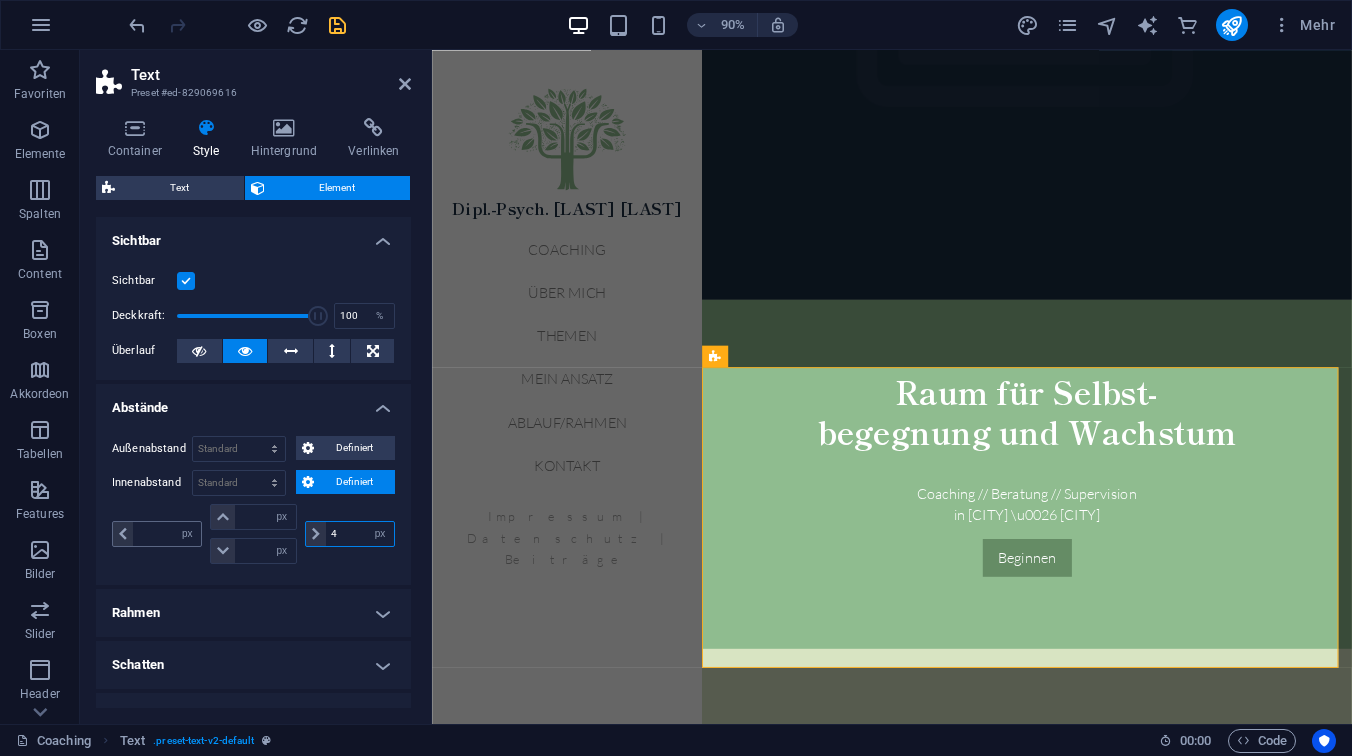 type on "0" 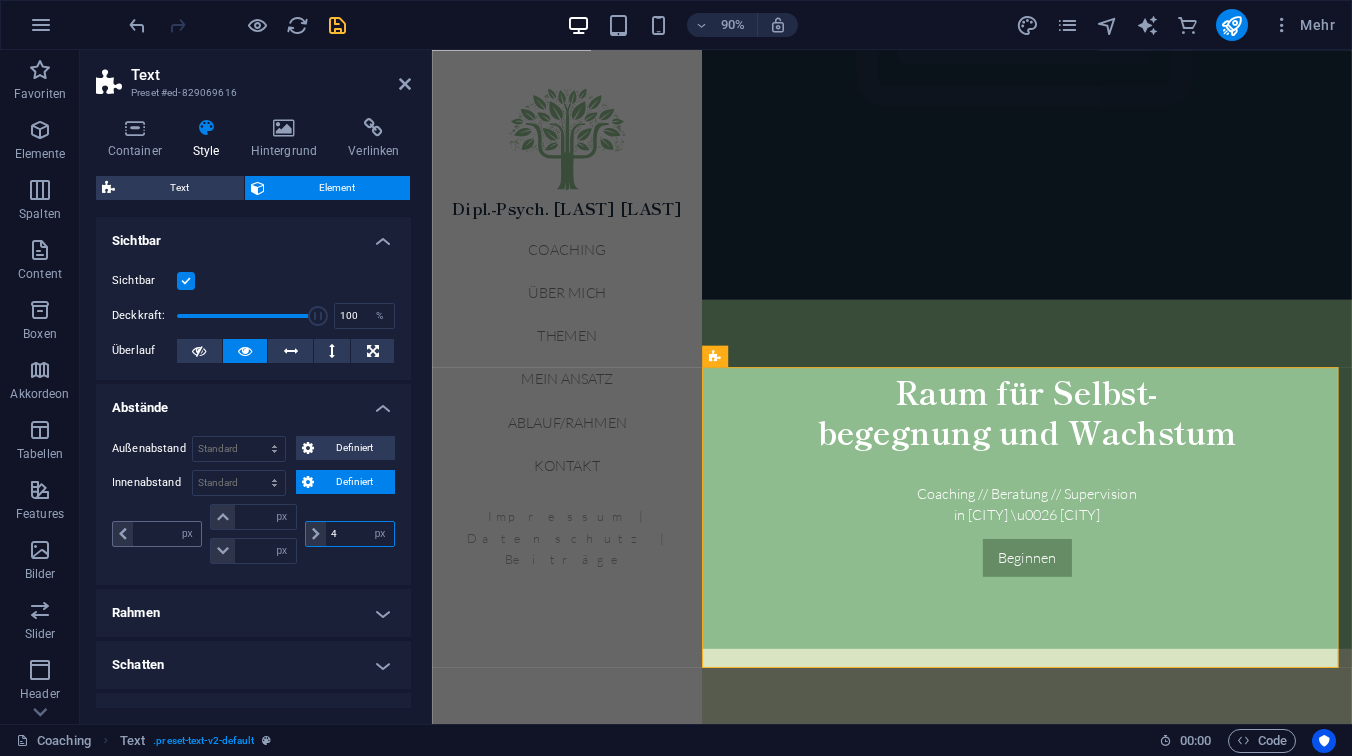 type on "0" 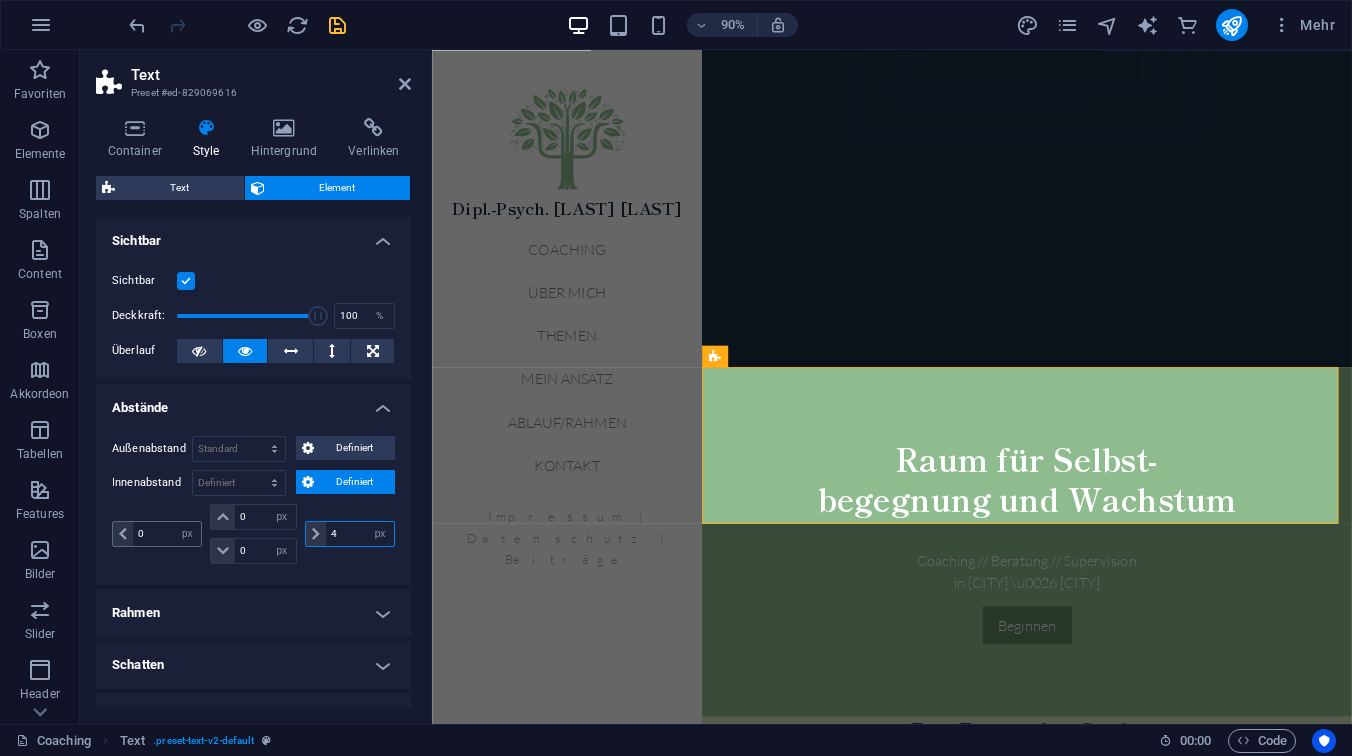 type on "4" 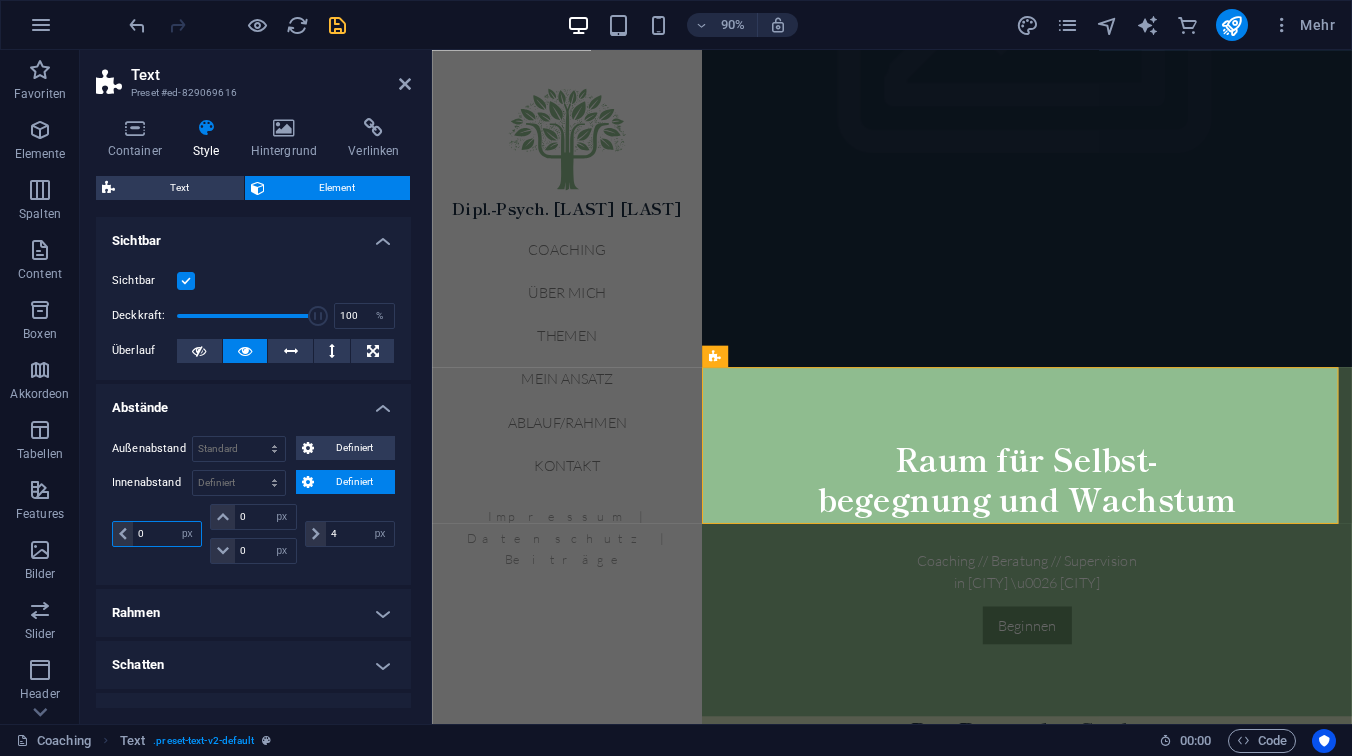 click on "0" at bounding box center [167, 534] 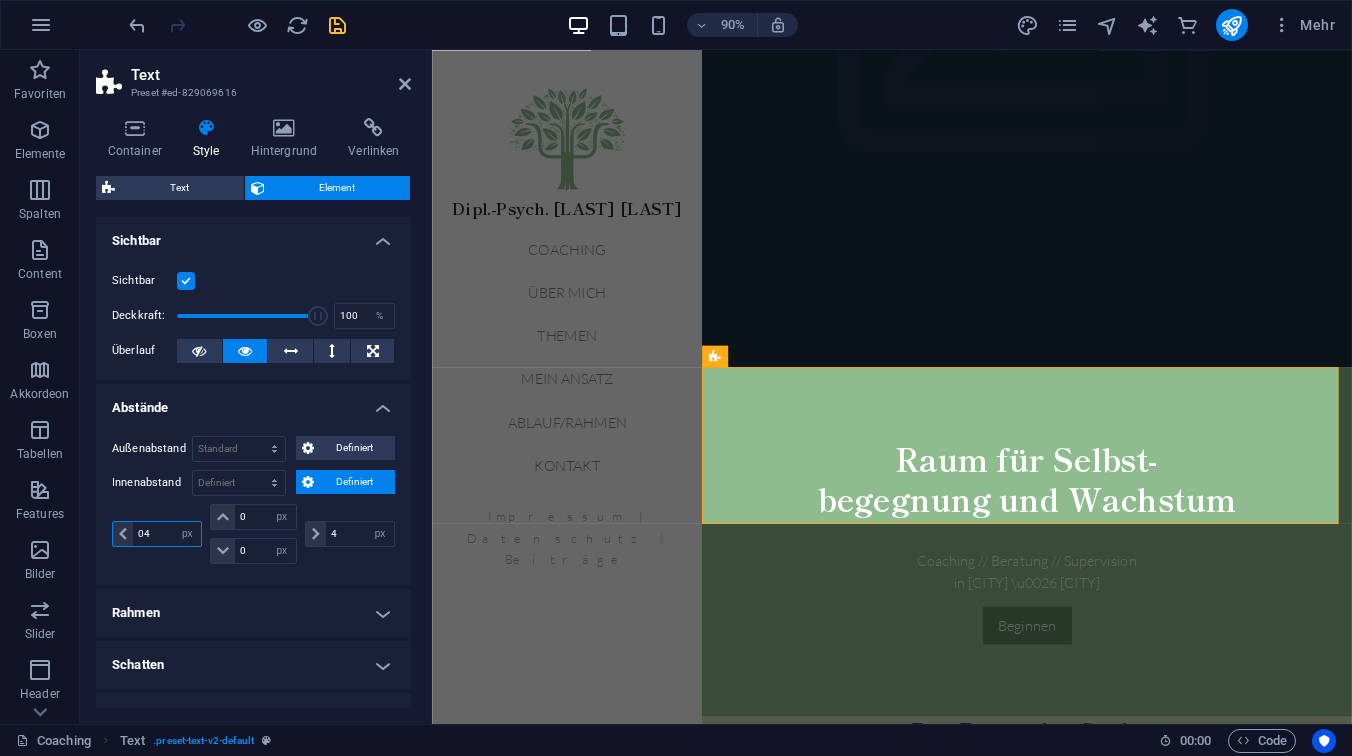 type on "4" 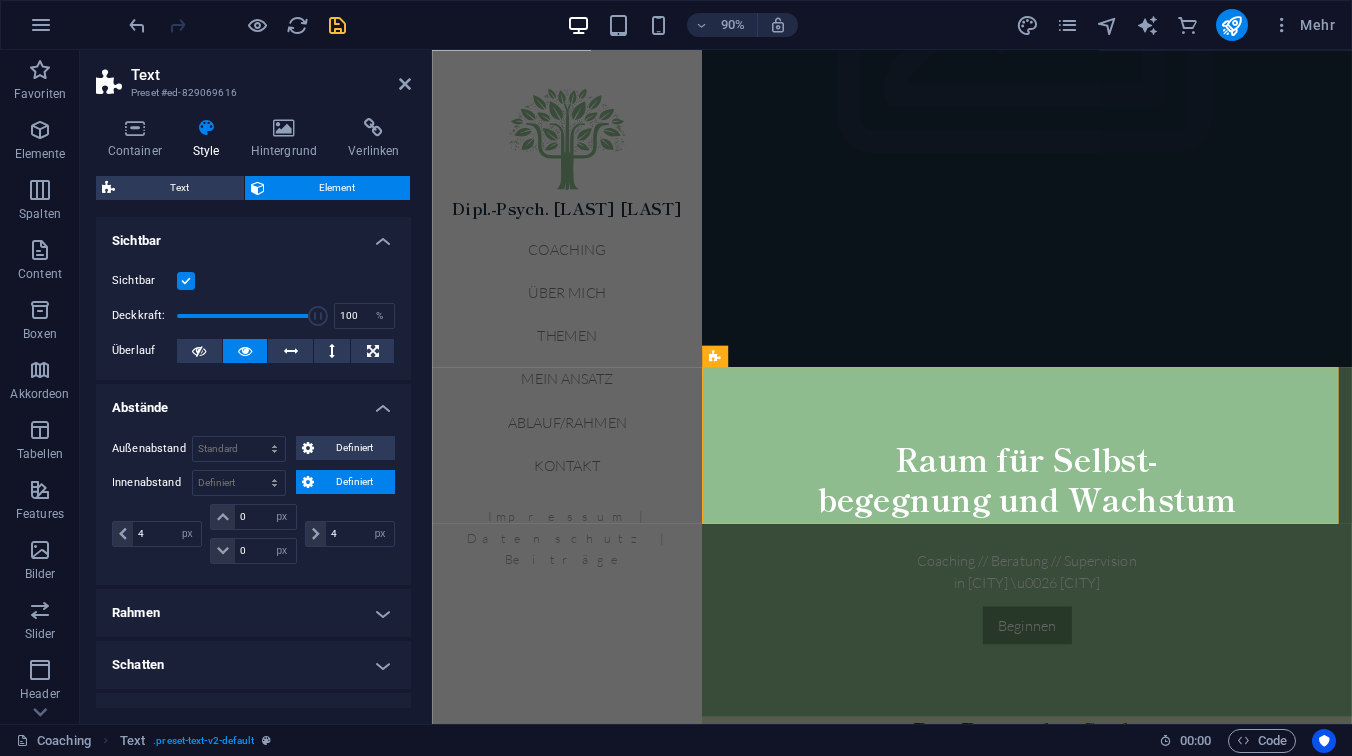 click on "Außenabstand Standard auto px % rem vw vh Definiert Definiert auto px % rem vw vh auto px % rem vw vh auto px % rem vw vh auto px % rem vw vh Innenabstand Standard px rem % vh vw Definiert Definiert 4 px rem % vh vw 0 px rem % vh vw 0 px rem % vh vw 4 px rem % vh vw" at bounding box center (253, 502) 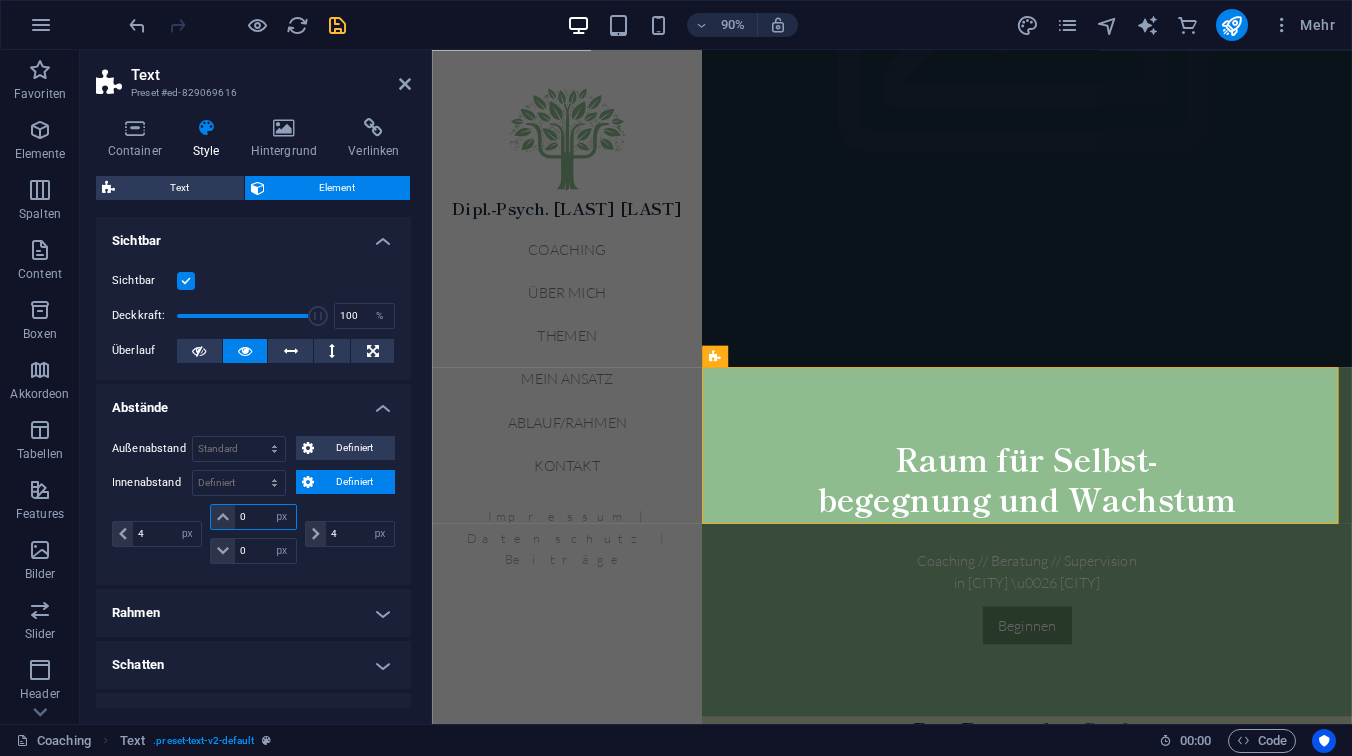 click on "0" at bounding box center (265, 517) 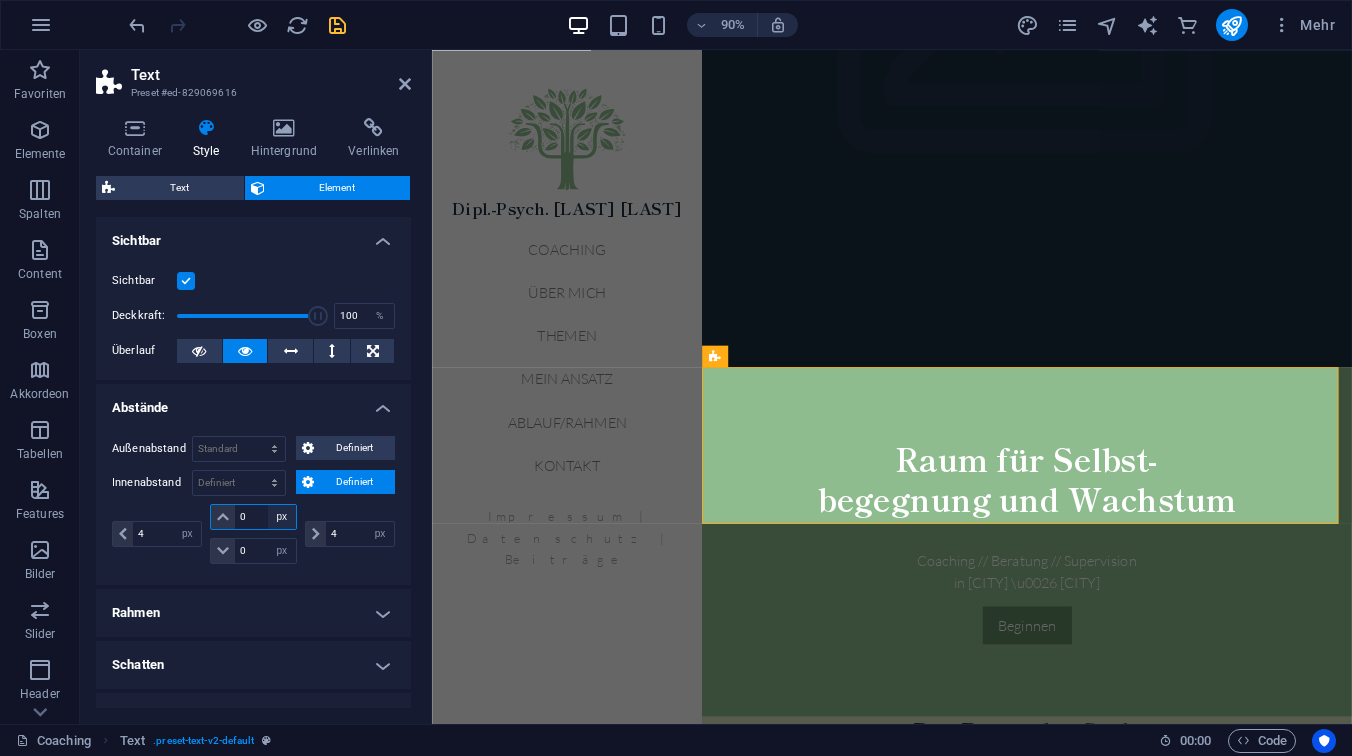 click on "px rem % vh vw" at bounding box center [282, 517] 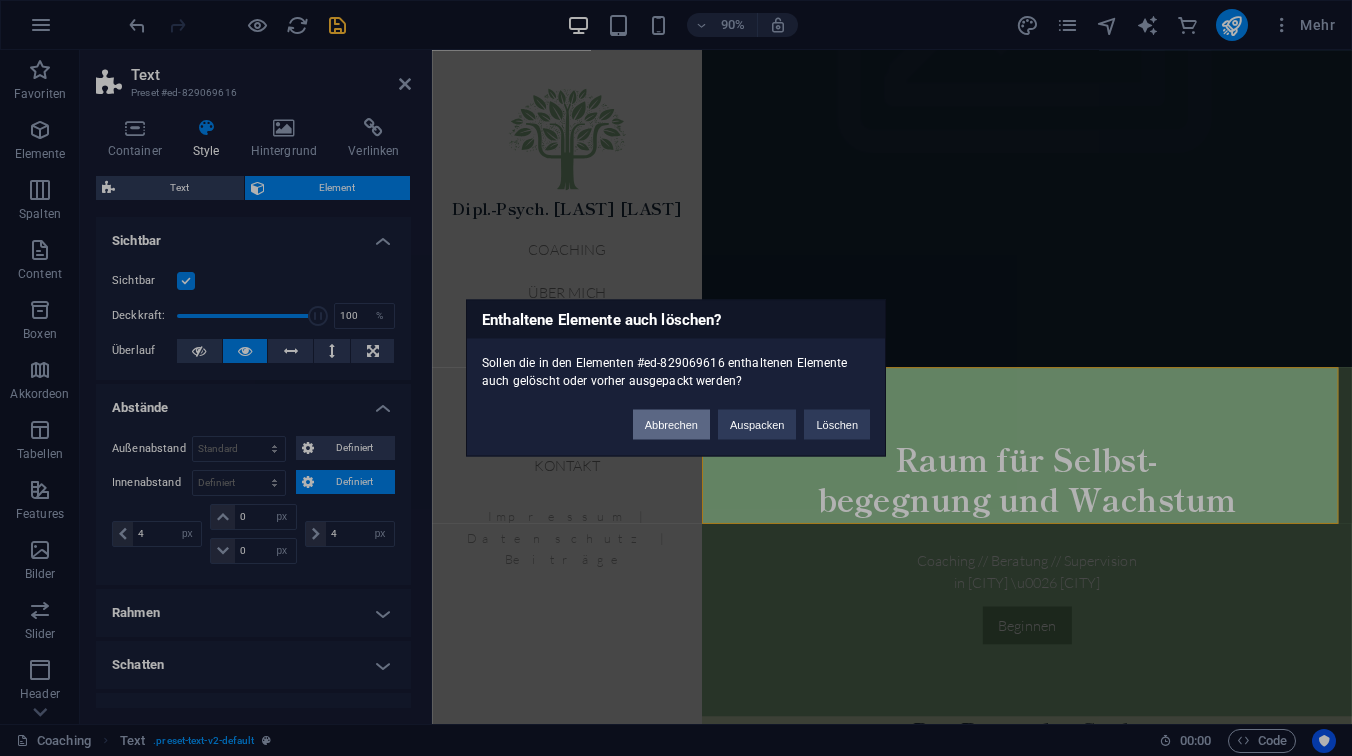 click on "Abbrechen" at bounding box center [671, 425] 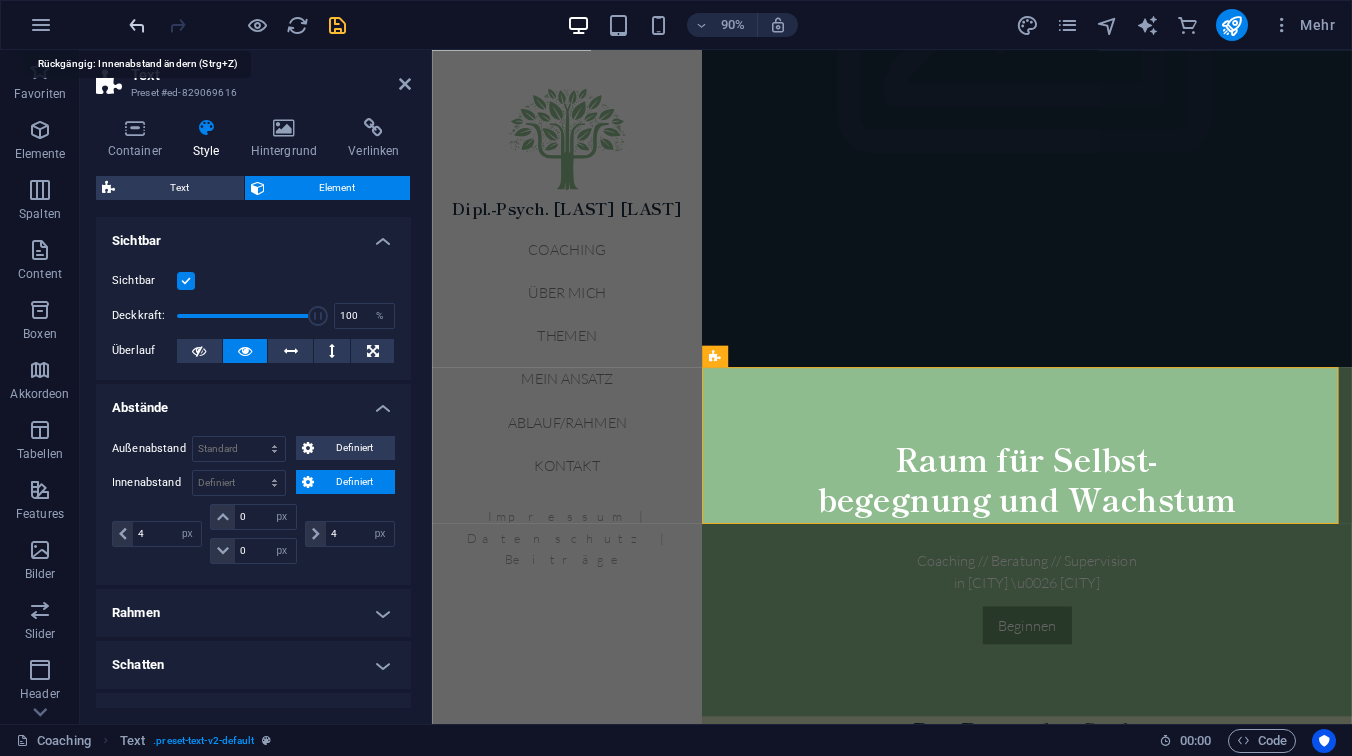 click at bounding box center [137, 25] 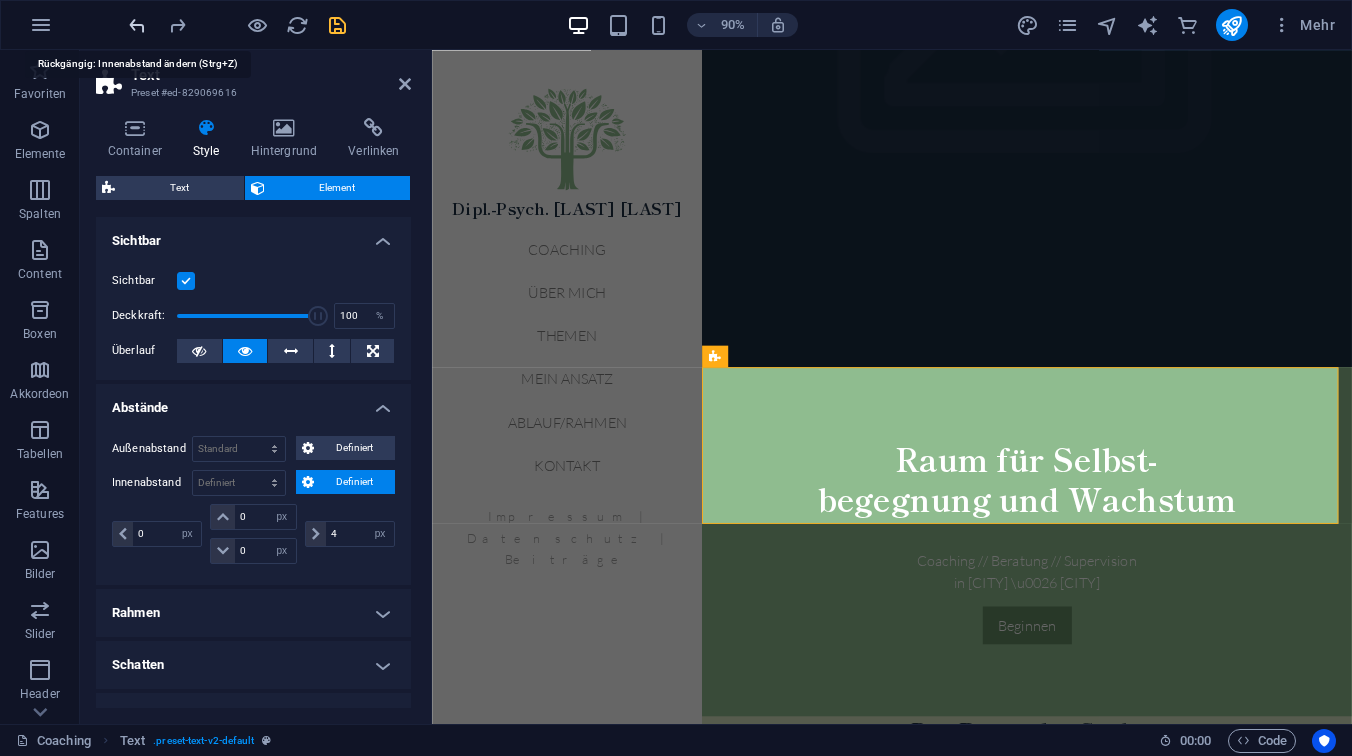 click at bounding box center [137, 25] 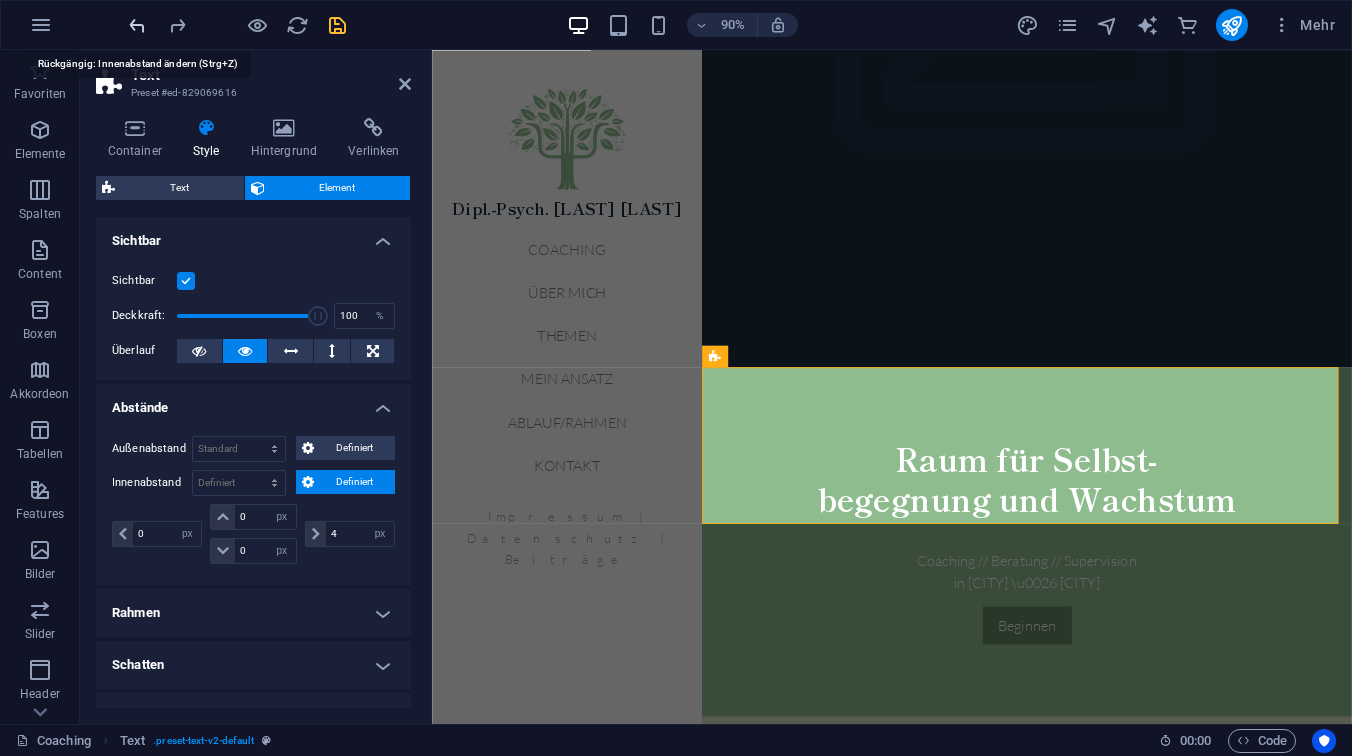 type 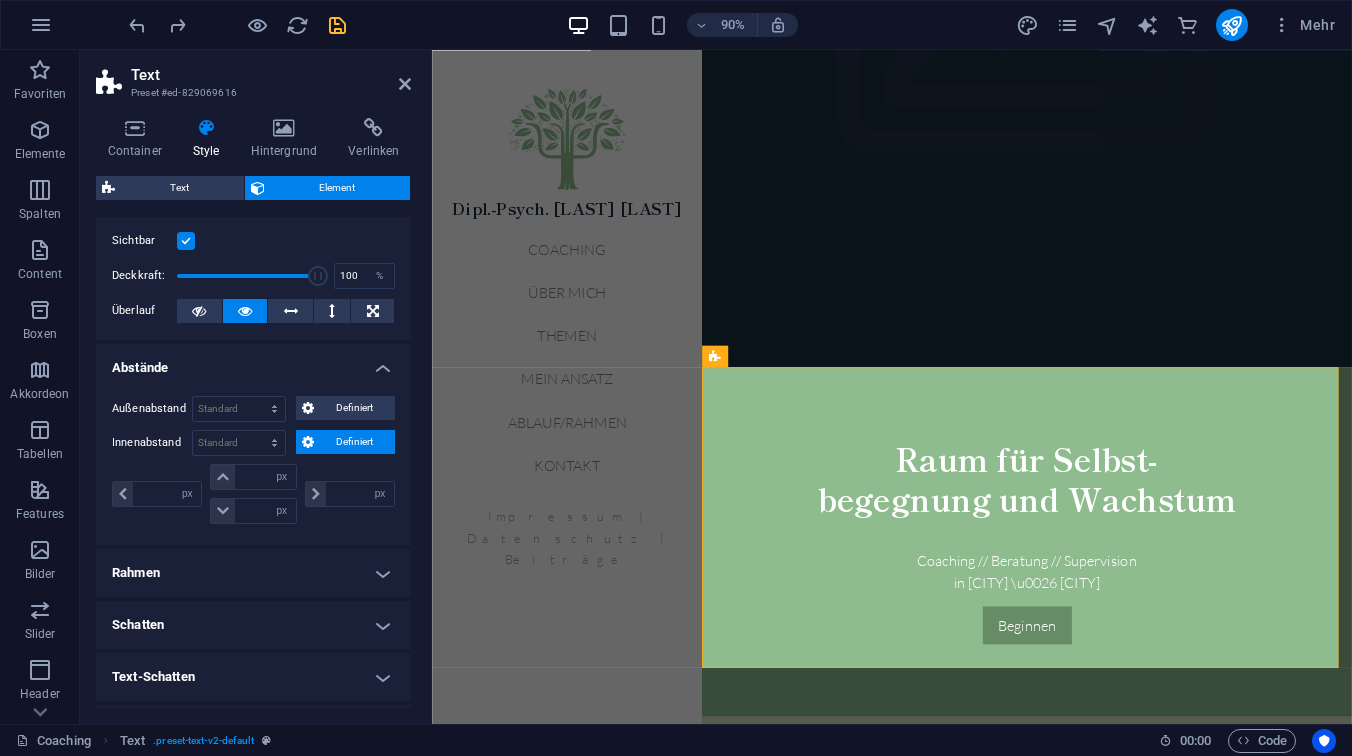 scroll, scrollTop: 27, scrollLeft: 0, axis: vertical 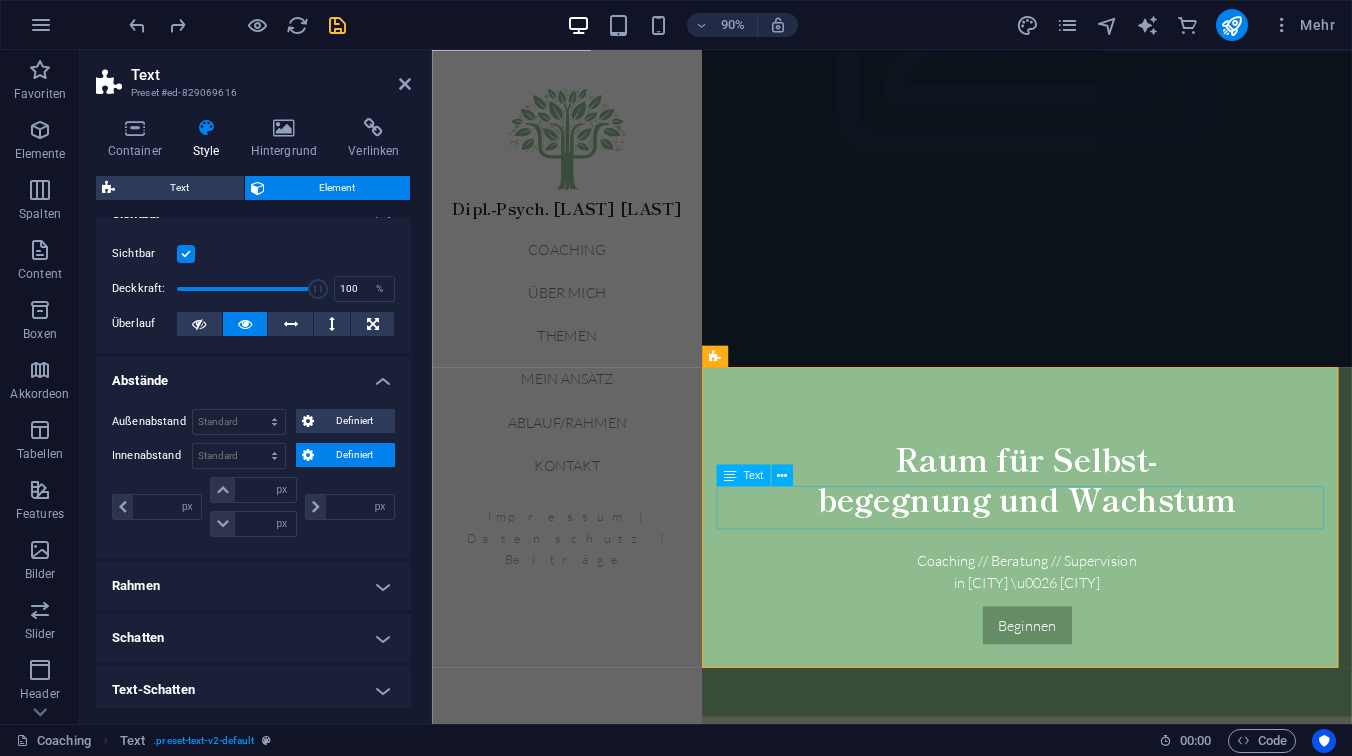 click on "Von den ersten Keimen der Erkenntnis bis zur Entfaltung von Krone und tiefem Wurzelwerk – in der Stille wandelt sich die Seele. Tag für Tag, ruhig, beständig, selbstverbunden." at bounding box center (1093, 946) 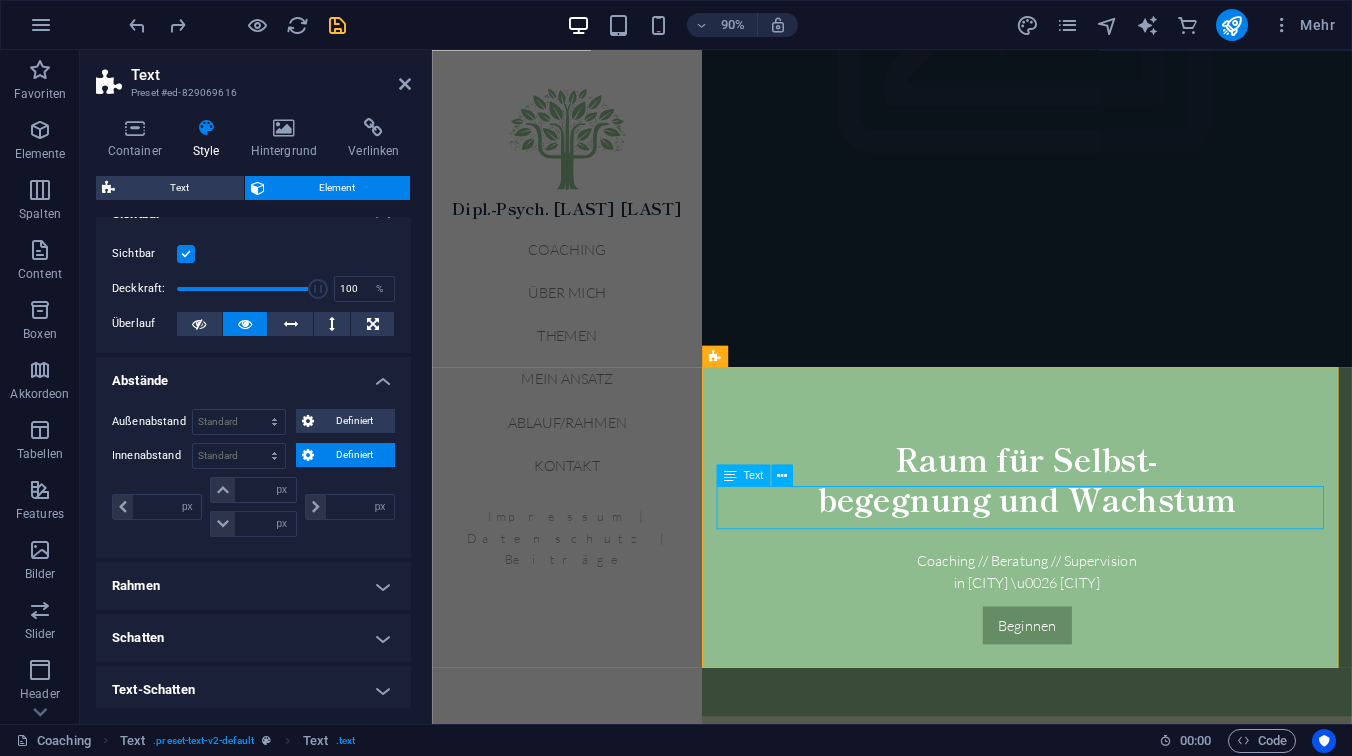 click on "Text" at bounding box center [743, 475] 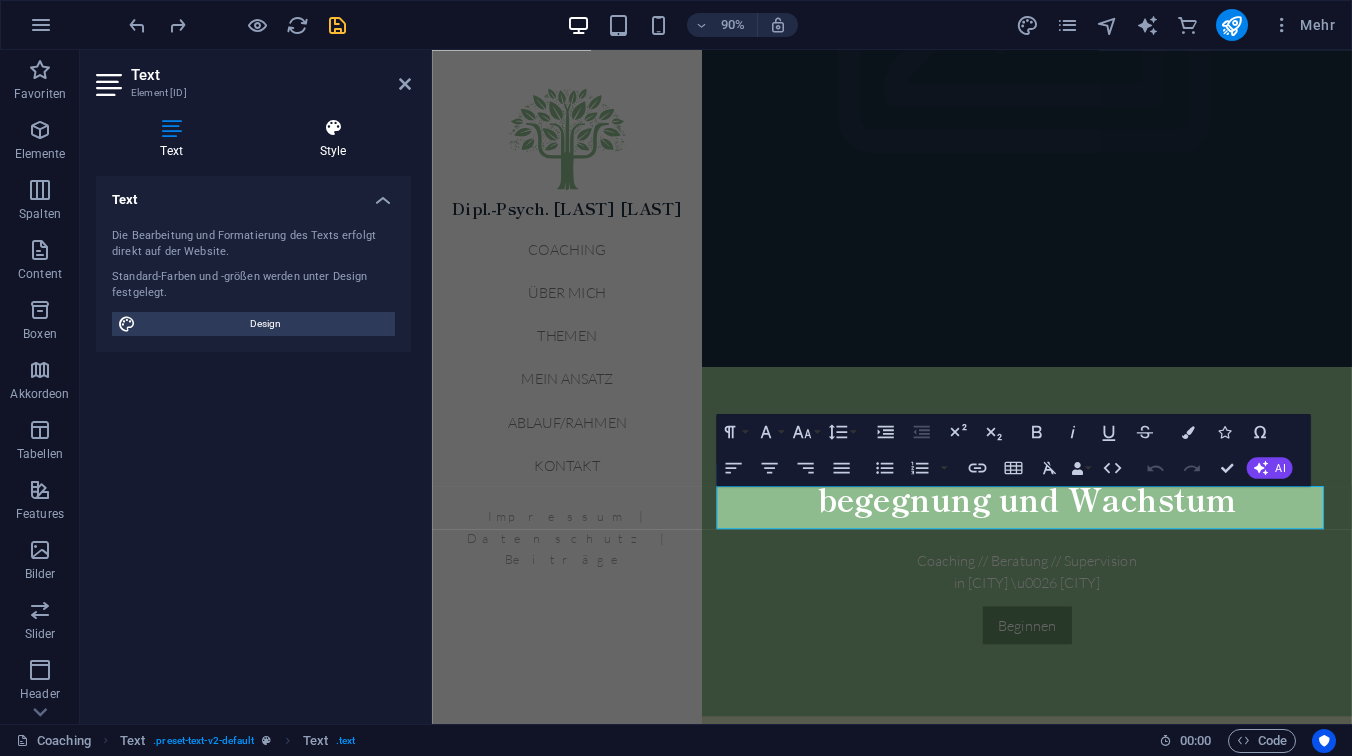 click on "Style" at bounding box center [333, 139] 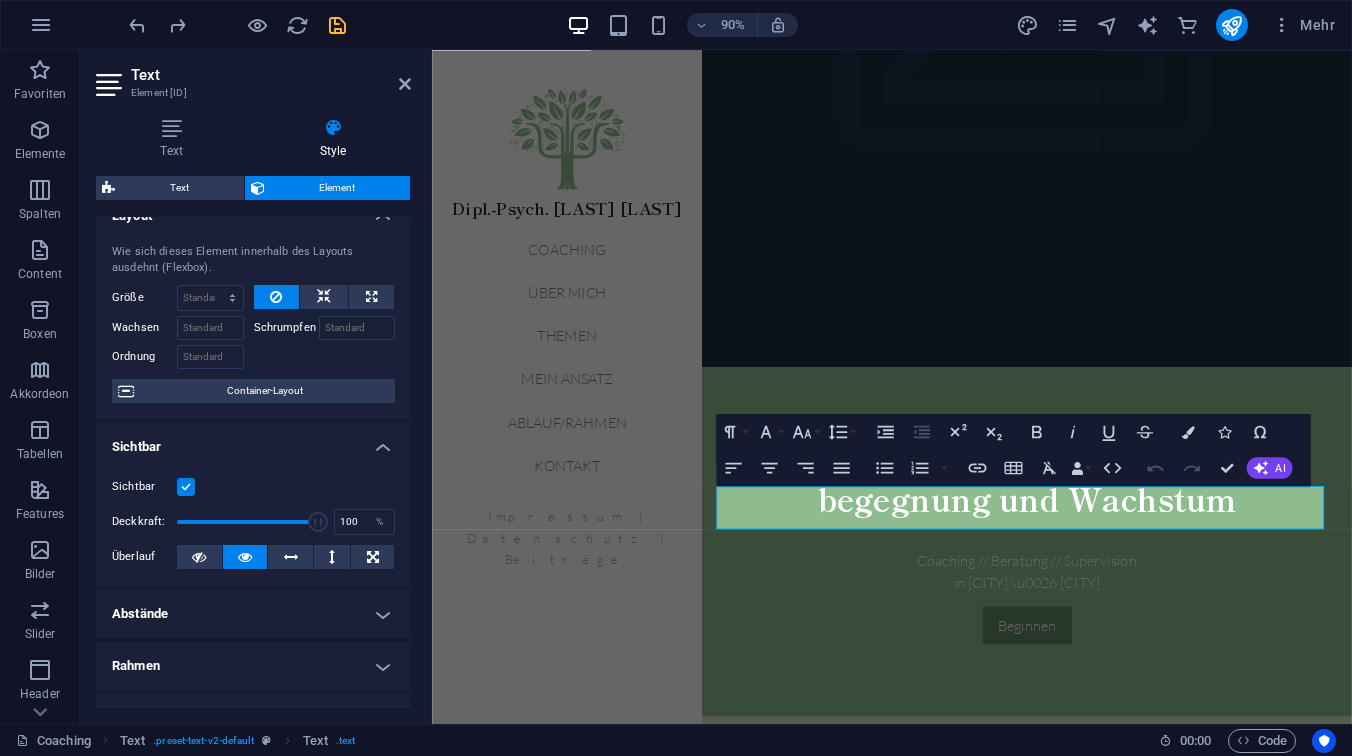 scroll, scrollTop: 38, scrollLeft: 0, axis: vertical 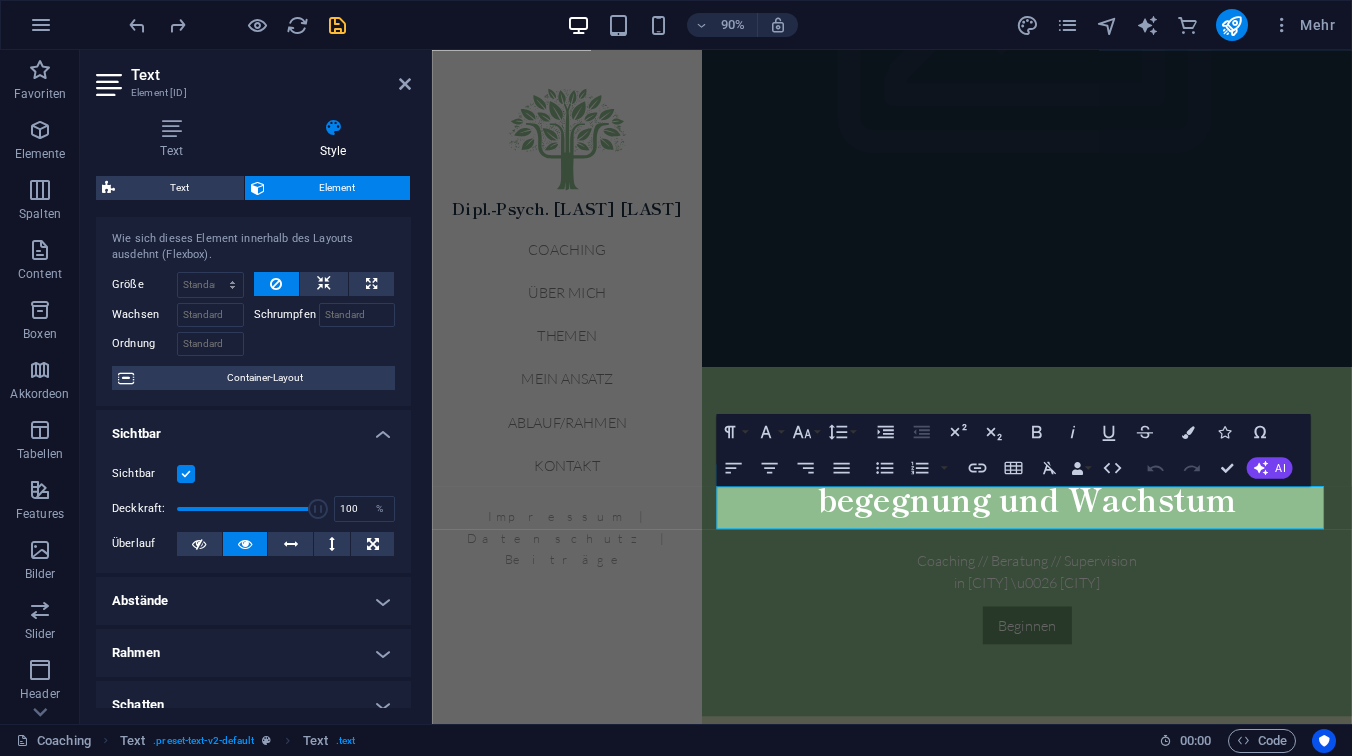 click on "Abstände" at bounding box center (253, 601) 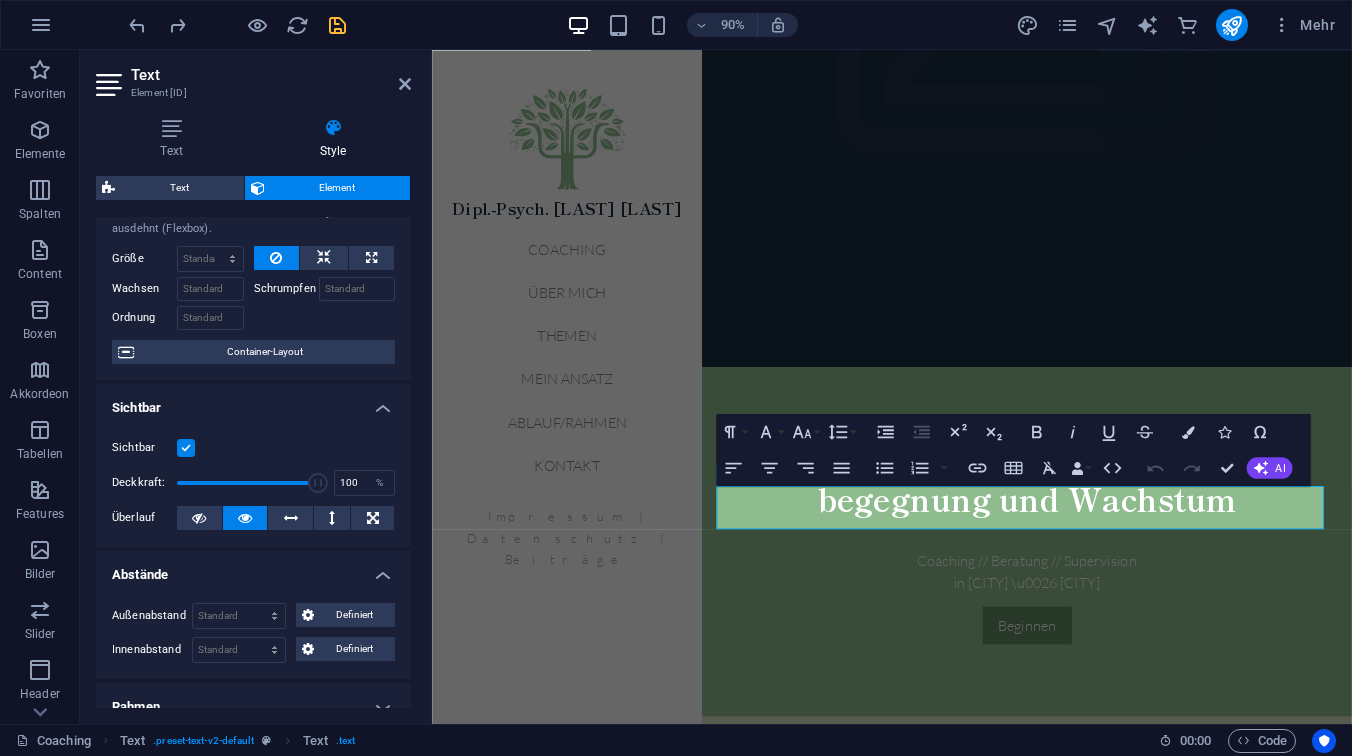 scroll, scrollTop: 90, scrollLeft: 0, axis: vertical 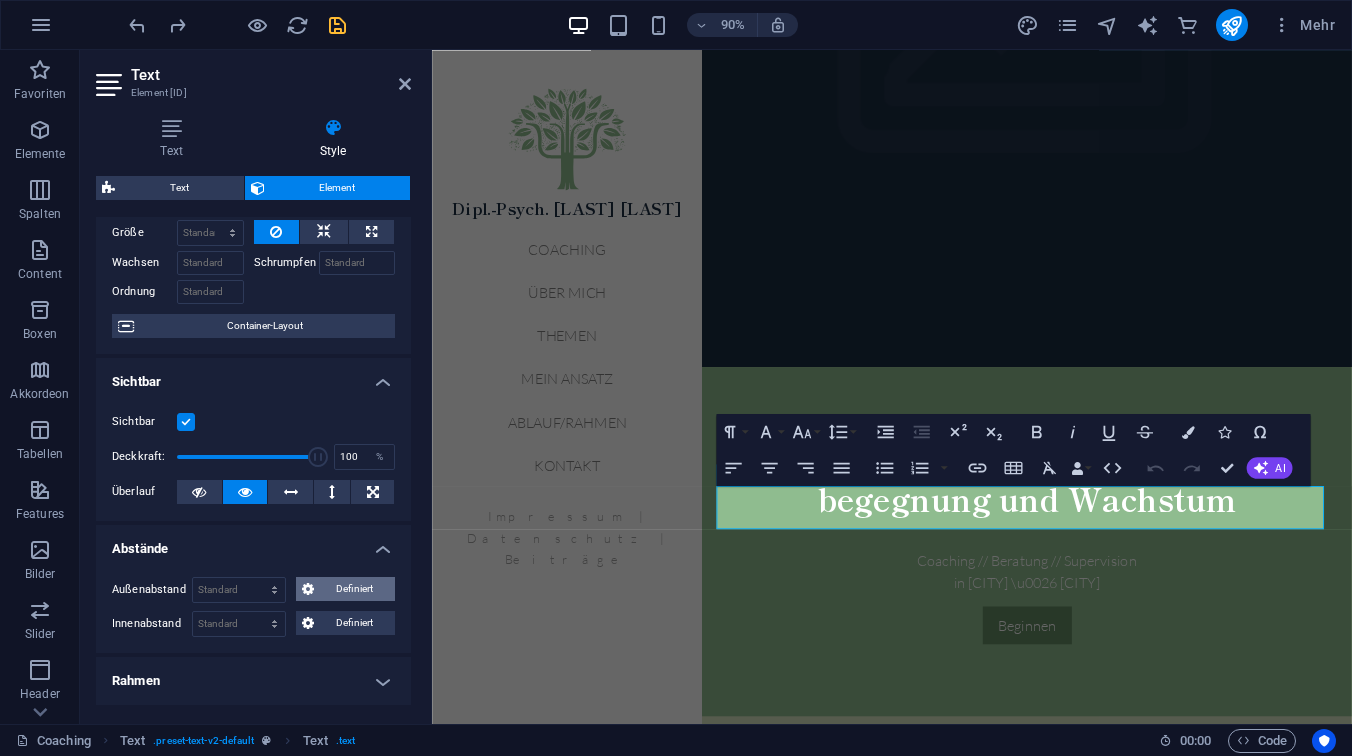 click on "Definiert" at bounding box center (355, 589) 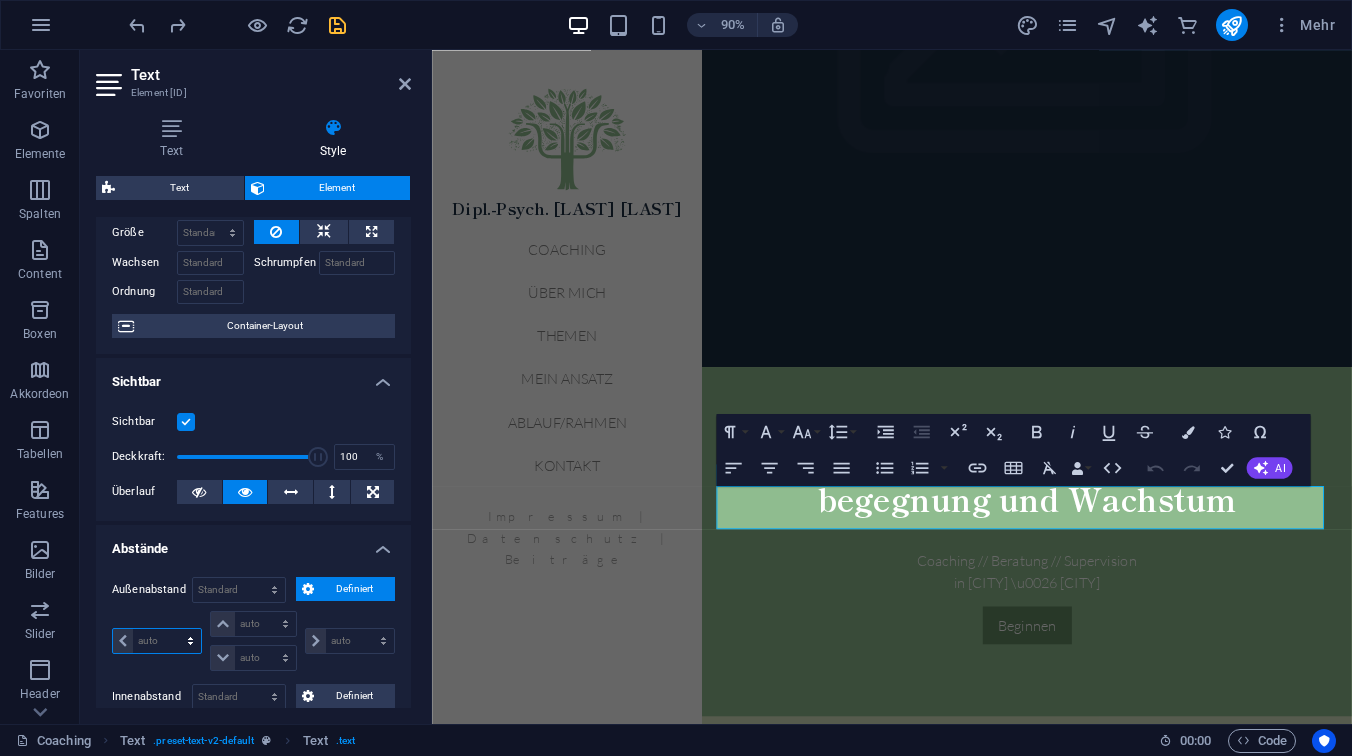 click on "auto px % rem vw vh" at bounding box center (157, 641) 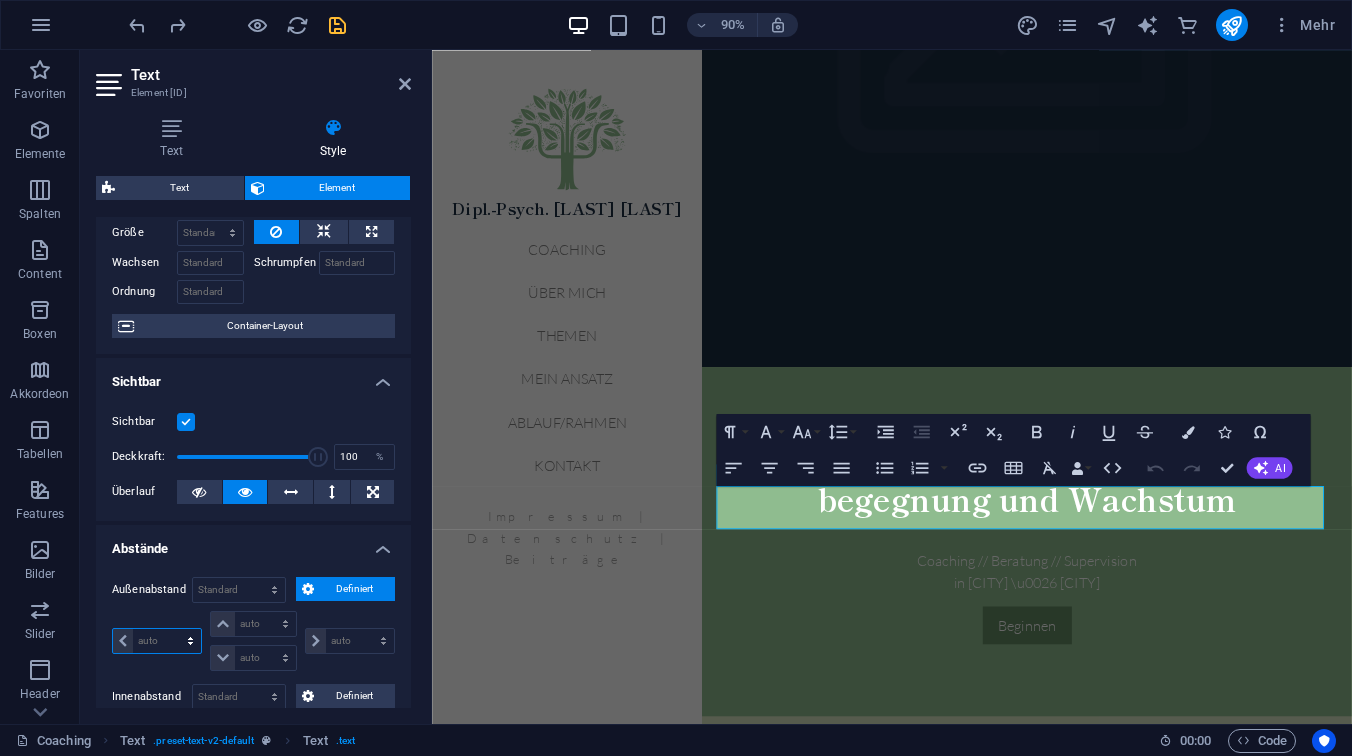 select on "rem" 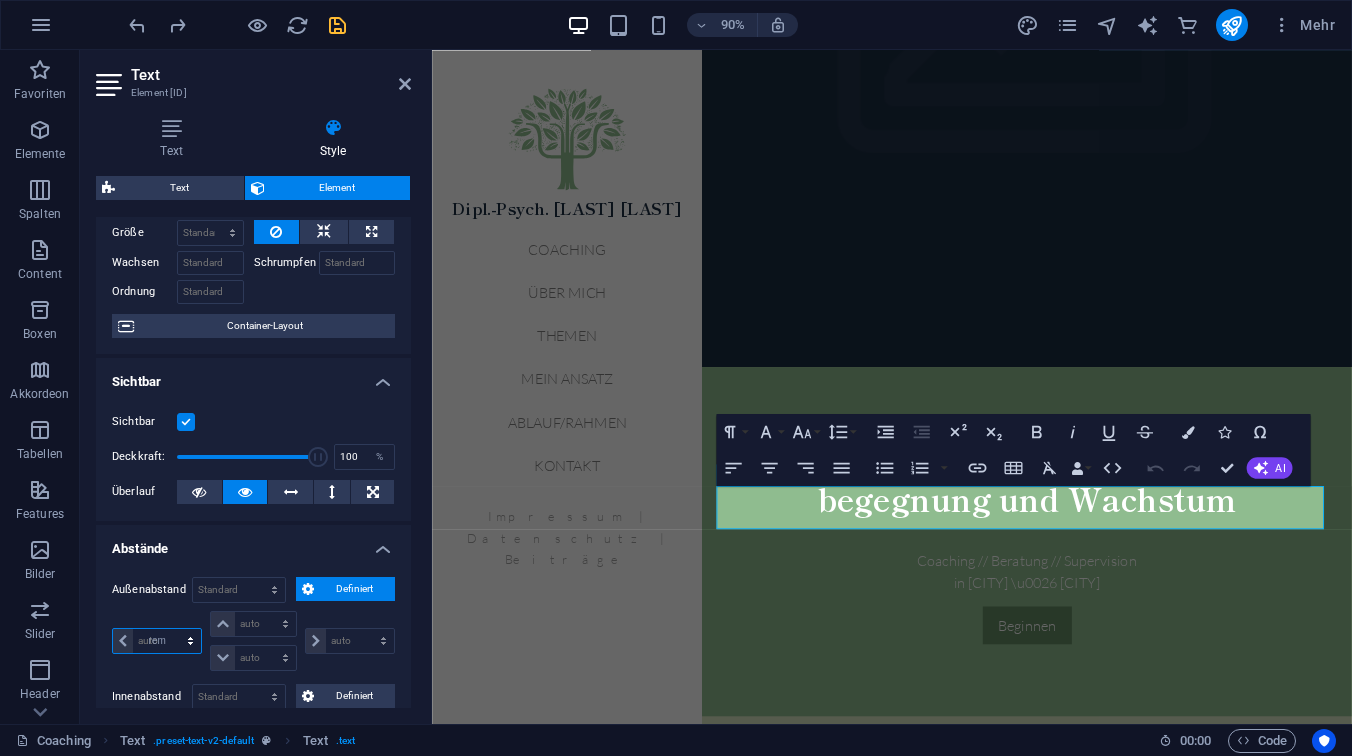 type on "0" 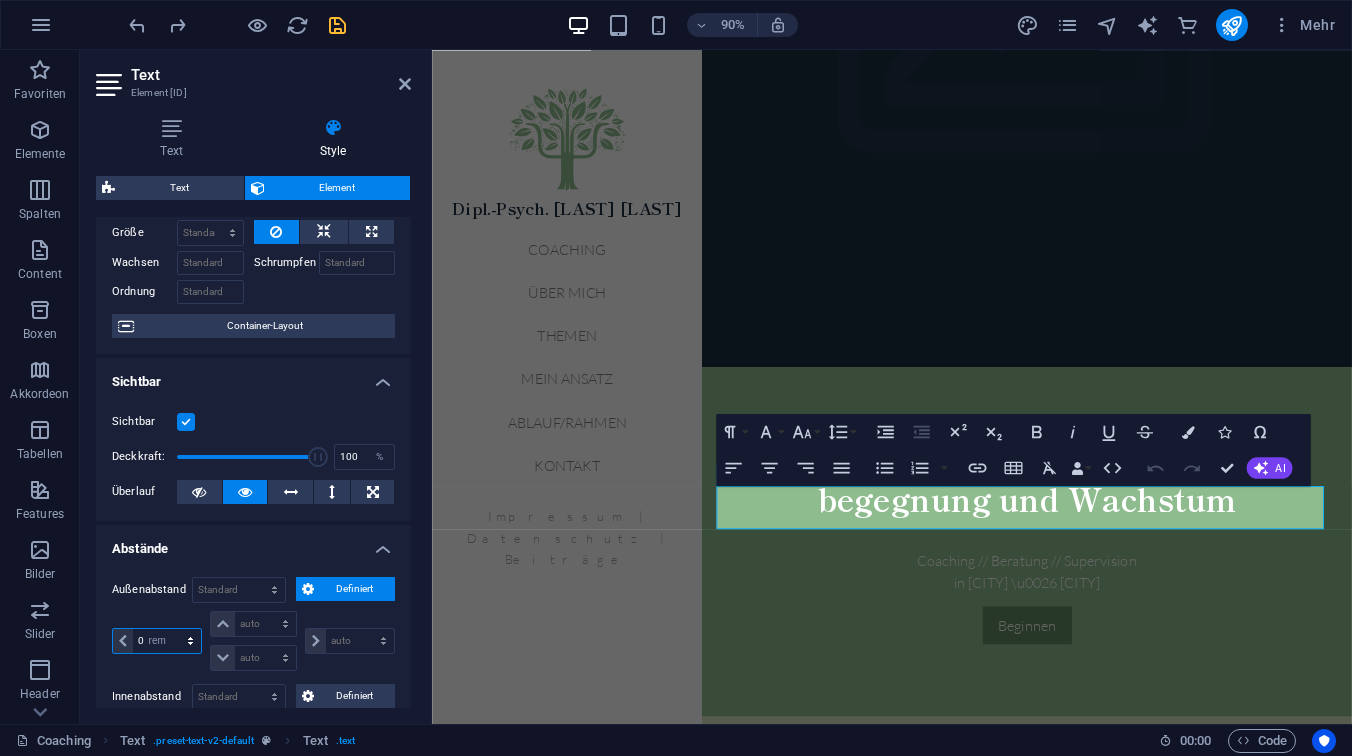 type on "0" 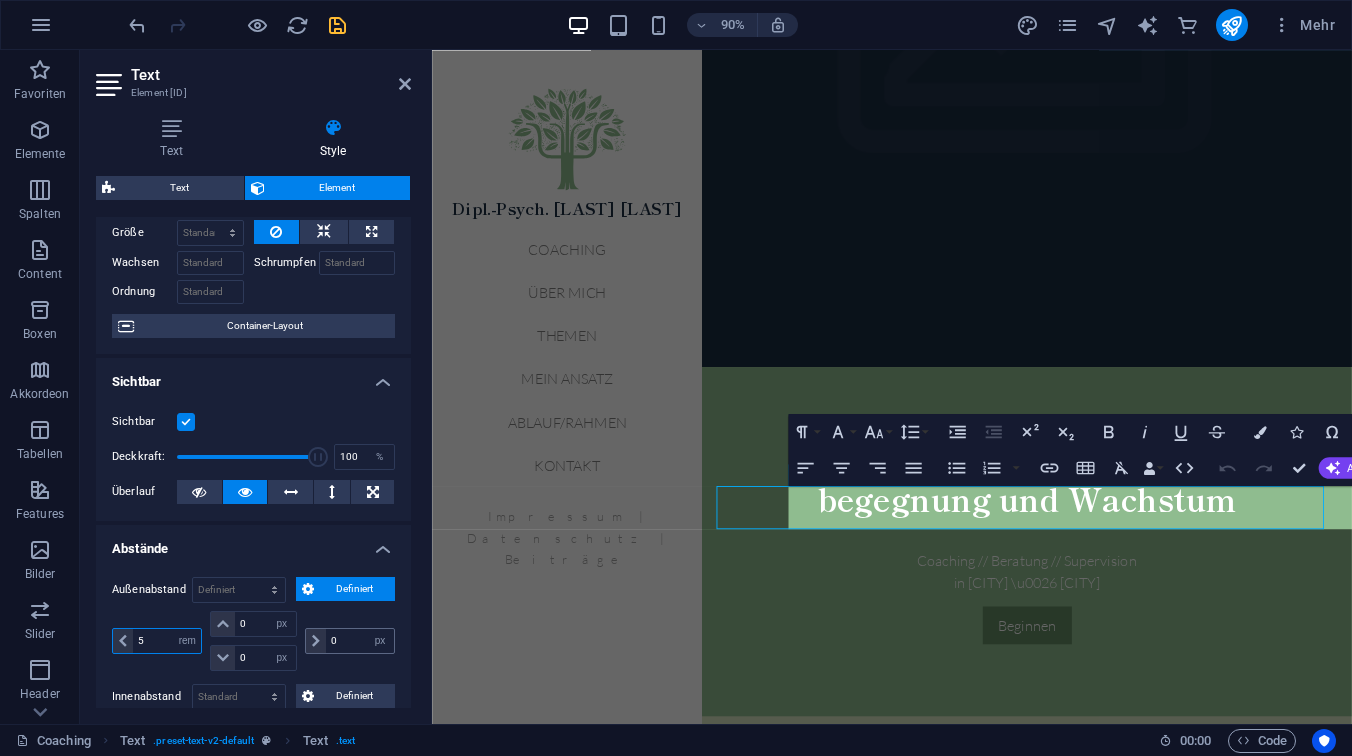type on "5" 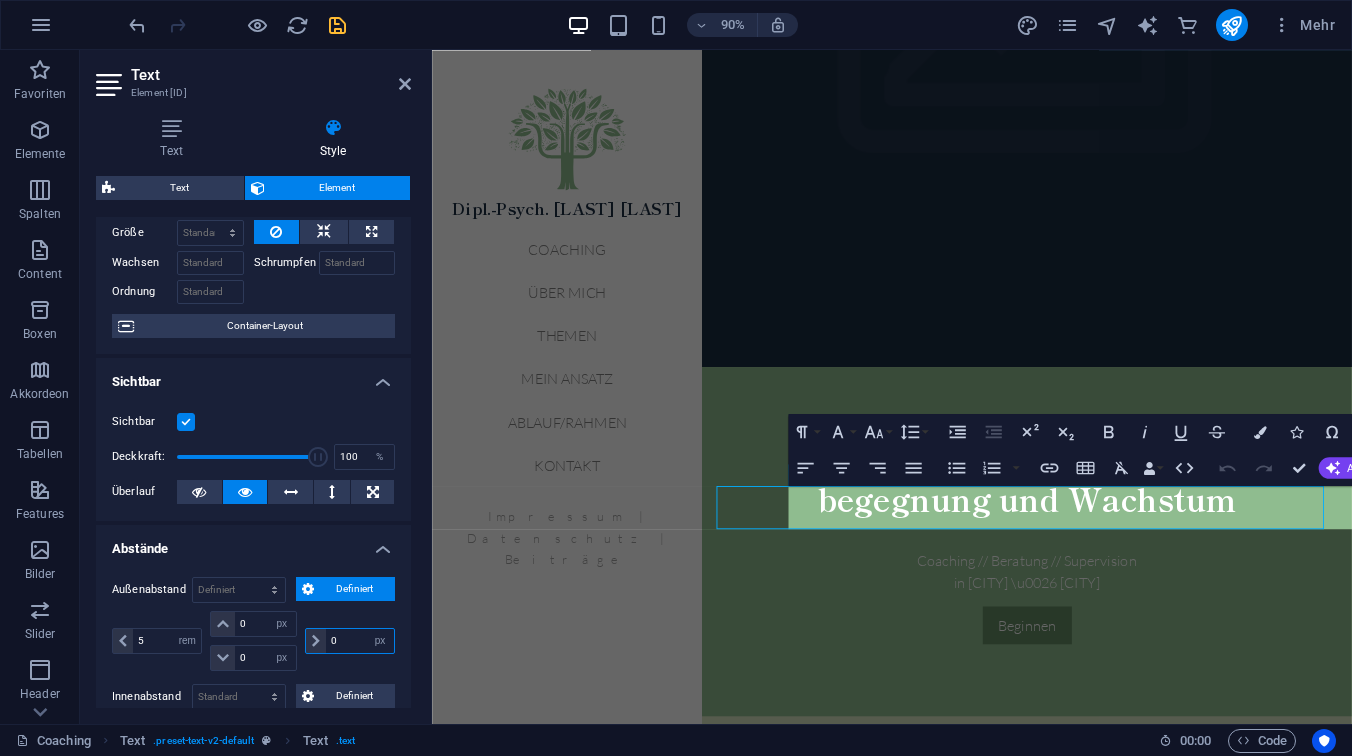 click on "0" at bounding box center [360, 641] 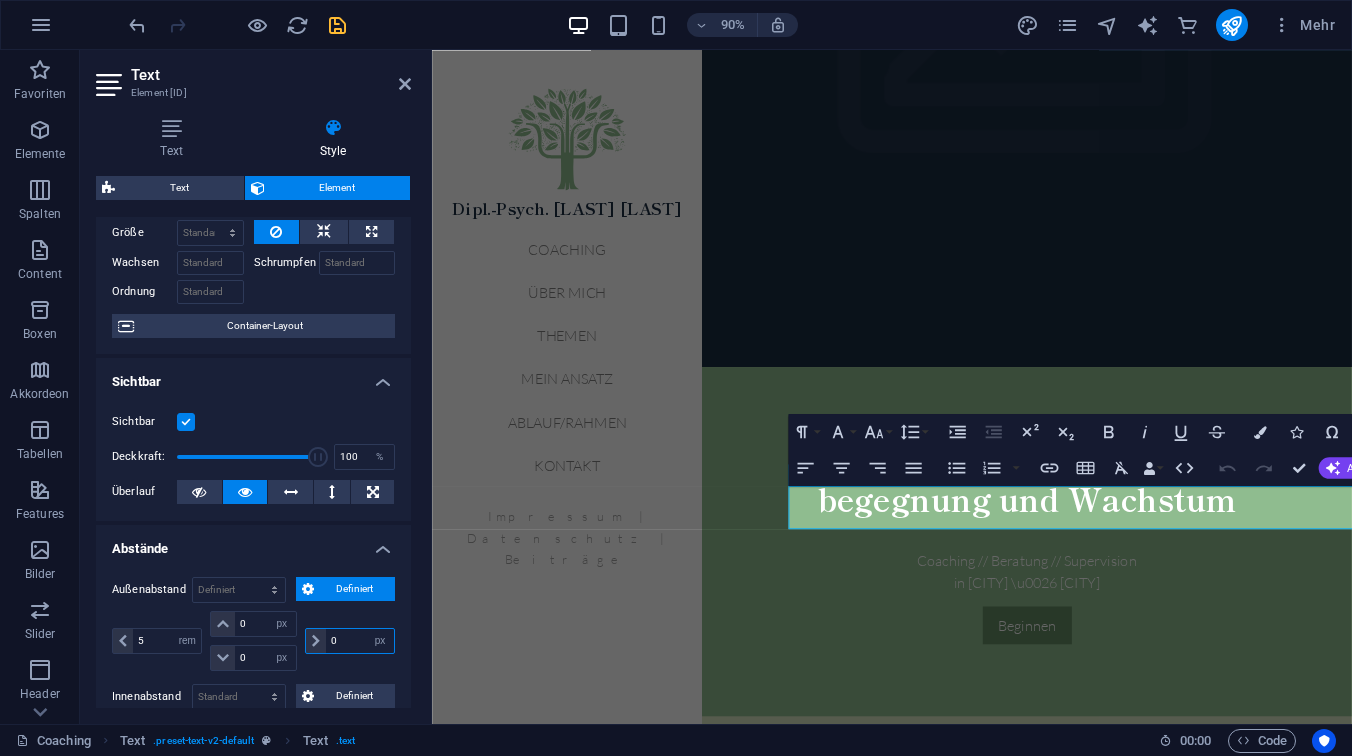 drag, startPoint x: 344, startPoint y: 643, endPoint x: 328, endPoint y: 644, distance: 16.03122 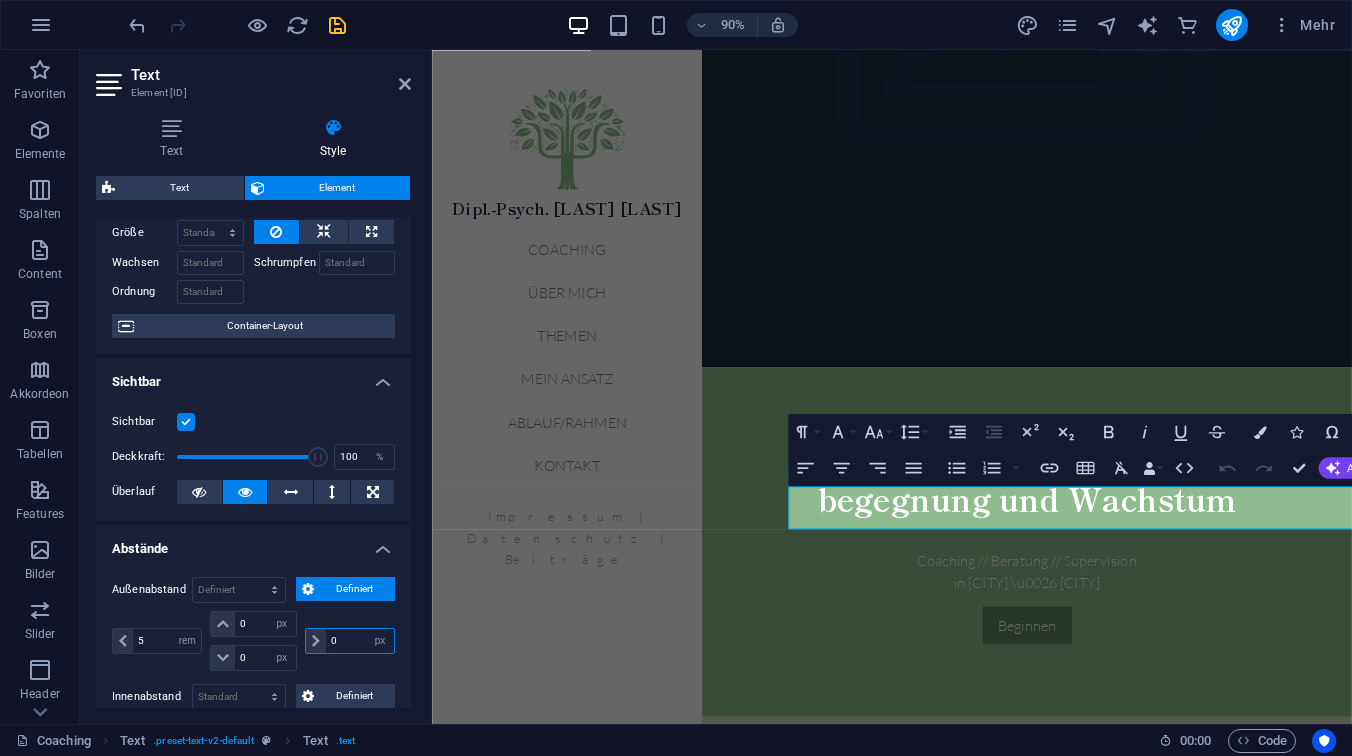 click on "0" at bounding box center [360, 641] 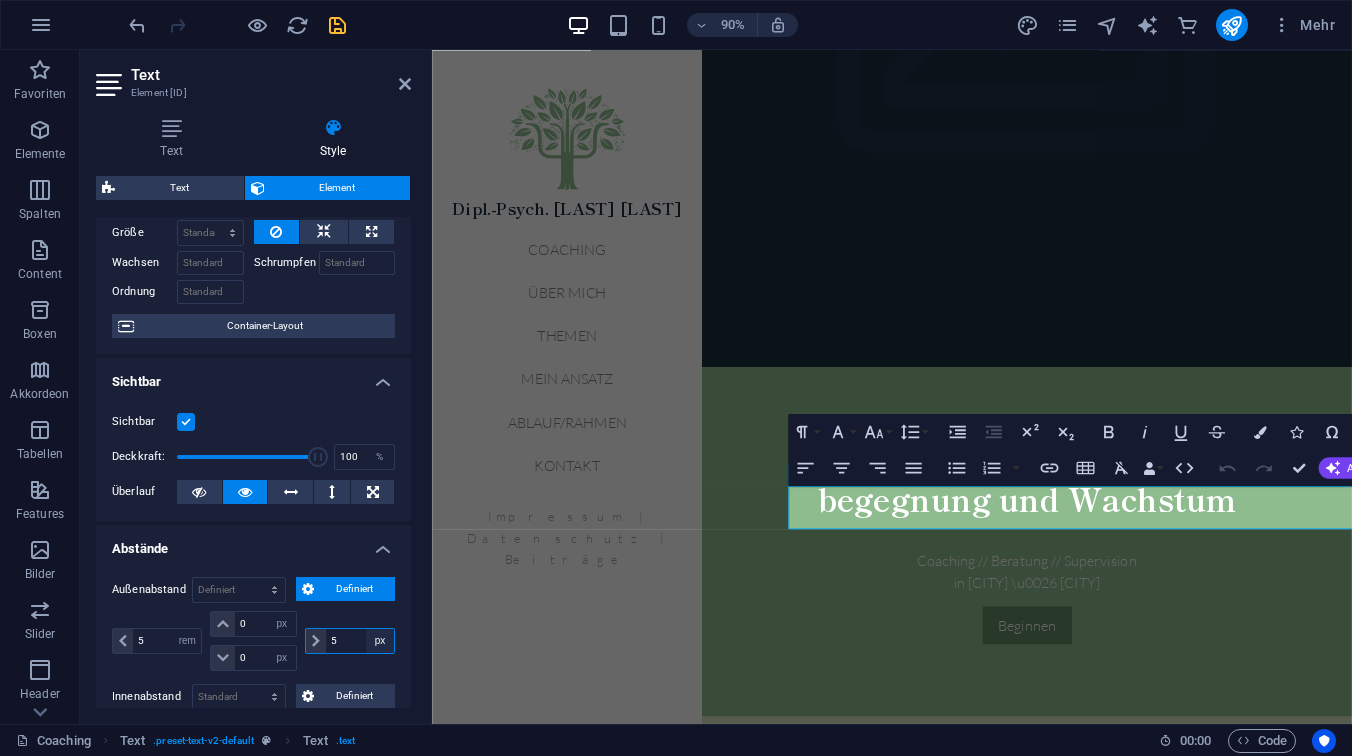 type on "5" 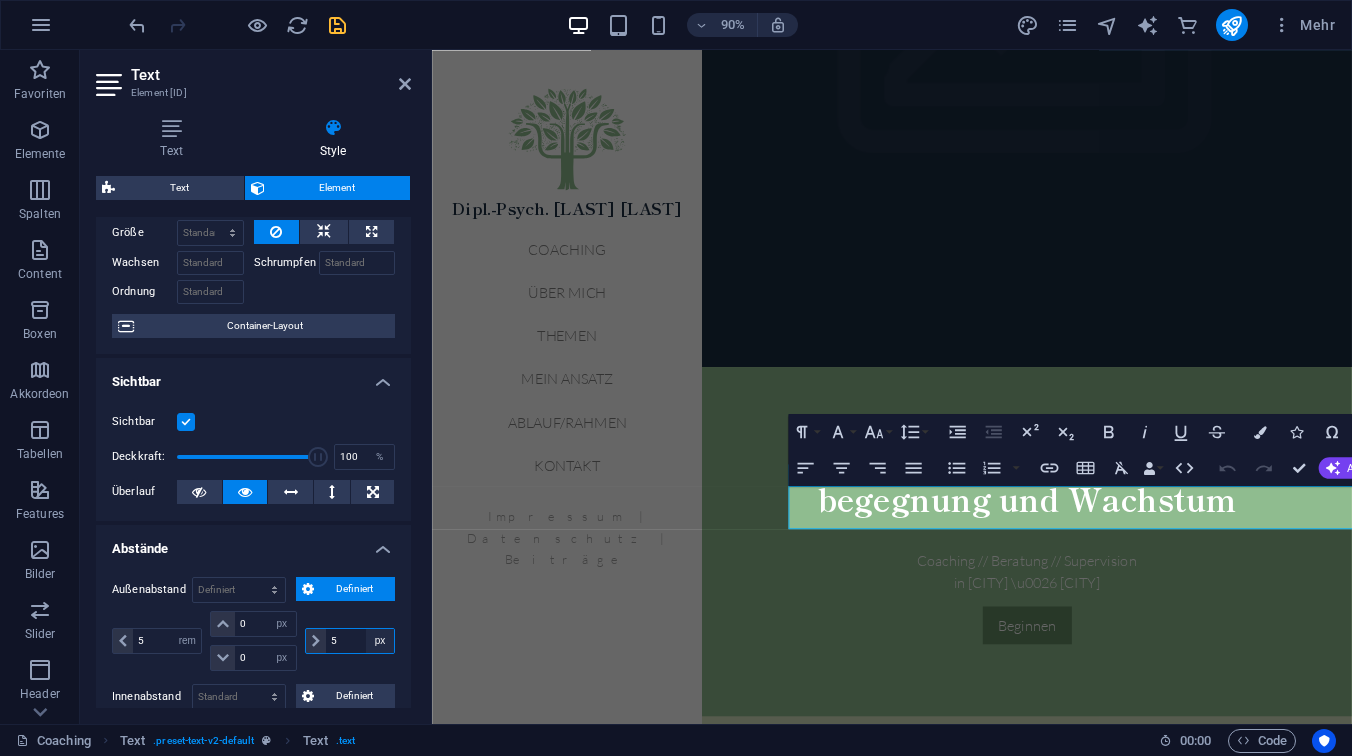 click on "auto px % rem vw vh" at bounding box center [380, 641] 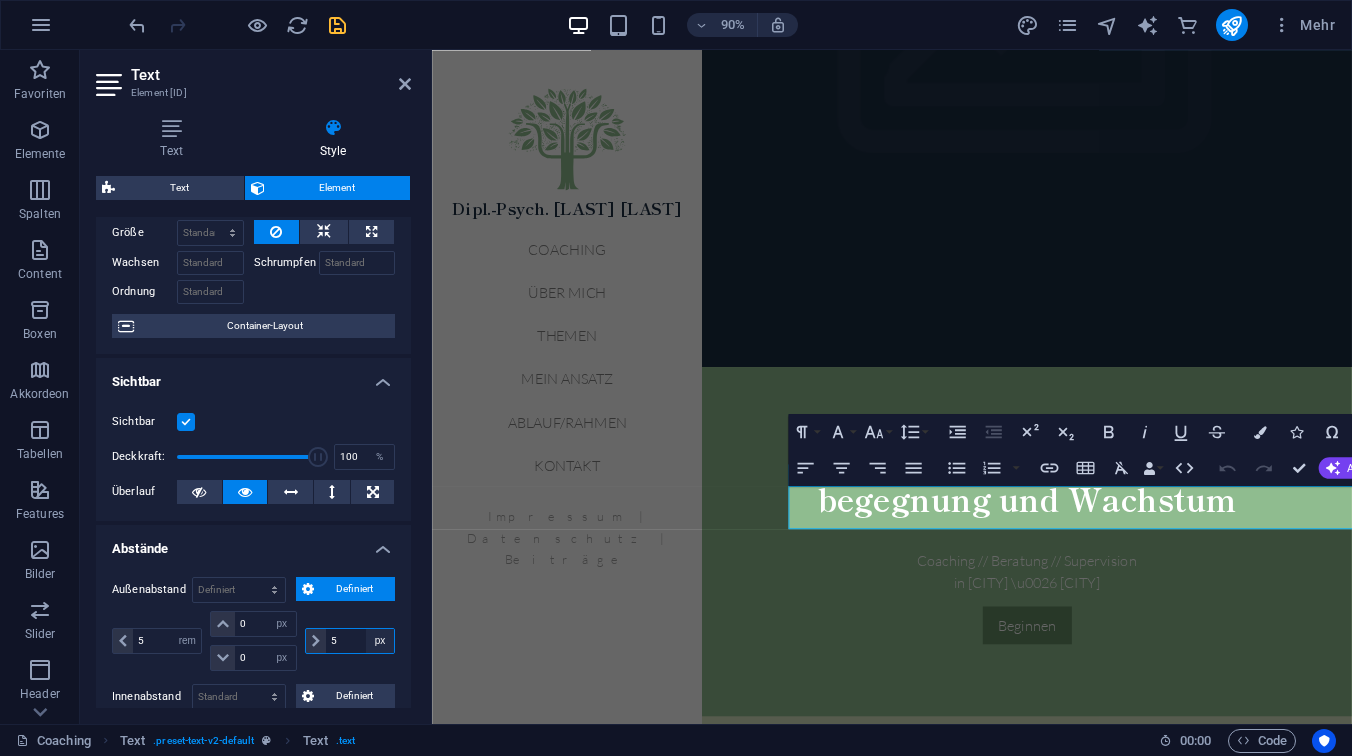 select on "rem" 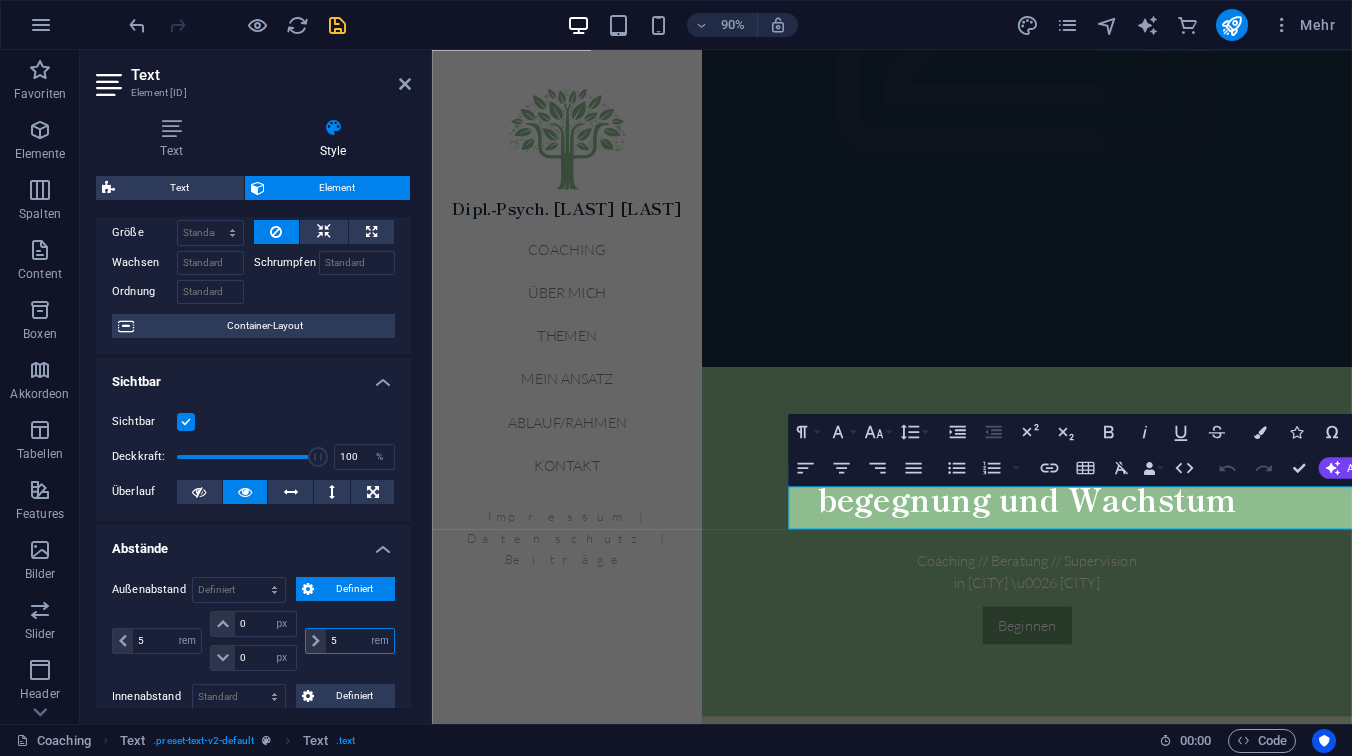 type on "5" 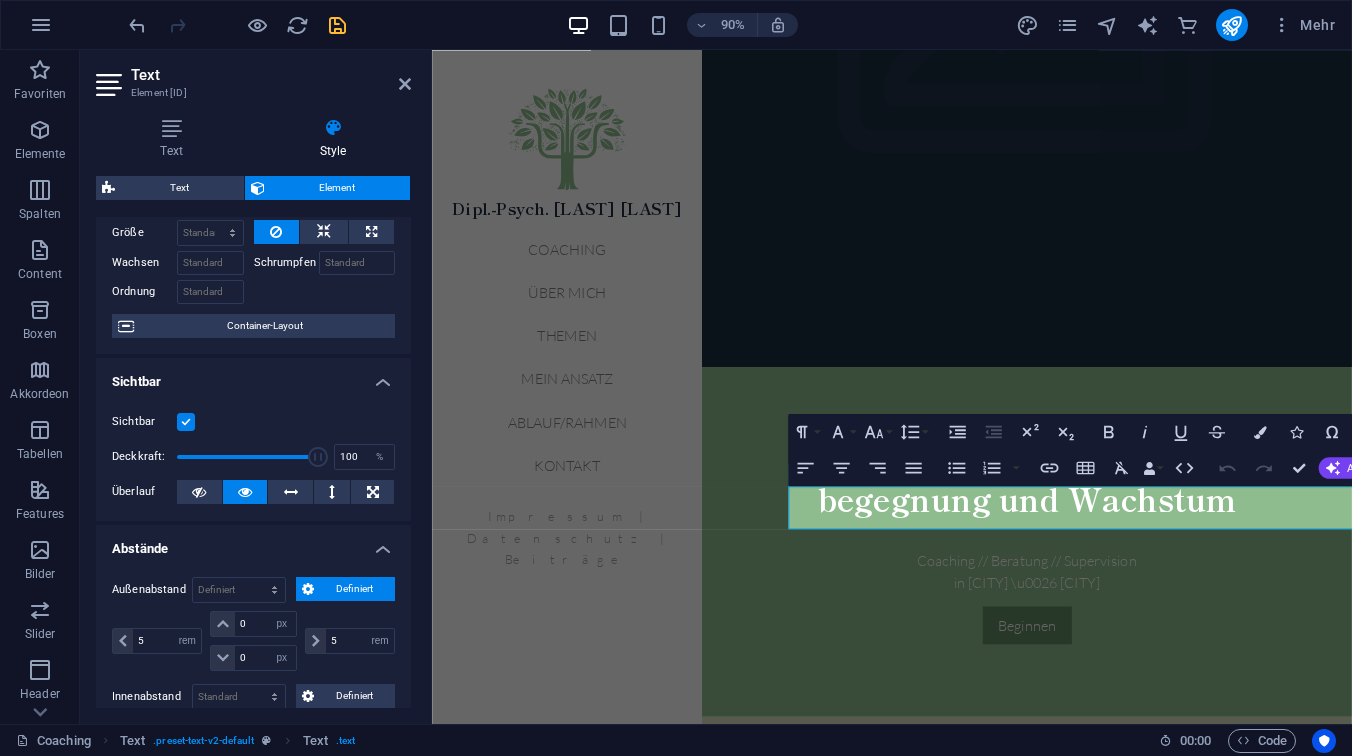 click on "5 auto px % rem vw vh" at bounding box center (348, 641) 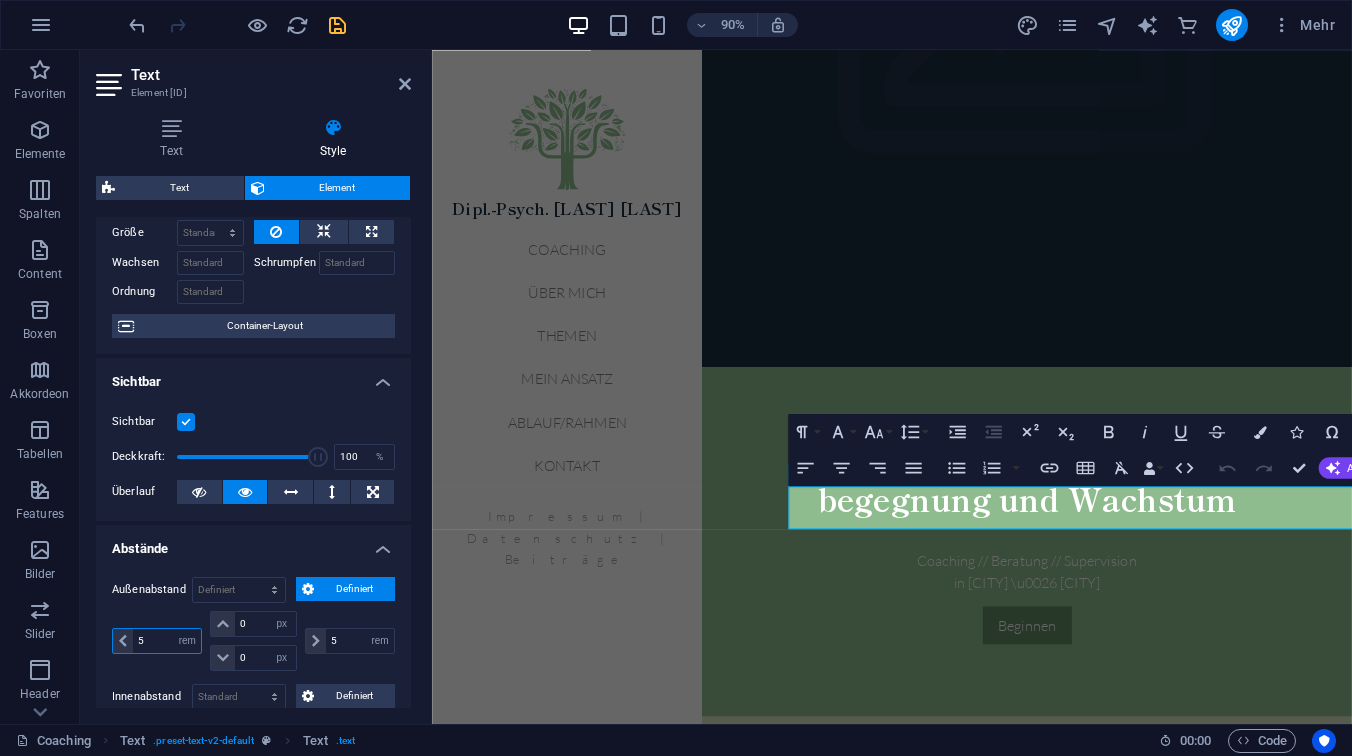 click on "5" at bounding box center [167, 641] 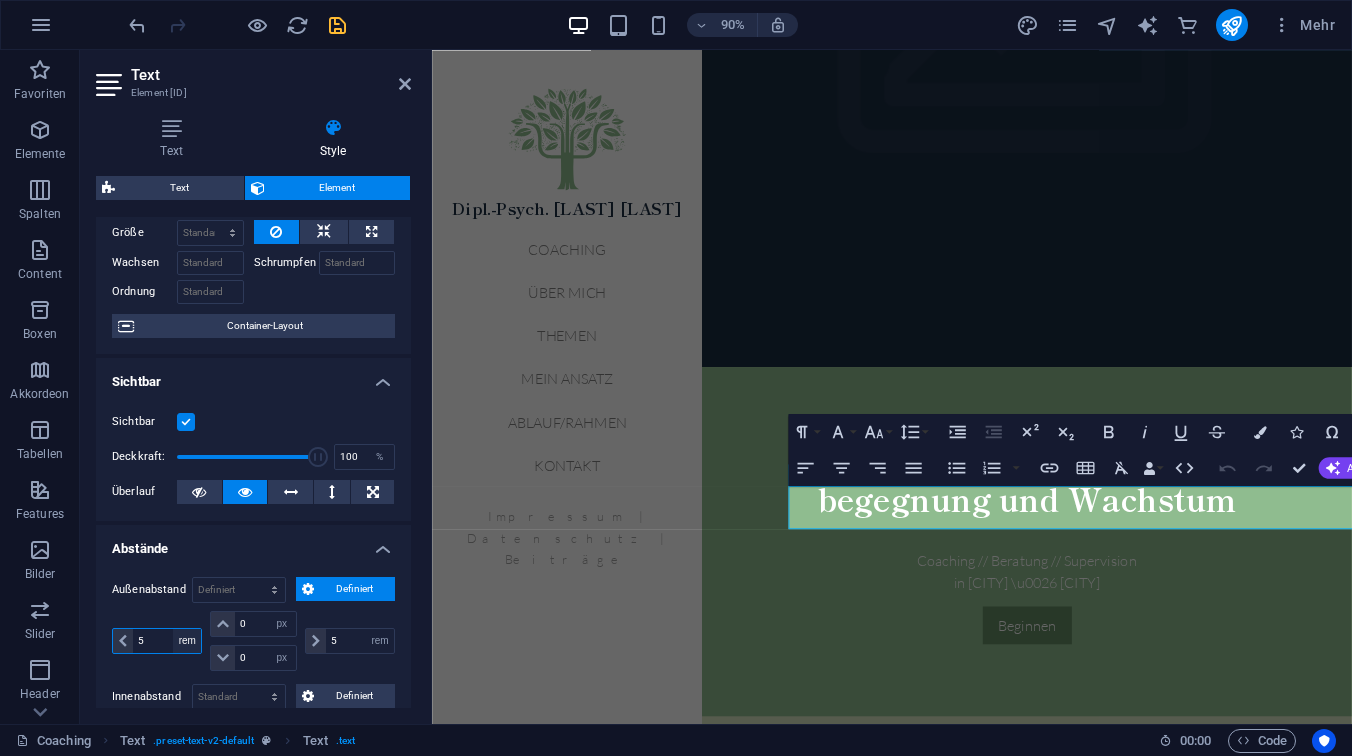click on "auto px % rem vw vh" at bounding box center [187, 641] 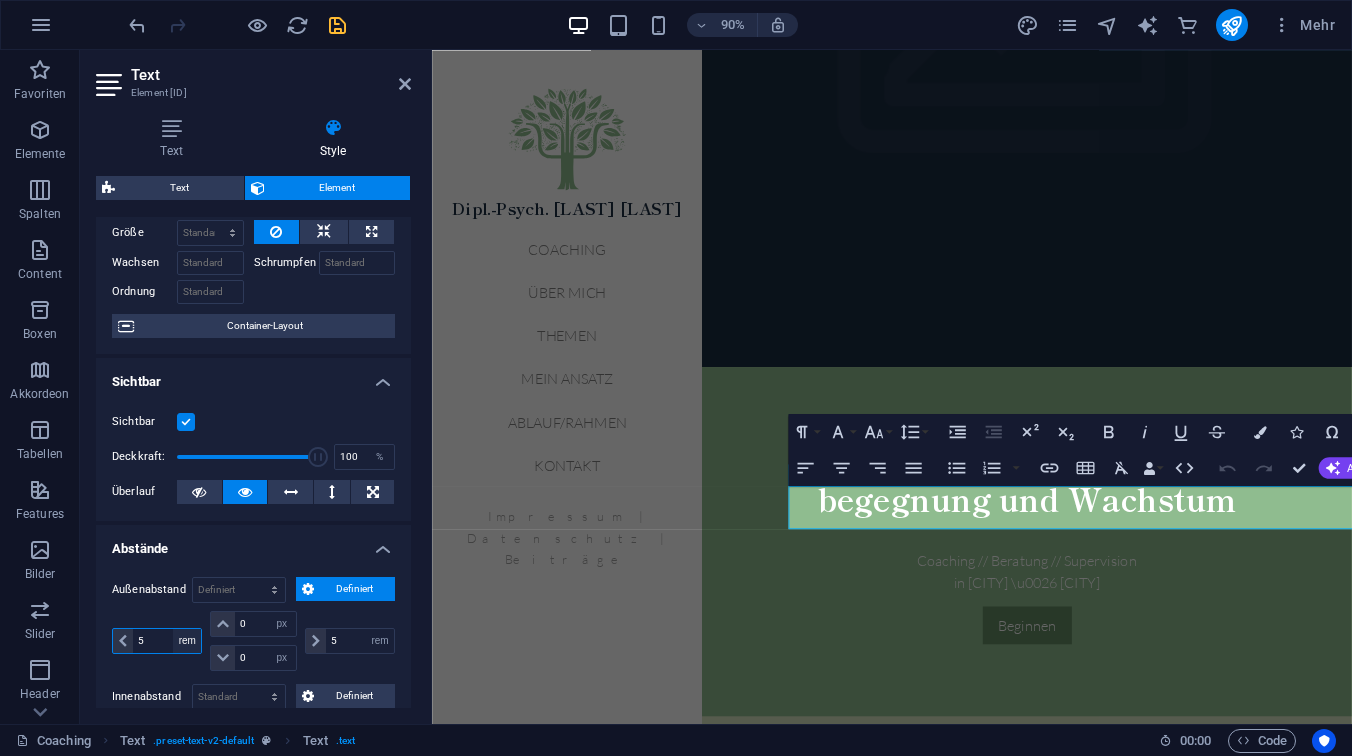 select on "auto" 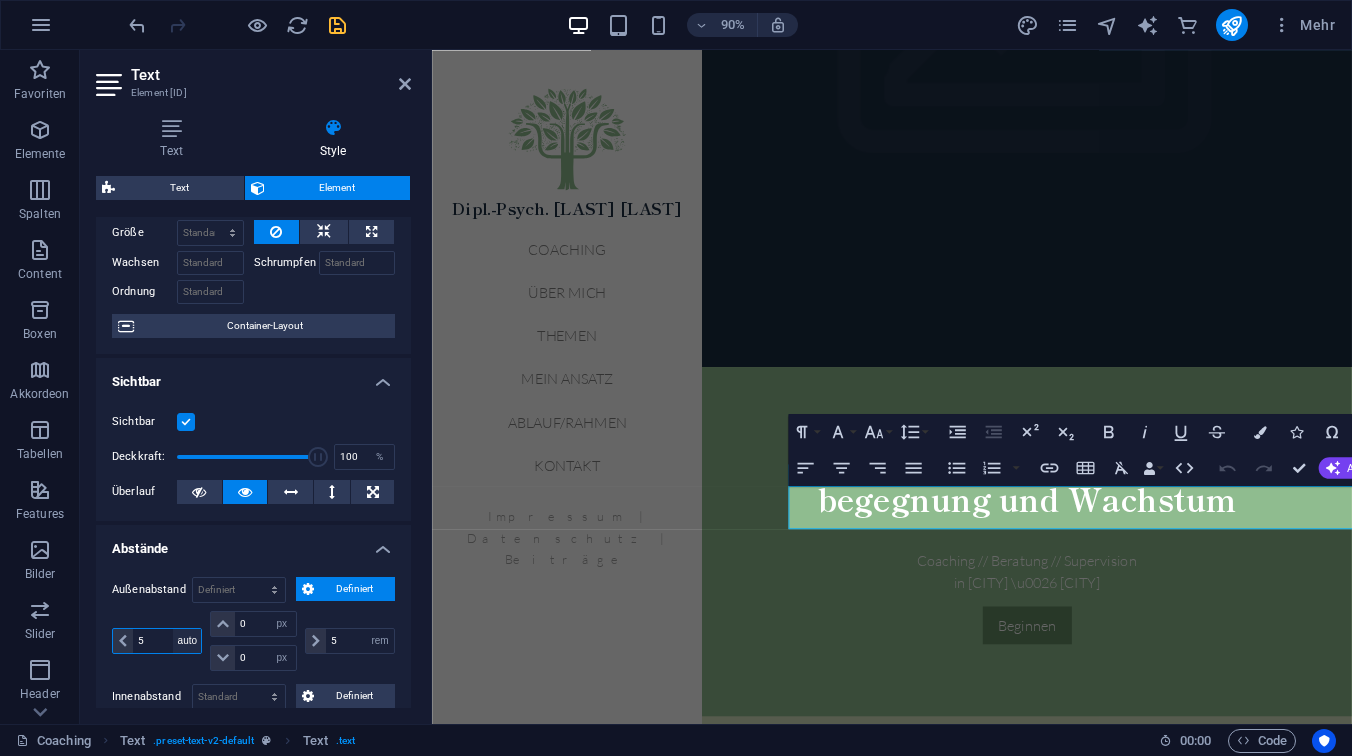 type 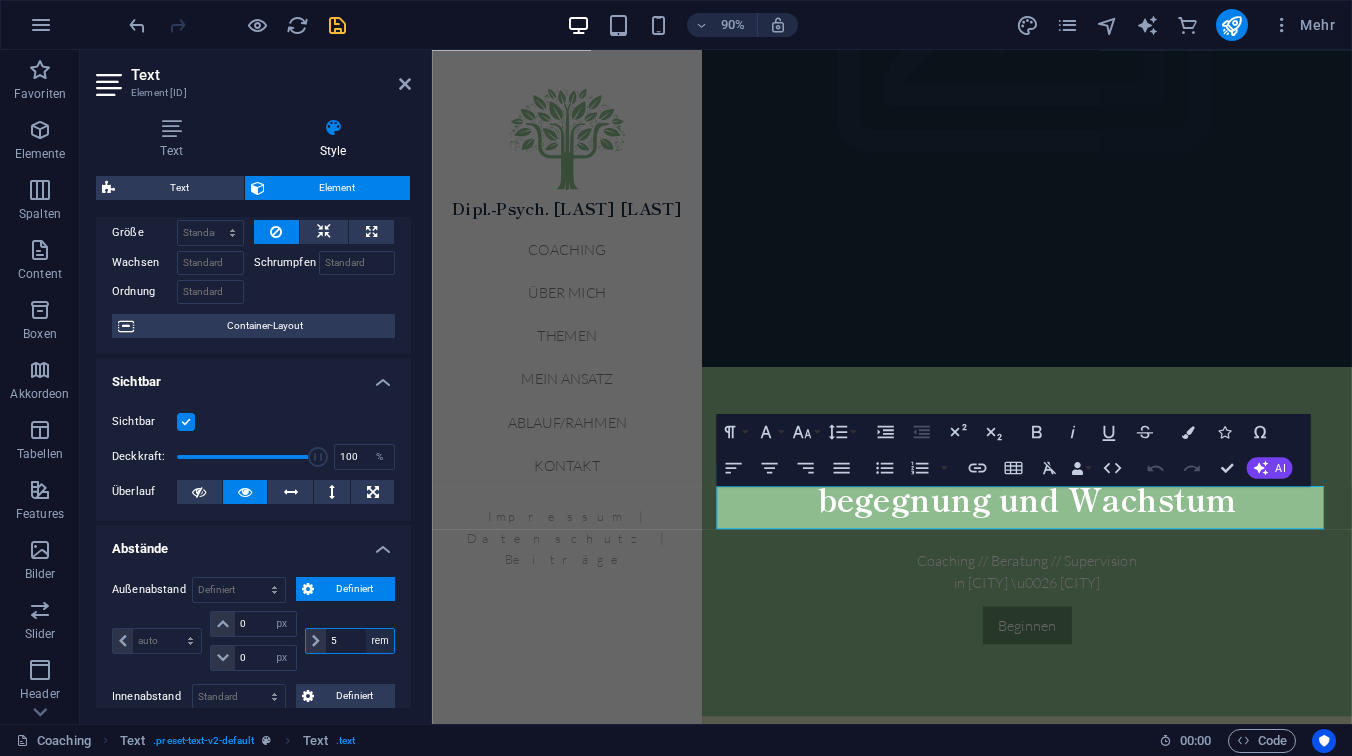 click on "auto px % rem vw vh" at bounding box center (380, 641) 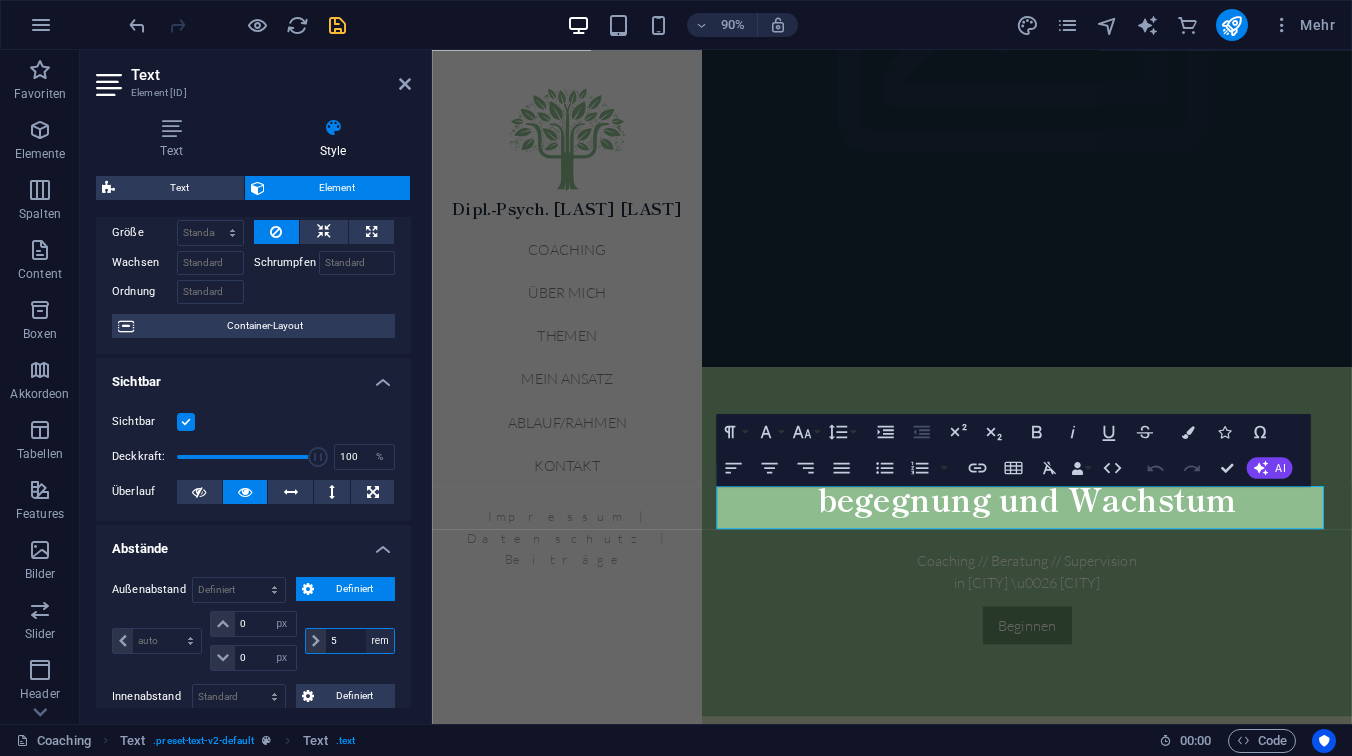 select on "auto" 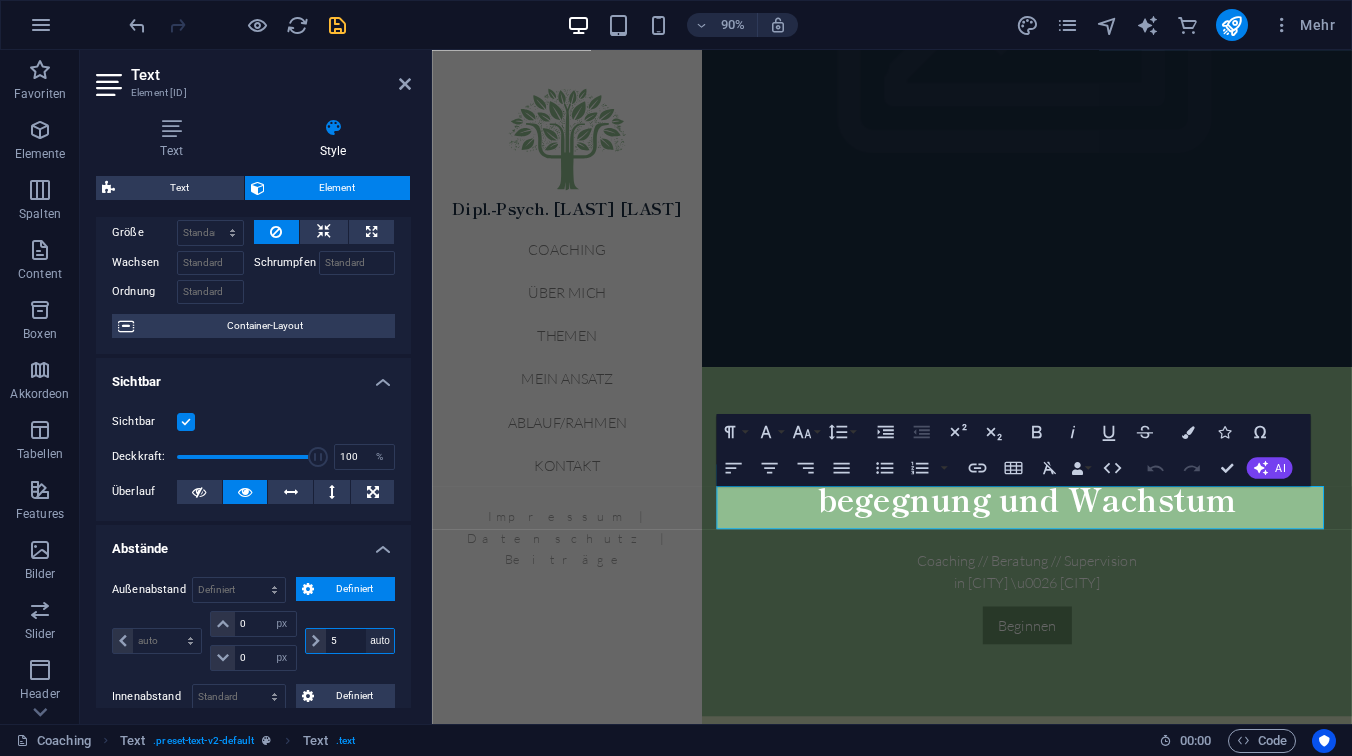 type 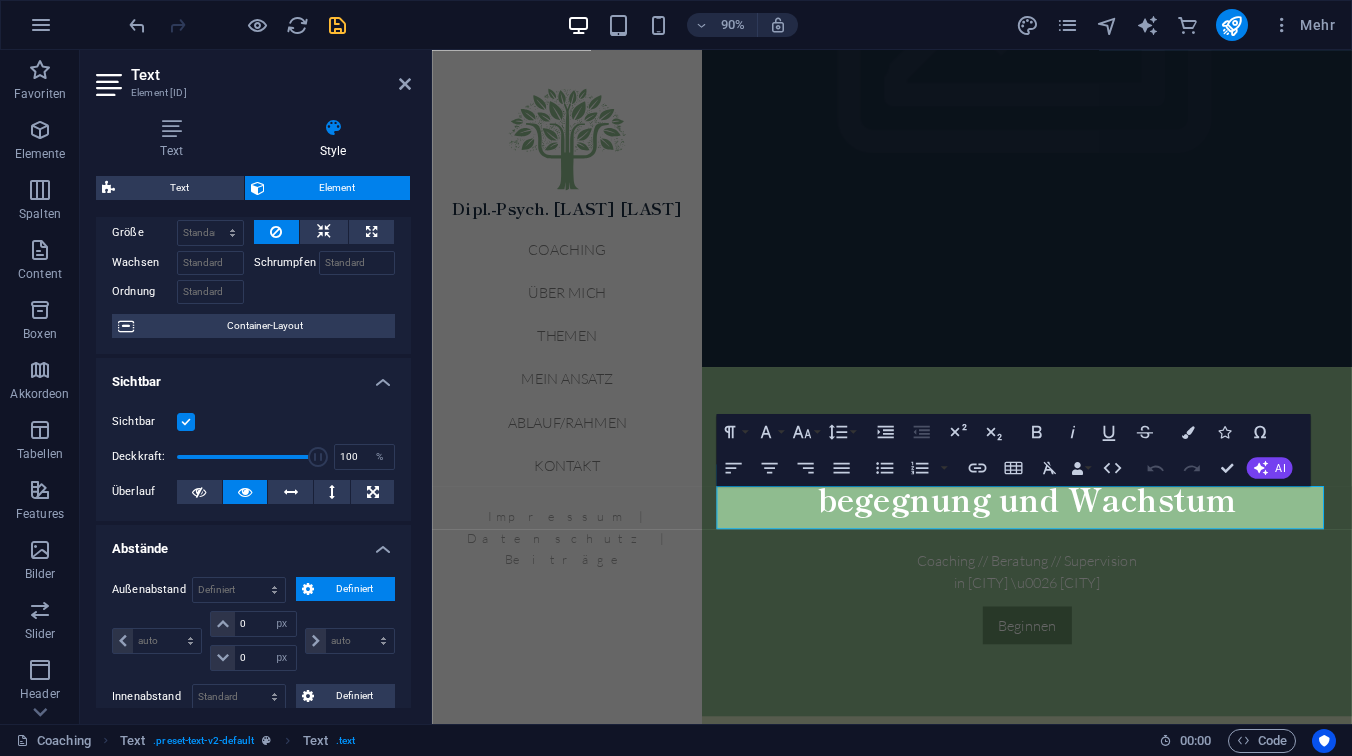 click on "Außenabstand Standard auto px % rem vw vh Definiert Definiert auto px % rem vw vh 0 auto px % rem vw vh 0 auto px % rem vw vh auto px % rem vw vh Innenabstand Standard px rem % vh vw Definiert Definiert px rem % vh vw px rem % vh vw px rem % vh vw px rem % vh vw" at bounding box center [253, 643] 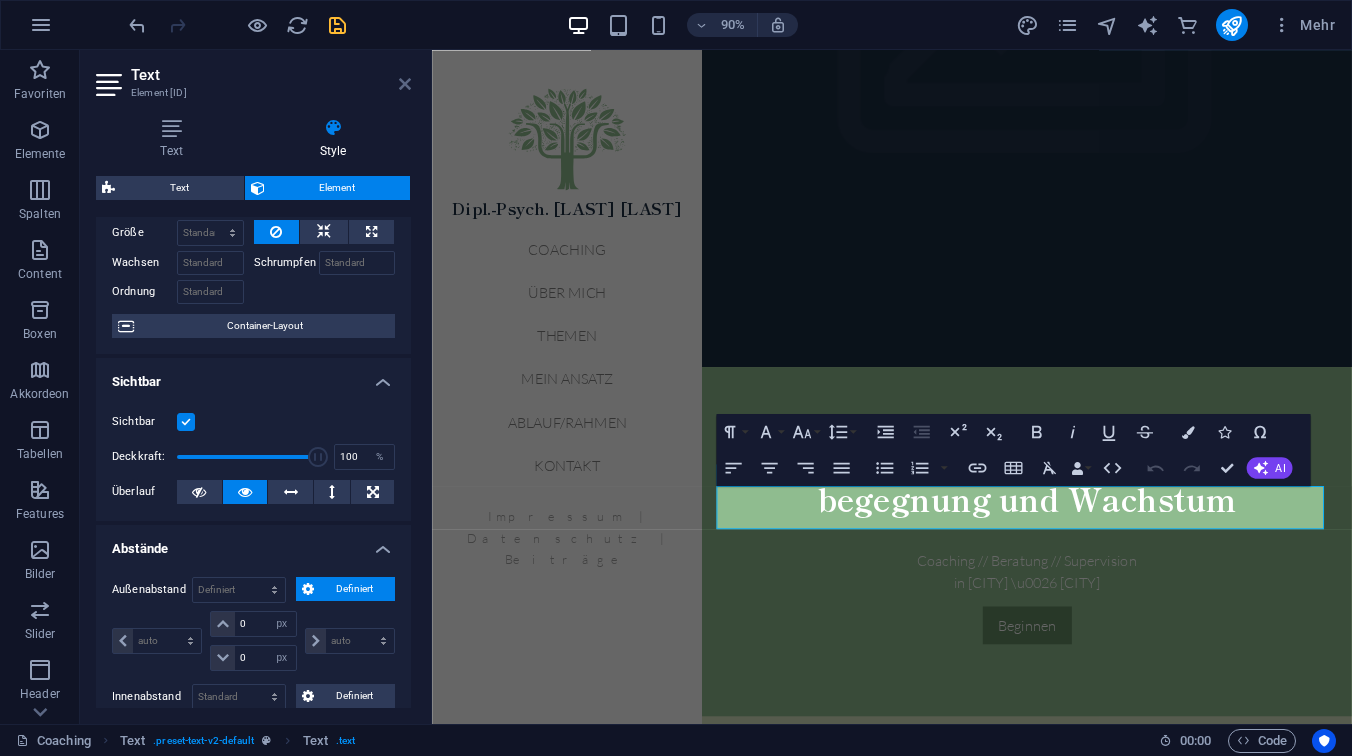 click at bounding box center (405, 84) 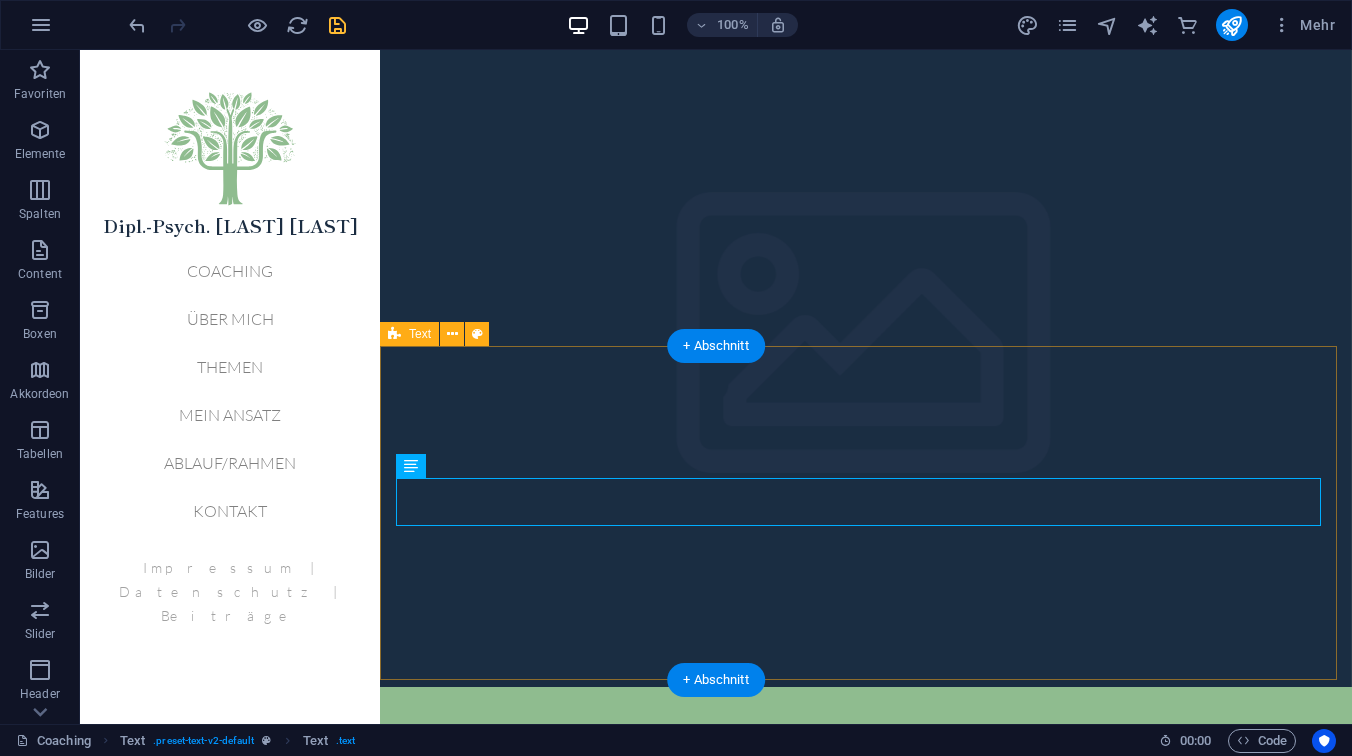 scroll, scrollTop: 0, scrollLeft: 0, axis: both 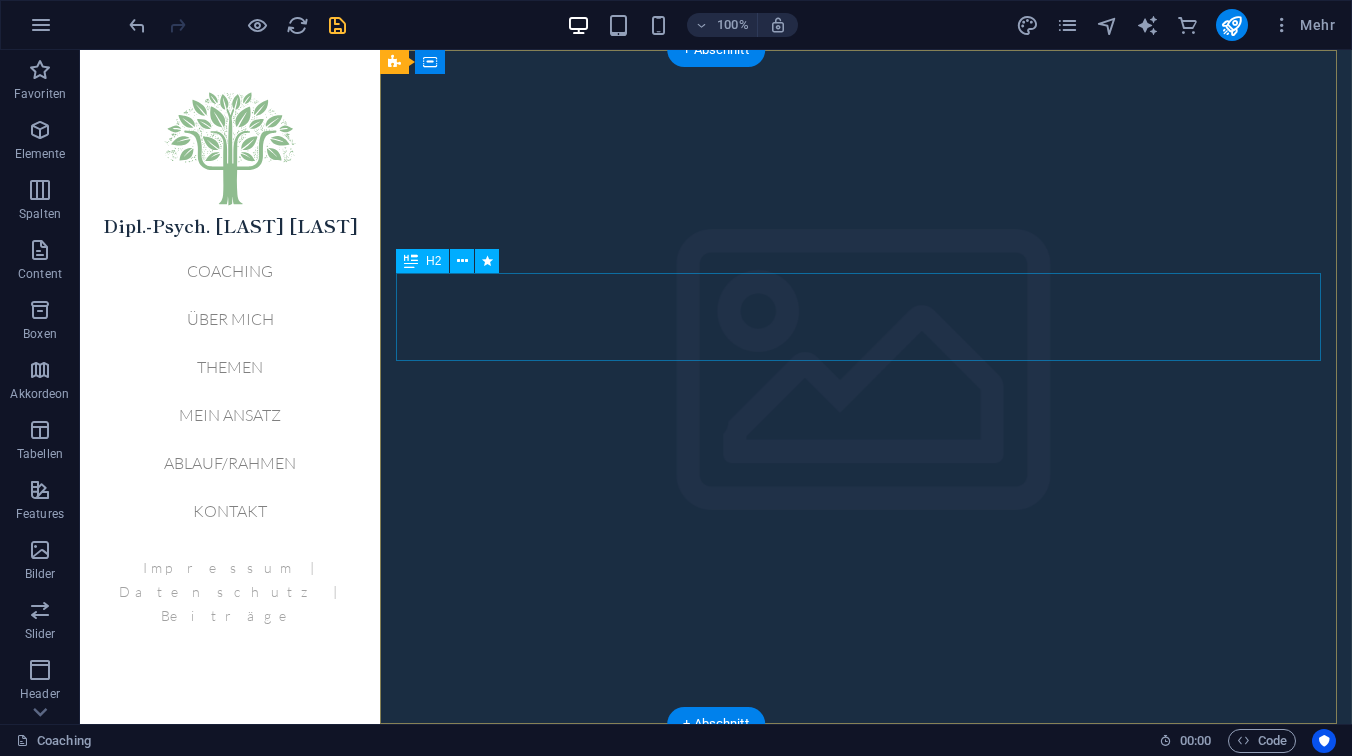 click on "Raum für Selbst-  begegnung und Wachstum" at bounding box center (866, 848) 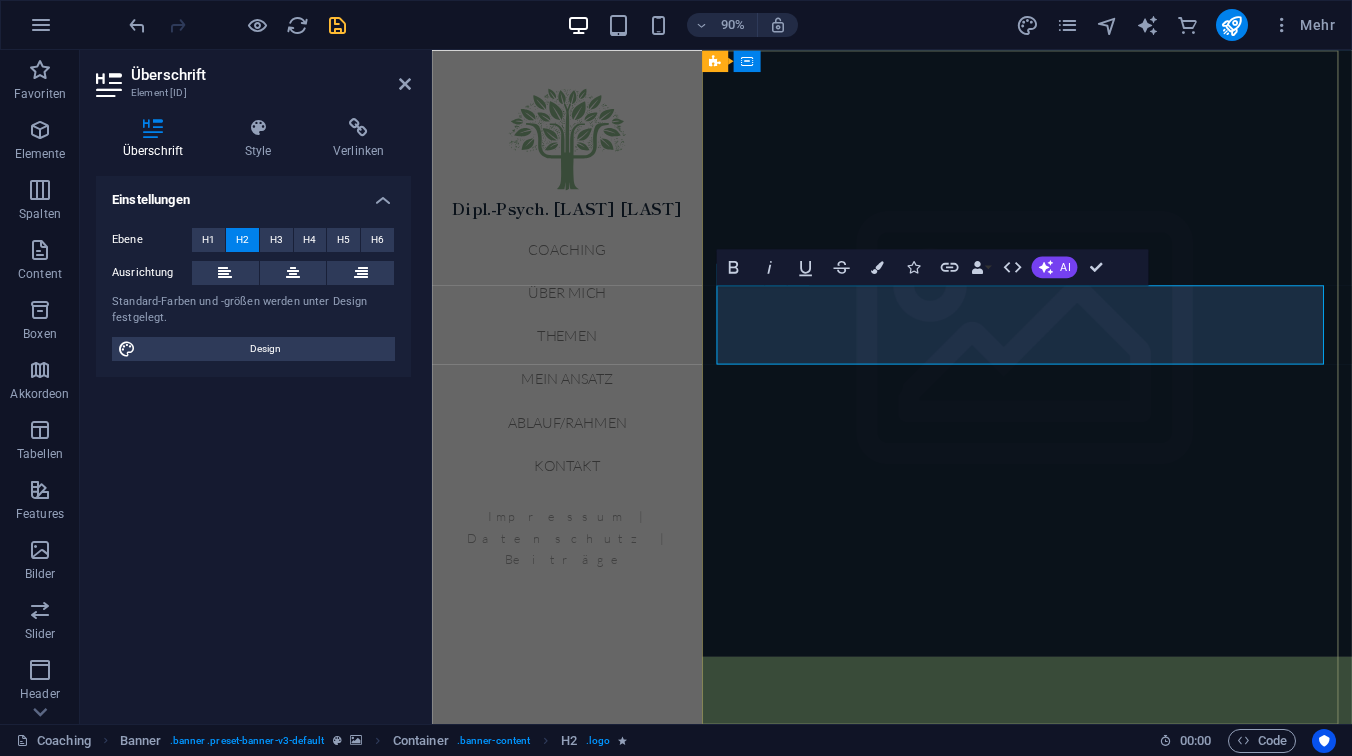 click on "Raum für Selbst-  begegnung und Wachstum" at bounding box center (1093, 847) 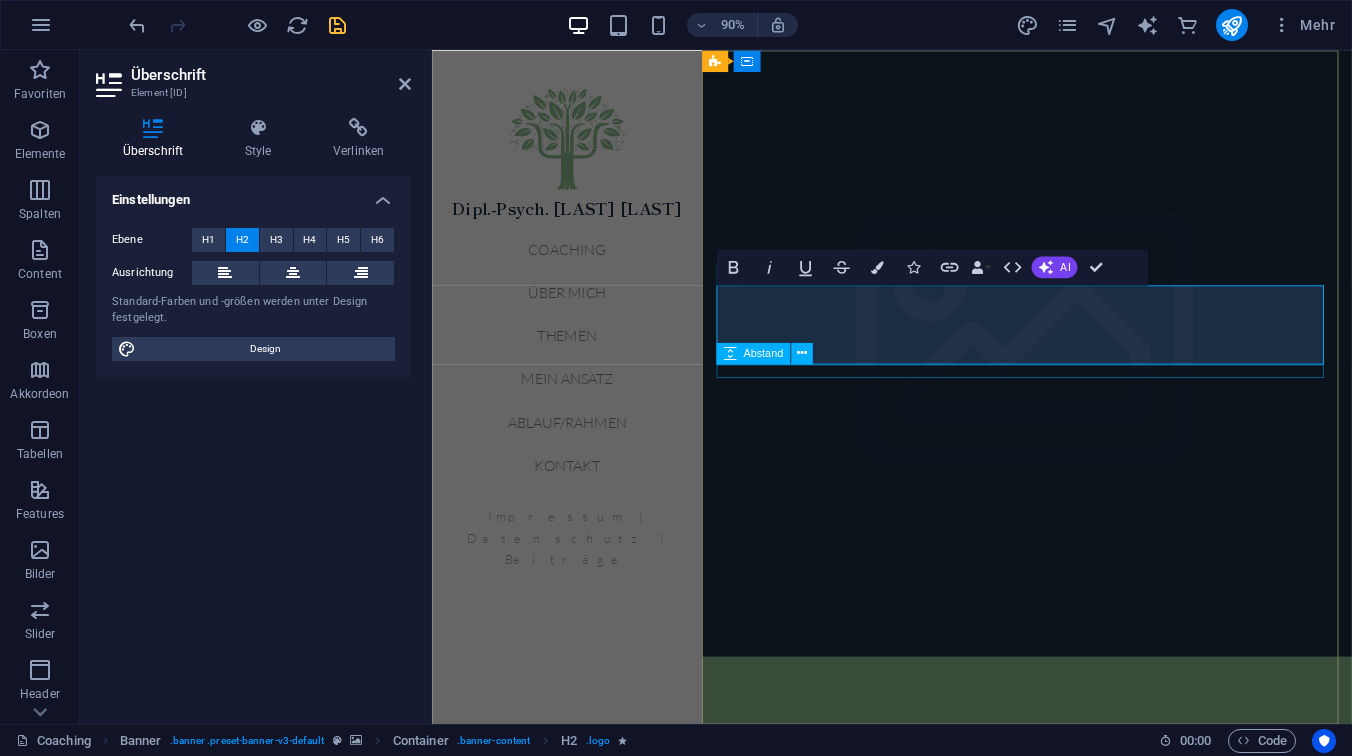 type 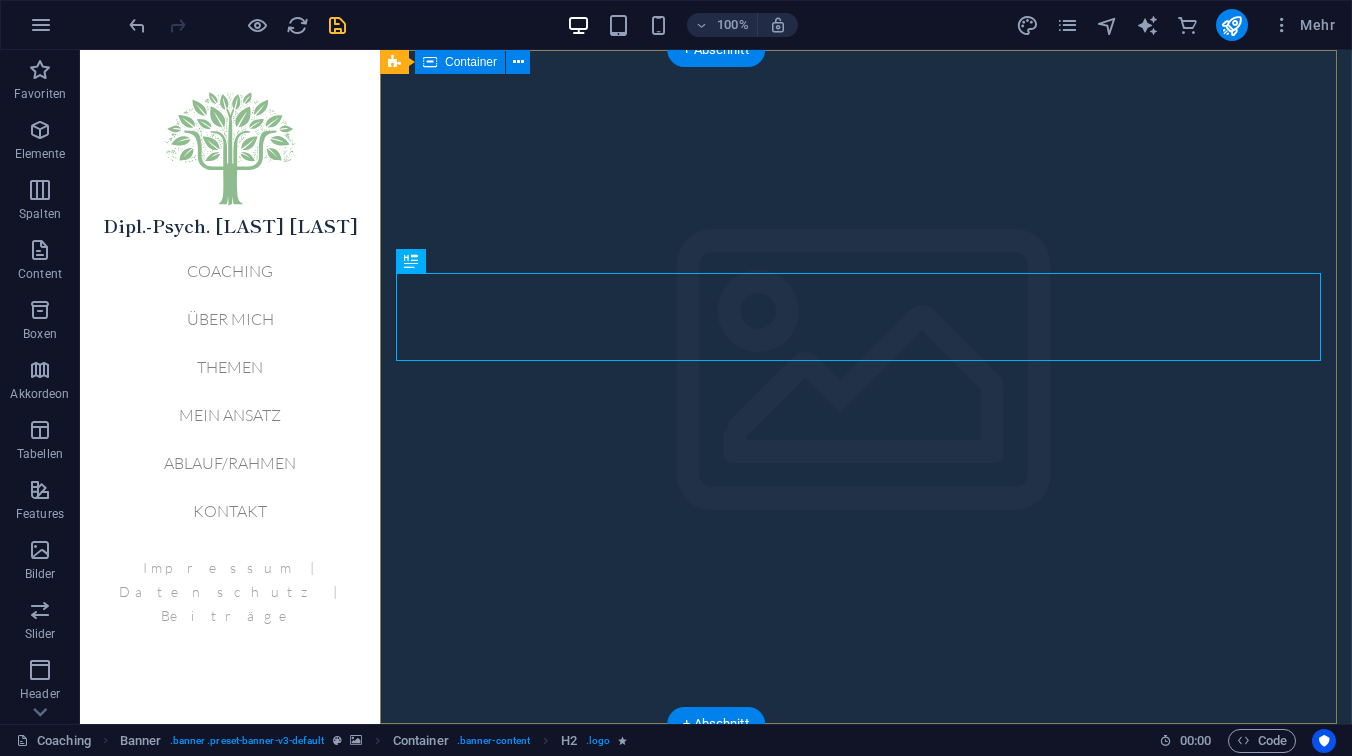 click on "Raum für Selbst-  begegnung und inneres Wachstum Coaching // Beratung // Supervision  in [CITY] \u0026 [CITY] Beginnen" at bounding box center (866, 918) 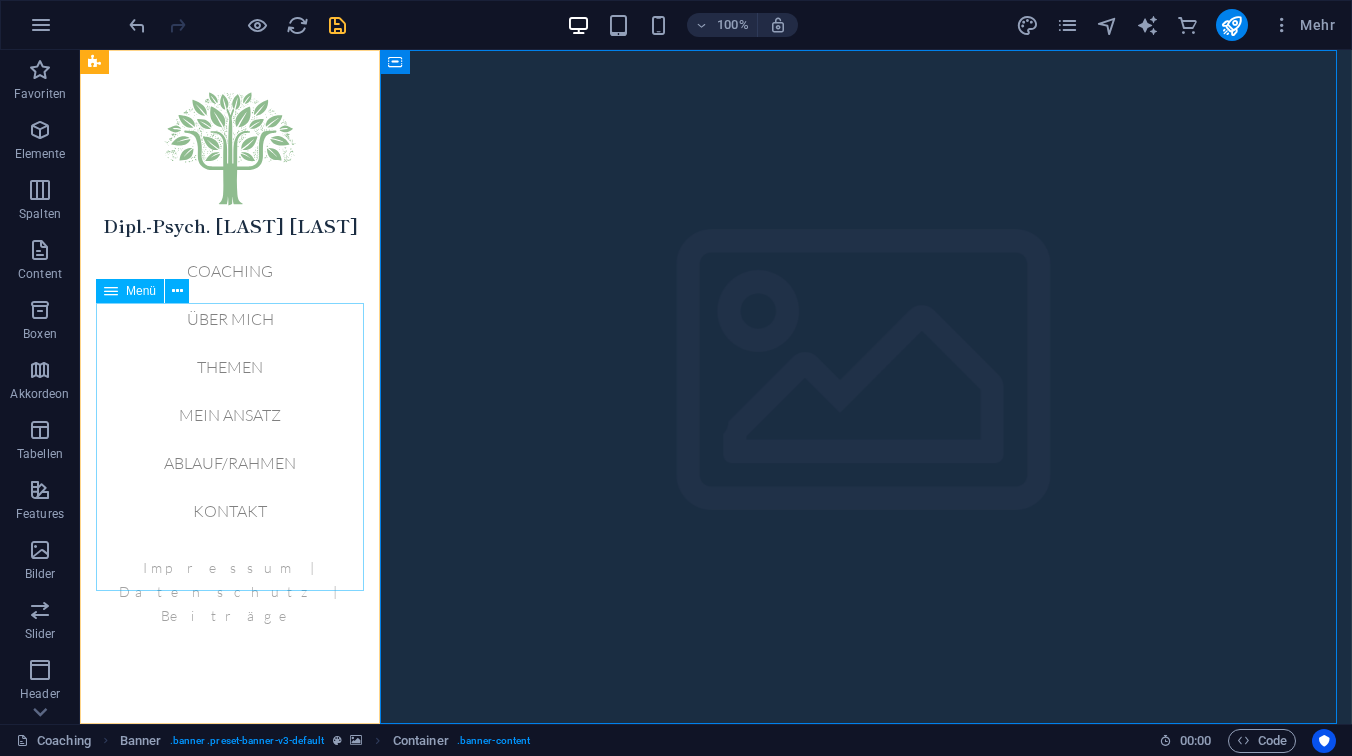 click on "Coaching Über mich Themen Mein Ansatz Ablauf/Rahmen Kontakt" at bounding box center (230, 391) 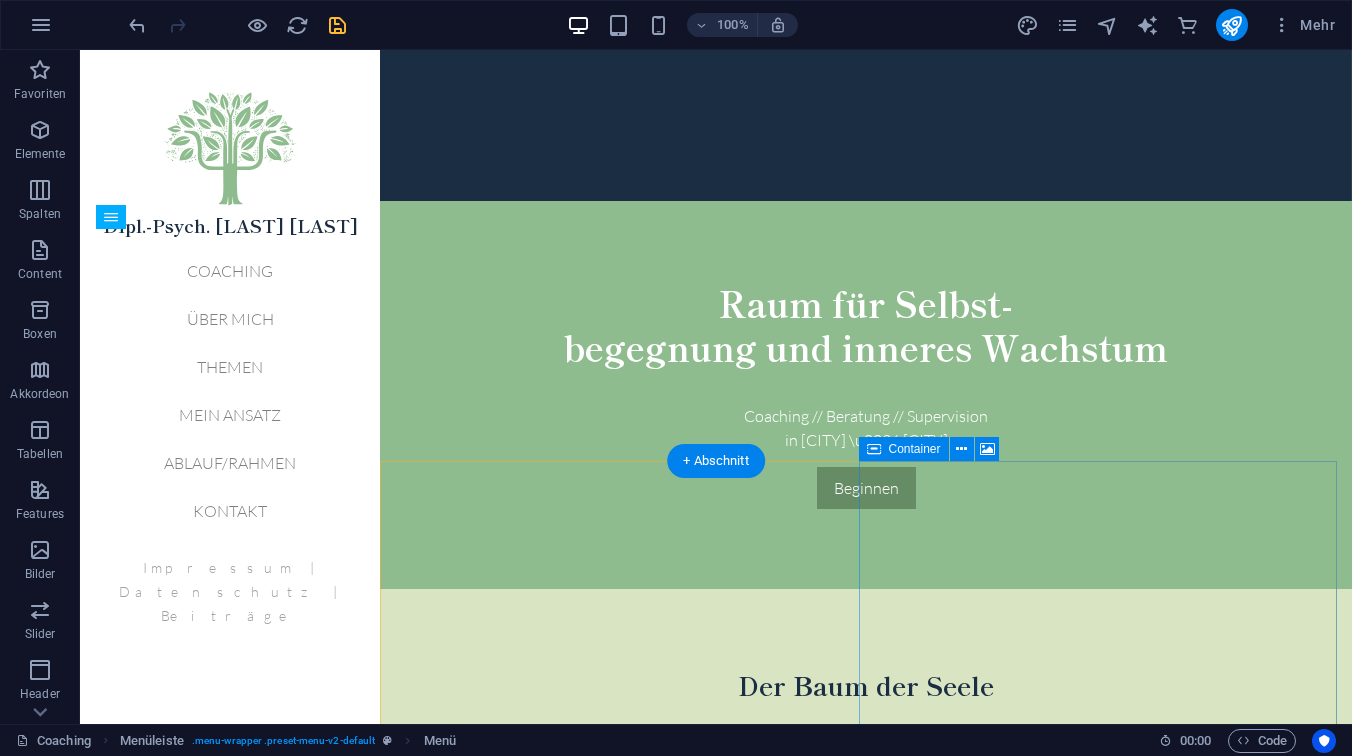 scroll, scrollTop: 597, scrollLeft: 0, axis: vertical 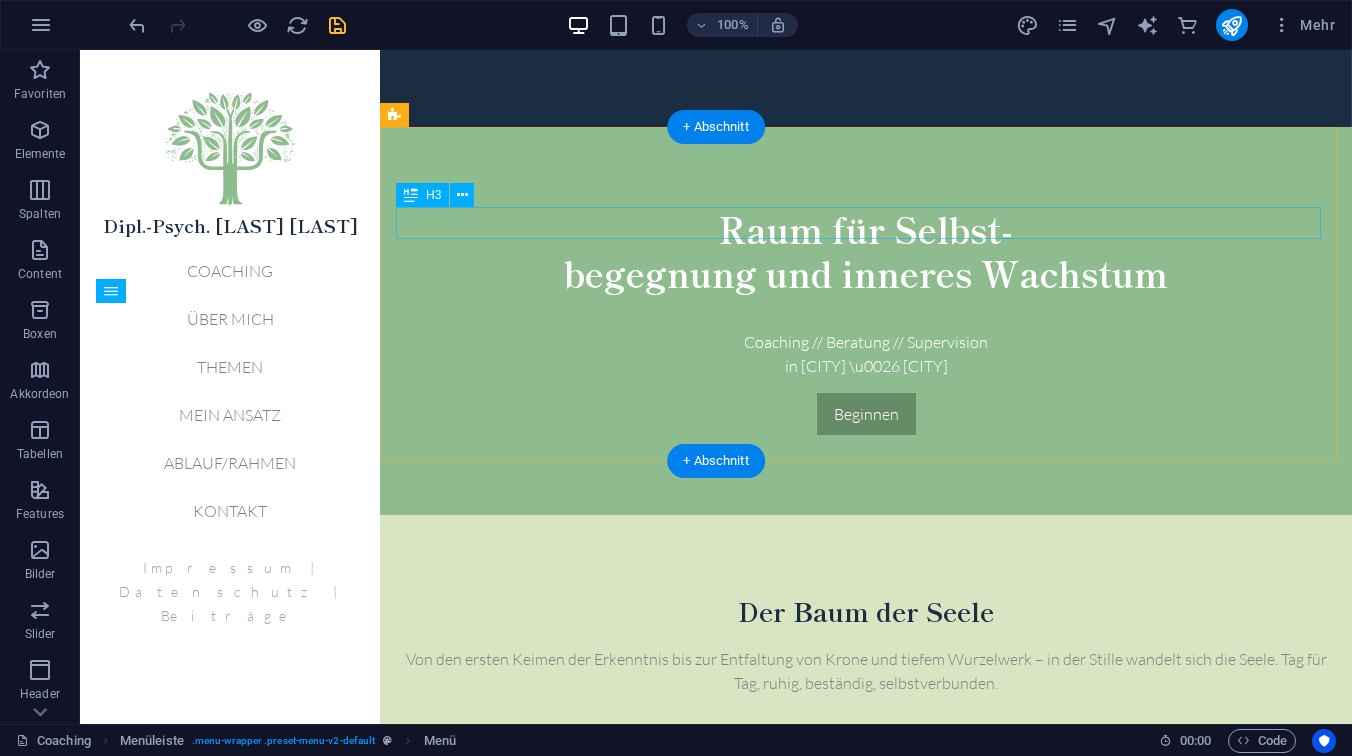 click on "Der Baum der Seele" at bounding box center (866, 611) 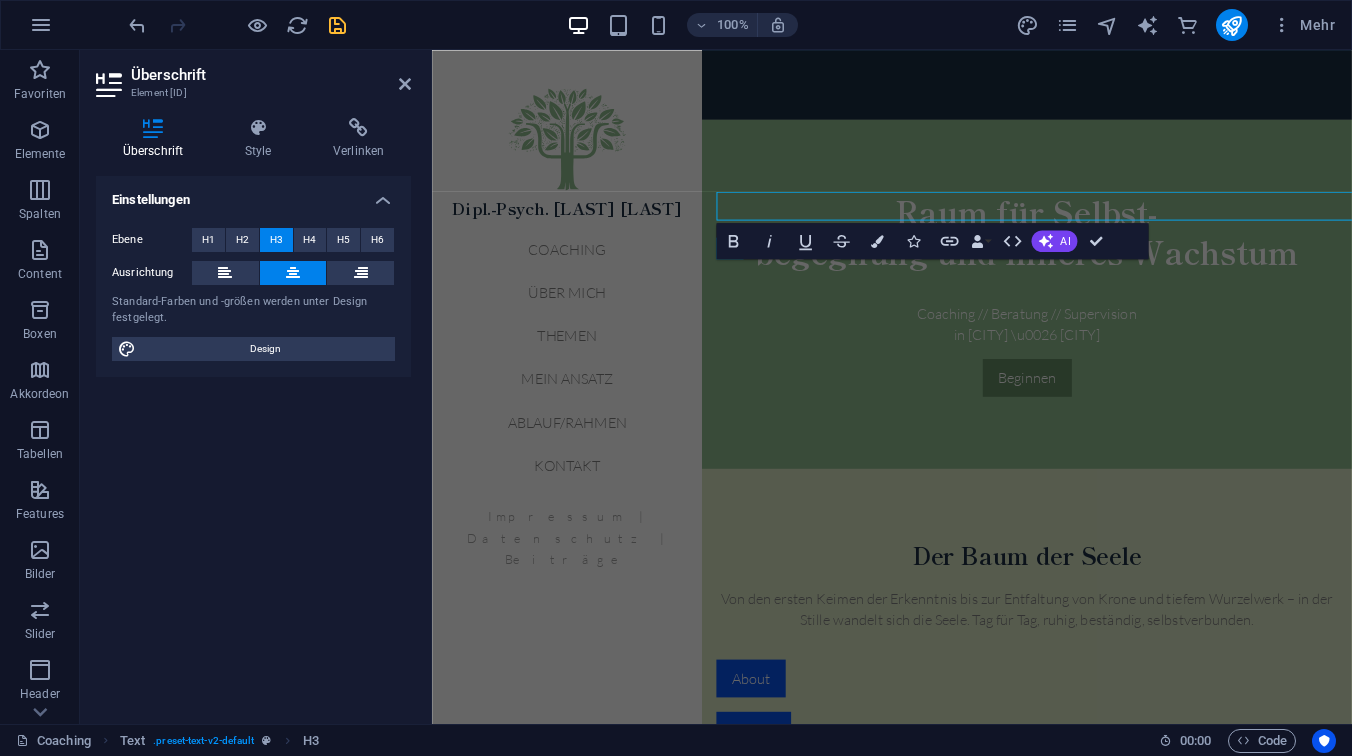 click on "Icons" at bounding box center [913, 241] 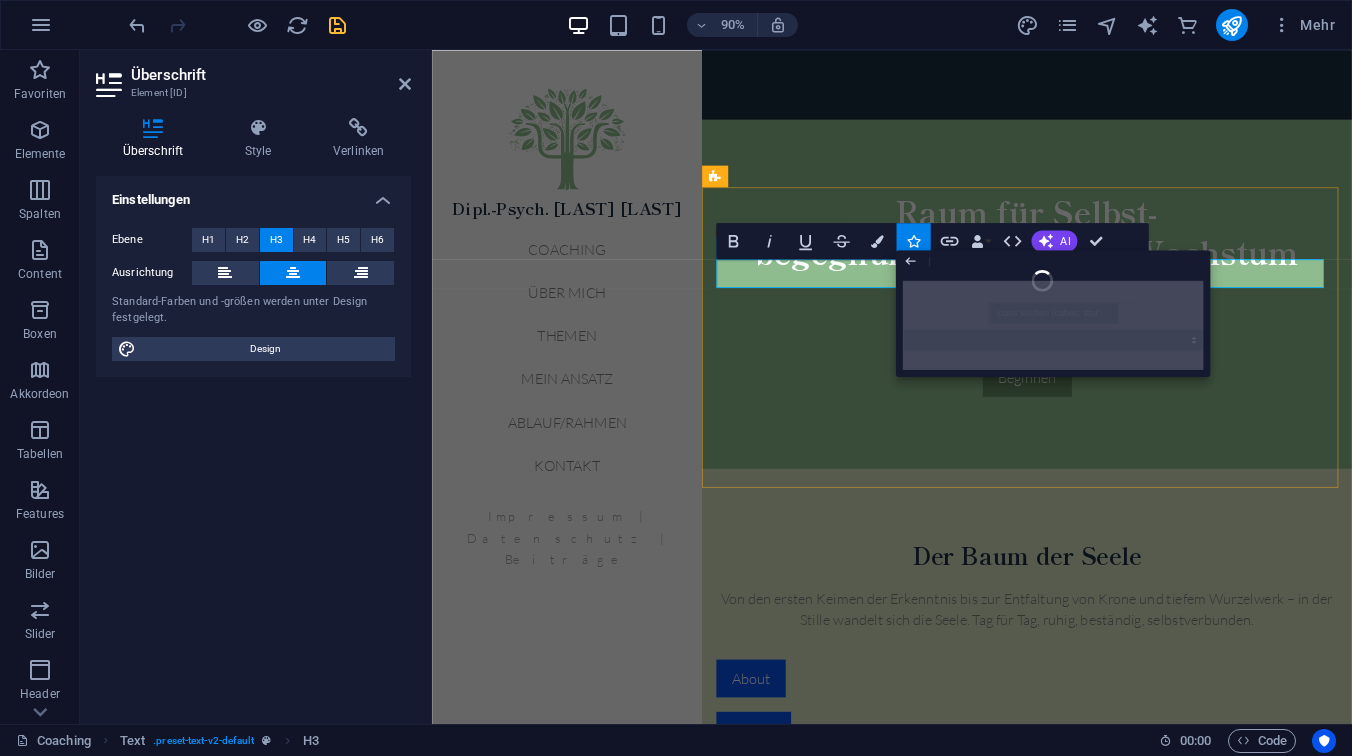 click on "Der Baum der Seele" at bounding box center (1093, 611) 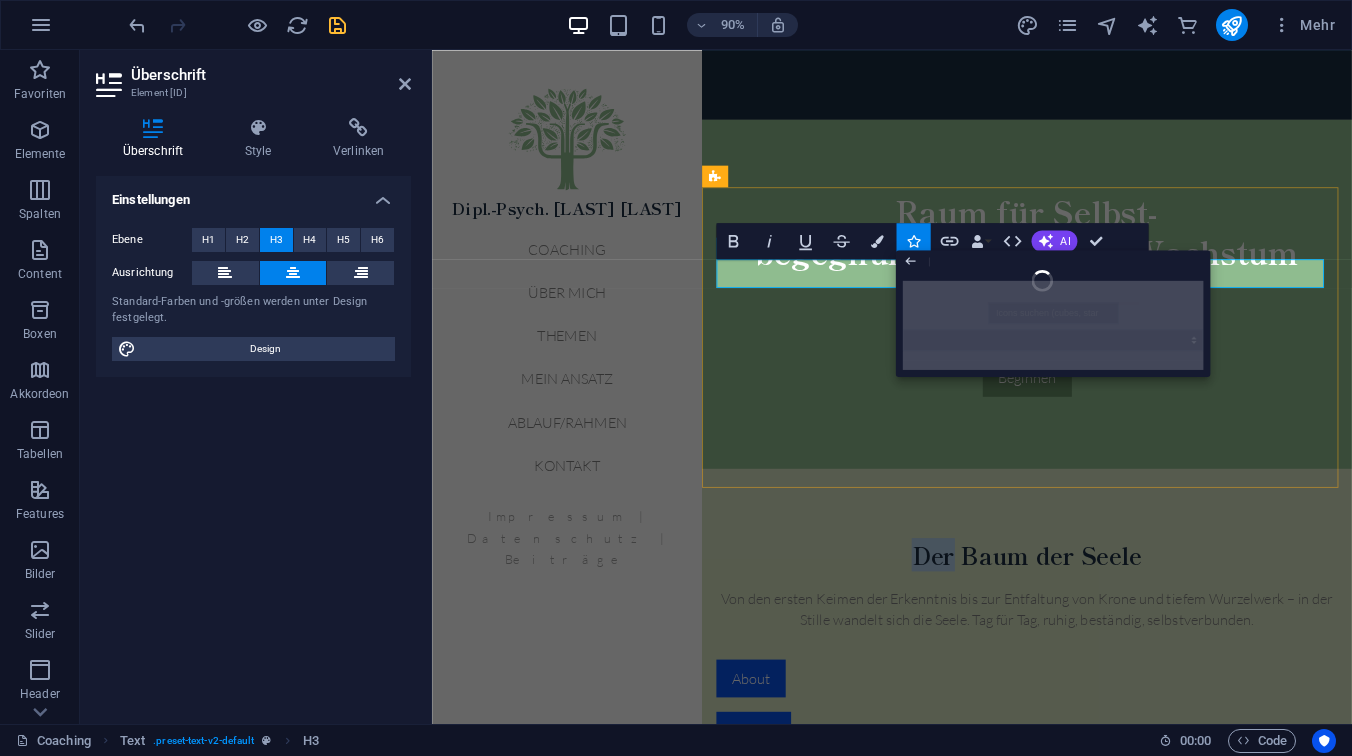 click on "Der Baum der Seele" at bounding box center (1093, 611) 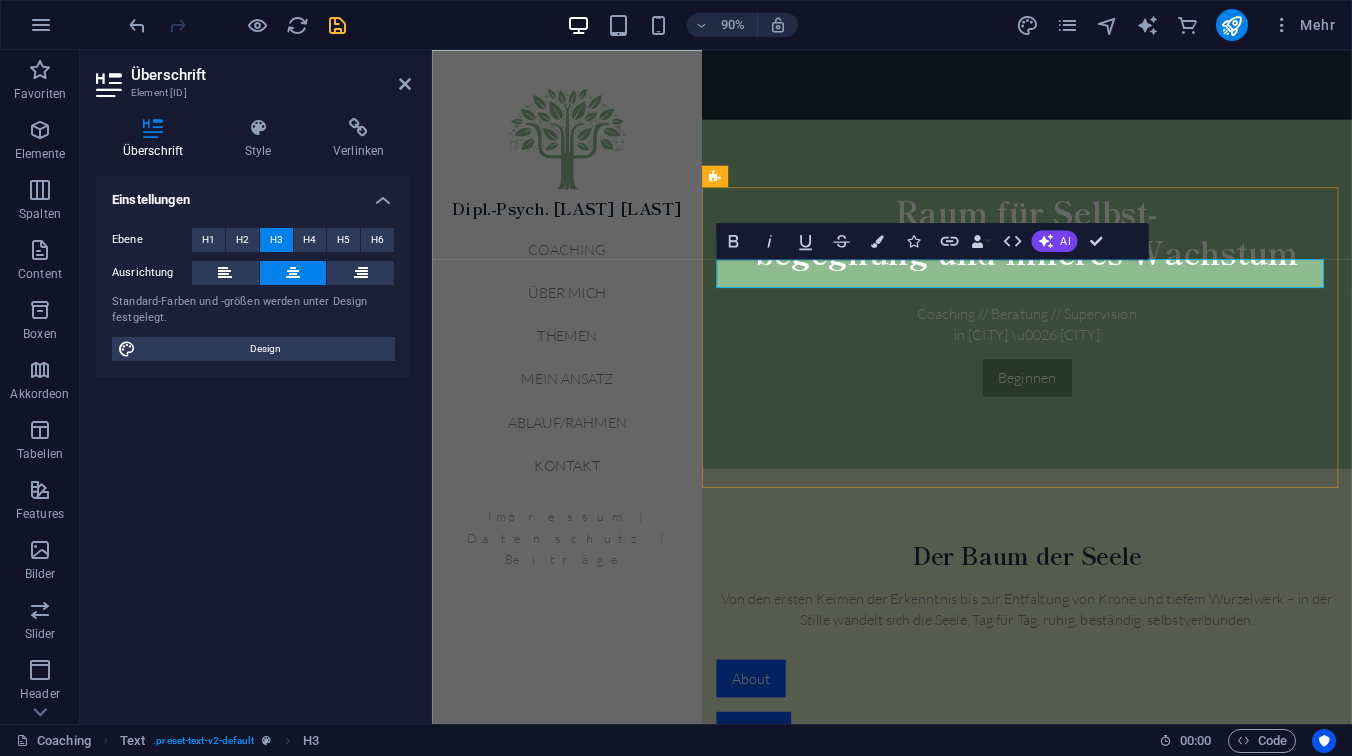 click on "Der Baum der Seele" at bounding box center (1093, 611) 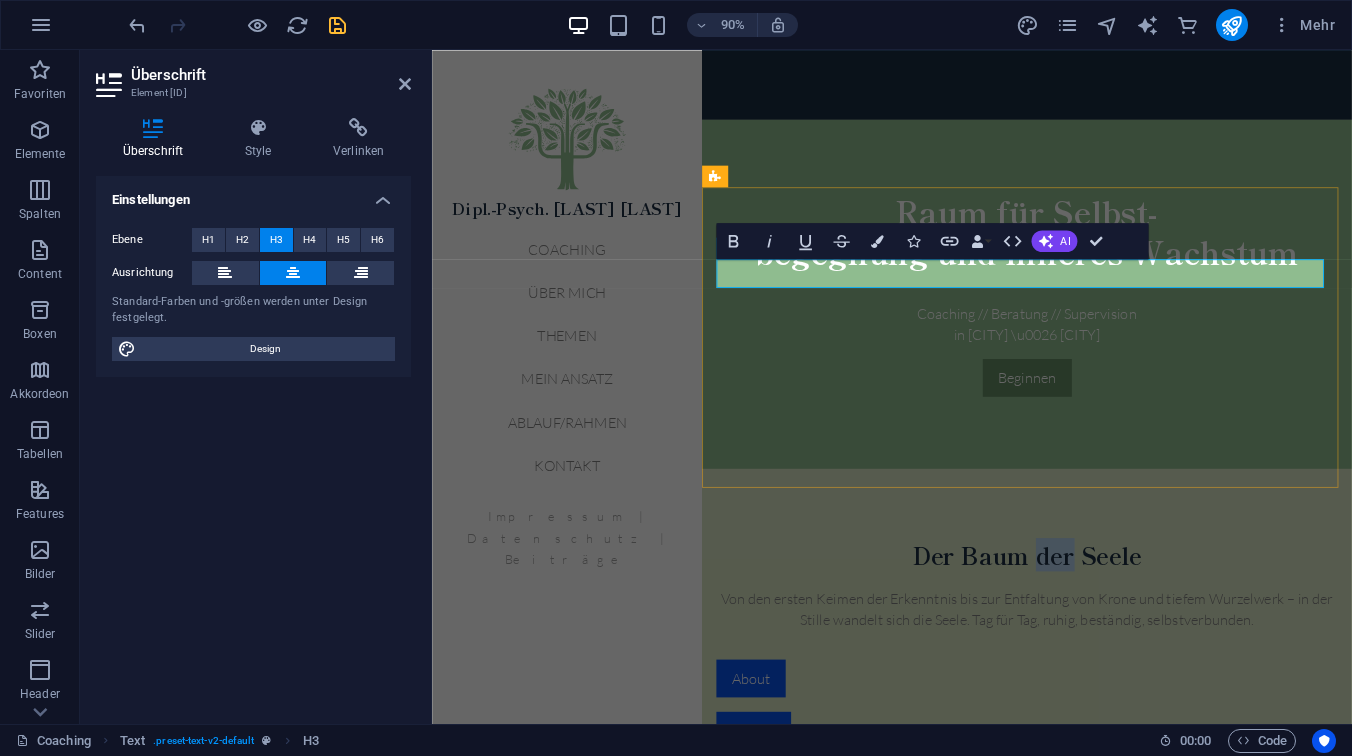 click on "Der Baum der Seele" at bounding box center (1093, 611) 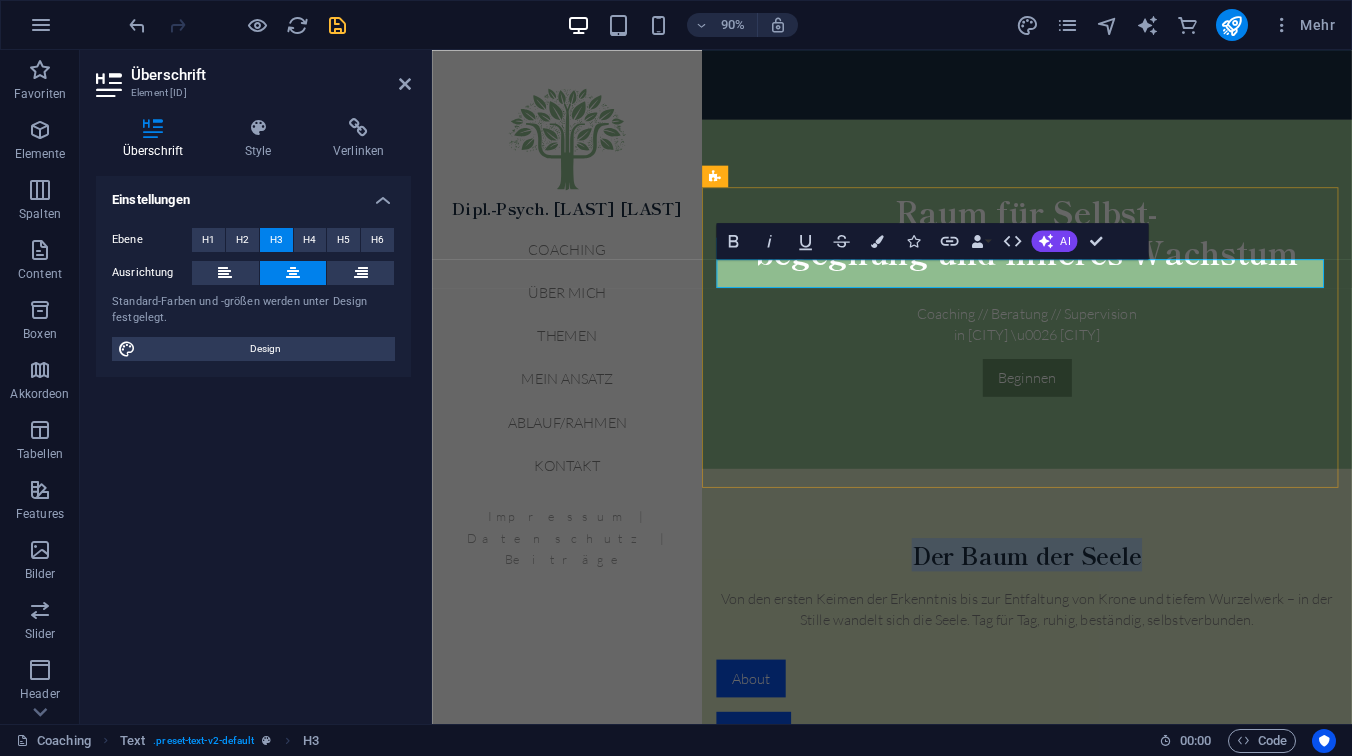 click on "Der Baum der Seele" at bounding box center [1093, 611] 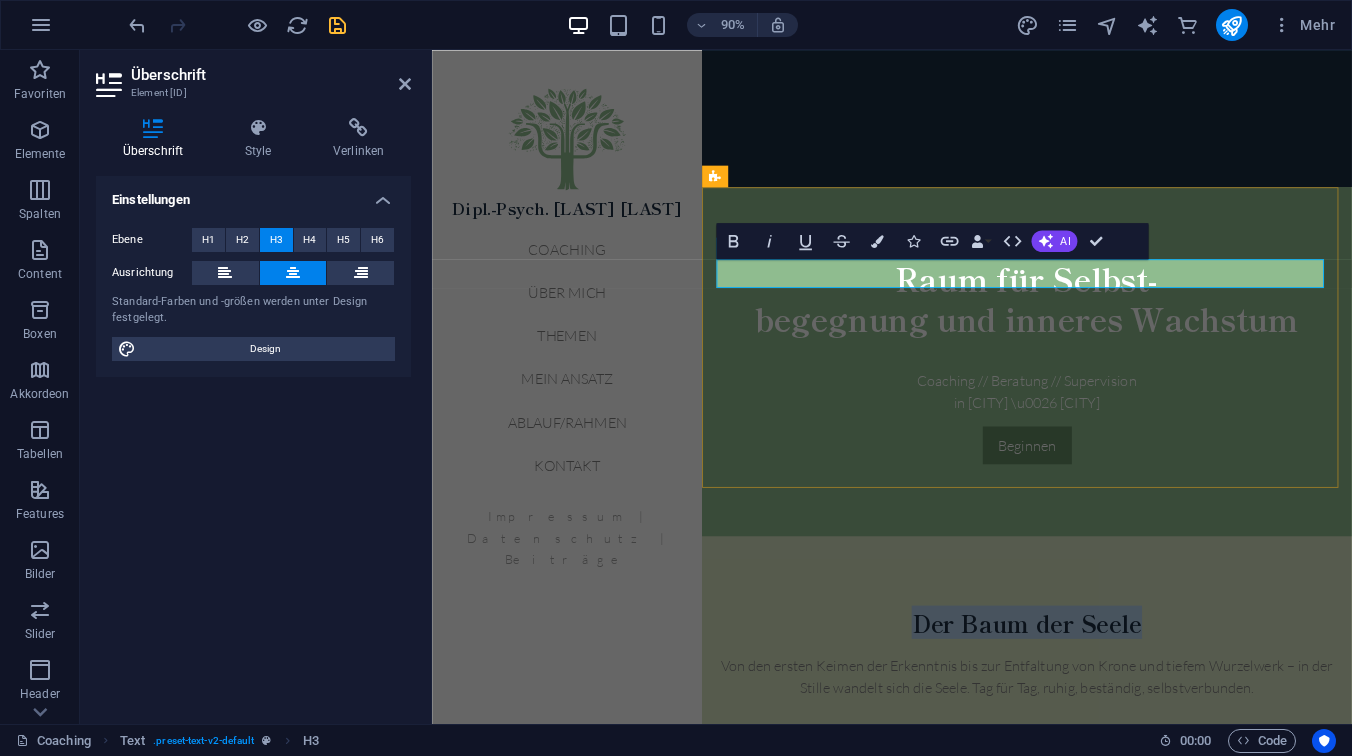 type 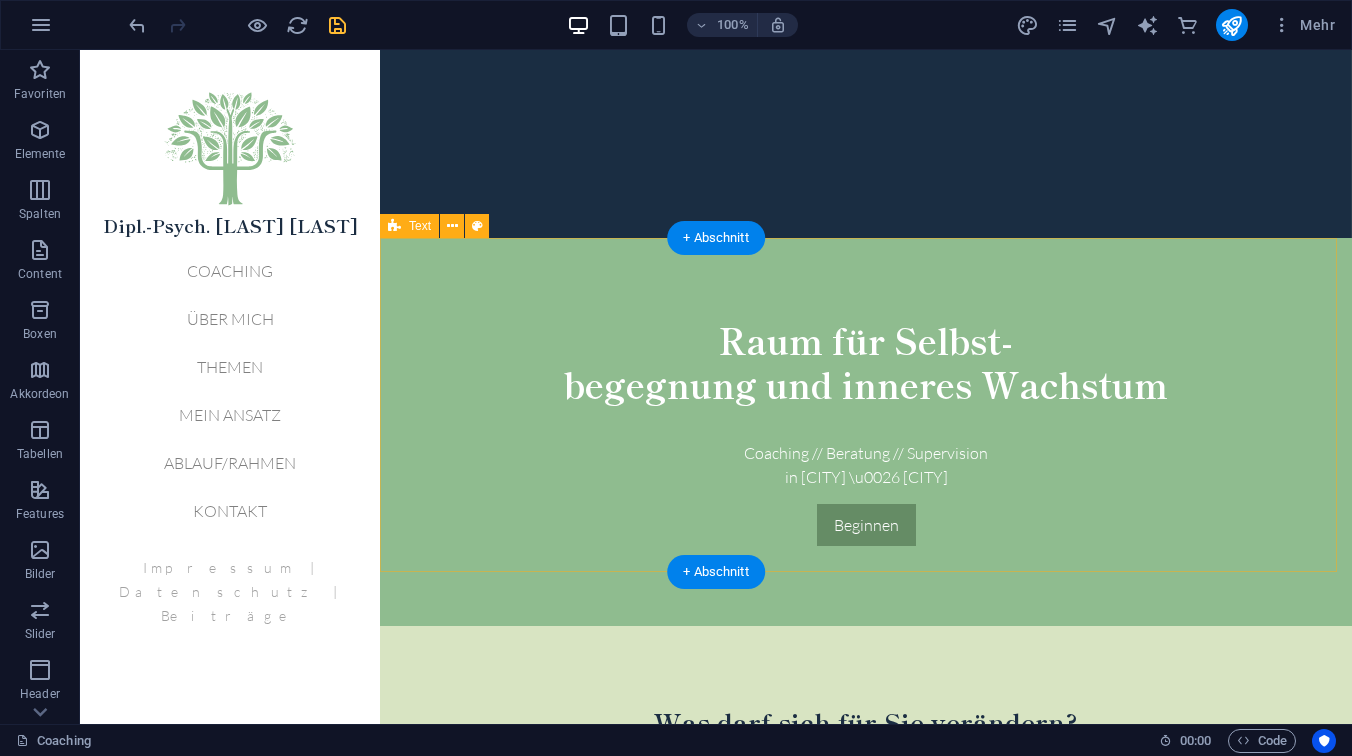 scroll, scrollTop: 473, scrollLeft: 0, axis: vertical 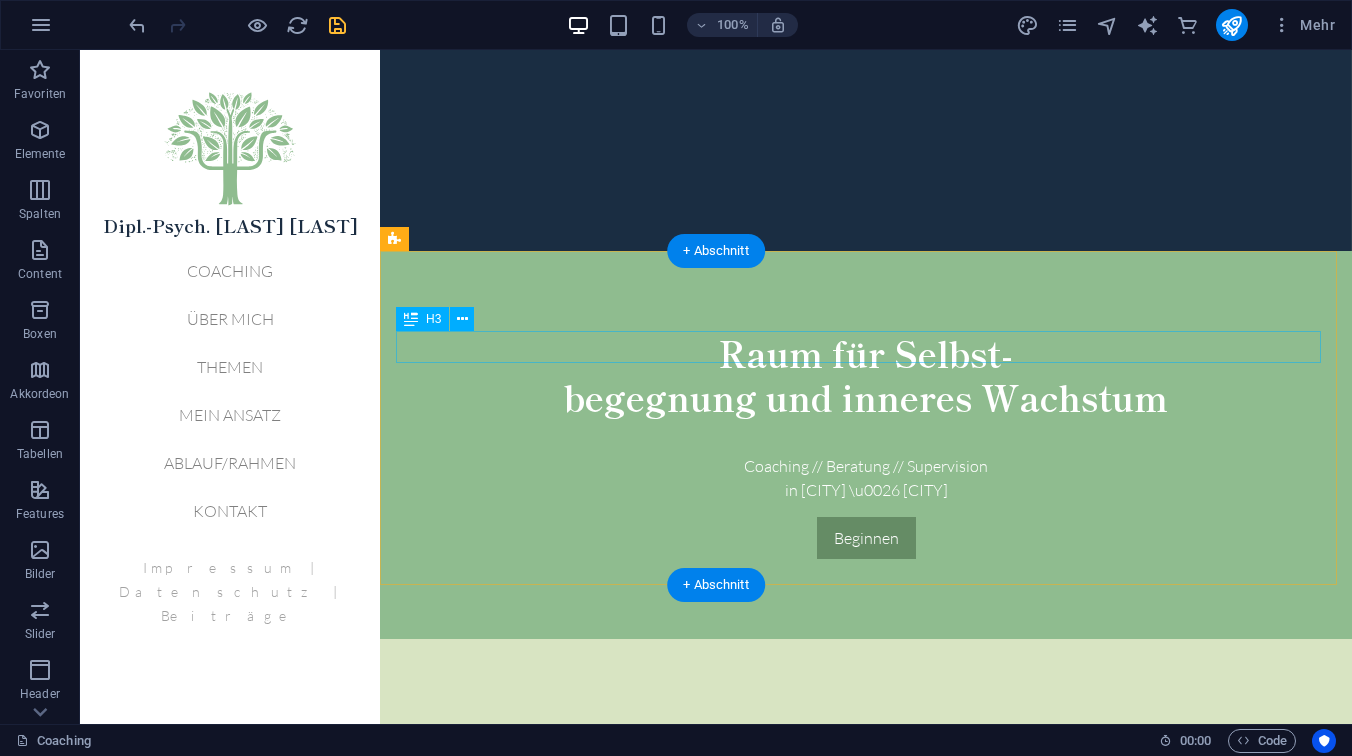 click on "Was darf sich für Sie verändern?" at bounding box center (866, 735) 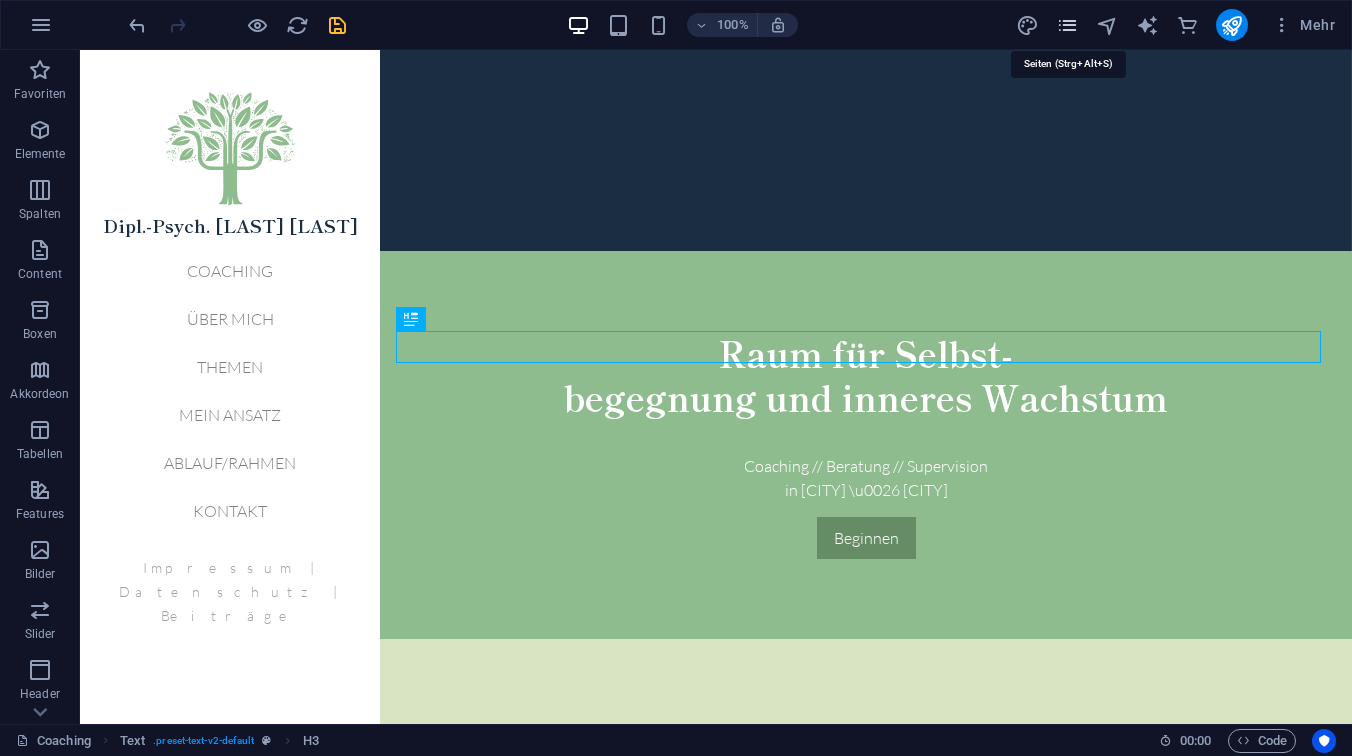 click at bounding box center [1067, 25] 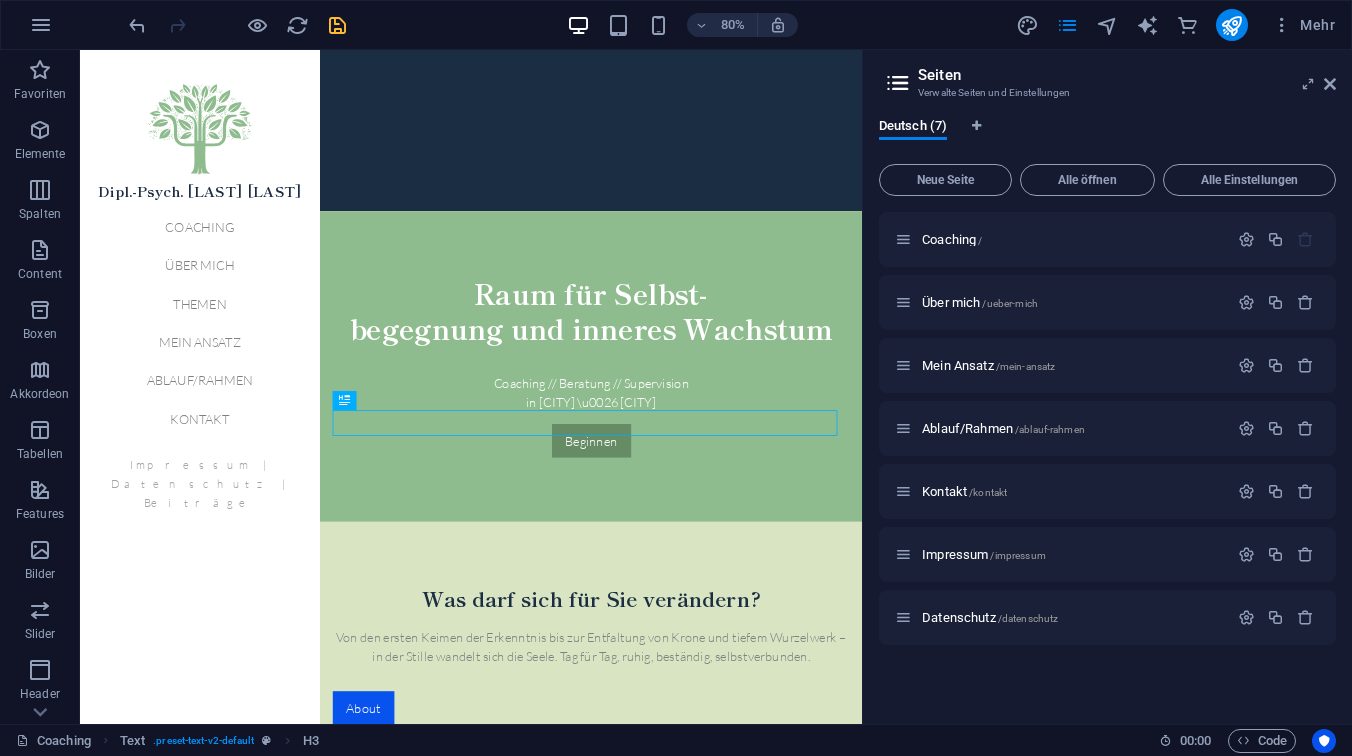 click on "Mehr" at bounding box center [1179, 25] 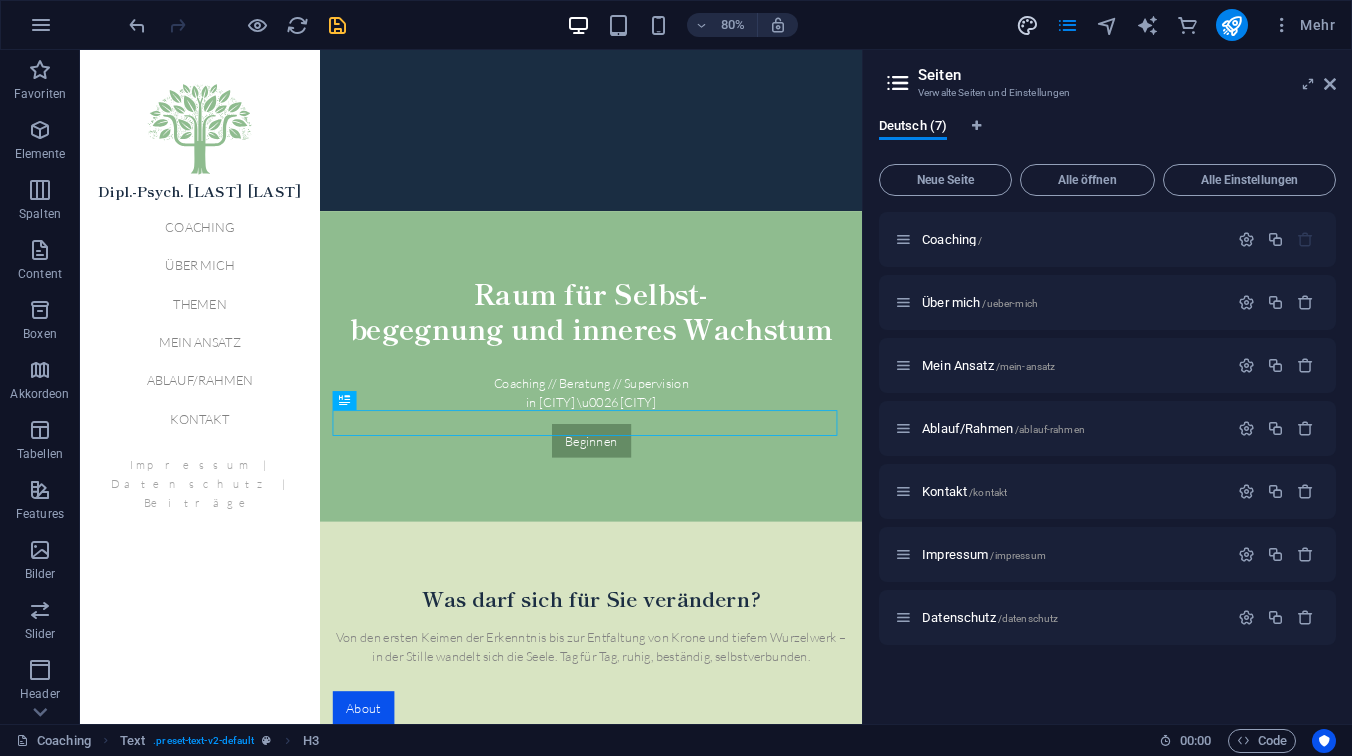 click at bounding box center (1027, 25) 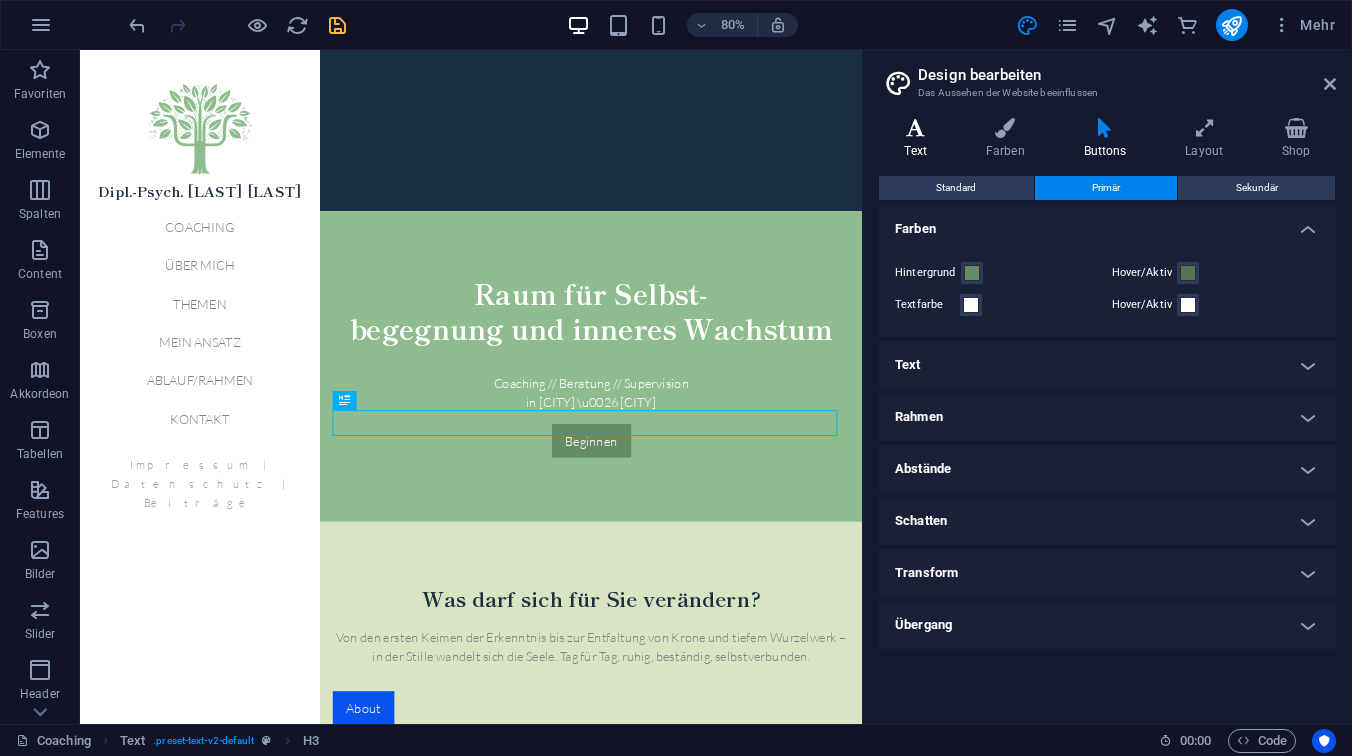 click at bounding box center [915, 128] 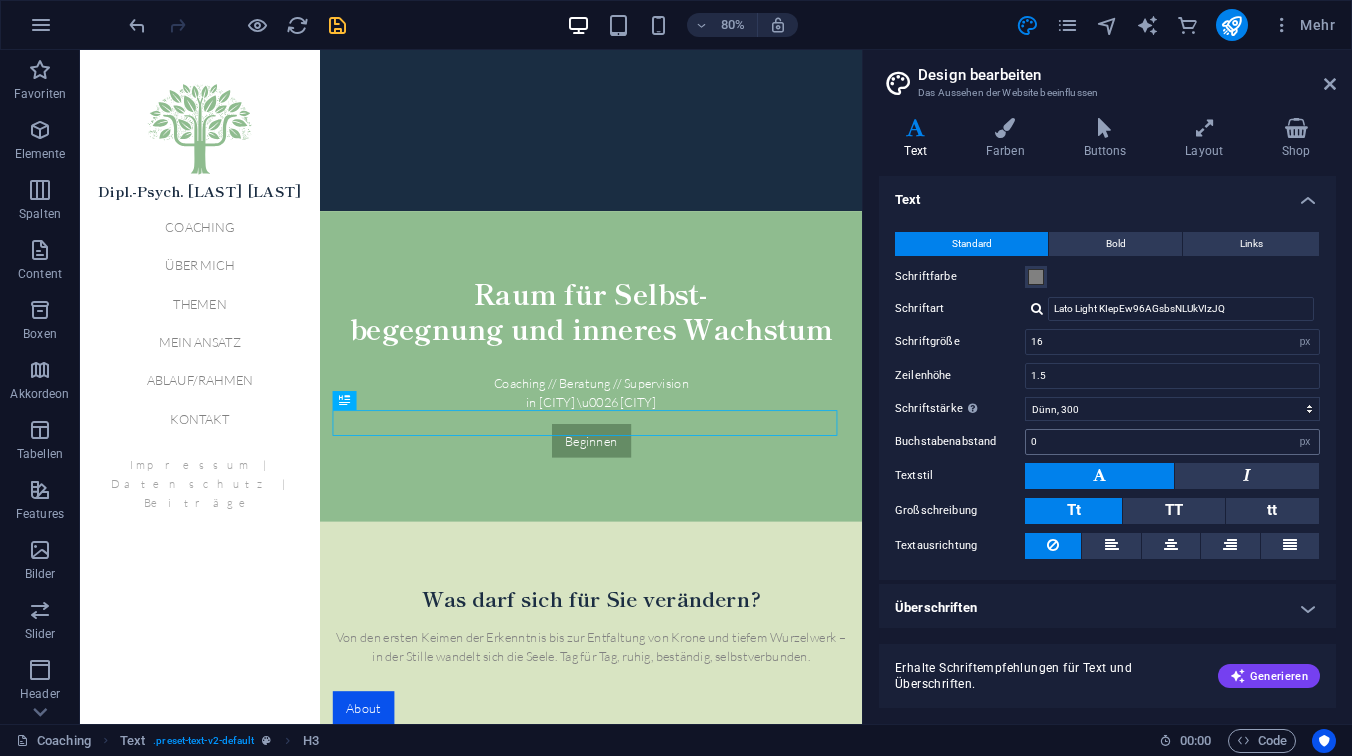 scroll, scrollTop: 2, scrollLeft: 0, axis: vertical 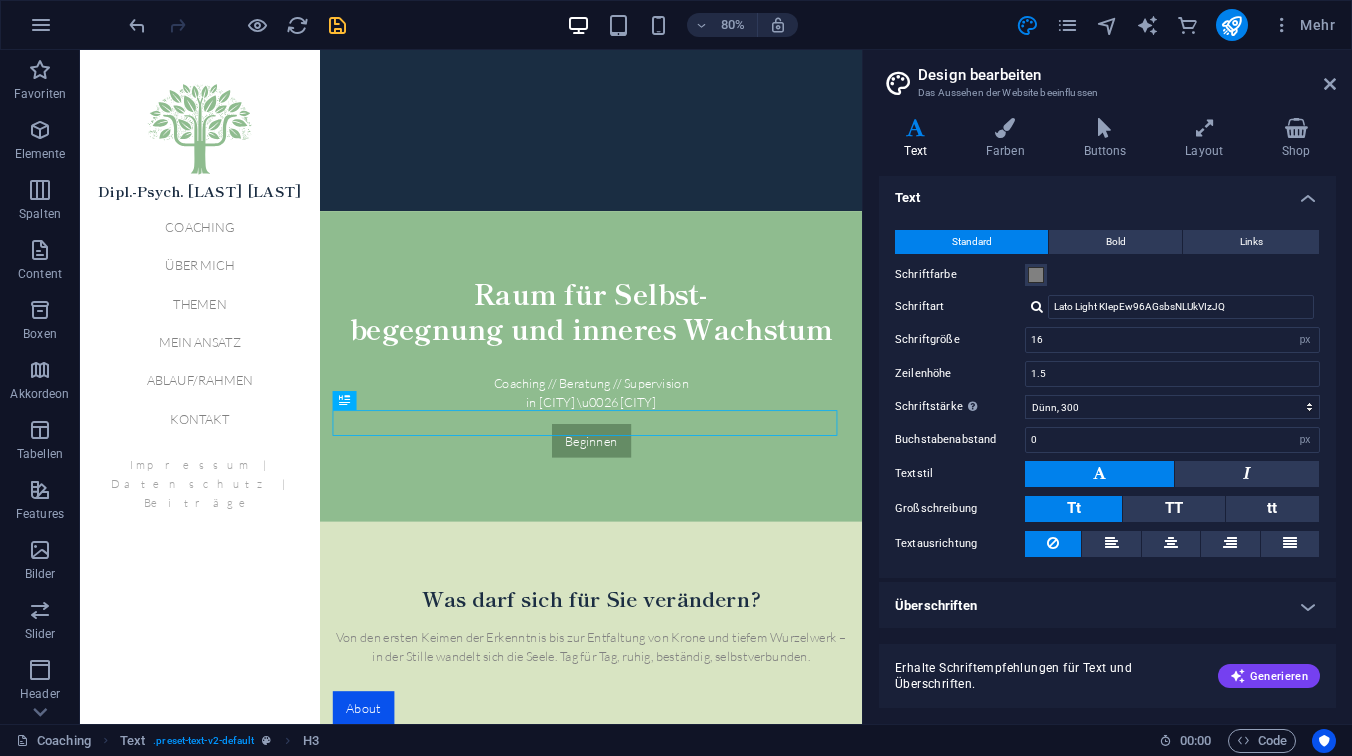 click on "Überschriften" at bounding box center (1107, 606) 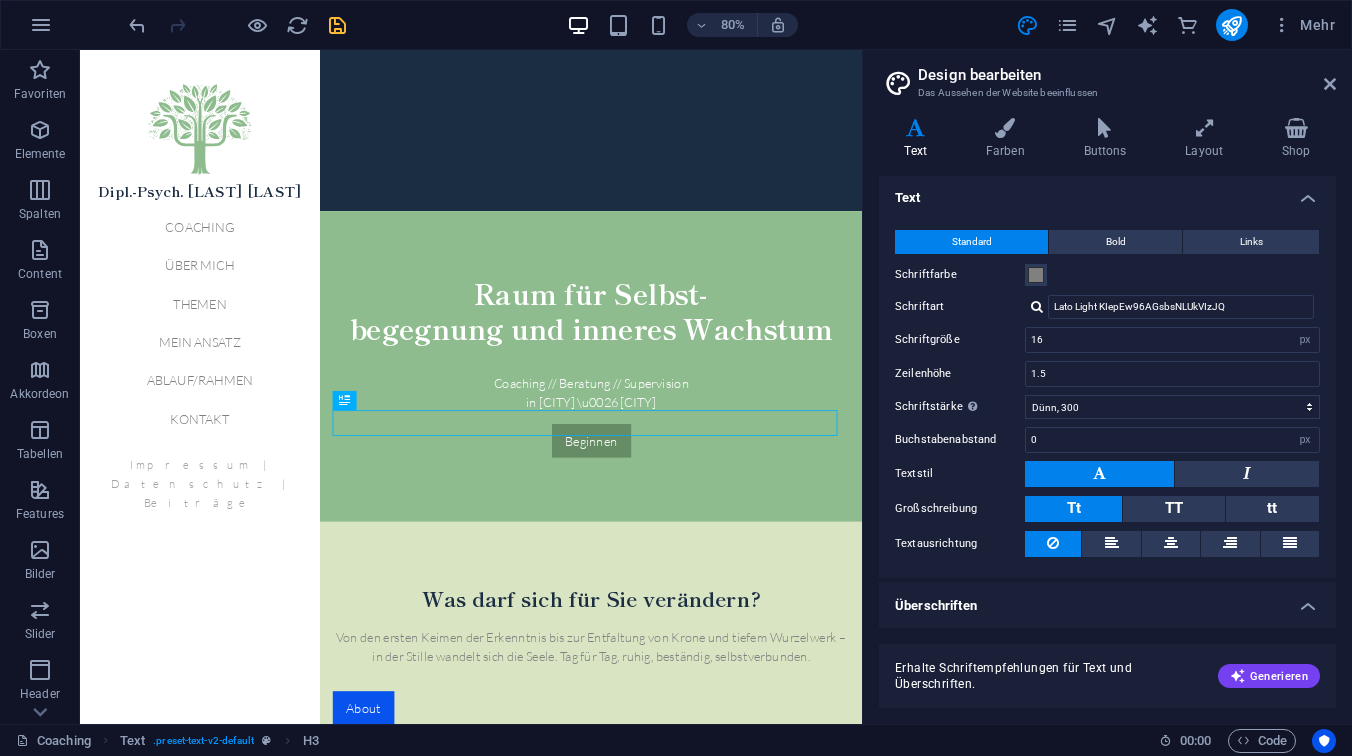 scroll, scrollTop: 425, scrollLeft: 0, axis: vertical 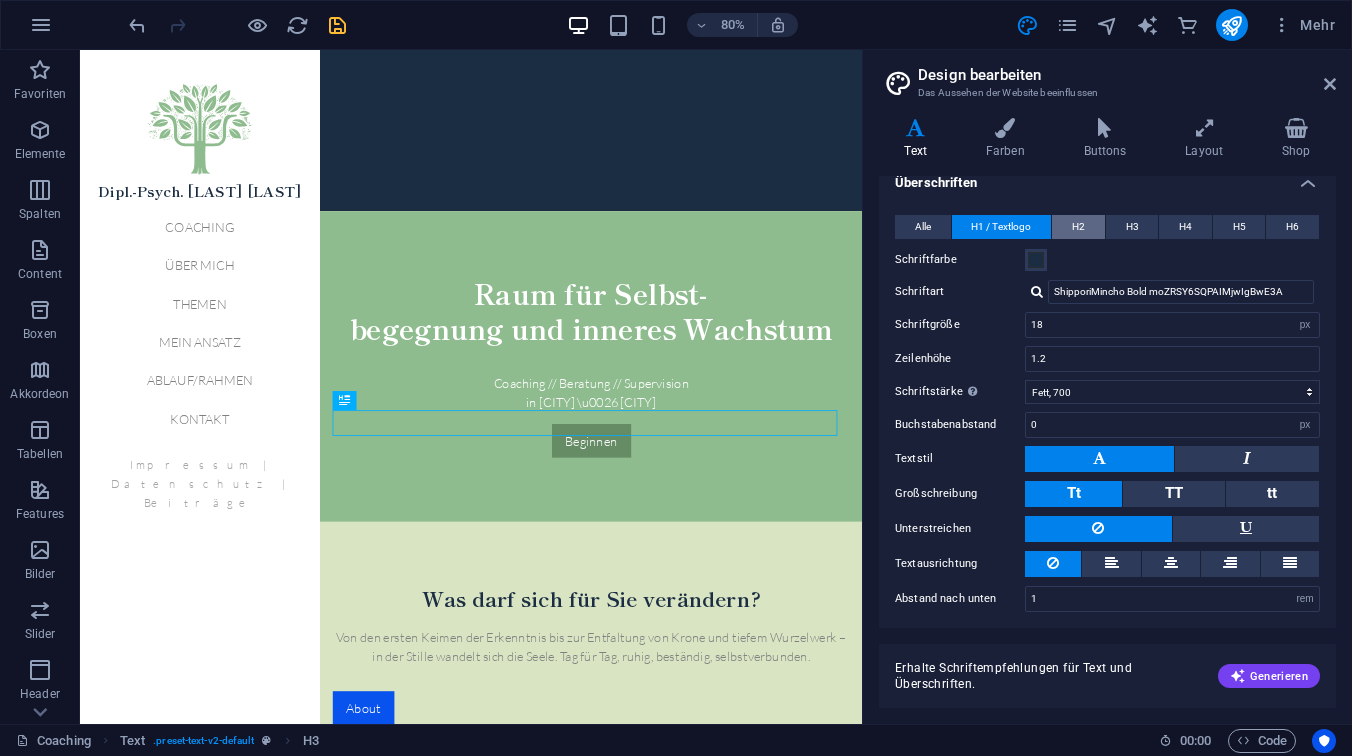 click on "H2" at bounding box center (1078, 227) 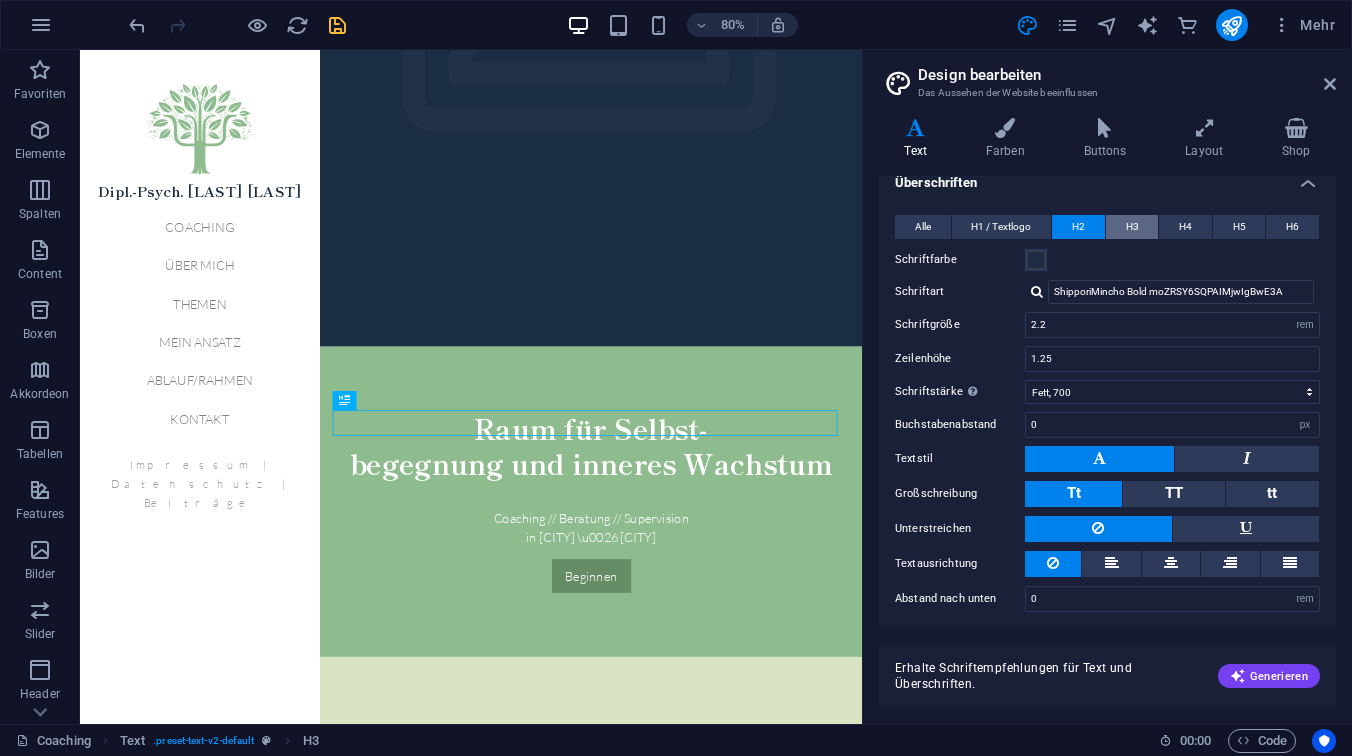 click on "H3" at bounding box center (1132, 227) 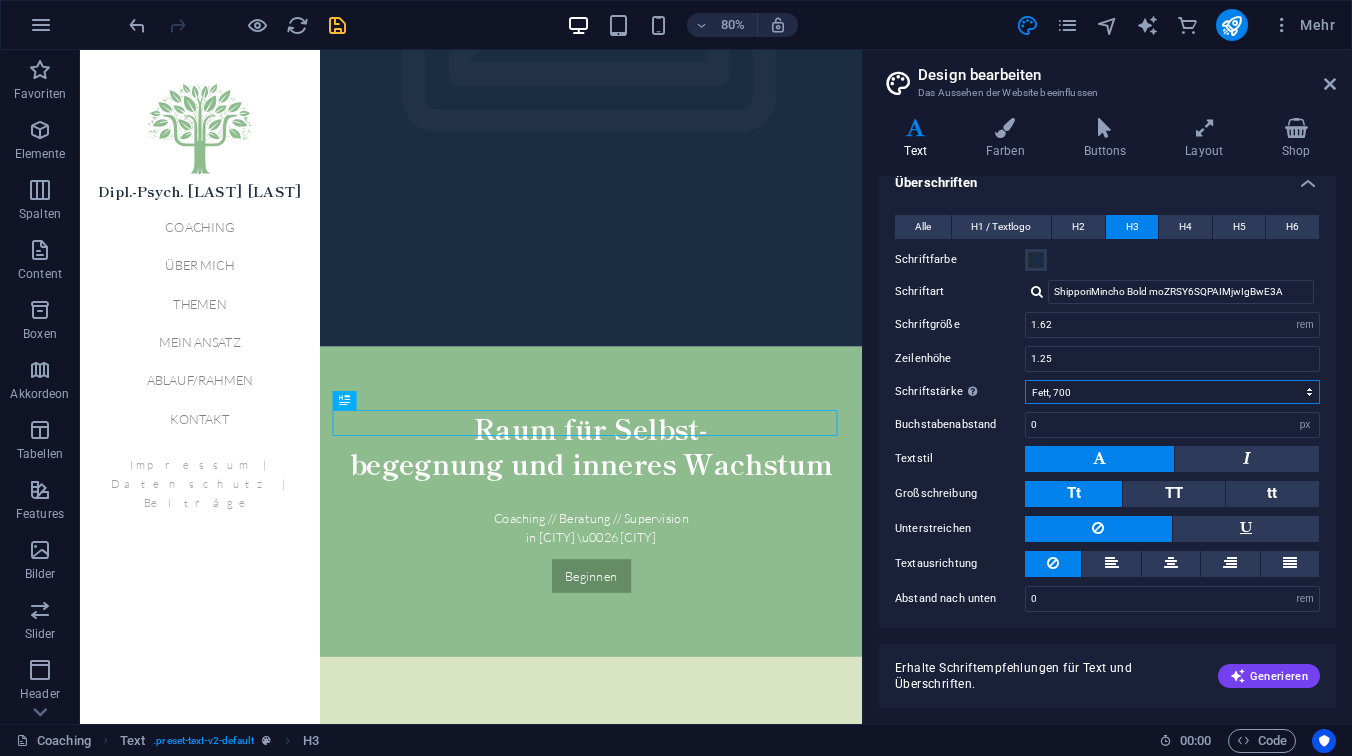 click on "Fein, 100 Extra-dünn, 200 Dünn, 300 Normal, 400 Medium, 500 Halb-fett, 600 Fett, 700 Extra-fett, 800 Extra-fett, 900" at bounding box center [1172, 392] 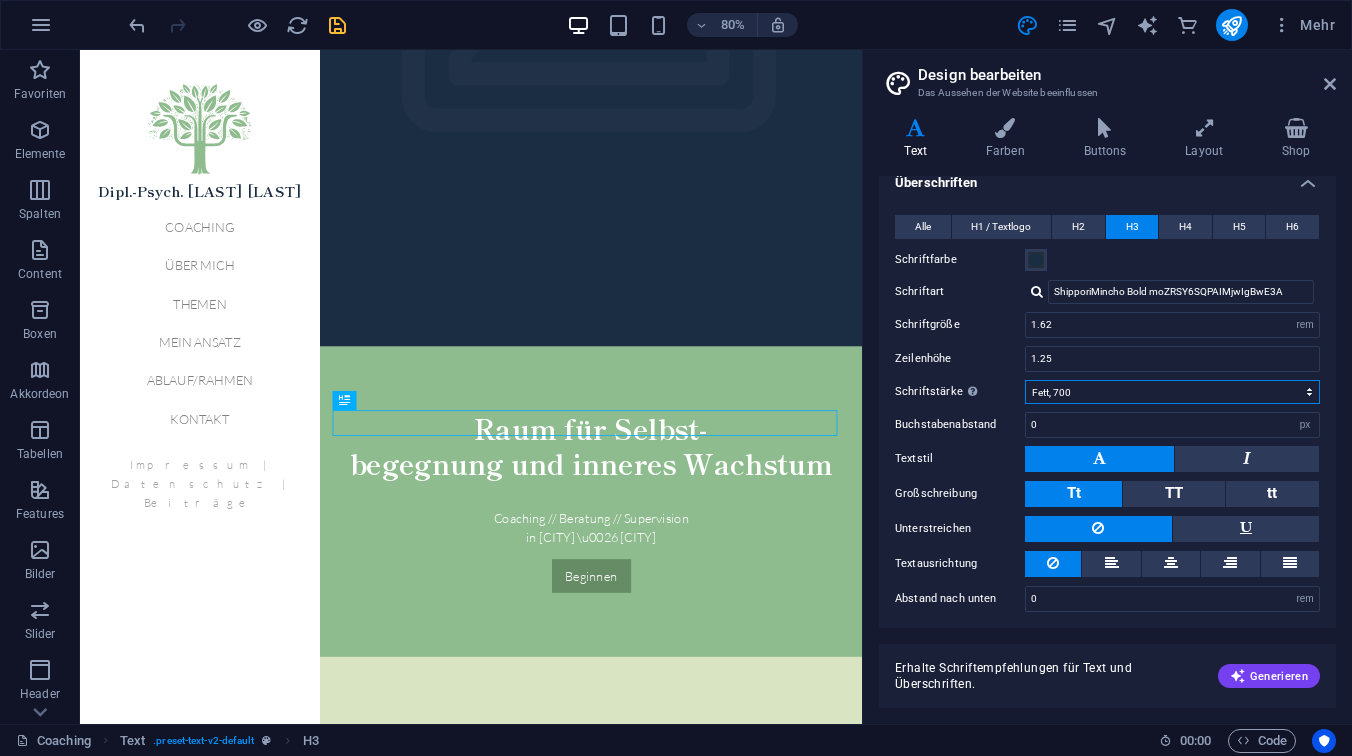 select on "400" 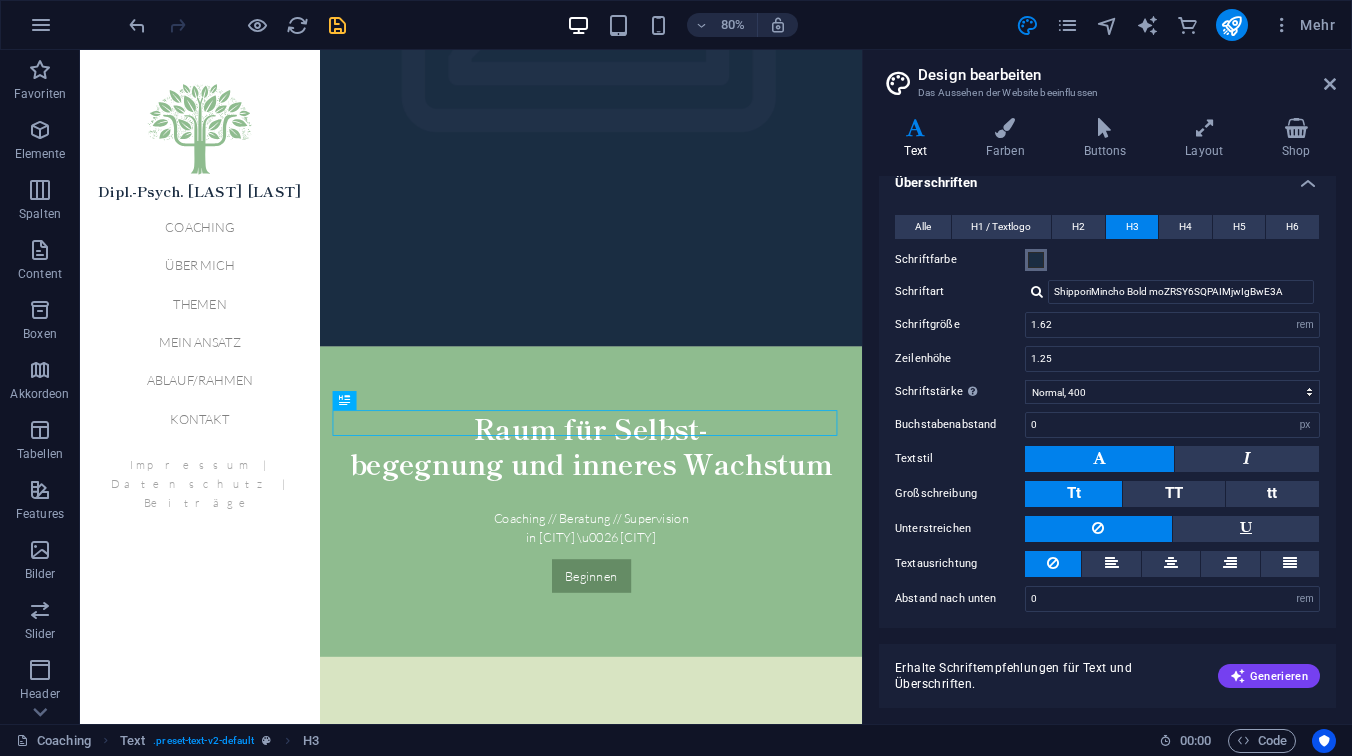 click at bounding box center (1036, 260) 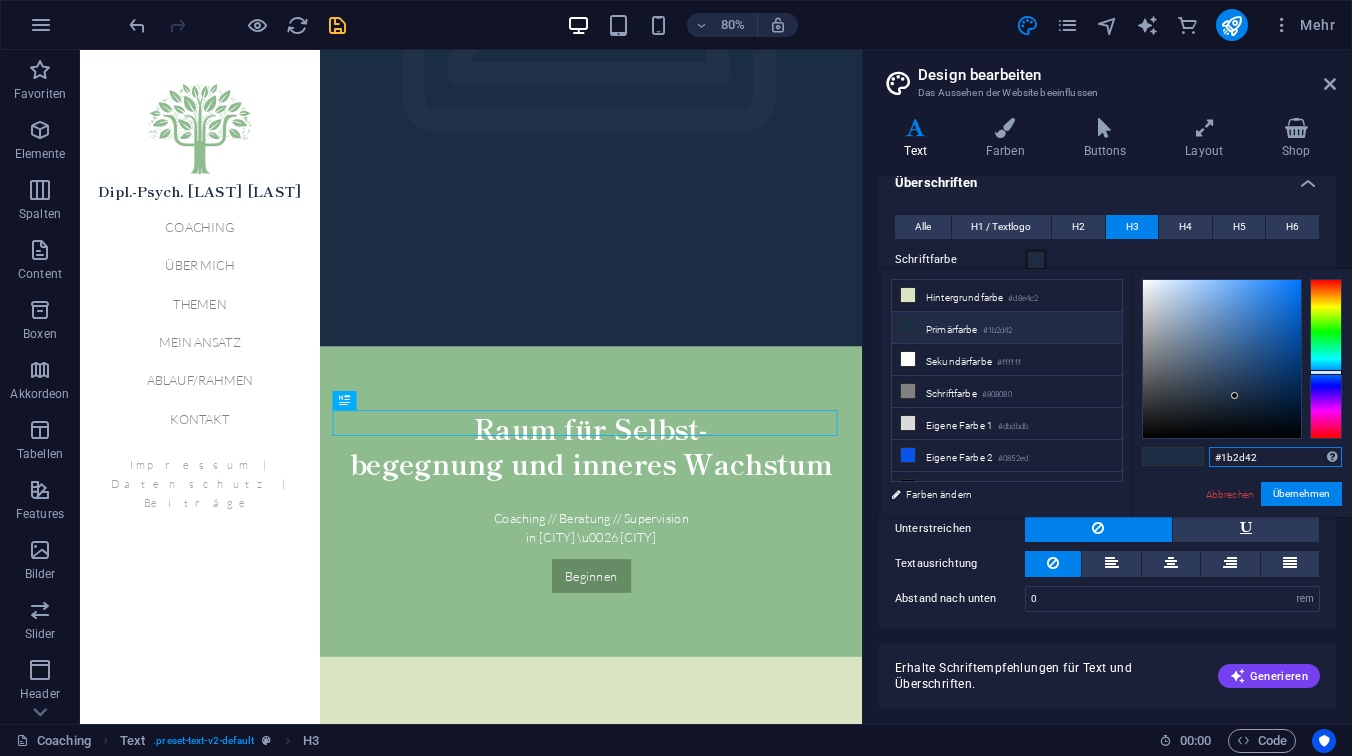 click on "#1b2d42" at bounding box center (1275, 457) 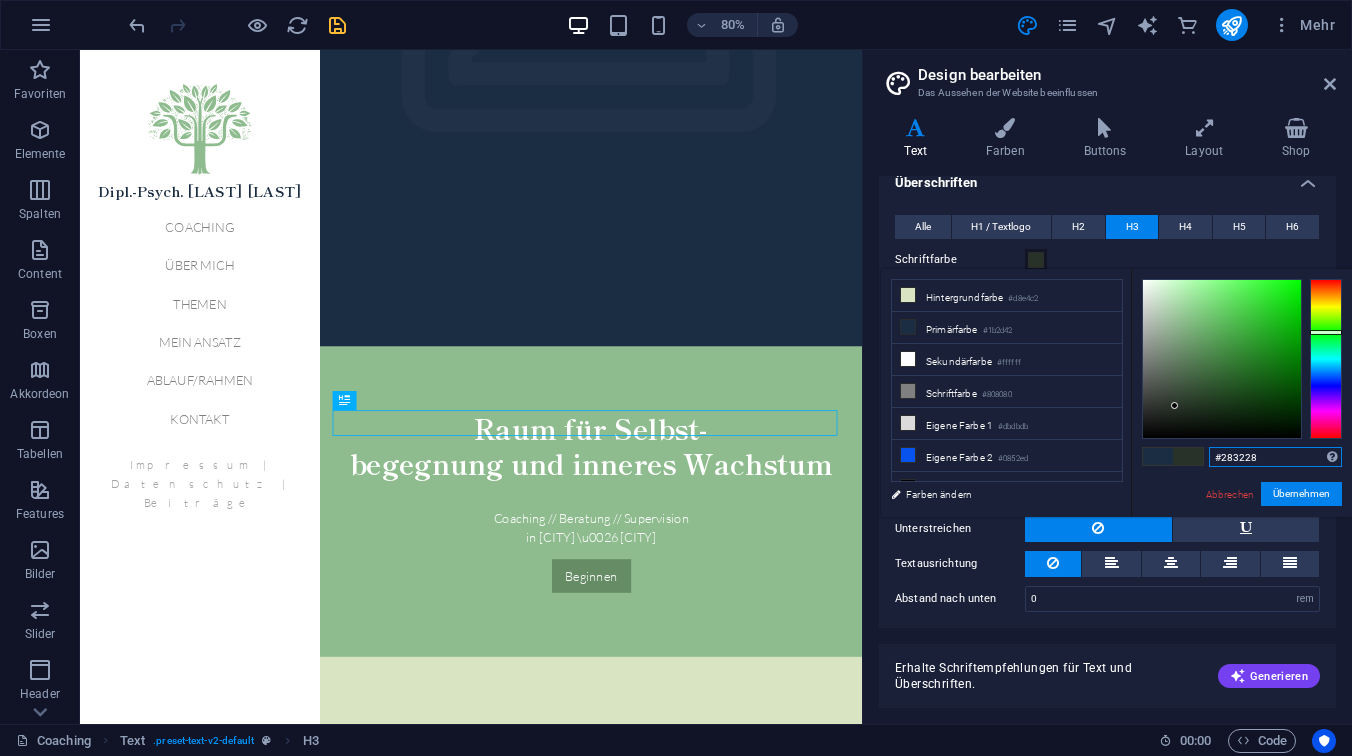 drag, startPoint x: 1187, startPoint y: 354, endPoint x: 1175, endPoint y: 406, distance: 53.366657 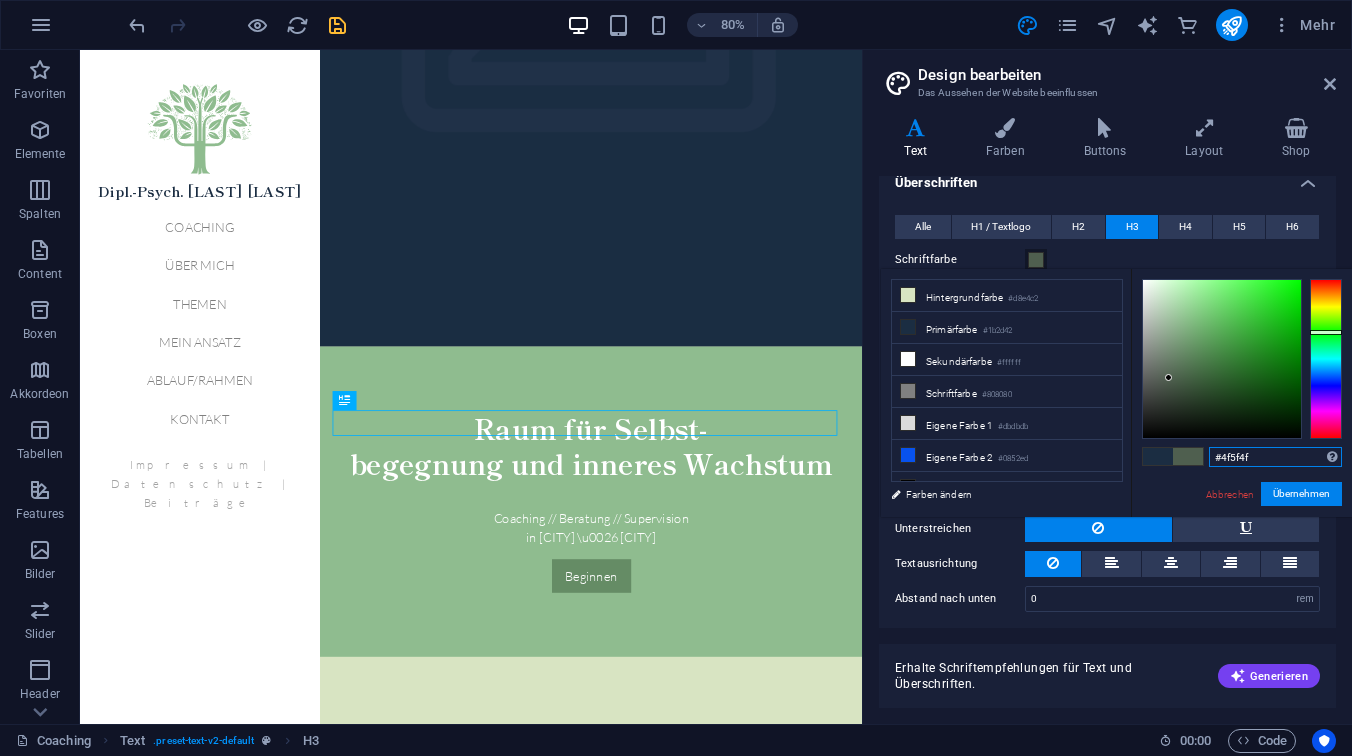 drag, startPoint x: 1175, startPoint y: 404, endPoint x: 1169, endPoint y: 378, distance: 26.683329 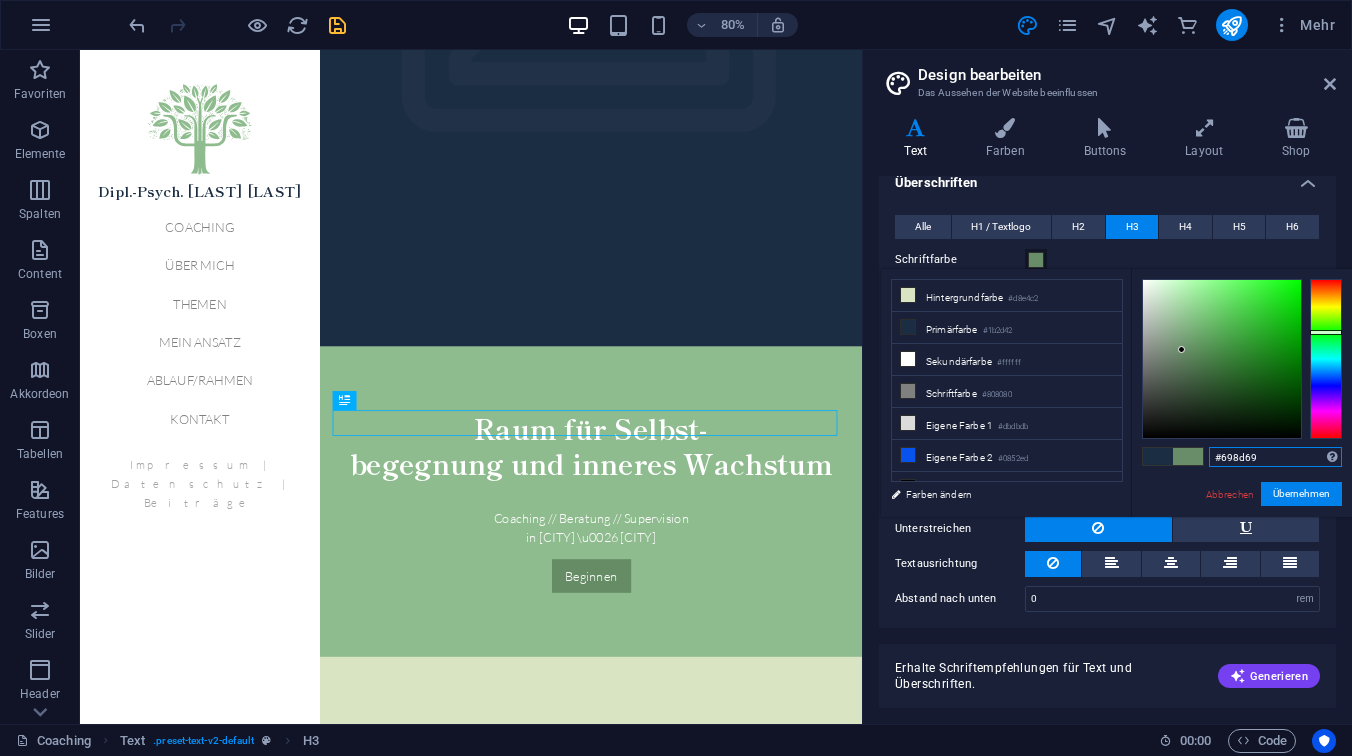 drag, startPoint x: 1169, startPoint y: 379, endPoint x: 1182, endPoint y: 350, distance: 31.780497 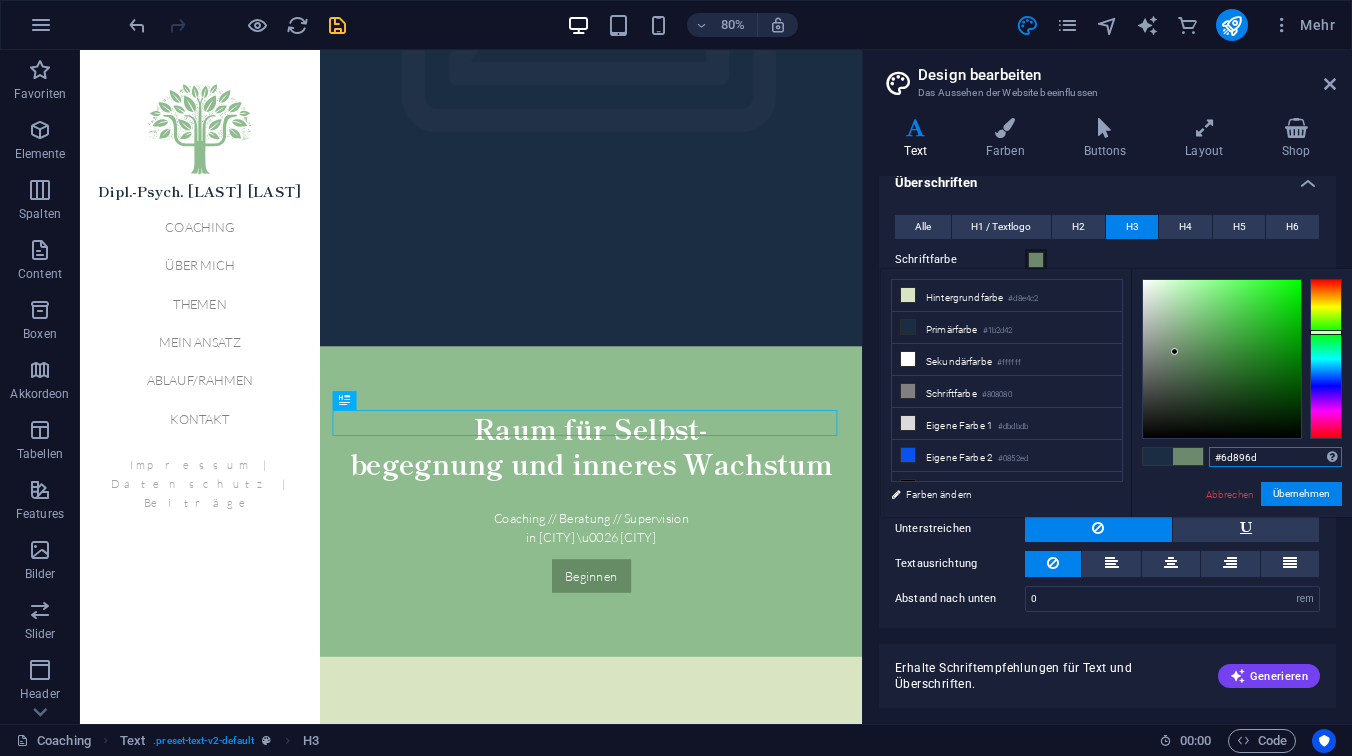 click at bounding box center (1174, 351) 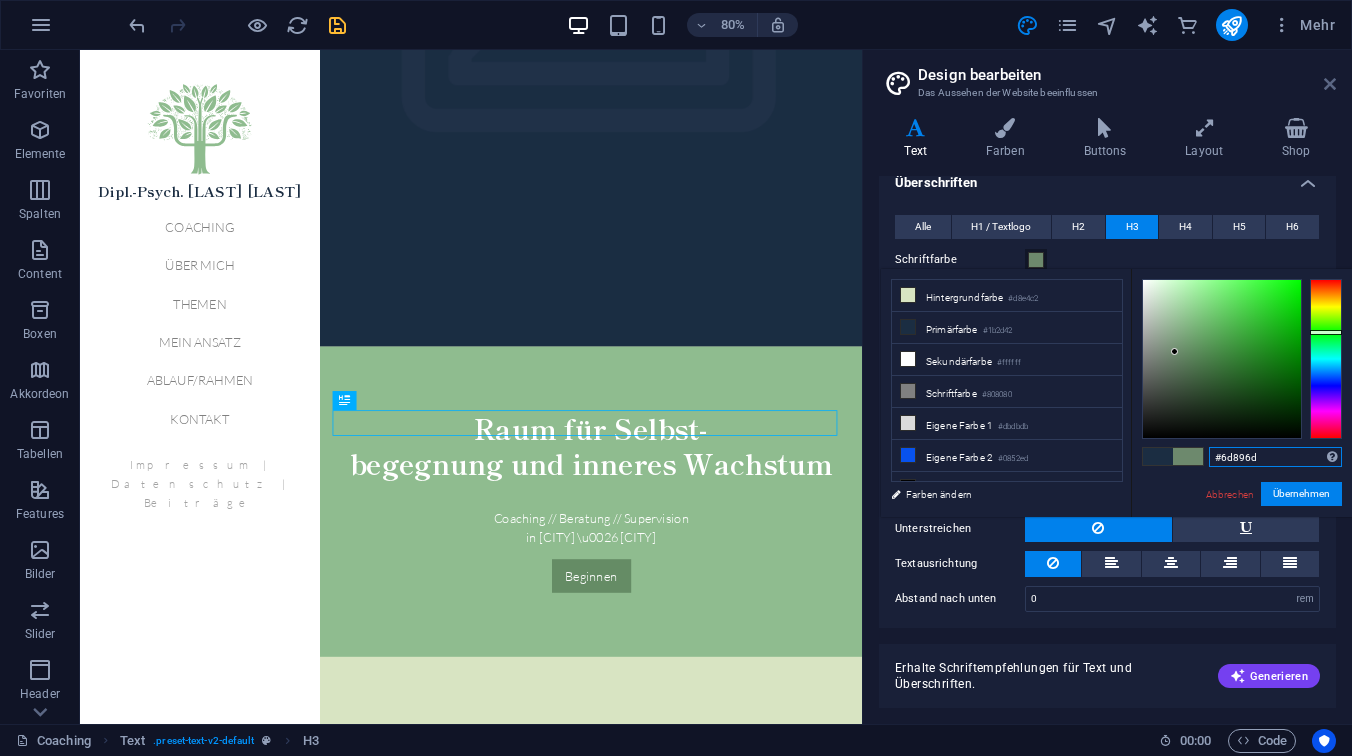 type on "#6d896d" 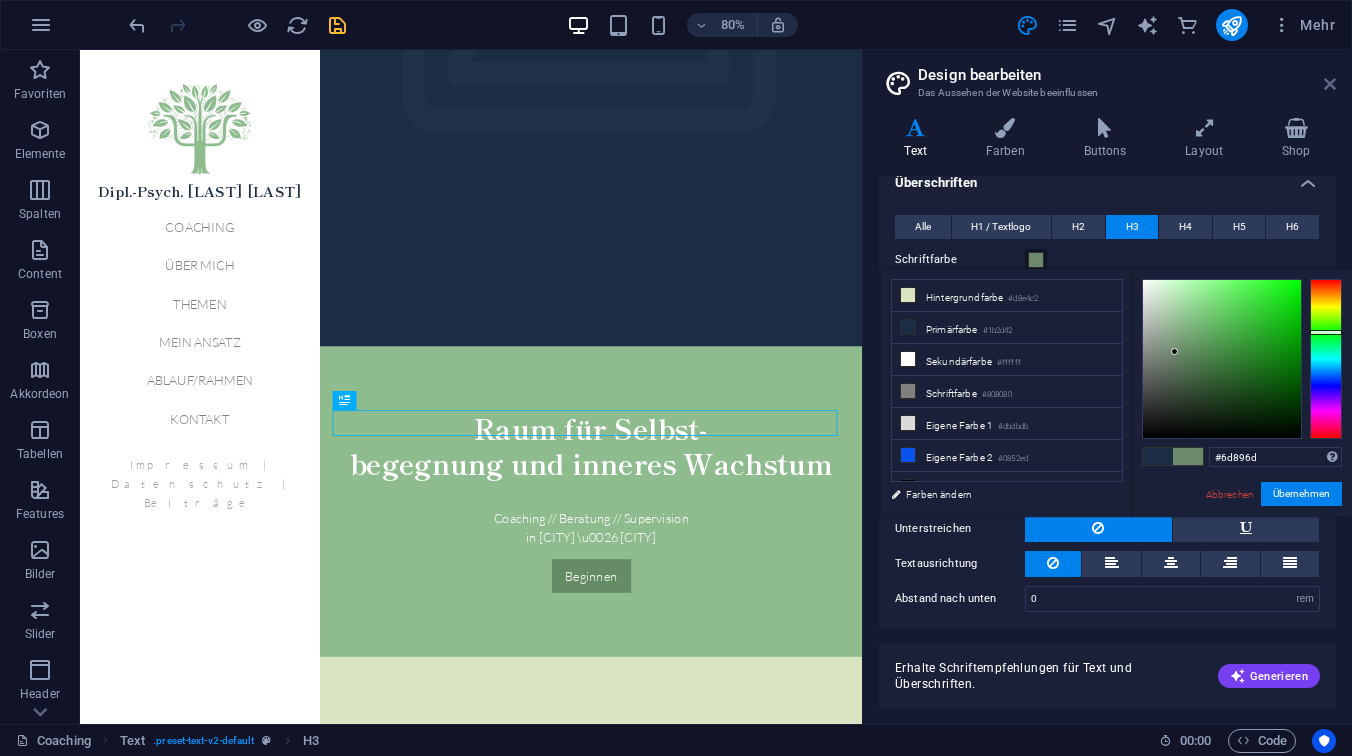click at bounding box center [1330, 84] 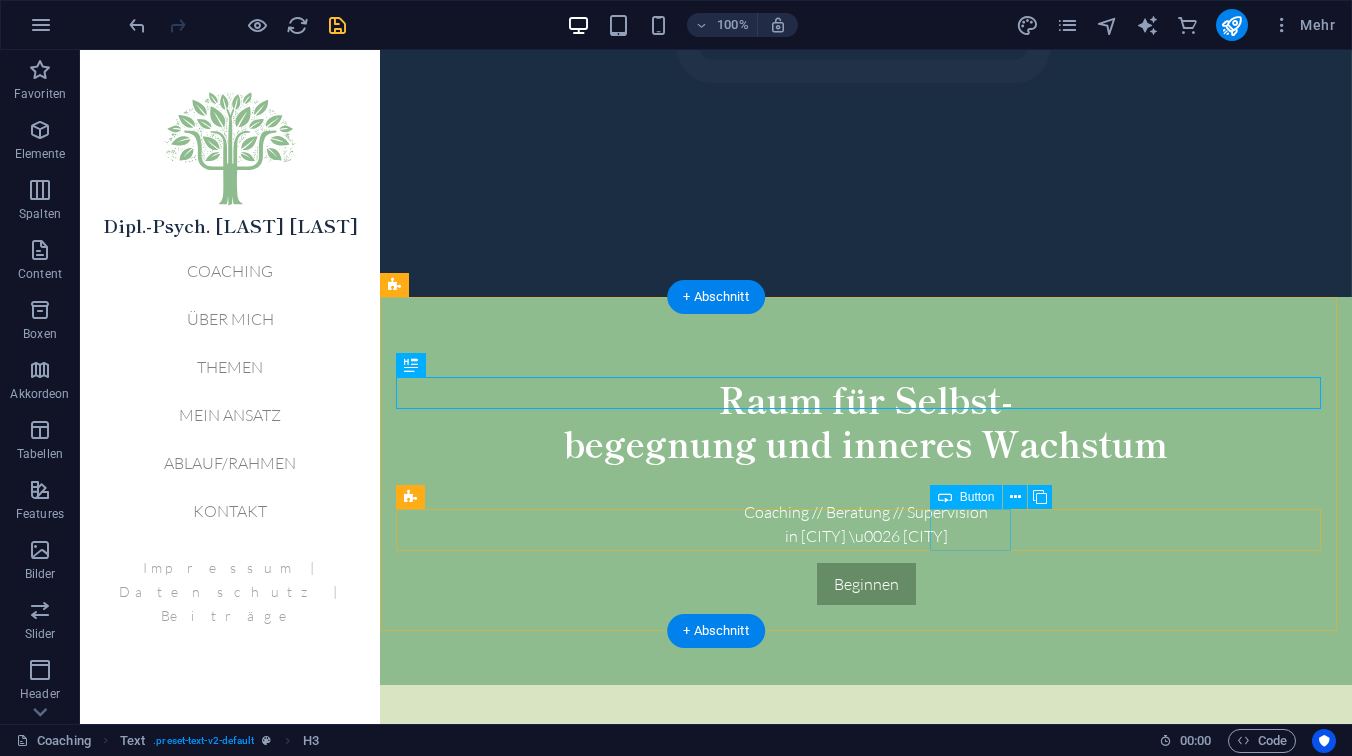 scroll, scrollTop: 453, scrollLeft: 0, axis: vertical 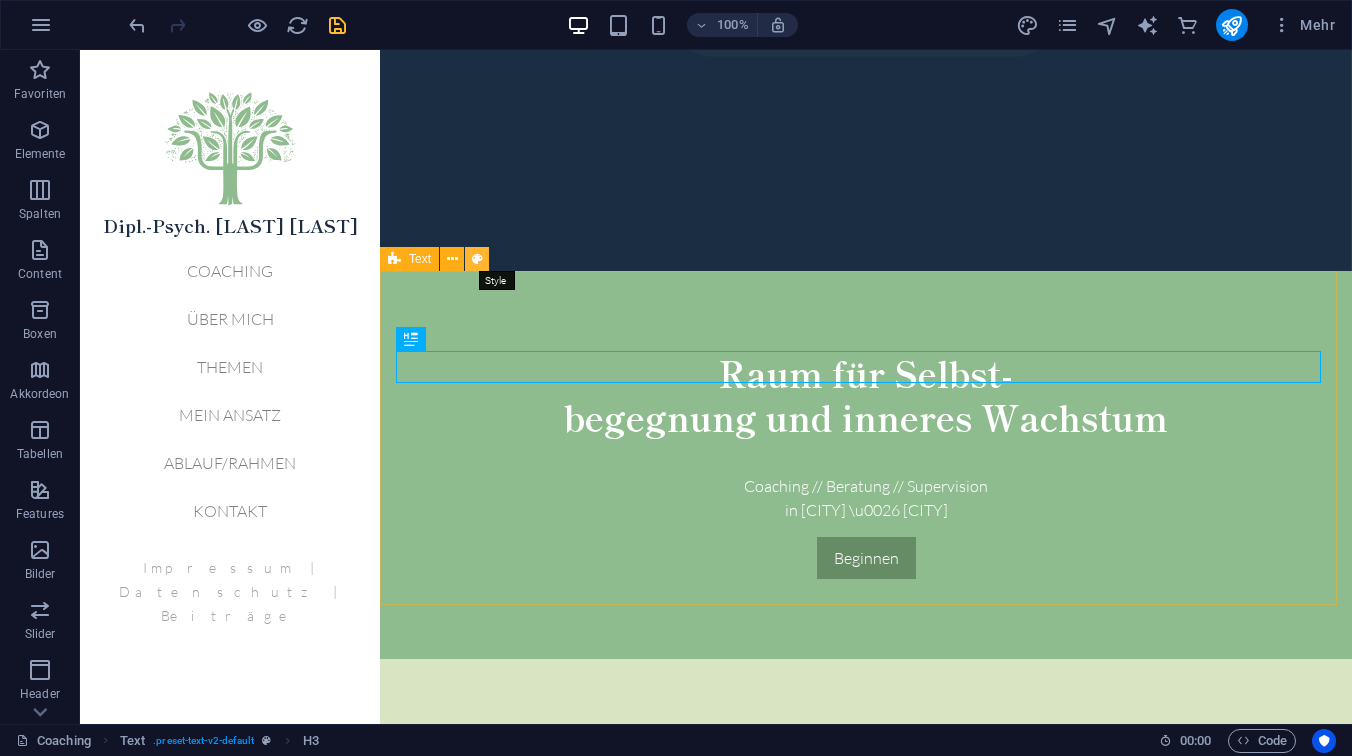 click at bounding box center (477, 259) 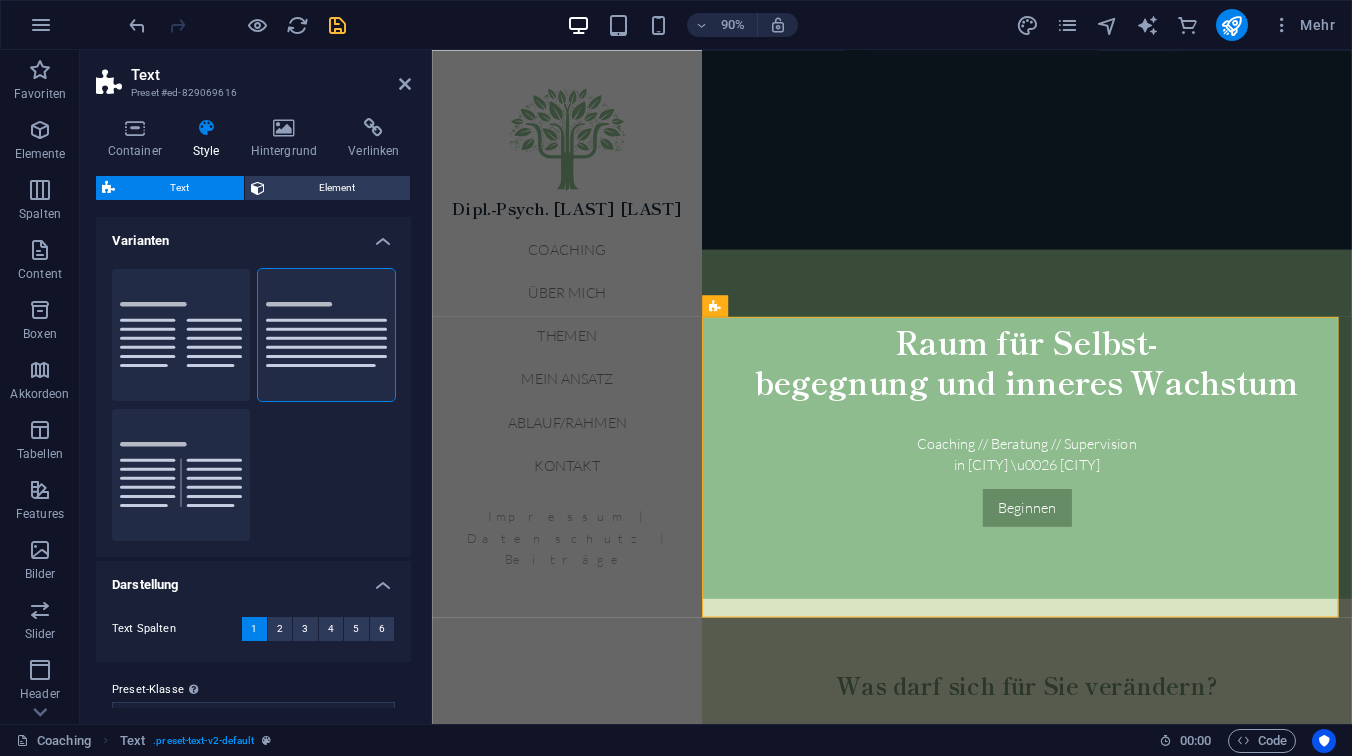 scroll, scrollTop: 33, scrollLeft: 0, axis: vertical 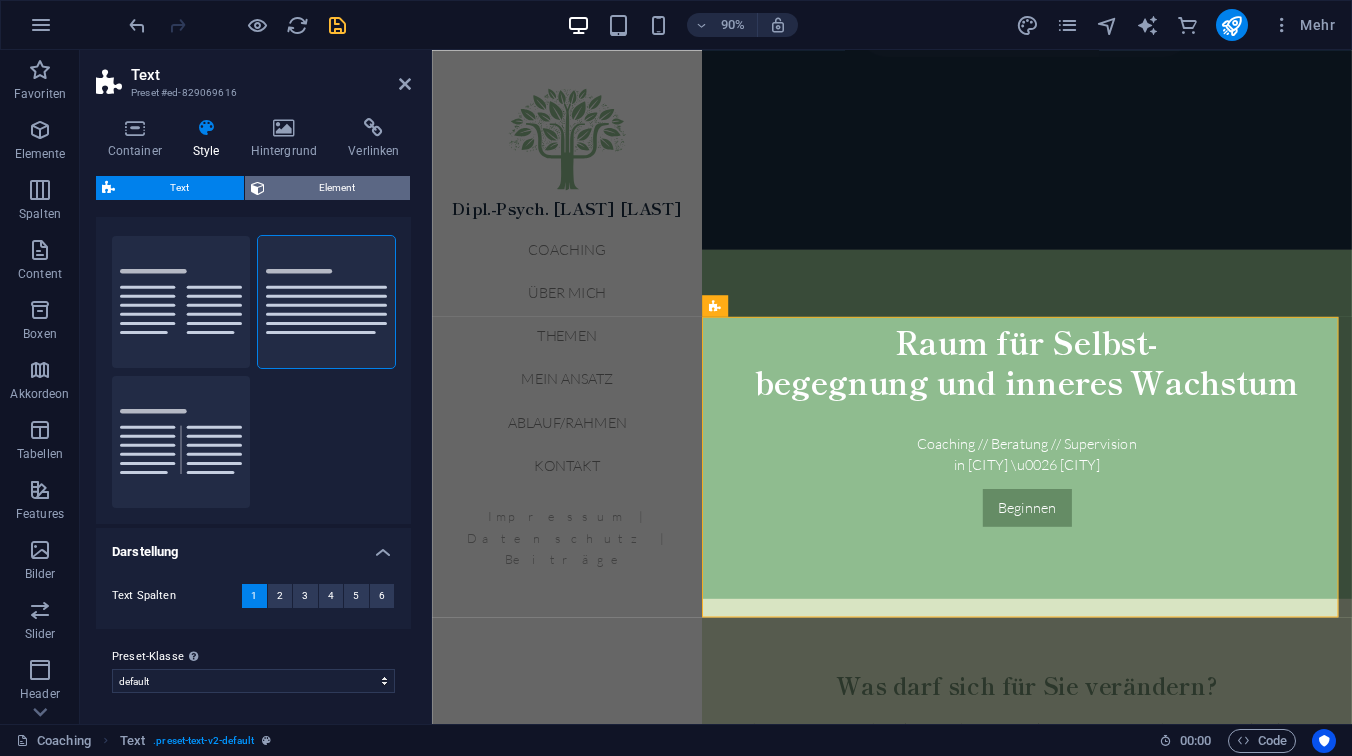 click on "Element" at bounding box center (338, 188) 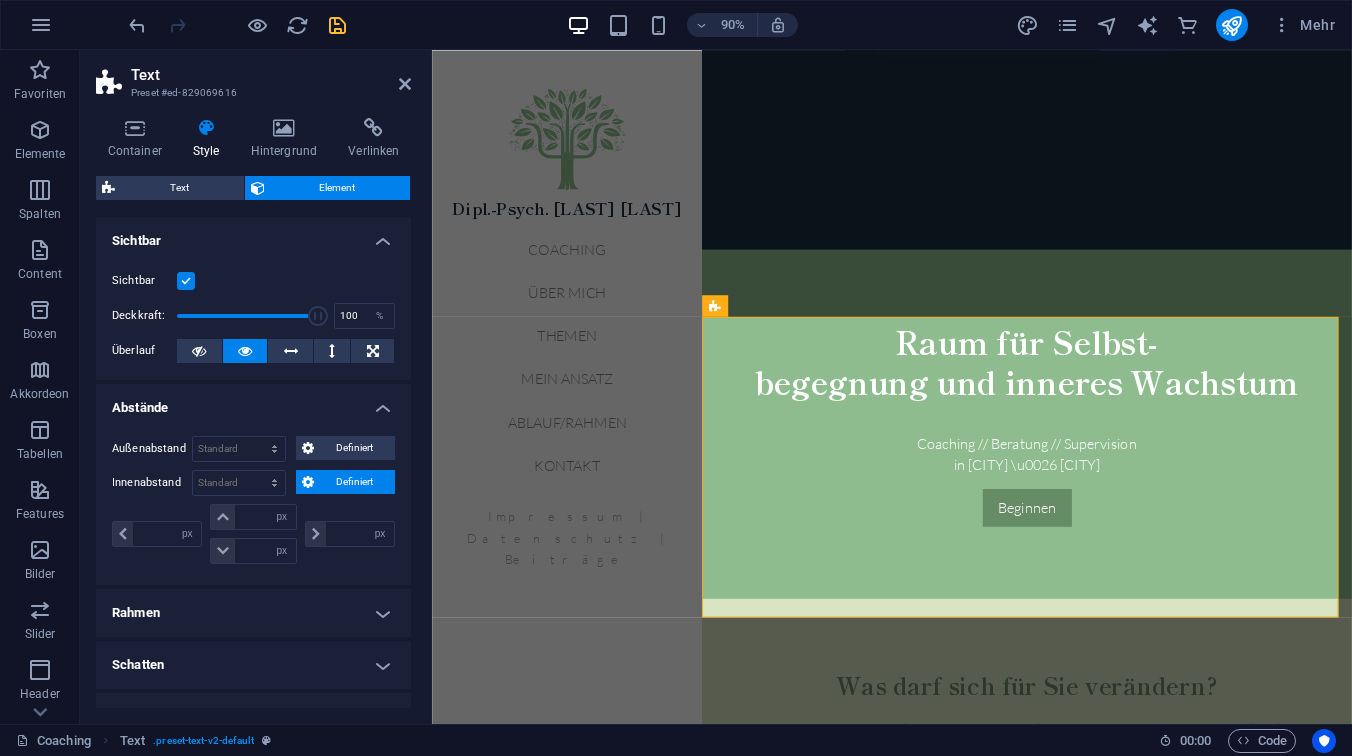 click on "Definiert" at bounding box center [355, 482] 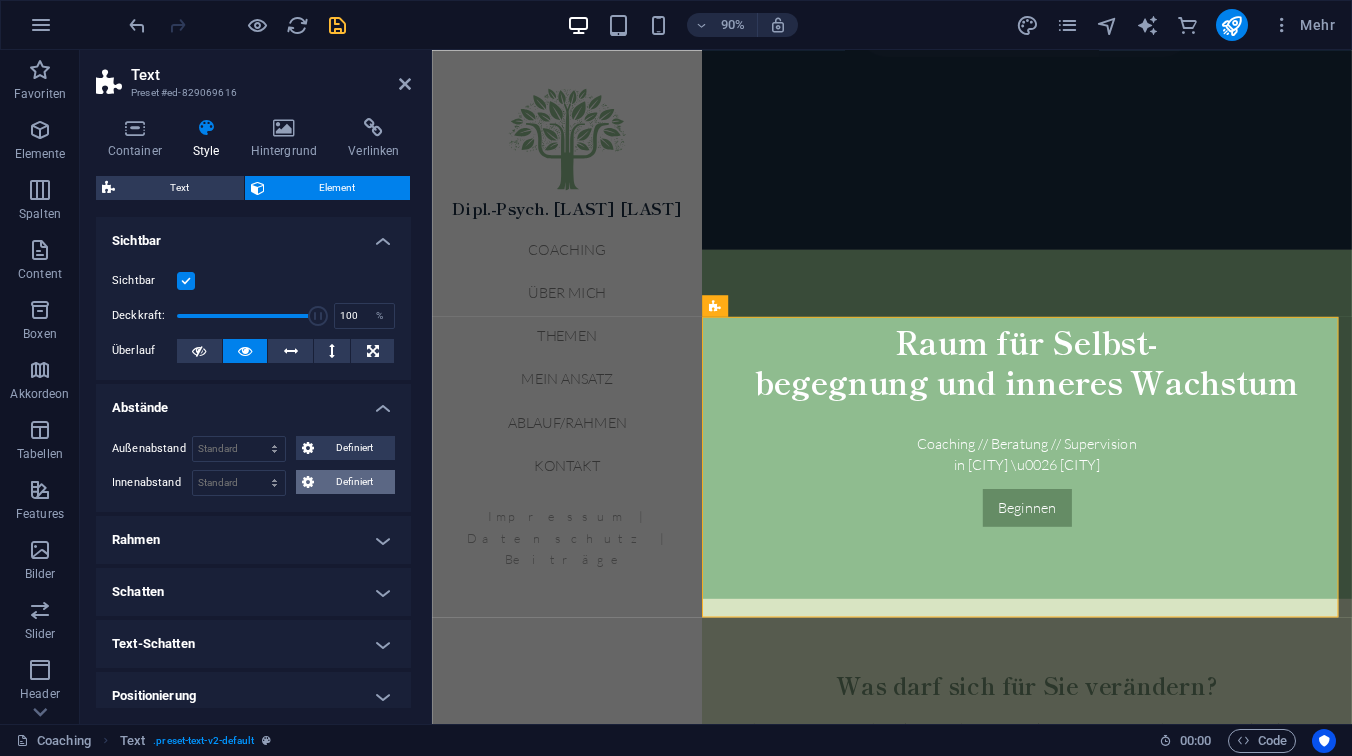 click on "Definiert" at bounding box center [355, 482] 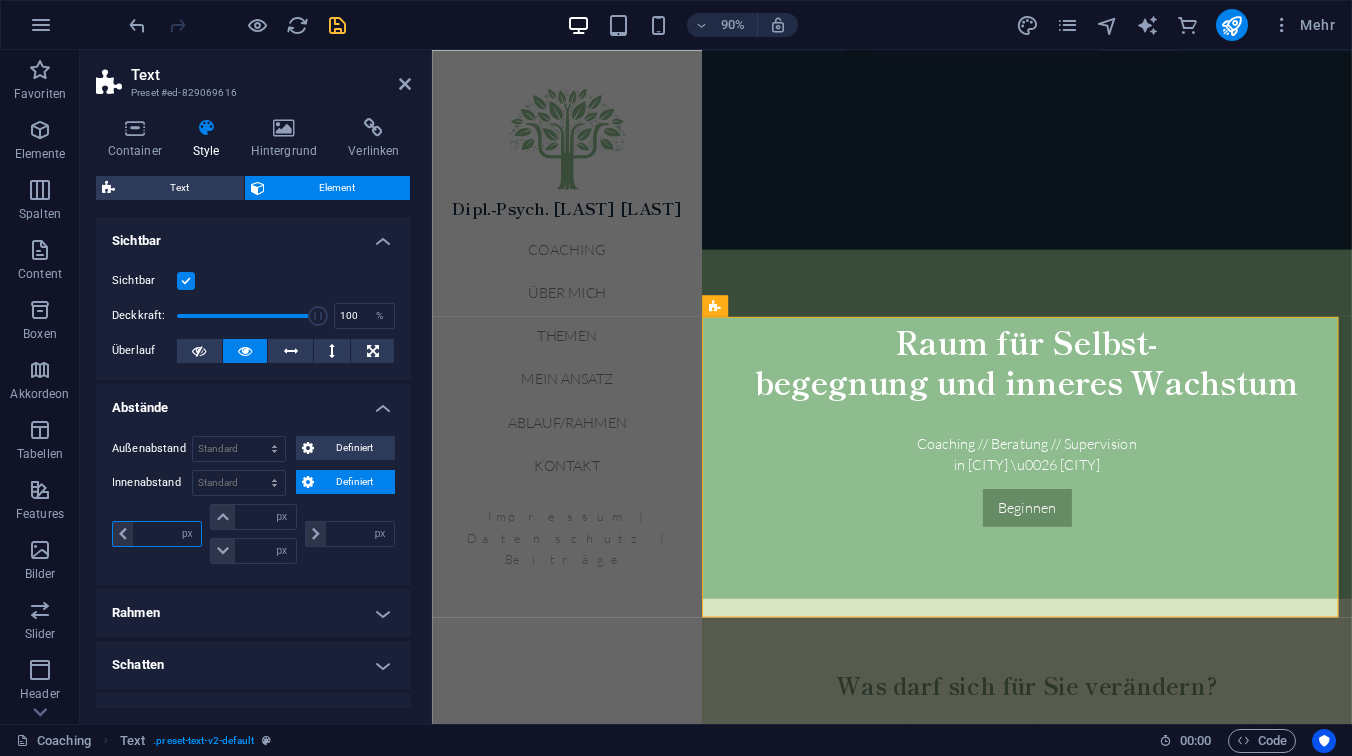 click at bounding box center [167, 534] 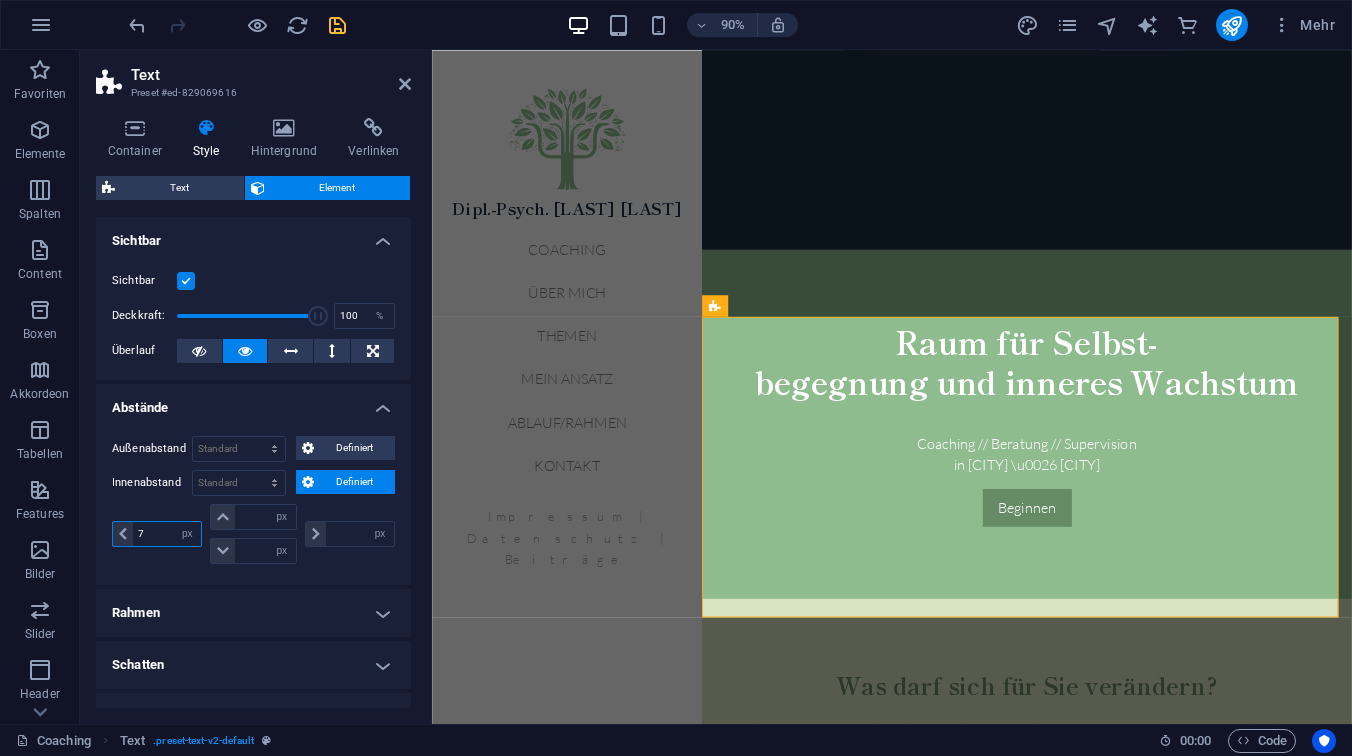 type on "70" 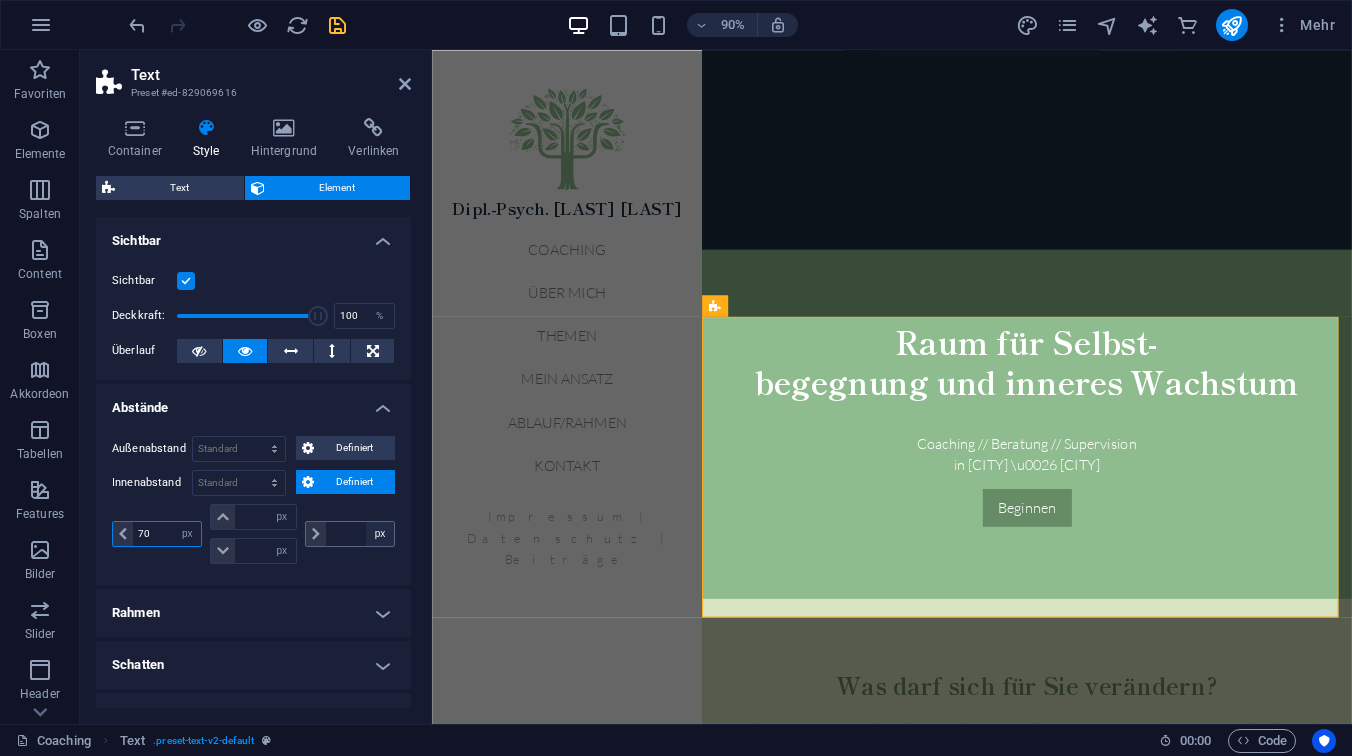 type on "0" 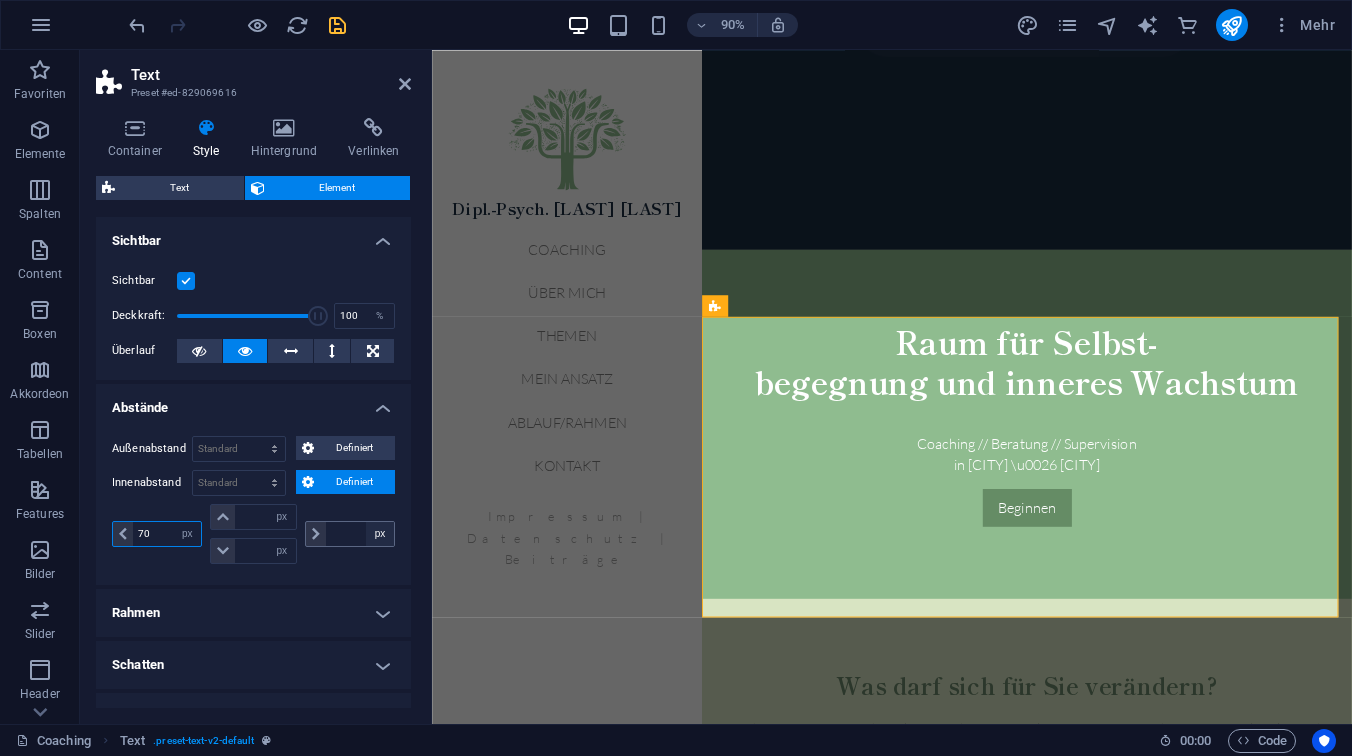 type on "0" 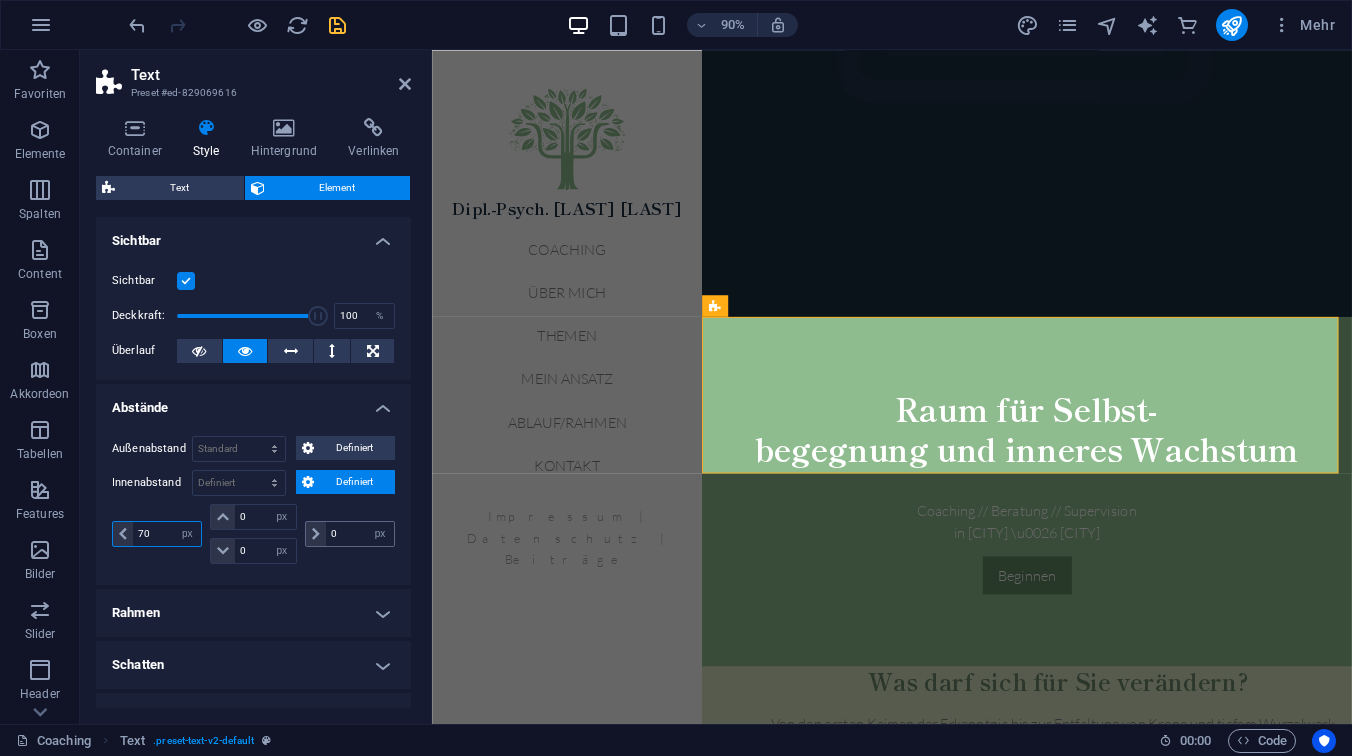 type on "70" 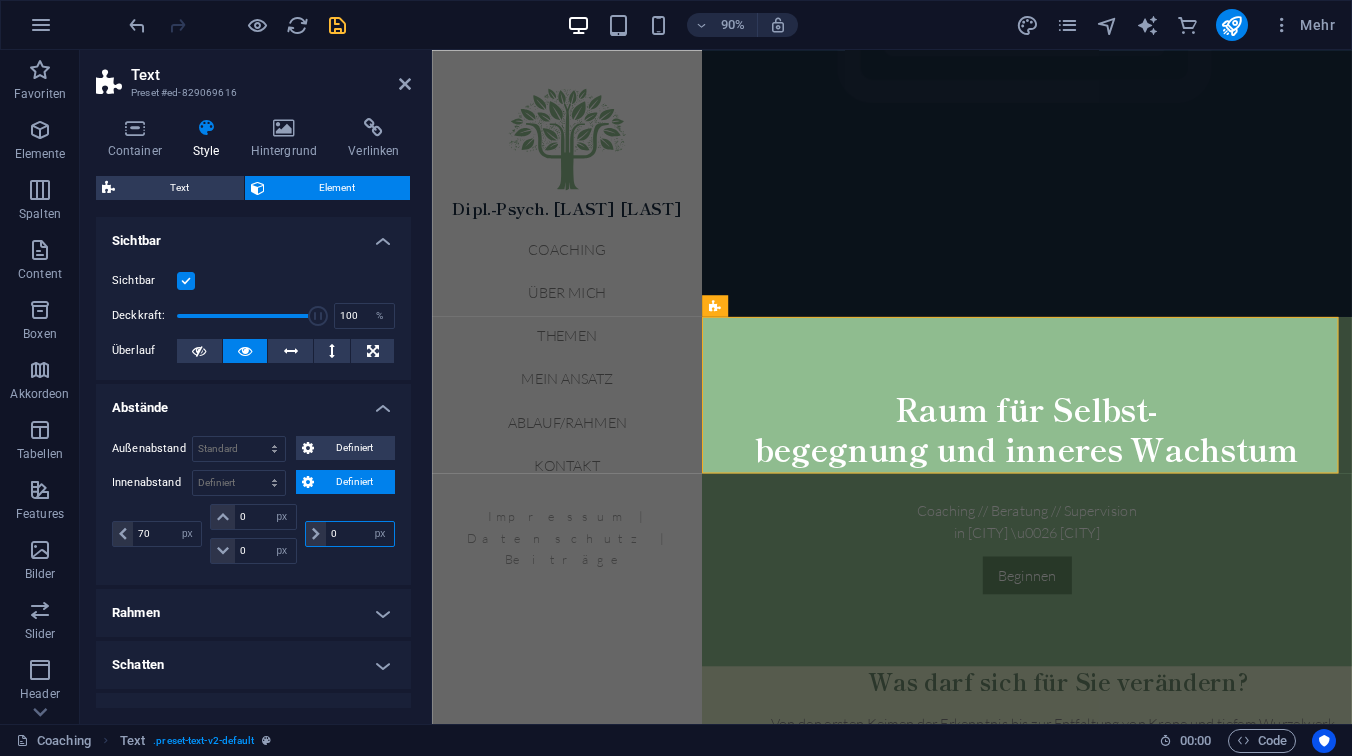 click on "0" at bounding box center [360, 534] 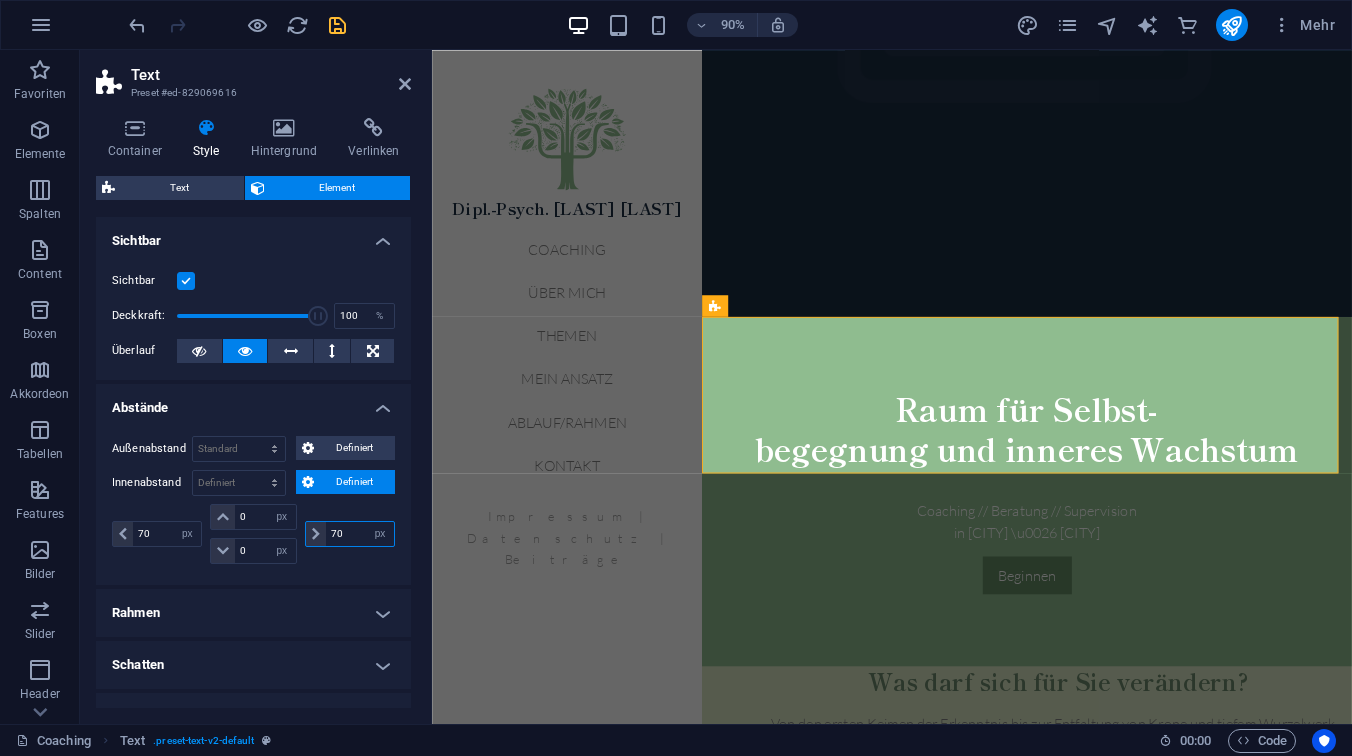 type on "70" 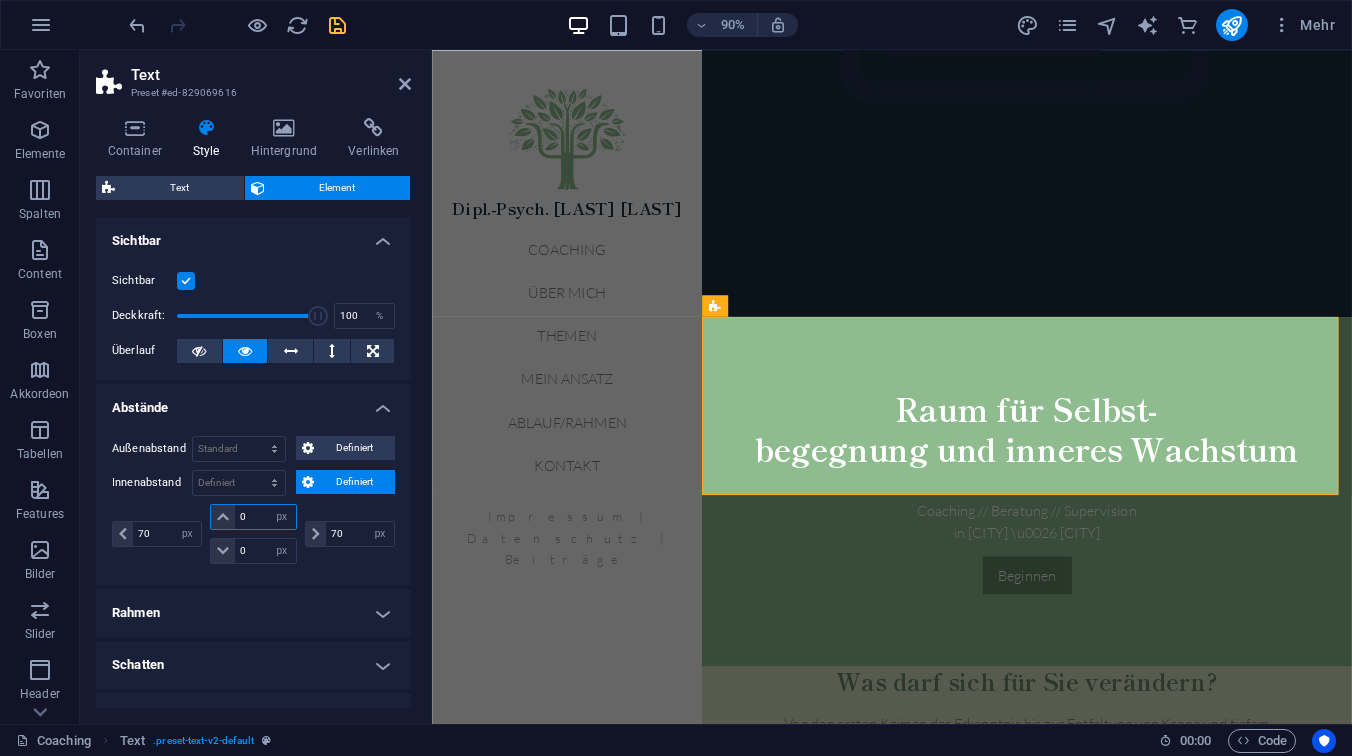 click on "0" at bounding box center [265, 517] 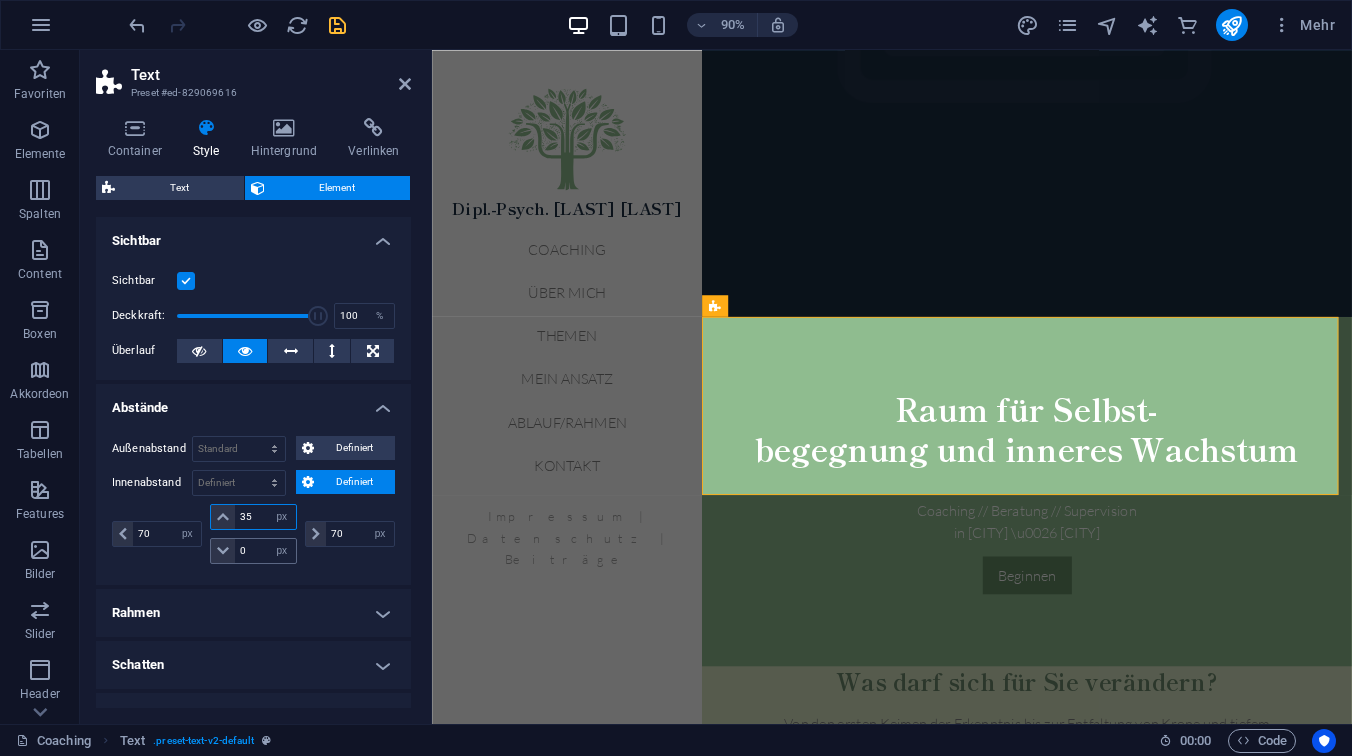 type on "35" 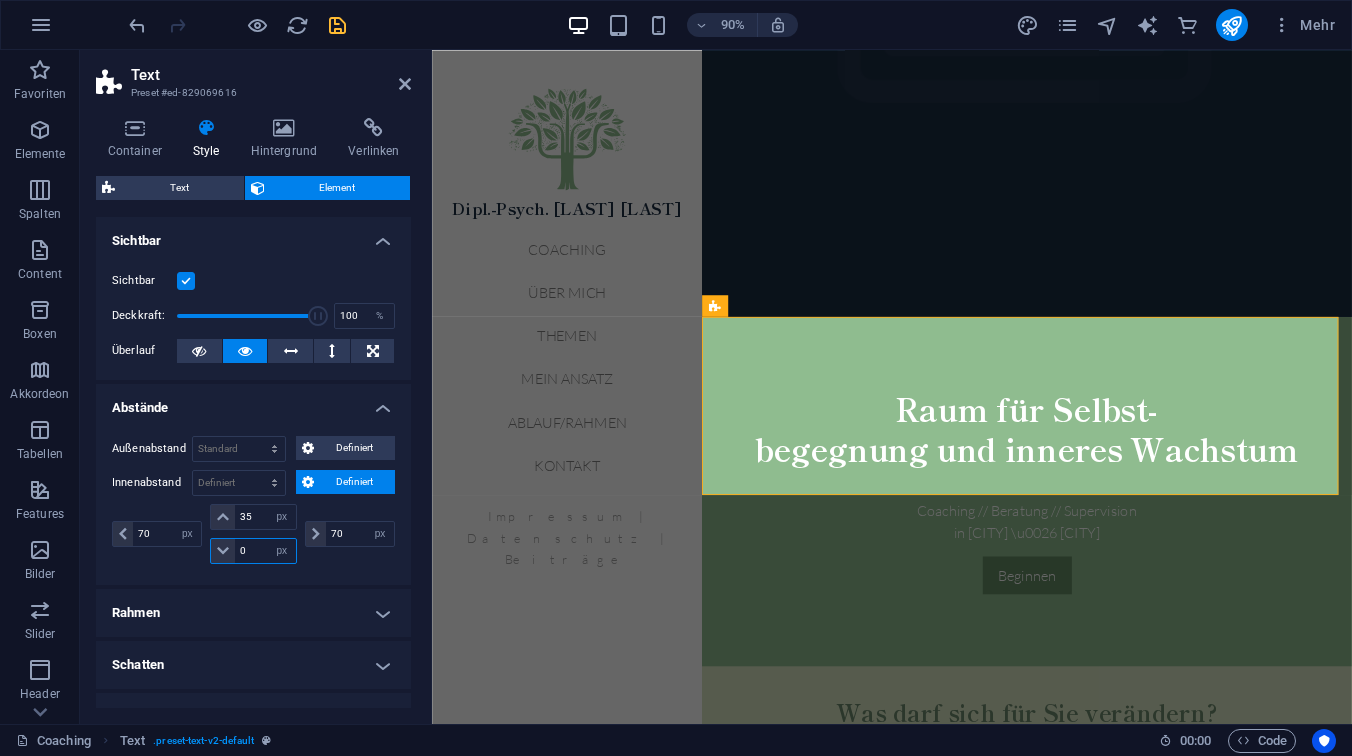 click on "0" at bounding box center (265, 551) 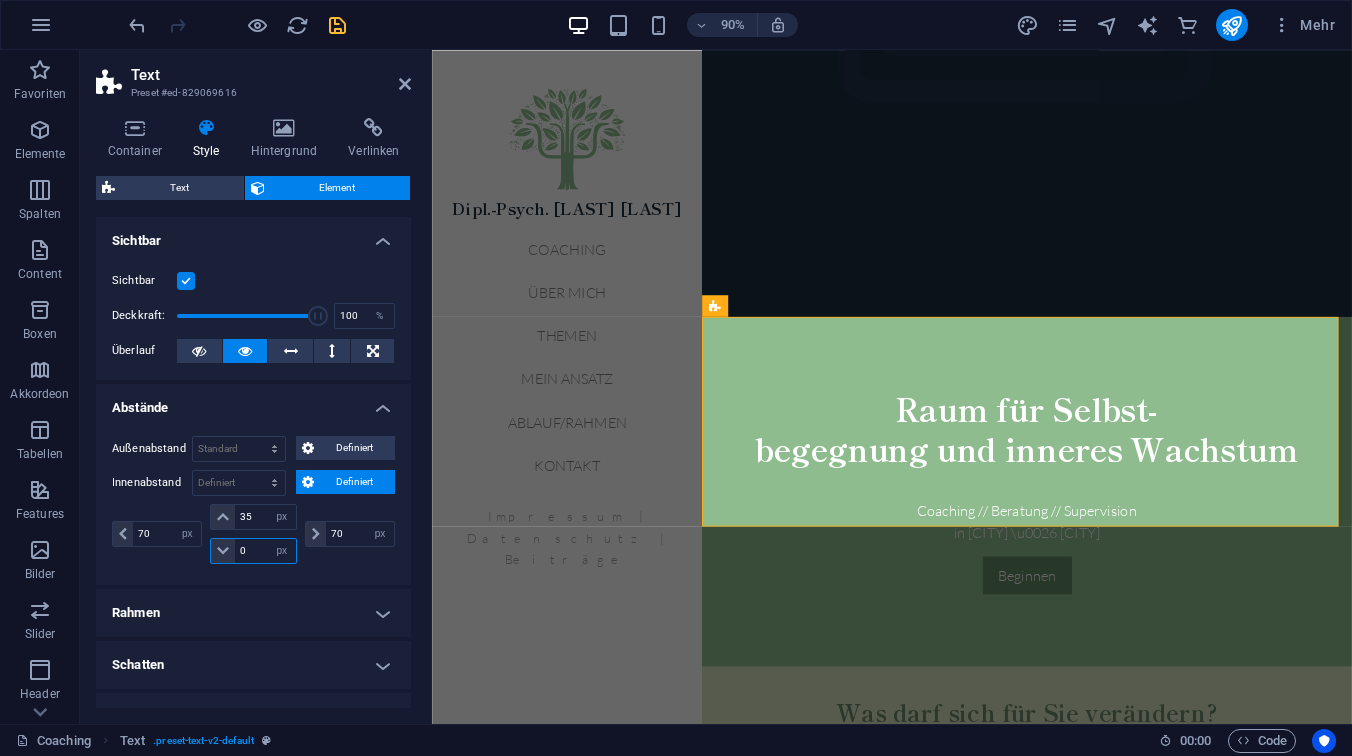 click on "0" at bounding box center [265, 551] 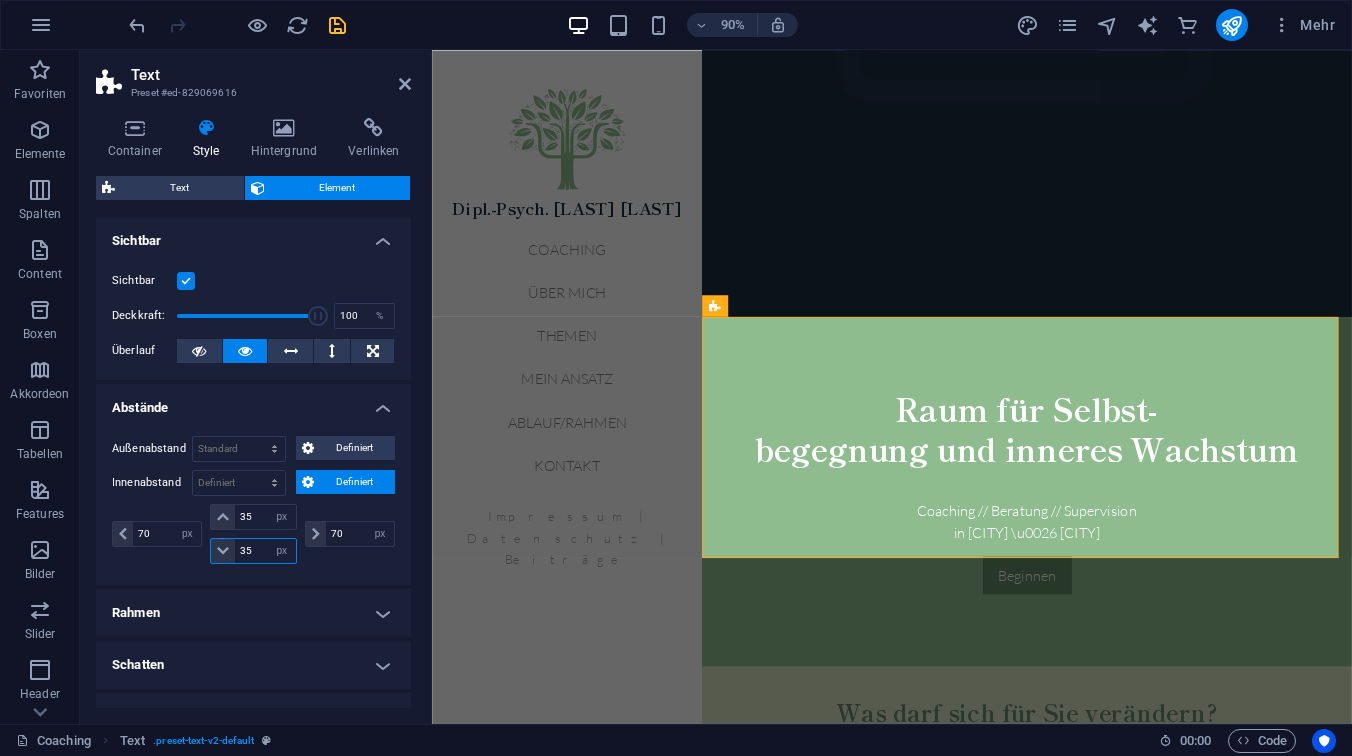 type on "35" 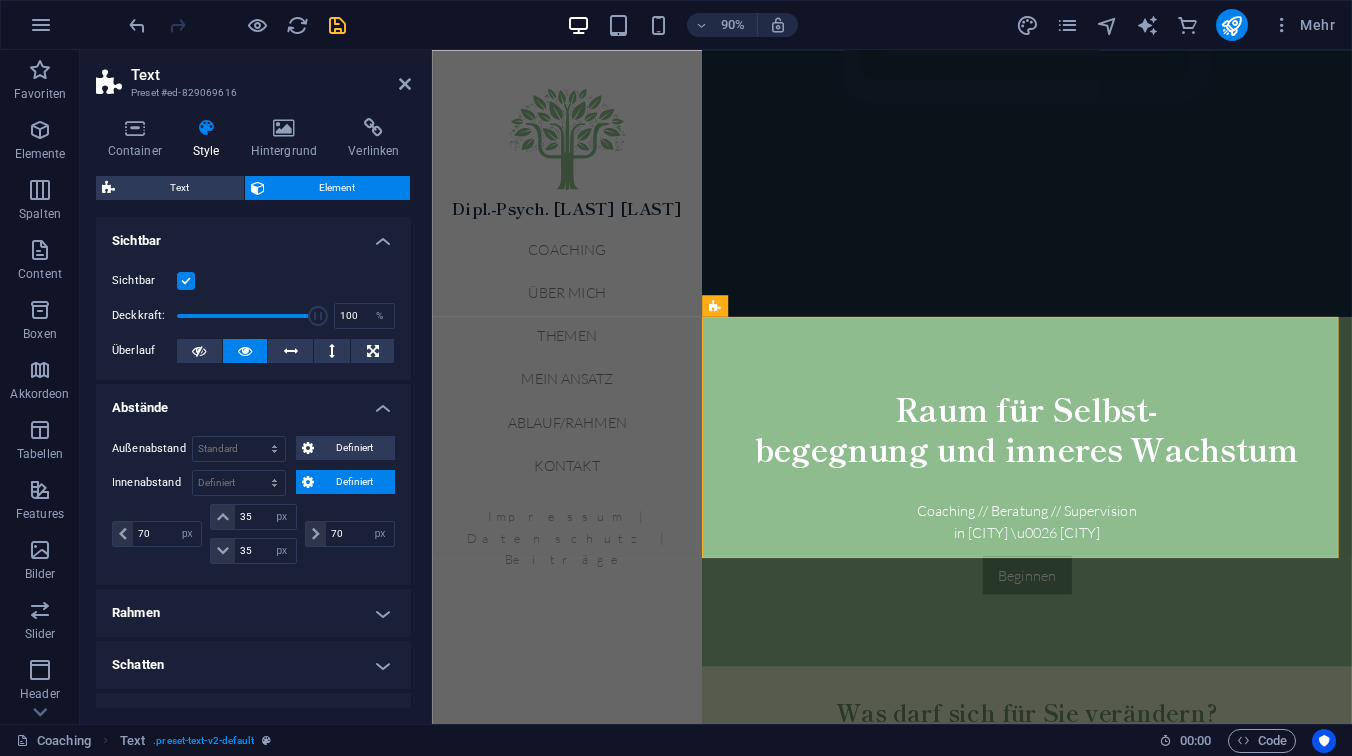 click on "Außenabstand Standard auto px % rem vw vh Definiert Definiert auto px % rem vw vh auto px % rem vw vh auto px % rem vw vh auto px % rem vw vh Innenabstand Standard px rem % vh vw Definiert Definiert 70 px rem % vh vw 35 px rem % vh vw 35 px rem % vh vw 70 px rem % vh vw" at bounding box center (253, 502) 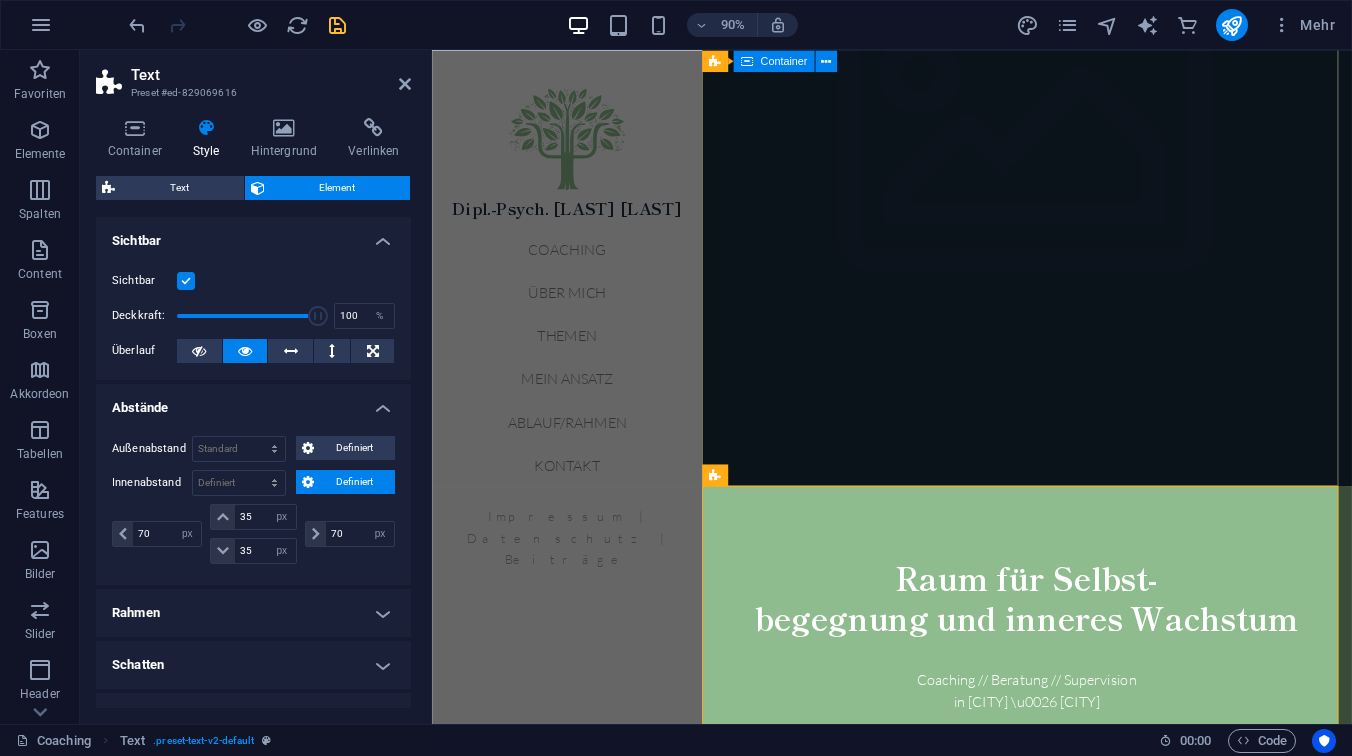 scroll, scrollTop: 291, scrollLeft: 0, axis: vertical 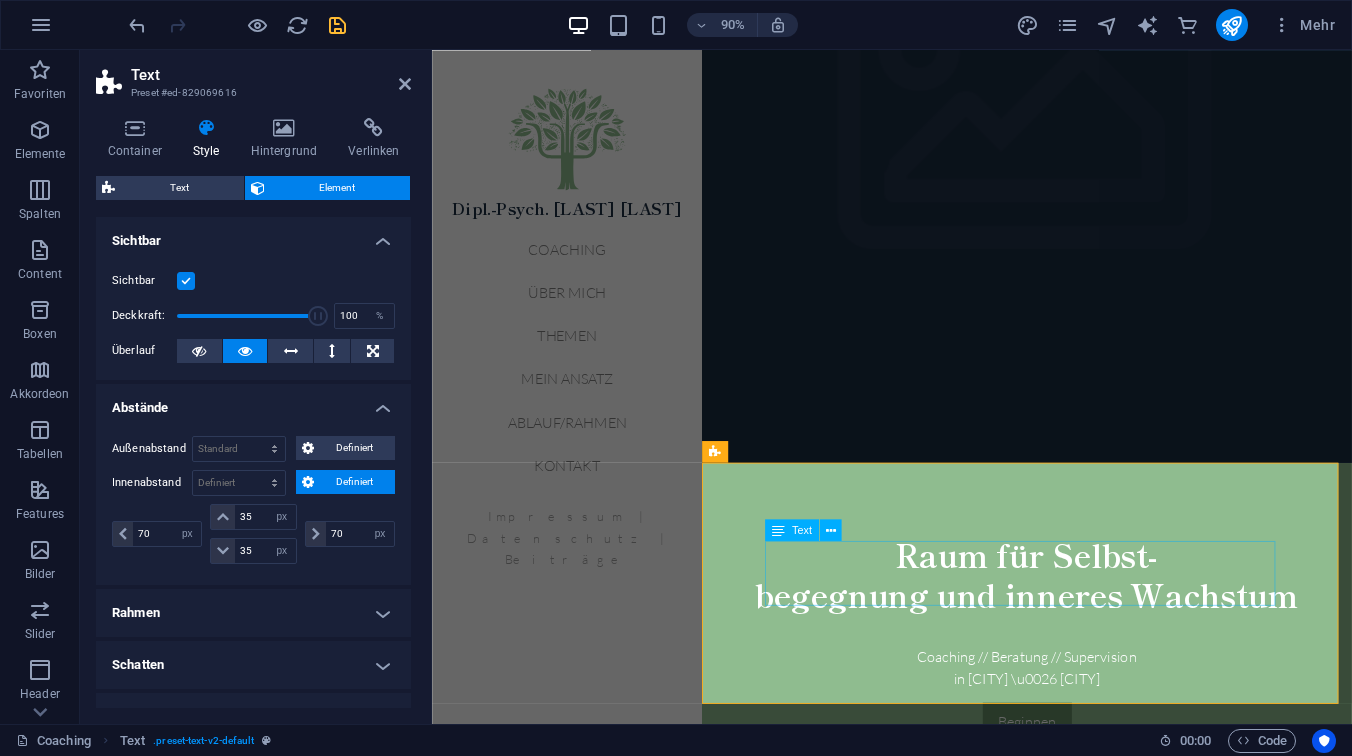 click on "Von den ersten Keimen der Erkenntnis bis zur Entfaltung von Krone und tiefem Wurzelwerk – in der Stille wandelt sich die Seele. Tag für Tag, ruhig, beständig, selbstverbunden." at bounding box center (1093, 1019) 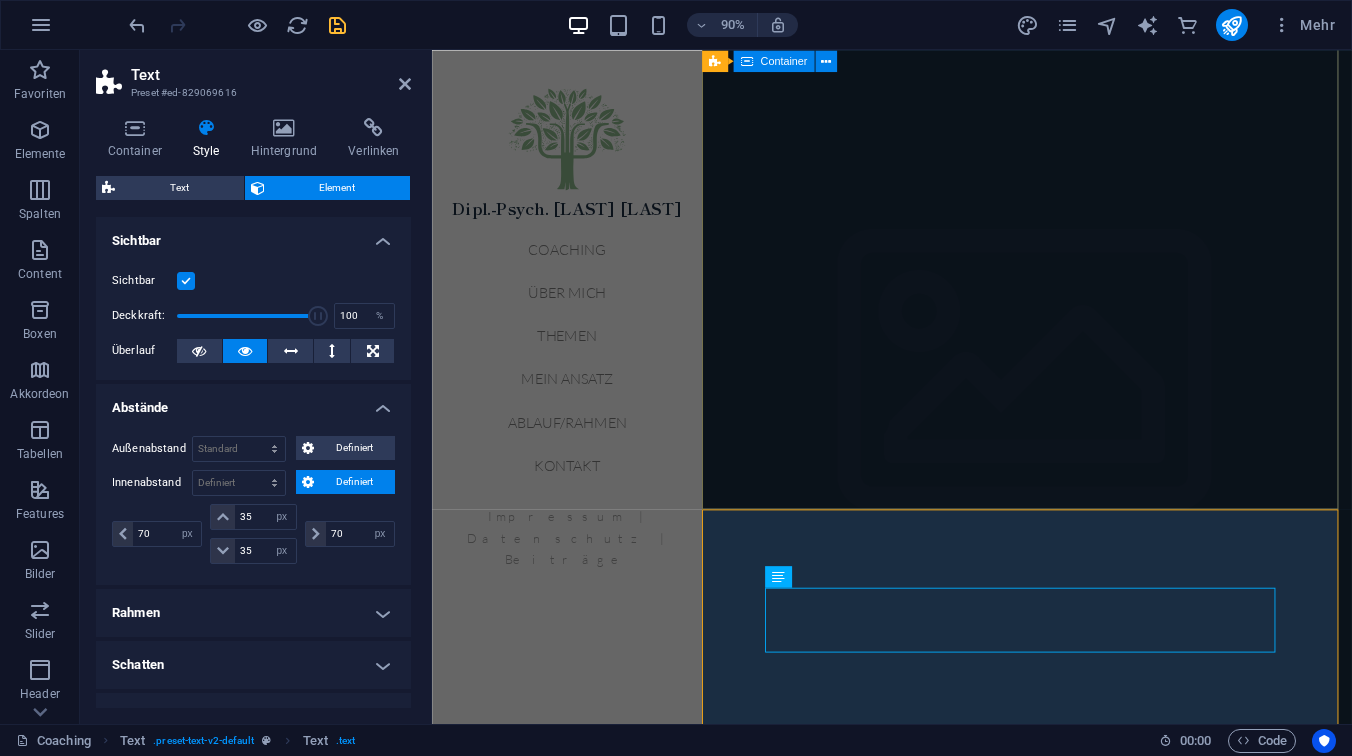scroll, scrollTop: 239, scrollLeft: 0, axis: vertical 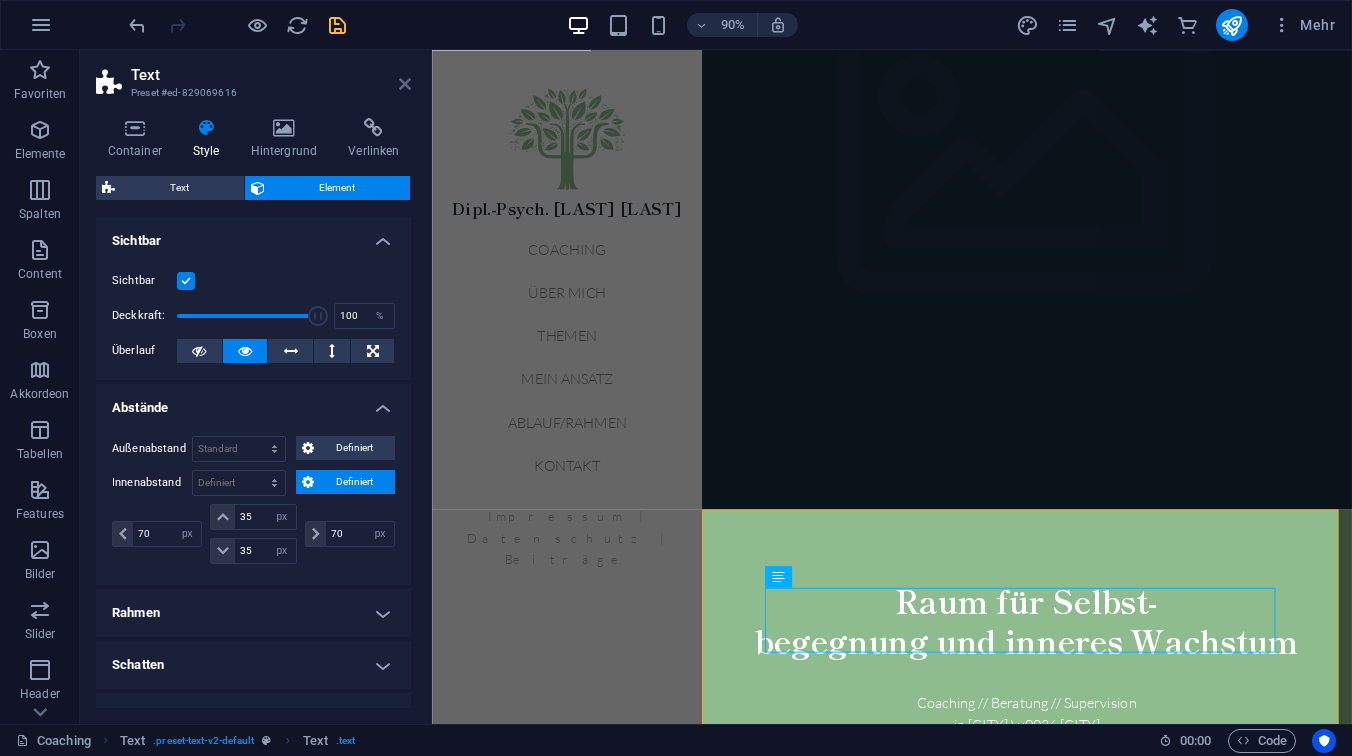 click at bounding box center (405, 84) 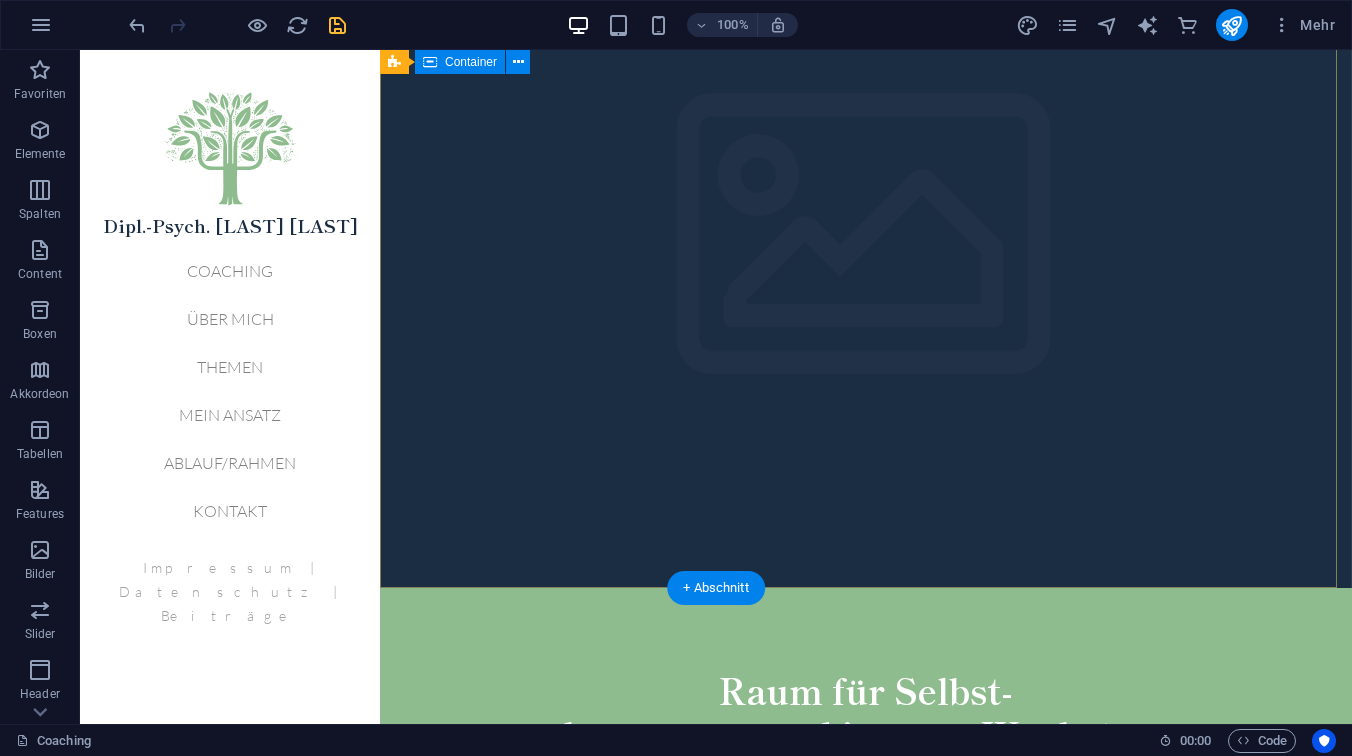 scroll, scrollTop: 251, scrollLeft: 0, axis: vertical 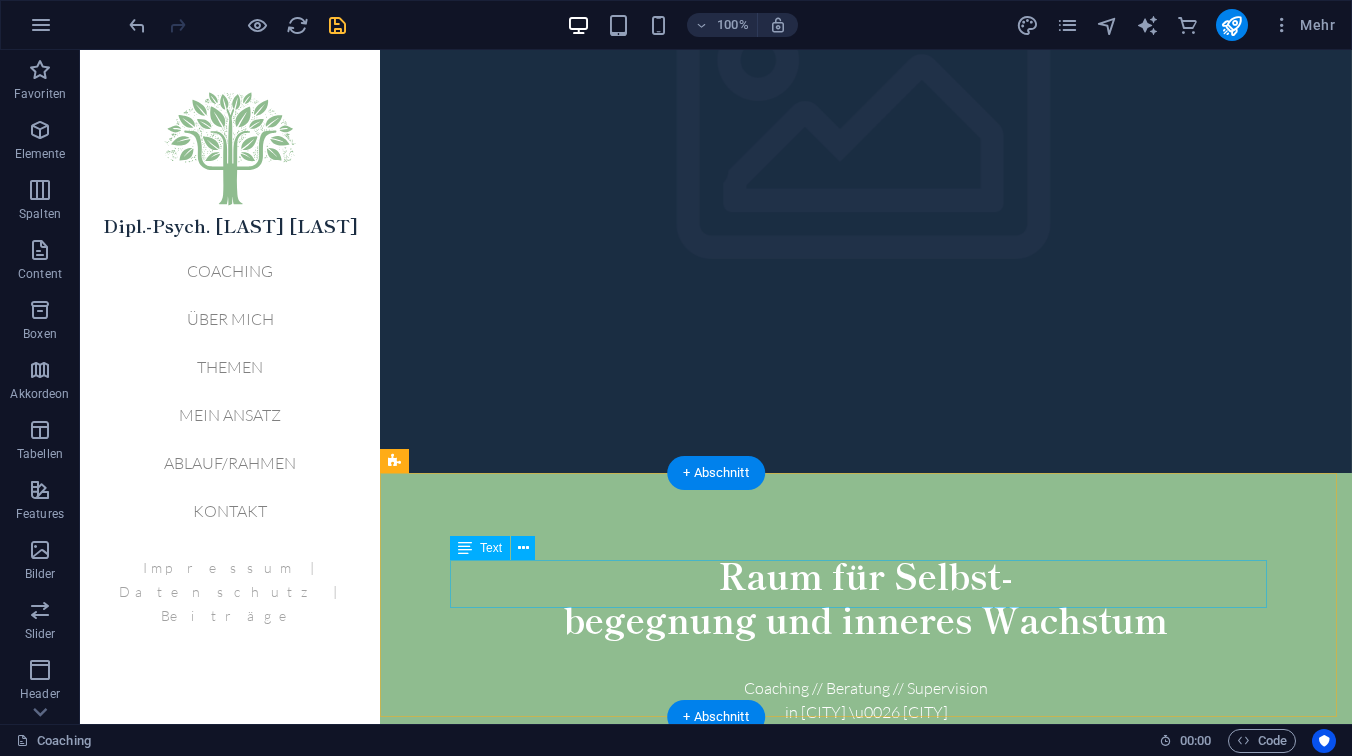 click on "Von den ersten Keimen der Erkenntnis bis zur Entfaltung von Krone und tiefem Wurzelwerk – in der Stille wandelt sich die Seele. Tag für Tag, ruhig, beständig, selbstverbunden." at bounding box center (866, 972) 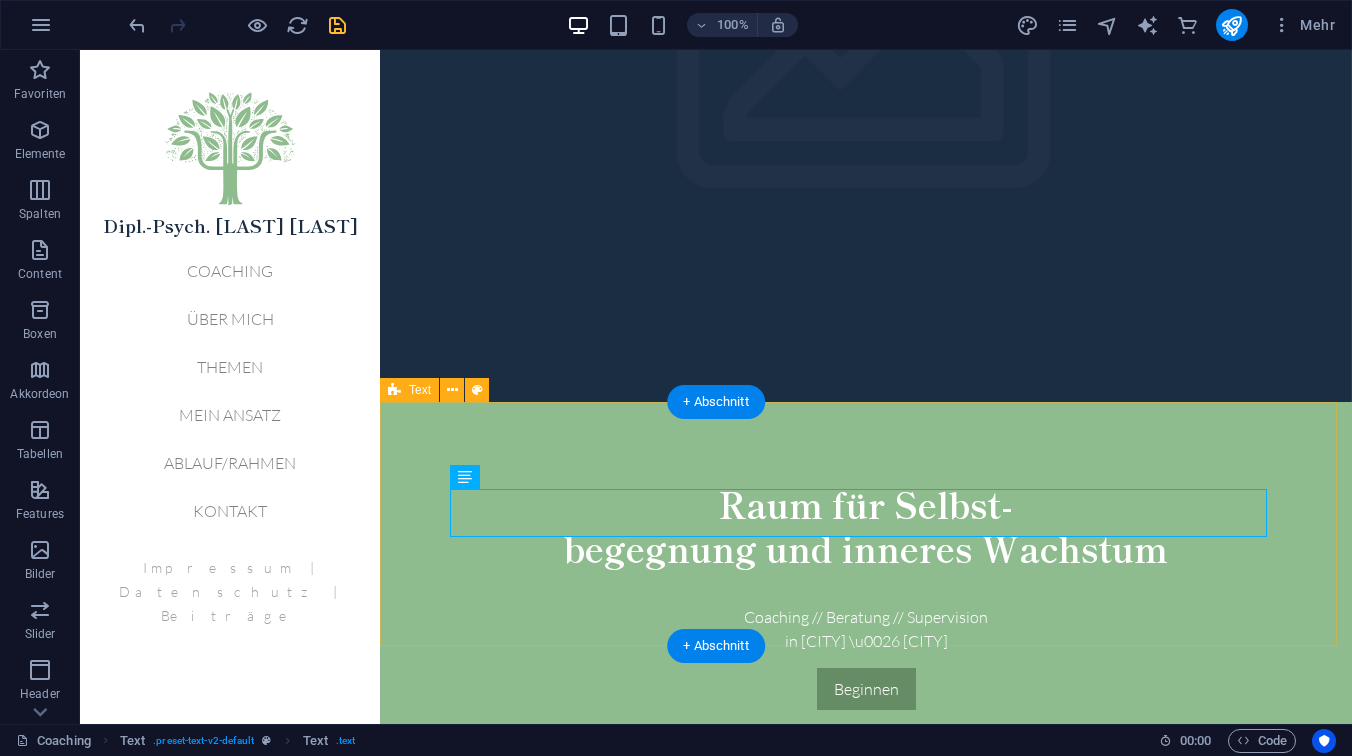 scroll, scrollTop: 335, scrollLeft: 0, axis: vertical 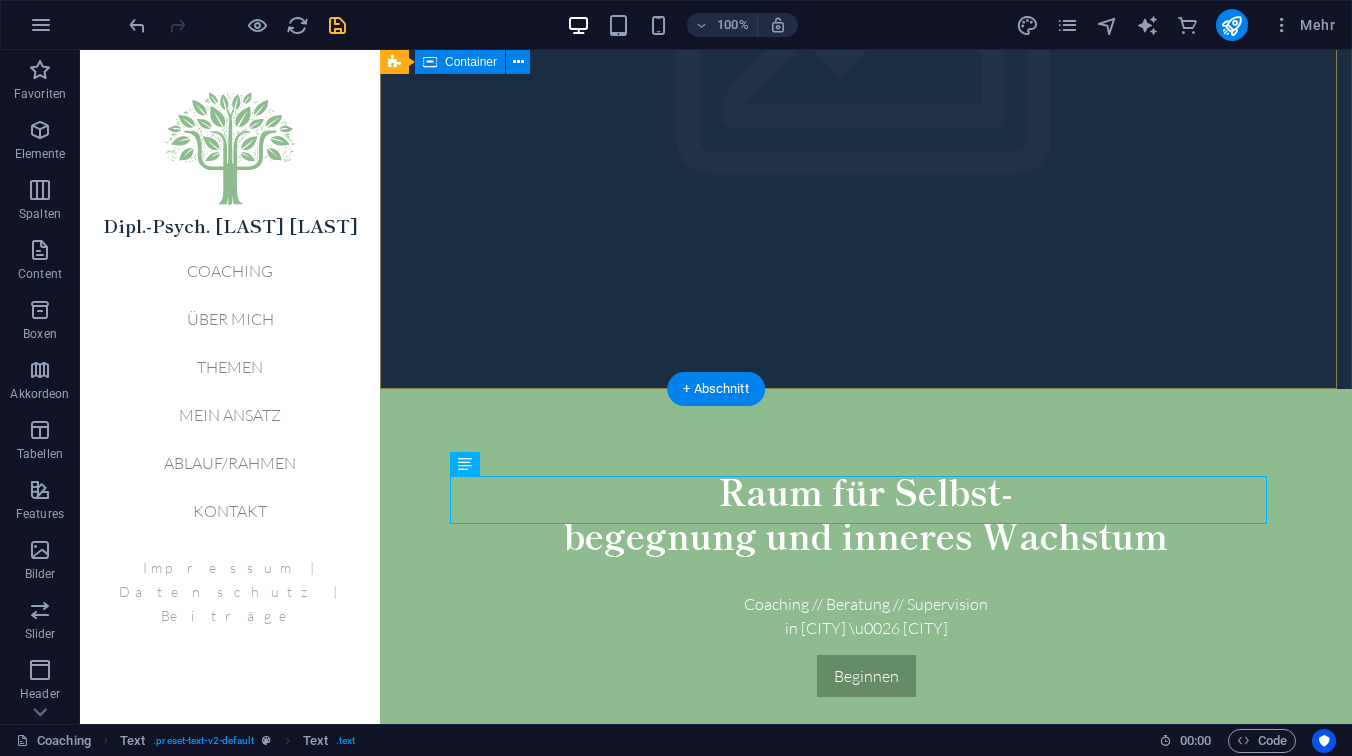 click on "Raum für Selbst-  begegnung und inneres Wachstum Coaching // Beratung // Supervision  in [CITY] \u0026 [CITY] Beginnen" at bounding box center (866, 583) 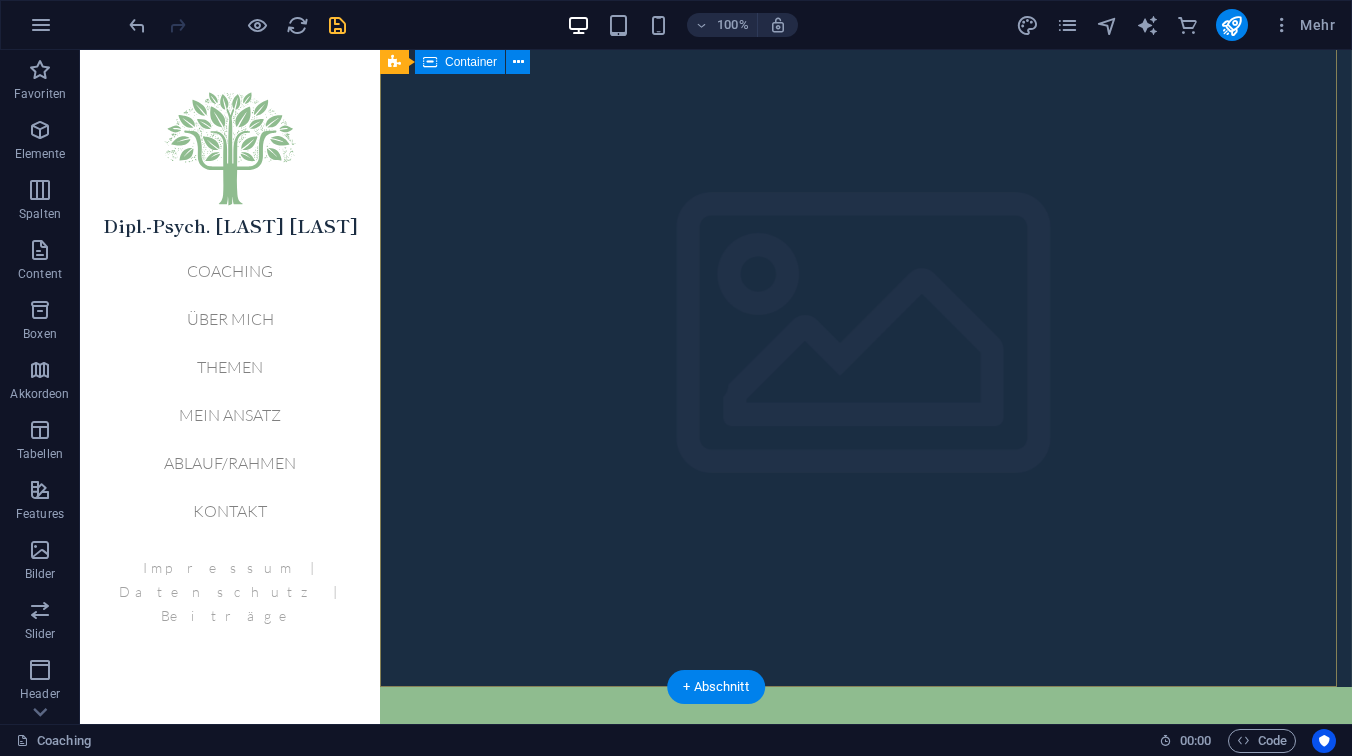 scroll, scrollTop: 499, scrollLeft: 0, axis: vertical 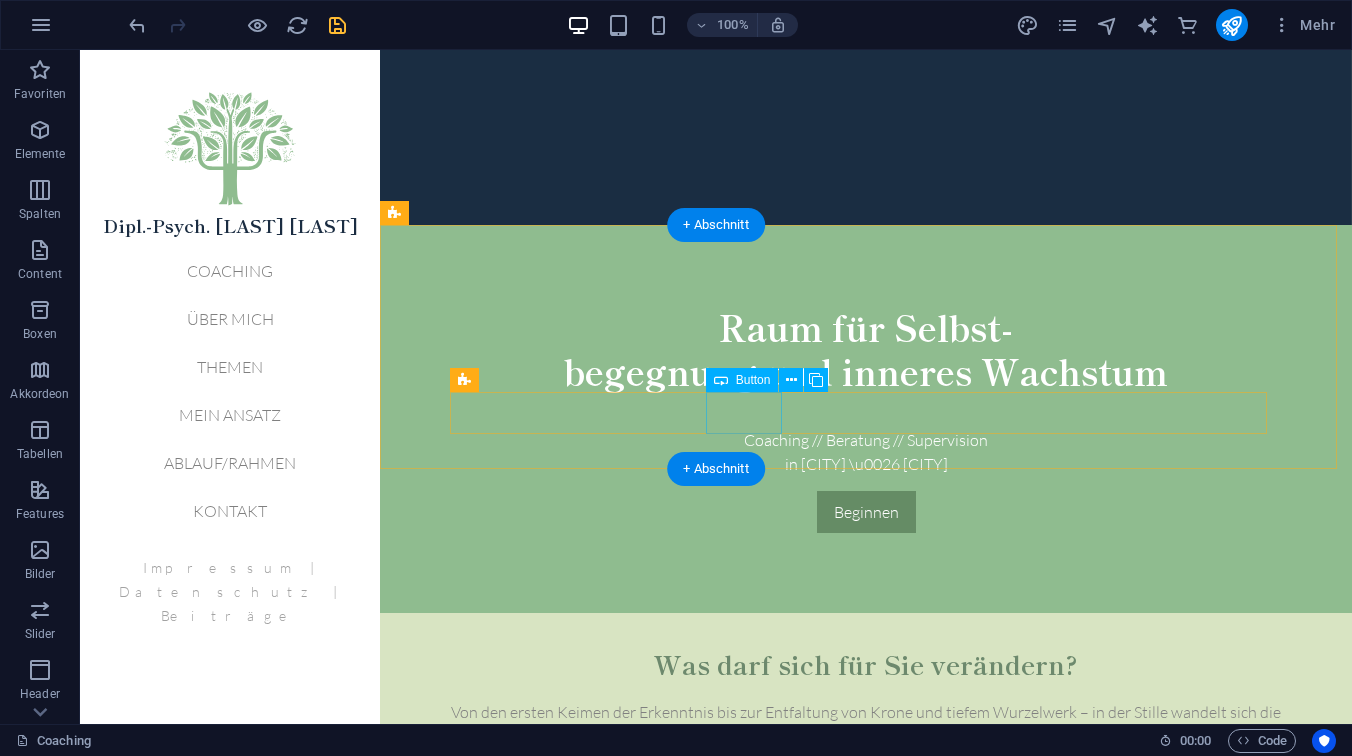 click on "About" at bounding box center (866, 801) 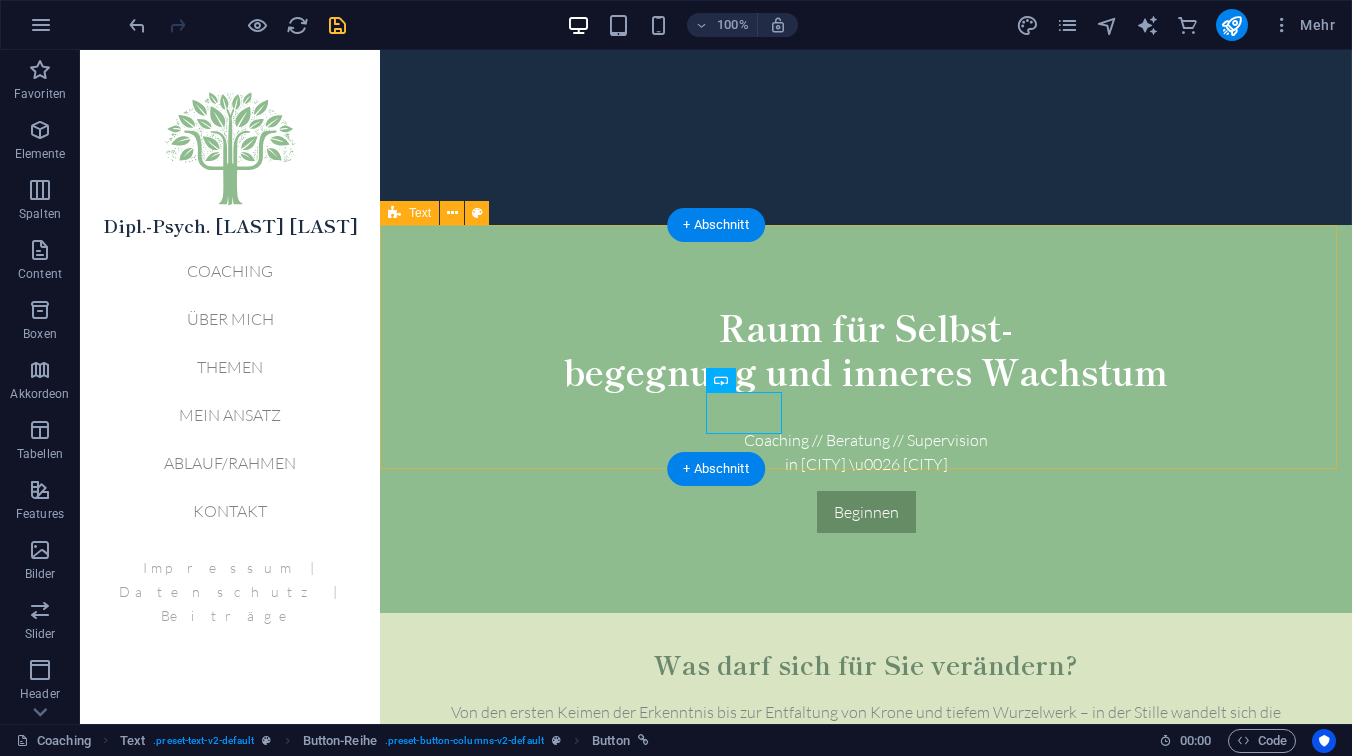 click on "Was darf sich für Sie verändern? Von den ersten Keimen der Erkenntnis bis zur Entfaltung von Krone und tiefem Wurzelwerk – in der Stille wandelt sich die Seele. Tag für Tag, ruhig, beständig, selbstverbunden. About Service Pricing" at bounding box center [866, 793] 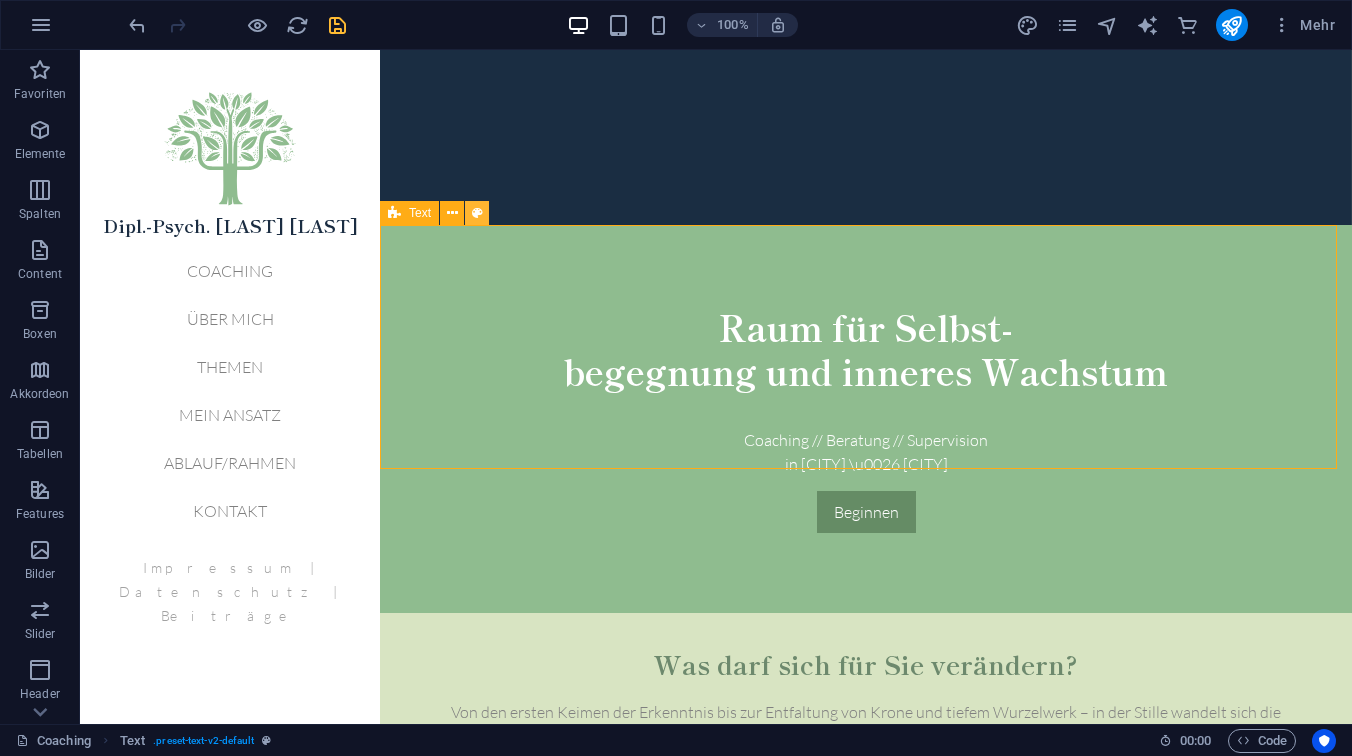 click at bounding box center [477, 213] 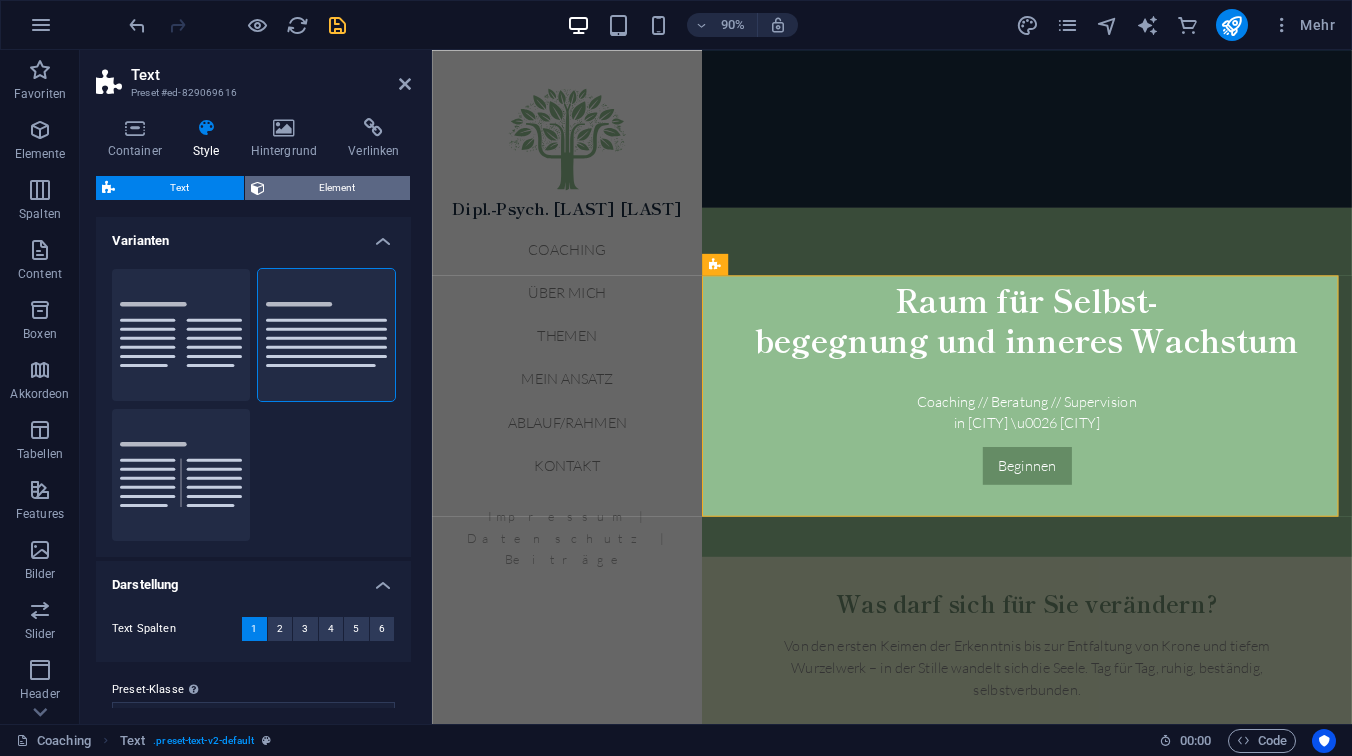 click on "Element" at bounding box center (338, 188) 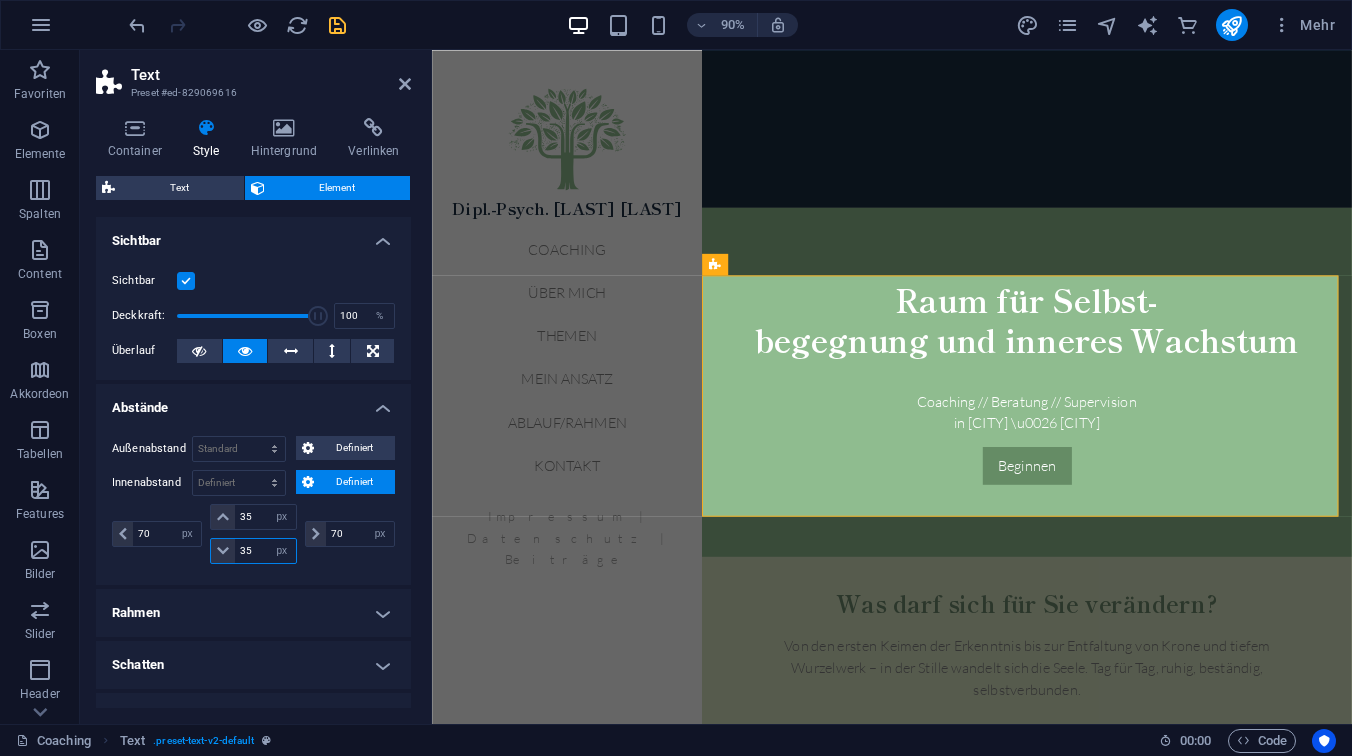 drag, startPoint x: 255, startPoint y: 554, endPoint x: 241, endPoint y: 554, distance: 14 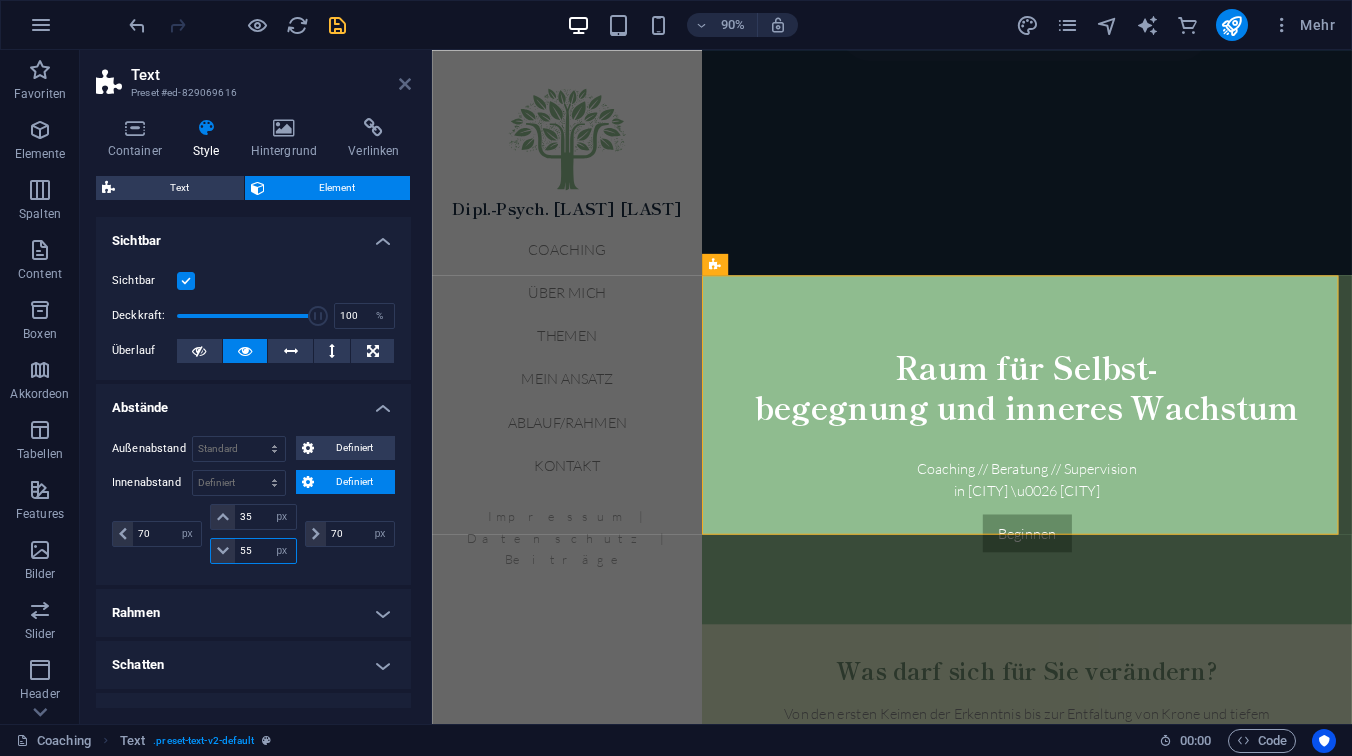 type on "55" 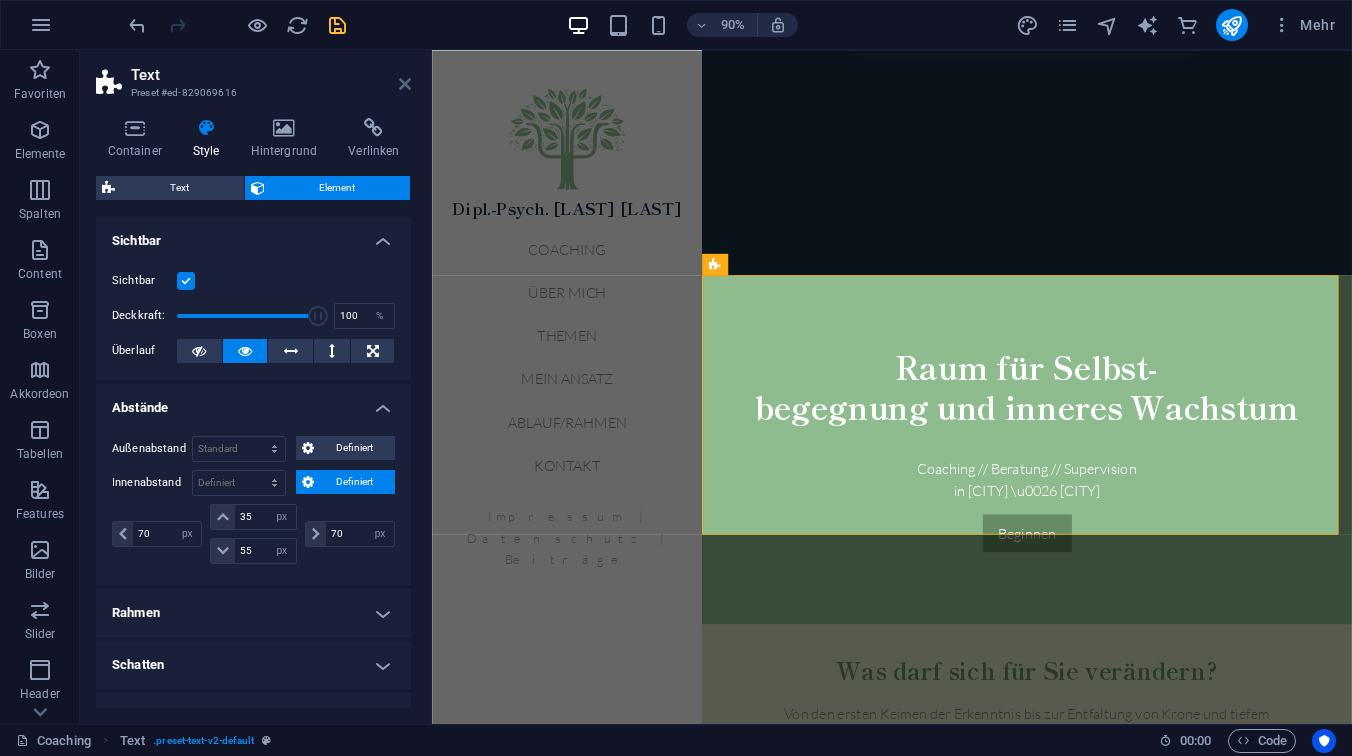 click at bounding box center (405, 84) 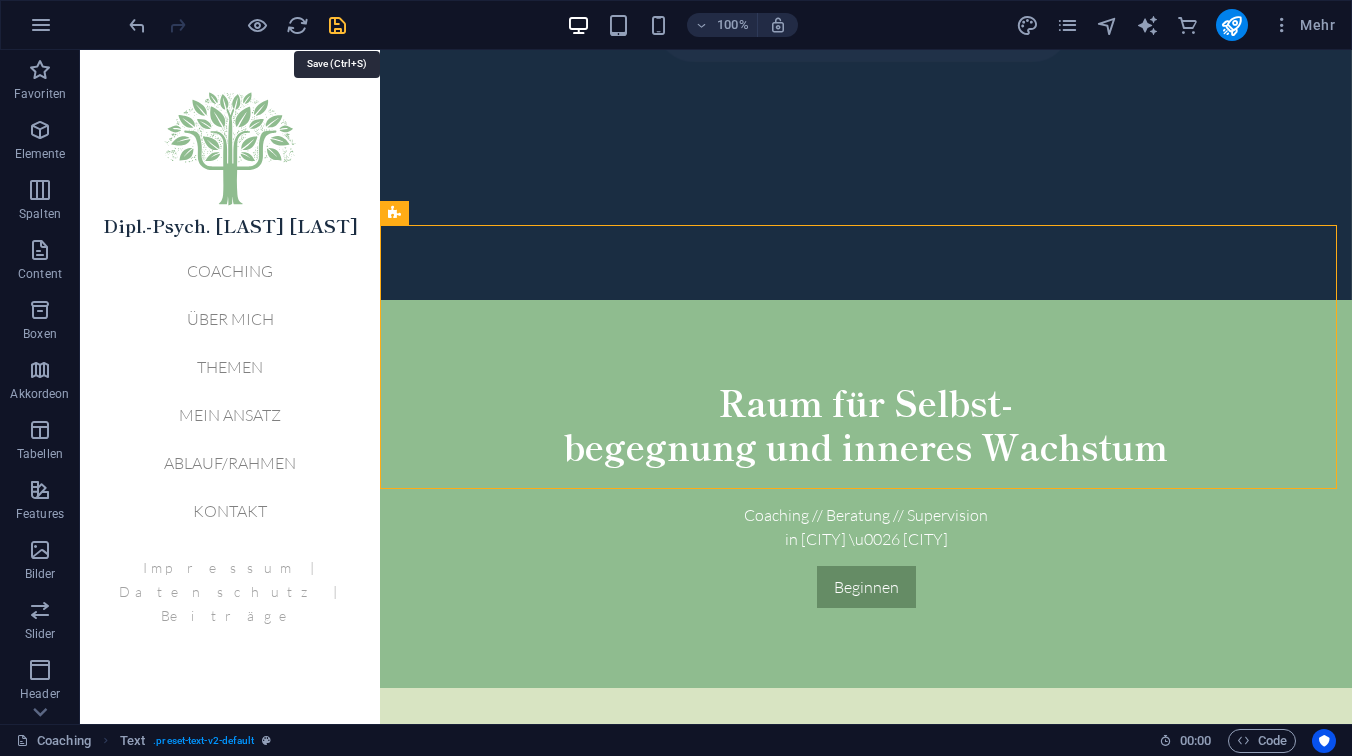 click at bounding box center [337, 25] 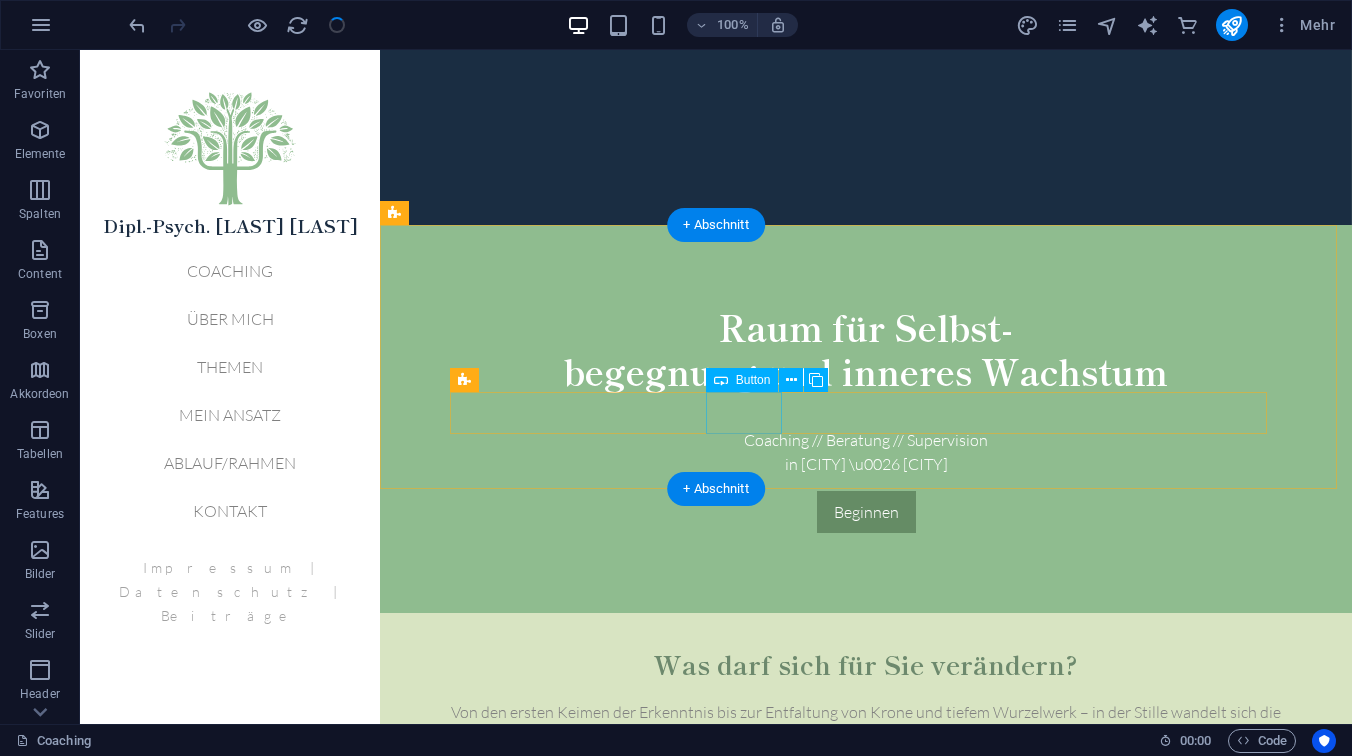 click on "About" at bounding box center [866, 801] 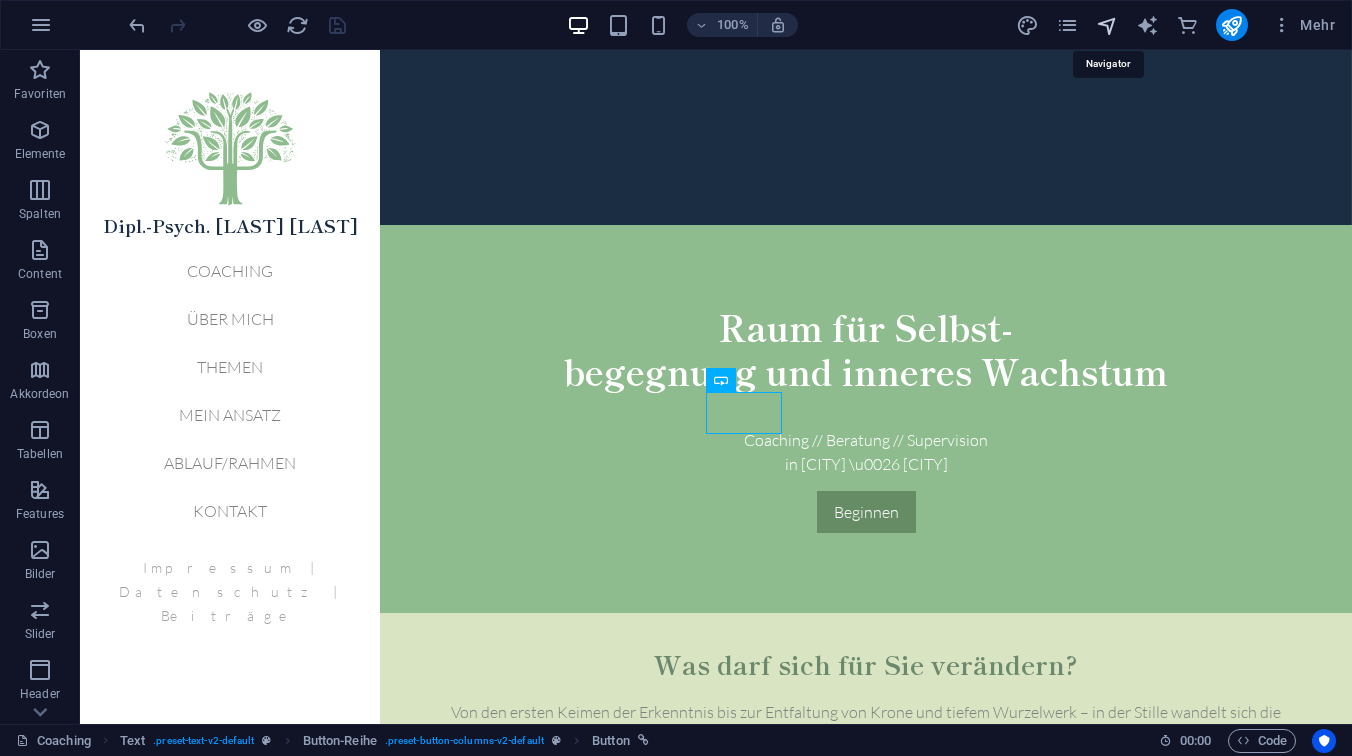 click at bounding box center [1107, 25] 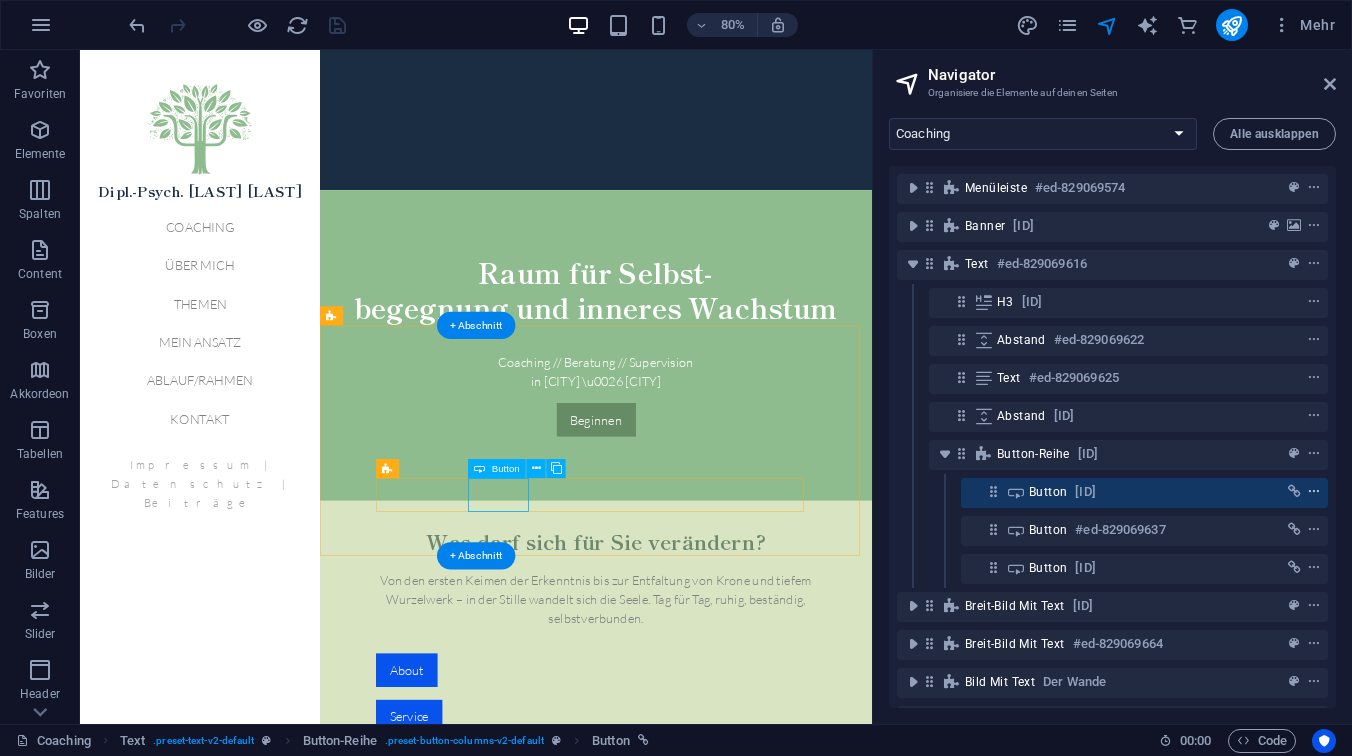 click at bounding box center (1314, 492) 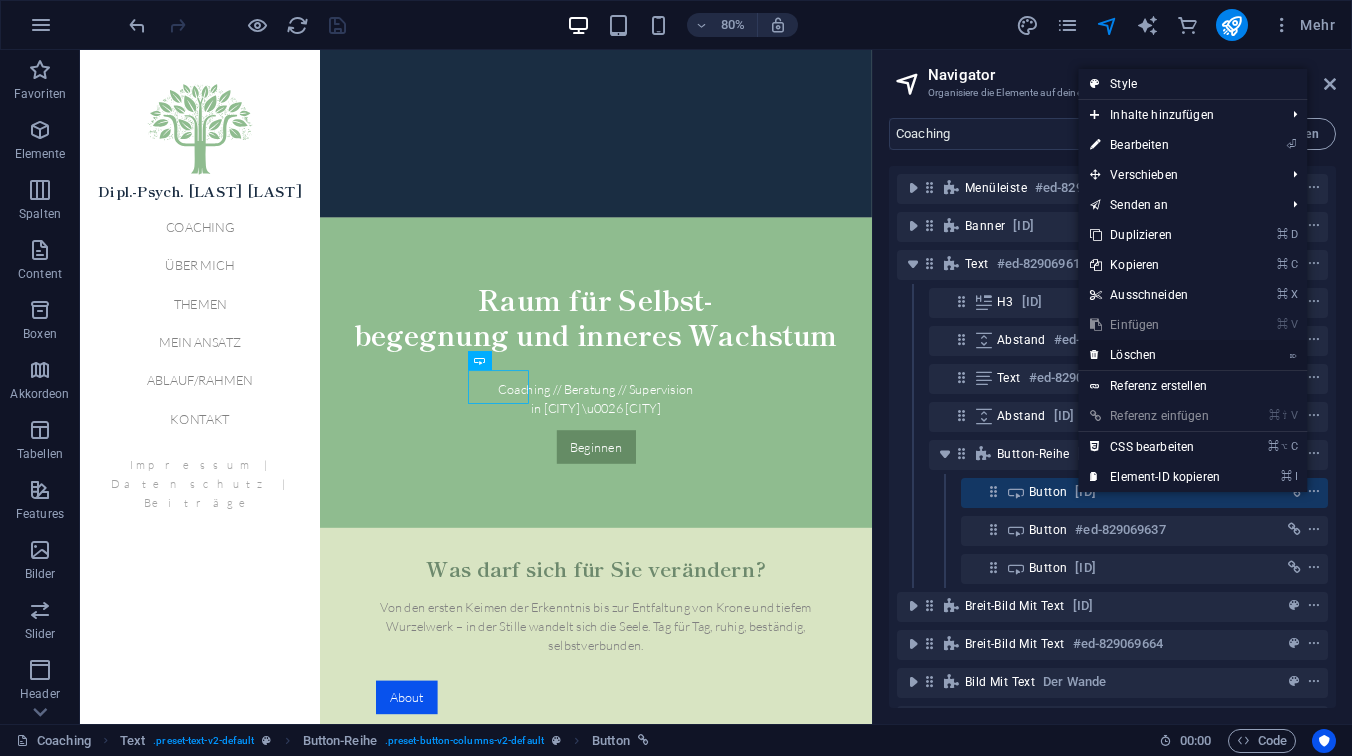 click on "⌦  Löschen" at bounding box center (1155, 355) 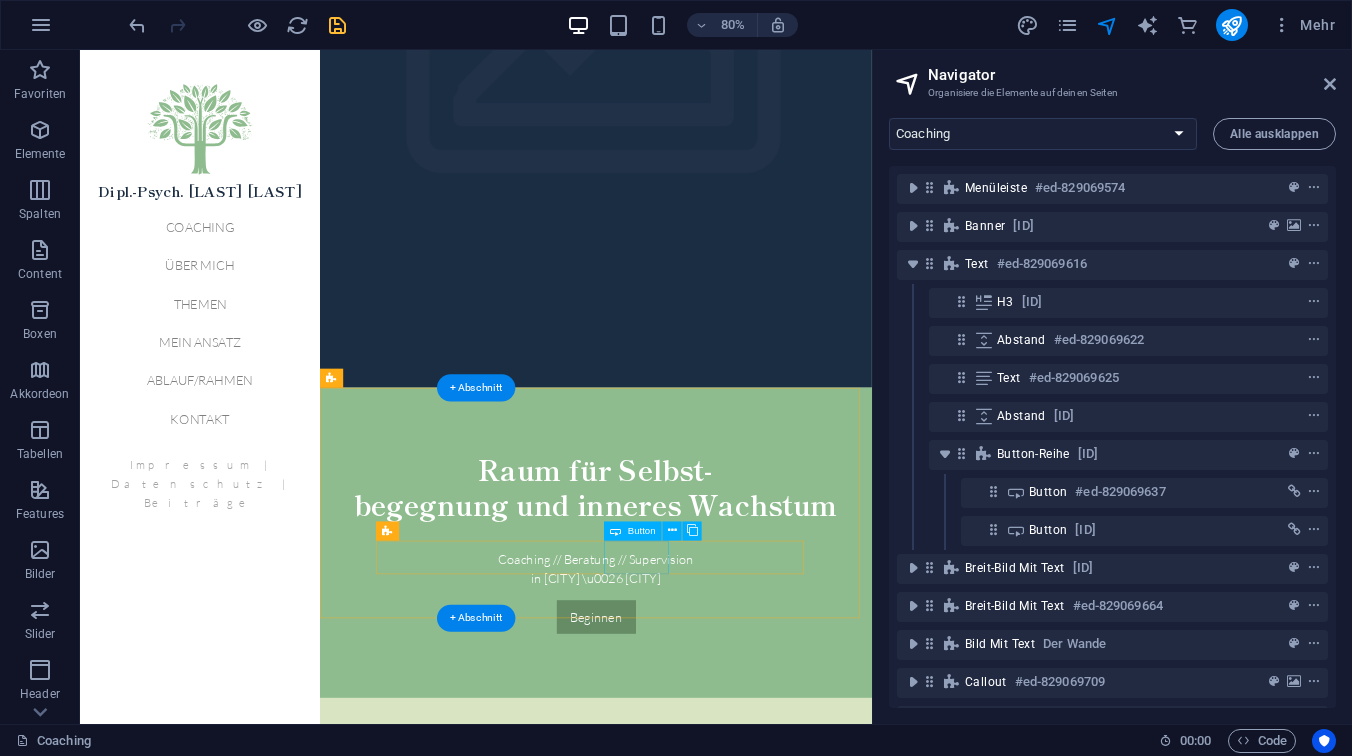 scroll, scrollTop: 408, scrollLeft: 0, axis: vertical 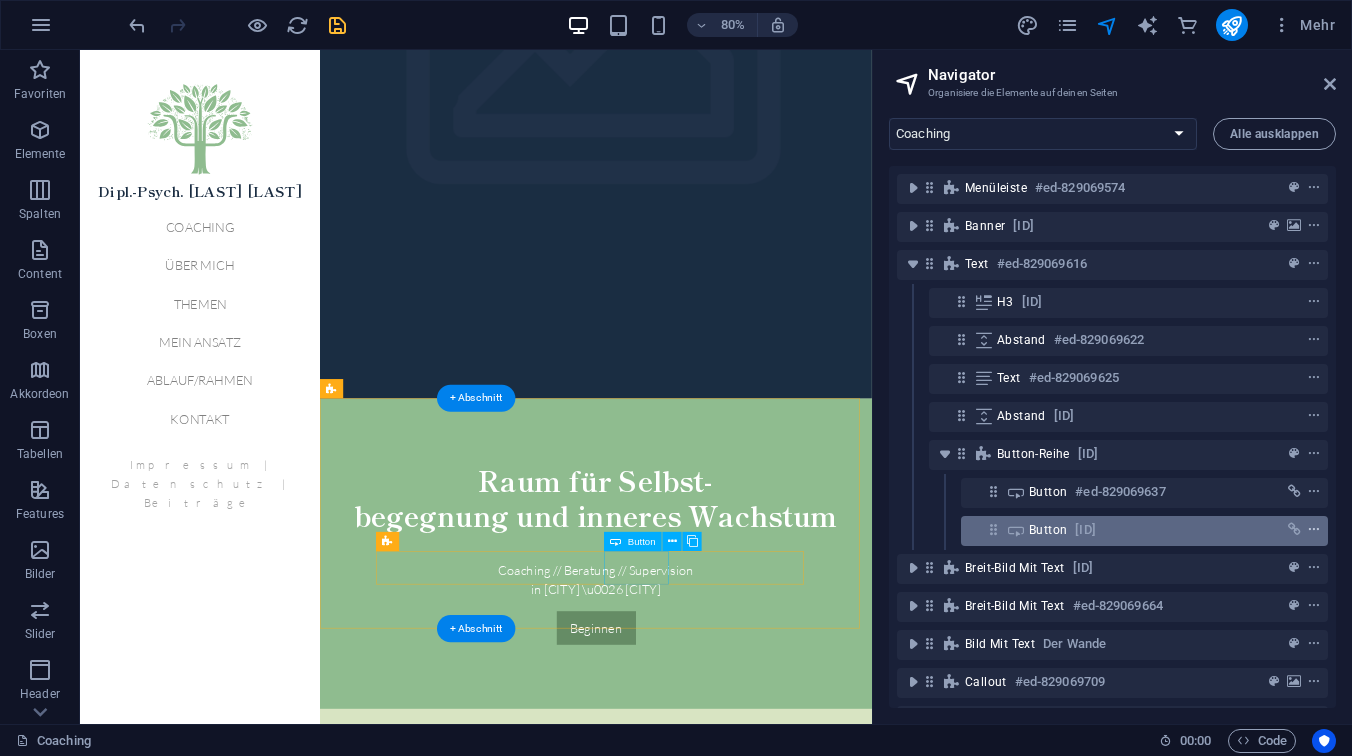 click at bounding box center (1314, 530) 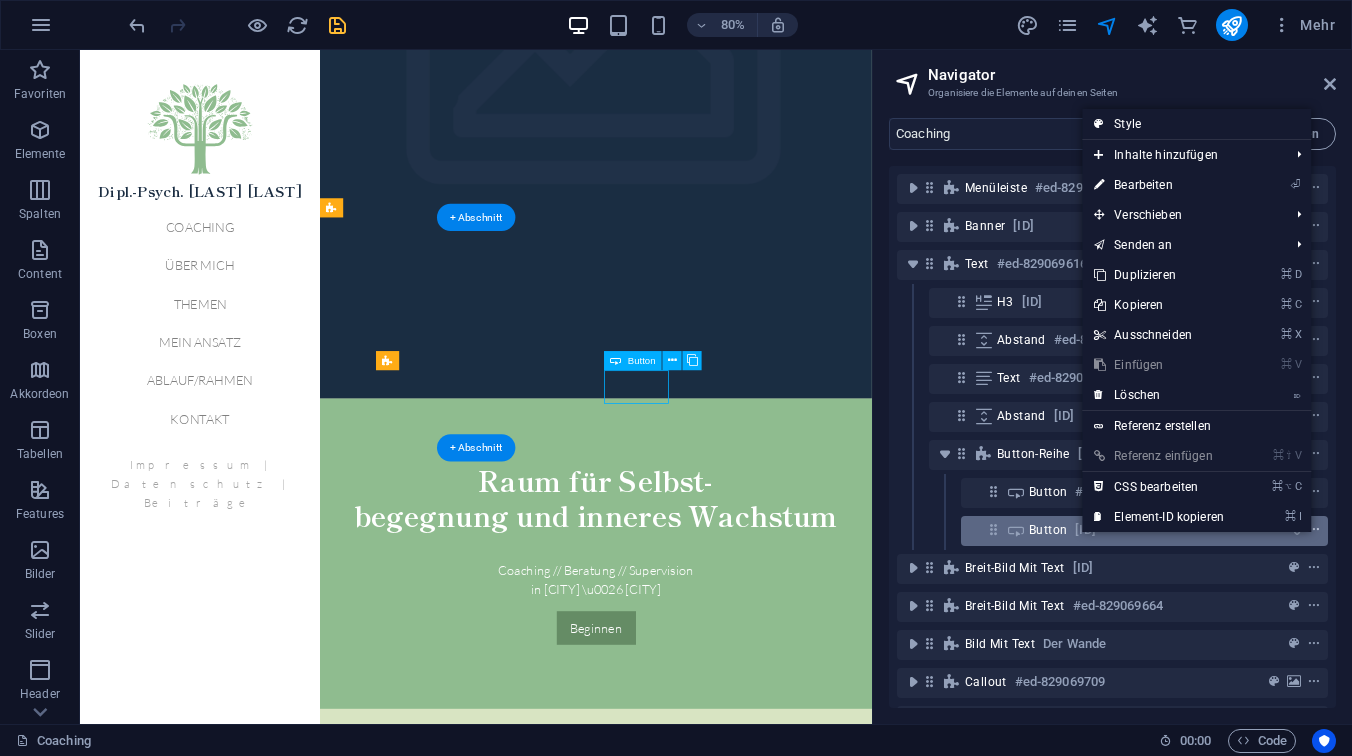scroll, scrollTop: 634, scrollLeft: 0, axis: vertical 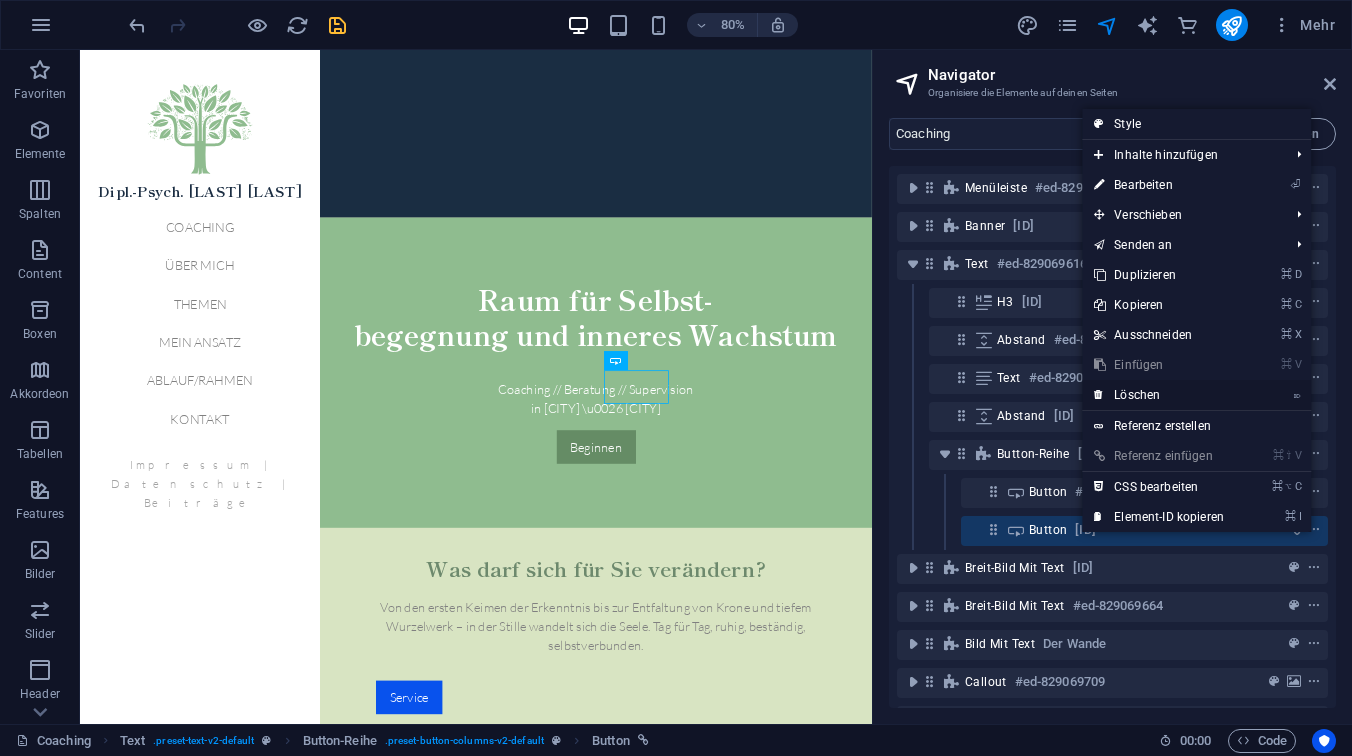 click on "⌦  Löschen" at bounding box center [1159, 395] 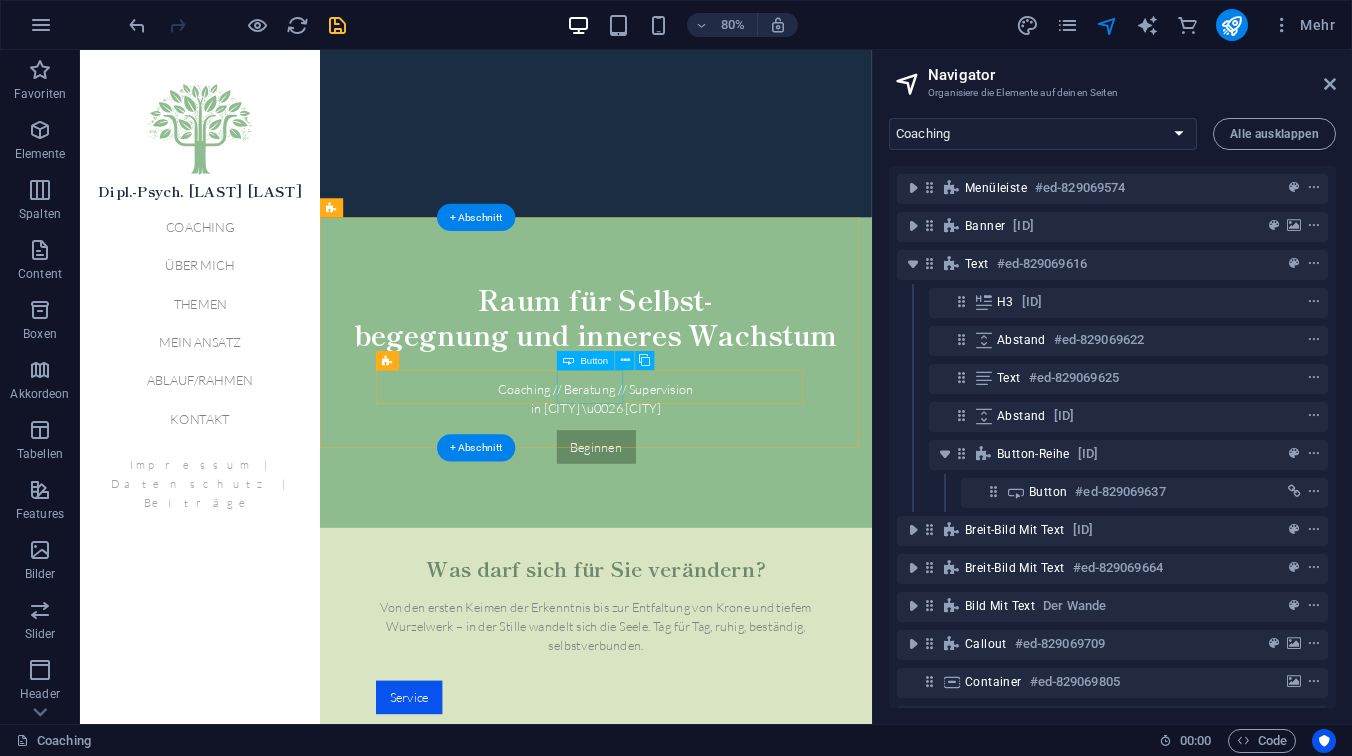click on "Service" at bounding box center (725, 859) 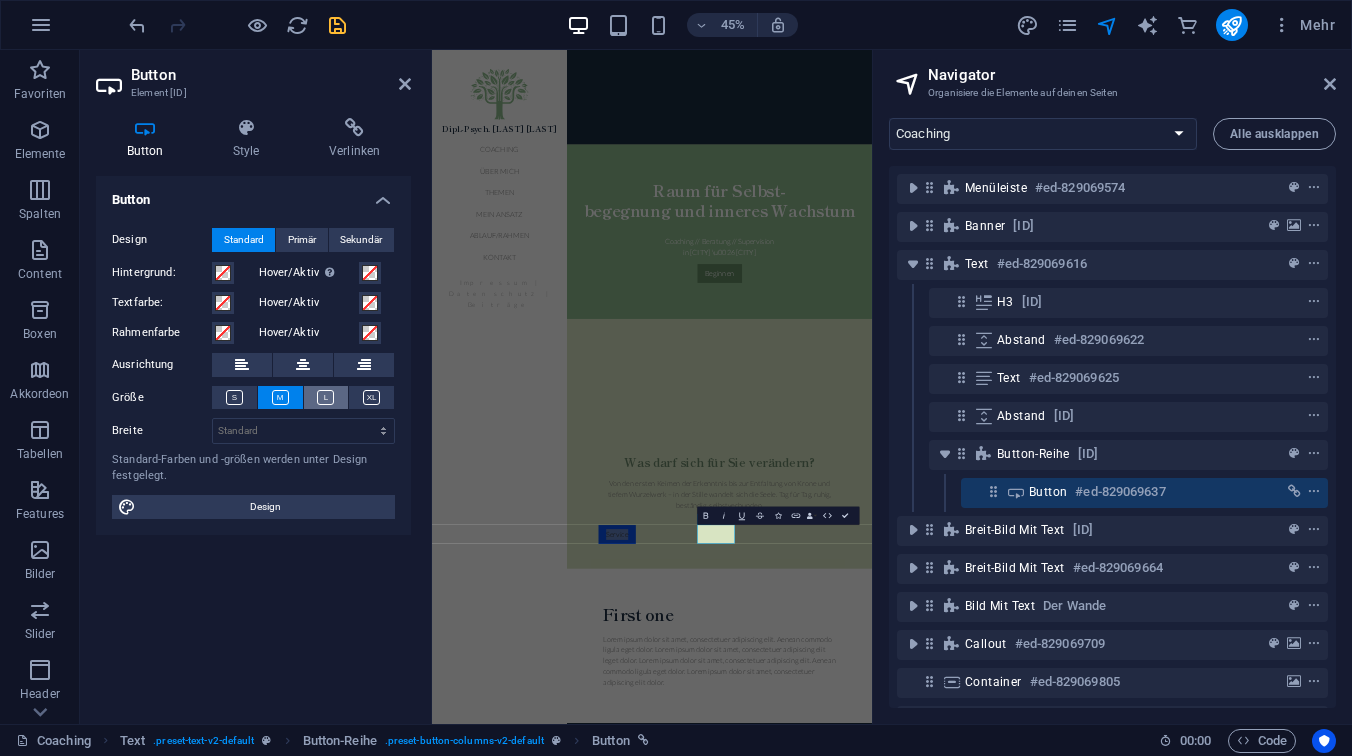 click at bounding box center (325, 397) 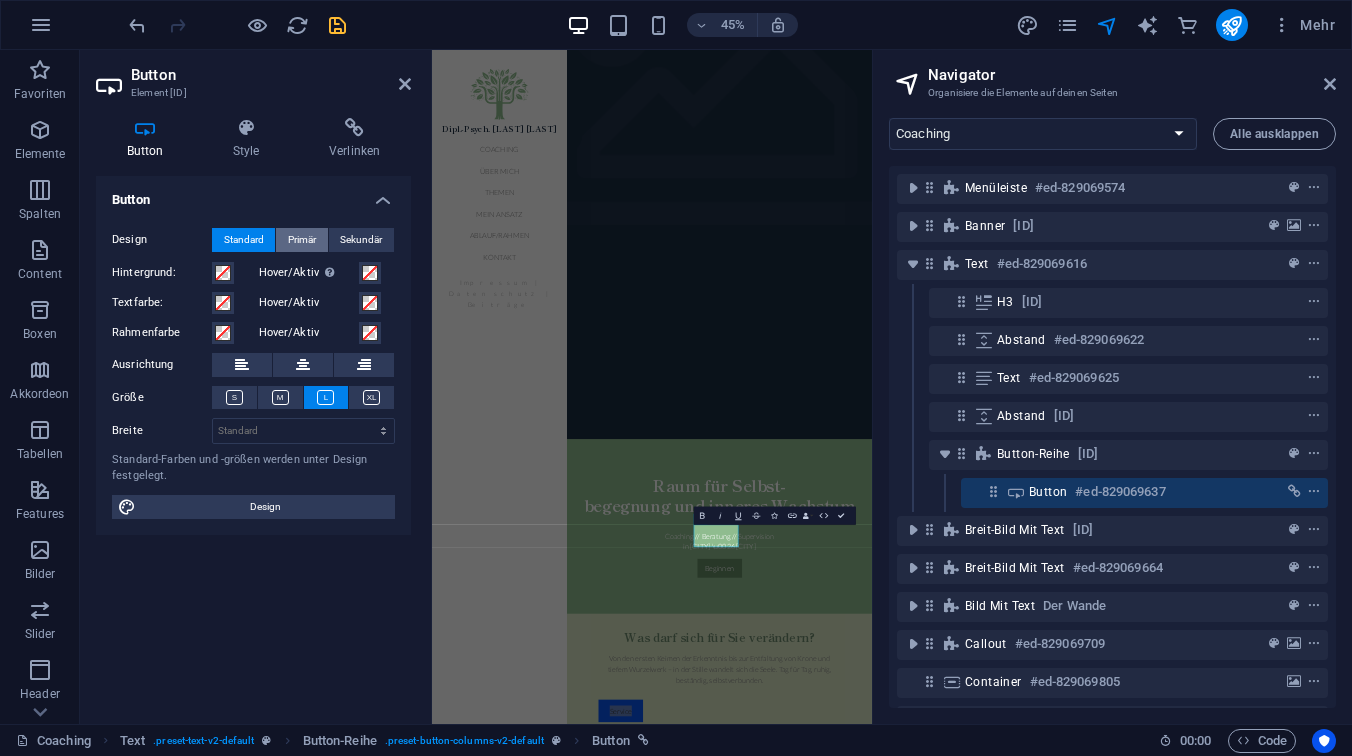 click on "Primär" at bounding box center [302, 240] 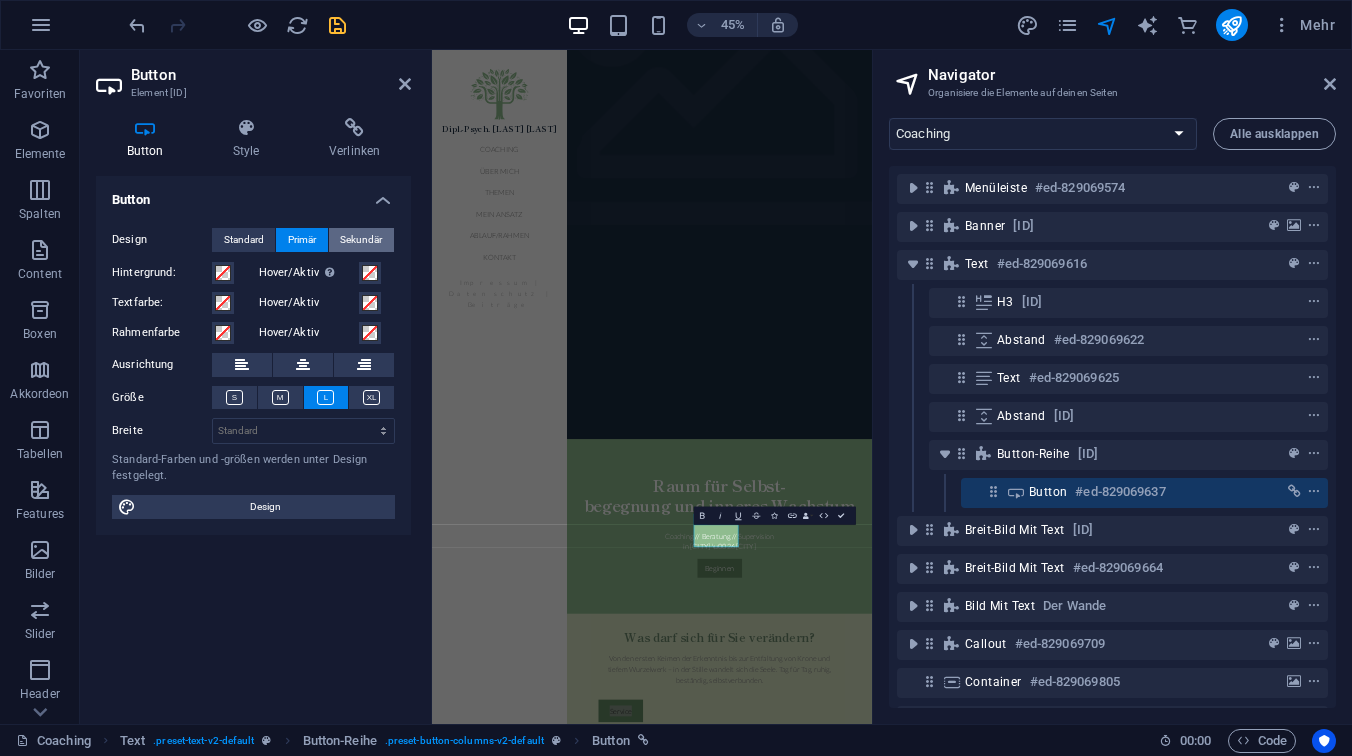 click on "Sekundär" at bounding box center [361, 240] 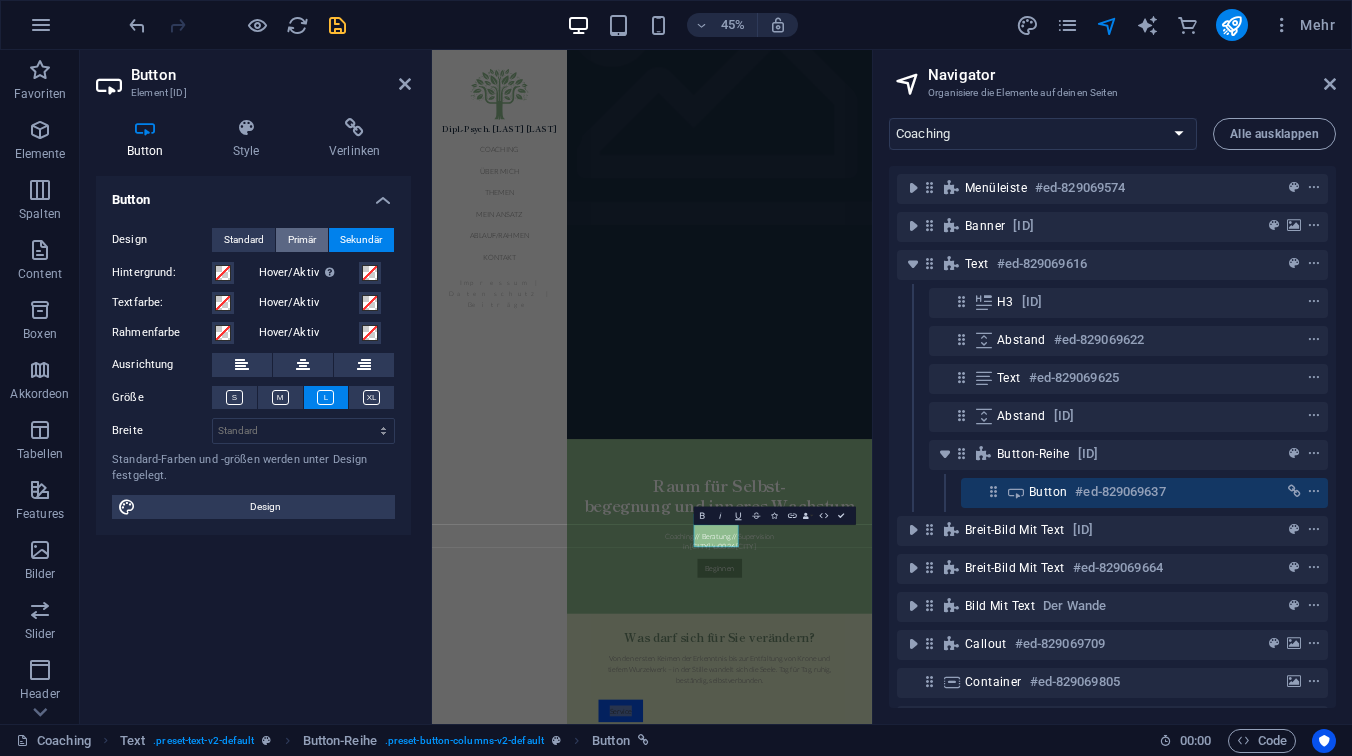 click on "Primär" at bounding box center (301, 240) 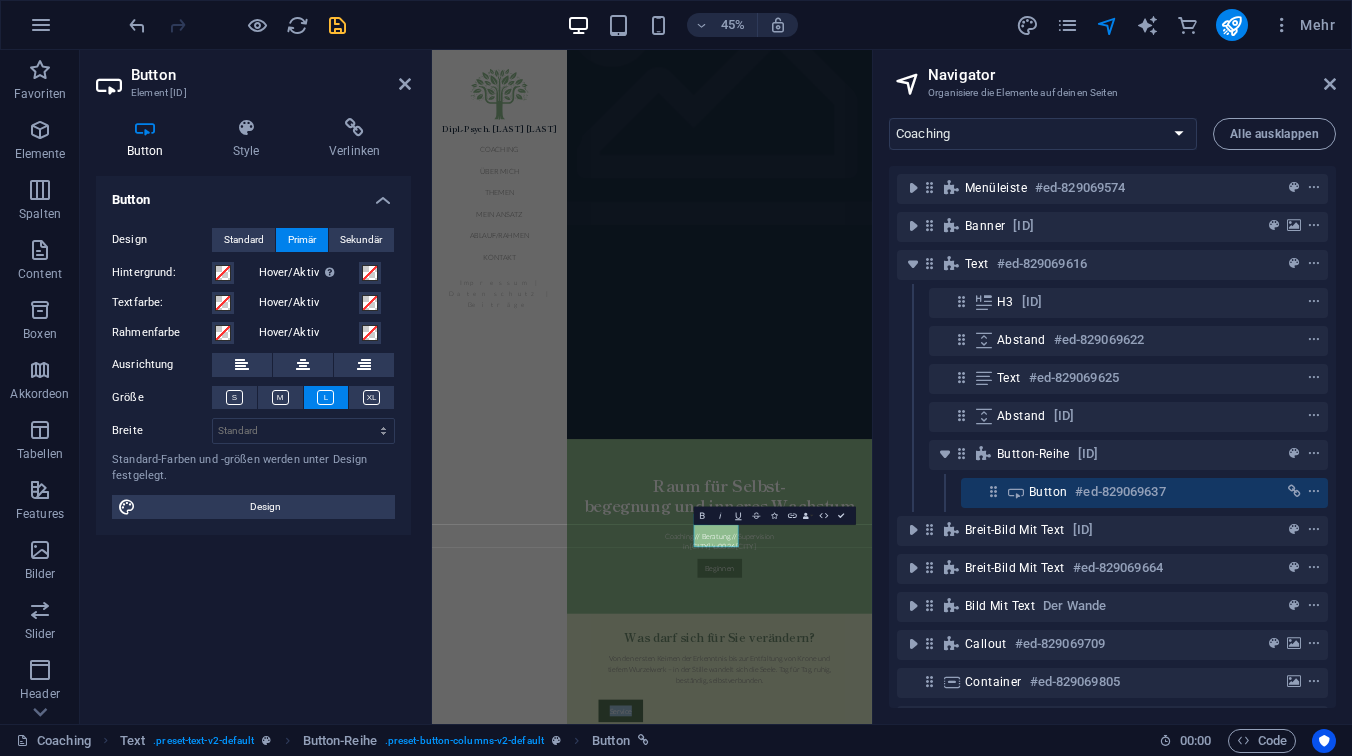 click on "Service" at bounding box center (851, 1518) 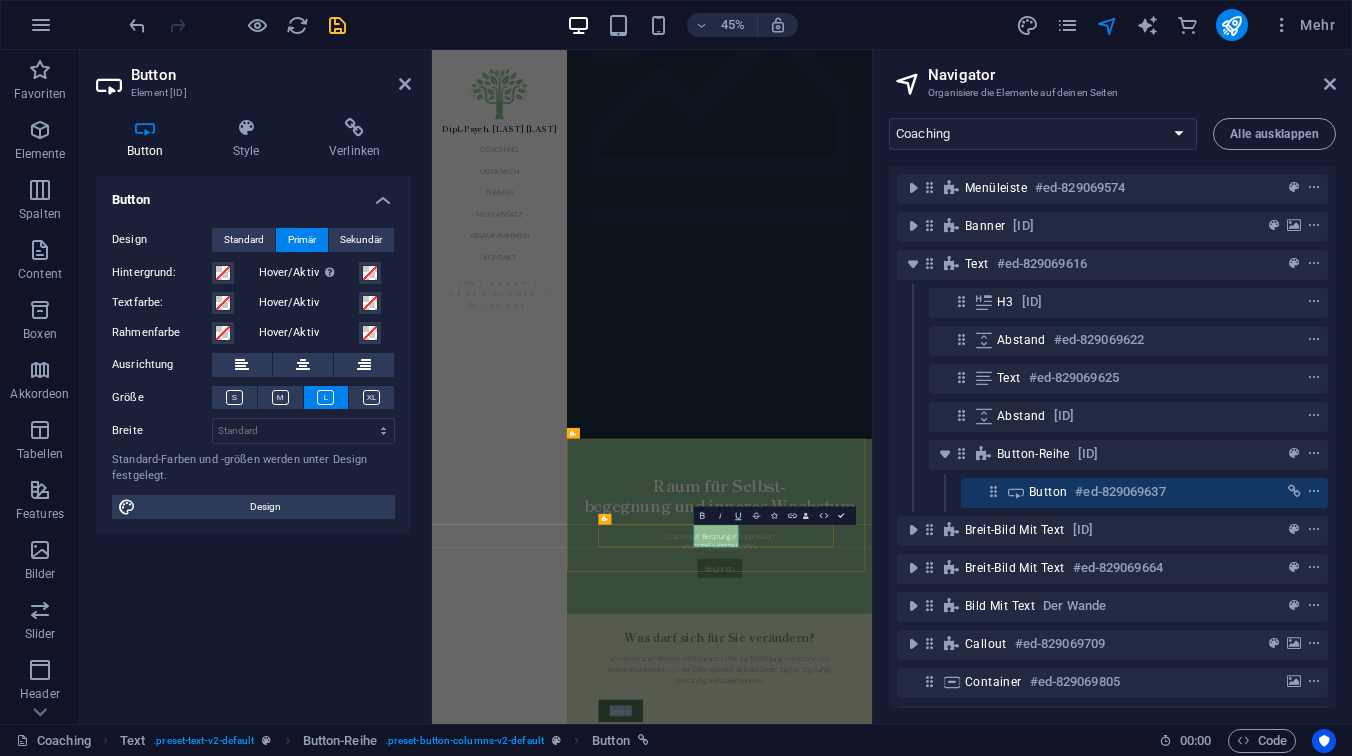 click on "Service" at bounding box center [851, 1518] 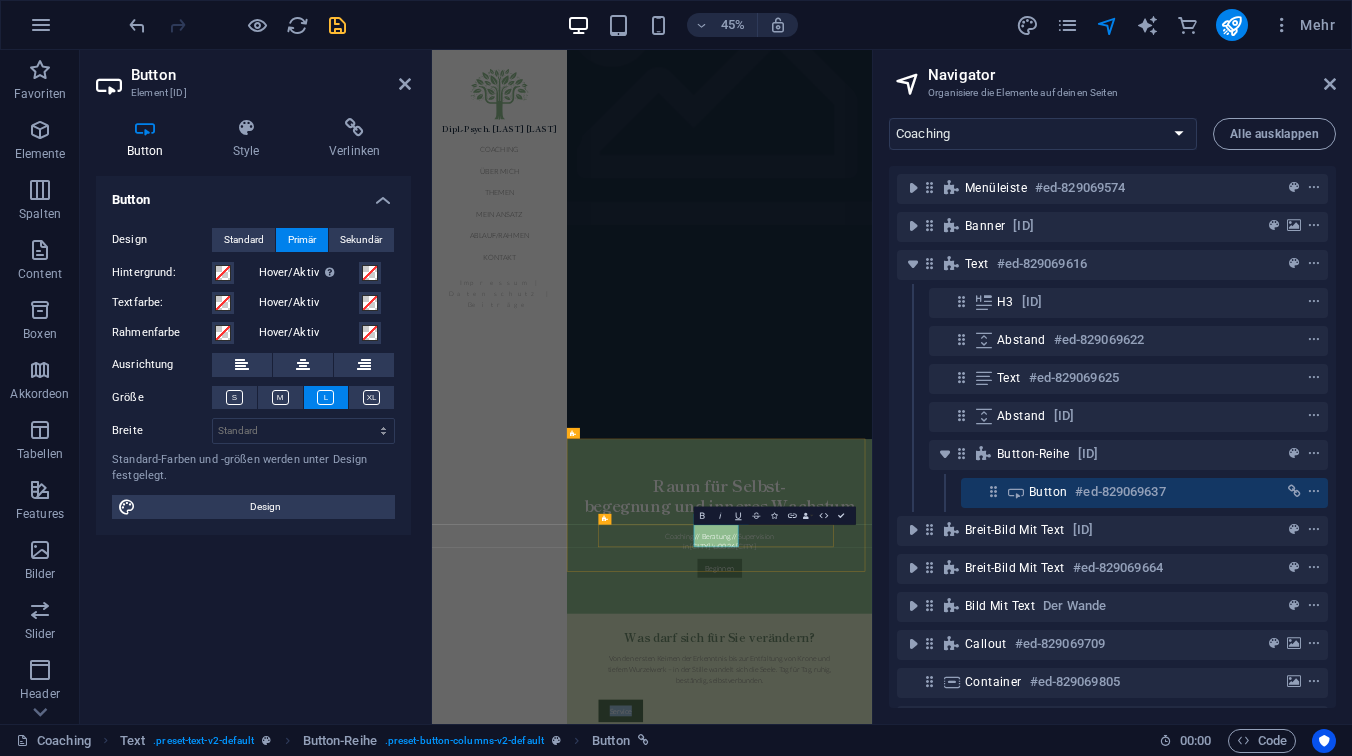 type 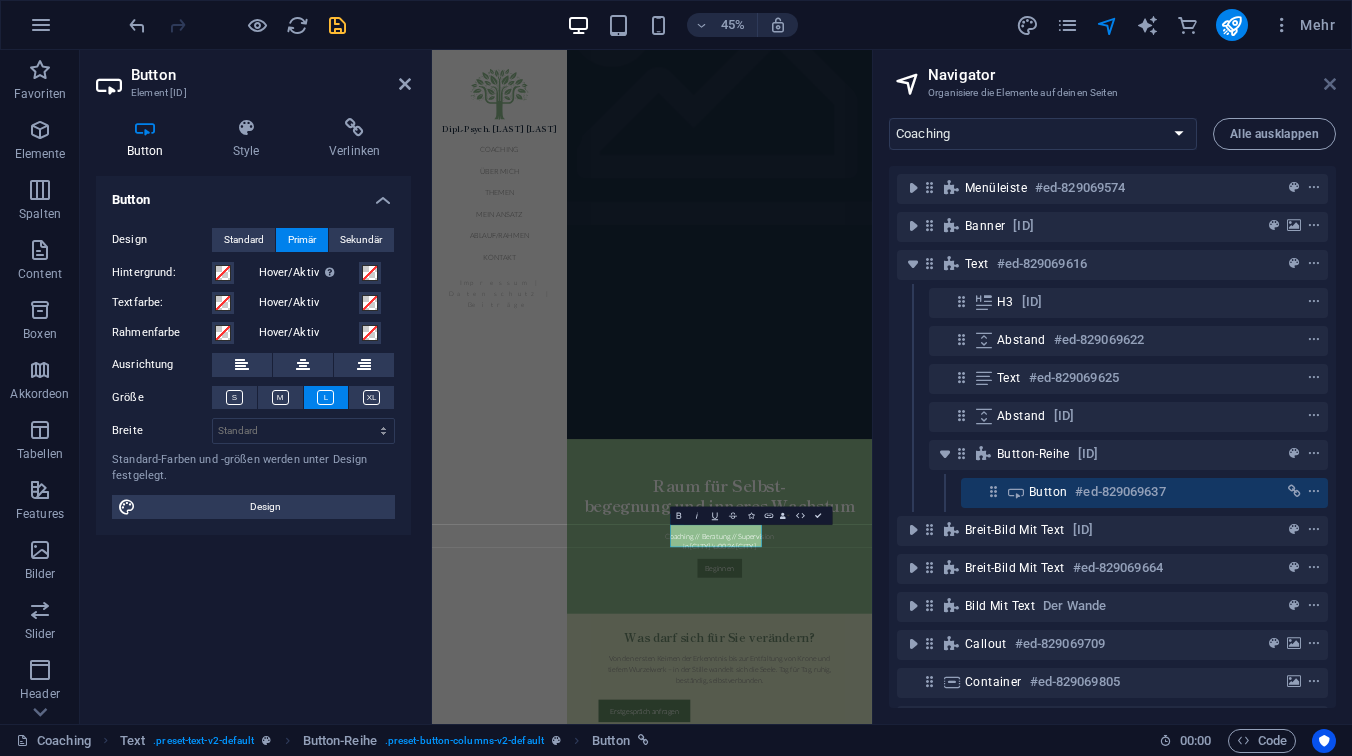 click at bounding box center (1330, 84) 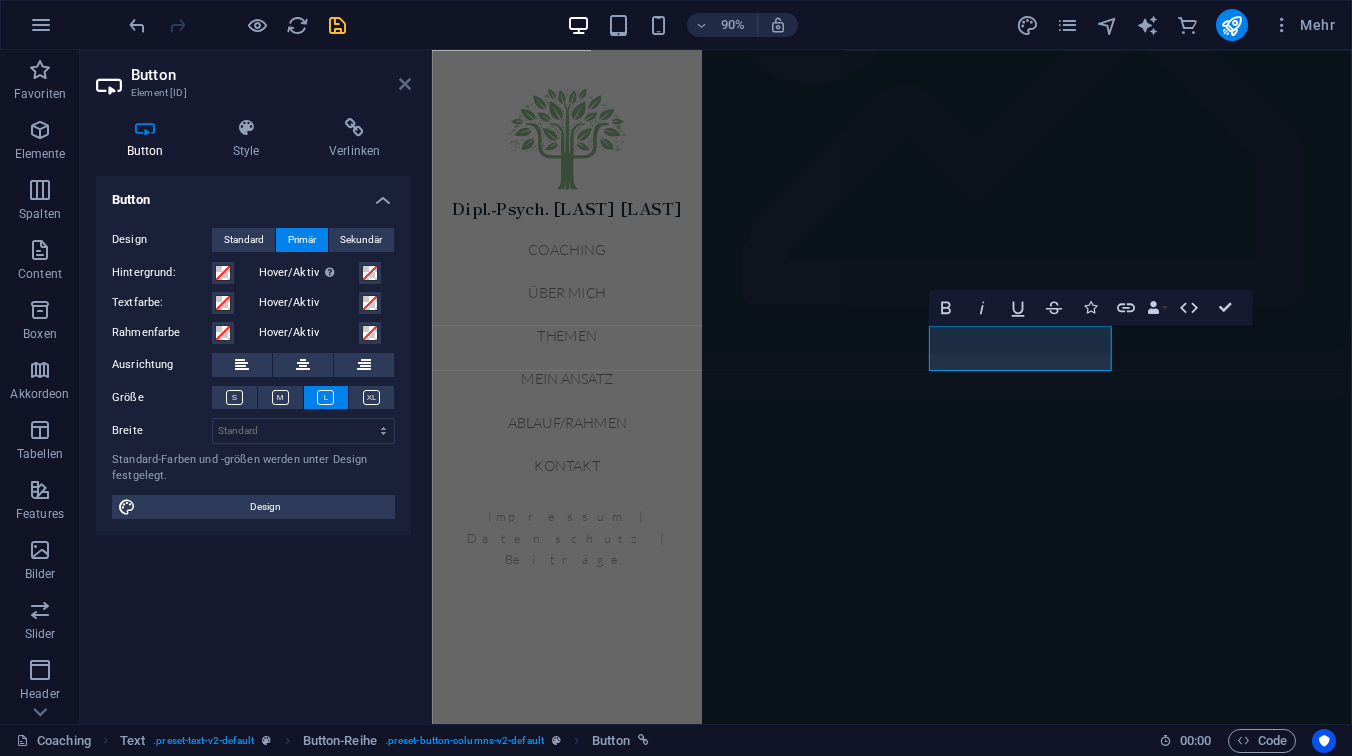 click at bounding box center (405, 84) 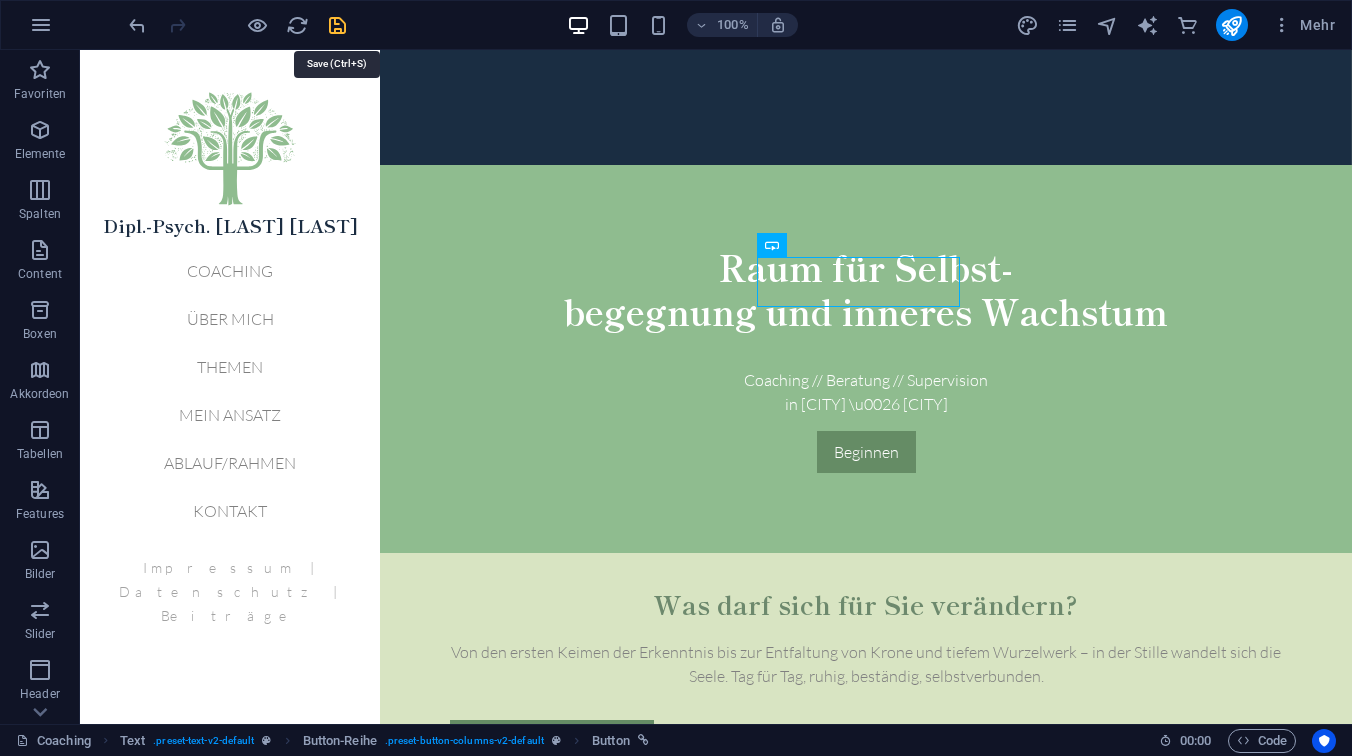 click at bounding box center [337, 25] 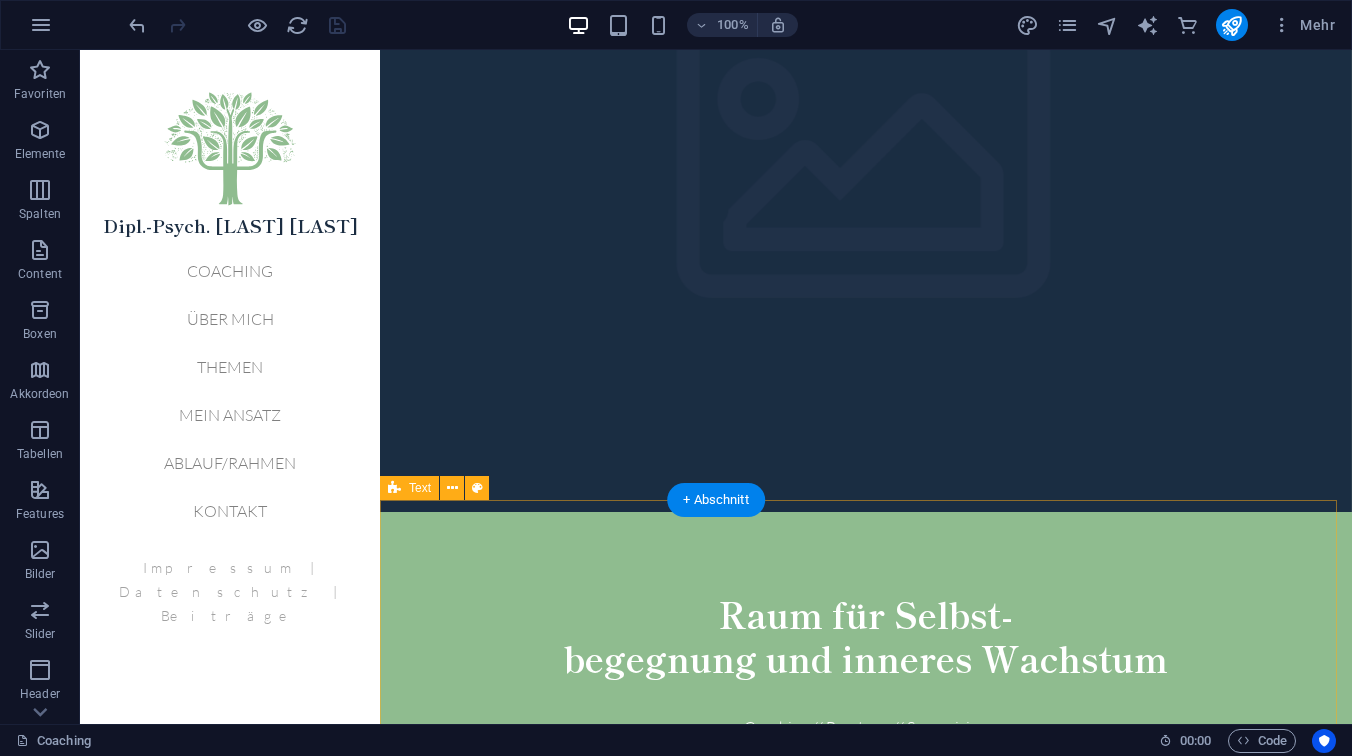 scroll, scrollTop: 279, scrollLeft: 0, axis: vertical 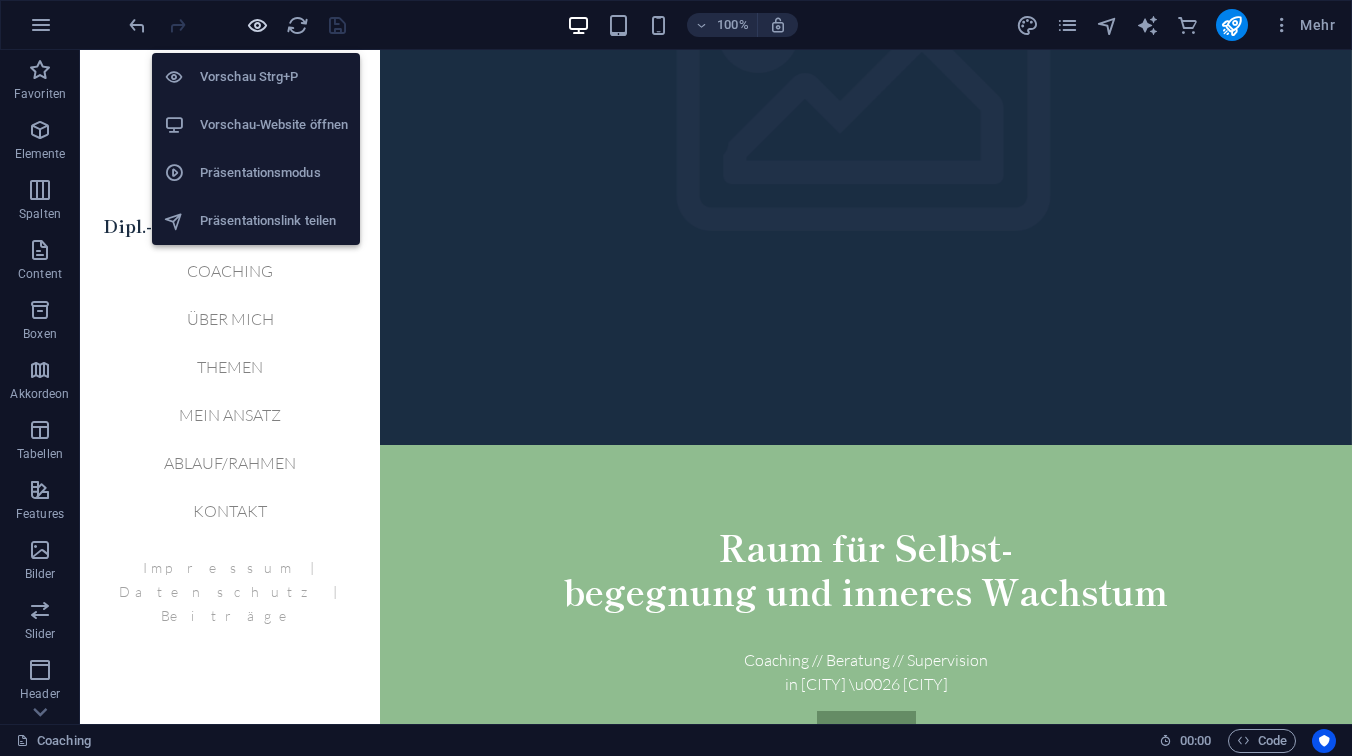 click at bounding box center (257, 25) 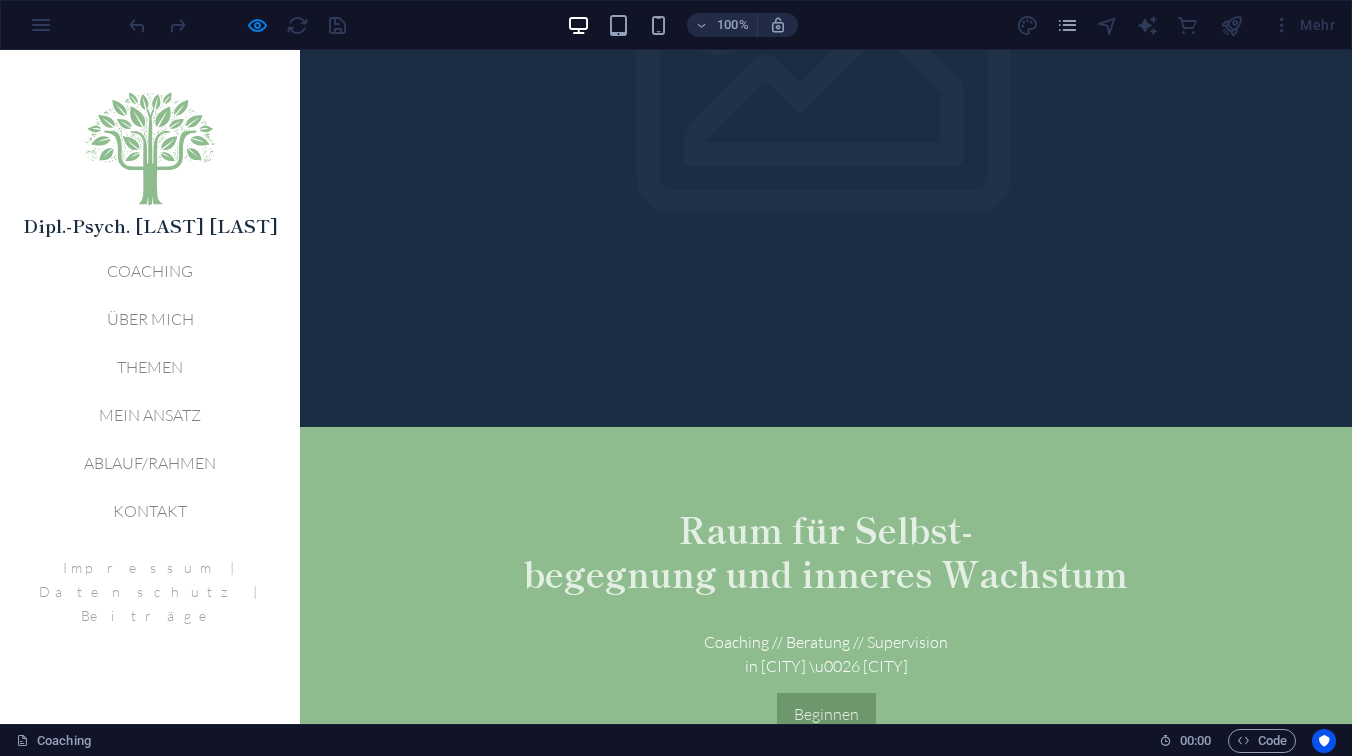 scroll, scrollTop: 0, scrollLeft: 0, axis: both 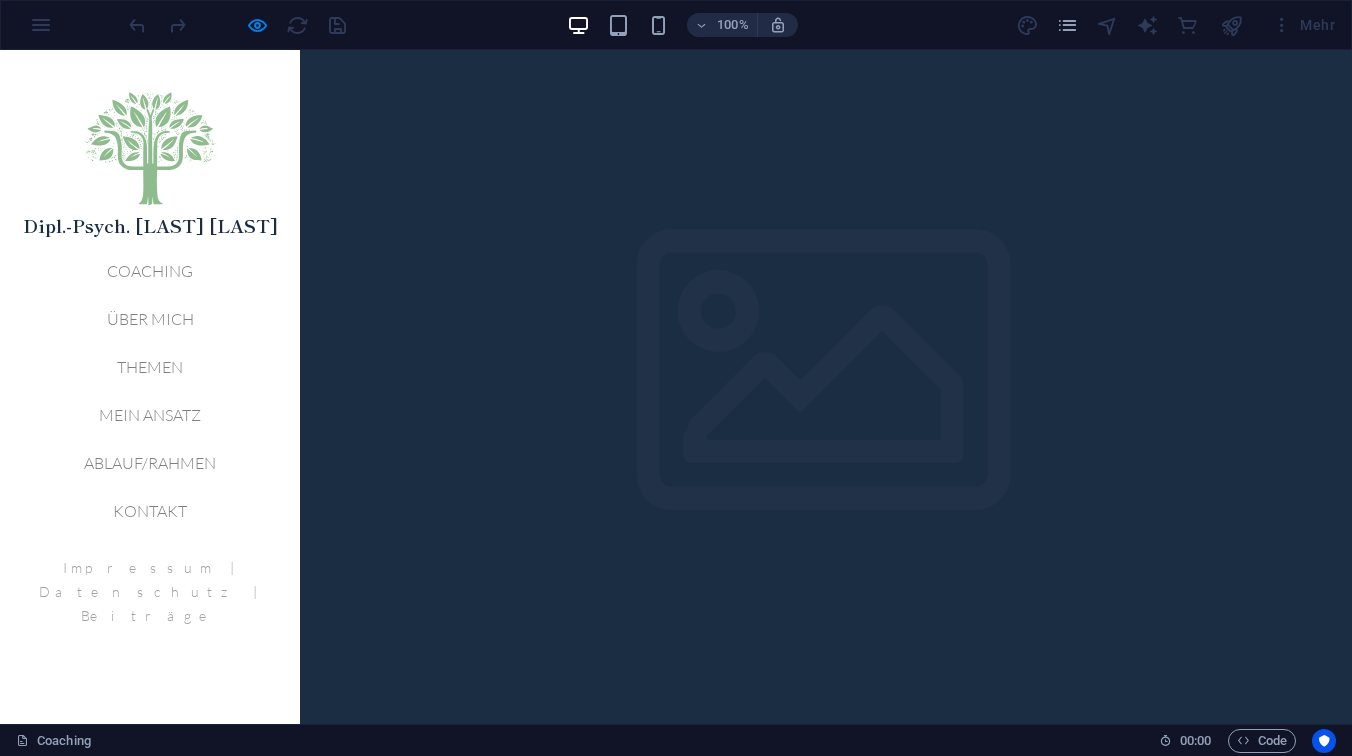 click on "Beginnen" at bounding box center [826, 1011] 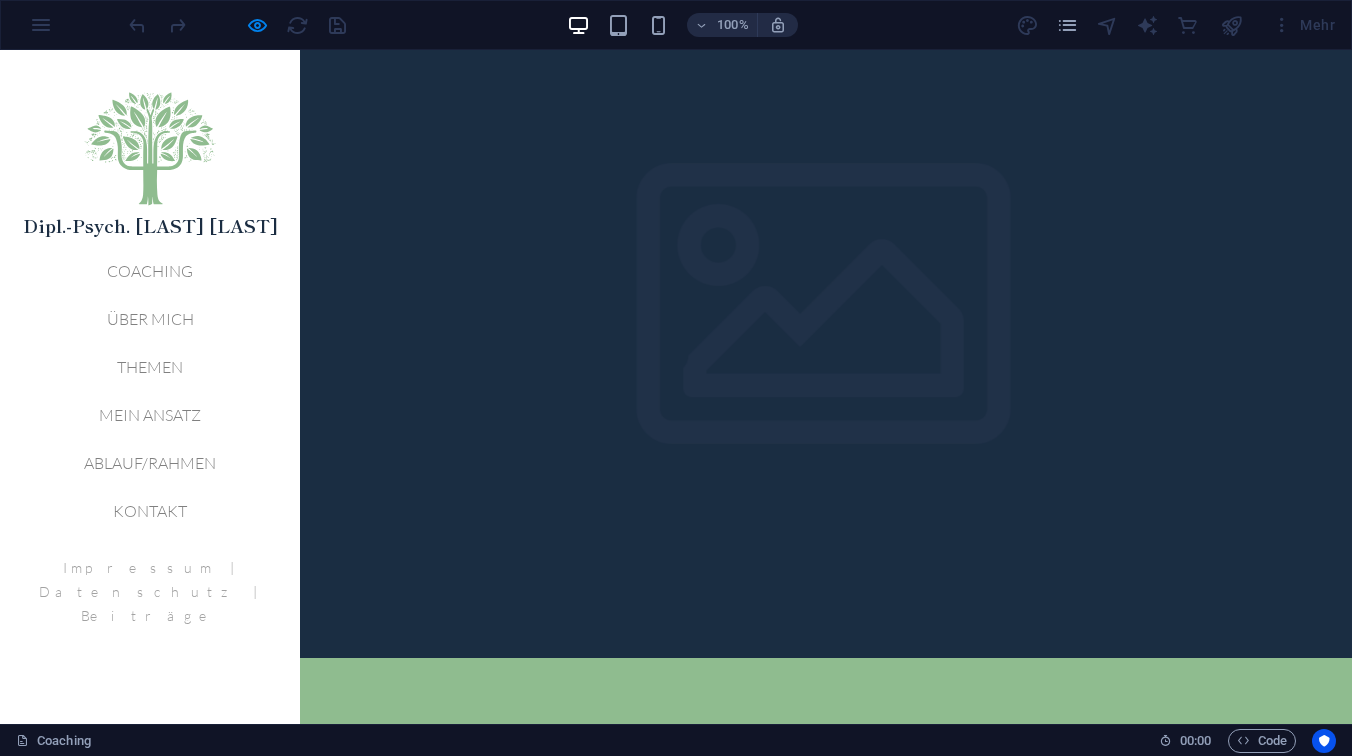 scroll, scrollTop: 0, scrollLeft: 0, axis: both 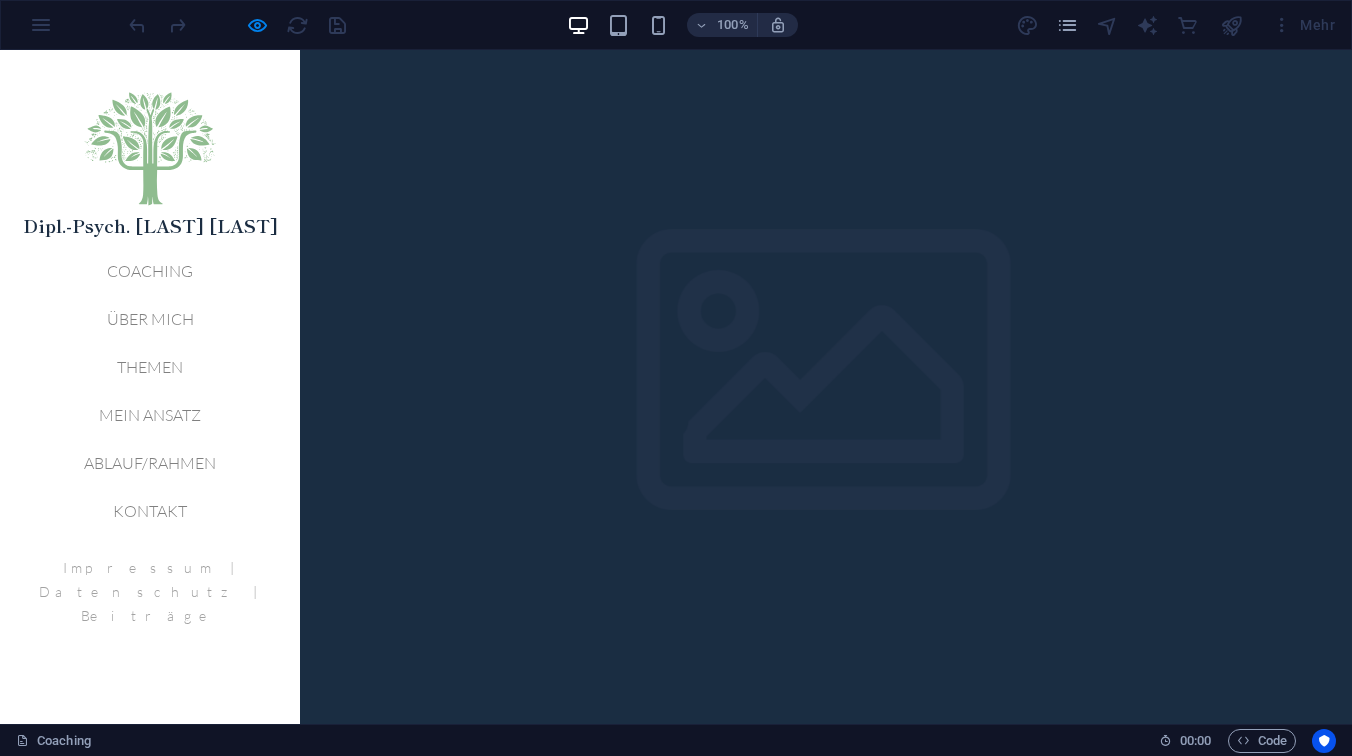 click on "Beginnen" at bounding box center [826, 1011] 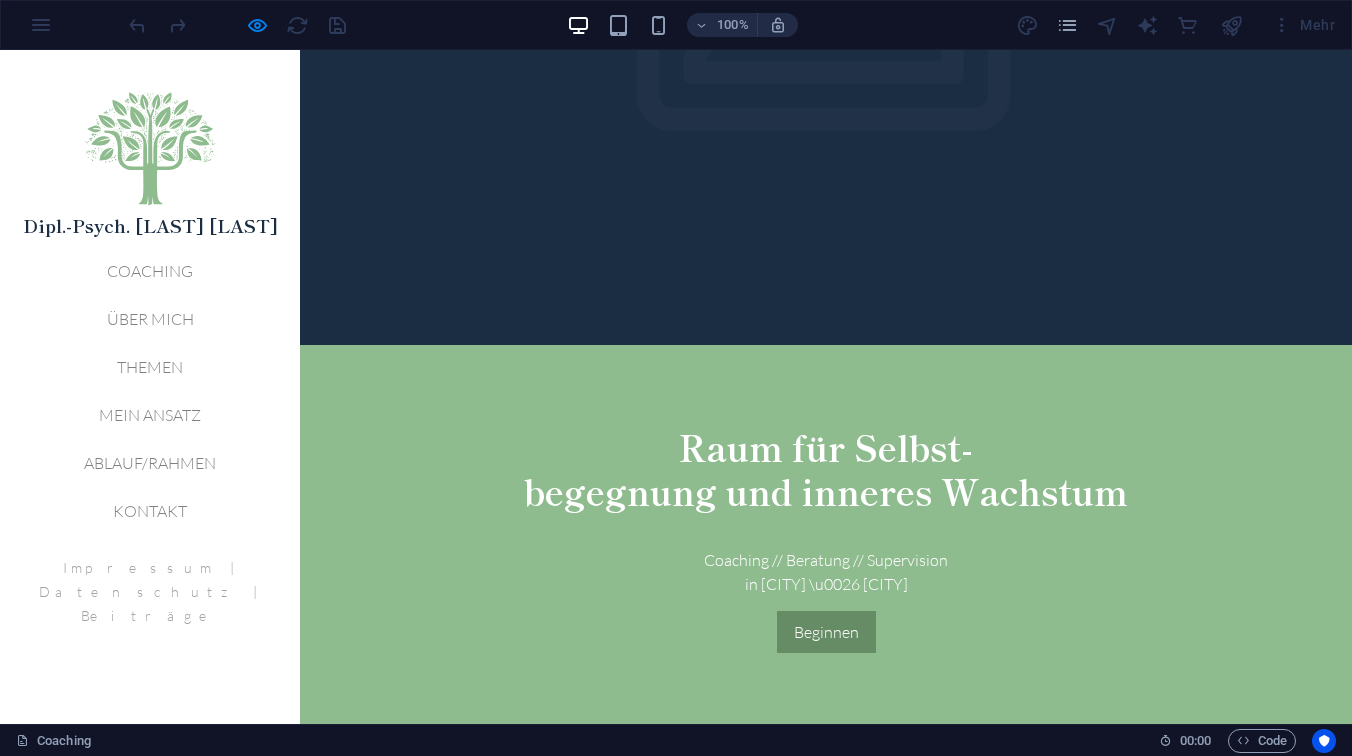 scroll, scrollTop: 493, scrollLeft: 0, axis: vertical 